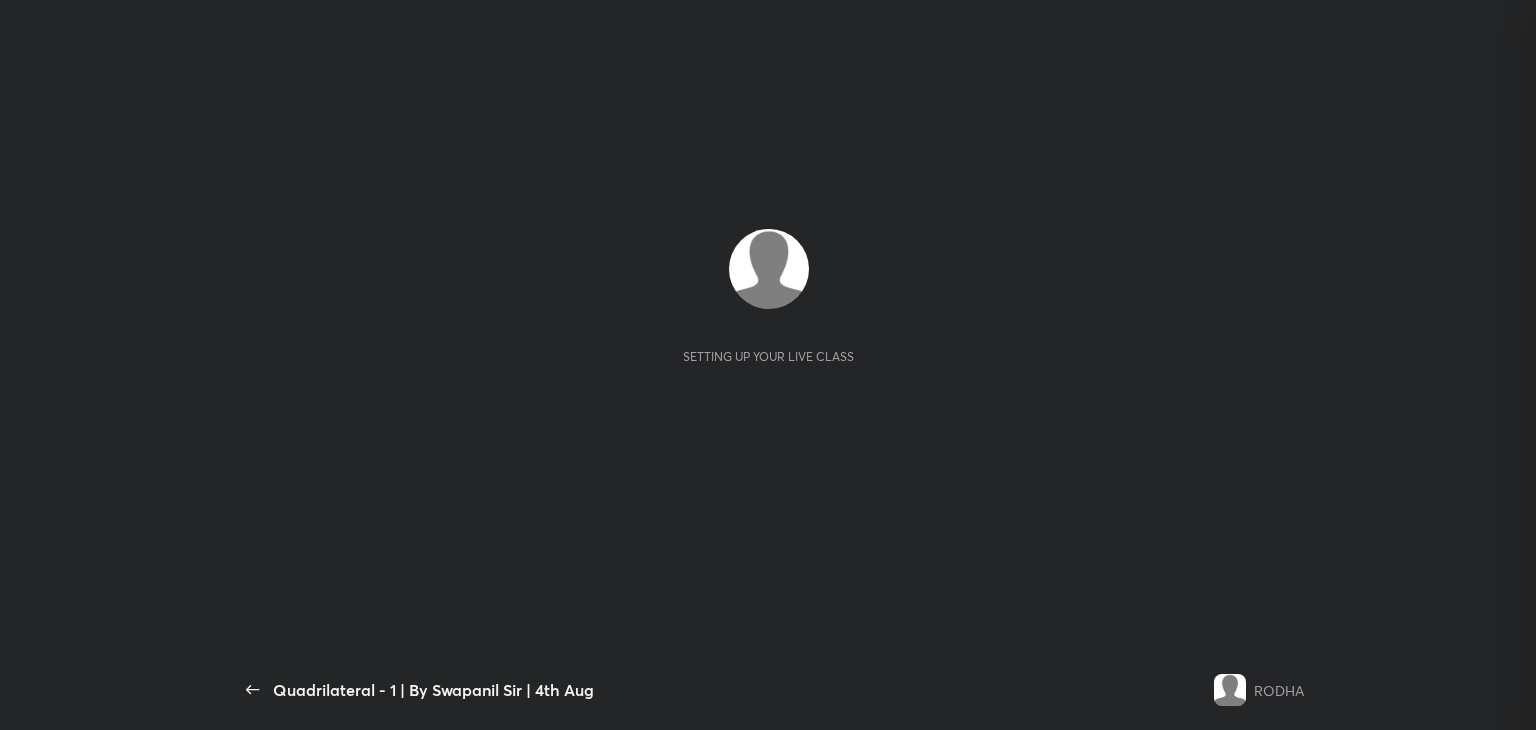 scroll, scrollTop: 0, scrollLeft: 0, axis: both 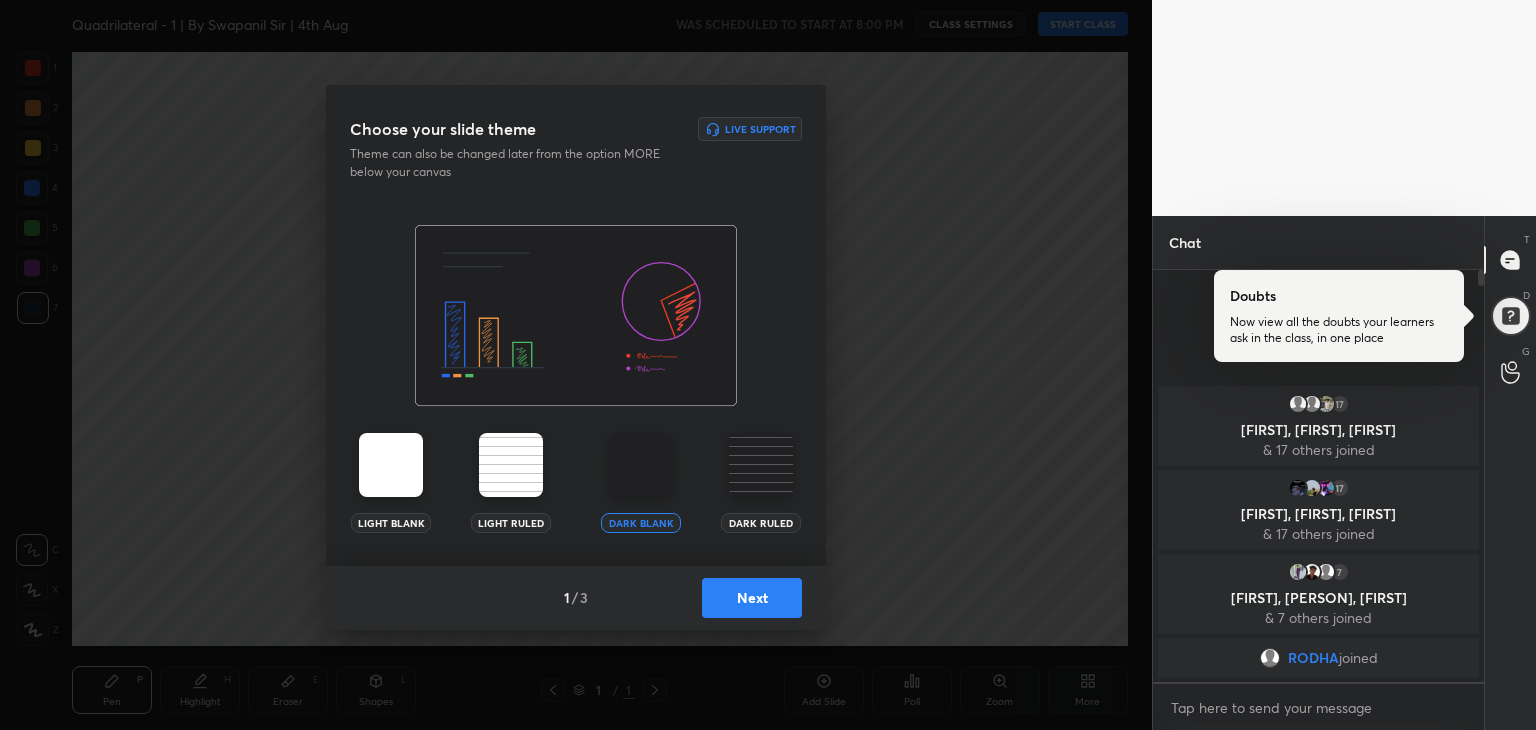 drag, startPoint x: 1080, startPoint y: 25, endPoint x: 1024, endPoint y: 85, distance: 82.073135 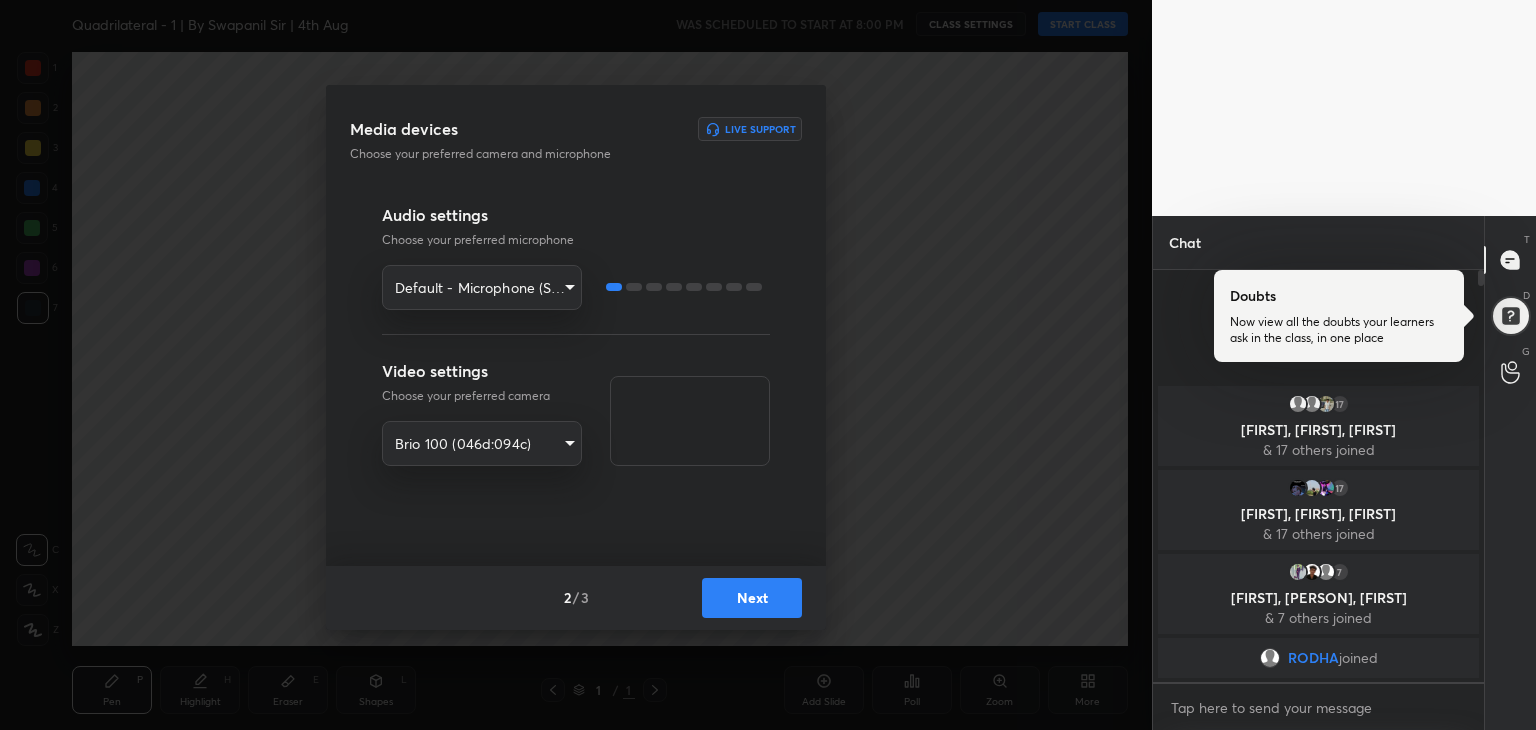 click on "Next" at bounding box center (752, 598) 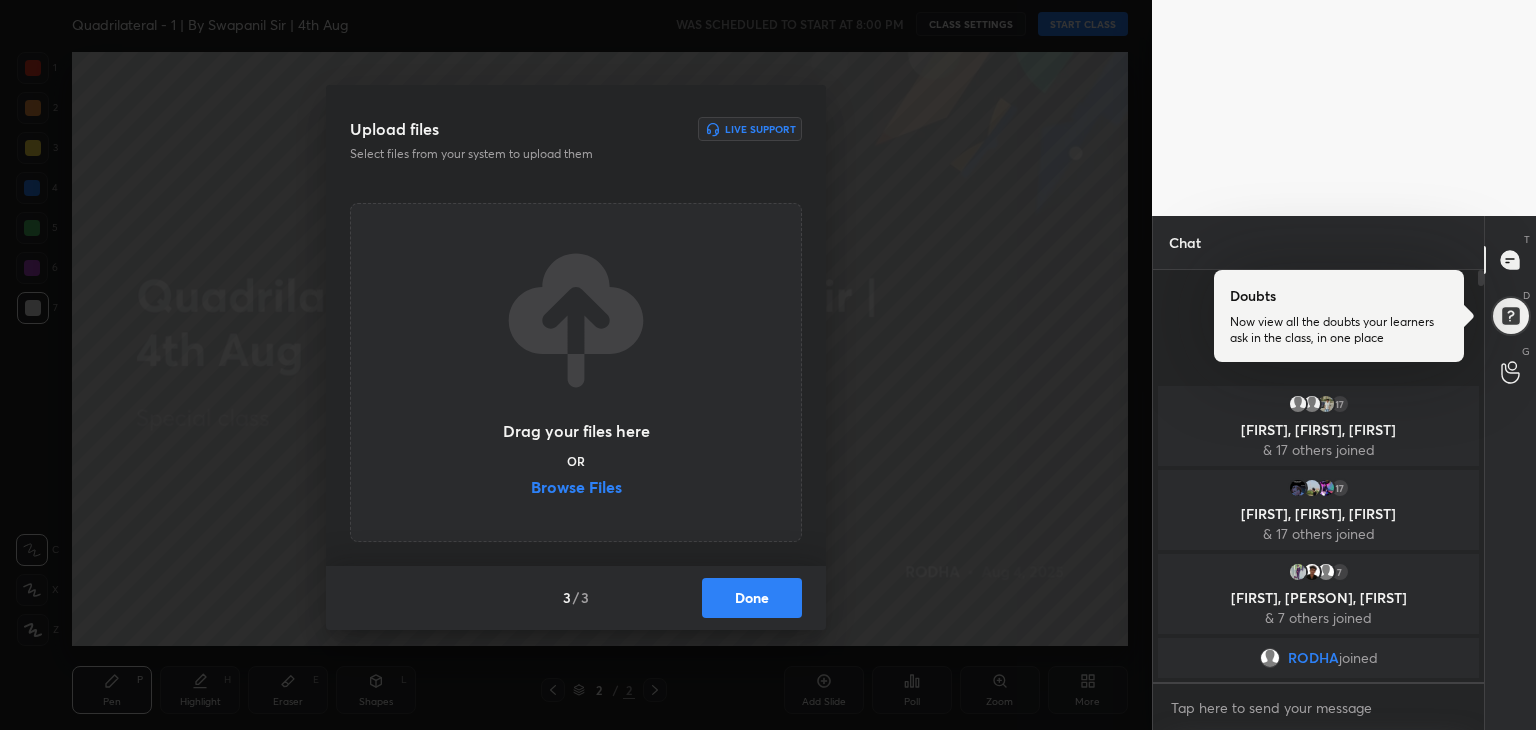 click on "Browse Files" at bounding box center (576, 489) 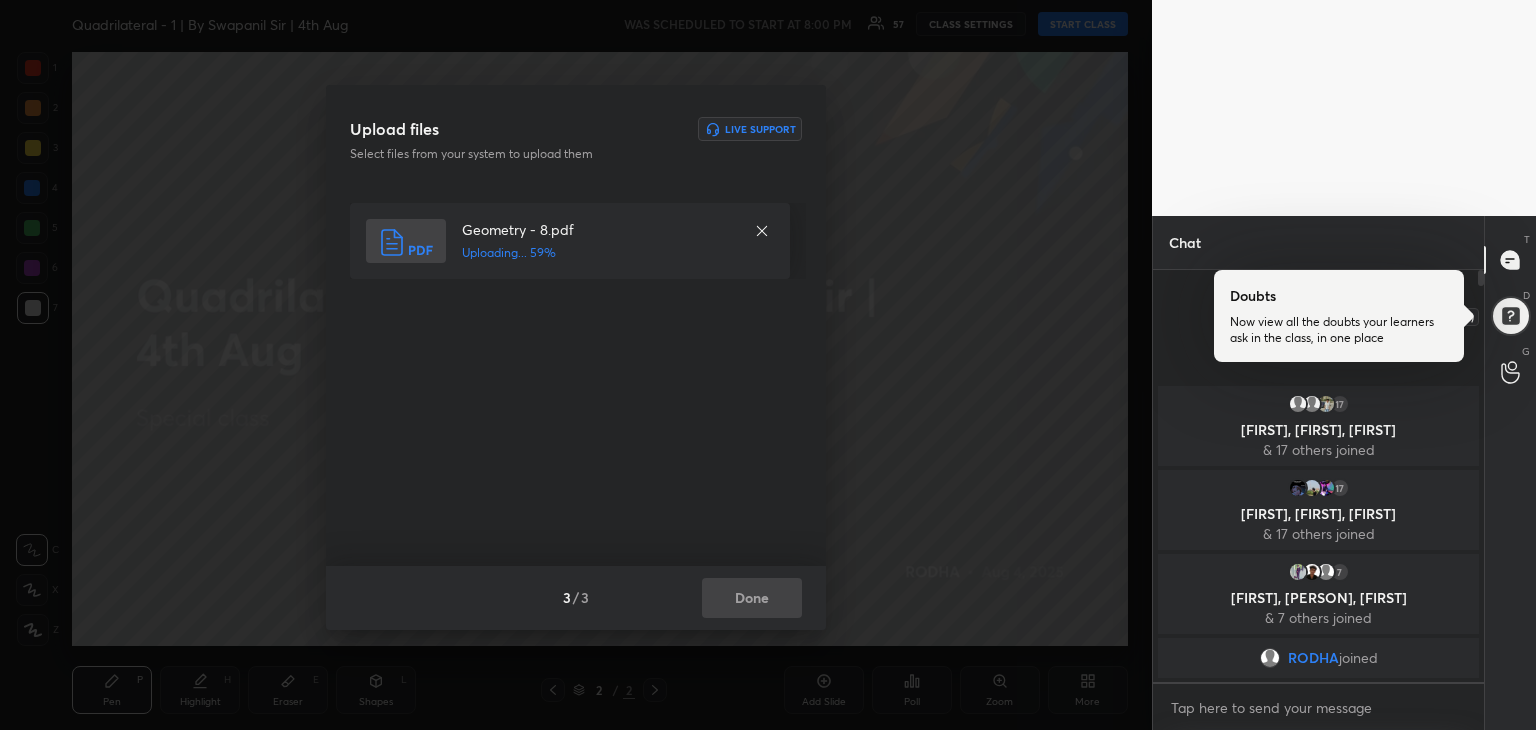 click at bounding box center (1511, 316) 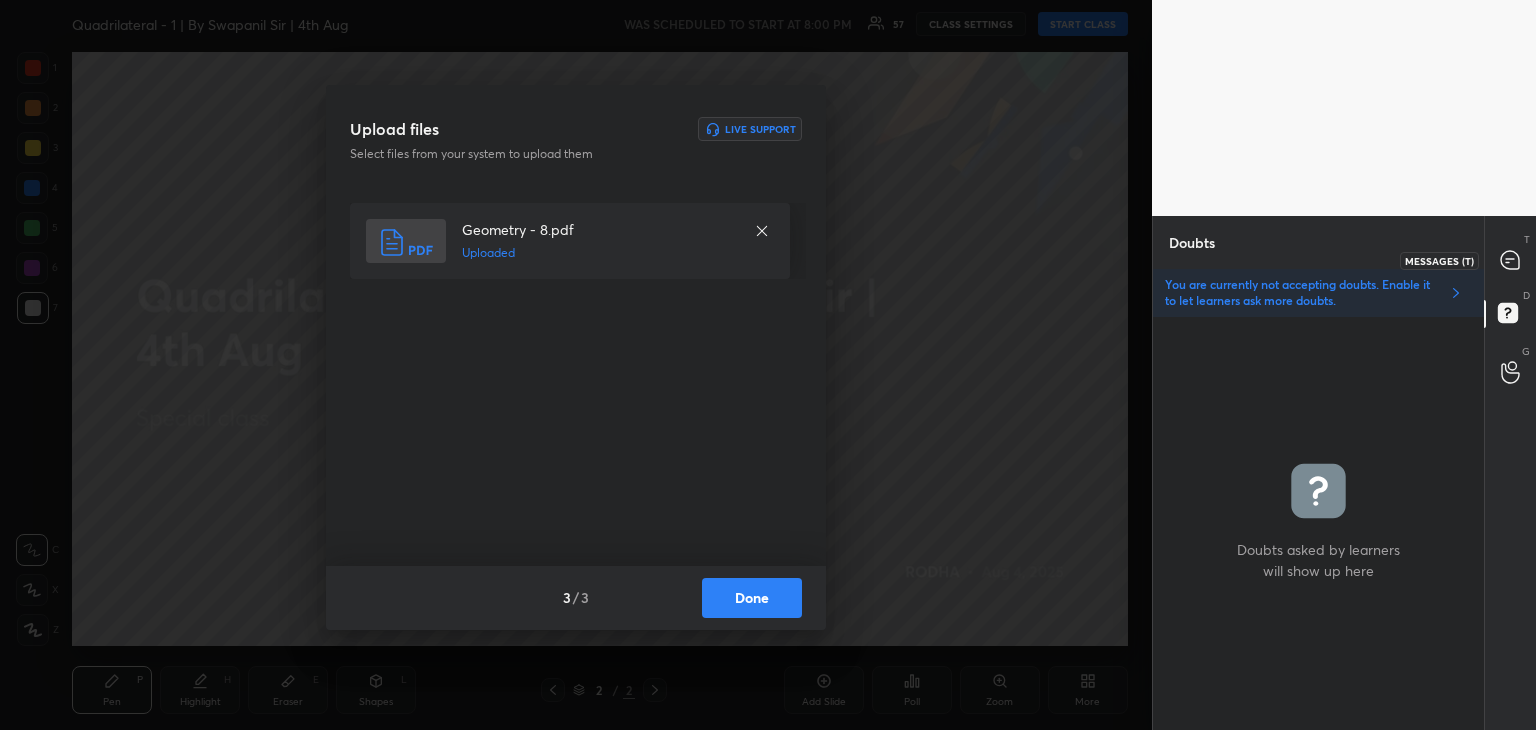click 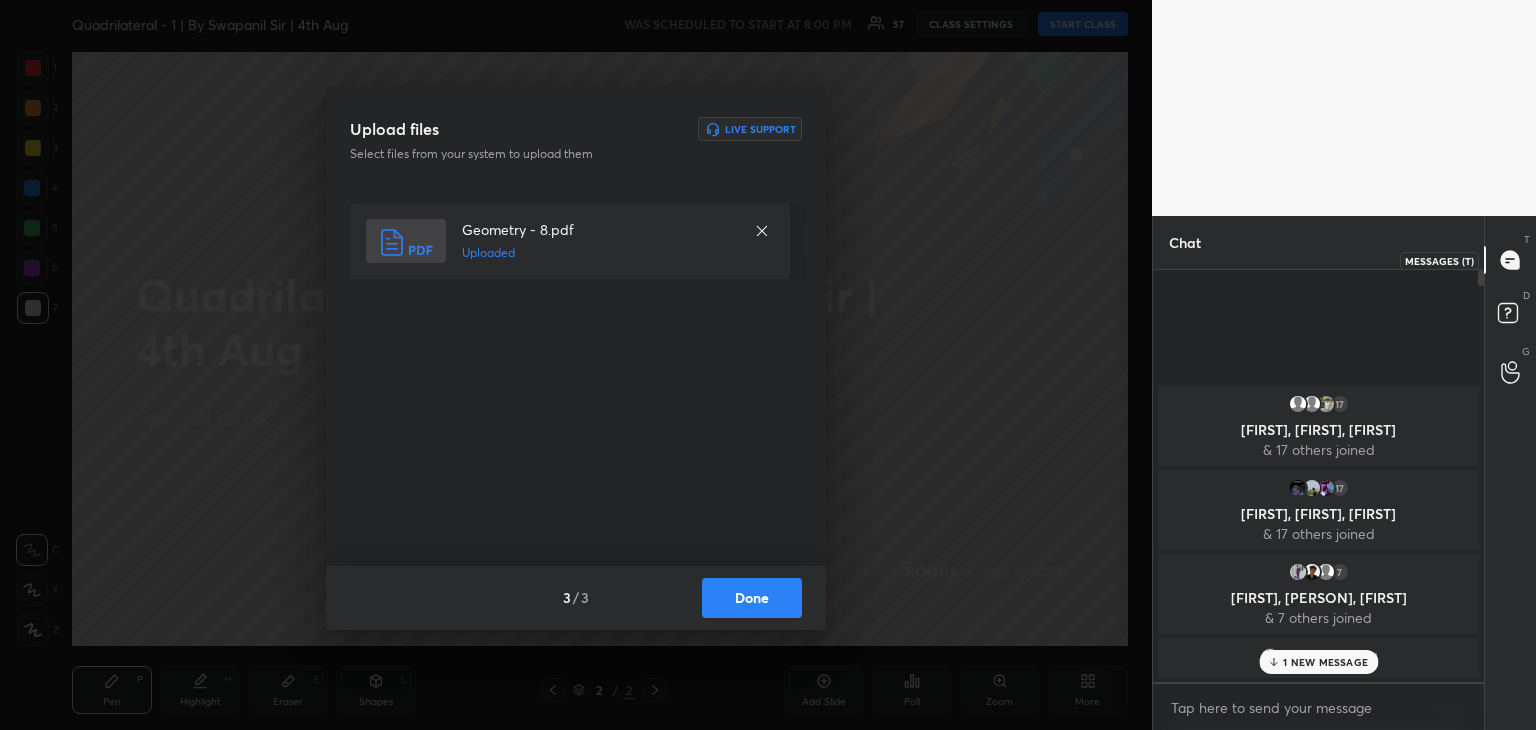 scroll, scrollTop: 5, scrollLeft: 6, axis: both 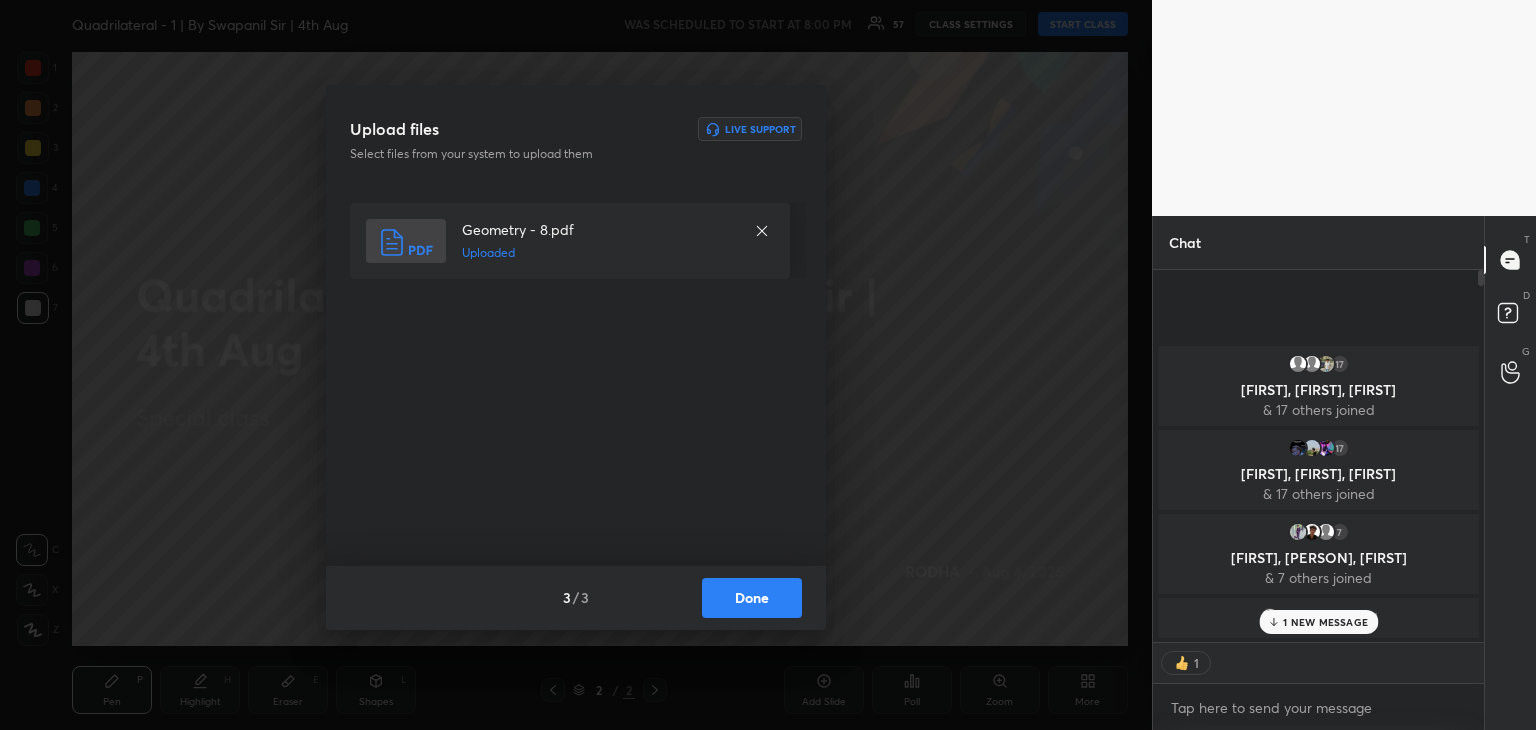 click on "1 NEW MESSAGE" at bounding box center [1325, 622] 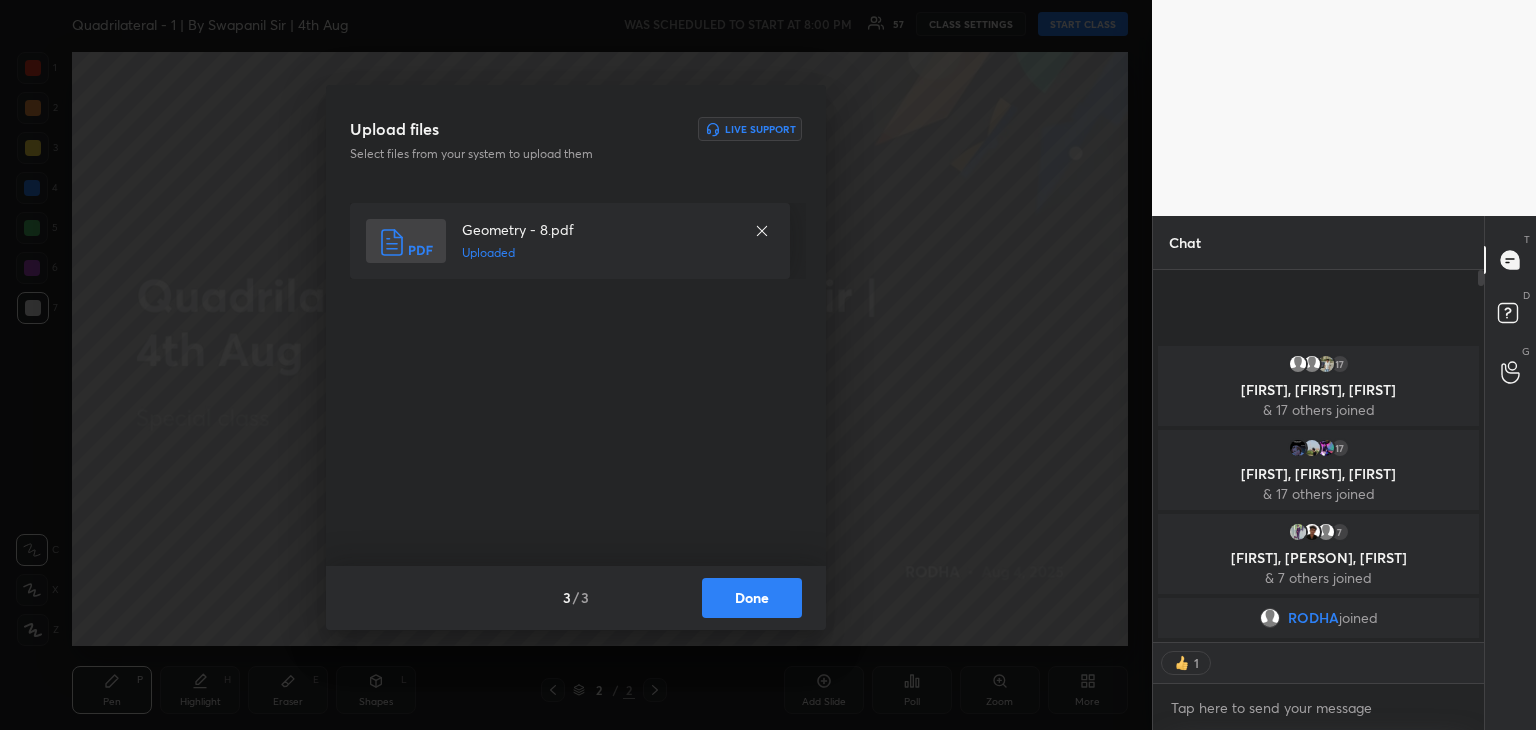 click on "Done" at bounding box center (752, 598) 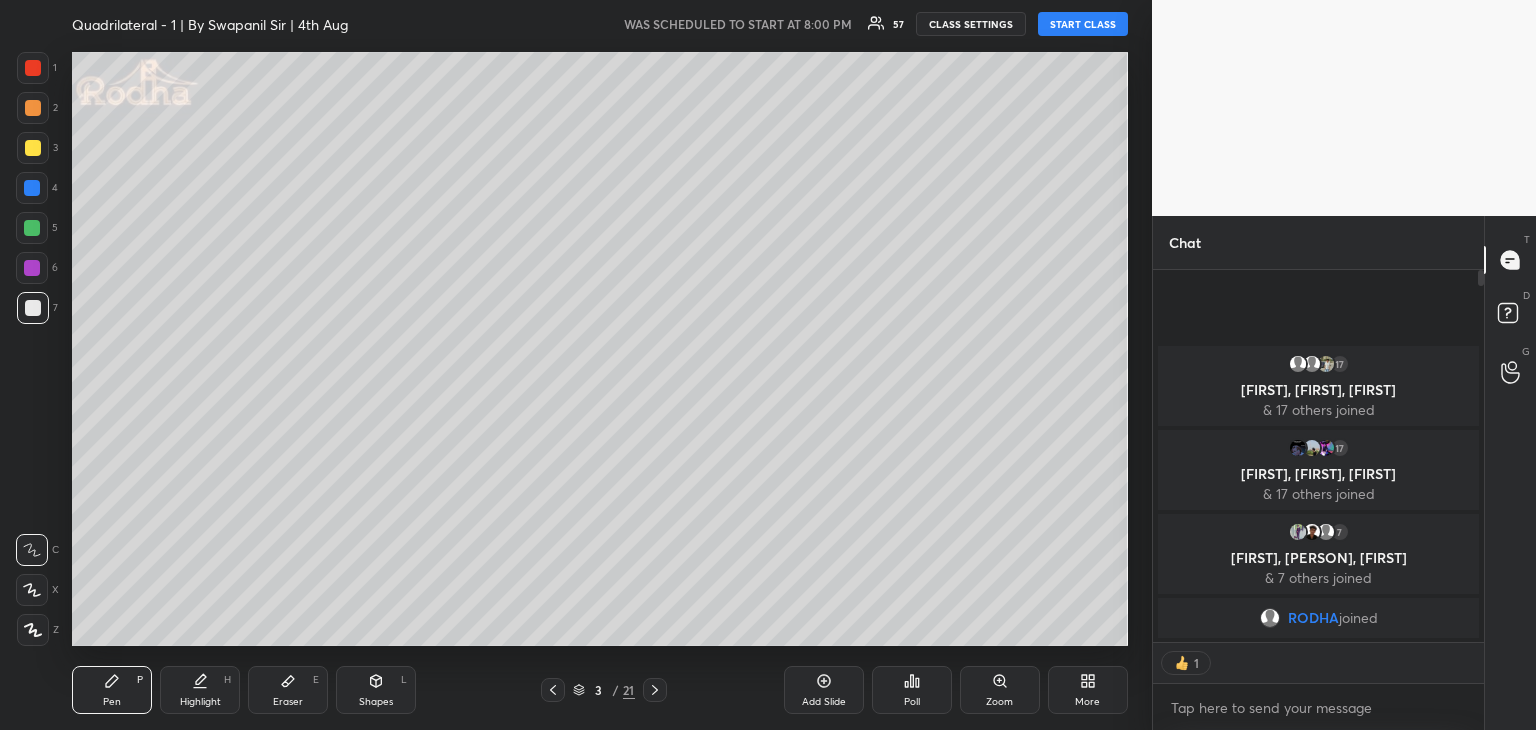 drag, startPoint x: 1084, startPoint y: 15, endPoint x: 1096, endPoint y: 24, distance: 15 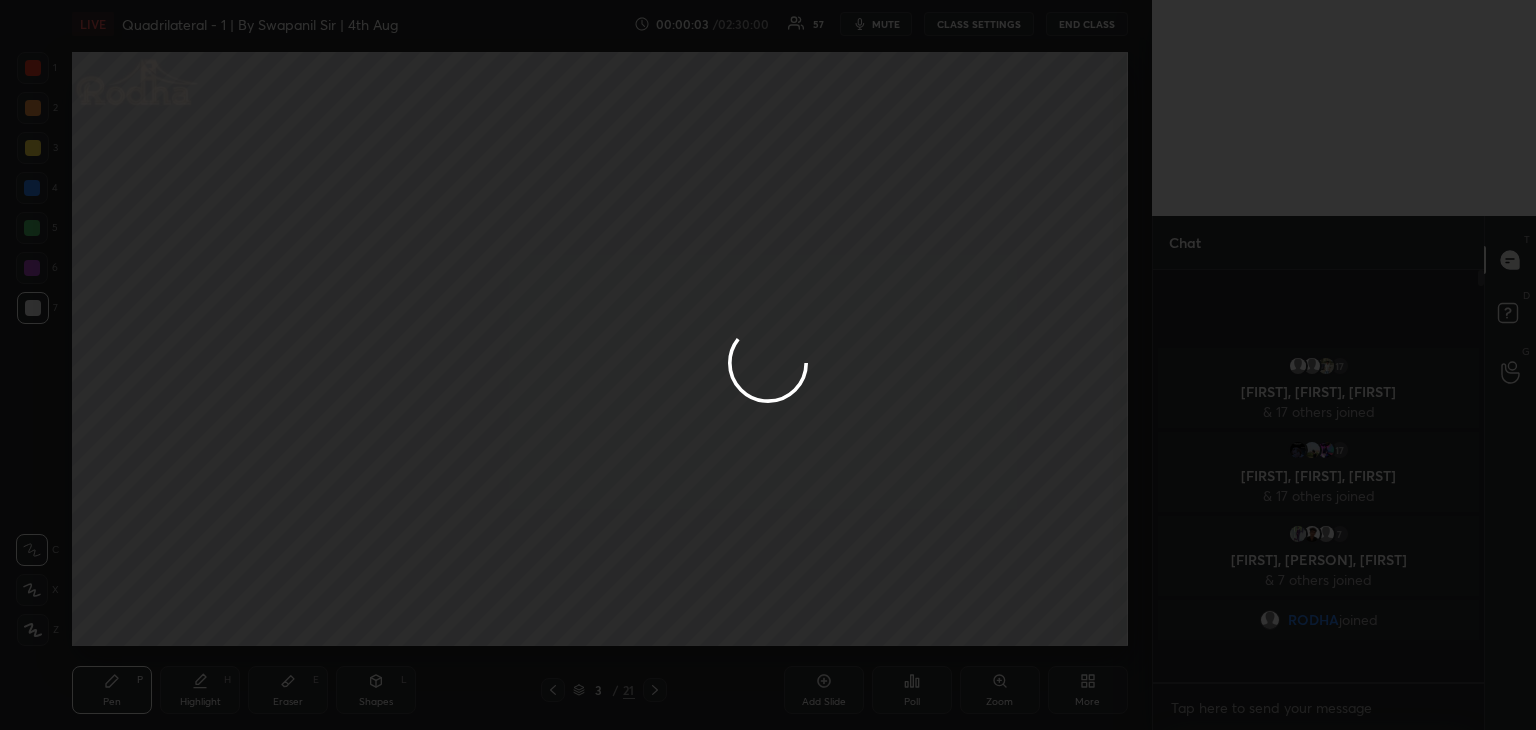 scroll, scrollTop: 5, scrollLeft: 6, axis: both 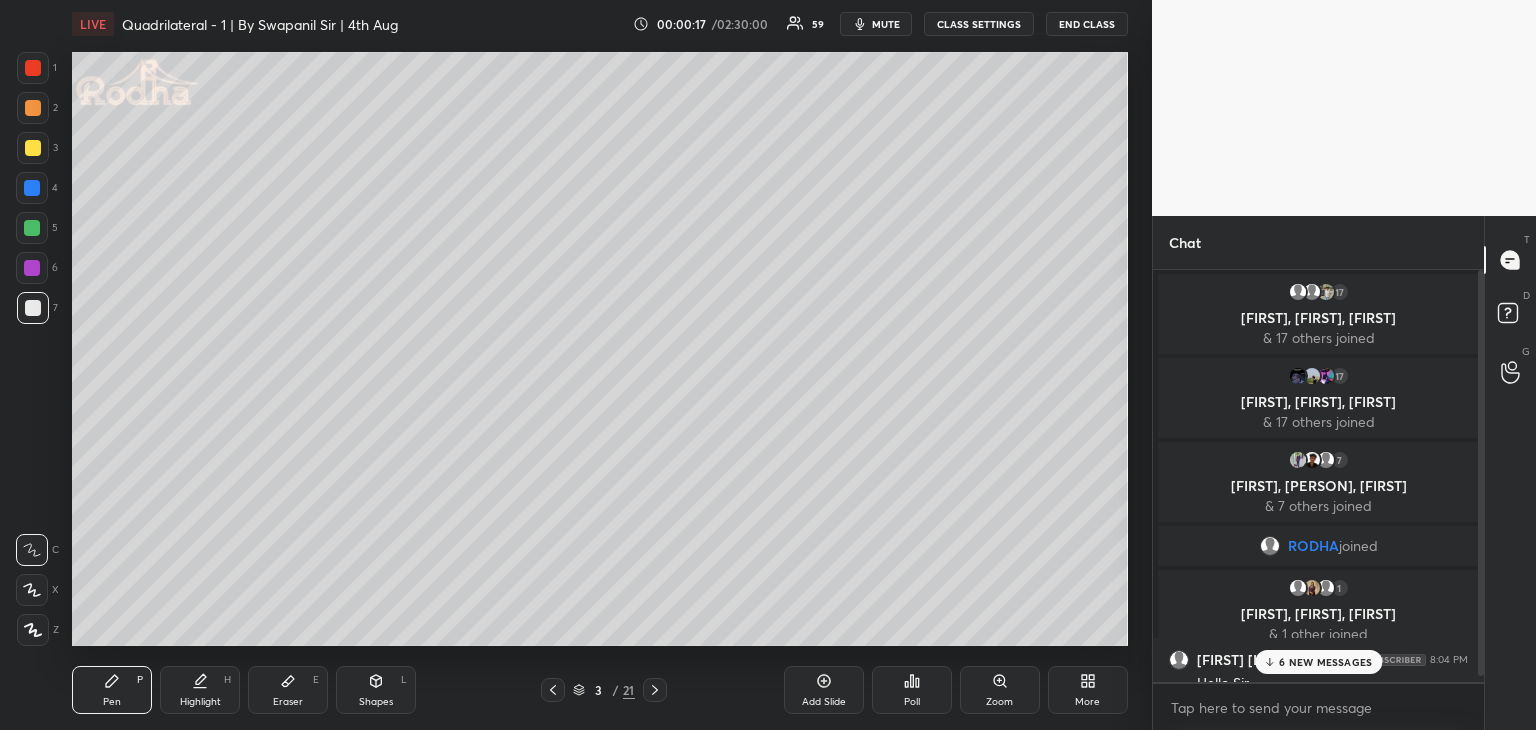click on "6 NEW MESSAGES" at bounding box center (1325, 662) 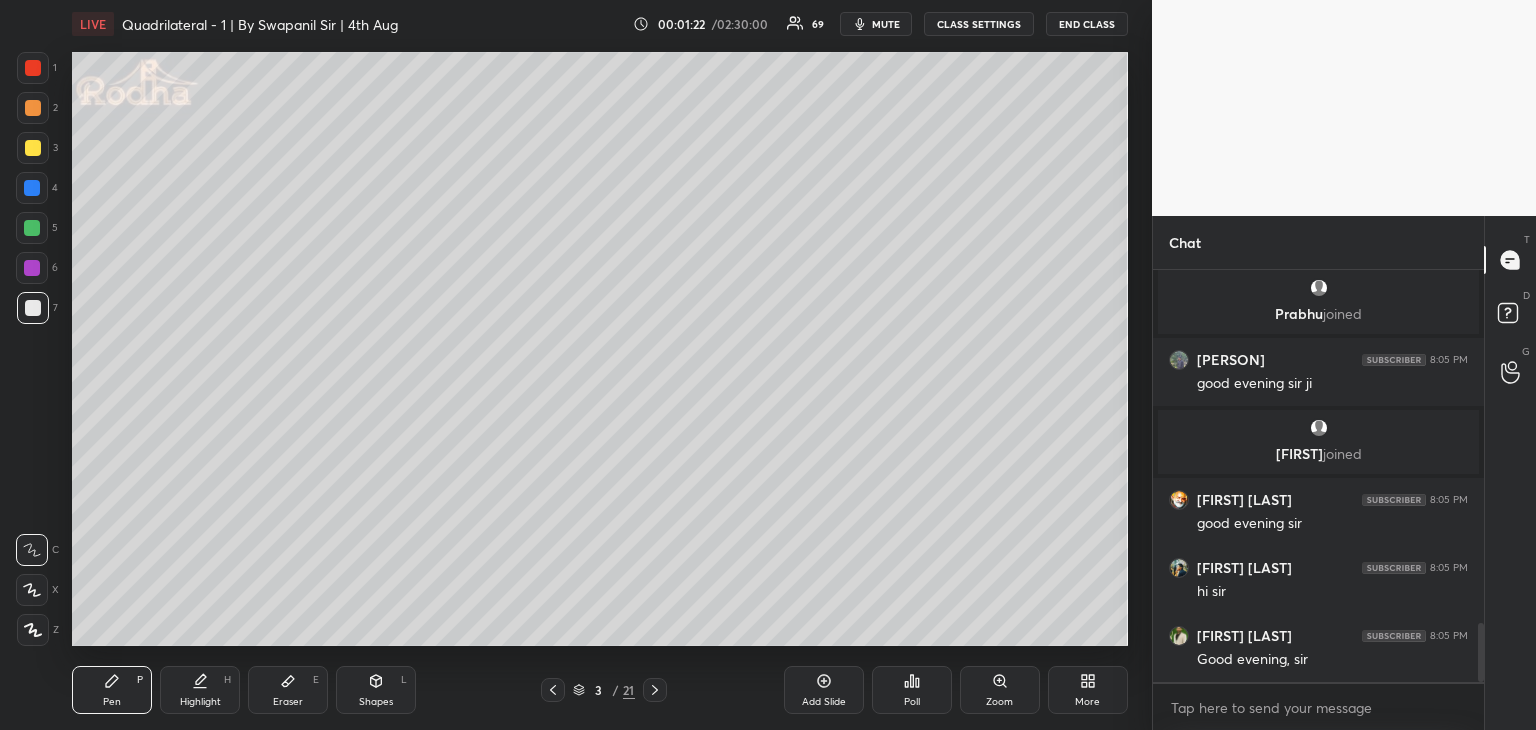 scroll, scrollTop: 2546, scrollLeft: 0, axis: vertical 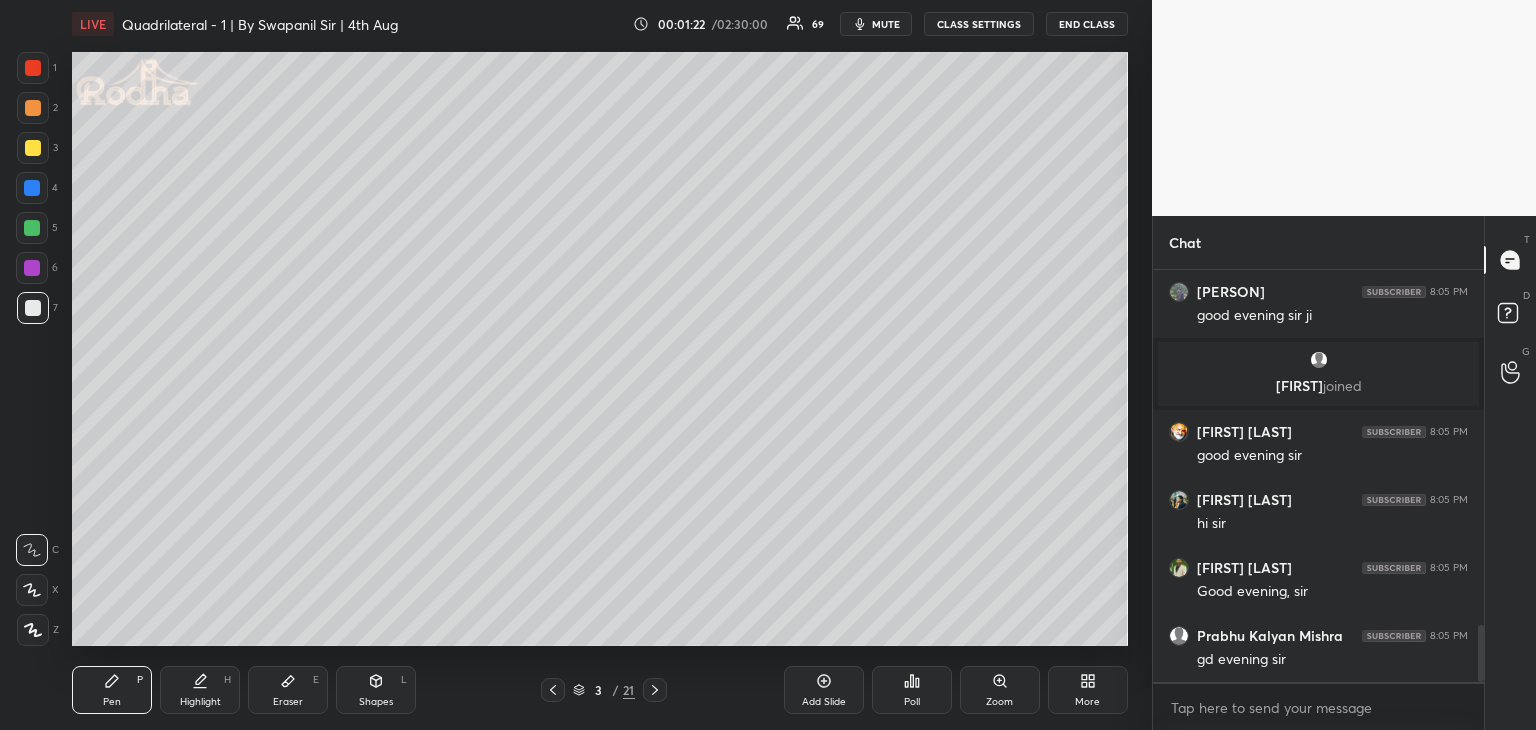 click 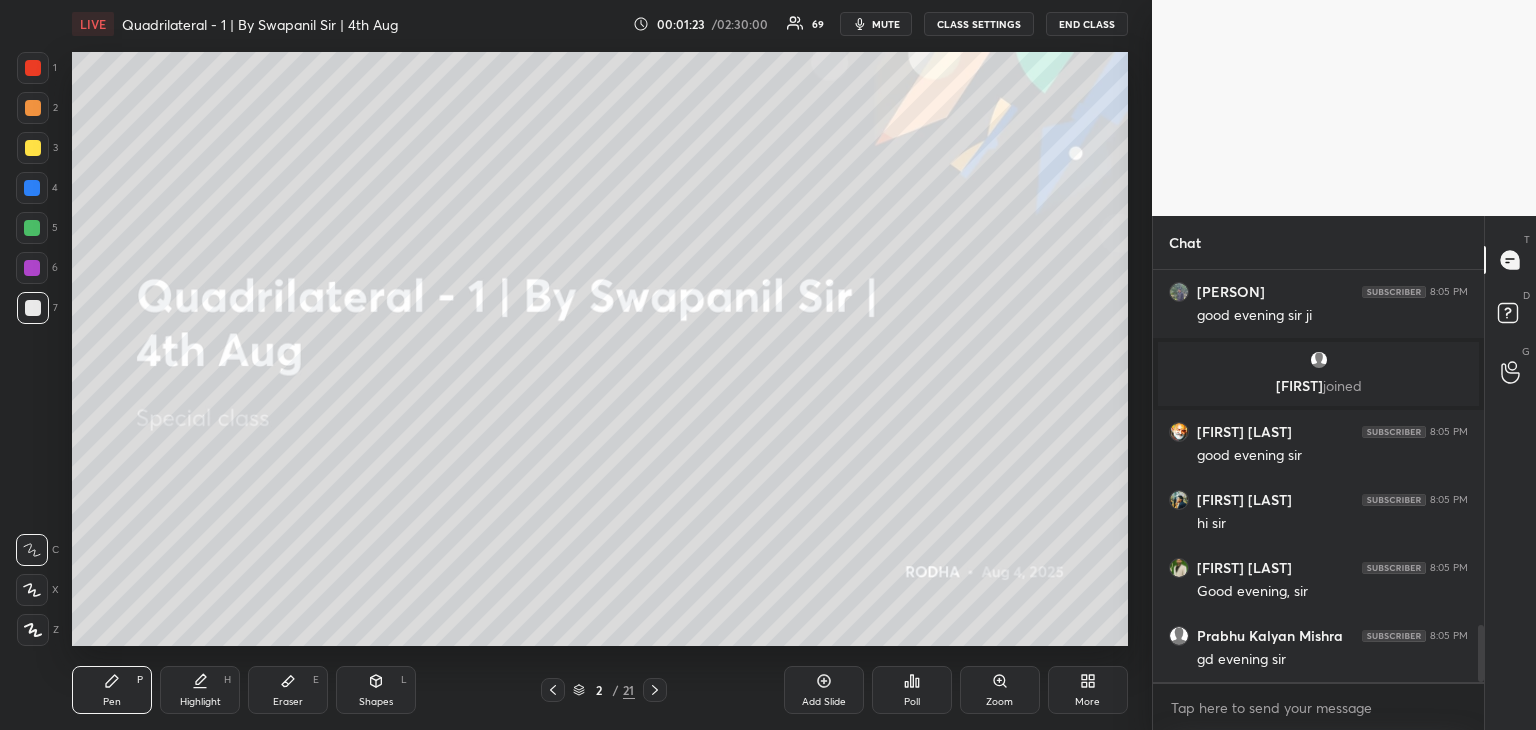 click 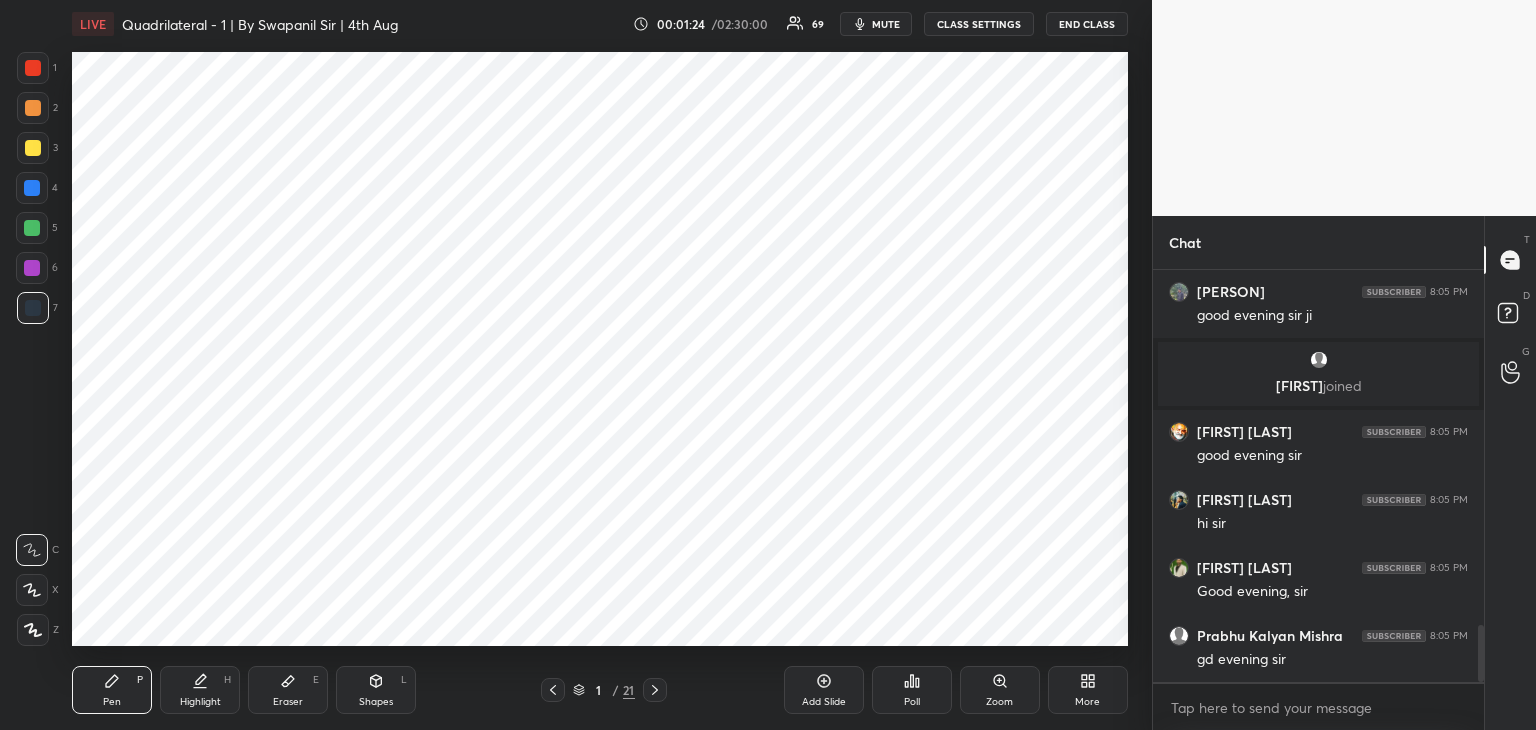 click 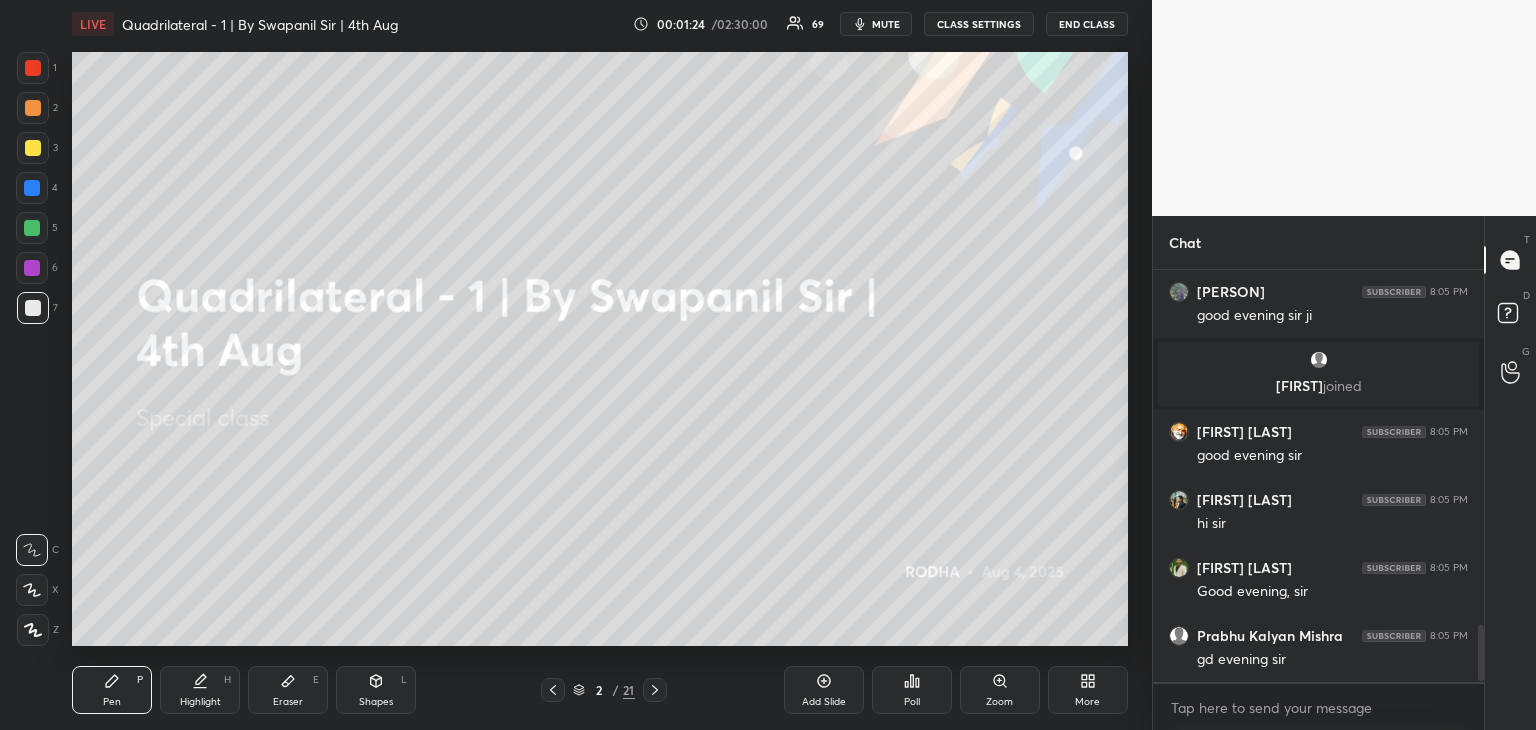scroll, scrollTop: 2618, scrollLeft: 0, axis: vertical 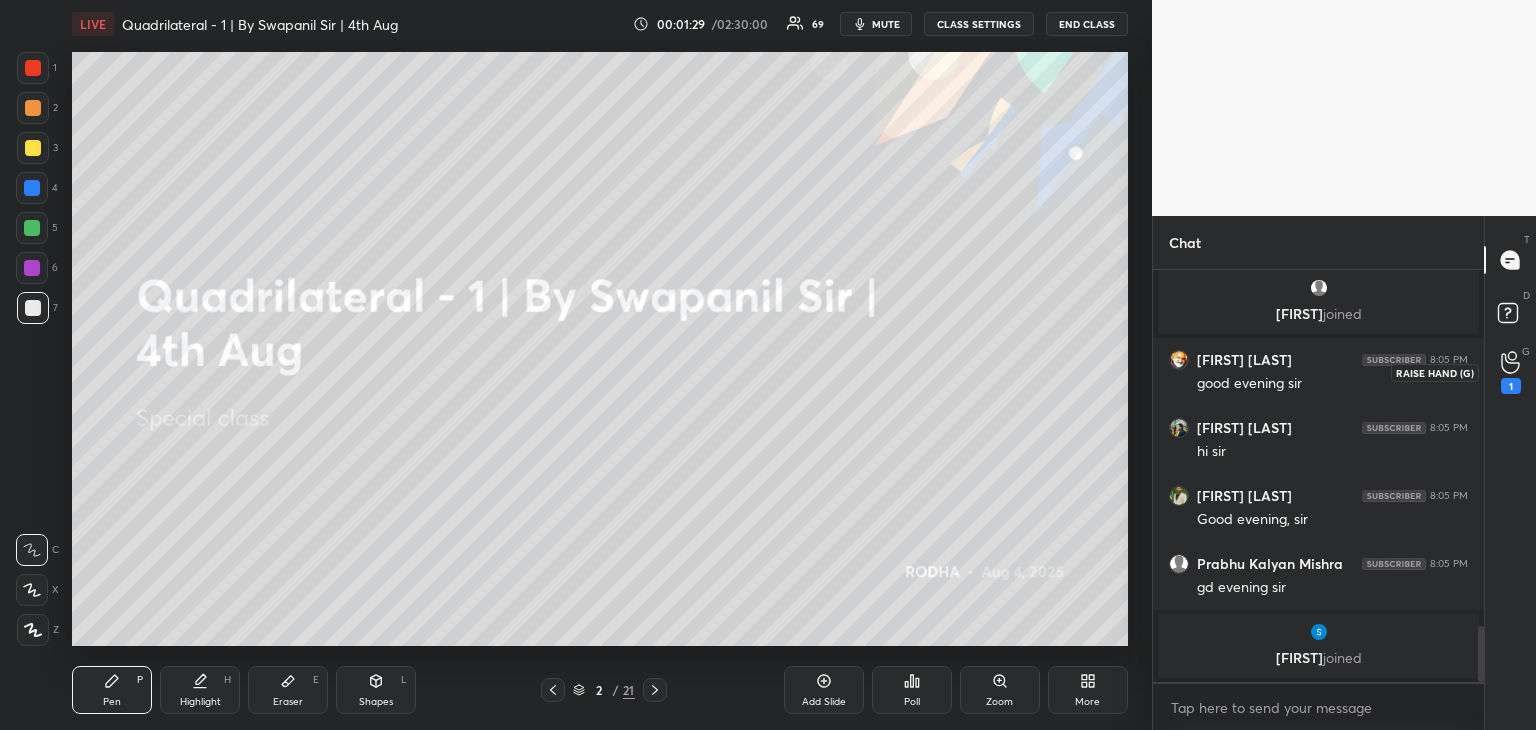 click on "1" at bounding box center [1511, 372] 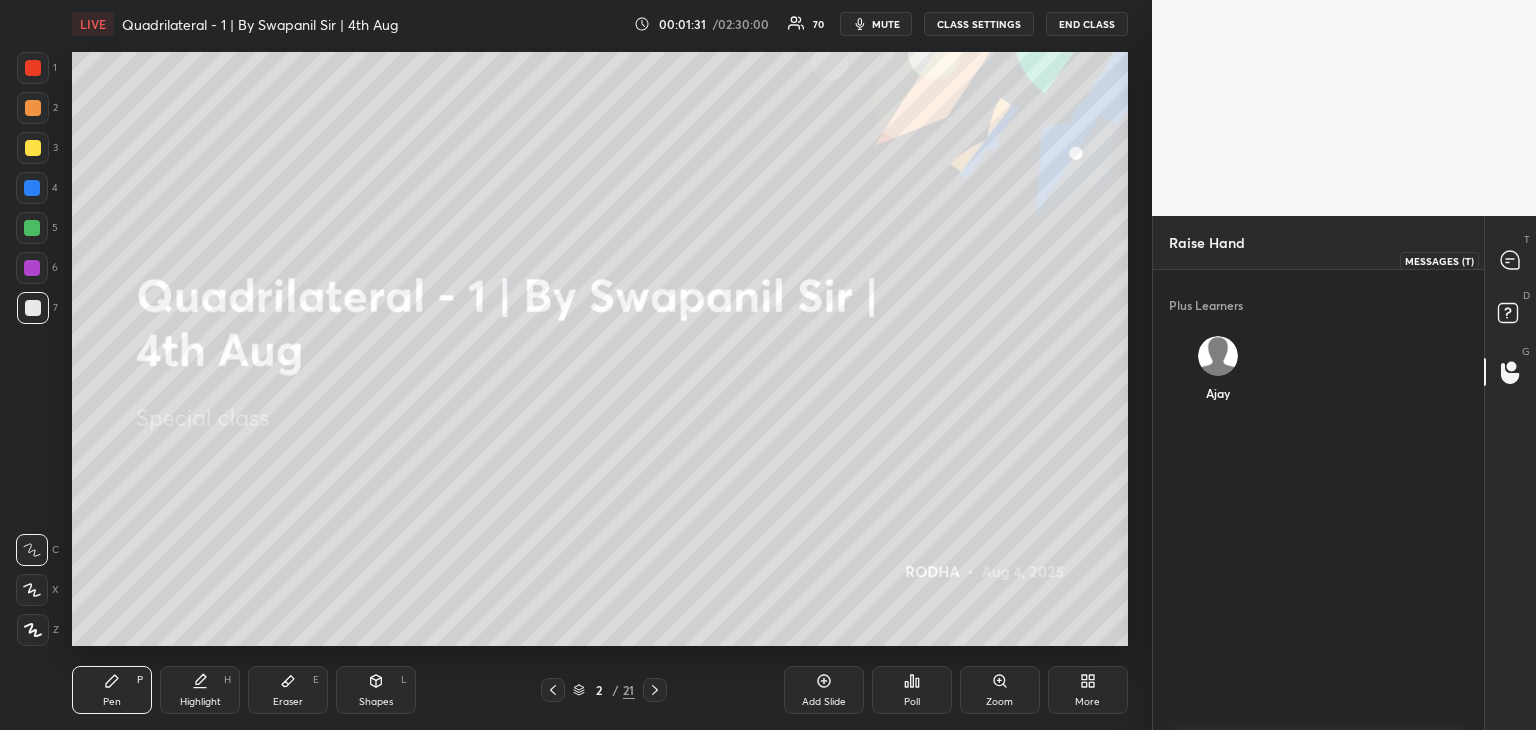 click 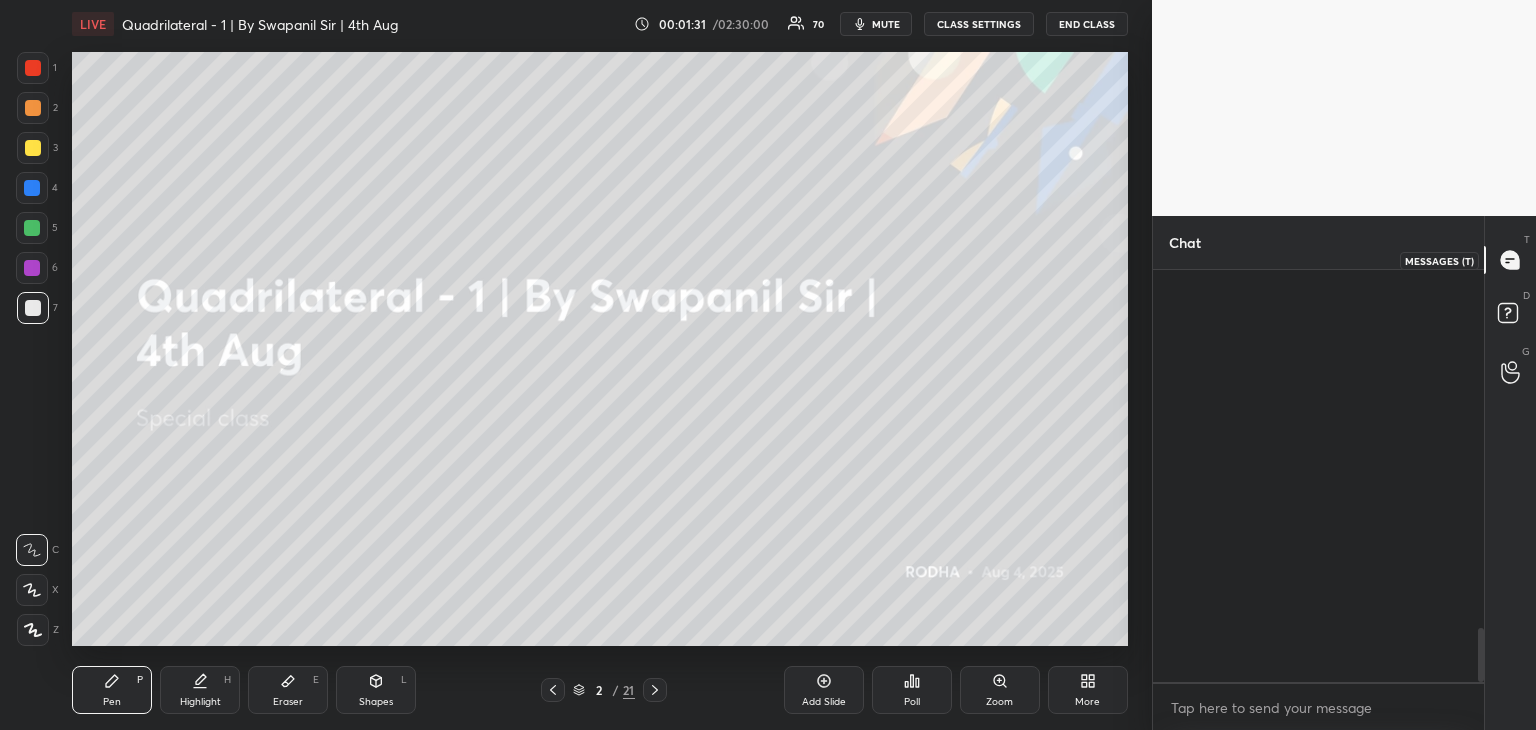 scroll, scrollTop: 2742, scrollLeft: 0, axis: vertical 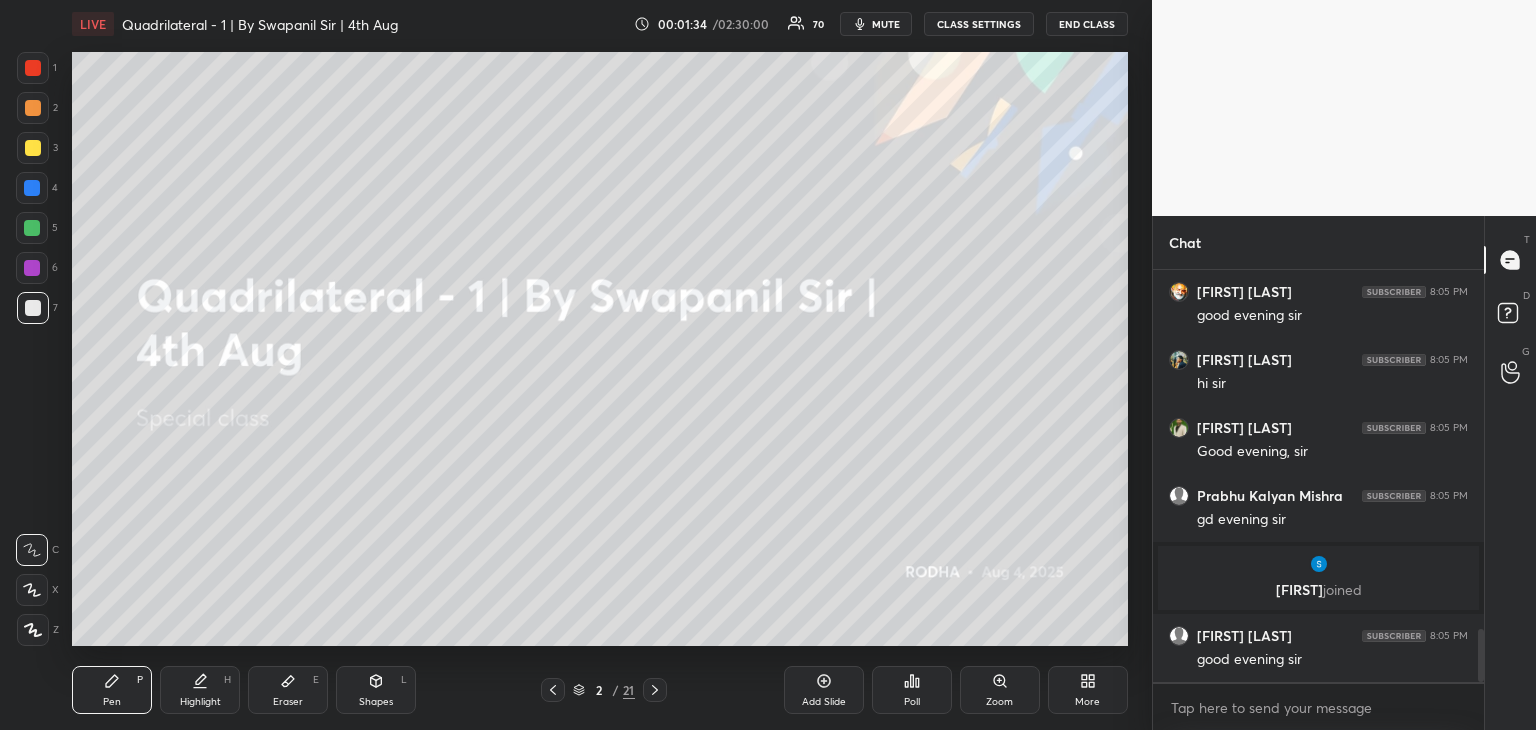 drag, startPoint x: 657, startPoint y: 696, endPoint x: 682, endPoint y: 689, distance: 25.96151 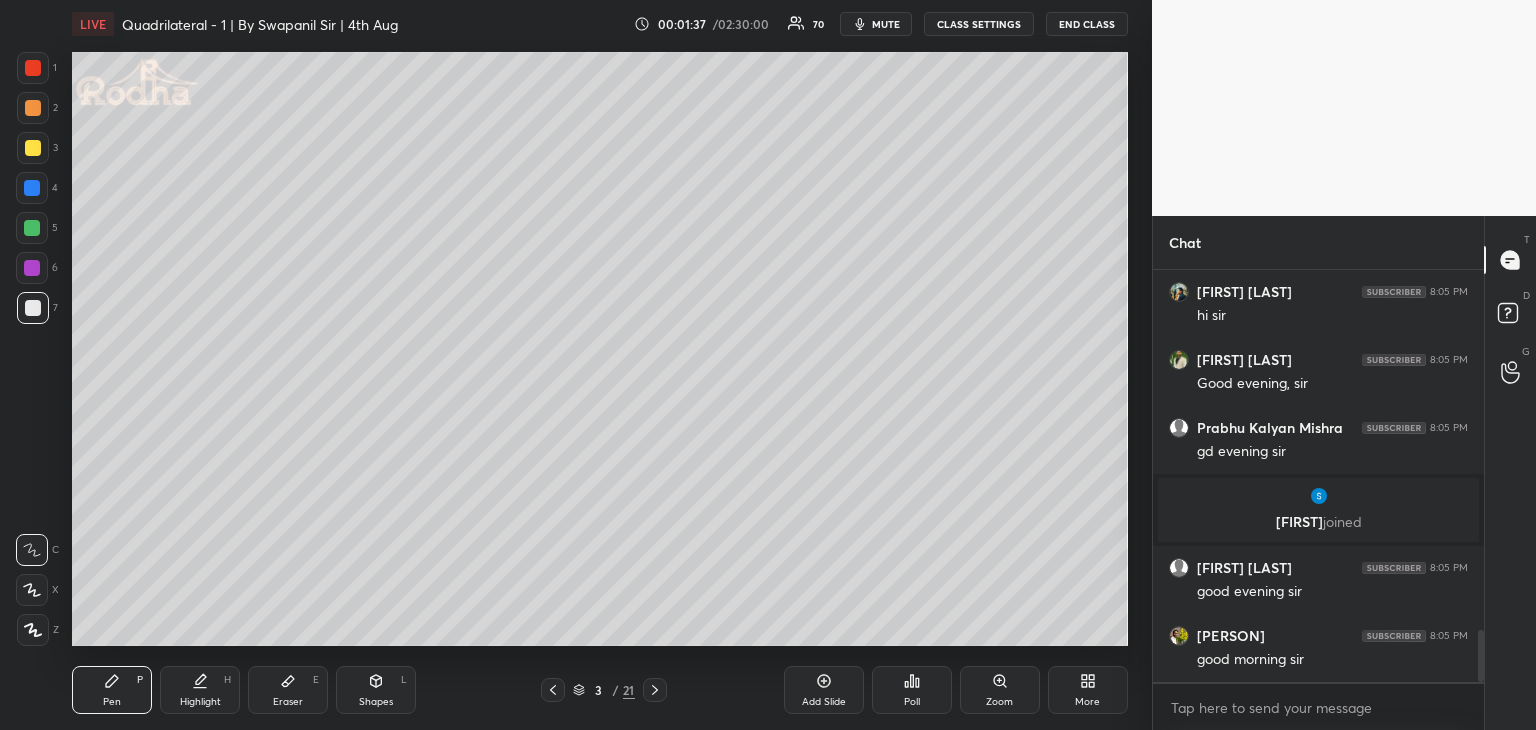 click on "Eraser E" at bounding box center (288, 690) 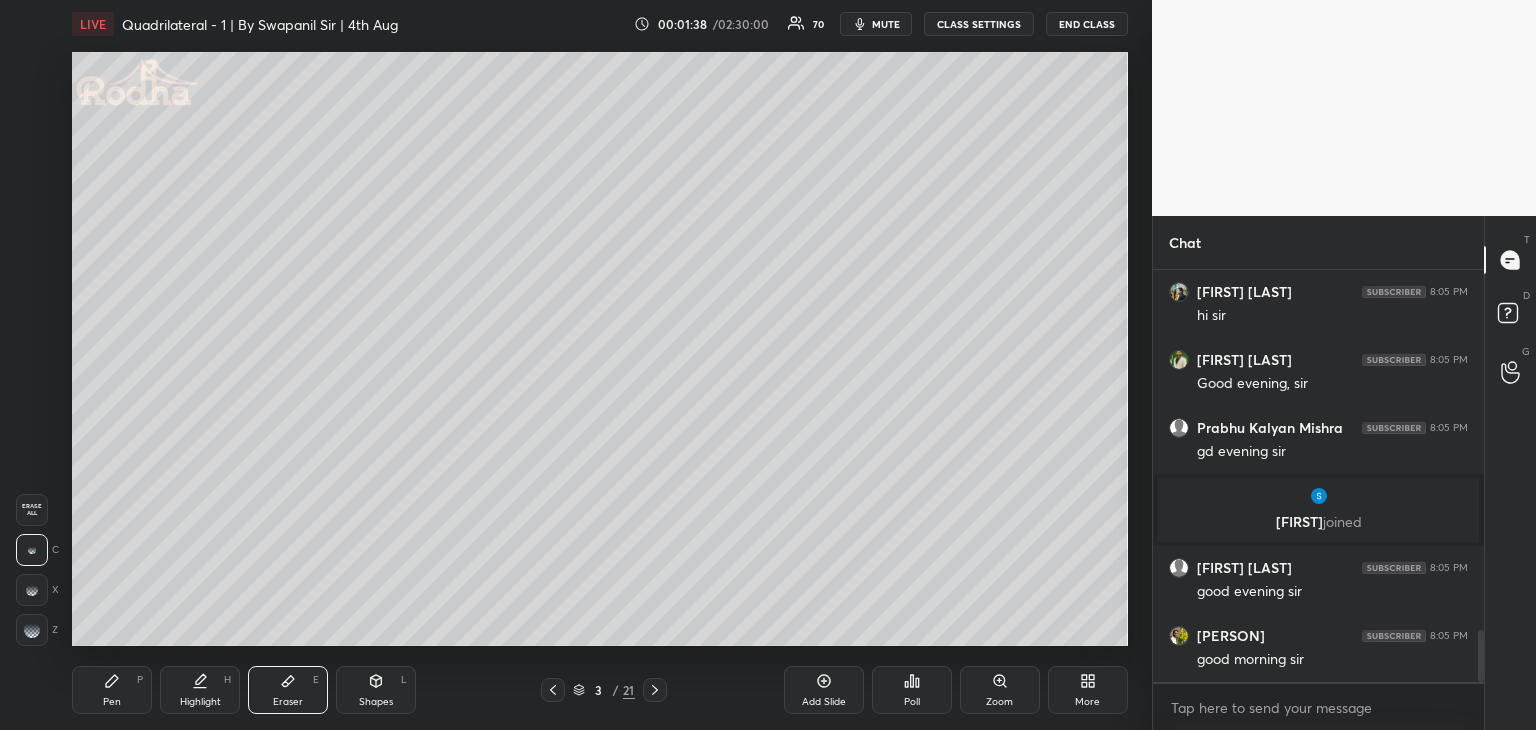 scroll, scrollTop: 2946, scrollLeft: 0, axis: vertical 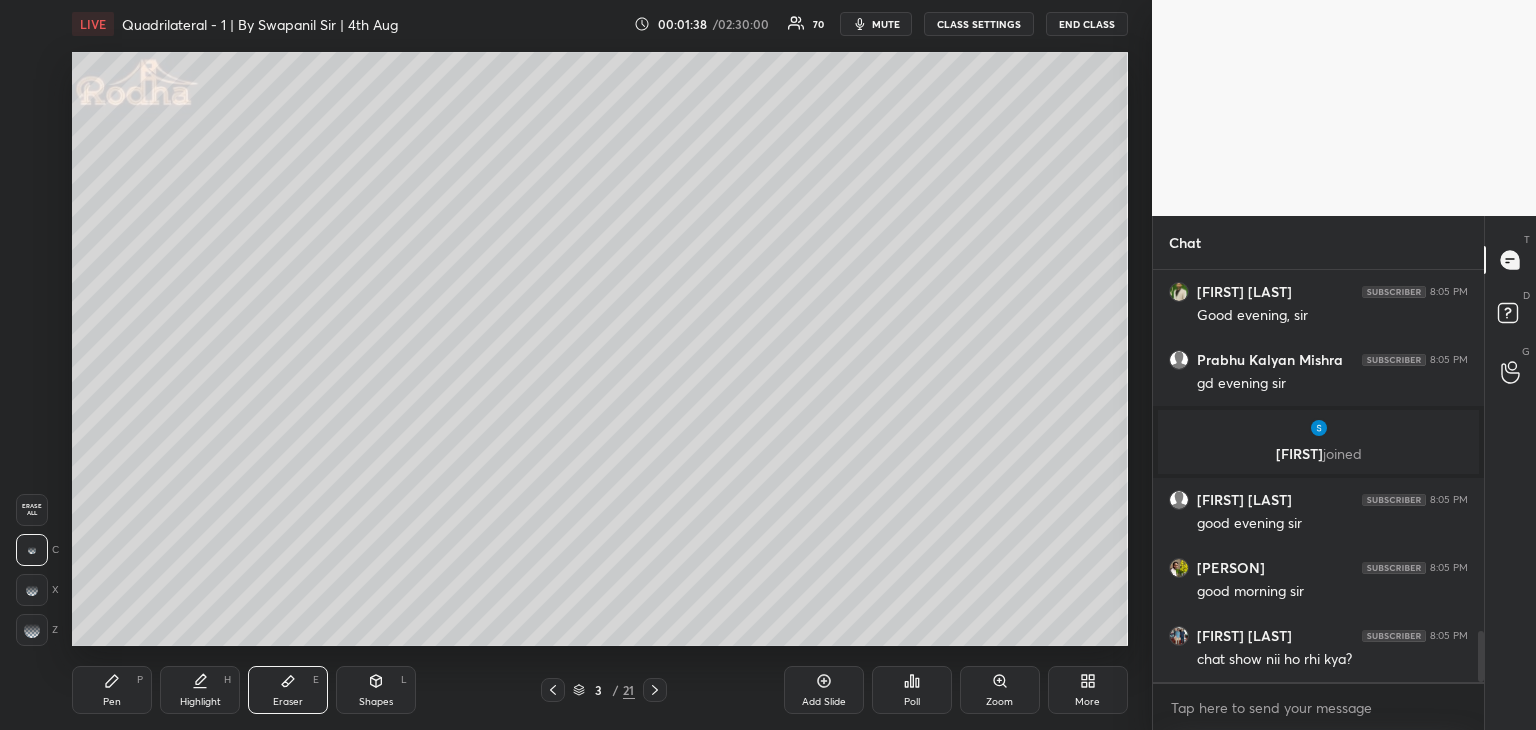 click on "Shapes L" at bounding box center [376, 690] 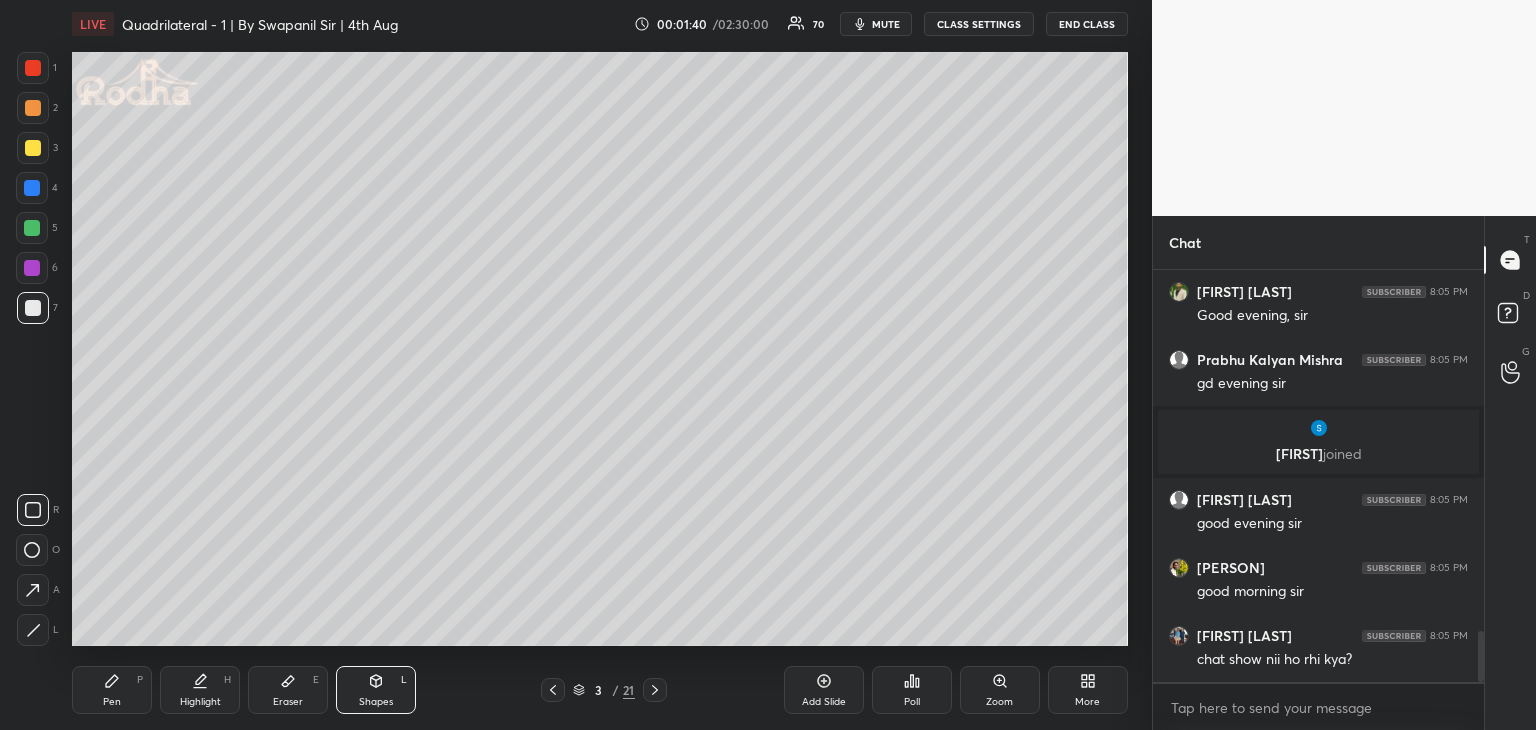 click at bounding box center (33, 630) 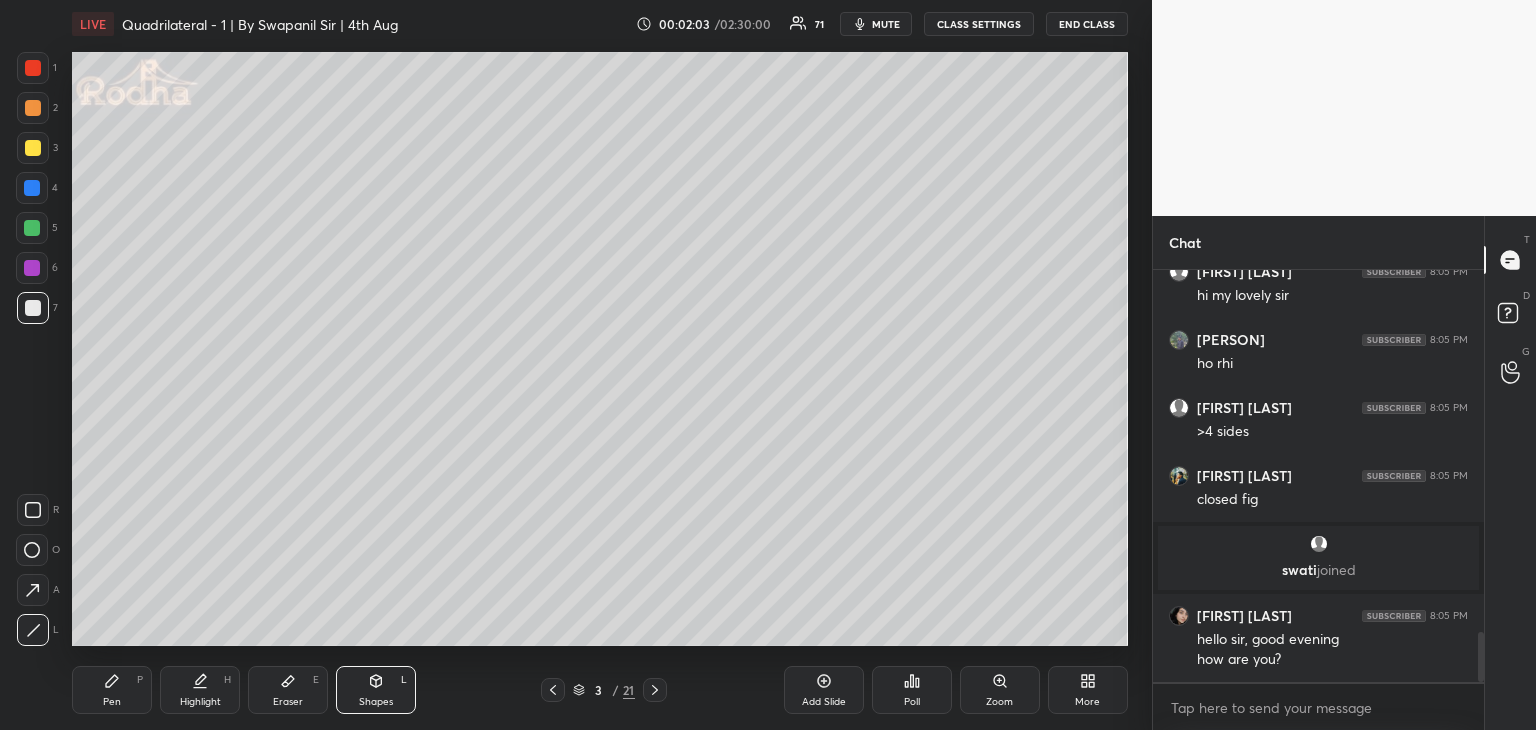 scroll, scrollTop: 3084, scrollLeft: 0, axis: vertical 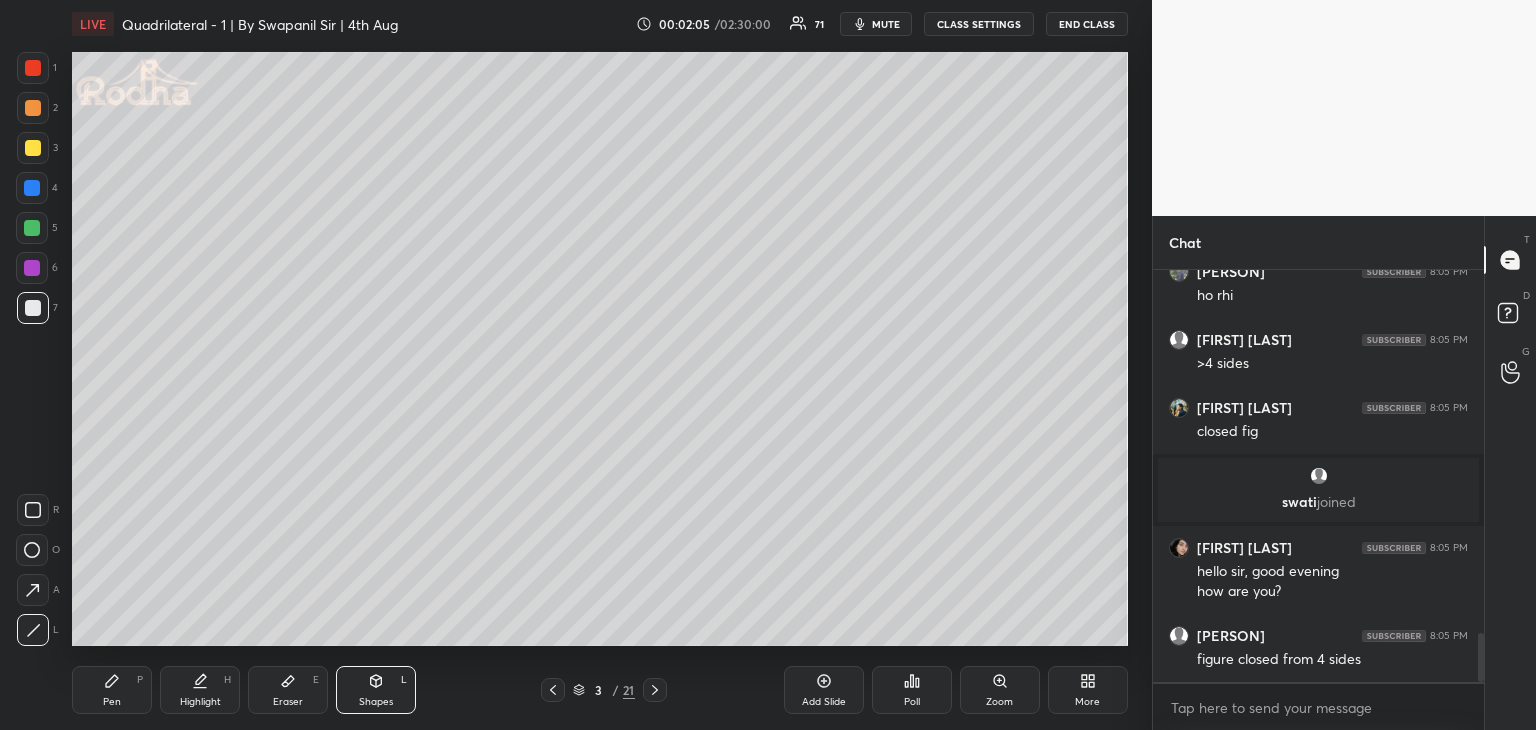 drag, startPoint x: 295, startPoint y: 671, endPoint x: 285, endPoint y: 651, distance: 22.36068 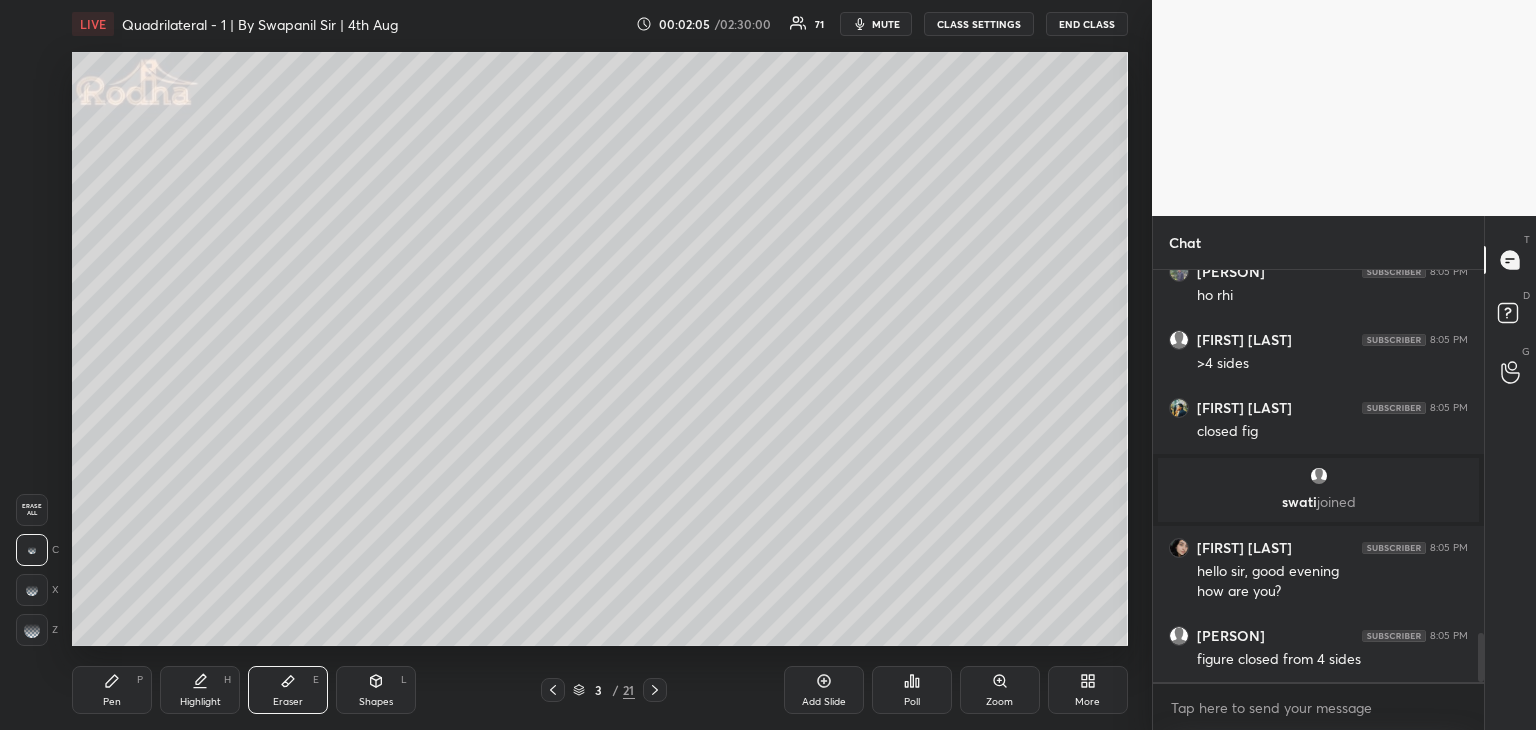 click at bounding box center [32, 550] 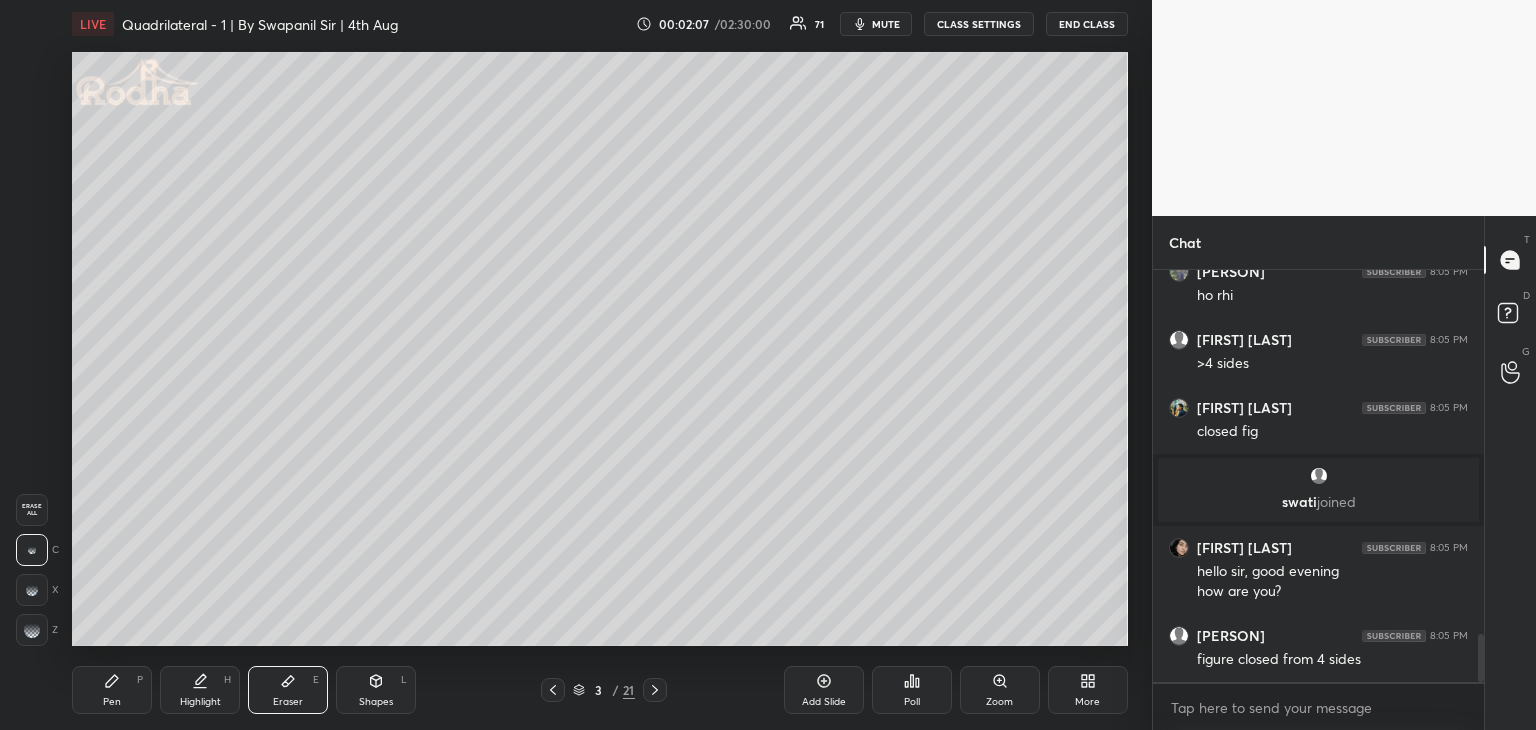 scroll, scrollTop: 3156, scrollLeft: 0, axis: vertical 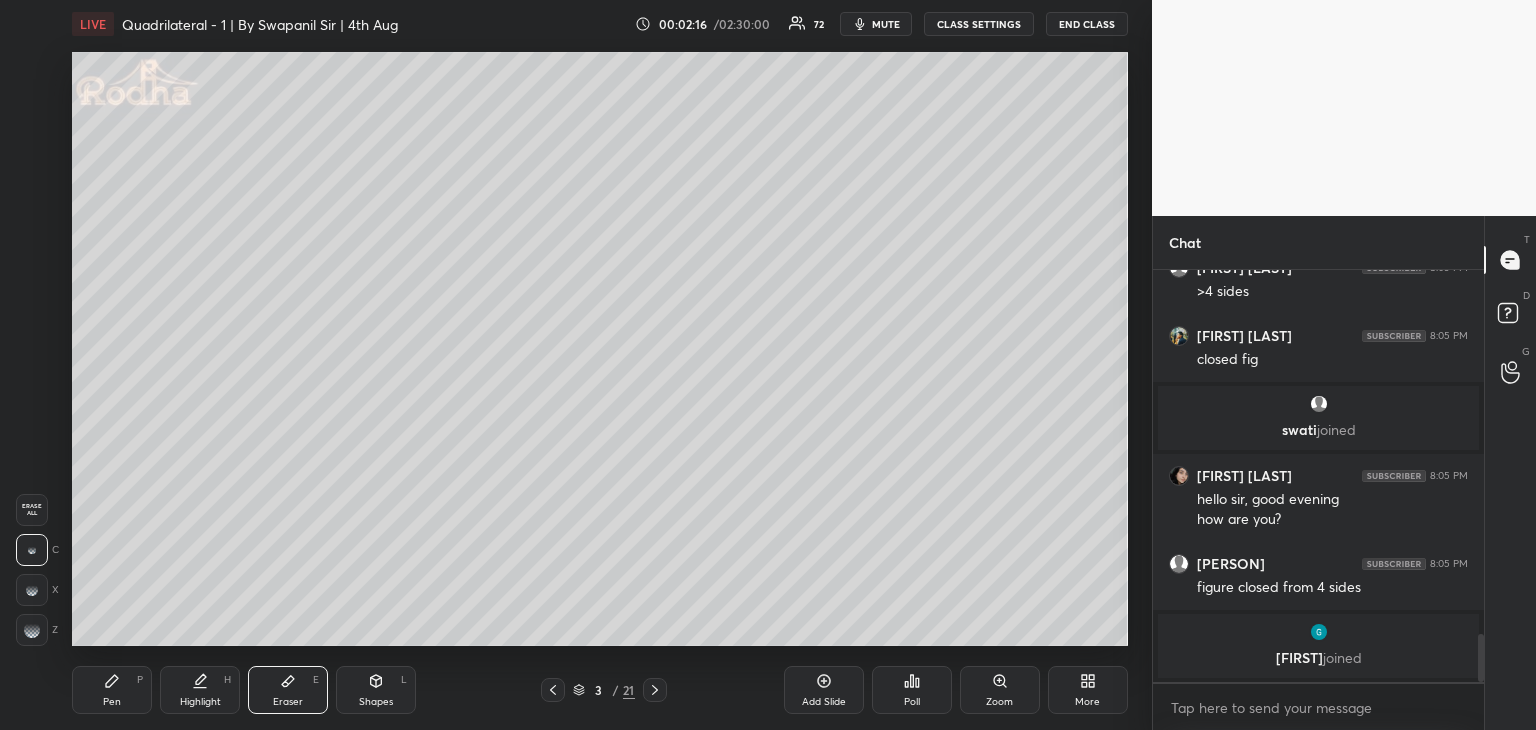 drag, startPoint x: 365, startPoint y: 693, endPoint x: 356, endPoint y: 669, distance: 25.632011 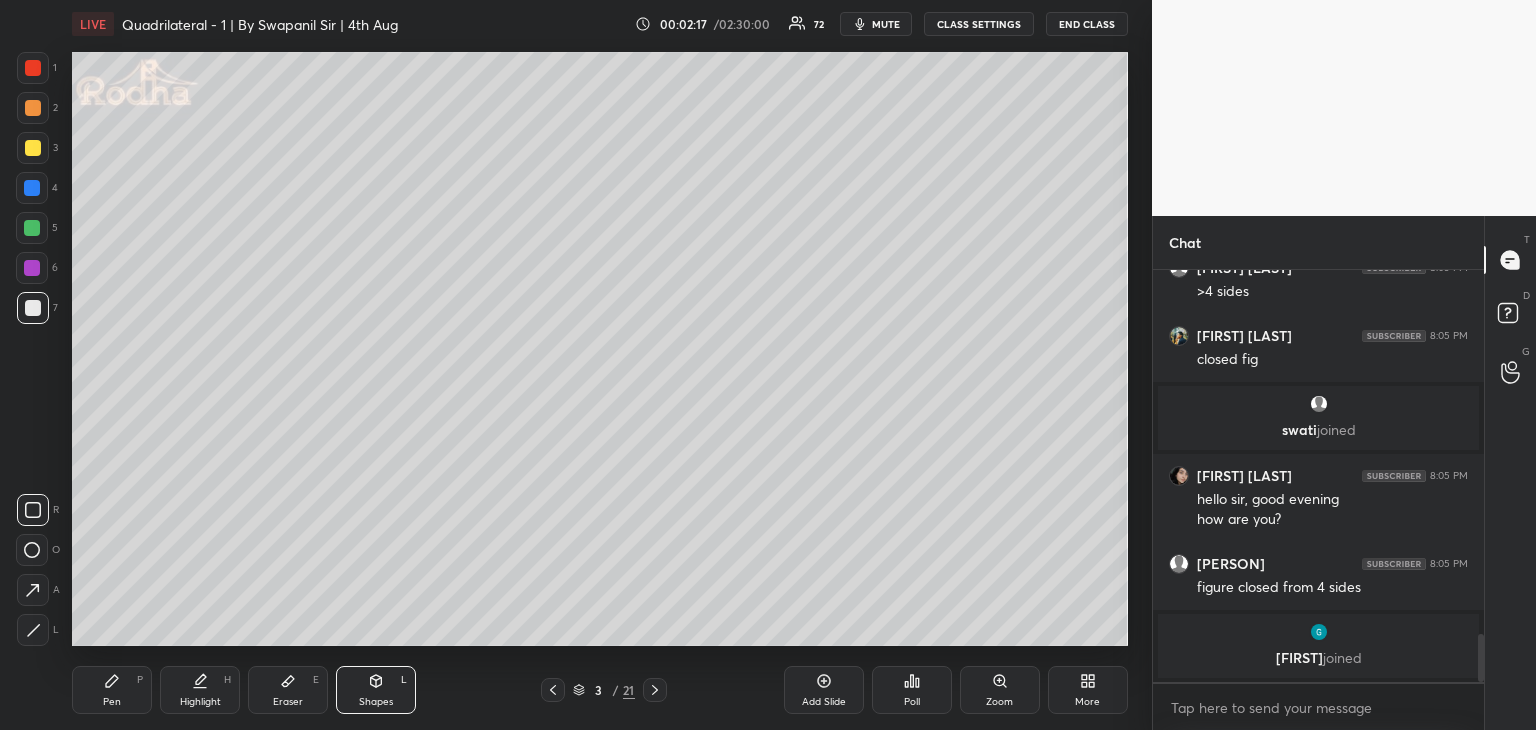 click 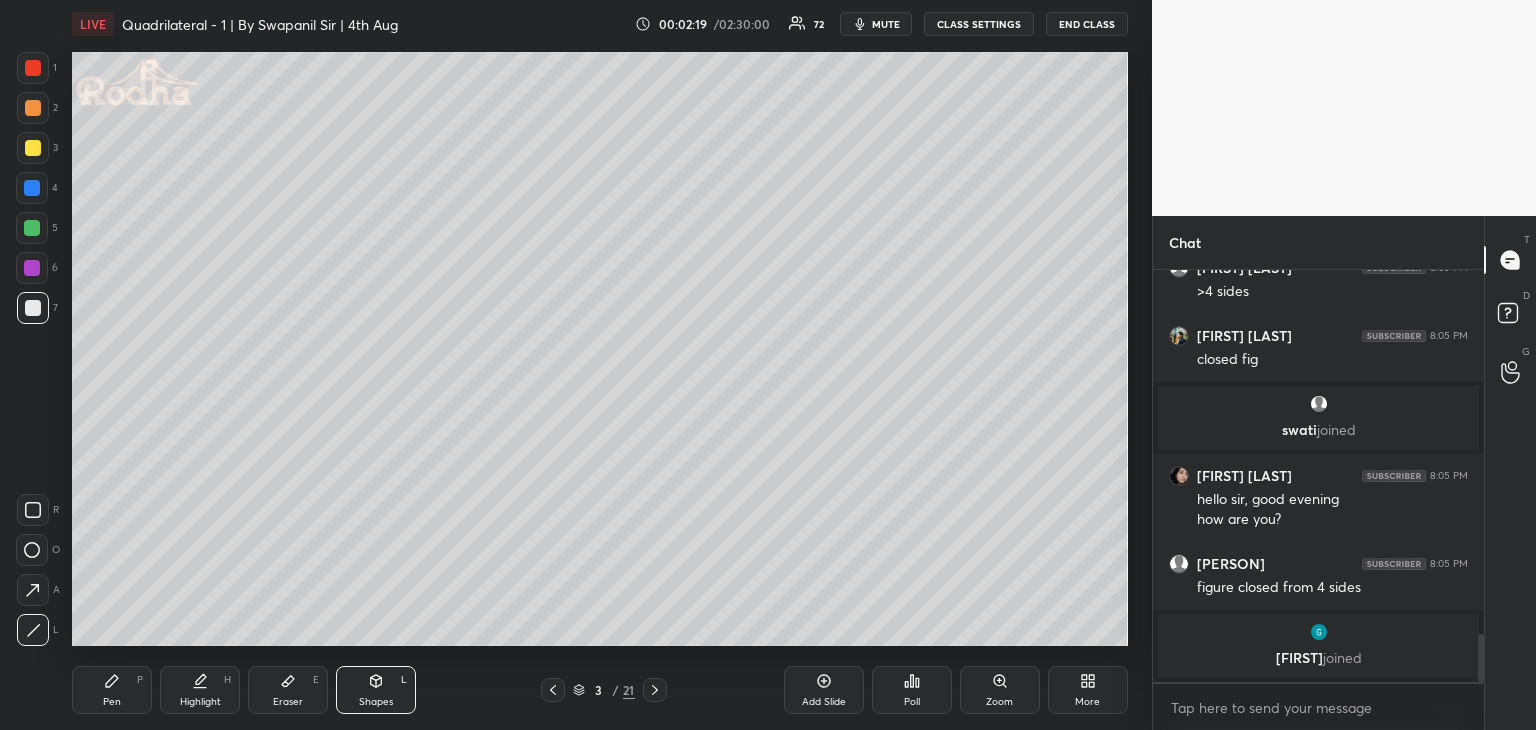 scroll, scrollTop: 3166, scrollLeft: 0, axis: vertical 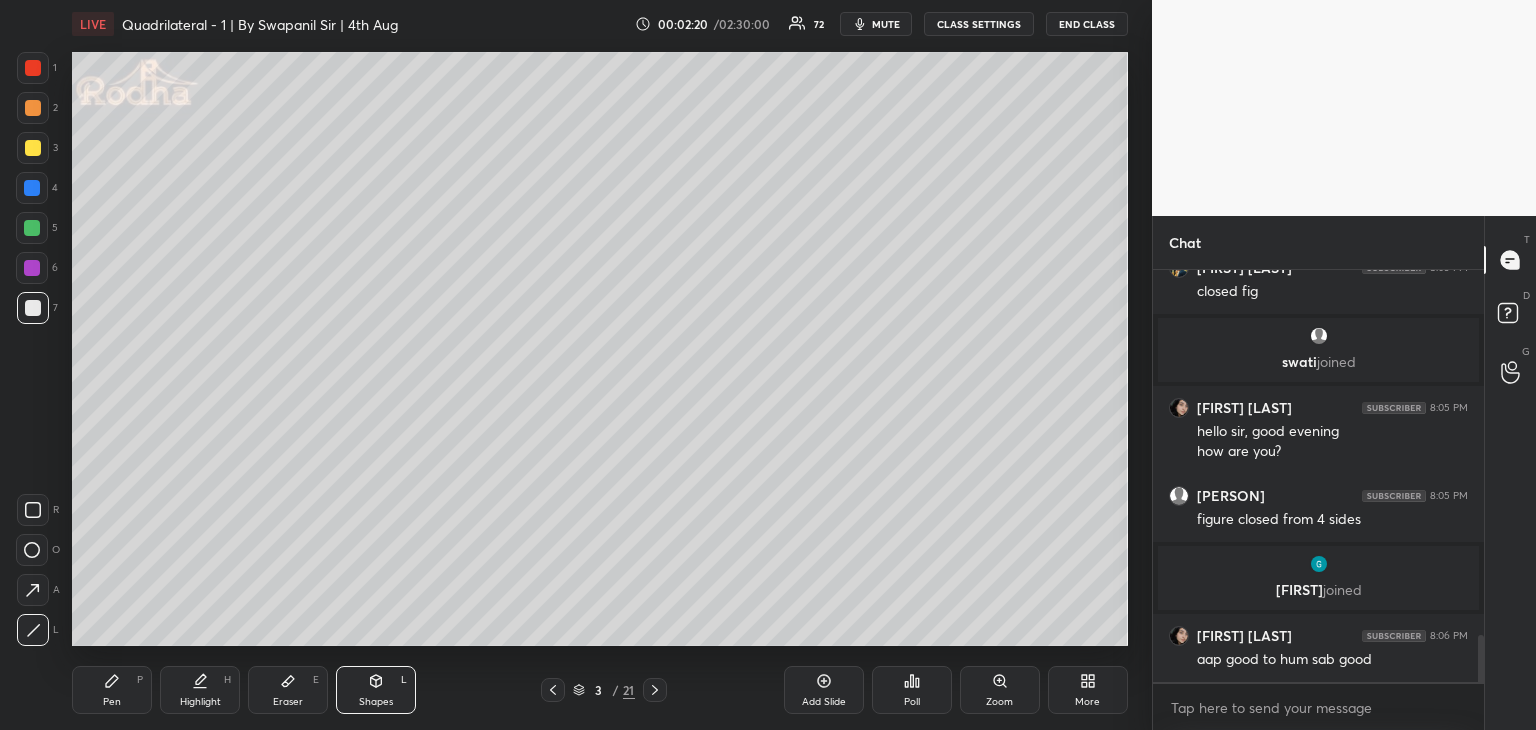 drag, startPoint x: 31, startPoint y: 148, endPoint x: 44, endPoint y: 145, distance: 13.341664 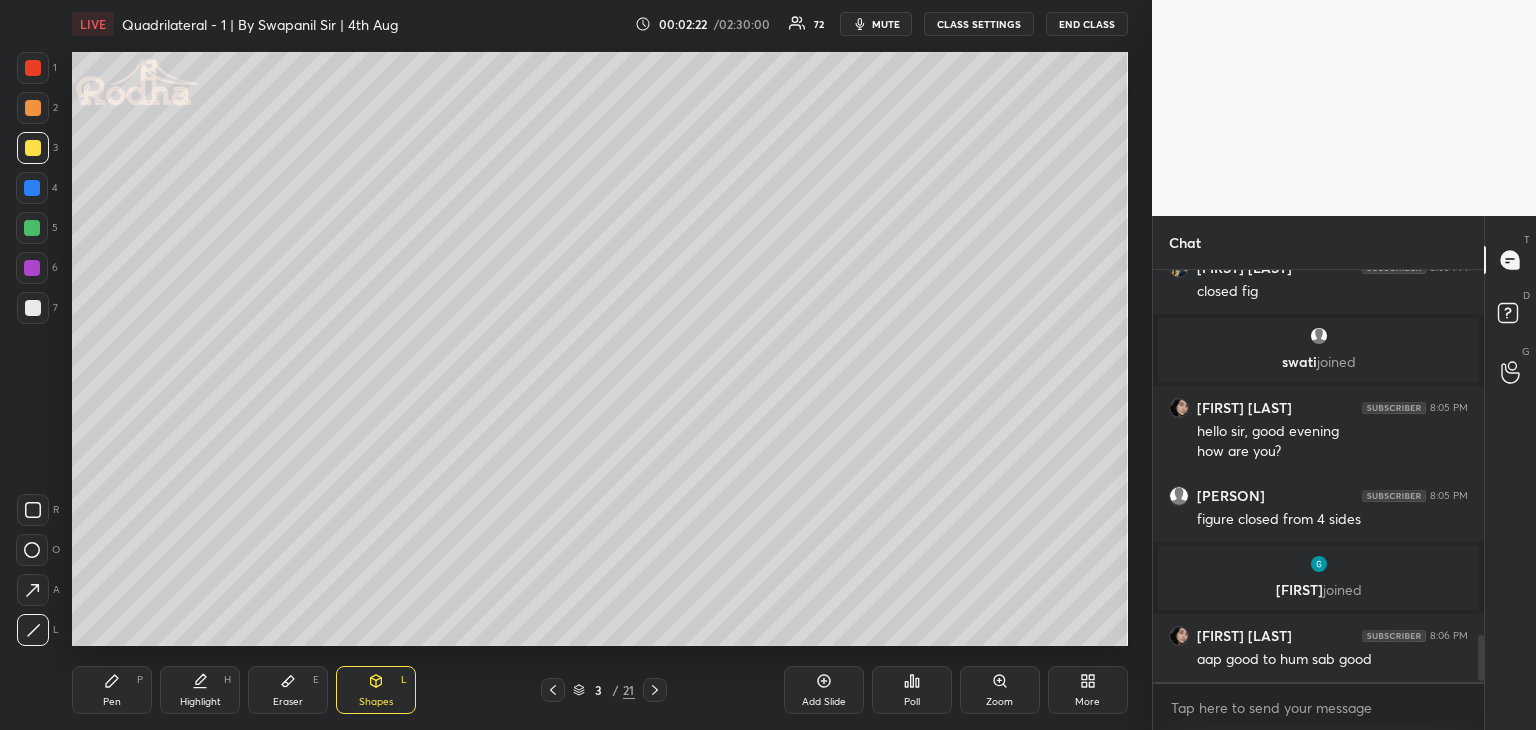 scroll, scrollTop: 3234, scrollLeft: 0, axis: vertical 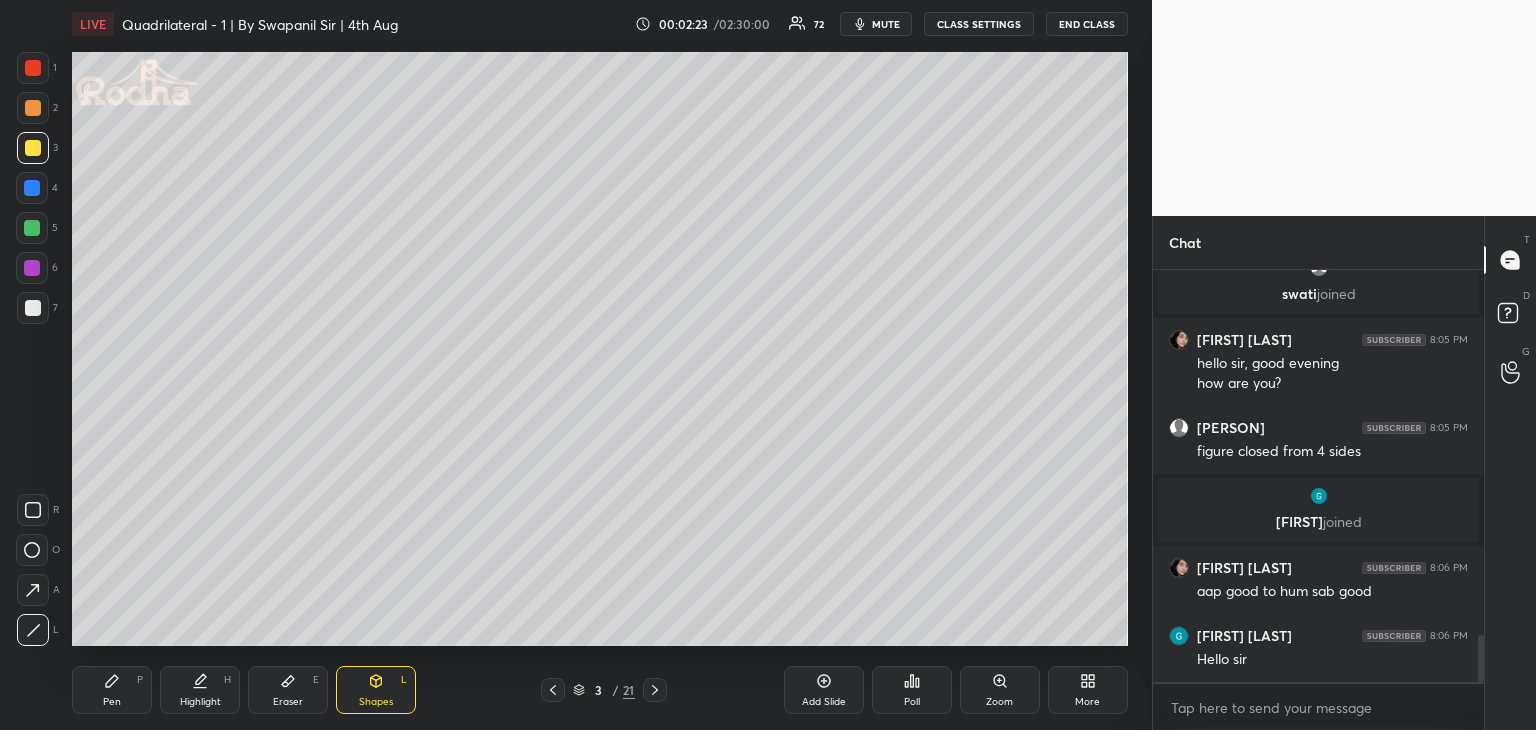 click on "Pen P" at bounding box center (112, 690) 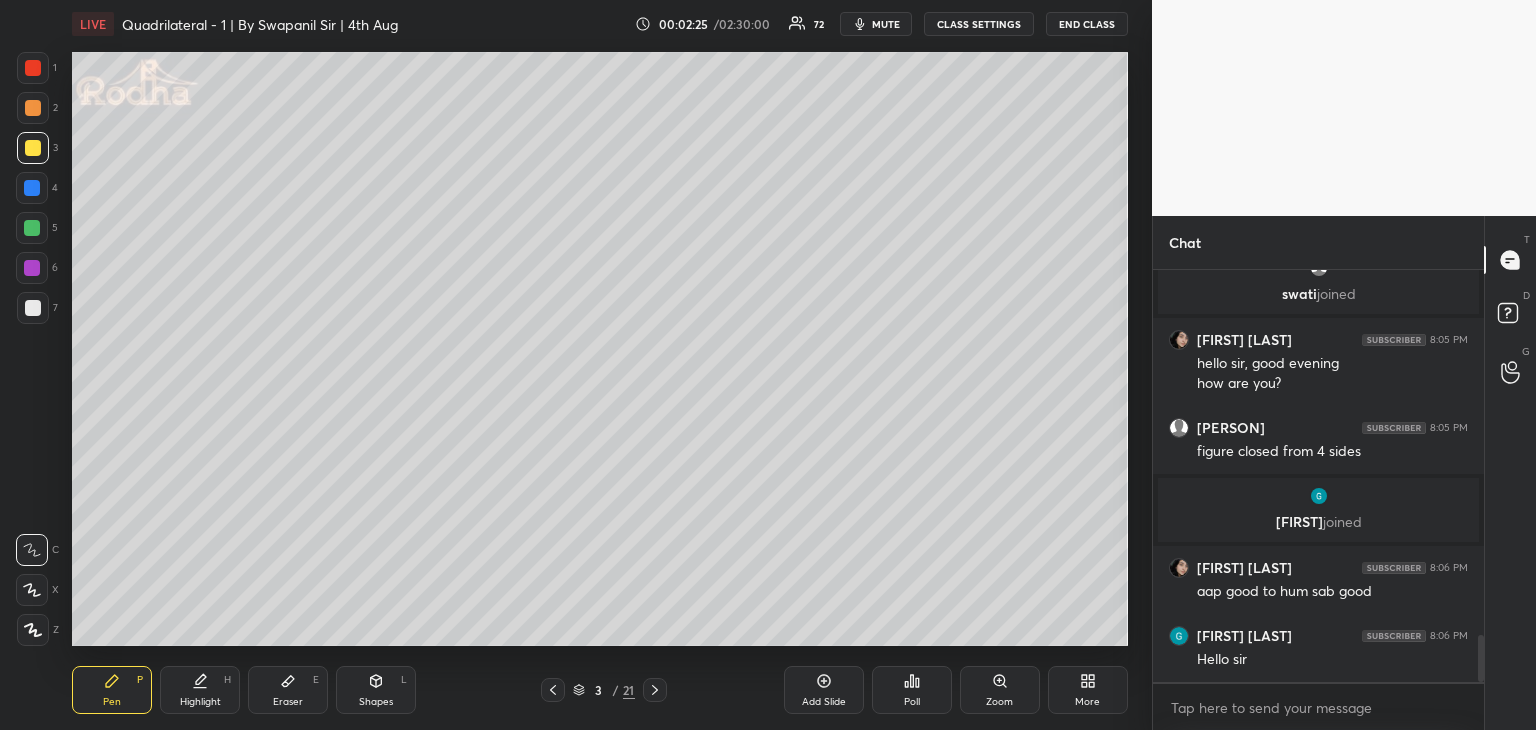 click at bounding box center [33, 148] 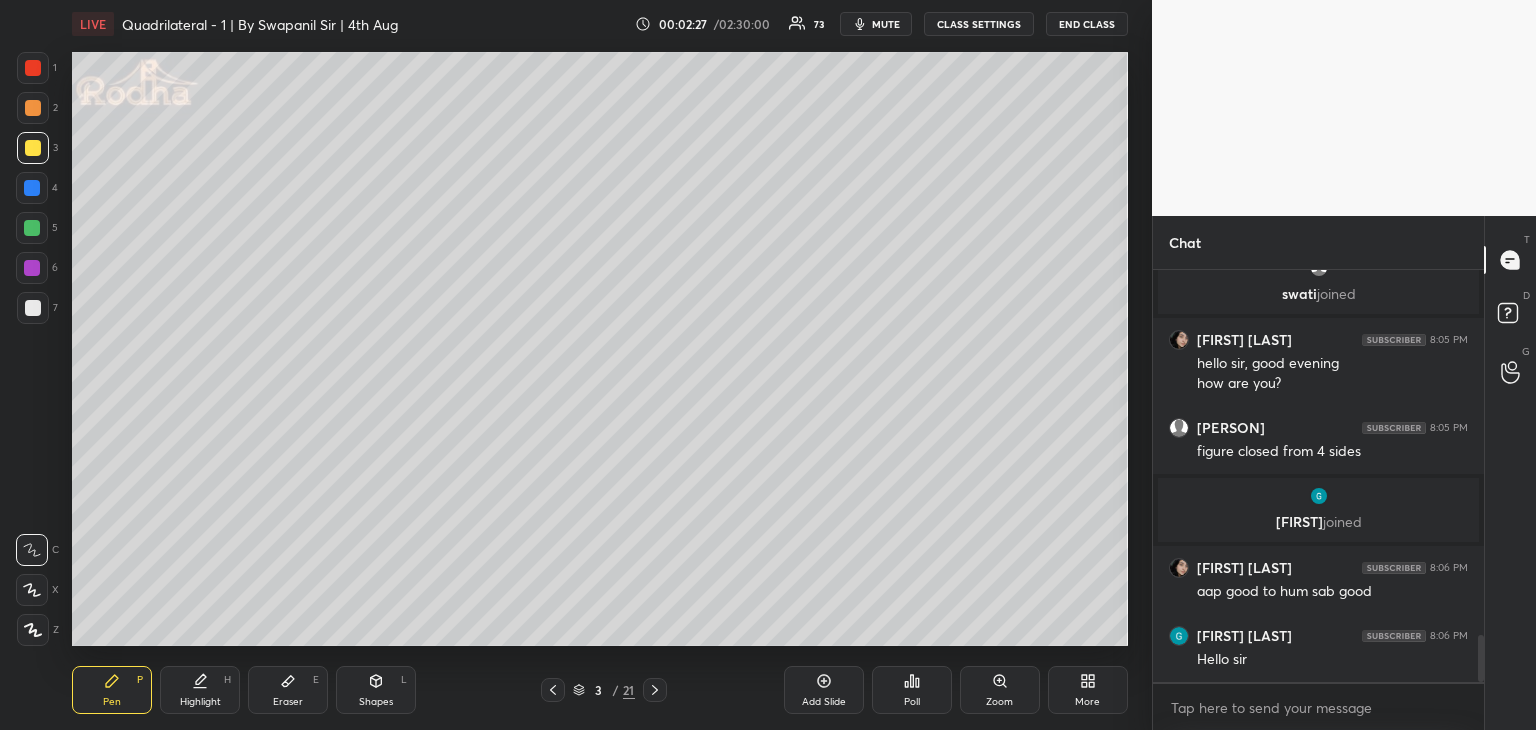 drag, startPoint x: 28, startPoint y: 307, endPoint x: 46, endPoint y: 314, distance: 19.313208 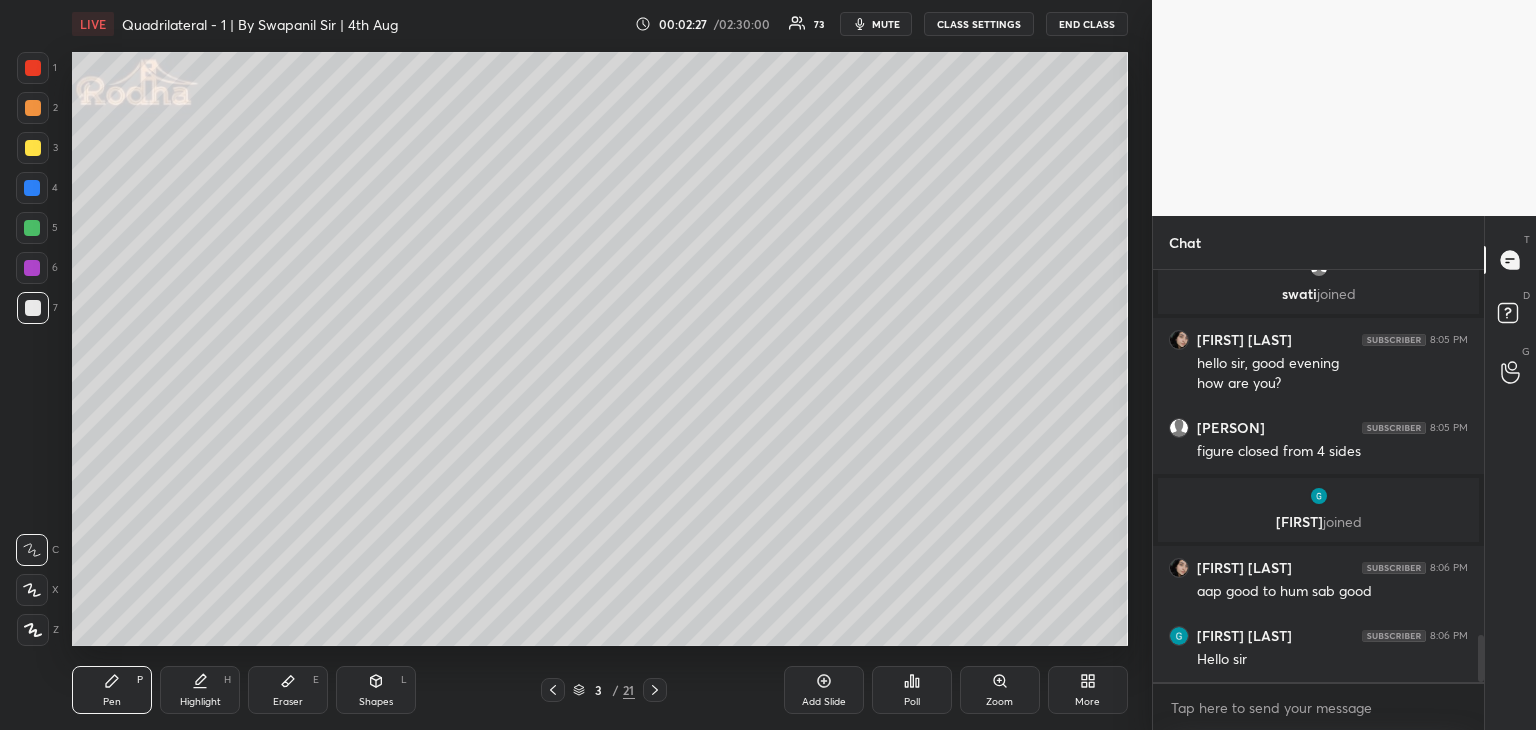 click 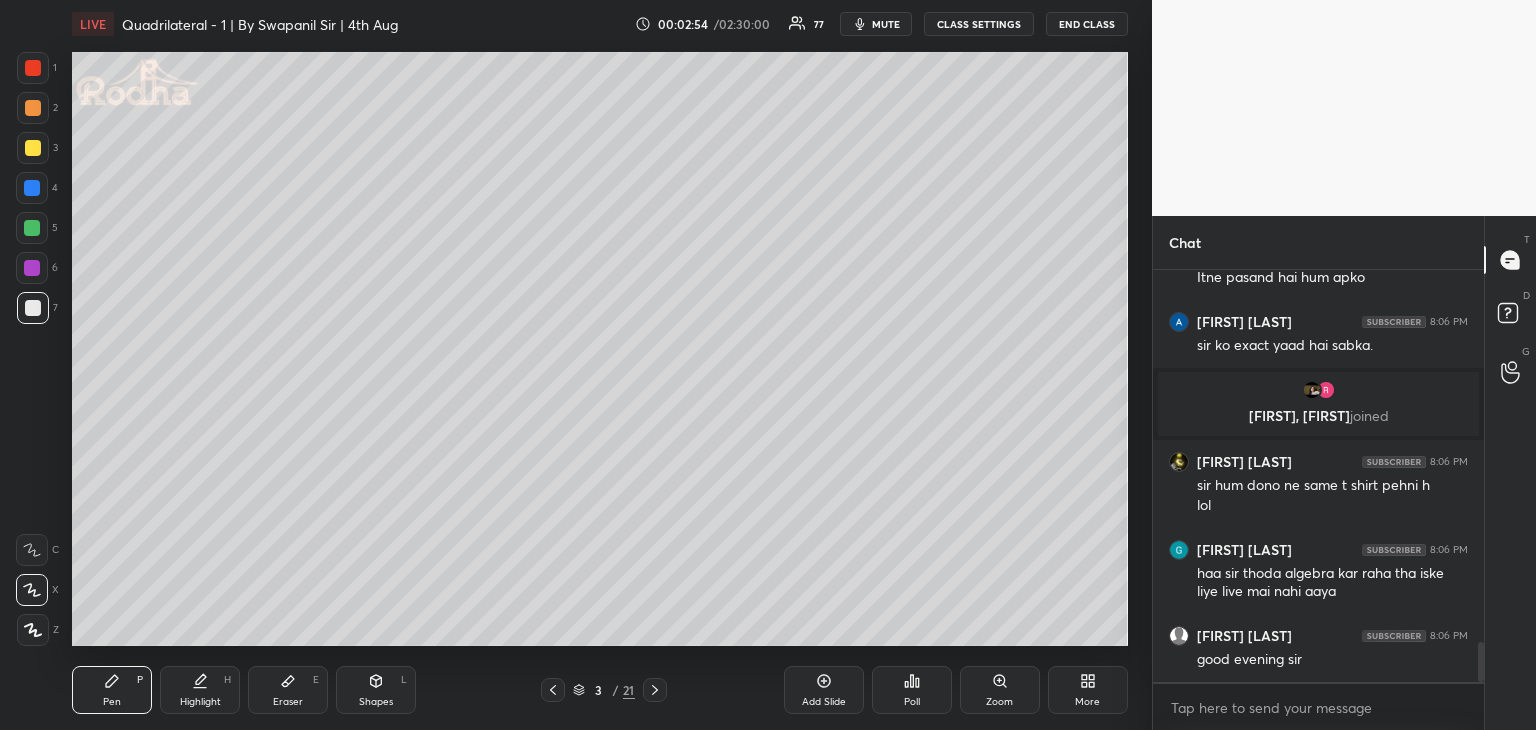 scroll, scrollTop: 3872, scrollLeft: 0, axis: vertical 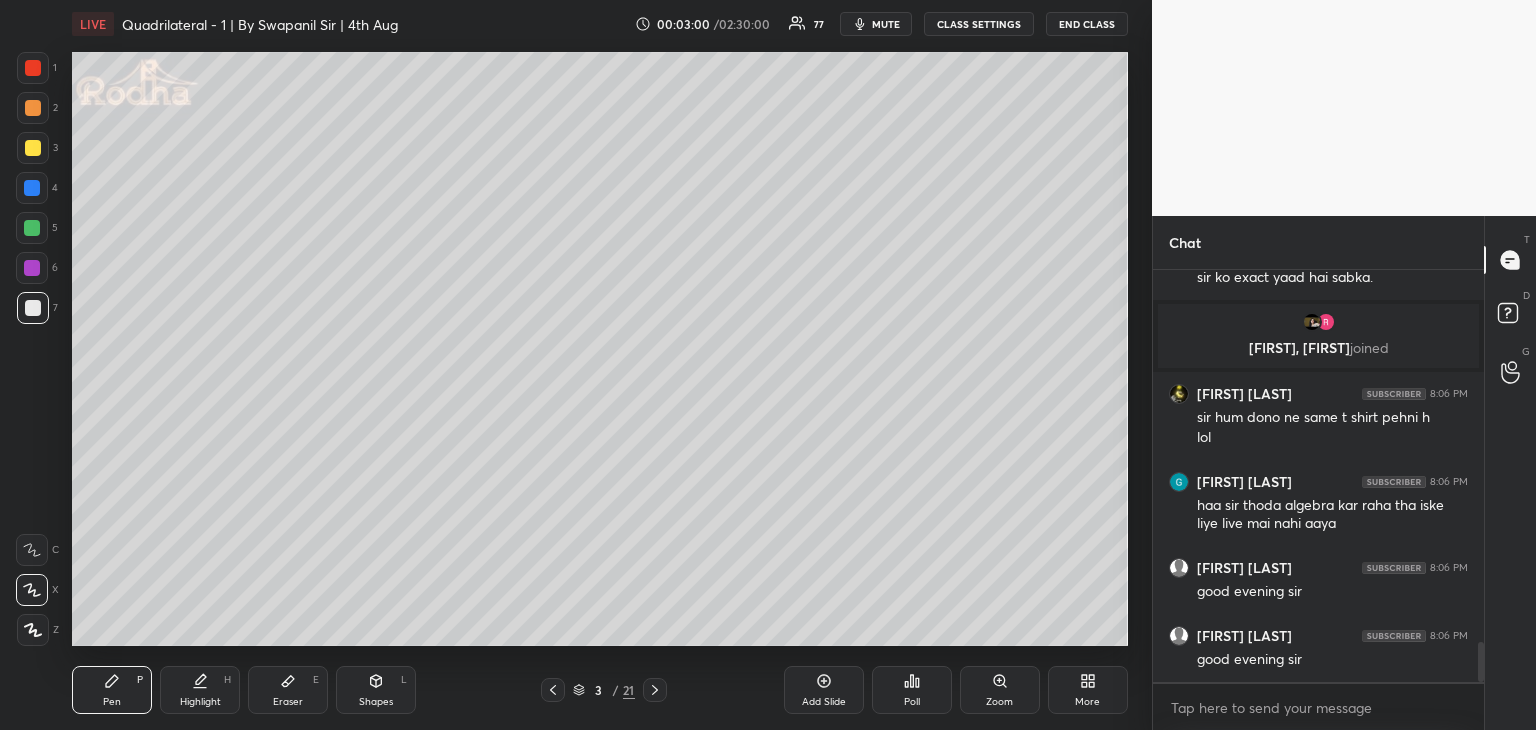 click on "Shapes L" at bounding box center (376, 690) 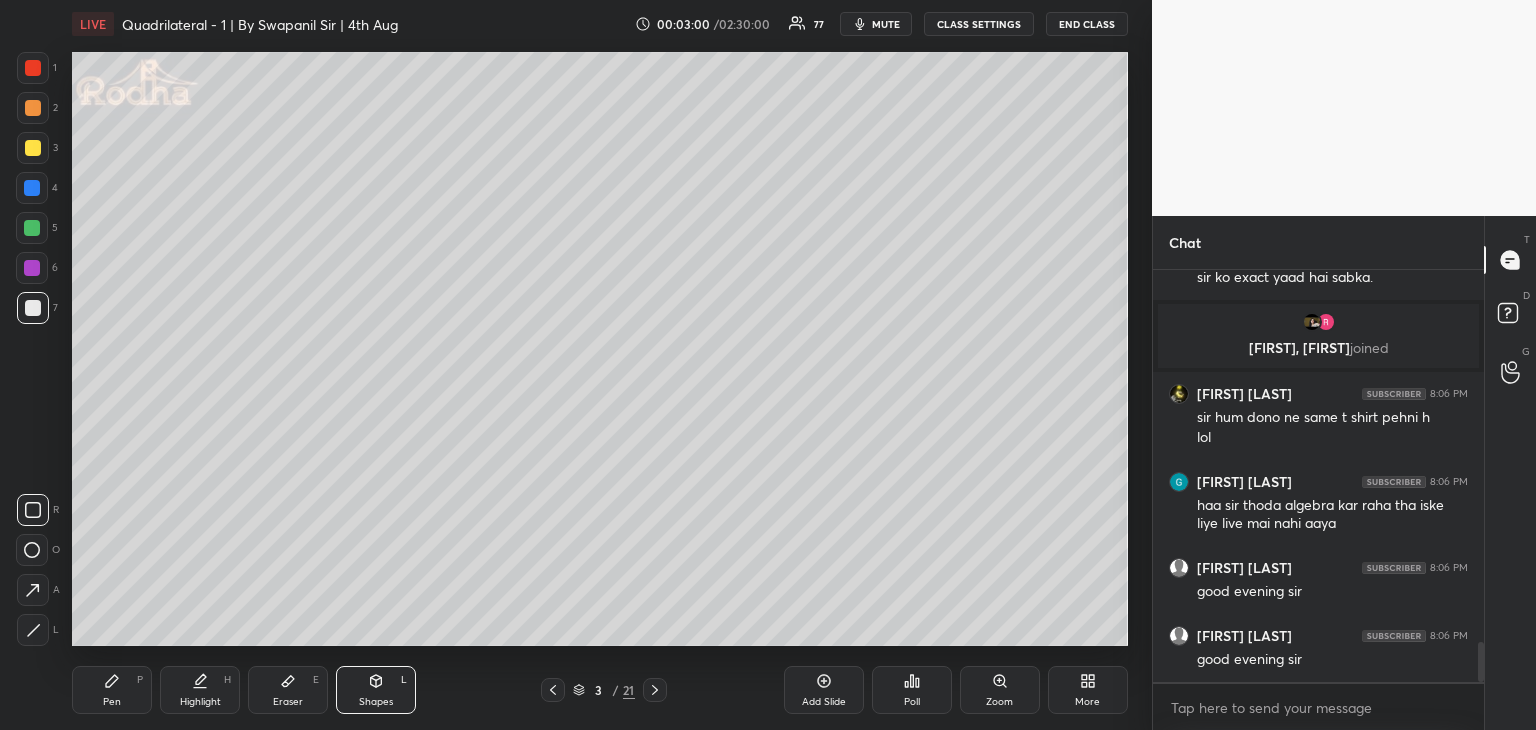 click at bounding box center [33, 630] 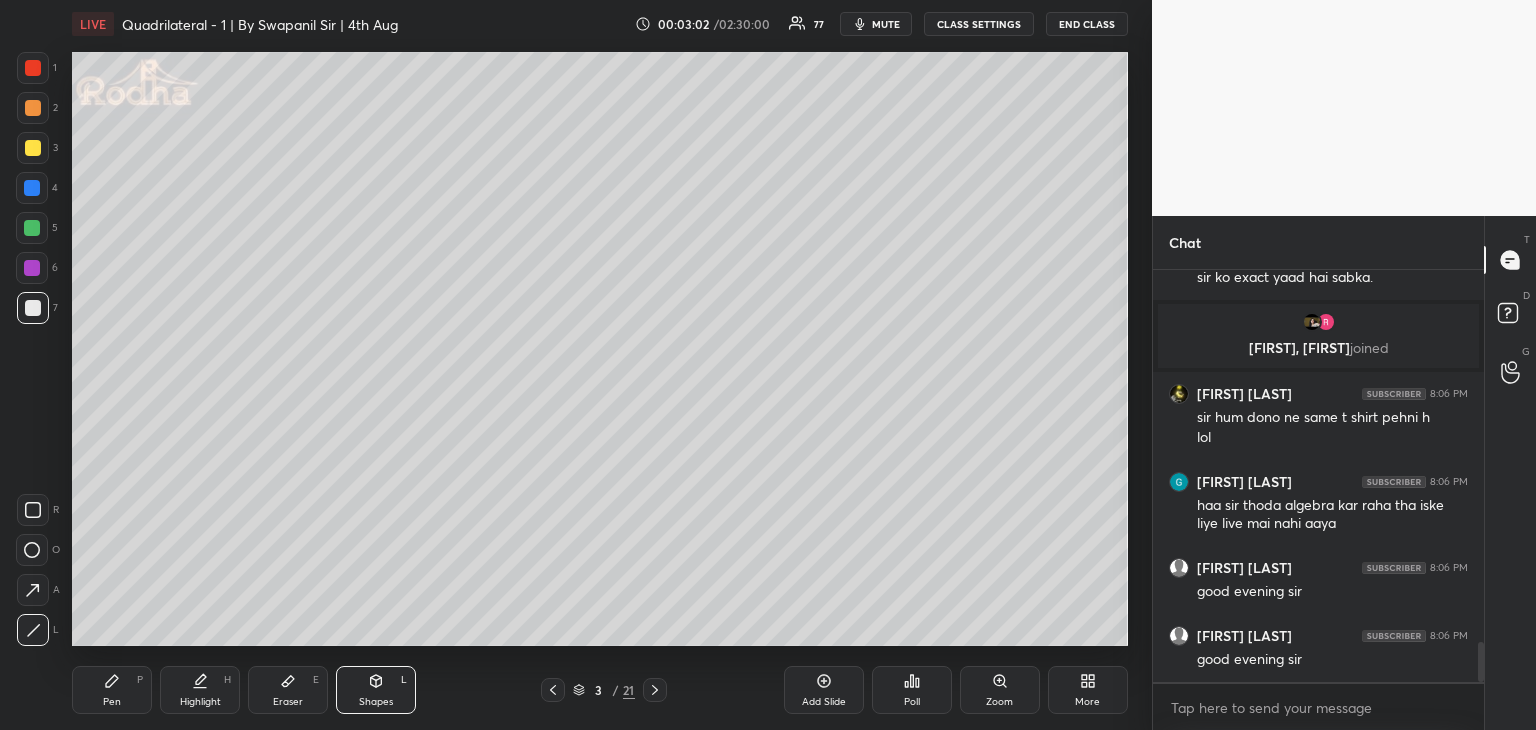 drag, startPoint x: 92, startPoint y: 695, endPoint x: 136, endPoint y: 650, distance: 62.936478 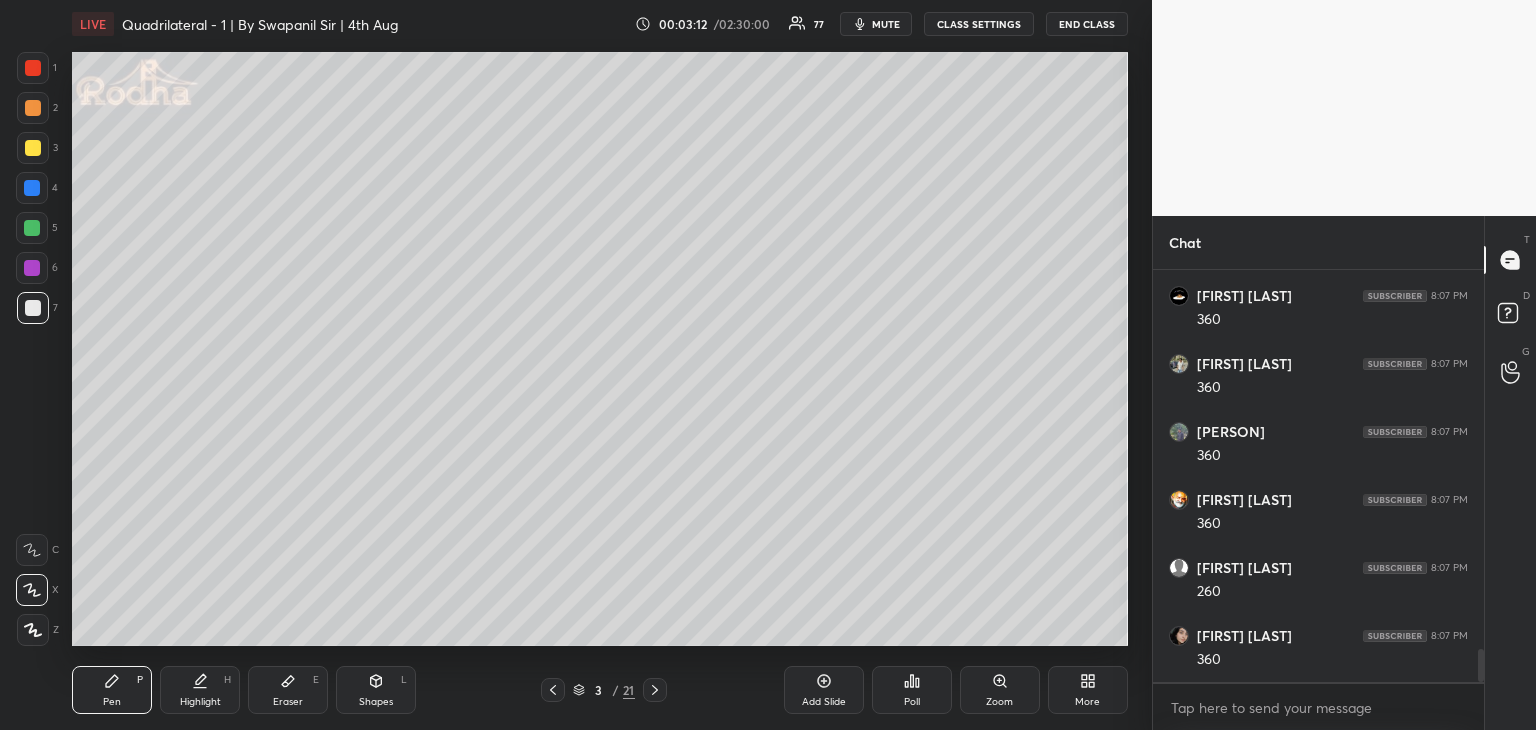 scroll, scrollTop: 4824, scrollLeft: 0, axis: vertical 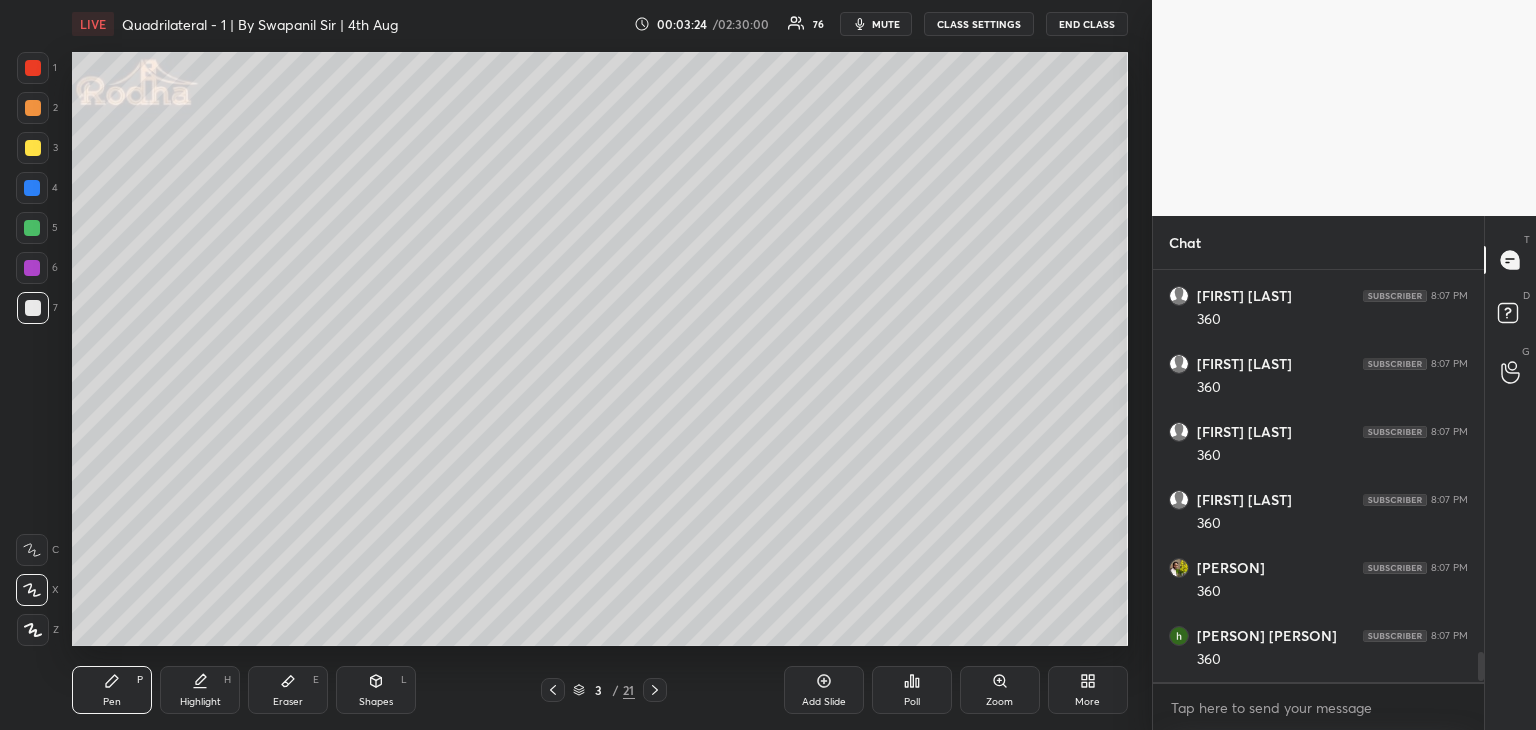 click on "Shapes" at bounding box center (376, 702) 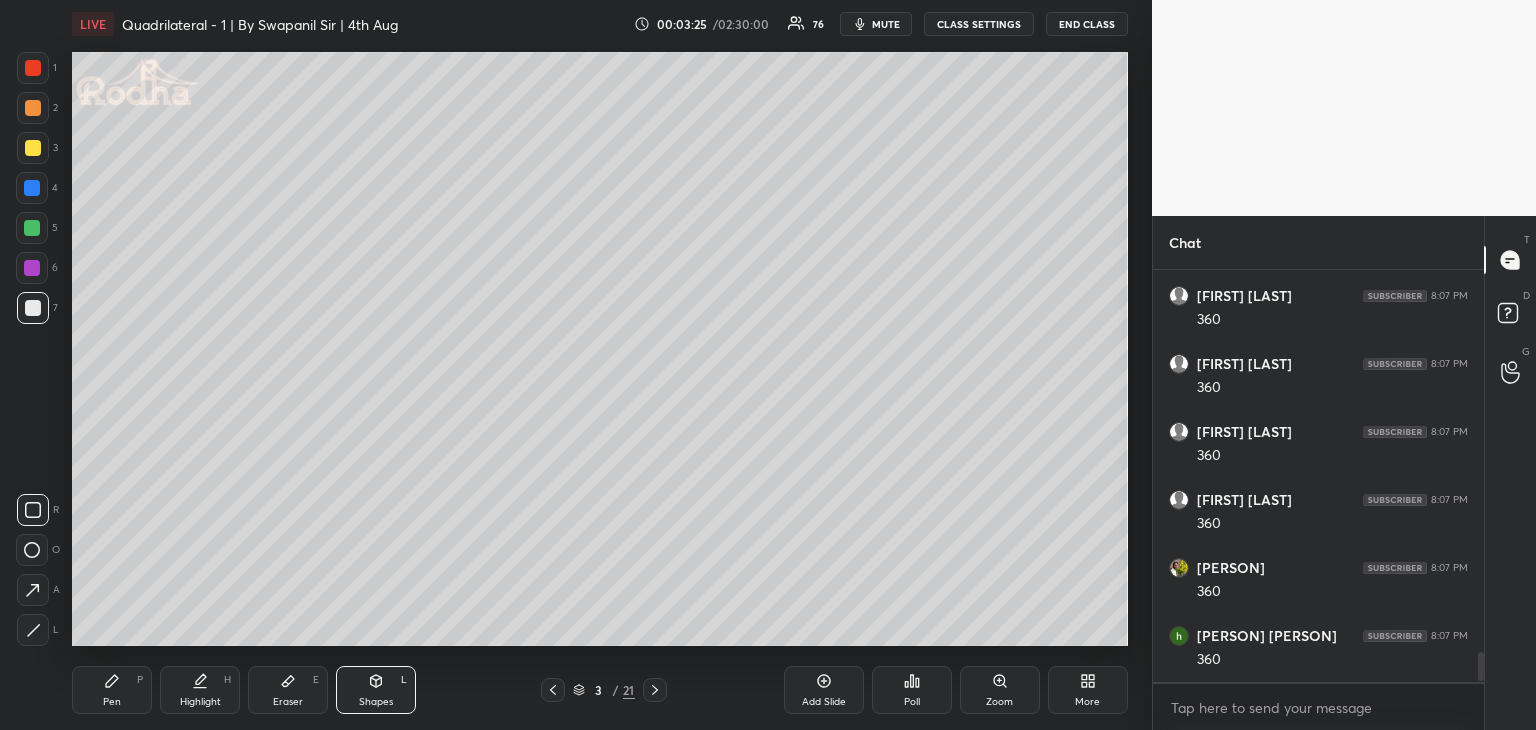 click 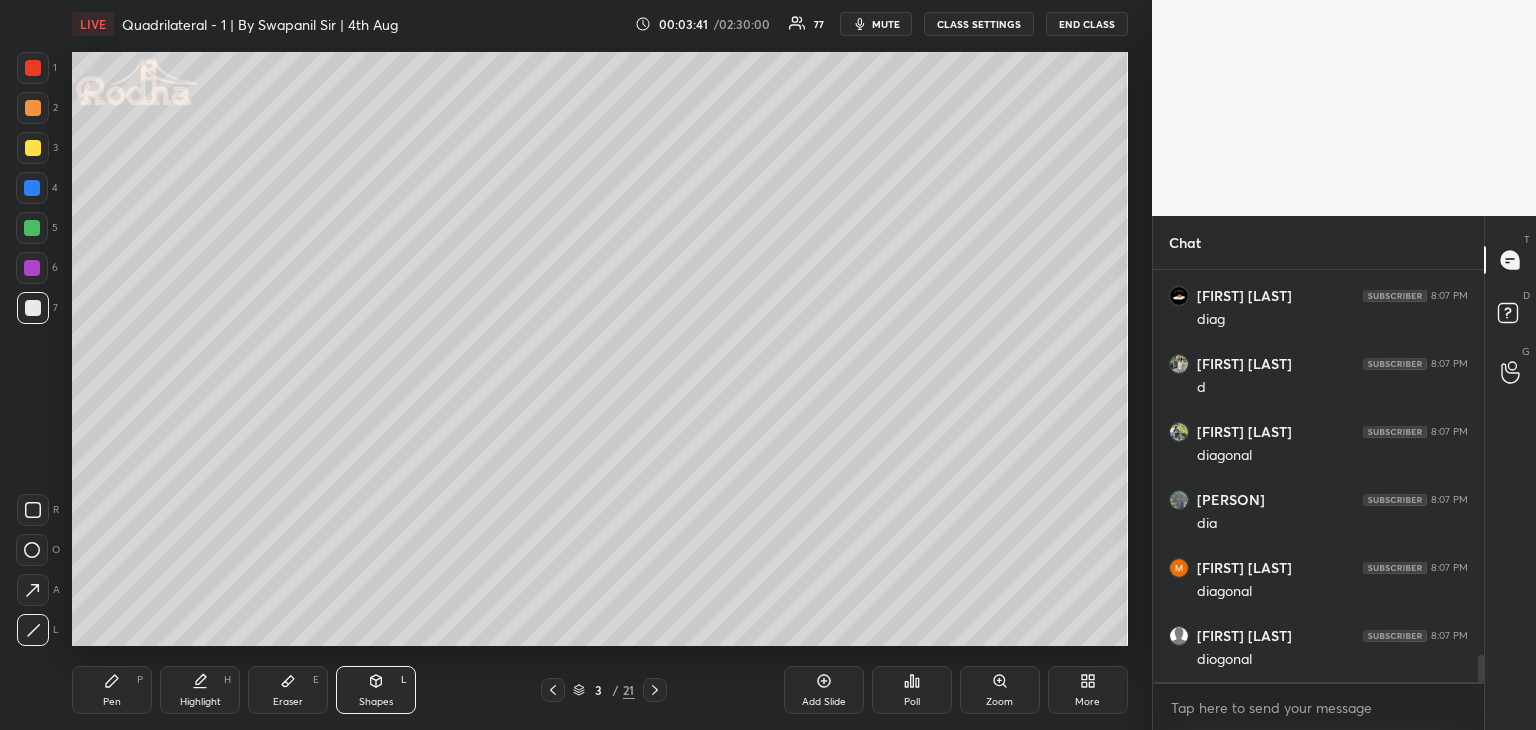 scroll, scrollTop: 5980, scrollLeft: 0, axis: vertical 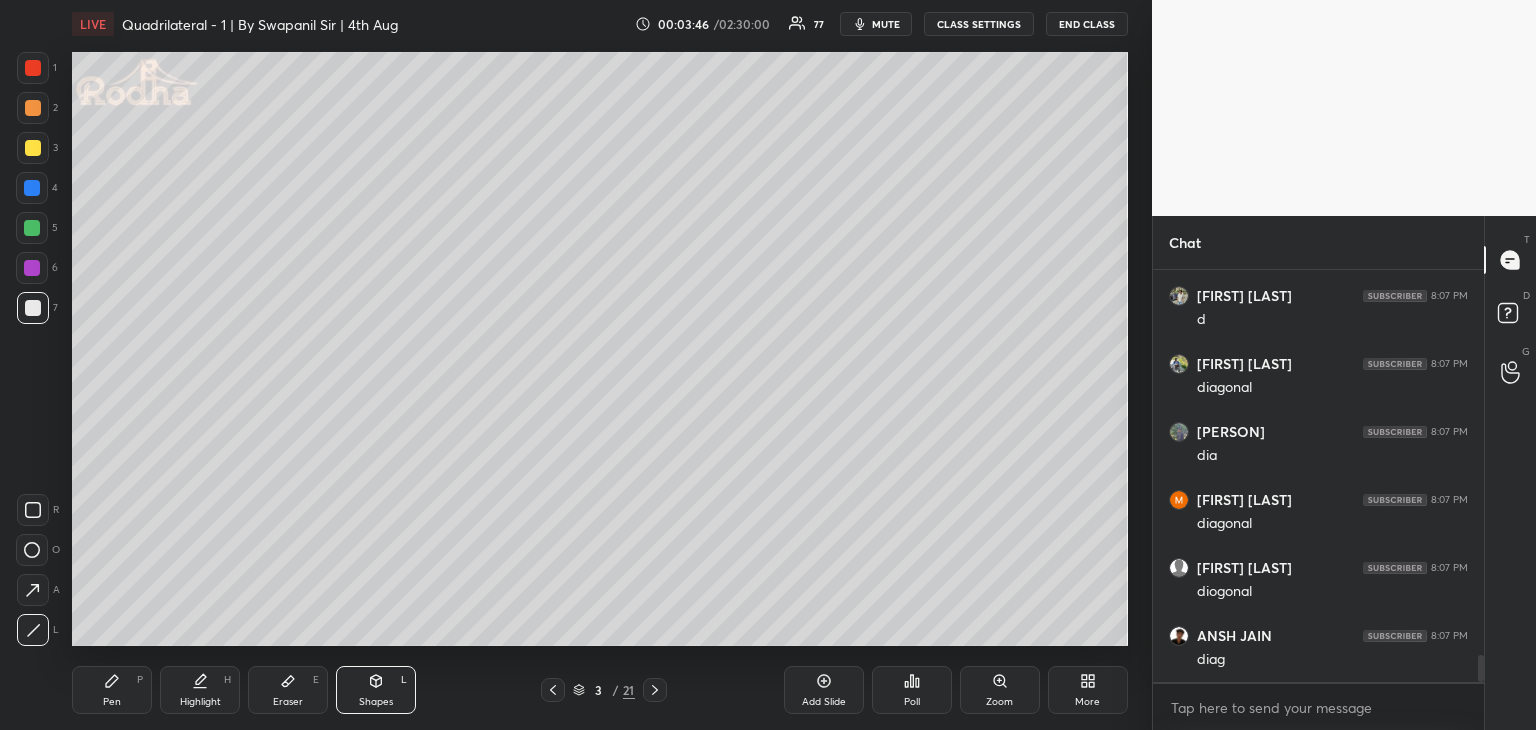drag, startPoint x: 33, startPoint y: 149, endPoint x: 66, endPoint y: 149, distance: 33 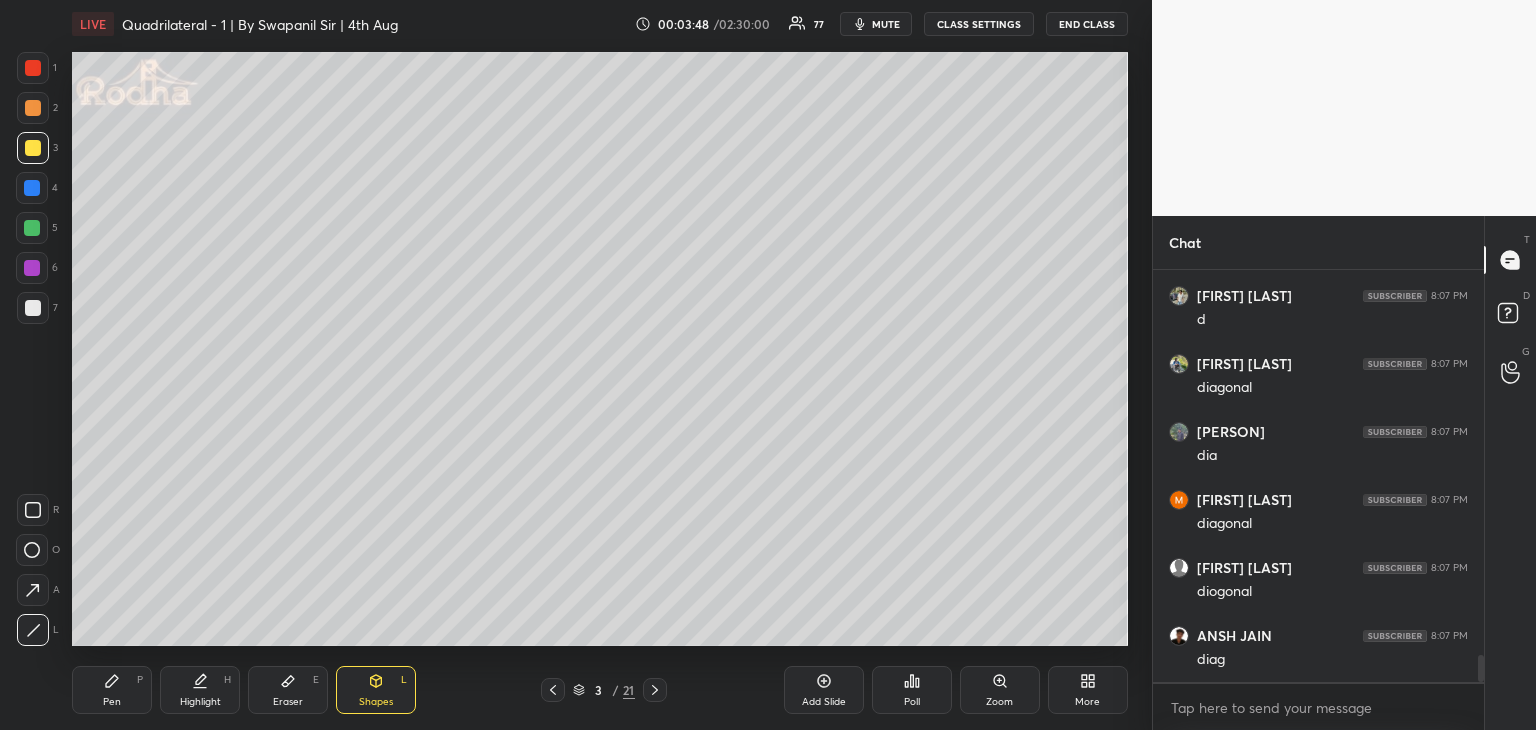 drag, startPoint x: 110, startPoint y: 709, endPoint x: 121, endPoint y: 706, distance: 11.401754 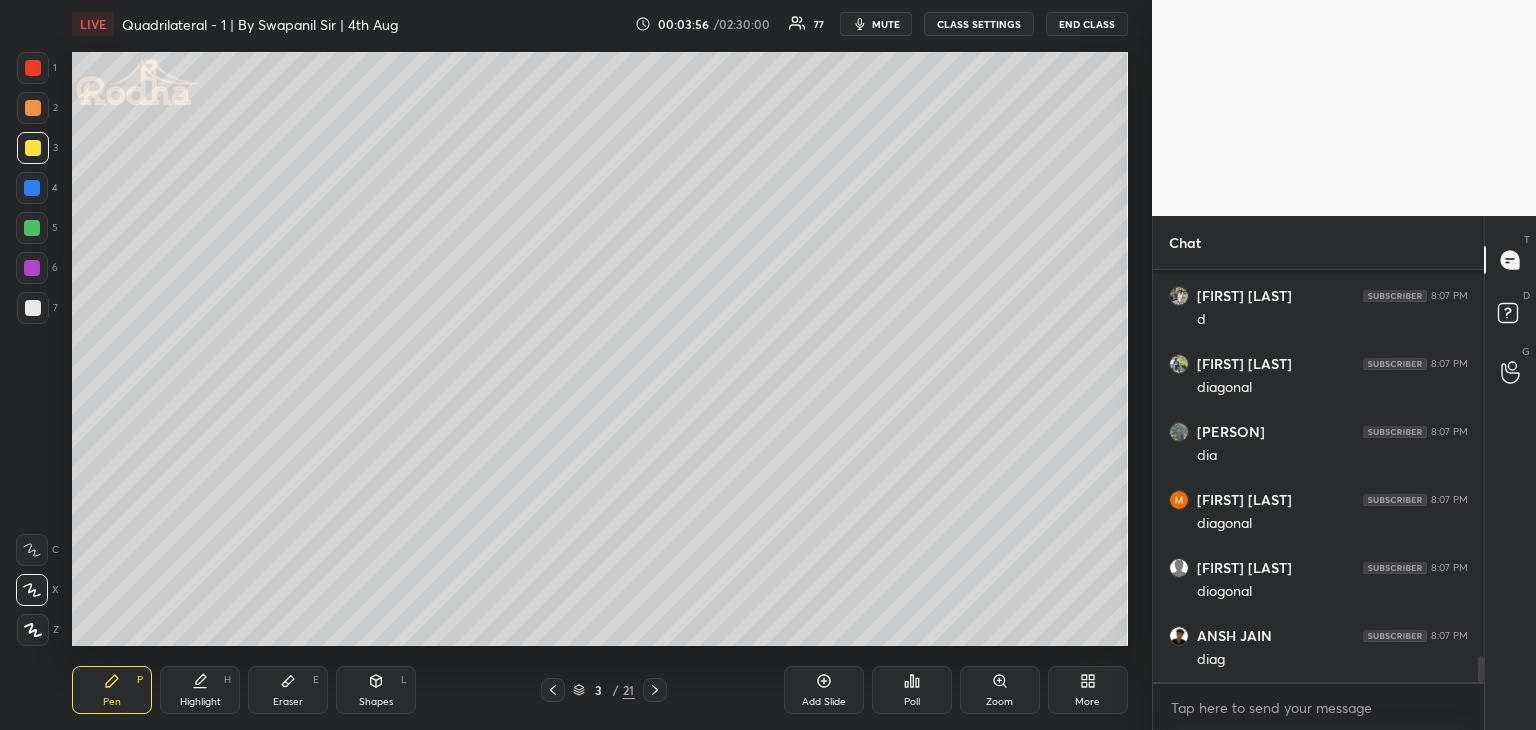 scroll, scrollTop: 6052, scrollLeft: 0, axis: vertical 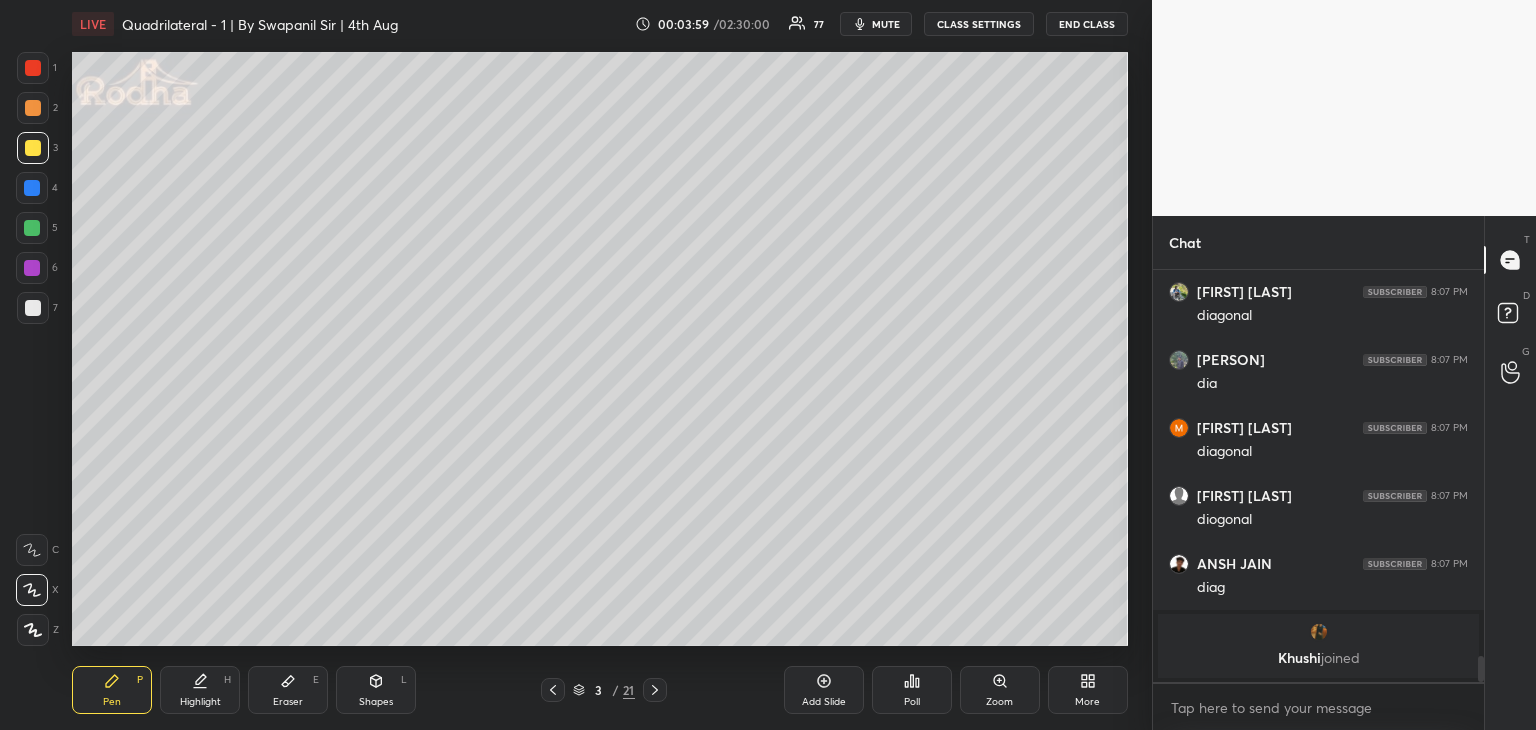 drag, startPoint x: 30, startPoint y: 69, endPoint x: 56, endPoint y: 89, distance: 32.80244 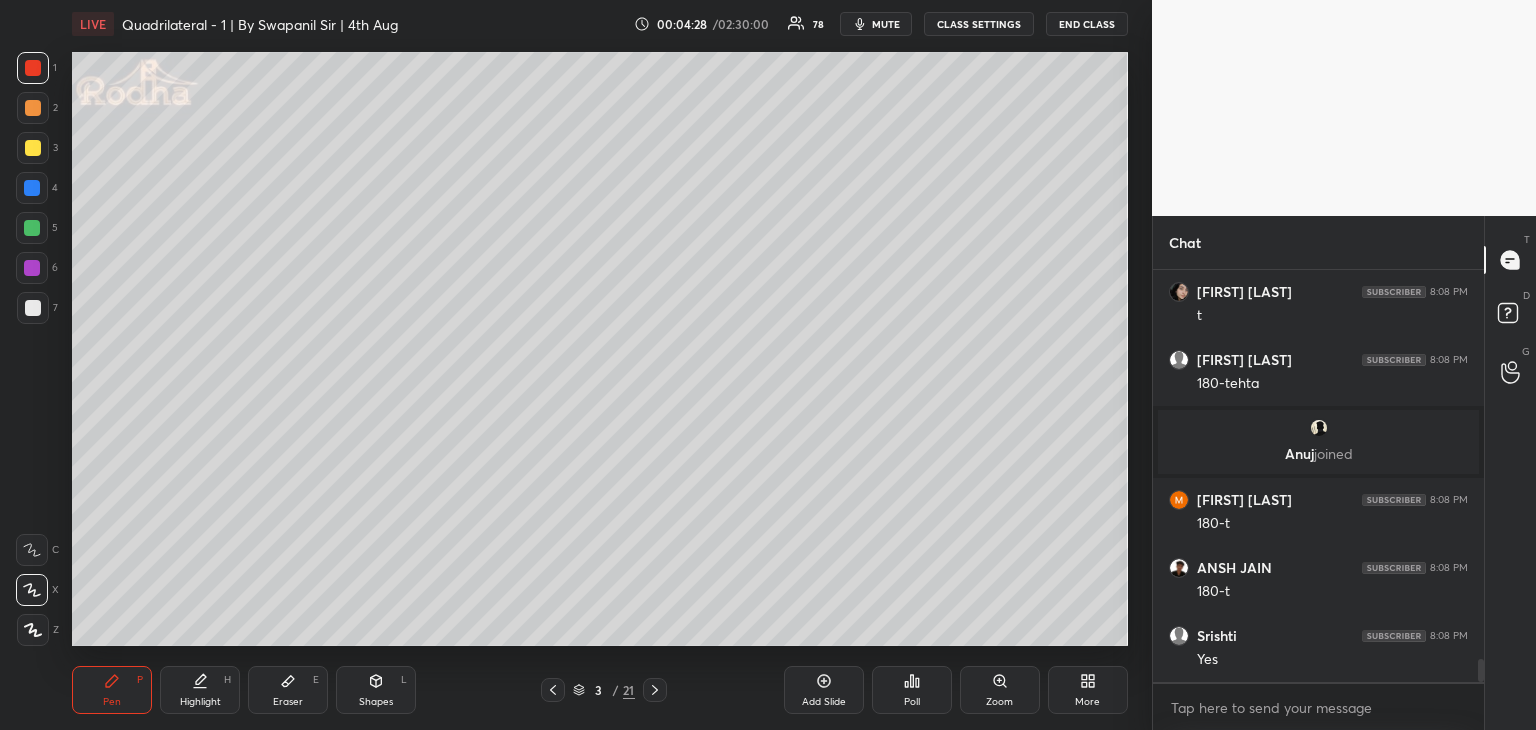 scroll, scrollTop: 6988, scrollLeft: 0, axis: vertical 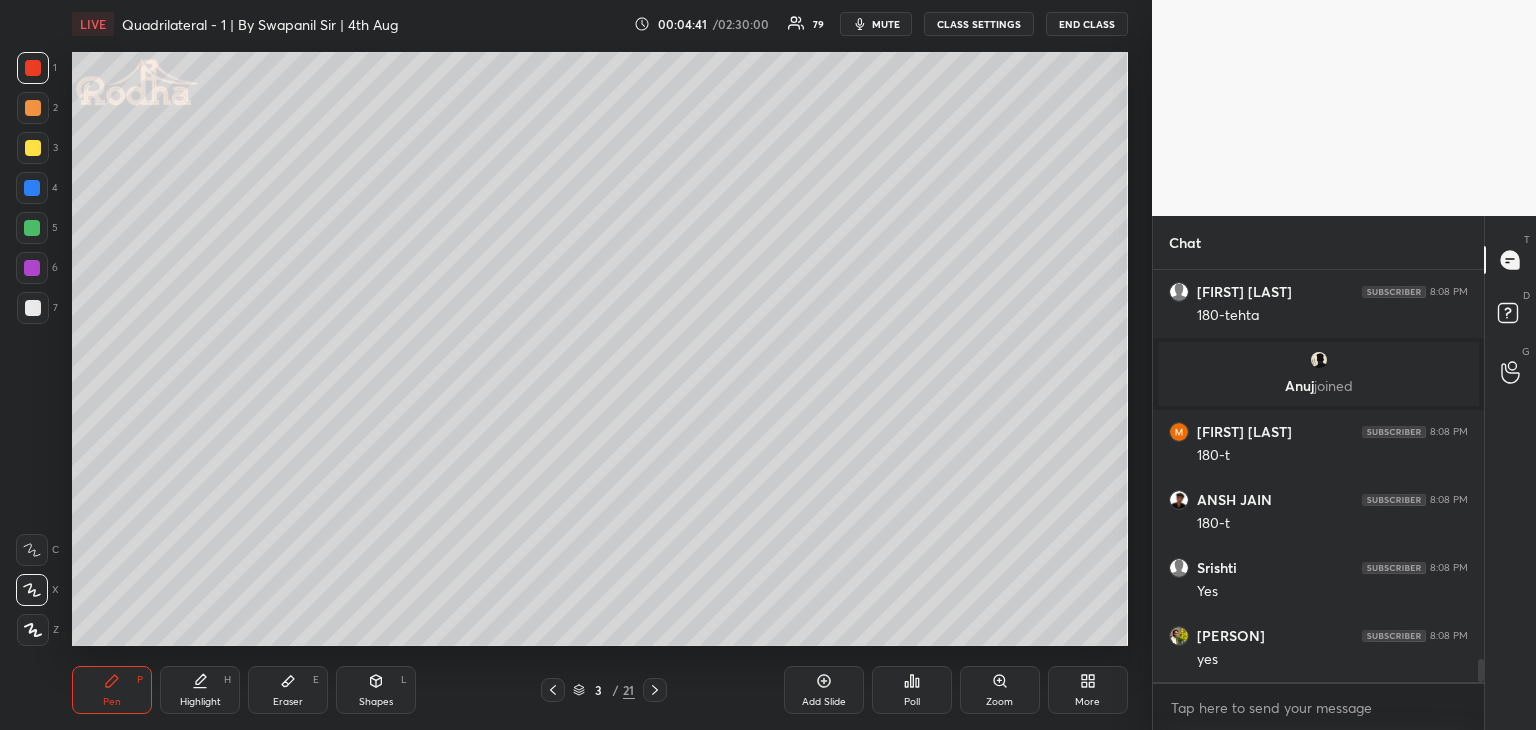click on "Eraser E" at bounding box center [288, 690] 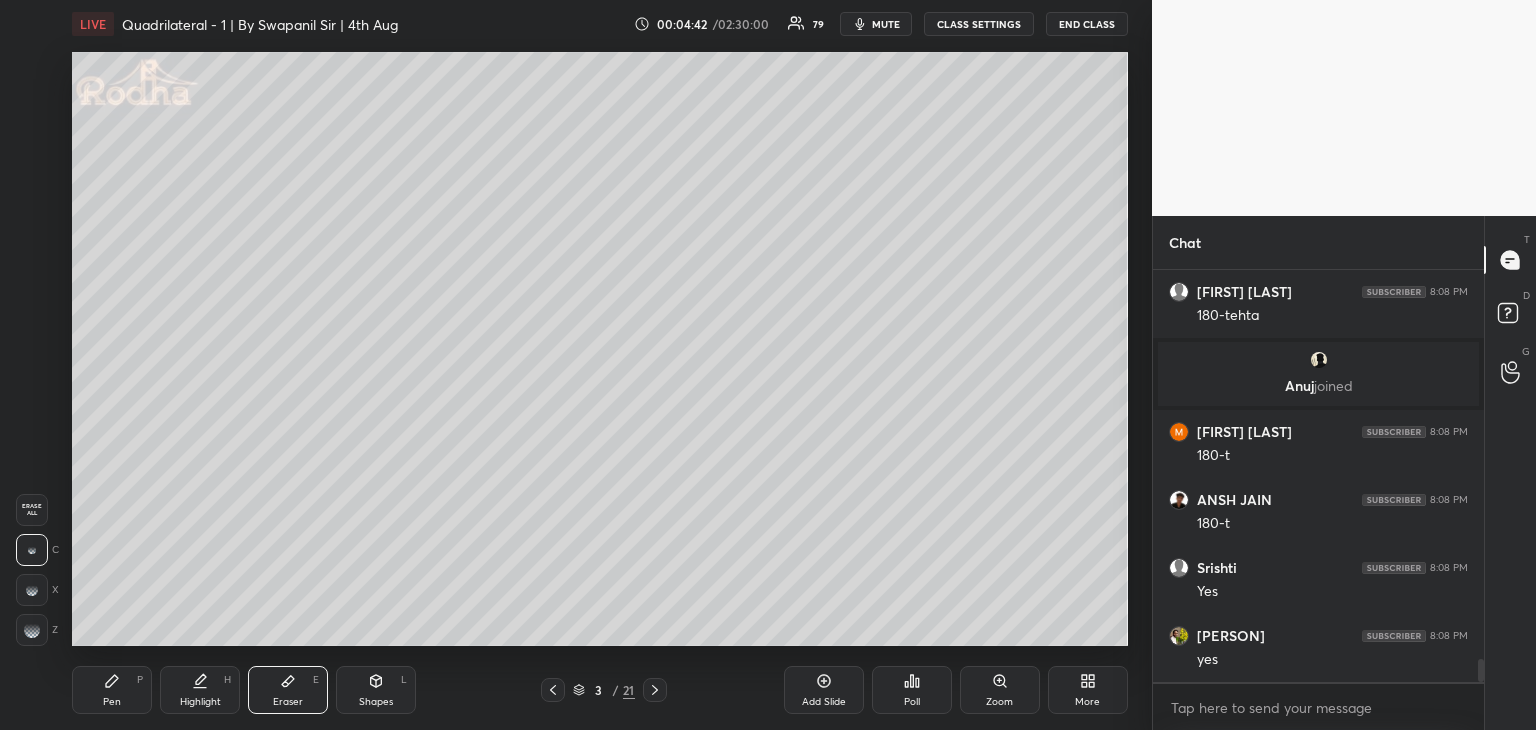 click 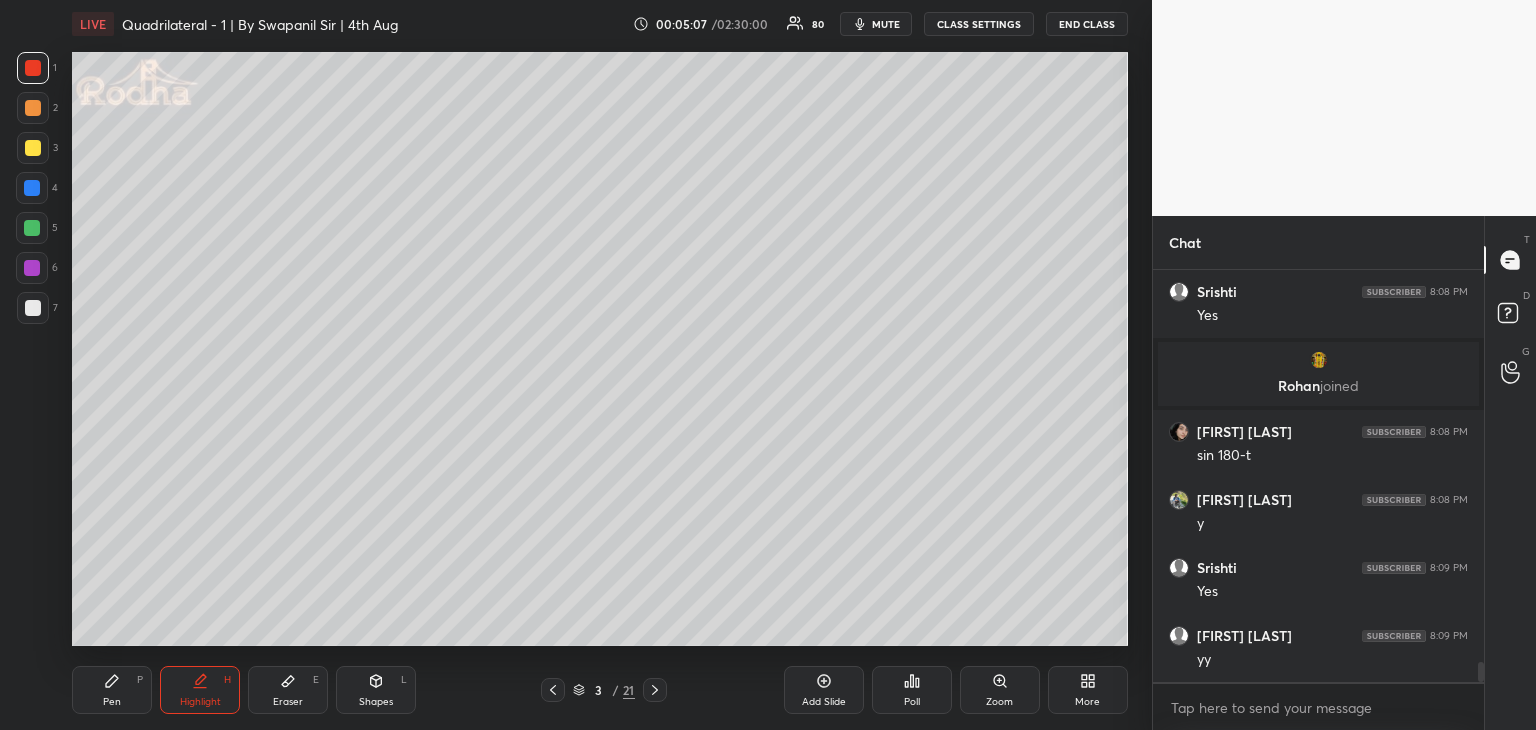 scroll, scrollTop: 8020, scrollLeft: 0, axis: vertical 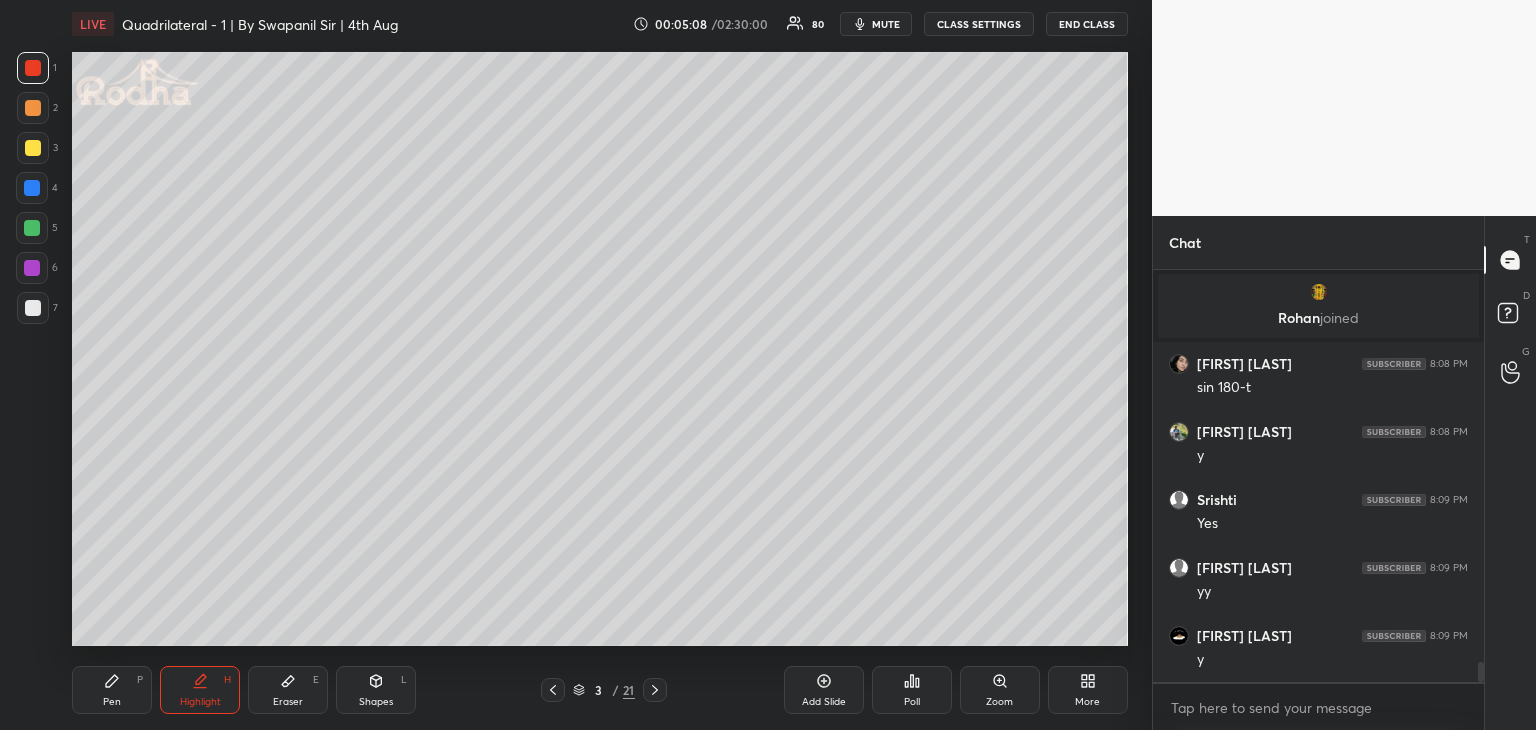 drag, startPoint x: 104, startPoint y: 705, endPoint x: 116, endPoint y: 683, distance: 25.059929 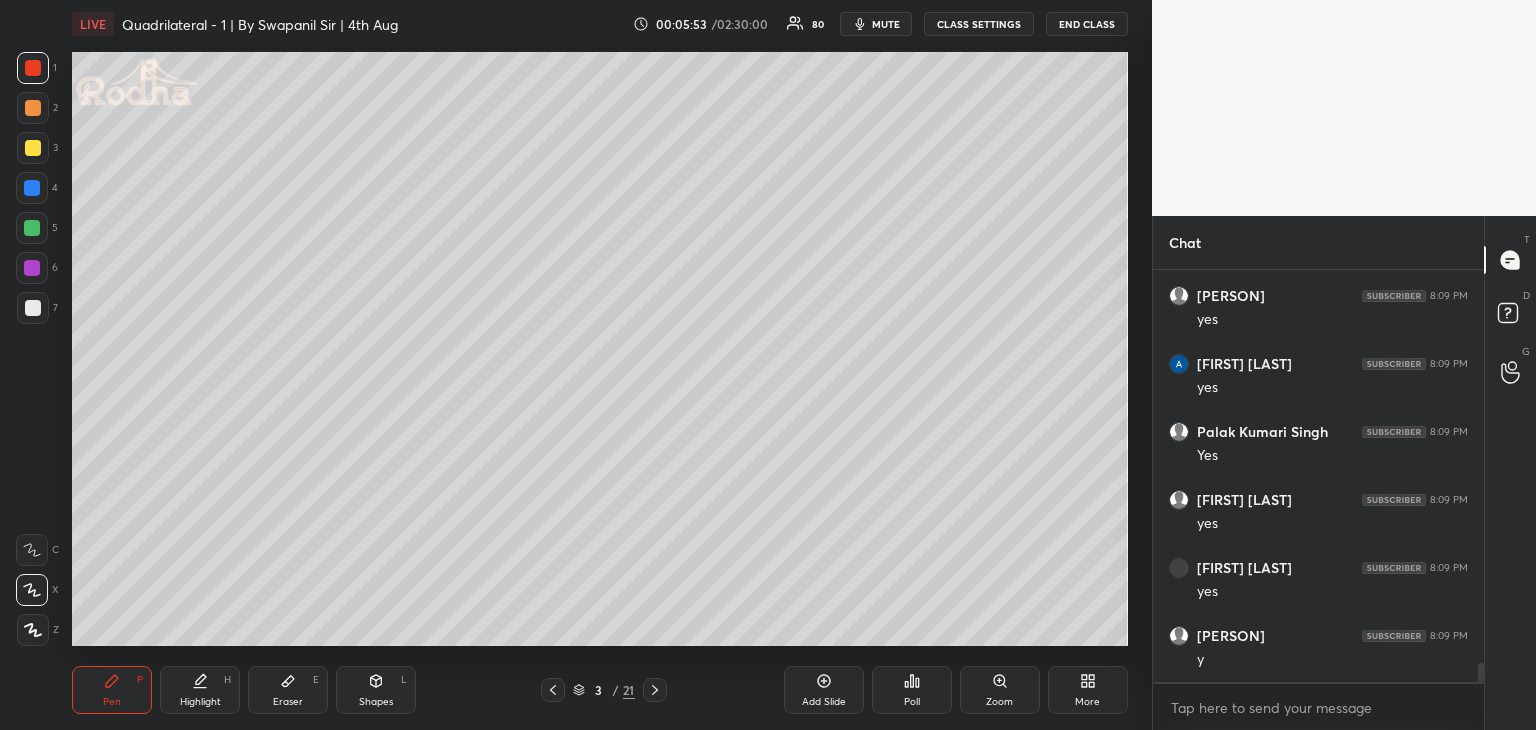 scroll, scrollTop: 8564, scrollLeft: 0, axis: vertical 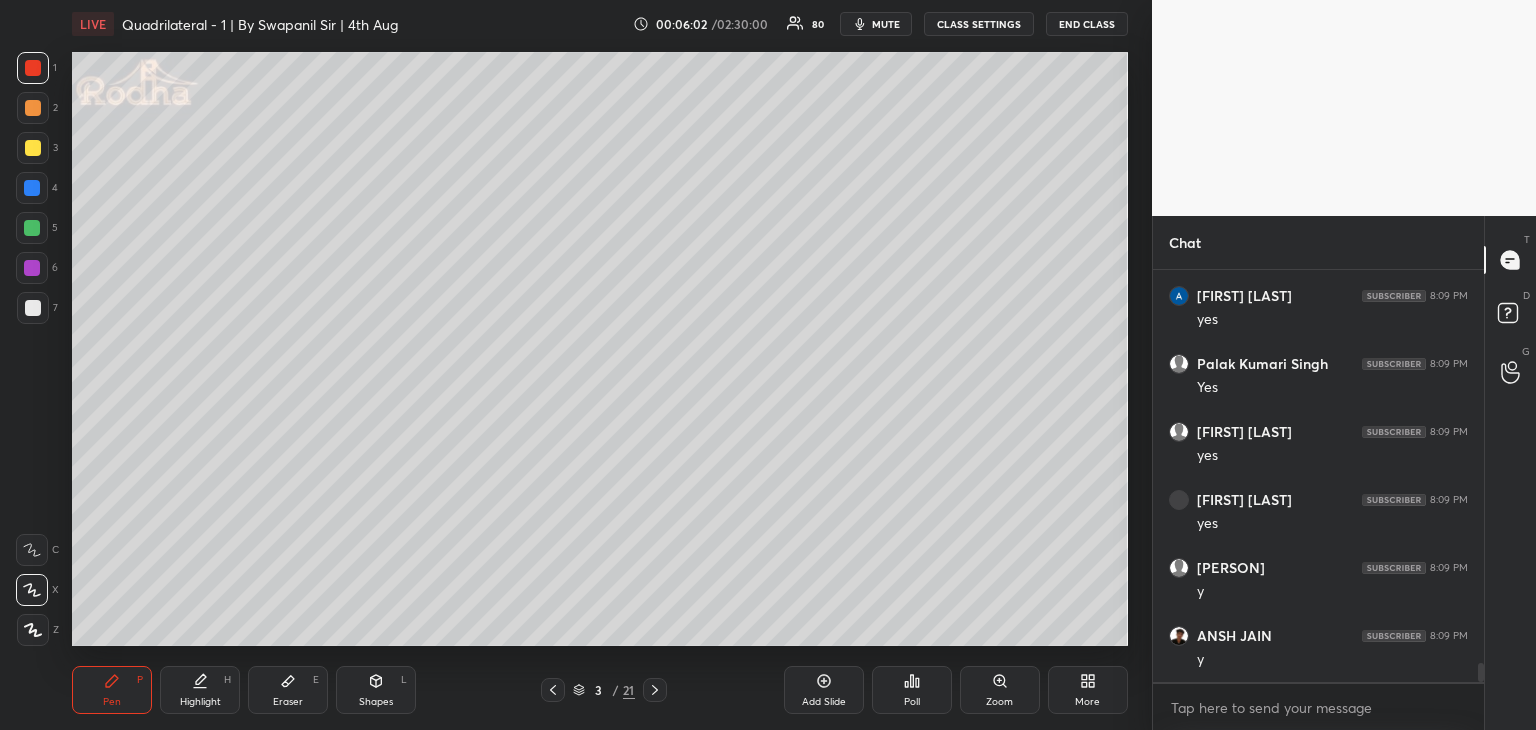 click 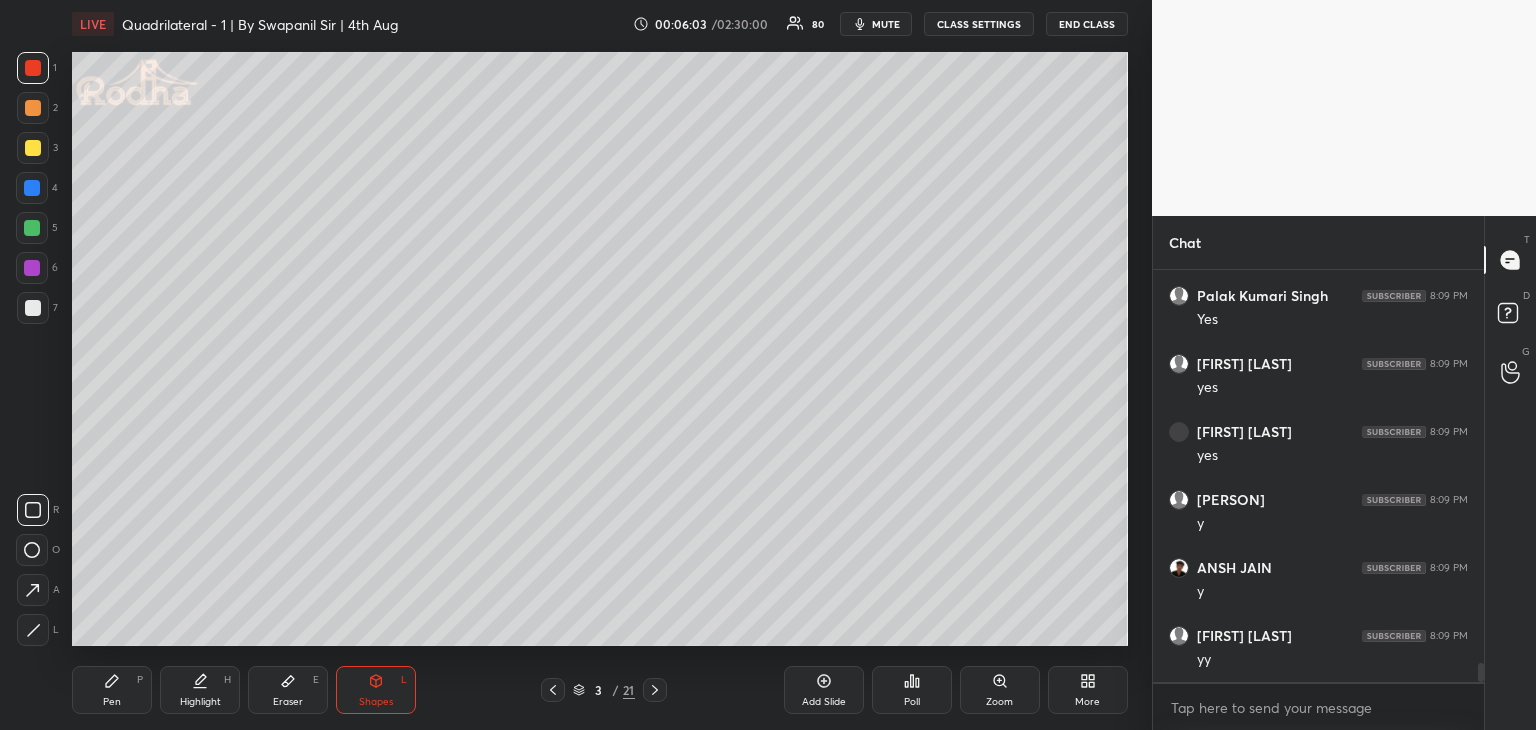 scroll, scrollTop: 8700, scrollLeft: 0, axis: vertical 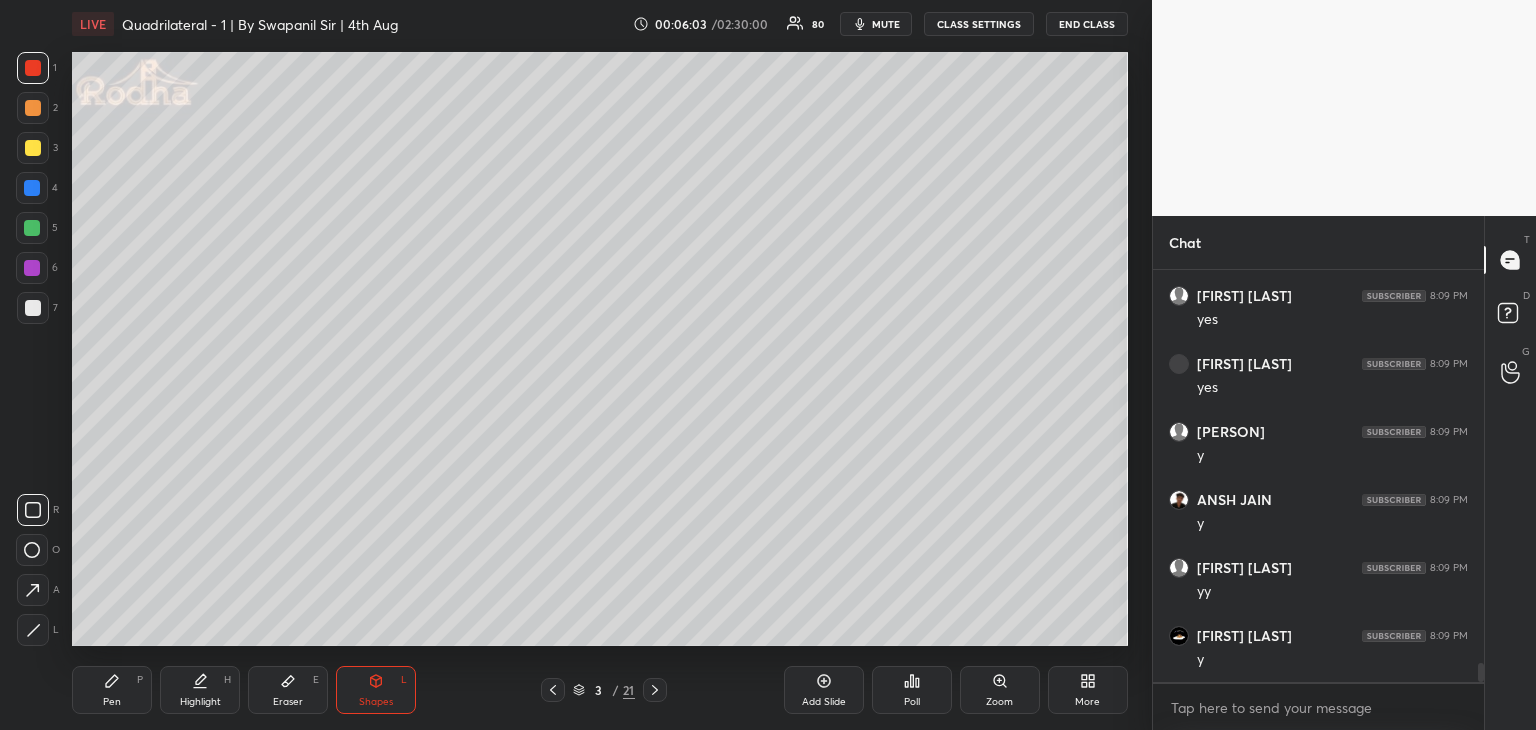 drag, startPoint x: 32, startPoint y: 64, endPoint x: 71, endPoint y: 83, distance: 43.382023 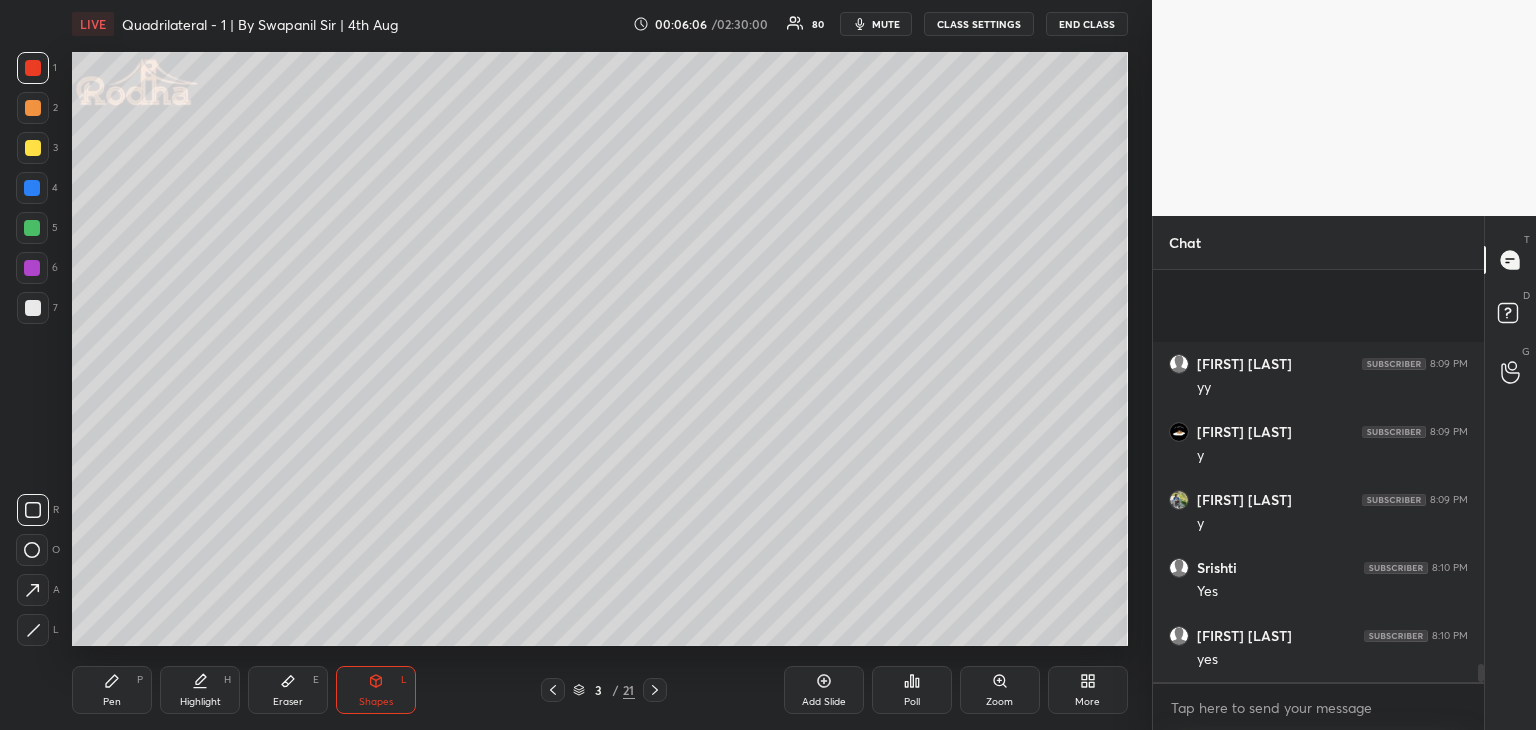 scroll, scrollTop: 9108, scrollLeft: 0, axis: vertical 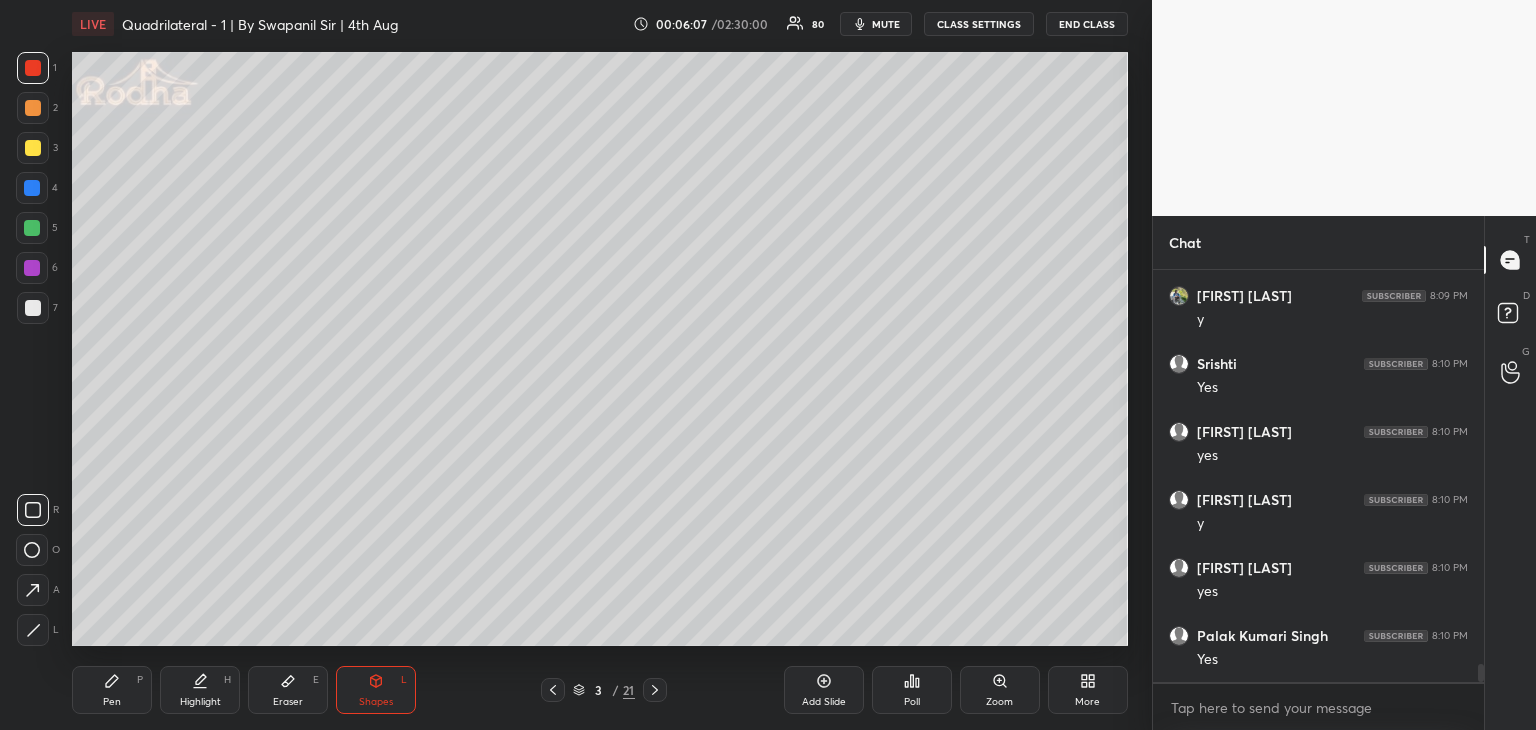 click on "Pen P" at bounding box center (112, 690) 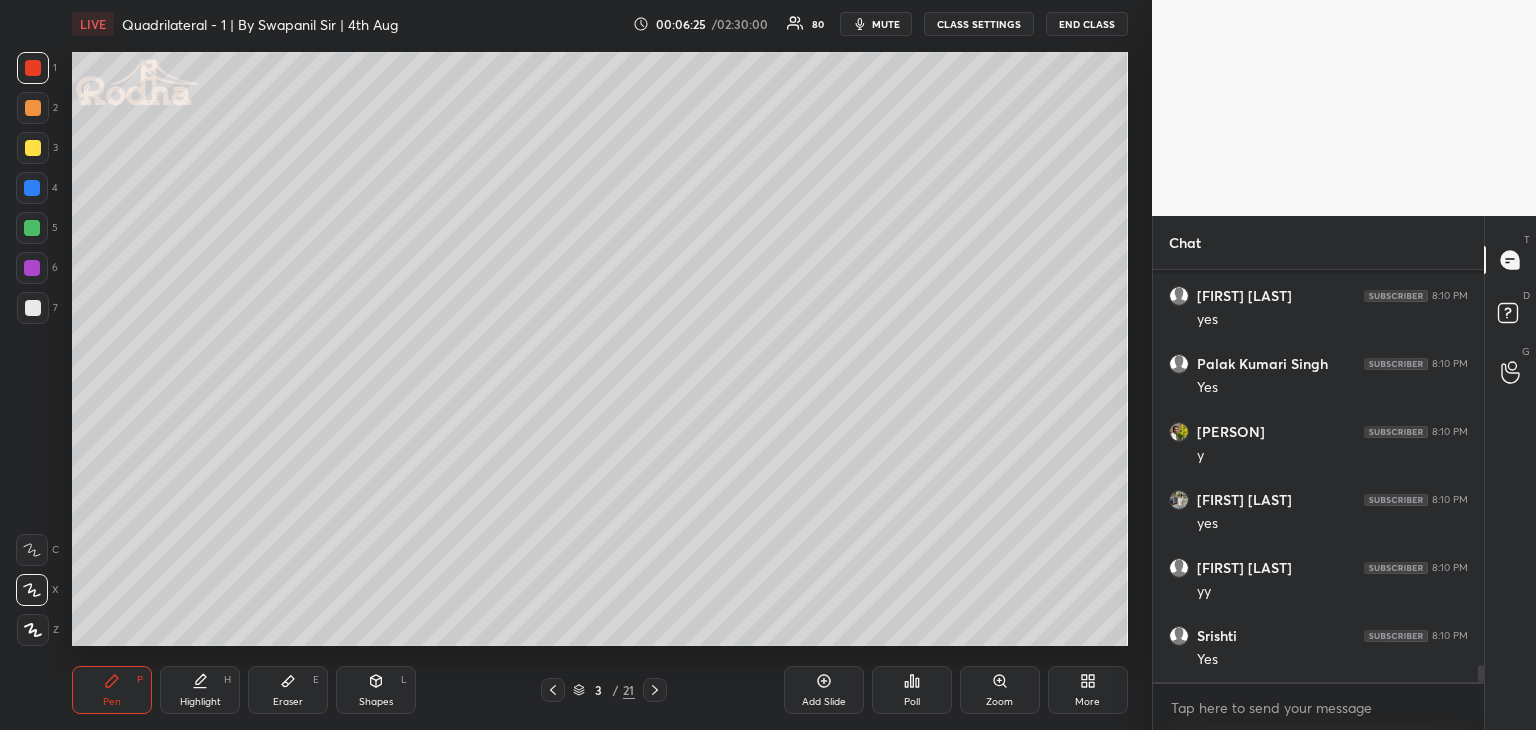 scroll, scrollTop: 9516, scrollLeft: 0, axis: vertical 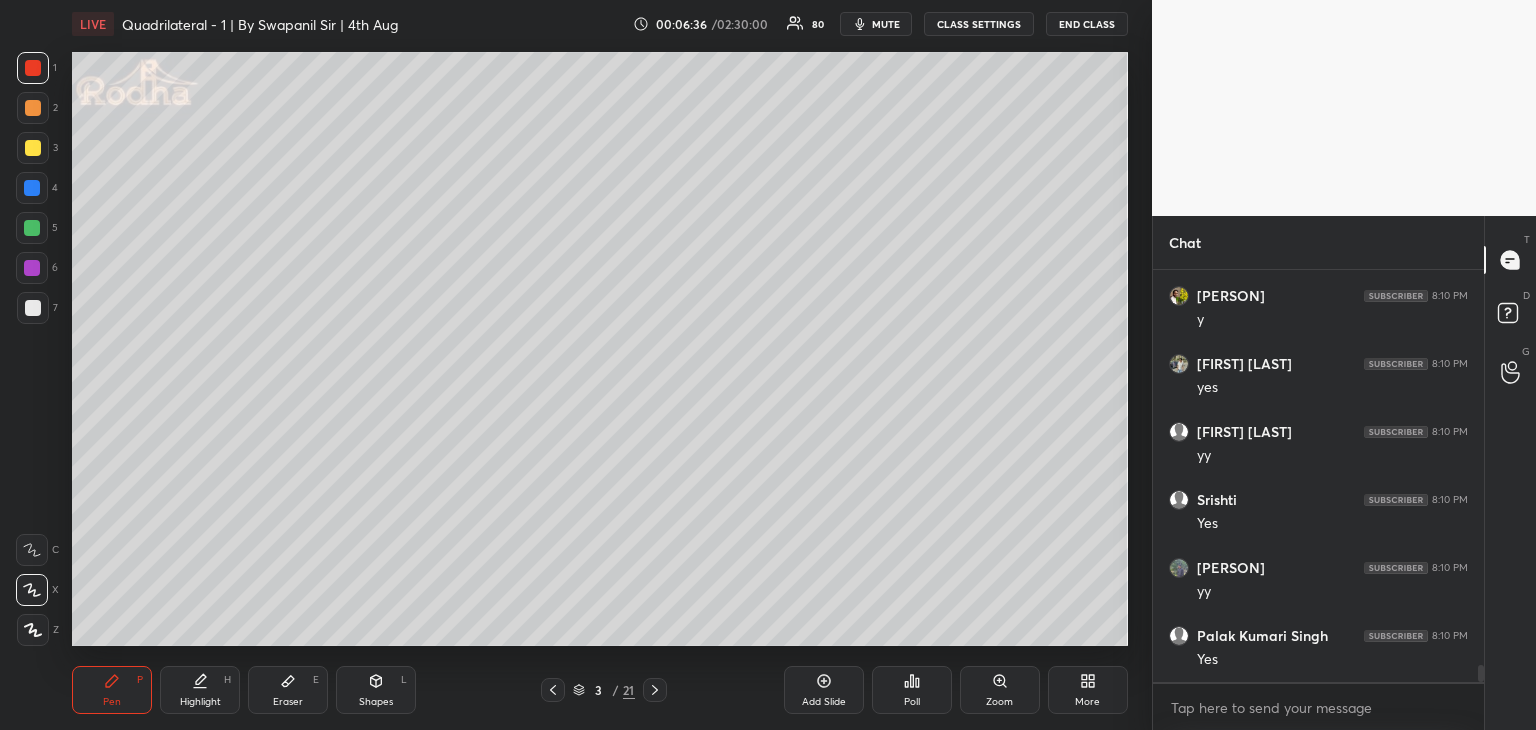 click 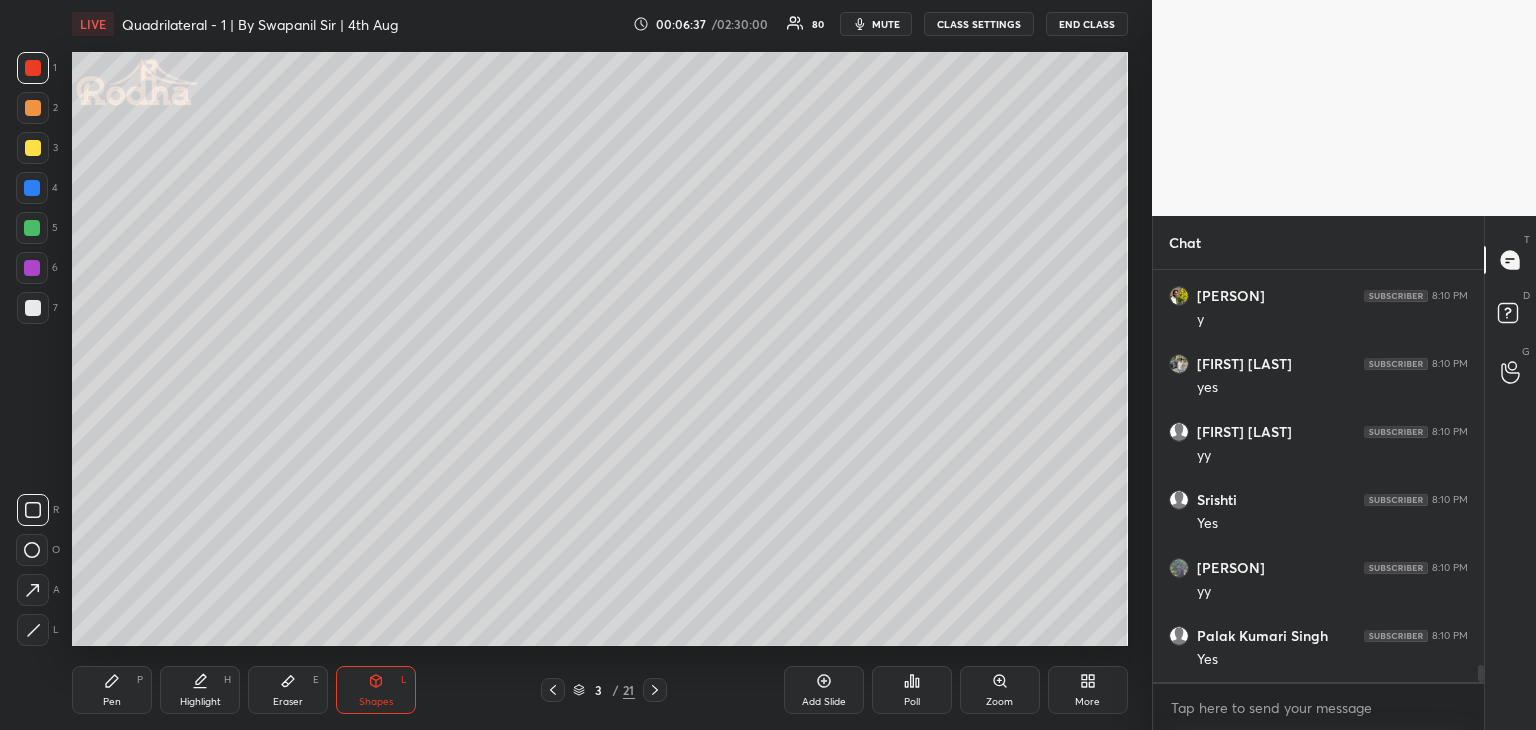 click 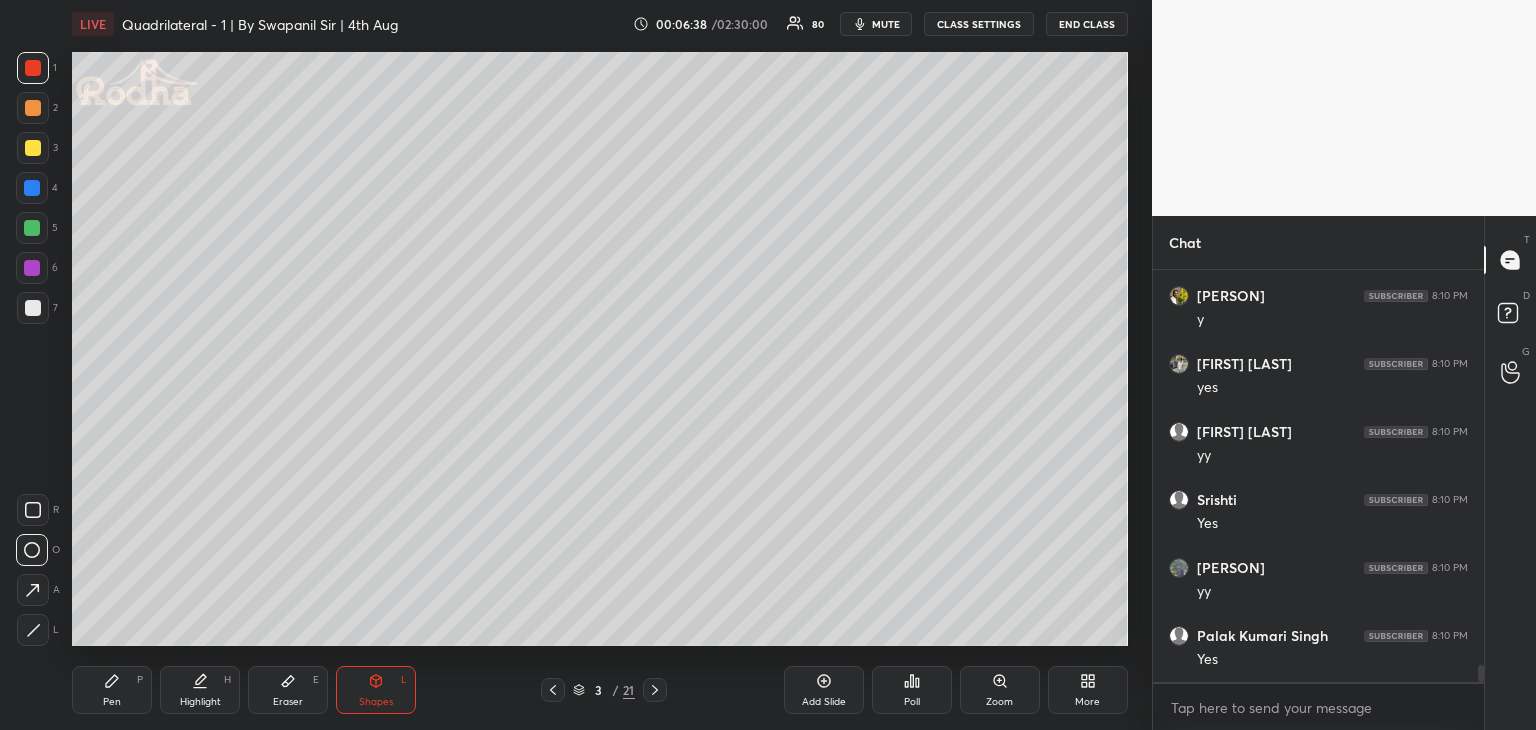 click at bounding box center (32, 188) 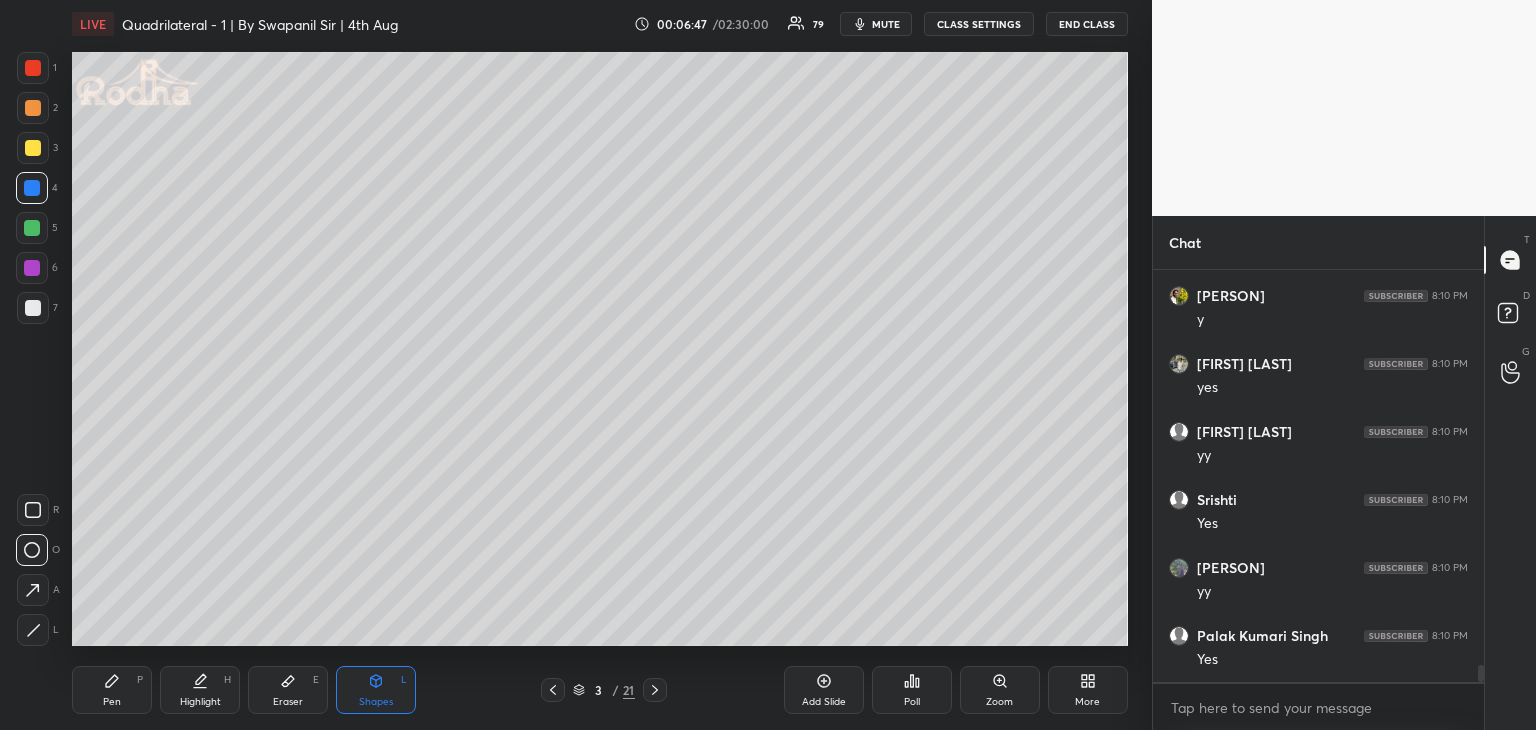 scroll, scrollTop: 9584, scrollLeft: 0, axis: vertical 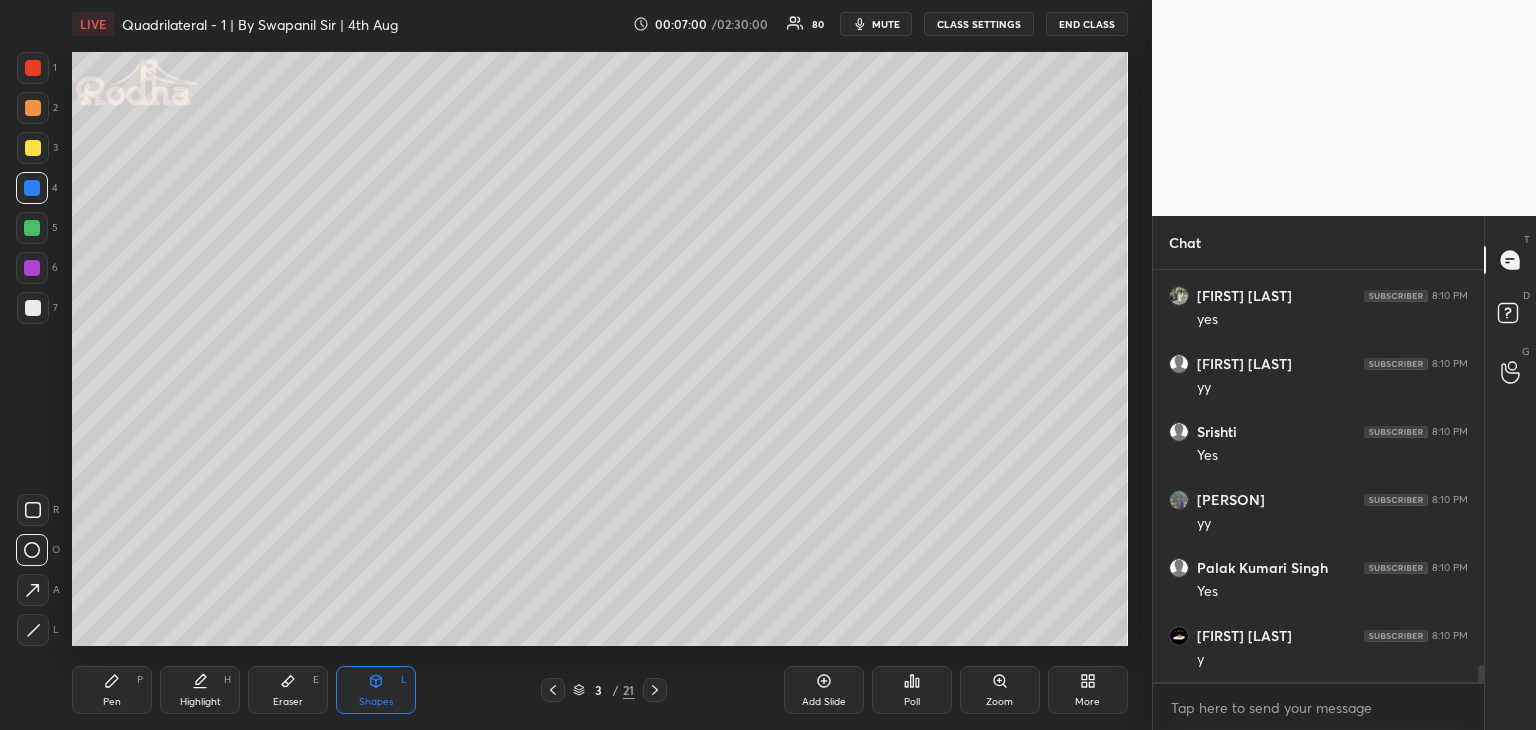 drag, startPoint x: 110, startPoint y: 689, endPoint x: 133, endPoint y: 652, distance: 43.56604 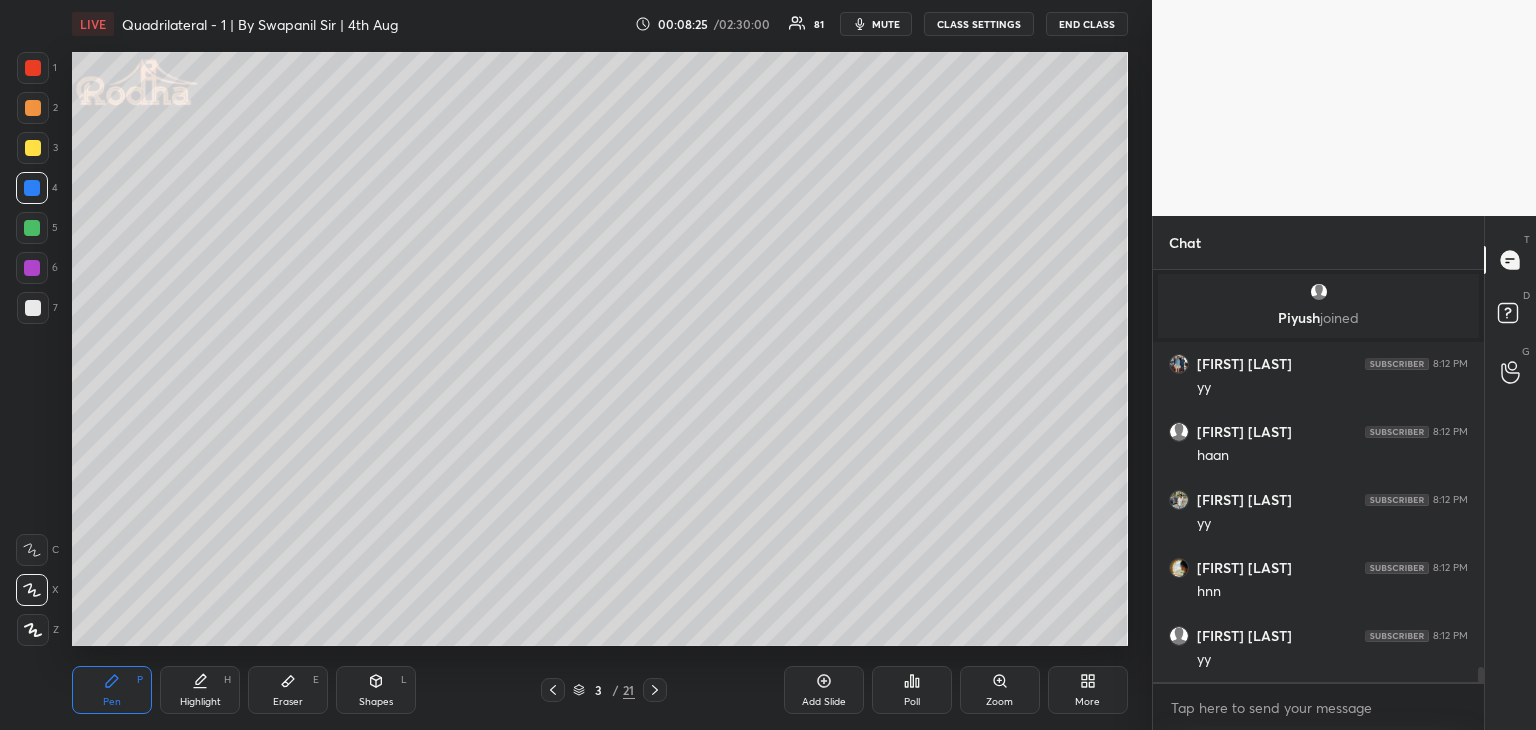 scroll, scrollTop: 11248, scrollLeft: 0, axis: vertical 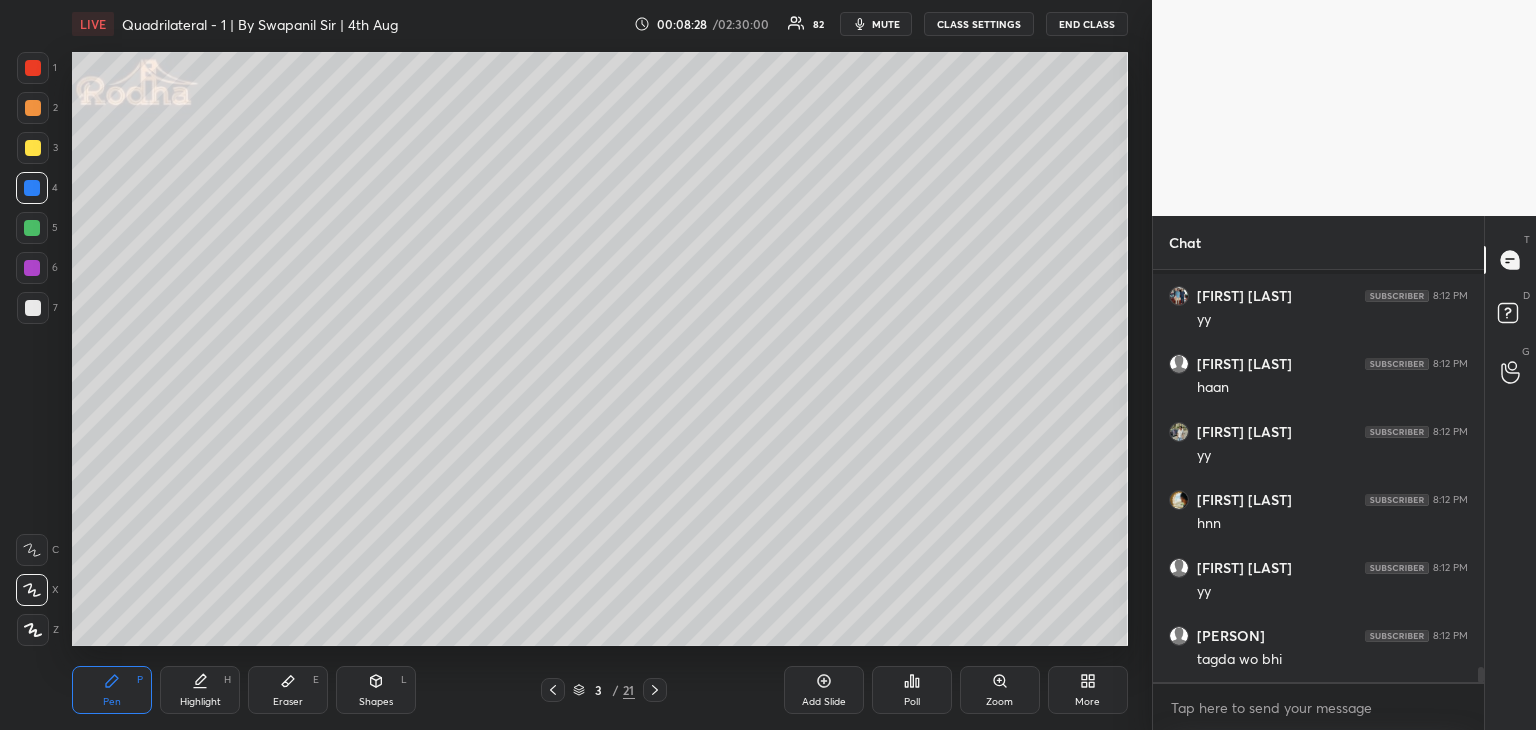 drag, startPoint x: 303, startPoint y: 682, endPoint x: 350, endPoint y: 649, distance: 57.428215 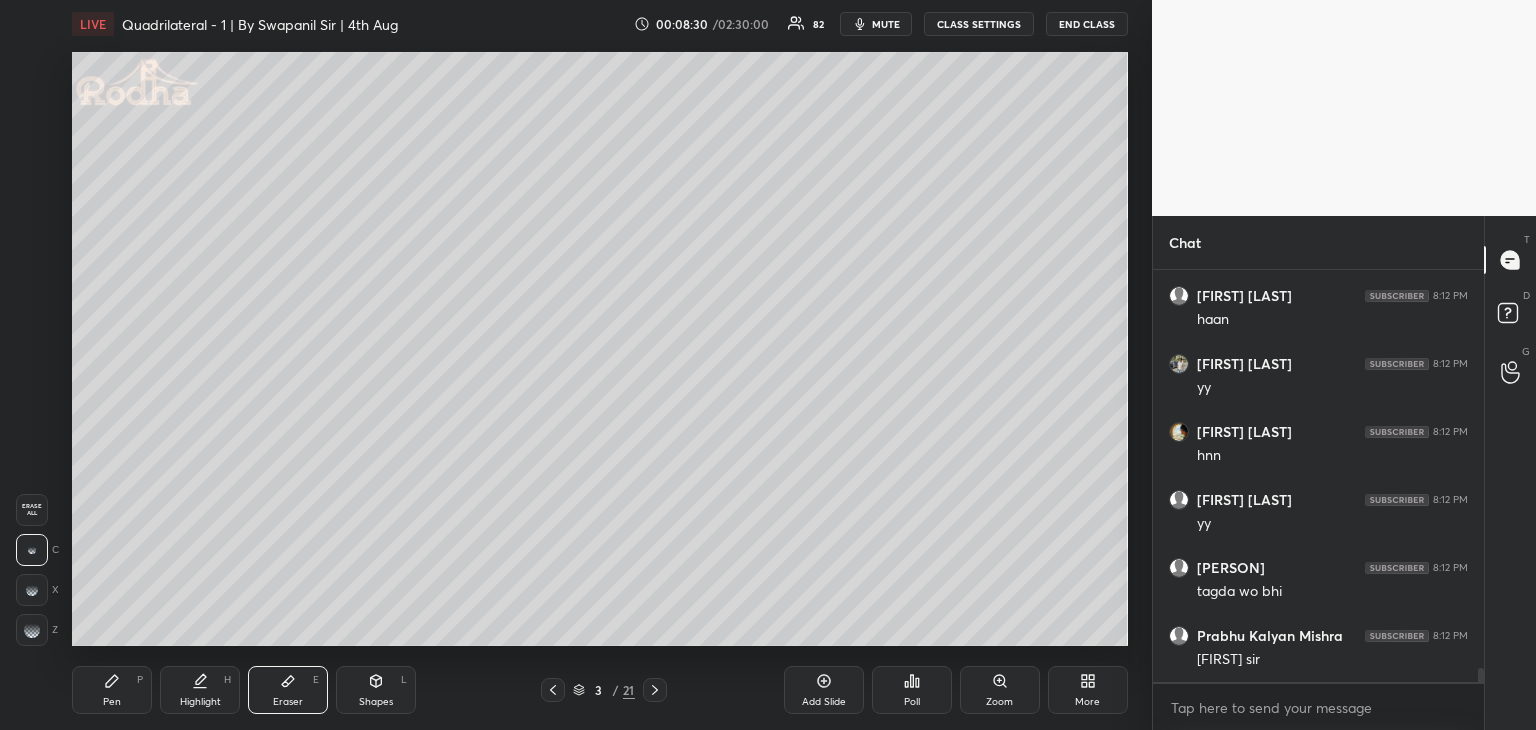 click on "Pen P" at bounding box center (112, 690) 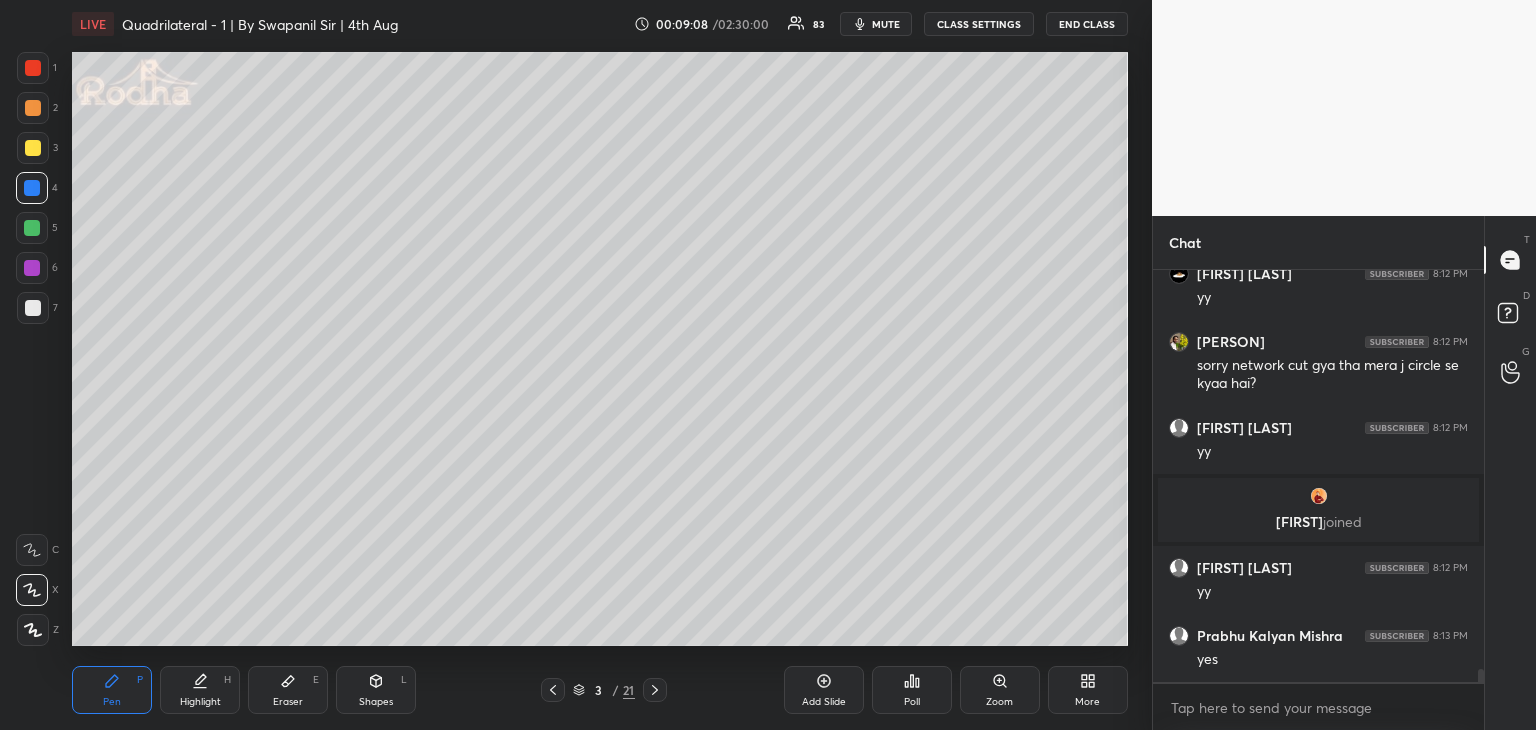 scroll, scrollTop: 12188, scrollLeft: 0, axis: vertical 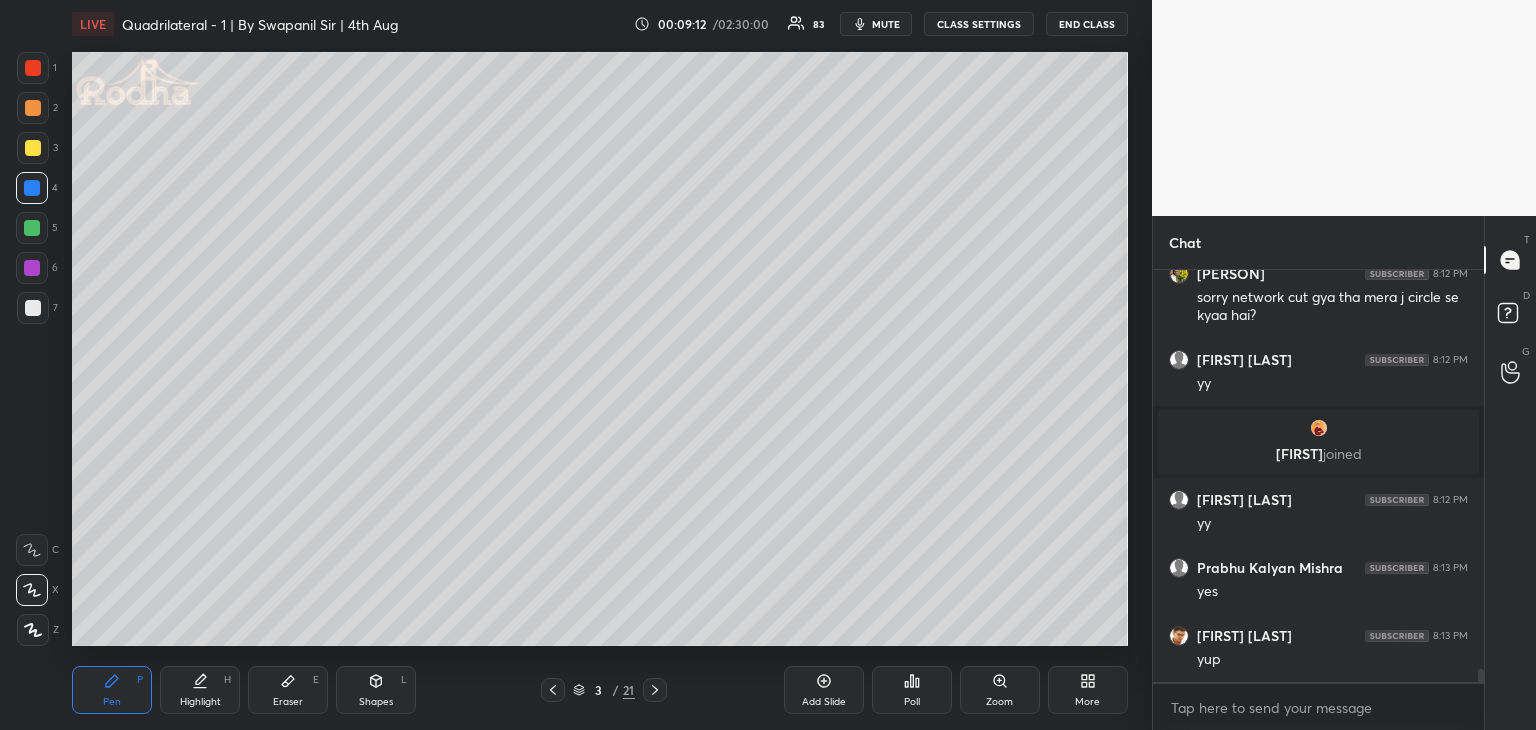 click on "Eraser E" at bounding box center [288, 690] 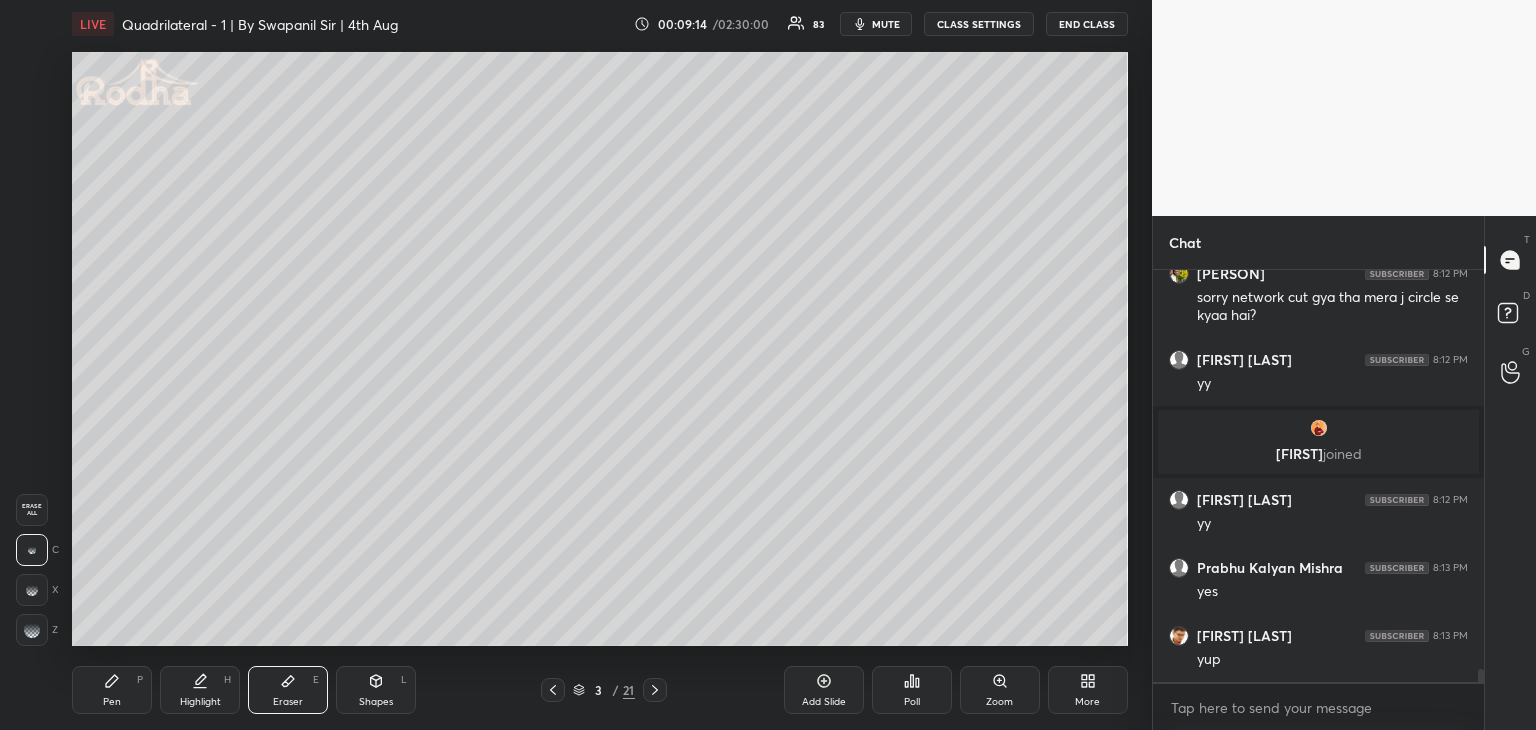click 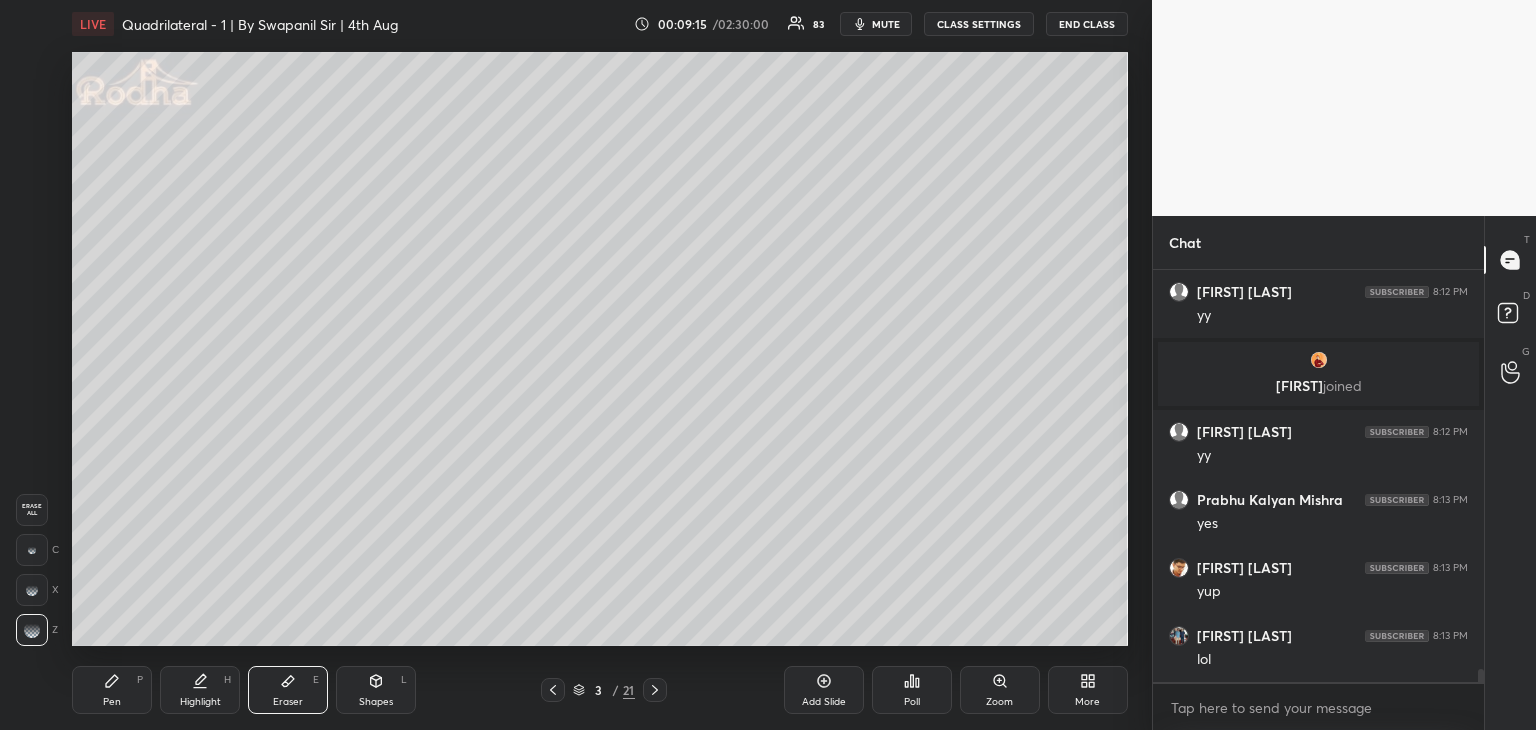 click on "Pen P" at bounding box center (112, 690) 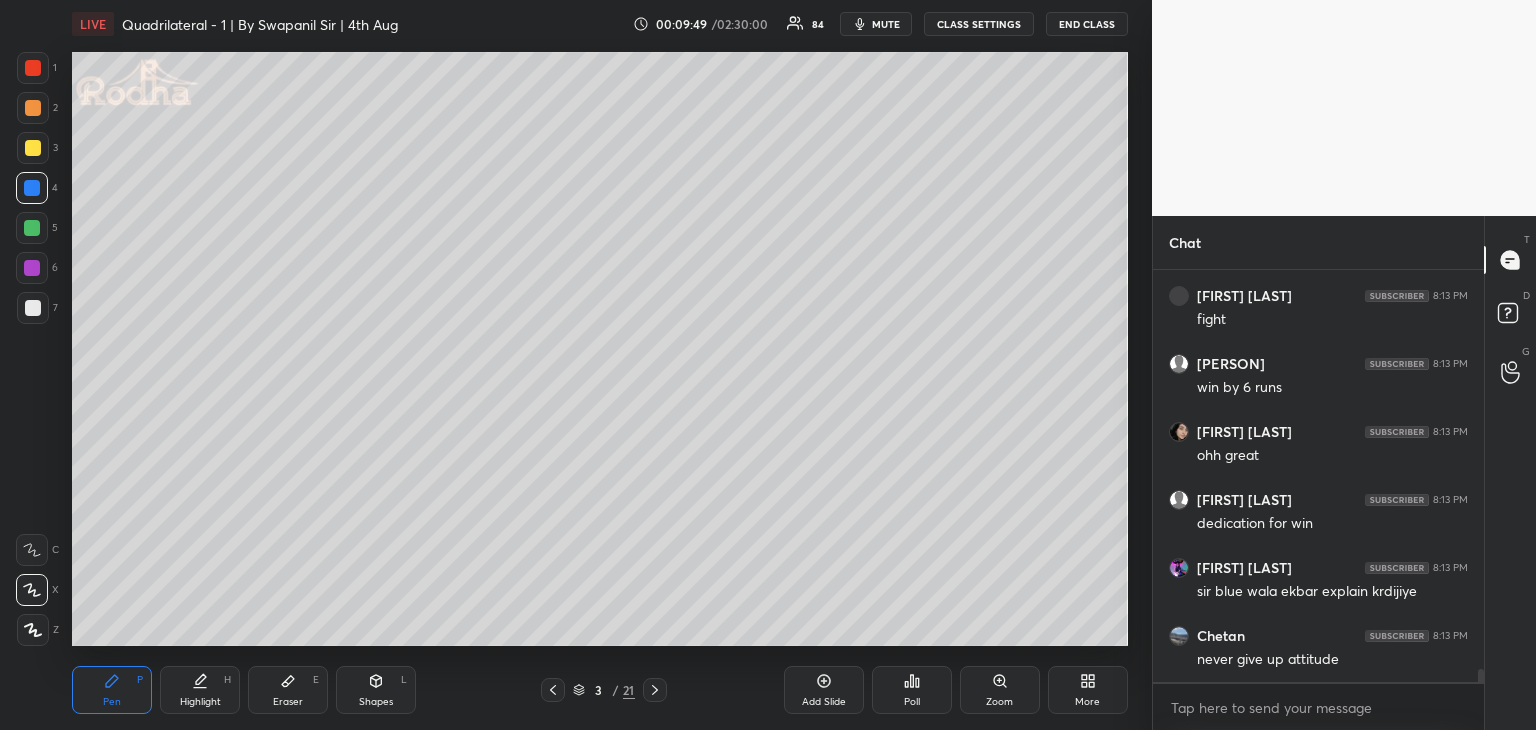 scroll, scrollTop: 12850, scrollLeft: 0, axis: vertical 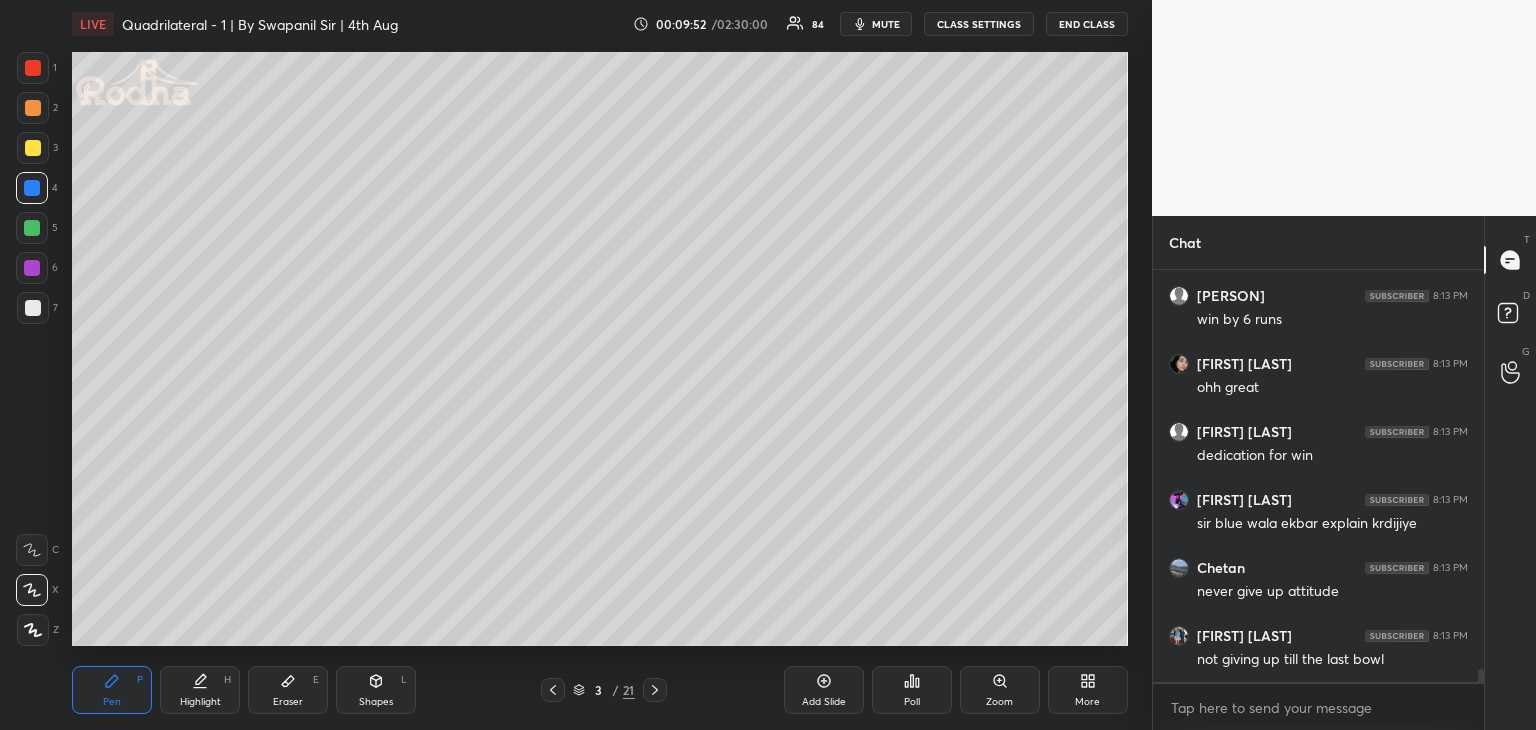 drag, startPoint x: 288, startPoint y: 685, endPoint x: 283, endPoint y: 658, distance: 27.45906 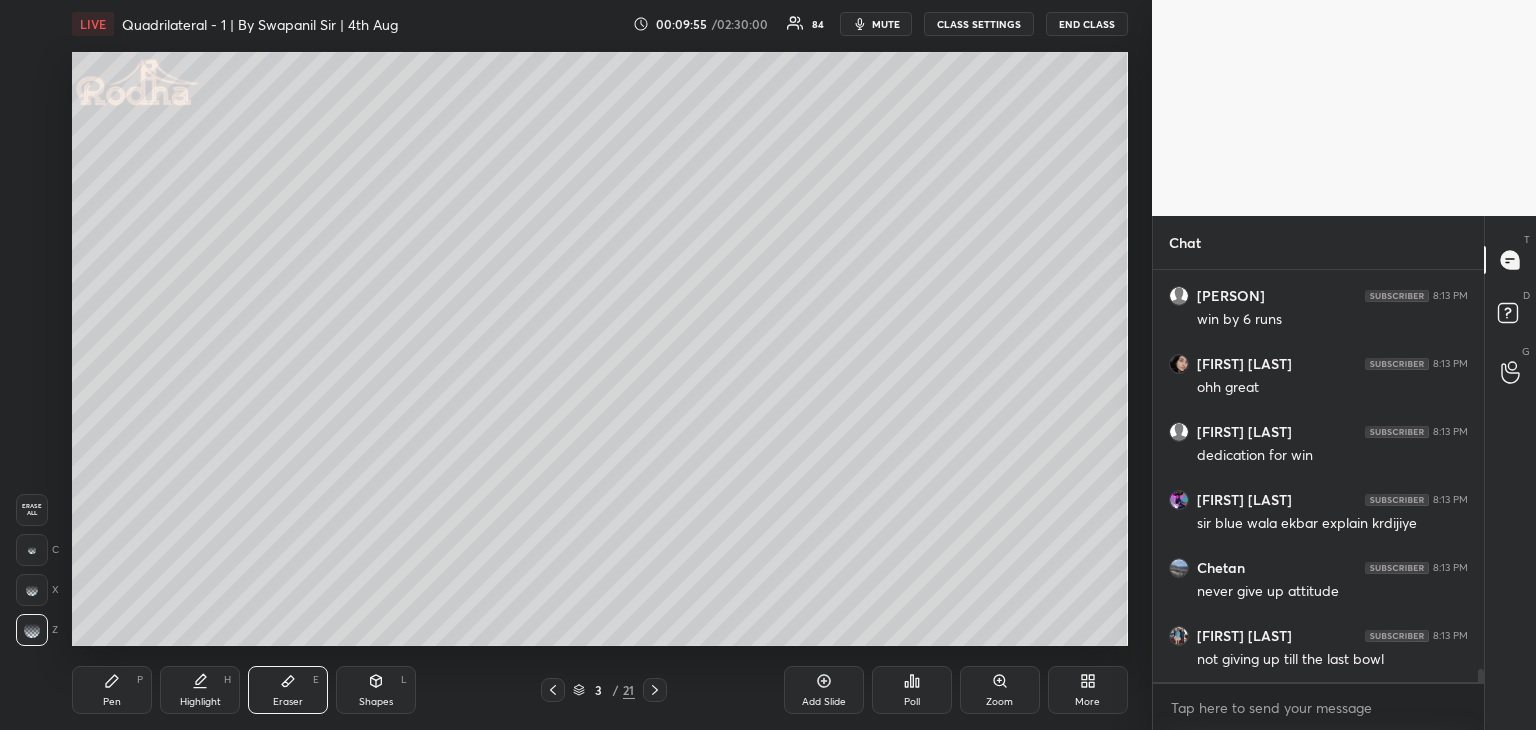 click on "Pen P" at bounding box center (112, 690) 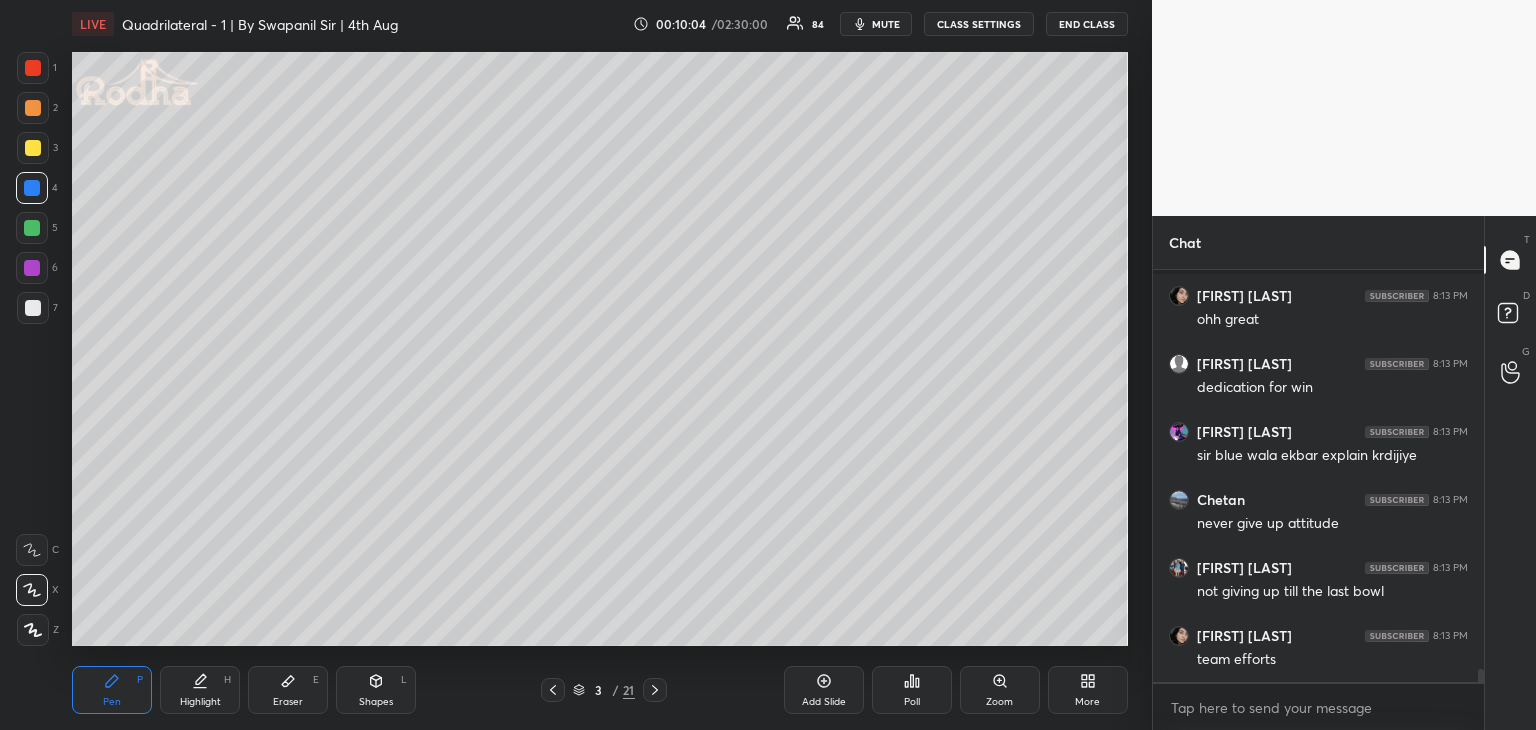 scroll, scrollTop: 12990, scrollLeft: 0, axis: vertical 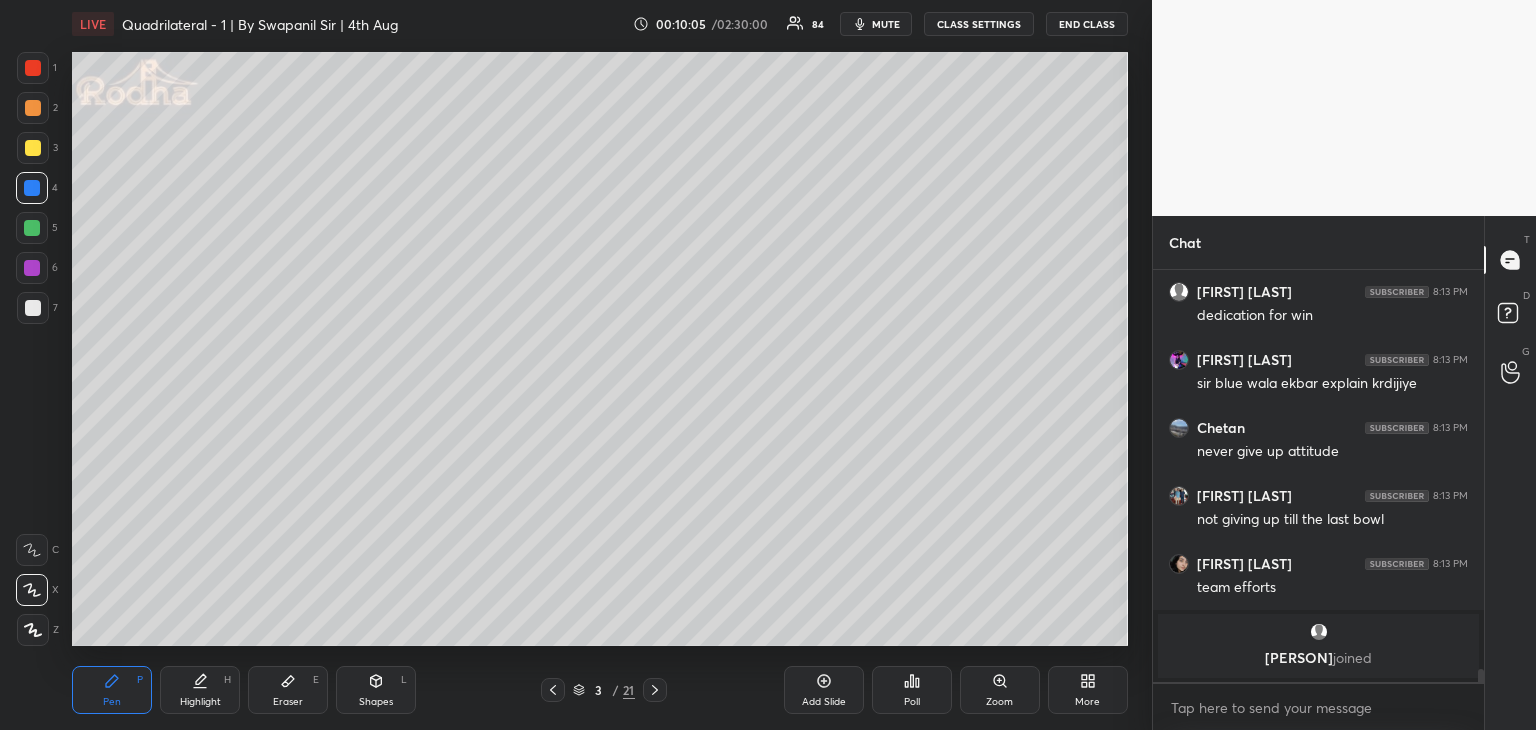 click on "Eraser E" at bounding box center (288, 690) 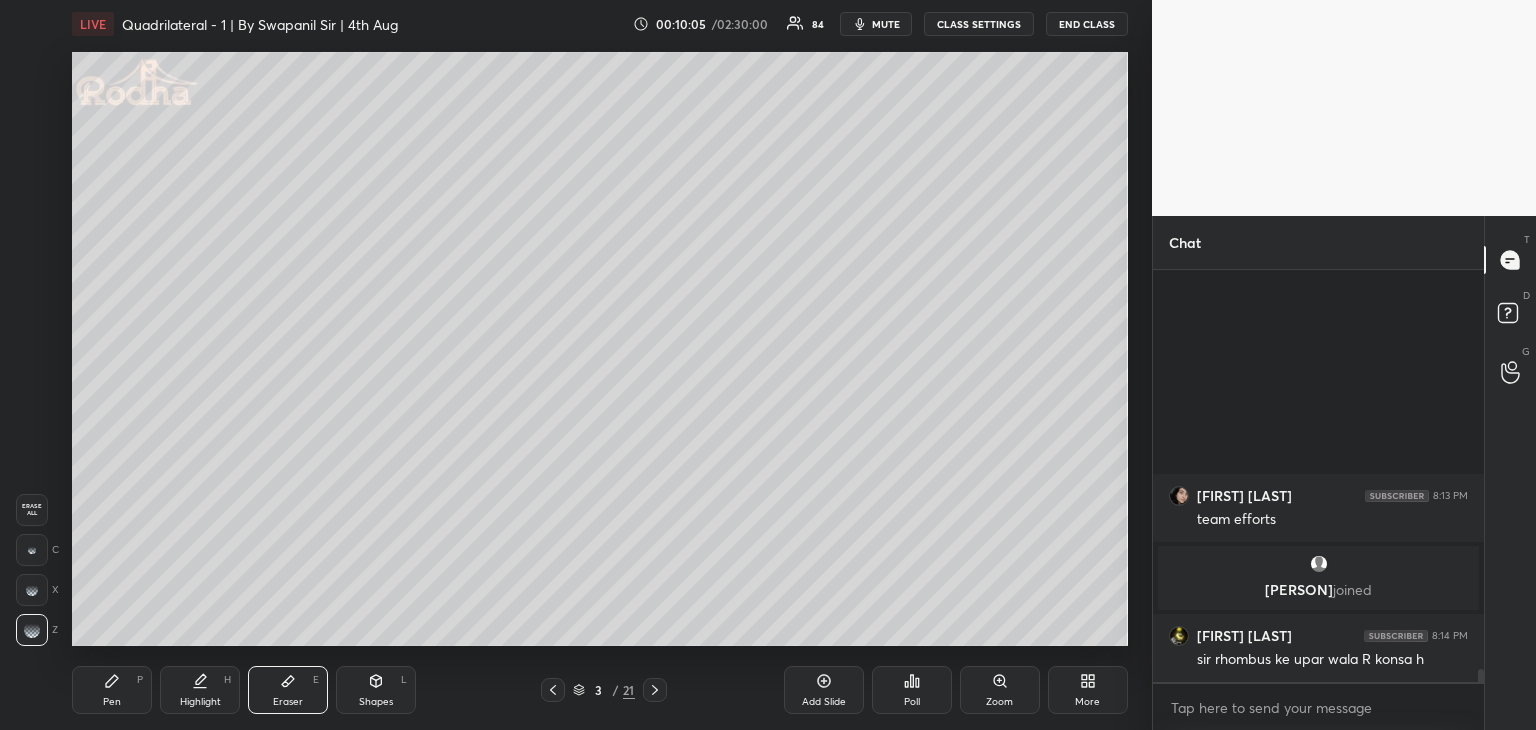 scroll, scrollTop: 12842, scrollLeft: 0, axis: vertical 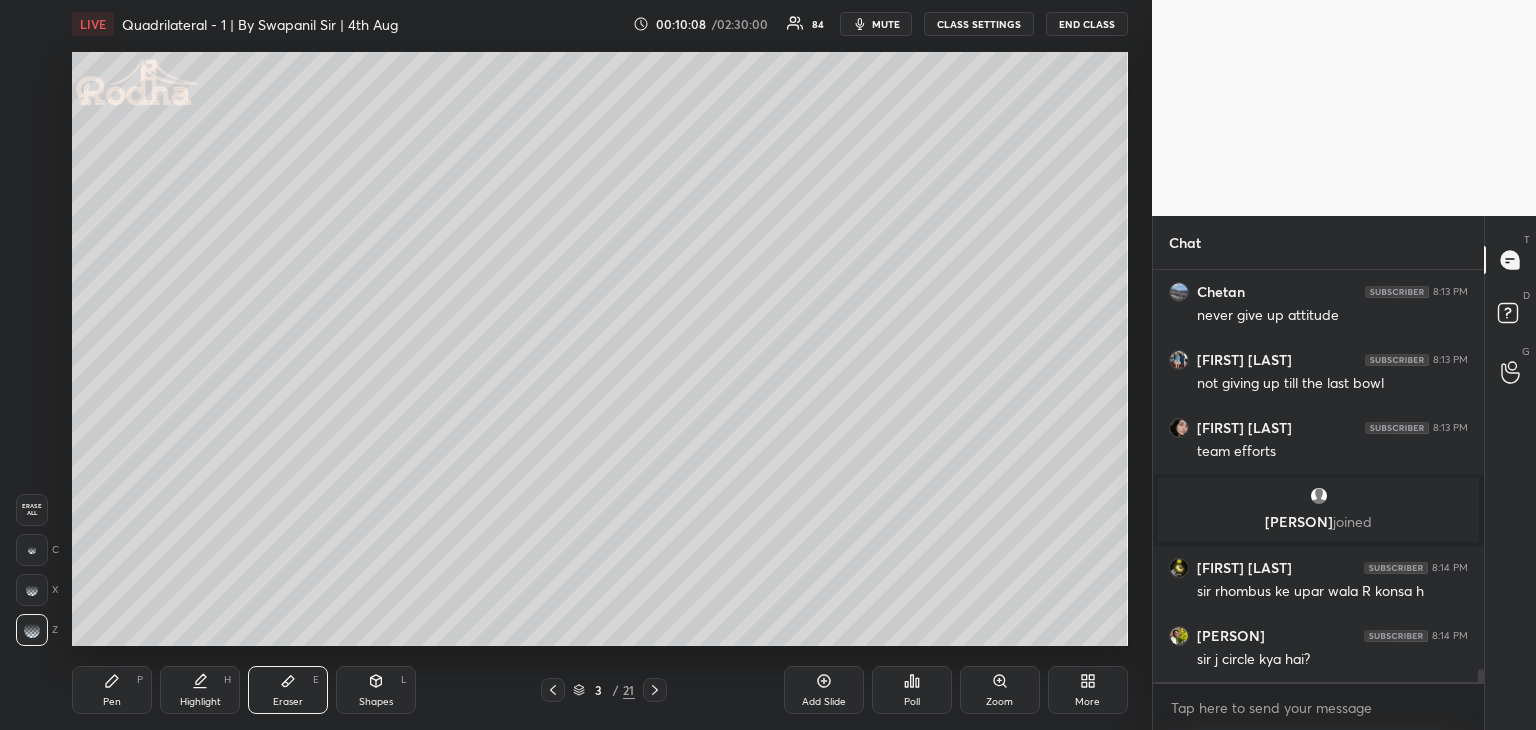 click on "Pen P" at bounding box center [112, 690] 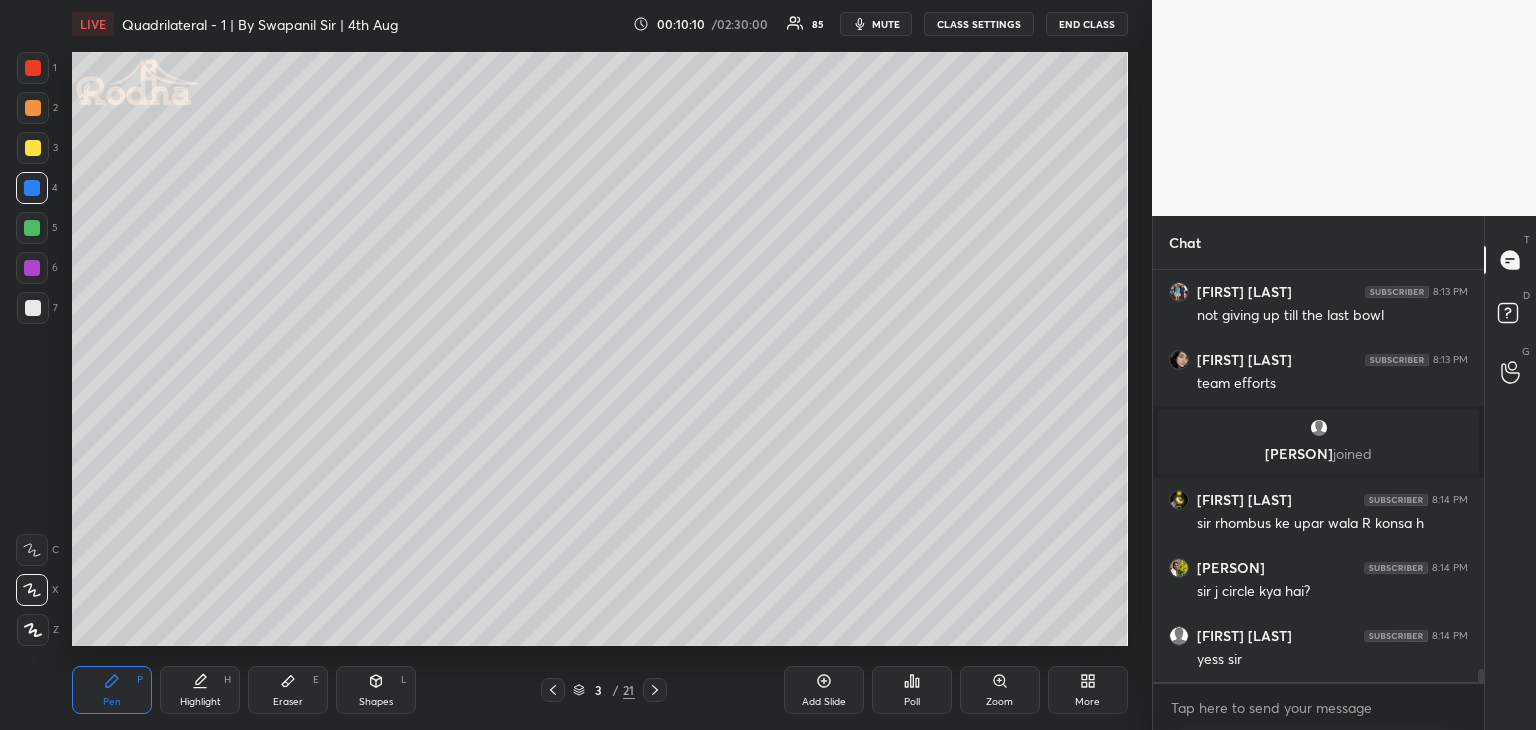 scroll, scrollTop: 13046, scrollLeft: 0, axis: vertical 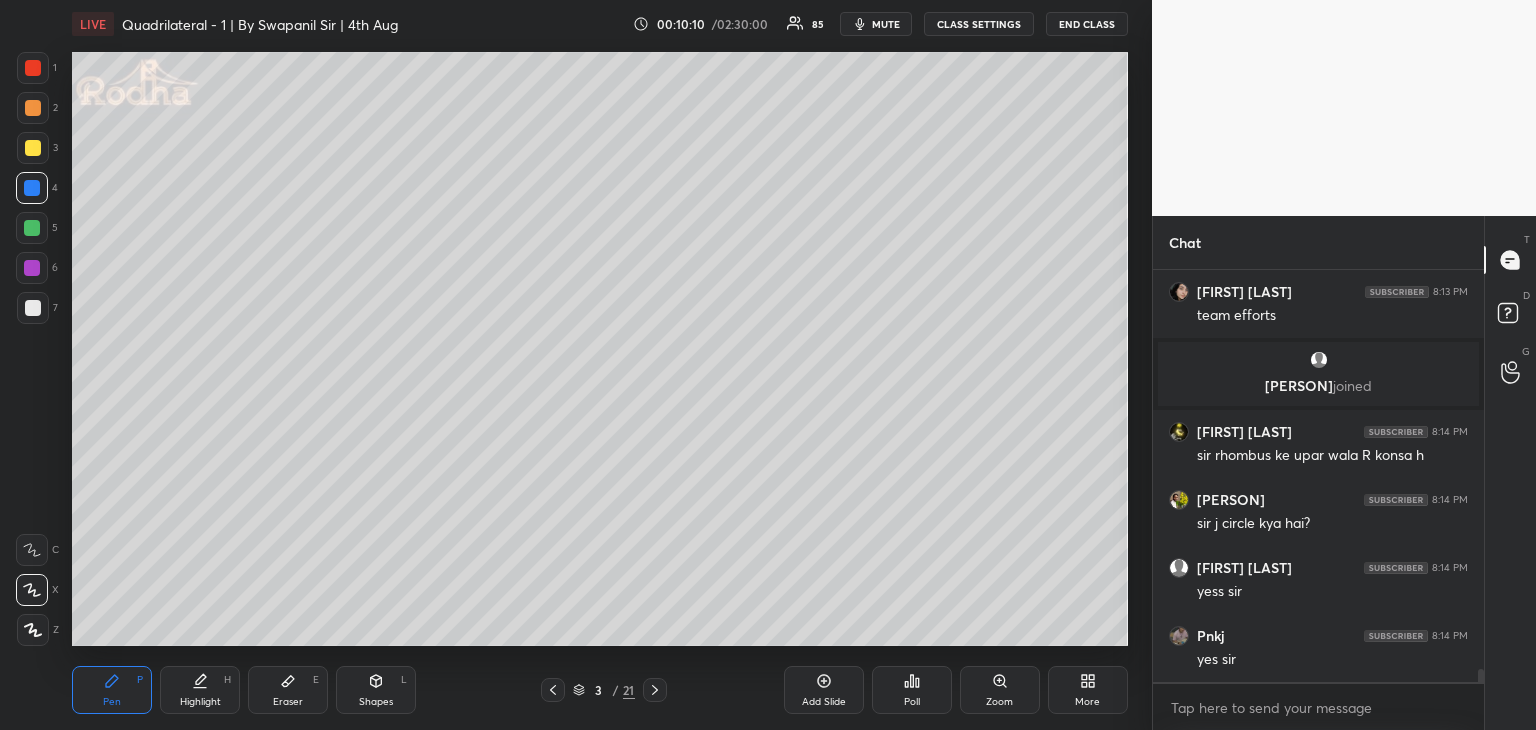 drag, startPoint x: 125, startPoint y: 695, endPoint x: 169, endPoint y: 661, distance: 55.605755 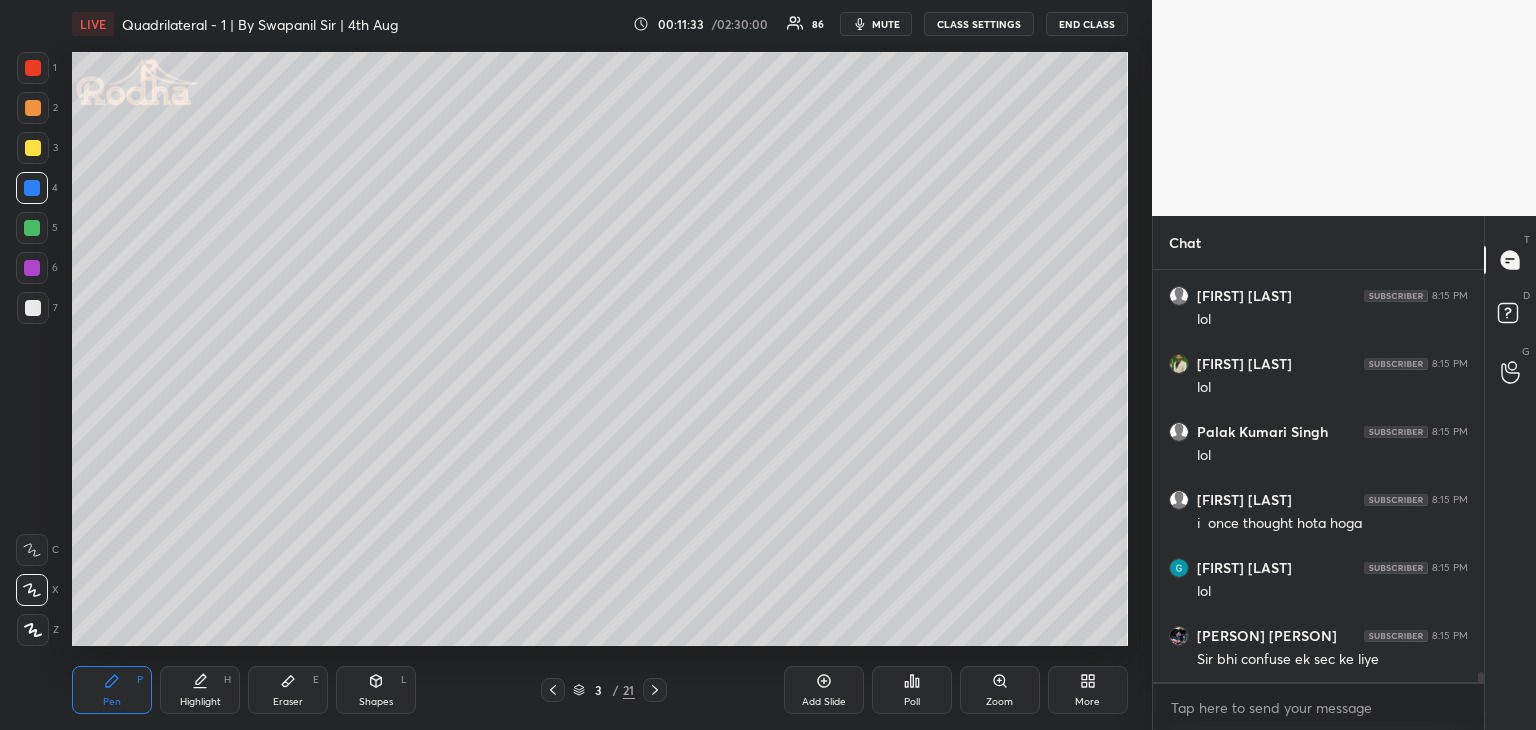 scroll, scrollTop: 16592, scrollLeft: 0, axis: vertical 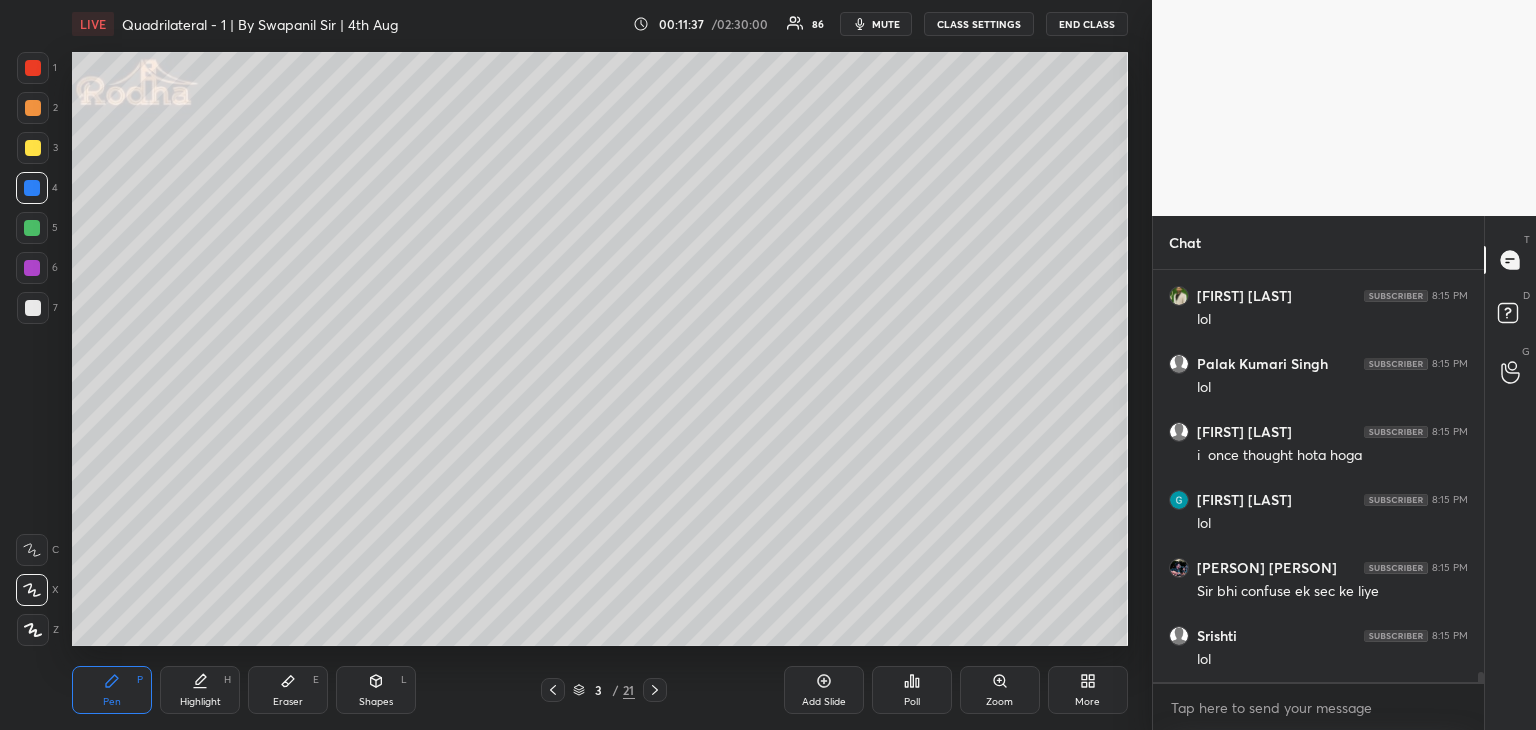 click 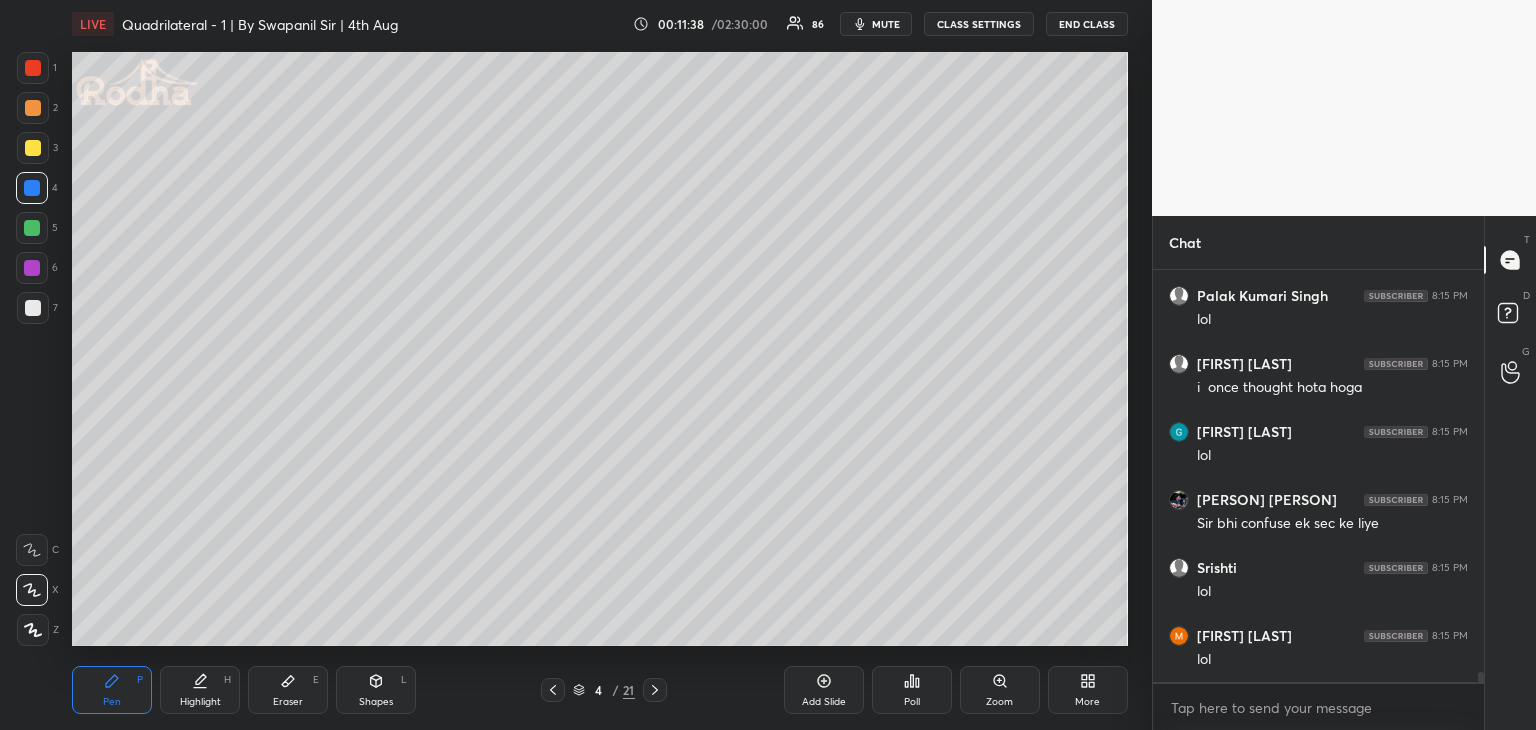 scroll, scrollTop: 16728, scrollLeft: 0, axis: vertical 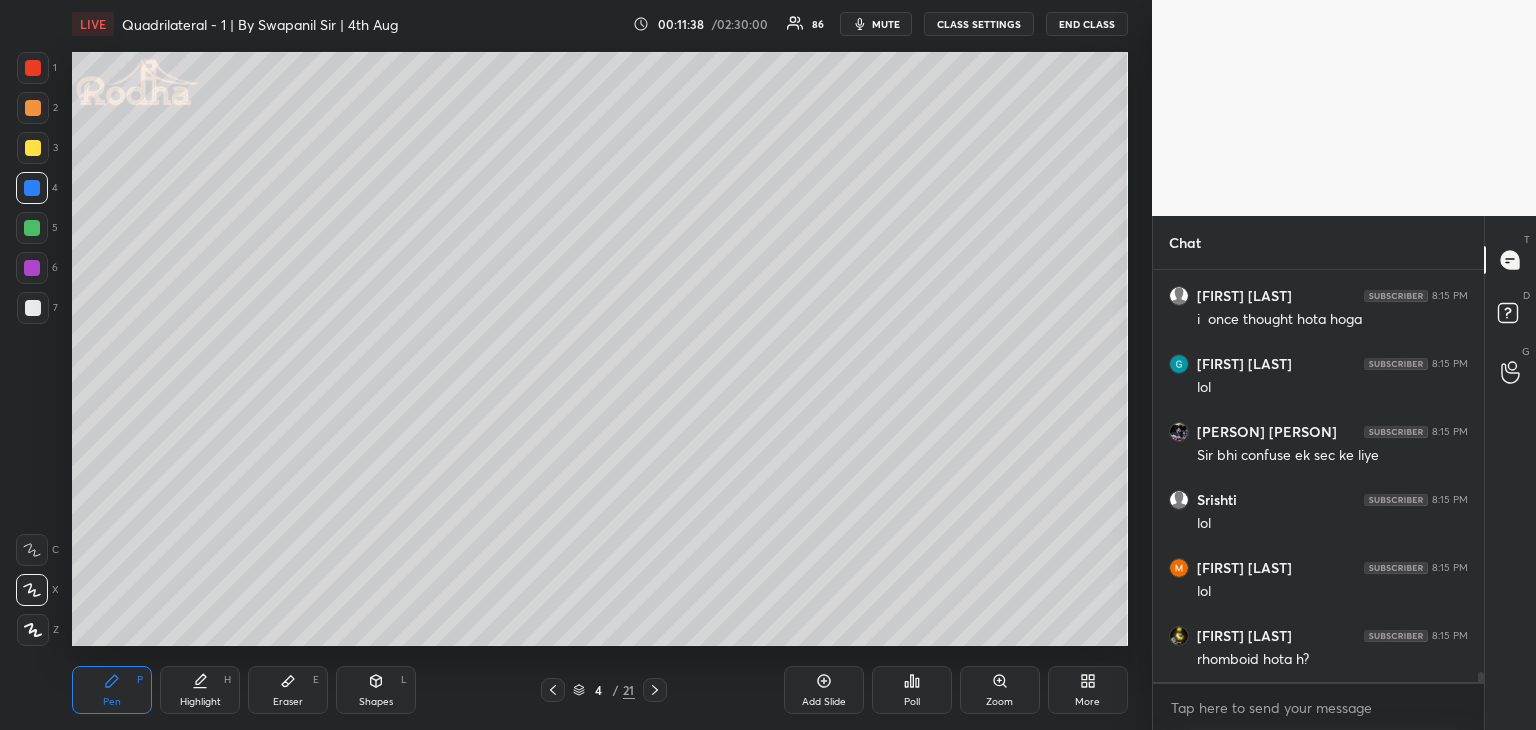 click on "Shapes L" at bounding box center [376, 690] 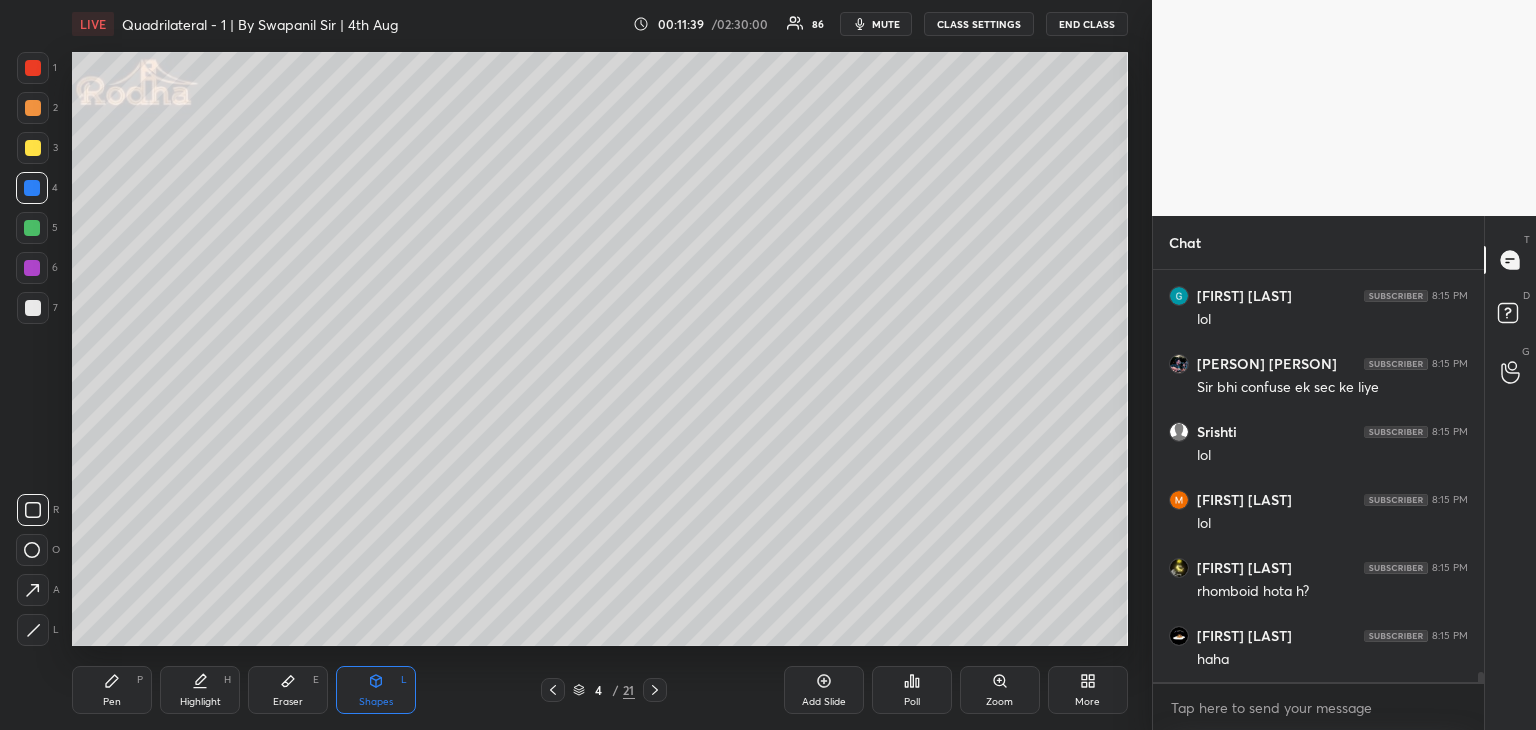 scroll, scrollTop: 16864, scrollLeft: 0, axis: vertical 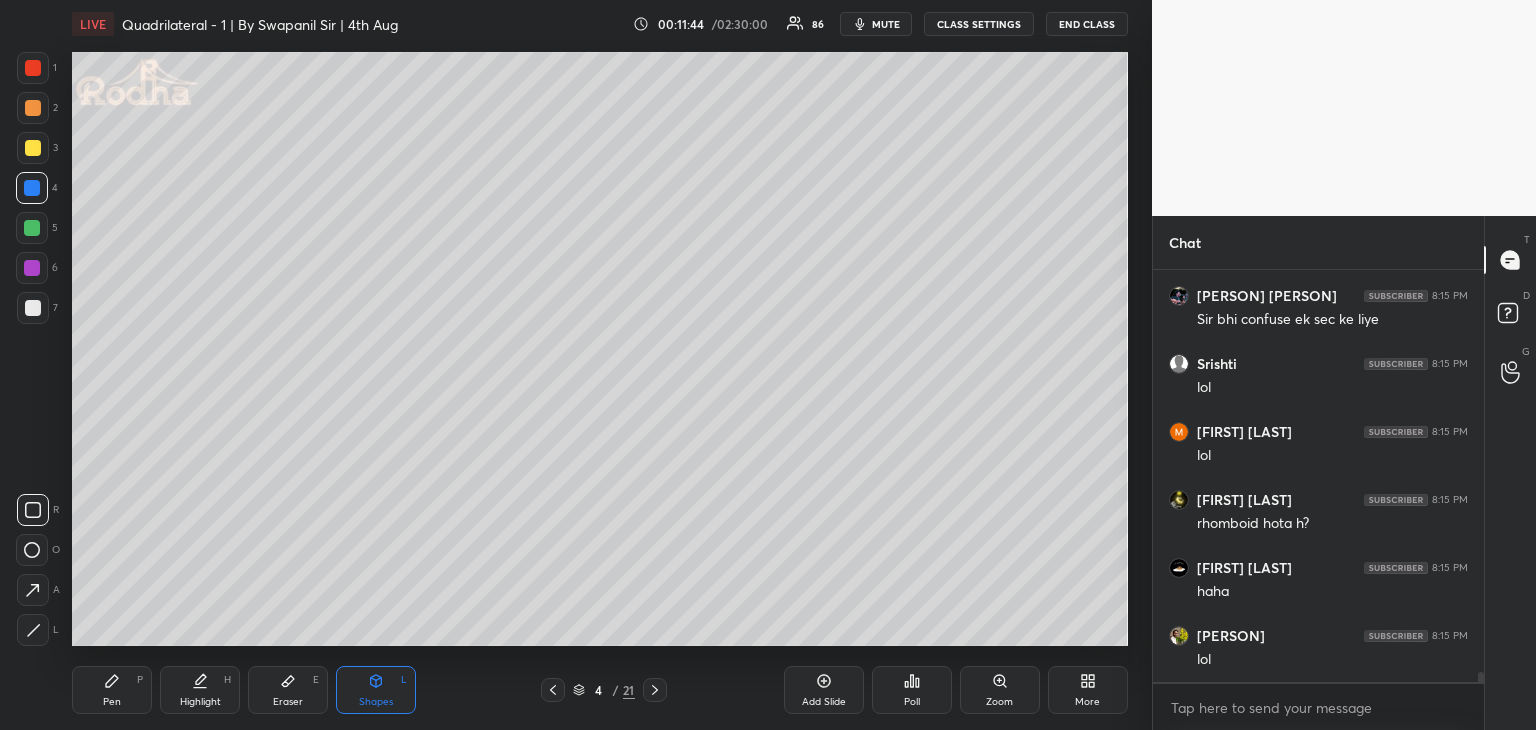 drag, startPoint x: 36, startPoint y: 639, endPoint x: 63, endPoint y: 629, distance: 28.79236 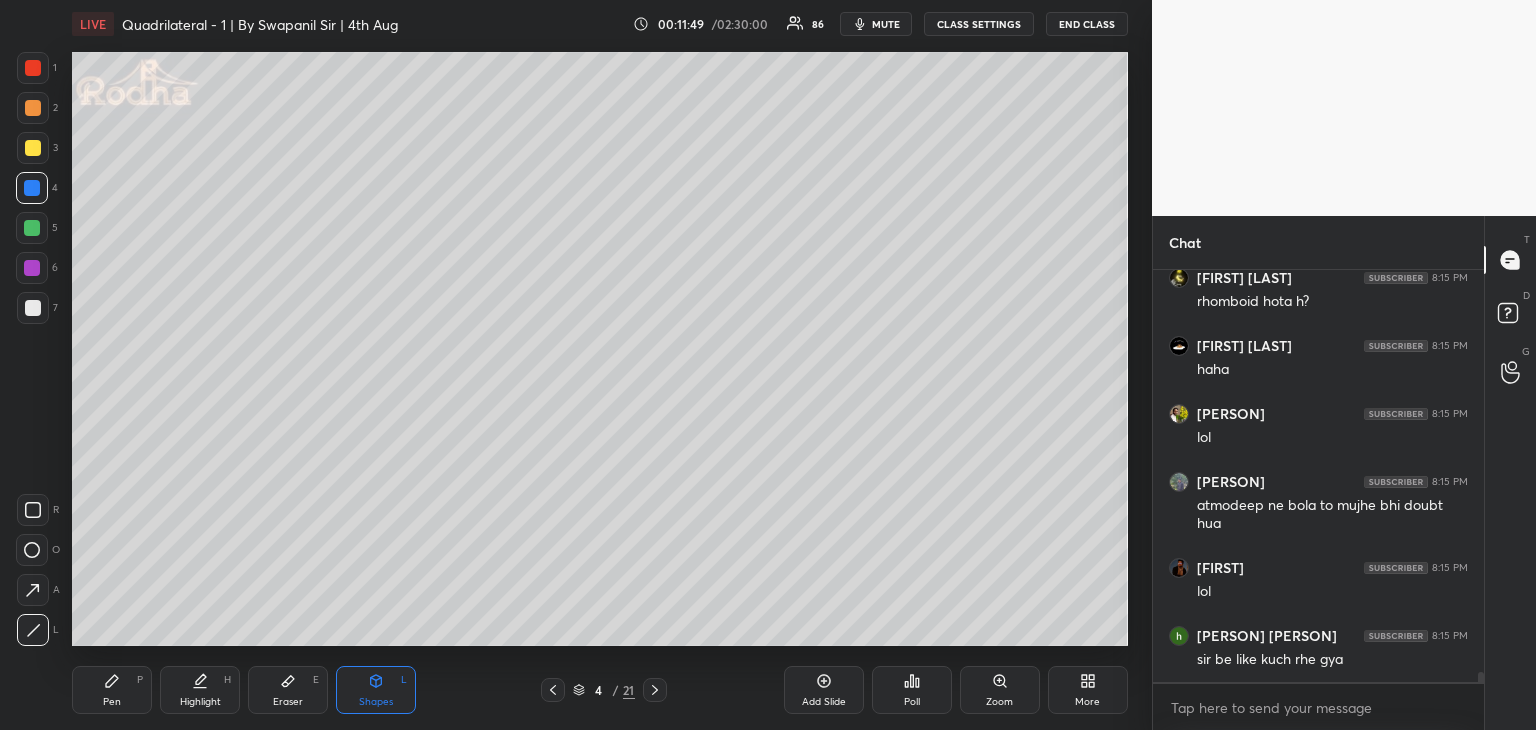 scroll, scrollTop: 17154, scrollLeft: 0, axis: vertical 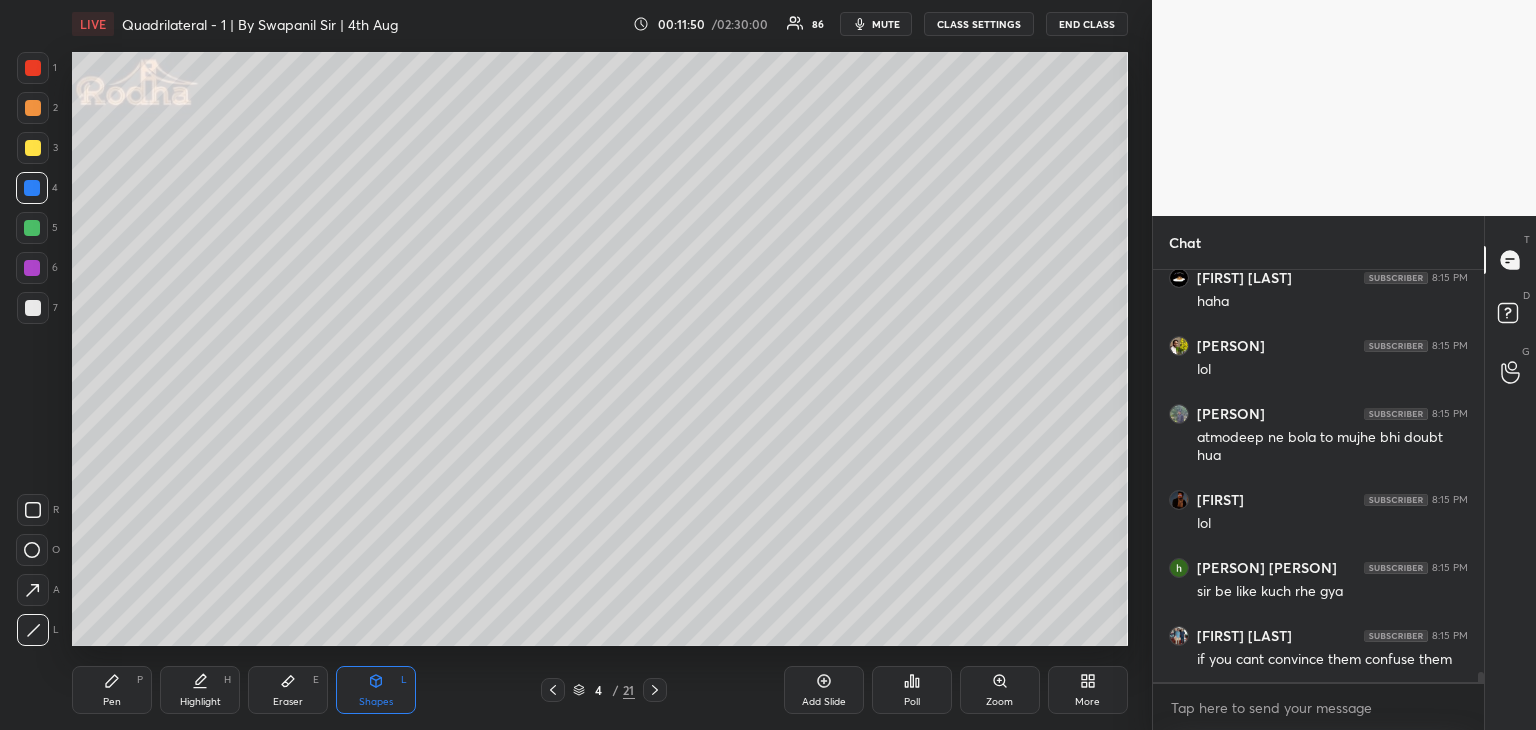 drag, startPoint x: 40, startPoint y: 314, endPoint x: 41, endPoint y: 304, distance: 10.049875 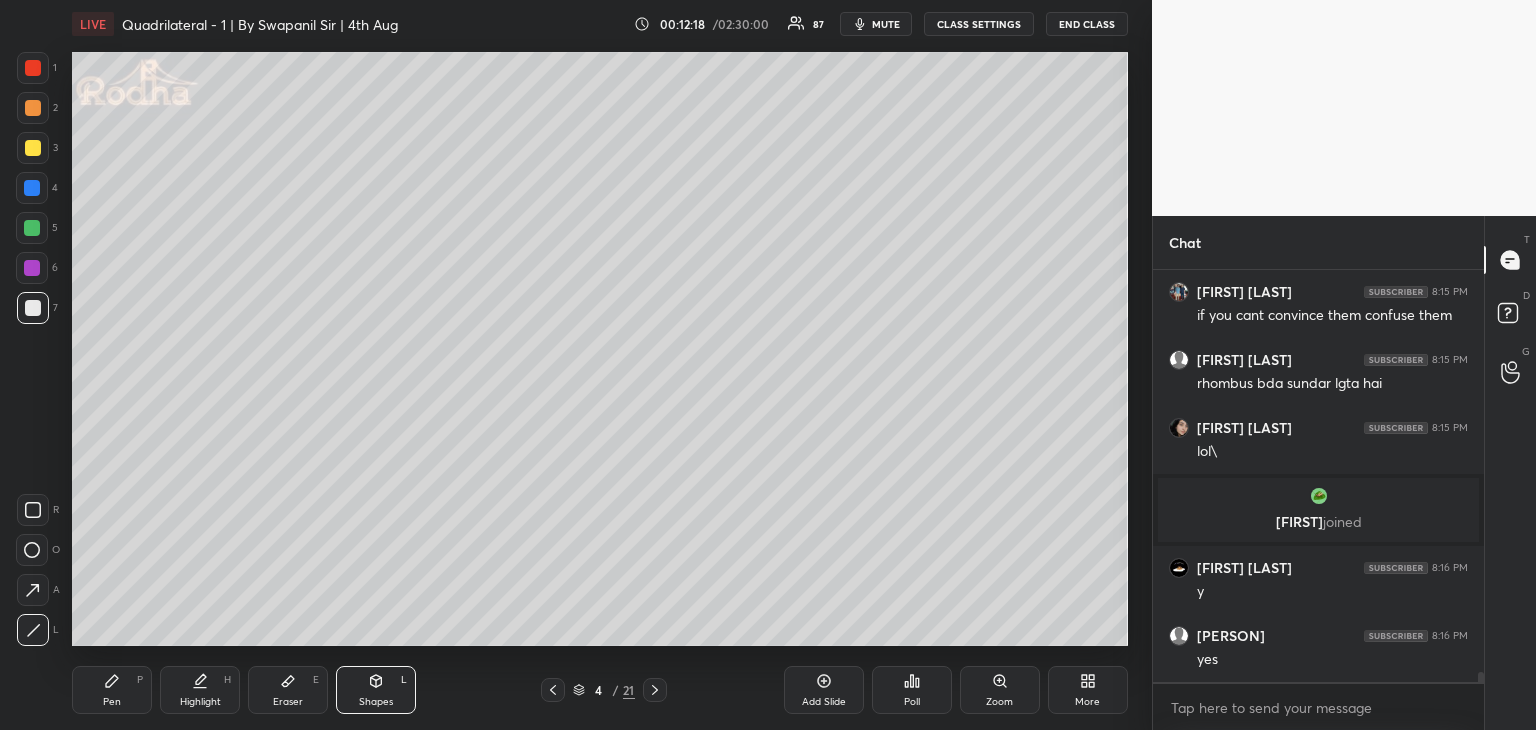 scroll, scrollTop: 16438, scrollLeft: 0, axis: vertical 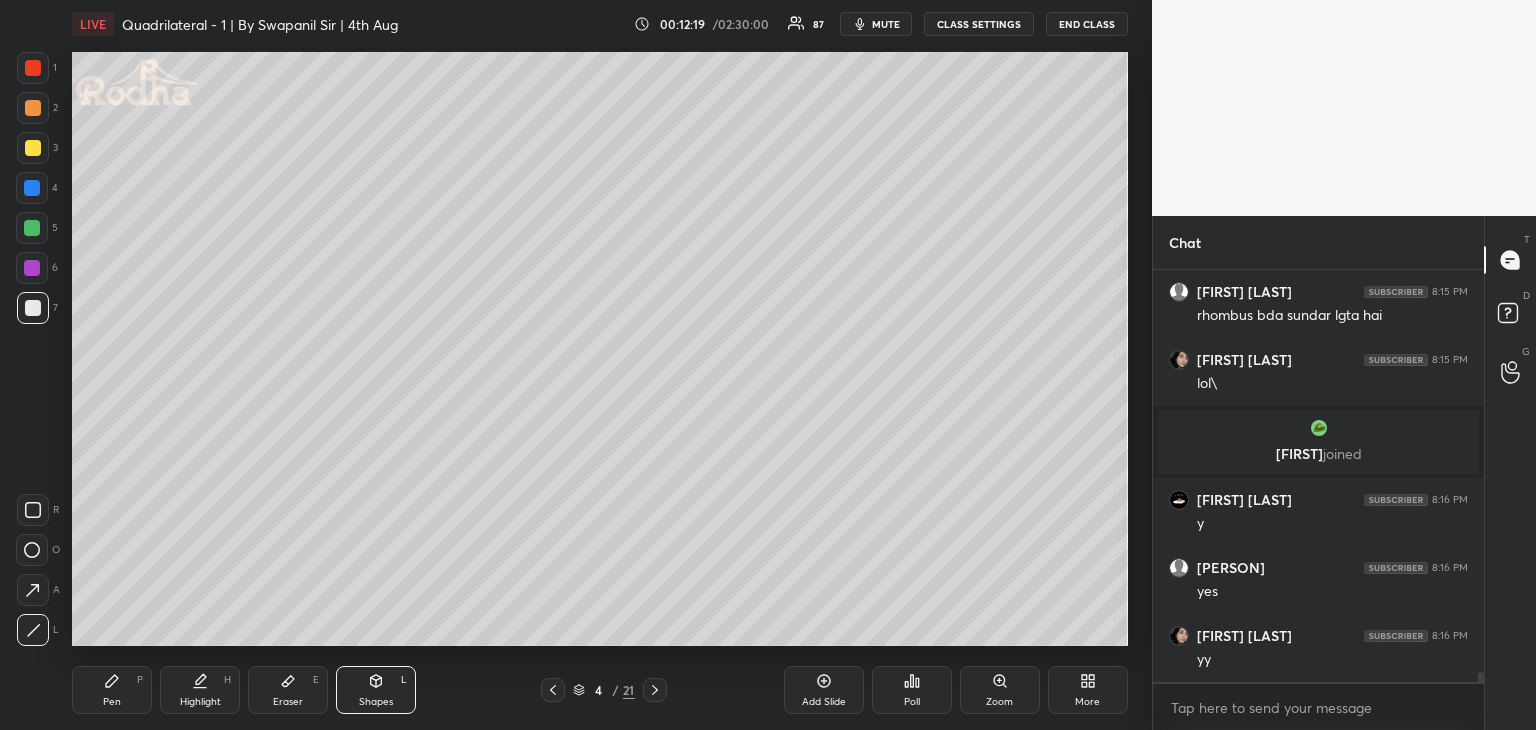 click at bounding box center [33, 308] 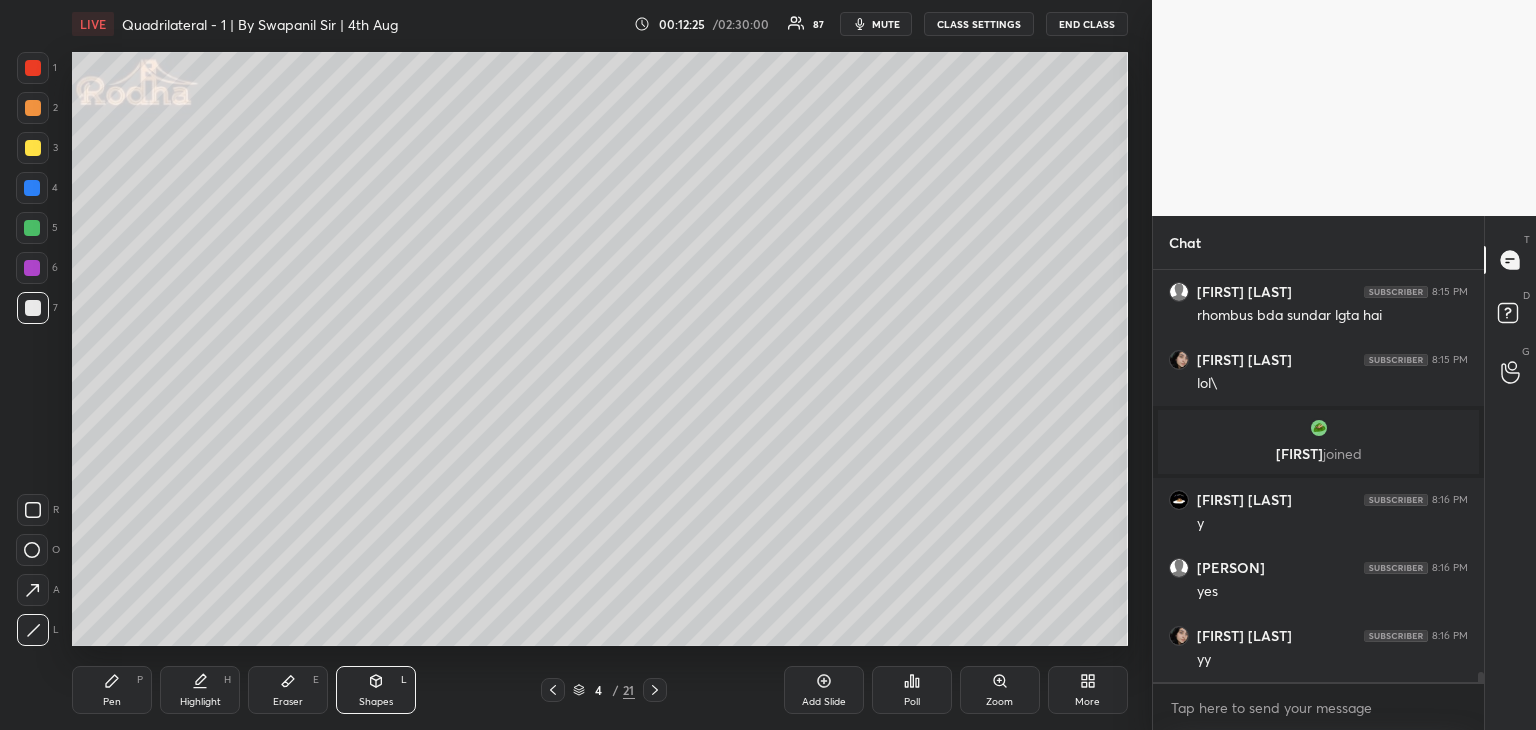drag, startPoint x: 125, startPoint y: 688, endPoint x: 124, endPoint y: 661, distance: 27.018513 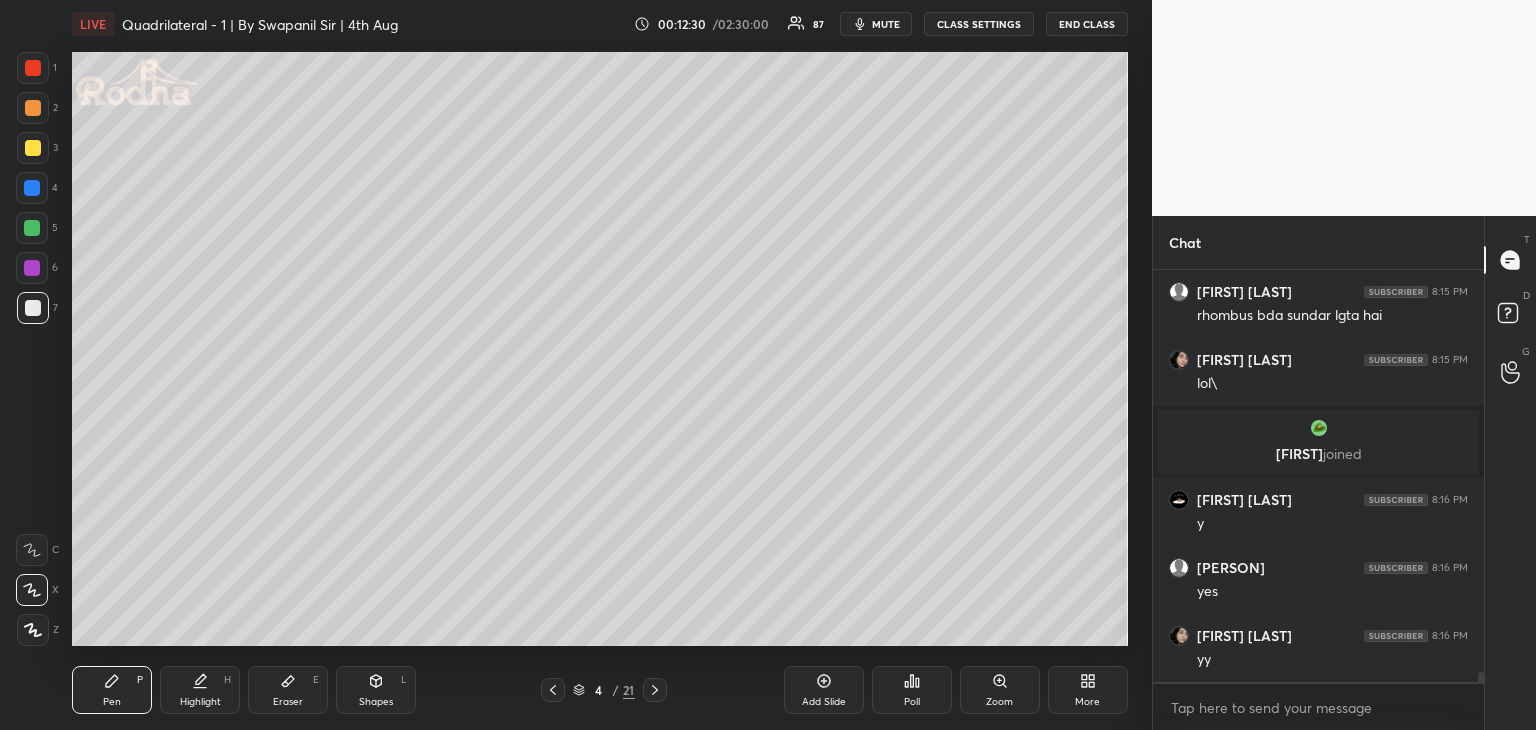 click on "Shapes L" at bounding box center [376, 690] 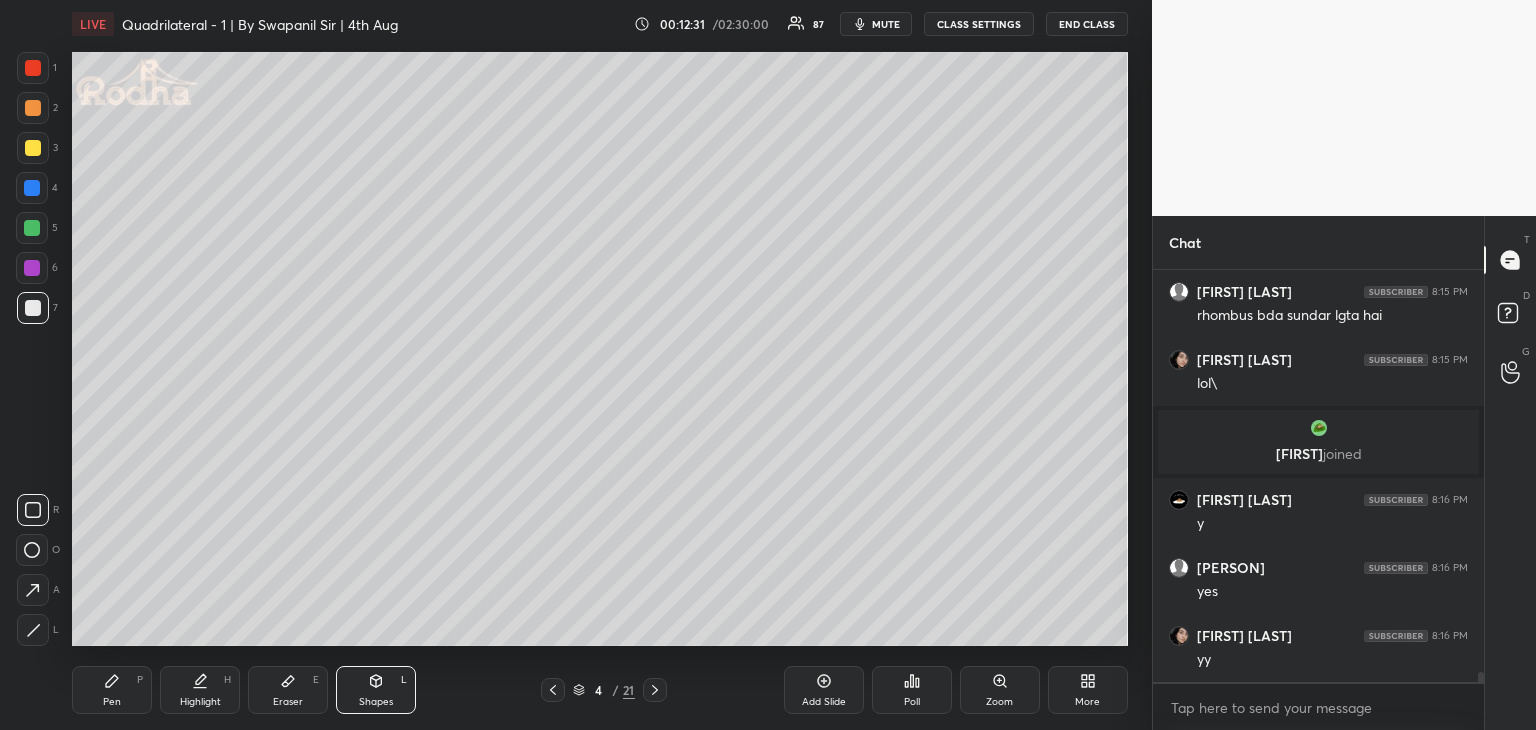 click at bounding box center [33, 630] 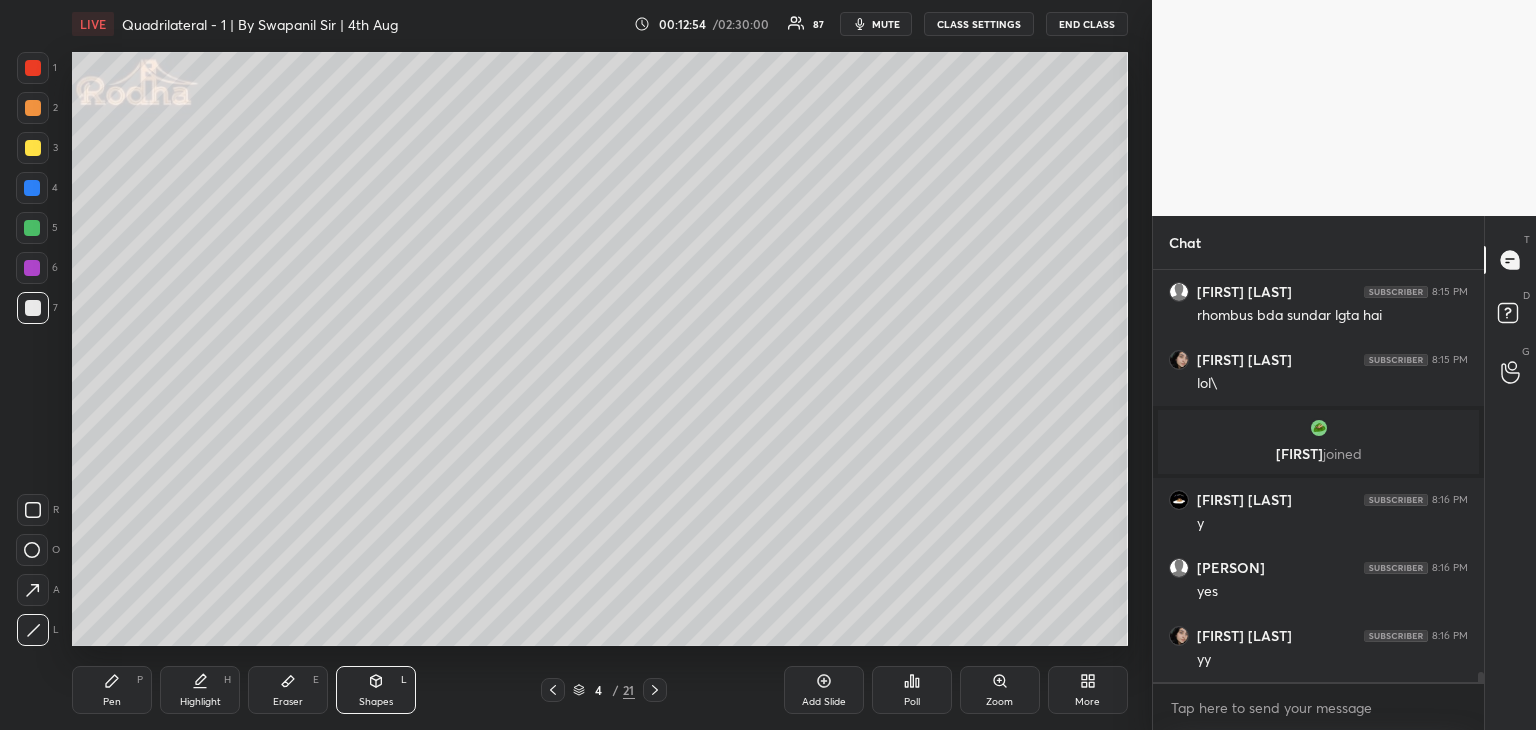click 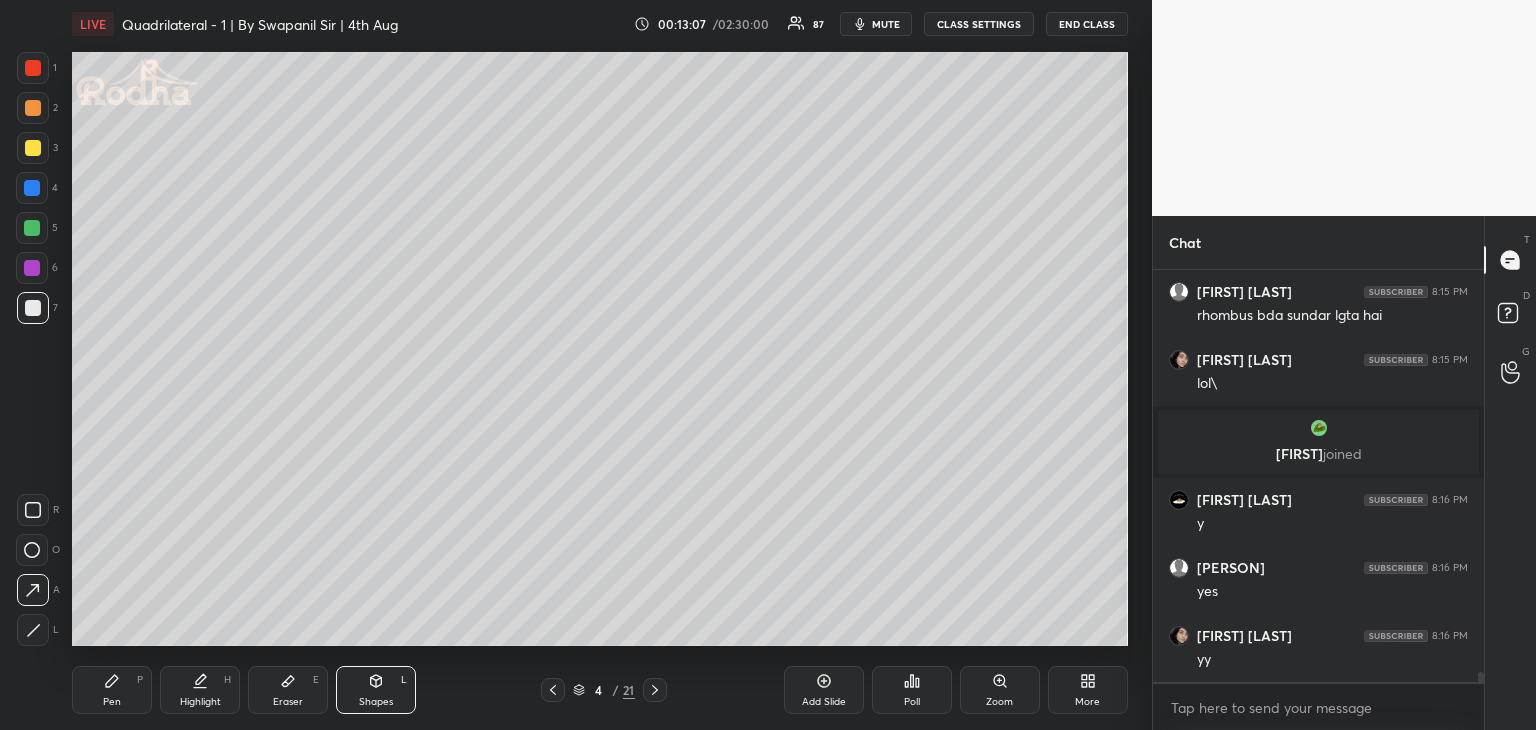 click on "Pen P" at bounding box center [112, 690] 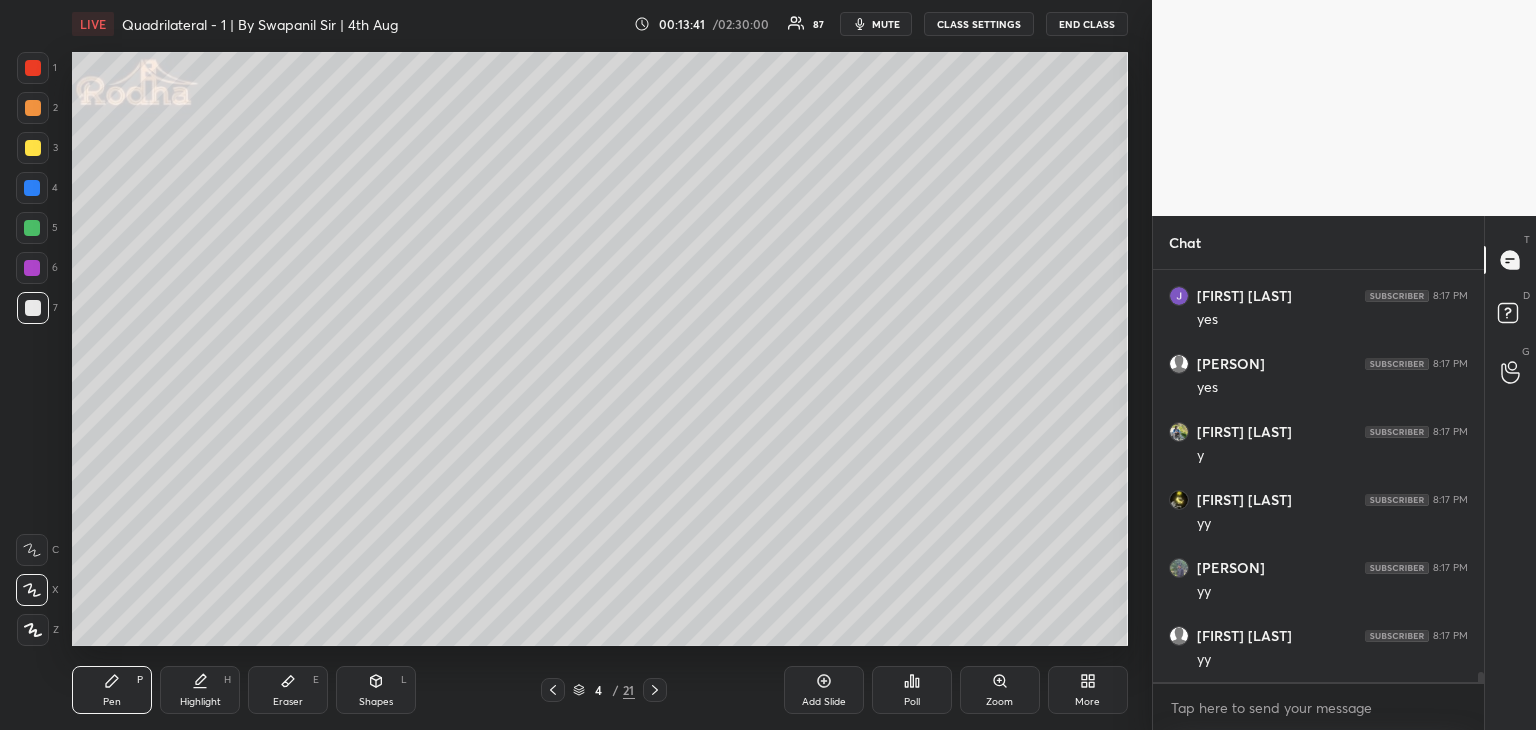 scroll, scrollTop: 17206, scrollLeft: 0, axis: vertical 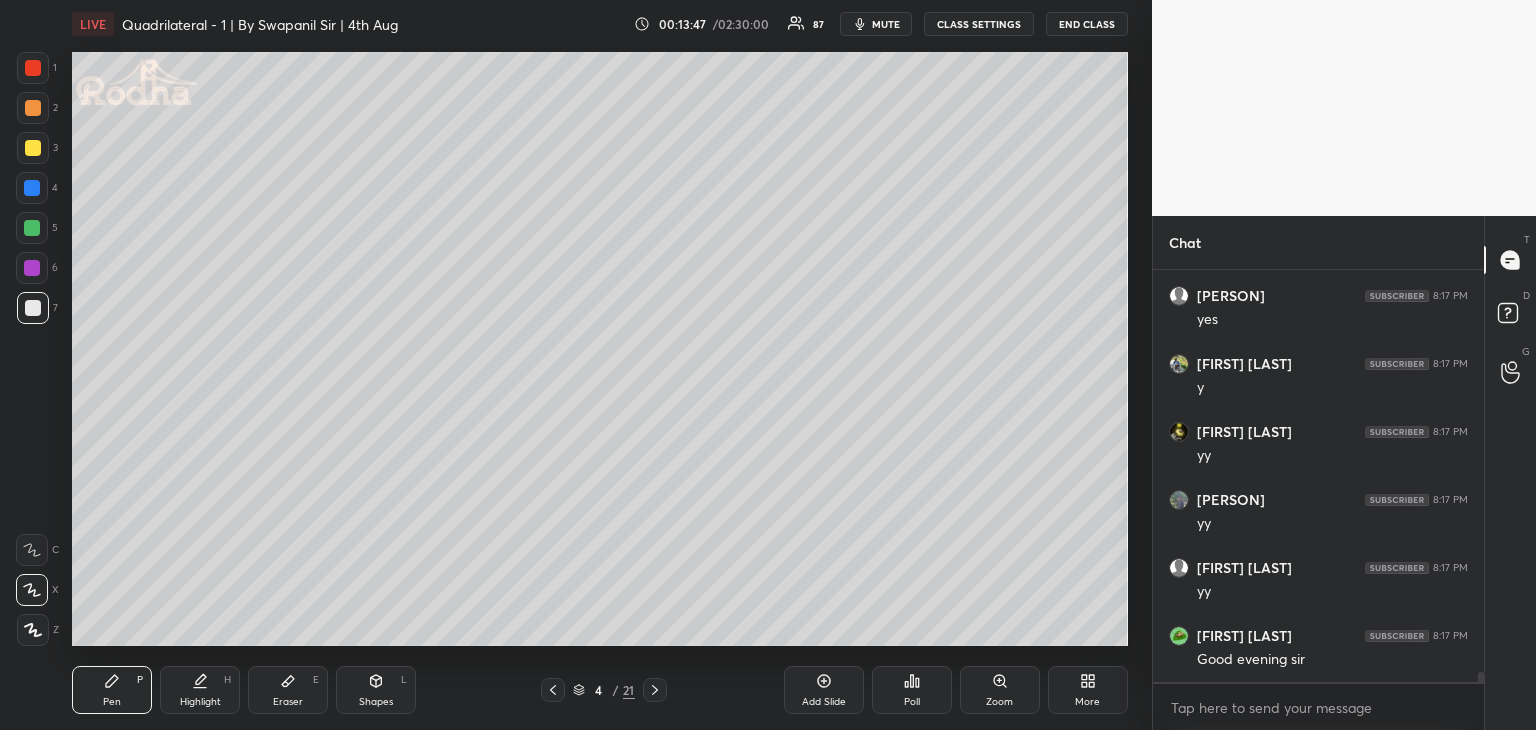 click on "Shapes L" at bounding box center (376, 690) 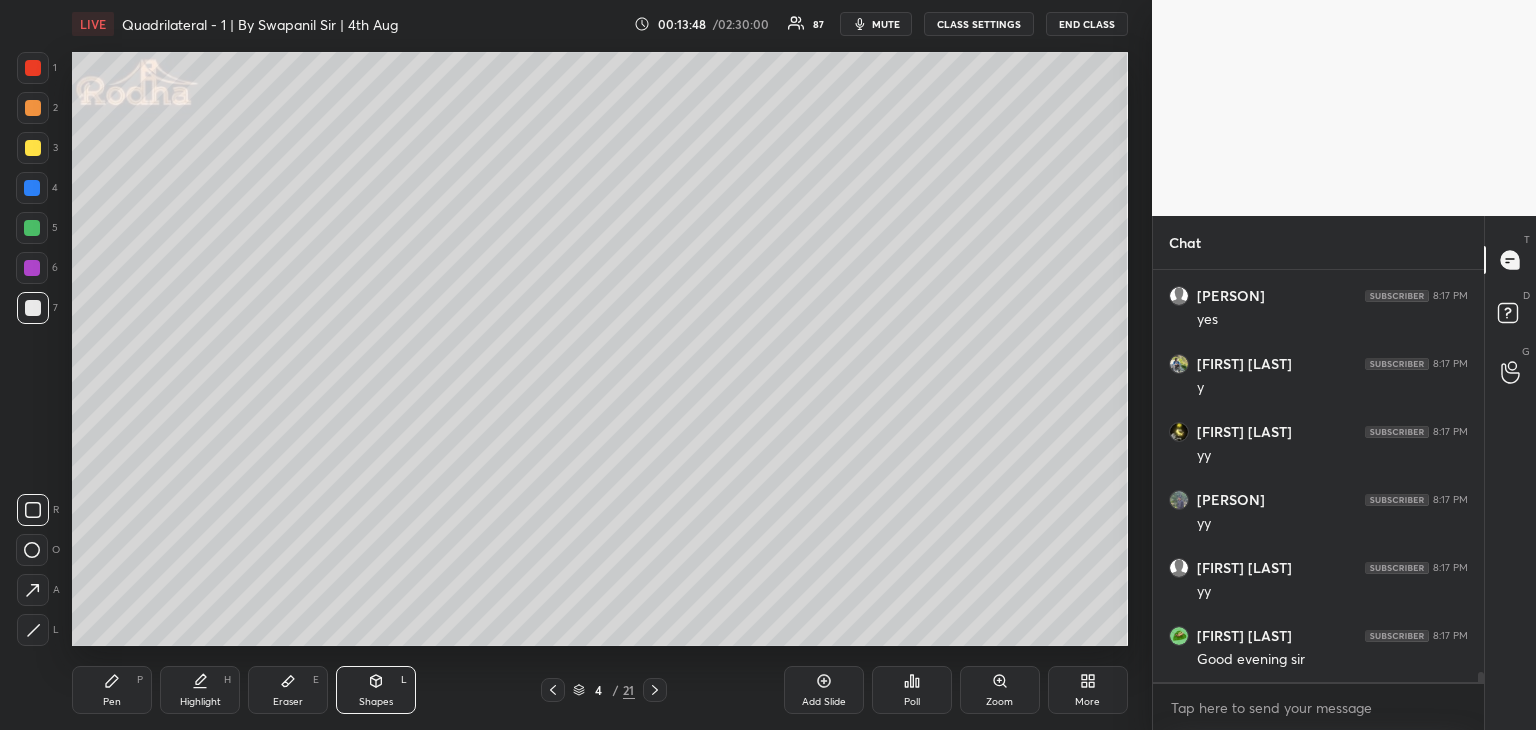 click 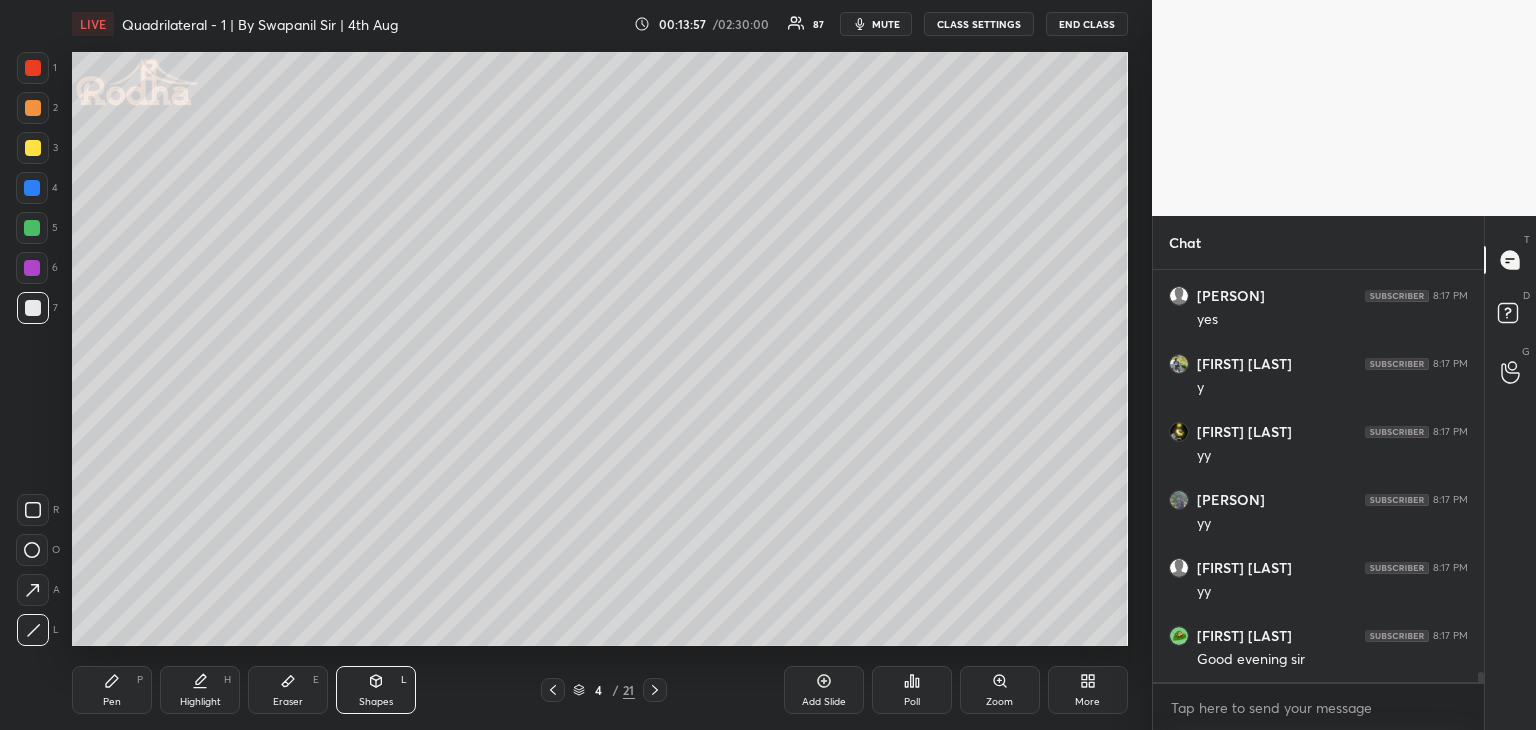 click on "Pen" at bounding box center [112, 702] 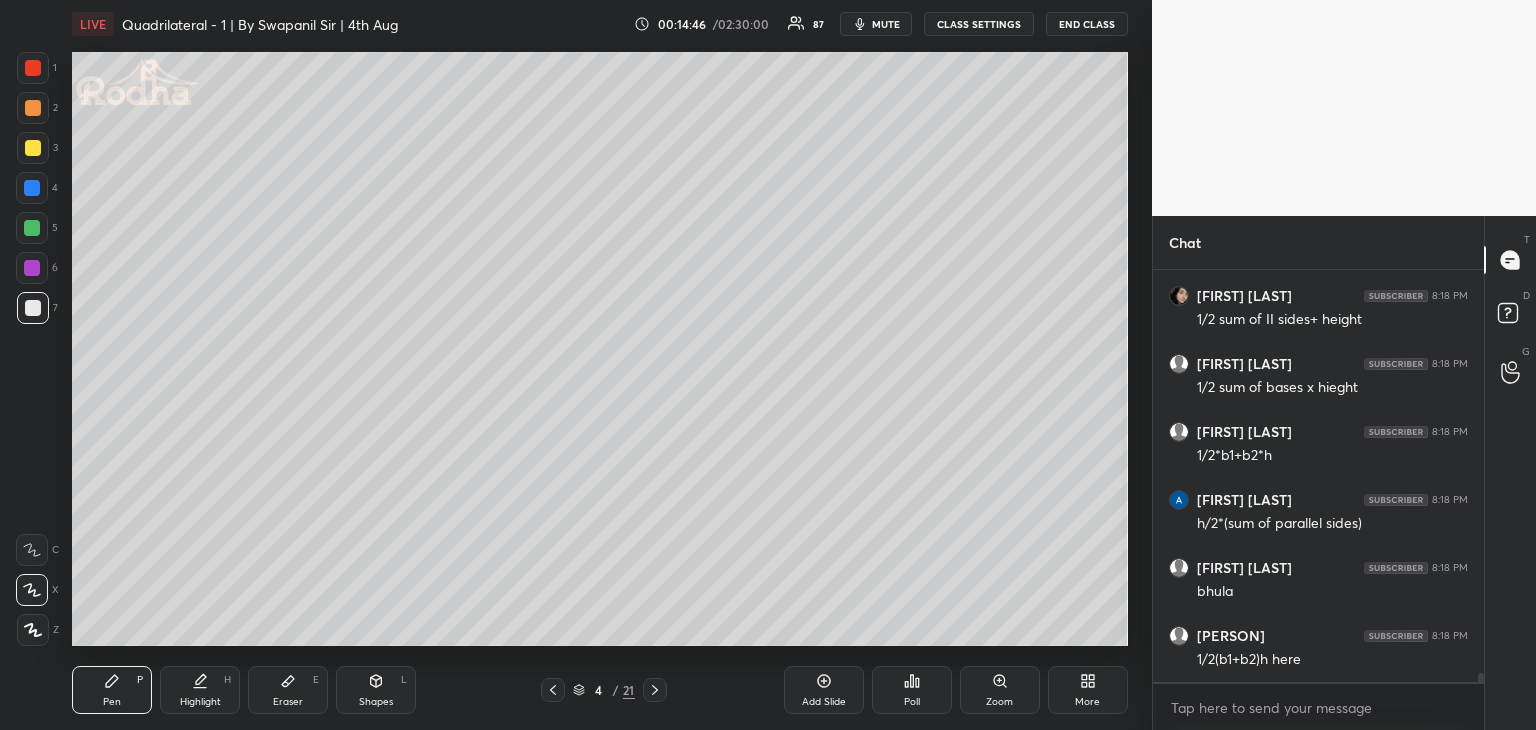 scroll, scrollTop: 17634, scrollLeft: 0, axis: vertical 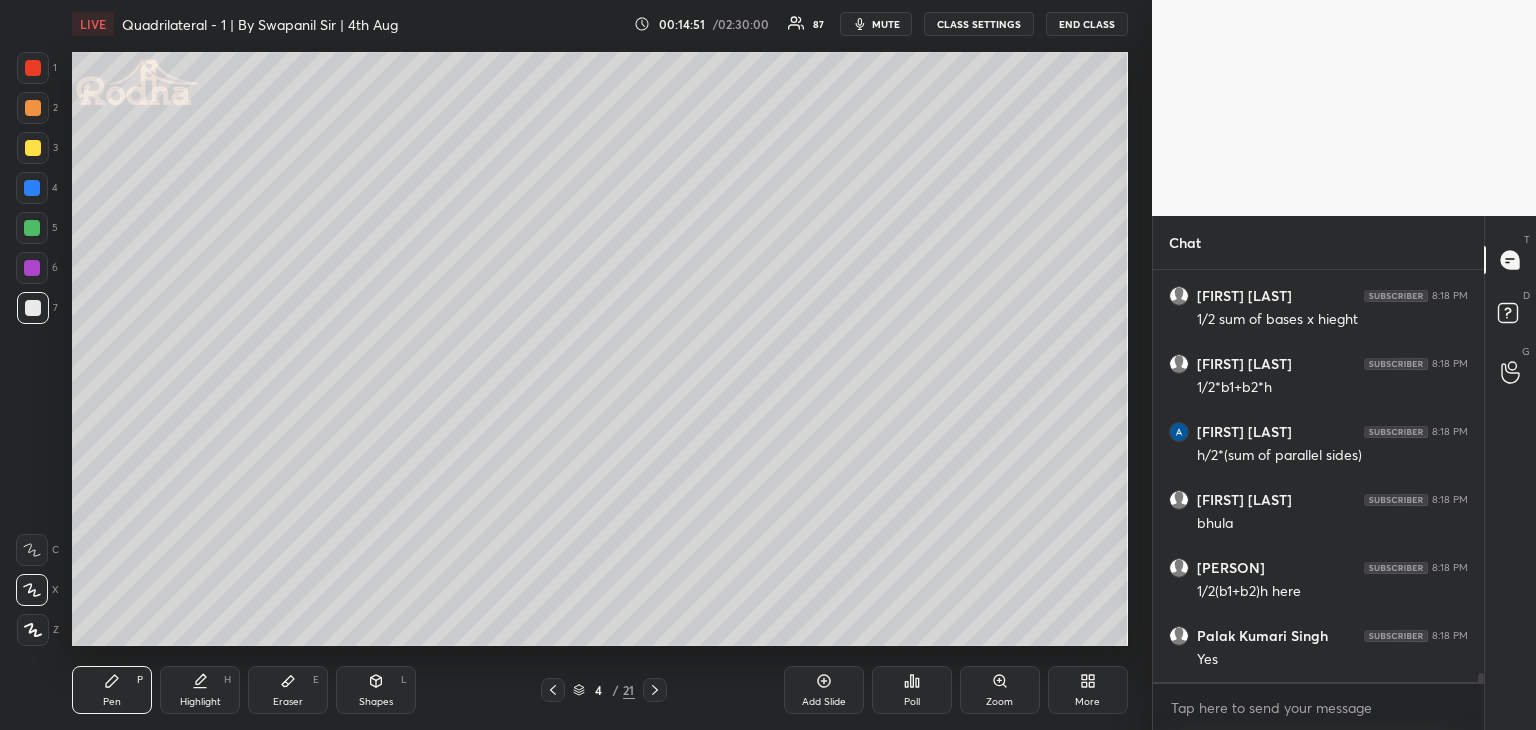 click 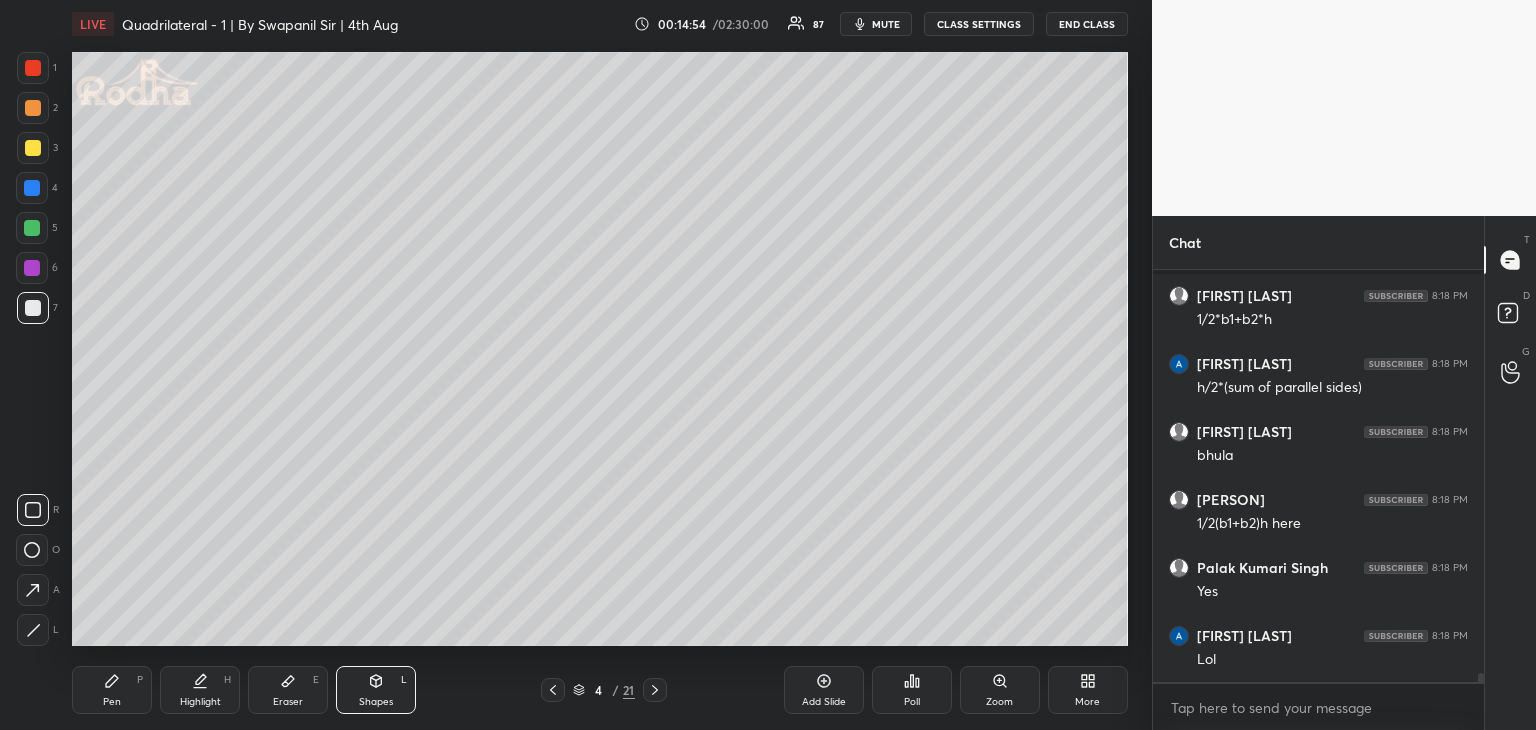 scroll, scrollTop: 17788, scrollLeft: 0, axis: vertical 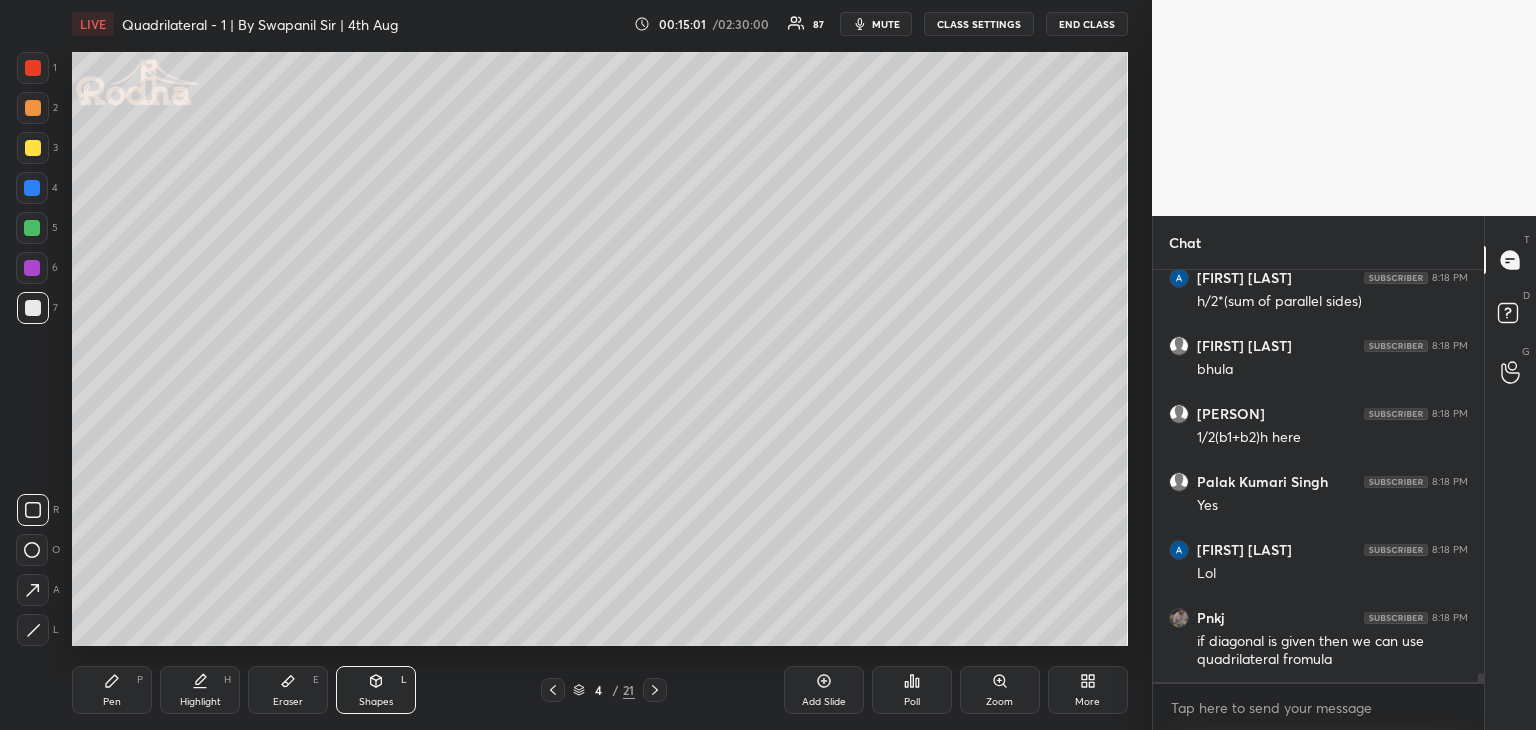 click on "Pen" at bounding box center [112, 702] 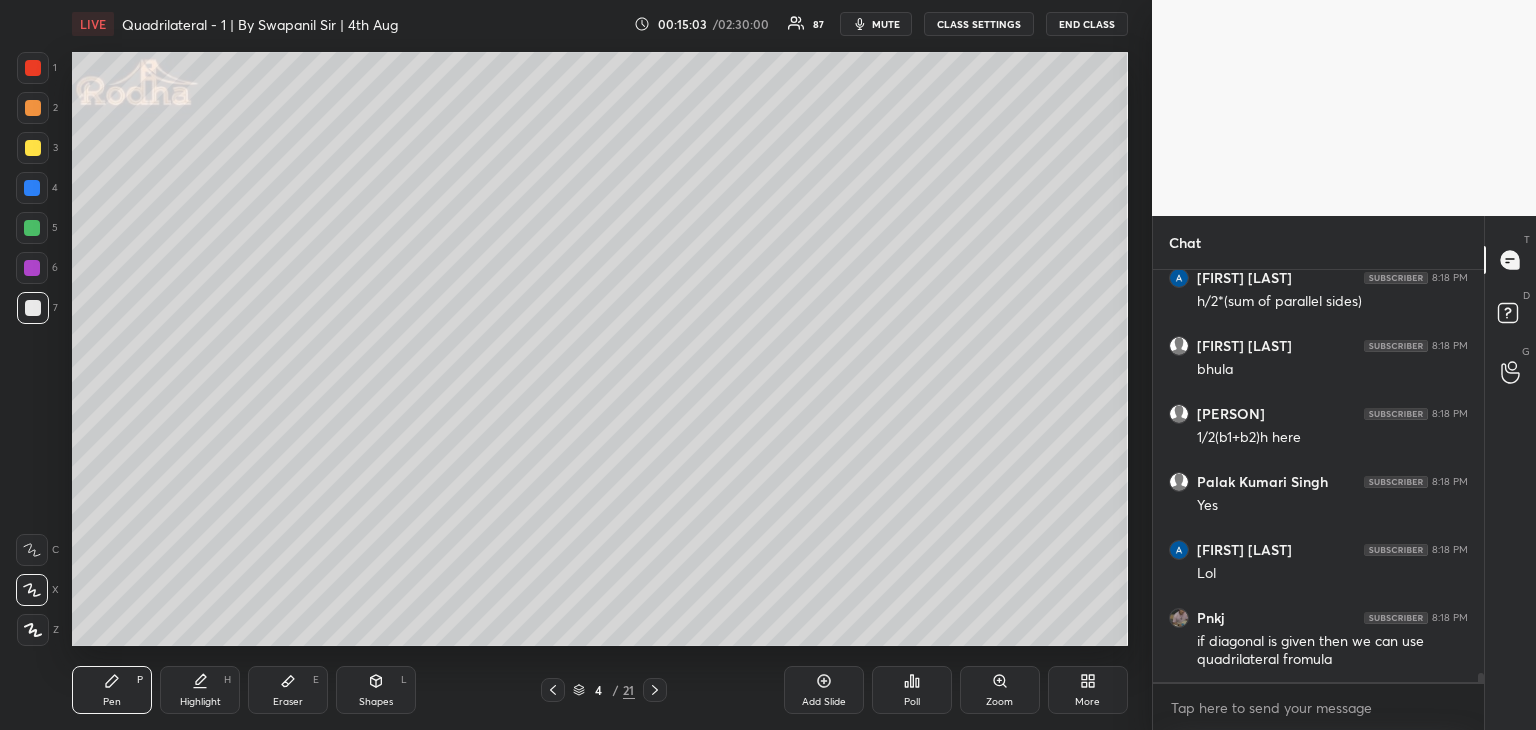 click at bounding box center (553, 690) 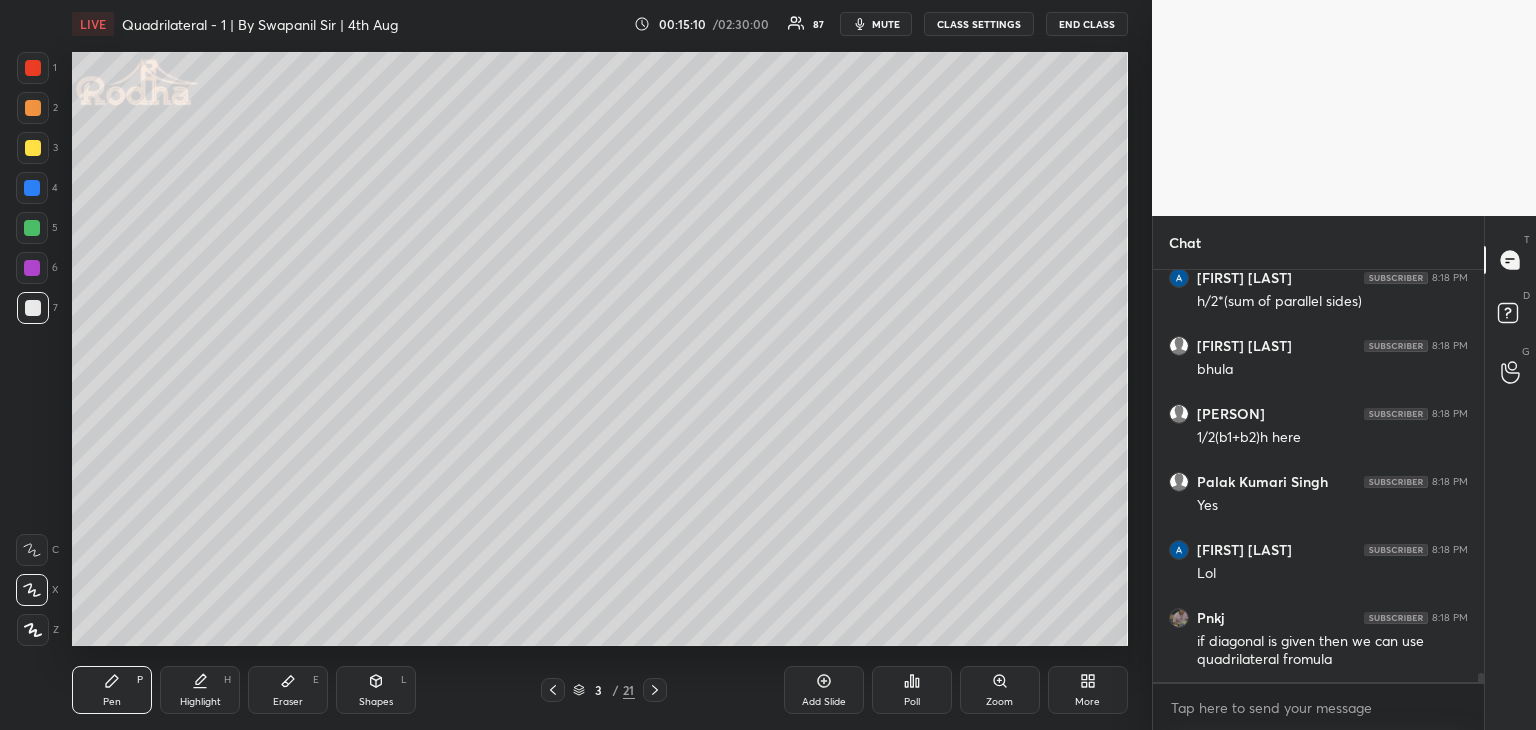 click at bounding box center [33, 148] 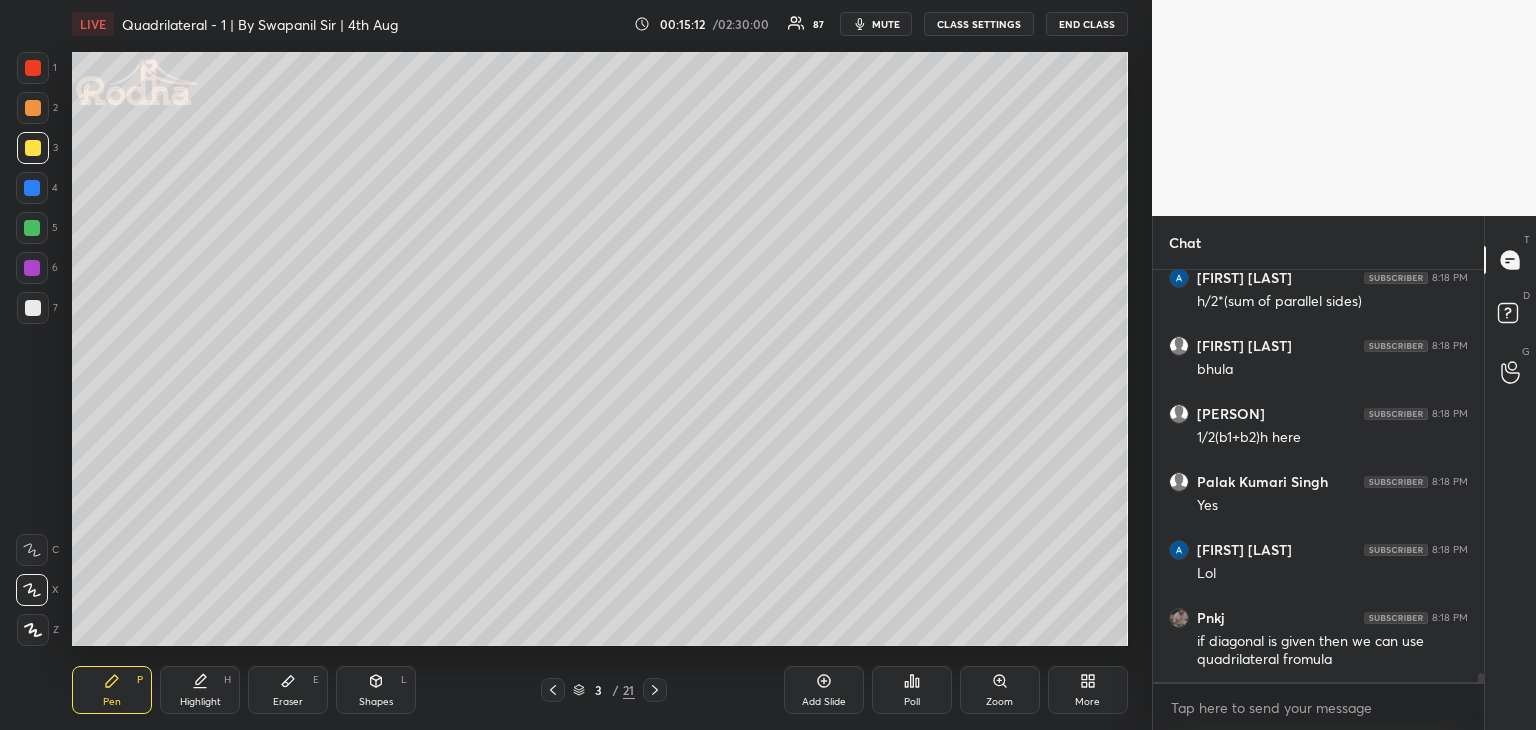 scroll, scrollTop: 17856, scrollLeft: 0, axis: vertical 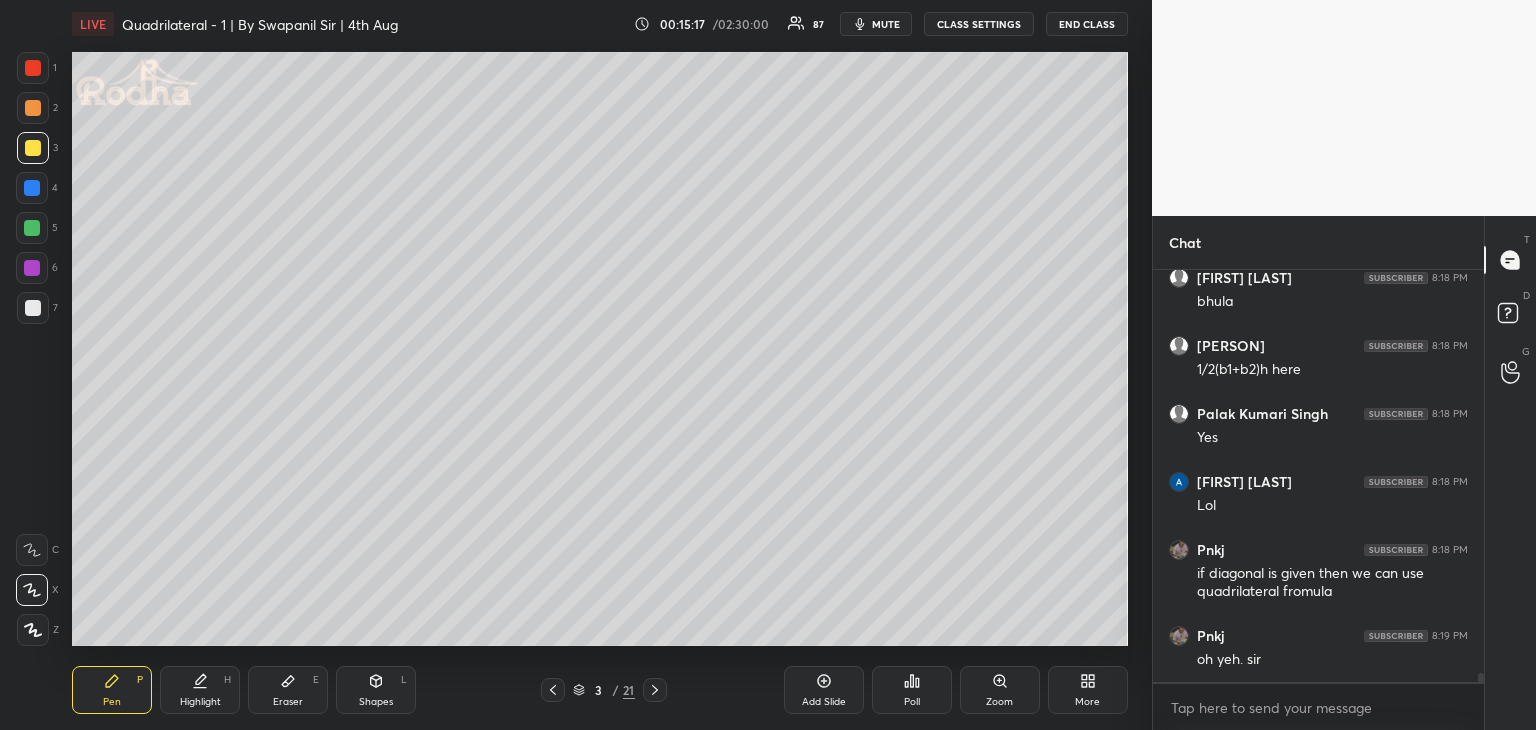 click 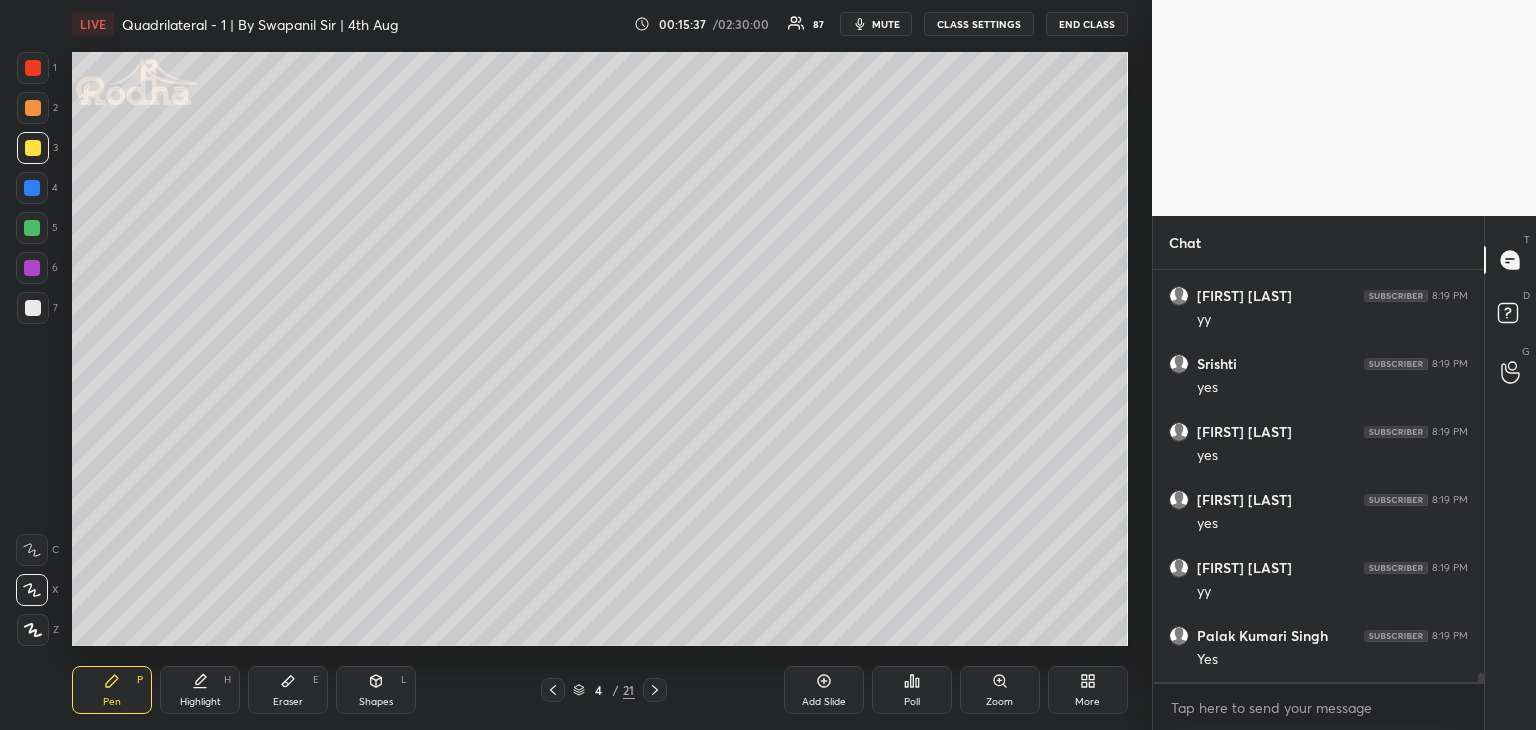 scroll, scrollTop: 18468, scrollLeft: 0, axis: vertical 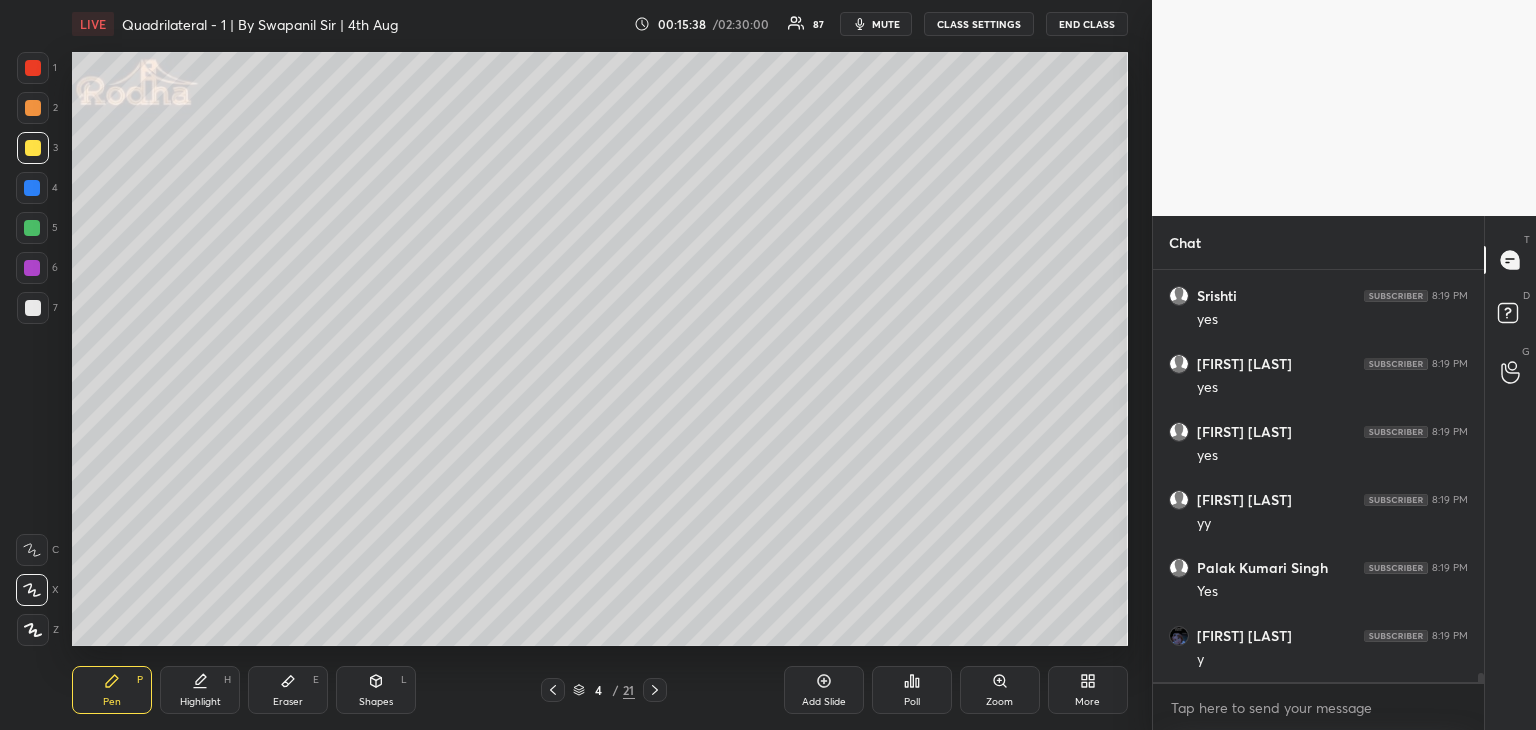 click on "Shapes L" at bounding box center [376, 690] 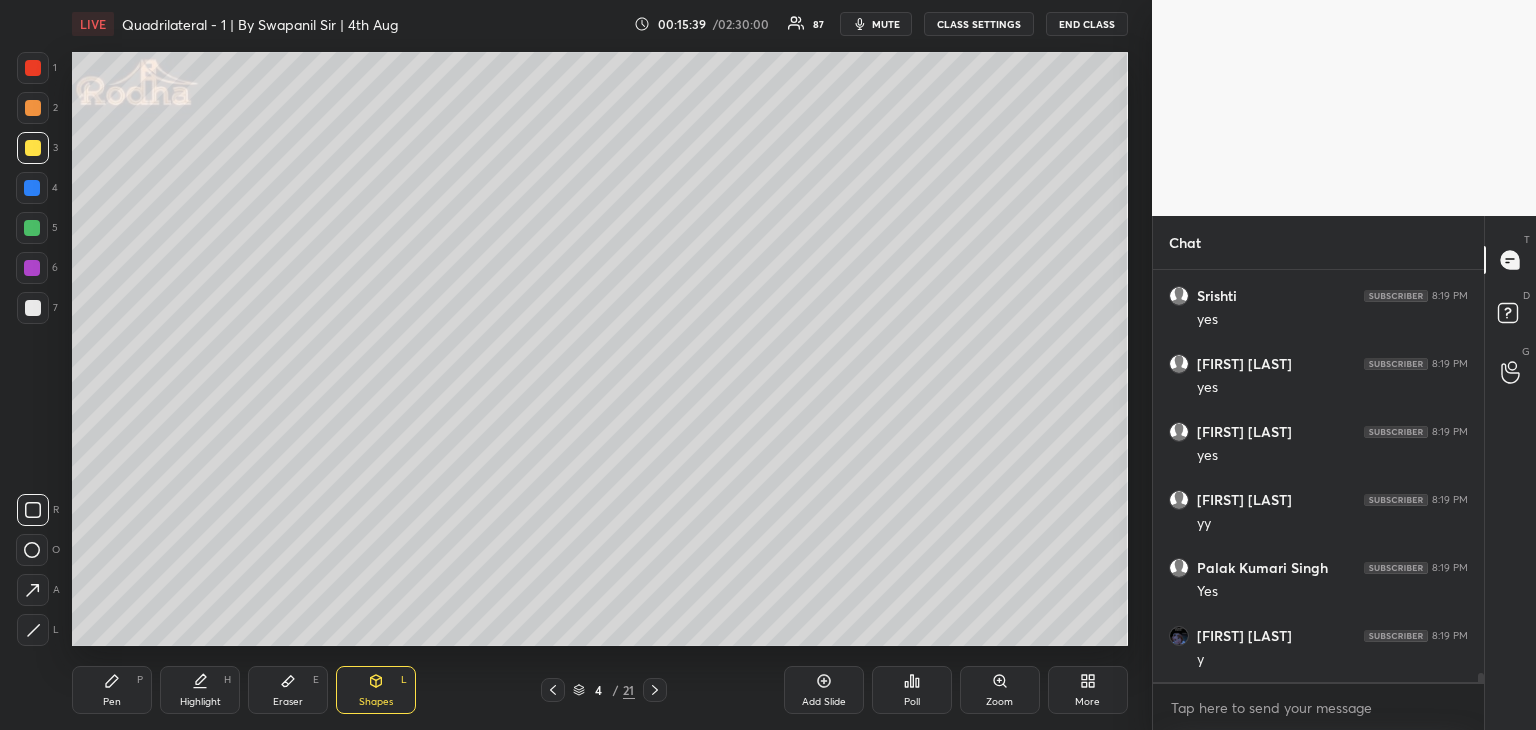 scroll, scrollTop: 18536, scrollLeft: 0, axis: vertical 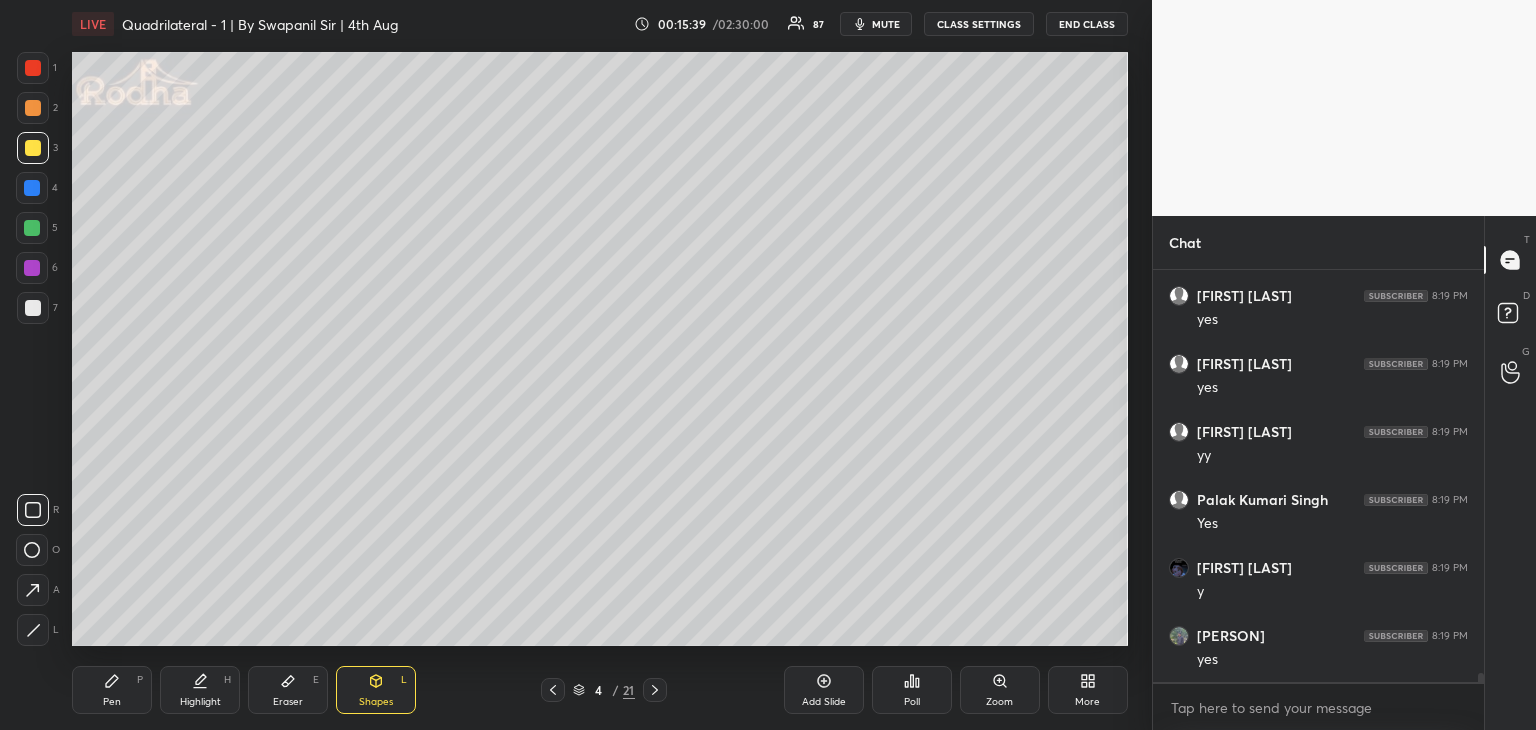 click 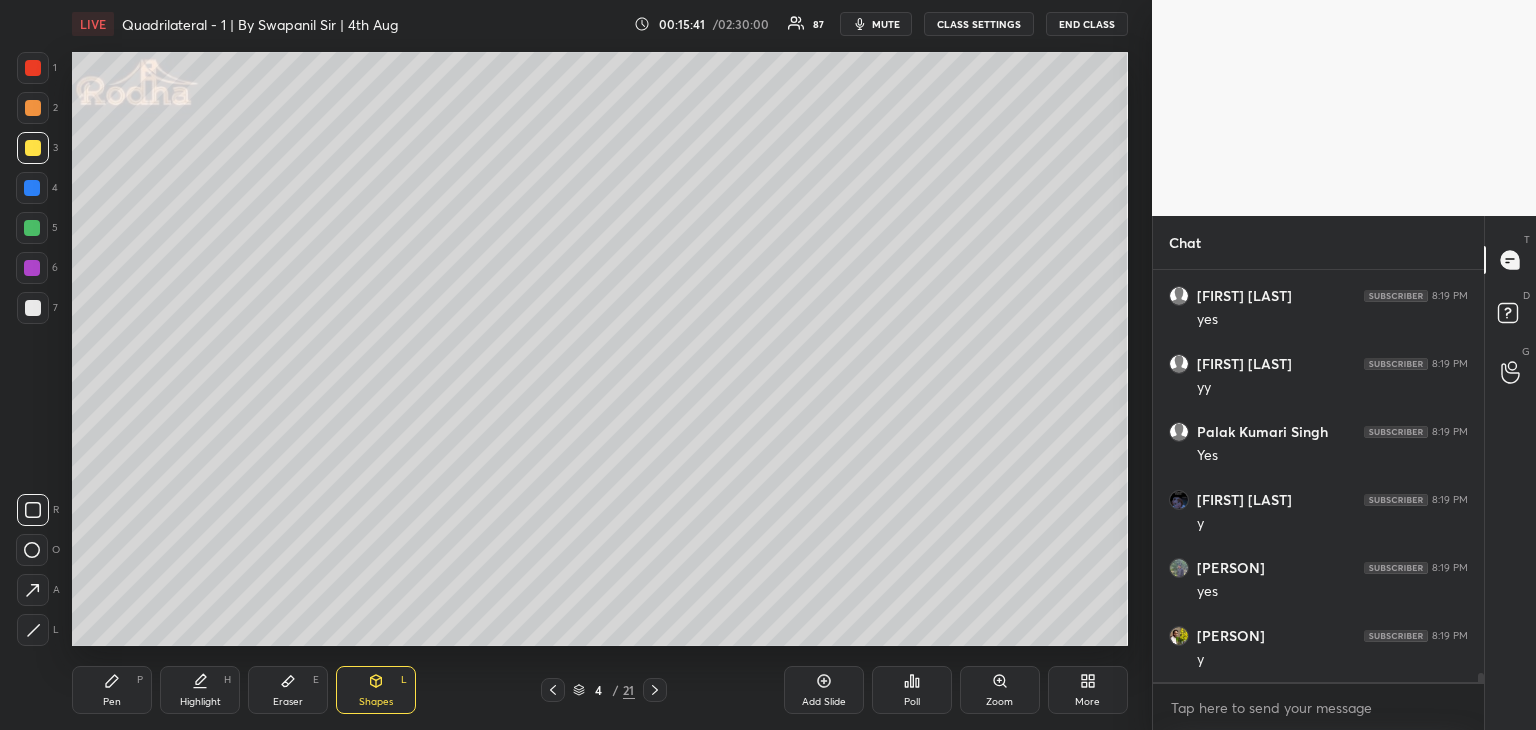 click at bounding box center (32, 268) 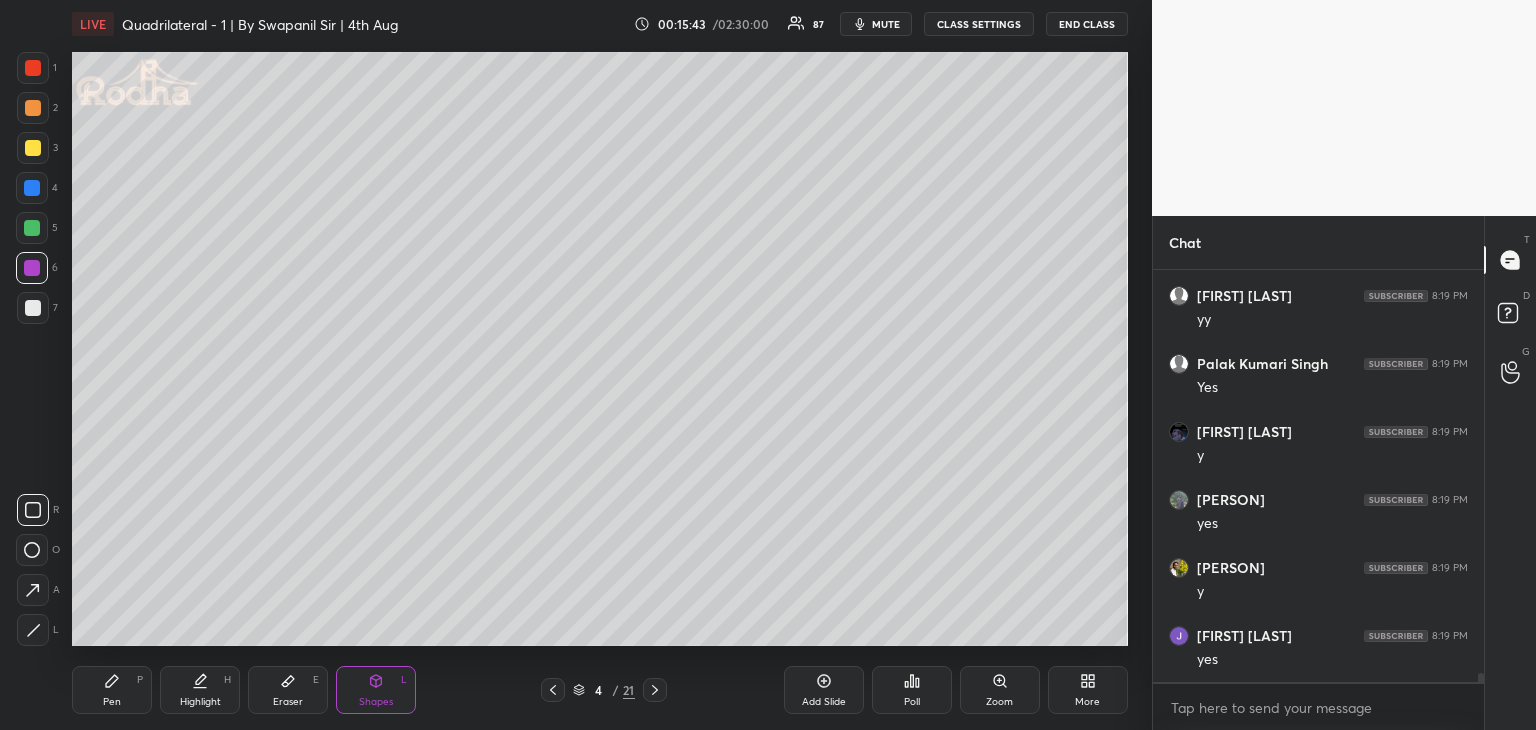 scroll, scrollTop: 18740, scrollLeft: 0, axis: vertical 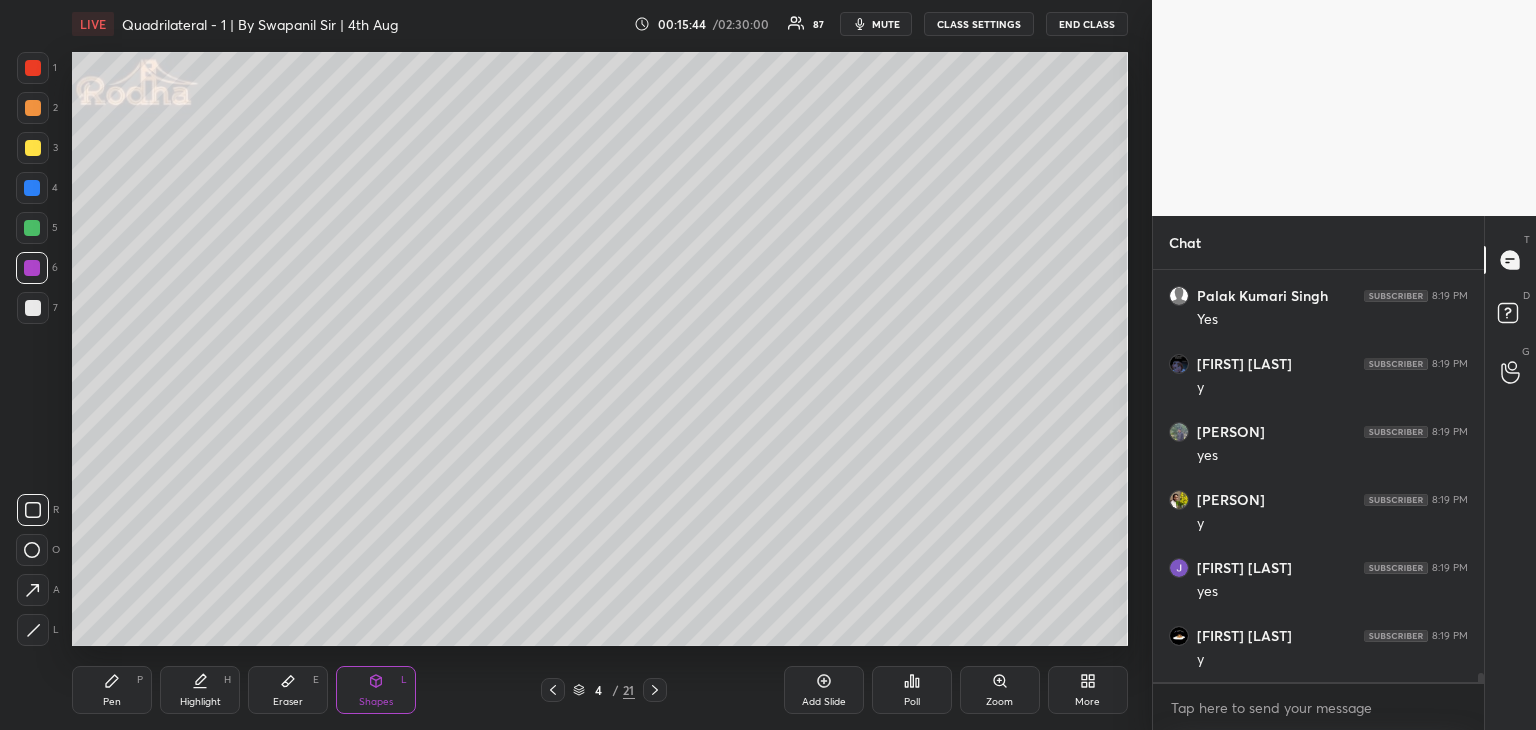 click 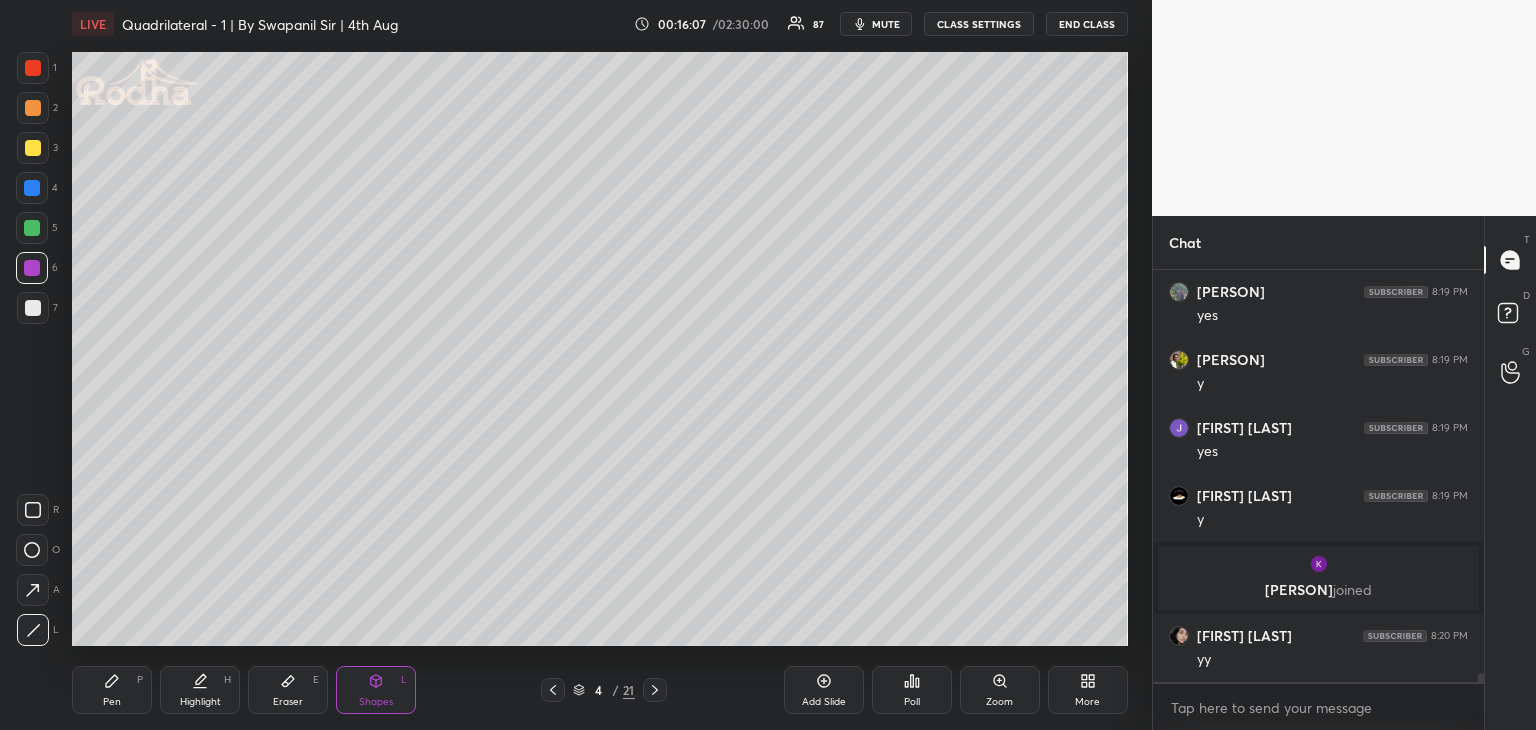 scroll, scrollTop: 18402, scrollLeft: 0, axis: vertical 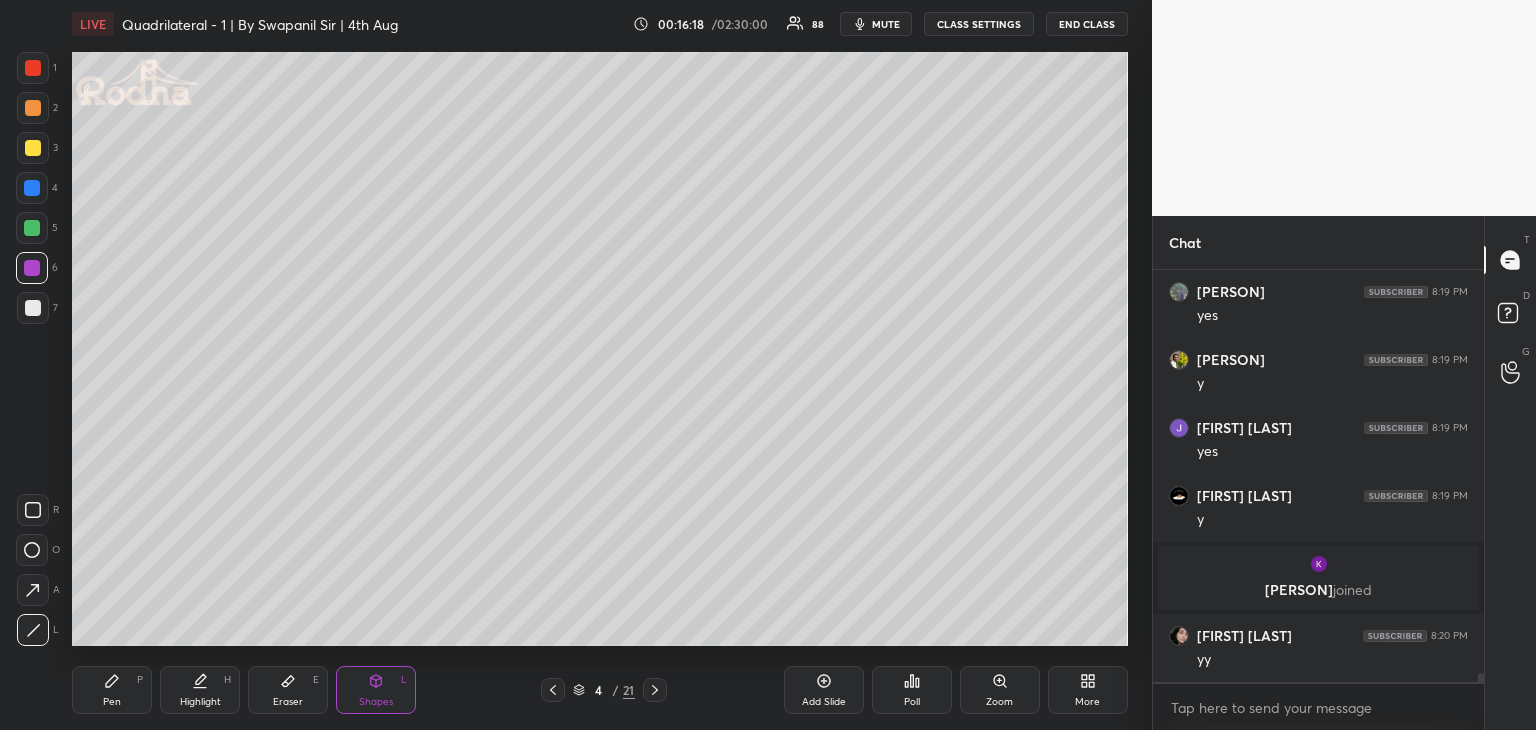 click on "Pen" at bounding box center (112, 702) 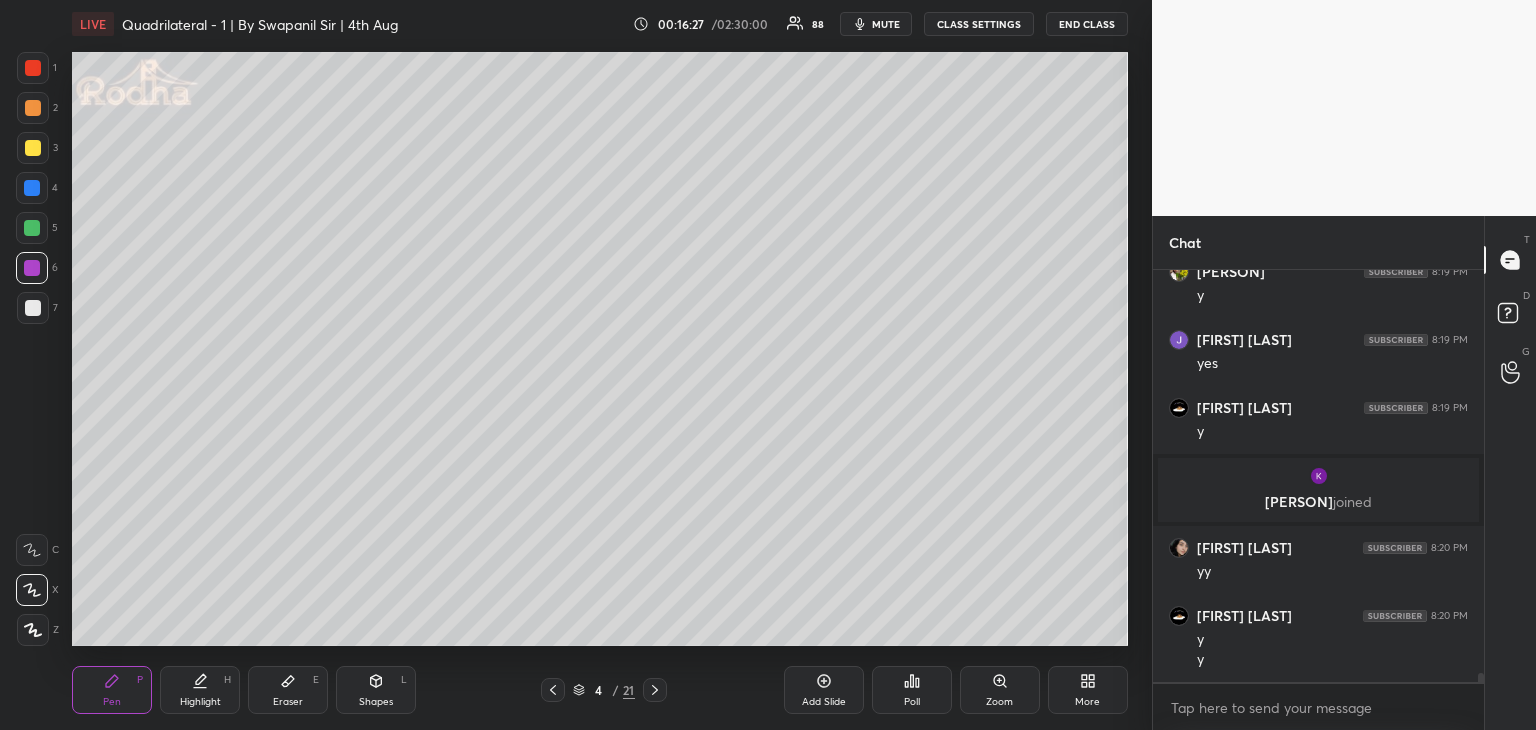 scroll, scrollTop: 18562, scrollLeft: 0, axis: vertical 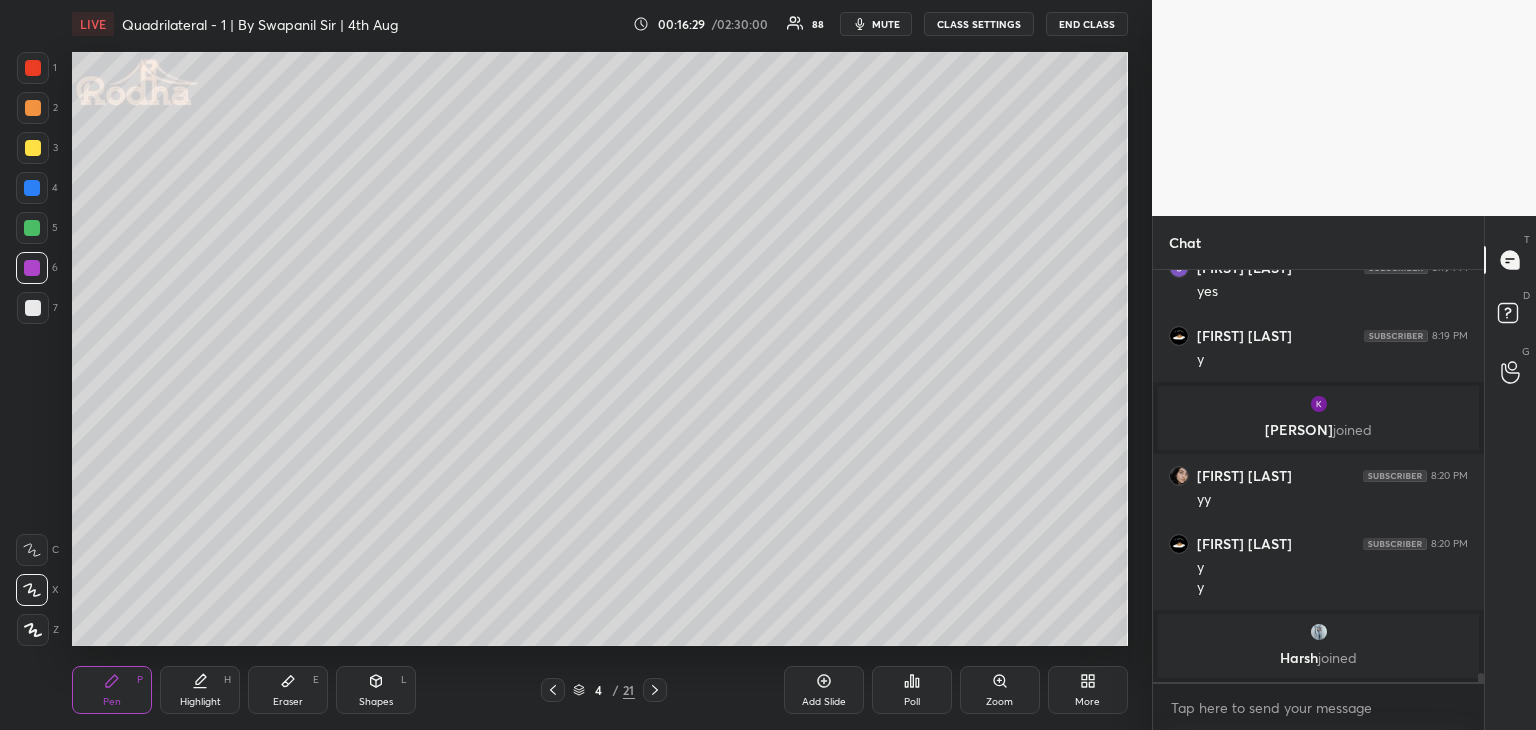 click at bounding box center (32, 228) 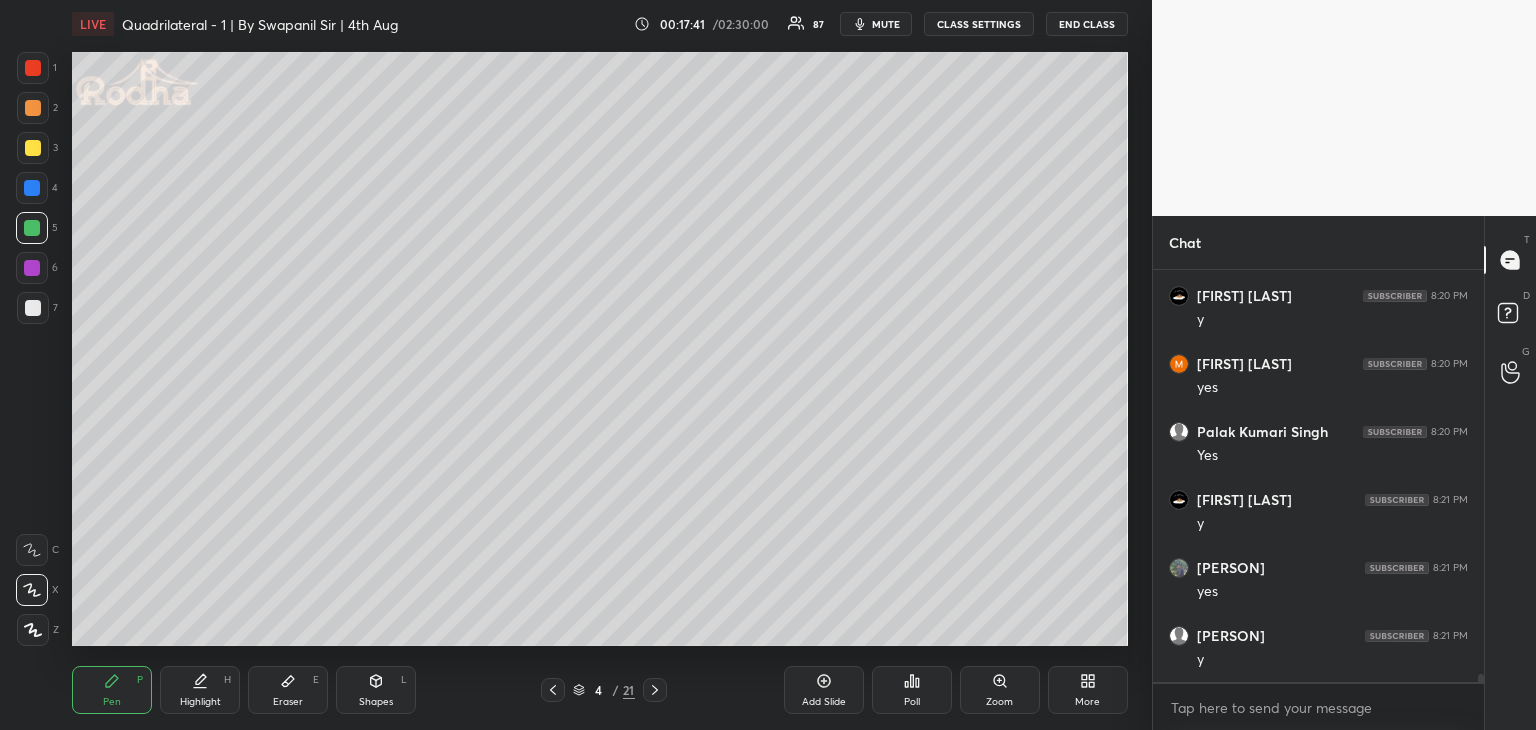 scroll, scrollTop: 19850, scrollLeft: 0, axis: vertical 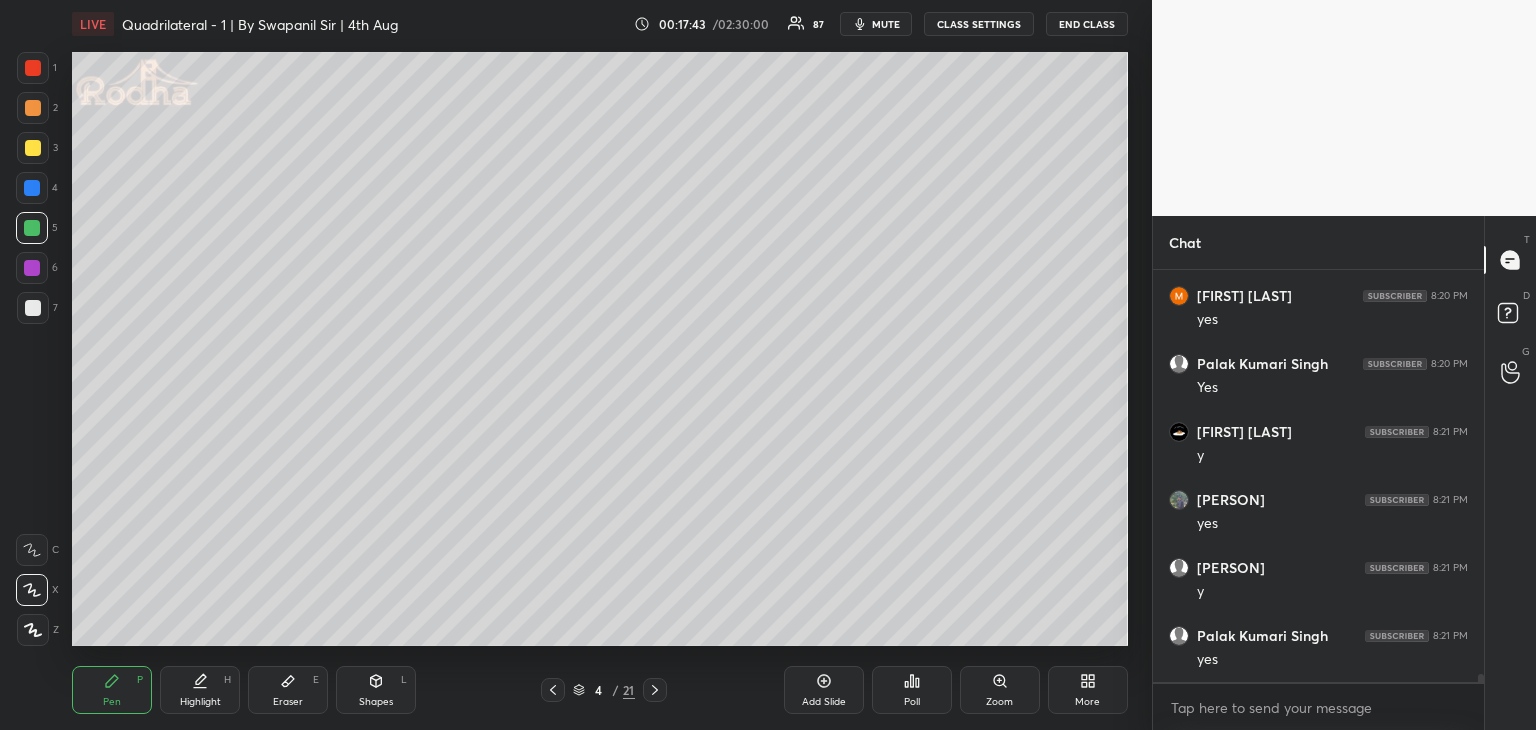 click on "Eraser" at bounding box center [288, 702] 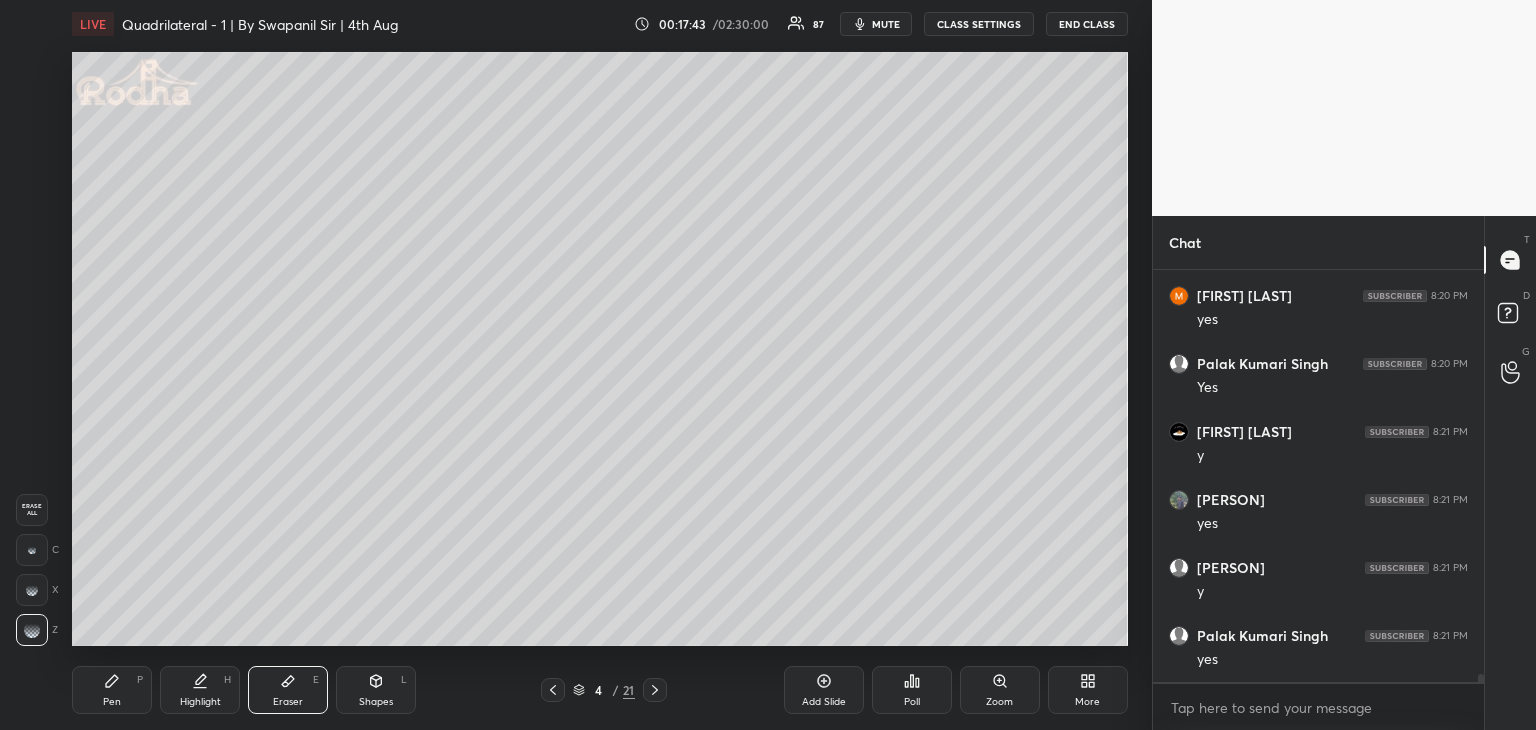 scroll, scrollTop: 19918, scrollLeft: 0, axis: vertical 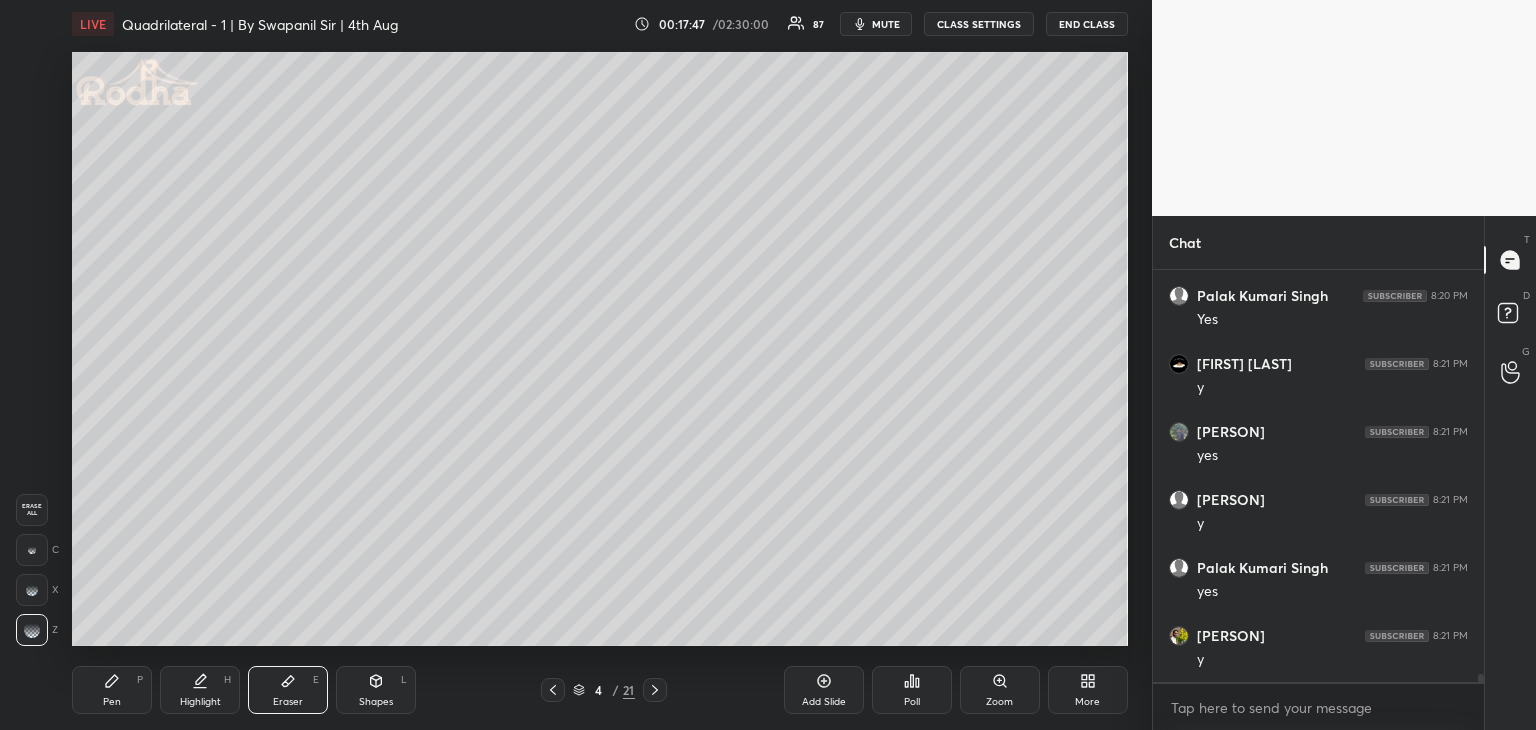 drag, startPoint x: 97, startPoint y: 696, endPoint x: 154, endPoint y: 665, distance: 64.884514 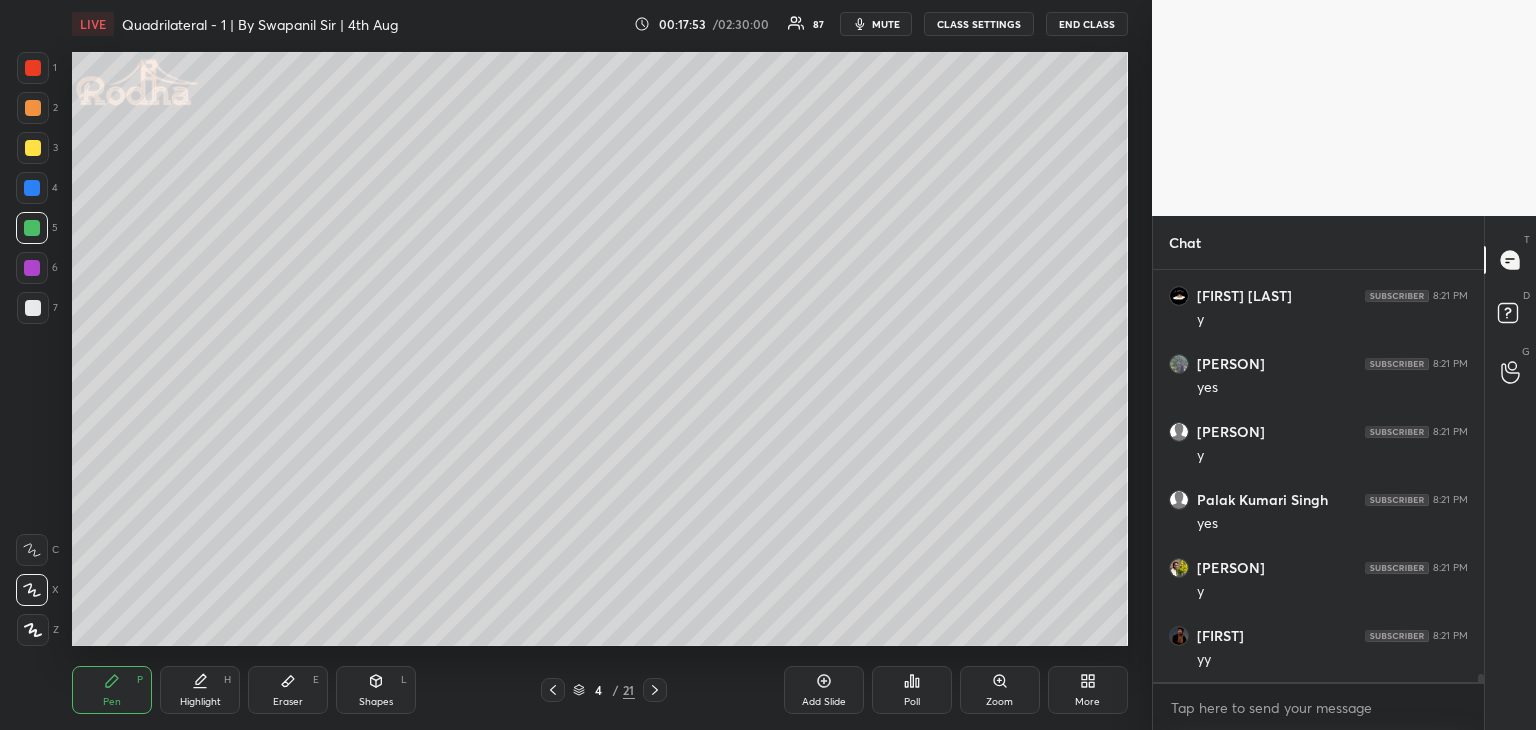 scroll, scrollTop: 20054, scrollLeft: 0, axis: vertical 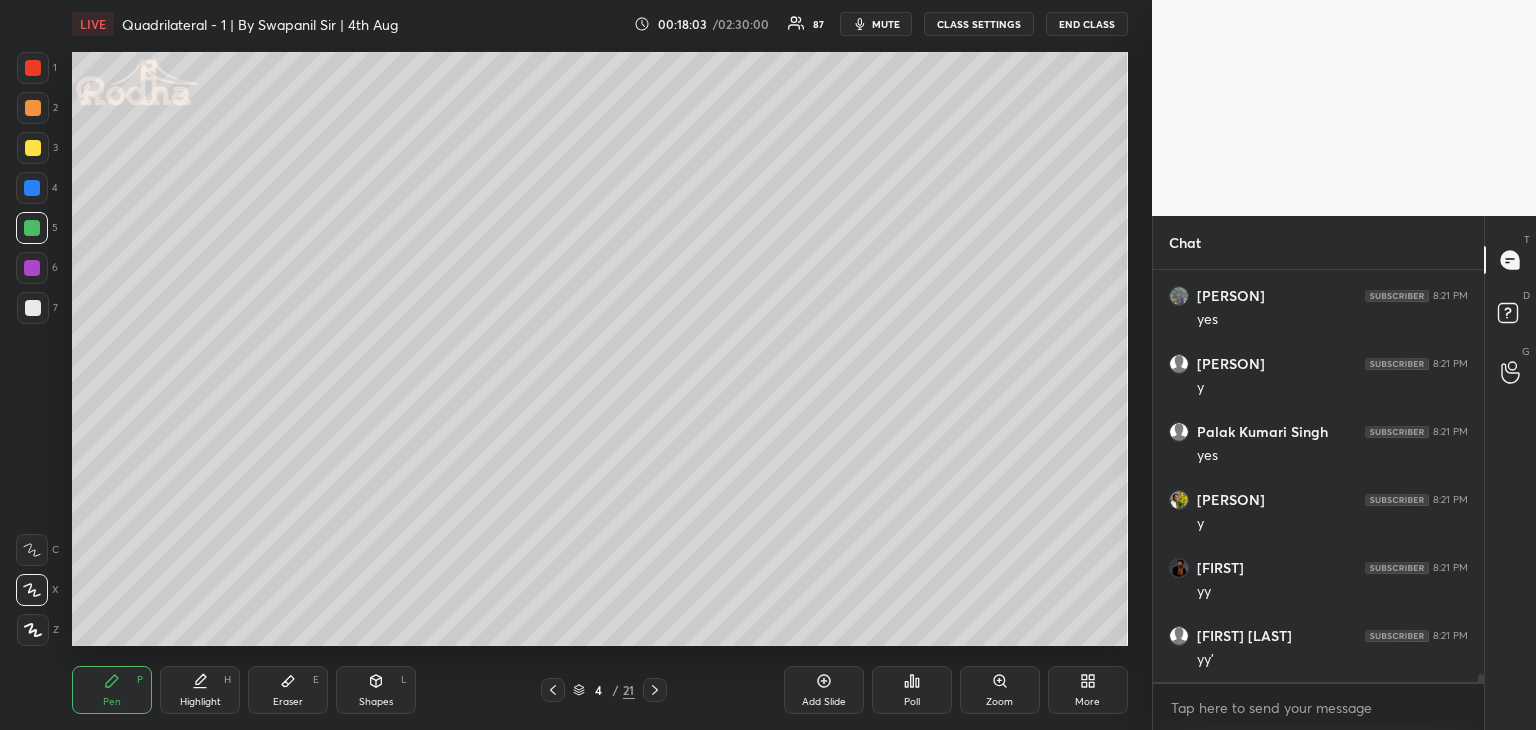 click 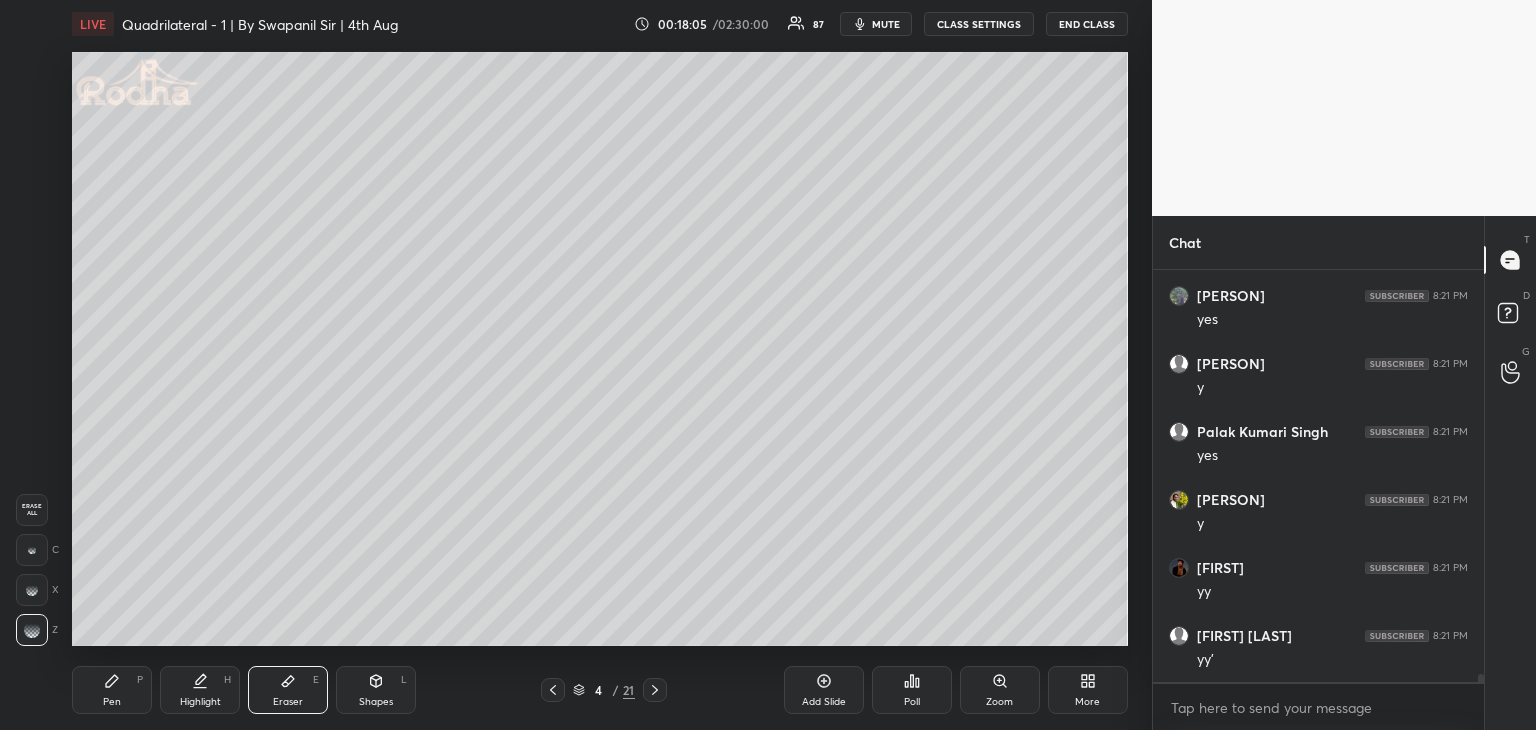 click at bounding box center [32, 550] 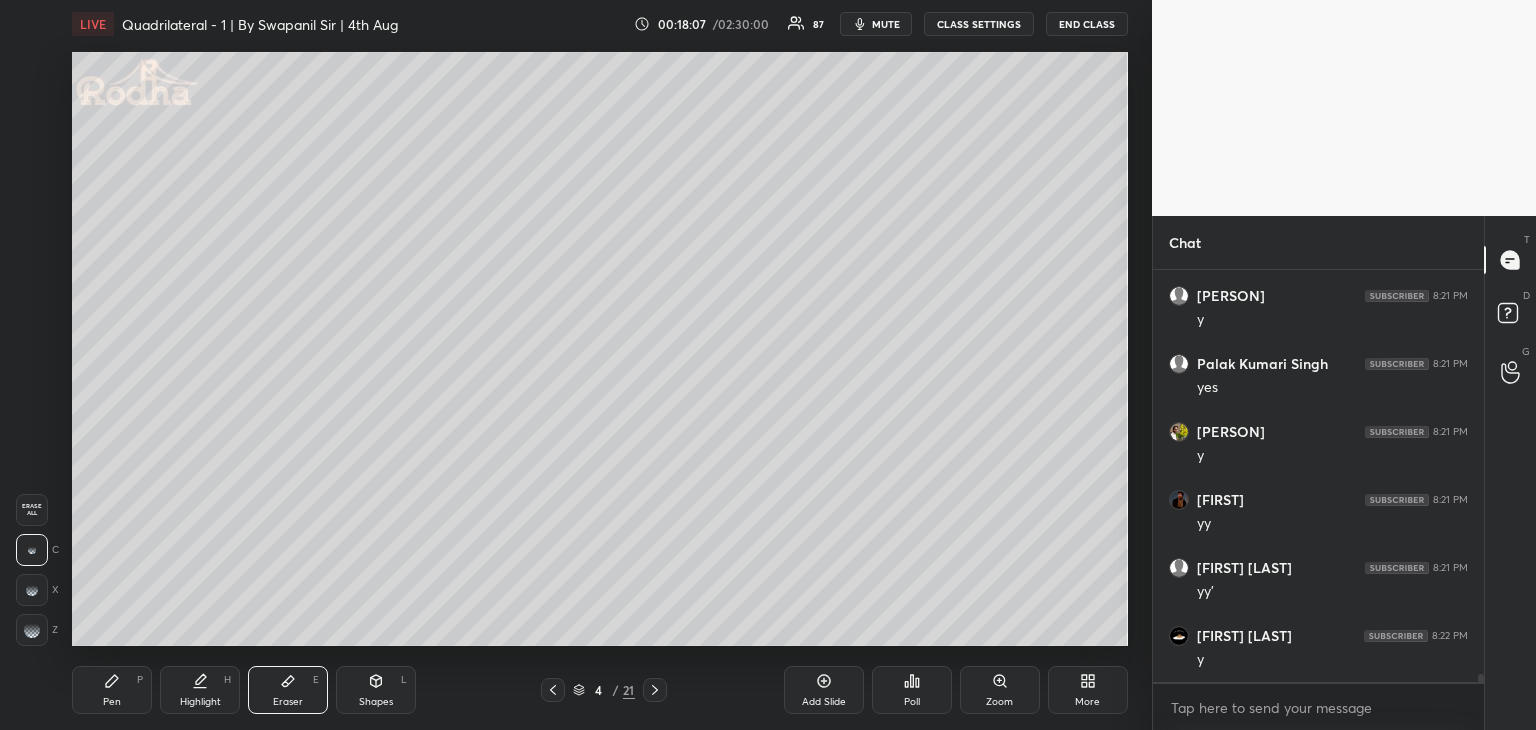 scroll, scrollTop: 20190, scrollLeft: 0, axis: vertical 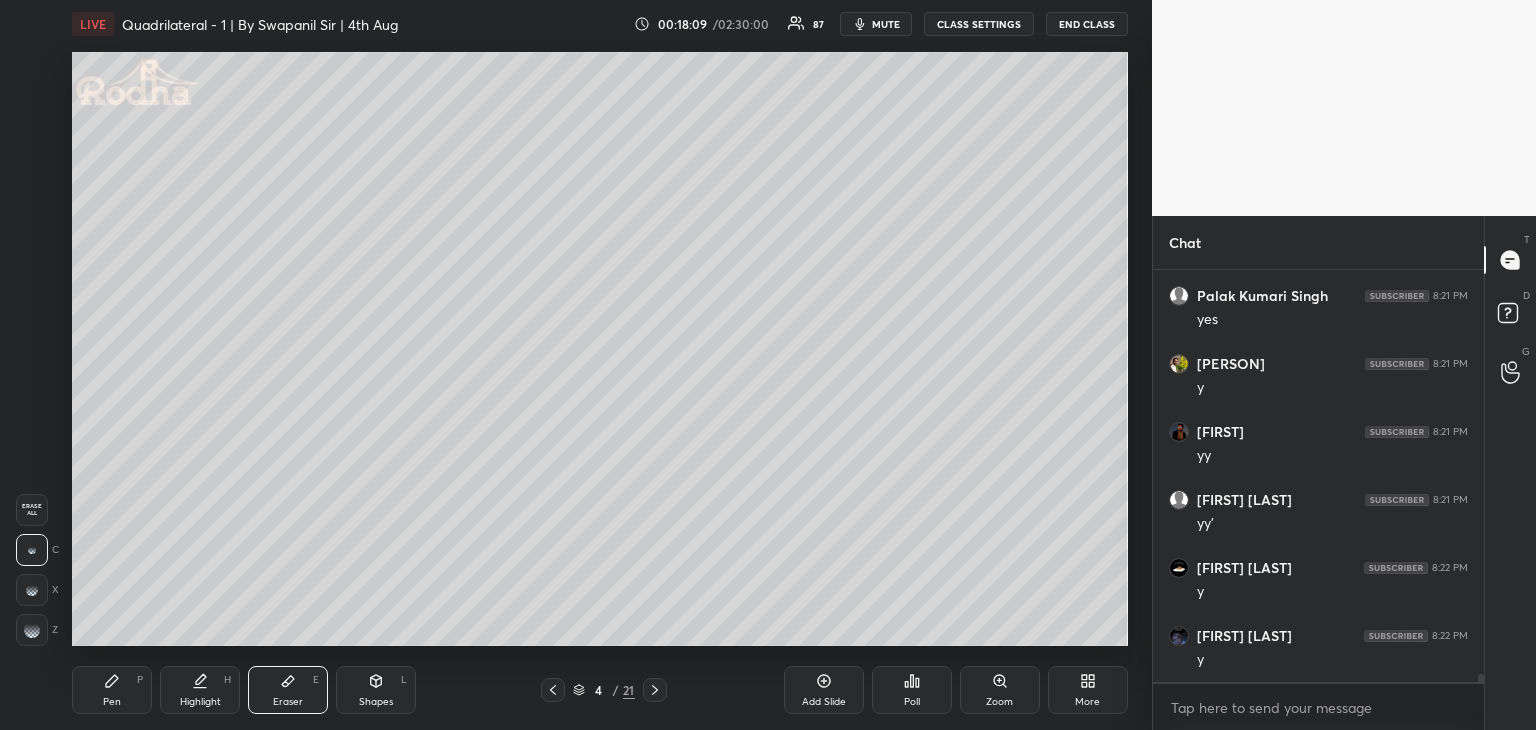 click on "Highlight" at bounding box center (200, 702) 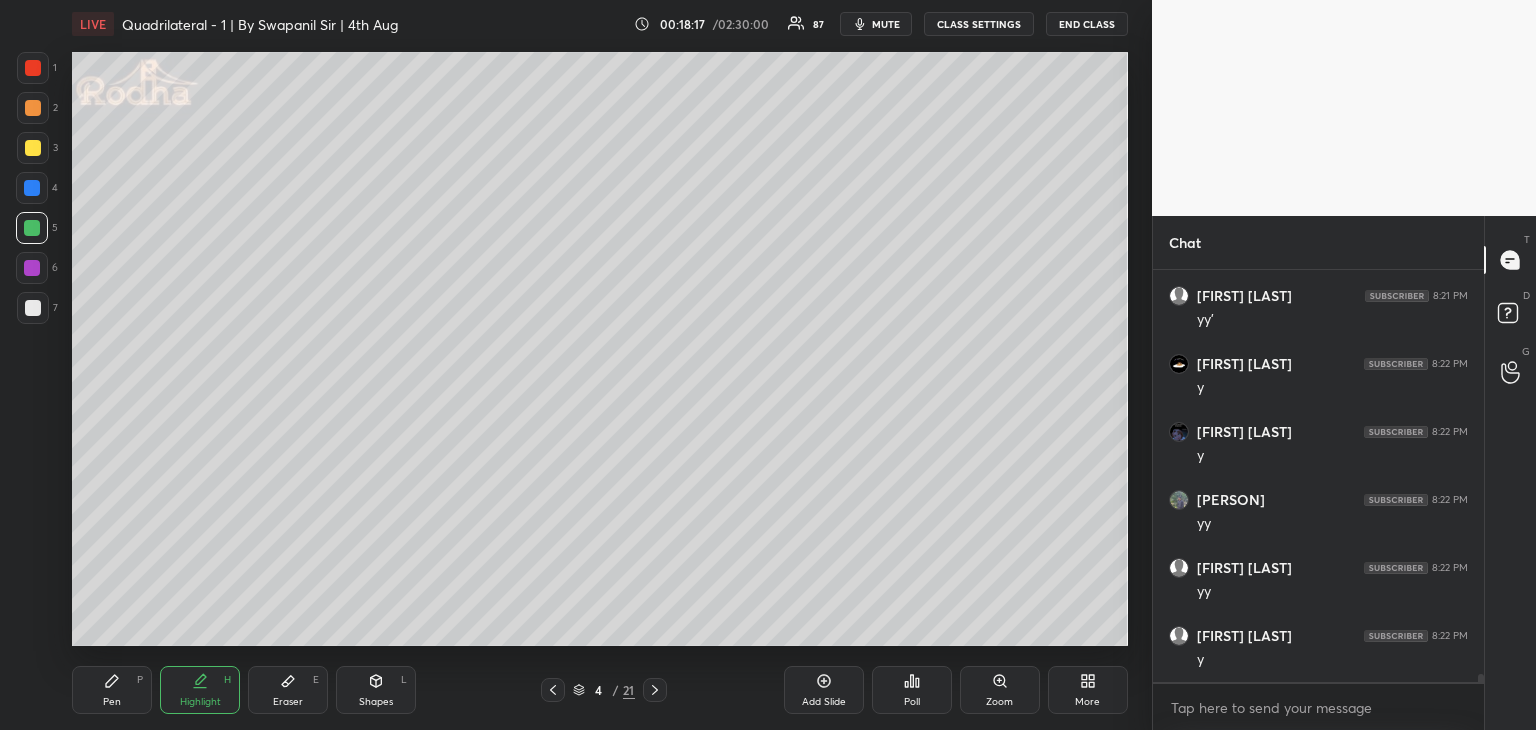 scroll, scrollTop: 20462, scrollLeft: 0, axis: vertical 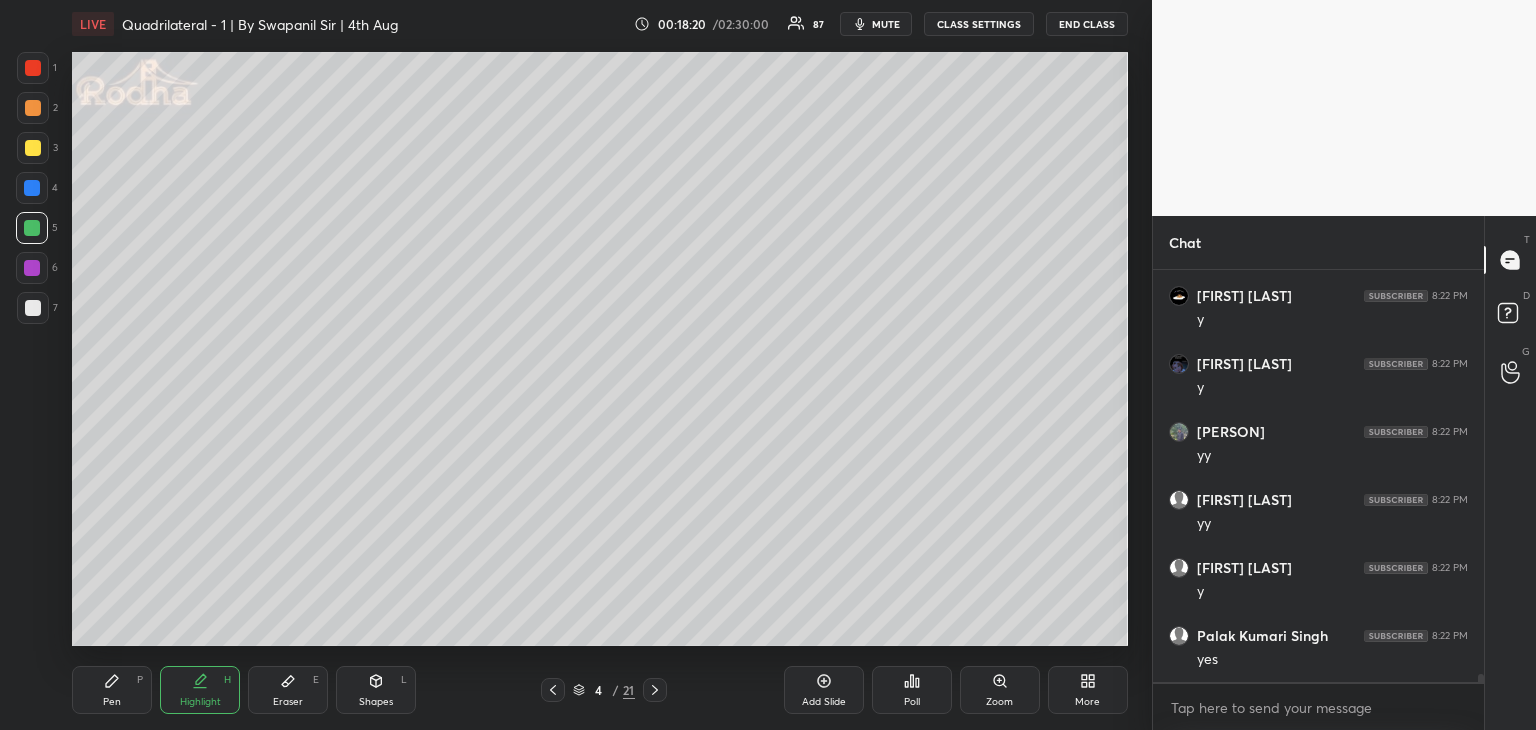 click 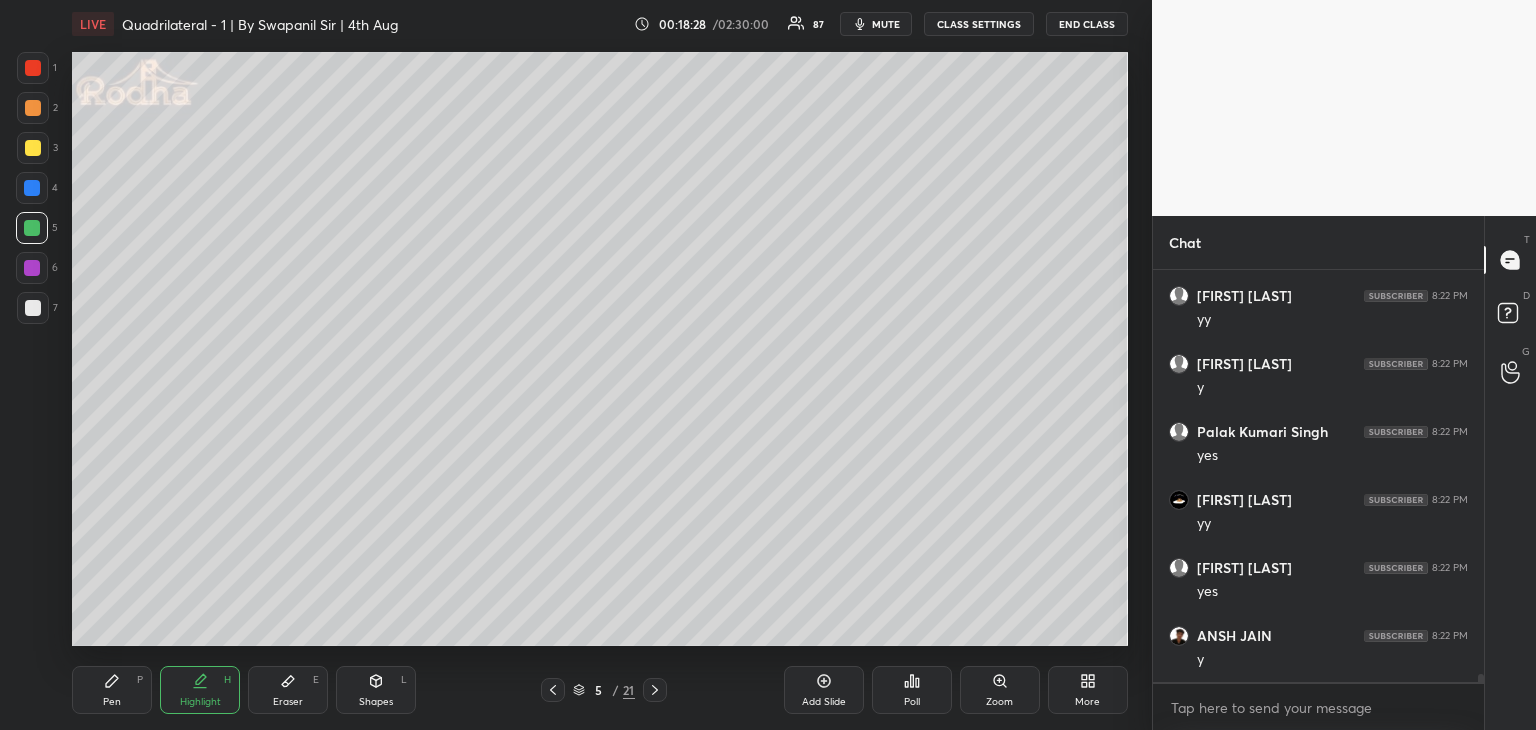 scroll, scrollTop: 20734, scrollLeft: 0, axis: vertical 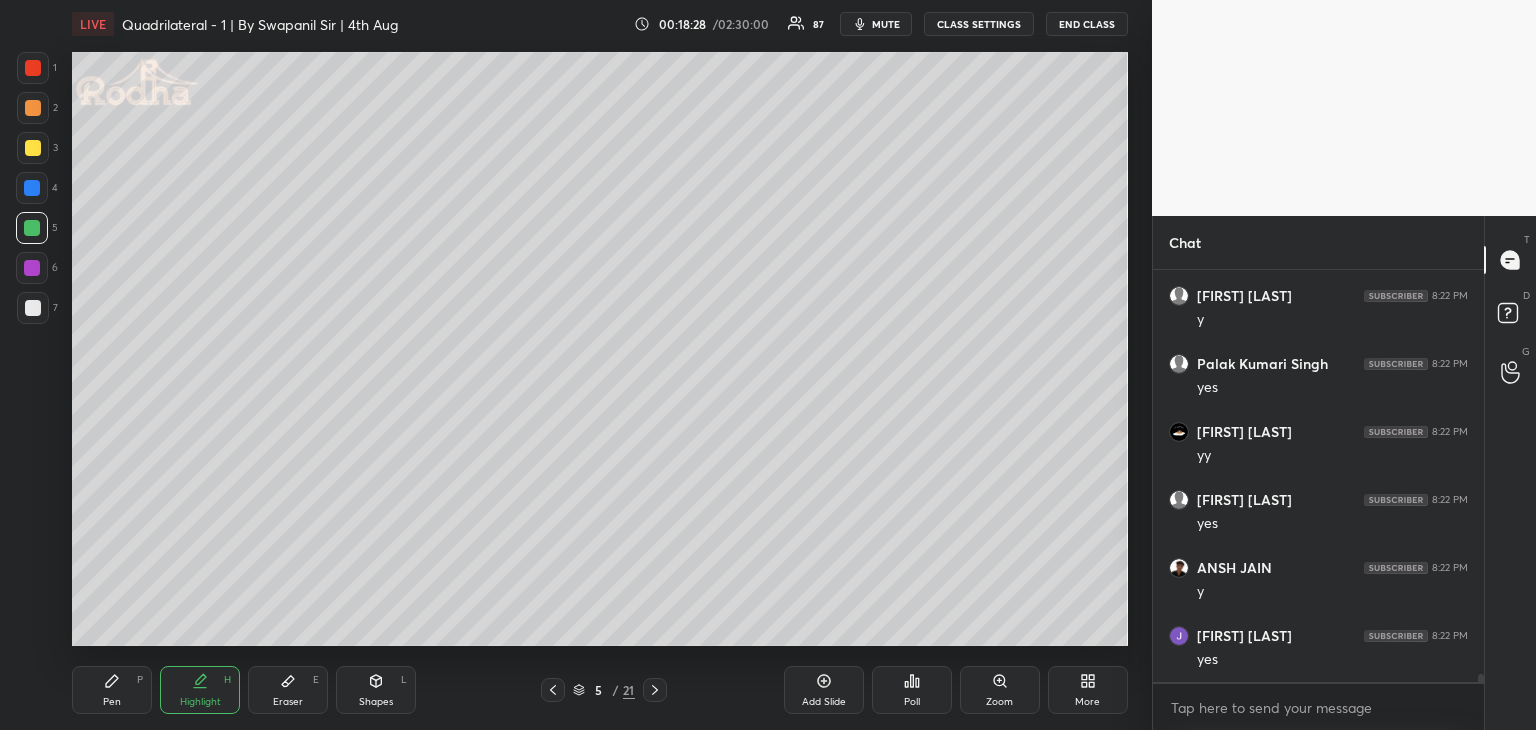 click on "Shapes L" at bounding box center [376, 690] 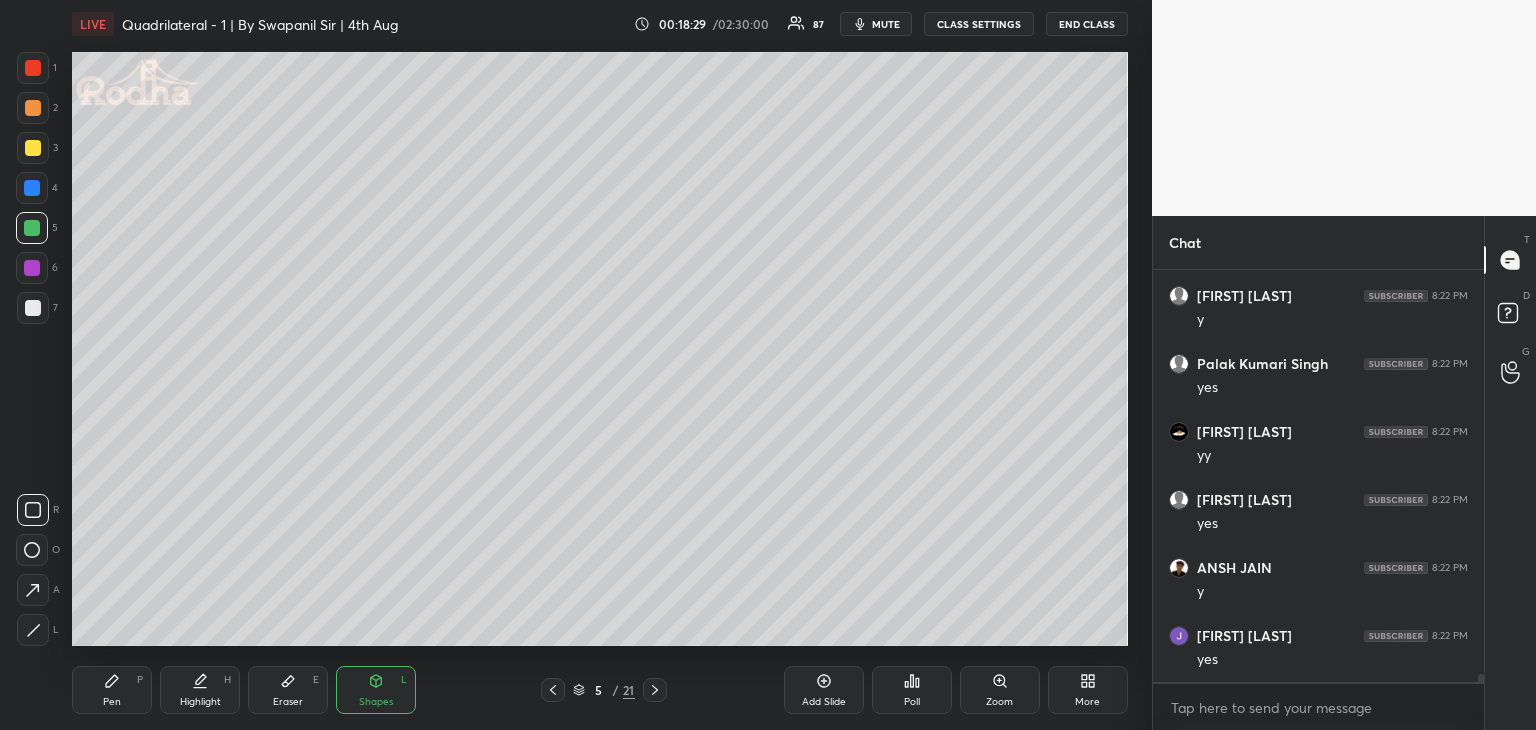 click at bounding box center (33, 630) 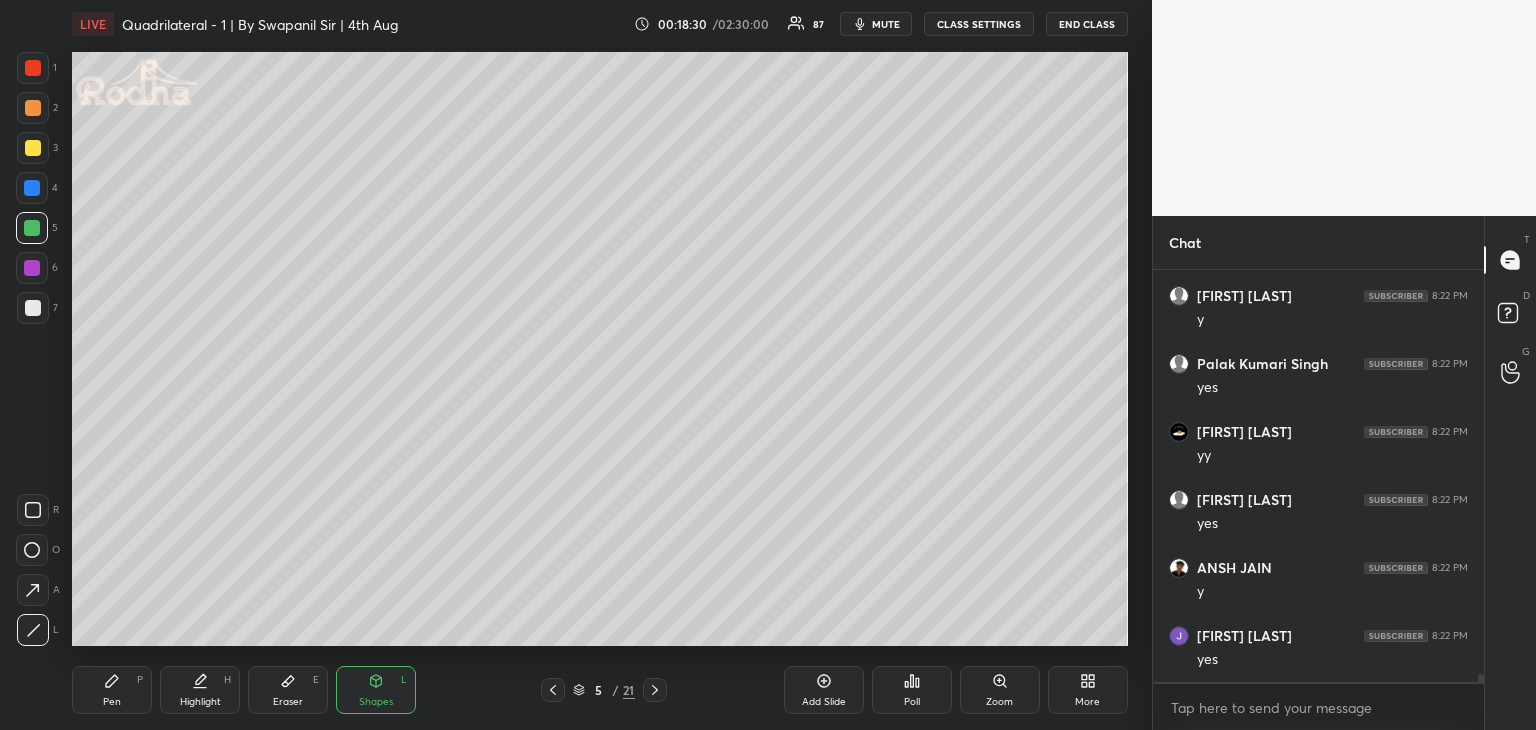 scroll, scrollTop: 20802, scrollLeft: 0, axis: vertical 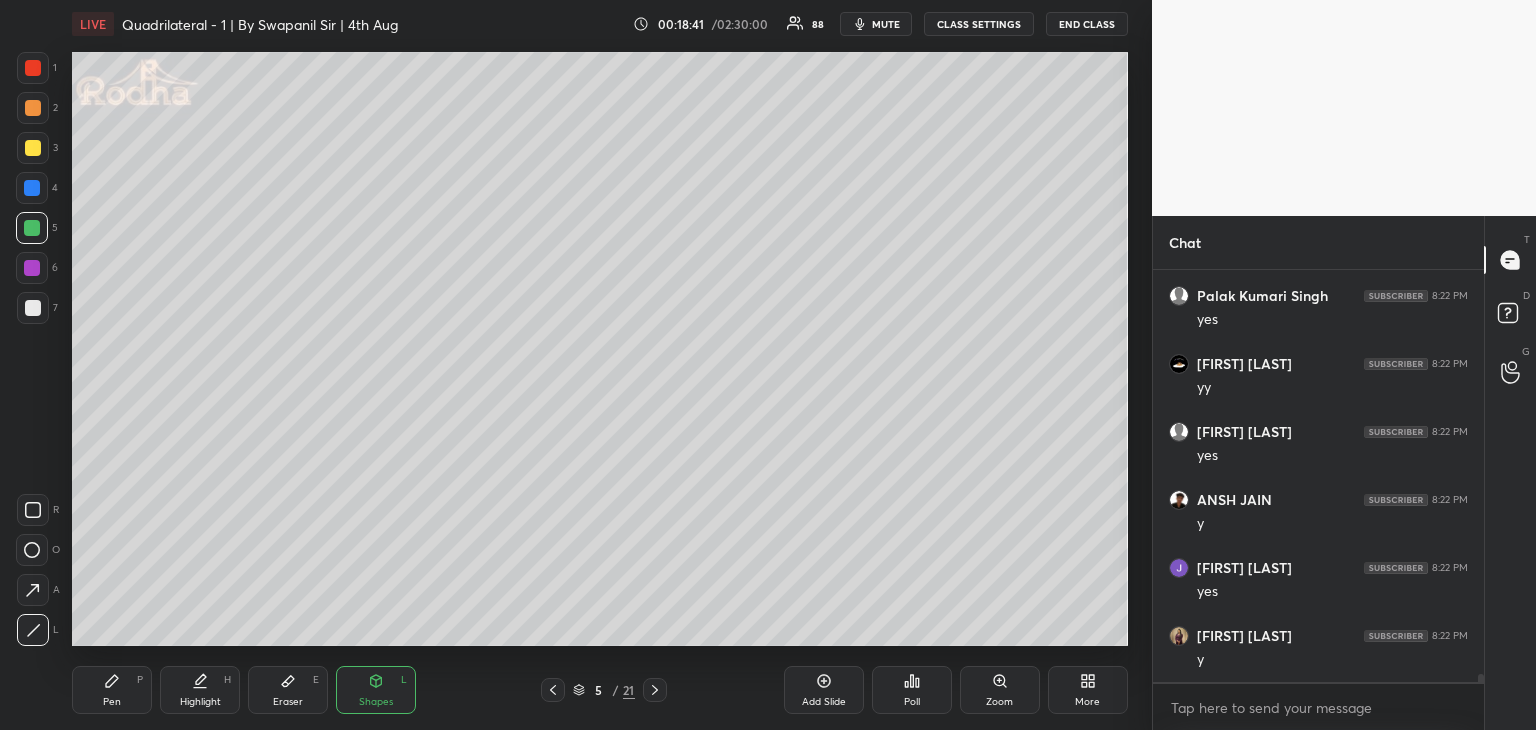 click at bounding box center (33, 308) 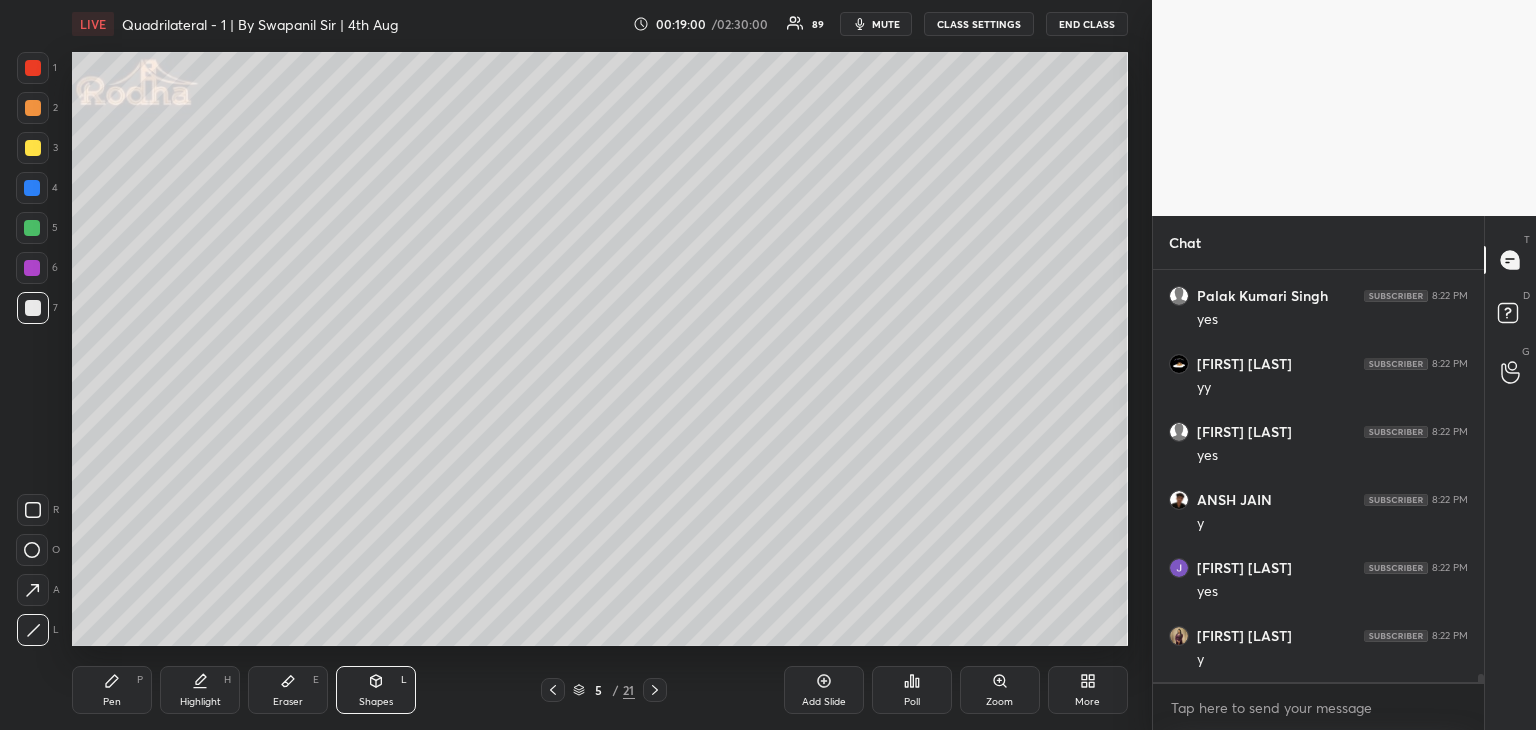 drag, startPoint x: 114, startPoint y: 693, endPoint x: 148, endPoint y: 670, distance: 41.04875 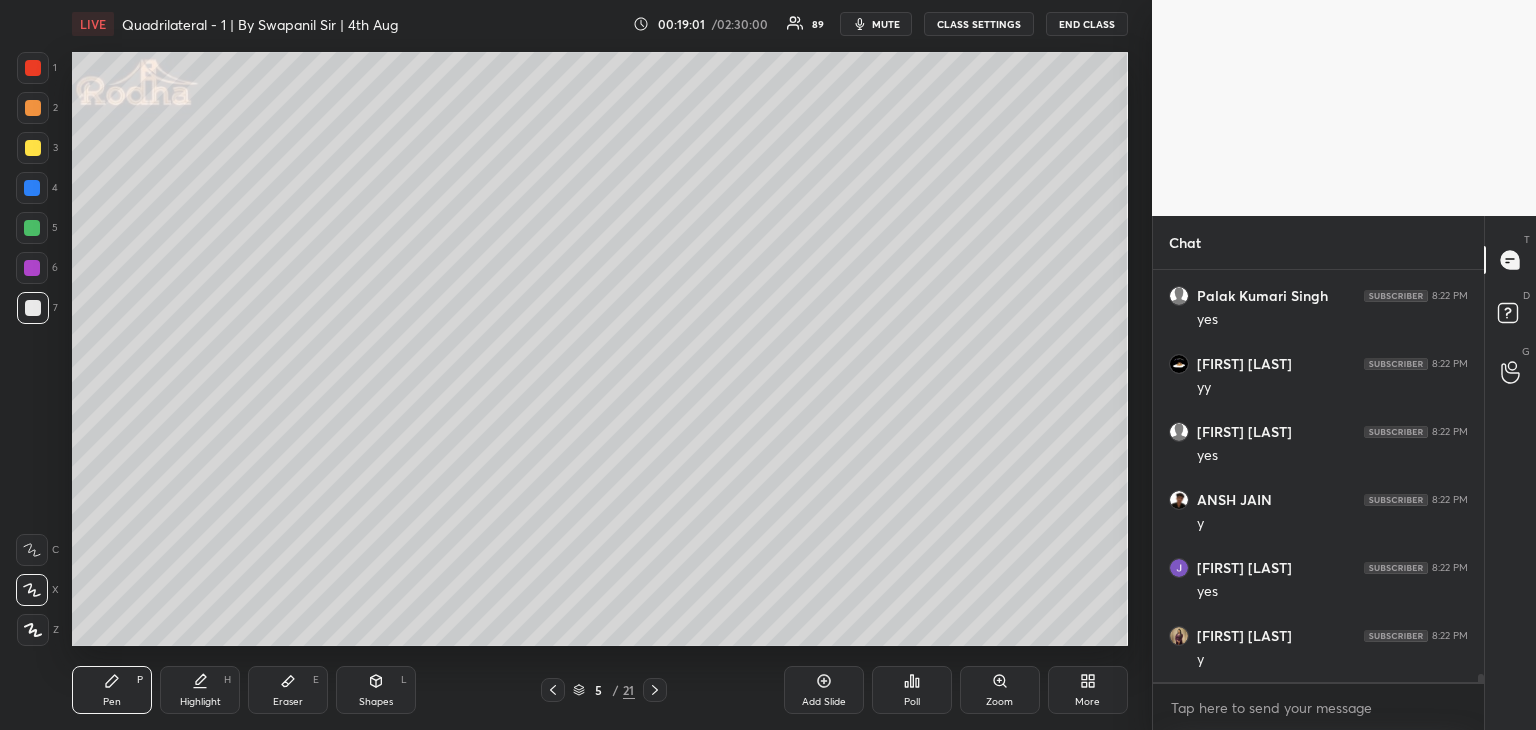 click on "Eraser E" at bounding box center (288, 690) 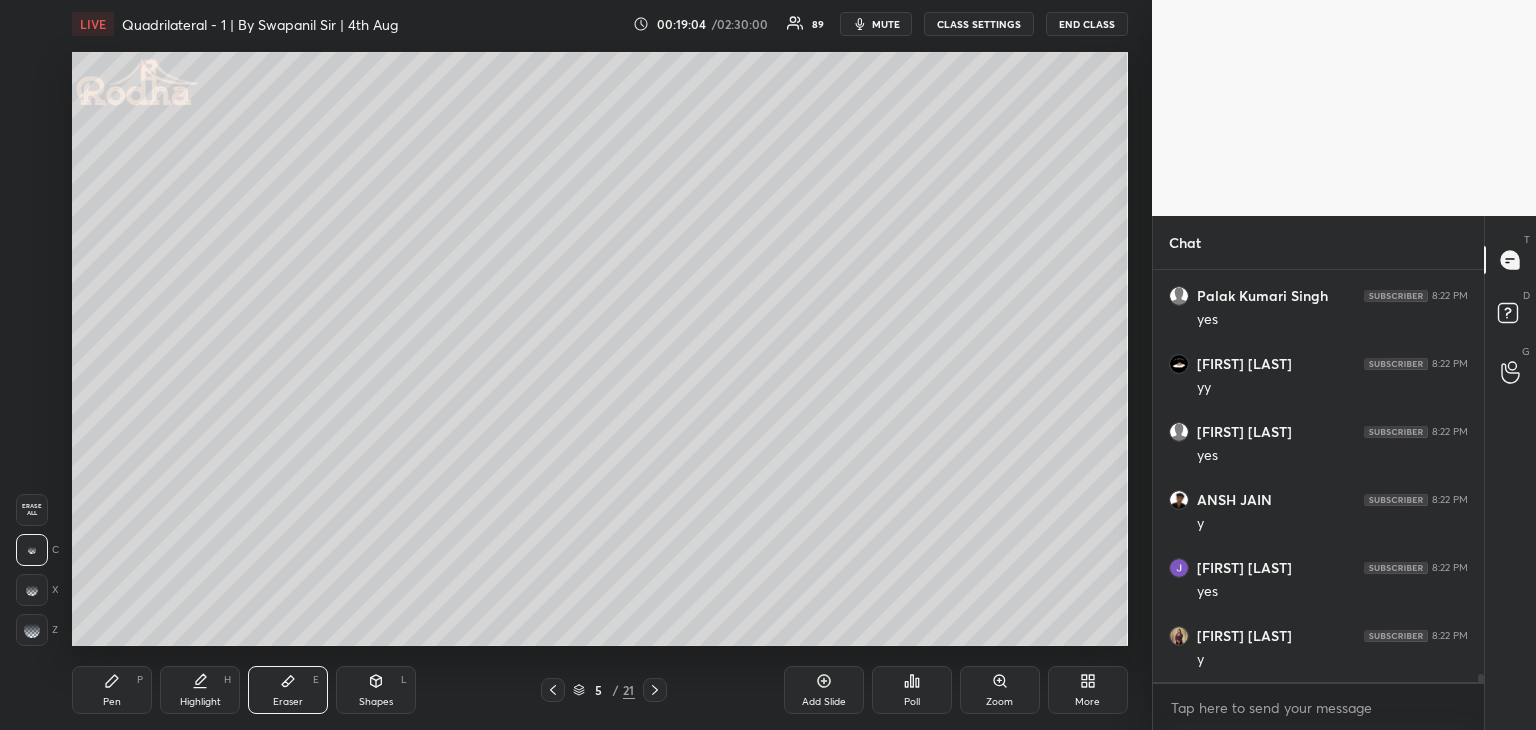 click on "Pen" at bounding box center [112, 702] 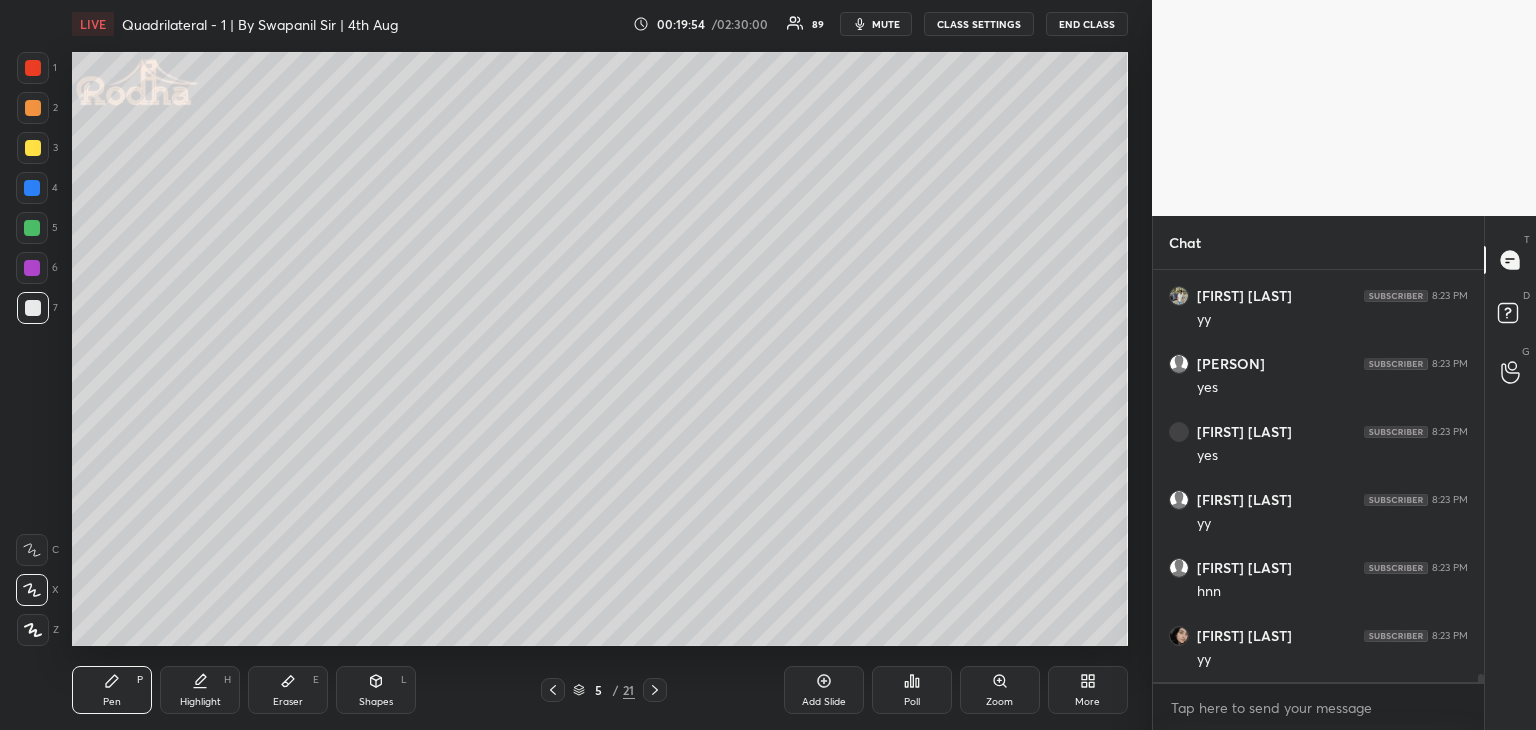 scroll, scrollTop: 21826, scrollLeft: 0, axis: vertical 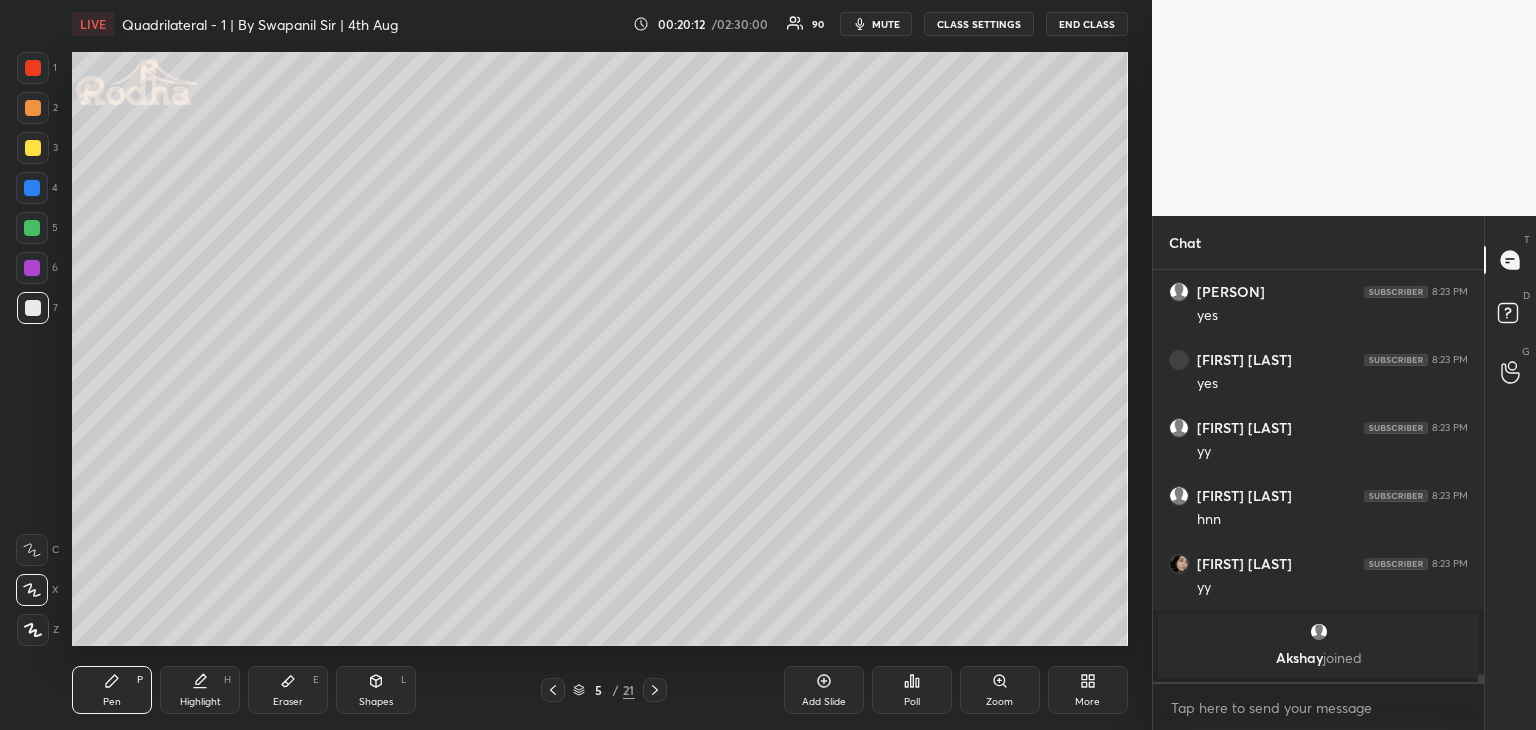 click on "Eraser" at bounding box center (288, 702) 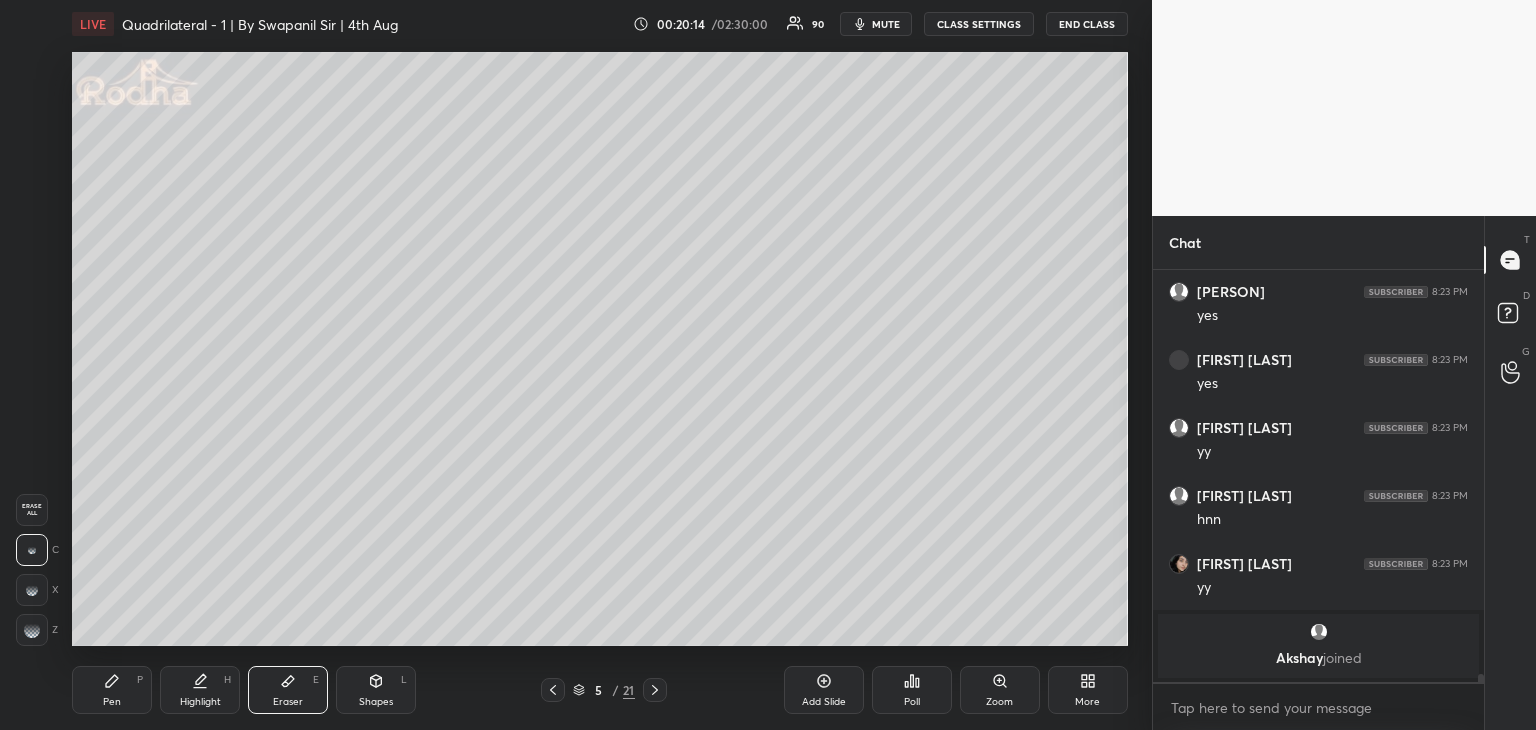 click on "Pen P" at bounding box center [112, 690] 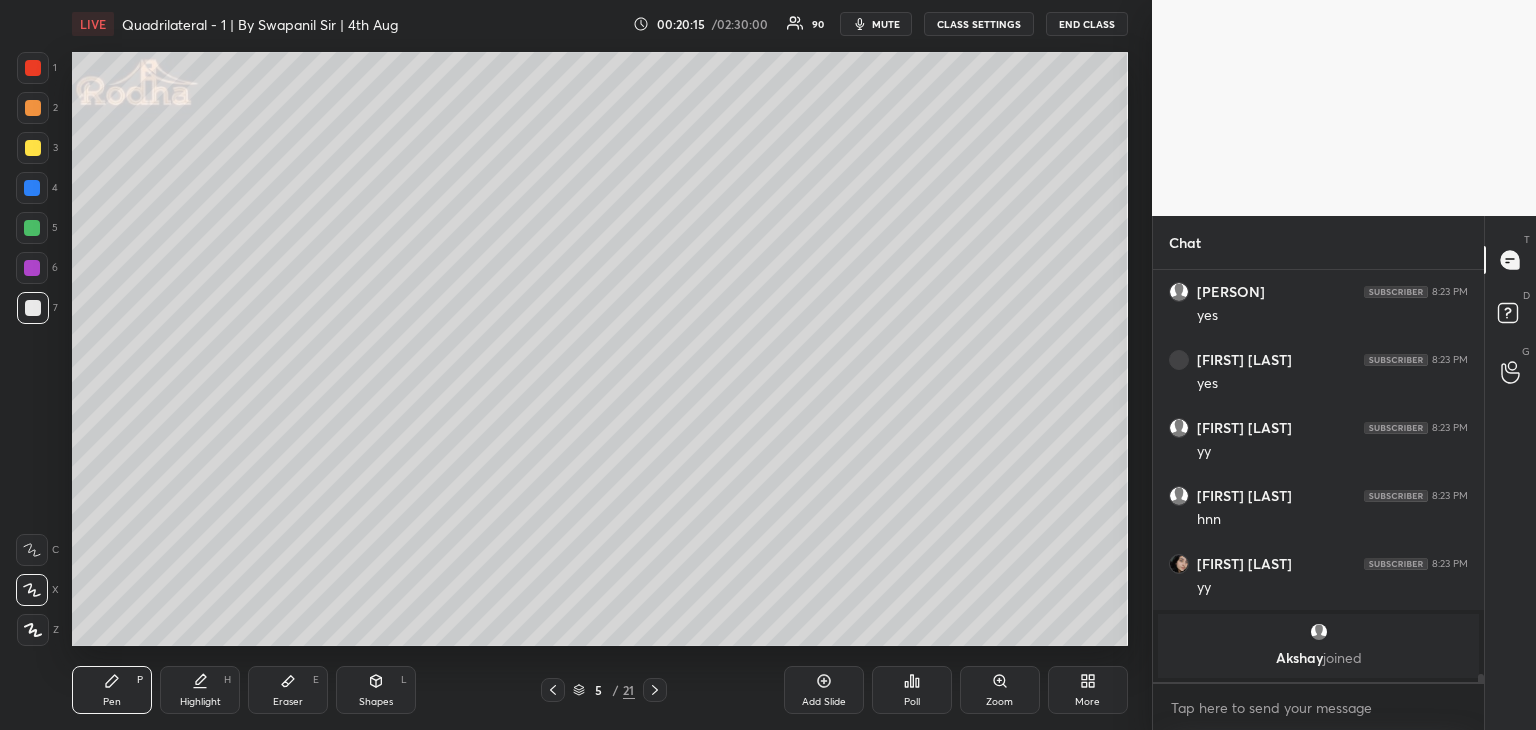 click on "Shapes L" at bounding box center [376, 690] 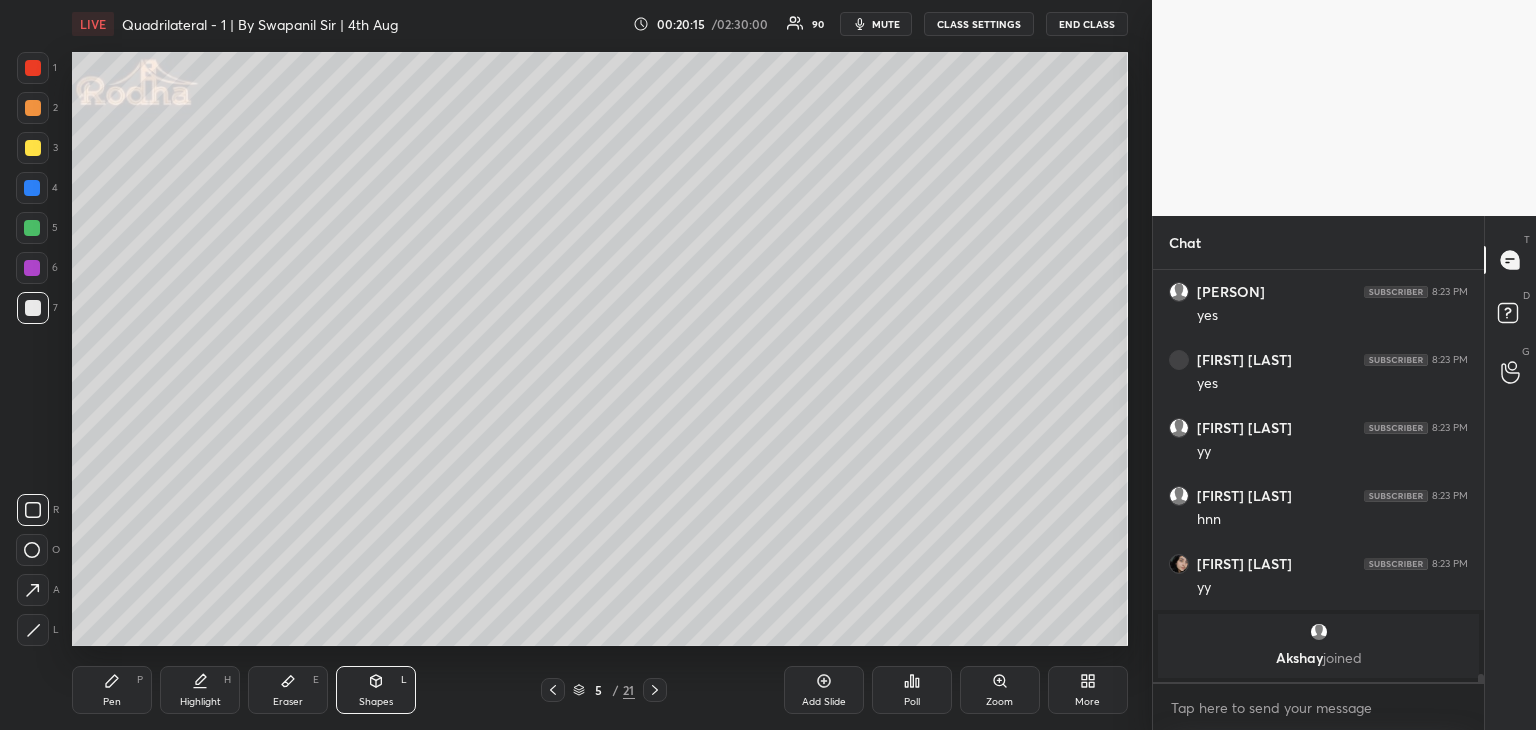 click 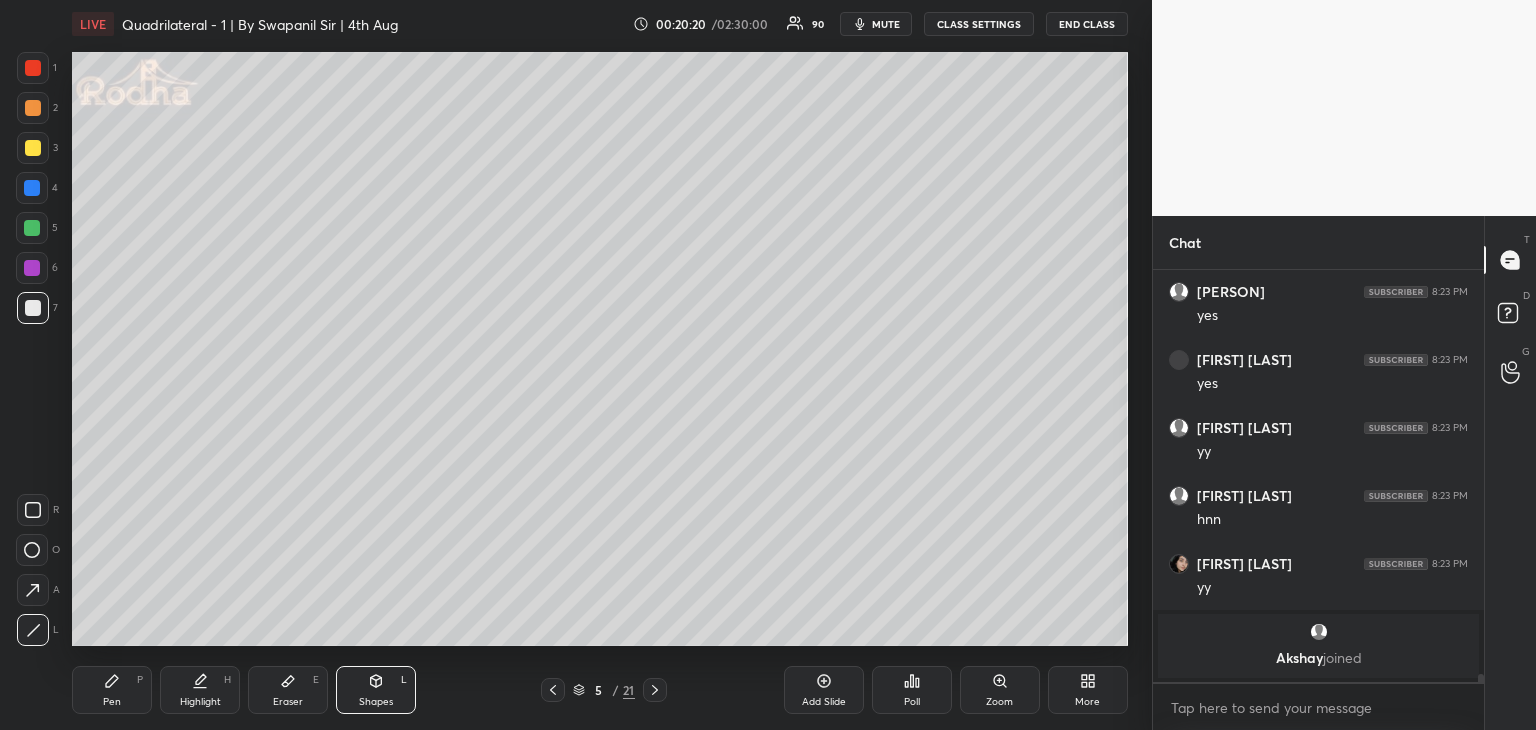 click on "Pen" at bounding box center [112, 702] 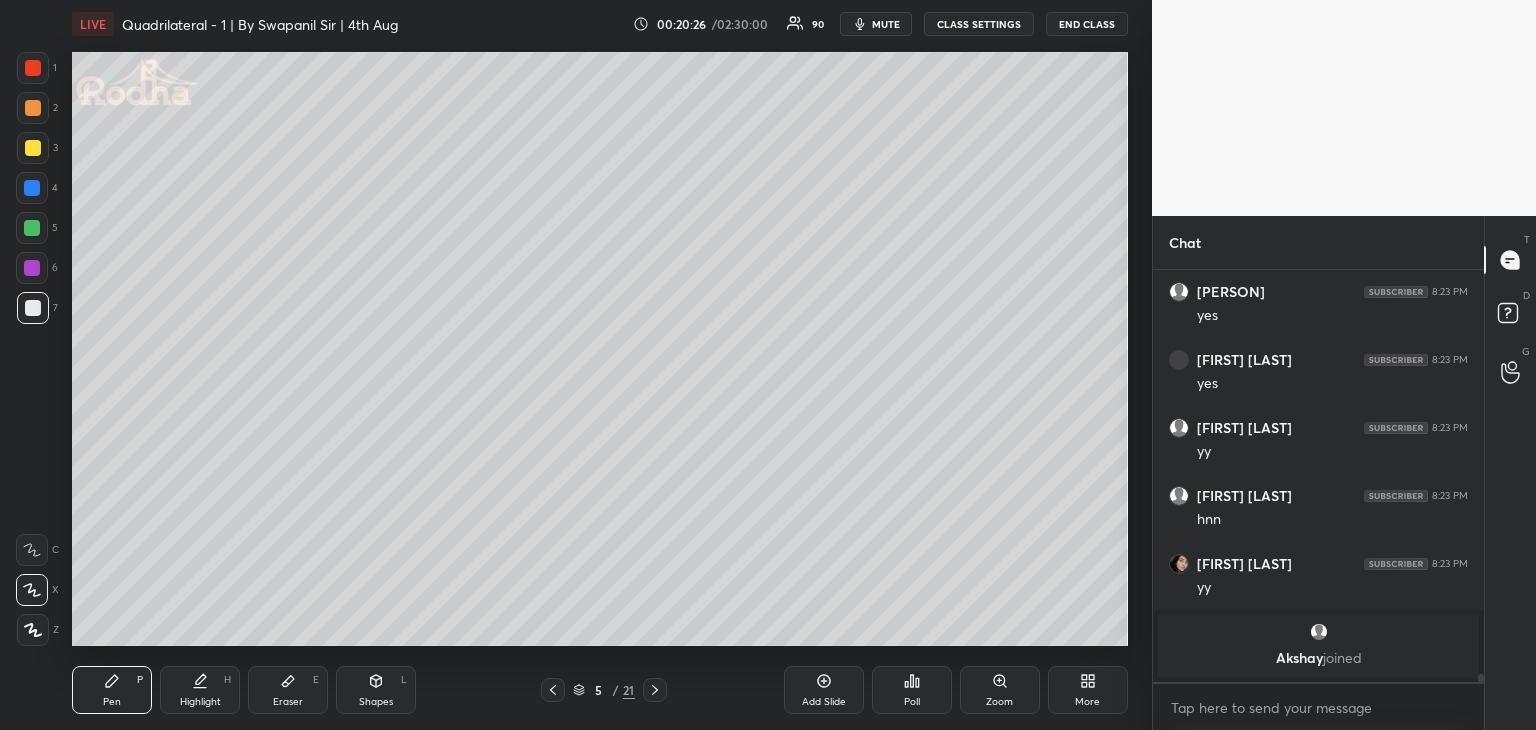 scroll, scrollTop: 20984, scrollLeft: 0, axis: vertical 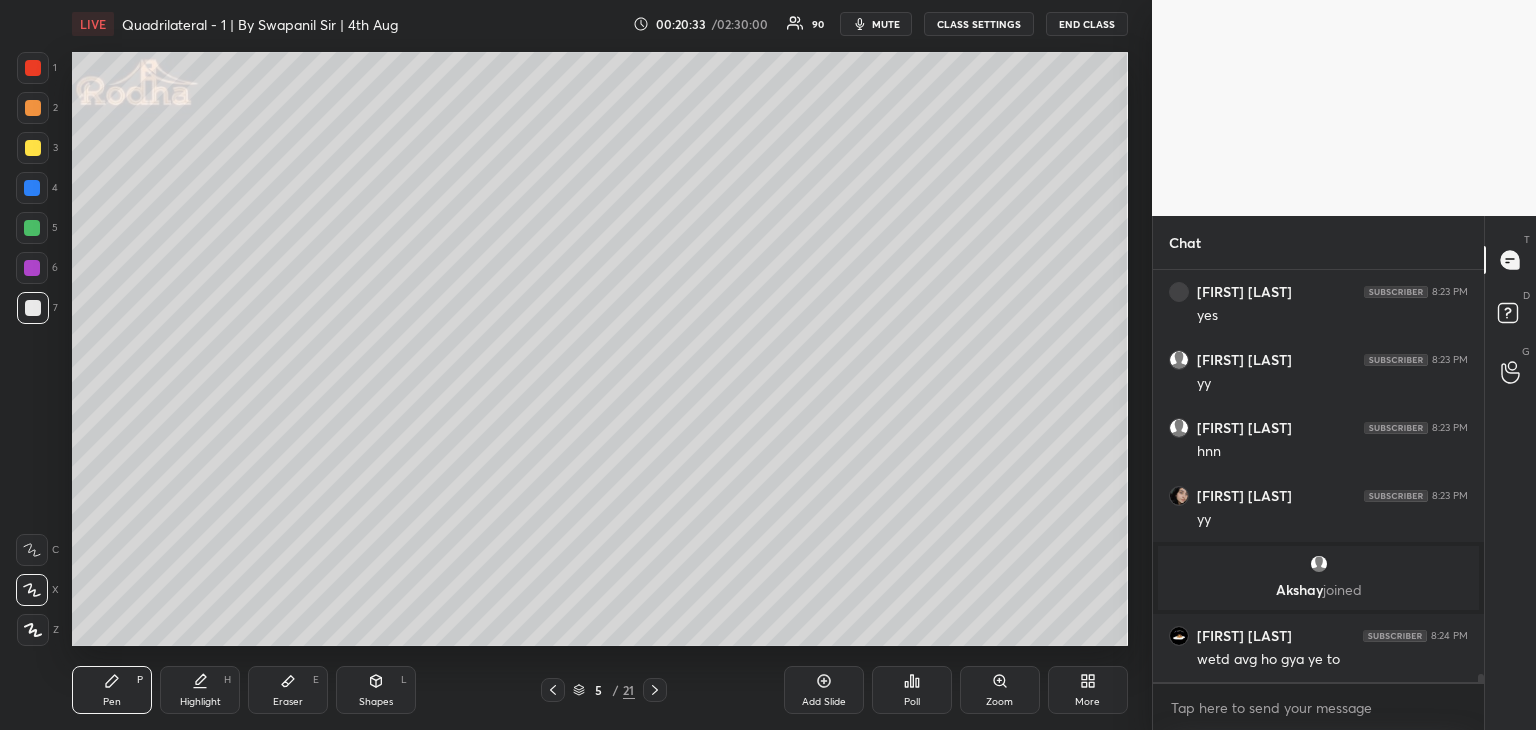 click 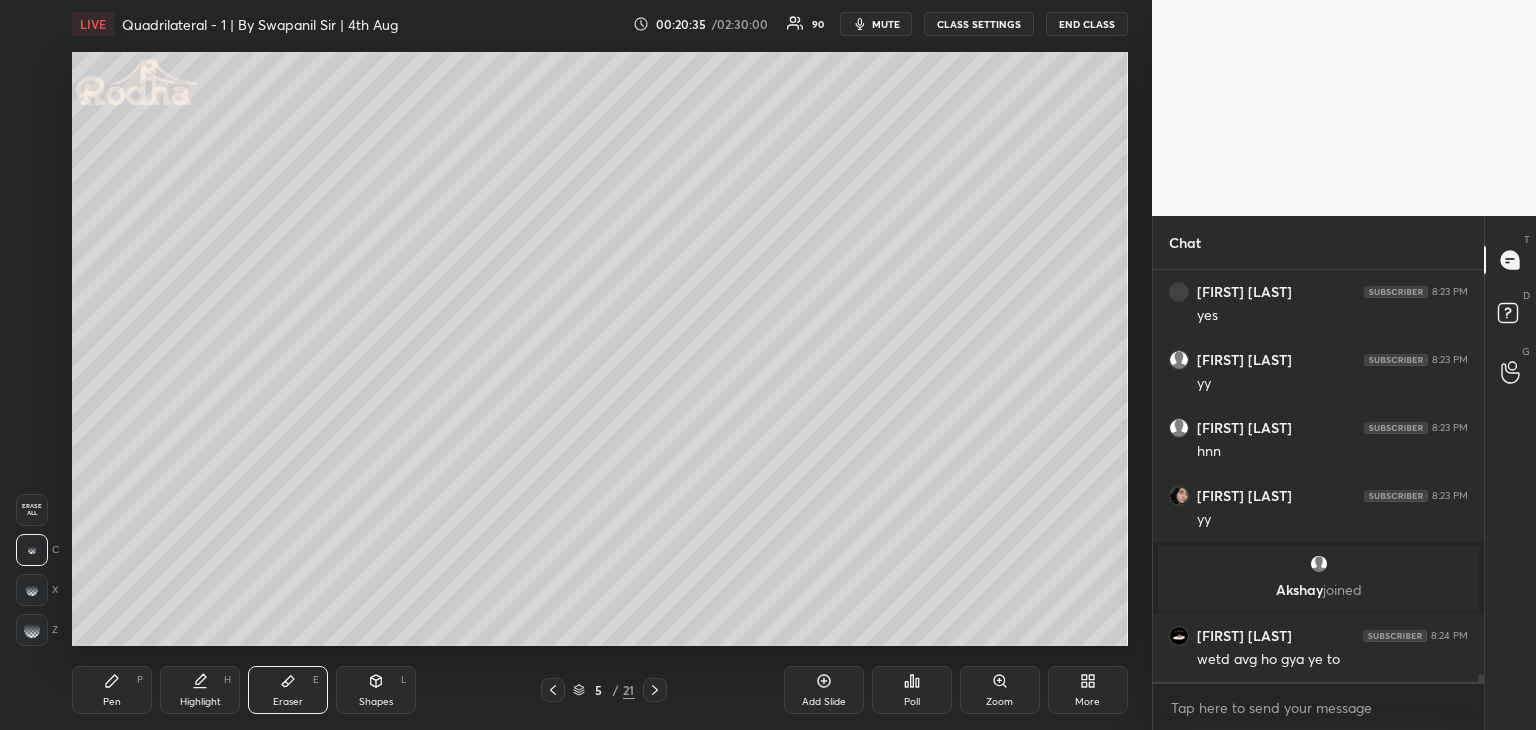 click on "Pen P" at bounding box center [112, 690] 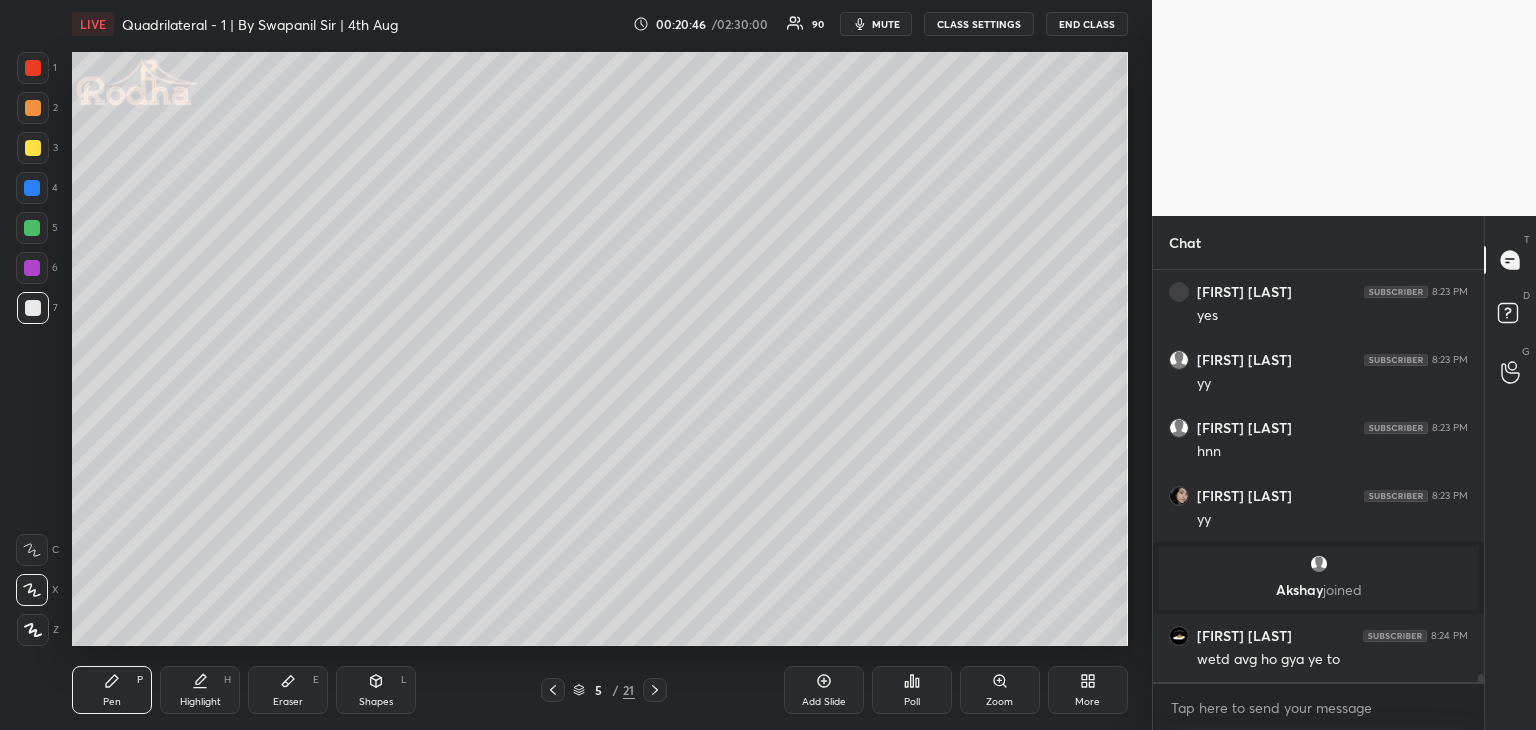 click at bounding box center [33, 68] 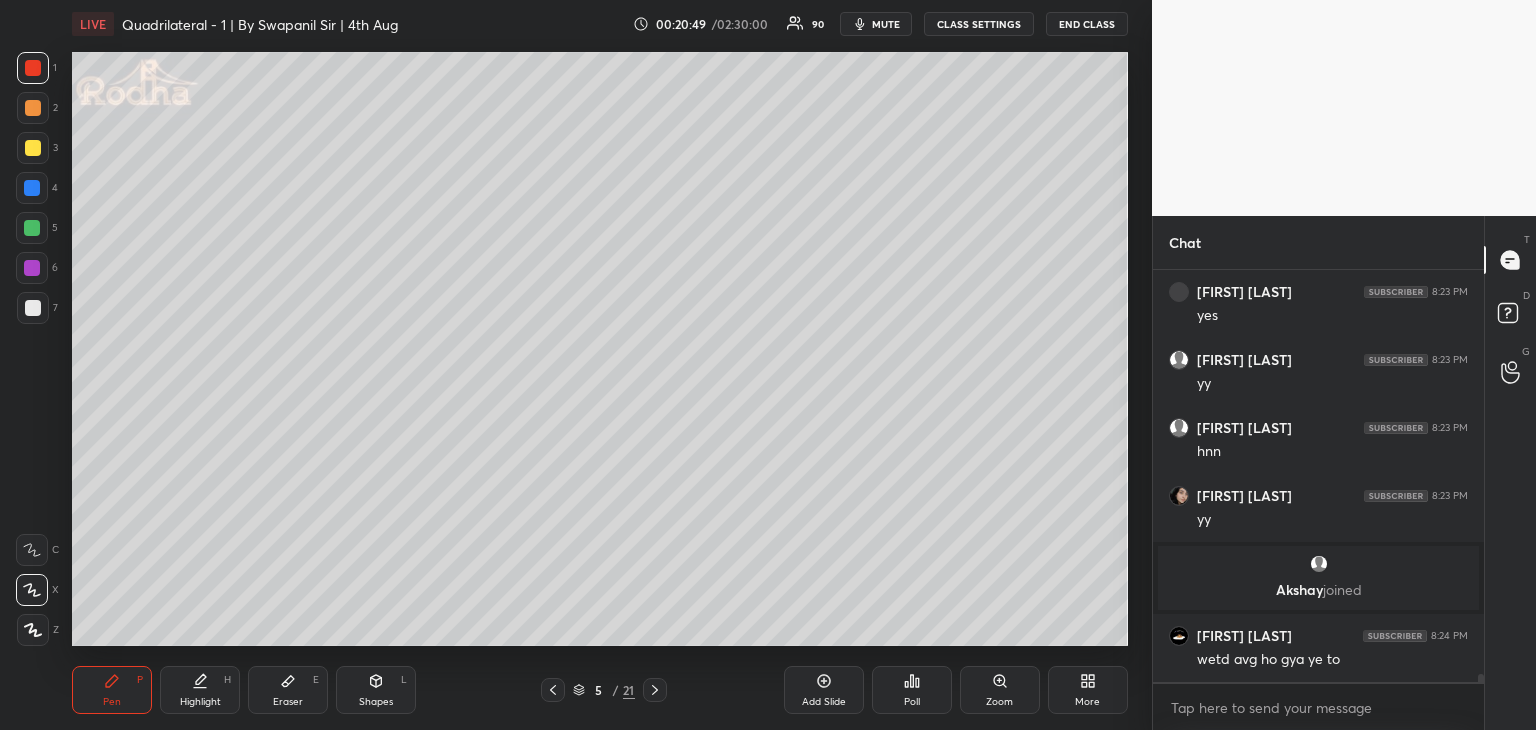 click at bounding box center (32, 188) 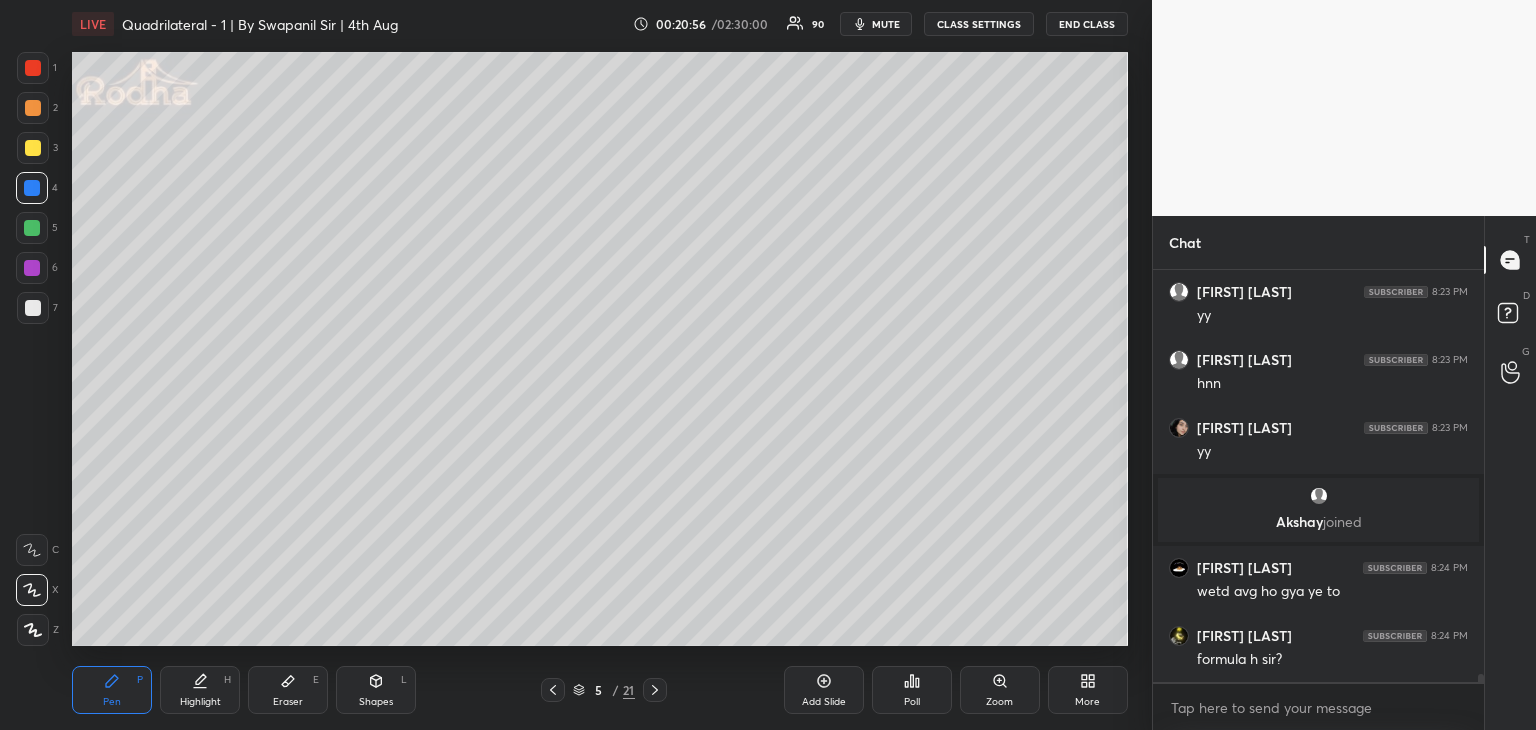 scroll, scrollTop: 21072, scrollLeft: 0, axis: vertical 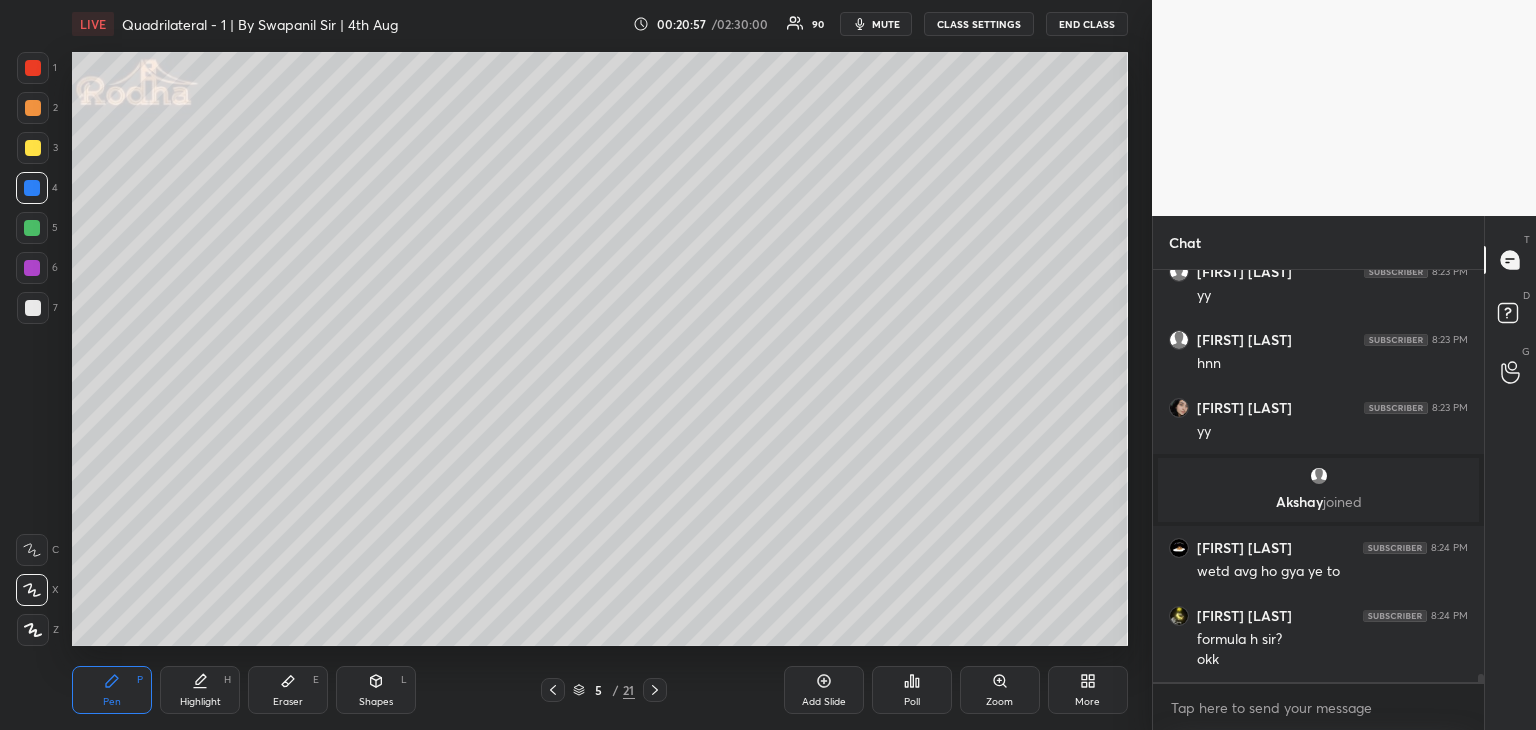 click at bounding box center (33, 308) 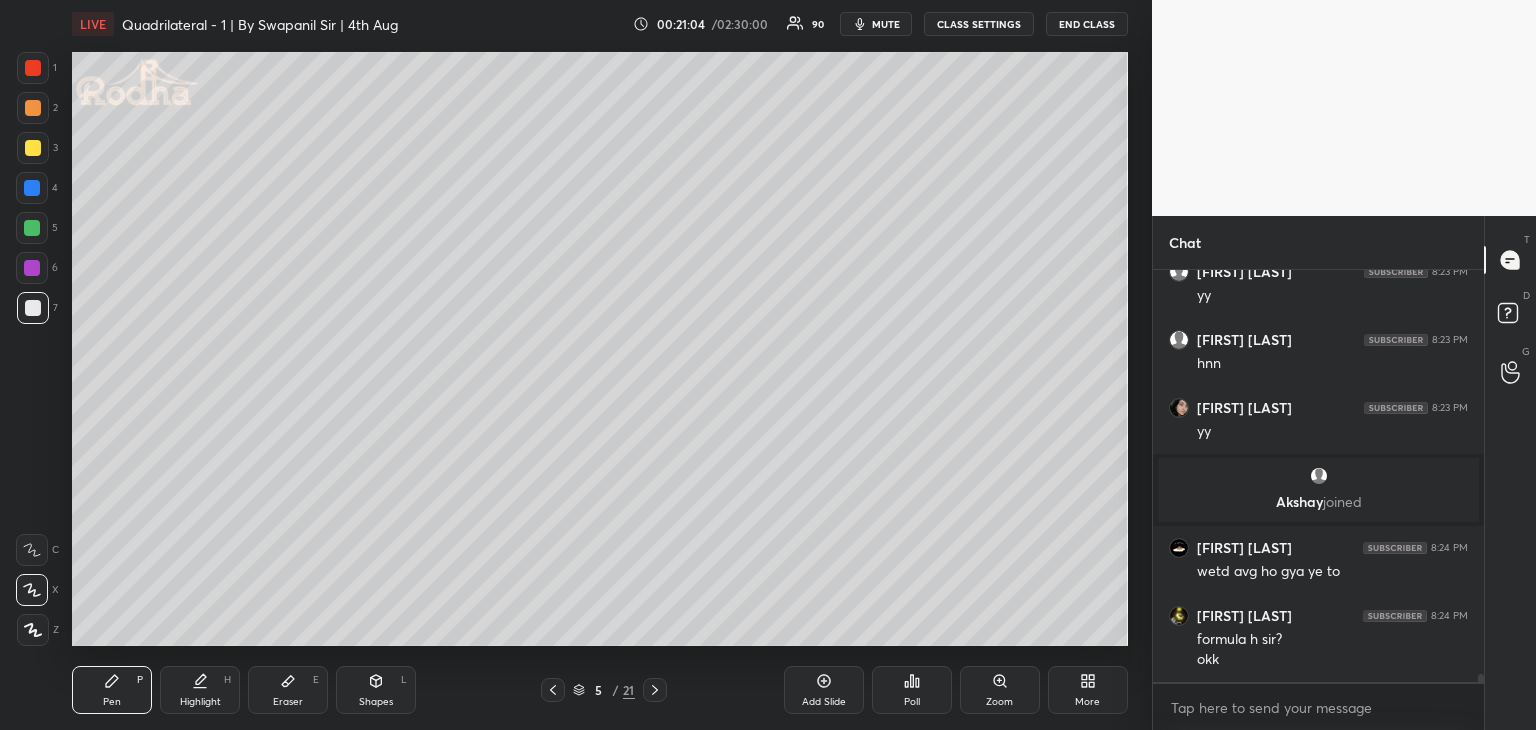 click on "Shapes" at bounding box center [376, 702] 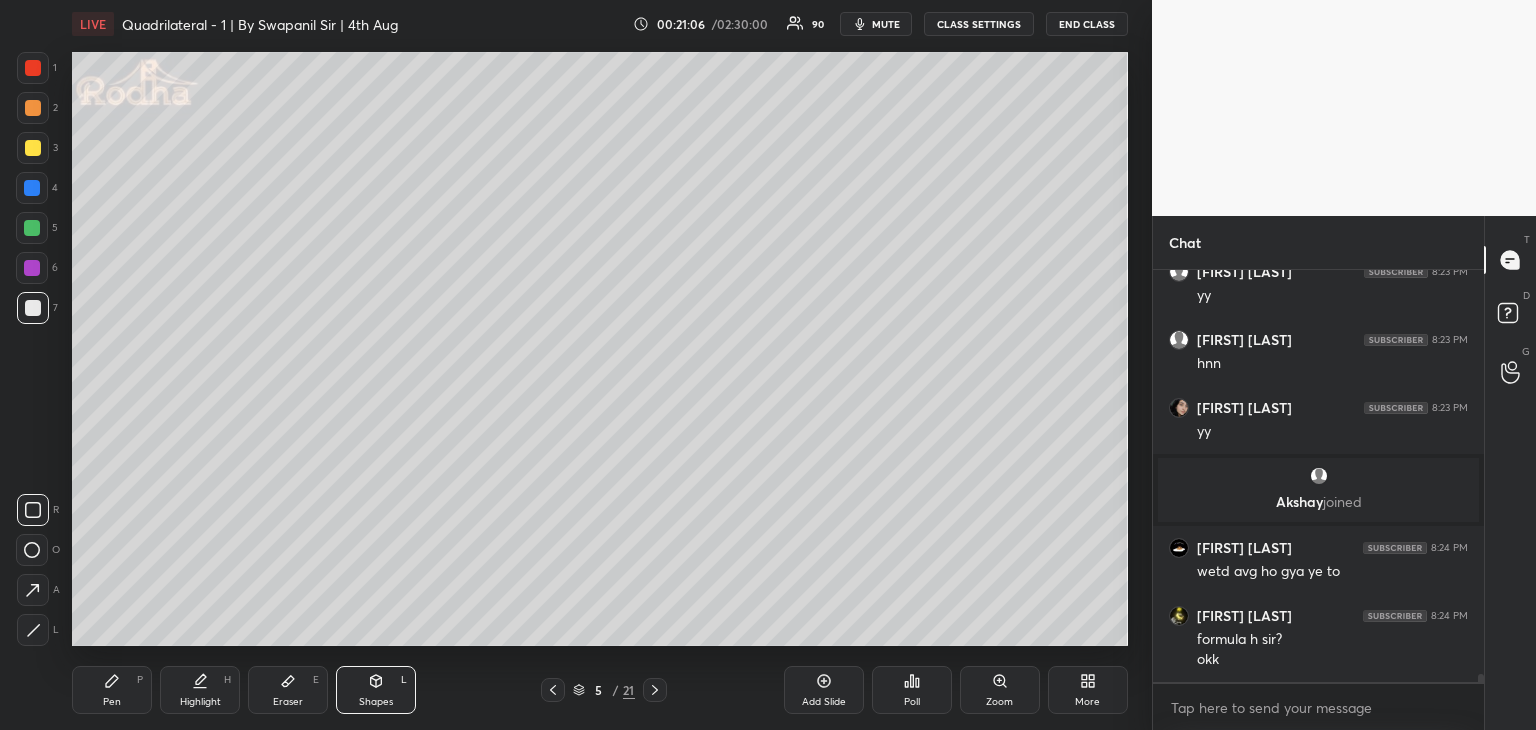 click at bounding box center [33, 148] 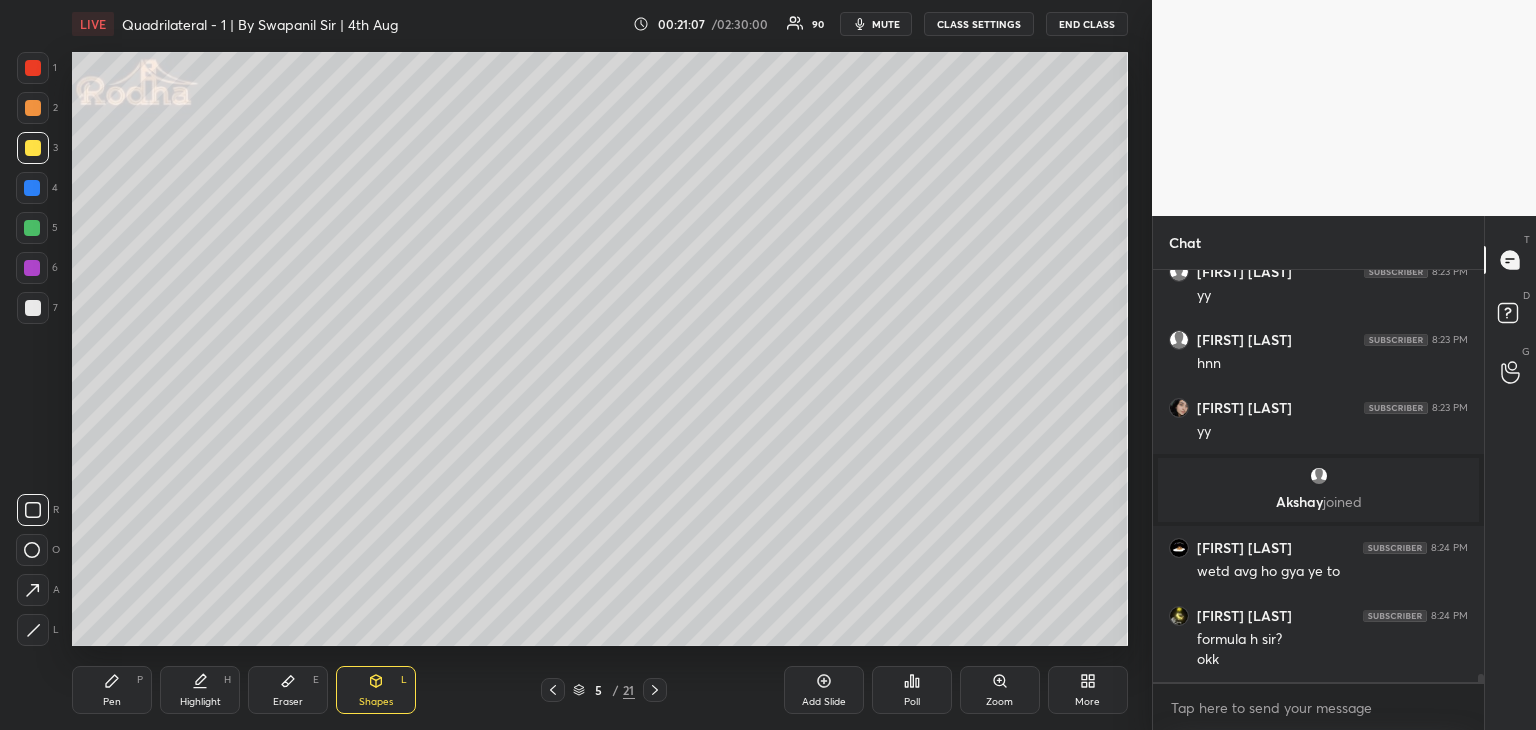 click at bounding box center [33, 108] 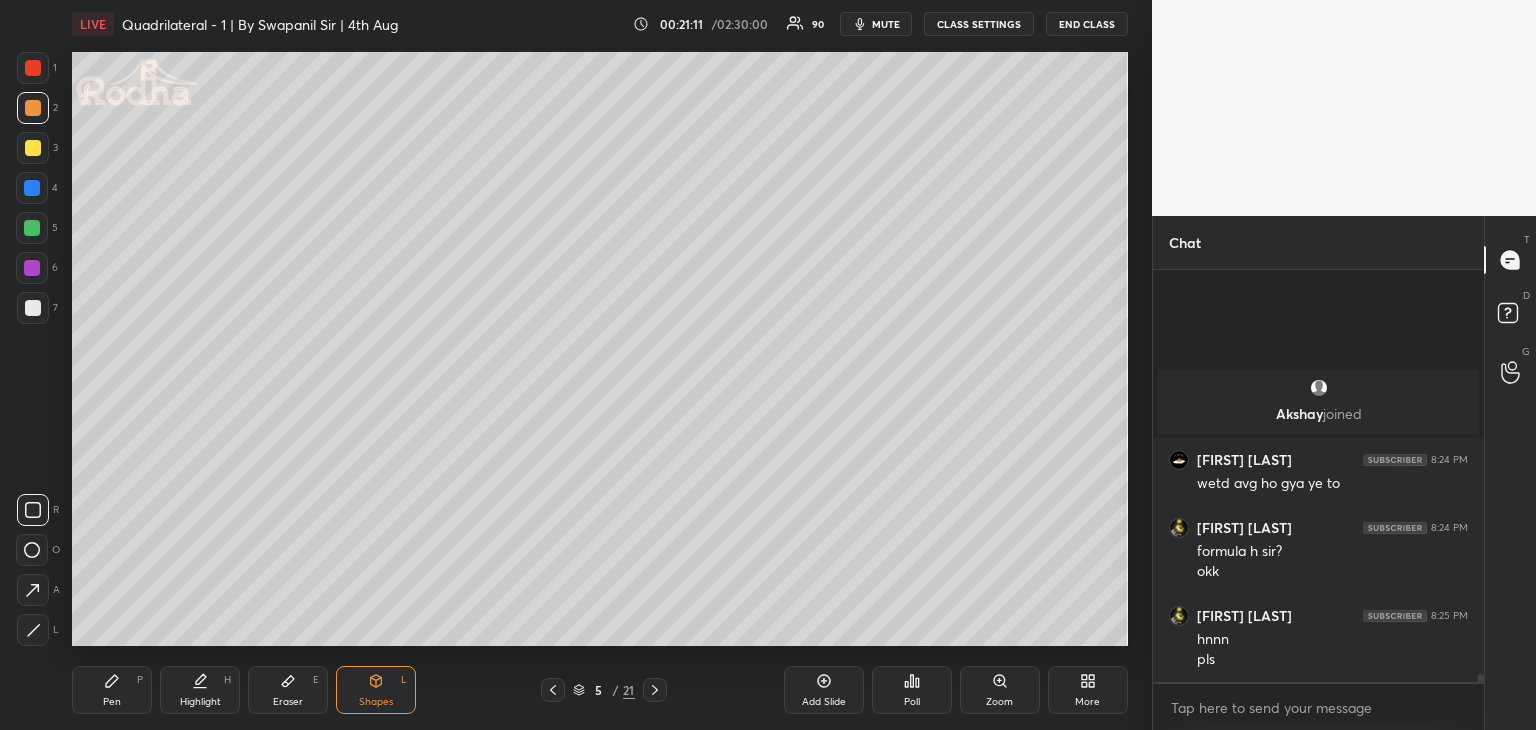 scroll, scrollTop: 21364, scrollLeft: 0, axis: vertical 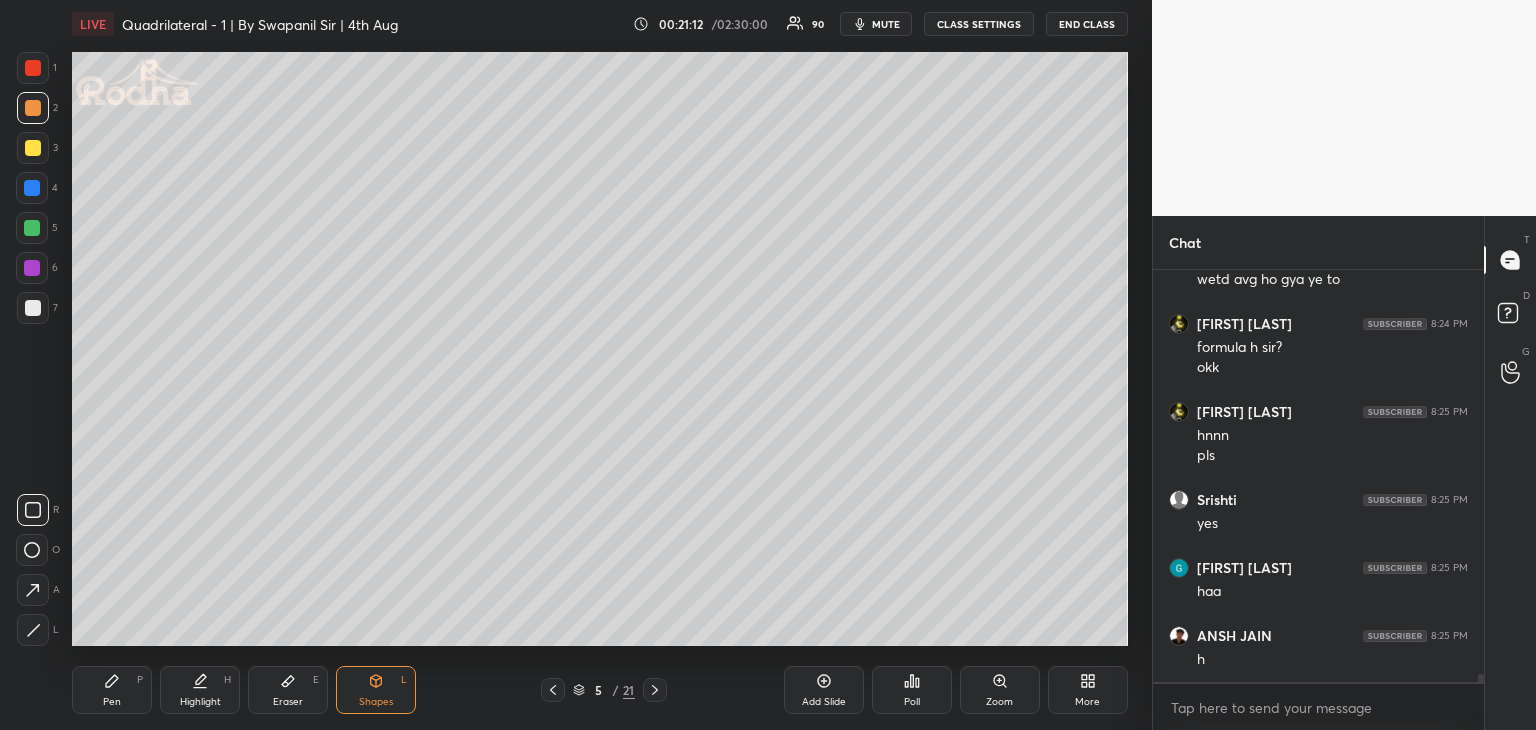 click at bounding box center (33, 630) 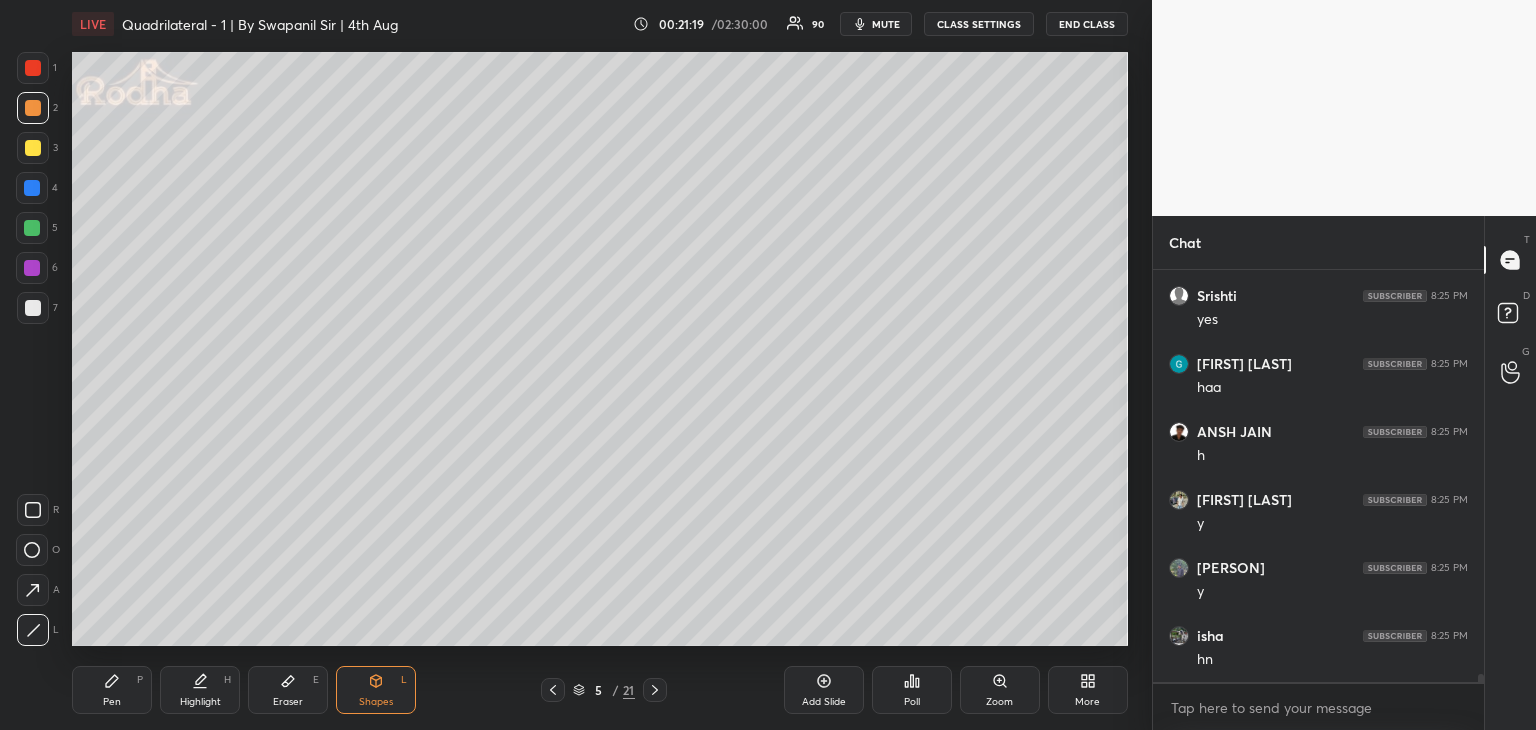 scroll, scrollTop: 21636, scrollLeft: 0, axis: vertical 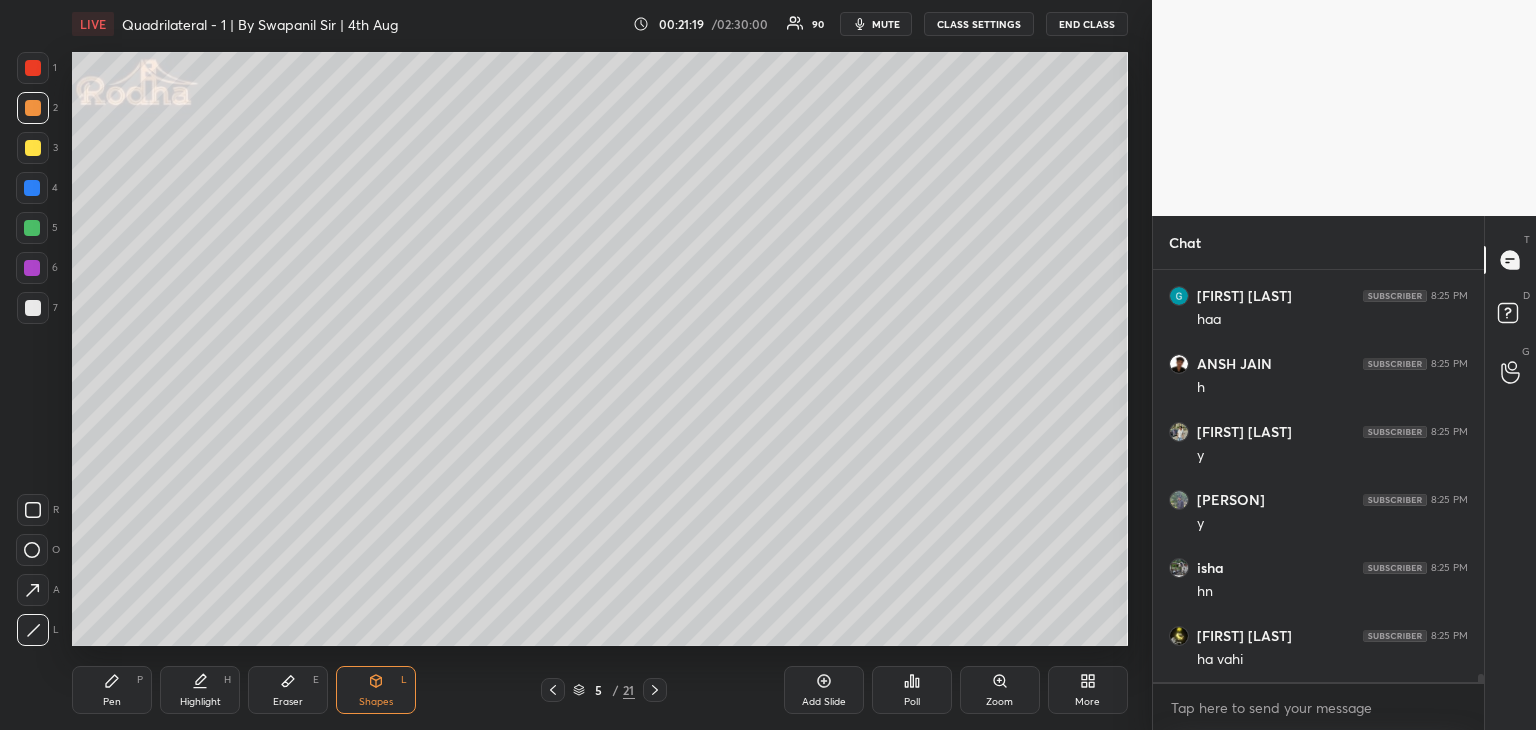 click on "Pen" at bounding box center (112, 702) 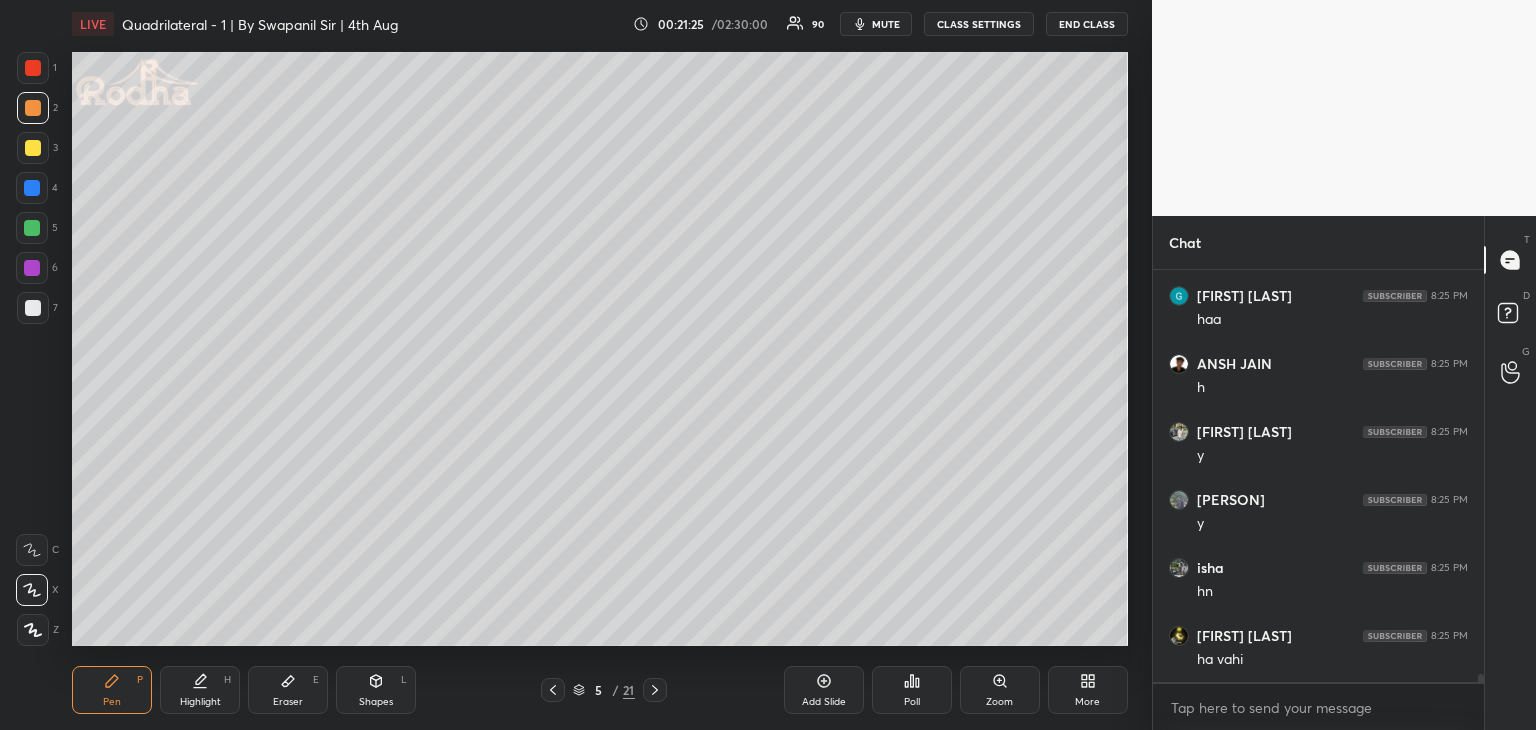 click 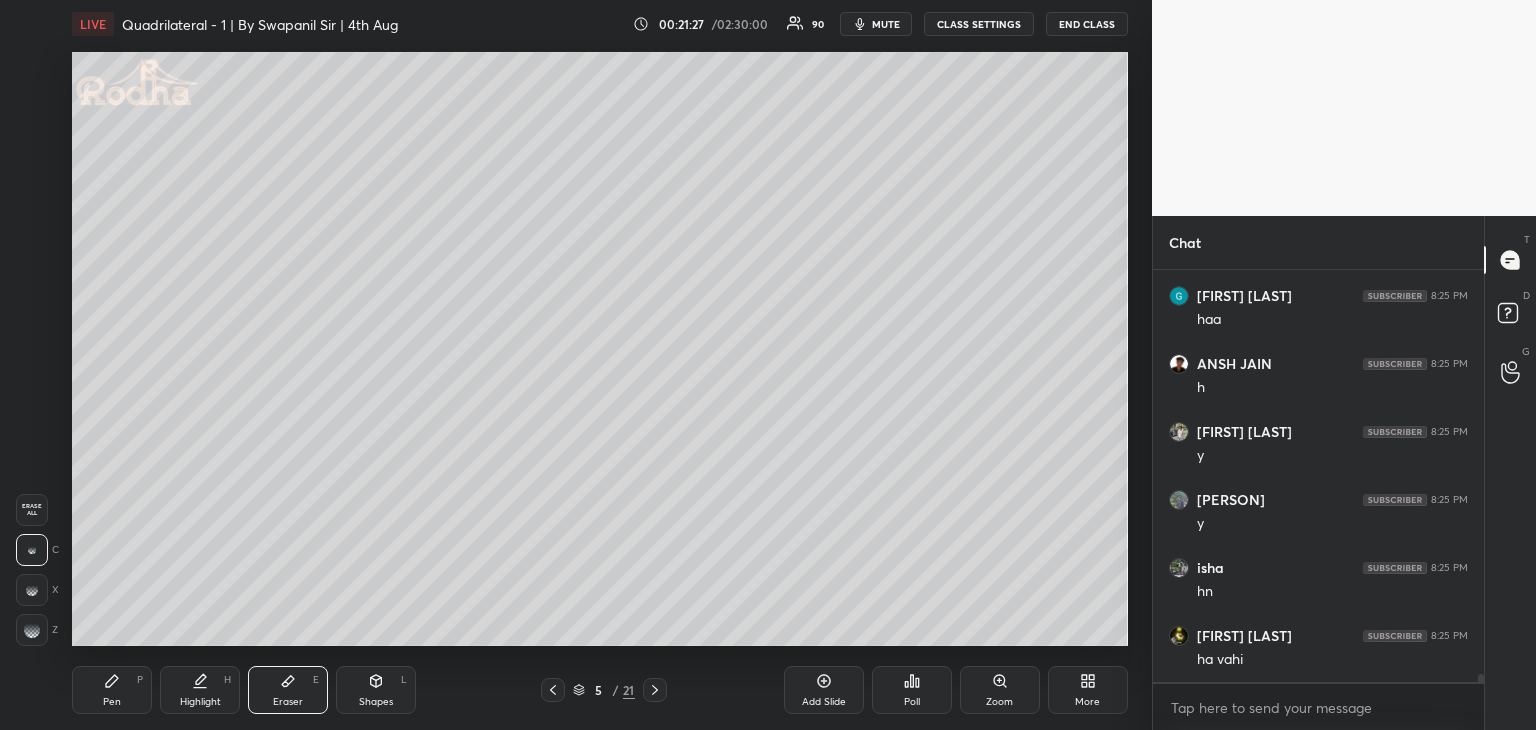 drag, startPoint x: 116, startPoint y: 700, endPoint x: 124, endPoint y: 691, distance: 12.0415945 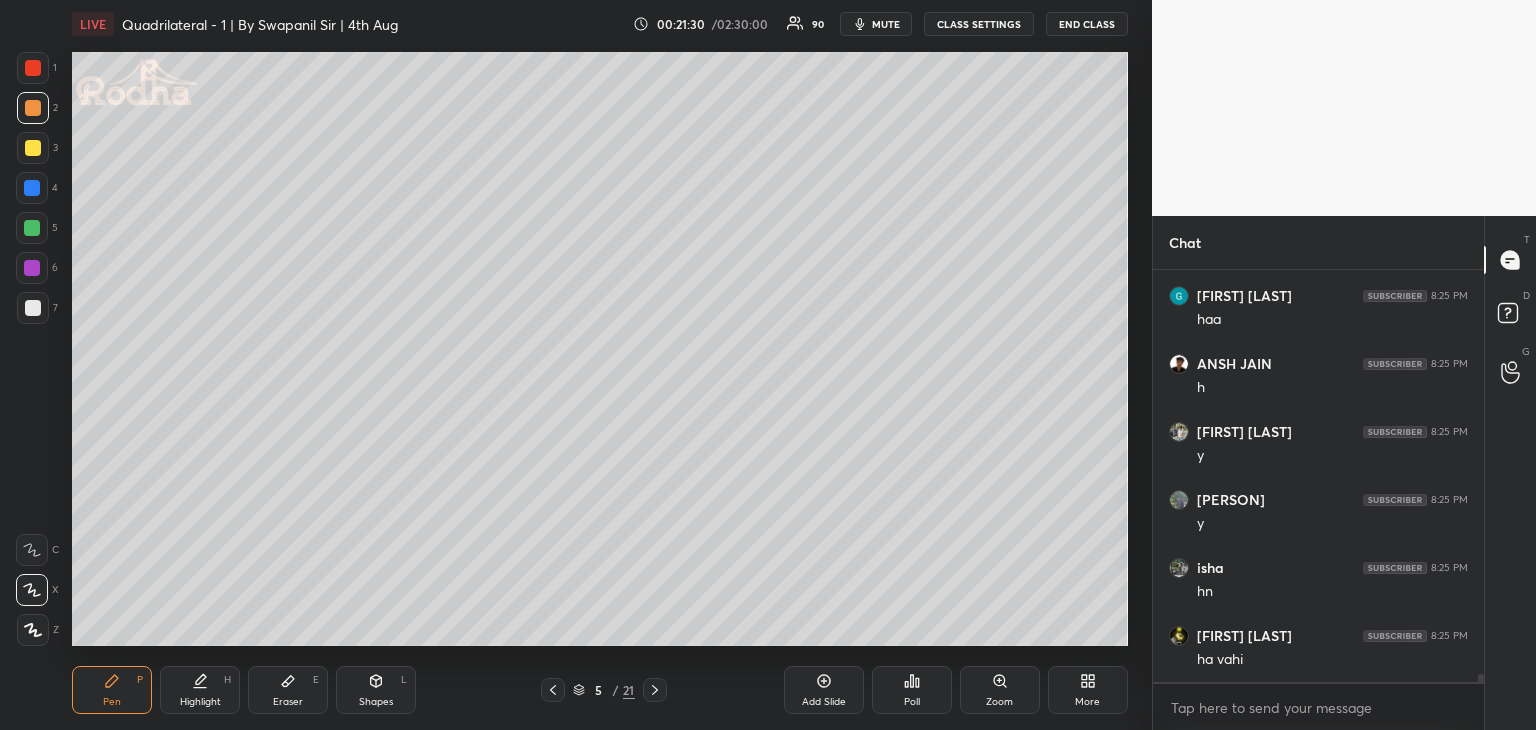 scroll, scrollTop: 21704, scrollLeft: 0, axis: vertical 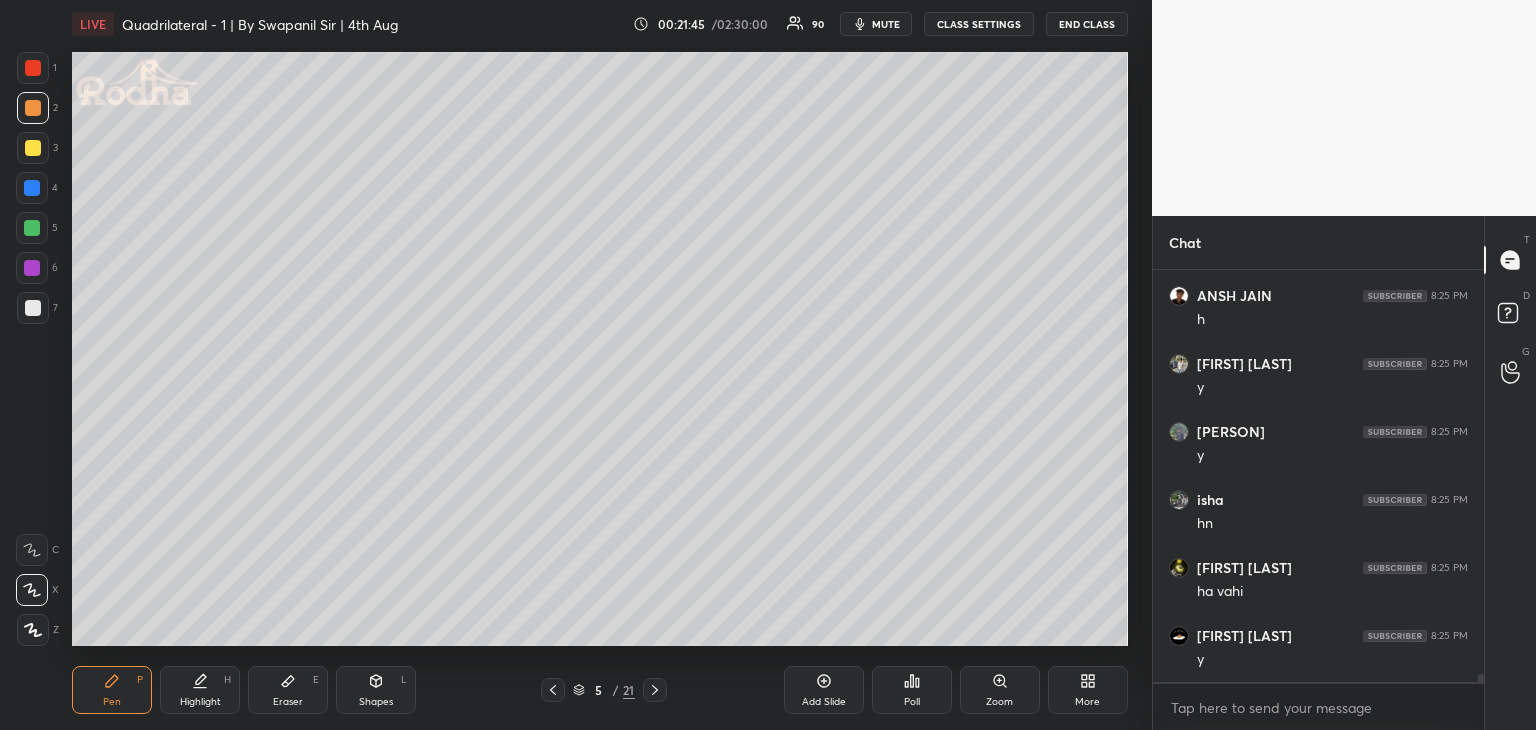 click on "Highlight H" at bounding box center (200, 690) 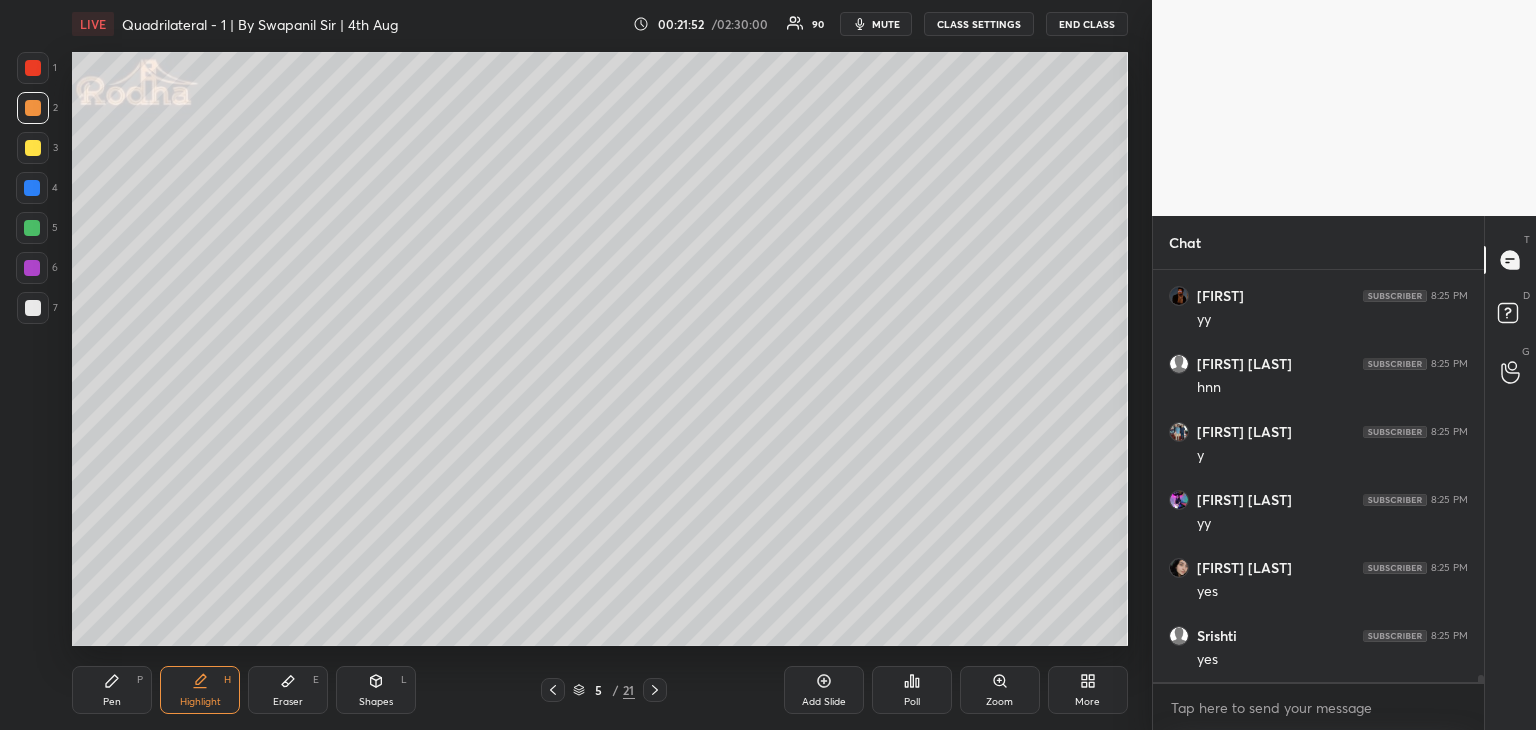 scroll, scrollTop: 22384, scrollLeft: 0, axis: vertical 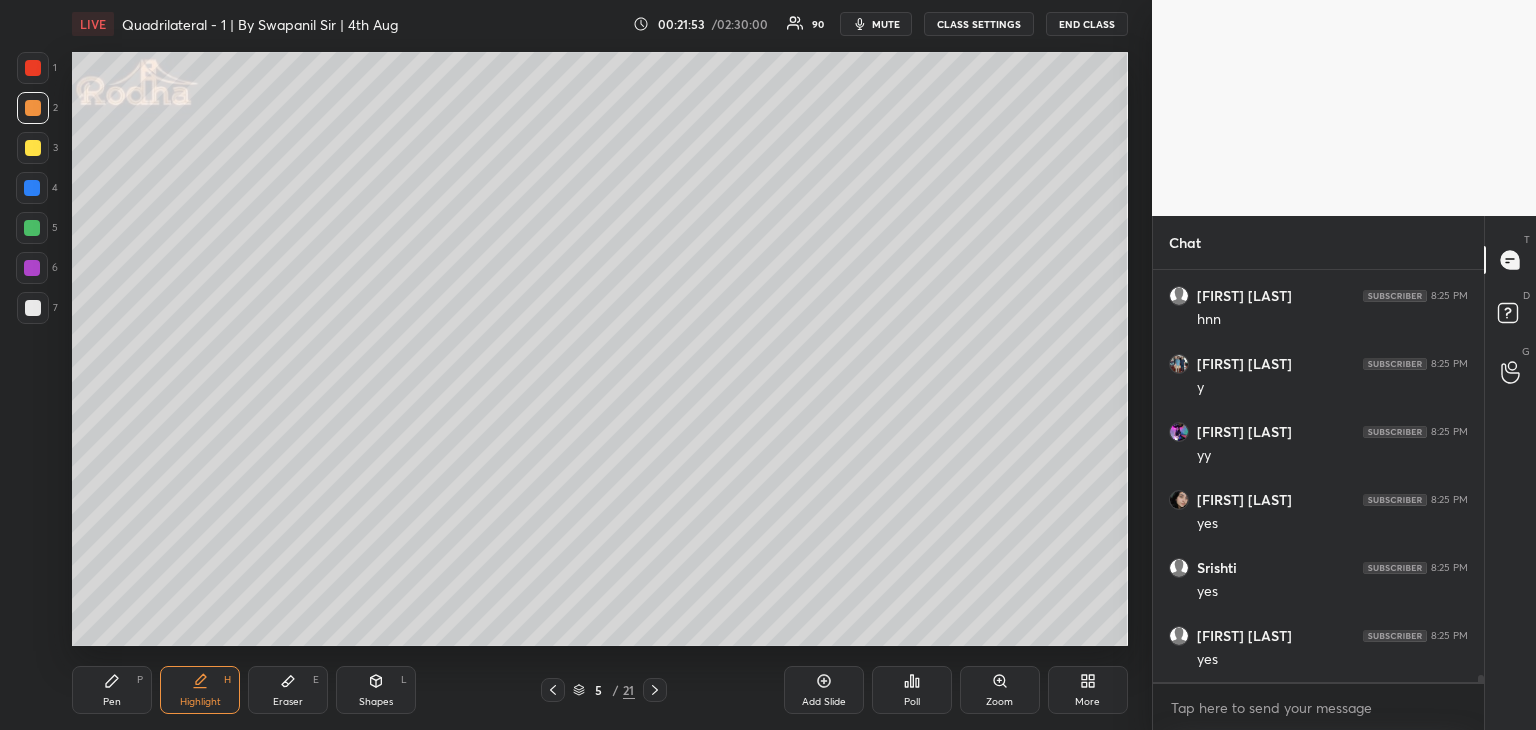 drag, startPoint x: 109, startPoint y: 699, endPoint x: 156, endPoint y: 657, distance: 63.03174 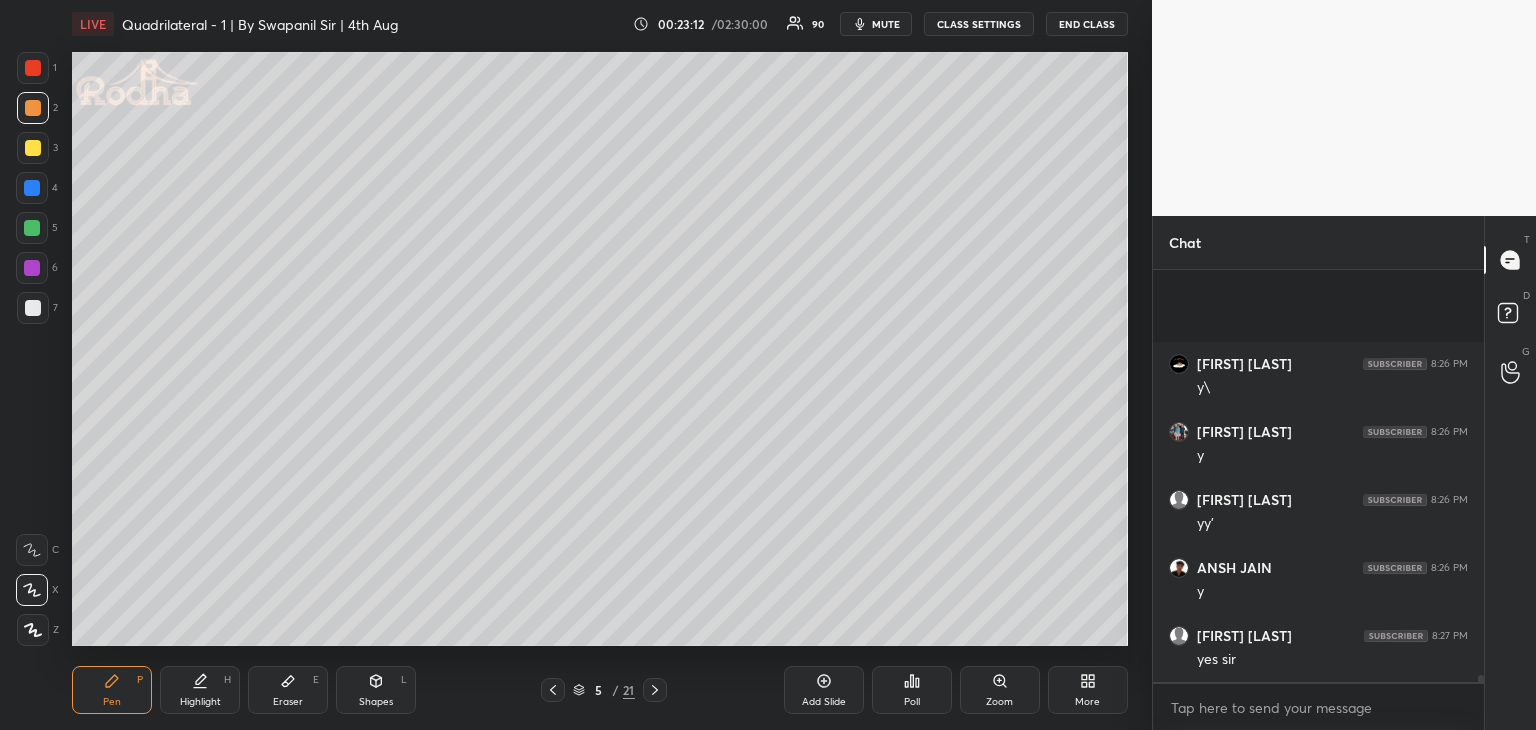 scroll, scrollTop: 23696, scrollLeft: 0, axis: vertical 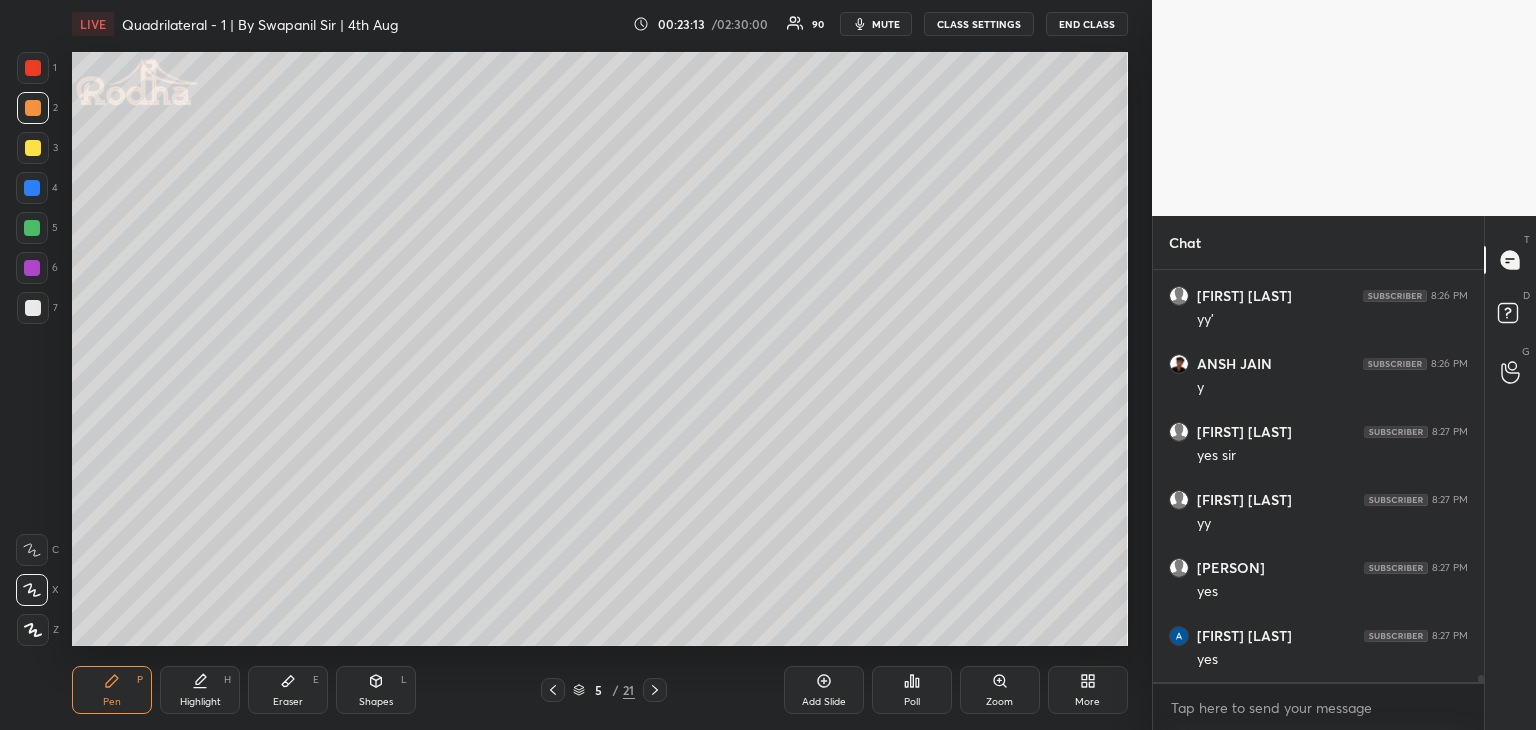 click at bounding box center [33, 308] 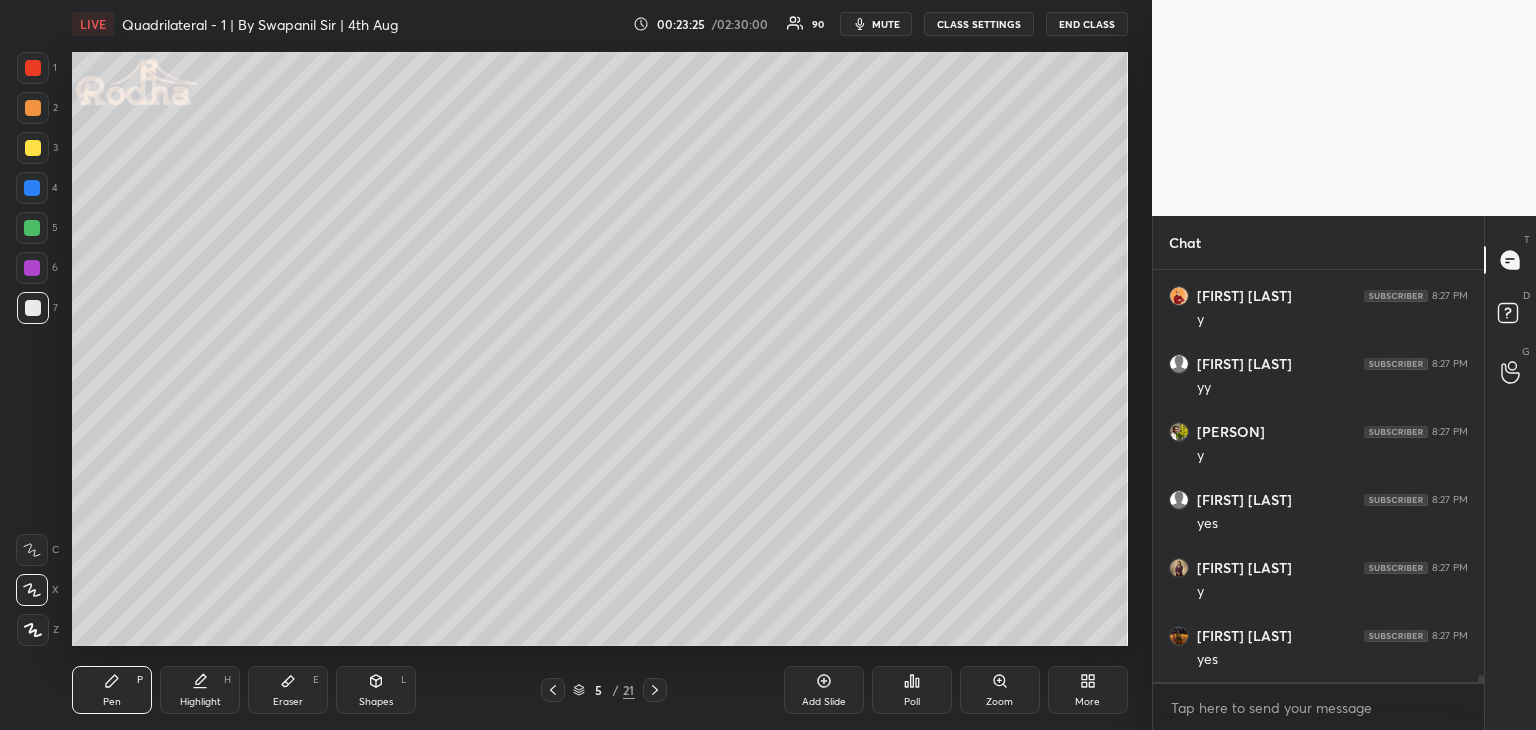 scroll, scrollTop: 24308, scrollLeft: 0, axis: vertical 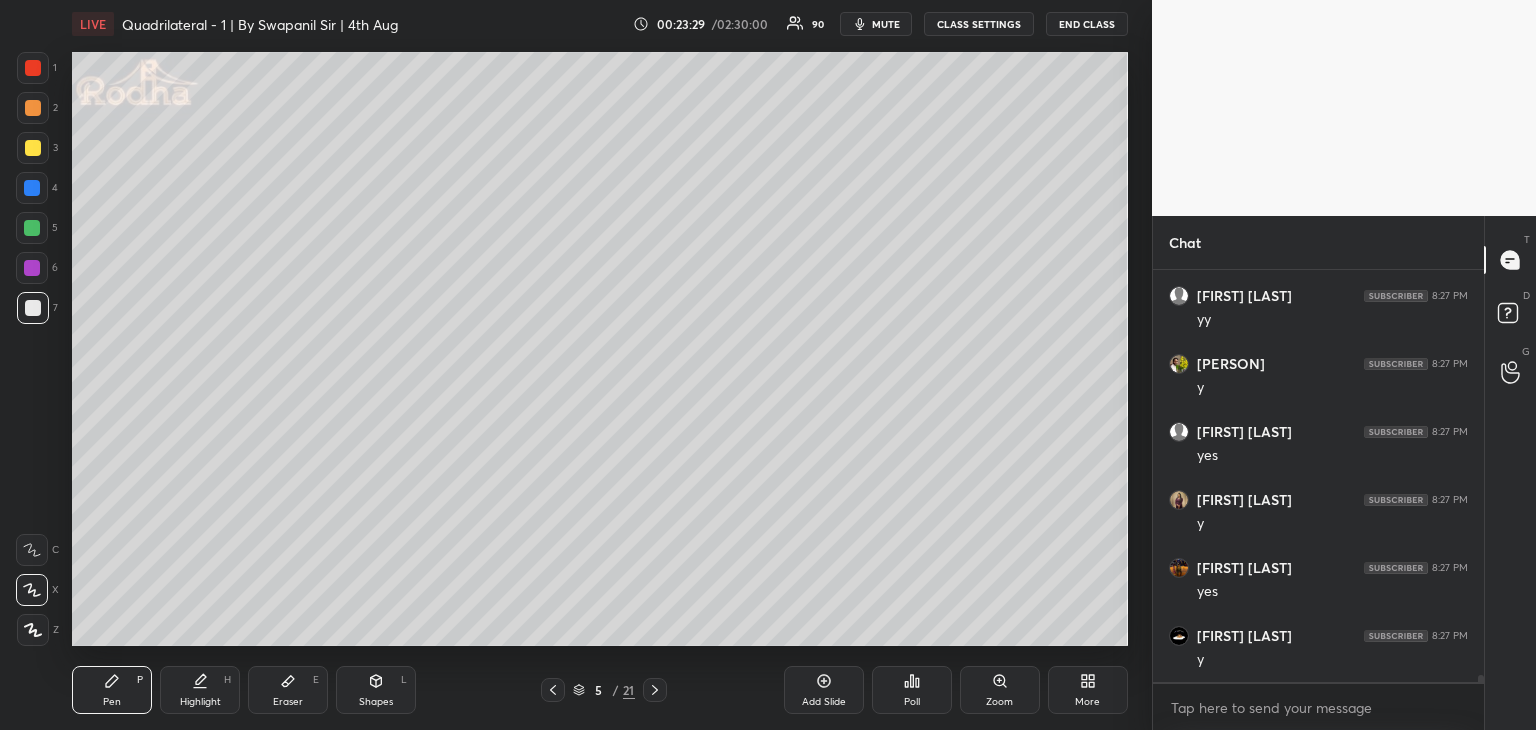 drag, startPoint x: 375, startPoint y: 680, endPoint x: 381, endPoint y: 657, distance: 23.769728 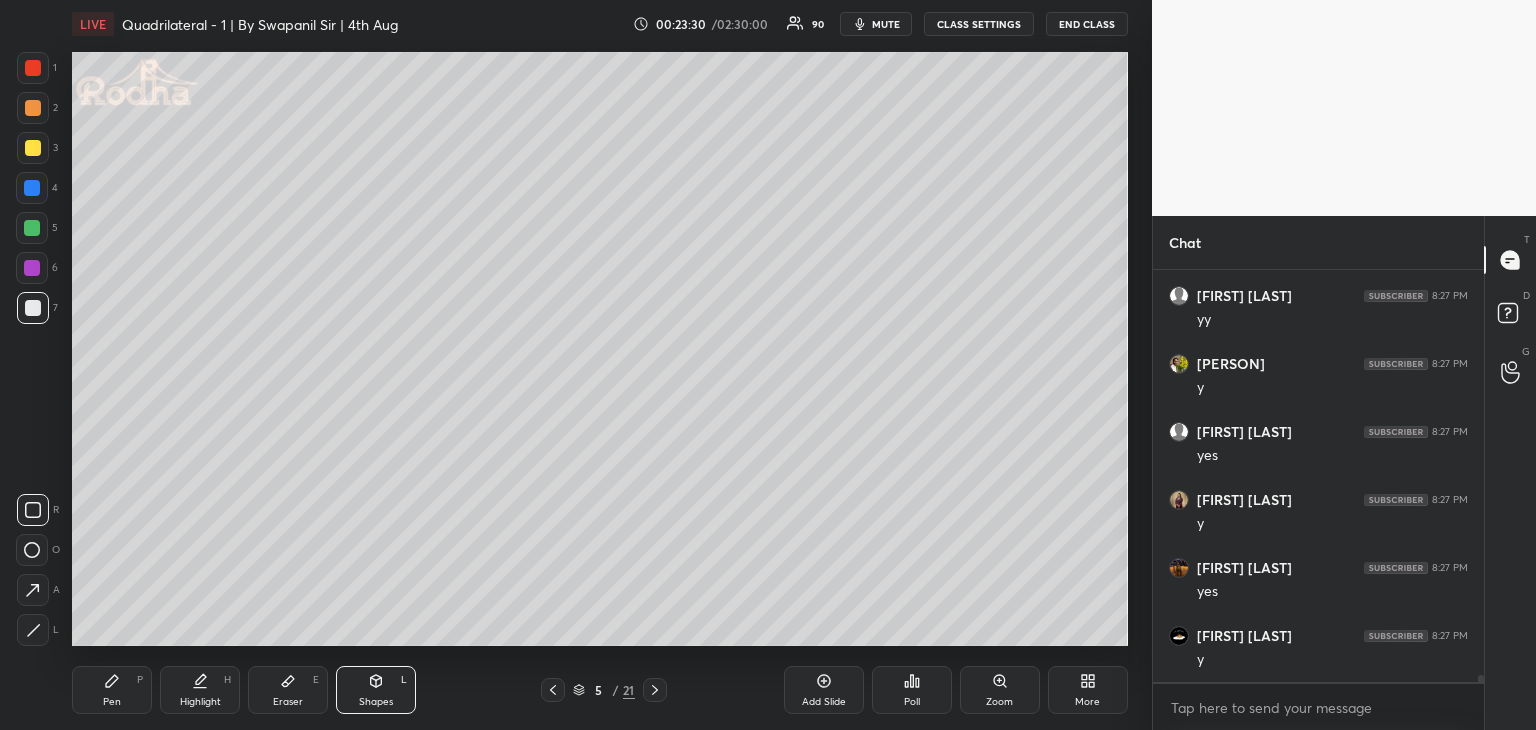 click at bounding box center [33, 68] 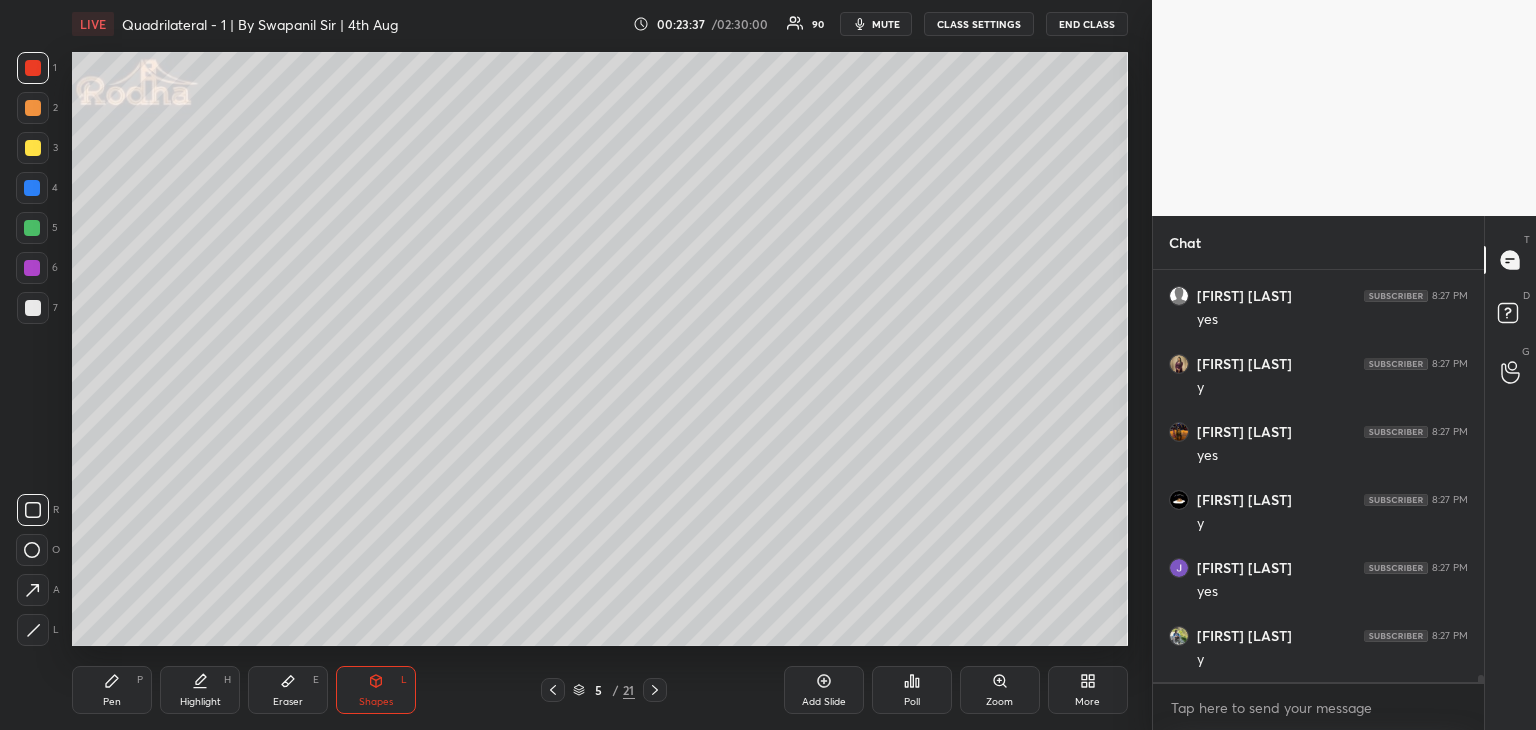 scroll, scrollTop: 24512, scrollLeft: 0, axis: vertical 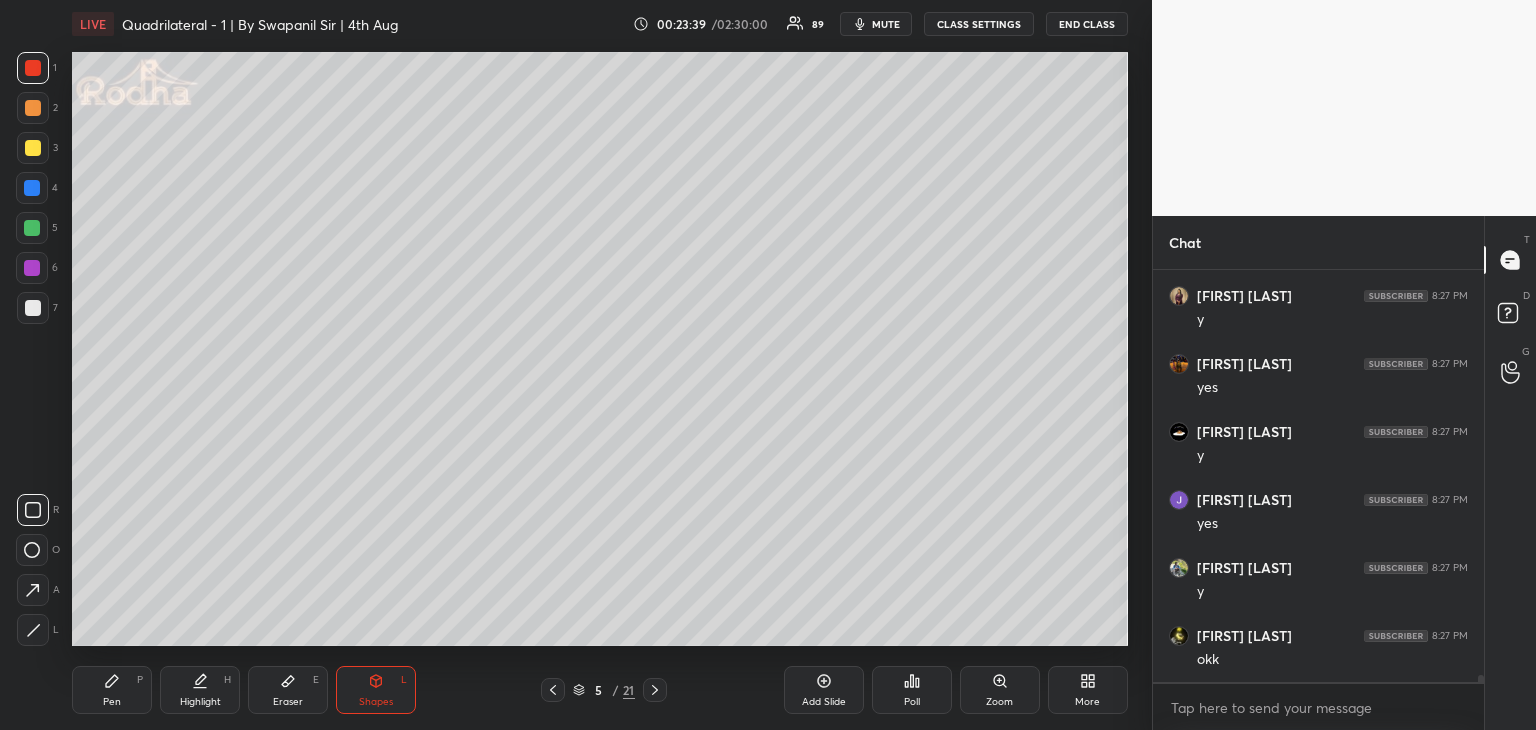 drag, startPoint x: 28, startPoint y: 104, endPoint x: 50, endPoint y: 125, distance: 30.413813 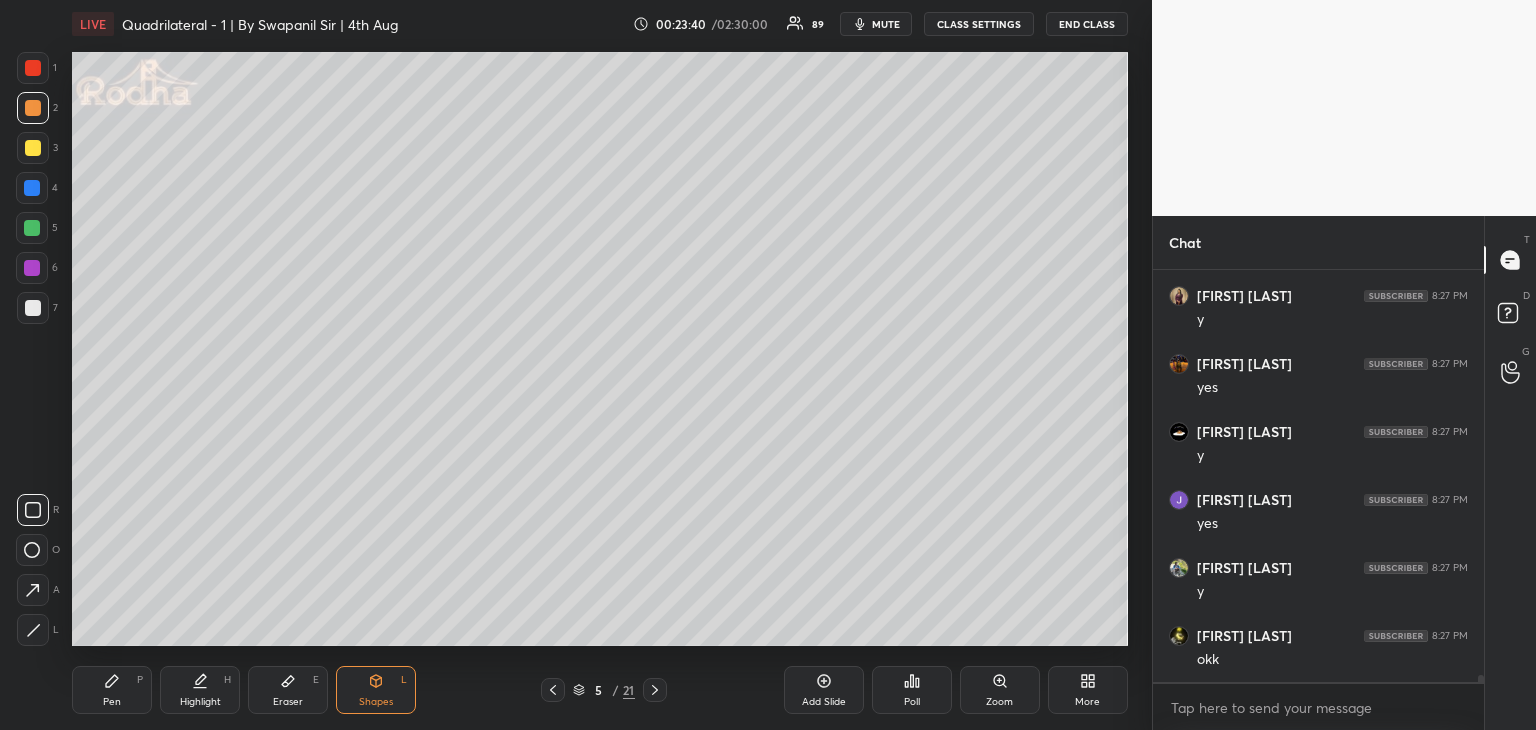 click 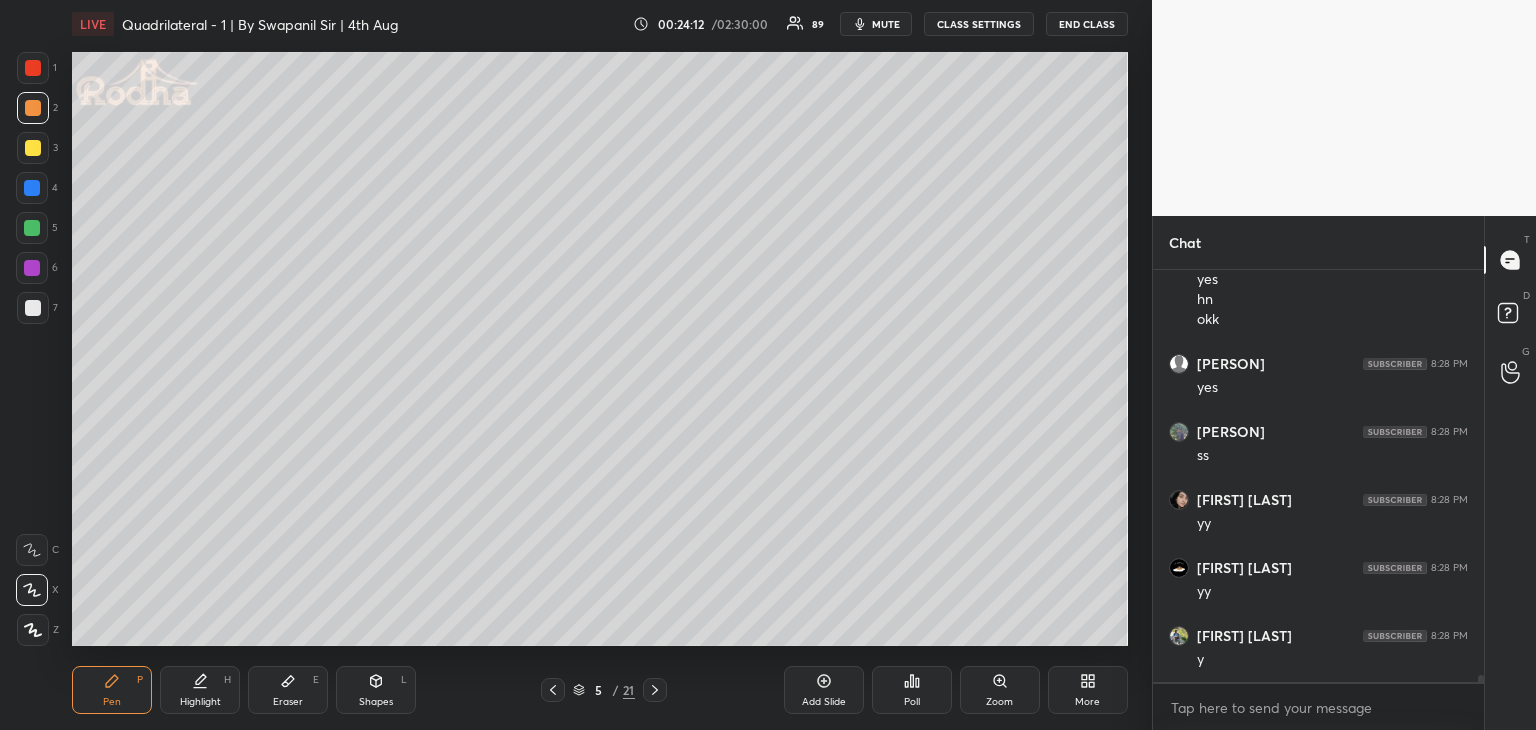 scroll, scrollTop: 25000, scrollLeft: 0, axis: vertical 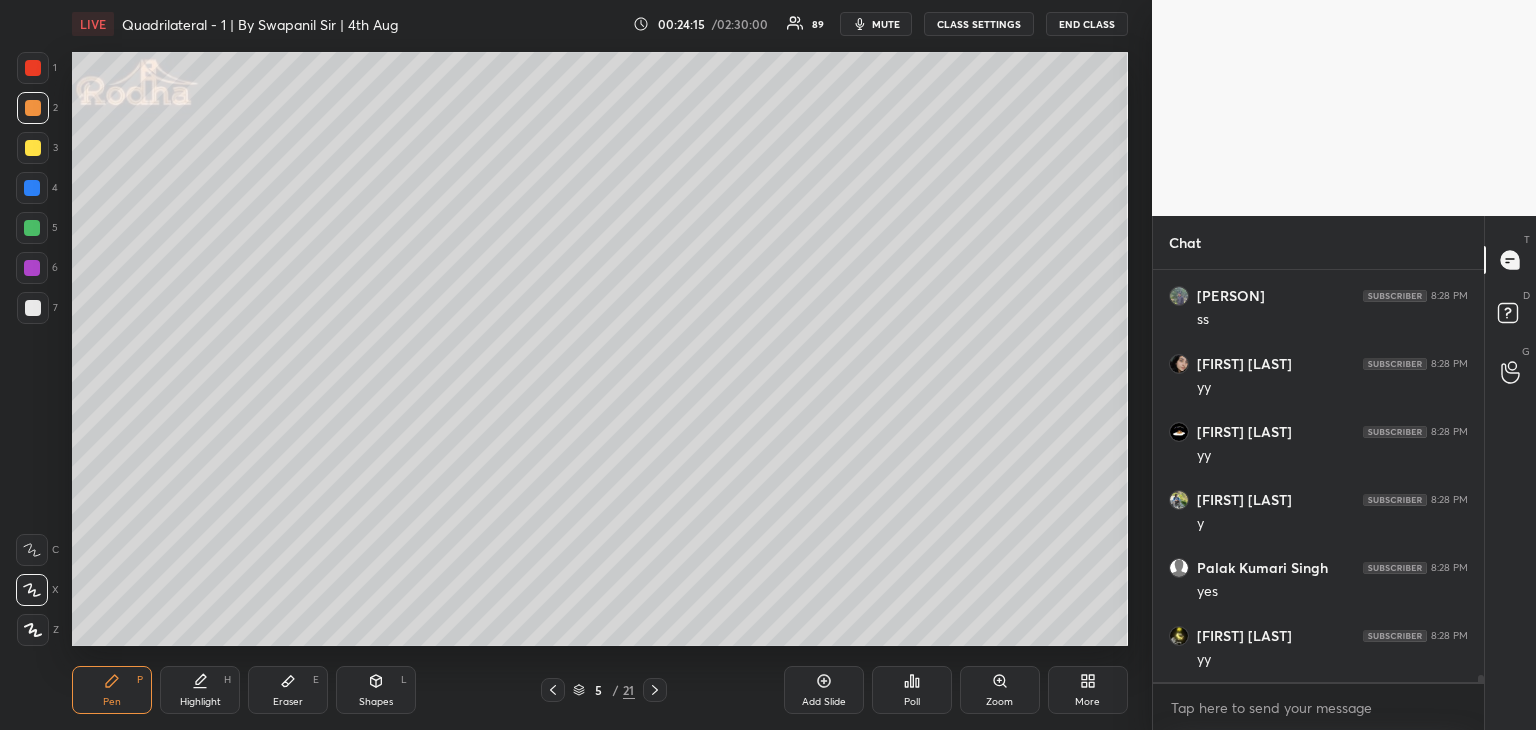 click 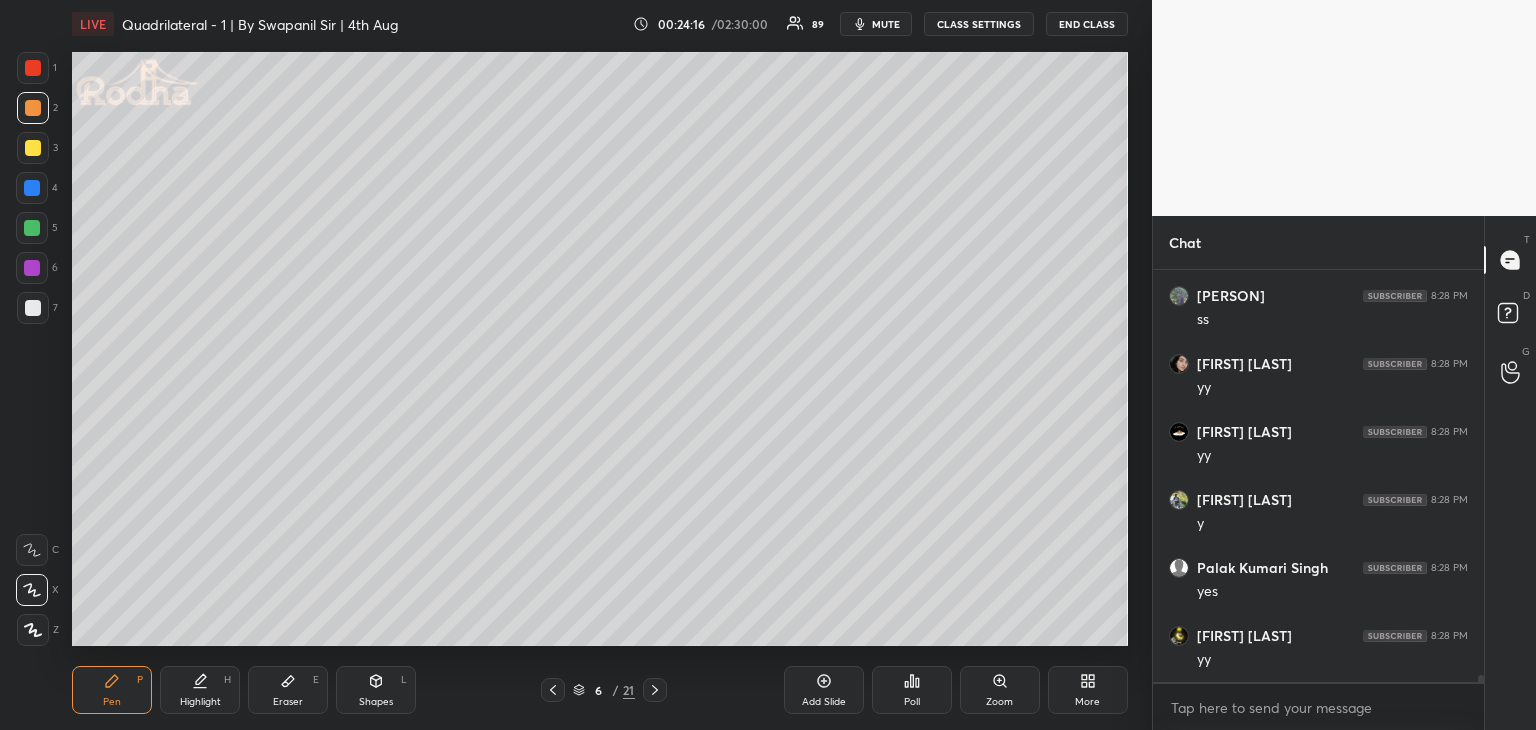 click 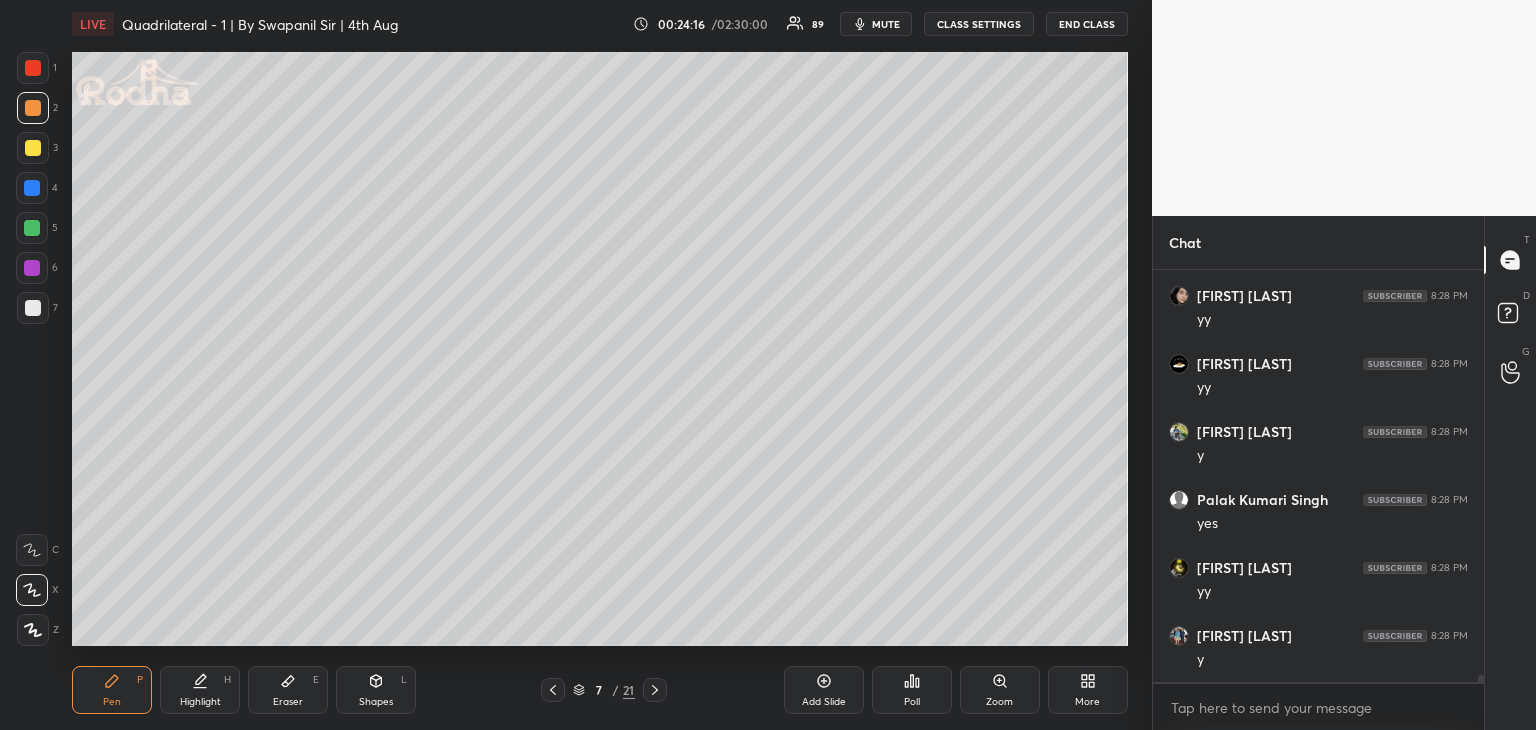 click 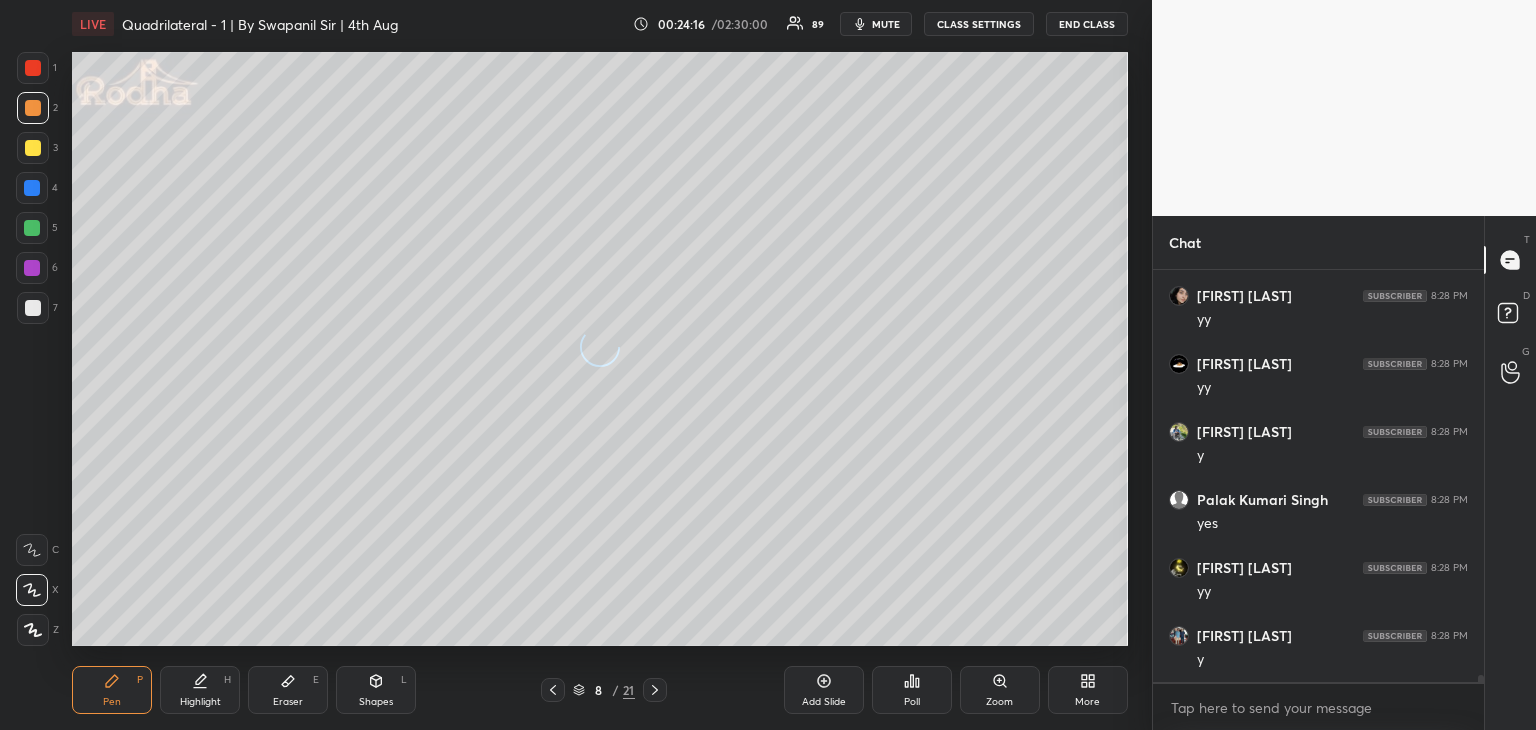 click 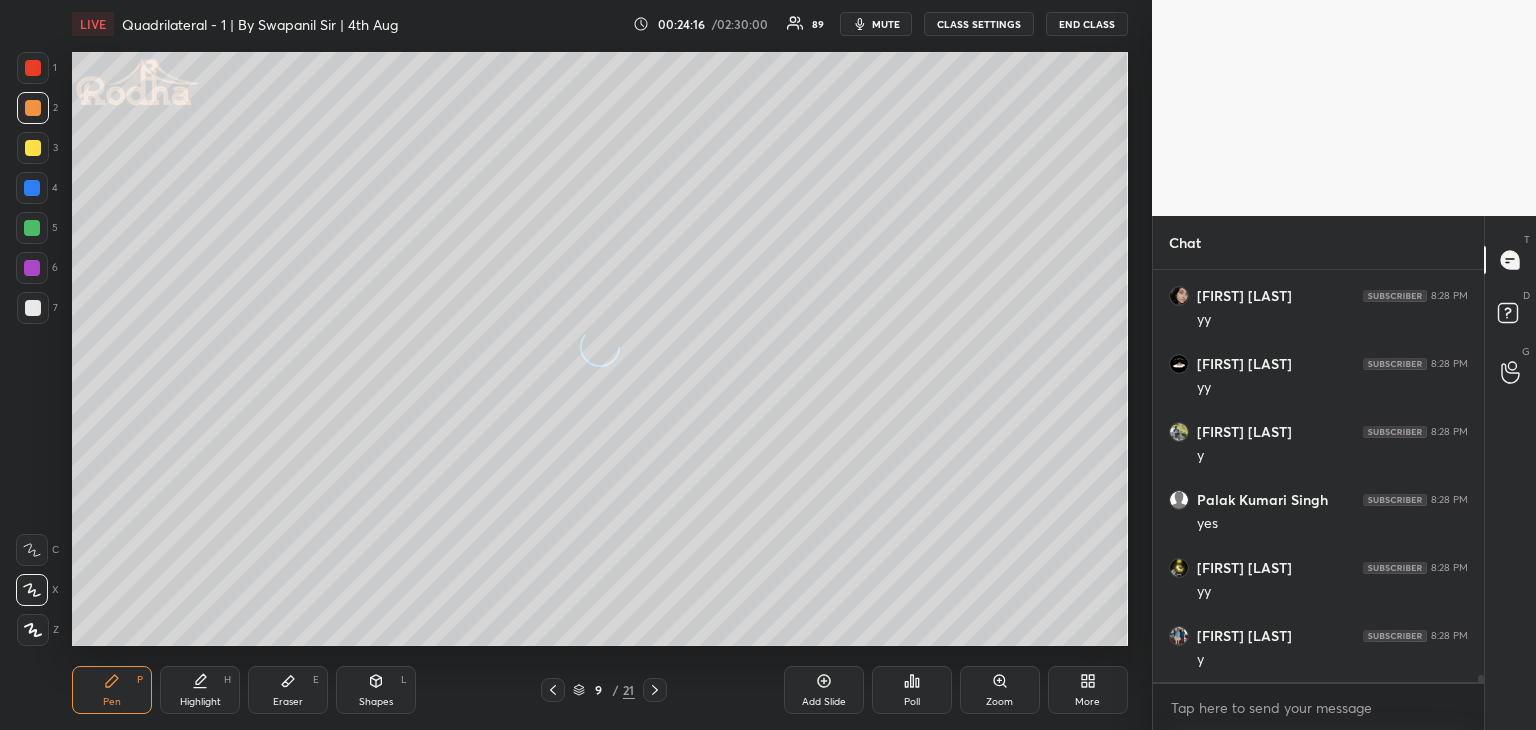 click 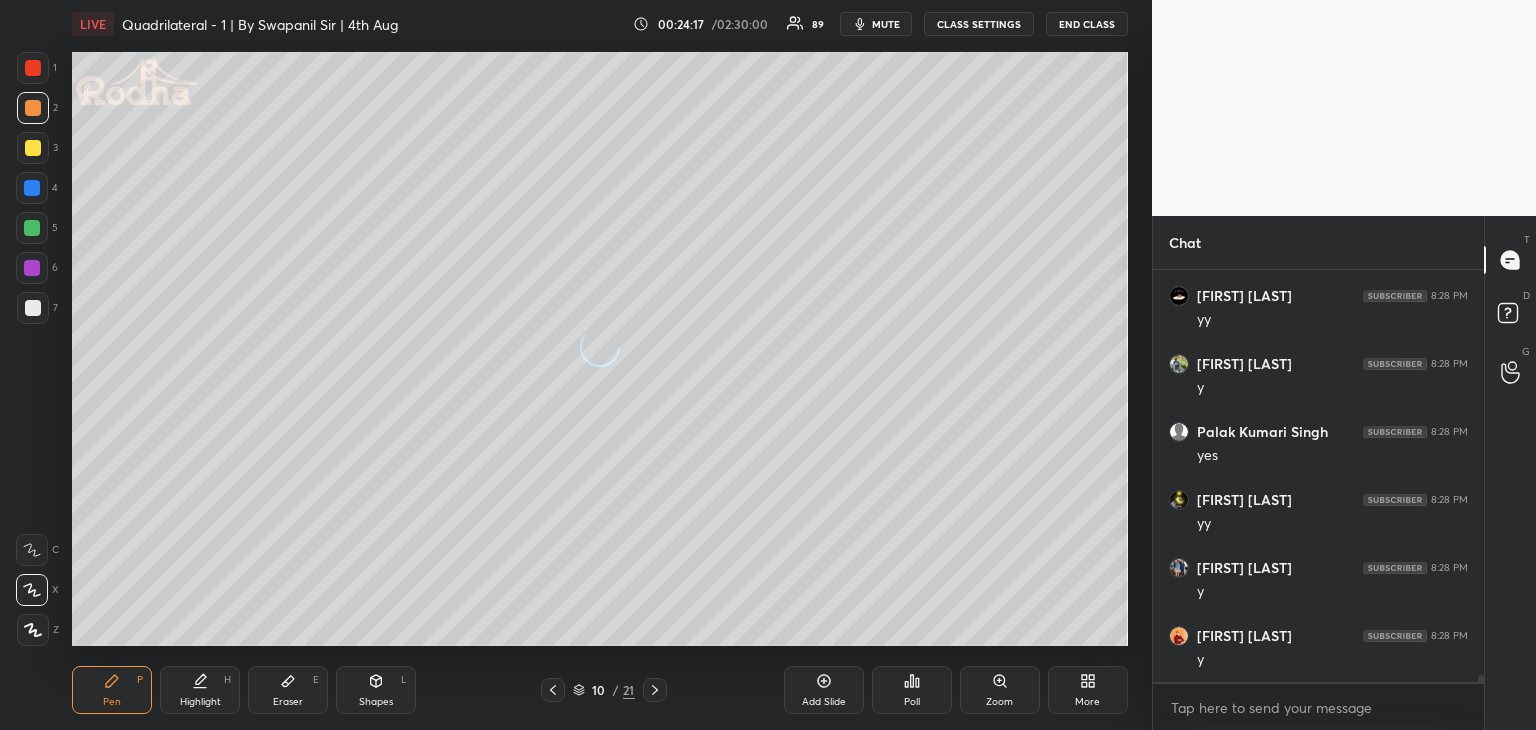 click 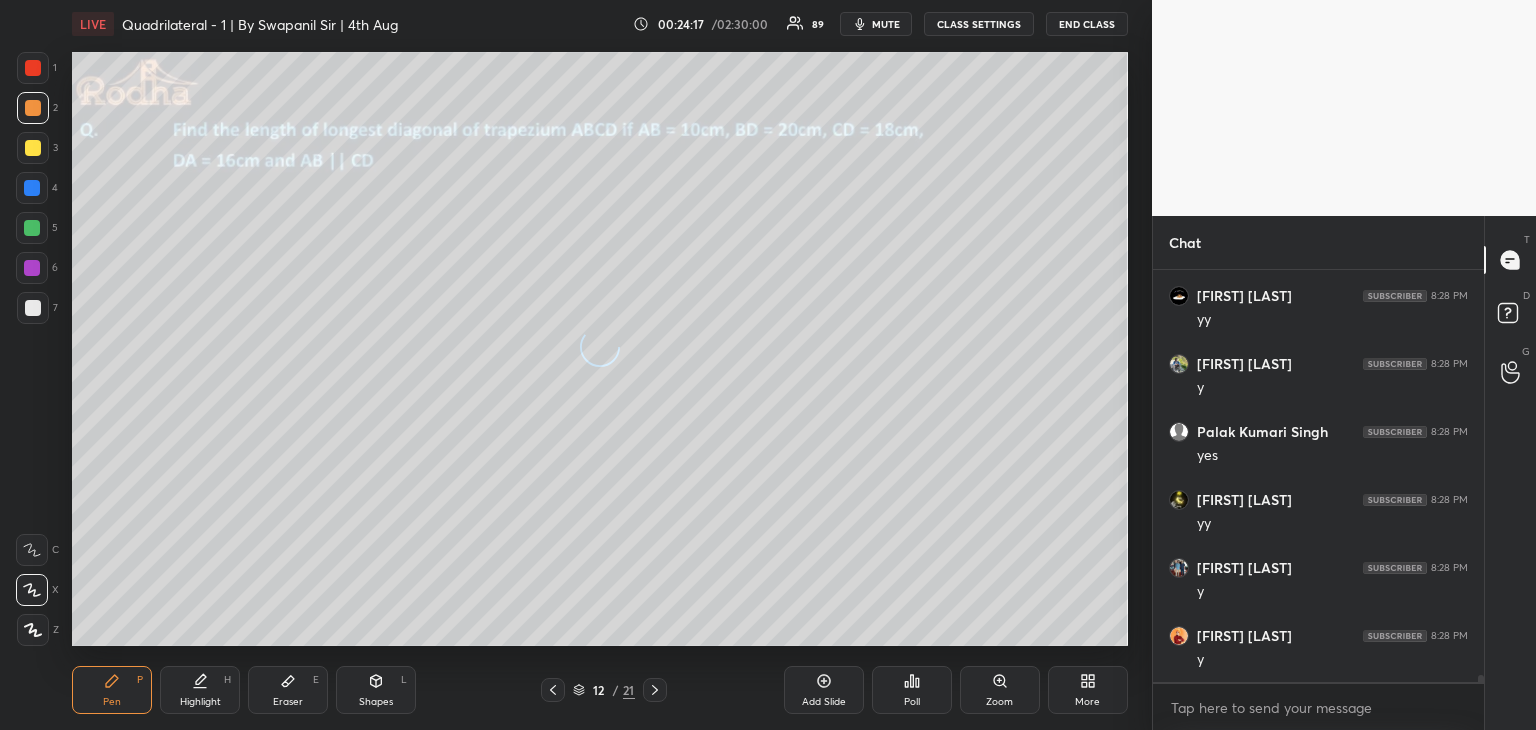 click 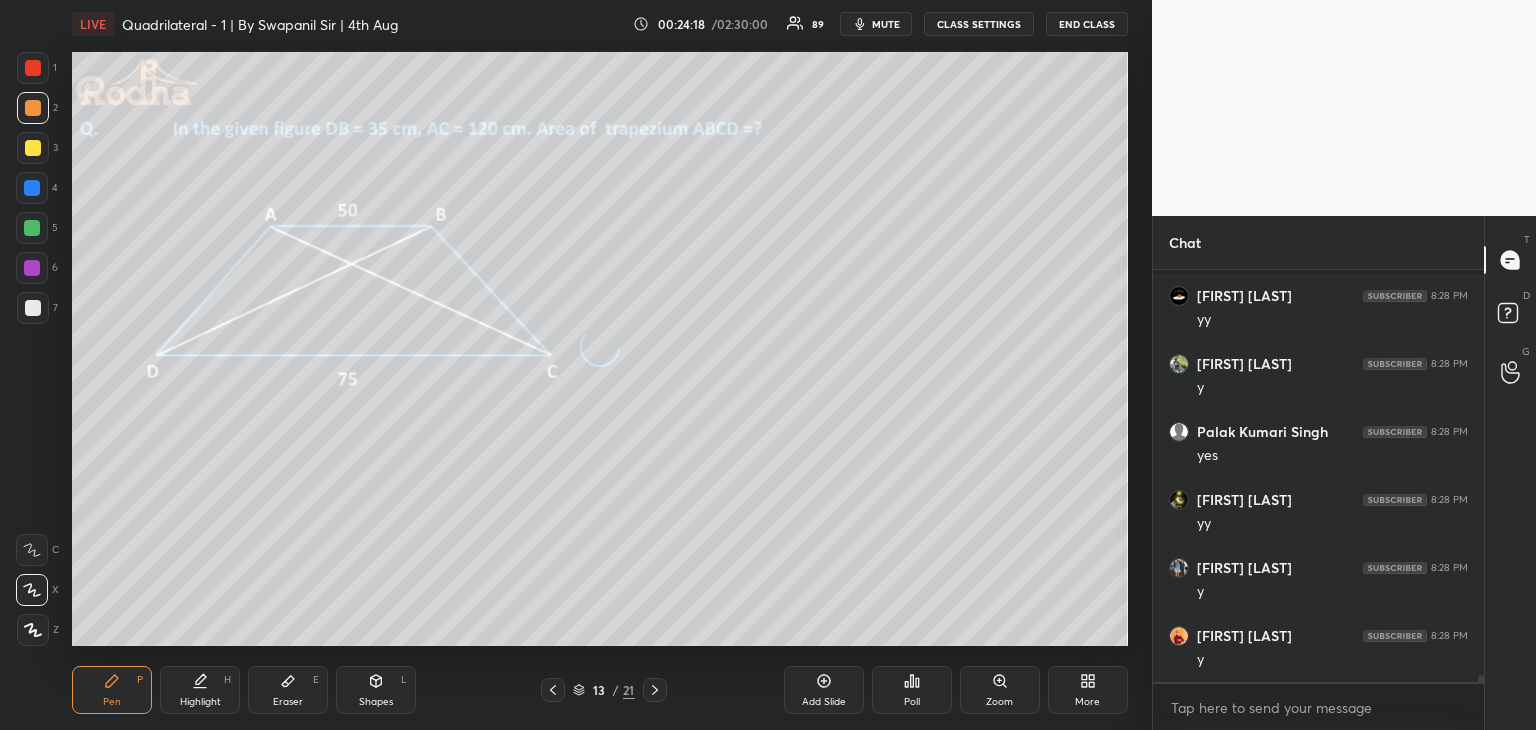 scroll, scrollTop: 25340, scrollLeft: 0, axis: vertical 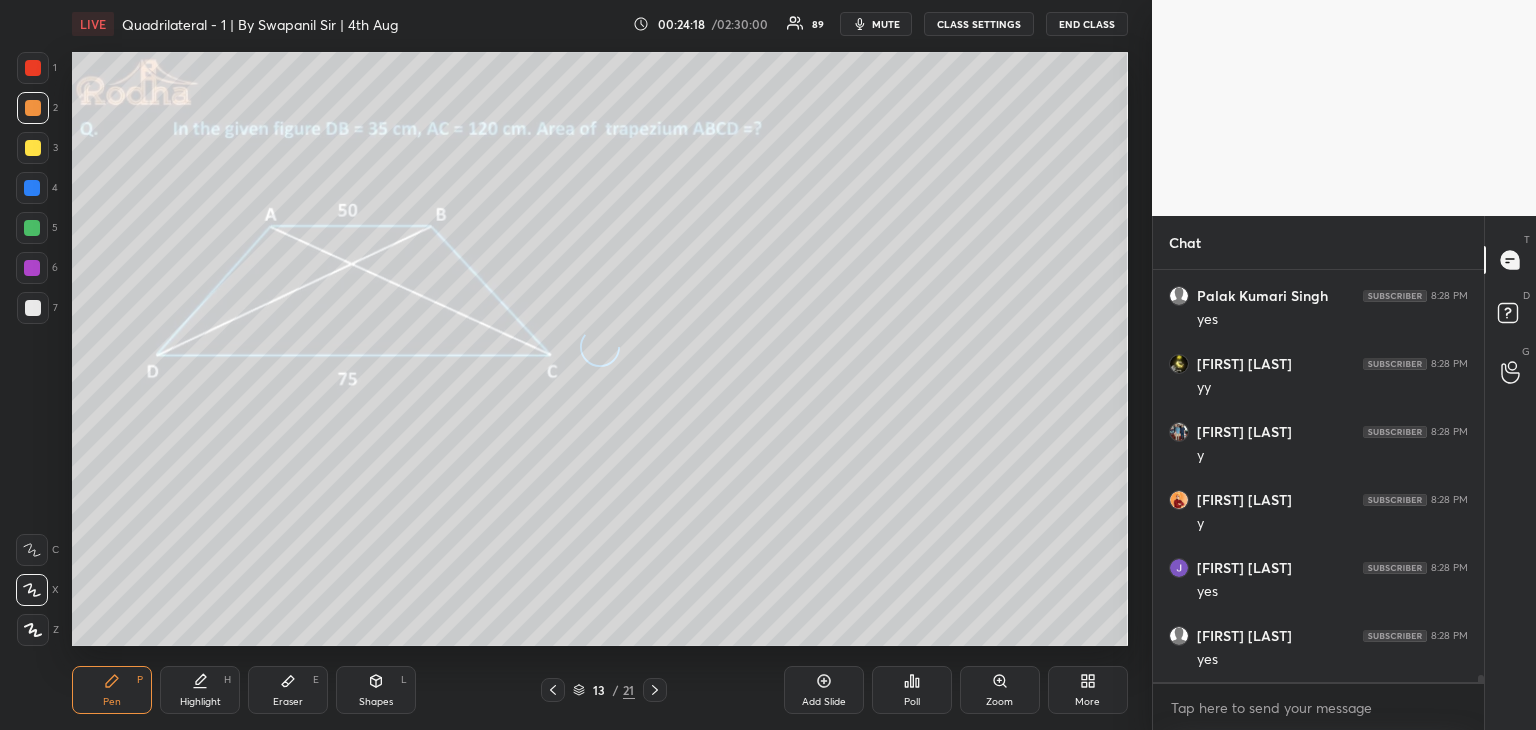 click 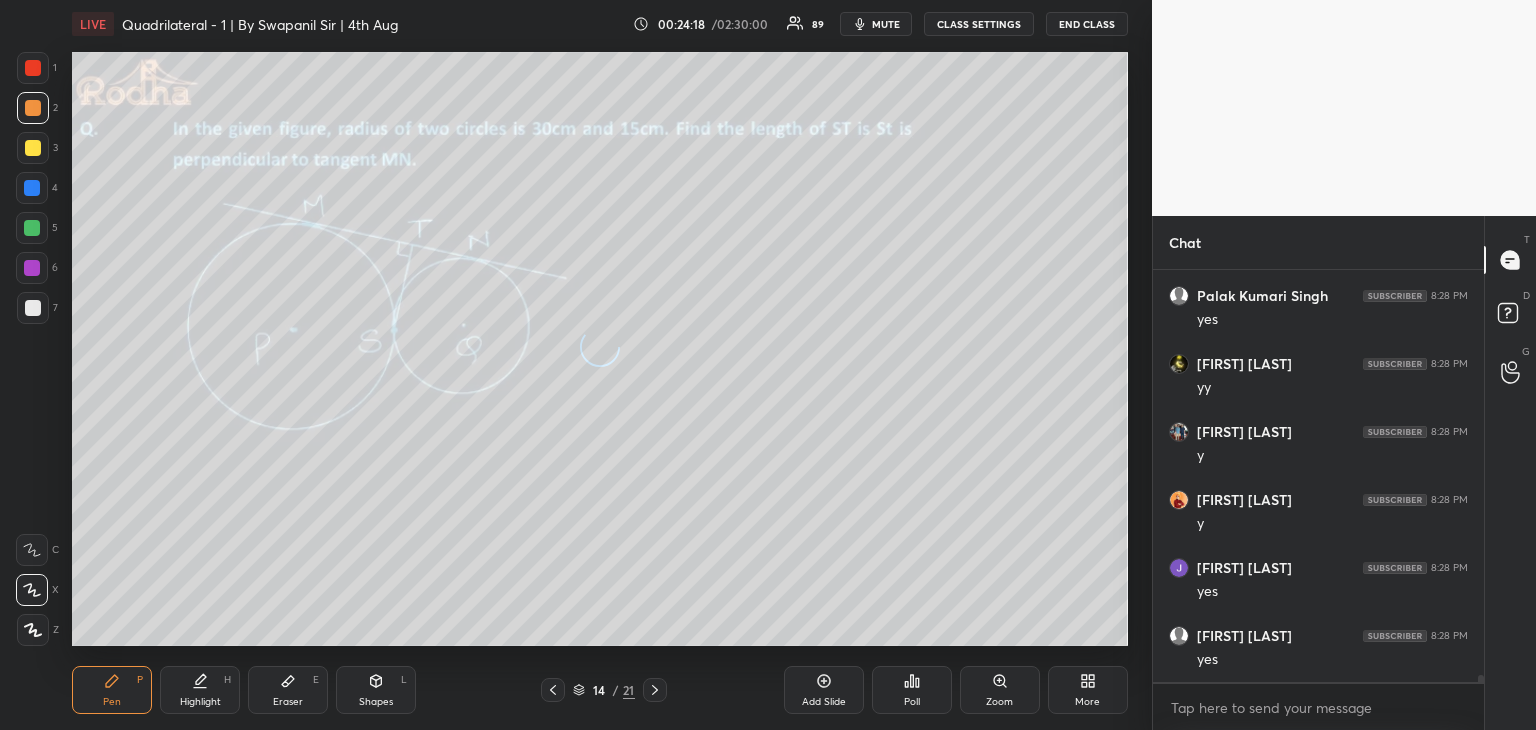 click 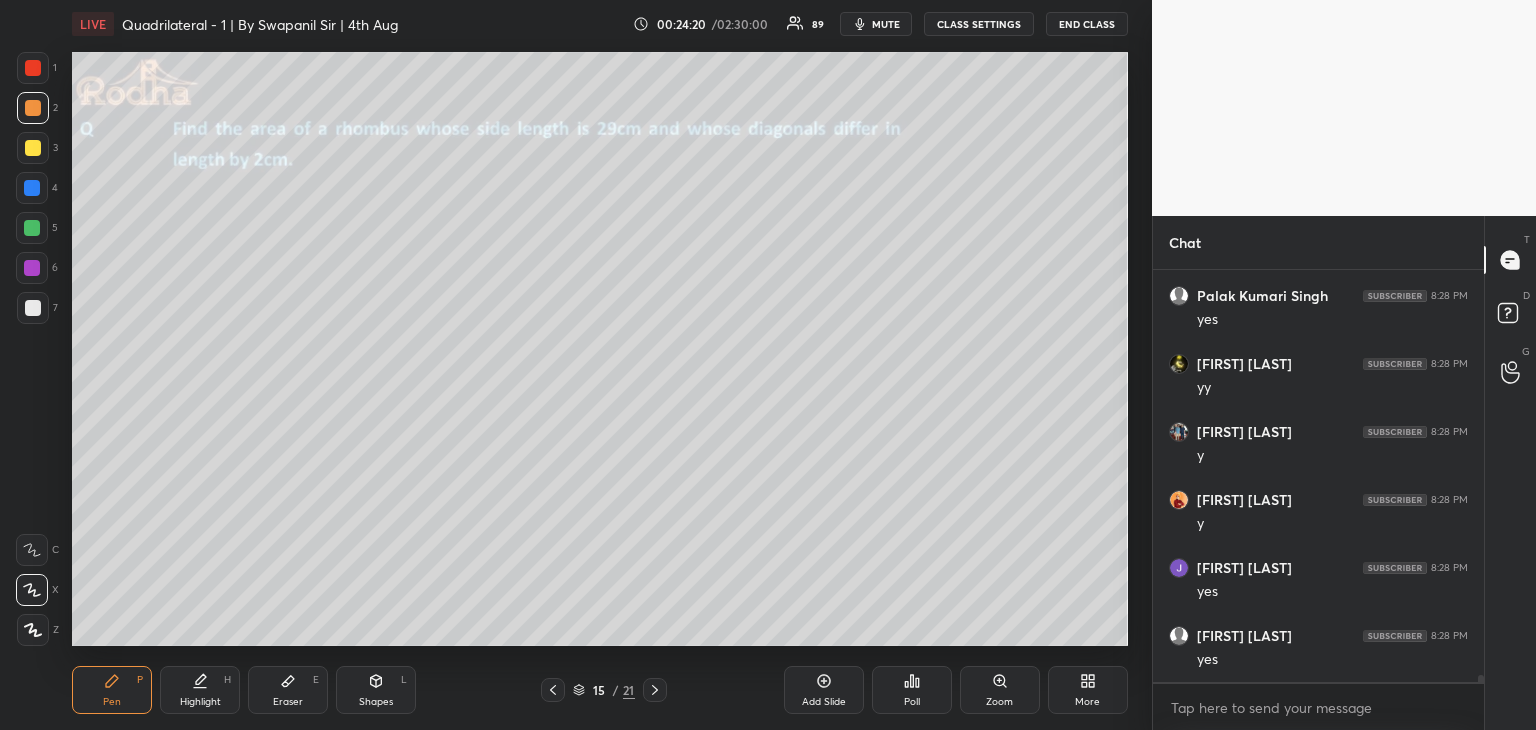 click 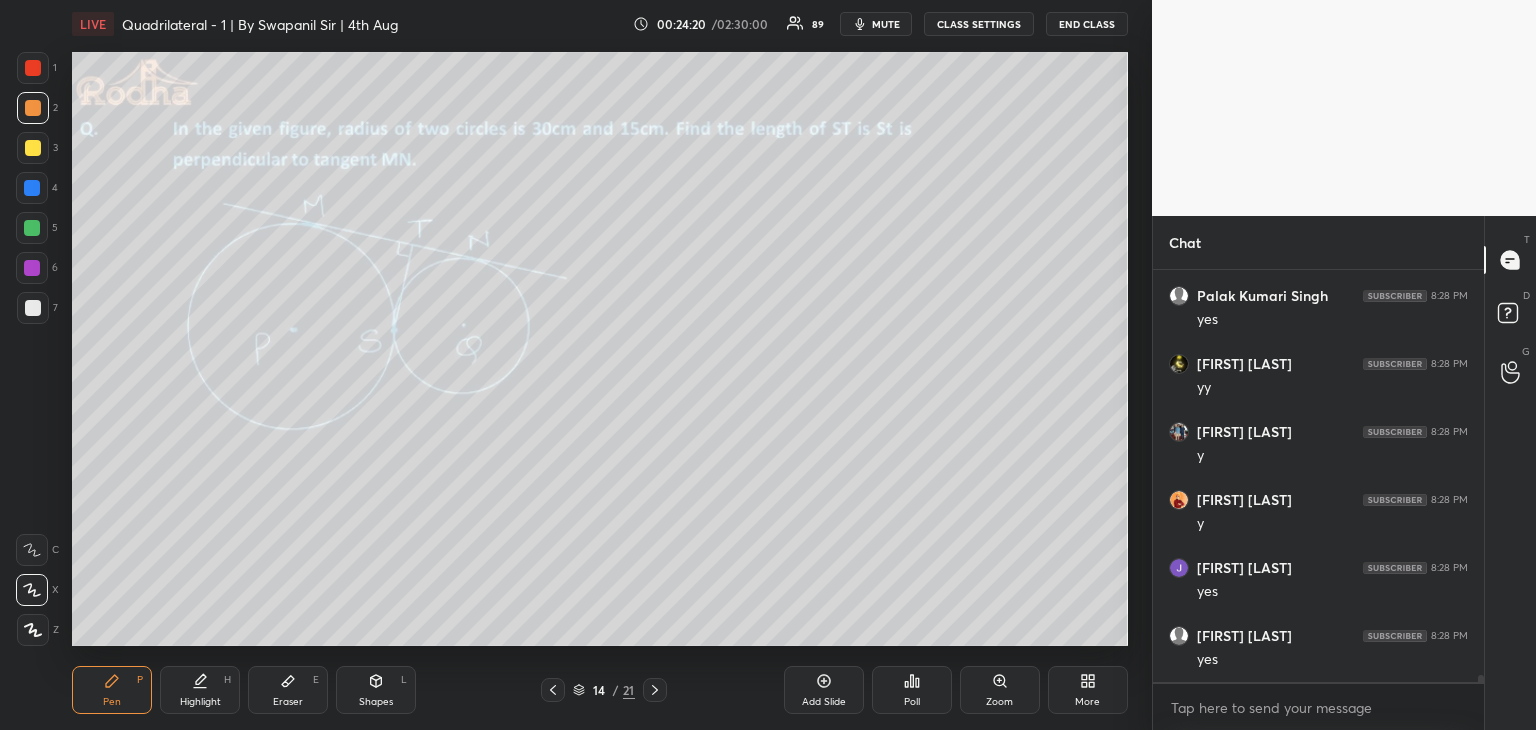 click 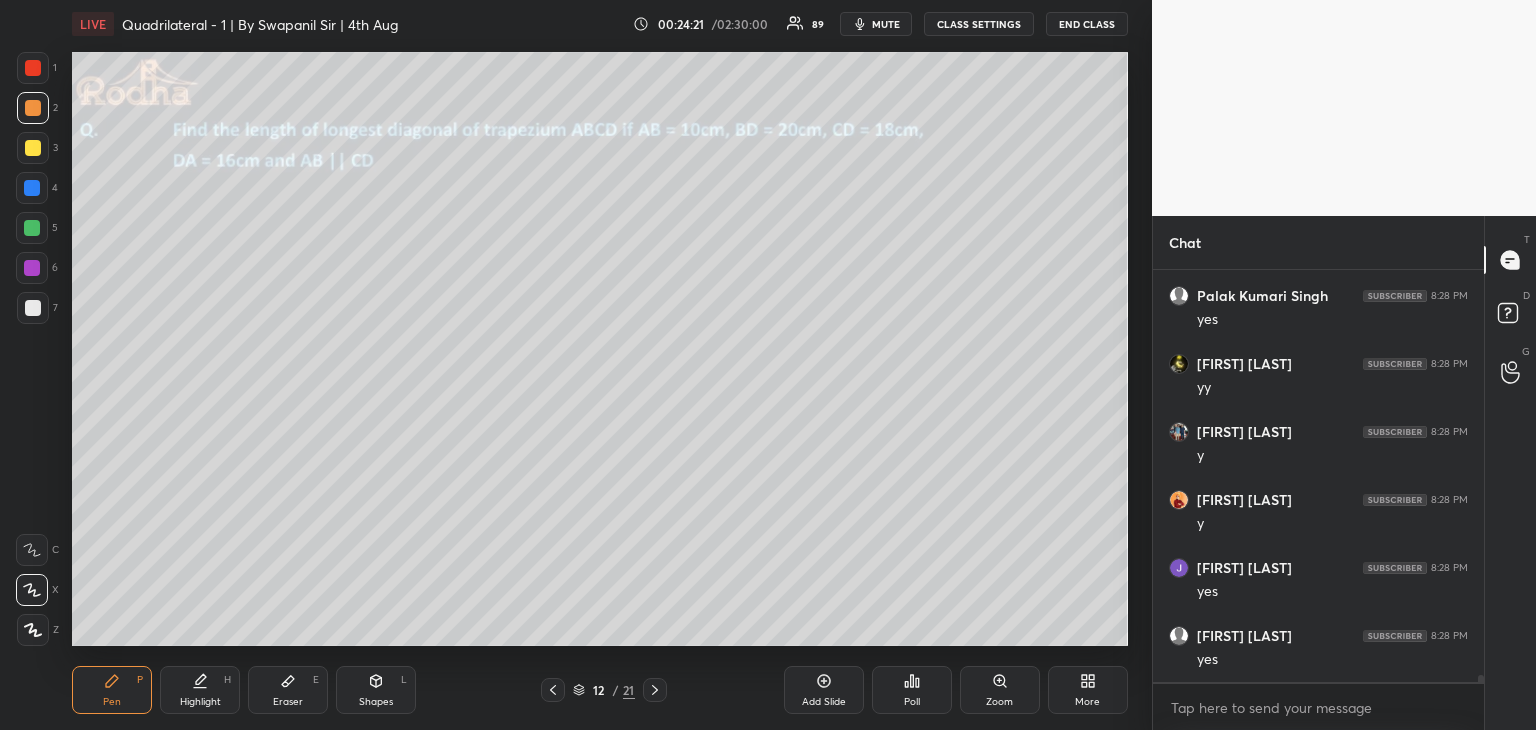 click 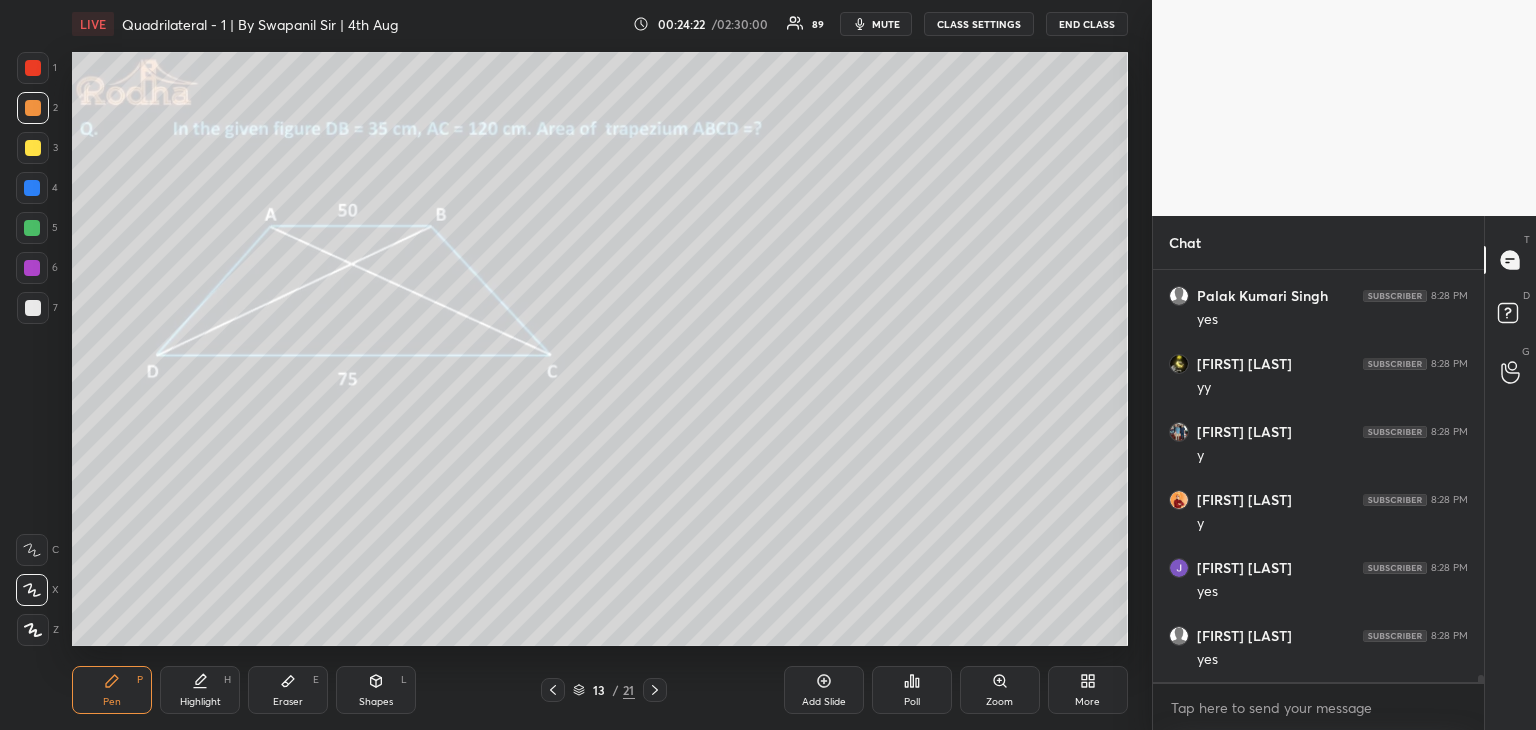 click 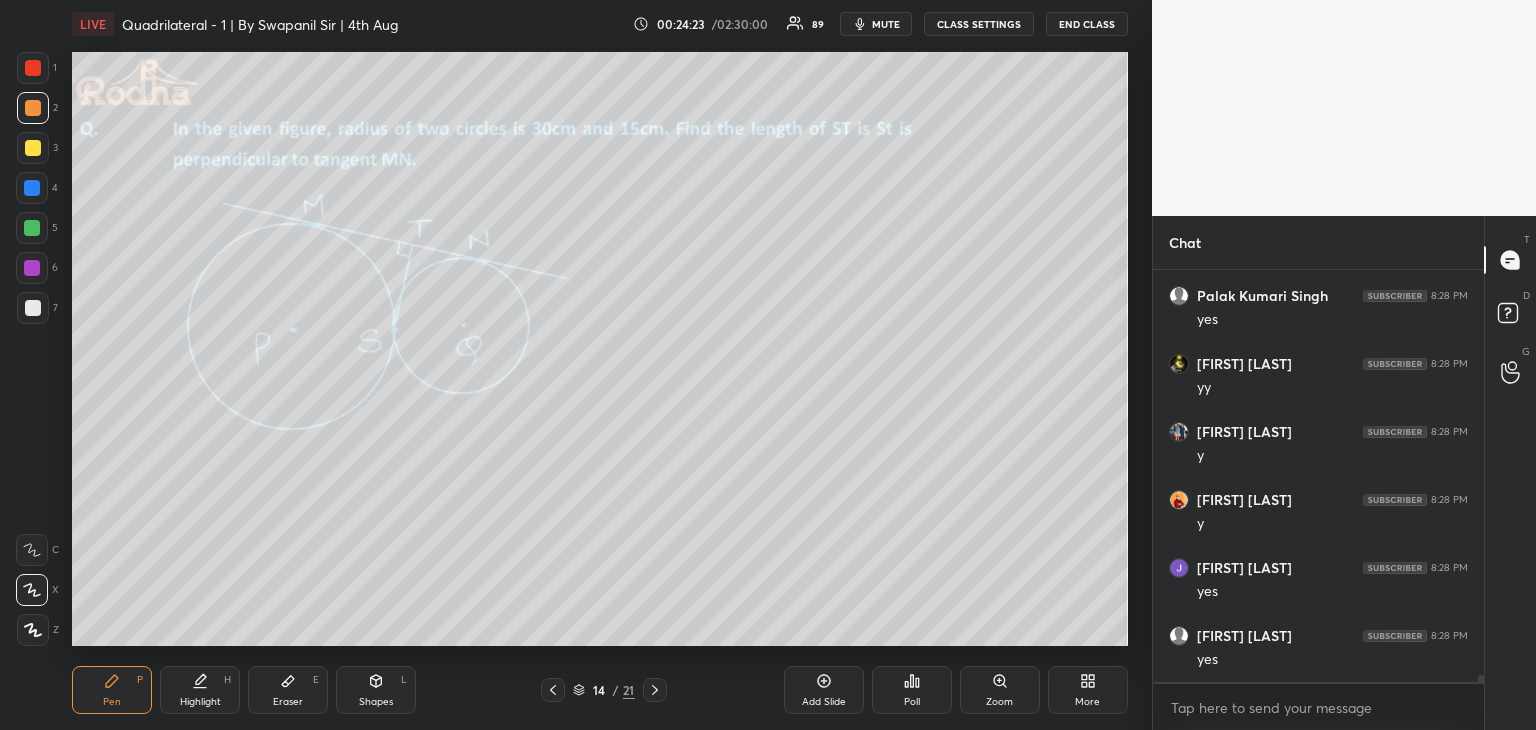 scroll, scrollTop: 25408, scrollLeft: 0, axis: vertical 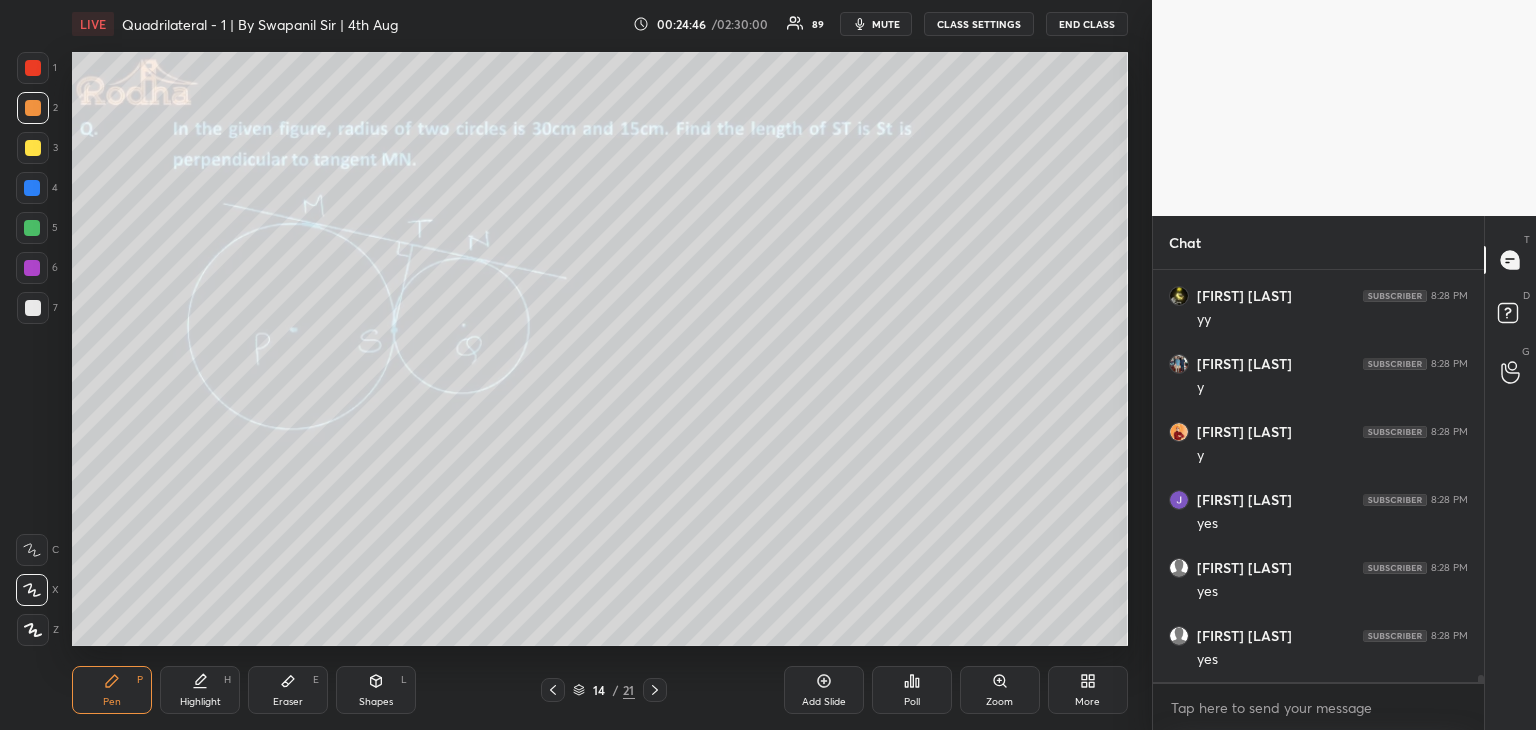 drag, startPoint x: 33, startPoint y: 270, endPoint x: 58, endPoint y: 262, distance: 26.24881 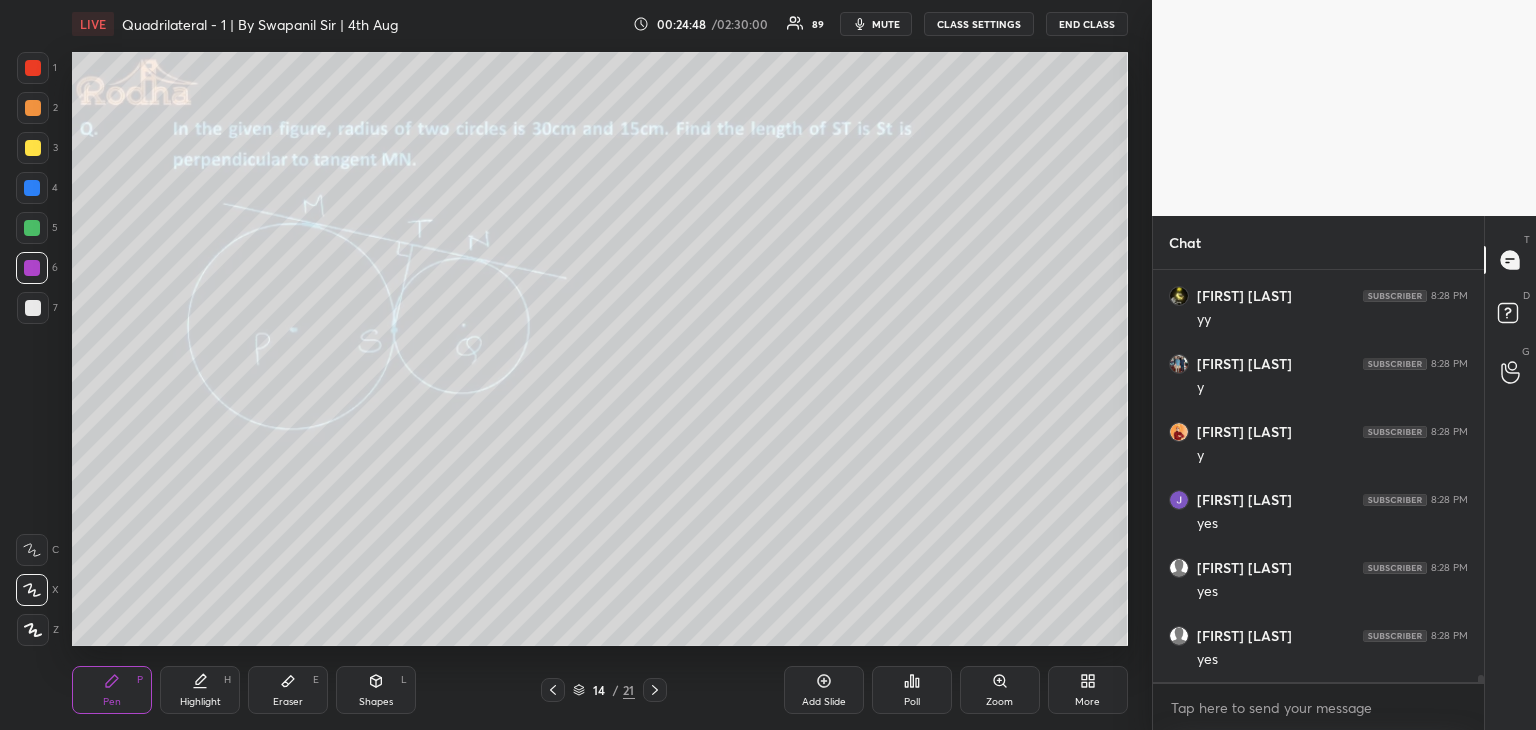 click on "Shapes L" at bounding box center [376, 690] 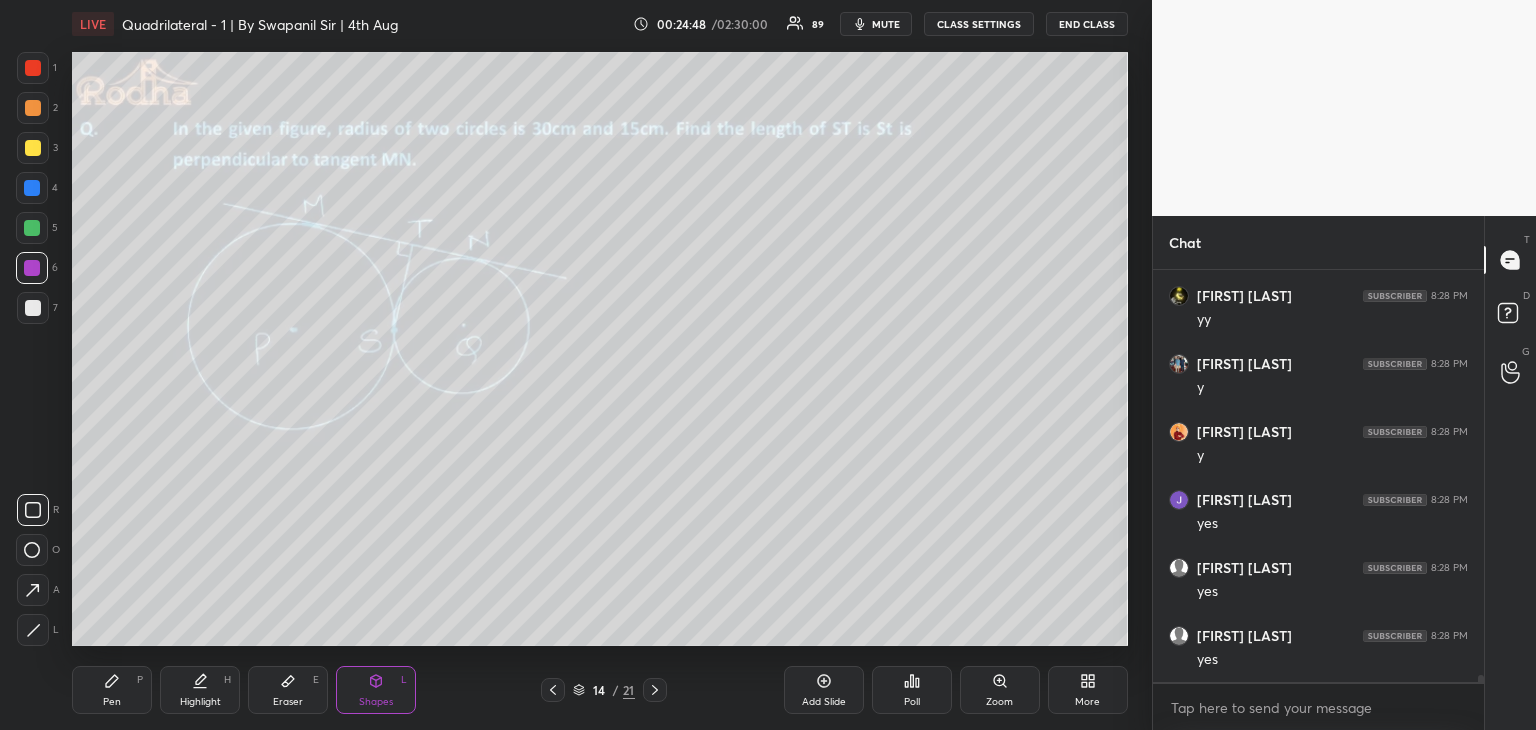 click 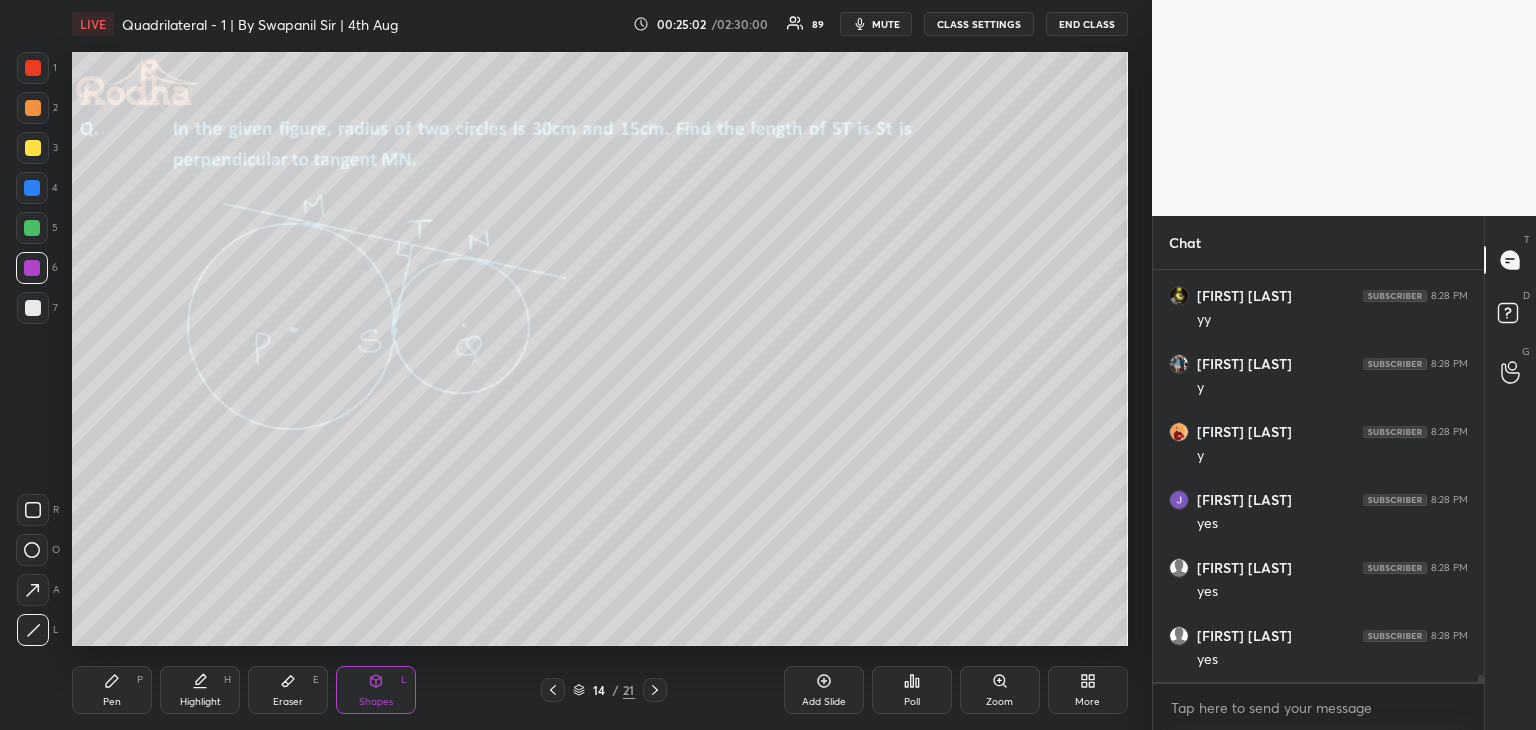click on "Eraser E" at bounding box center [288, 690] 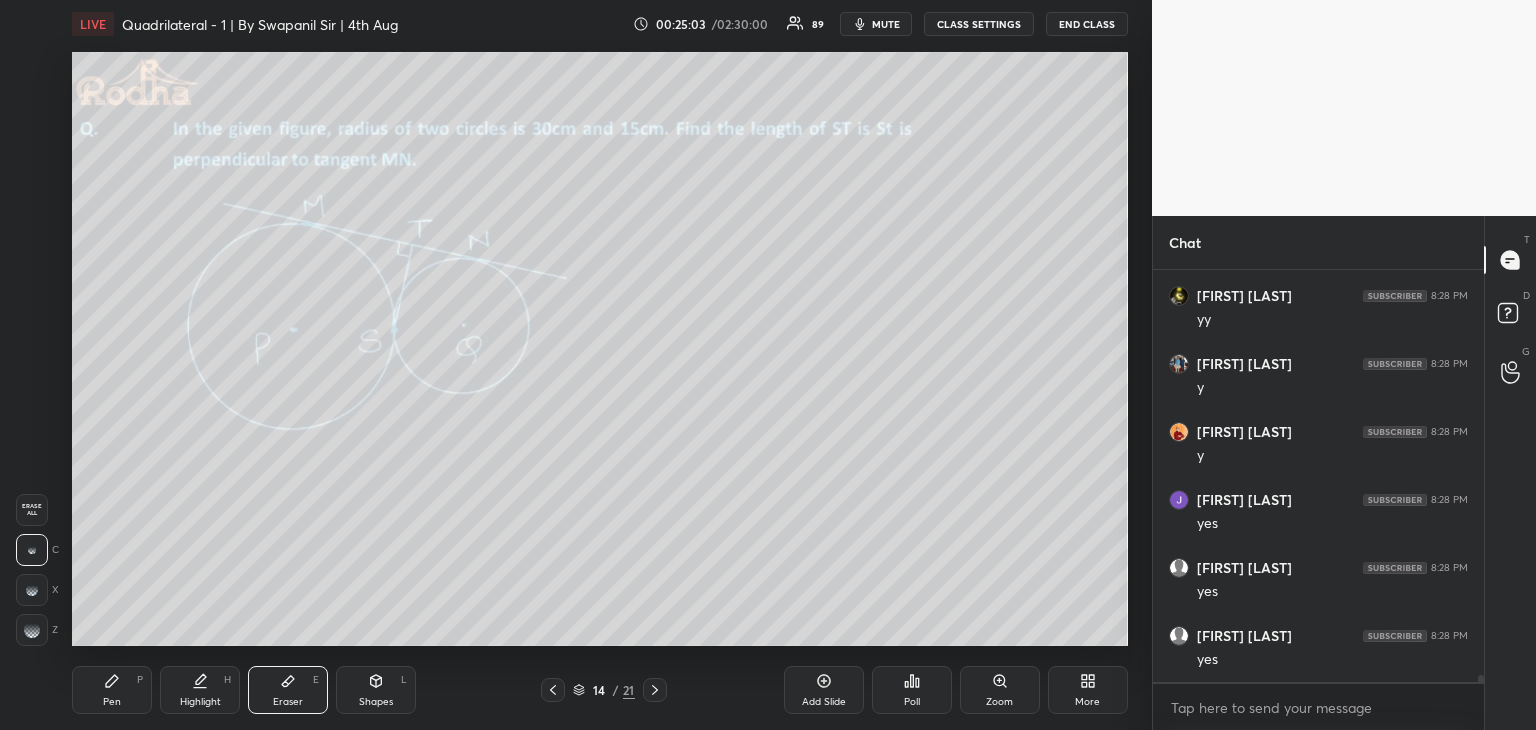 drag, startPoint x: 108, startPoint y: 698, endPoint x: 114, endPoint y: 689, distance: 10.816654 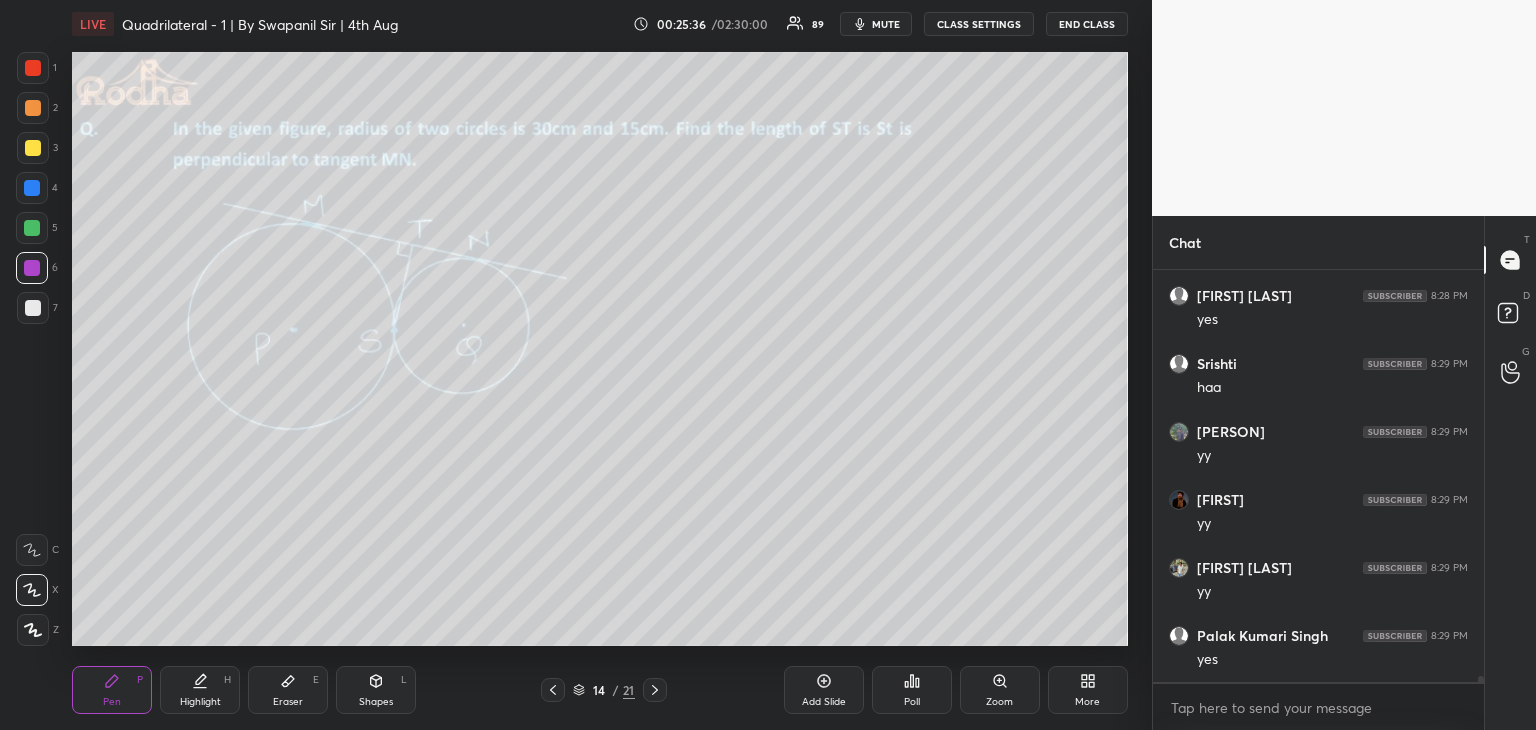 scroll, scrollTop: 25816, scrollLeft: 0, axis: vertical 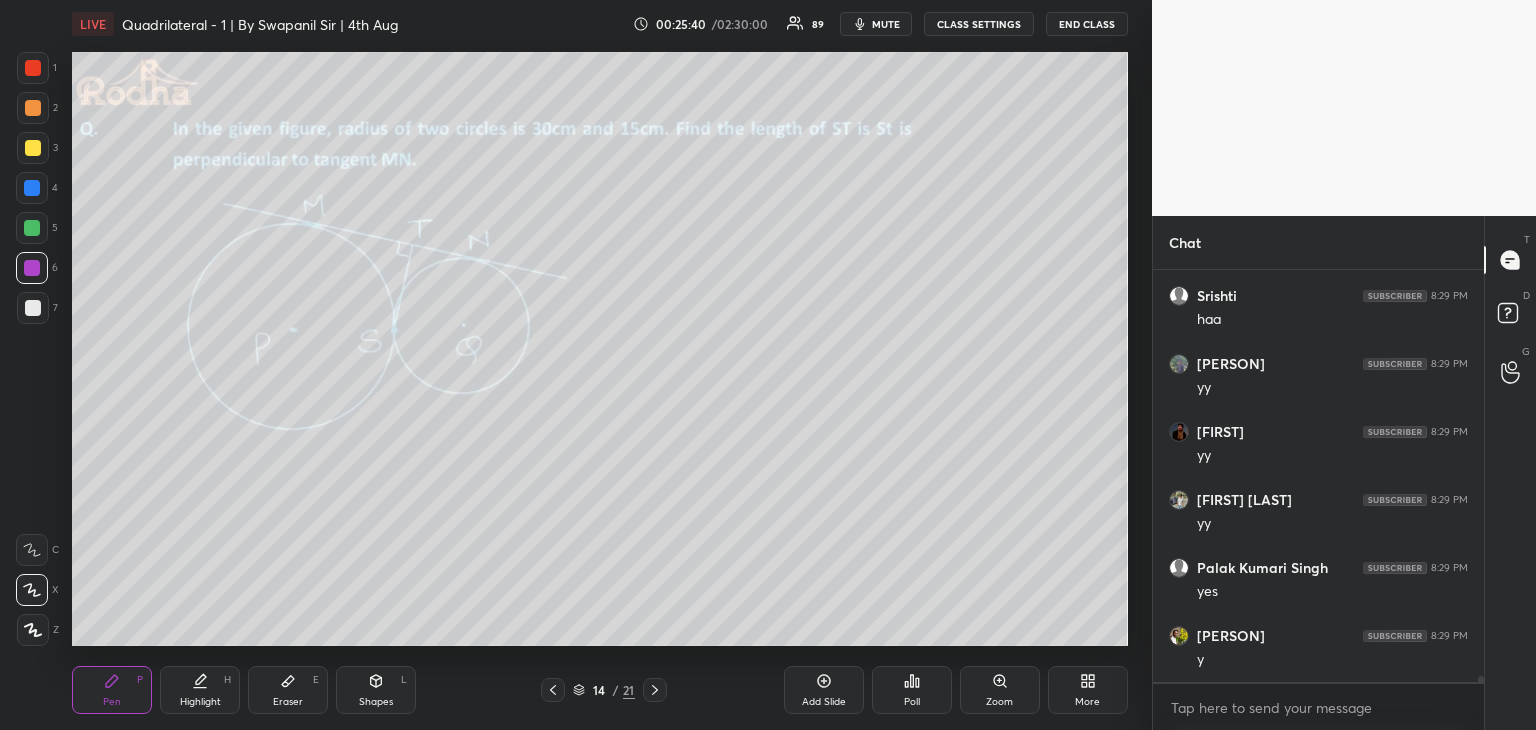 drag, startPoint x: 376, startPoint y: 688, endPoint x: 352, endPoint y: 671, distance: 29.410883 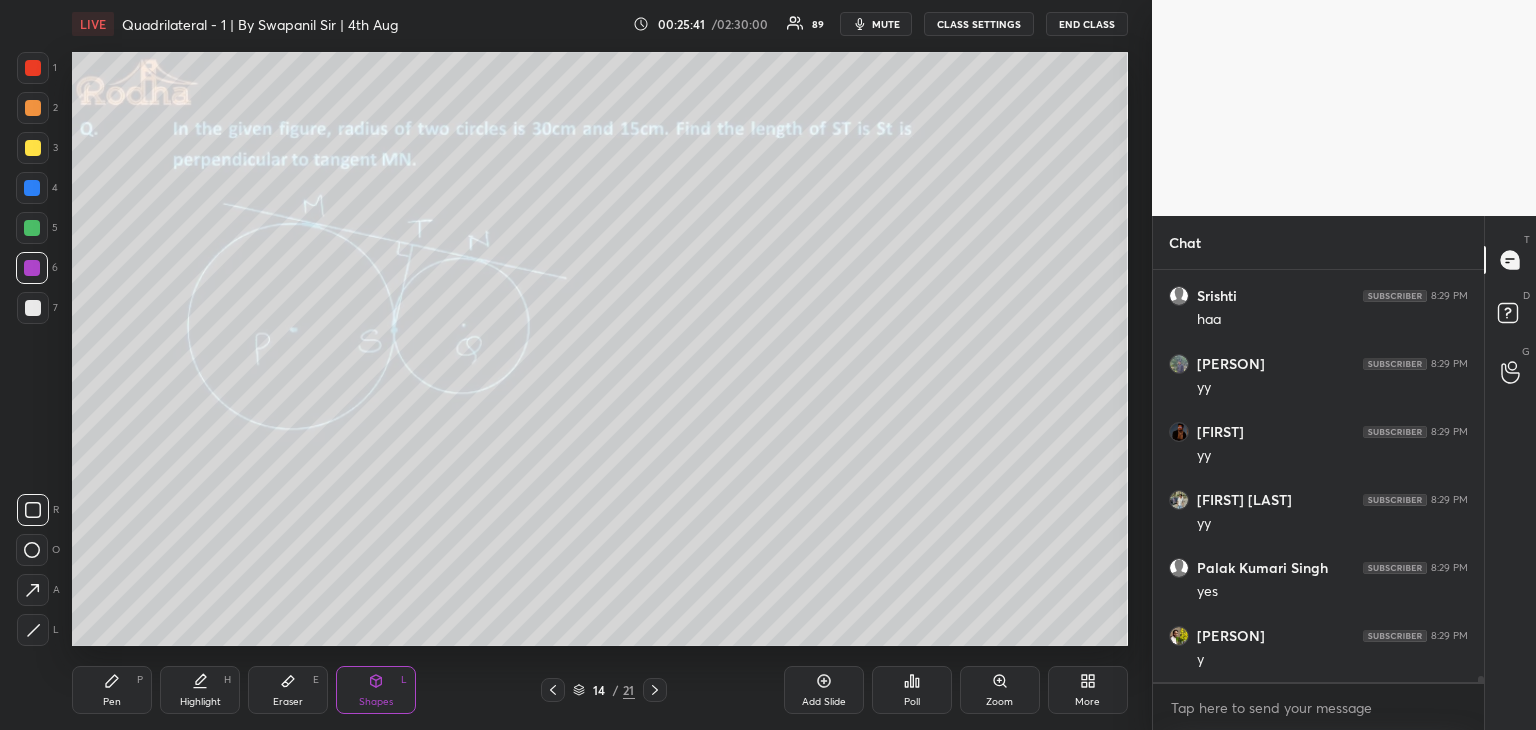 click 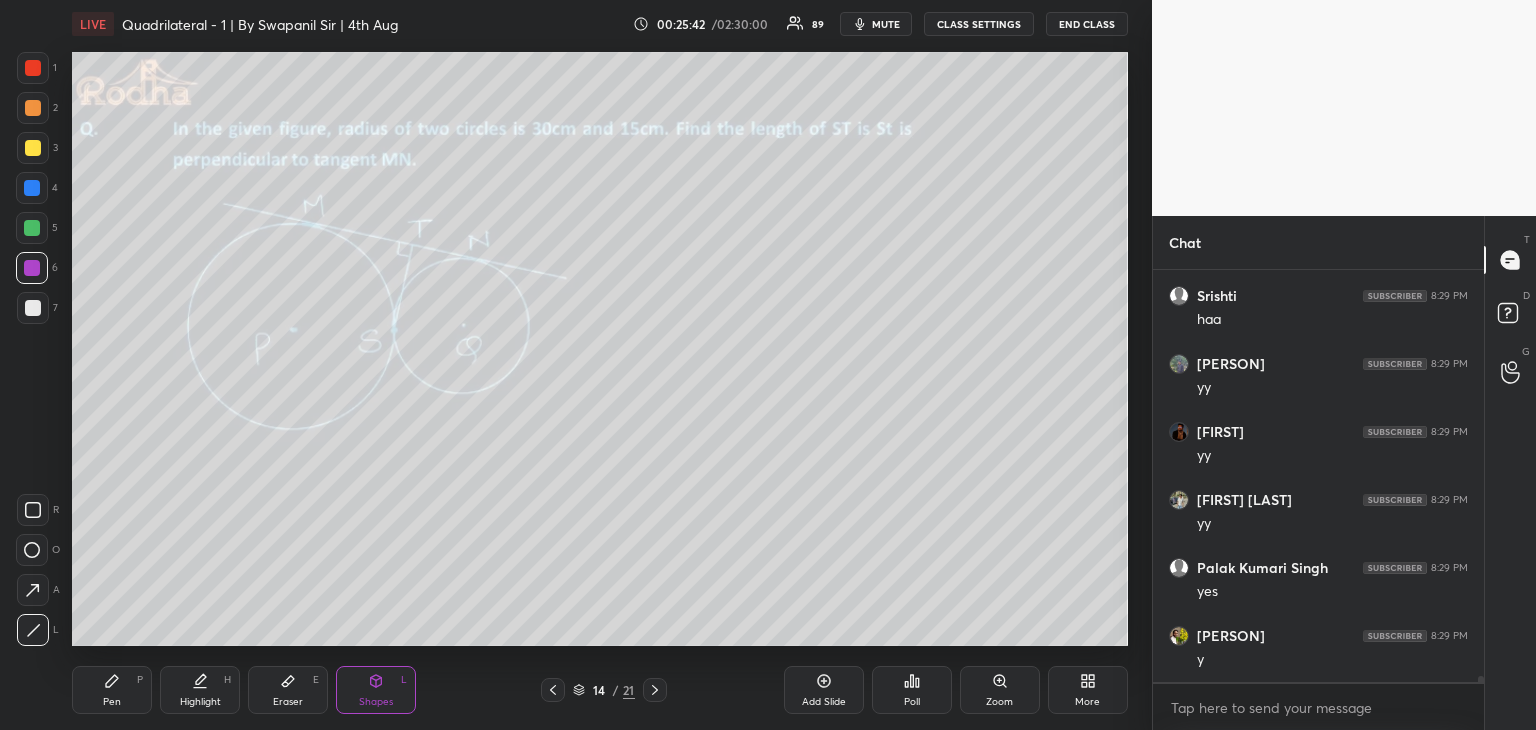 drag, startPoint x: 33, startPoint y: 232, endPoint x: 43, endPoint y: 228, distance: 10.770329 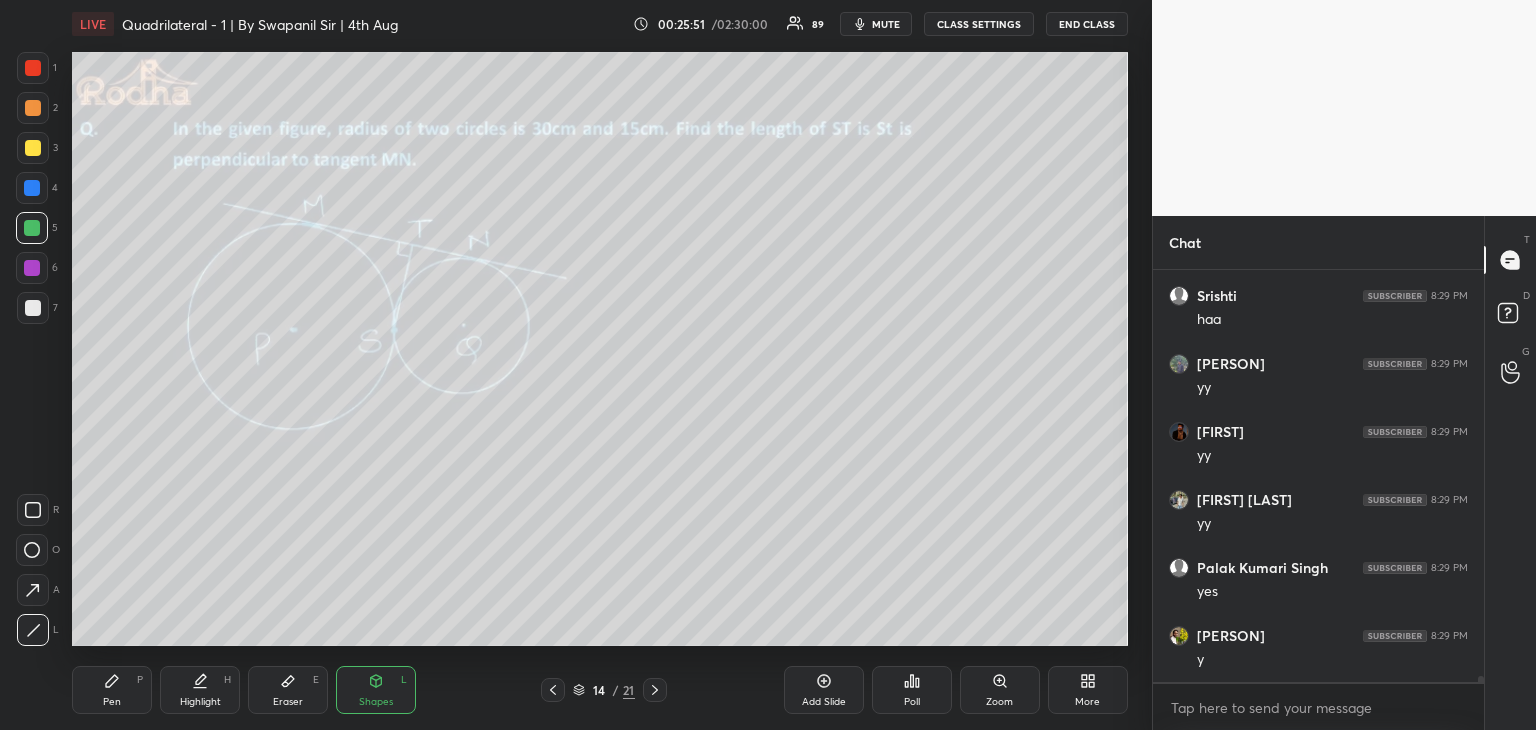 click at bounding box center [32, 268] 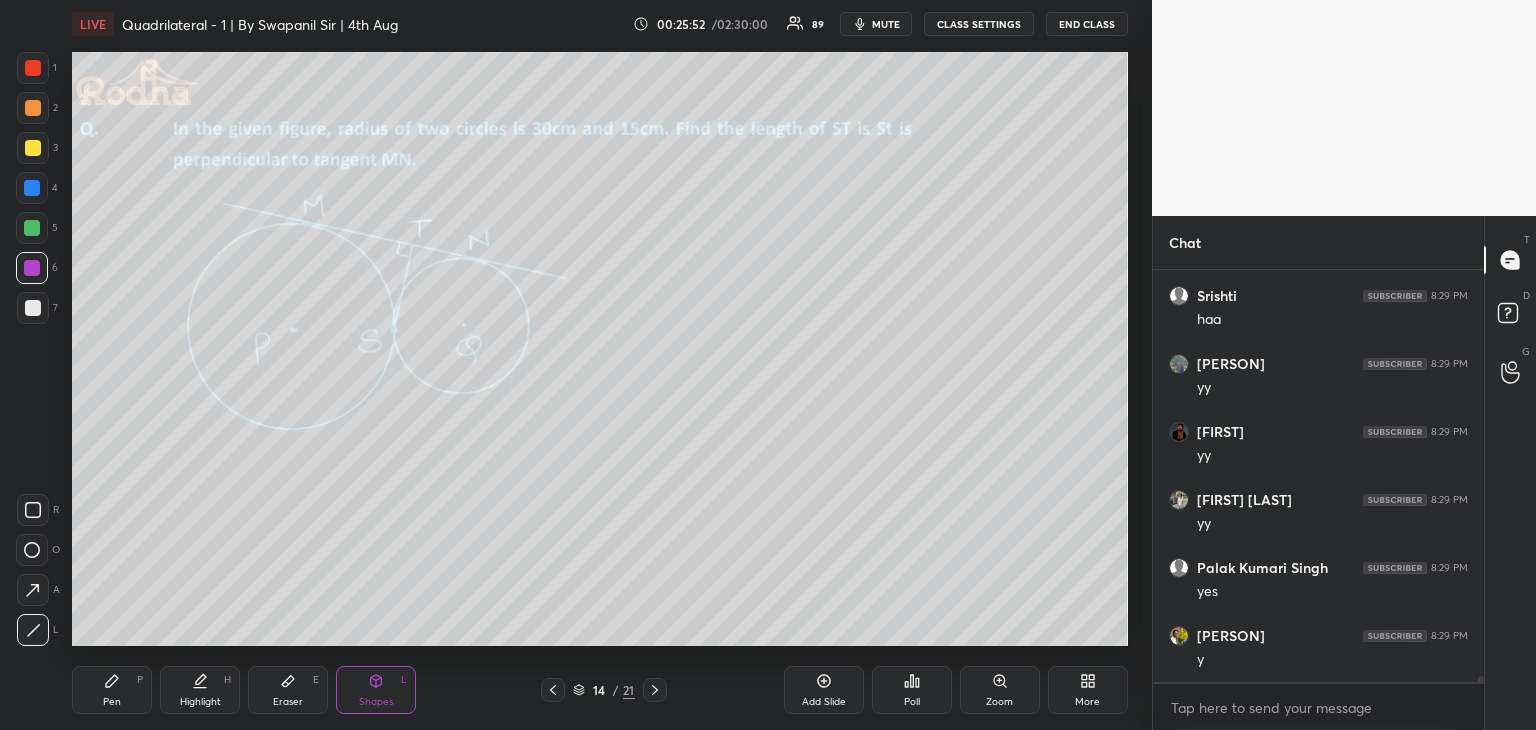 click at bounding box center (33, 68) 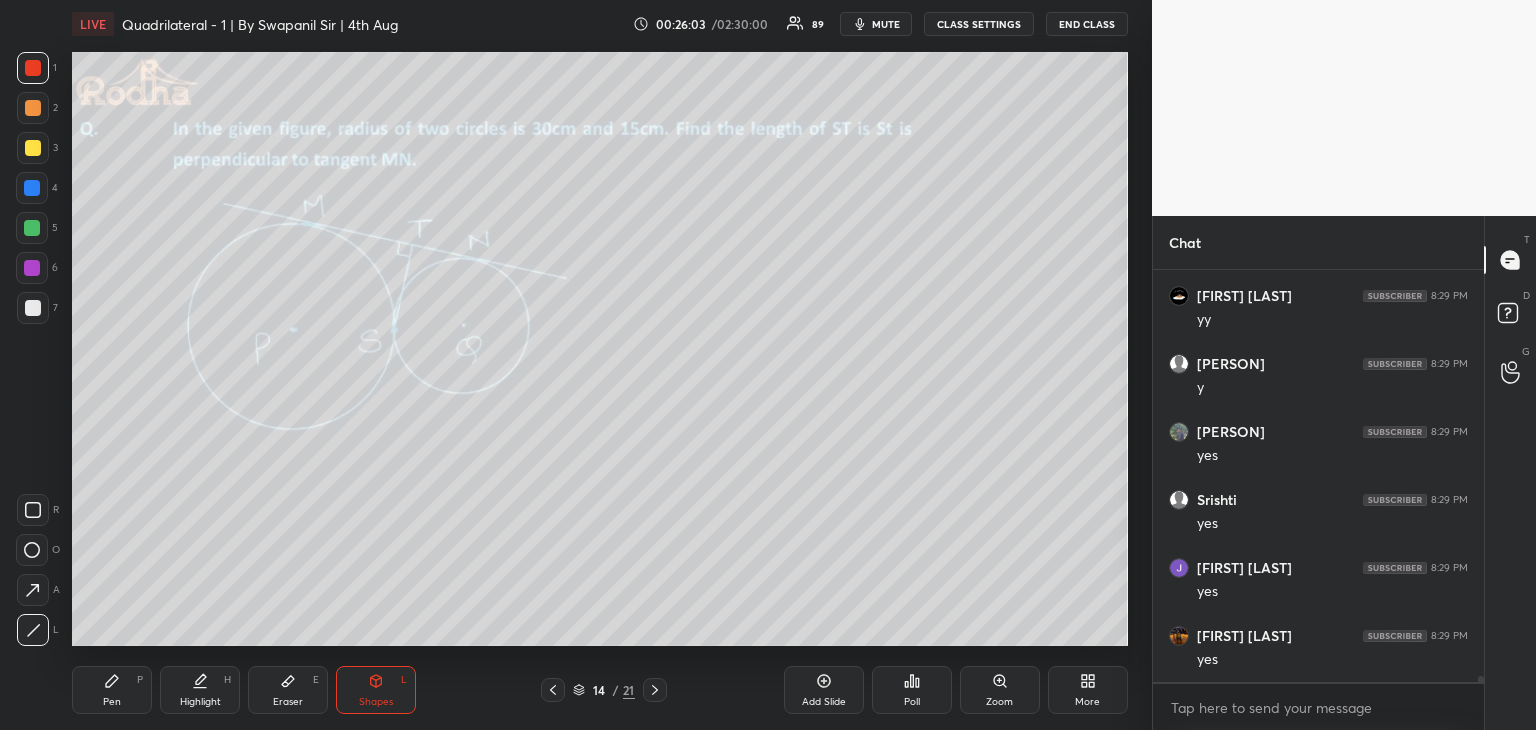 scroll, scrollTop: 26632, scrollLeft: 0, axis: vertical 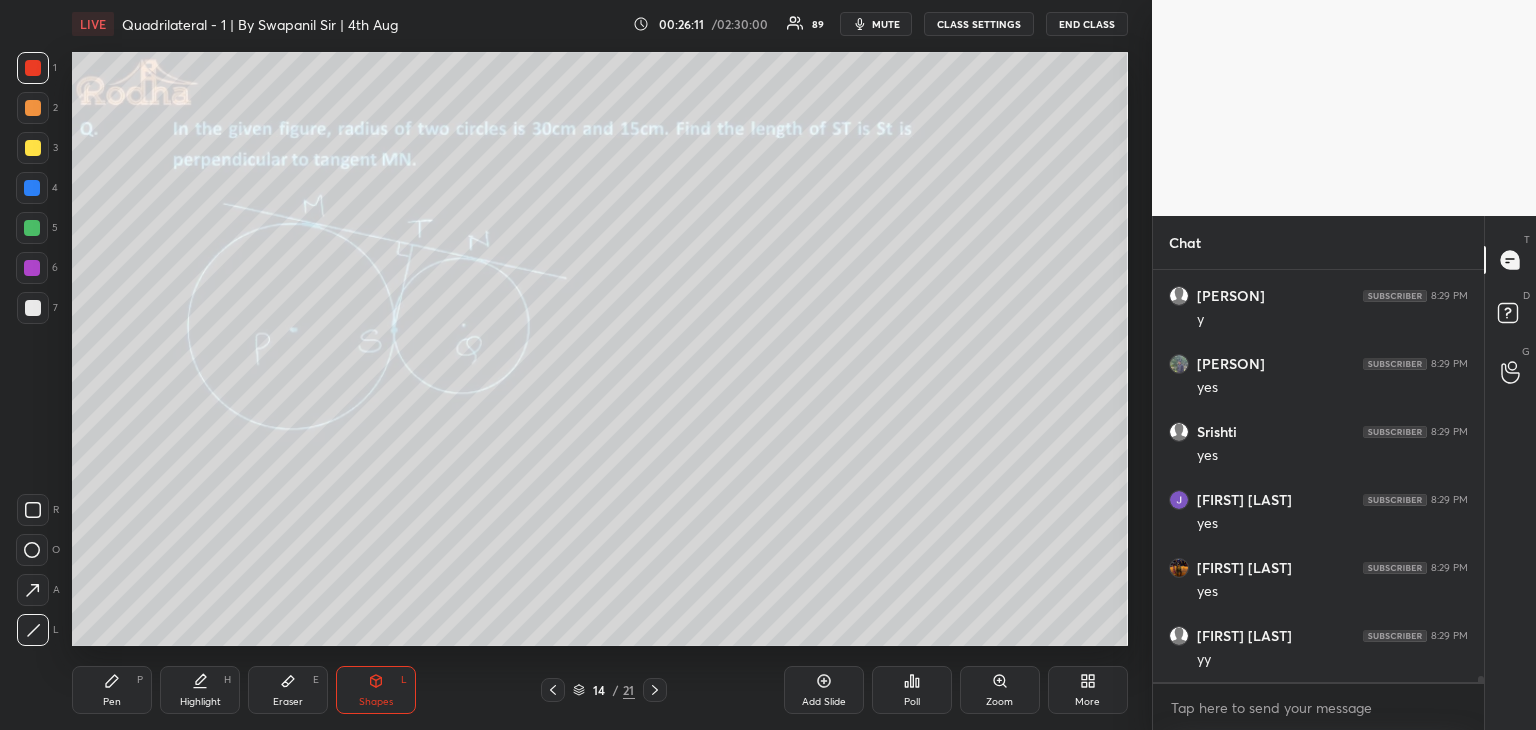 drag, startPoint x: 109, startPoint y: 693, endPoint x: 117, endPoint y: 679, distance: 16.124516 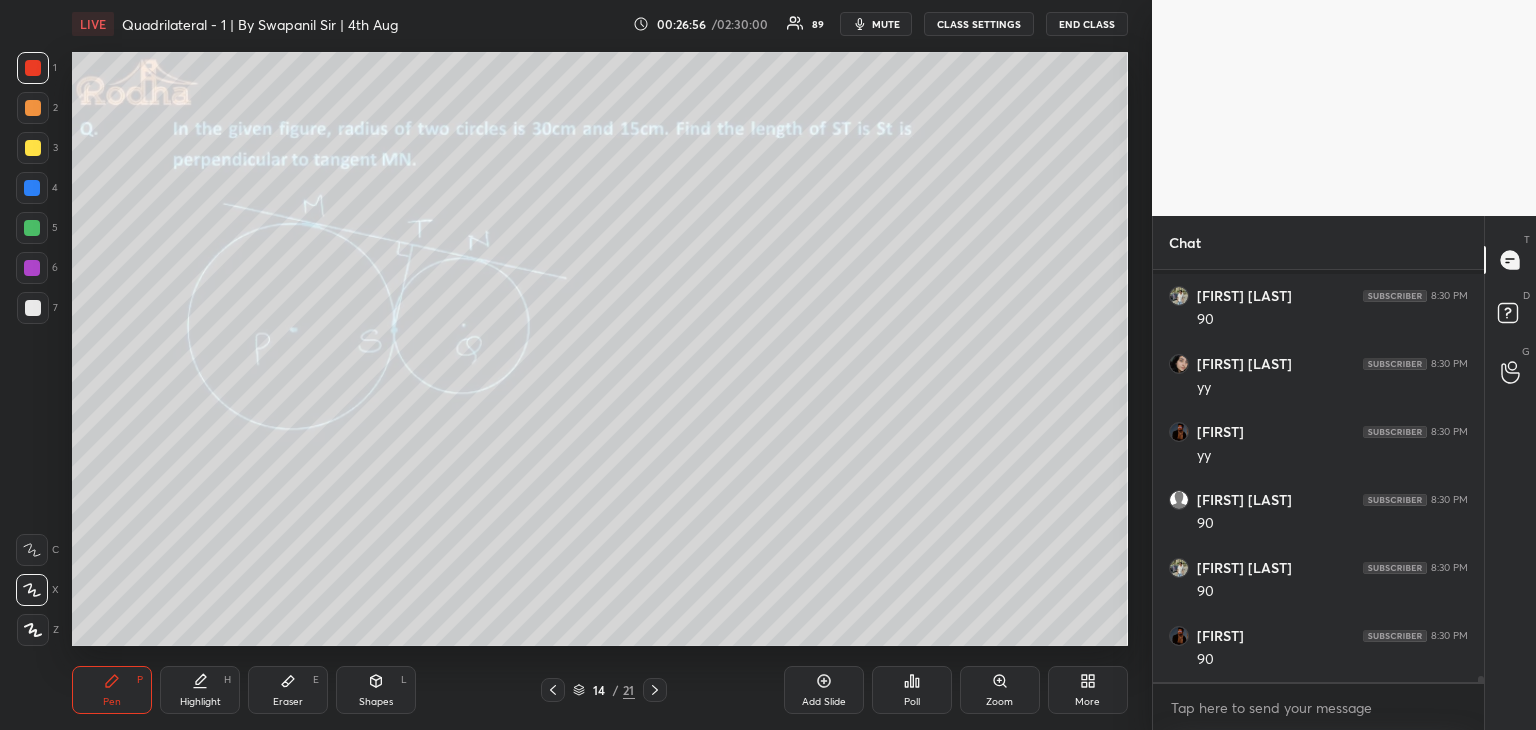 scroll, scrollTop: 27720, scrollLeft: 0, axis: vertical 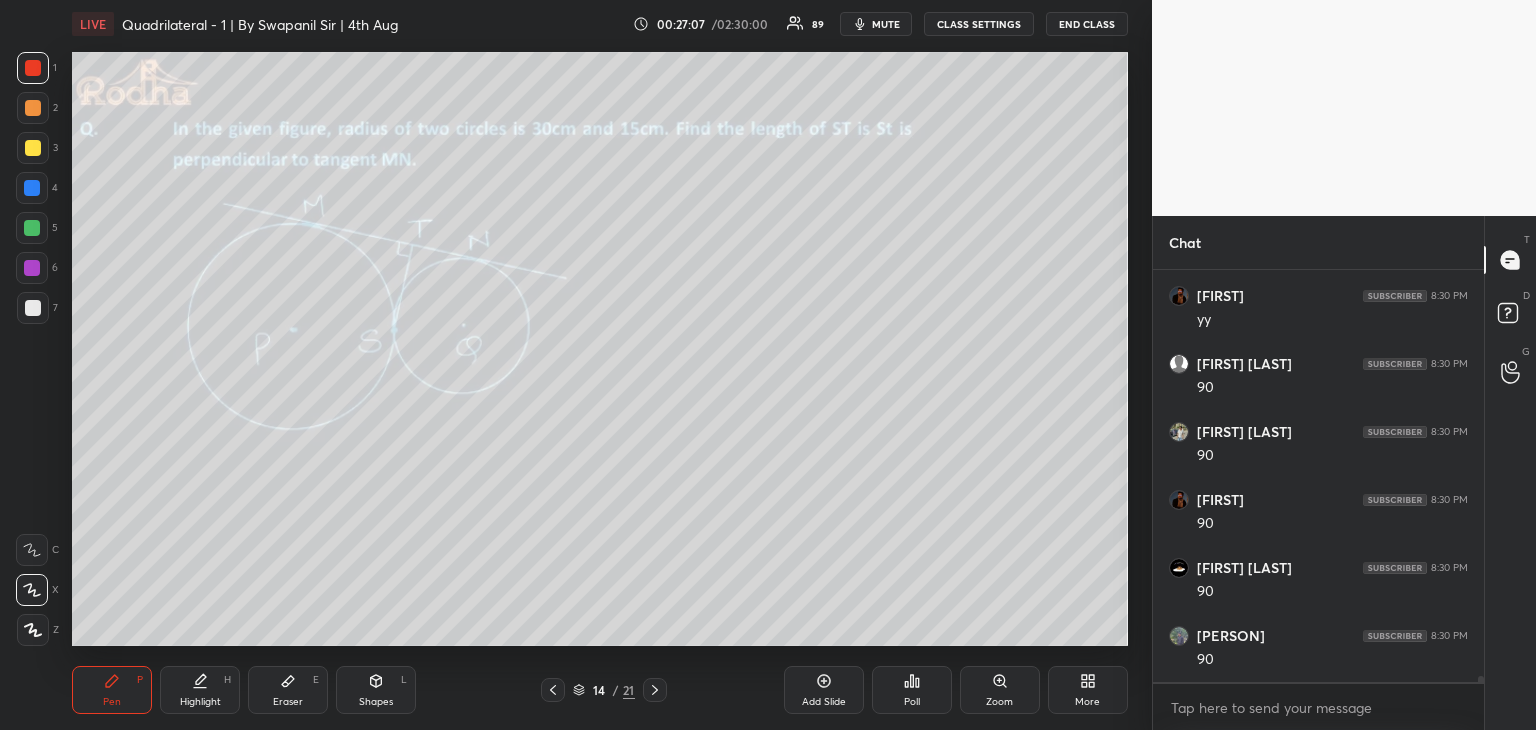 click on "Shapes L" at bounding box center (376, 690) 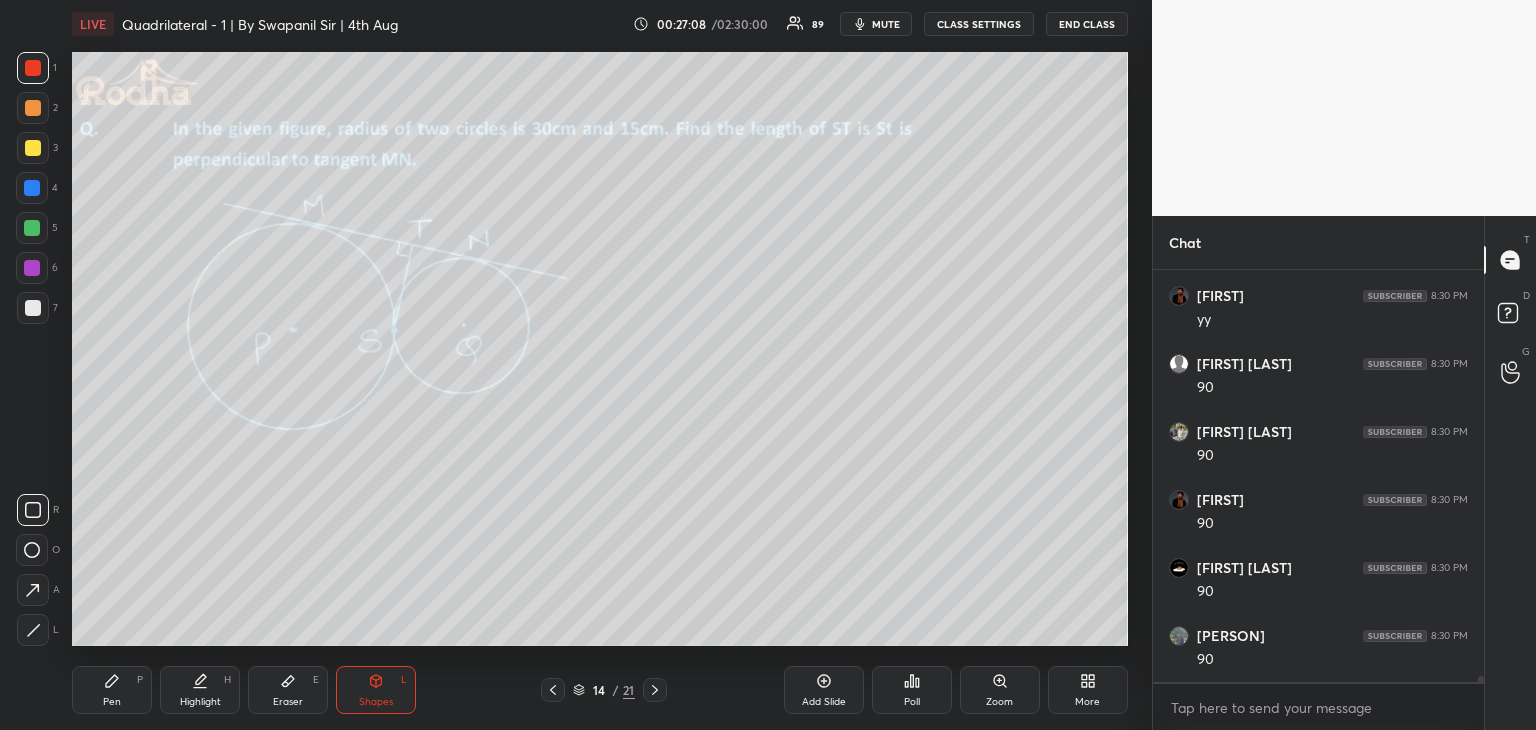 click 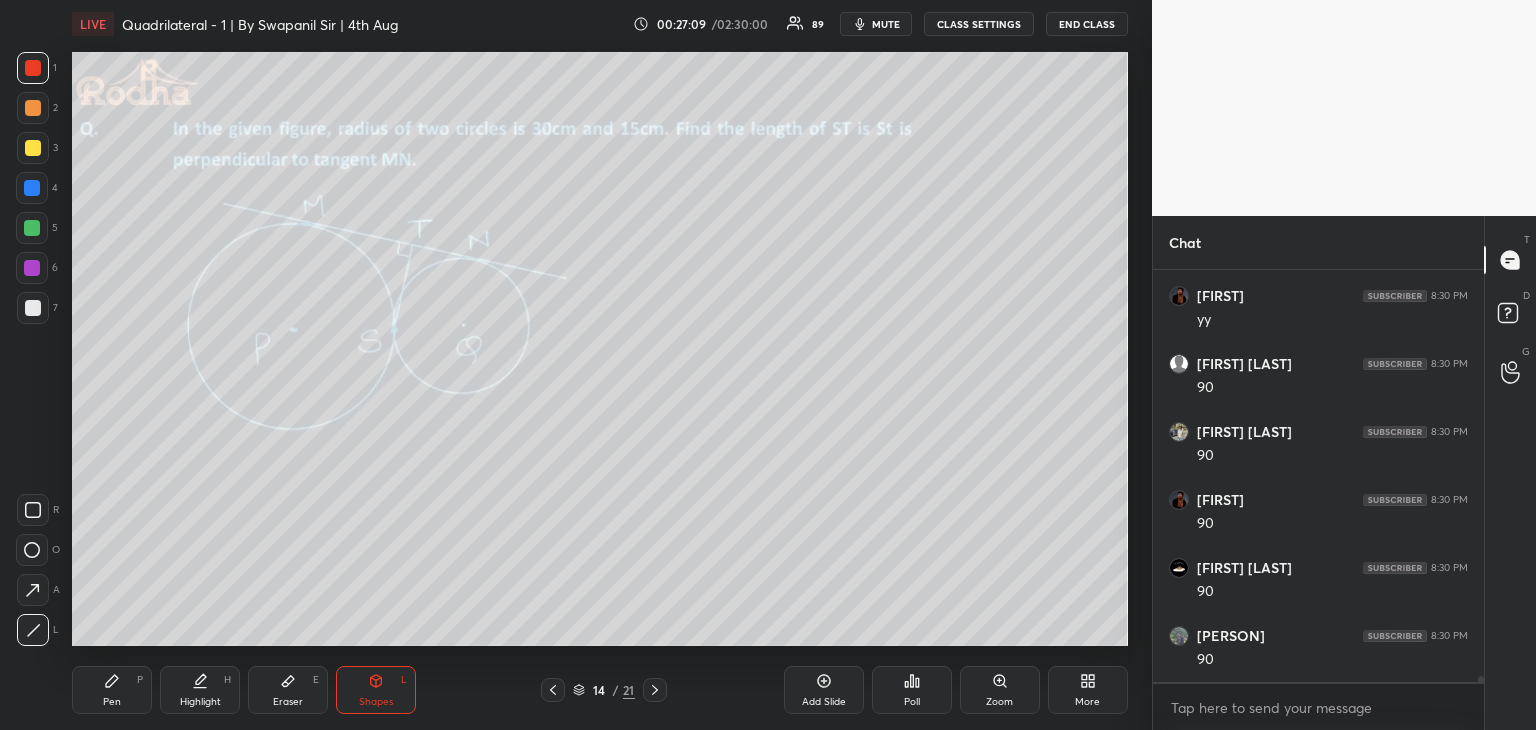 drag, startPoint x: 40, startPoint y: 185, endPoint x: 54, endPoint y: 194, distance: 16.643316 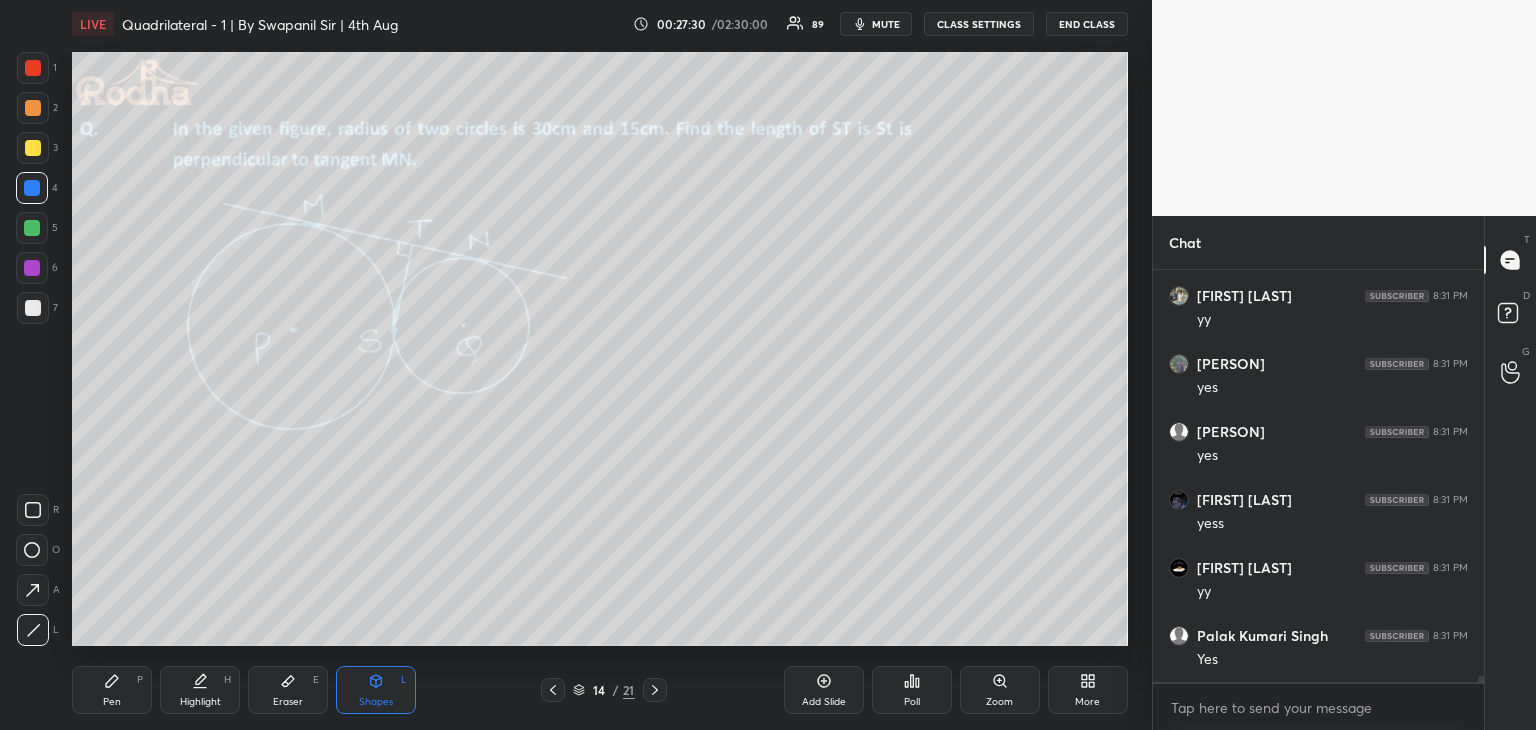scroll, scrollTop: 28264, scrollLeft: 0, axis: vertical 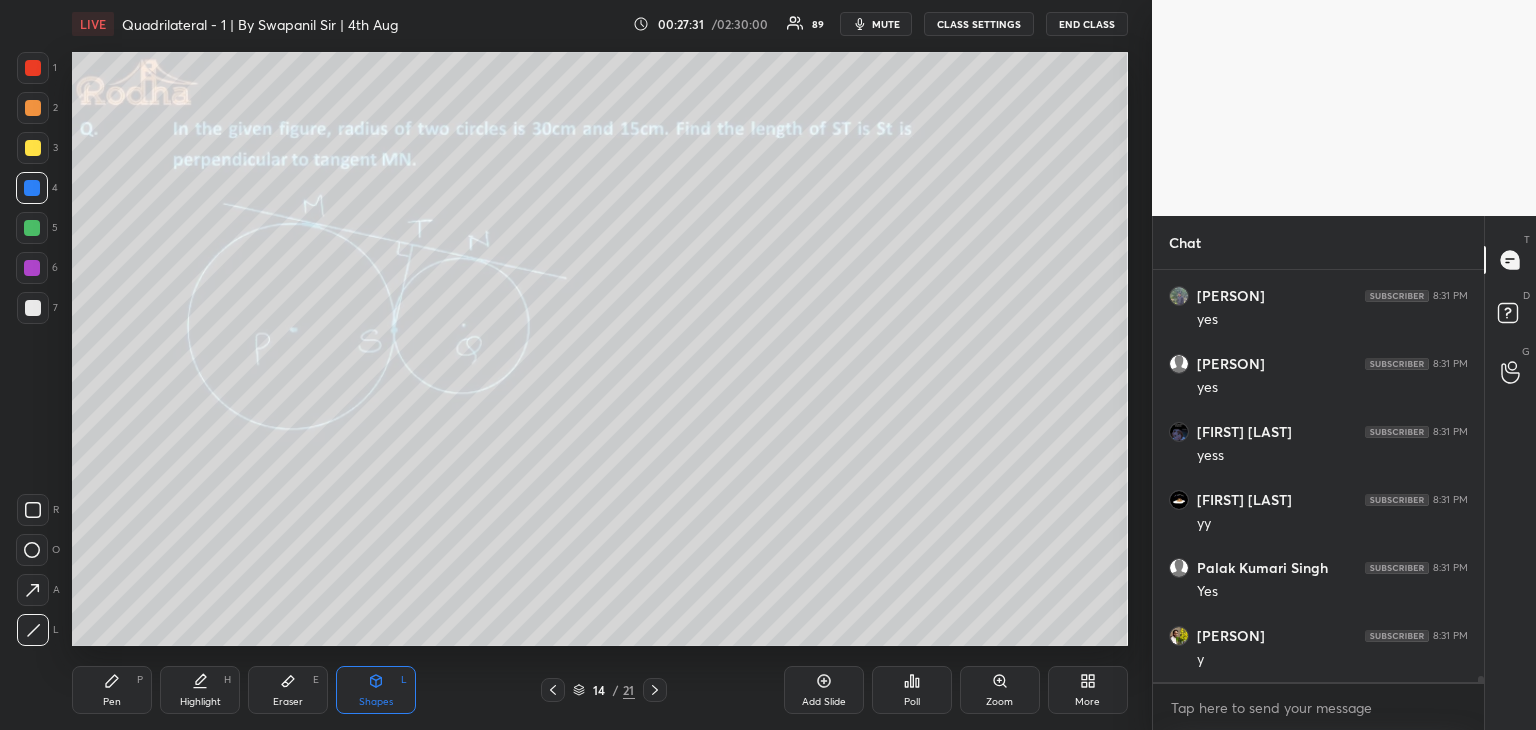 click at bounding box center [33, 68] 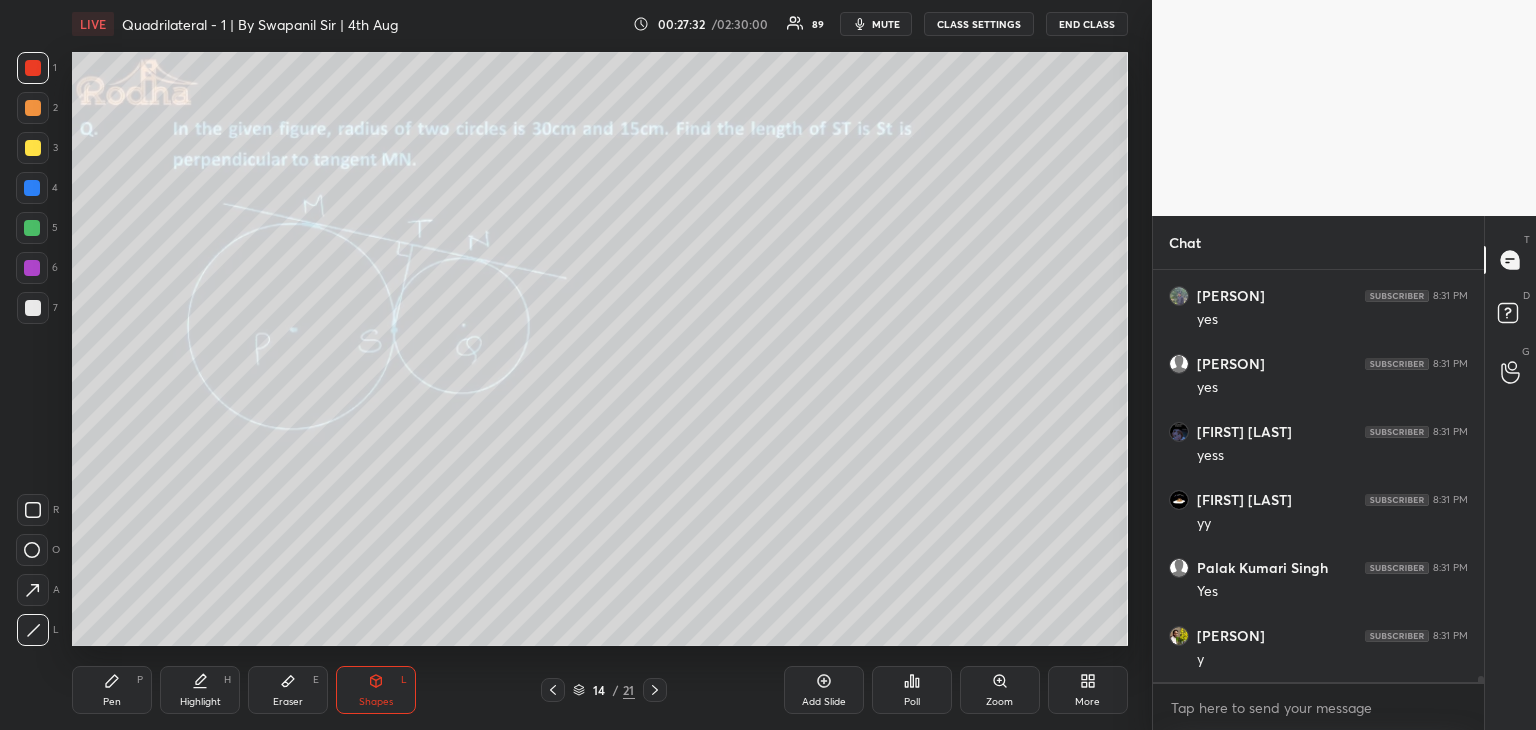 click 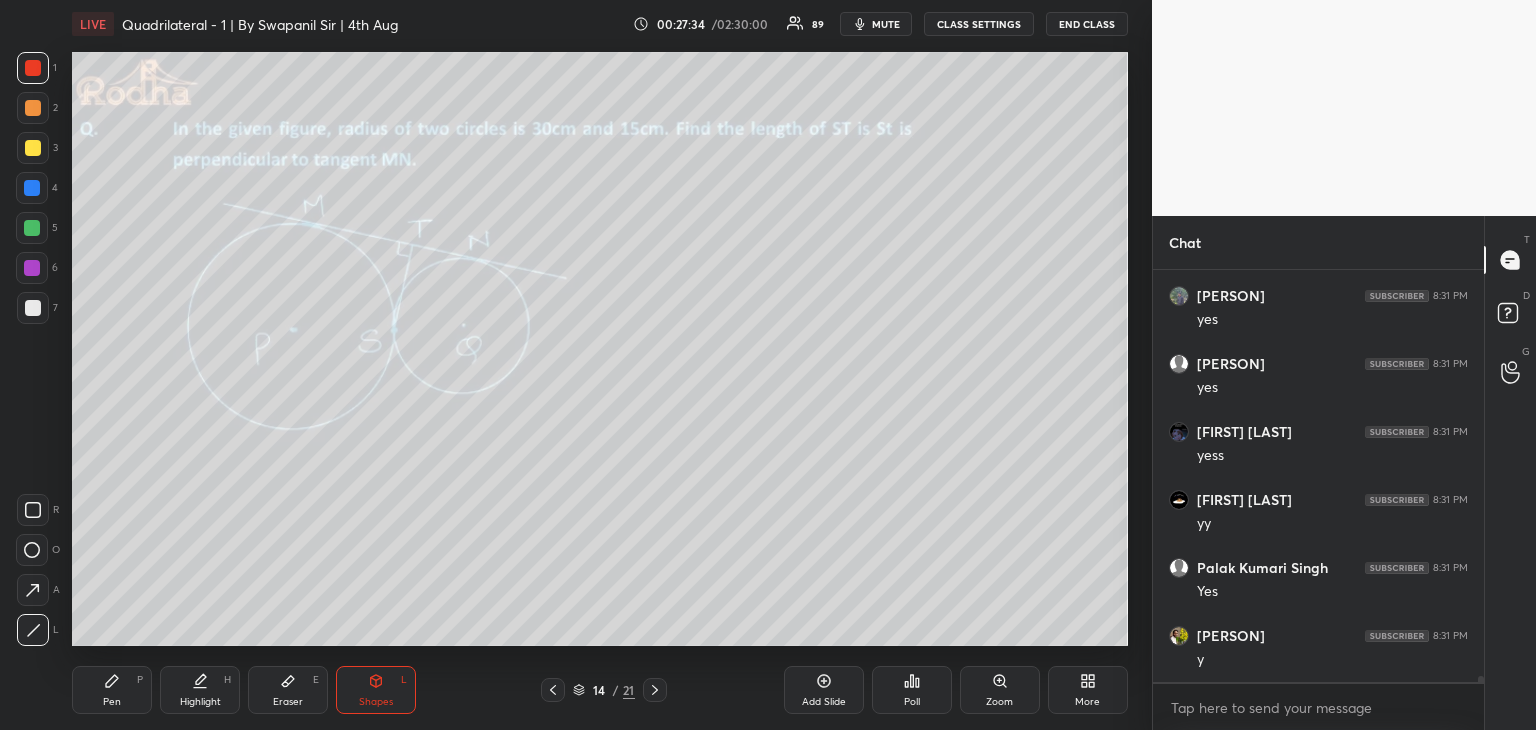 click 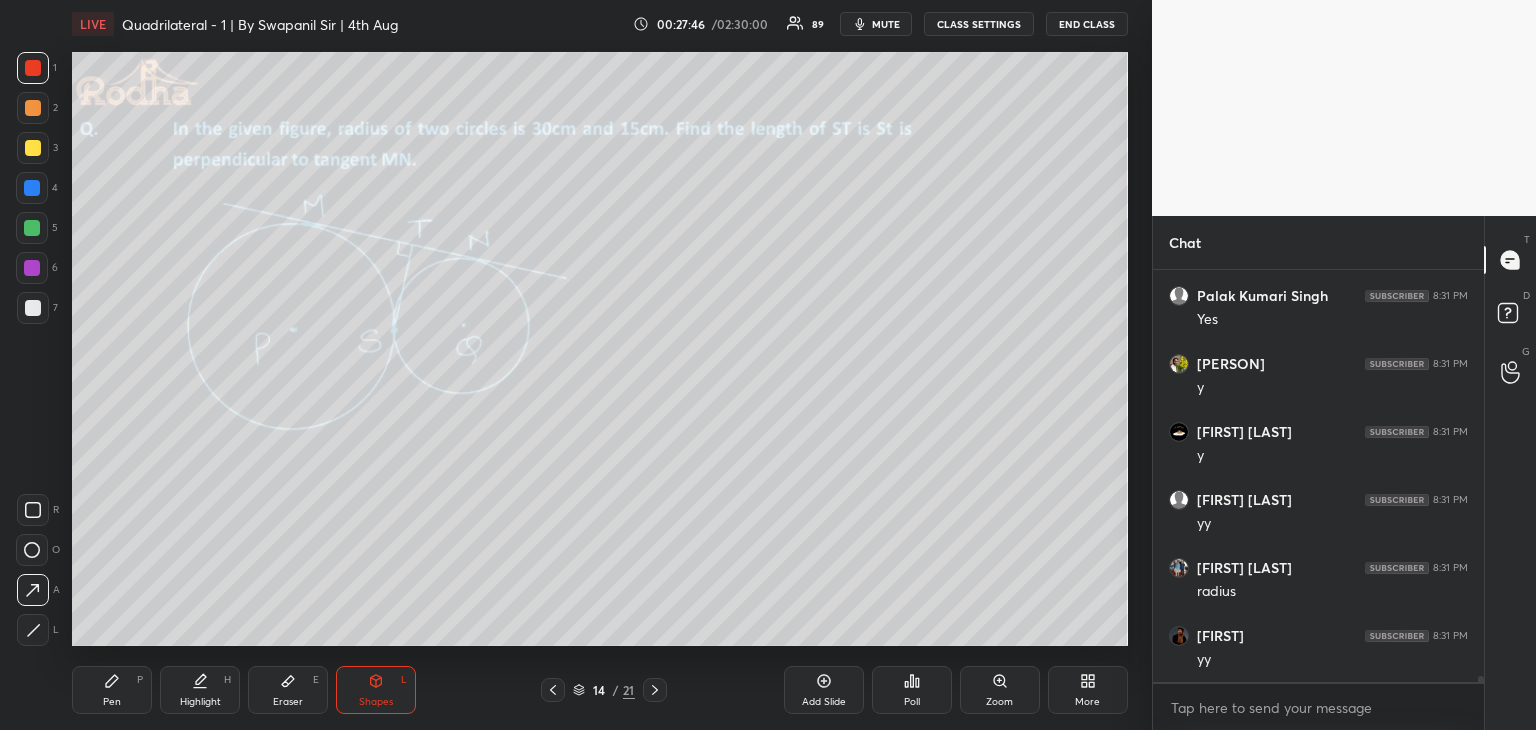 scroll, scrollTop: 28672, scrollLeft: 0, axis: vertical 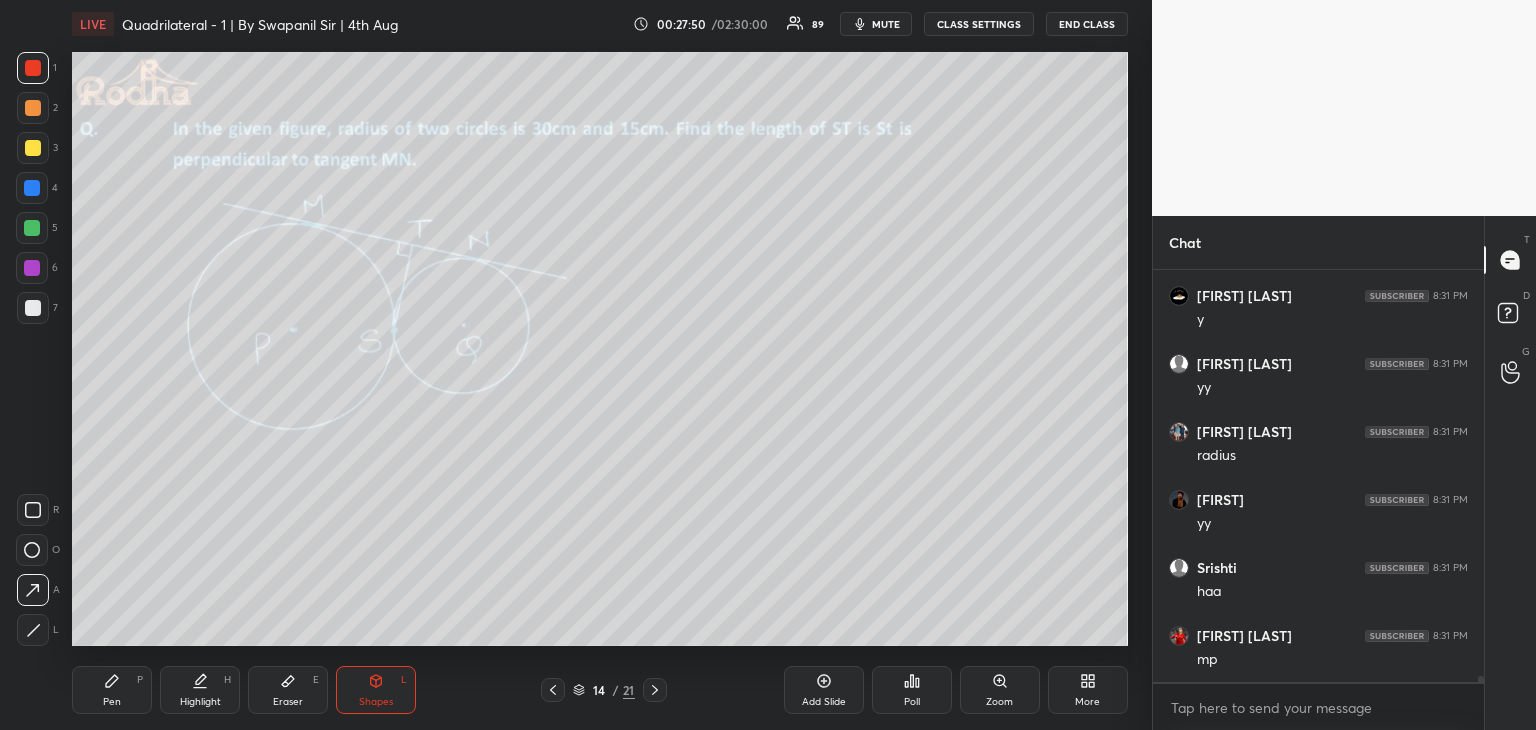 click on "Pen" at bounding box center [112, 702] 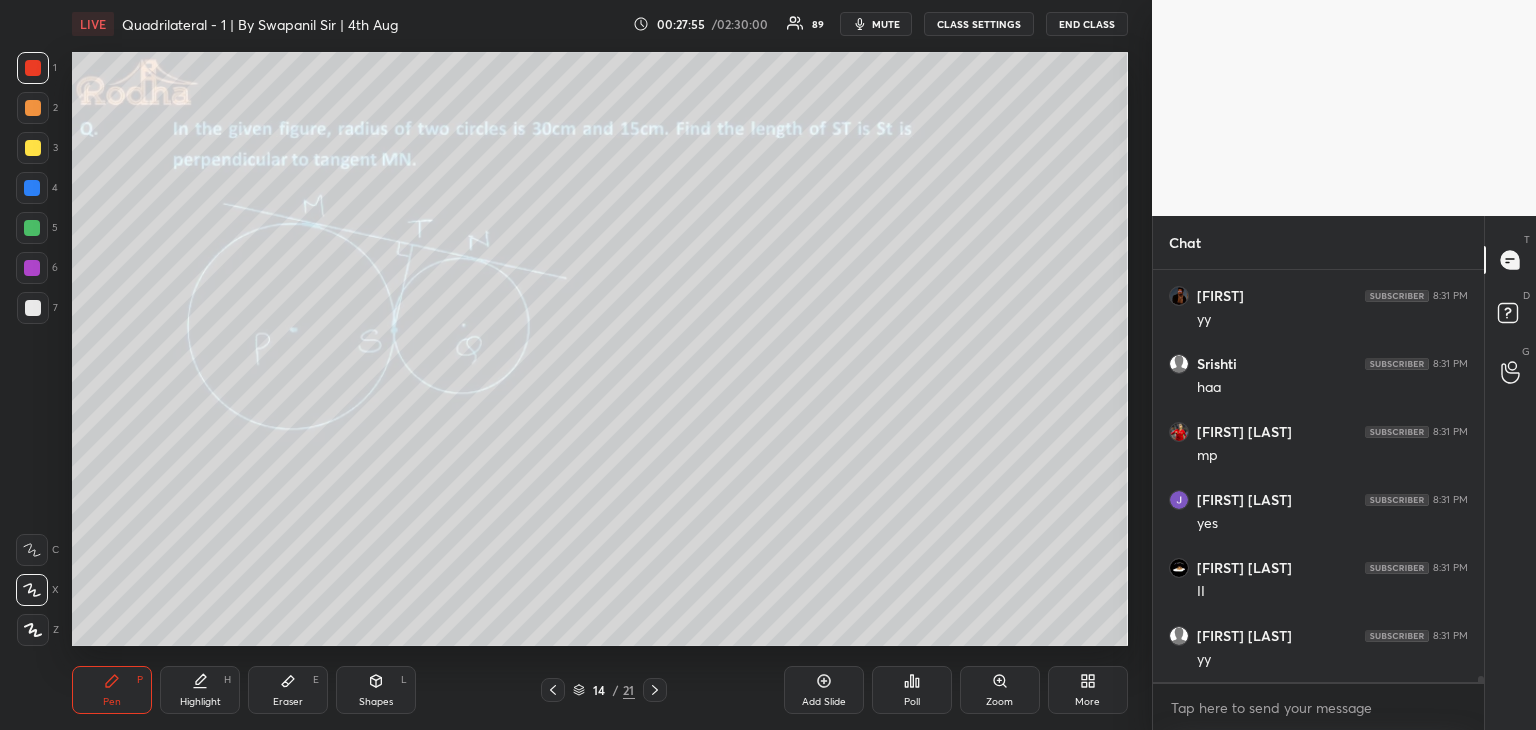 scroll, scrollTop: 28944, scrollLeft: 0, axis: vertical 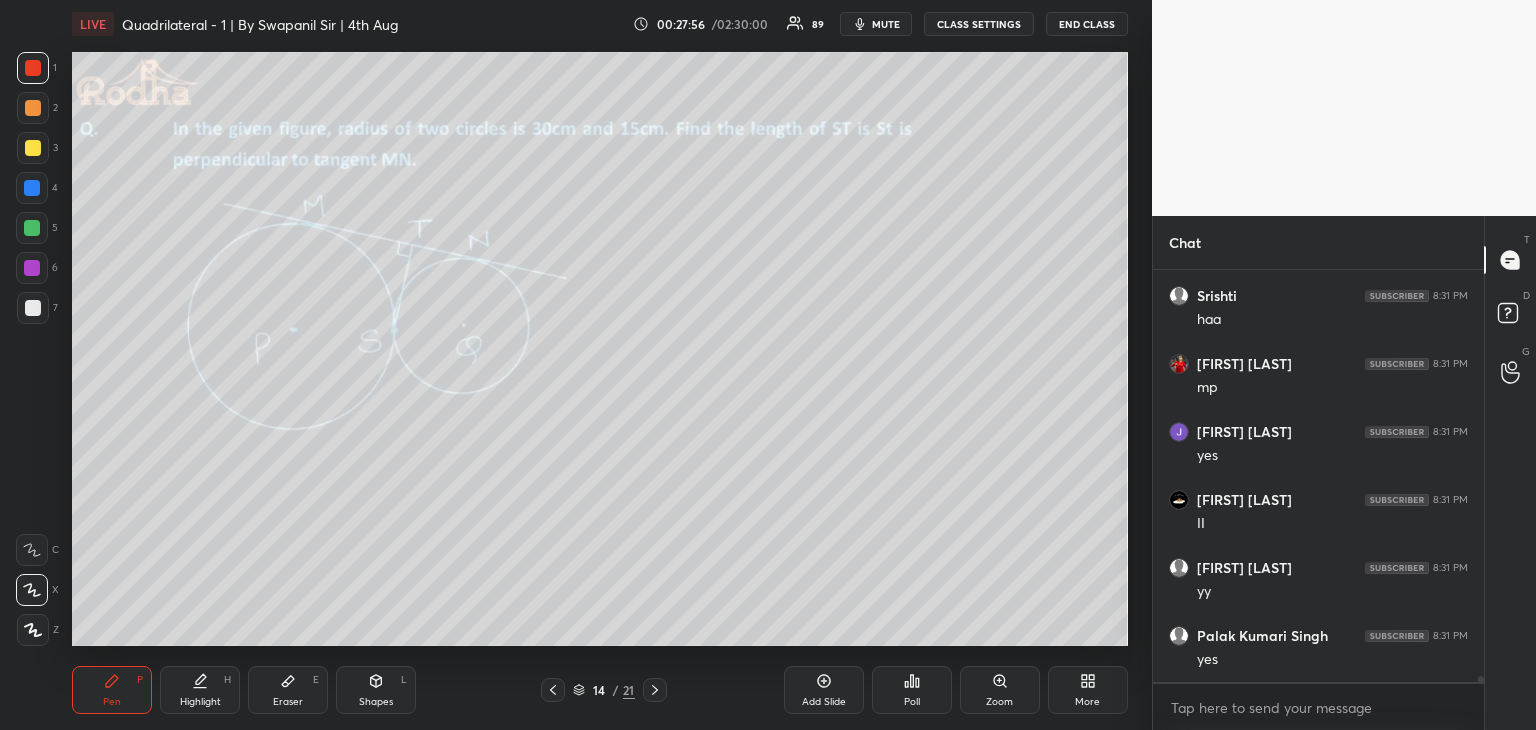 click on "Eraser E" at bounding box center (288, 690) 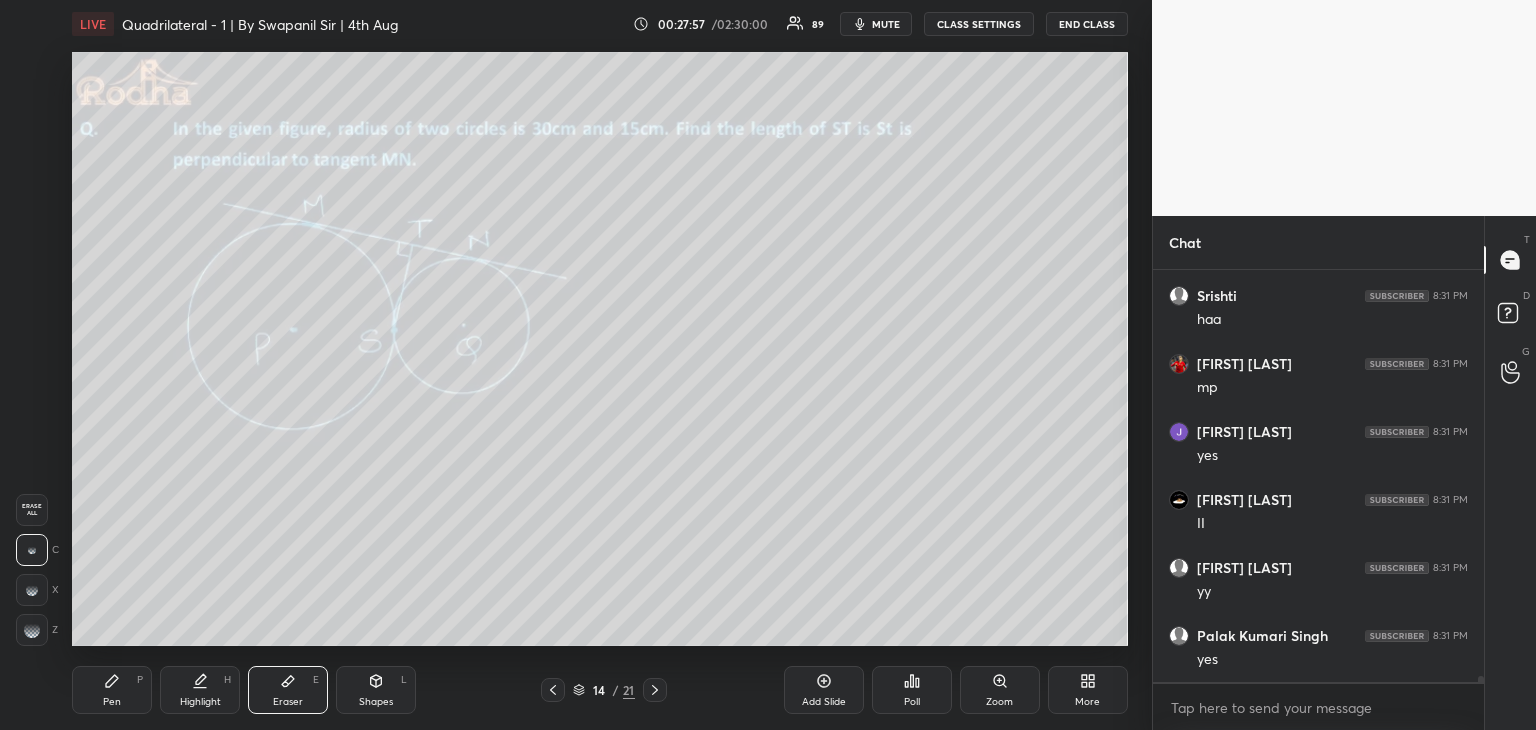 click on "Pen P" at bounding box center [112, 690] 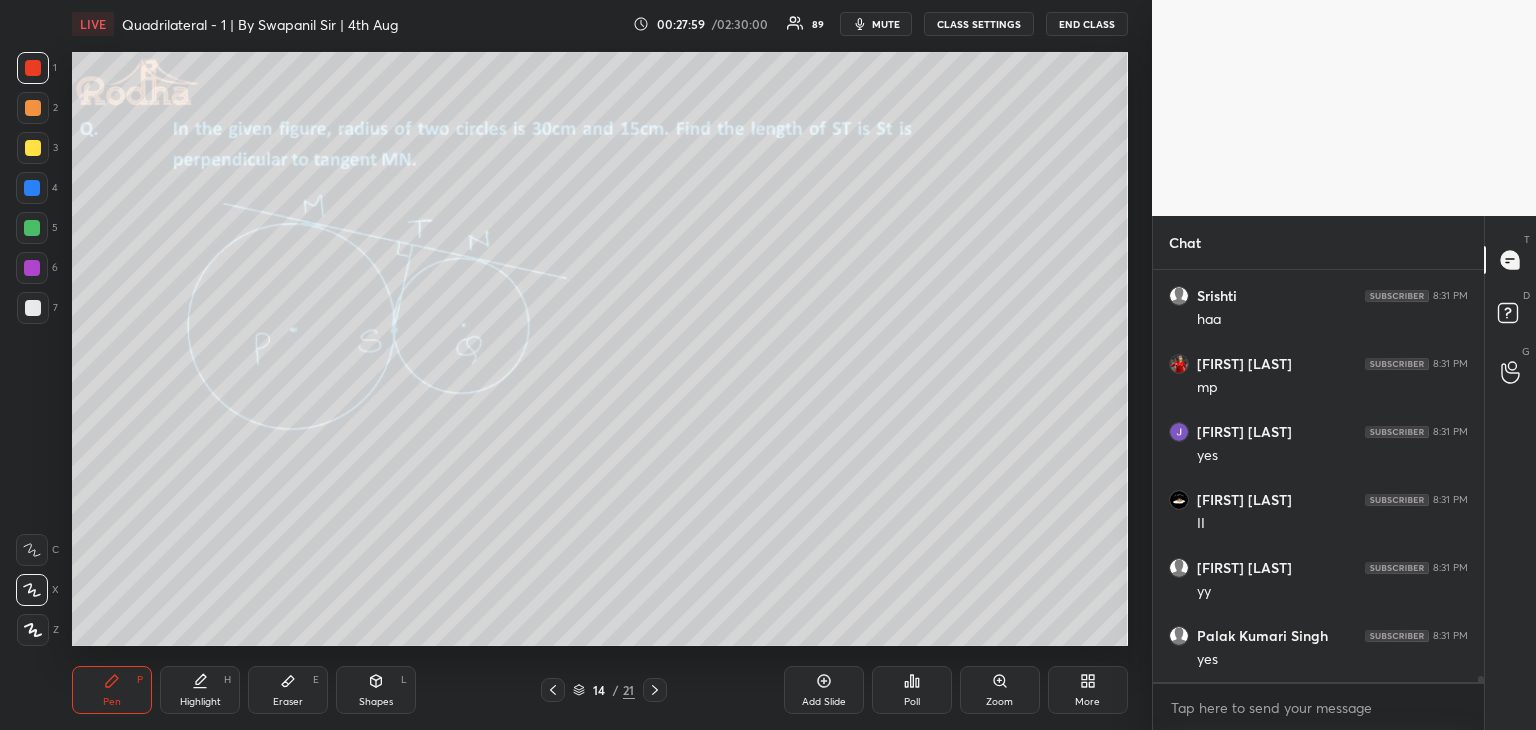 drag, startPoint x: 370, startPoint y: 670, endPoint x: 375, endPoint y: 648, distance: 22.561028 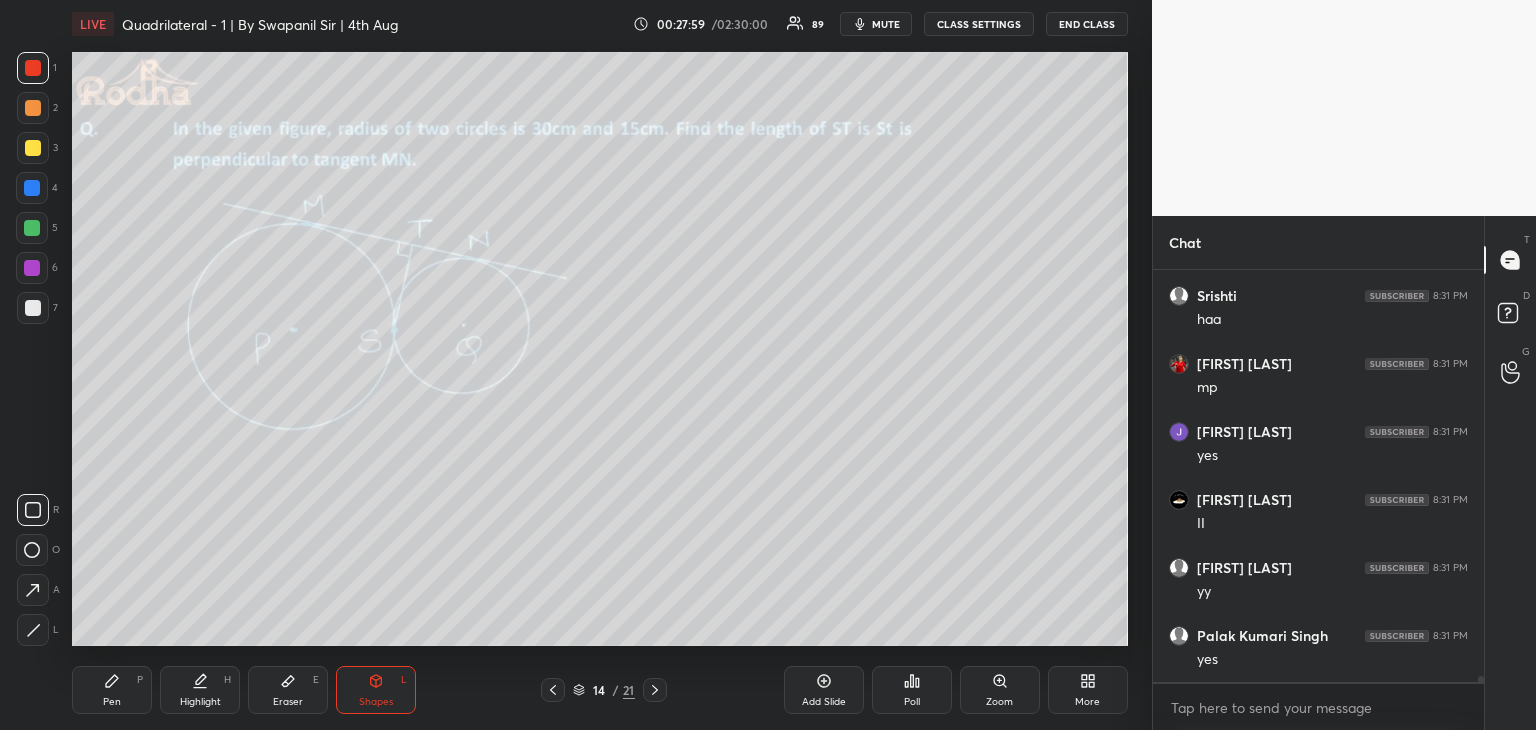 scroll, scrollTop: 29012, scrollLeft: 0, axis: vertical 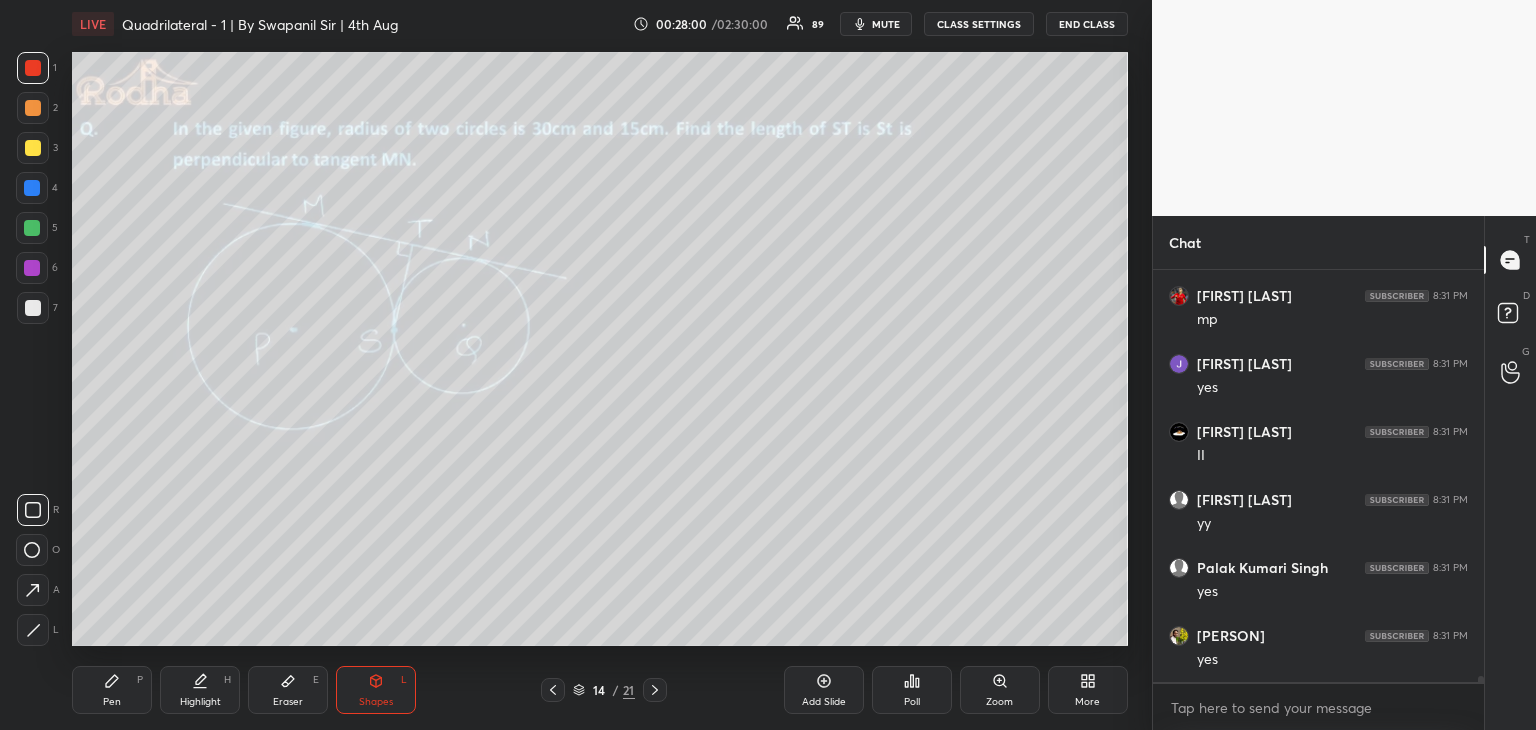 click 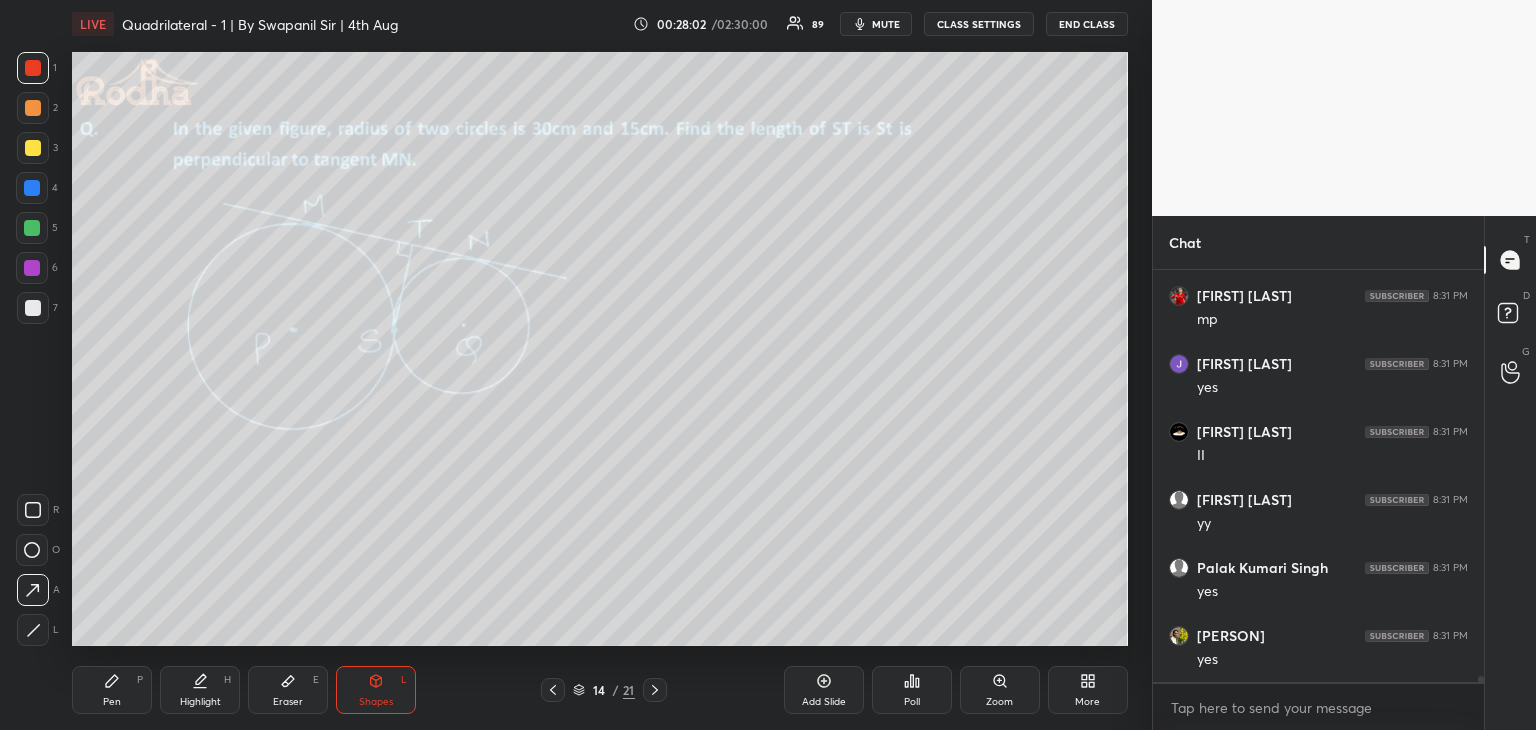 click at bounding box center (32, 188) 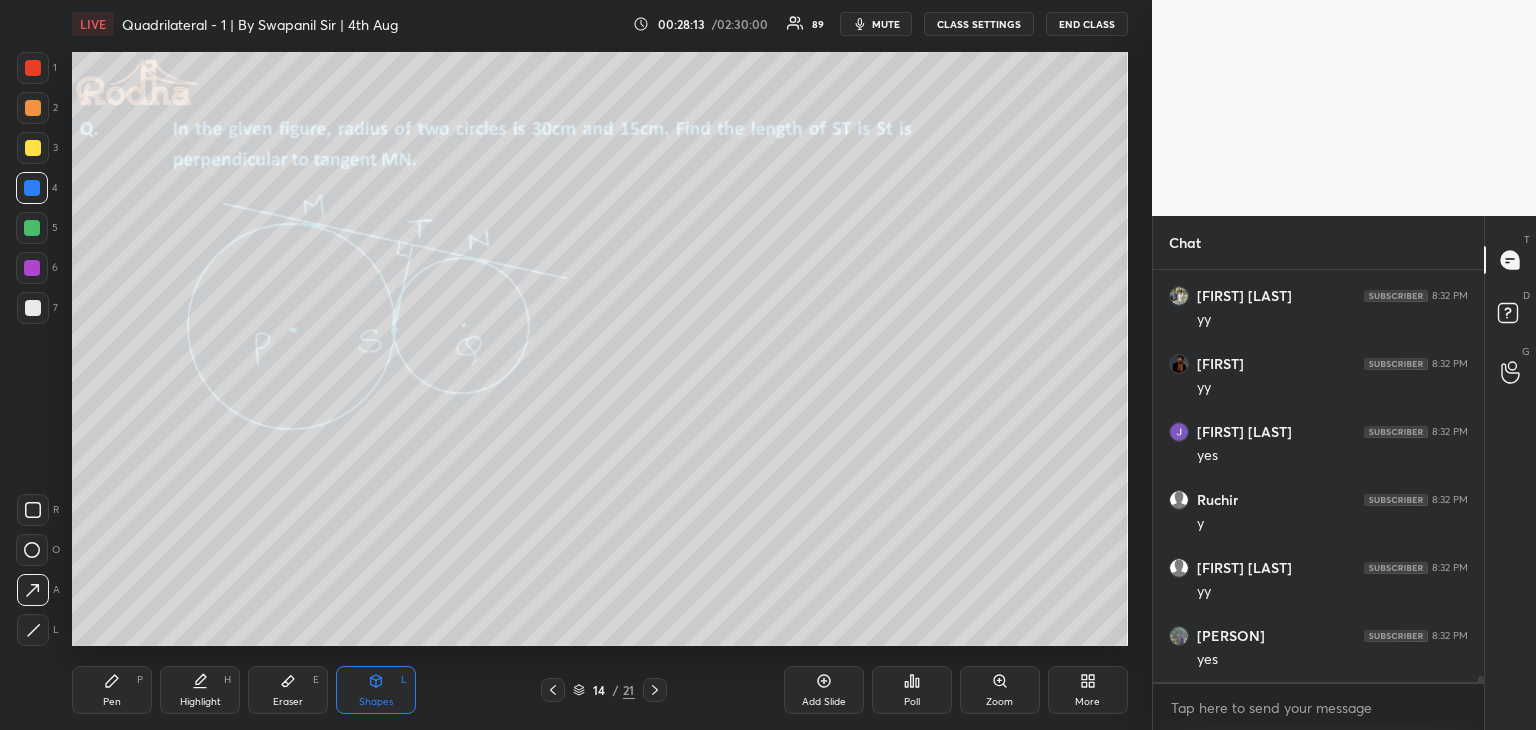 scroll, scrollTop: 29556, scrollLeft: 0, axis: vertical 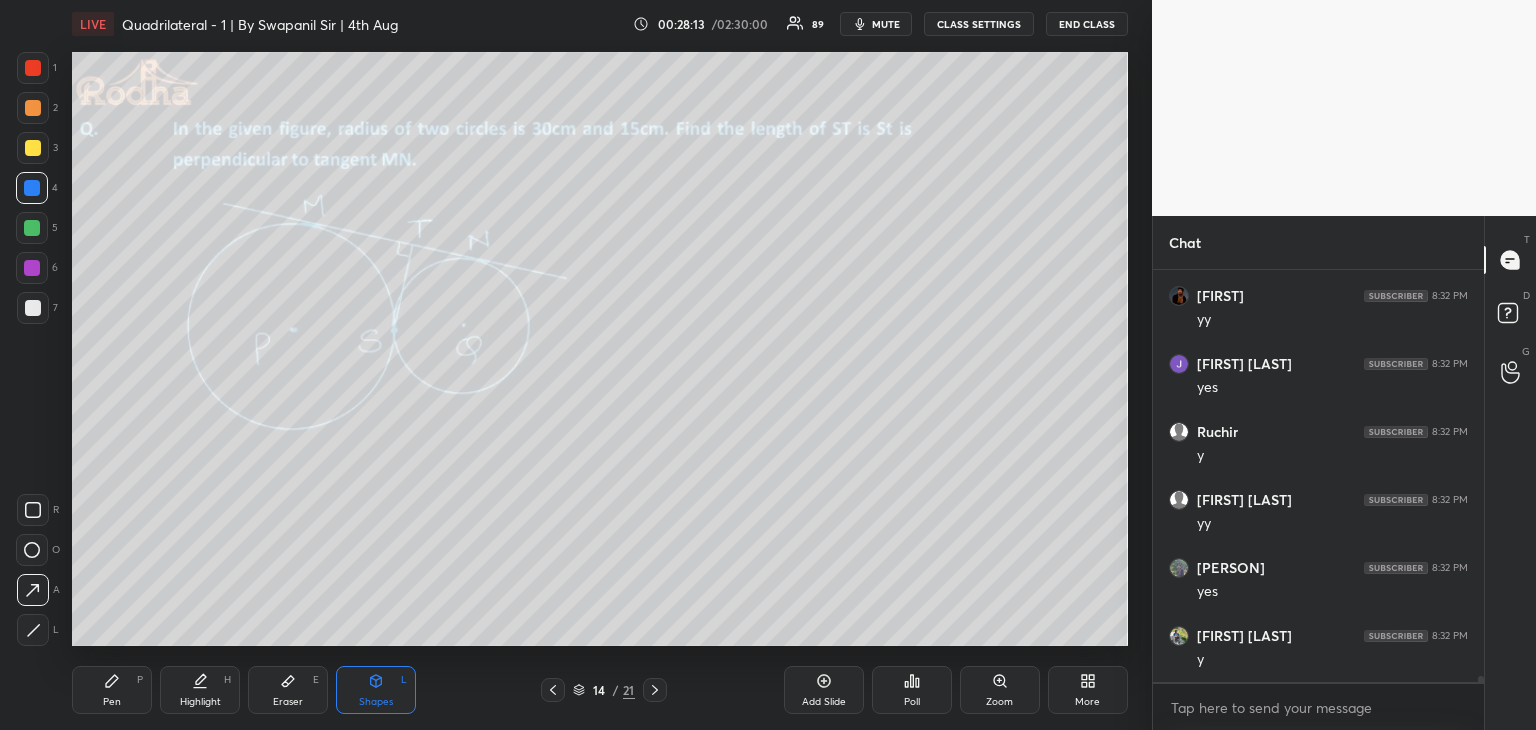 drag, startPoint x: 114, startPoint y: 698, endPoint x: 136, endPoint y: 661, distance: 43.046486 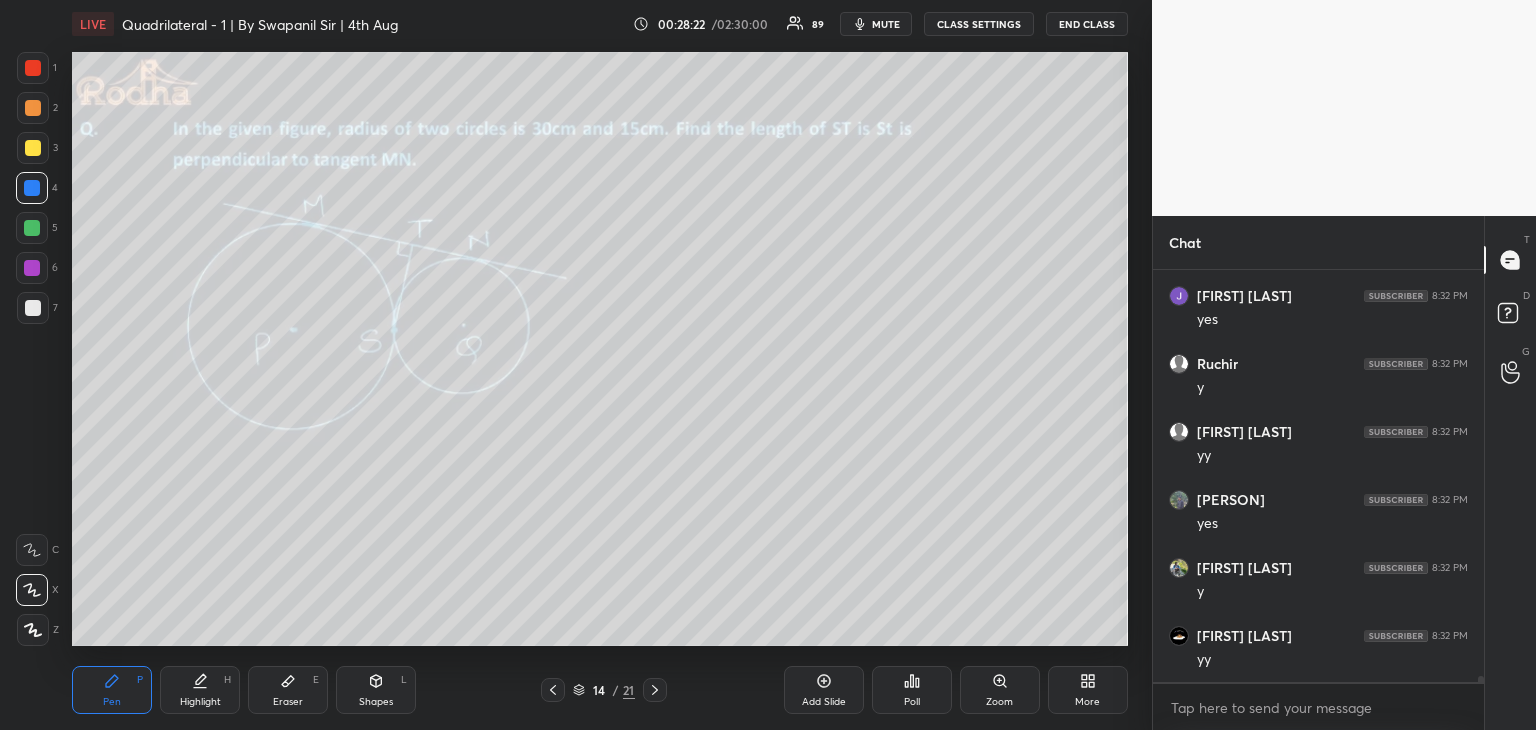 scroll, scrollTop: 29692, scrollLeft: 0, axis: vertical 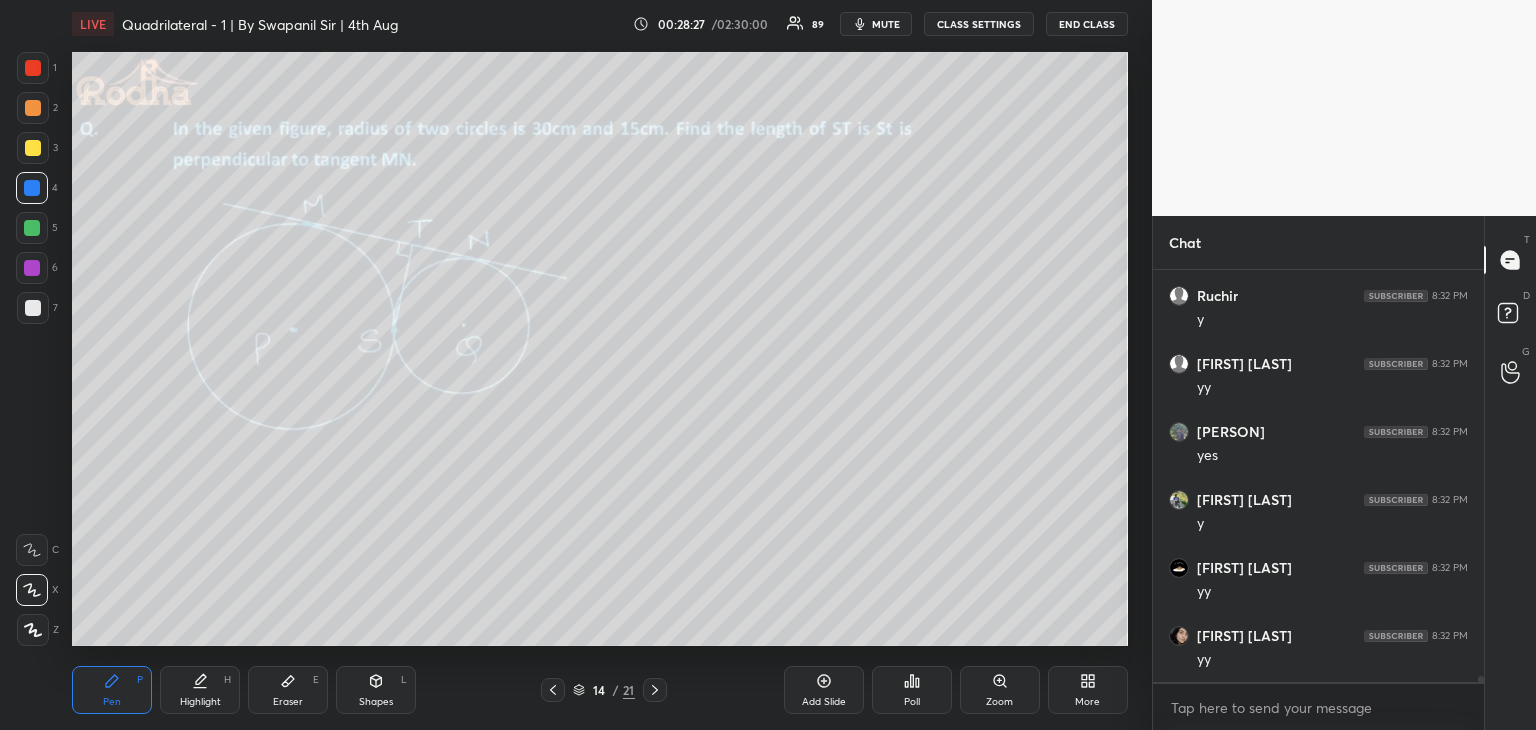 click at bounding box center (33, 148) 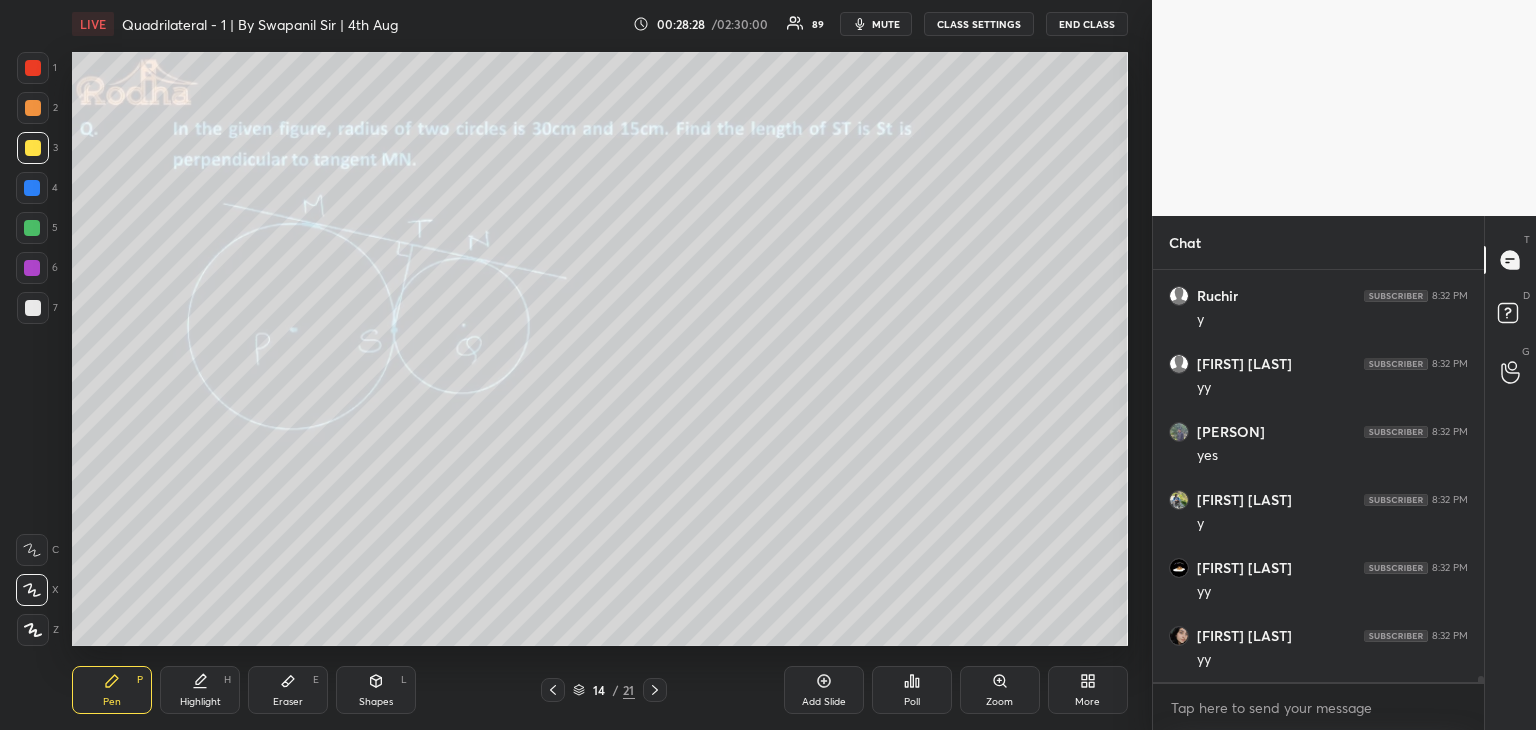 click at bounding box center [32, 550] 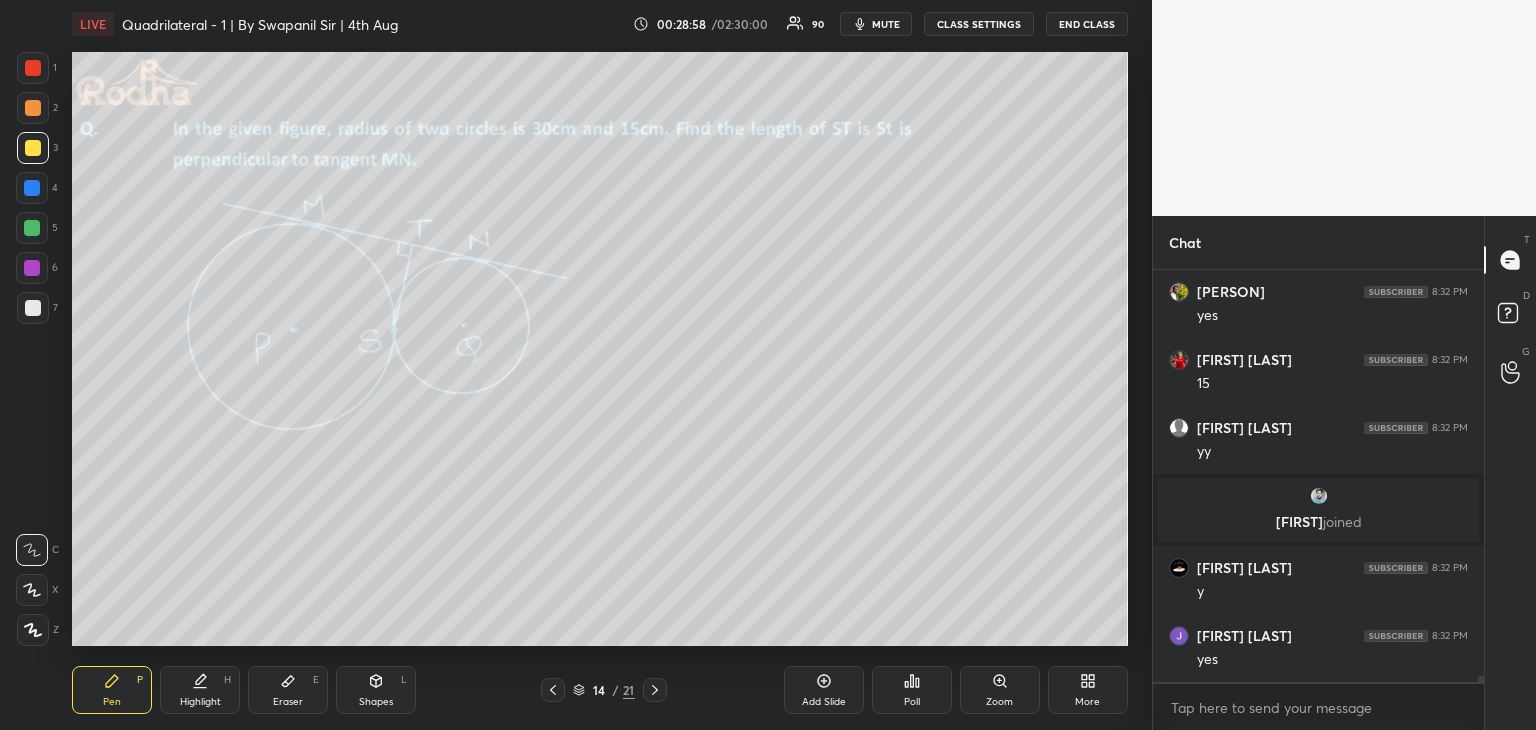 scroll, scrollTop: 28488, scrollLeft: 0, axis: vertical 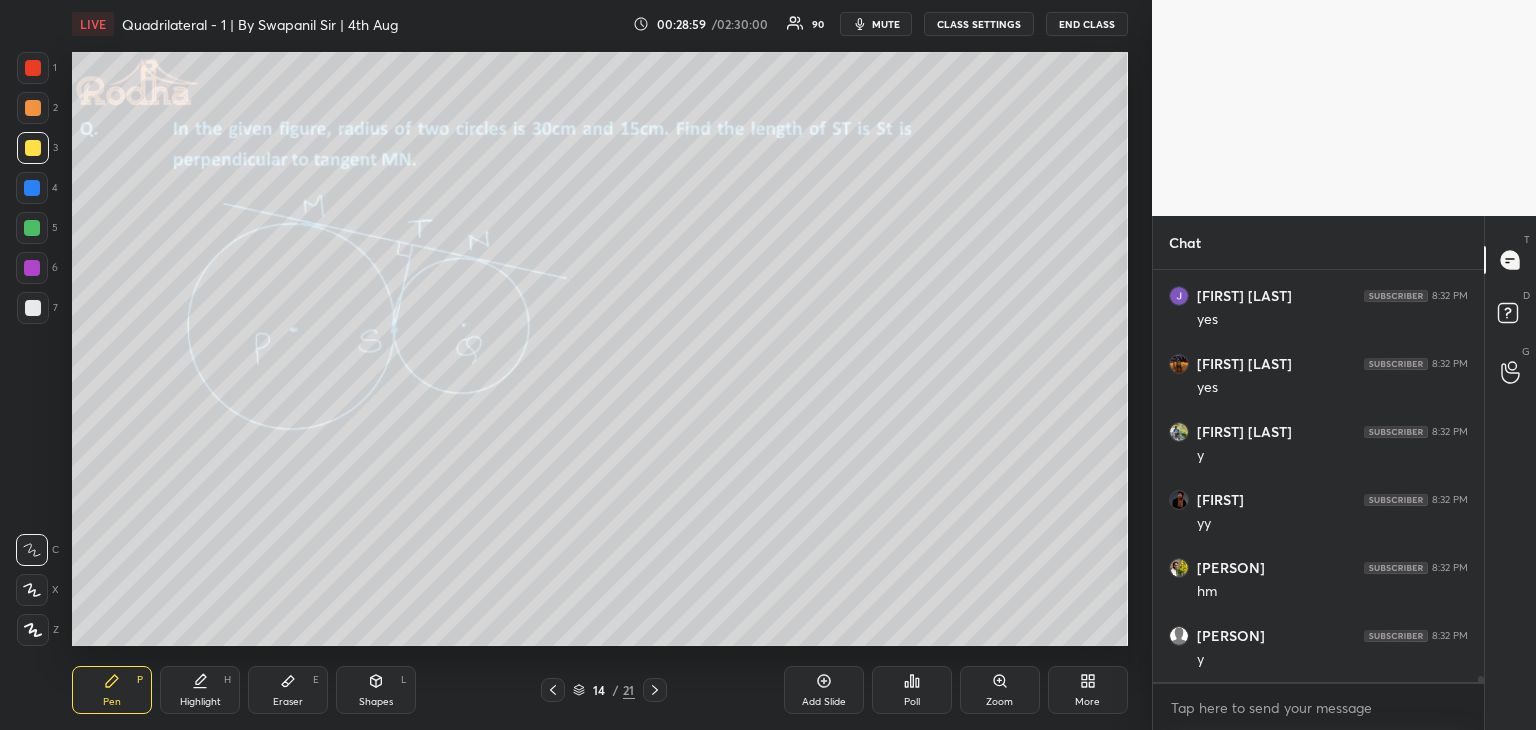 click at bounding box center [33, 308] 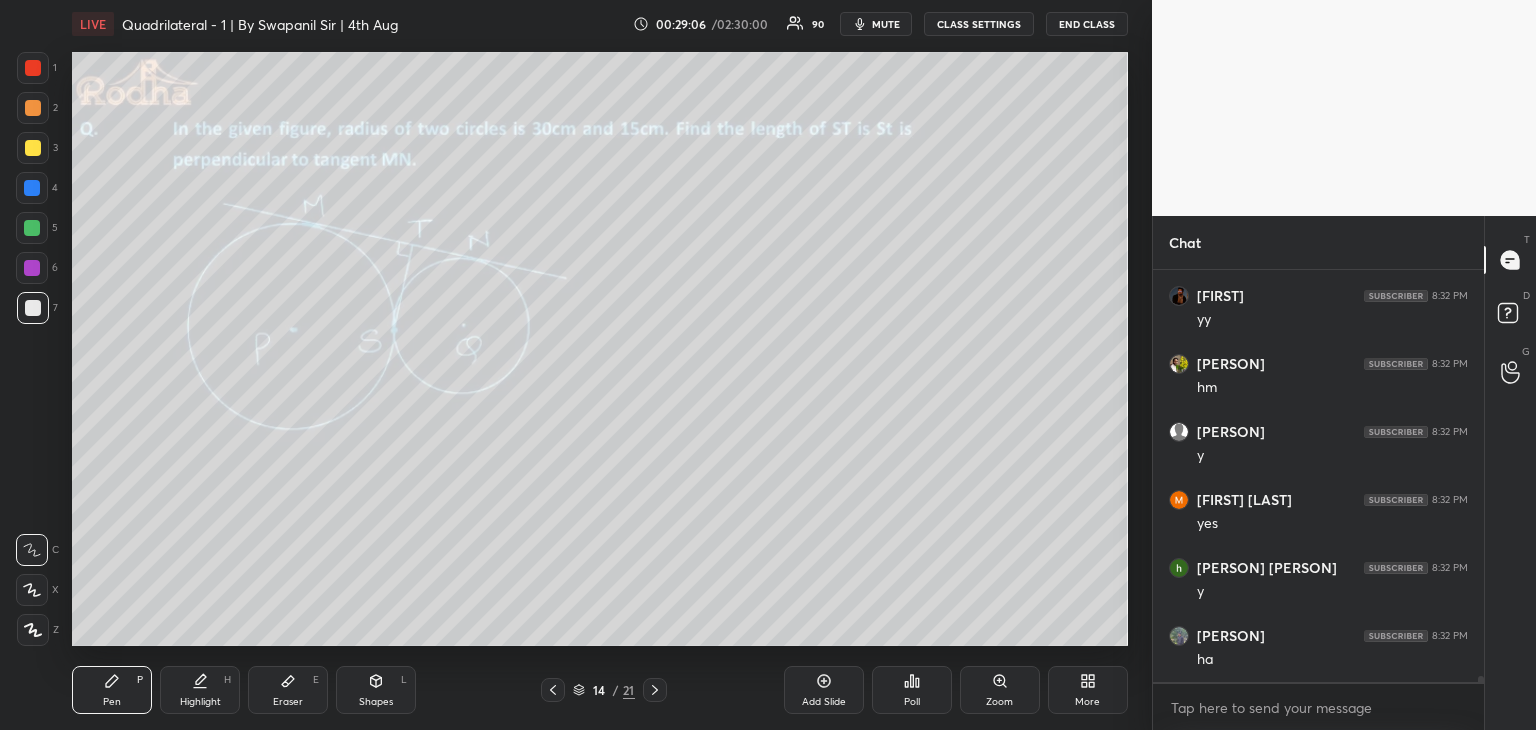 scroll, scrollTop: 28964, scrollLeft: 0, axis: vertical 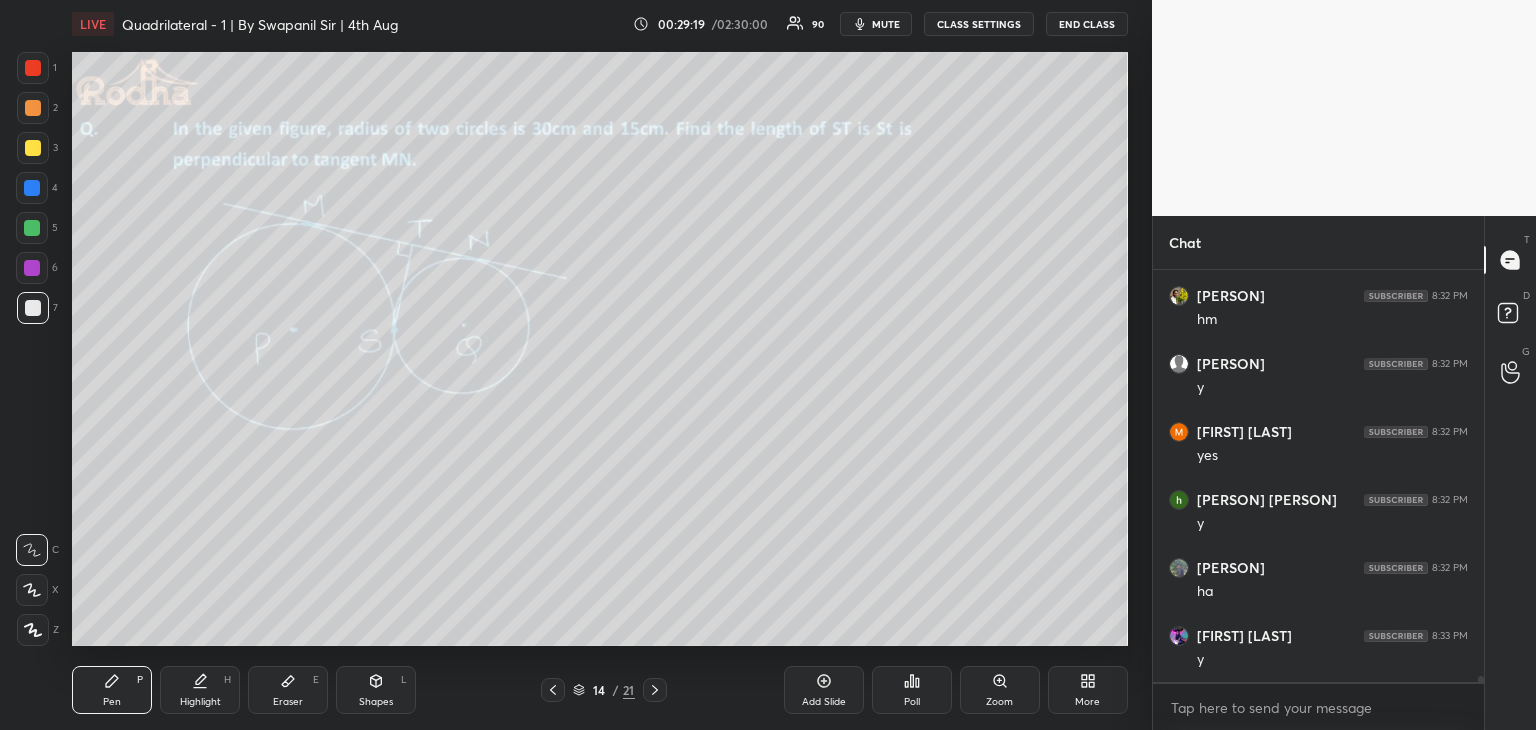 drag, startPoint x: 361, startPoint y: 684, endPoint x: 354, endPoint y: 666, distance: 19.313208 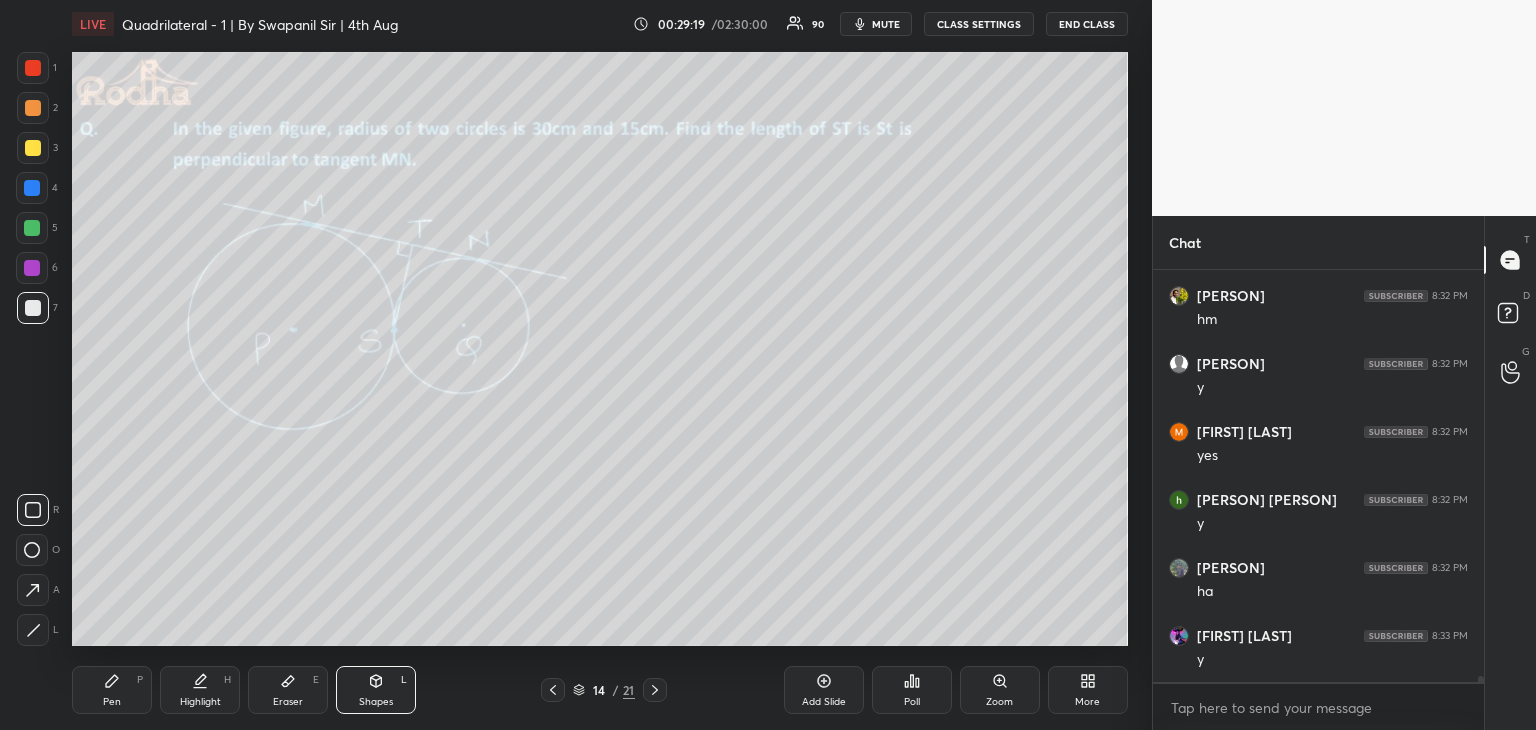 click 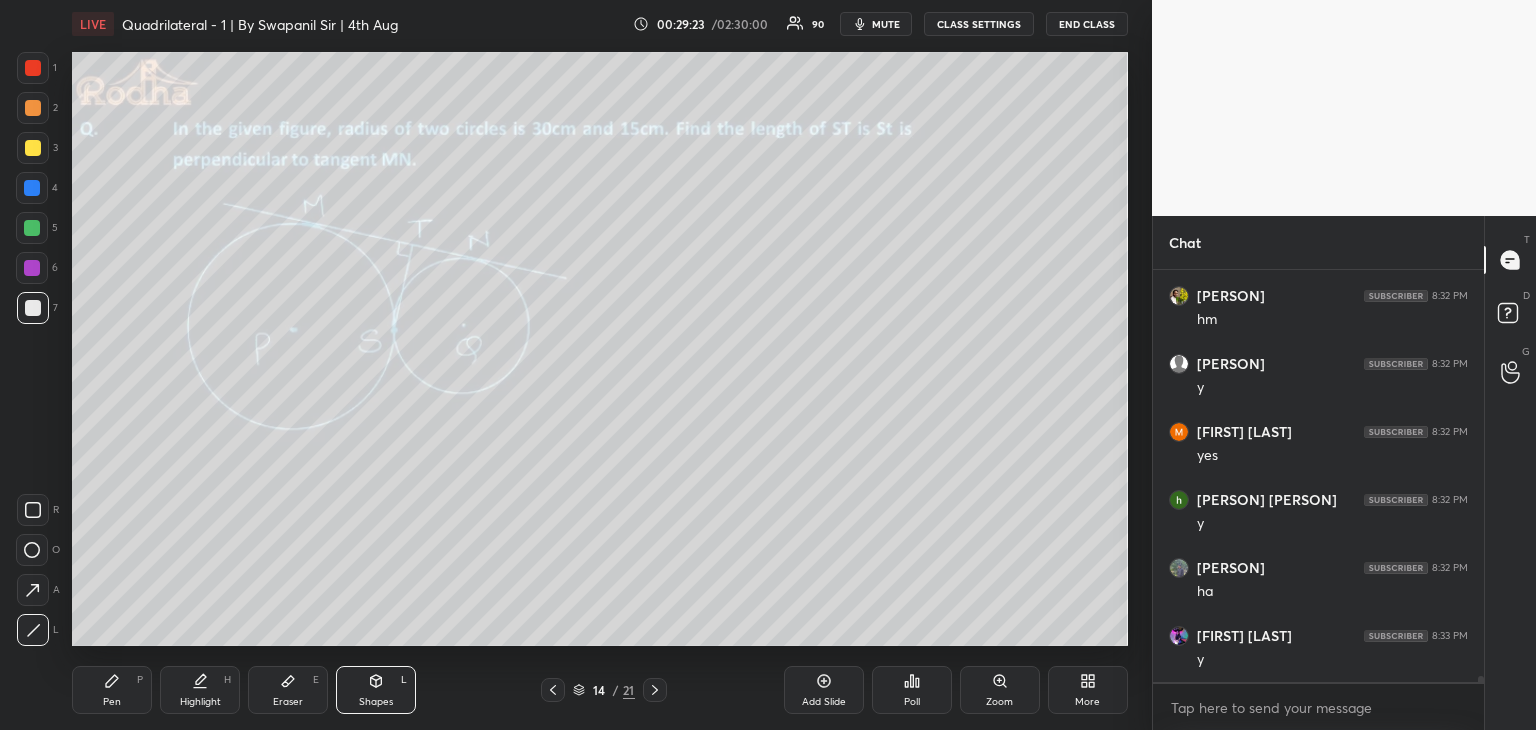 click on "Pen" at bounding box center (112, 702) 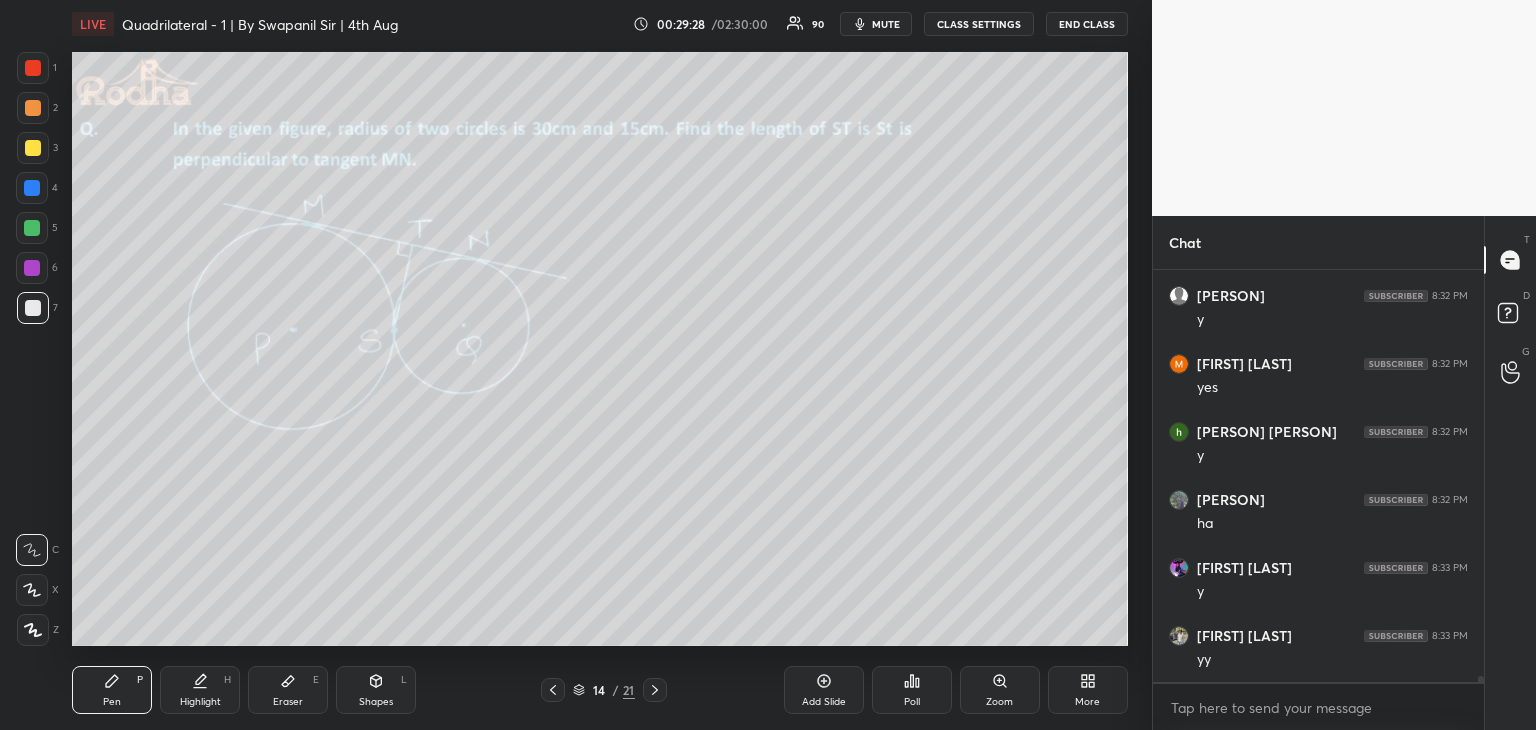 scroll, scrollTop: 29100, scrollLeft: 0, axis: vertical 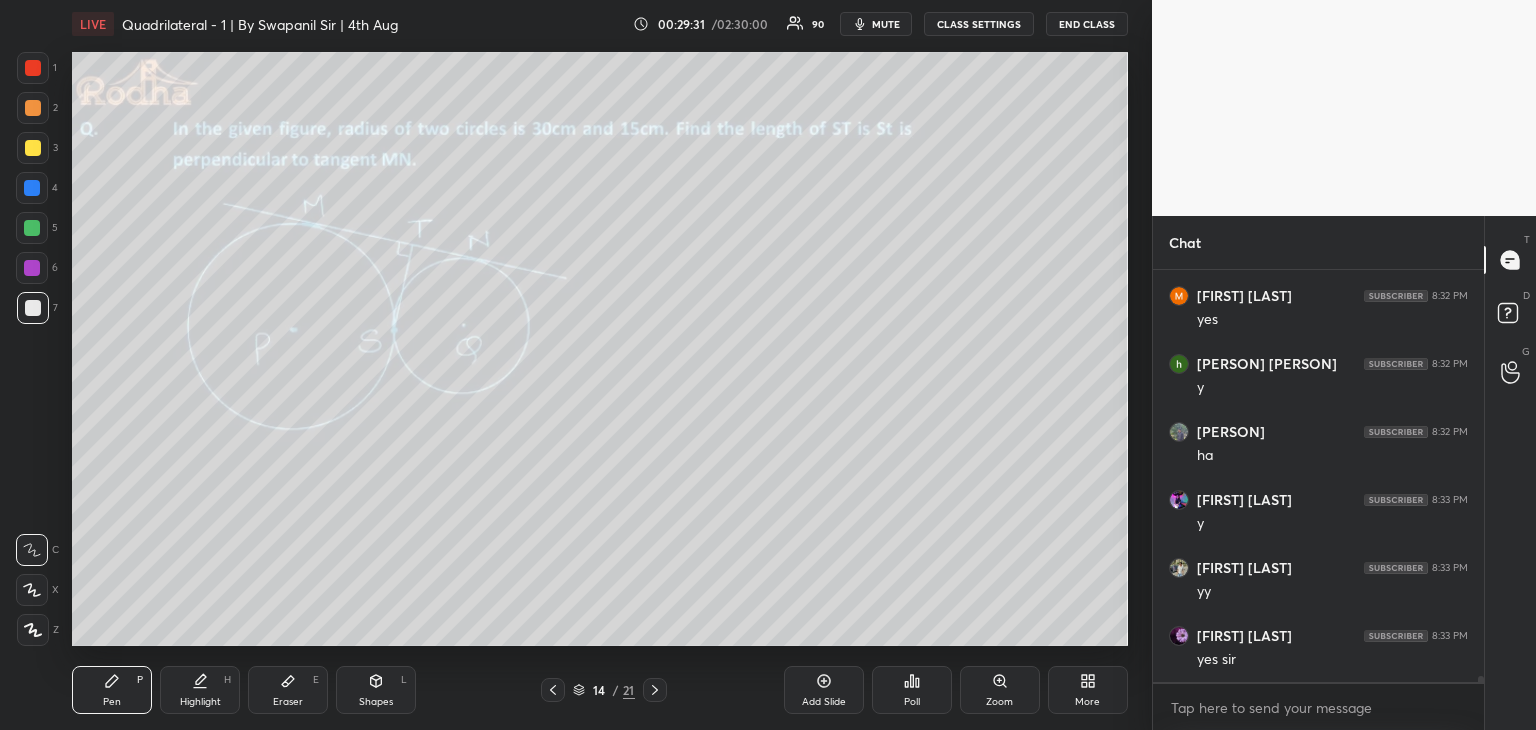 click on "Eraser E" at bounding box center (288, 690) 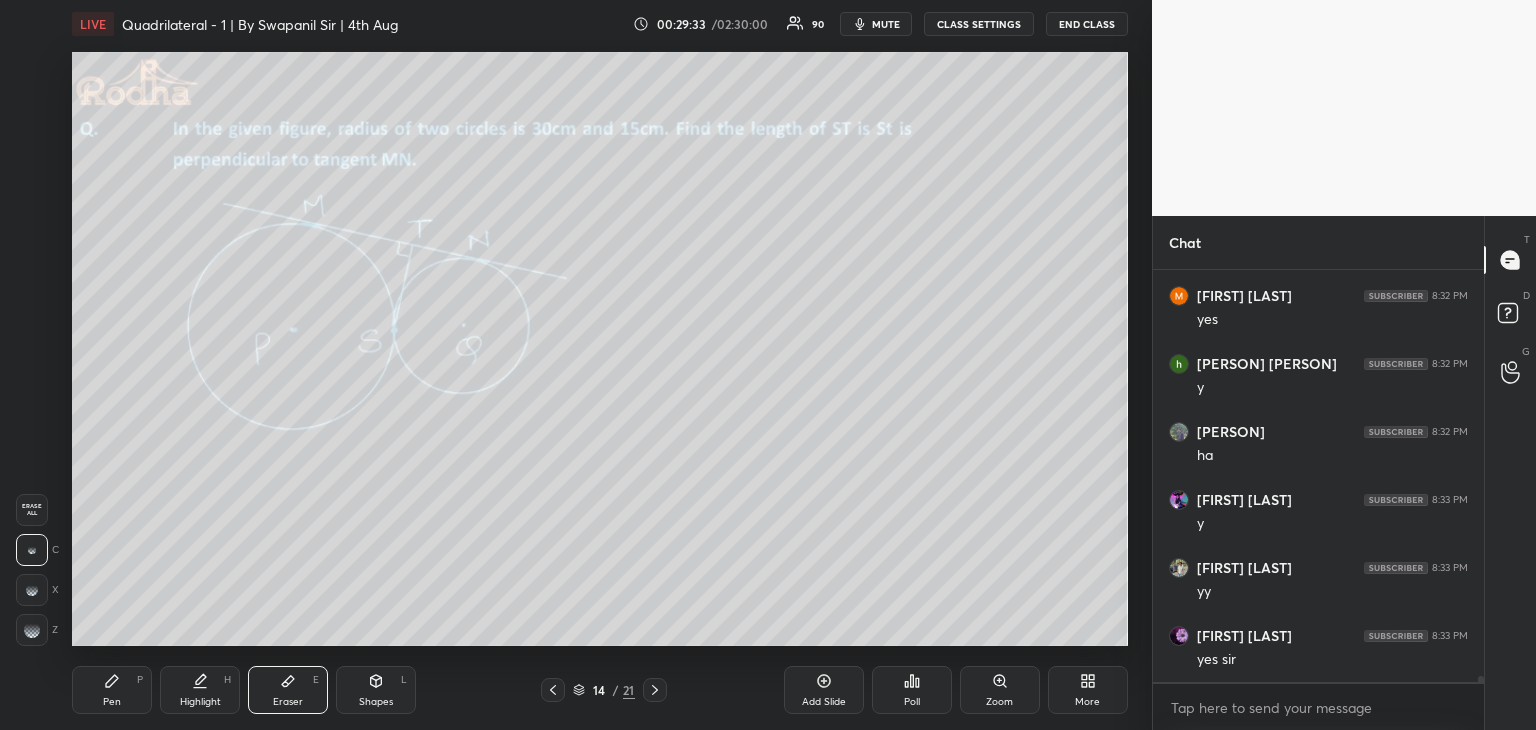 click on "Pen P" at bounding box center (112, 690) 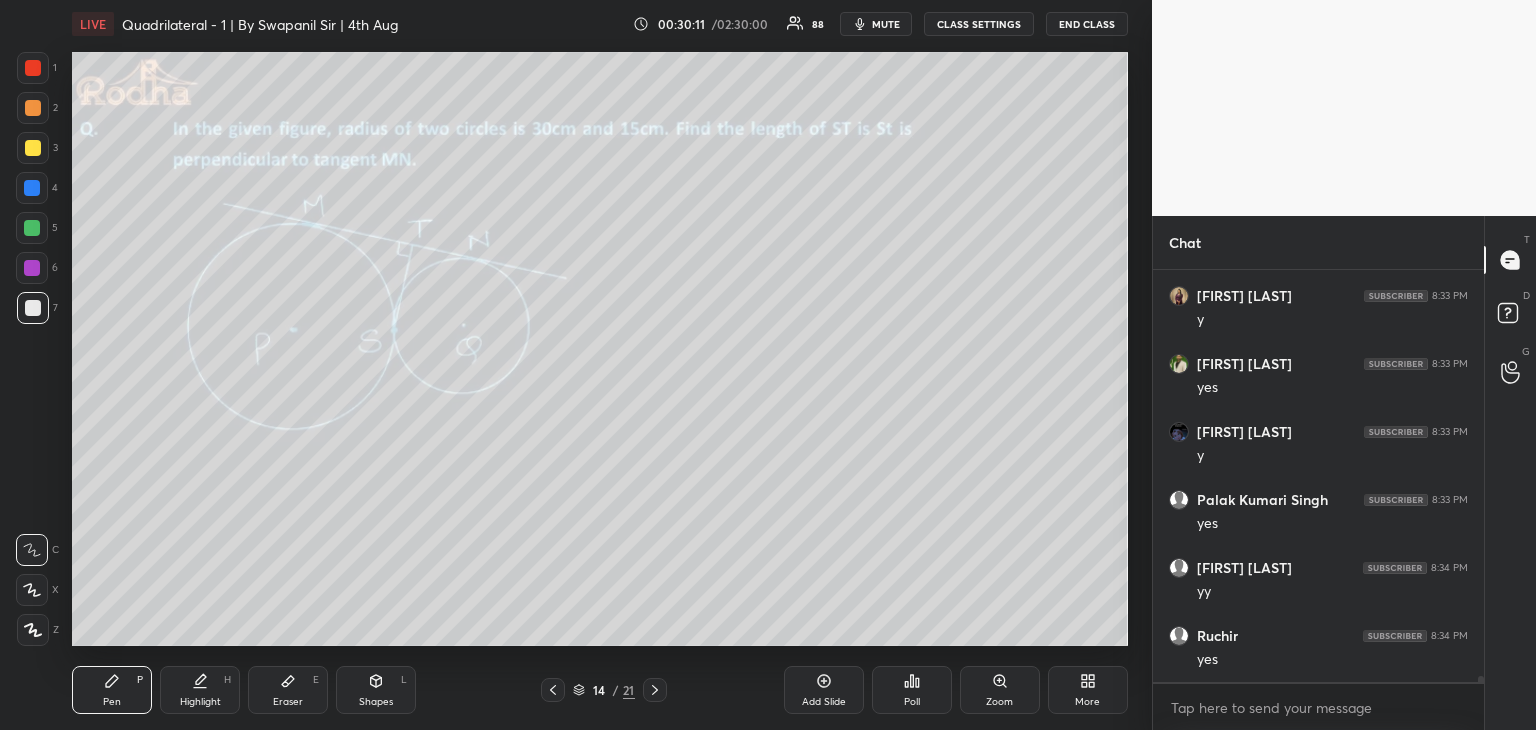 scroll, scrollTop: 30206, scrollLeft: 0, axis: vertical 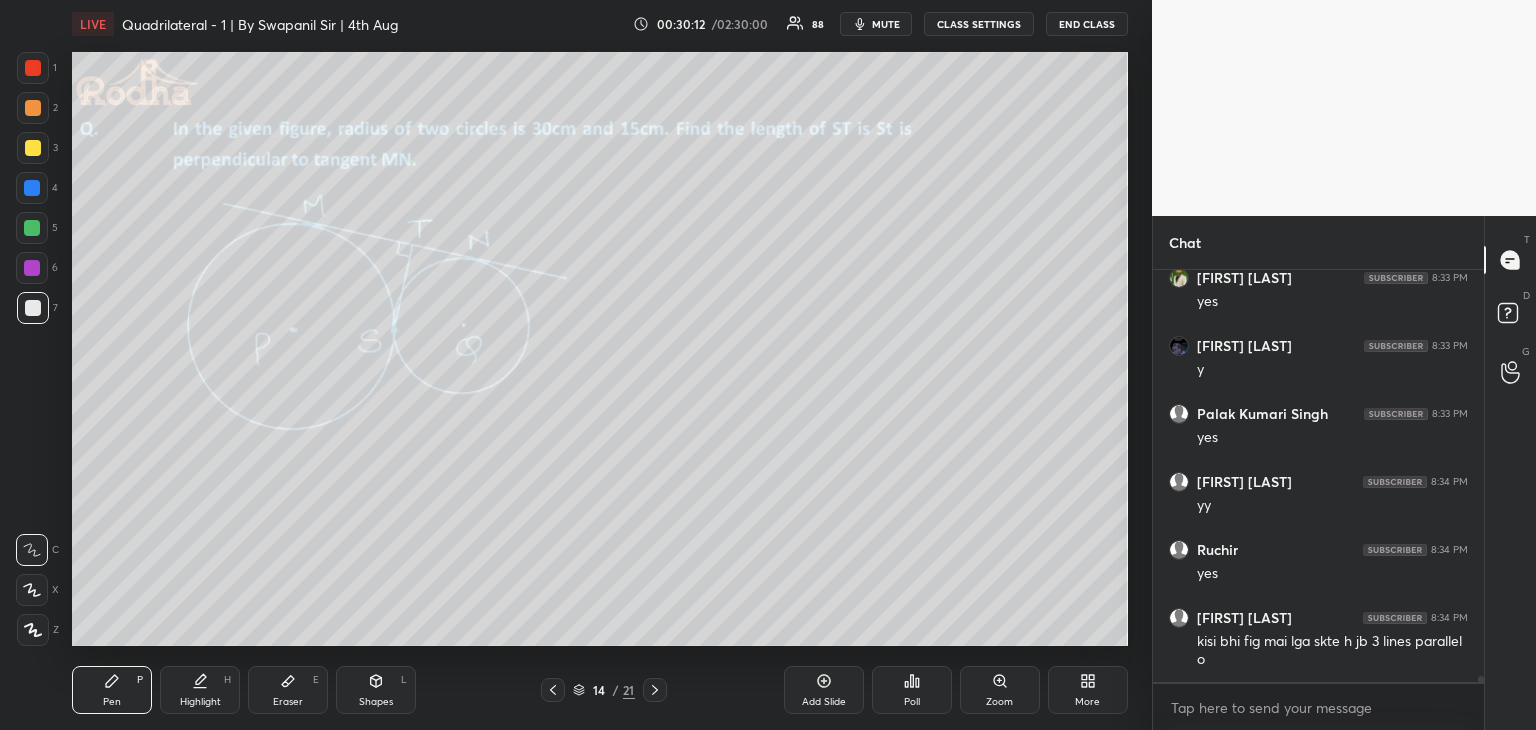 drag, startPoint x: 35, startPoint y: 66, endPoint x: 69, endPoint y: 87, distance: 39.962482 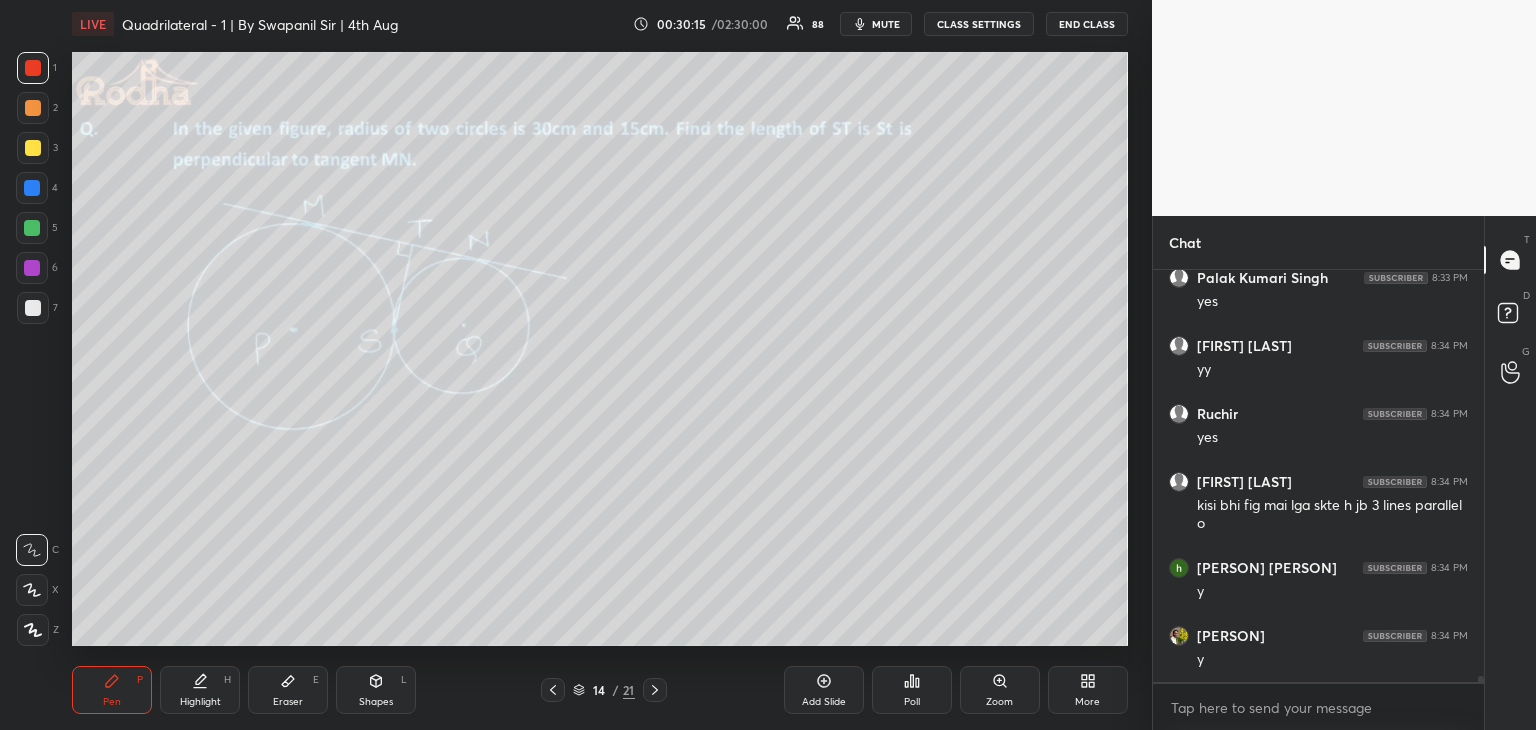 scroll, scrollTop: 30414, scrollLeft: 0, axis: vertical 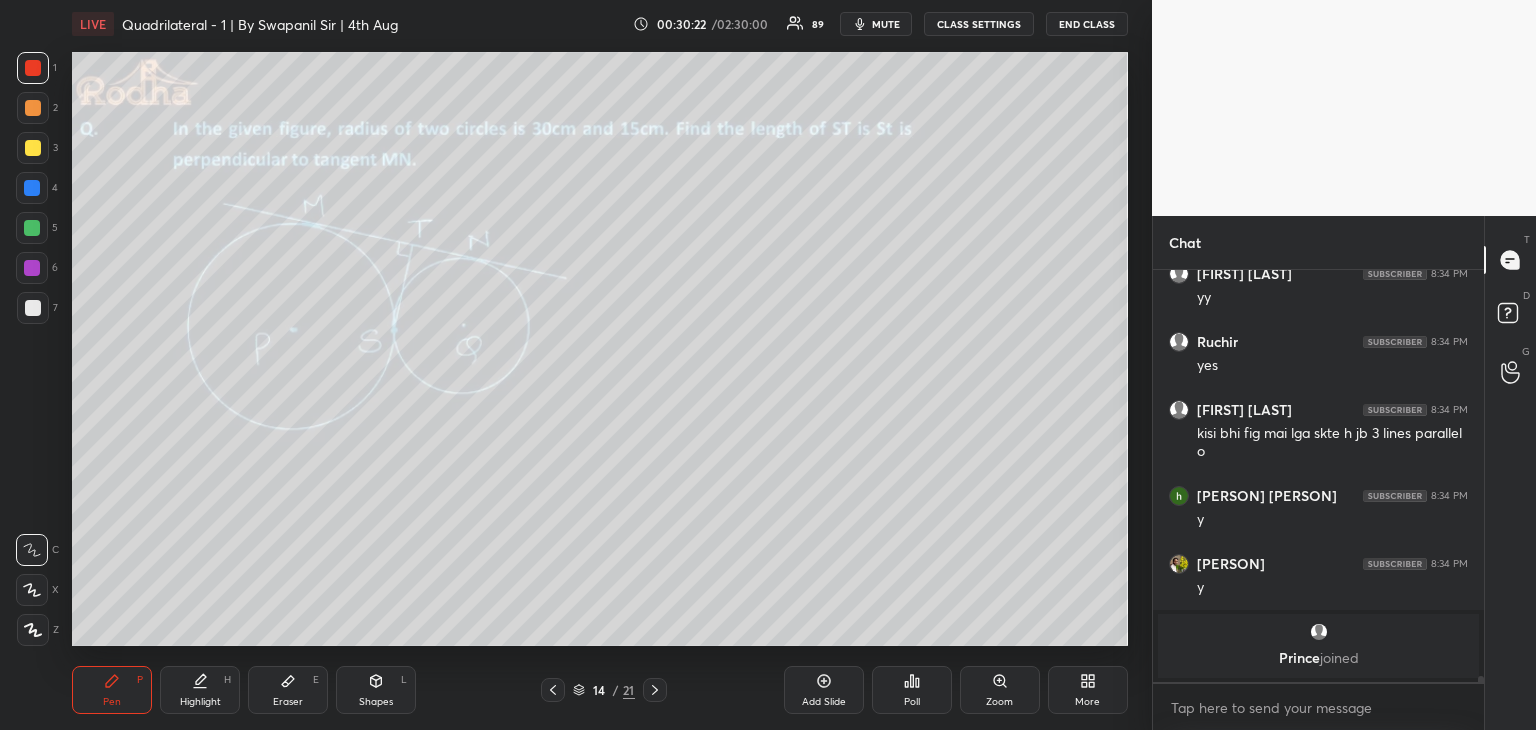 drag, startPoint x: 295, startPoint y: 691, endPoint x: 343, endPoint y: 650, distance: 63.126858 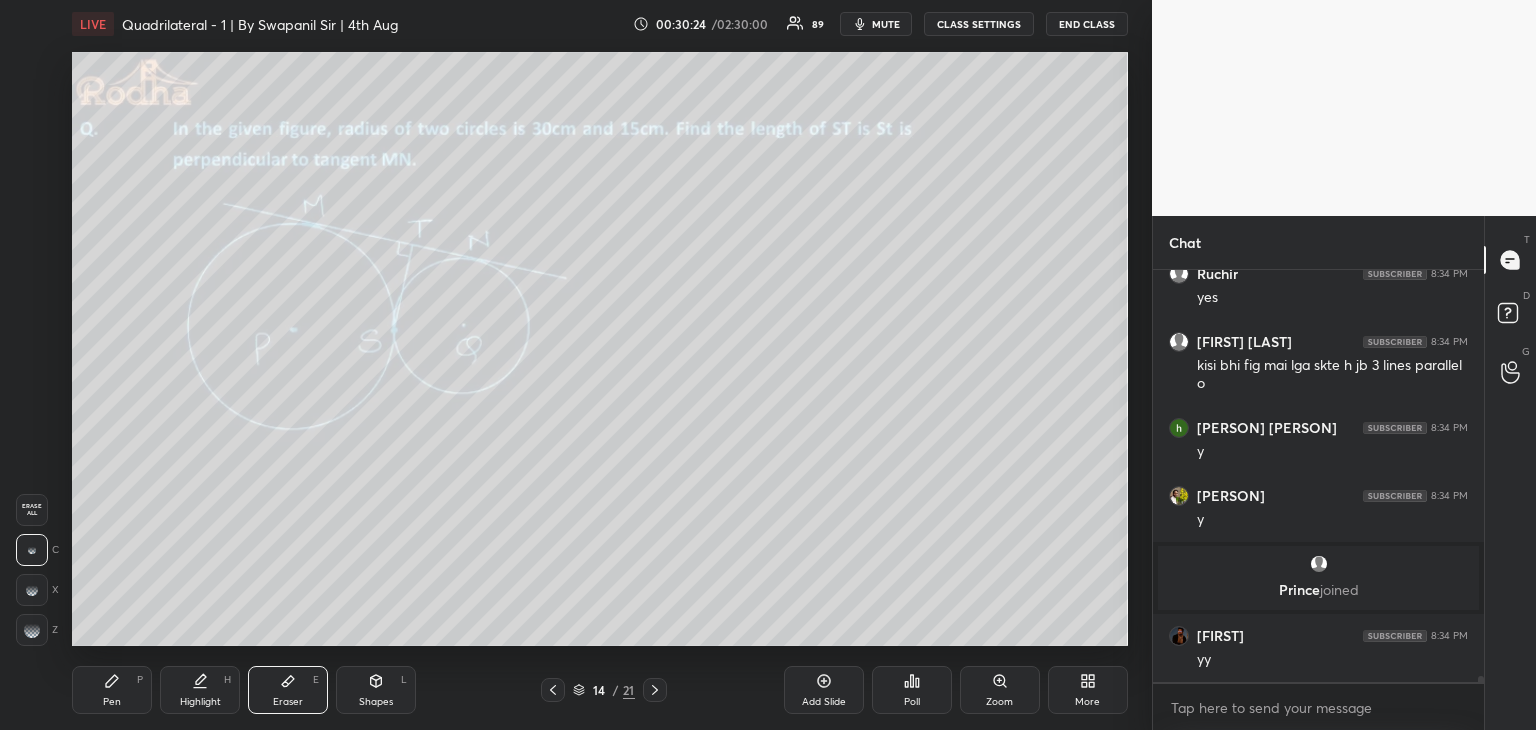 scroll, scrollTop: 29970, scrollLeft: 0, axis: vertical 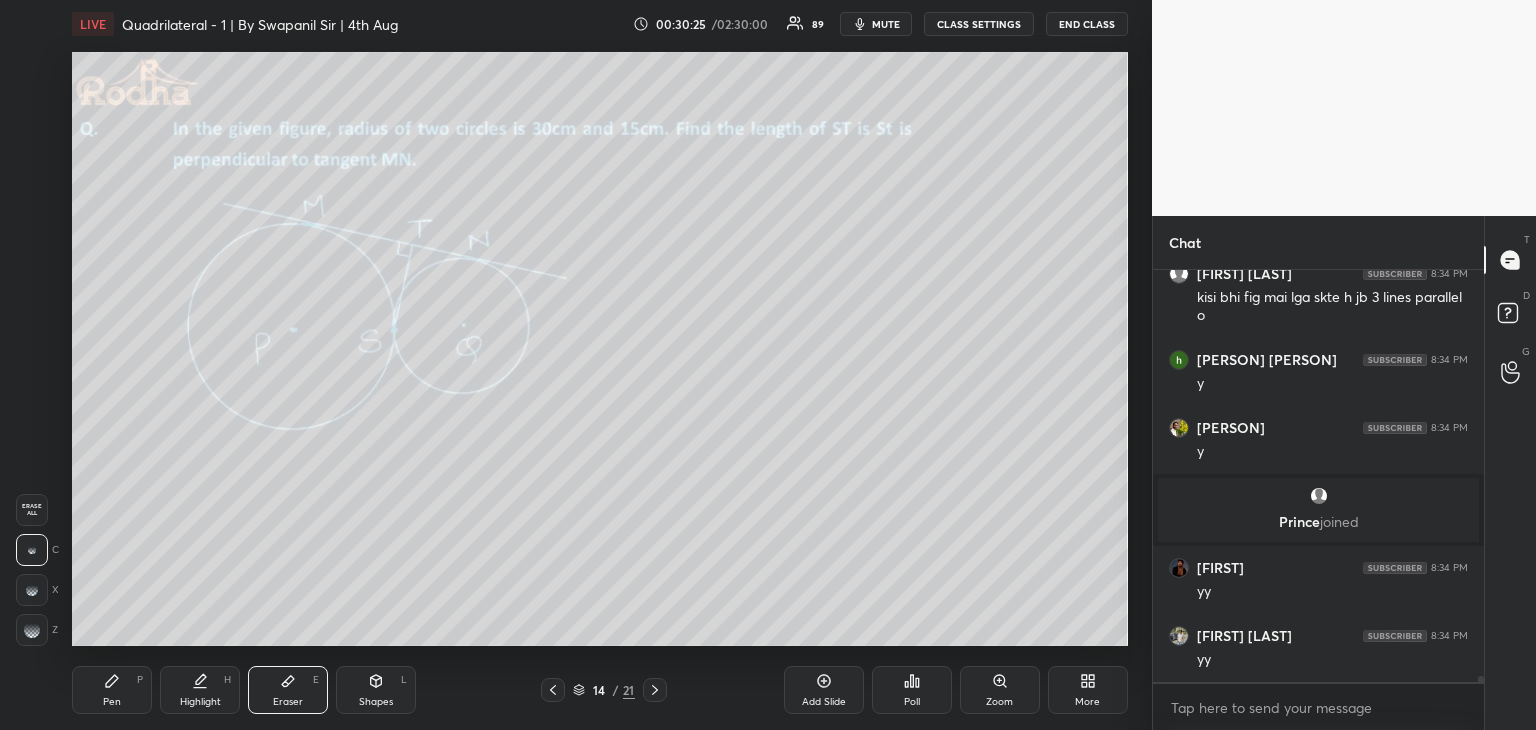 drag, startPoint x: 120, startPoint y: 693, endPoint x: 150, endPoint y: 648, distance: 54.08327 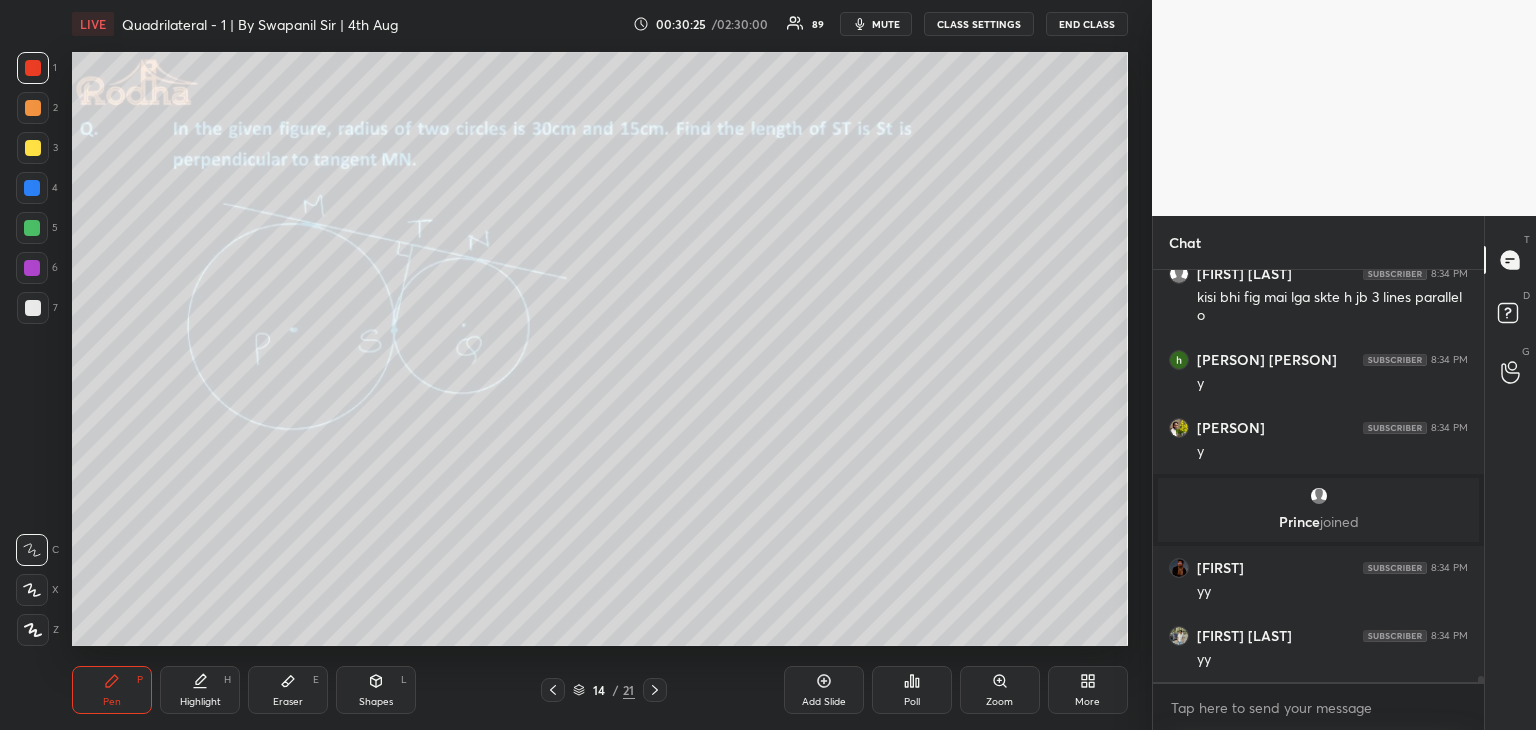 scroll, scrollTop: 30174, scrollLeft: 0, axis: vertical 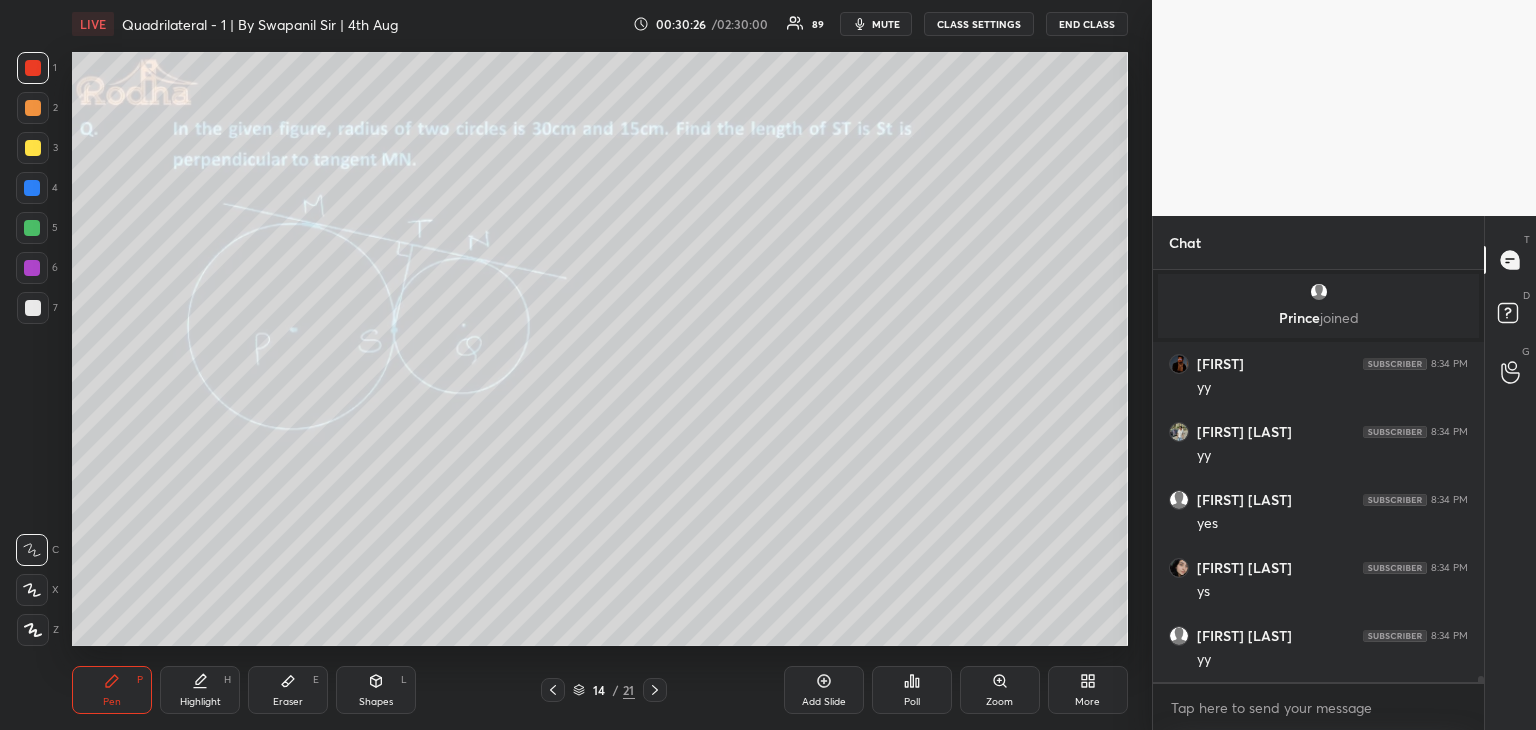 drag, startPoint x: 31, startPoint y: 306, endPoint x: 54, endPoint y: 298, distance: 24.351591 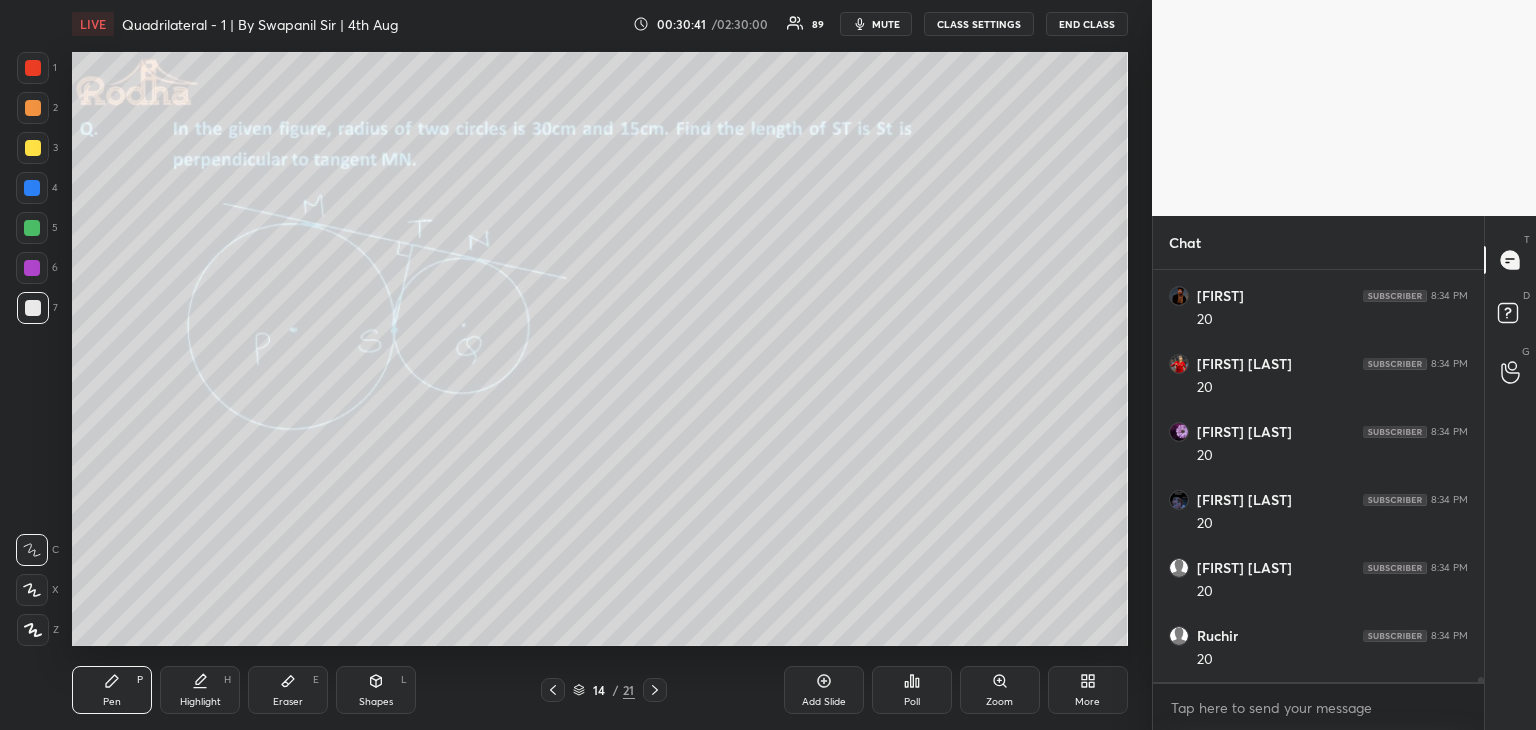 scroll, scrollTop: 31330, scrollLeft: 0, axis: vertical 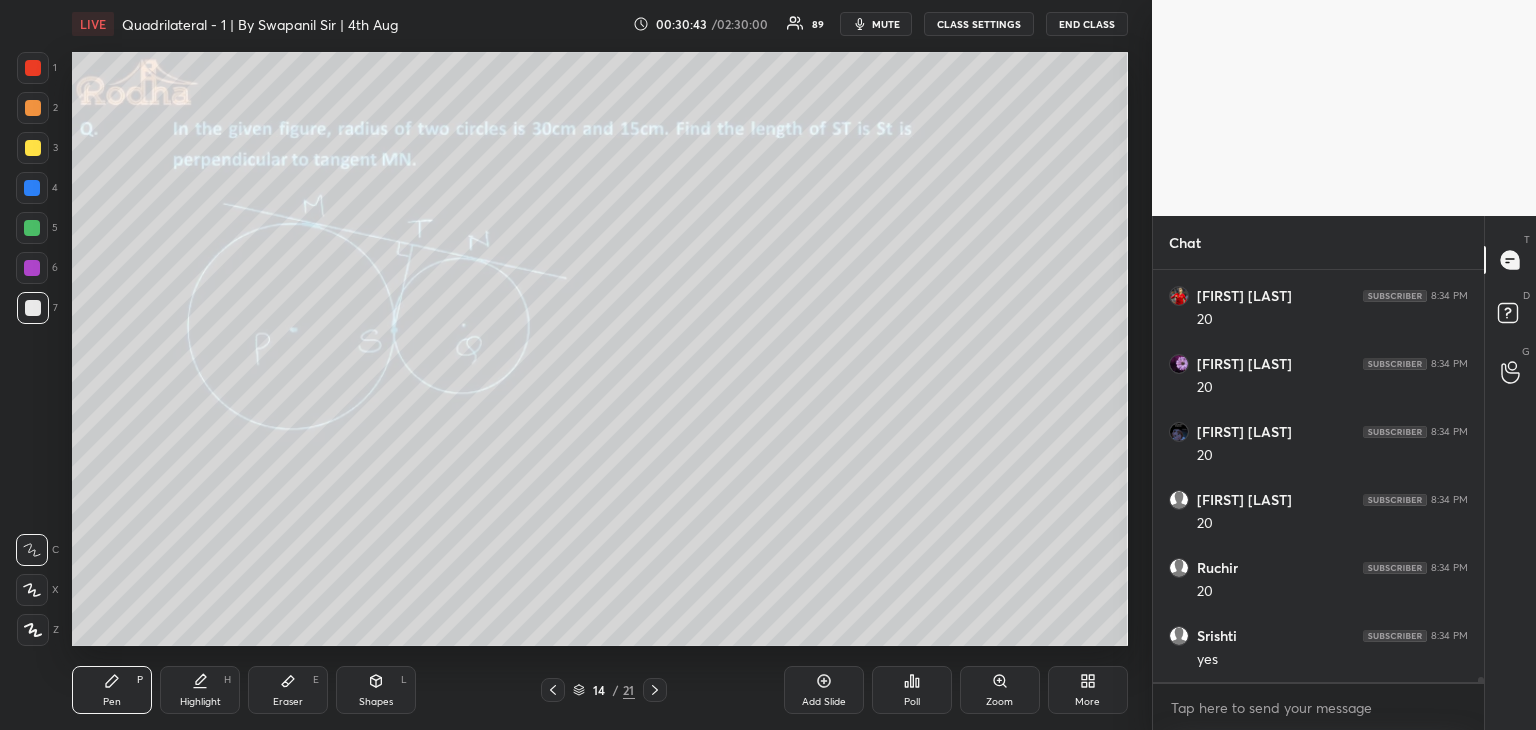 click on "Eraser E" at bounding box center (288, 690) 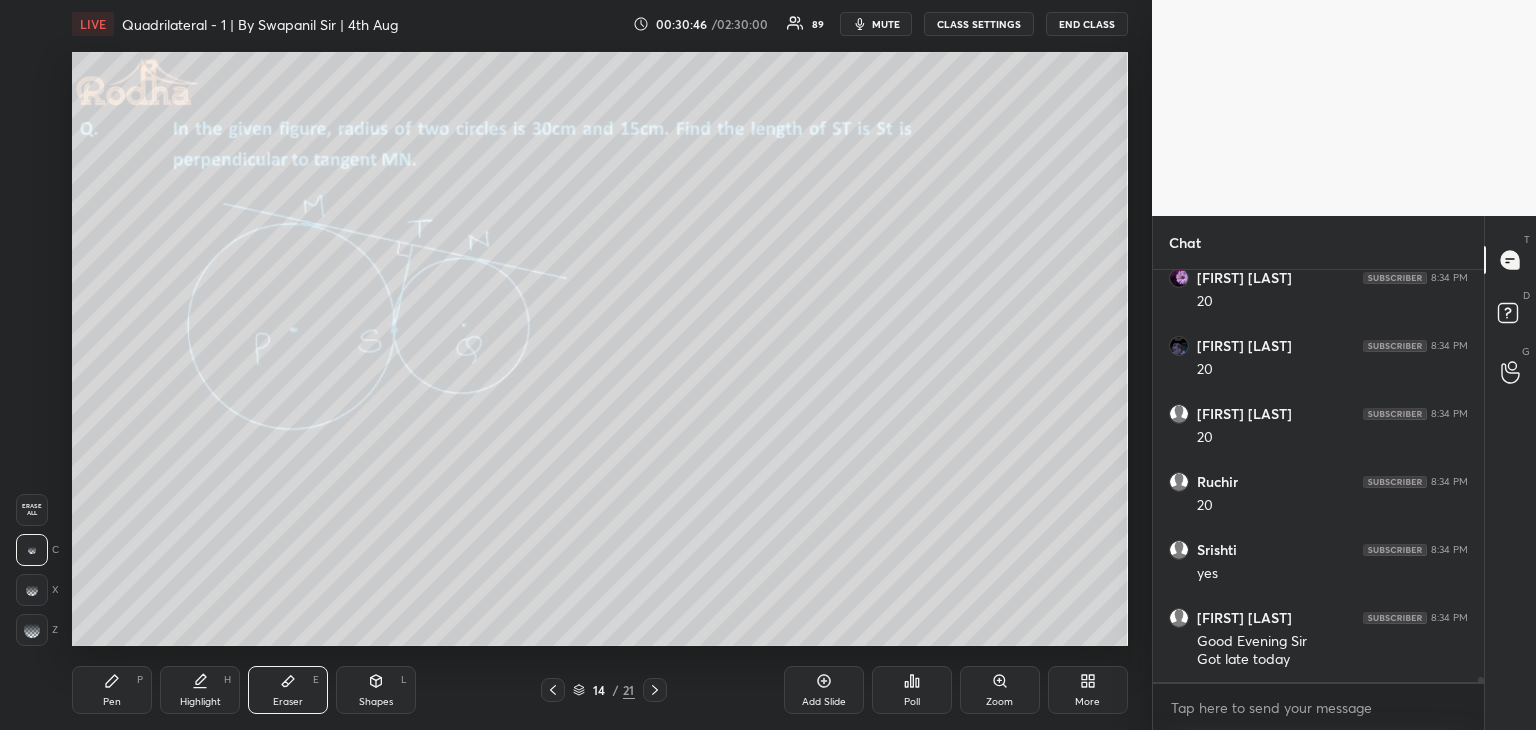 scroll, scrollTop: 31488, scrollLeft: 0, axis: vertical 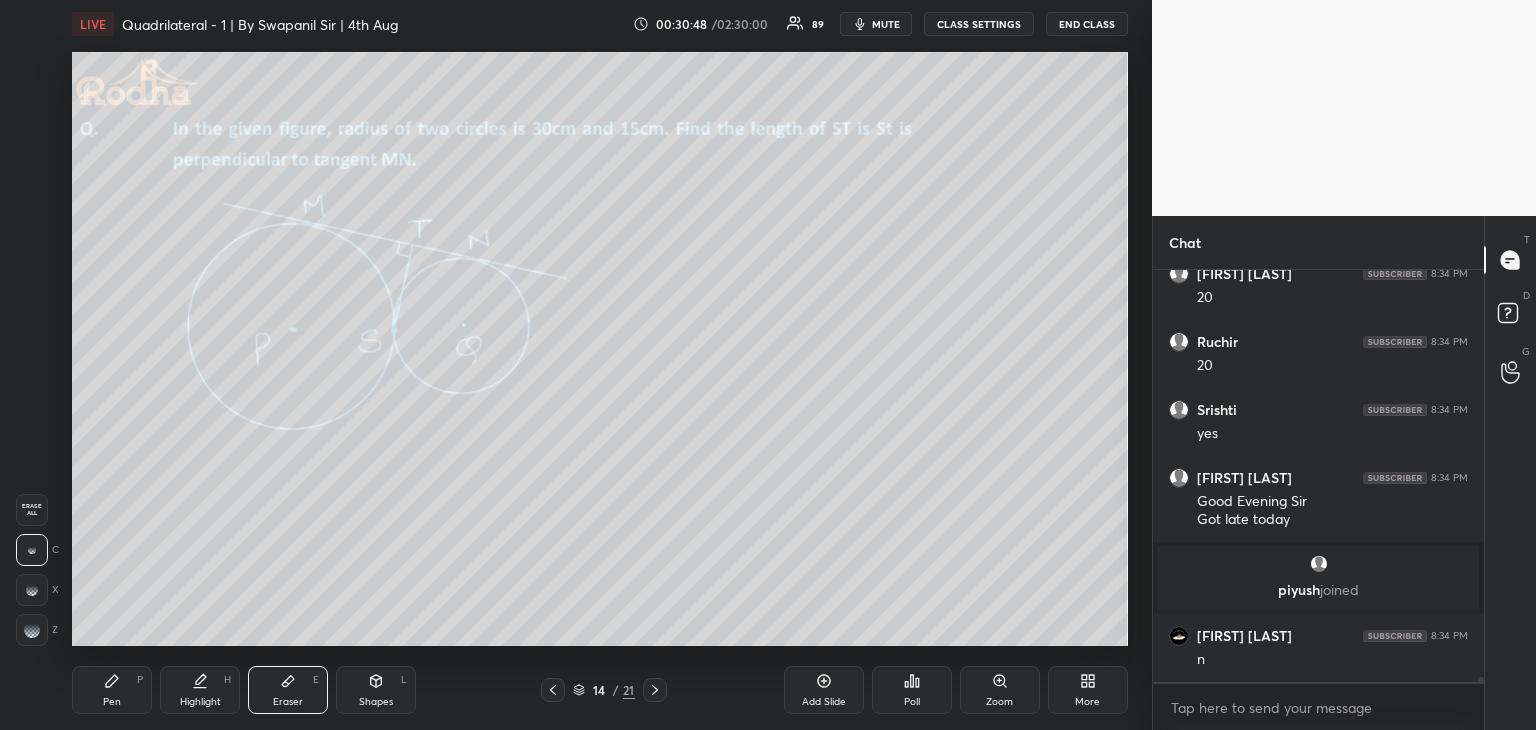 drag, startPoint x: 40, startPoint y: 629, endPoint x: 60, endPoint y: 623, distance: 20.880613 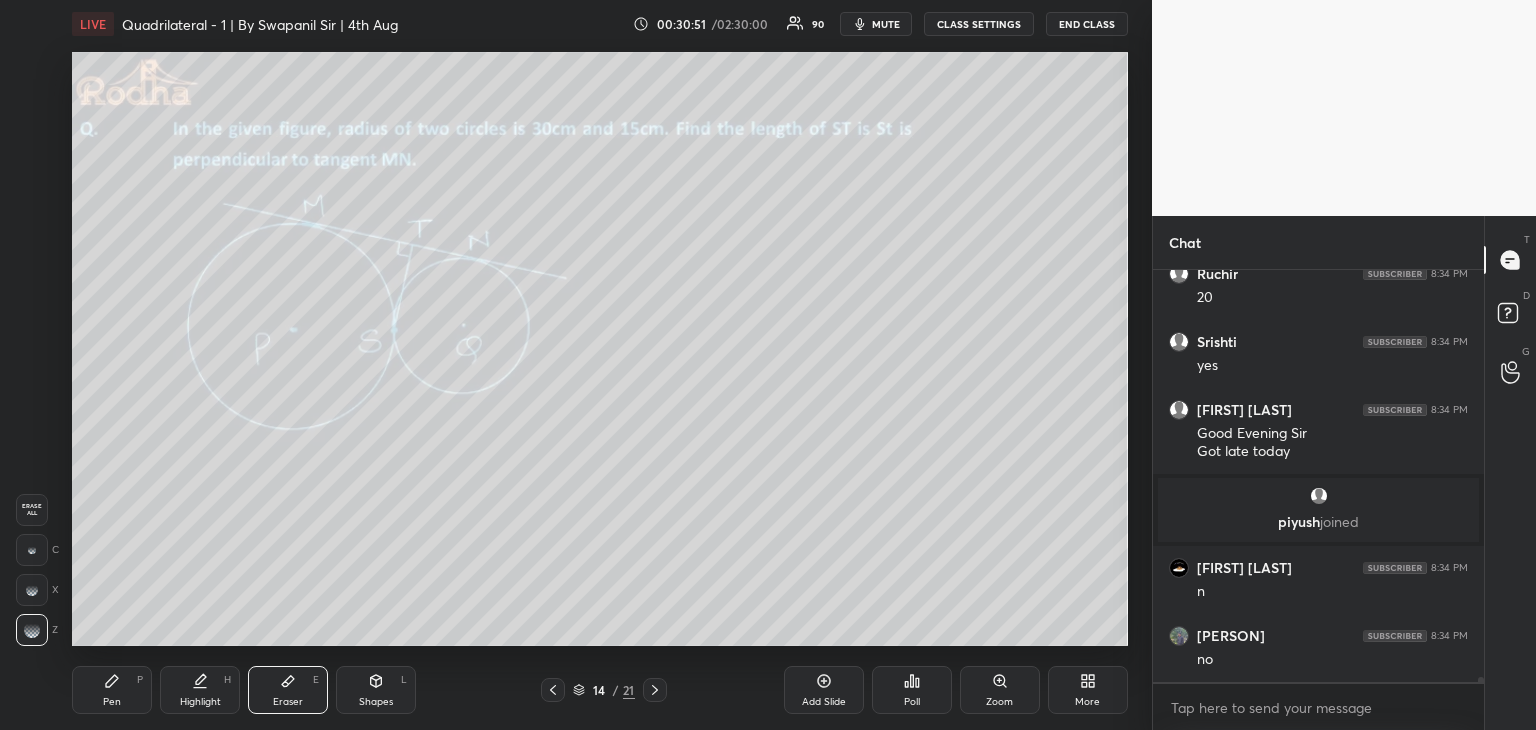 scroll, scrollTop: 31238, scrollLeft: 0, axis: vertical 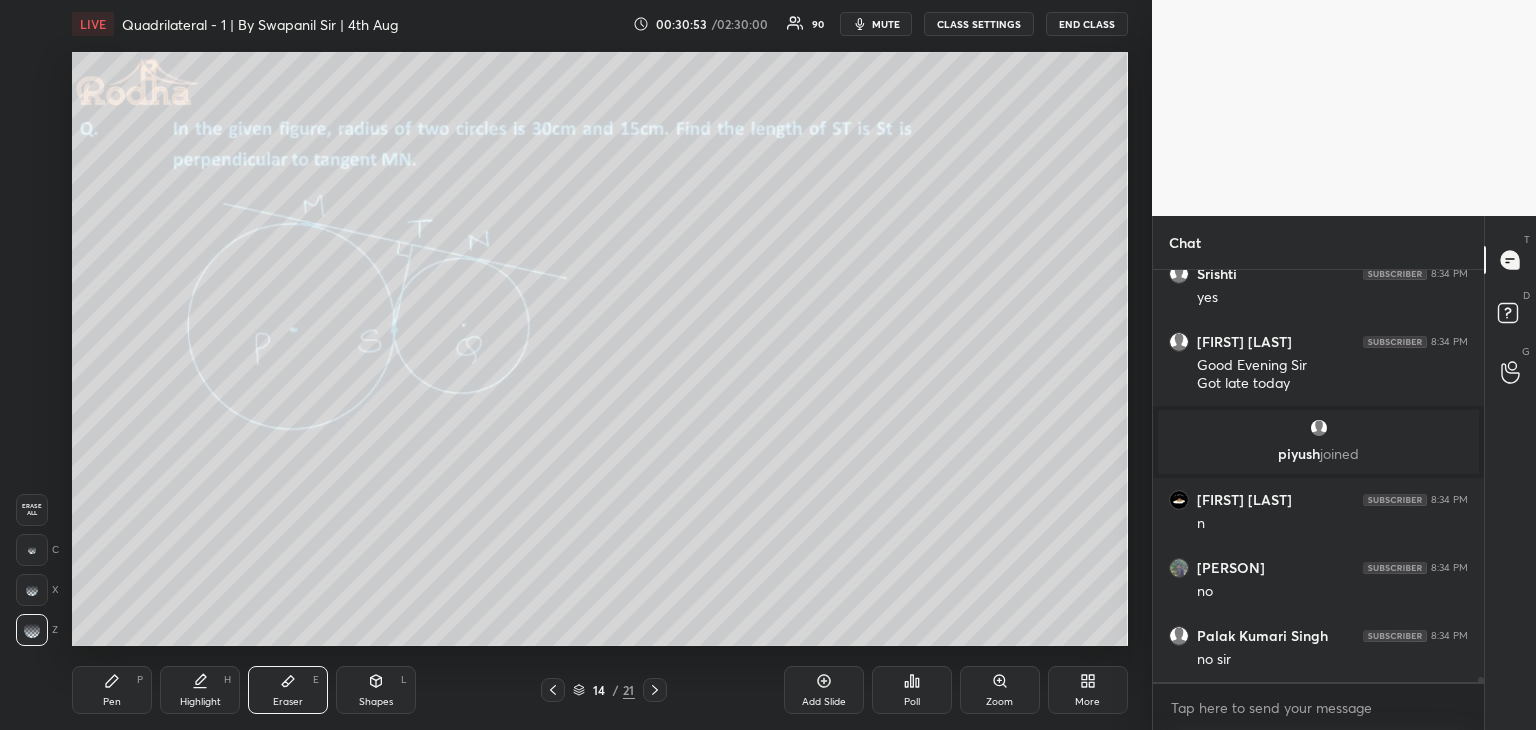 drag, startPoint x: 108, startPoint y: 701, endPoint x: 200, endPoint y: 660, distance: 100.72239 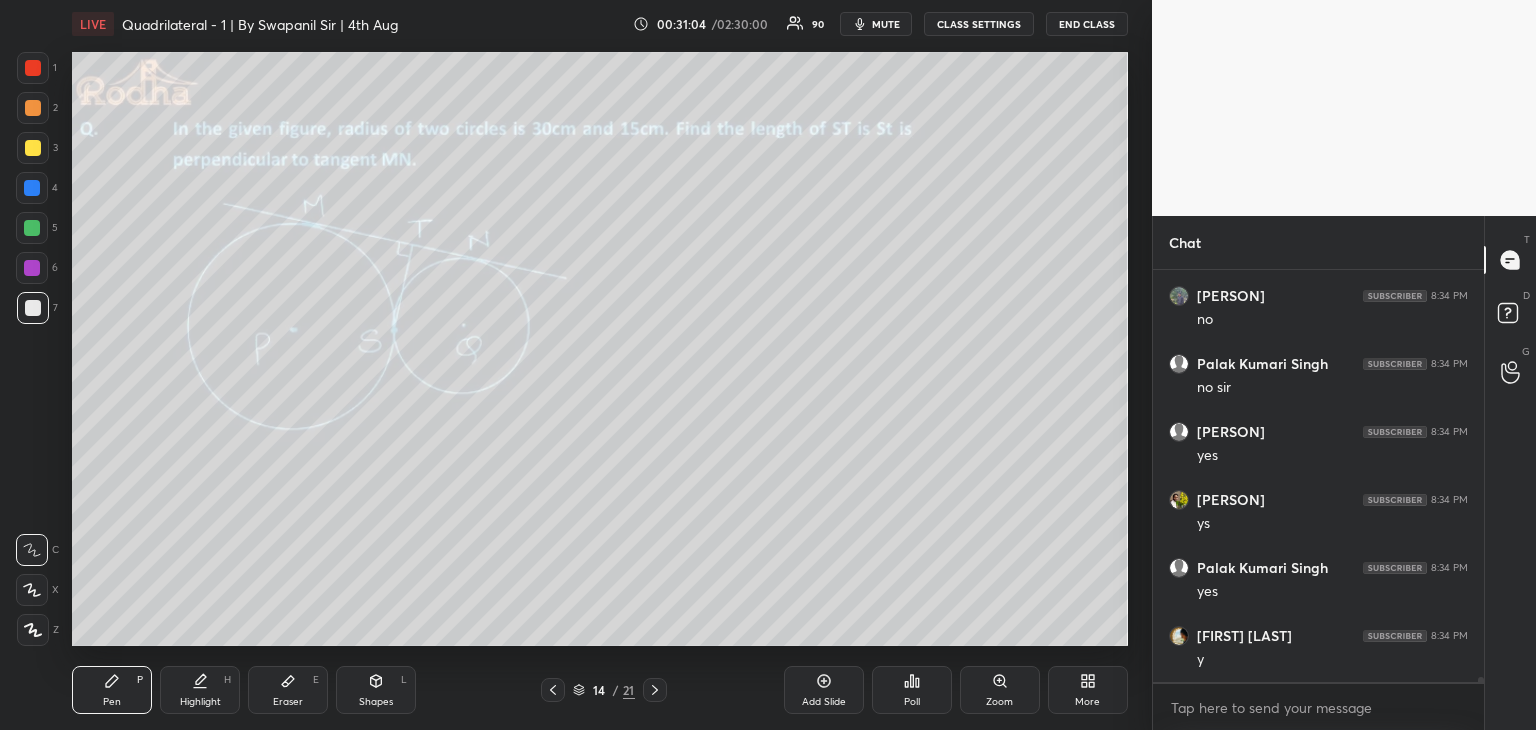 scroll, scrollTop: 31578, scrollLeft: 0, axis: vertical 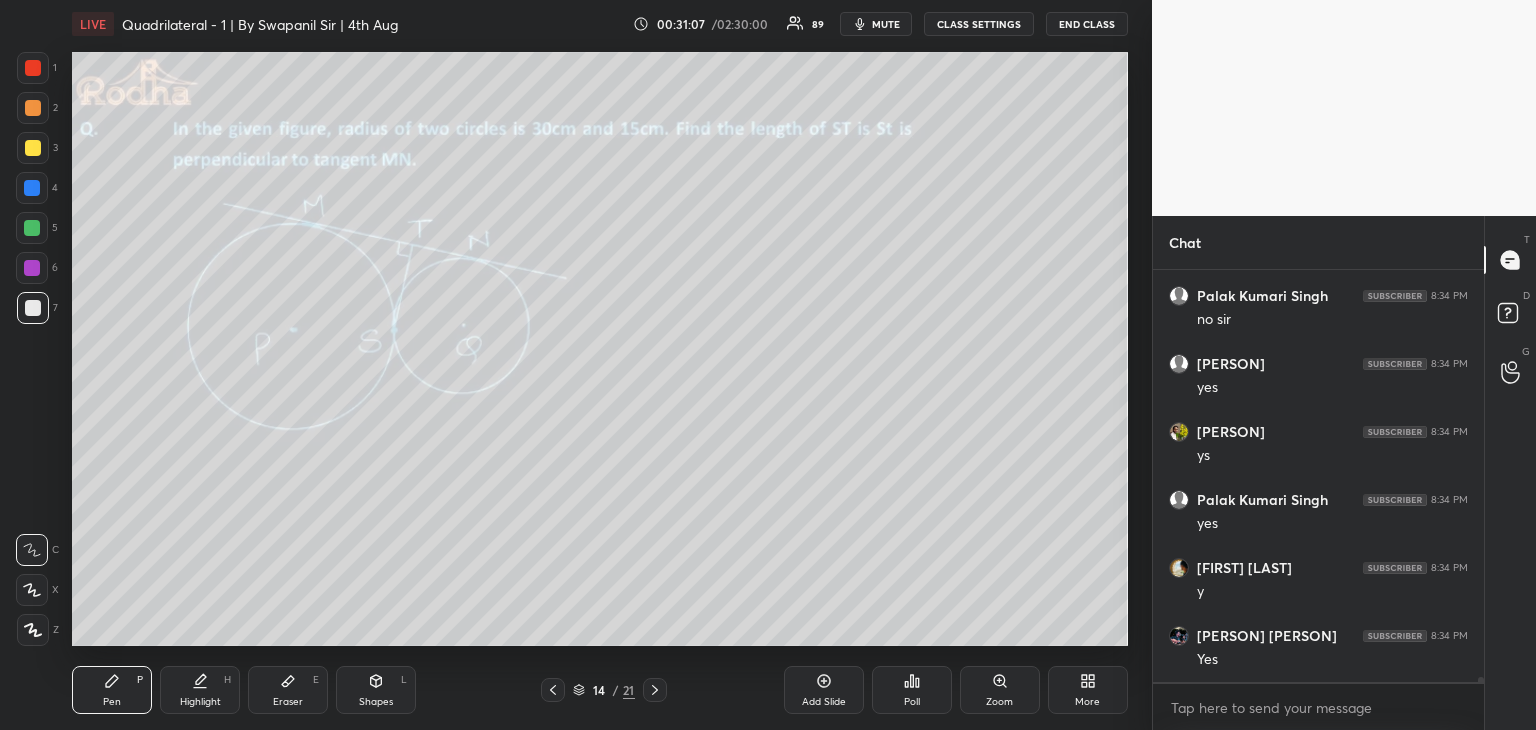 click 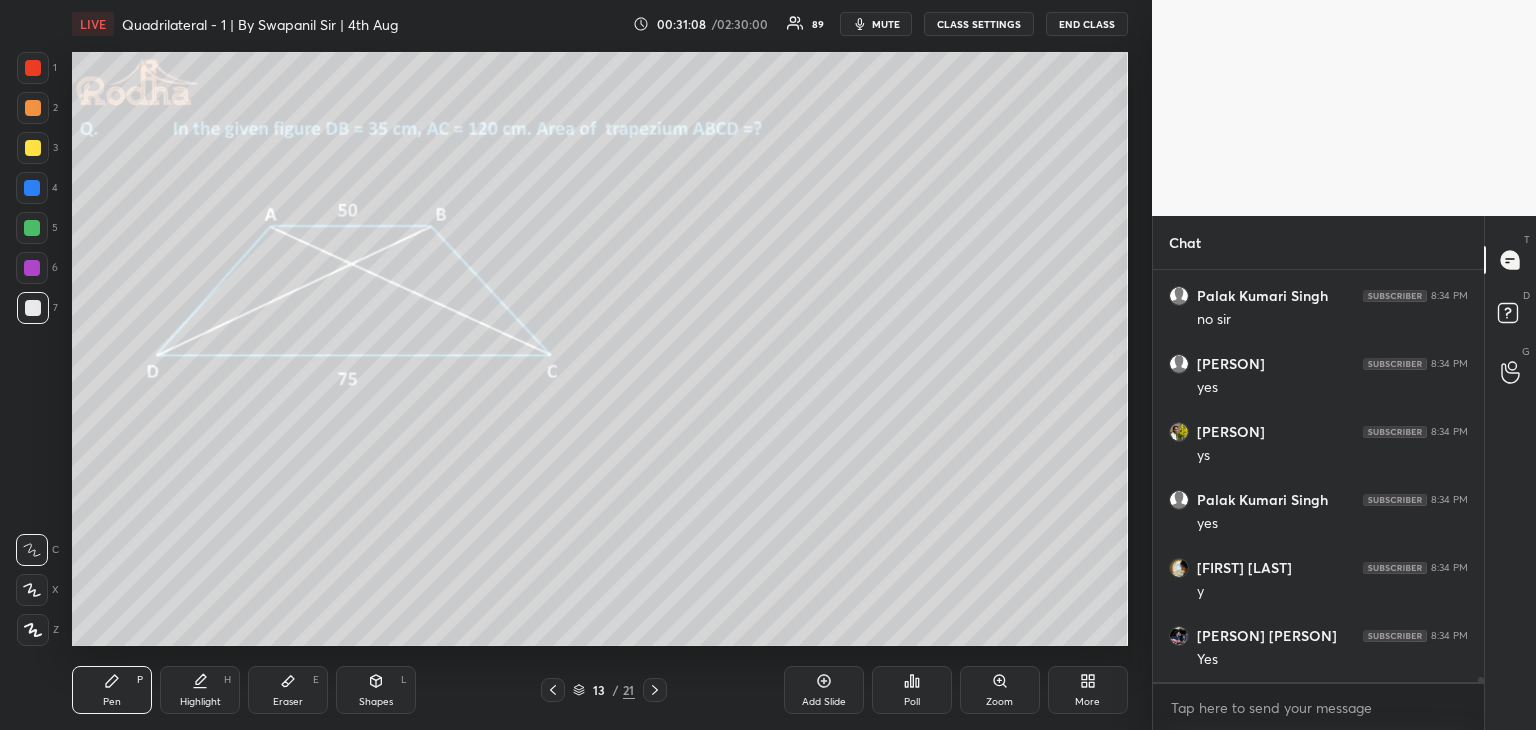 click 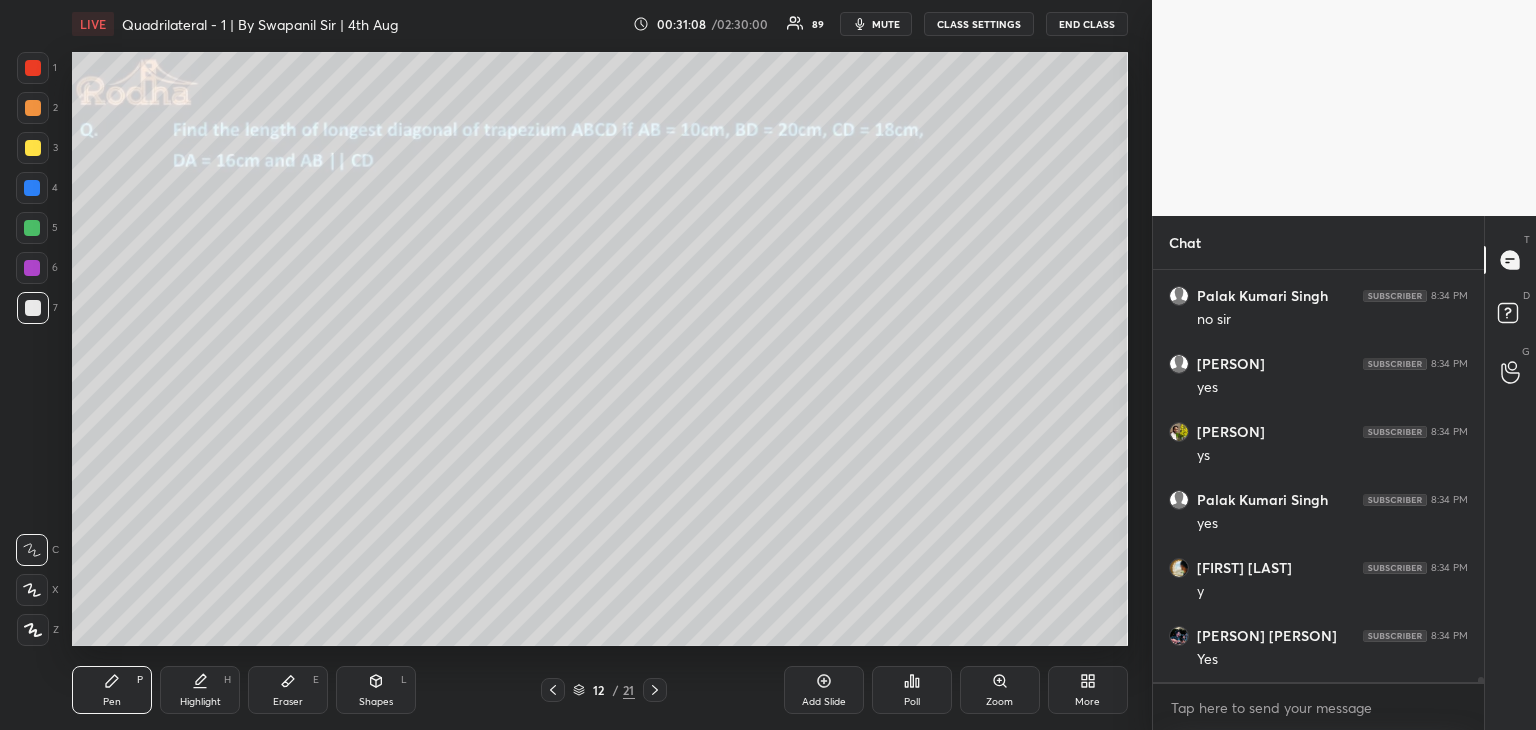 click at bounding box center [553, 690] 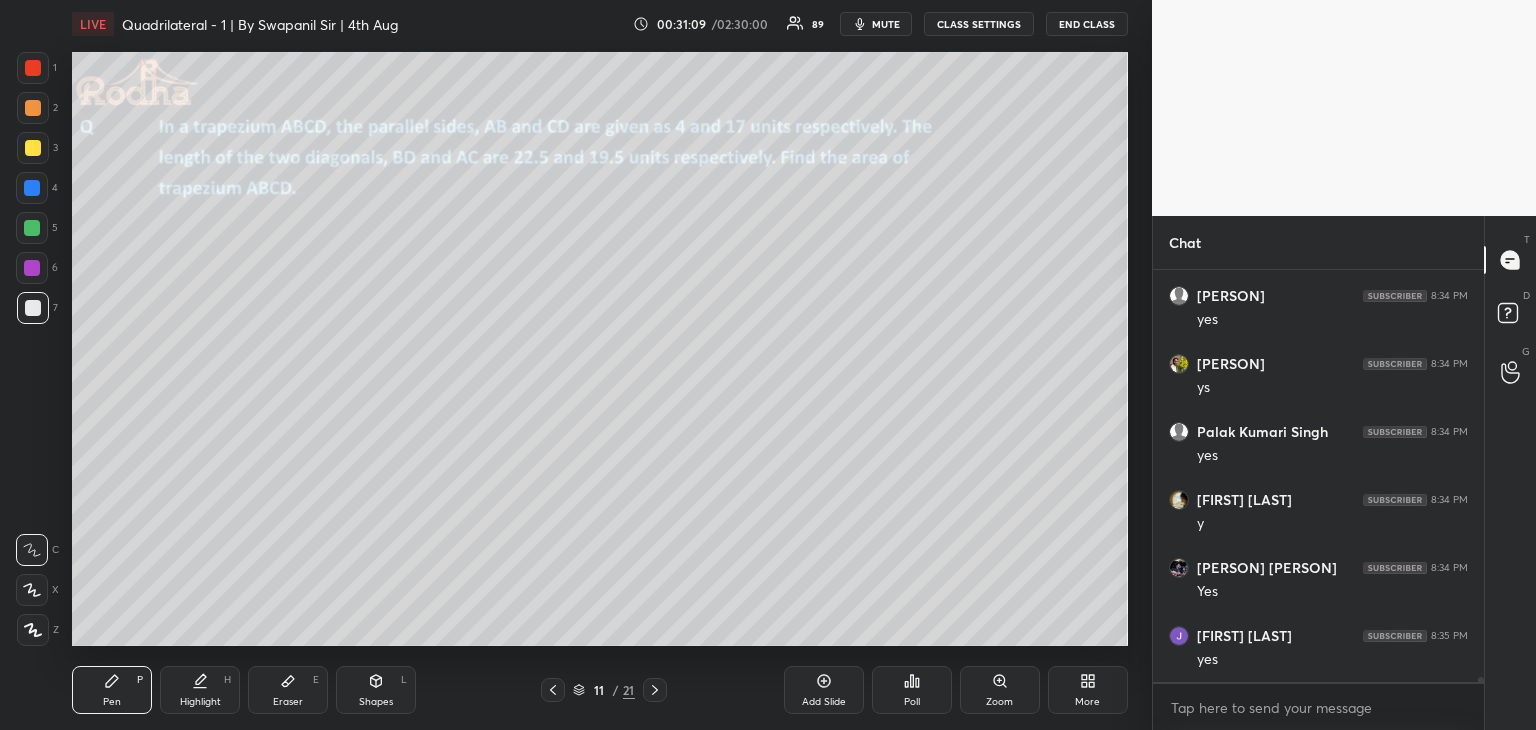 click at bounding box center (553, 690) 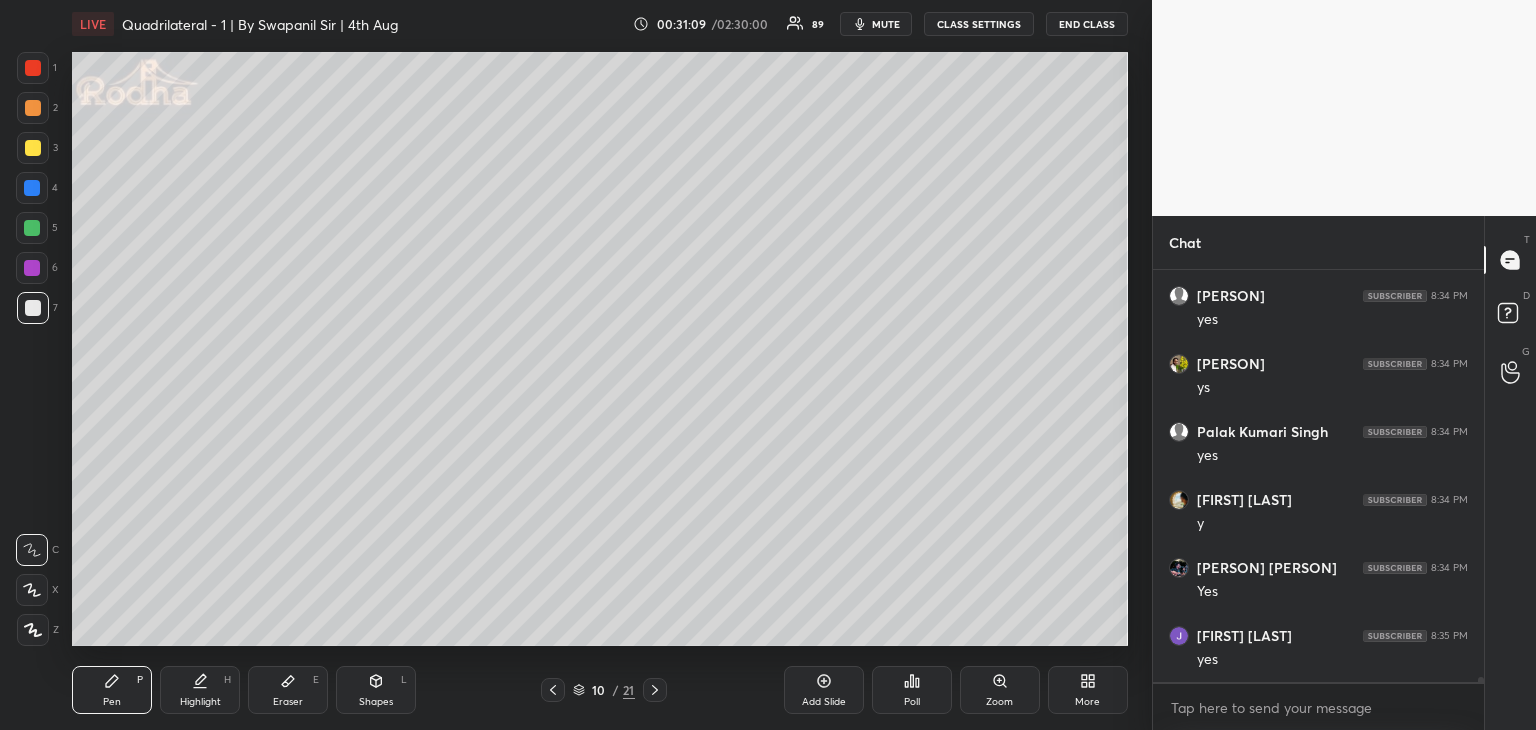 click at bounding box center (553, 690) 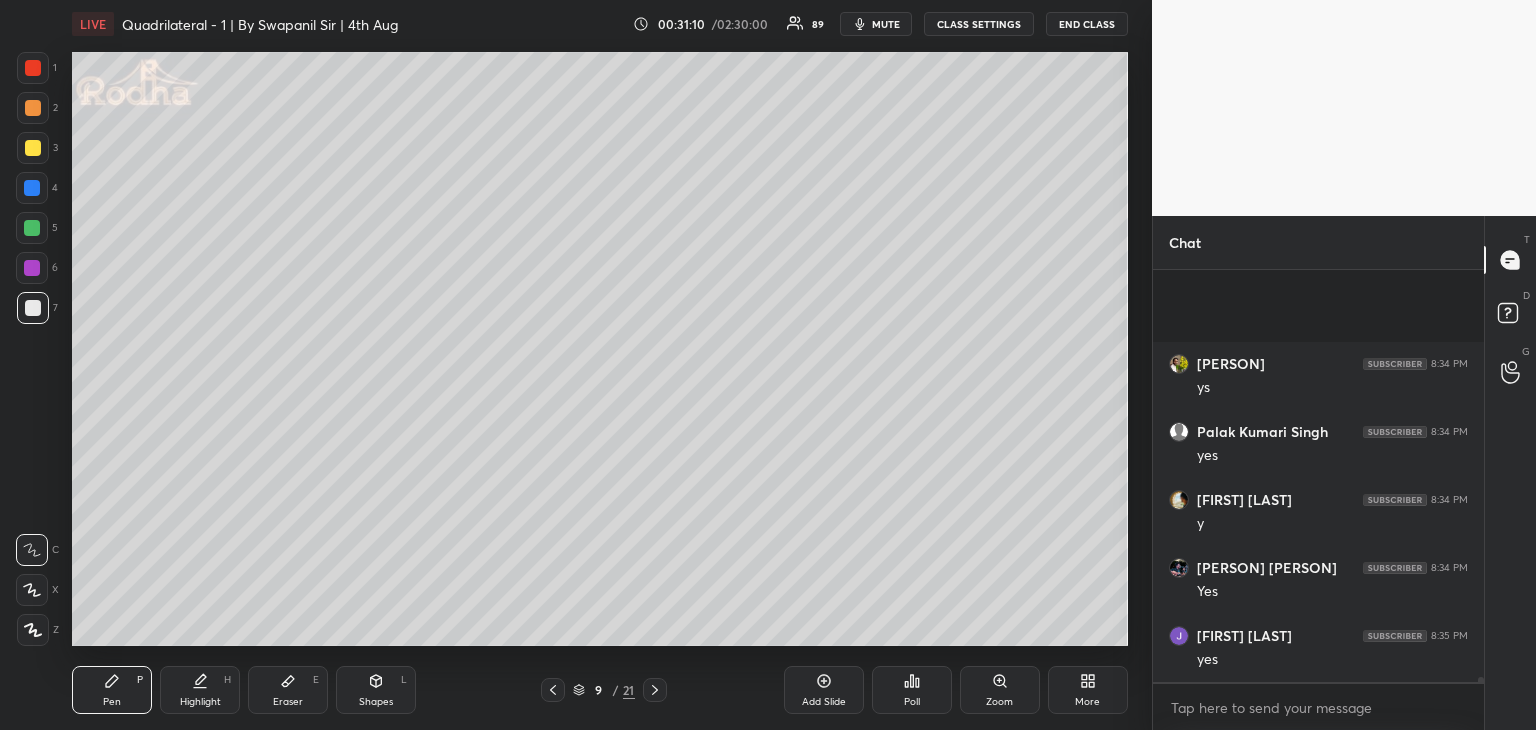 scroll, scrollTop: 31850, scrollLeft: 0, axis: vertical 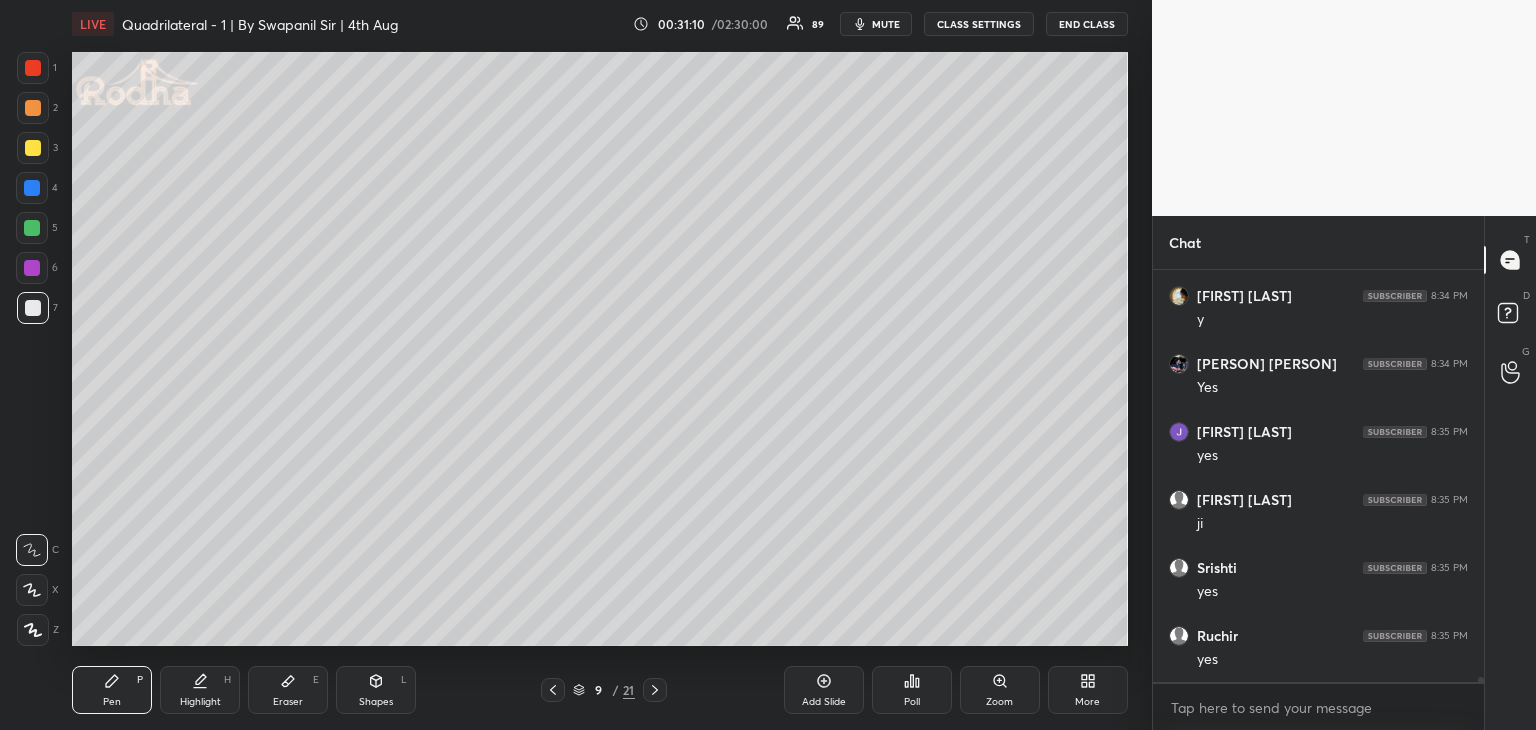 click at bounding box center [553, 690] 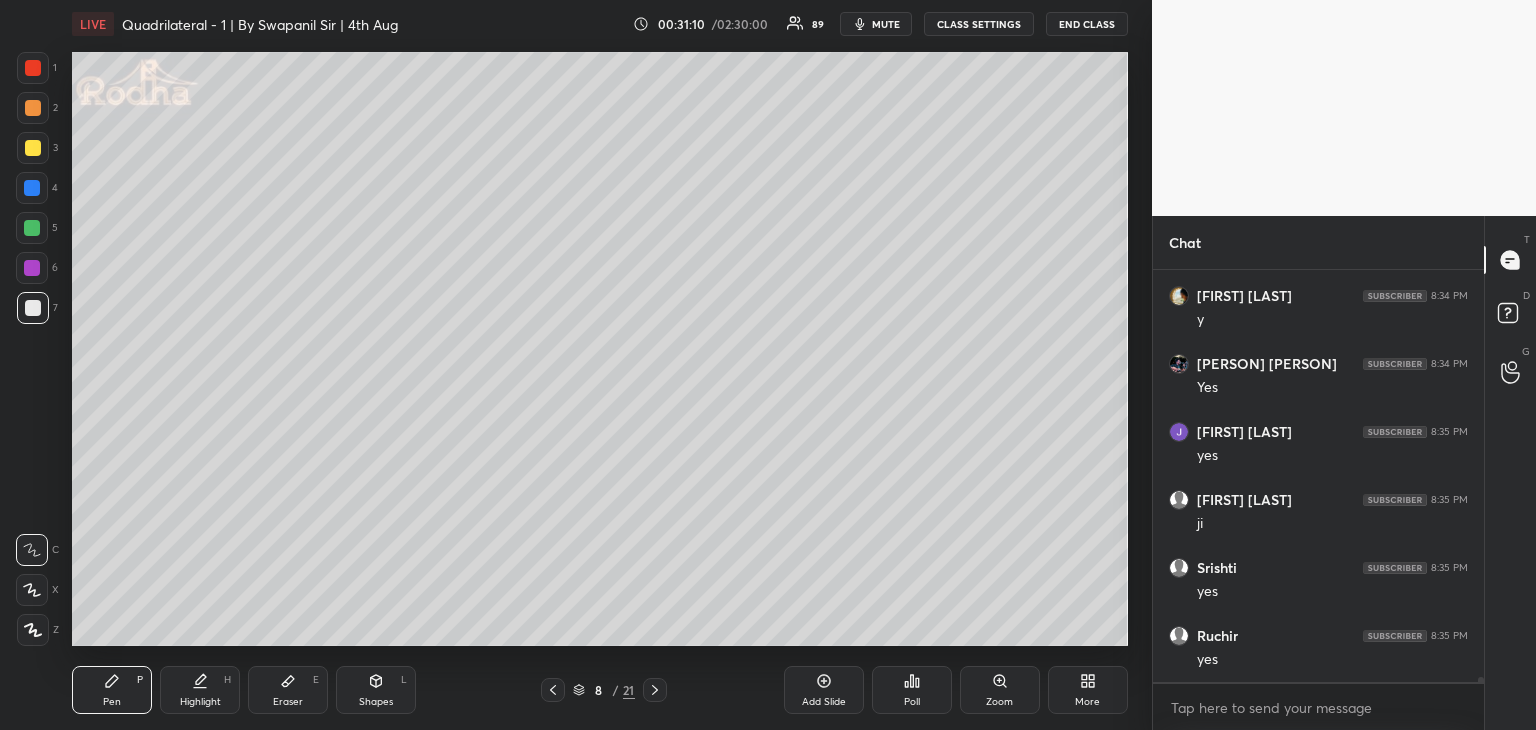 click at bounding box center (553, 690) 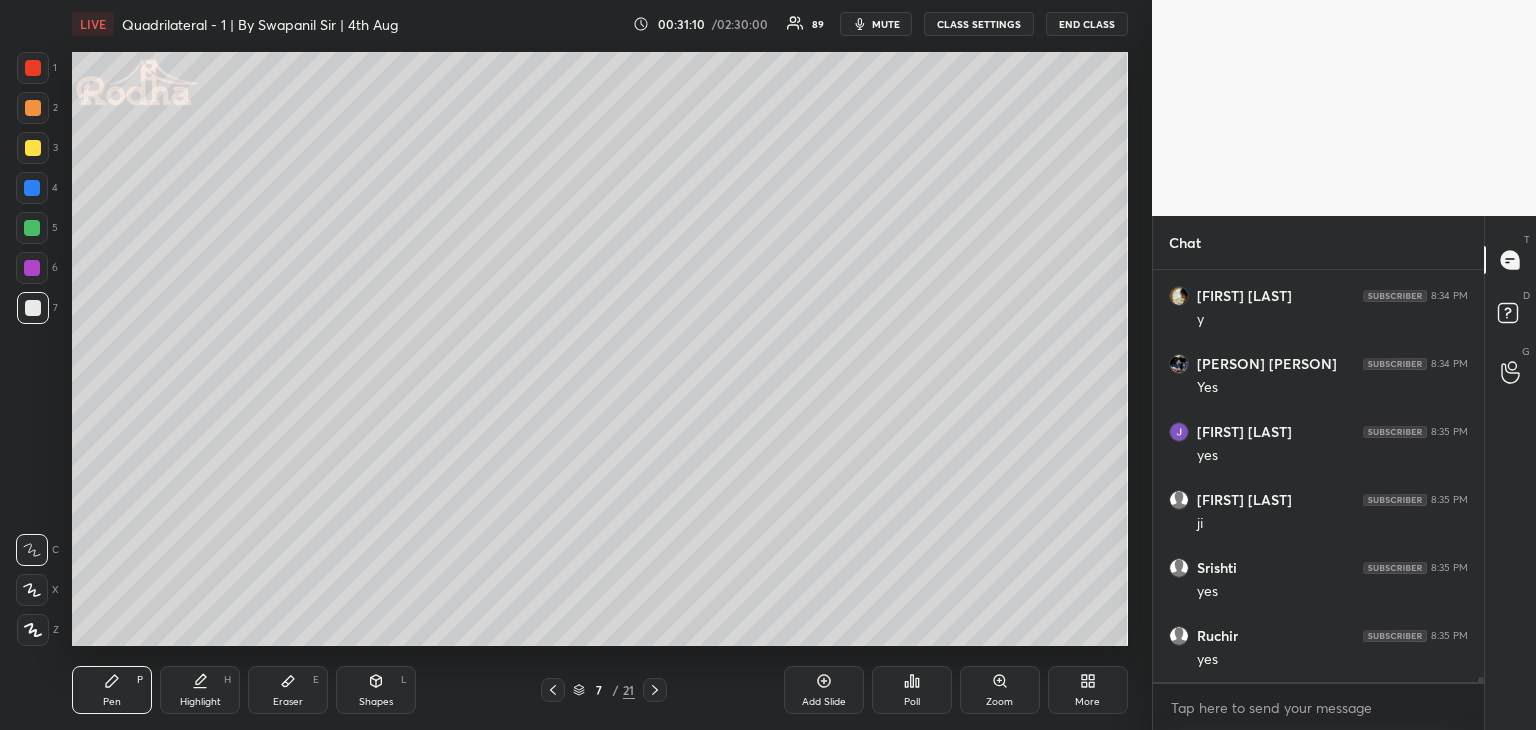 click at bounding box center [553, 690] 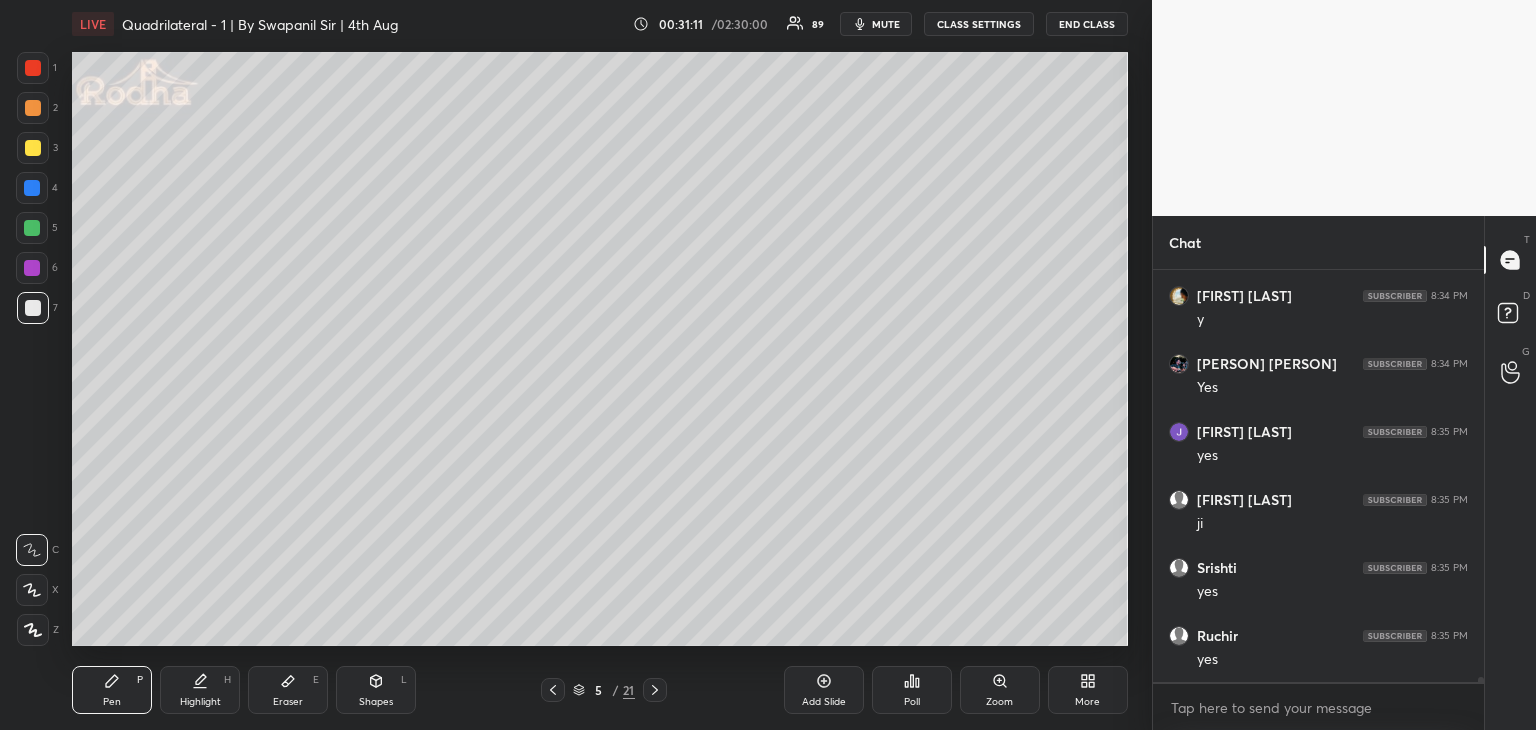 click at bounding box center [553, 690] 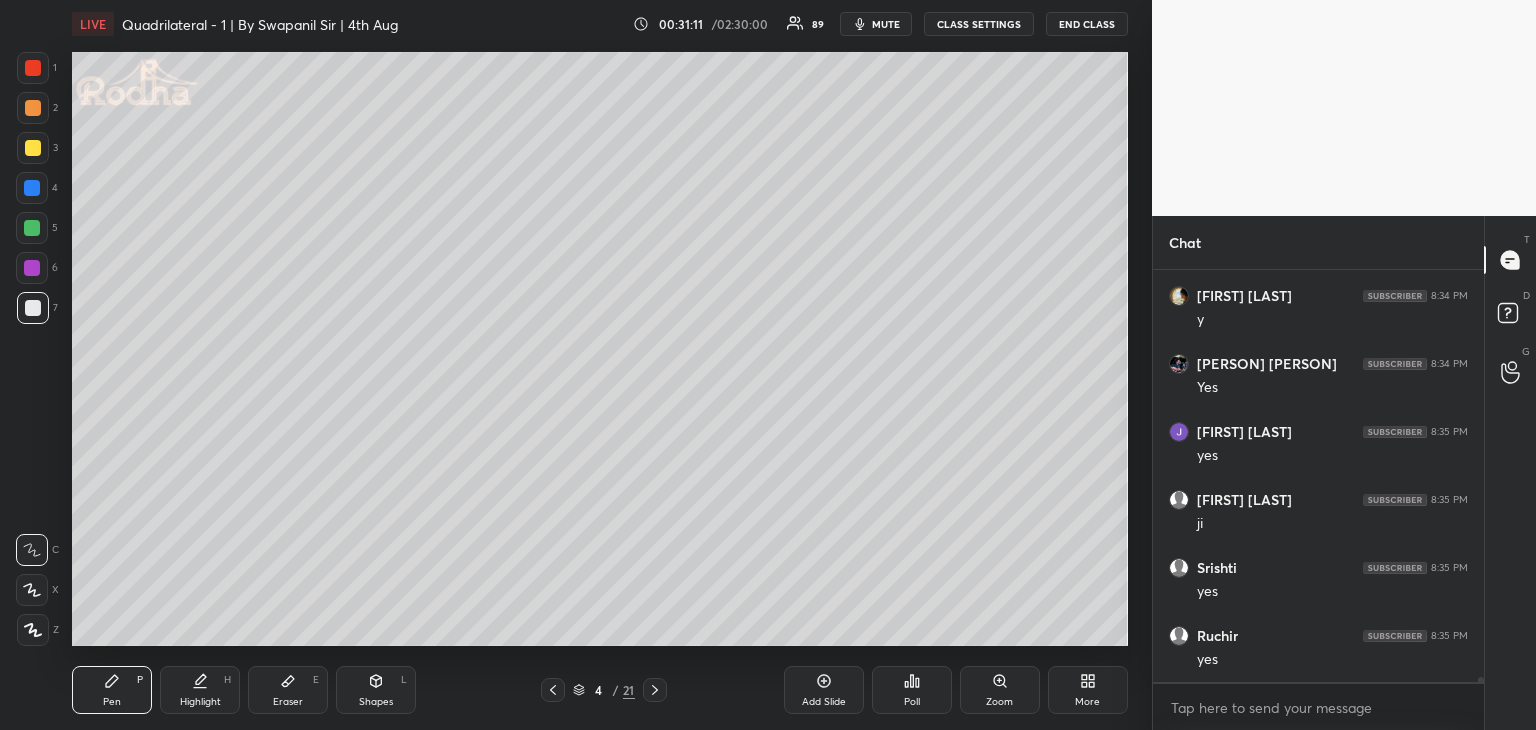 click at bounding box center (553, 690) 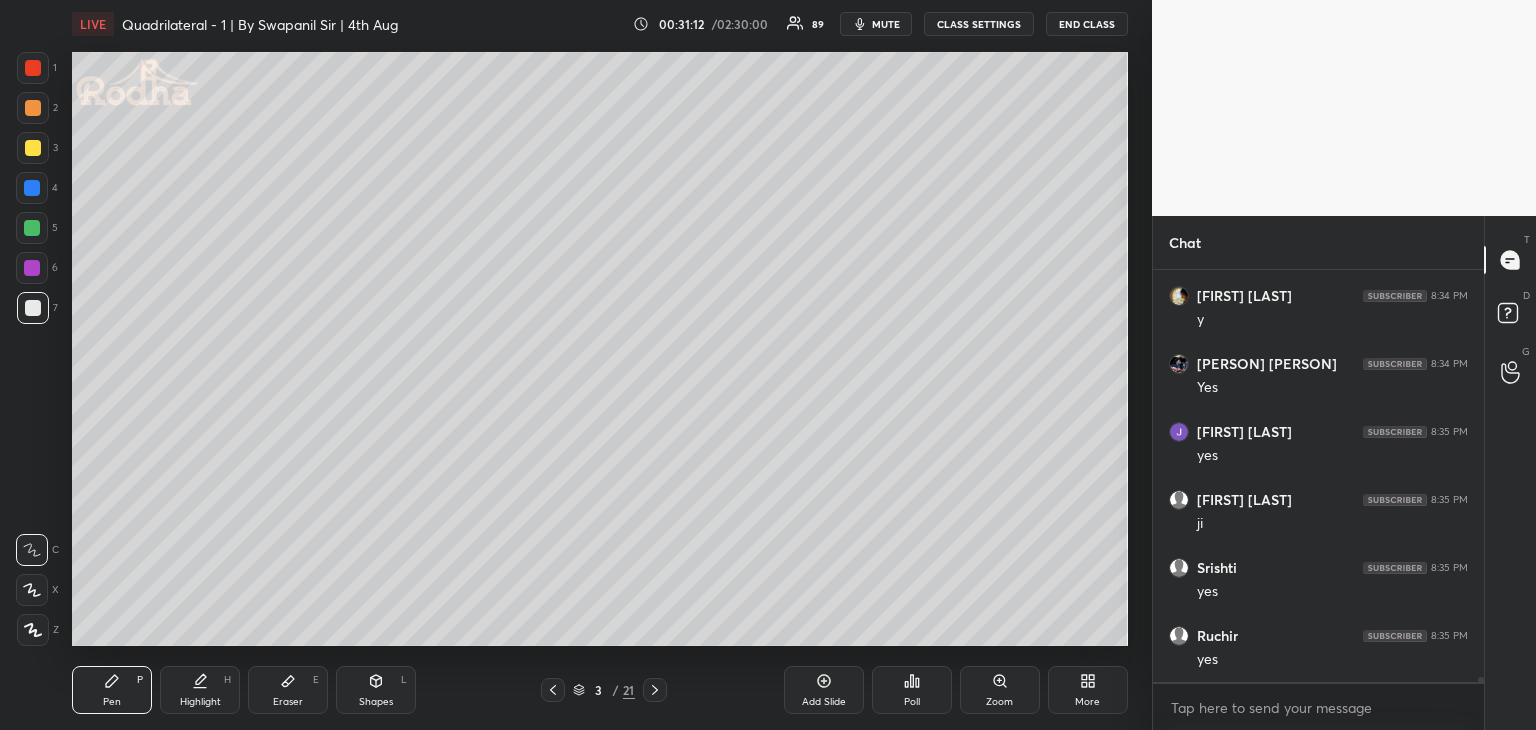 click 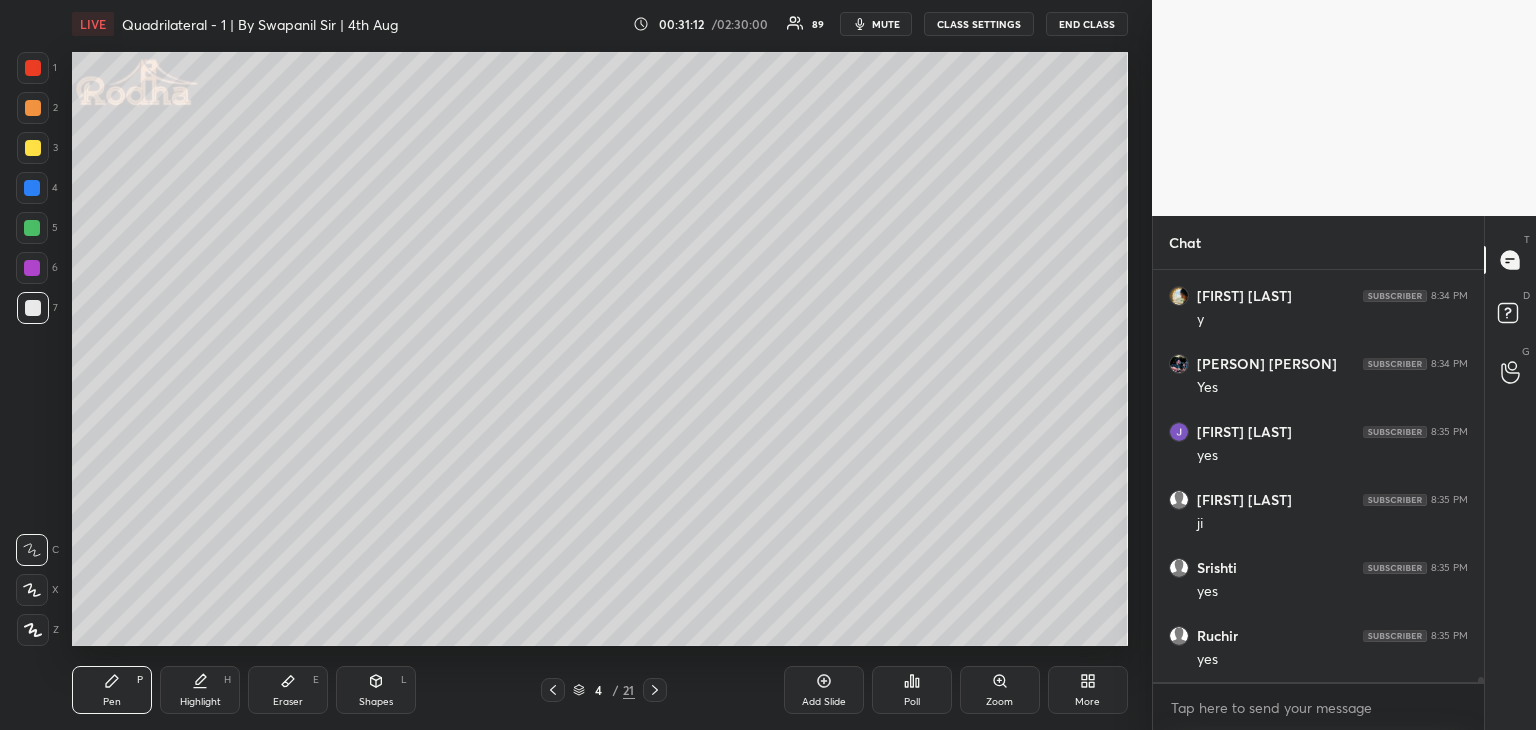 click 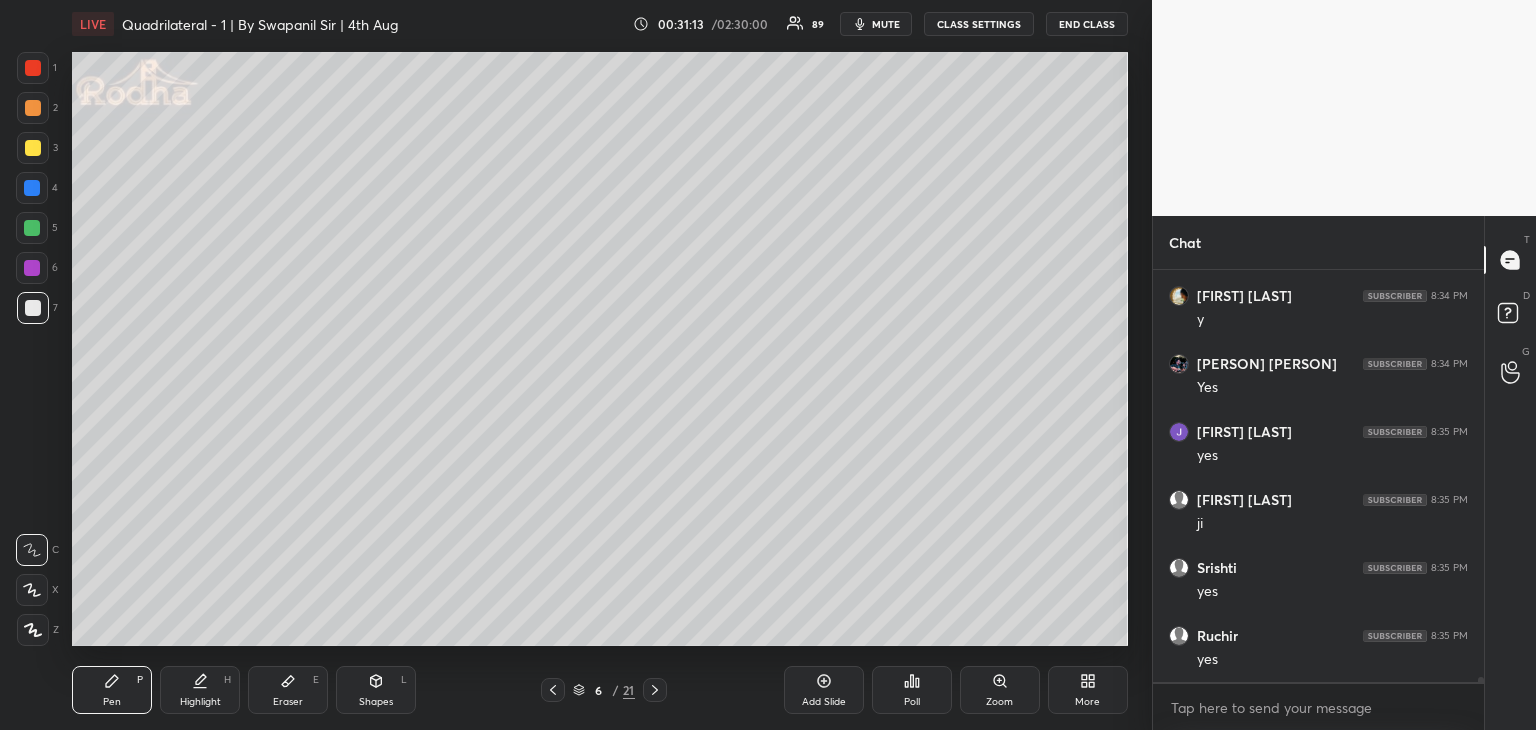 drag, startPoint x: 560, startPoint y: 686, endPoint x: 570, endPoint y: 684, distance: 10.198039 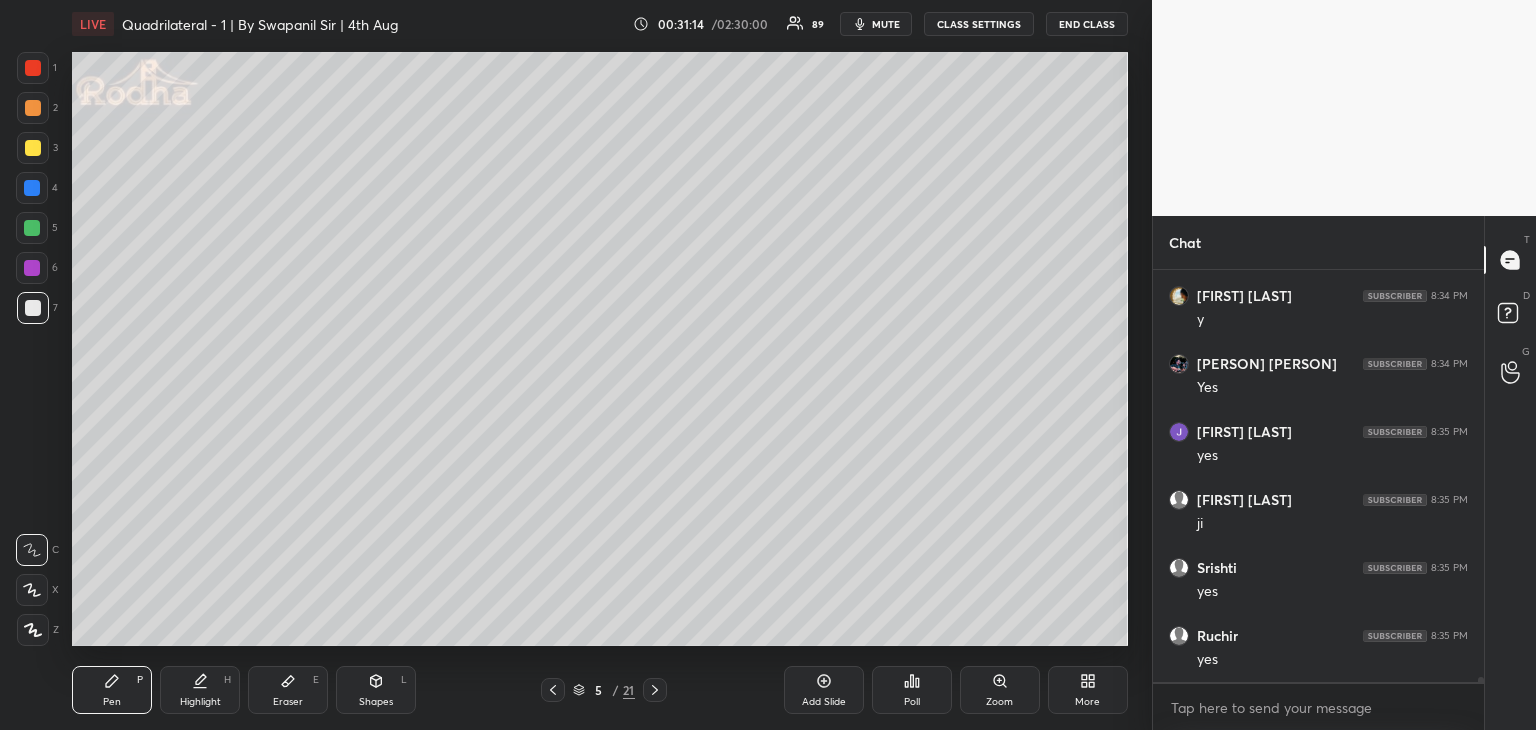 click 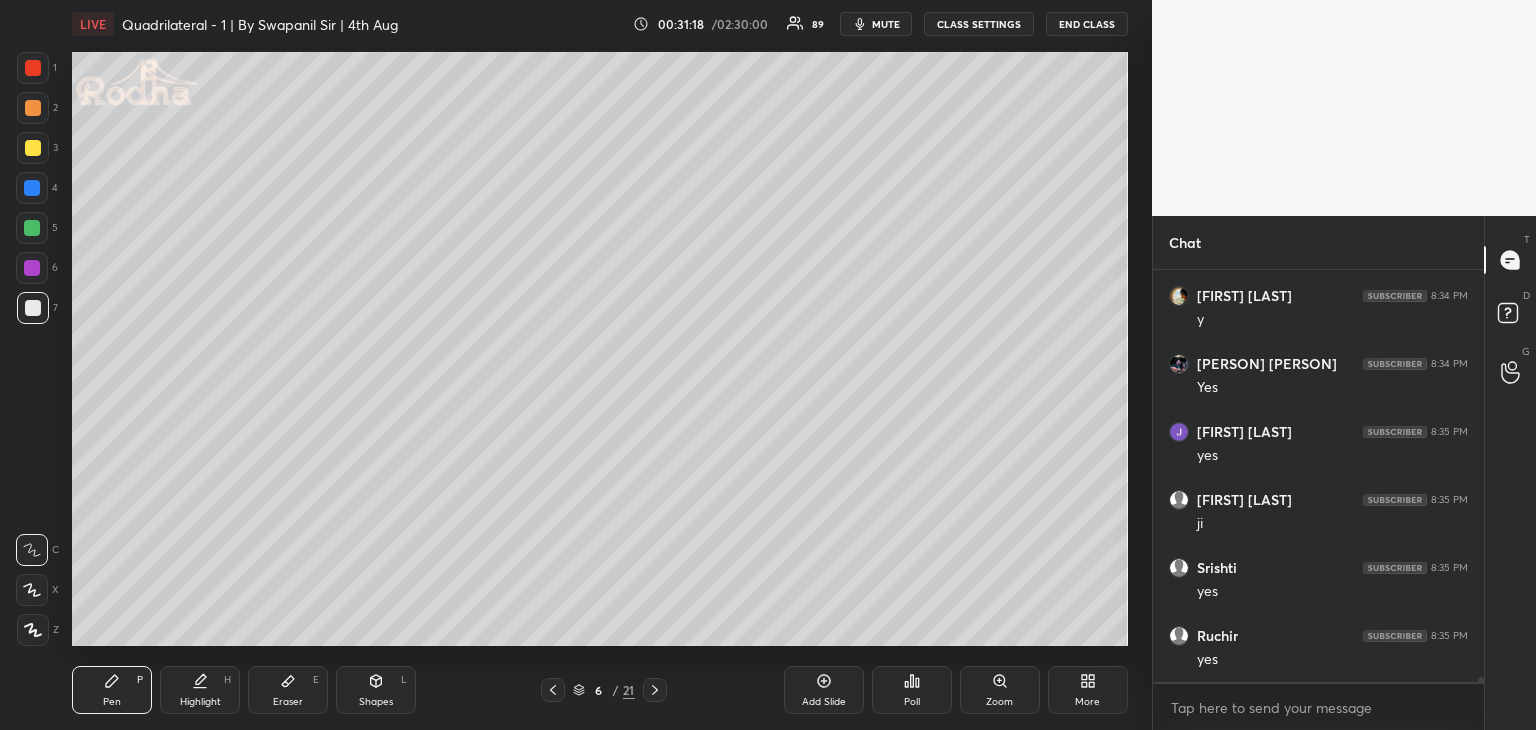 click 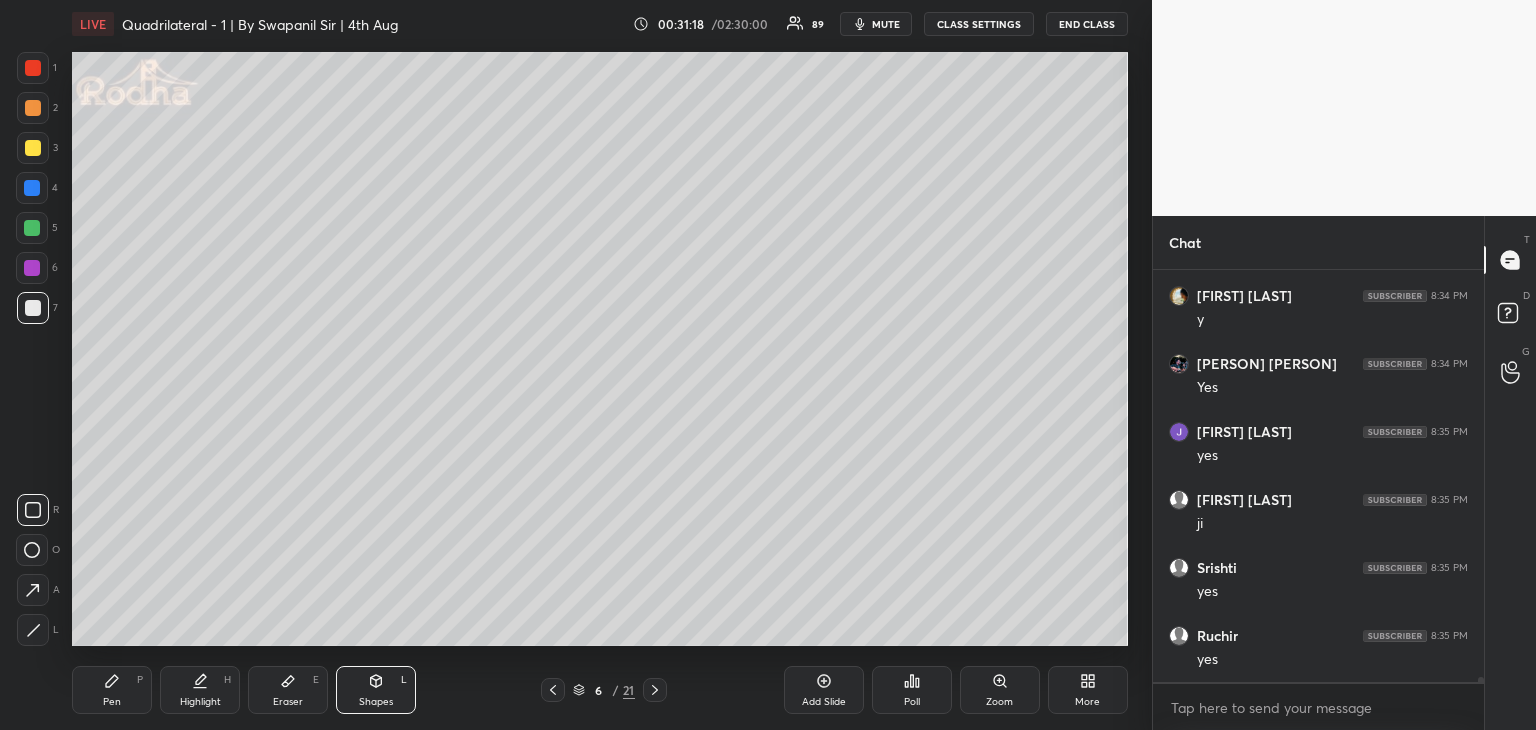 click at bounding box center [33, 630] 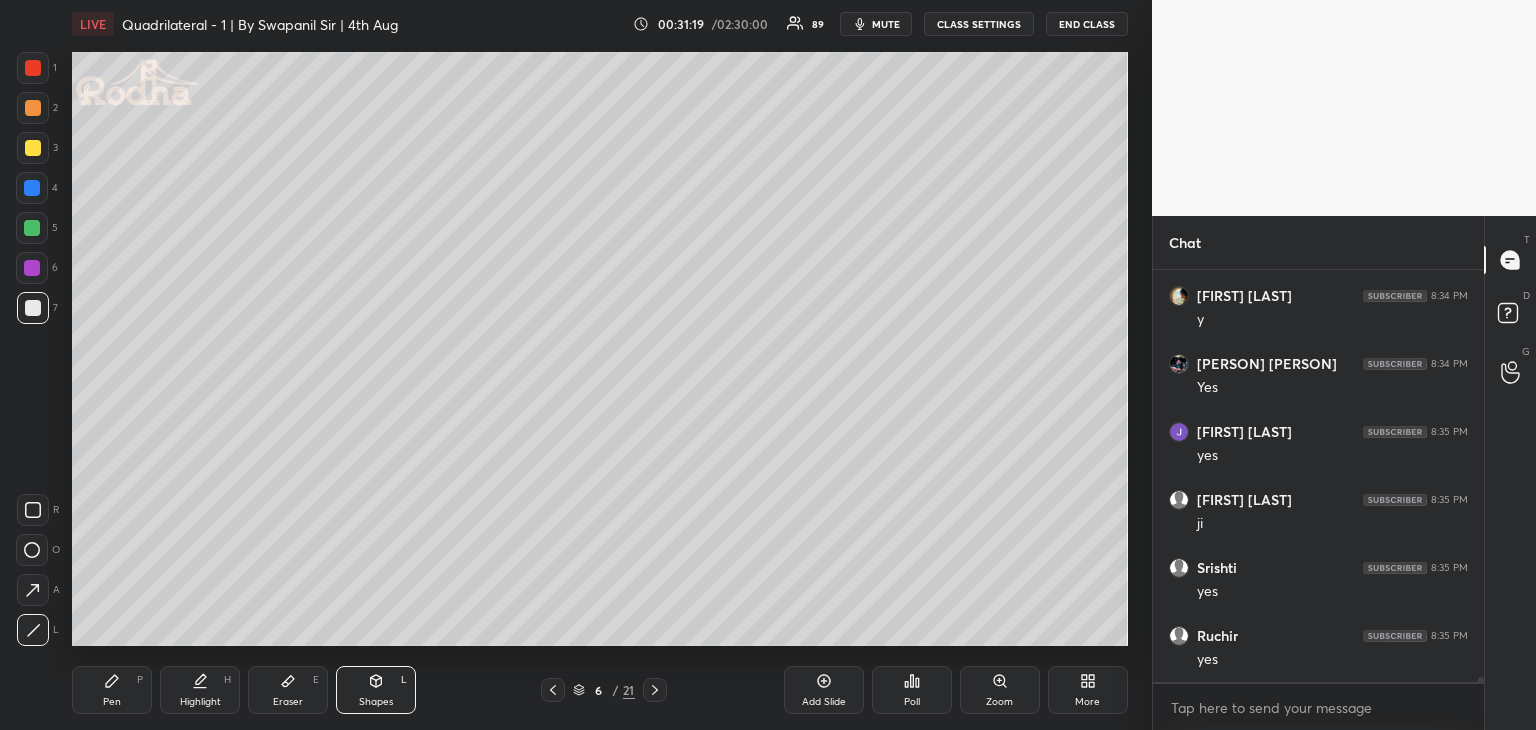 click at bounding box center [33, 308] 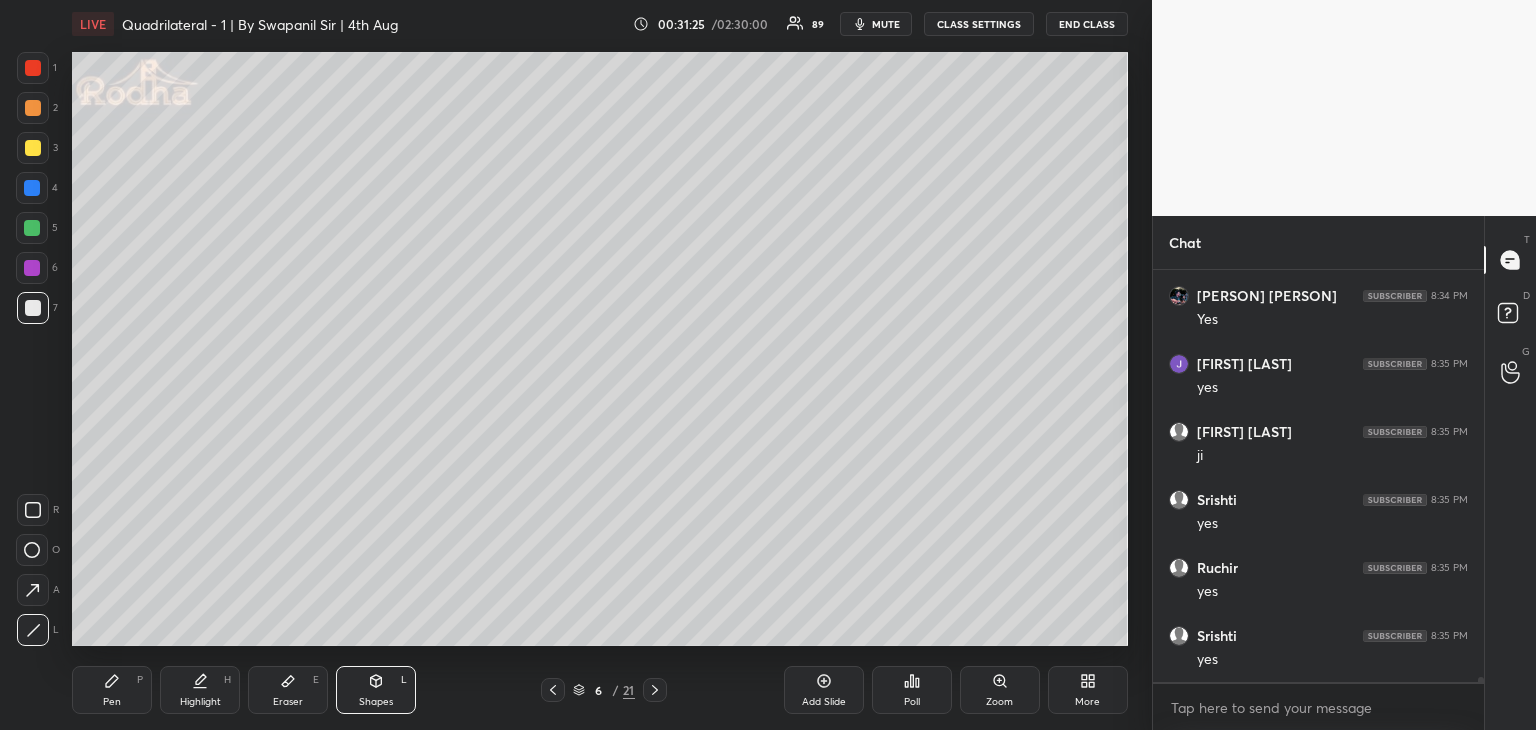 scroll, scrollTop: 31986, scrollLeft: 0, axis: vertical 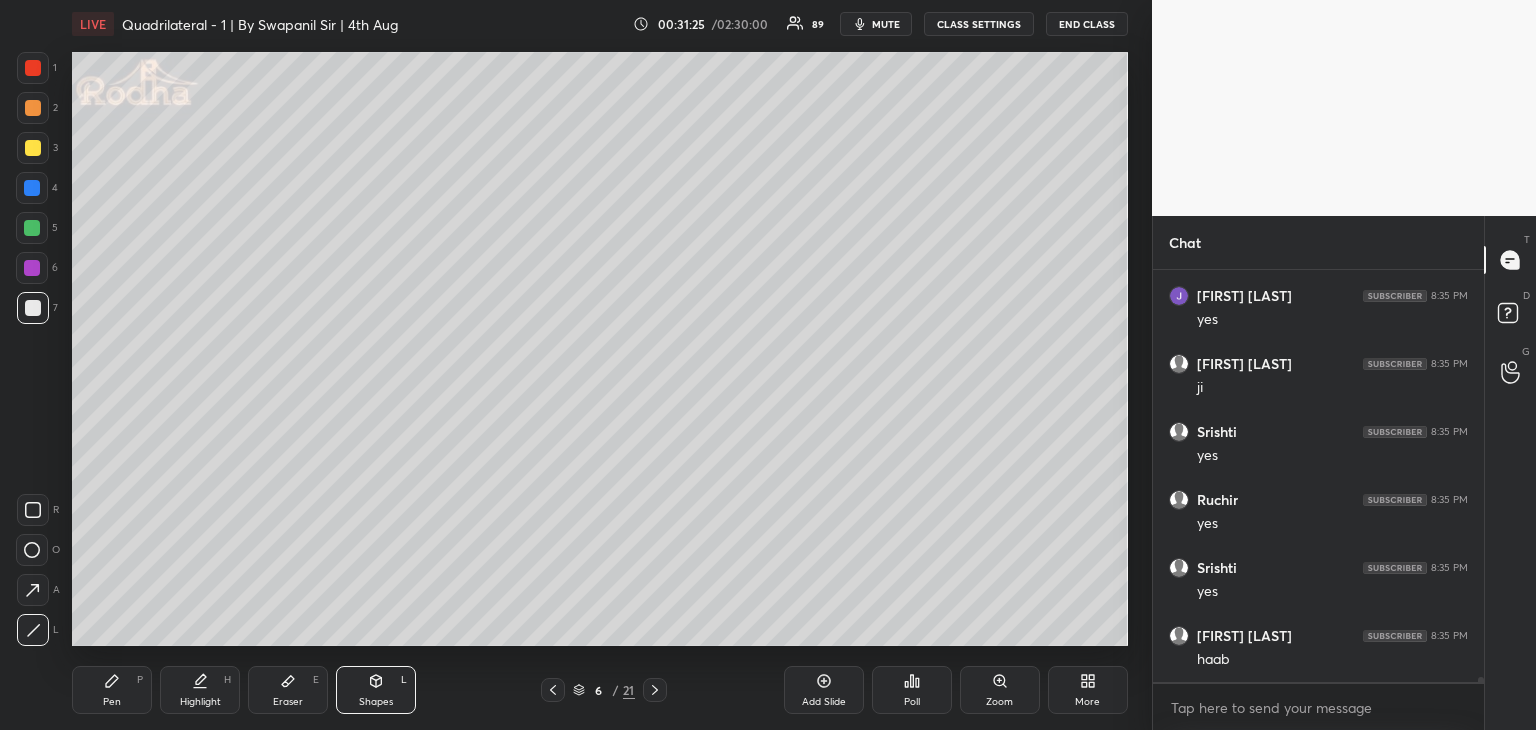 drag, startPoint x: 108, startPoint y: 699, endPoint x: 107, endPoint y: 656, distance: 43.011627 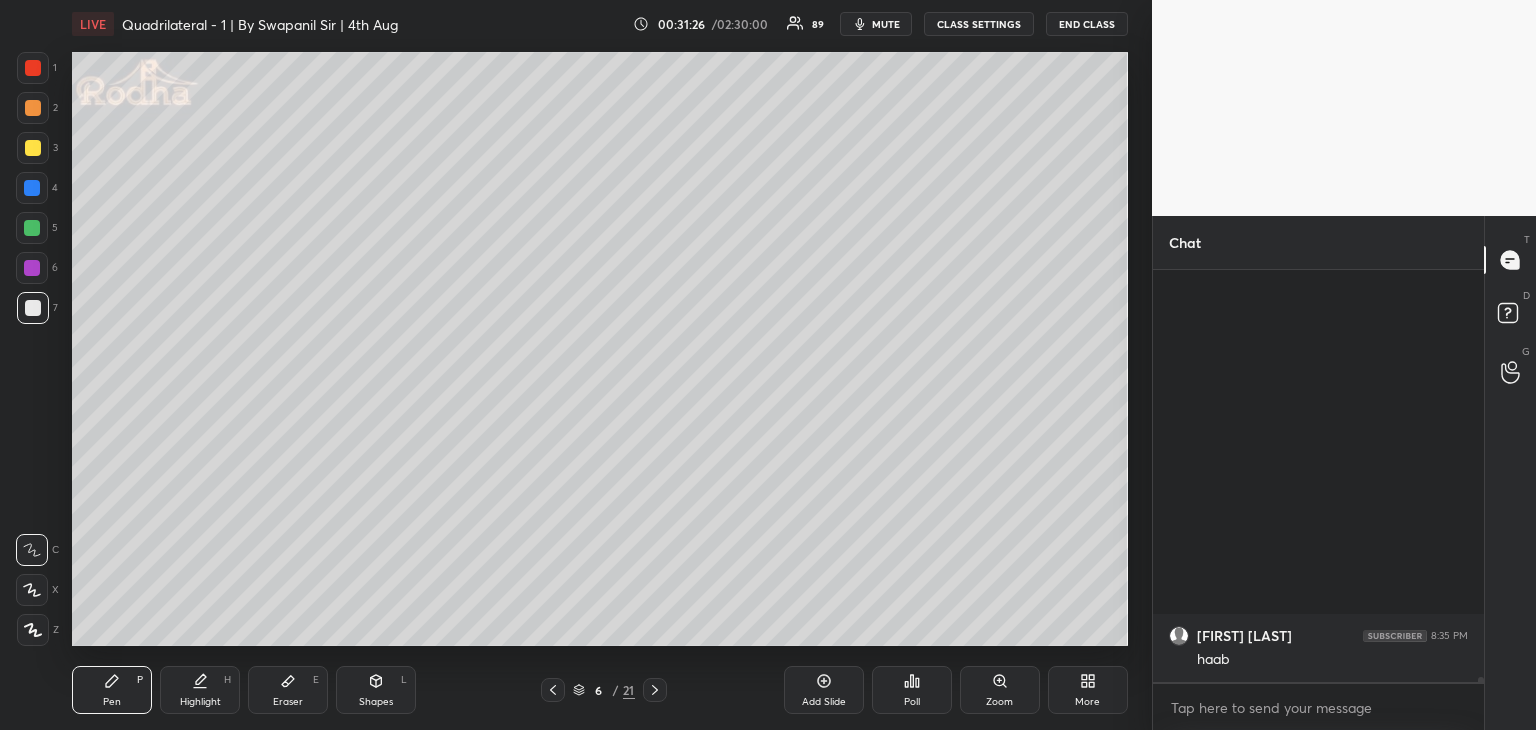 scroll, scrollTop: 32462, scrollLeft: 0, axis: vertical 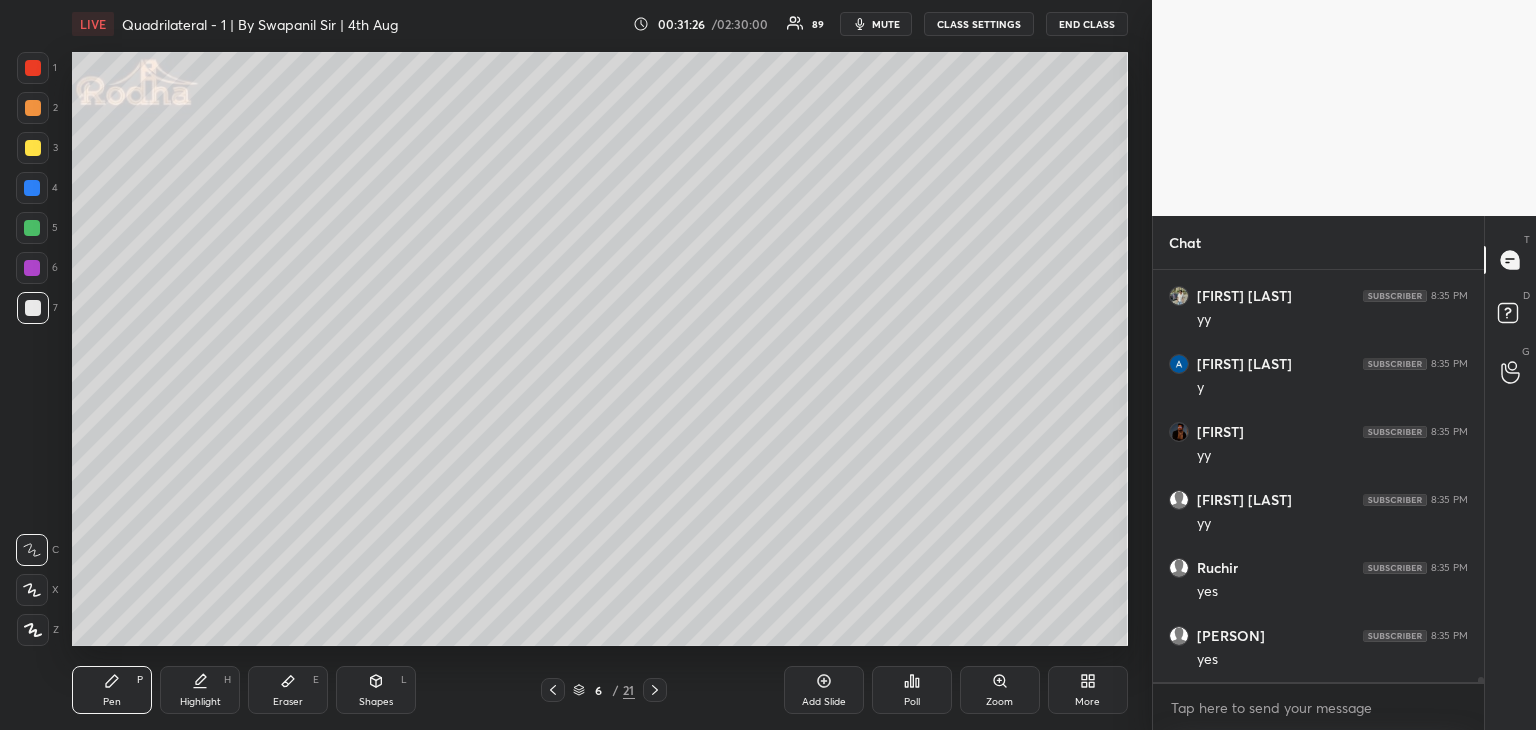 drag, startPoint x: 32, startPoint y: 593, endPoint x: 67, endPoint y: 527, distance: 74.70609 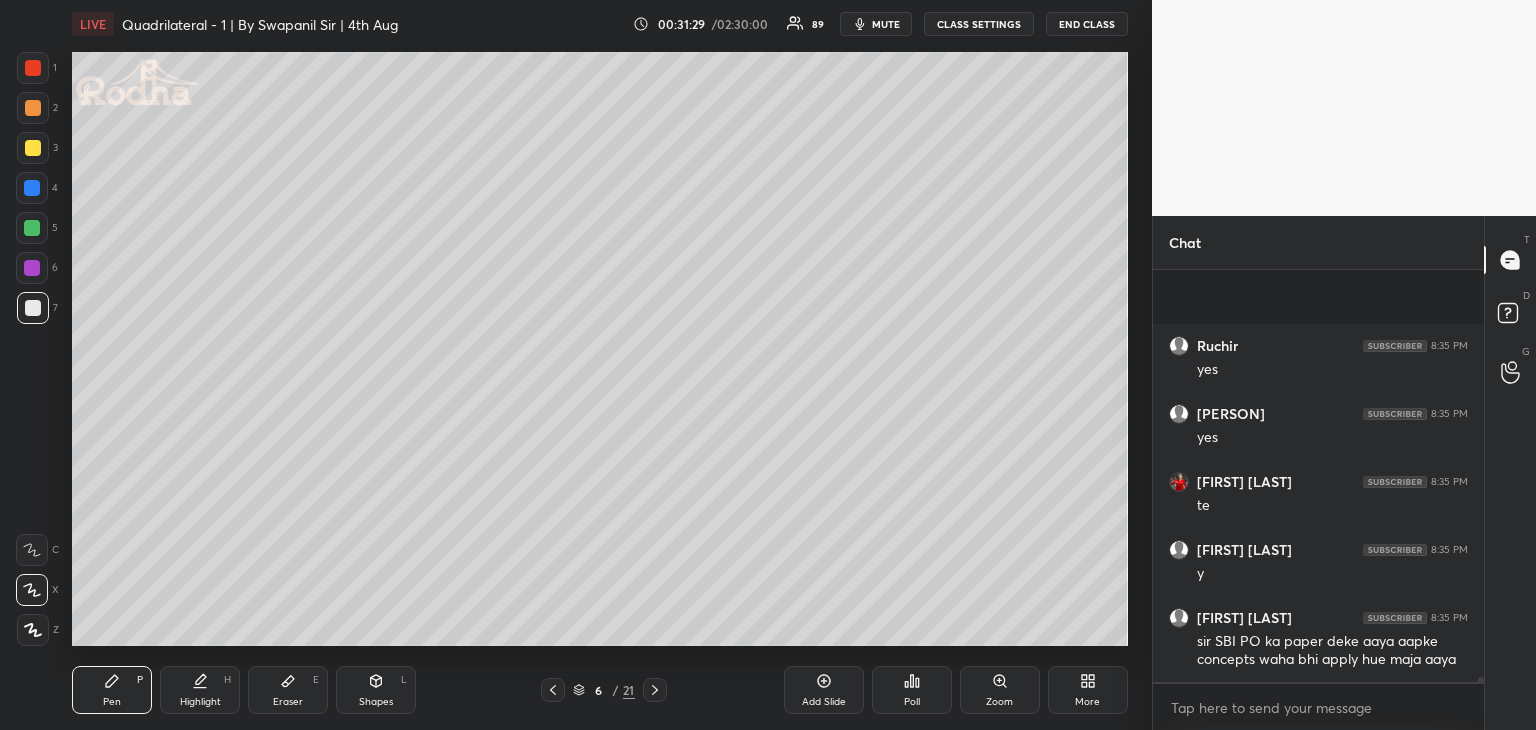 scroll, scrollTop: 32820, scrollLeft: 0, axis: vertical 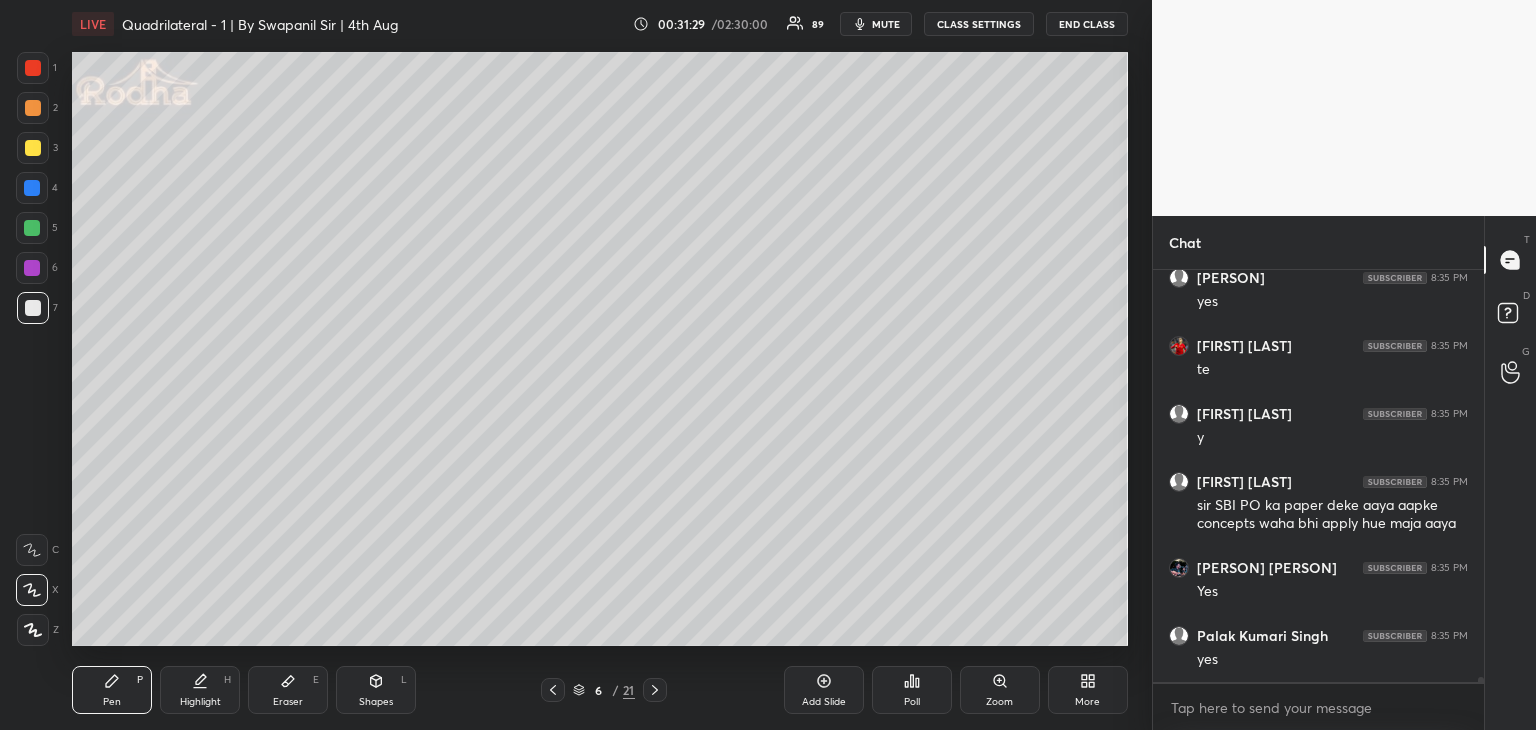 click on "Shapes L" at bounding box center [376, 690] 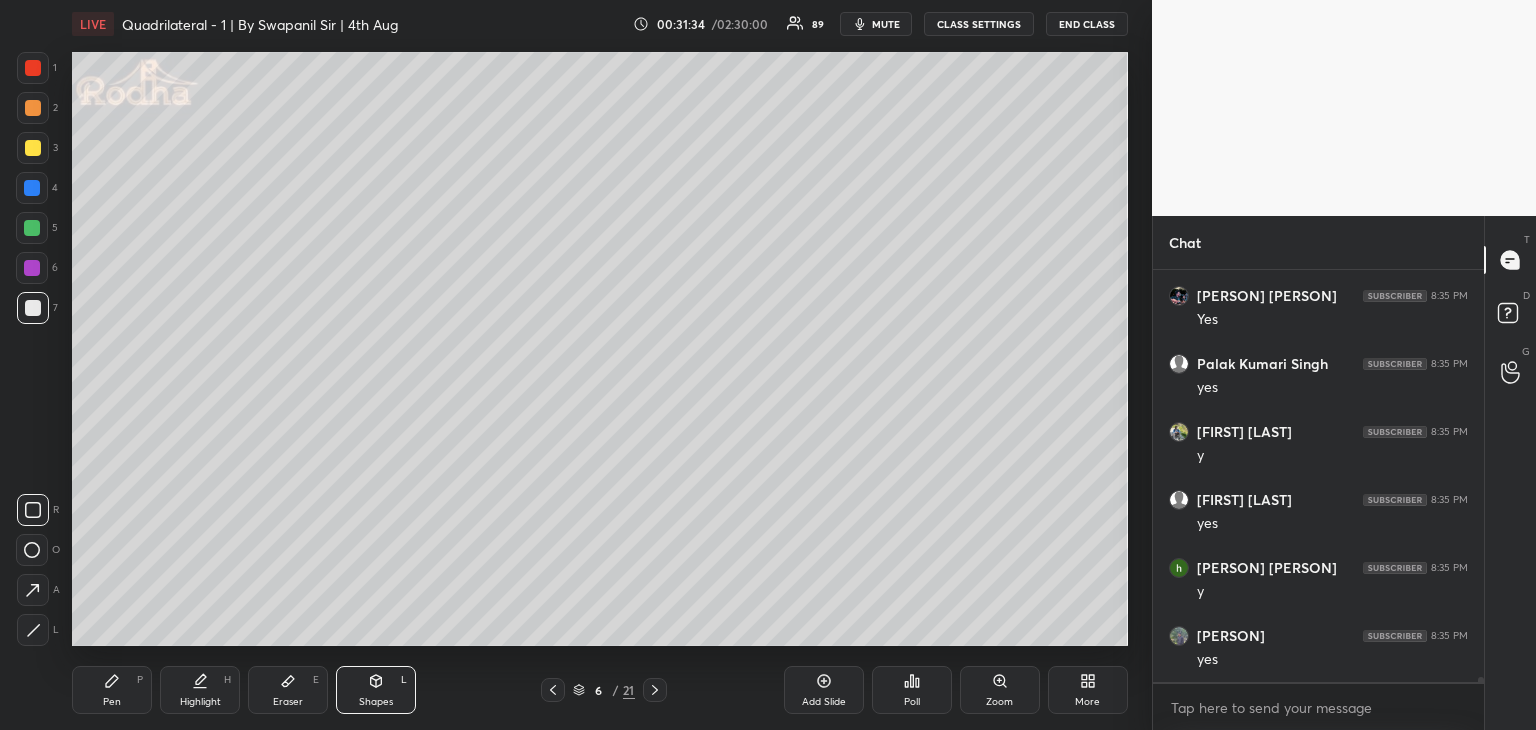 scroll, scrollTop: 33160, scrollLeft: 0, axis: vertical 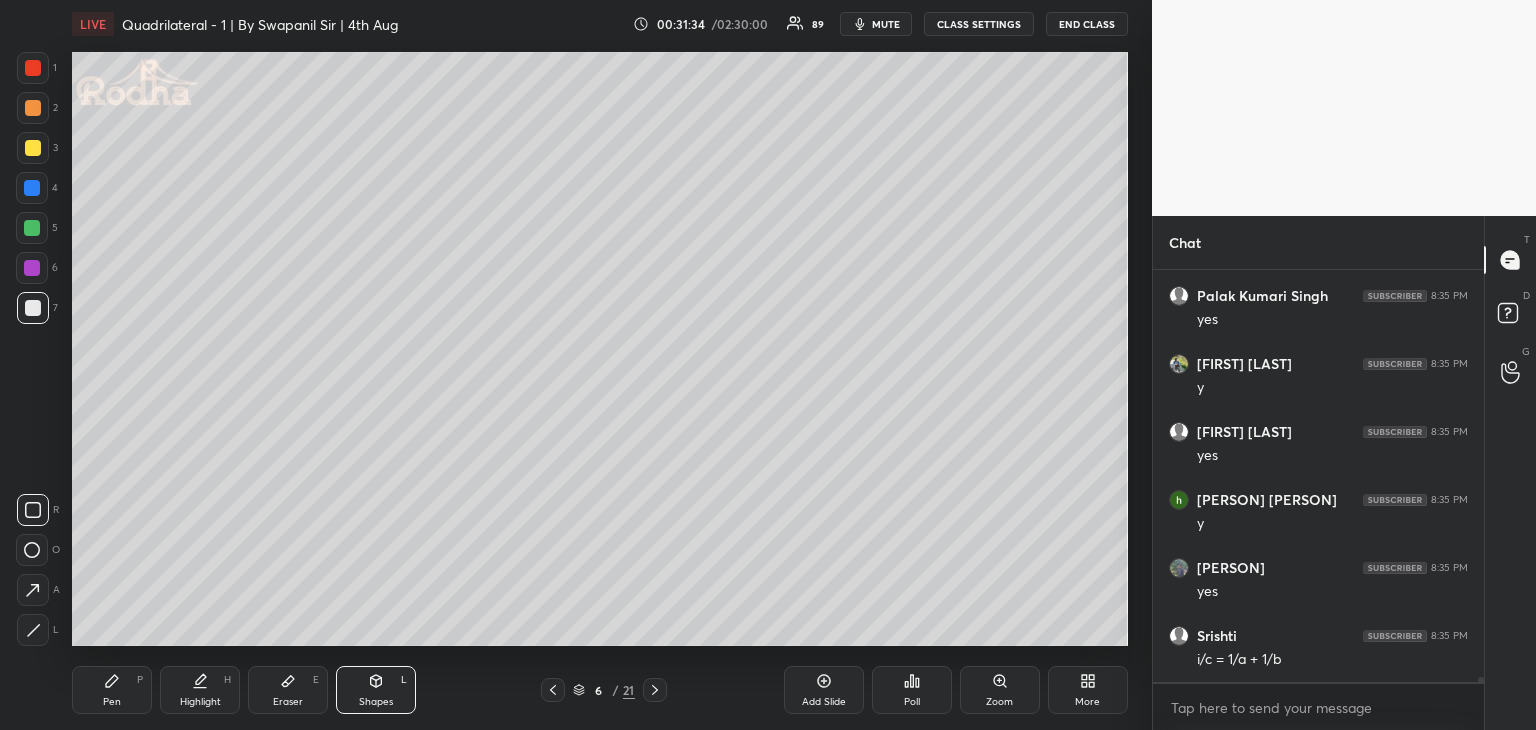 drag, startPoint x: 19, startPoint y: 629, endPoint x: 37, endPoint y: 615, distance: 22.803509 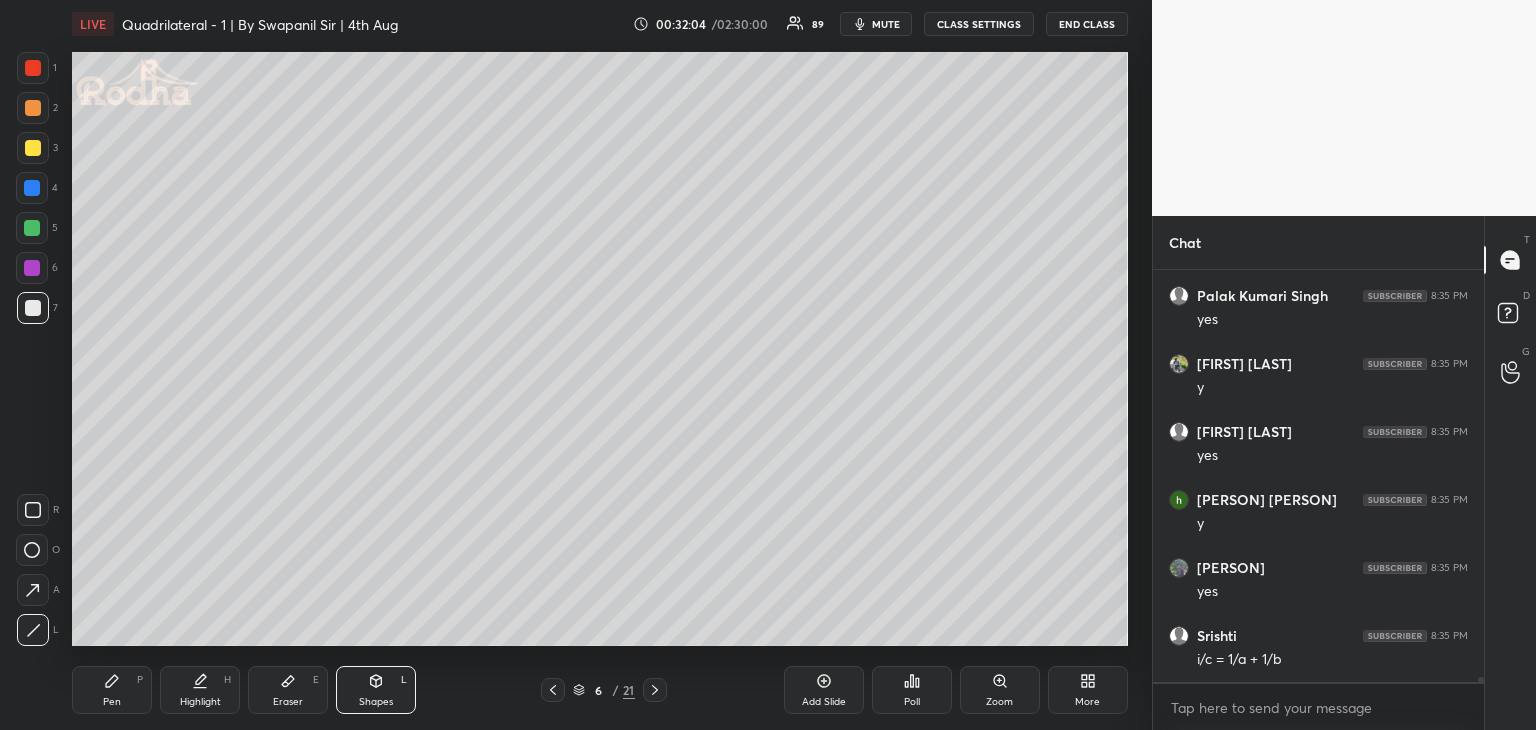 click at bounding box center [32, 268] 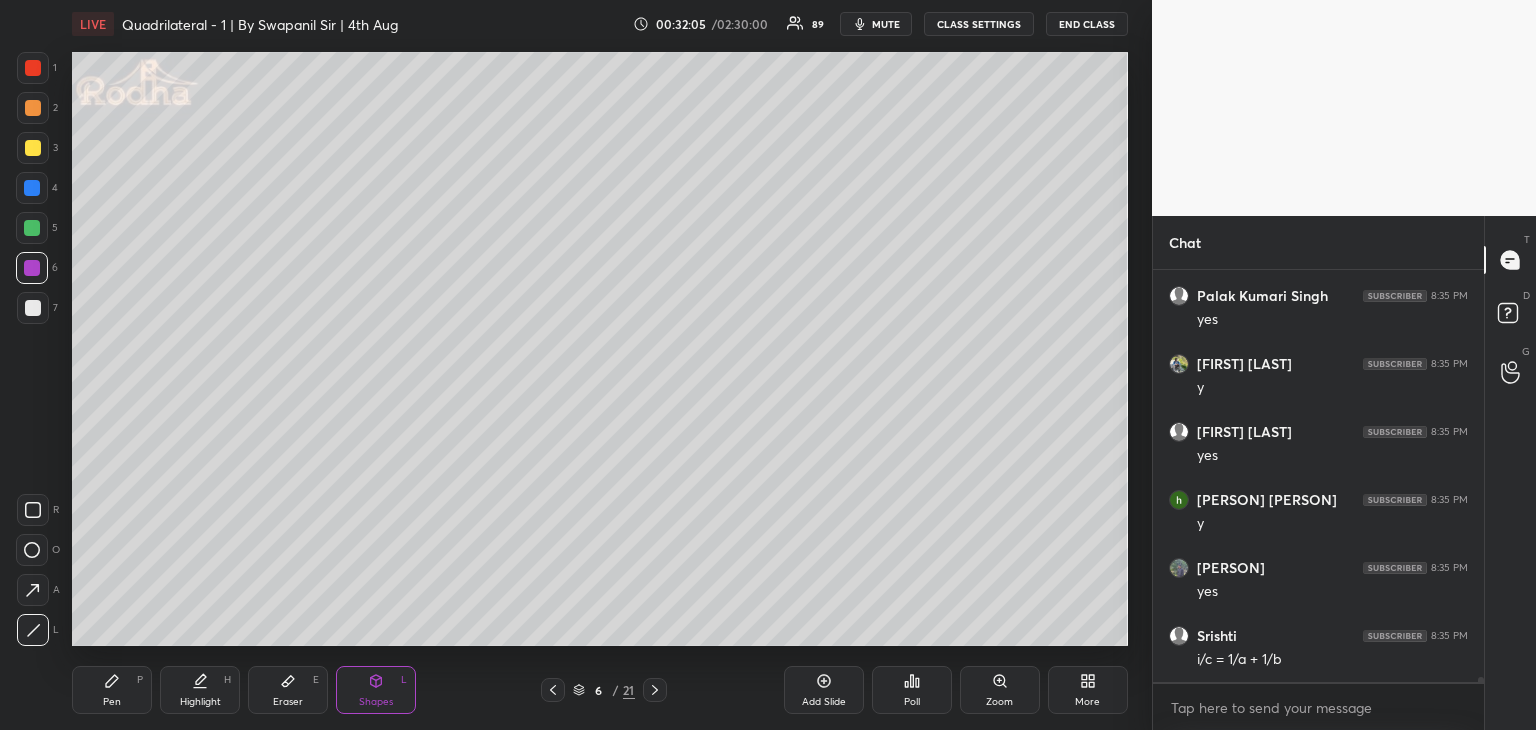 drag, startPoint x: 36, startPoint y: 625, endPoint x: 66, endPoint y: 609, distance: 34 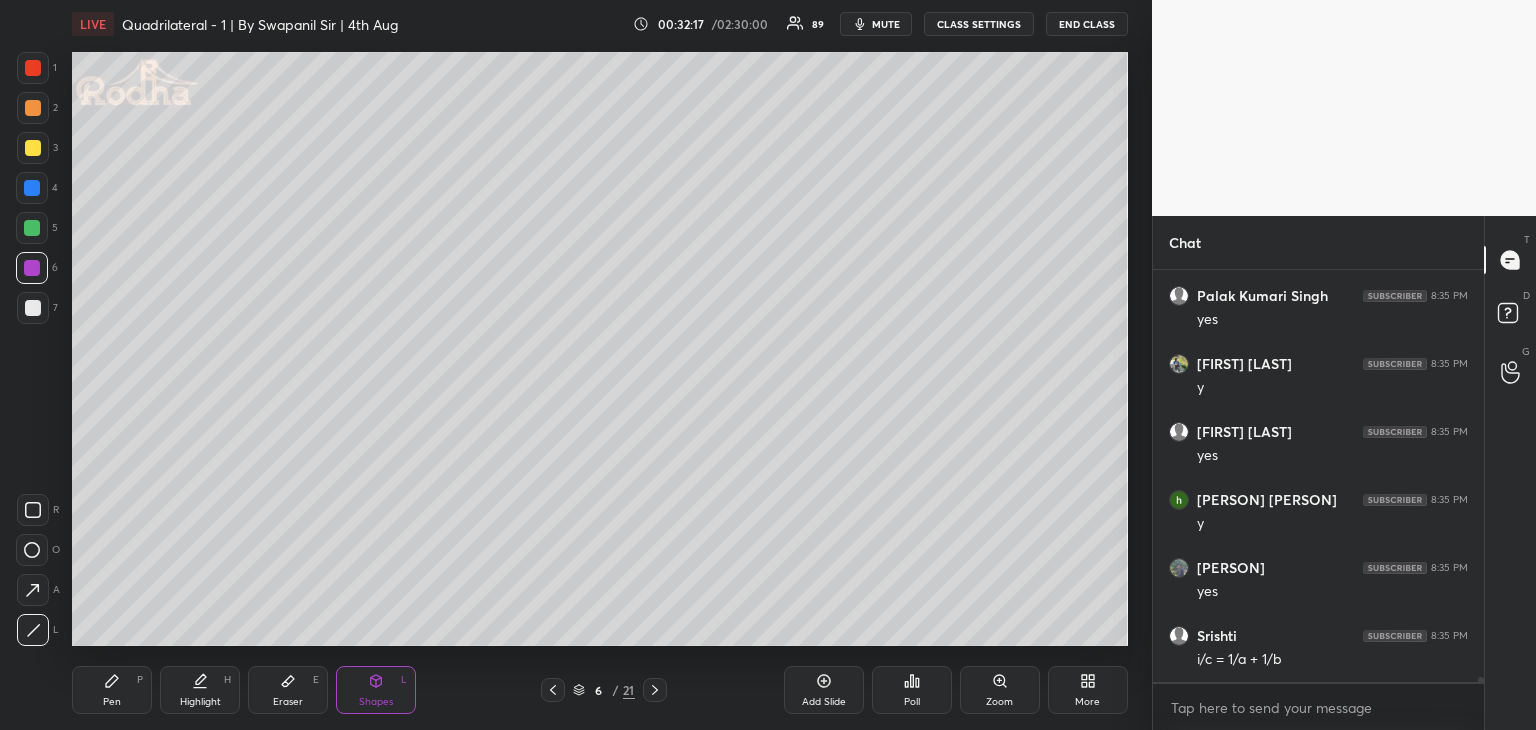 scroll, scrollTop: 33228, scrollLeft: 0, axis: vertical 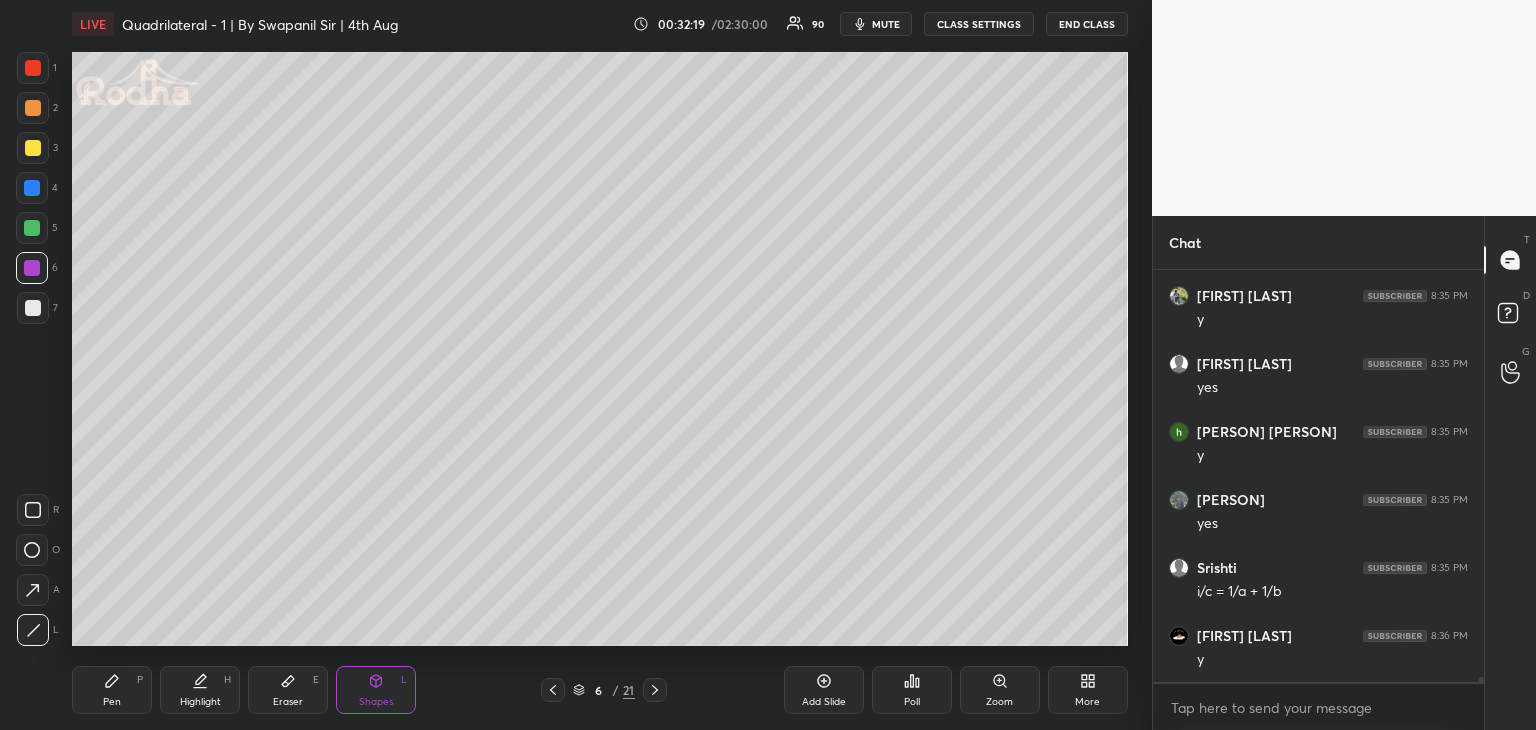 click on "Pen" at bounding box center (112, 702) 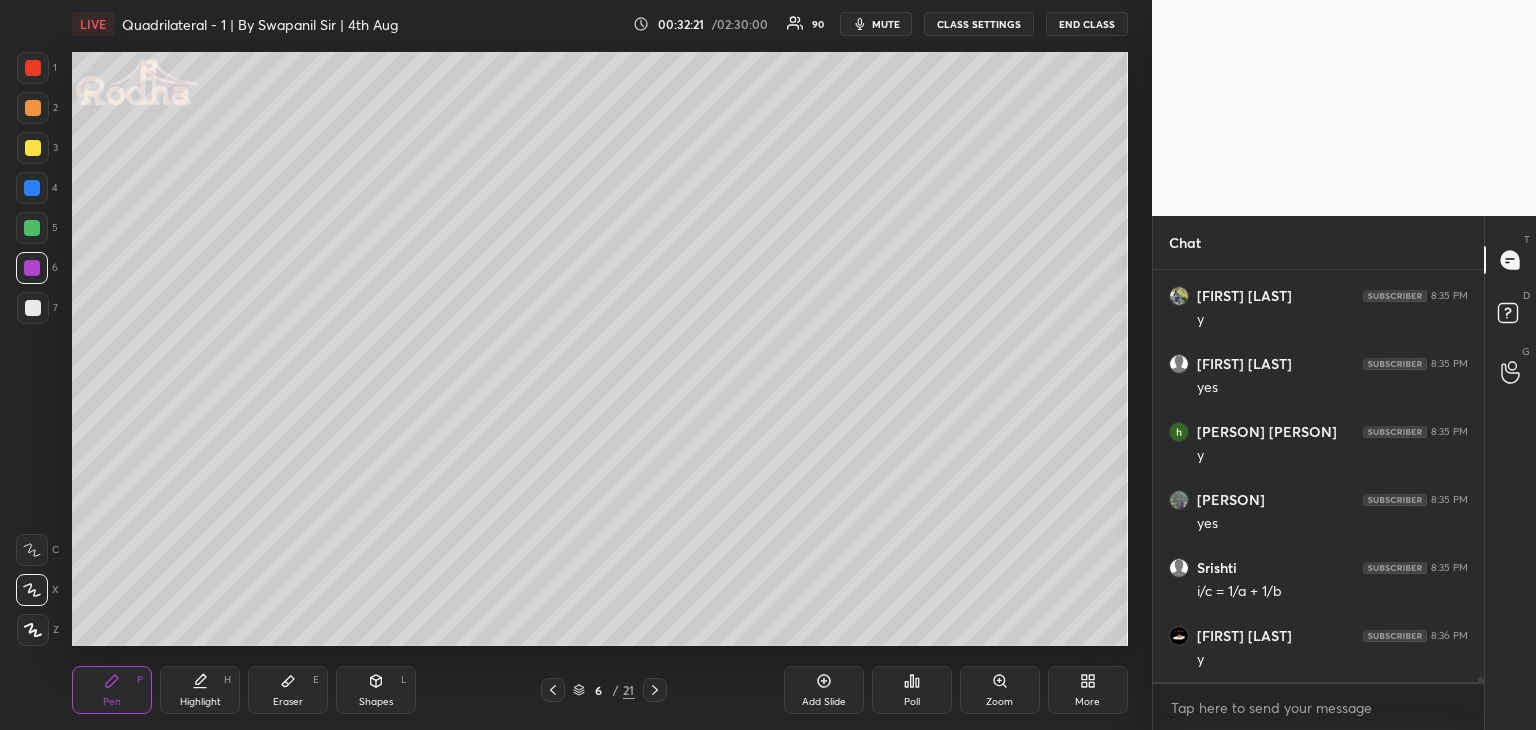 click 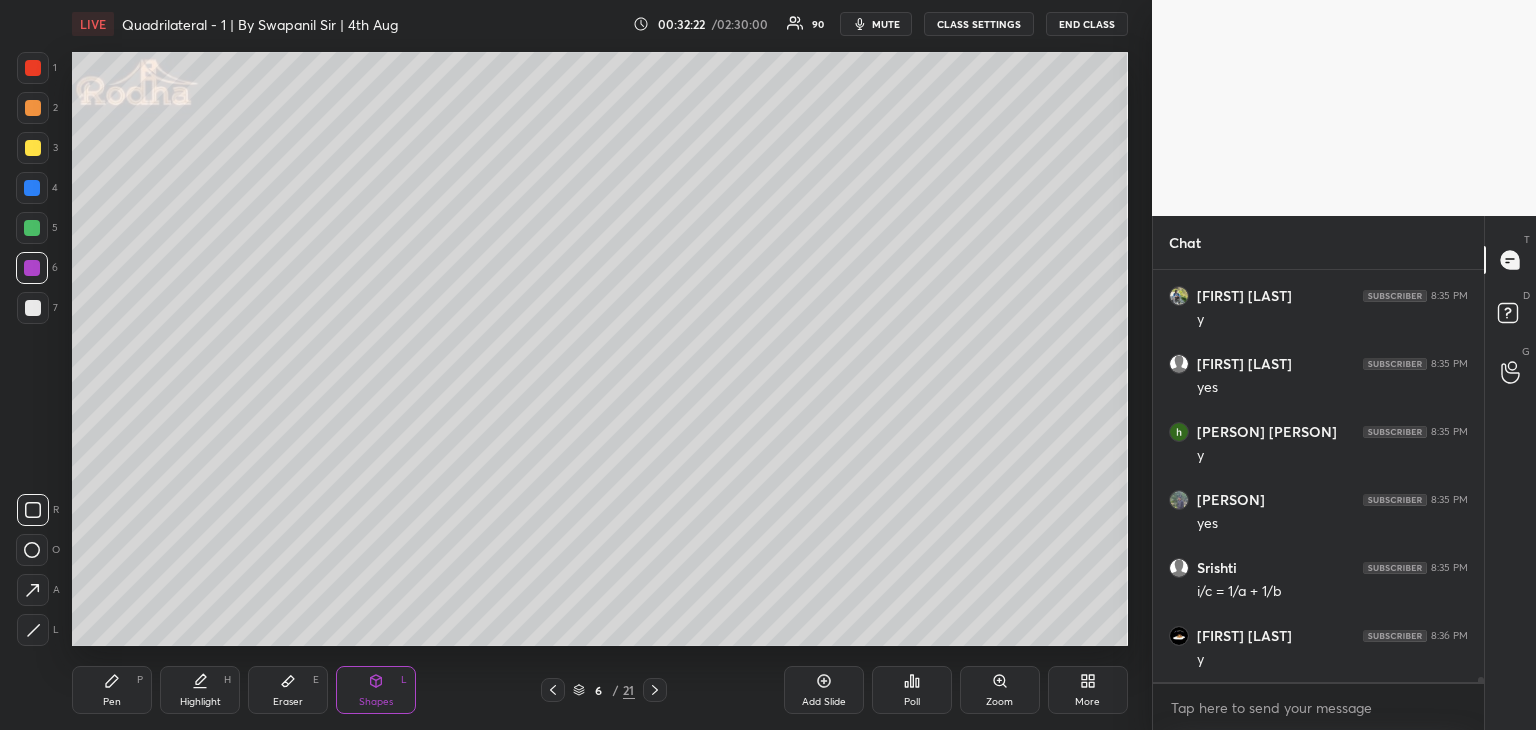 click 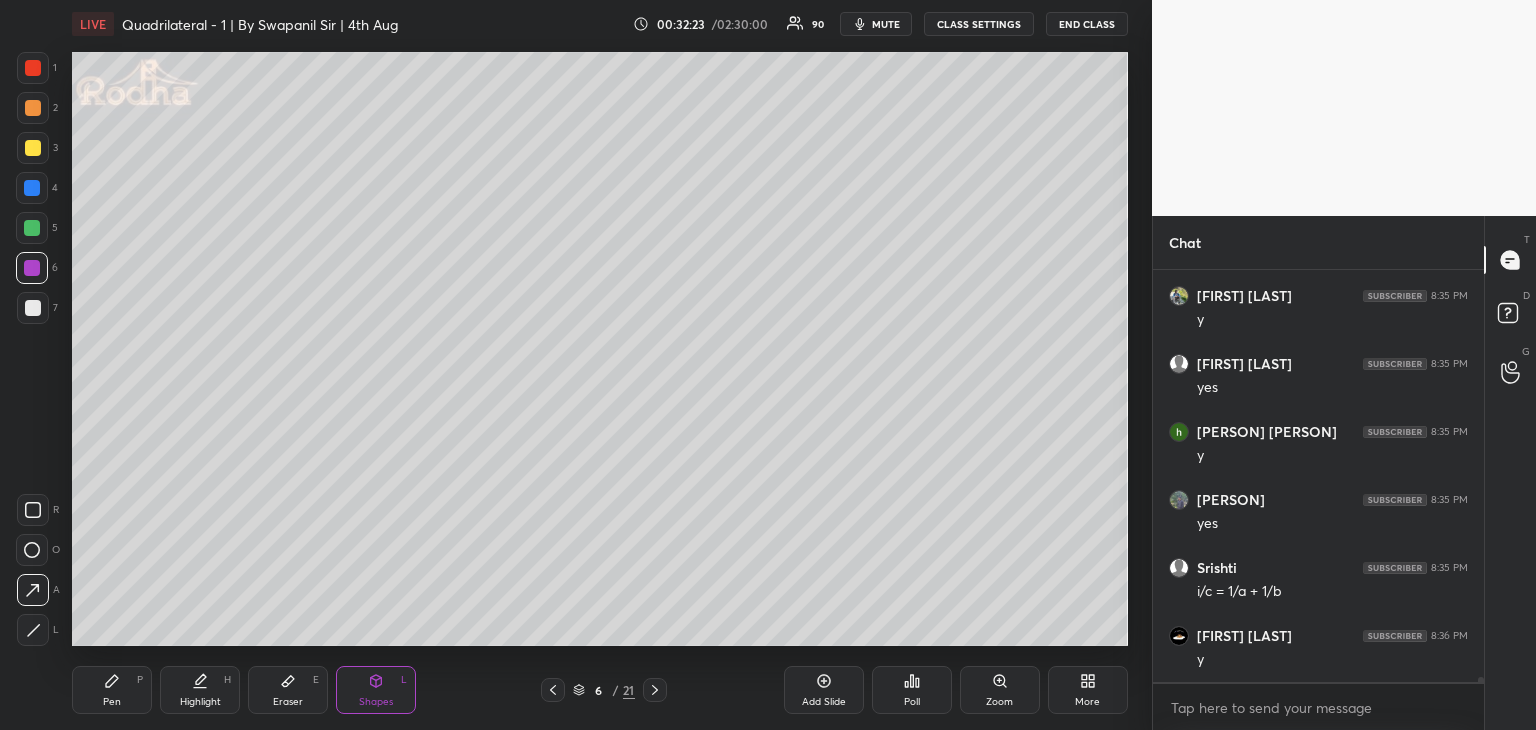scroll, scrollTop: 33296, scrollLeft: 0, axis: vertical 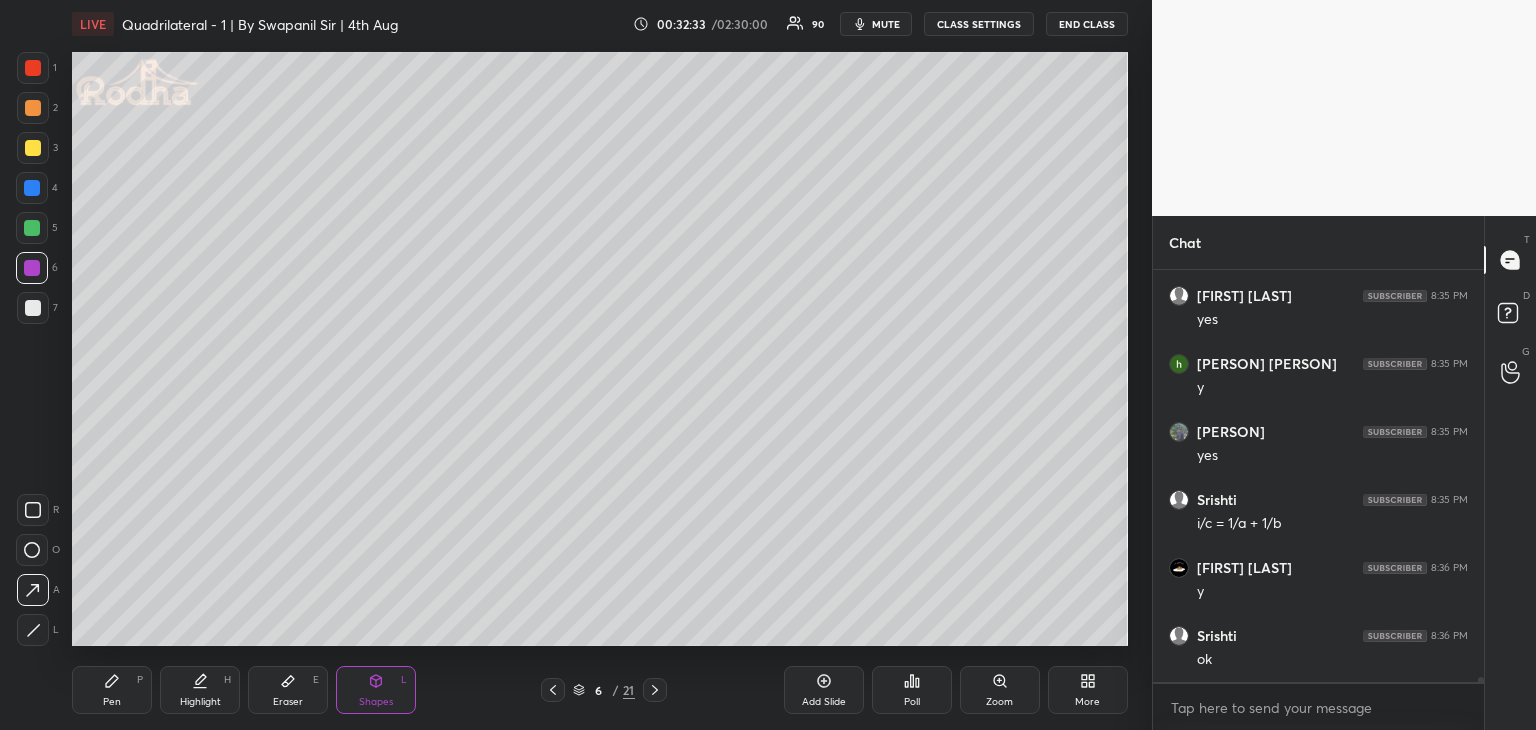 click at bounding box center (33, 308) 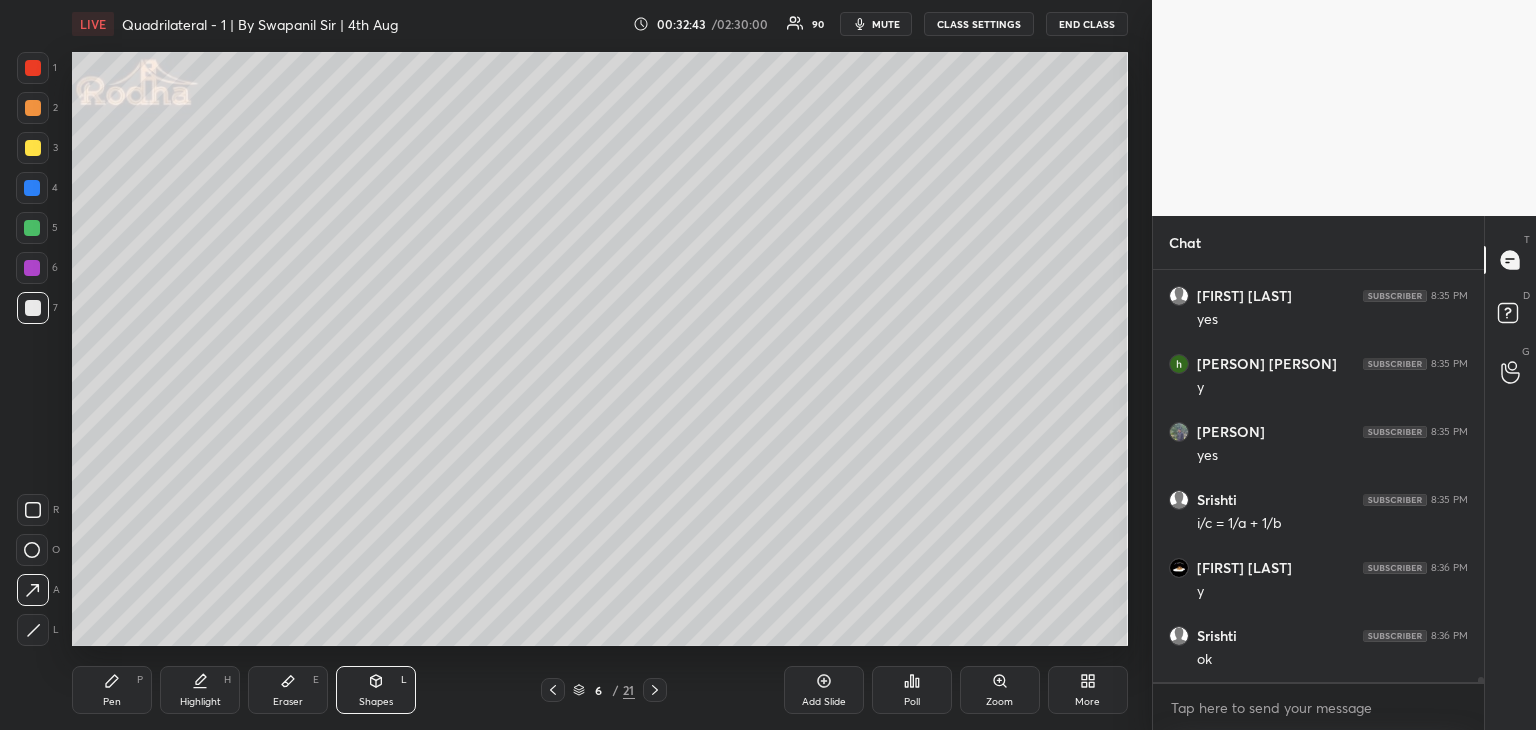 click on "Pen" at bounding box center [112, 702] 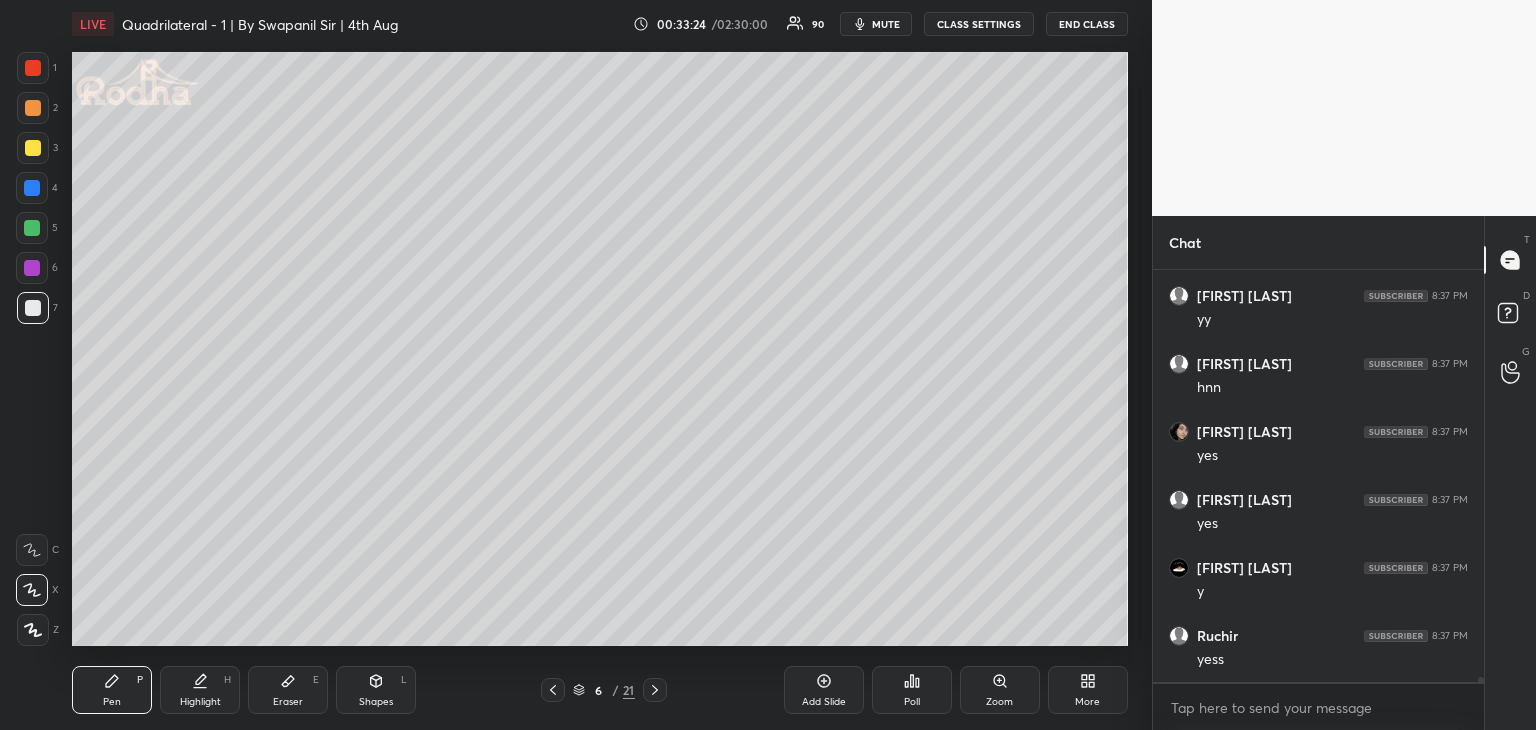 scroll, scrollTop: 35268, scrollLeft: 0, axis: vertical 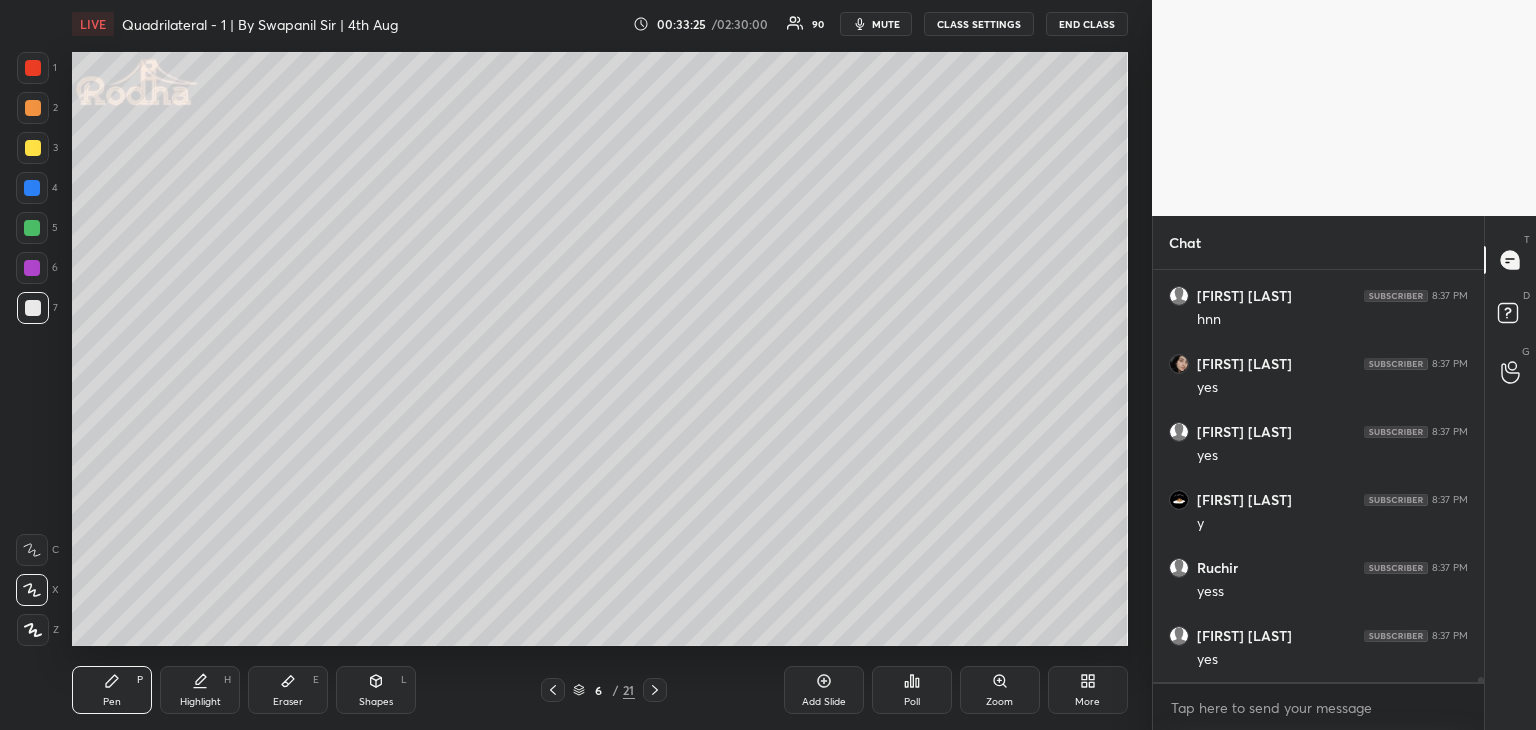 click at bounding box center [32, 268] 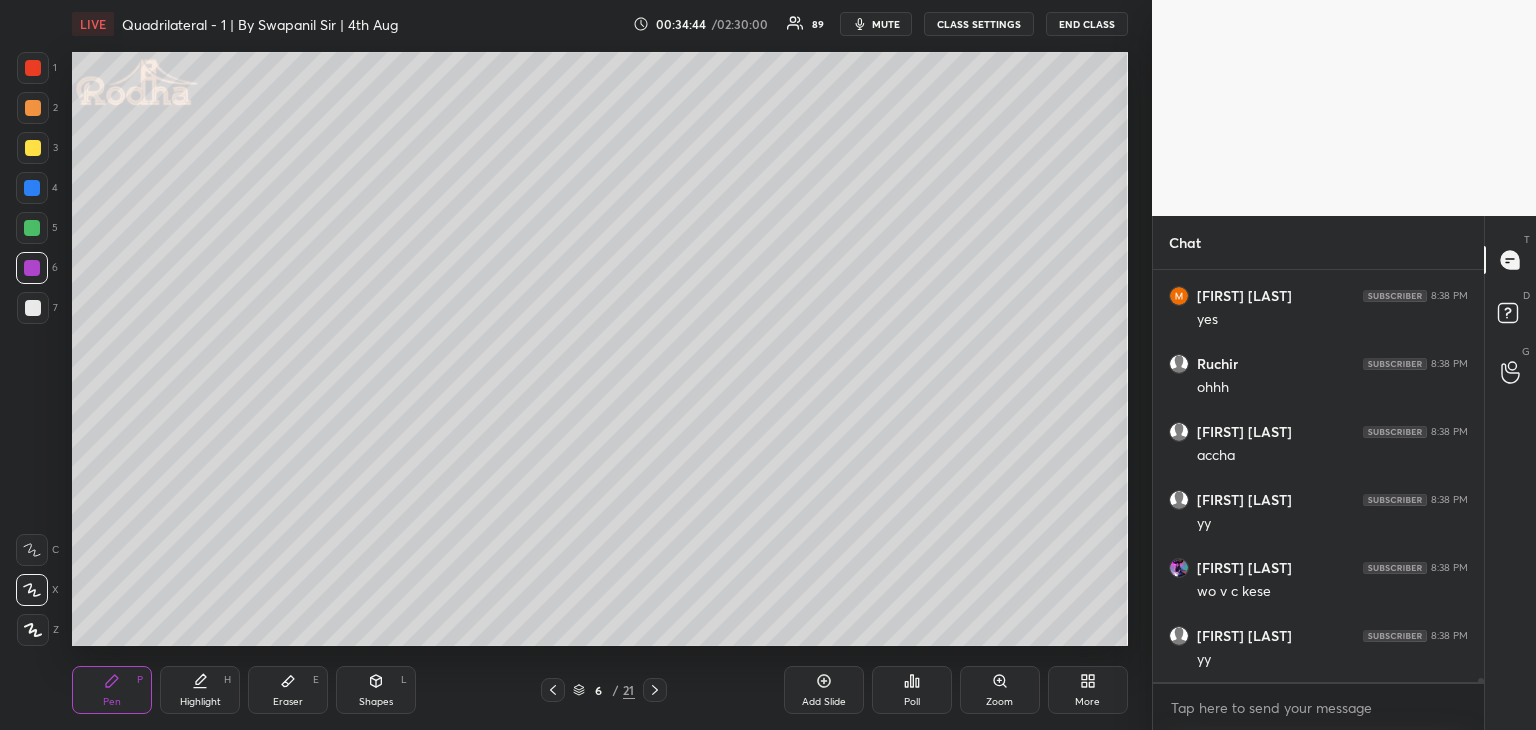 scroll, scrollTop: 37666, scrollLeft: 0, axis: vertical 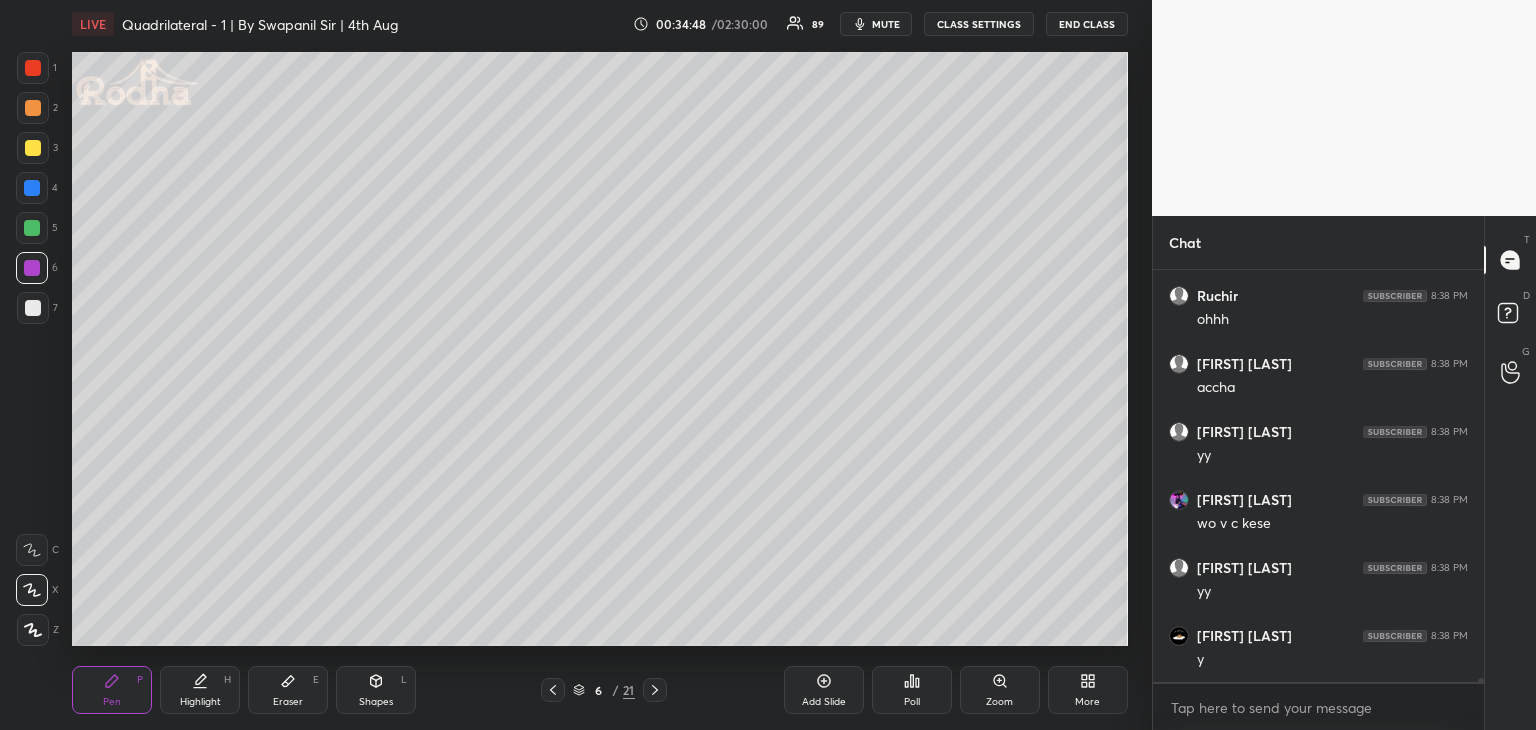 click on "Eraser E" at bounding box center [288, 690] 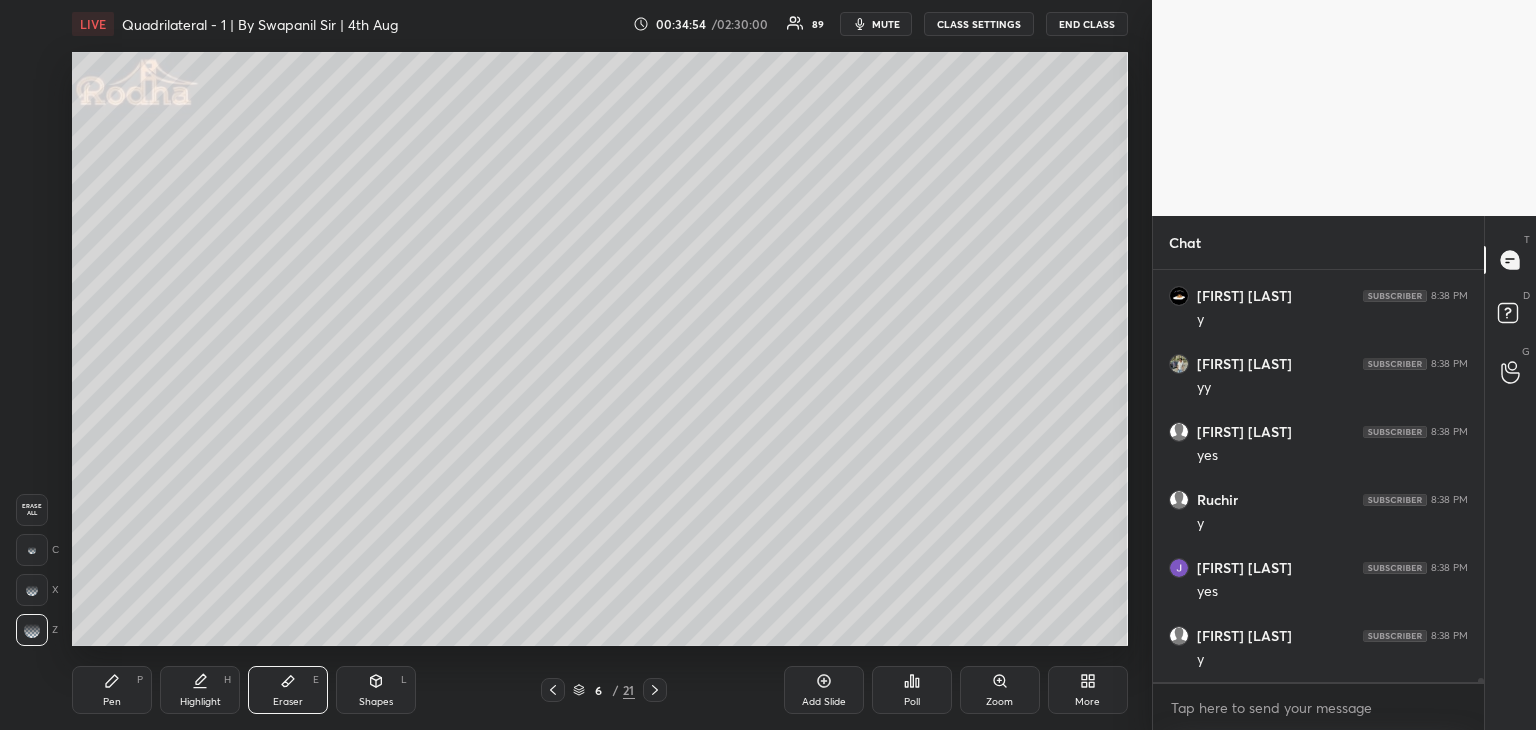 scroll, scrollTop: 38142, scrollLeft: 0, axis: vertical 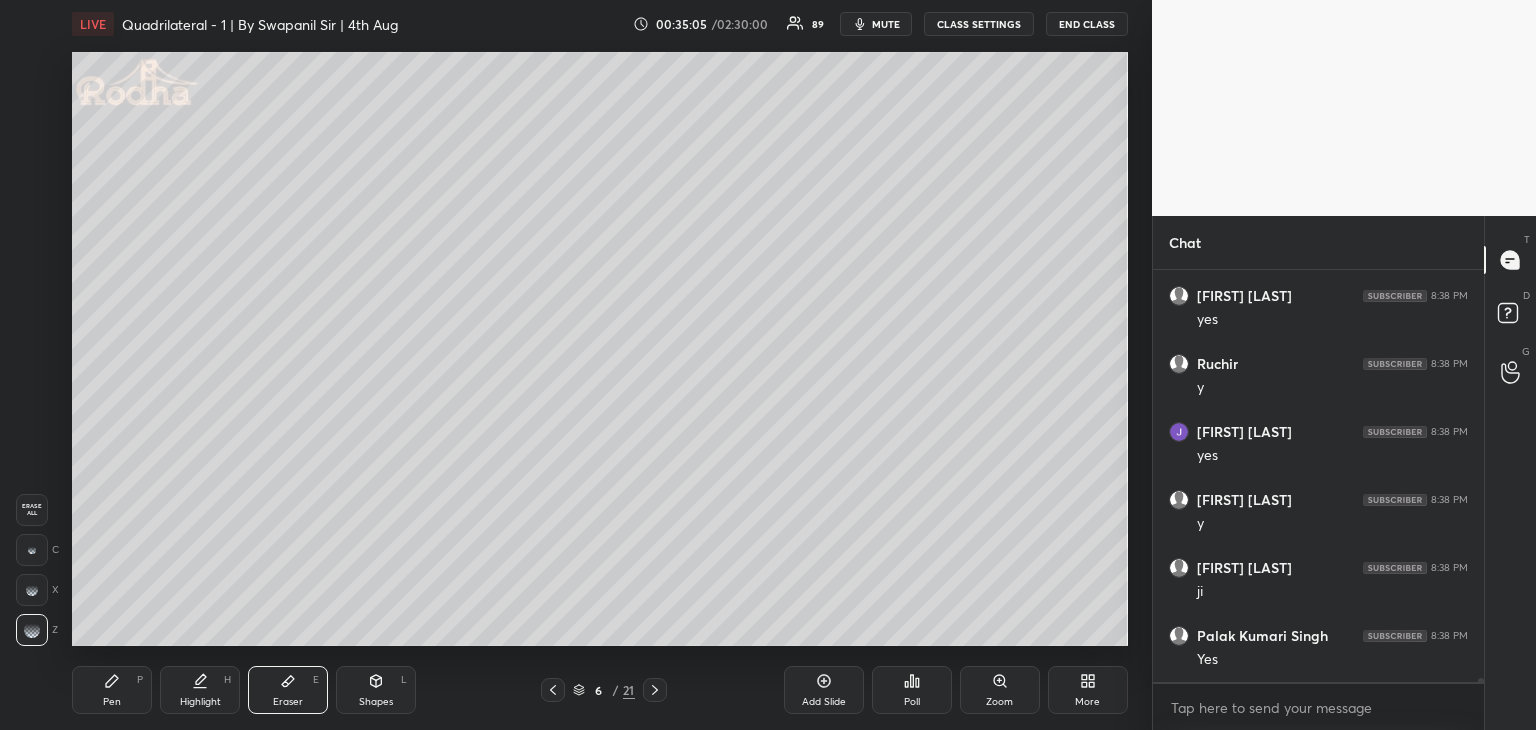 drag, startPoint x: 150, startPoint y: 672, endPoint x: 130, endPoint y: 685, distance: 23.853722 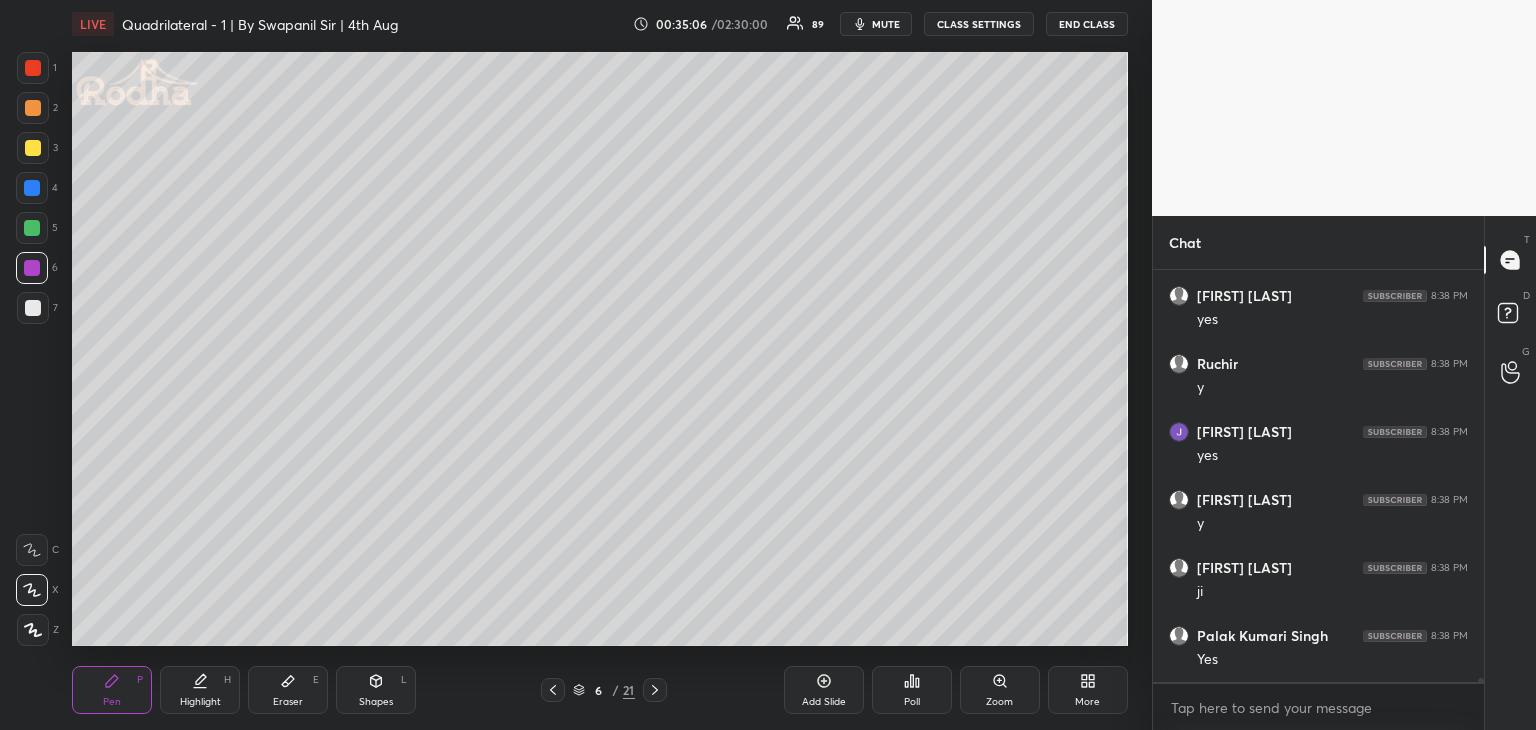 click on "Pen P" at bounding box center [112, 690] 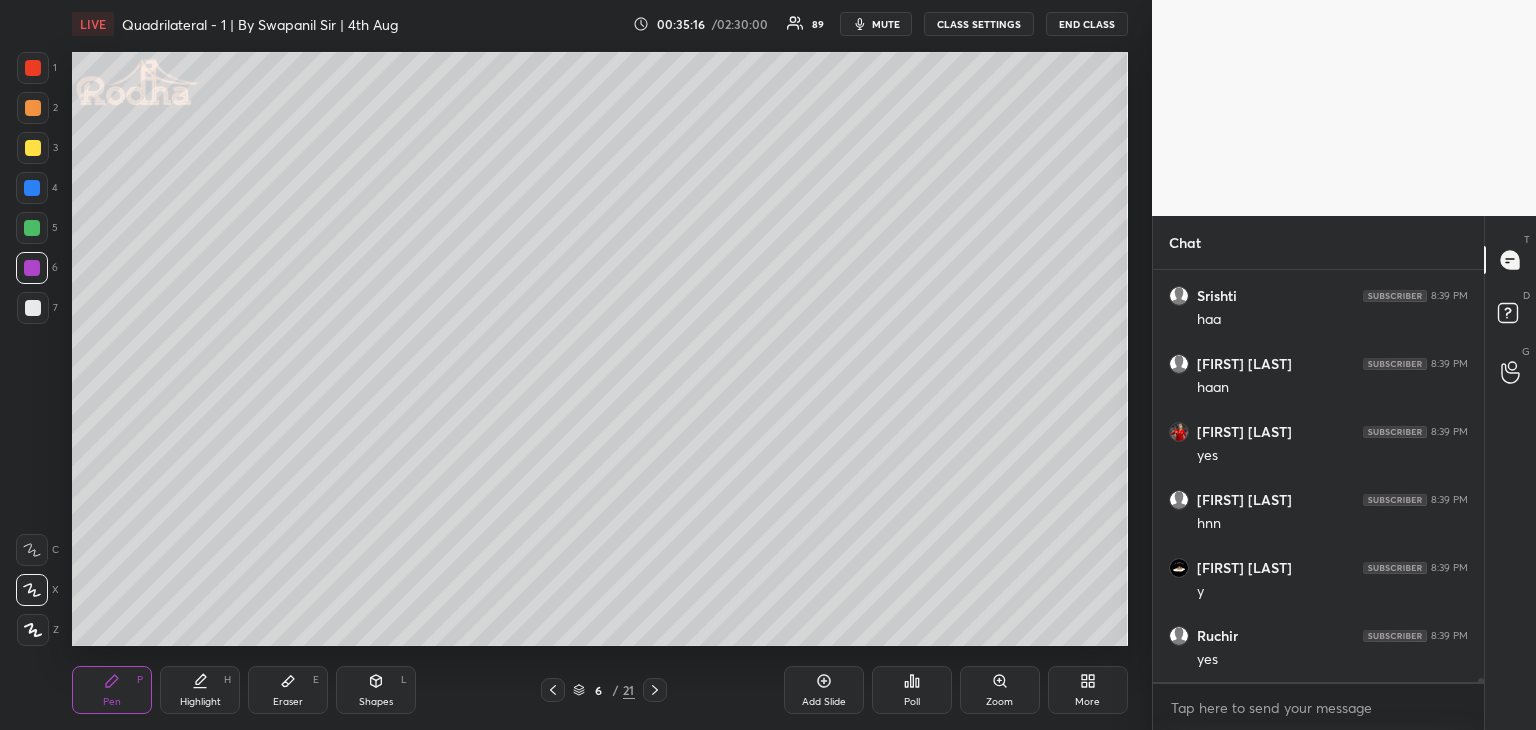 scroll, scrollTop: 38618, scrollLeft: 0, axis: vertical 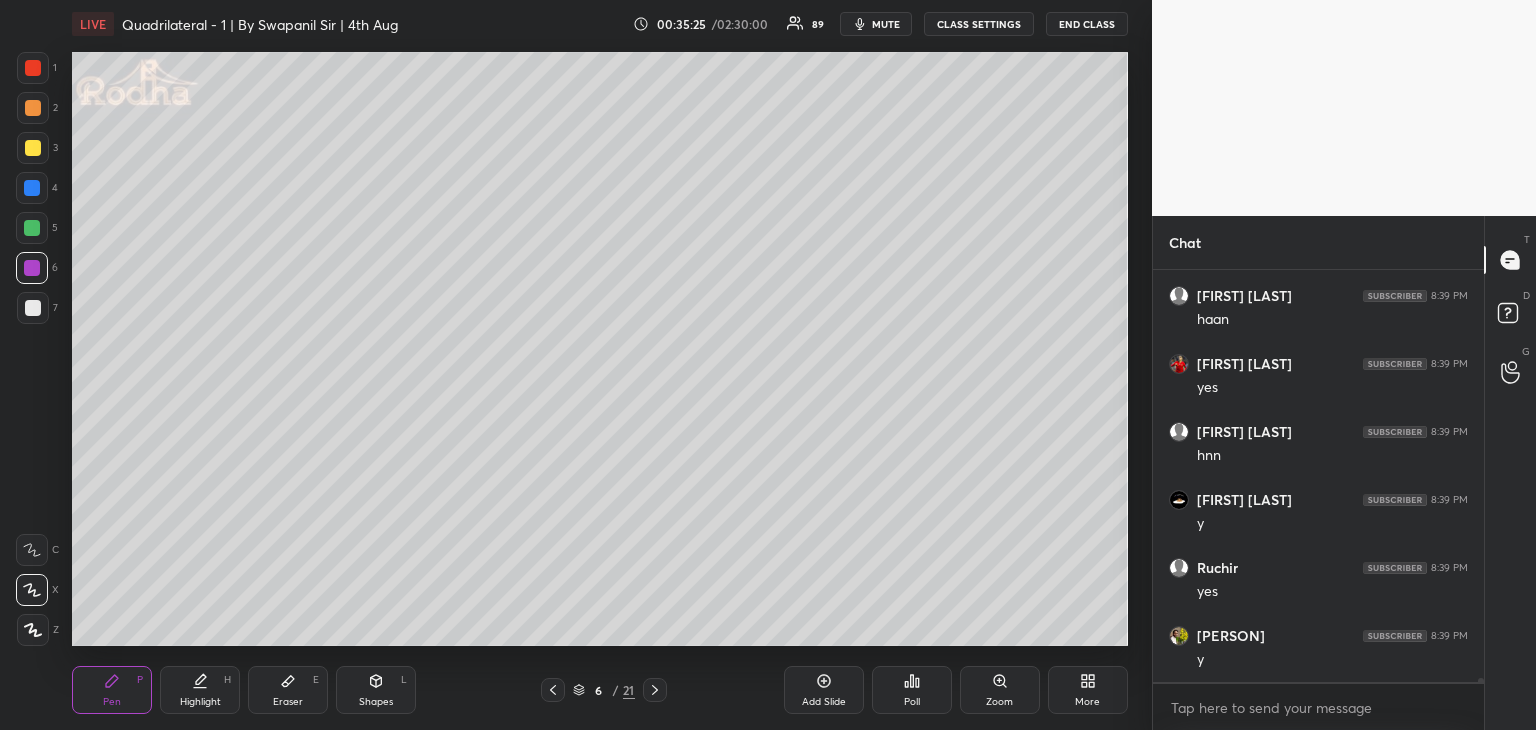 click on "Shapes" at bounding box center [376, 702] 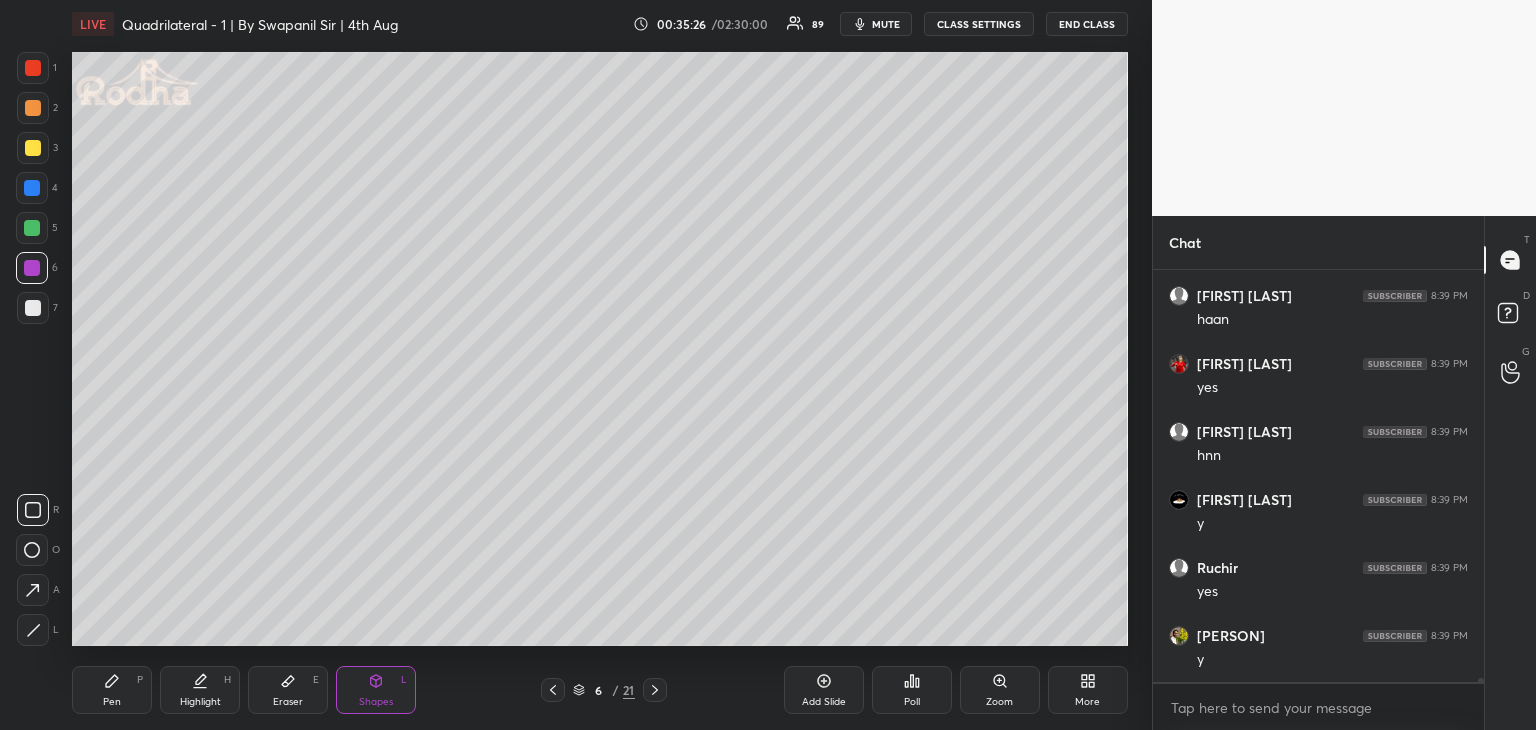 scroll, scrollTop: 38686, scrollLeft: 0, axis: vertical 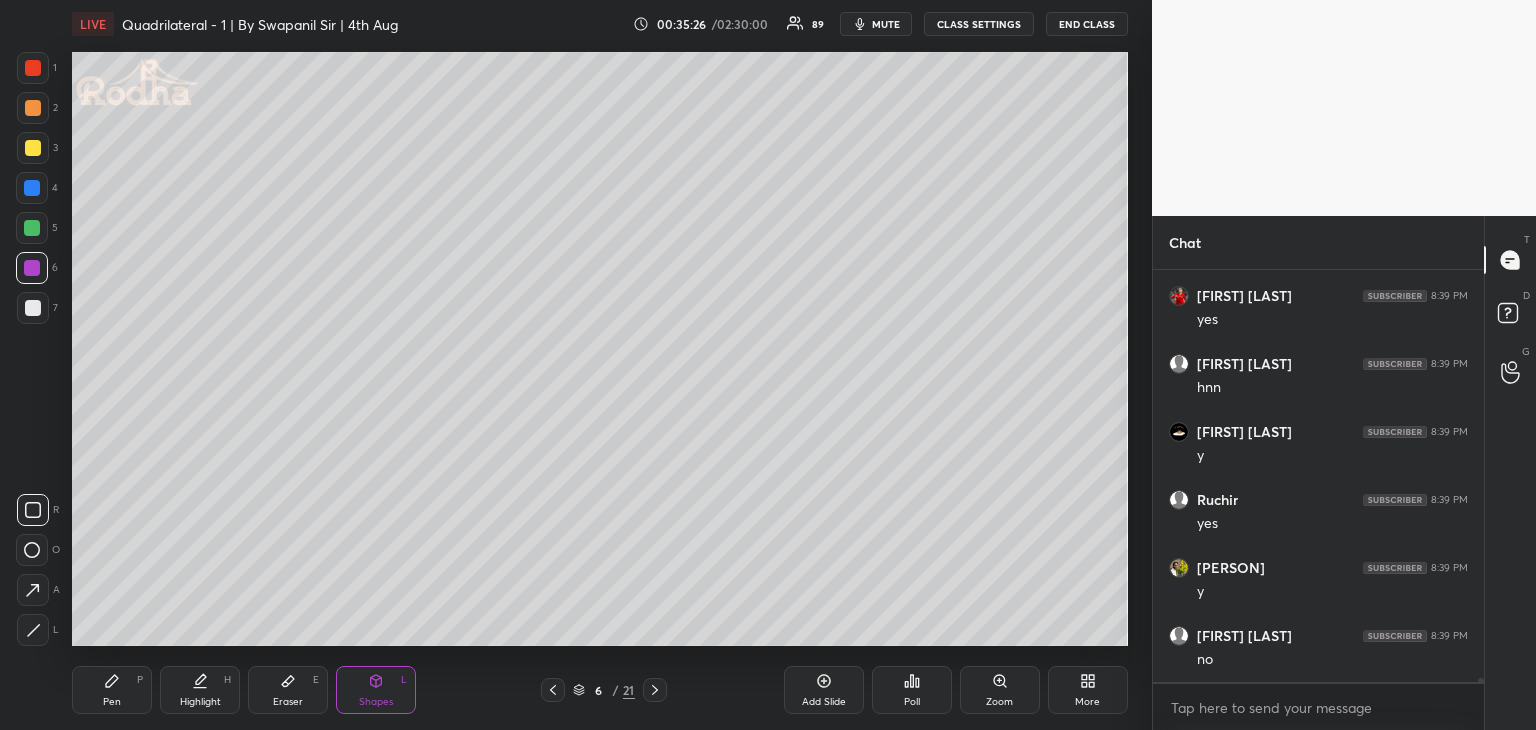 click at bounding box center (33, 68) 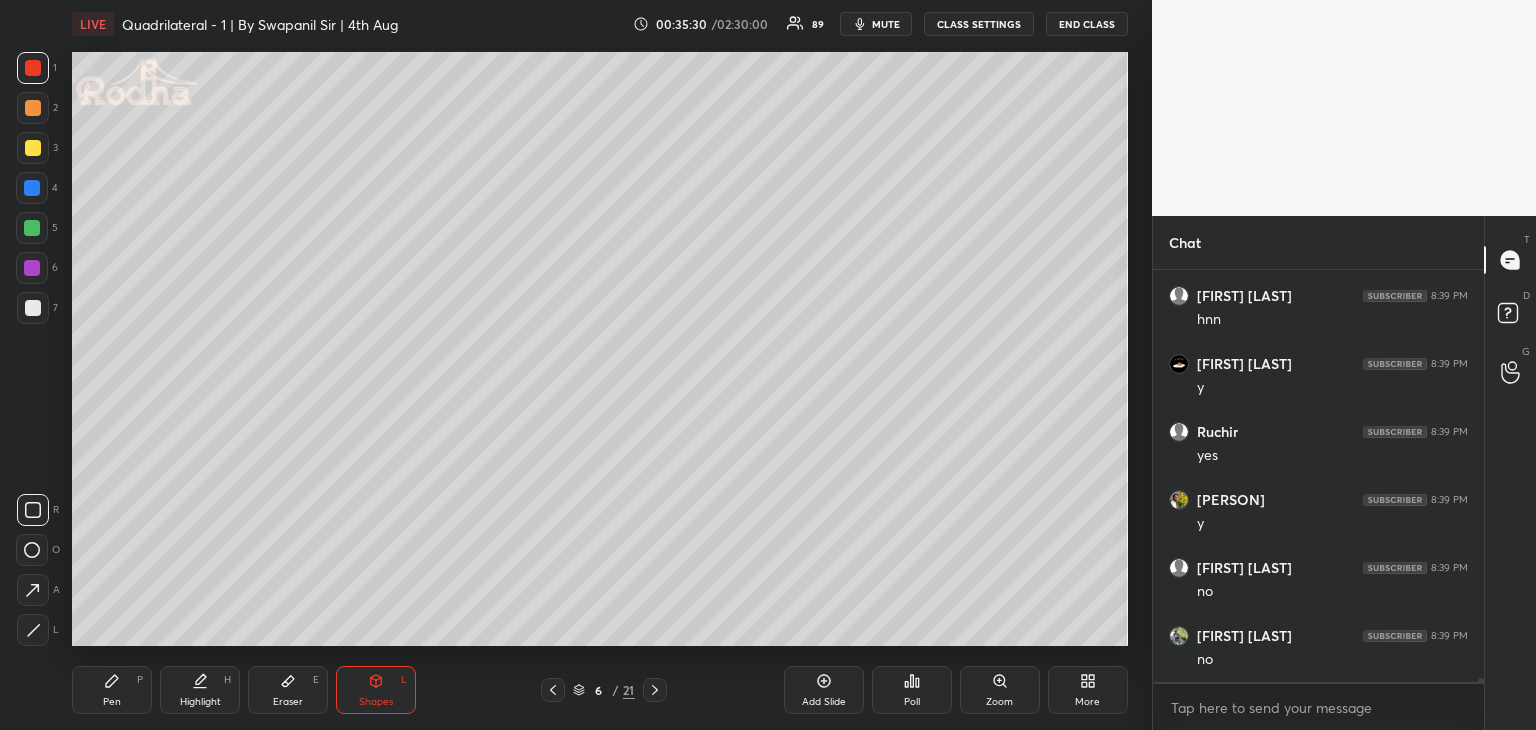scroll, scrollTop: 38822, scrollLeft: 0, axis: vertical 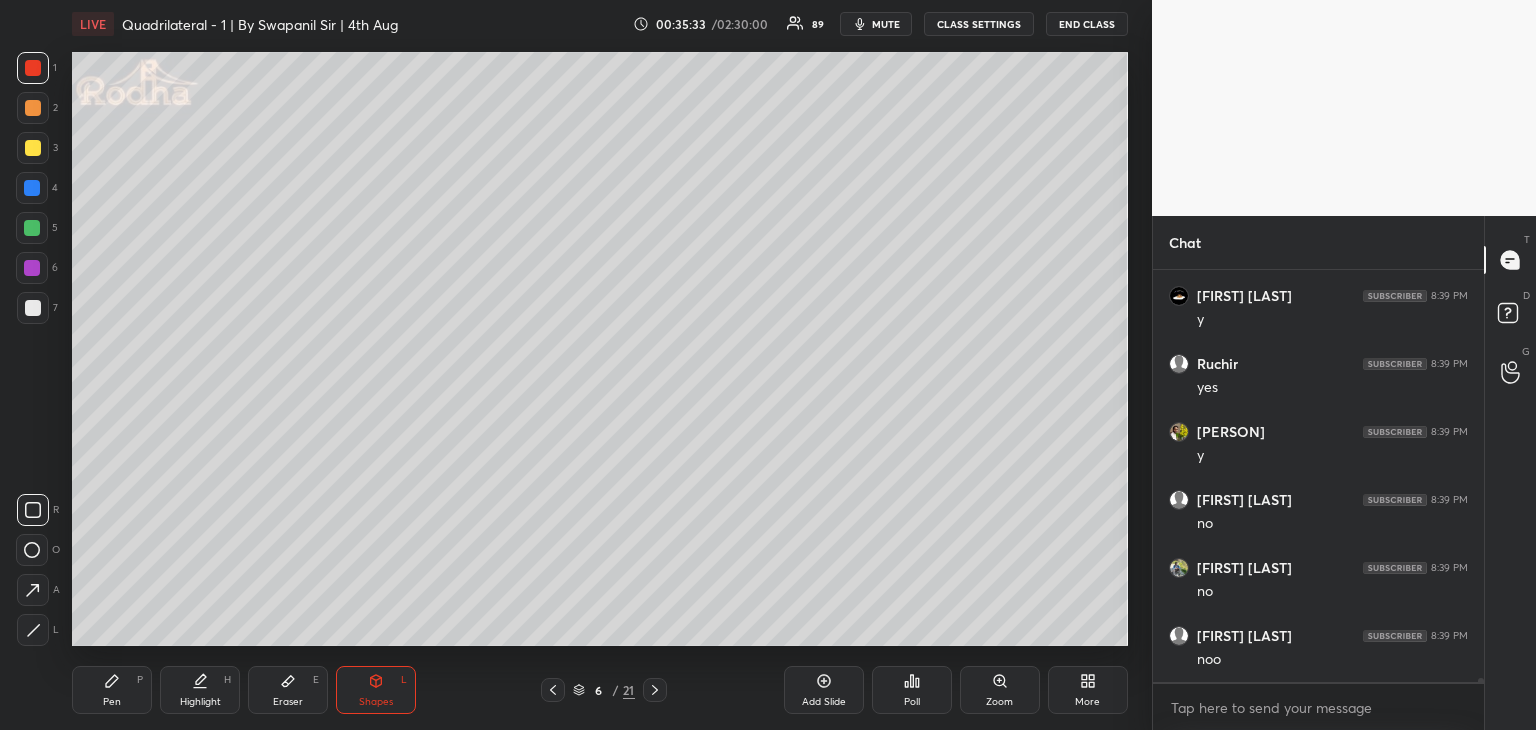 click 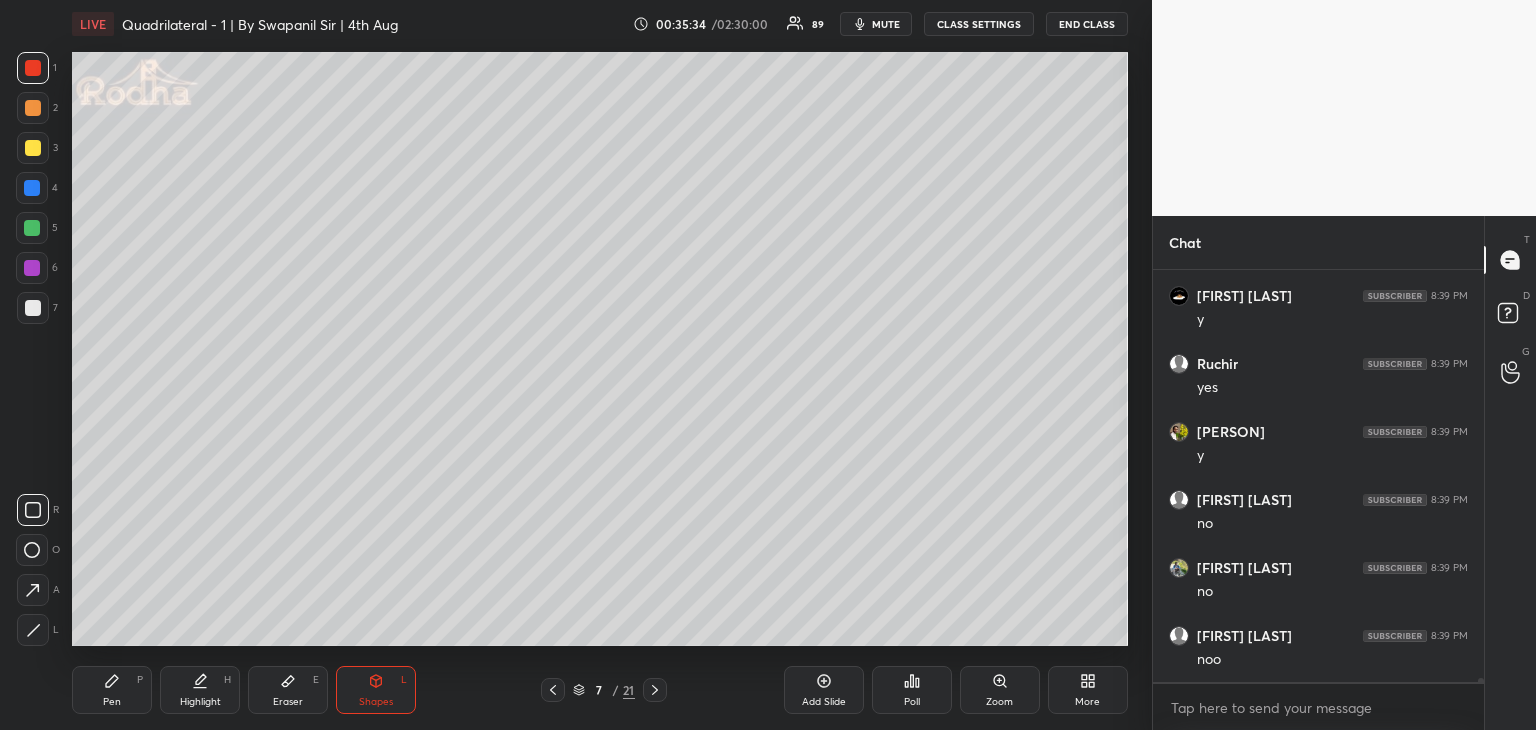 click 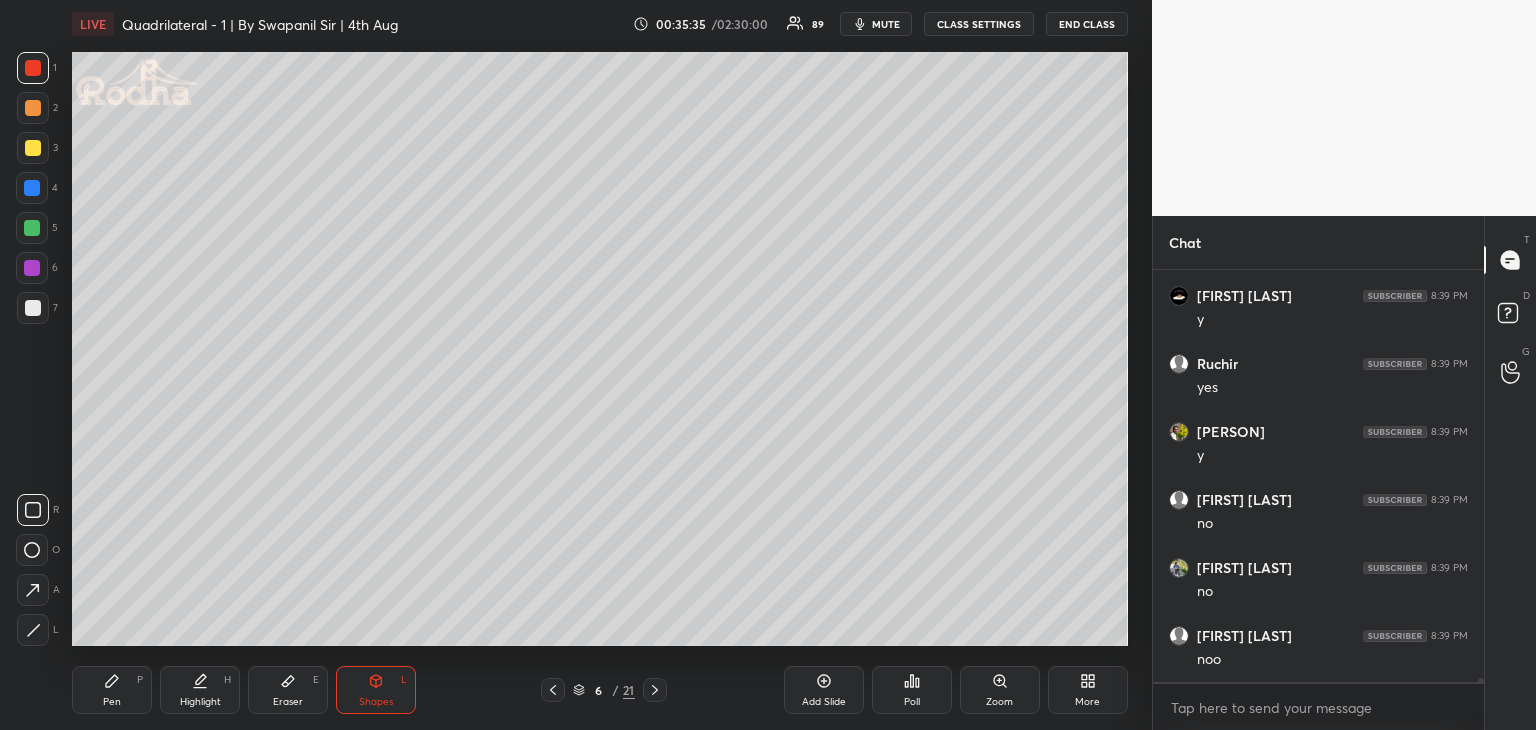 scroll, scrollTop: 38890, scrollLeft: 0, axis: vertical 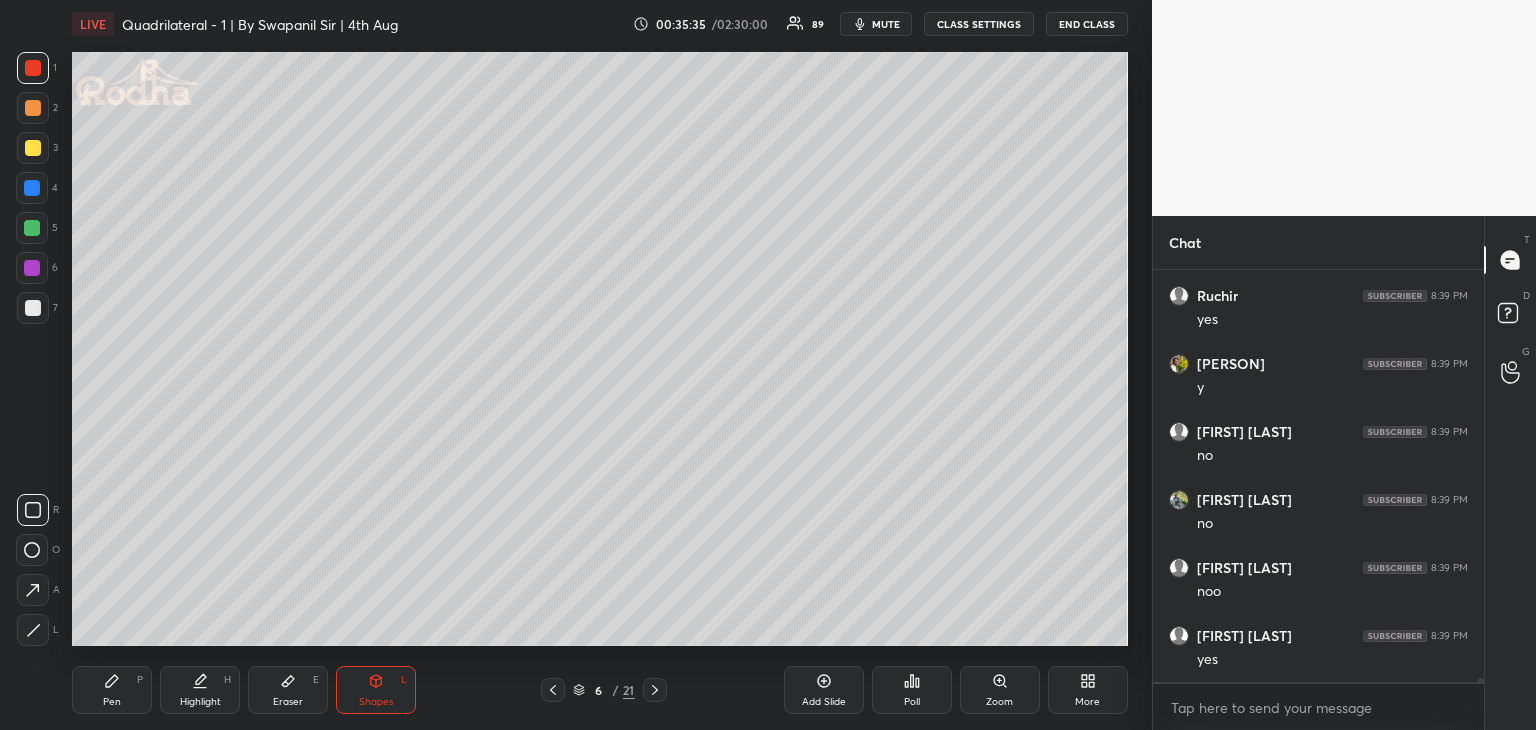 click 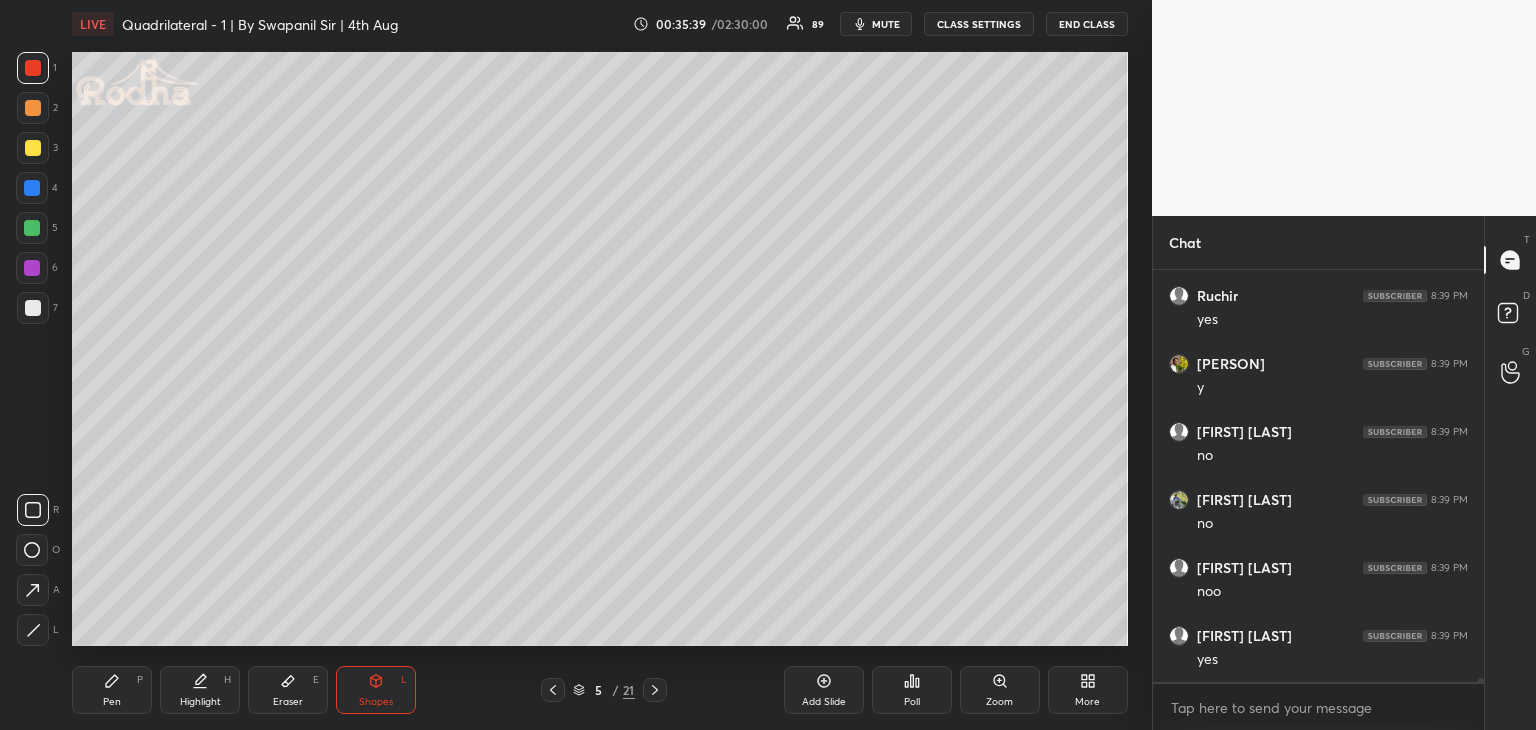 drag, startPoint x: 32, startPoint y: 106, endPoint x: 45, endPoint y: 103, distance: 13.341664 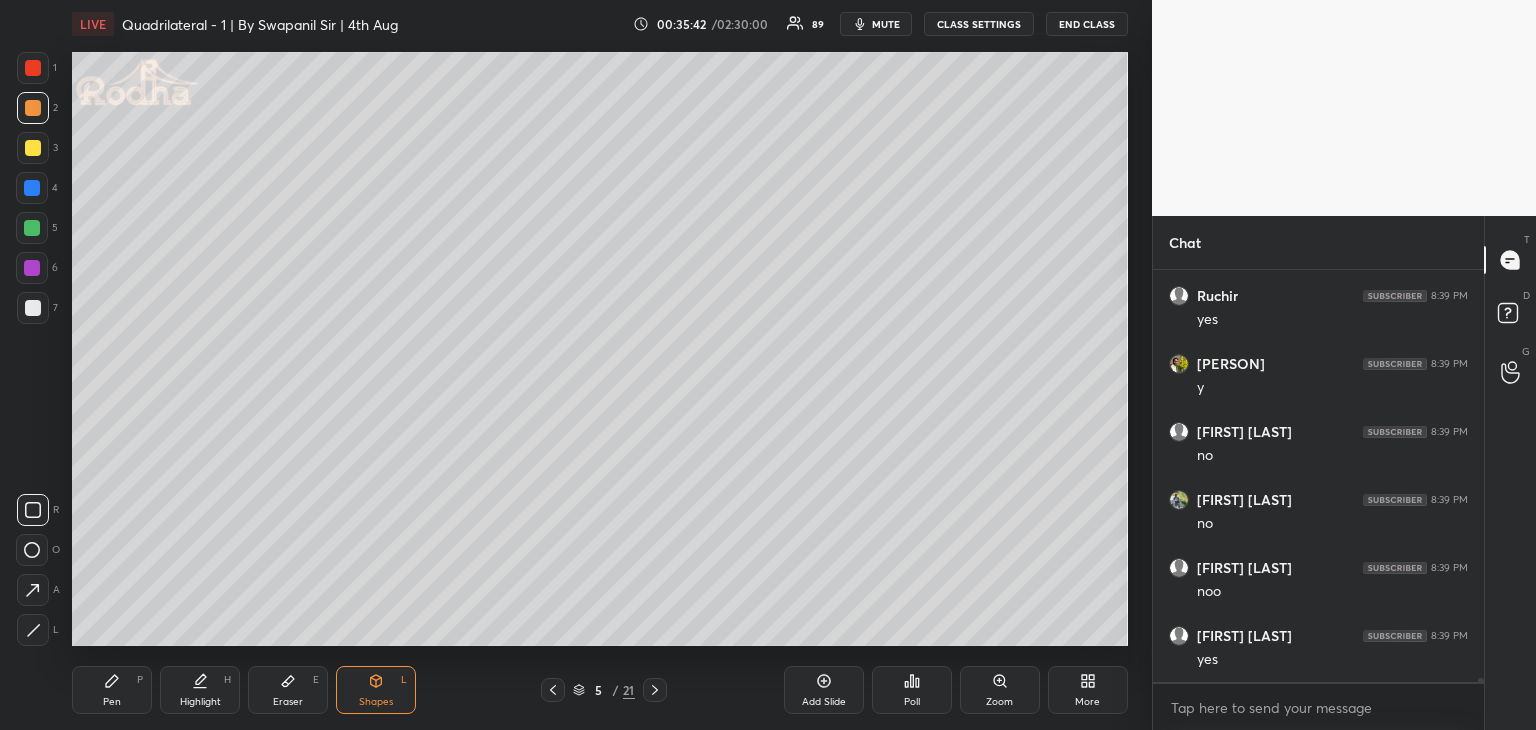 click at bounding box center (33, 148) 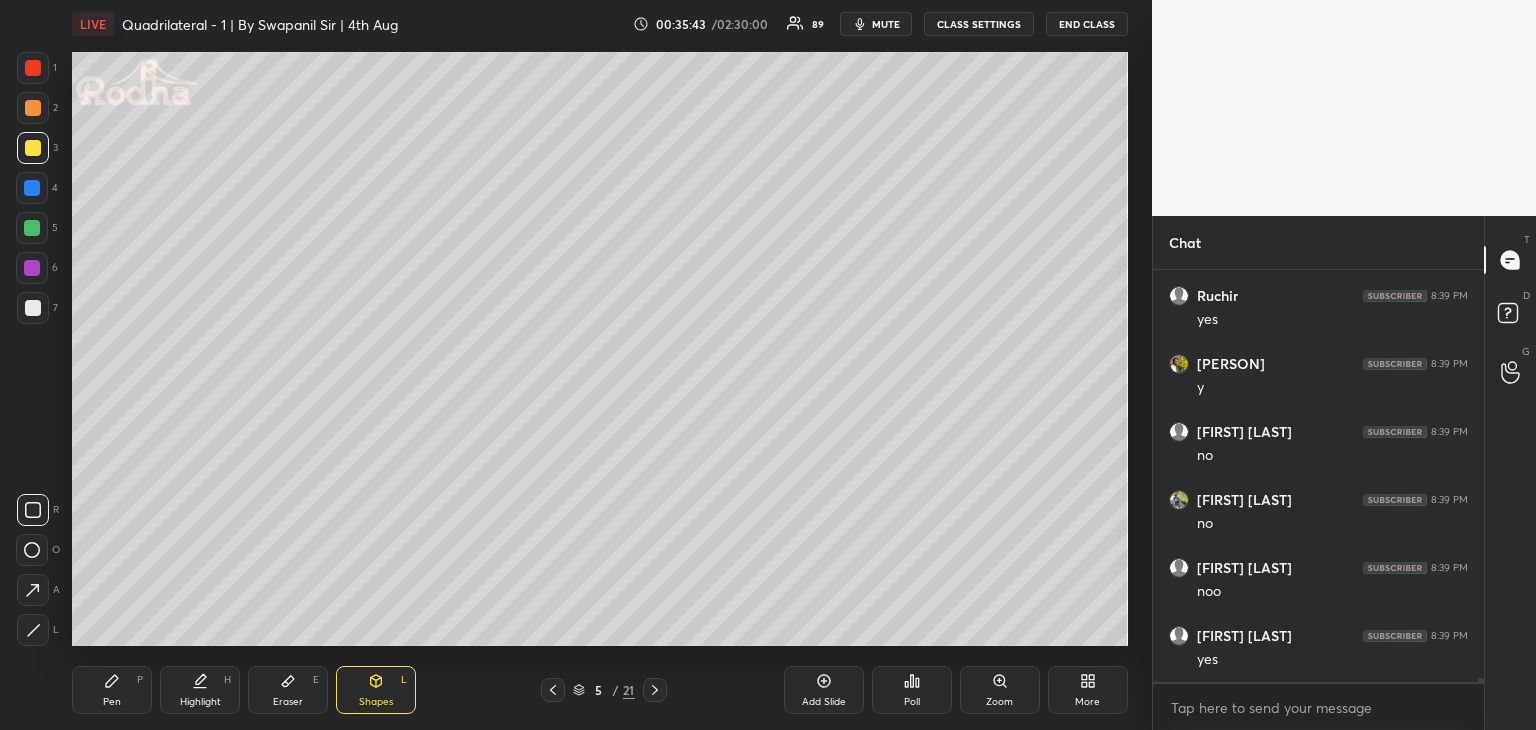 drag, startPoint x: 104, startPoint y: 697, endPoint x: 104, endPoint y: 673, distance: 24 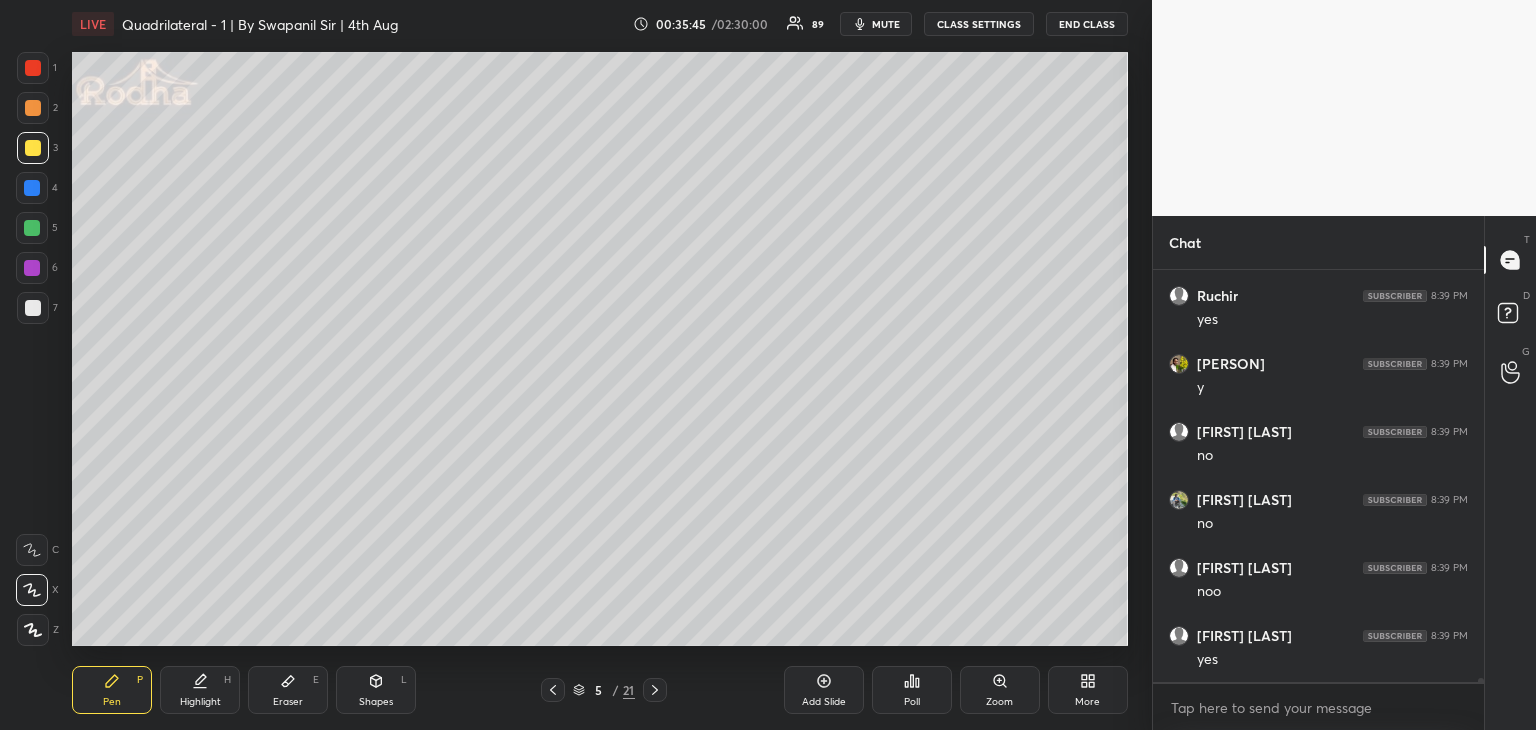 drag, startPoint x: 34, startPoint y: 226, endPoint x: 71, endPoint y: 233, distance: 37.65634 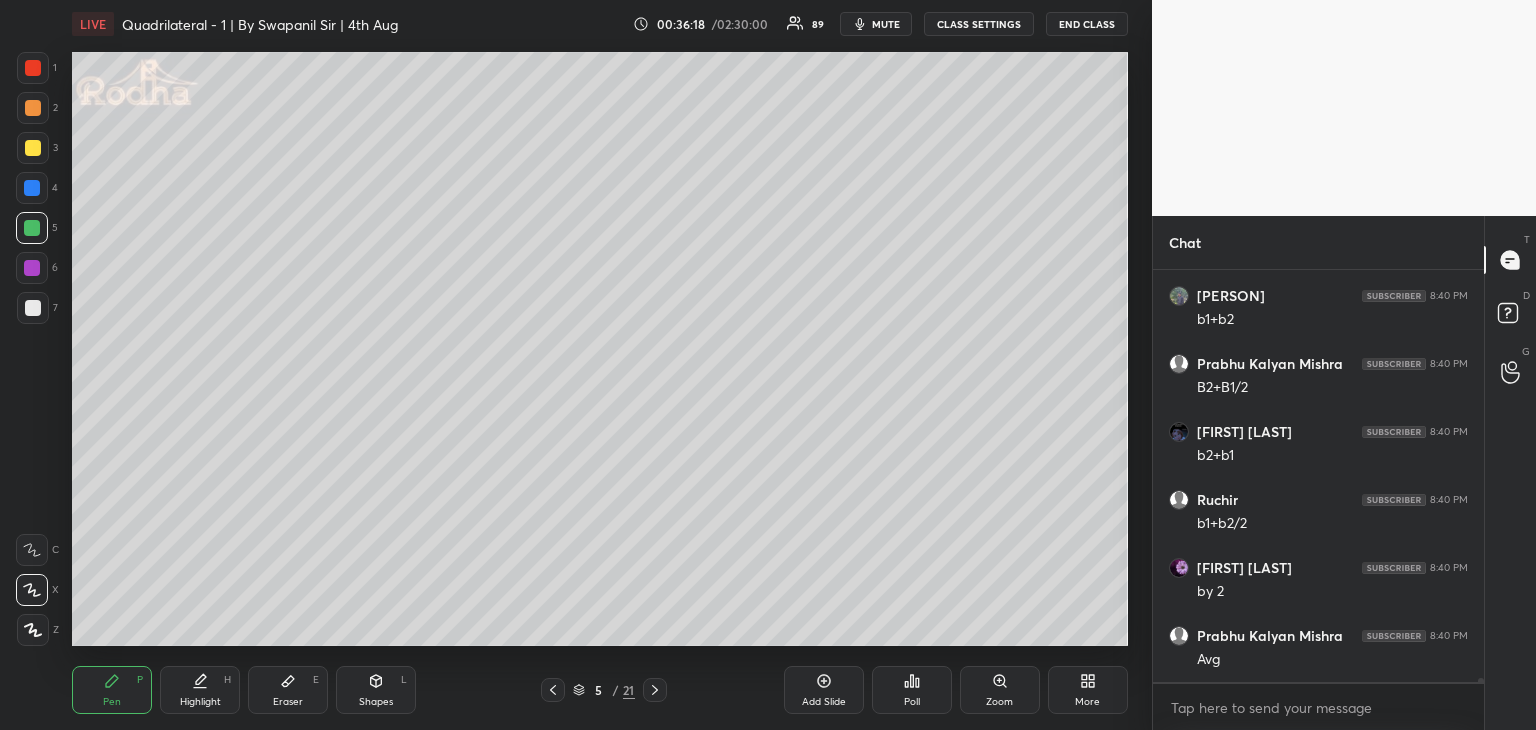 scroll, scrollTop: 39706, scrollLeft: 0, axis: vertical 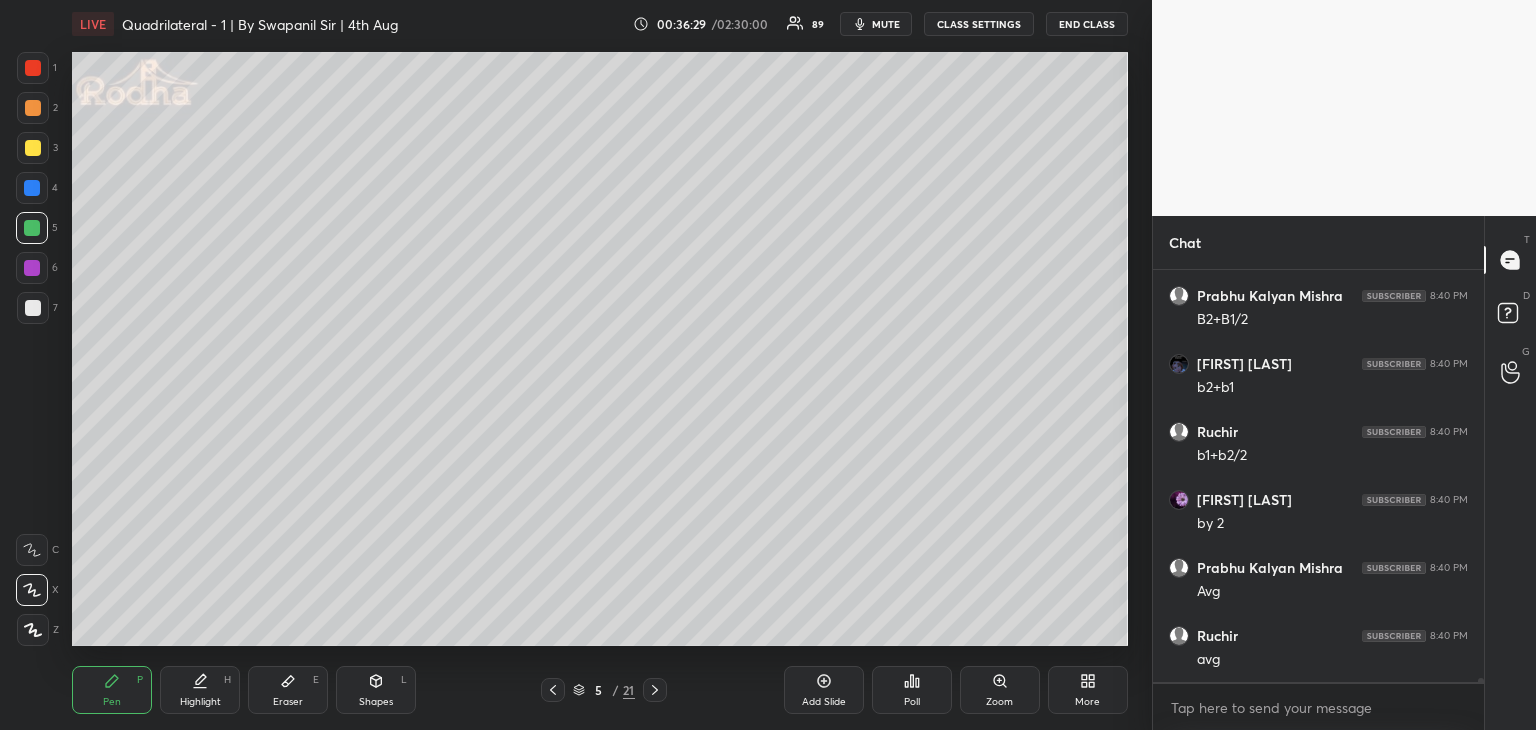 drag, startPoint x: 396, startPoint y: 685, endPoint x: 424, endPoint y: 668, distance: 32.75668 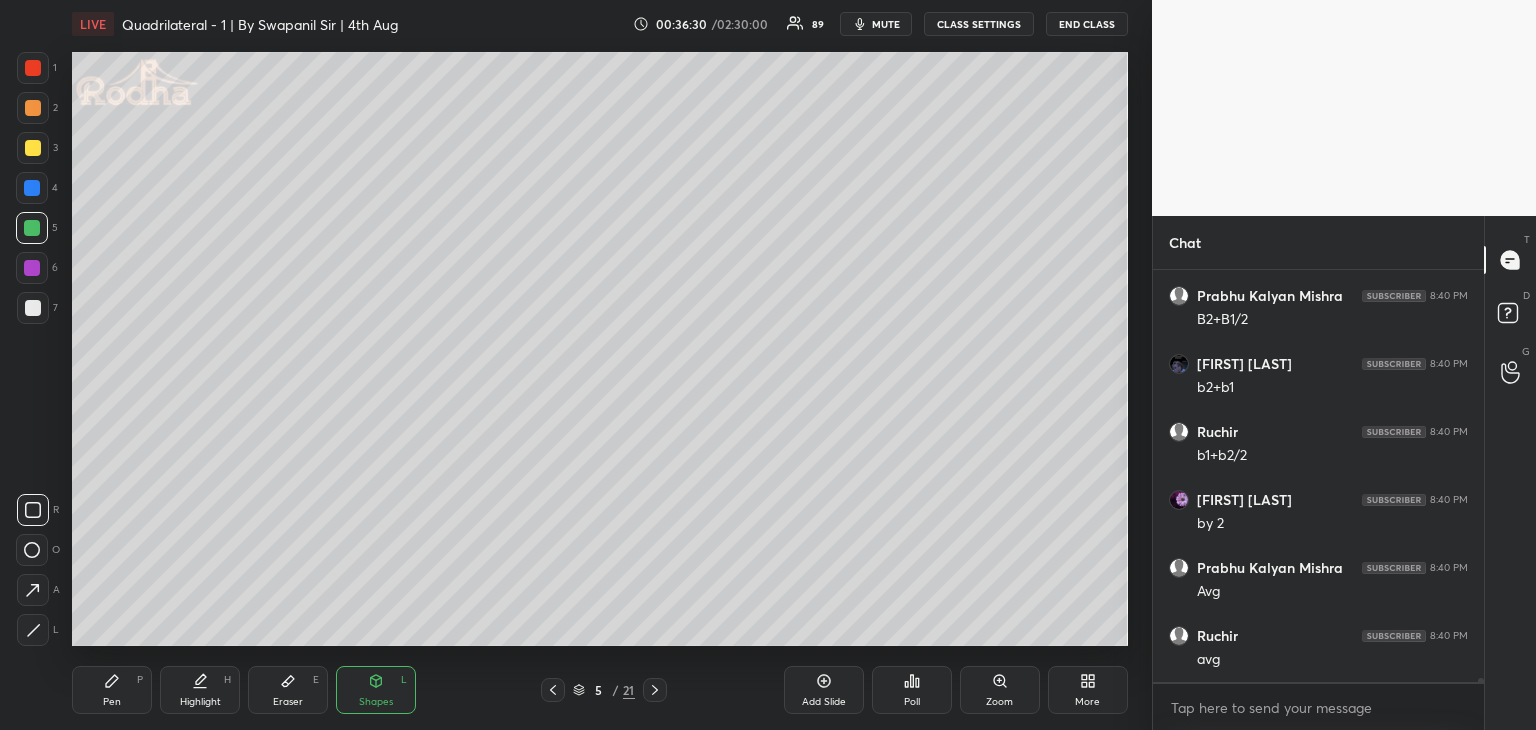 scroll, scrollTop: 39774, scrollLeft: 0, axis: vertical 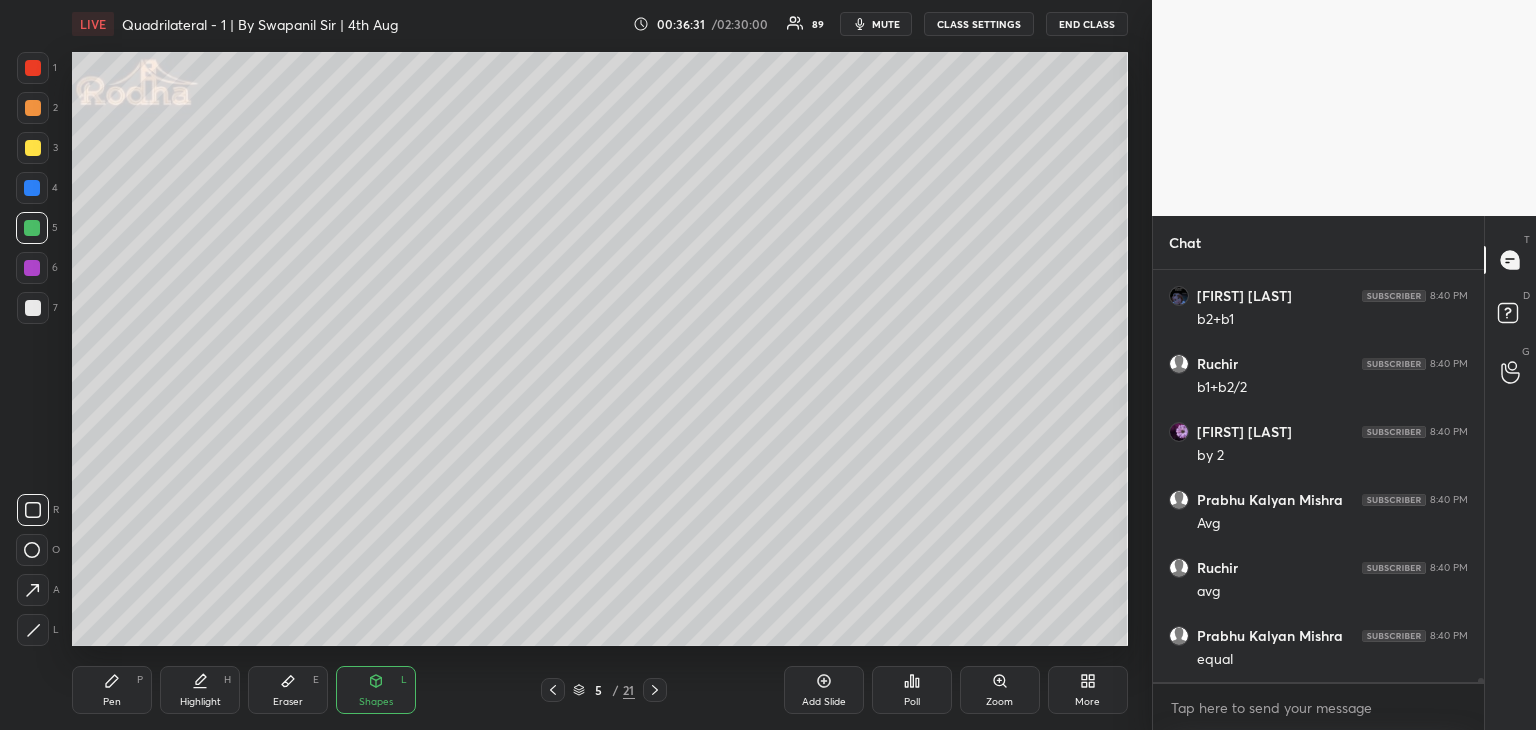 click at bounding box center [33, 68] 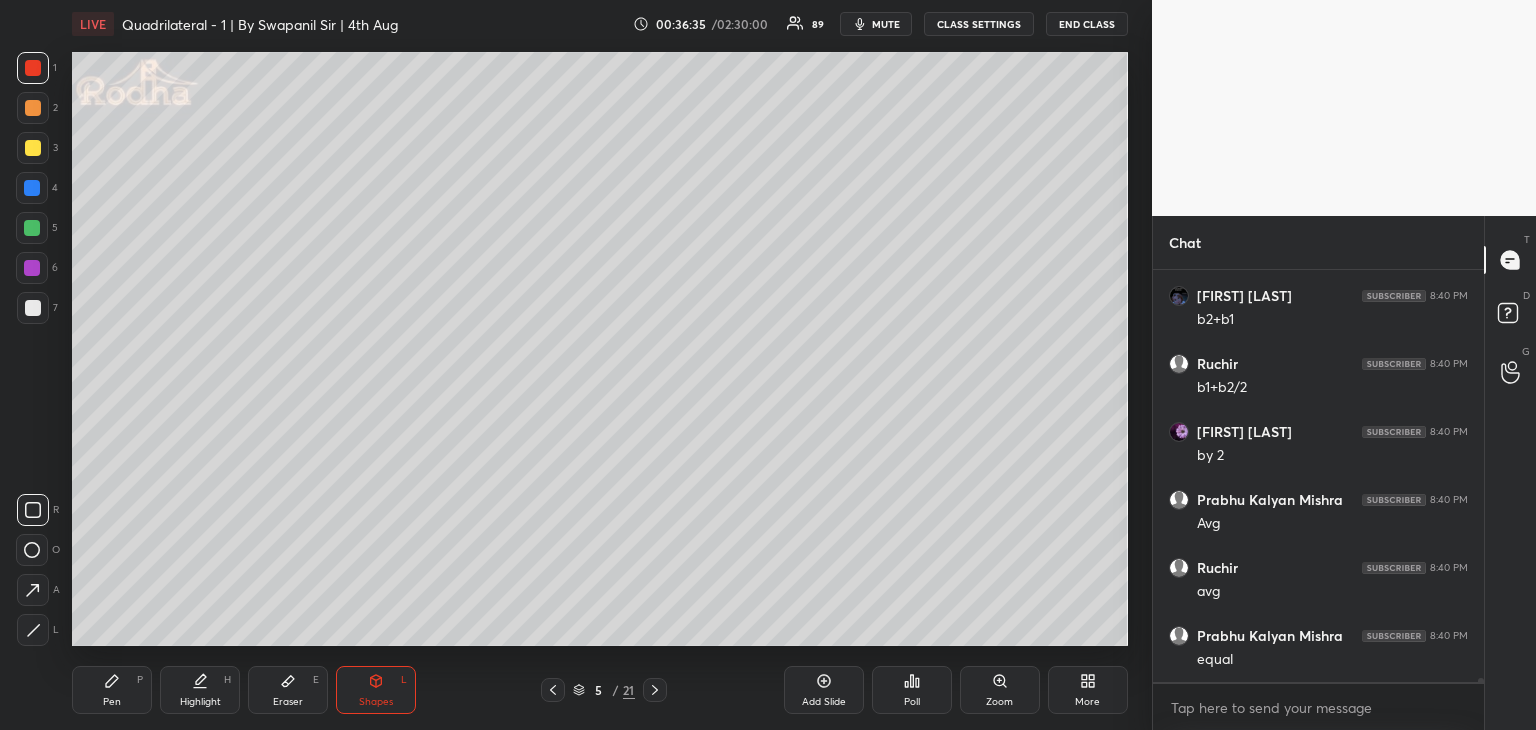 click on "Pen" at bounding box center (112, 702) 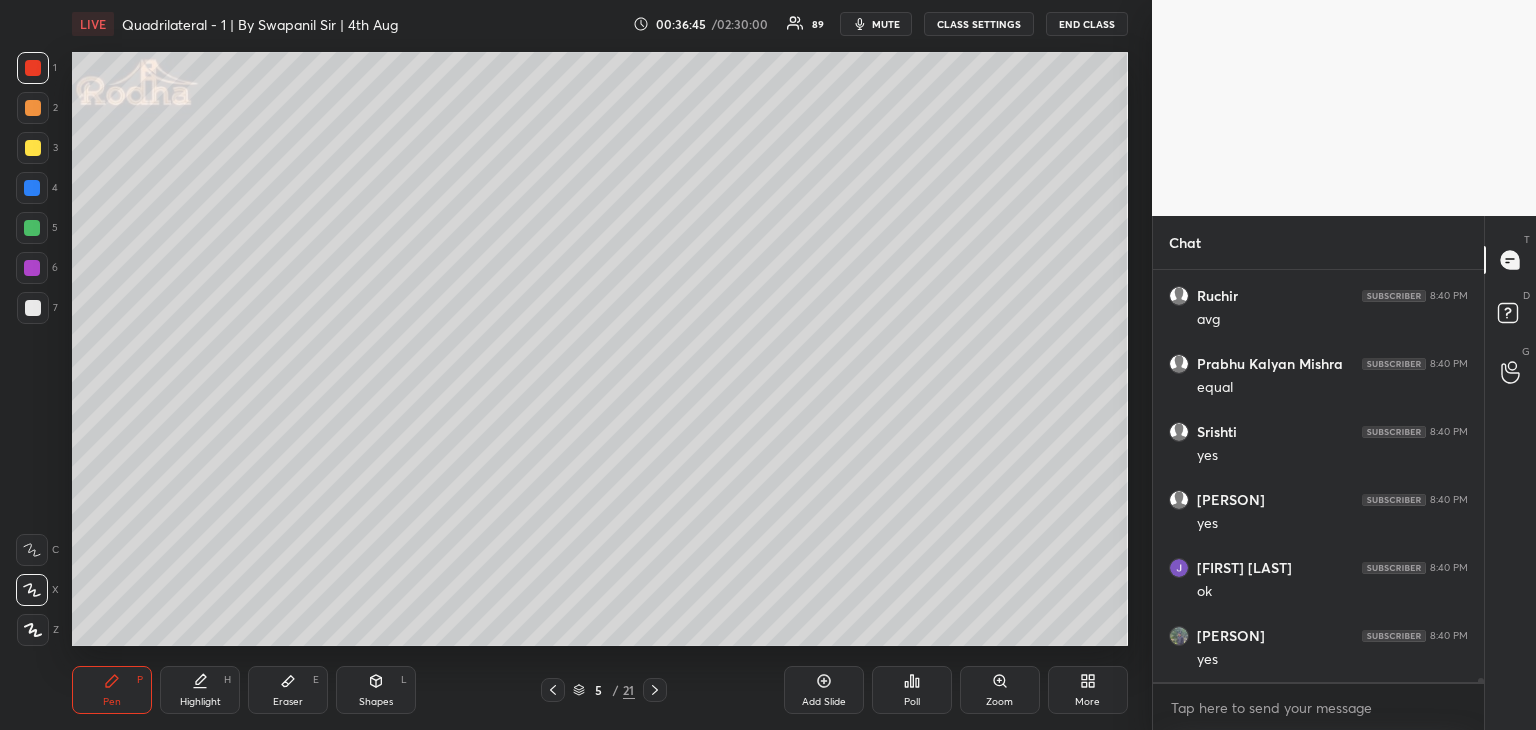 scroll, scrollTop: 40114, scrollLeft: 0, axis: vertical 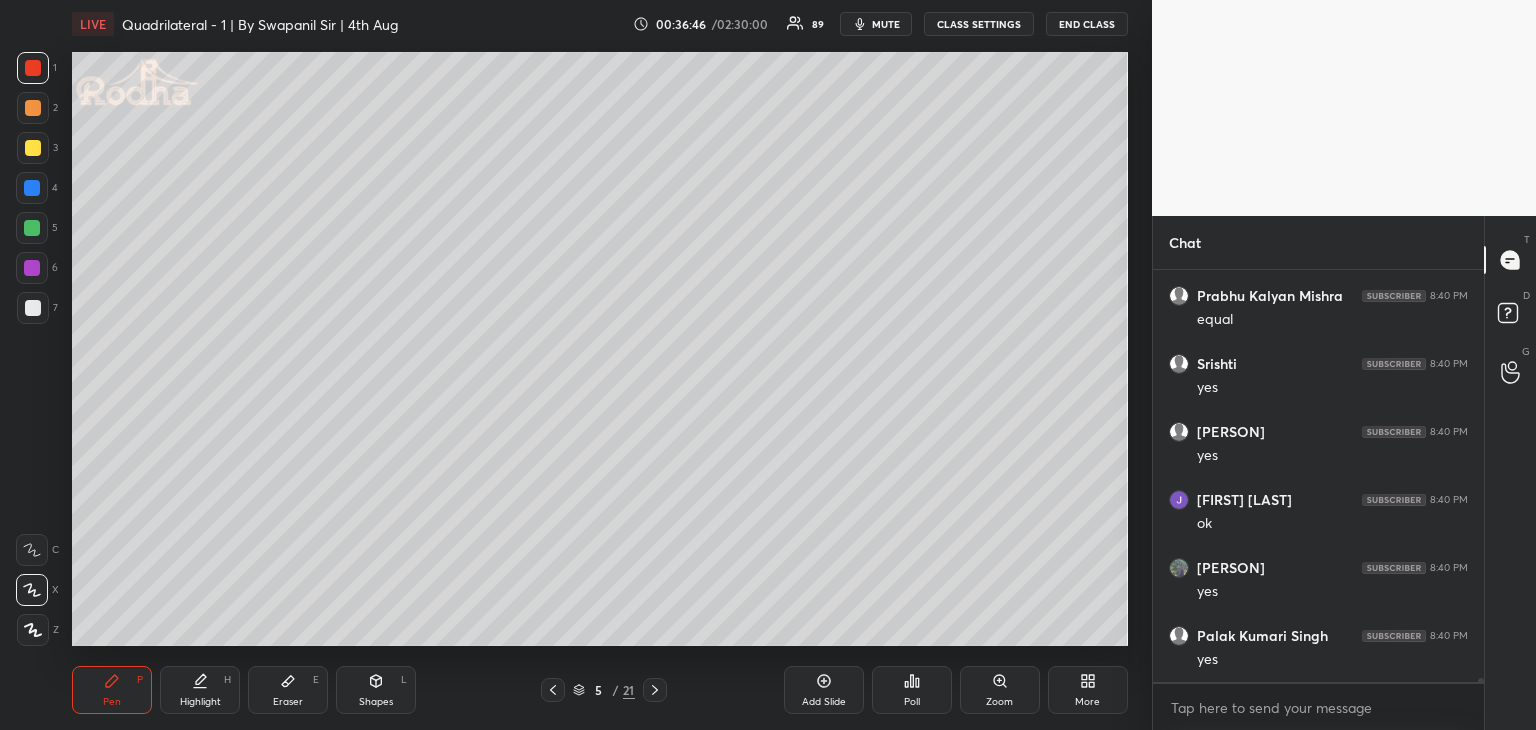 click 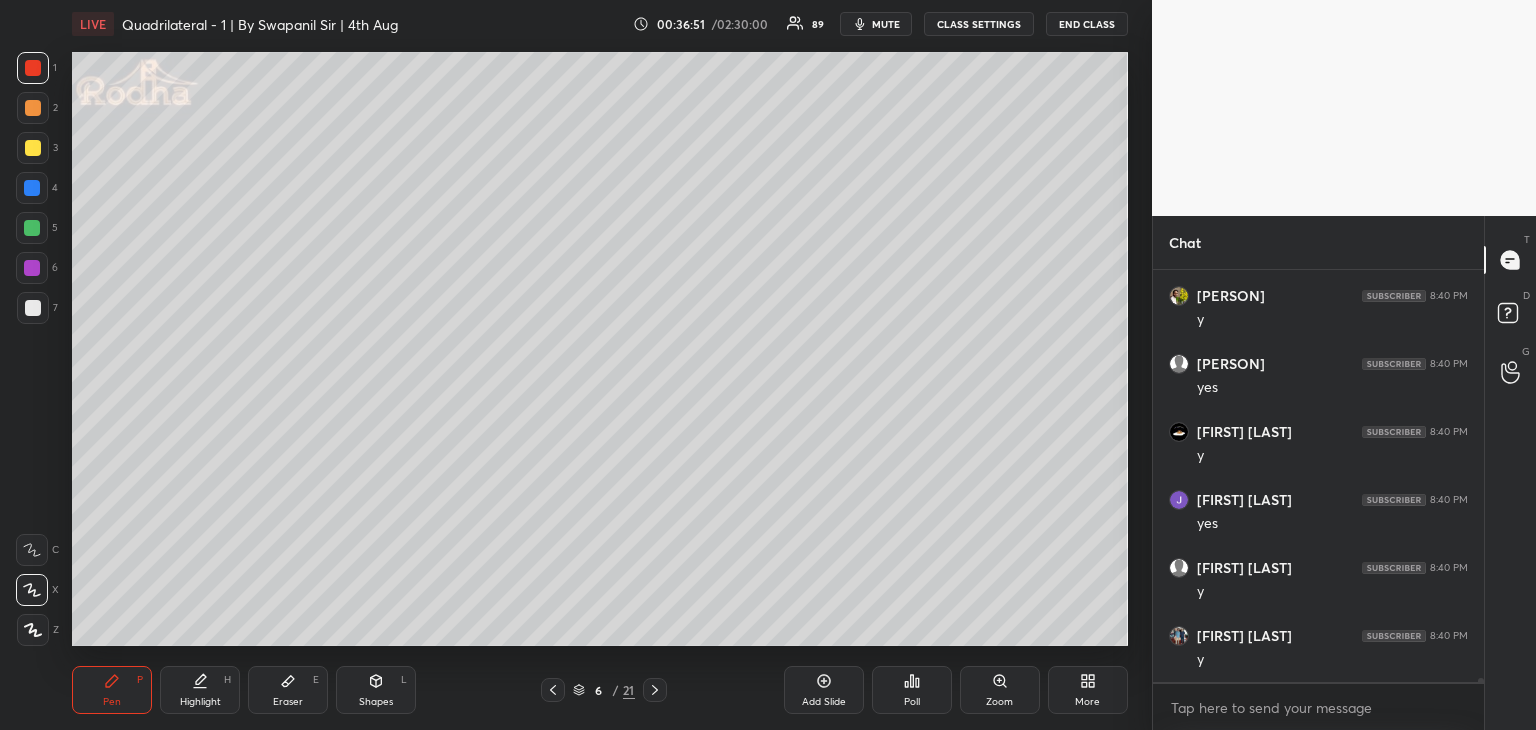 scroll, scrollTop: 40590, scrollLeft: 0, axis: vertical 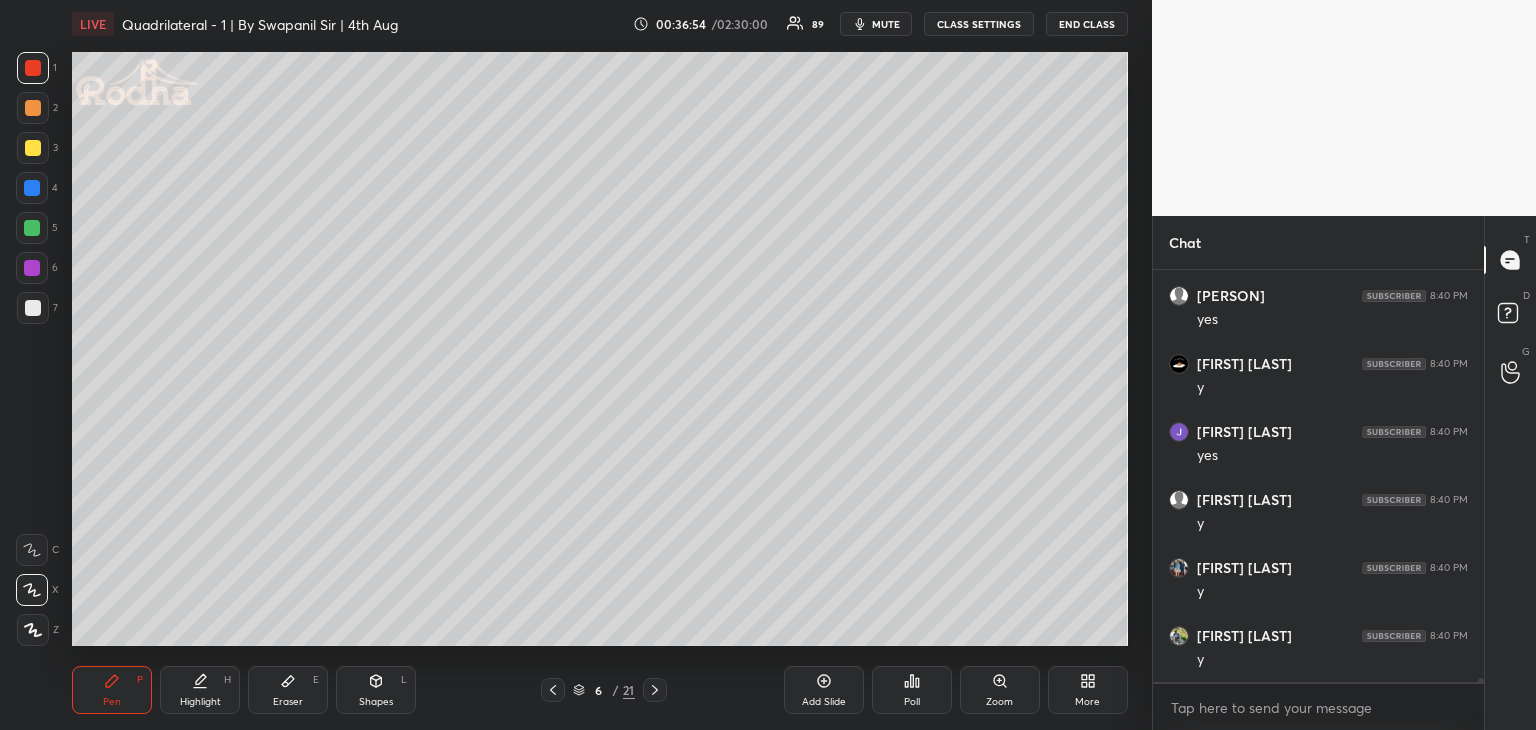 drag, startPoint x: 30, startPoint y: 306, endPoint x: 48, endPoint y: 321, distance: 23.43075 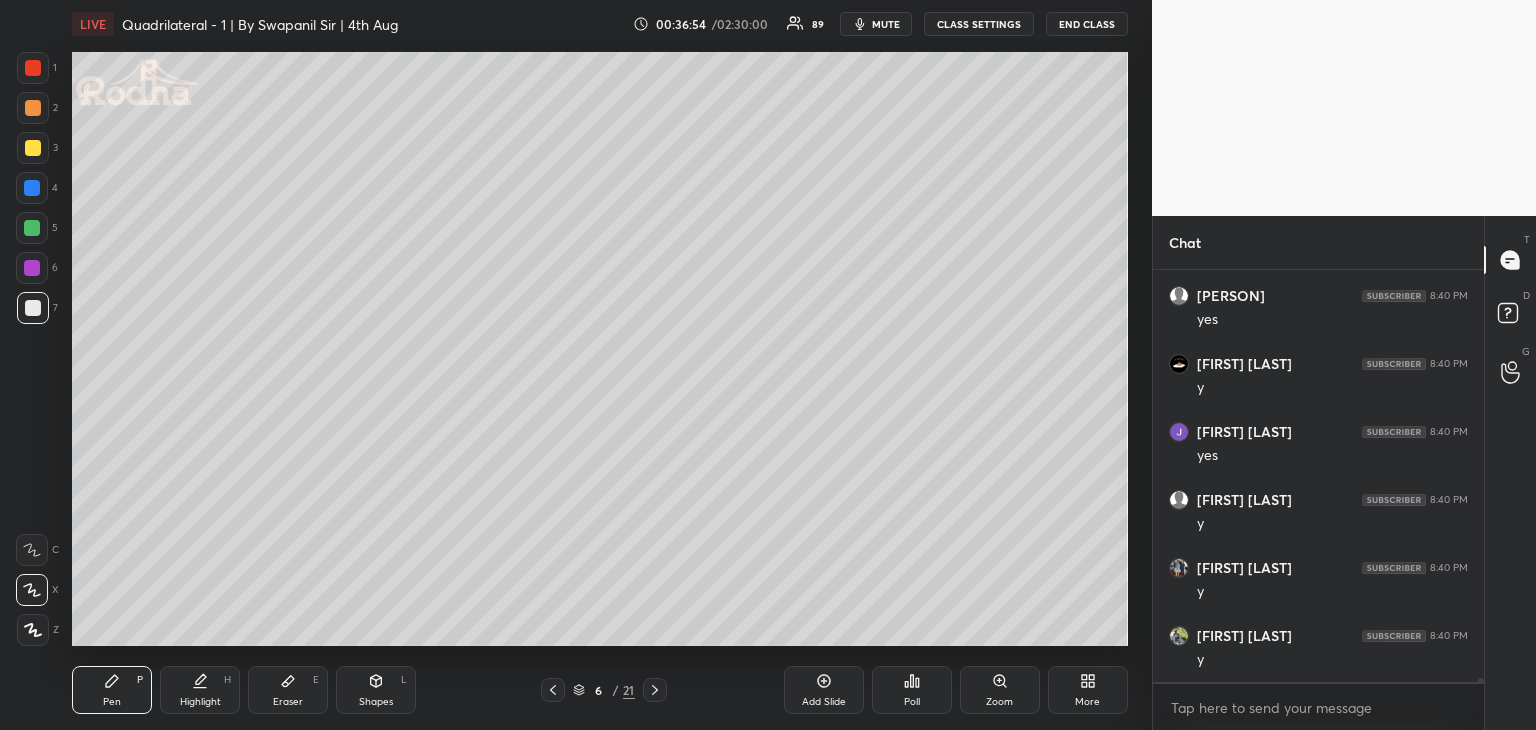 drag, startPoint x: 308, startPoint y: 682, endPoint x: 314, endPoint y: 661, distance: 21.84033 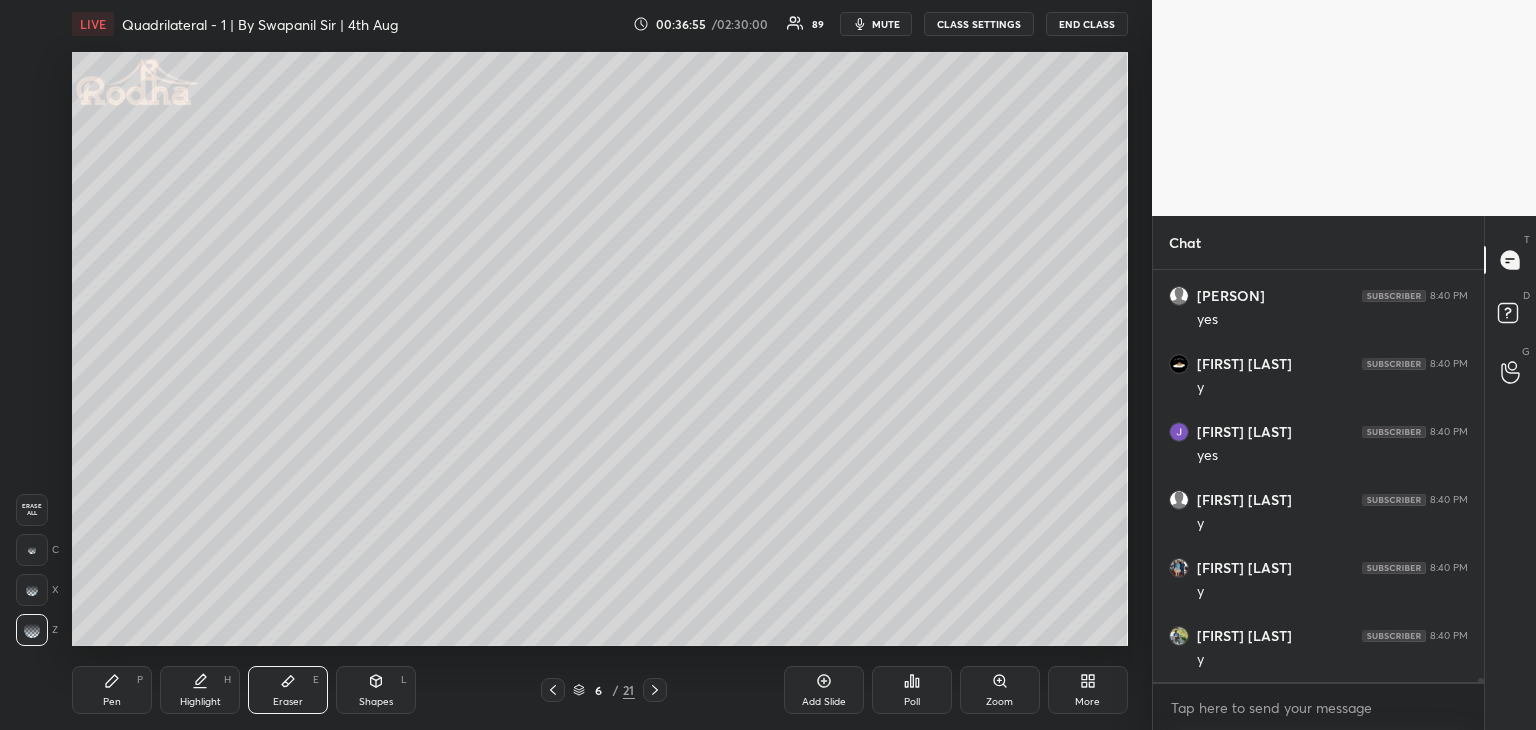 scroll, scrollTop: 40658, scrollLeft: 0, axis: vertical 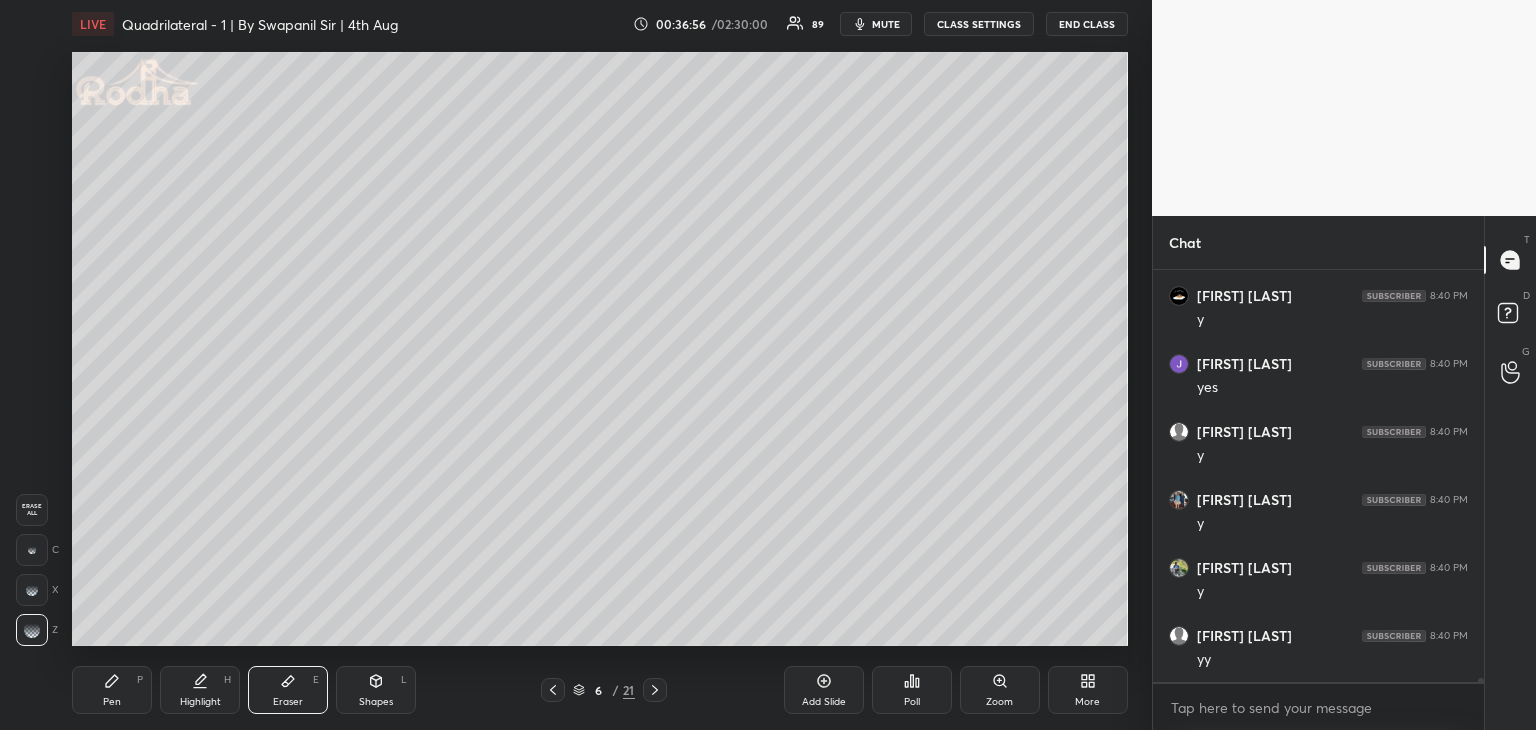 click on "Shapes L" at bounding box center (376, 690) 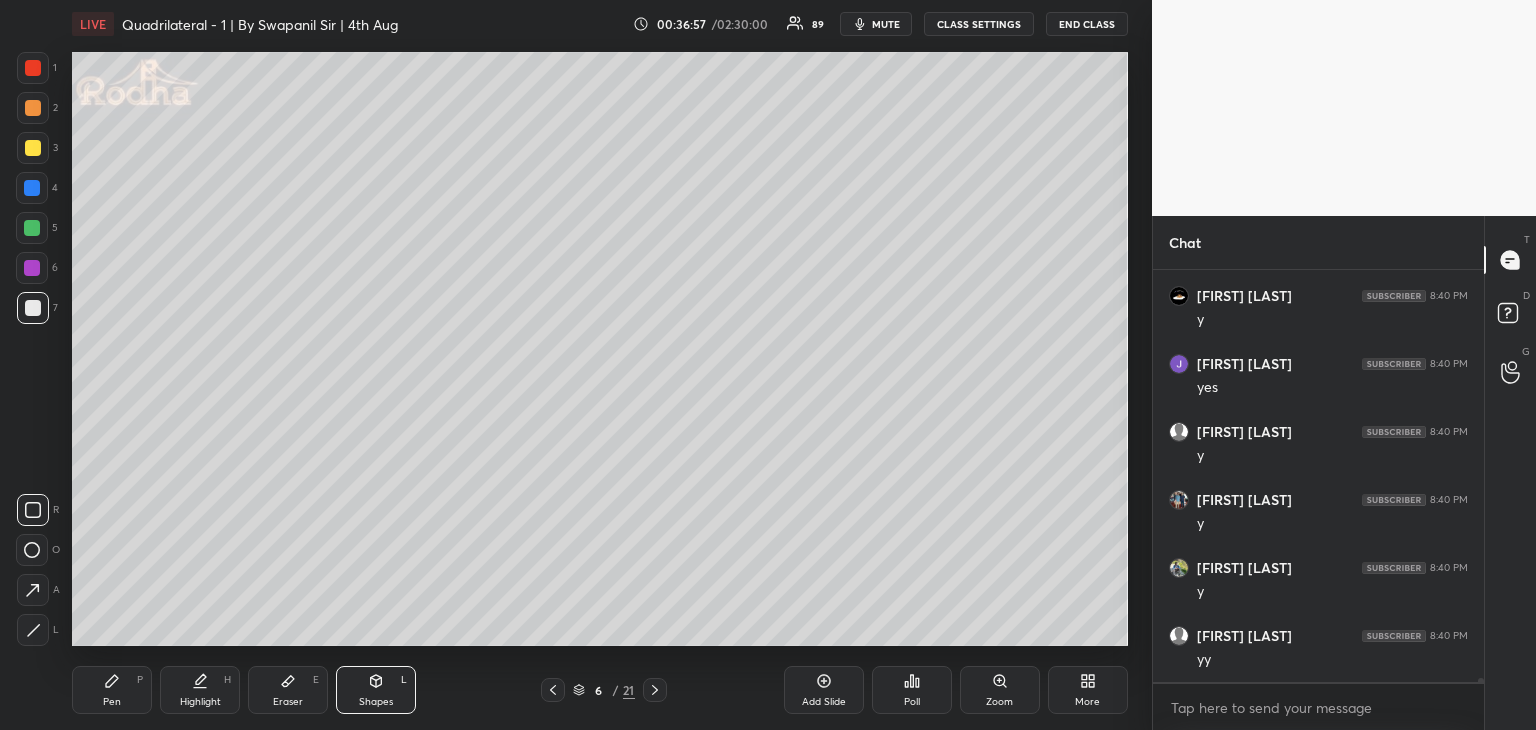 click 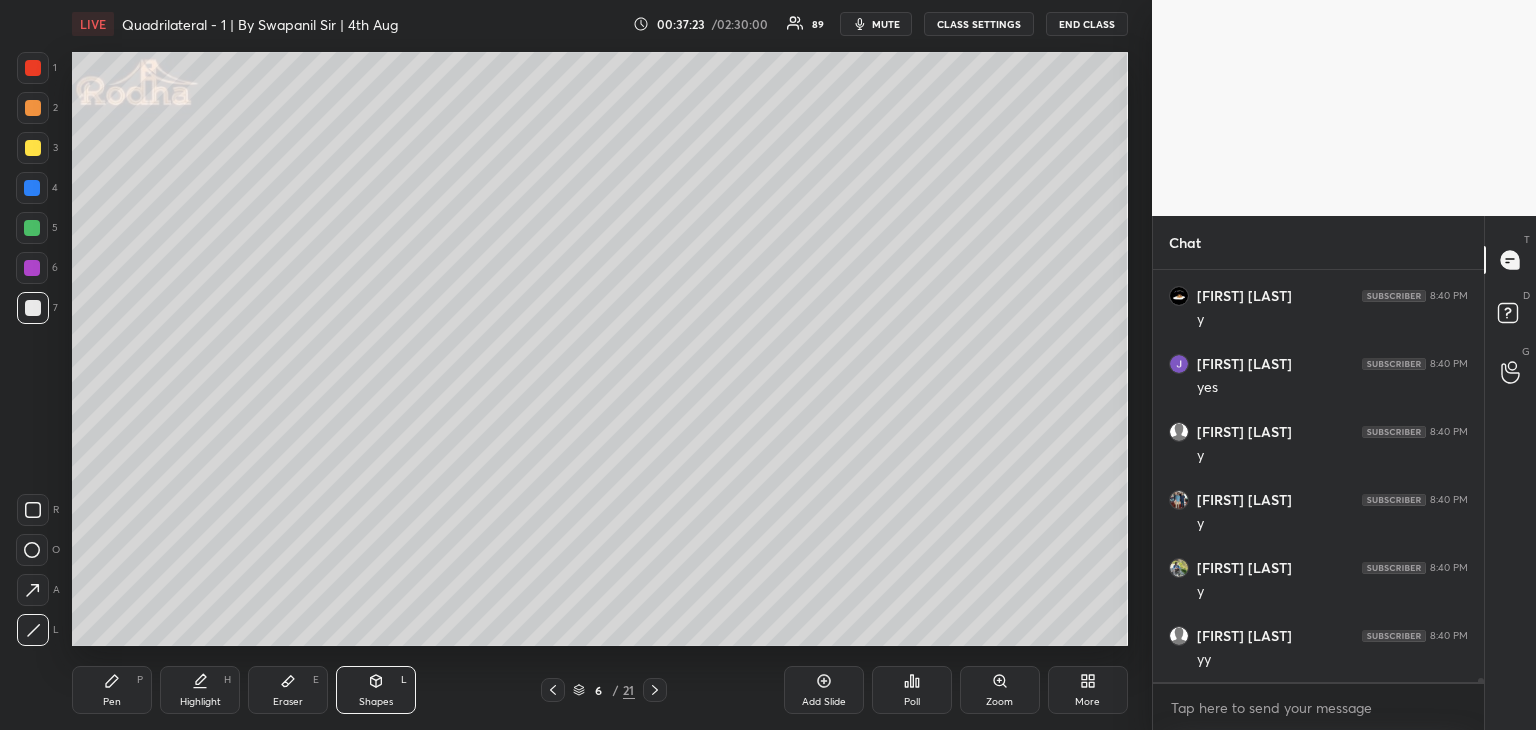 click on "Pen P" at bounding box center [112, 690] 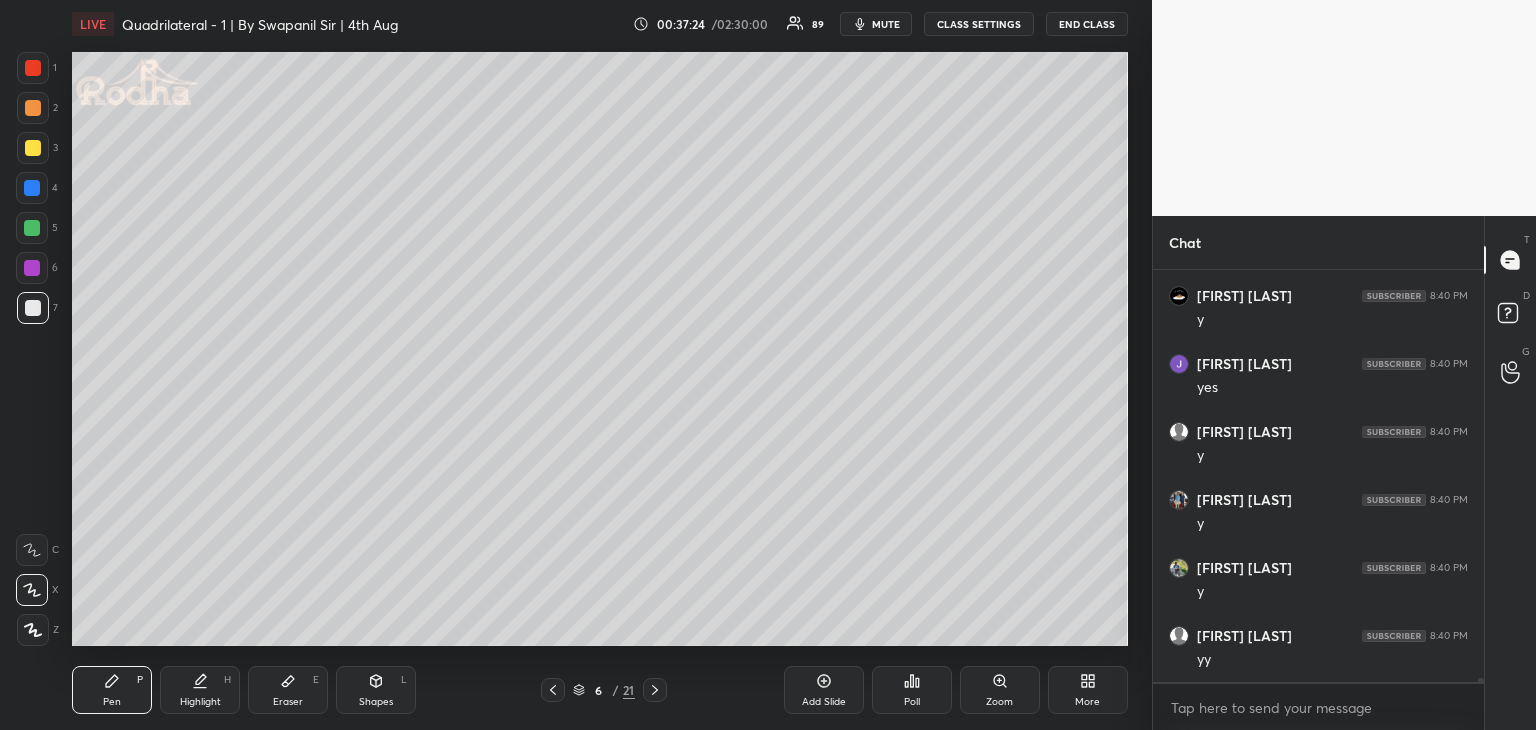 drag, startPoint x: 300, startPoint y: 691, endPoint x: 438, endPoint y: 648, distance: 144.54411 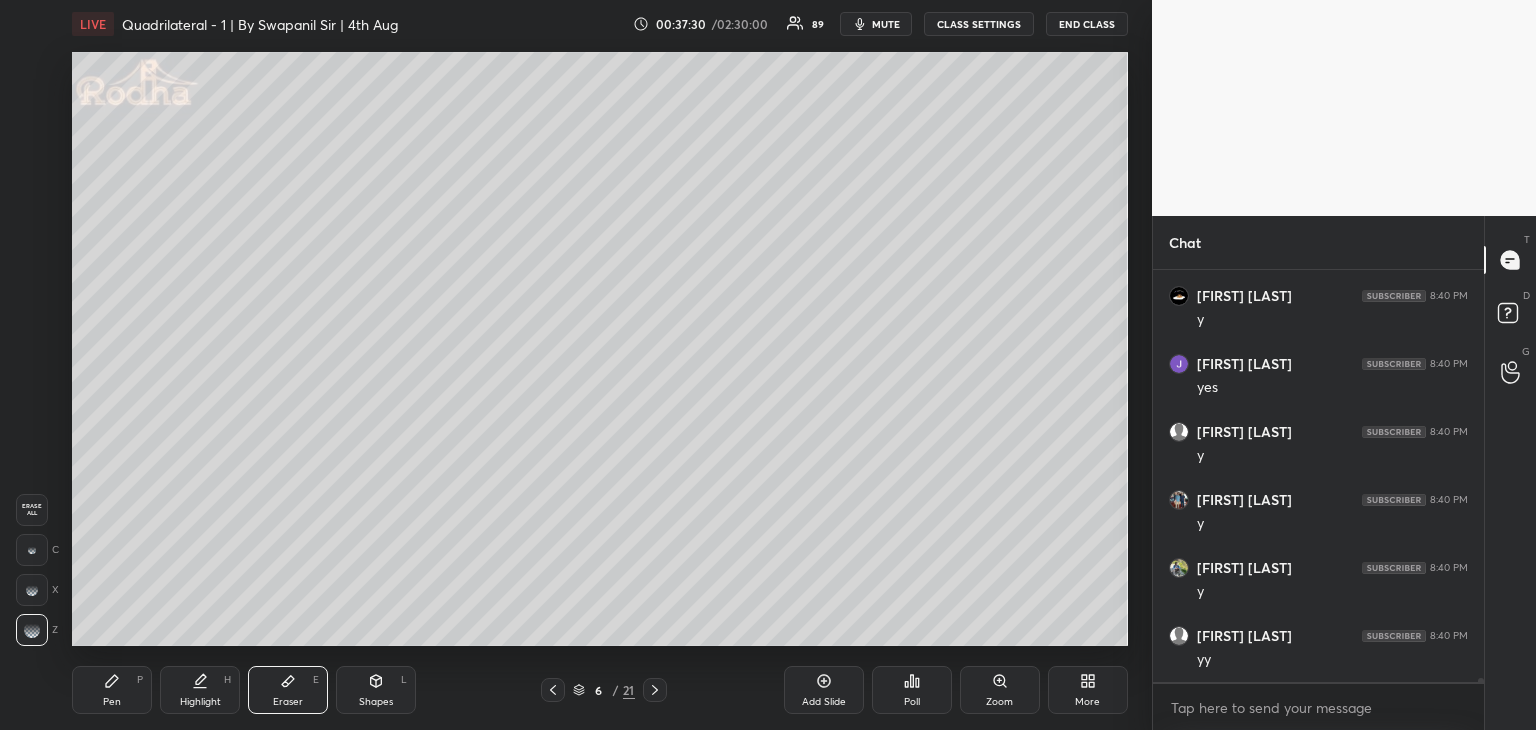 click 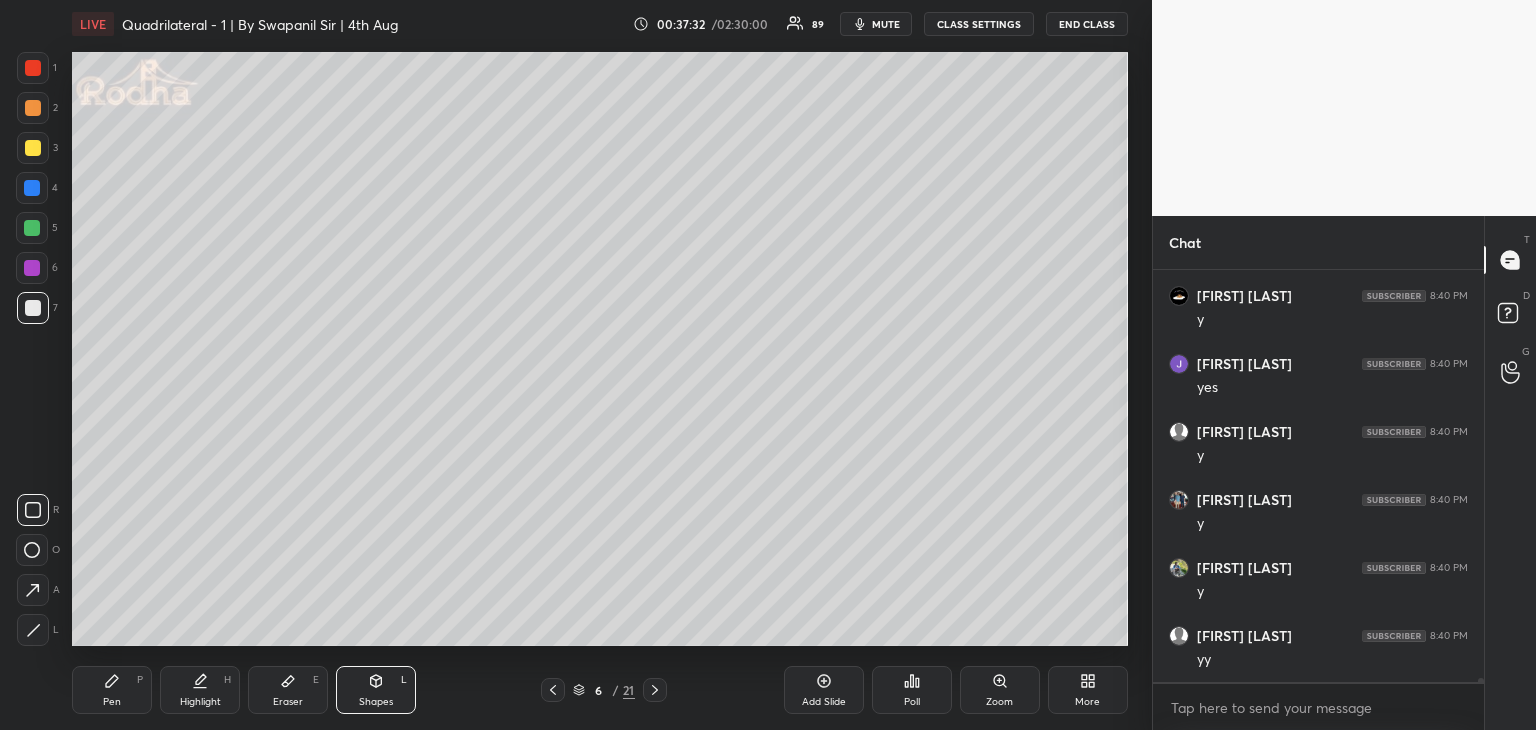 click at bounding box center (32, 268) 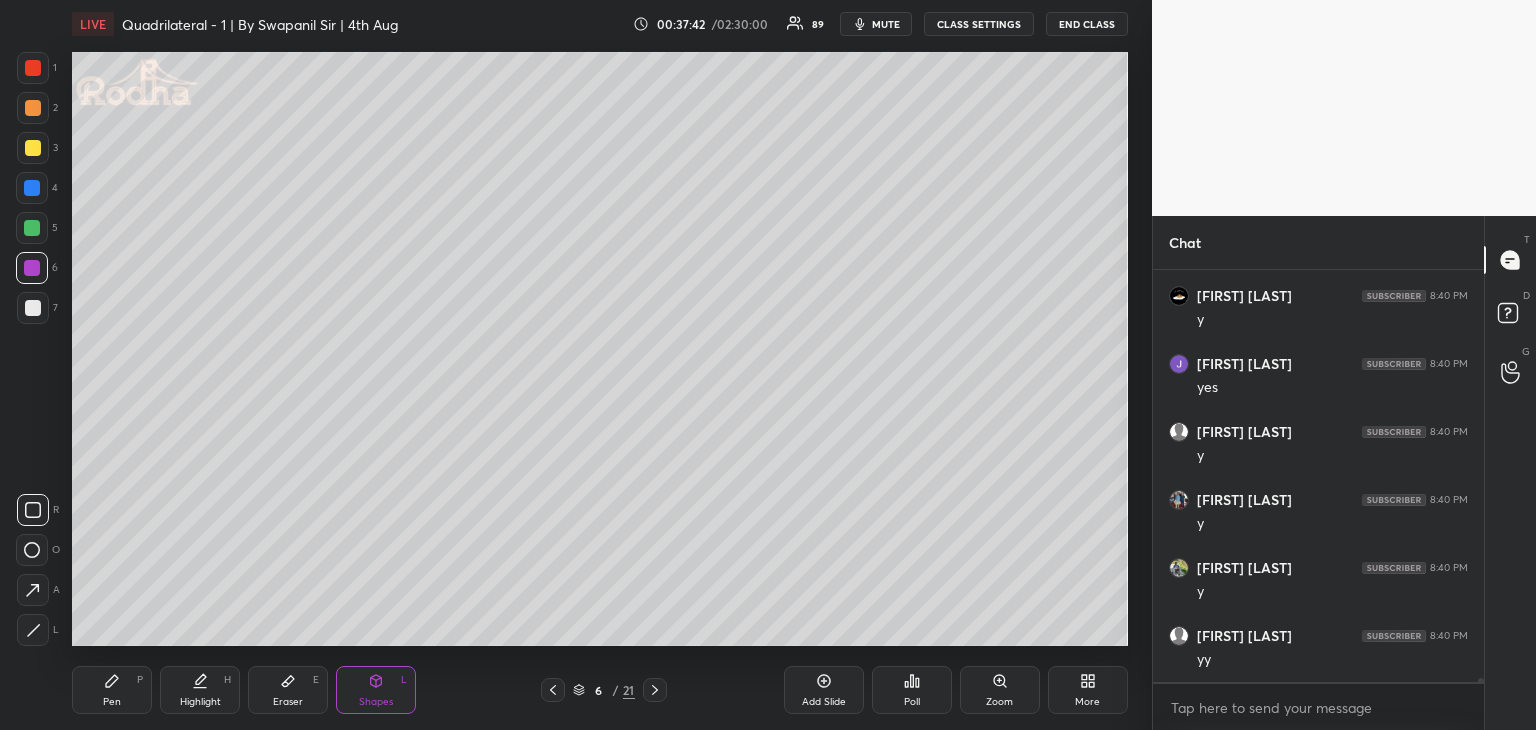 click on "Pen" at bounding box center (112, 702) 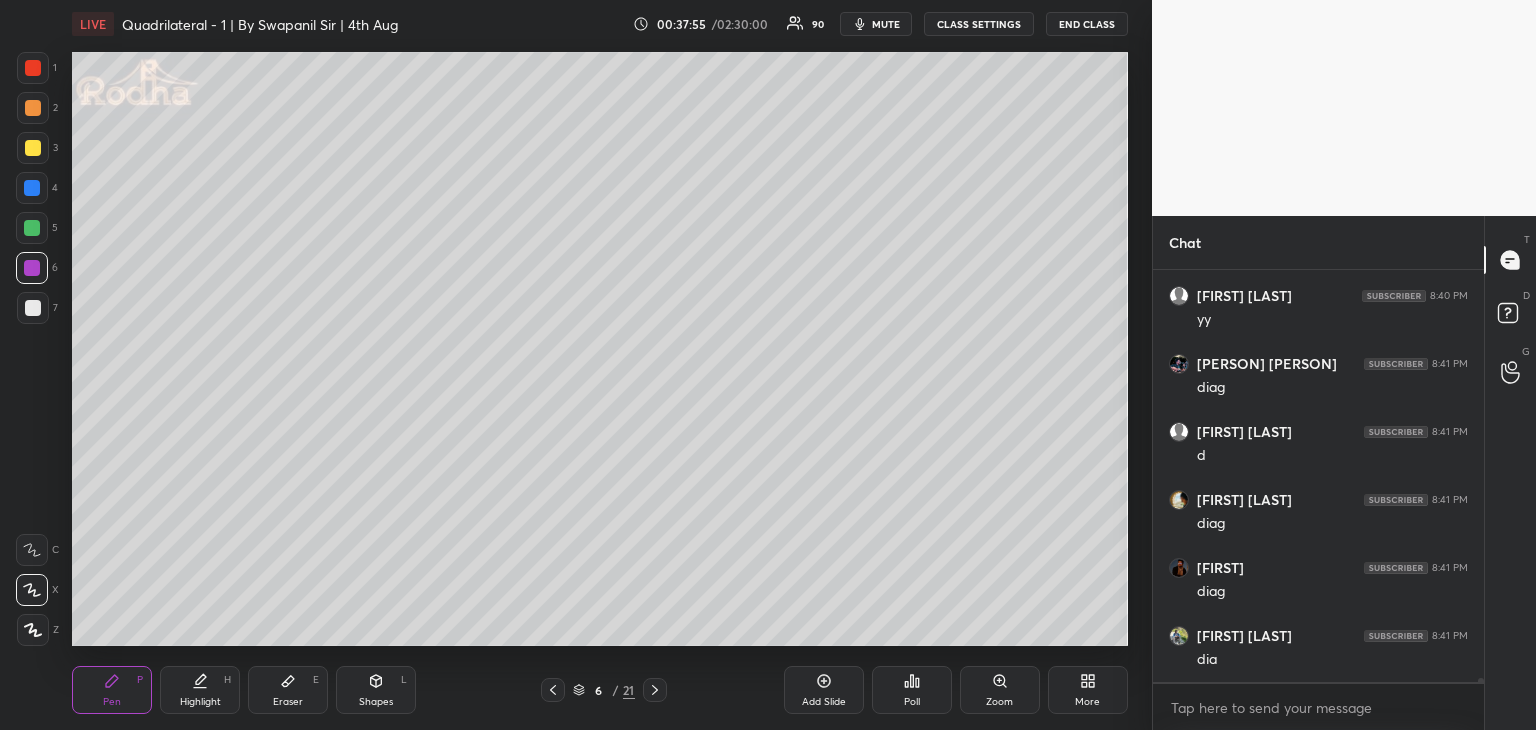 scroll, scrollTop: 41066, scrollLeft: 0, axis: vertical 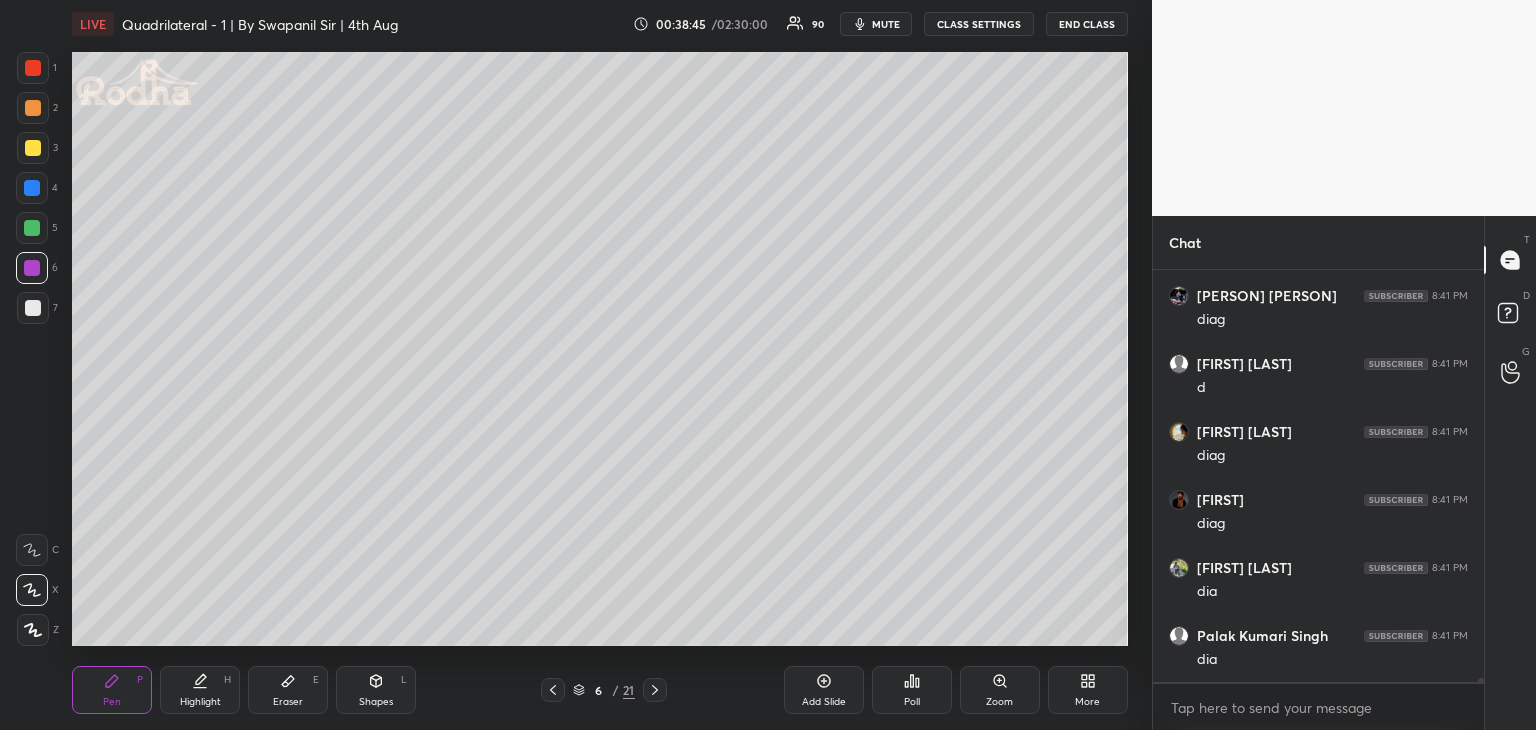 click 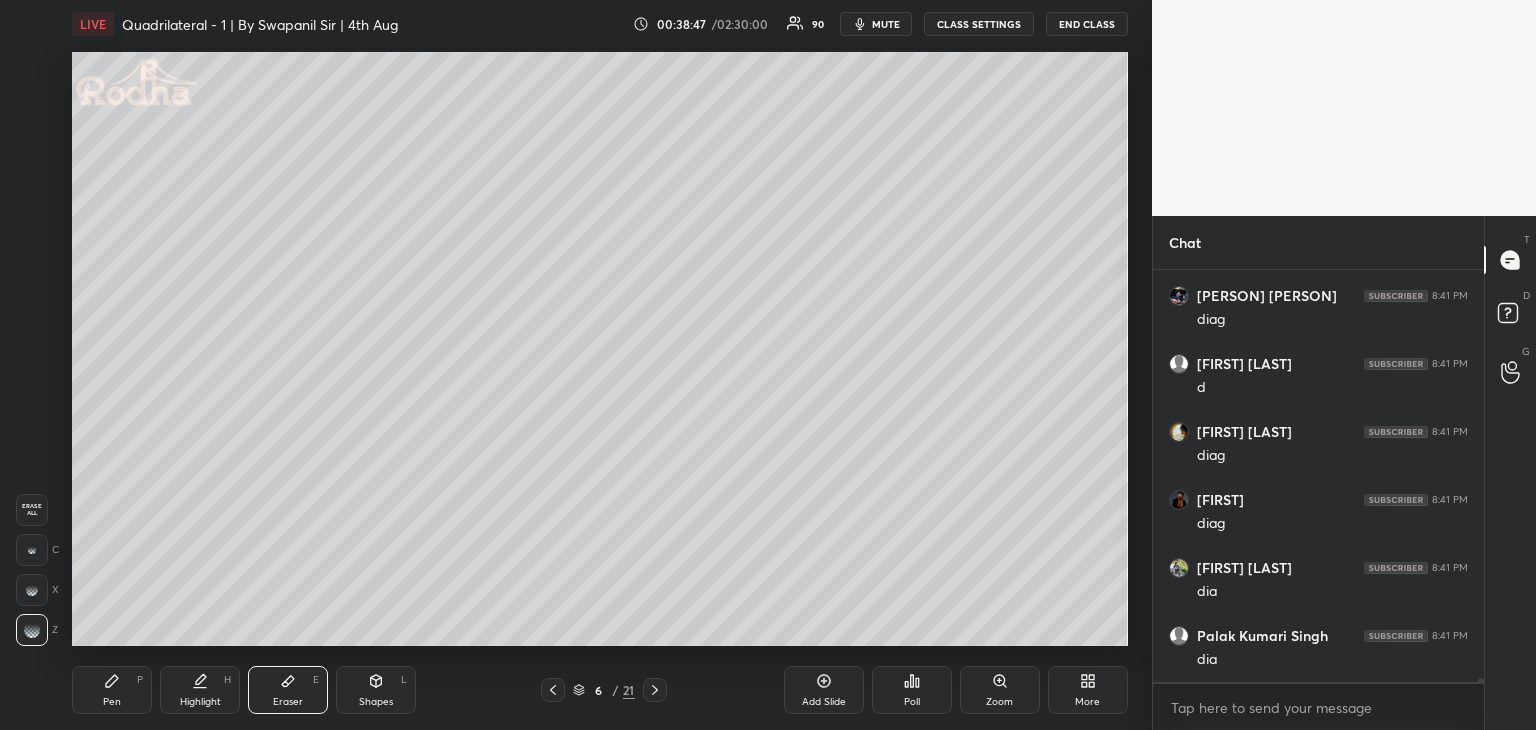 click on "Pen P" at bounding box center [112, 690] 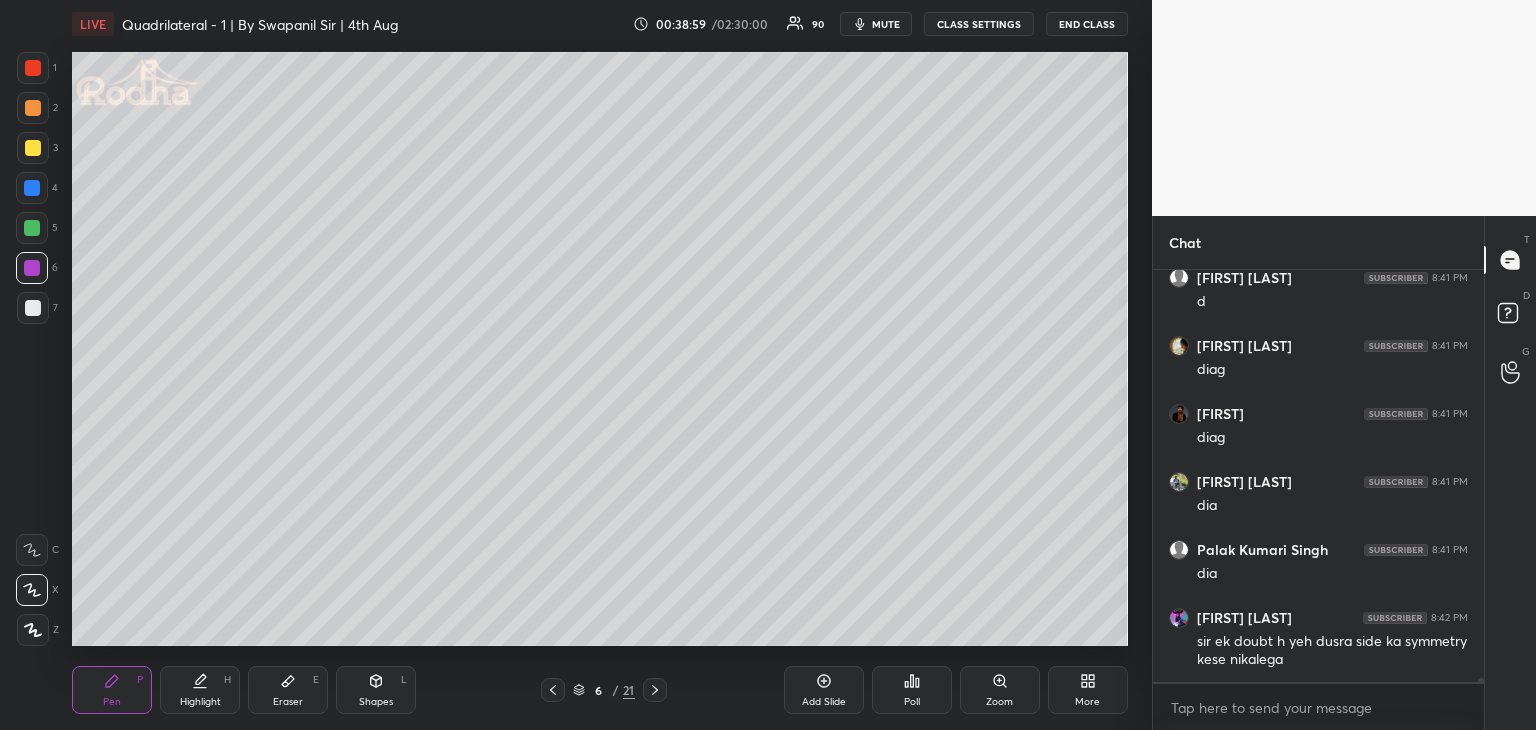 click on "Shapes" at bounding box center (376, 702) 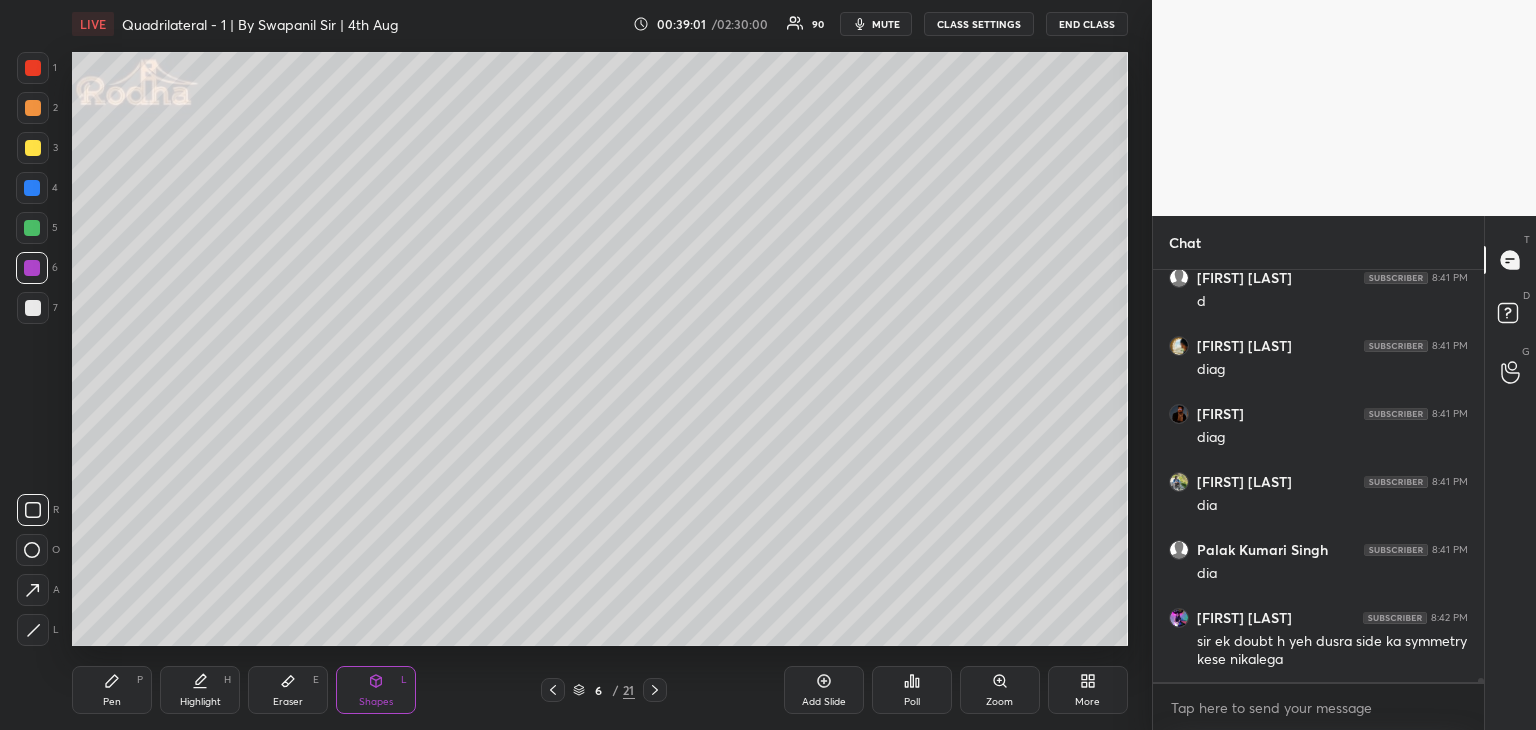 click at bounding box center [33, 68] 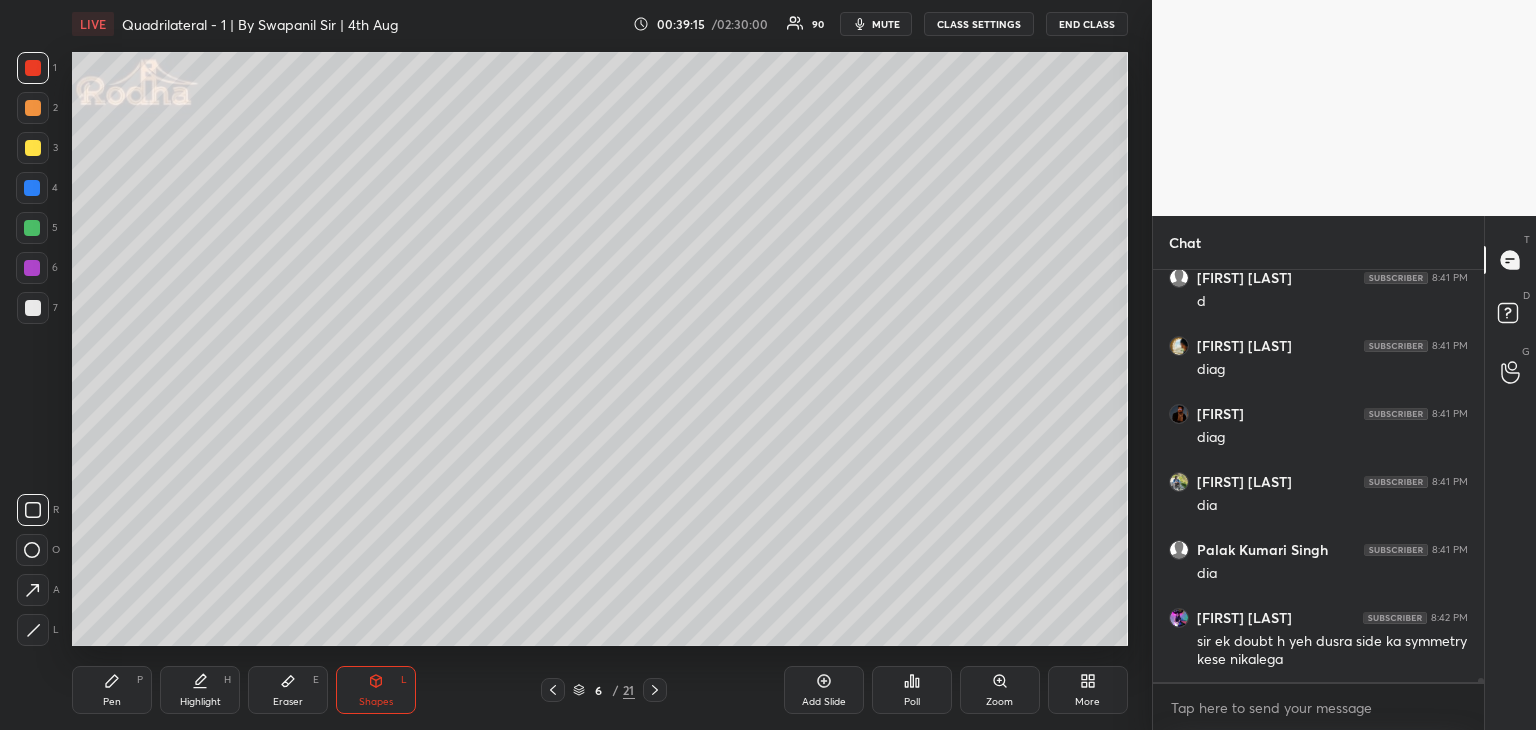 scroll, scrollTop: 41220, scrollLeft: 0, axis: vertical 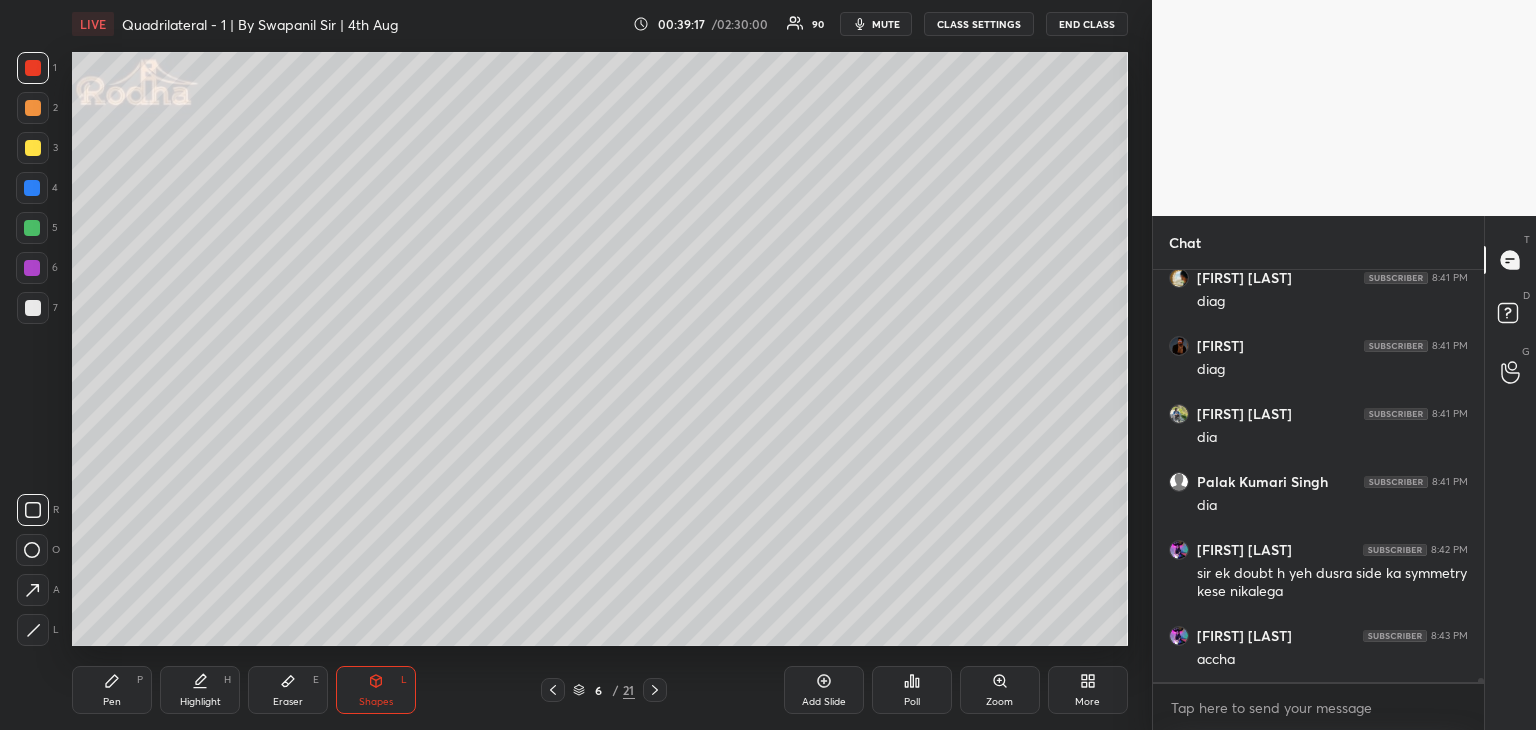 click on "Pen" at bounding box center [112, 702] 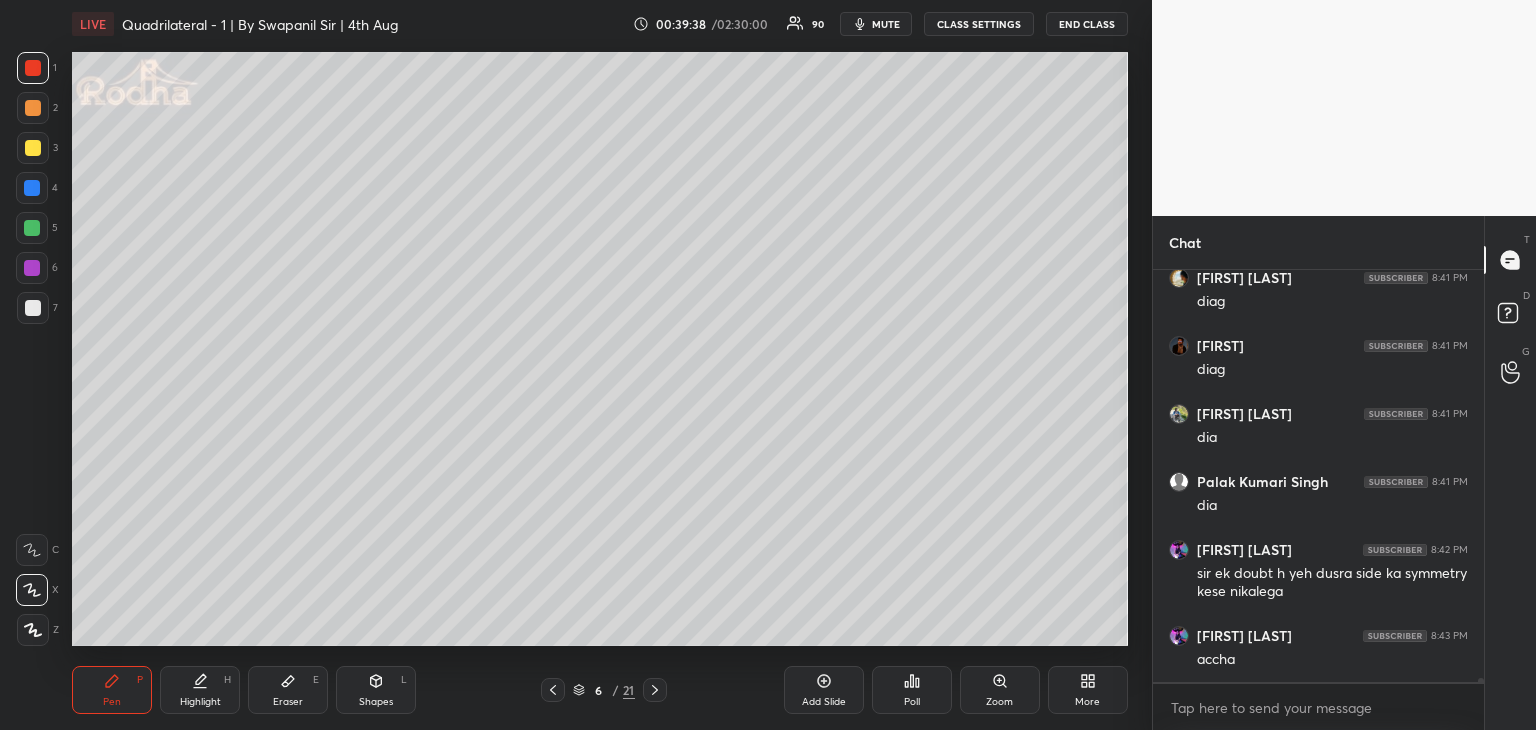 click on "Shapes L" at bounding box center [376, 690] 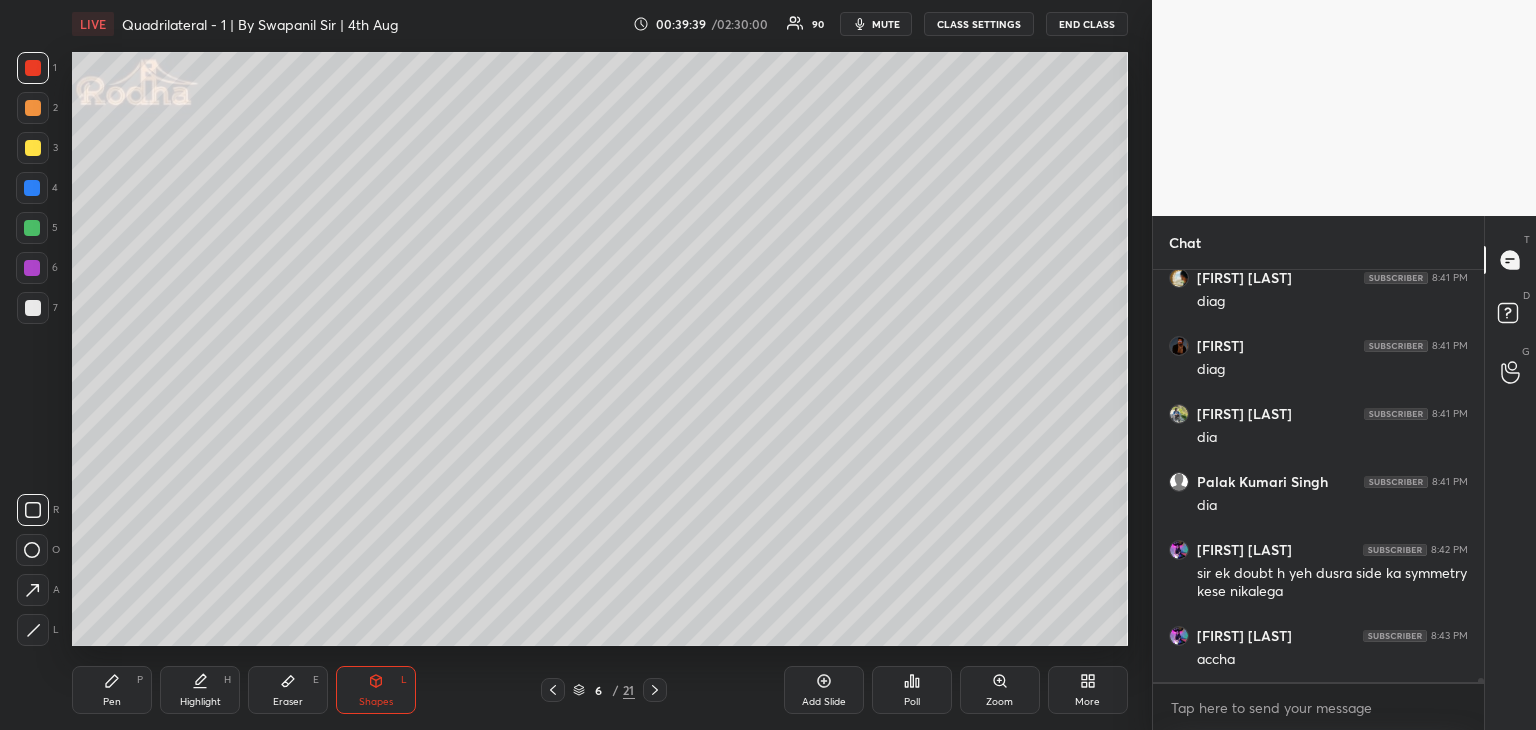 click at bounding box center (32, 228) 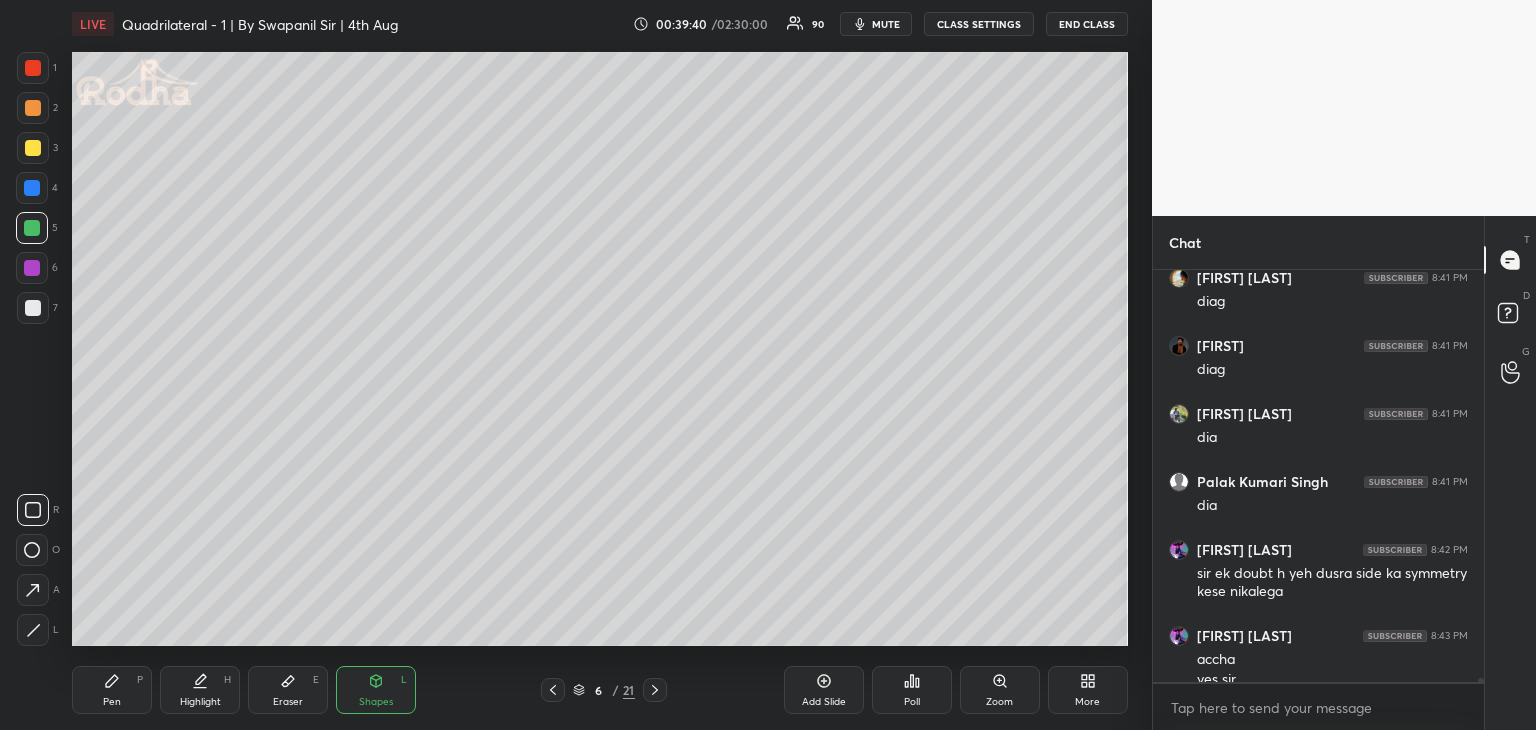 scroll, scrollTop: 41240, scrollLeft: 0, axis: vertical 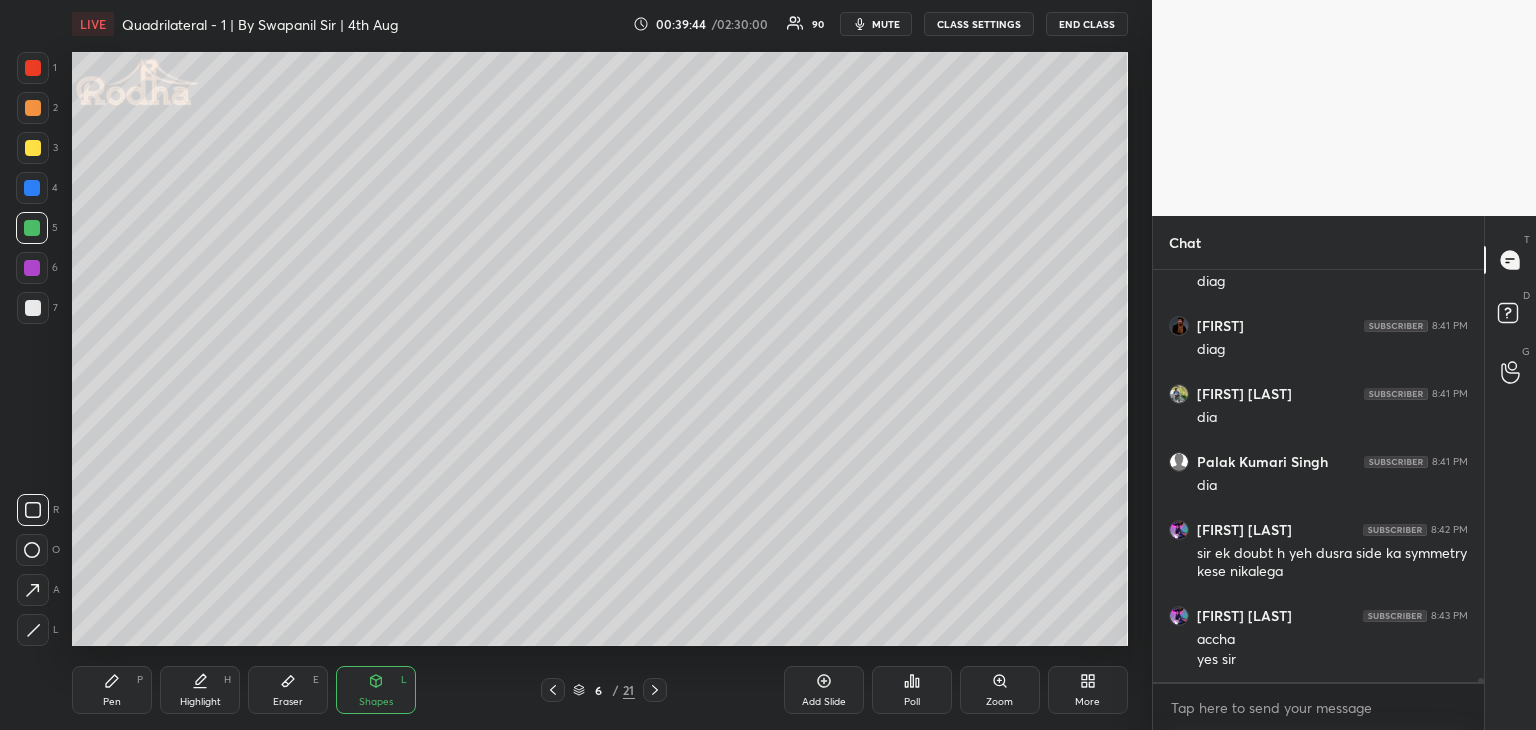 click 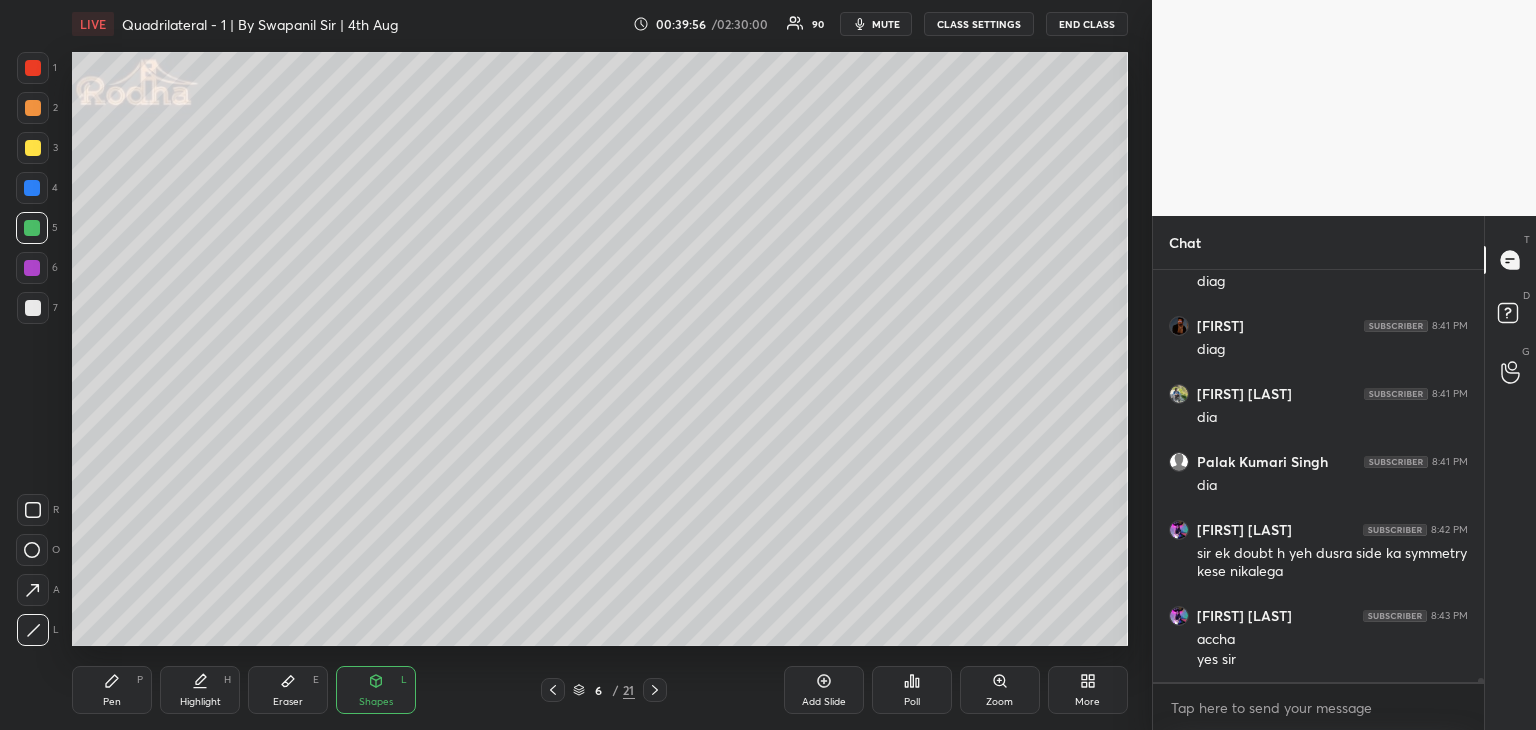 click on "Pen" at bounding box center (112, 702) 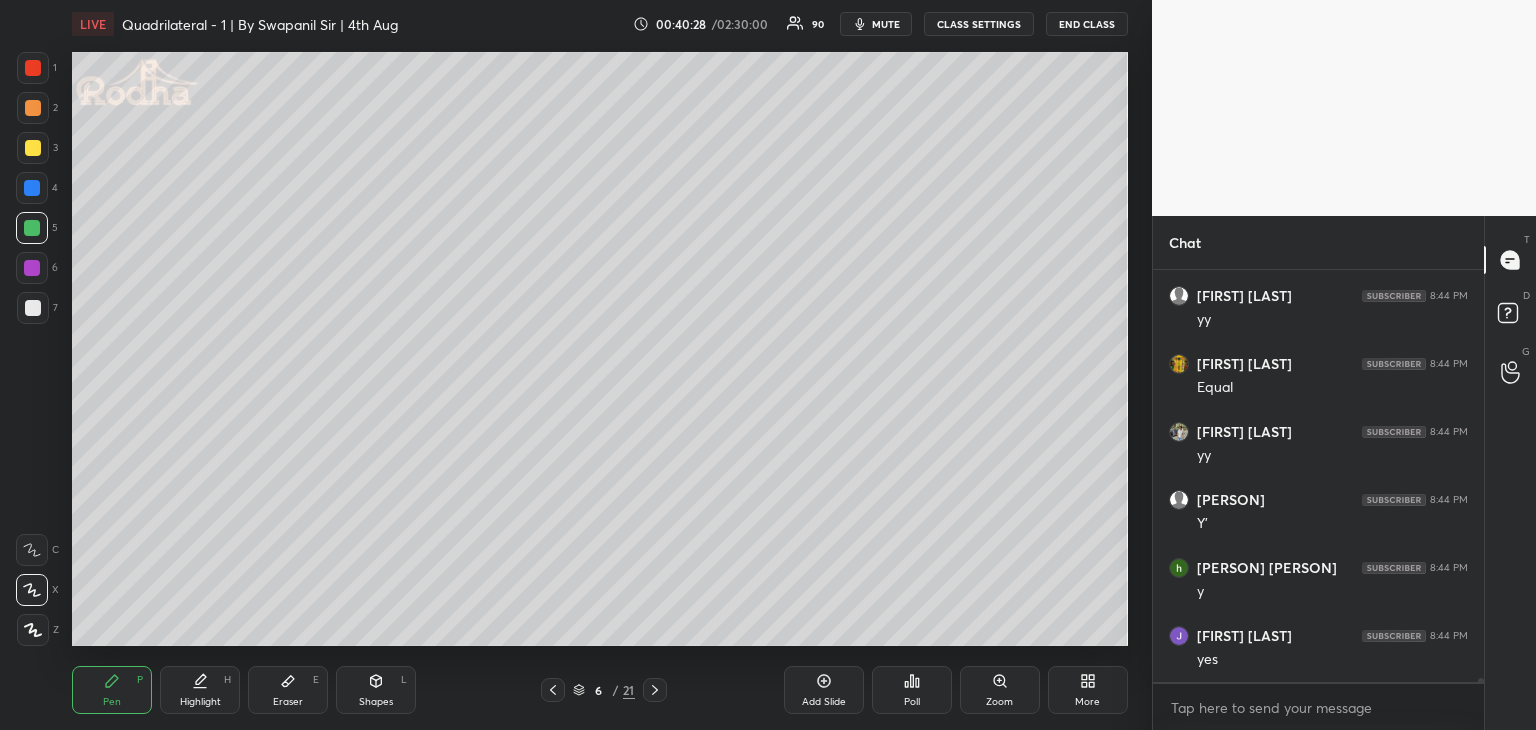 scroll, scrollTop: 42668, scrollLeft: 0, axis: vertical 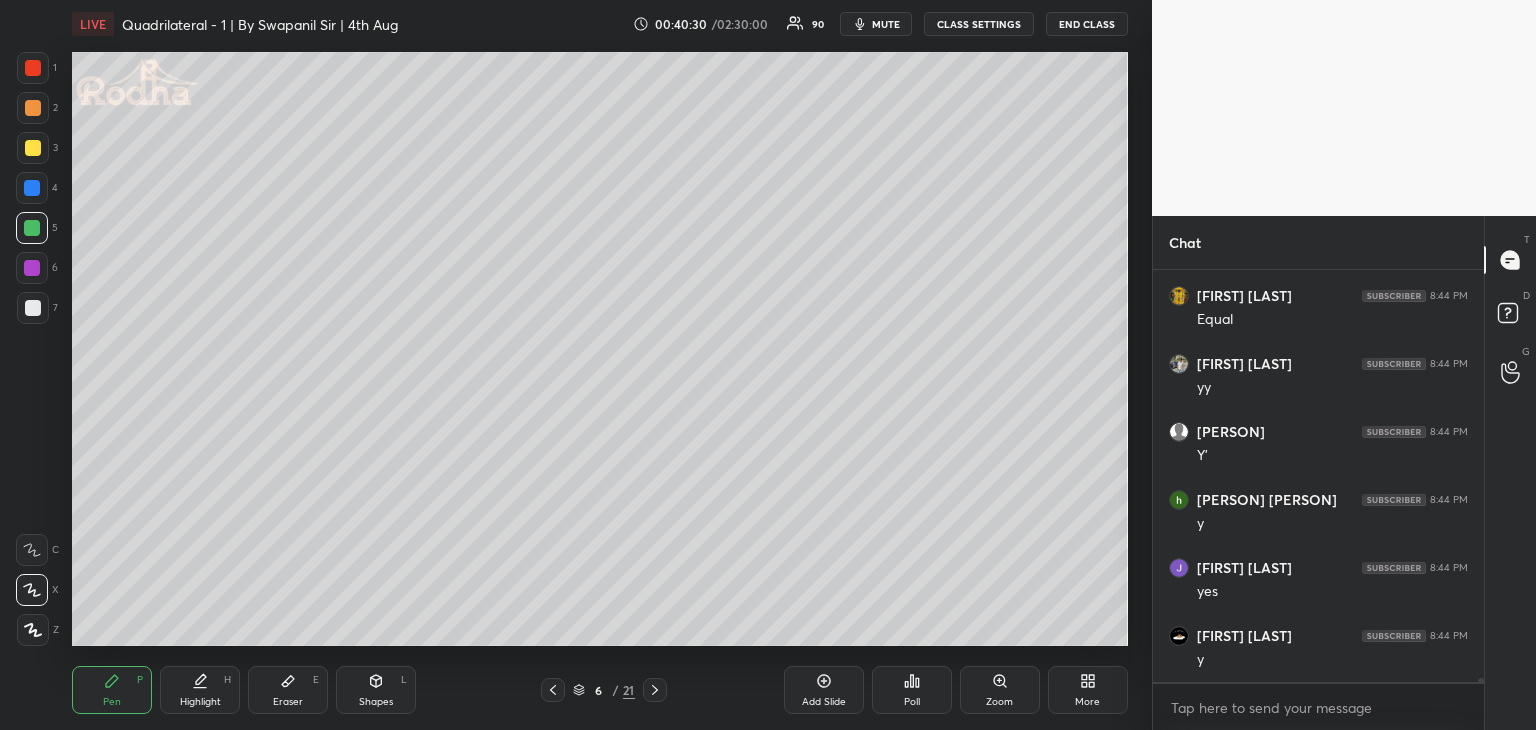 click at bounding box center (32, 188) 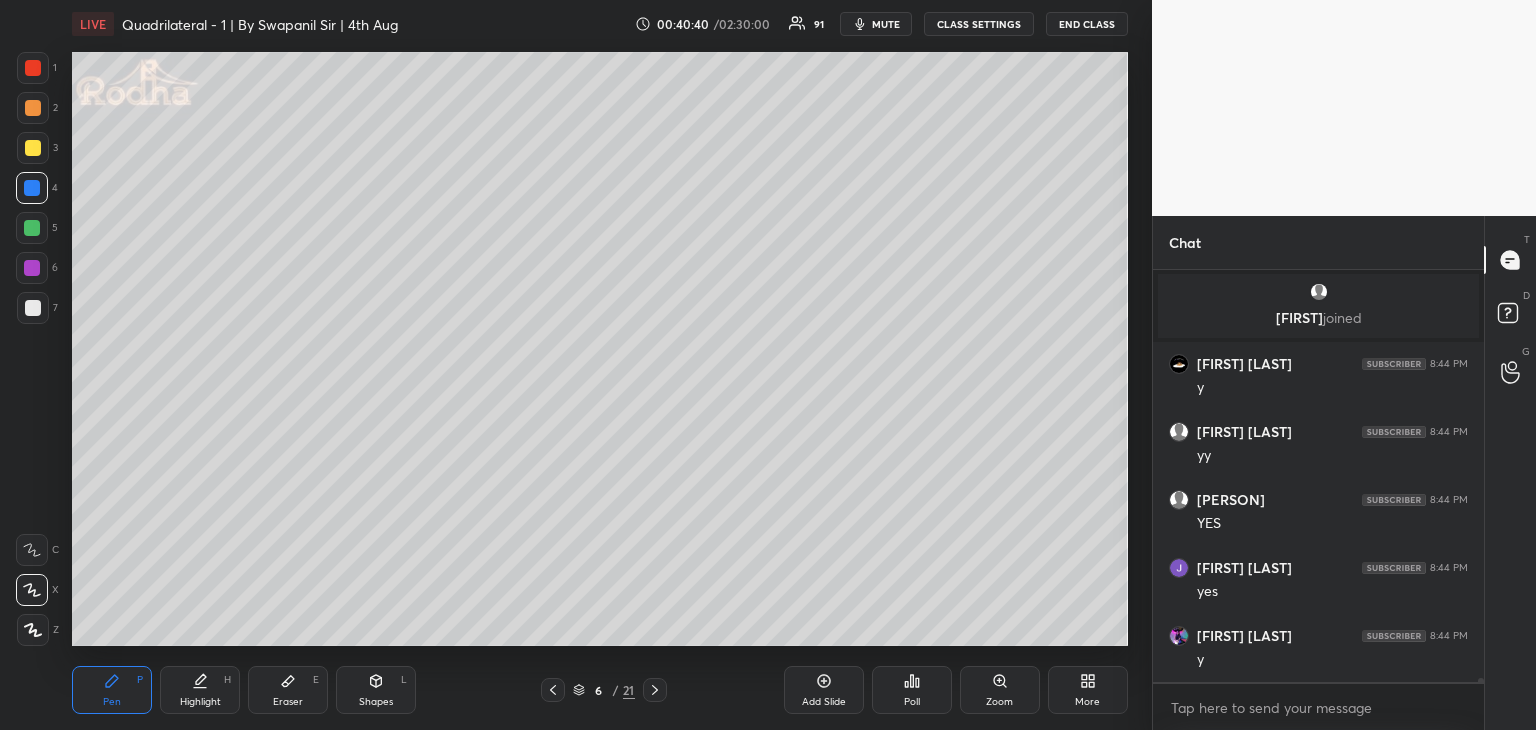 scroll, scrollTop: 40042, scrollLeft: 0, axis: vertical 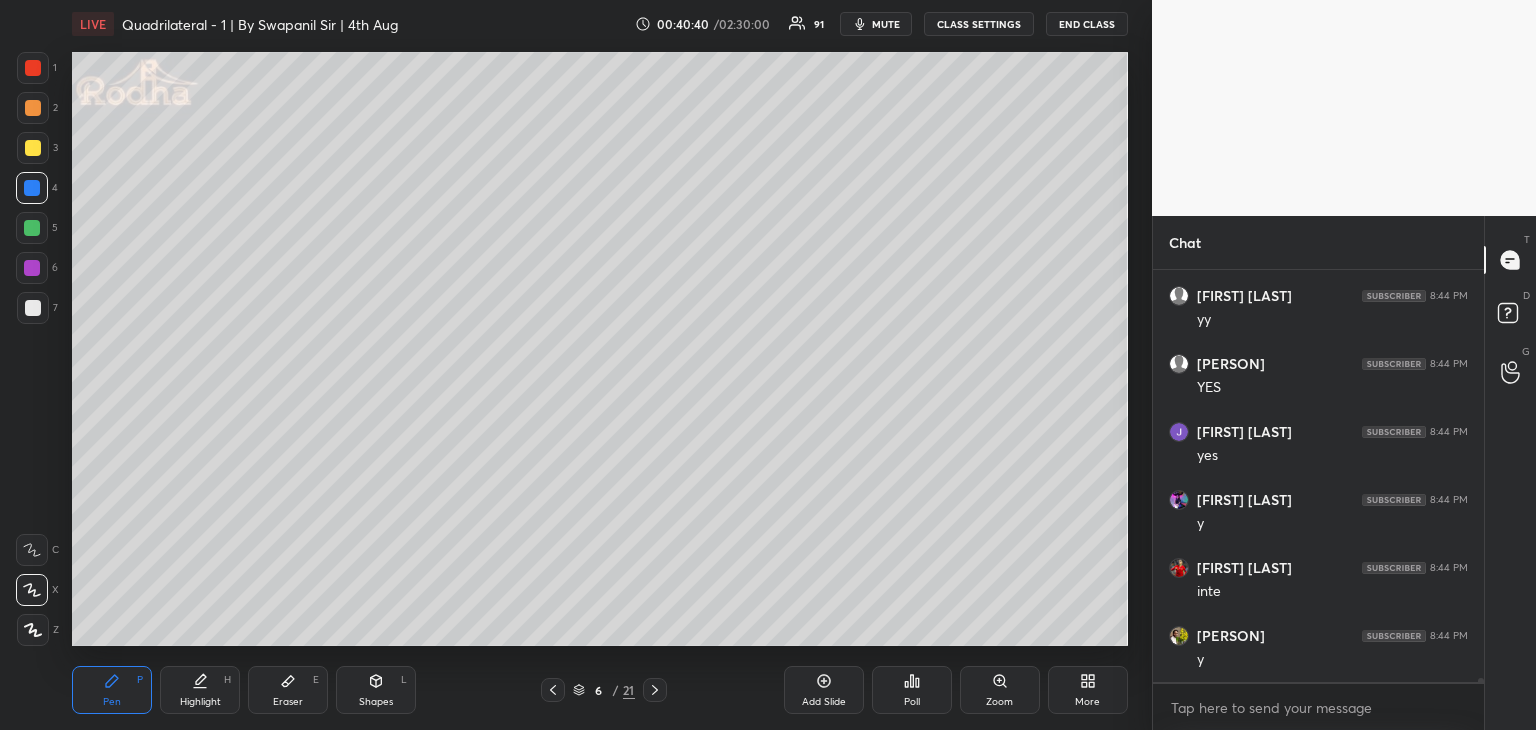 click at bounding box center [33, 148] 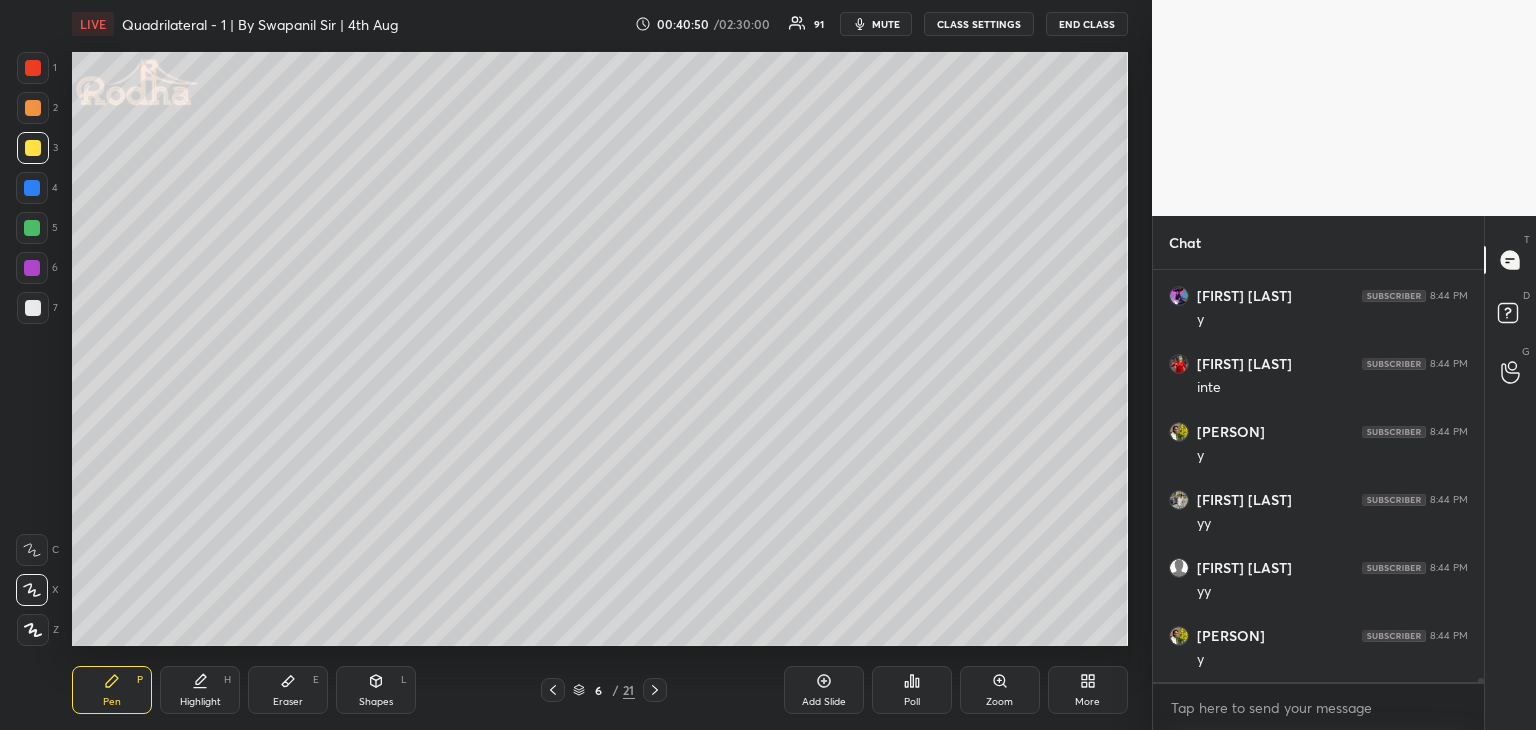 scroll, scrollTop: 40382, scrollLeft: 0, axis: vertical 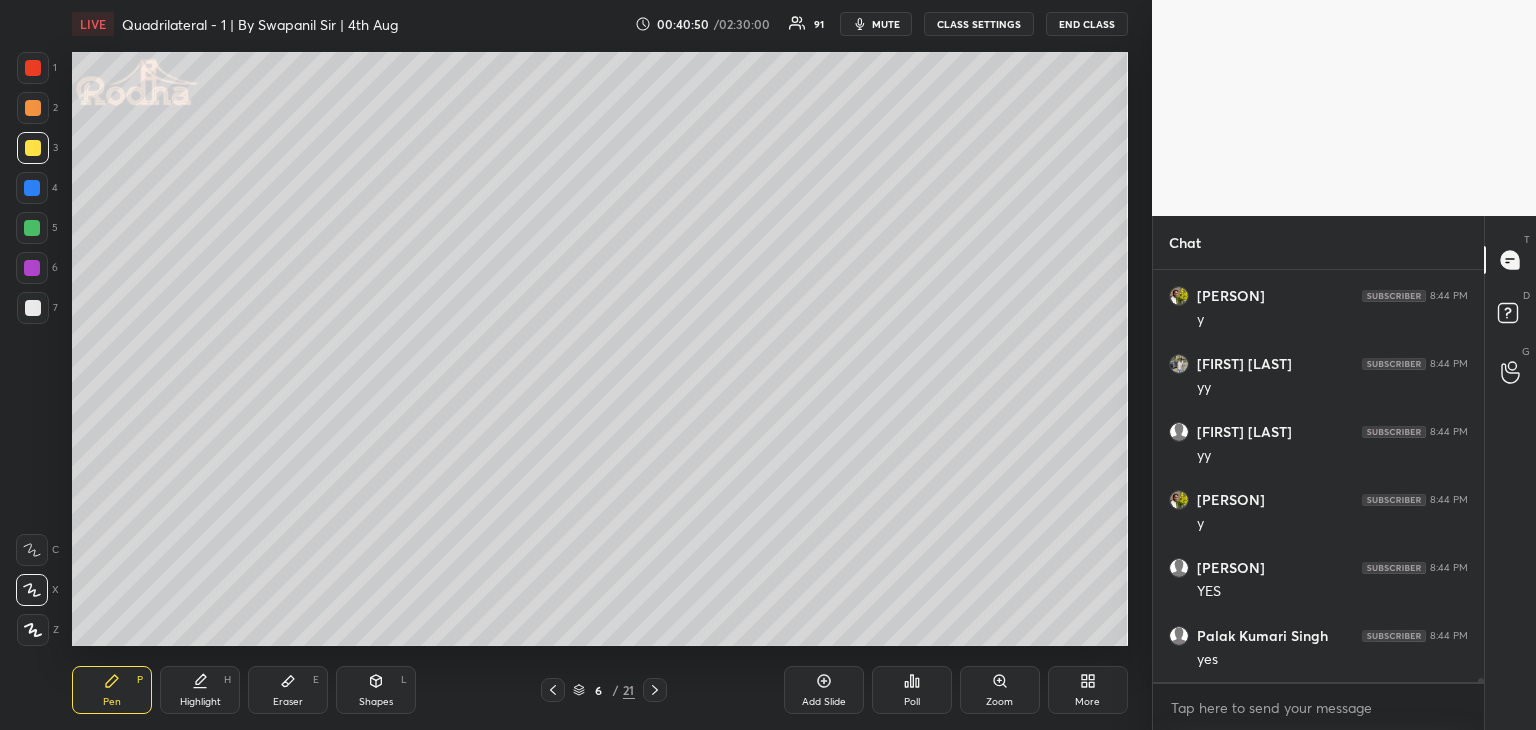 drag, startPoint x: 34, startPoint y: 234, endPoint x: 45, endPoint y: 234, distance: 11 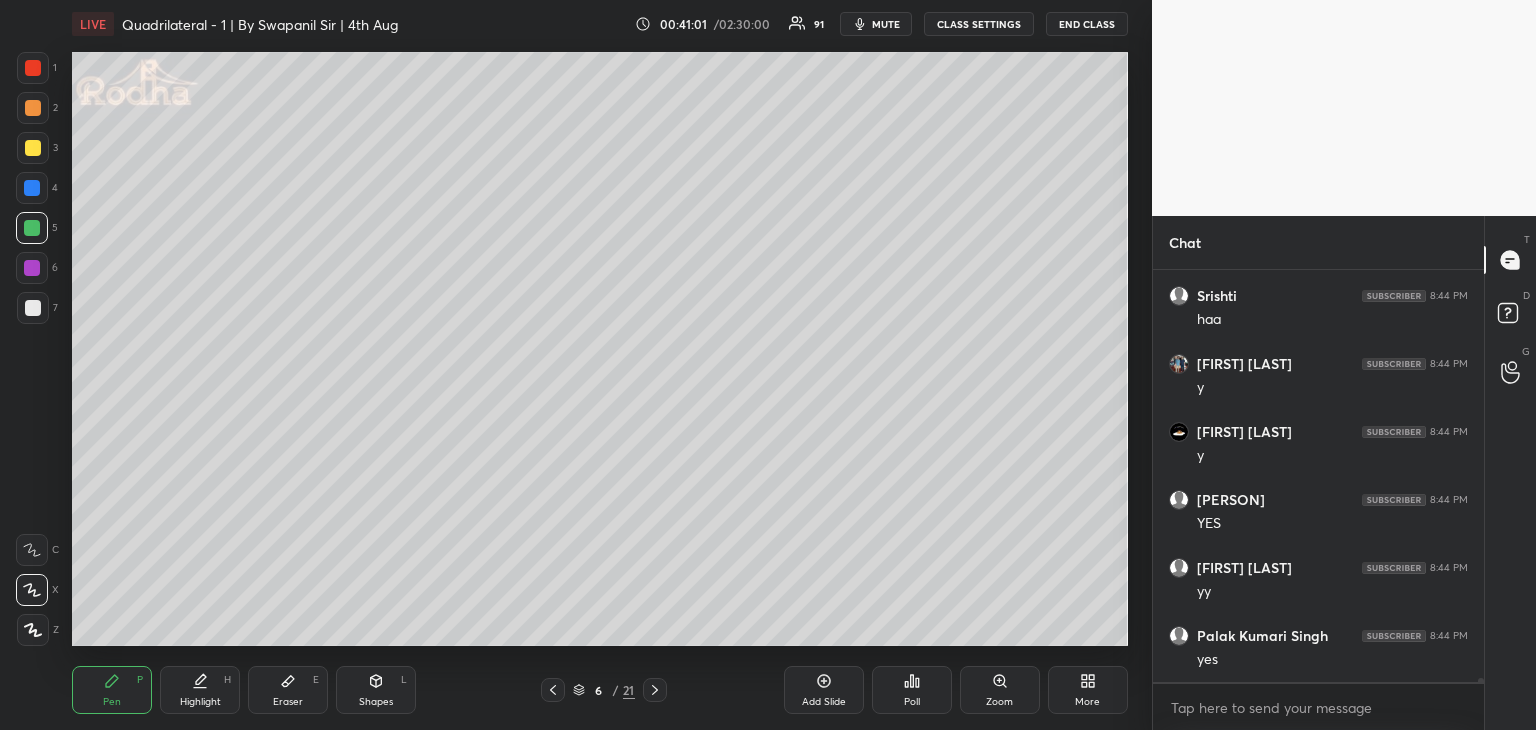 scroll, scrollTop: 40994, scrollLeft: 0, axis: vertical 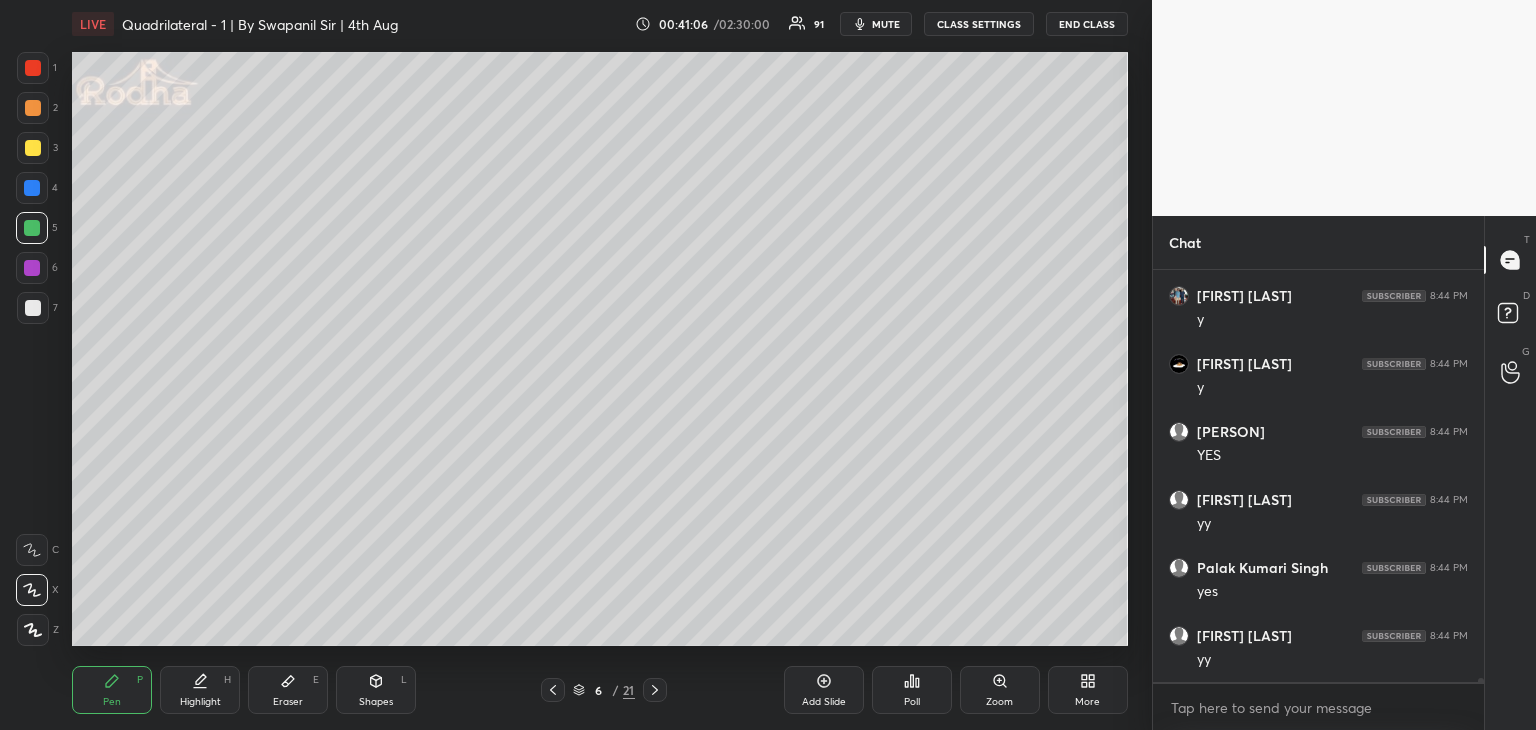 drag, startPoint x: 372, startPoint y: 679, endPoint x: 309, endPoint y: 647, distance: 70.66116 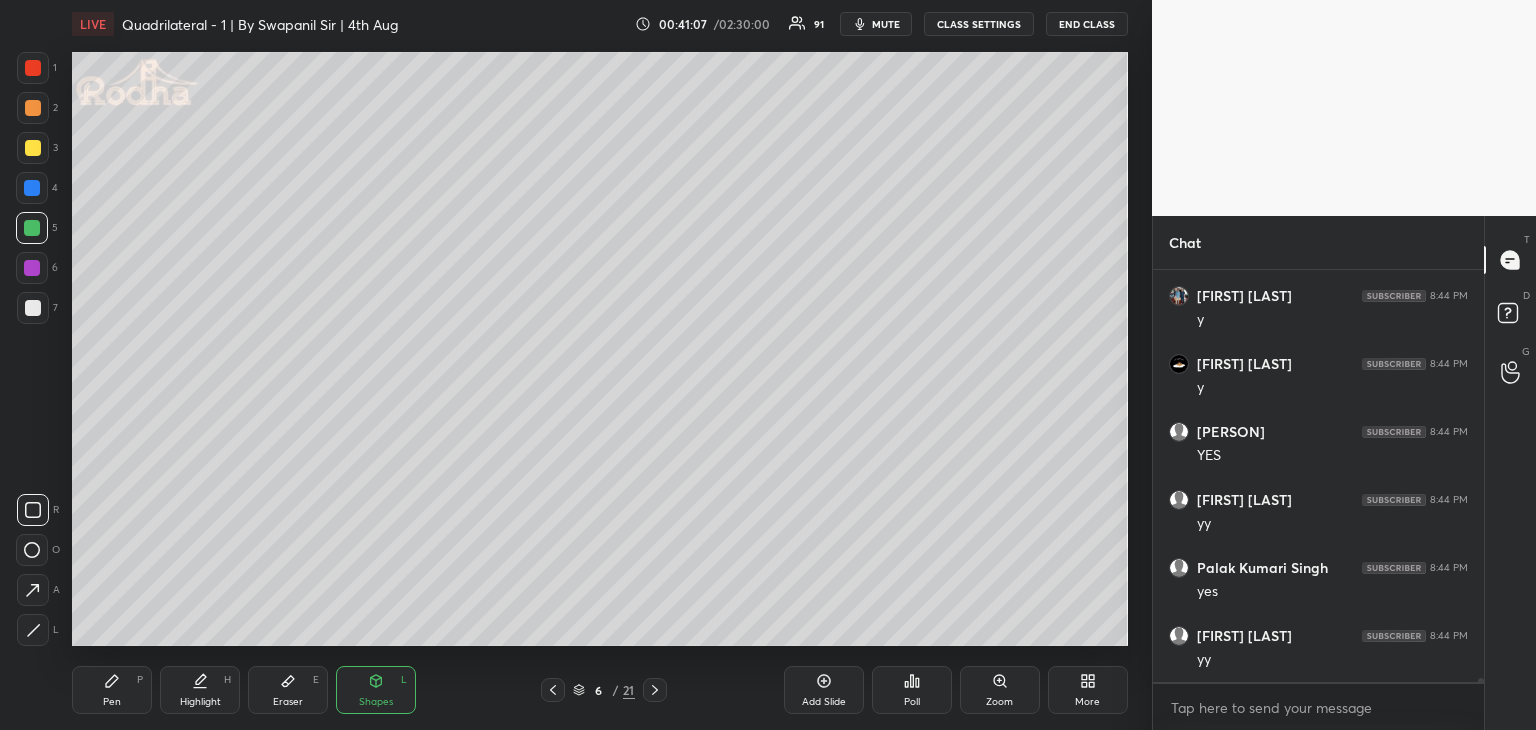 drag, startPoint x: 36, startPoint y: 597, endPoint x: 48, endPoint y: 595, distance: 12.165525 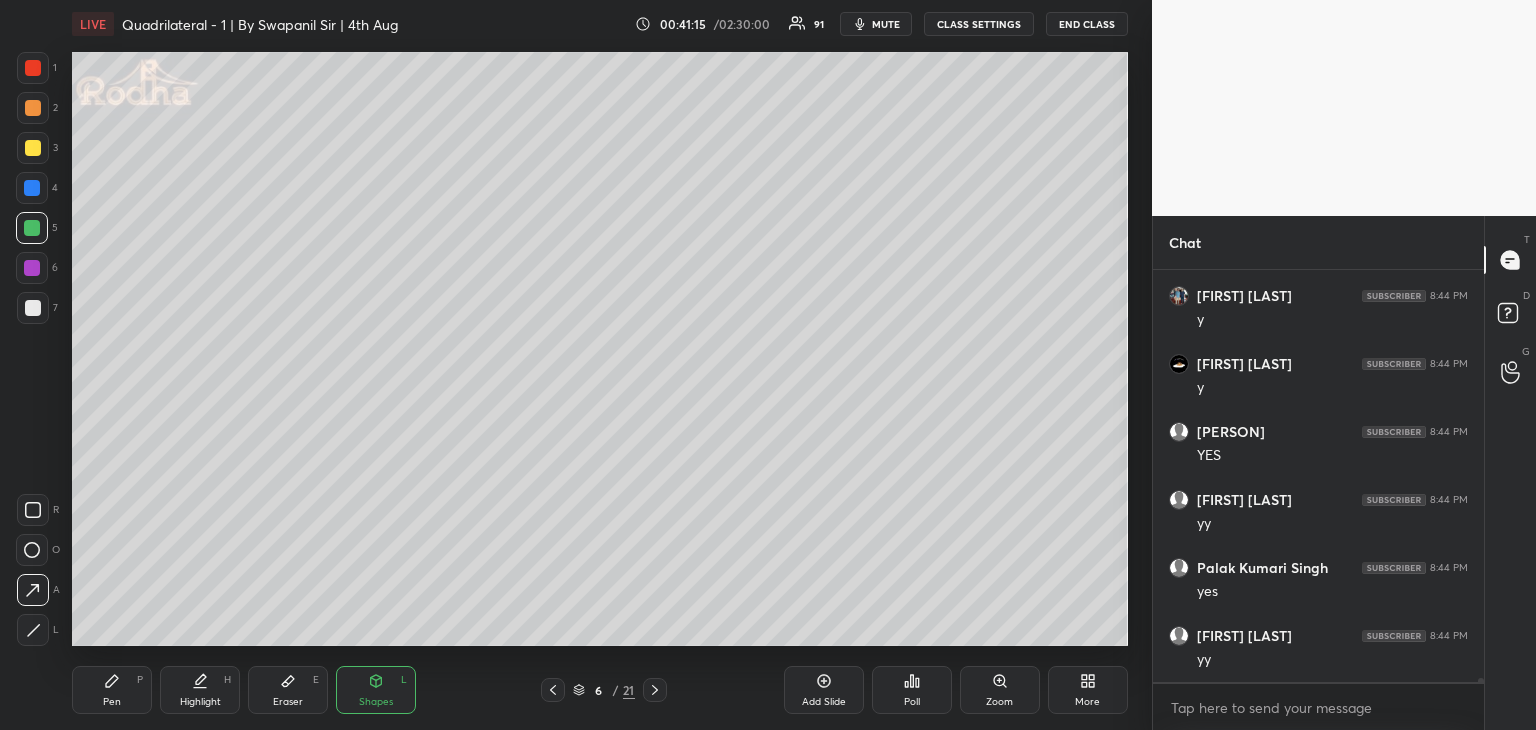click at bounding box center (33, 68) 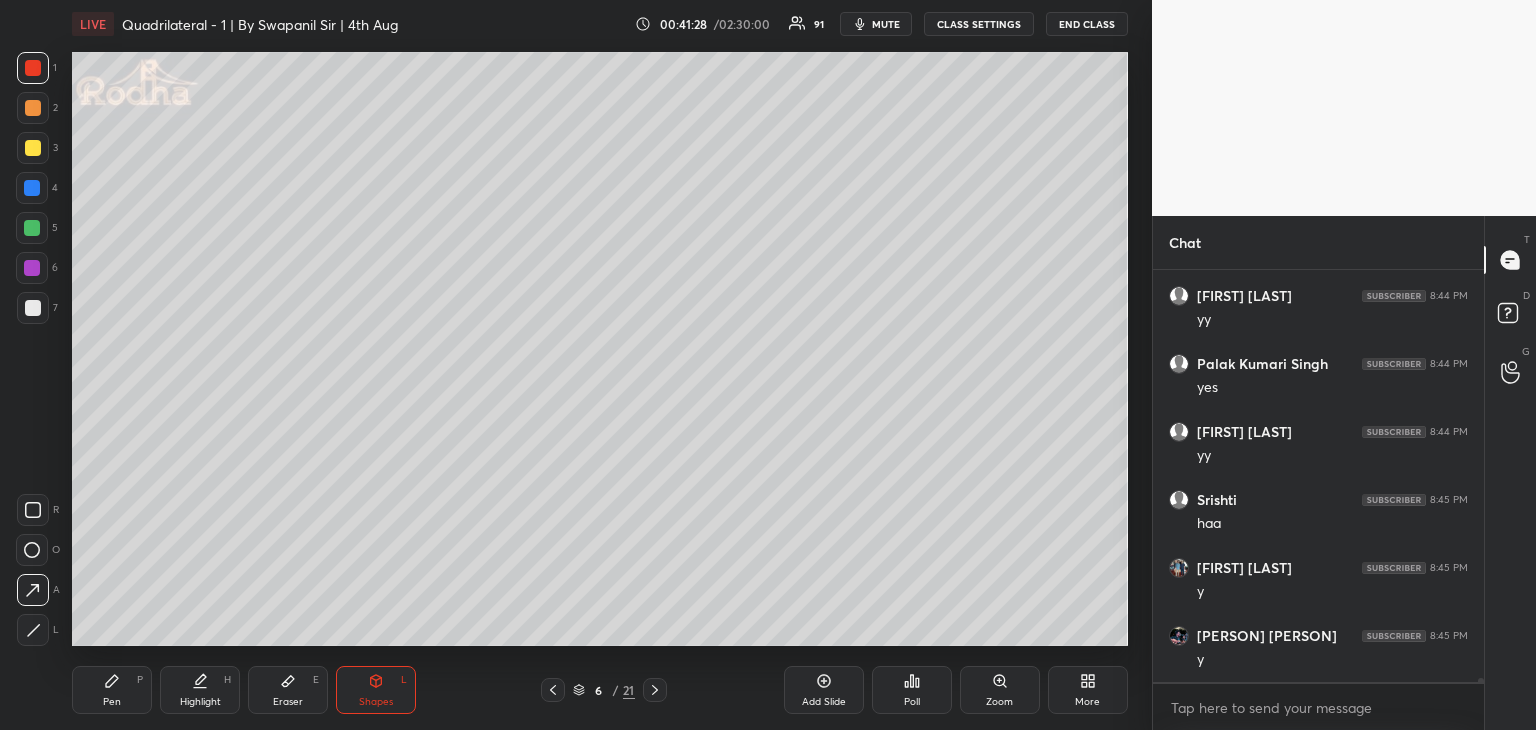 scroll, scrollTop: 41266, scrollLeft: 0, axis: vertical 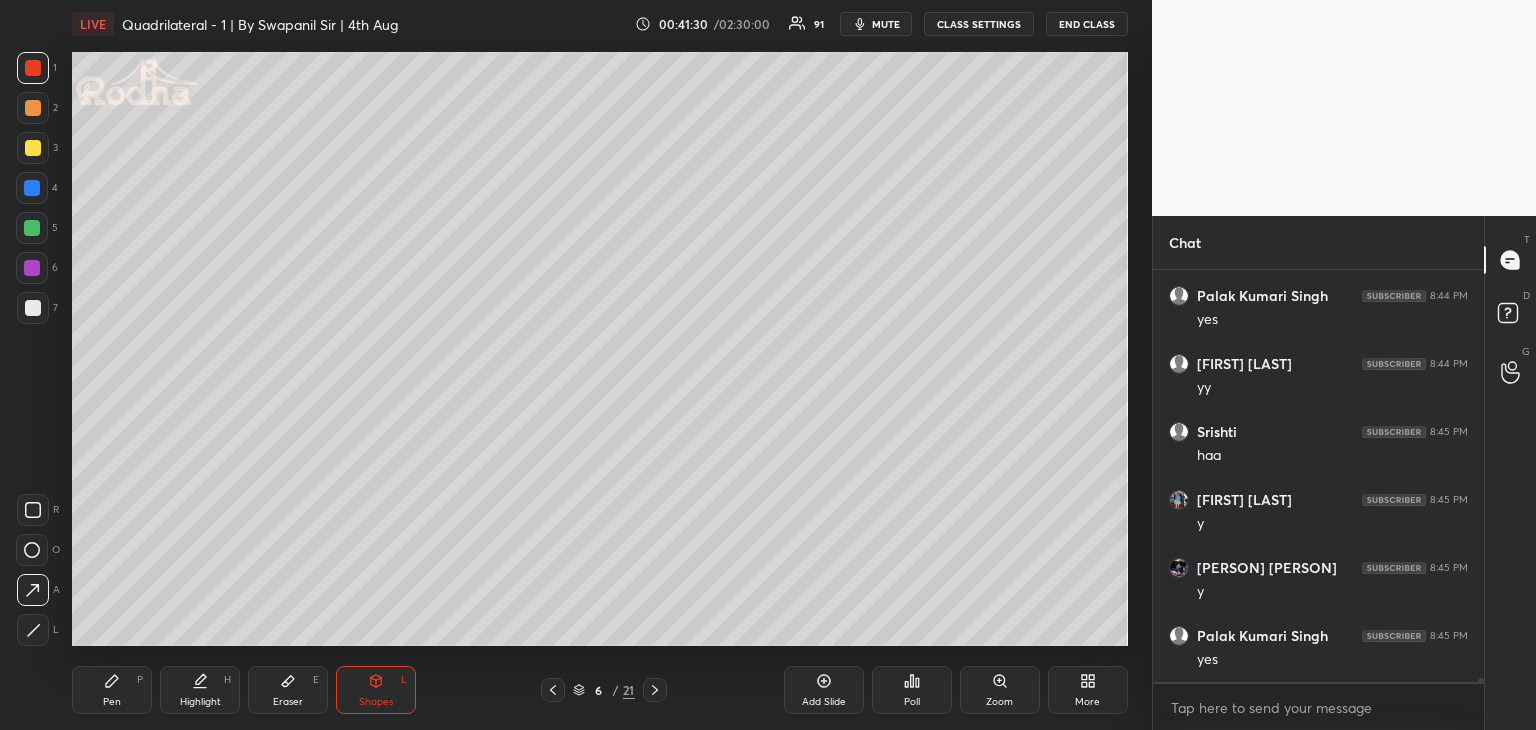 click at bounding box center (33, 68) 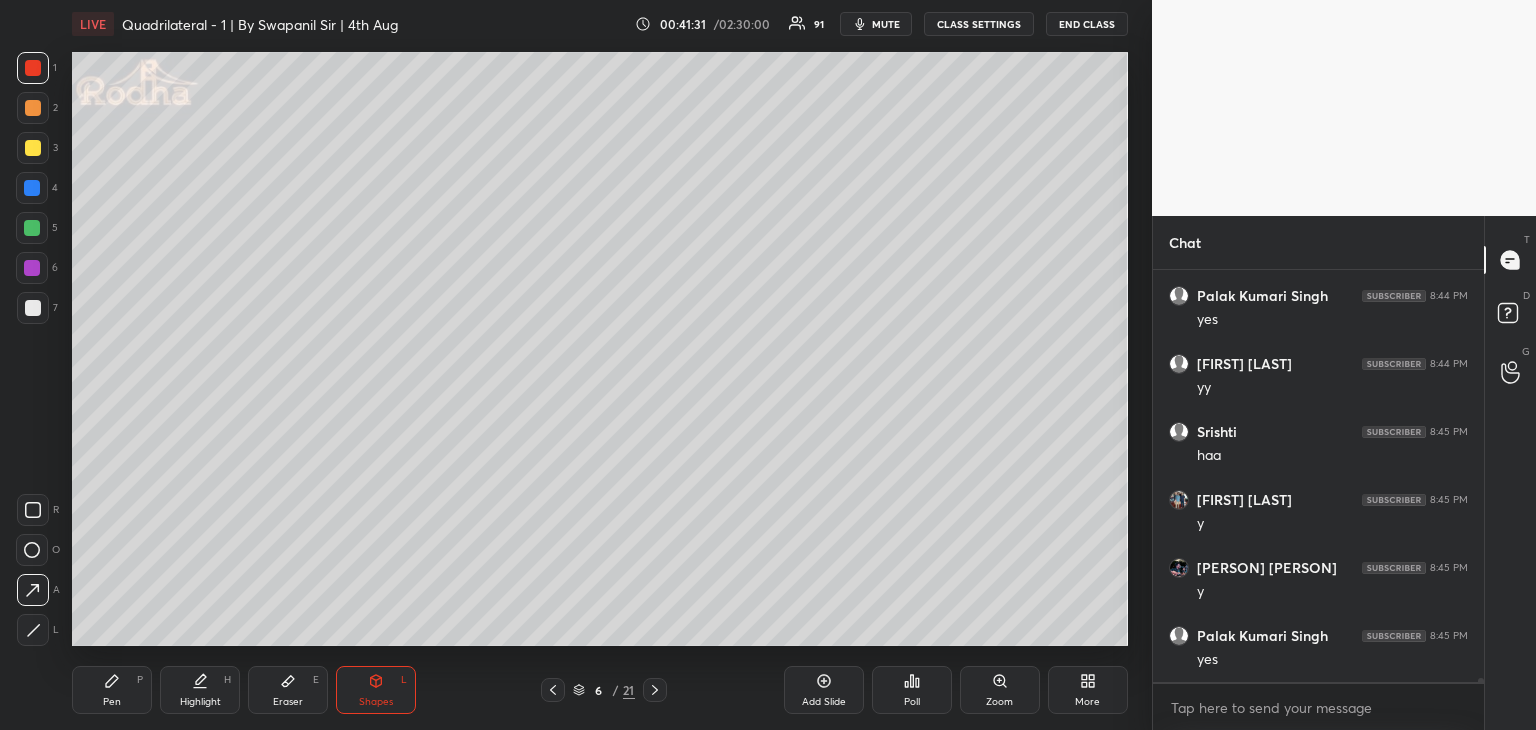 scroll, scrollTop: 41334, scrollLeft: 0, axis: vertical 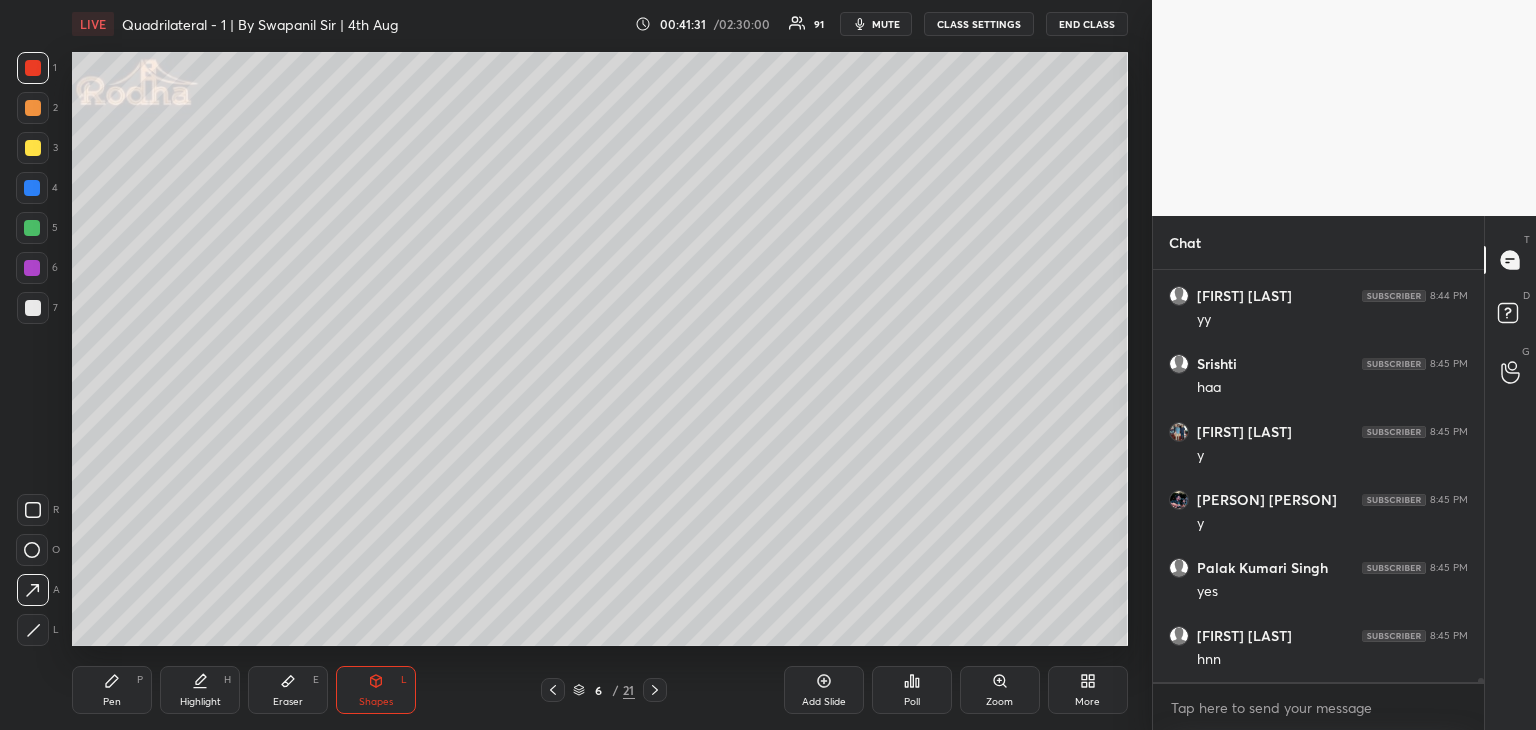 drag, startPoint x: 99, startPoint y: 681, endPoint x: 123, endPoint y: 675, distance: 24.738634 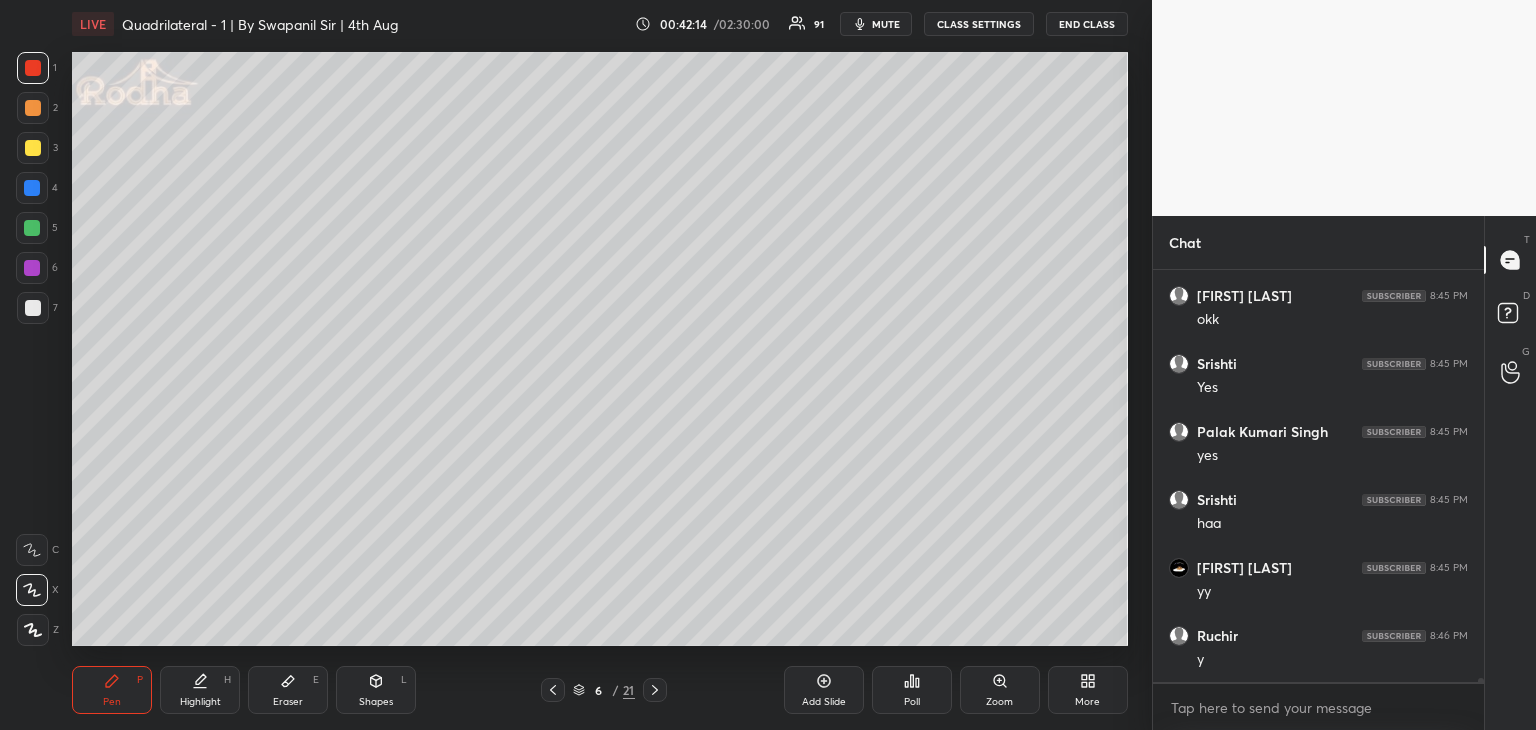 scroll, scrollTop: 42694, scrollLeft: 0, axis: vertical 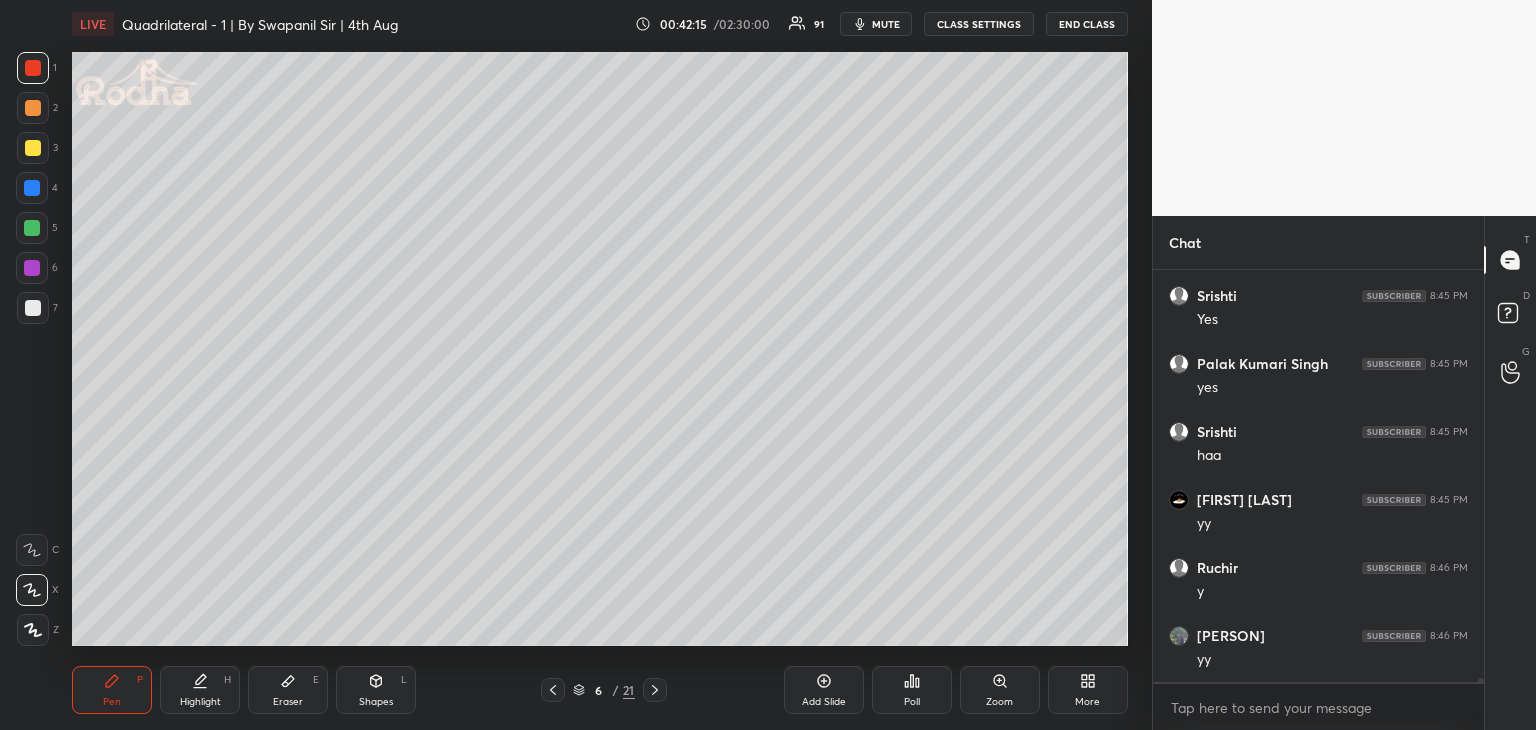 click 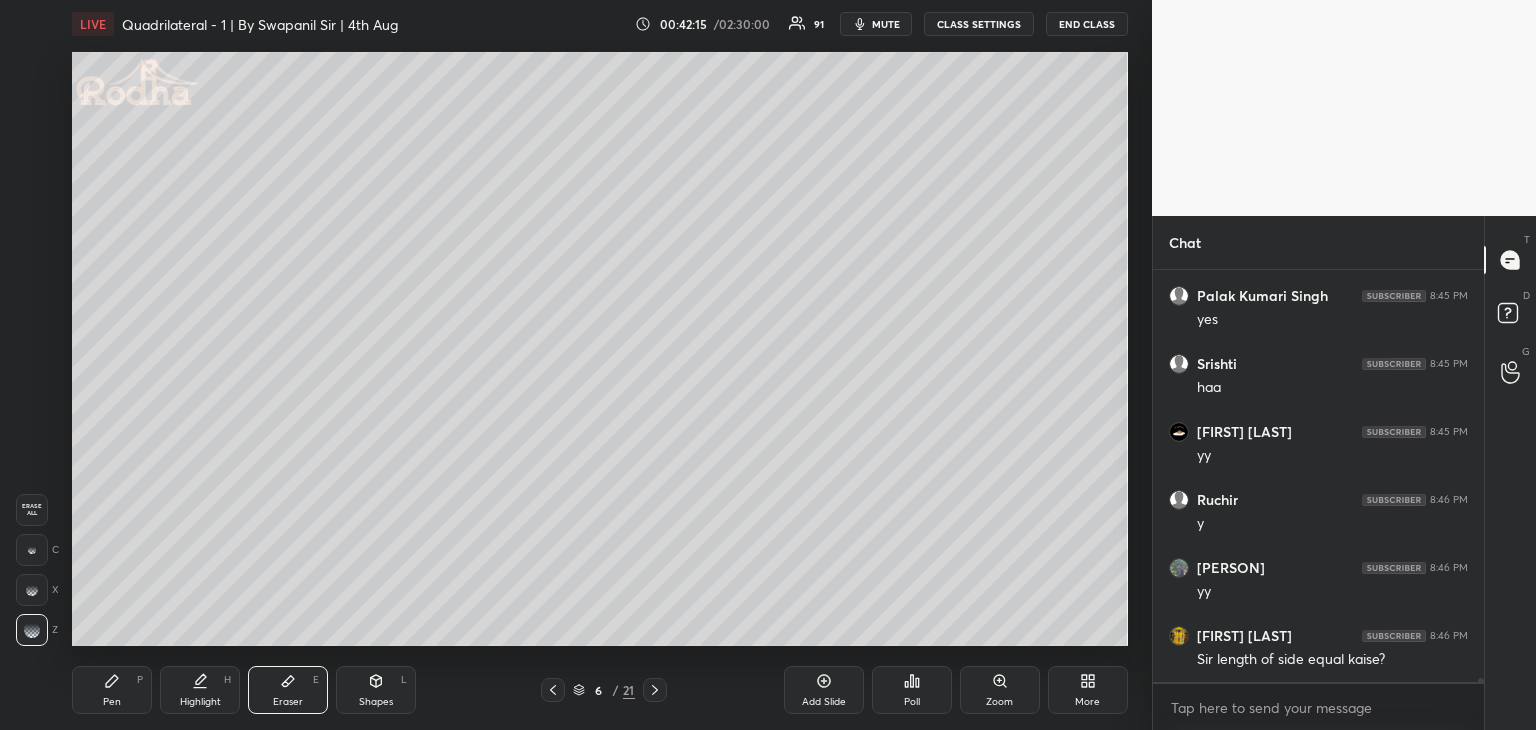 scroll, scrollTop: 42830, scrollLeft: 0, axis: vertical 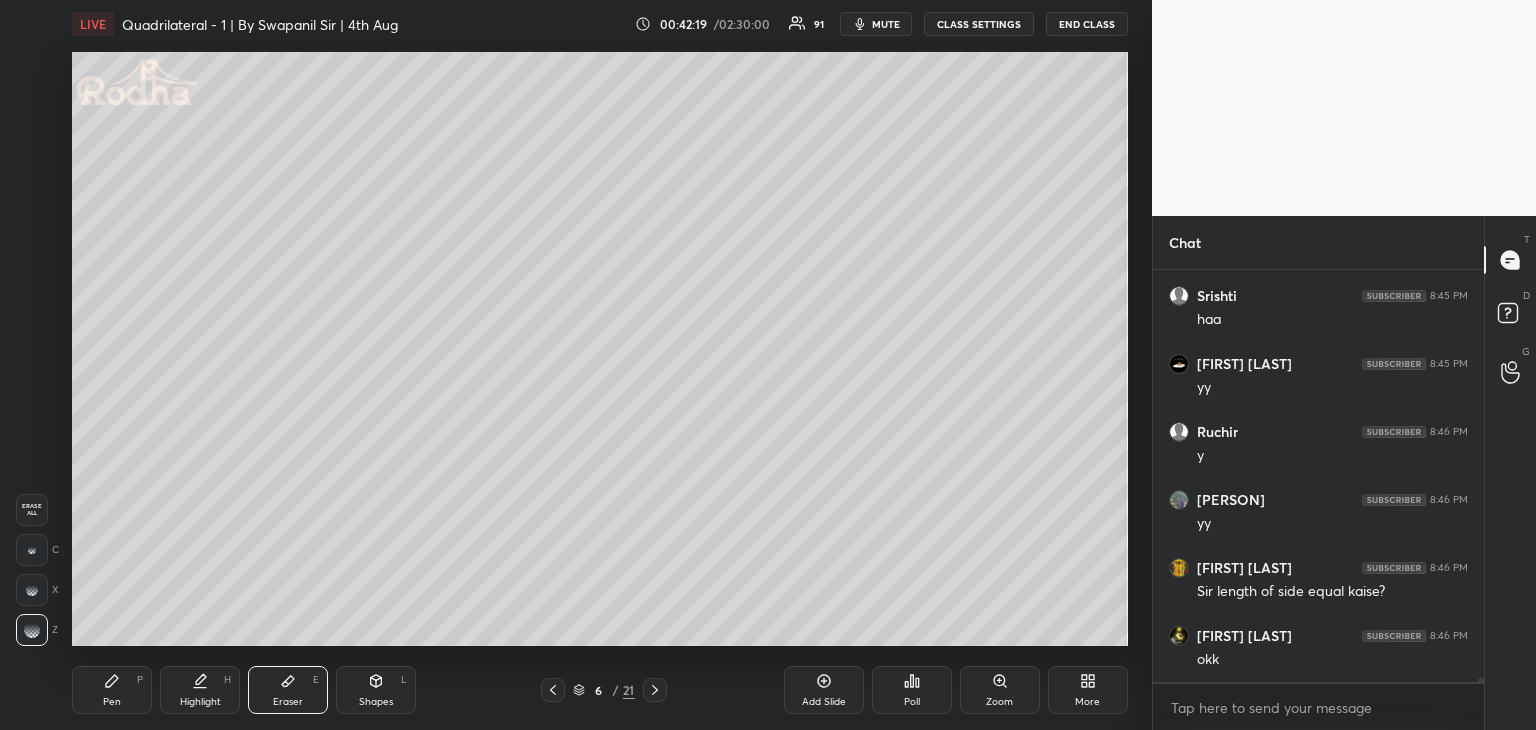 click on "Pen" at bounding box center (112, 702) 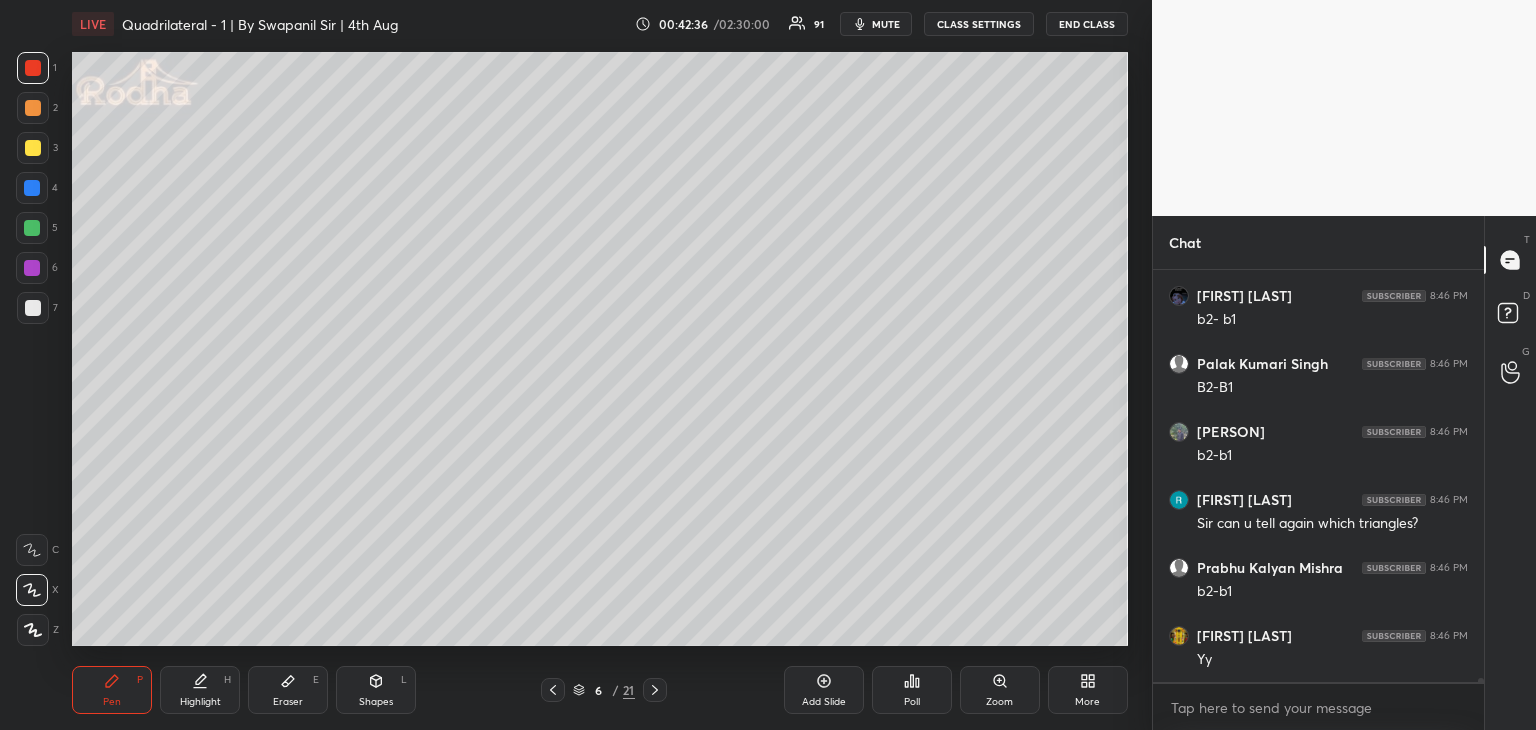 scroll, scrollTop: 43646, scrollLeft: 0, axis: vertical 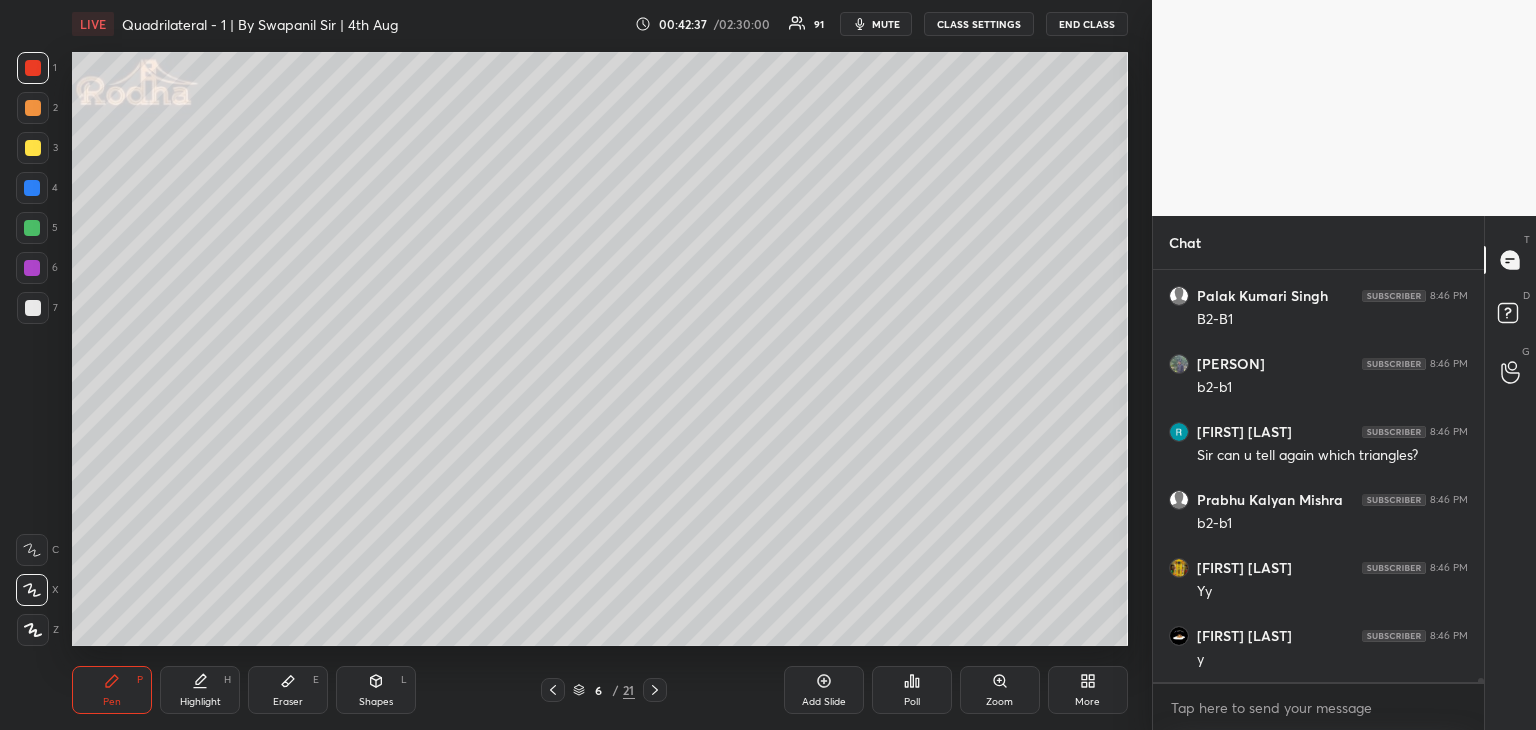 click 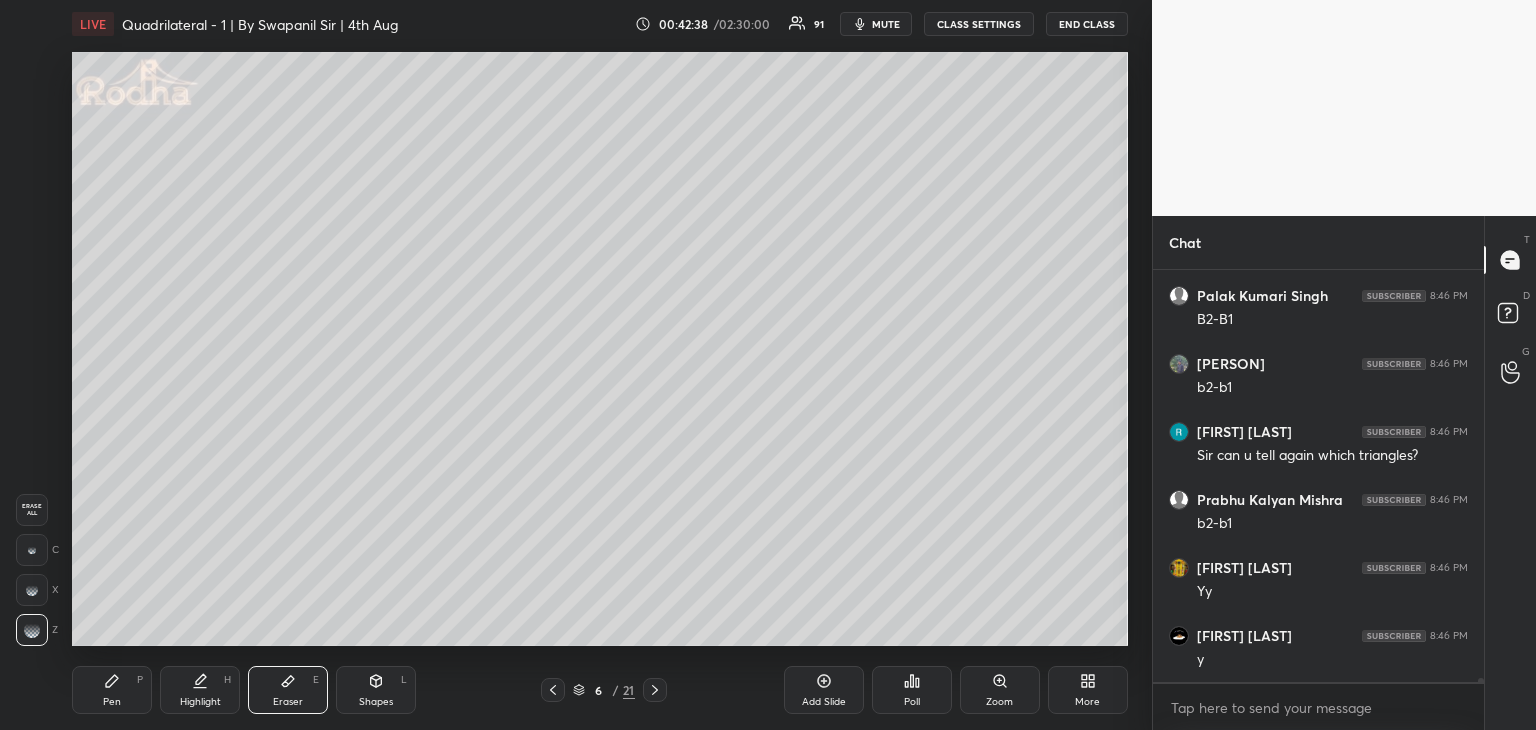 scroll, scrollTop: 43714, scrollLeft: 0, axis: vertical 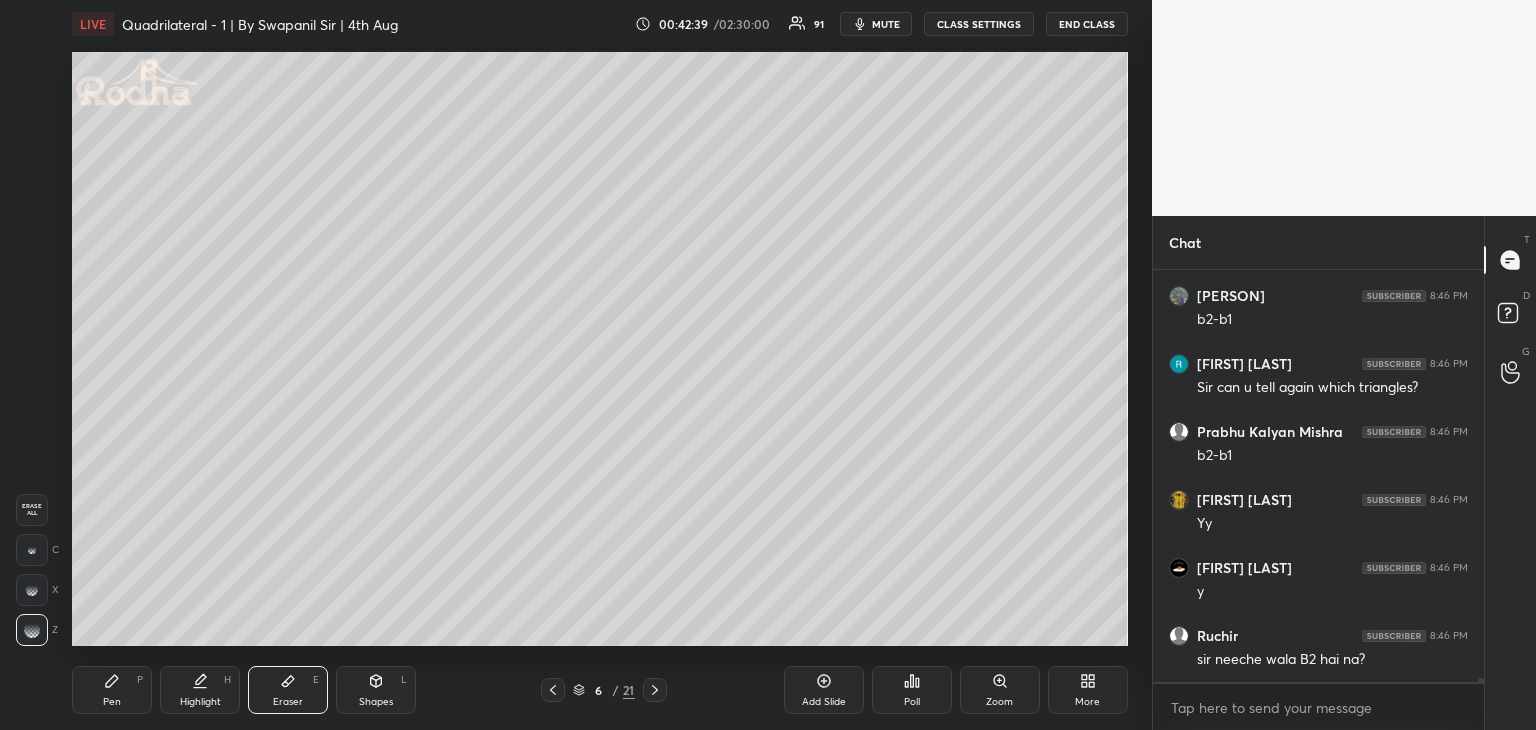 click on "Highlight H" at bounding box center (200, 690) 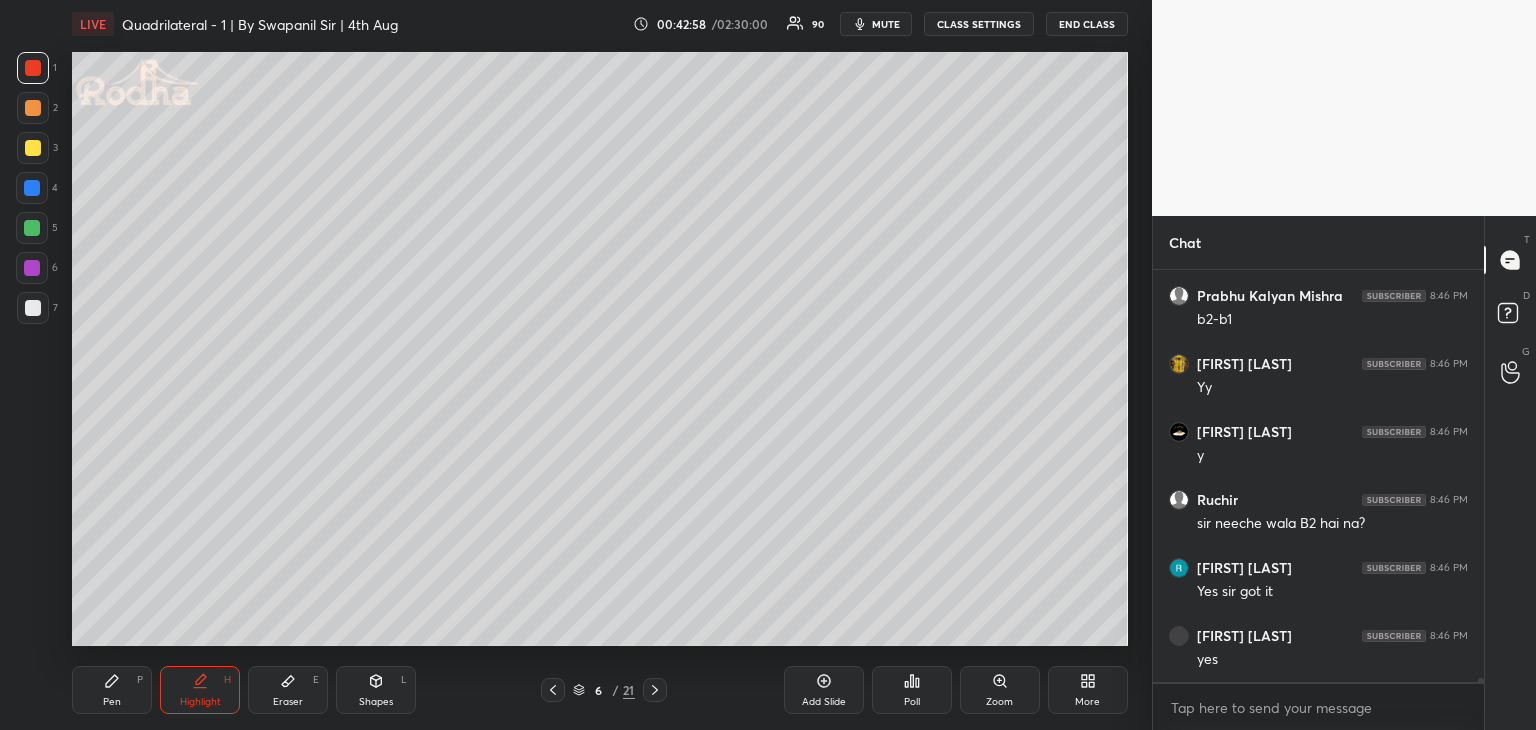 scroll, scrollTop: 43918, scrollLeft: 0, axis: vertical 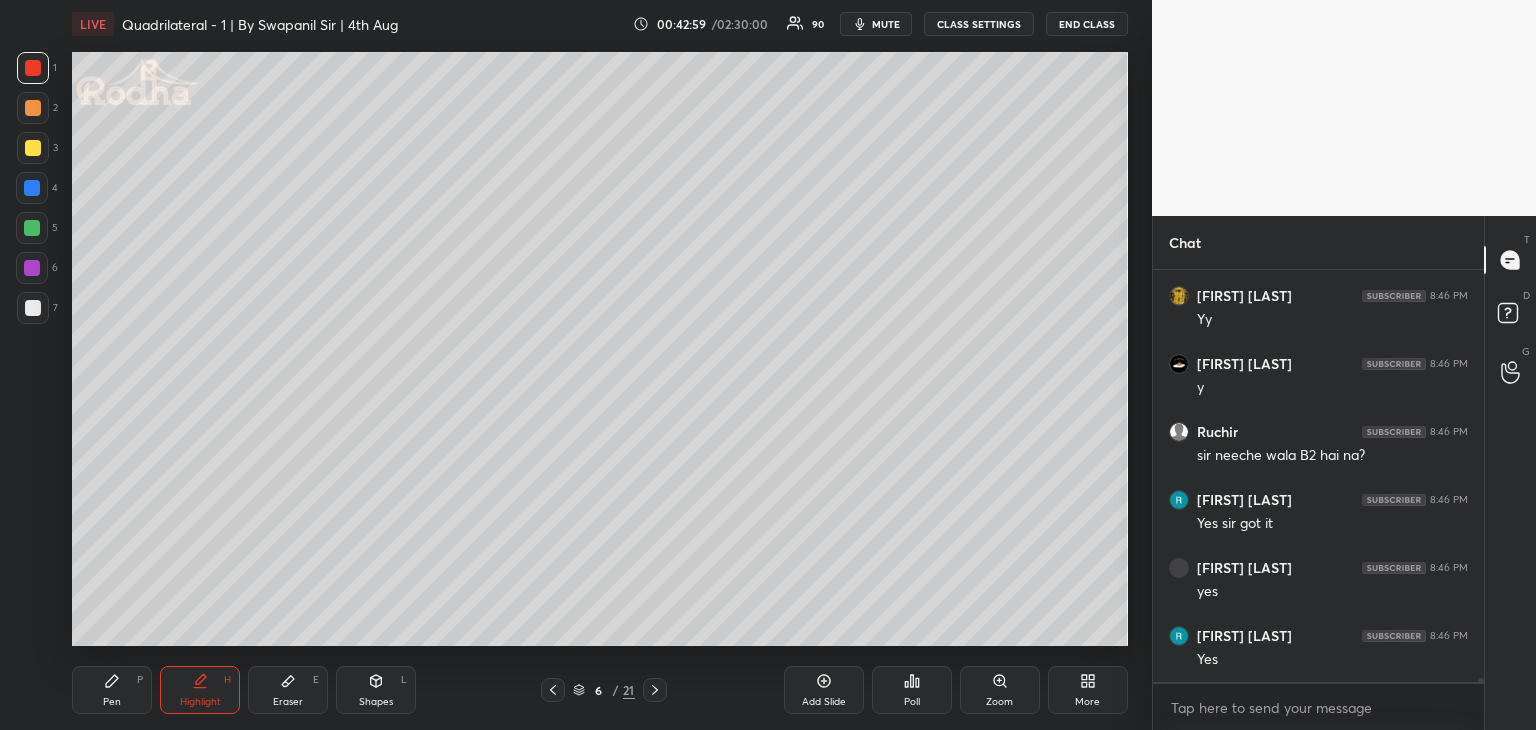 click on "Pen P" at bounding box center [112, 690] 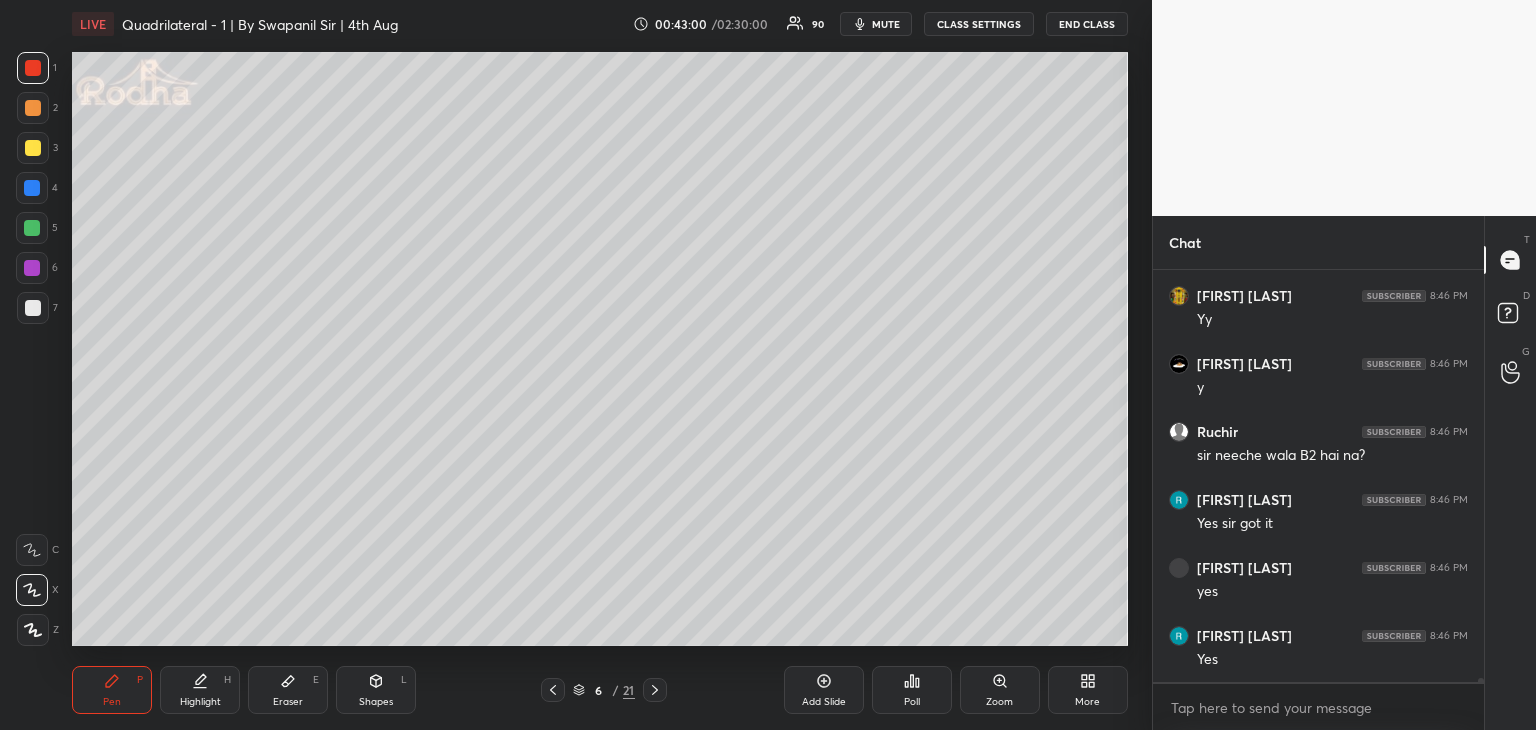 click 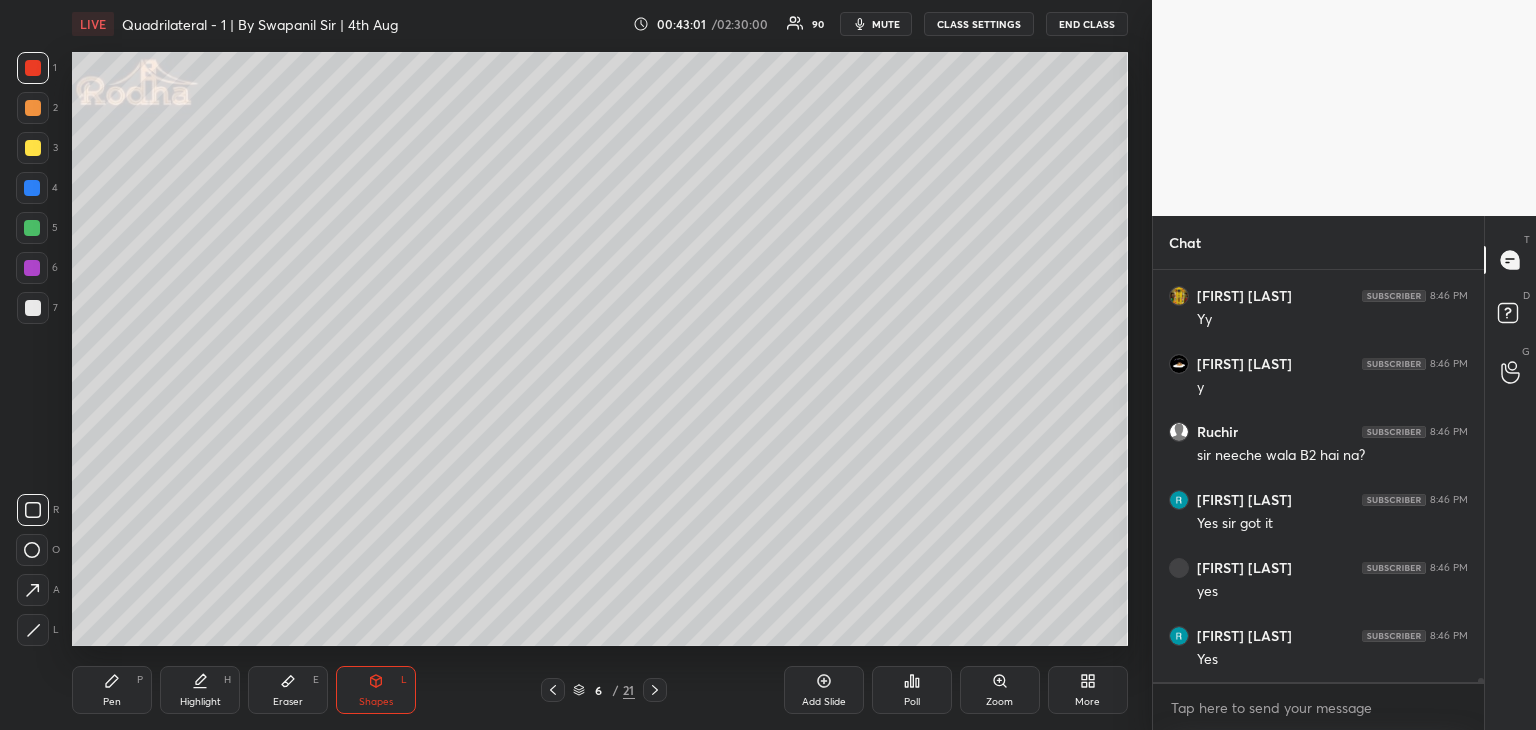 scroll, scrollTop: 43986, scrollLeft: 0, axis: vertical 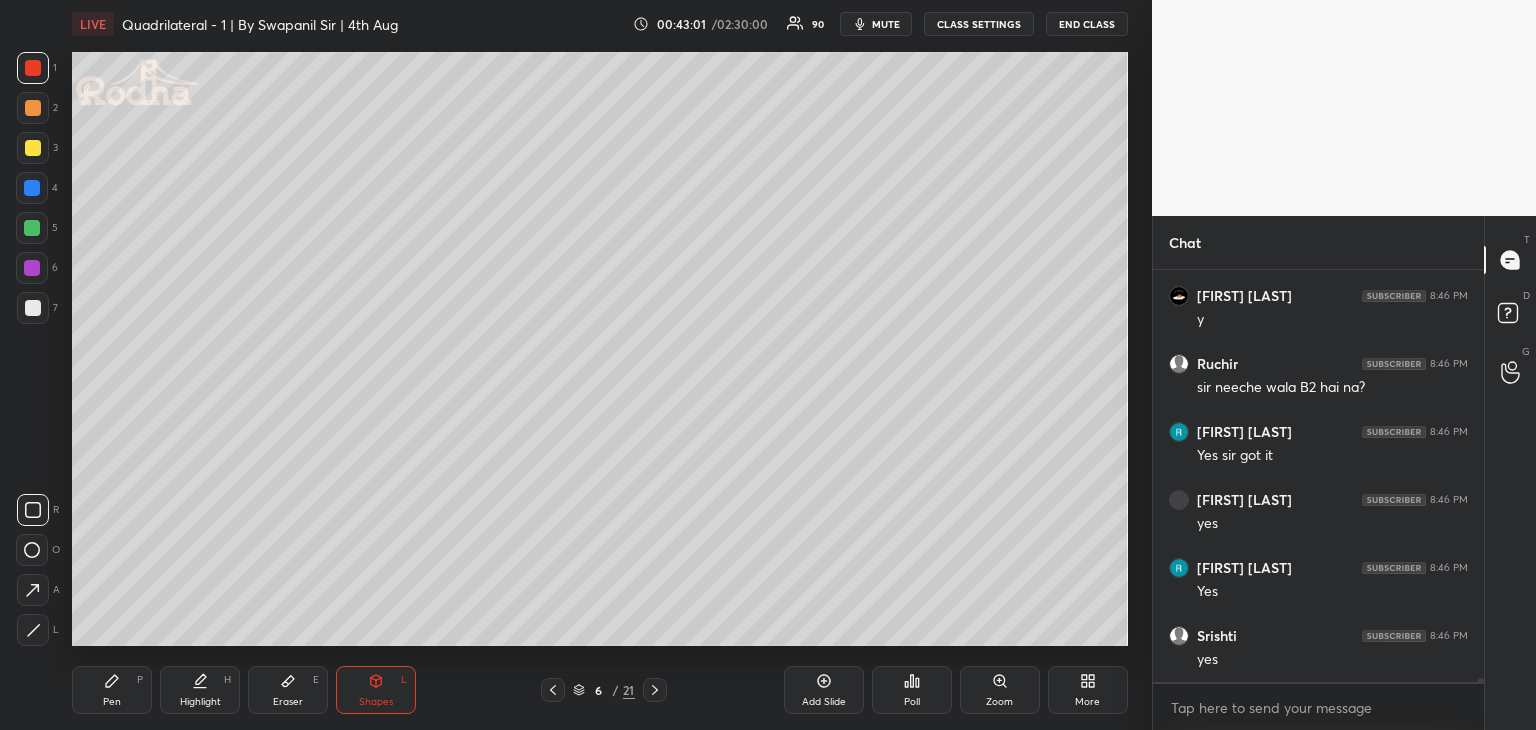 click 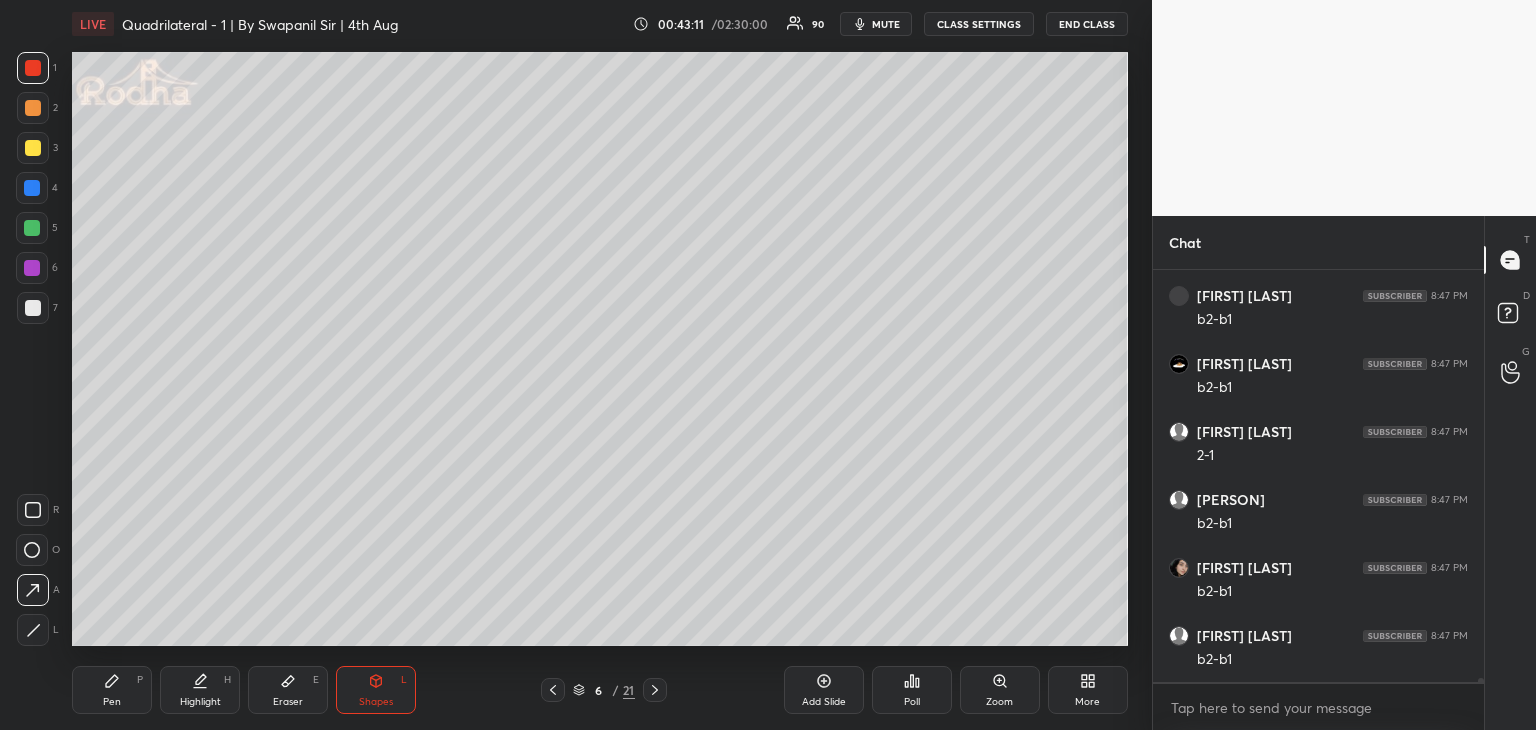 scroll, scrollTop: 44870, scrollLeft: 0, axis: vertical 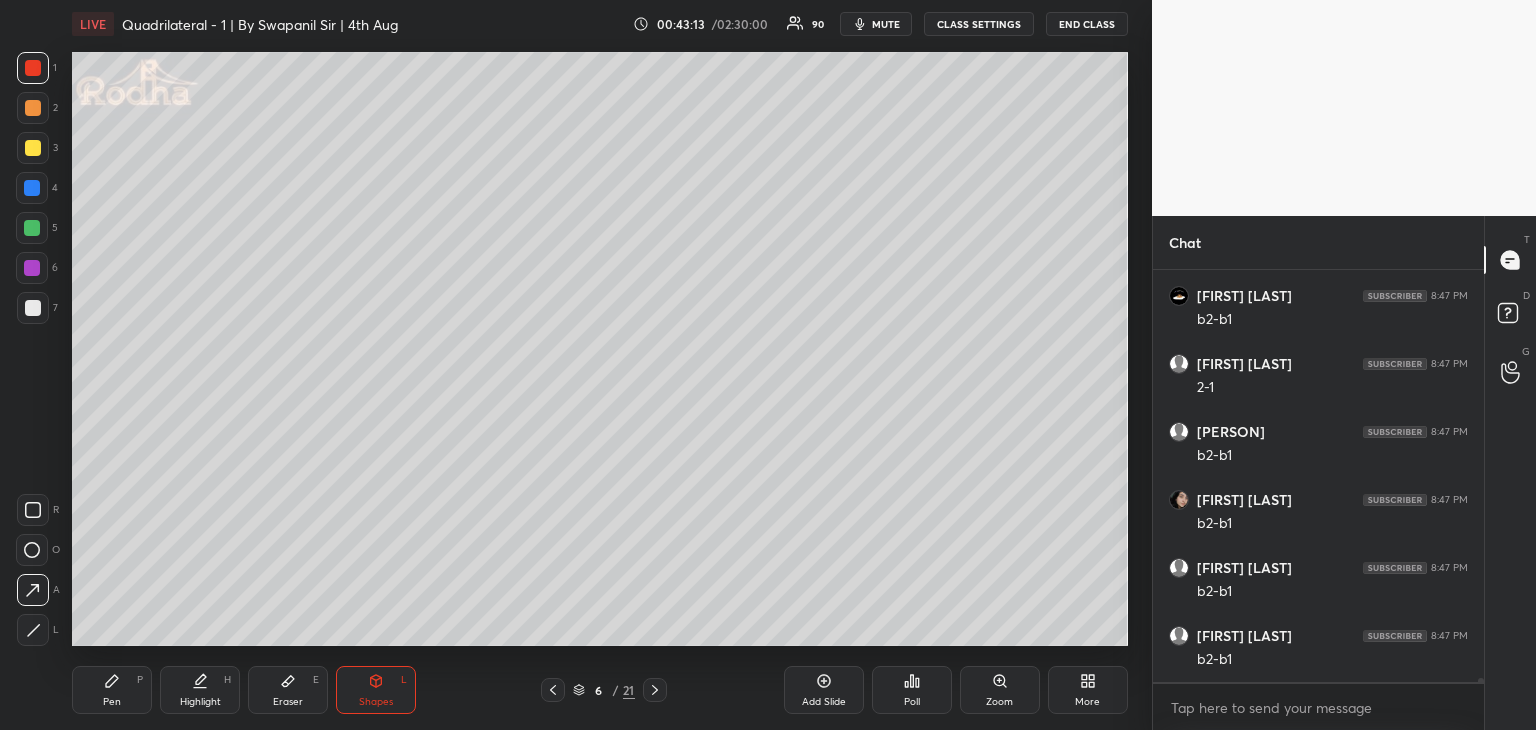click 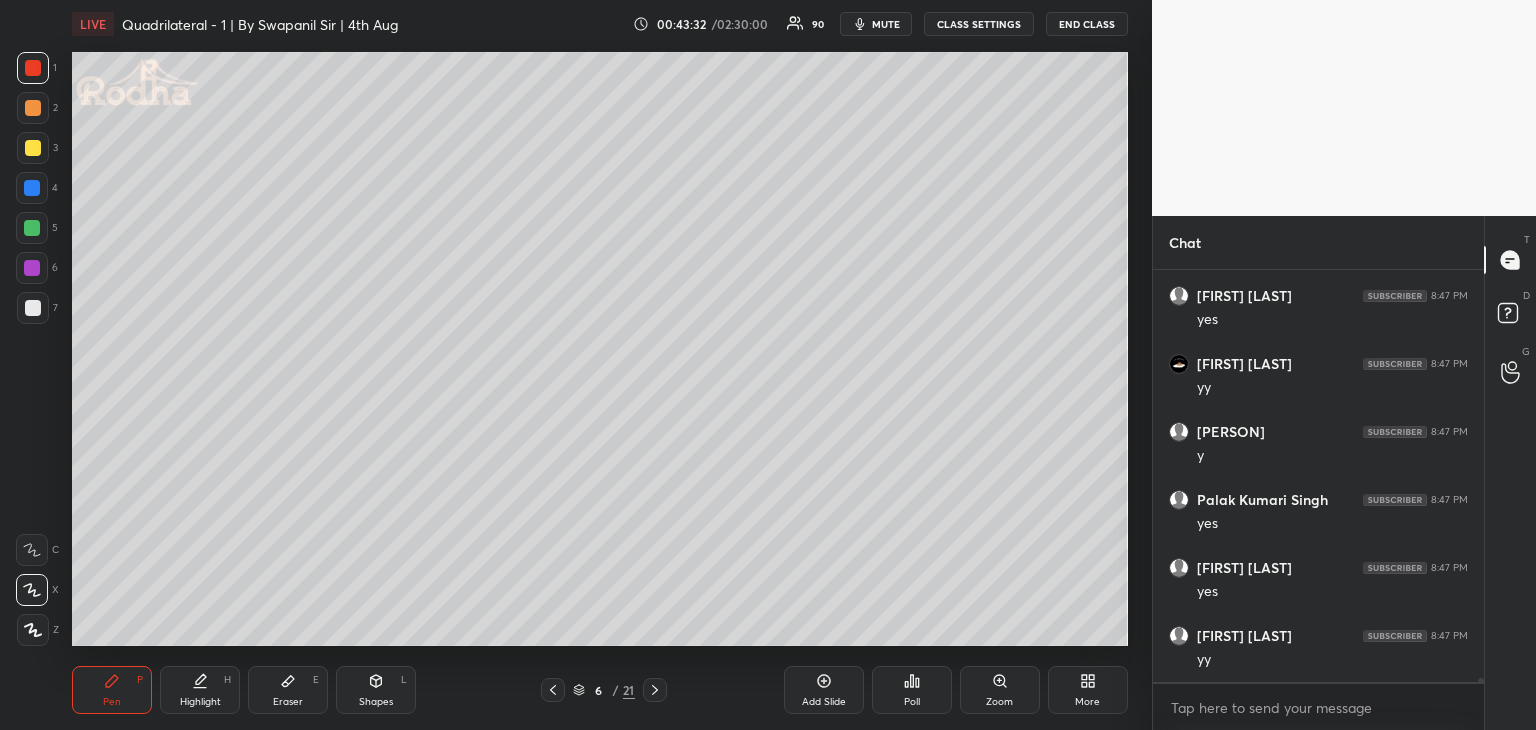scroll, scrollTop: 45618, scrollLeft: 0, axis: vertical 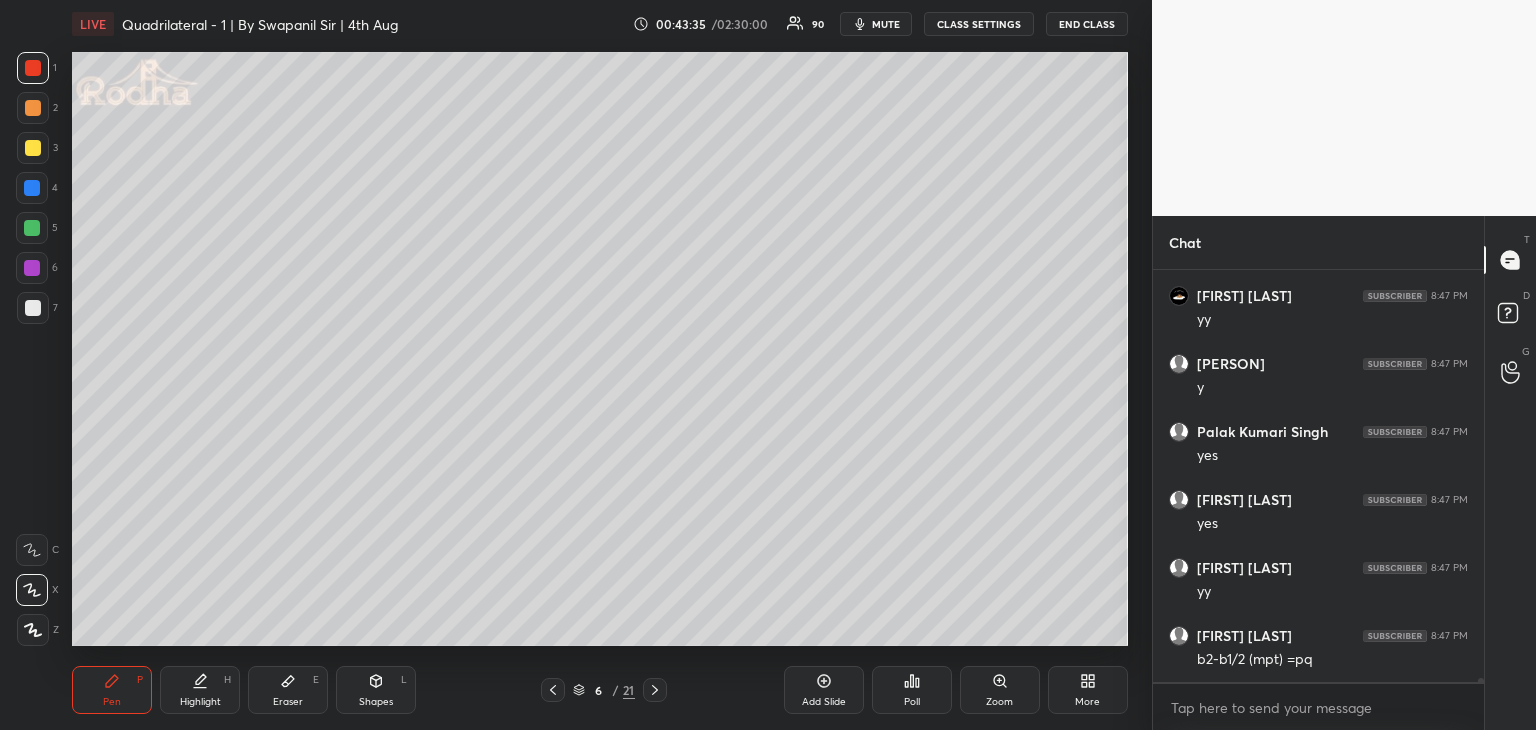 click at bounding box center [33, 148] 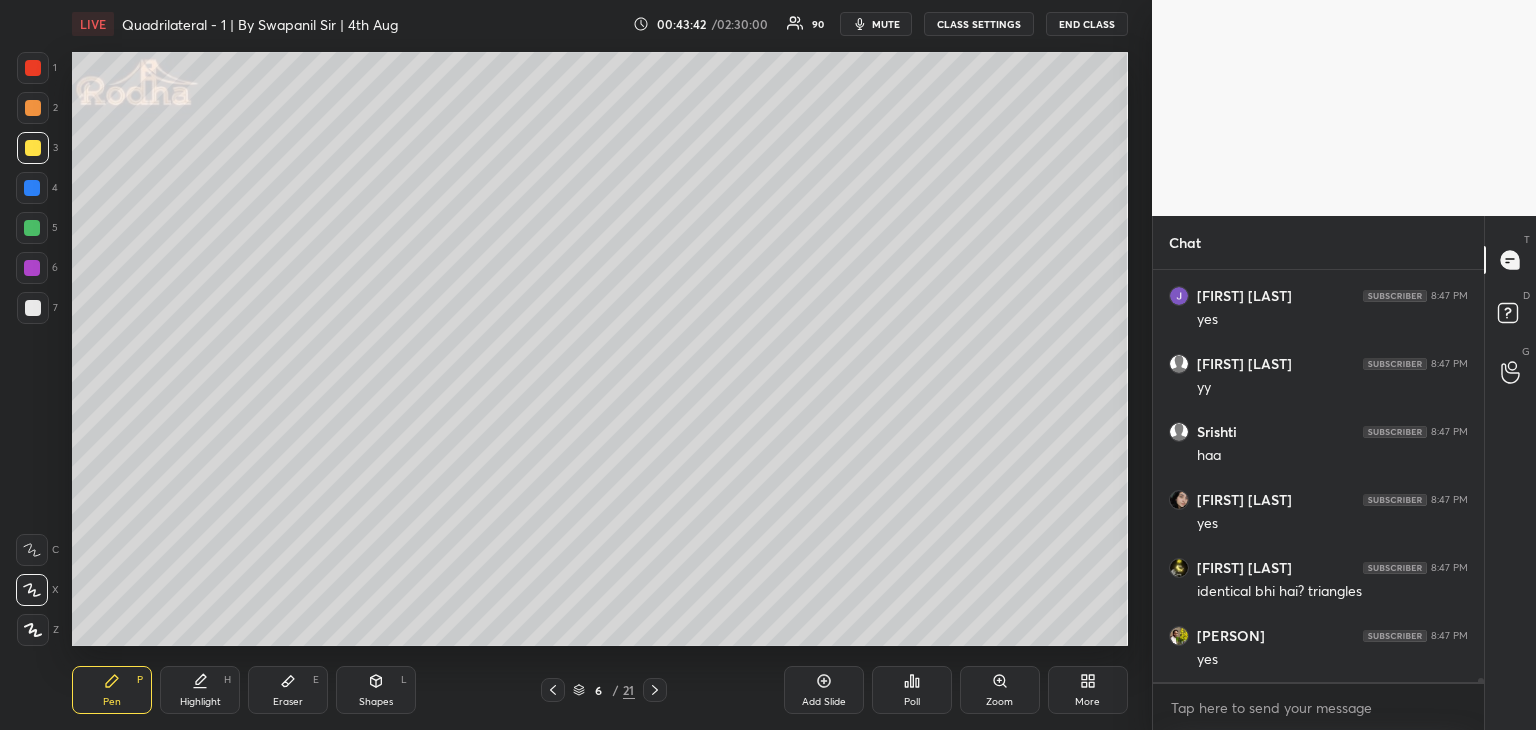 scroll, scrollTop: 46162, scrollLeft: 0, axis: vertical 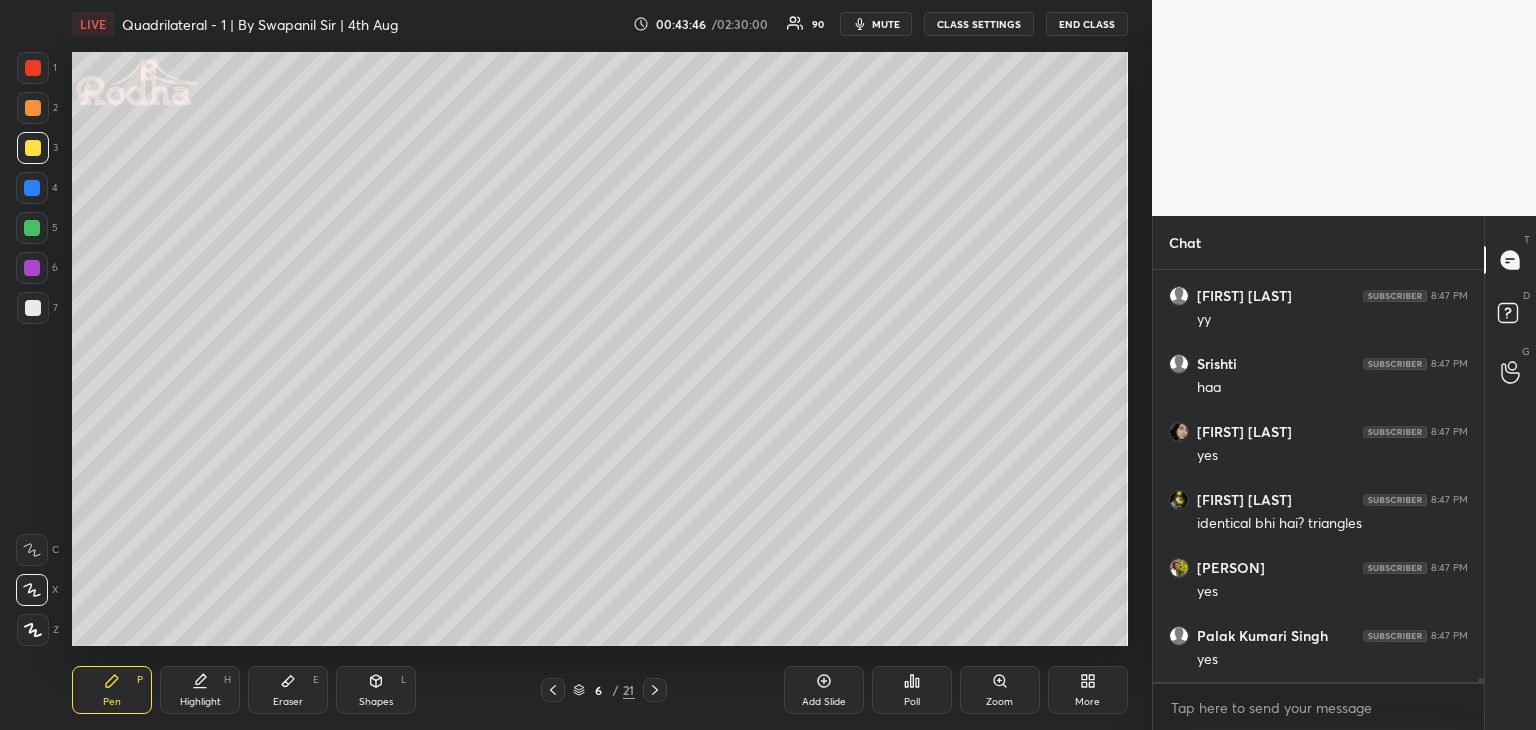 click on "Eraser E" at bounding box center [288, 690] 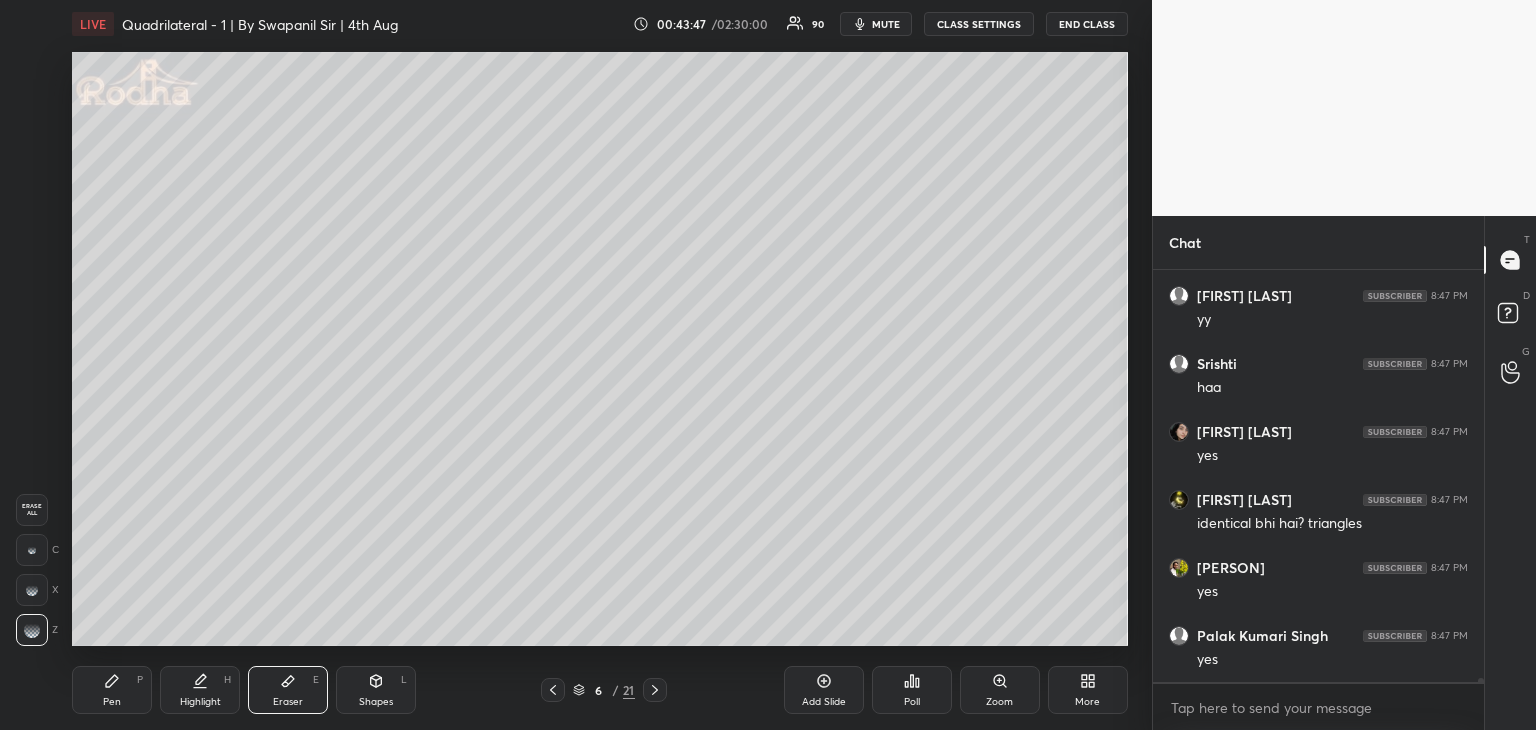 click 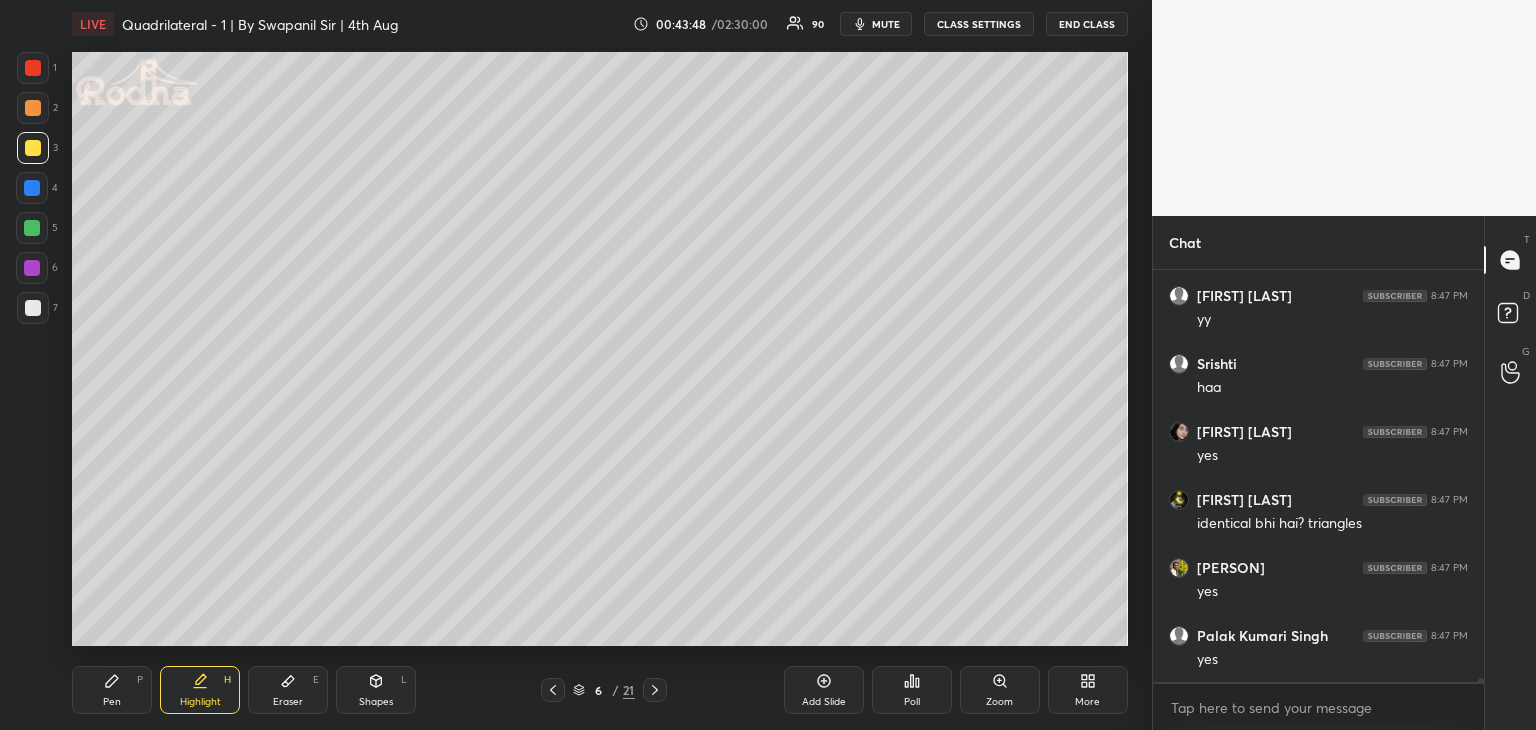 click at bounding box center [32, 228] 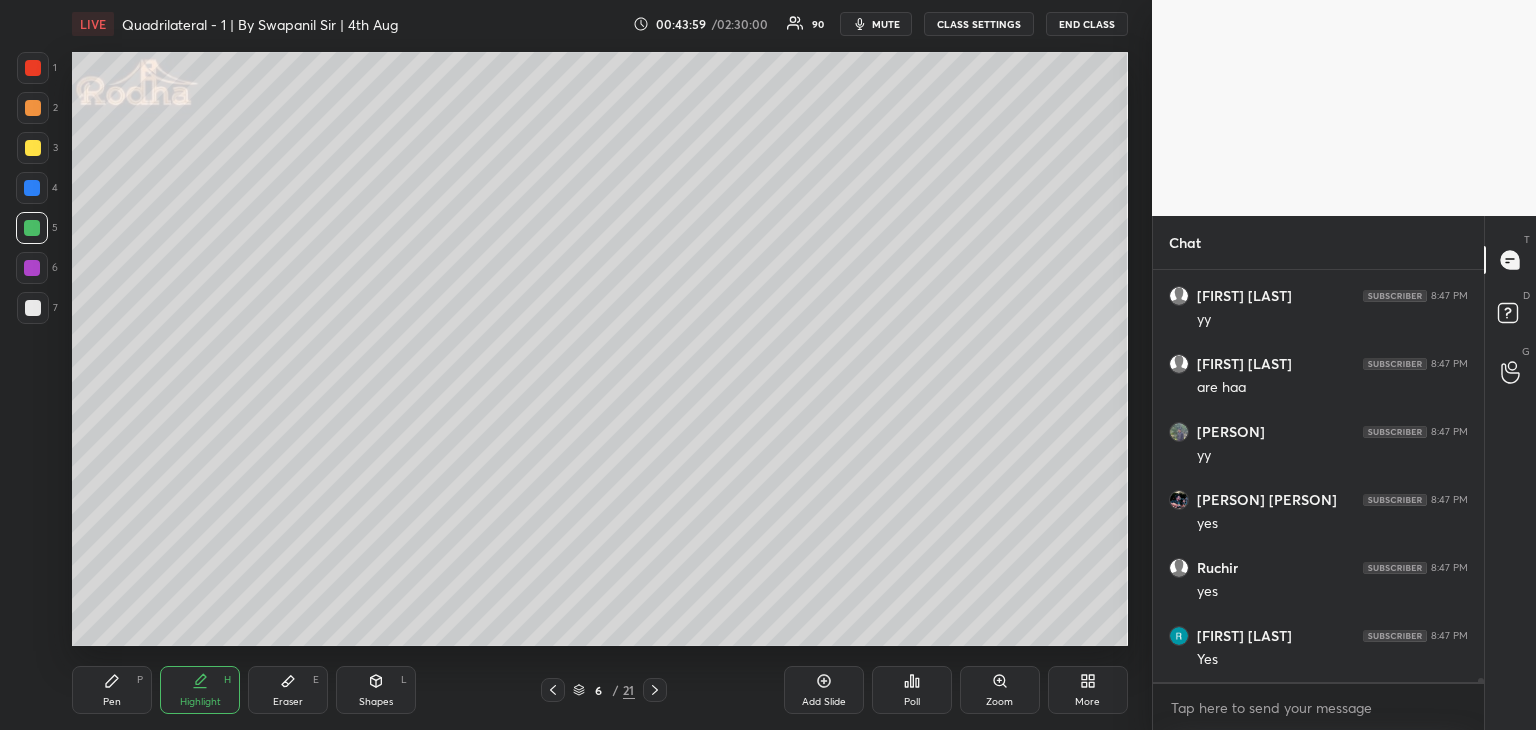 scroll, scrollTop: 46842, scrollLeft: 0, axis: vertical 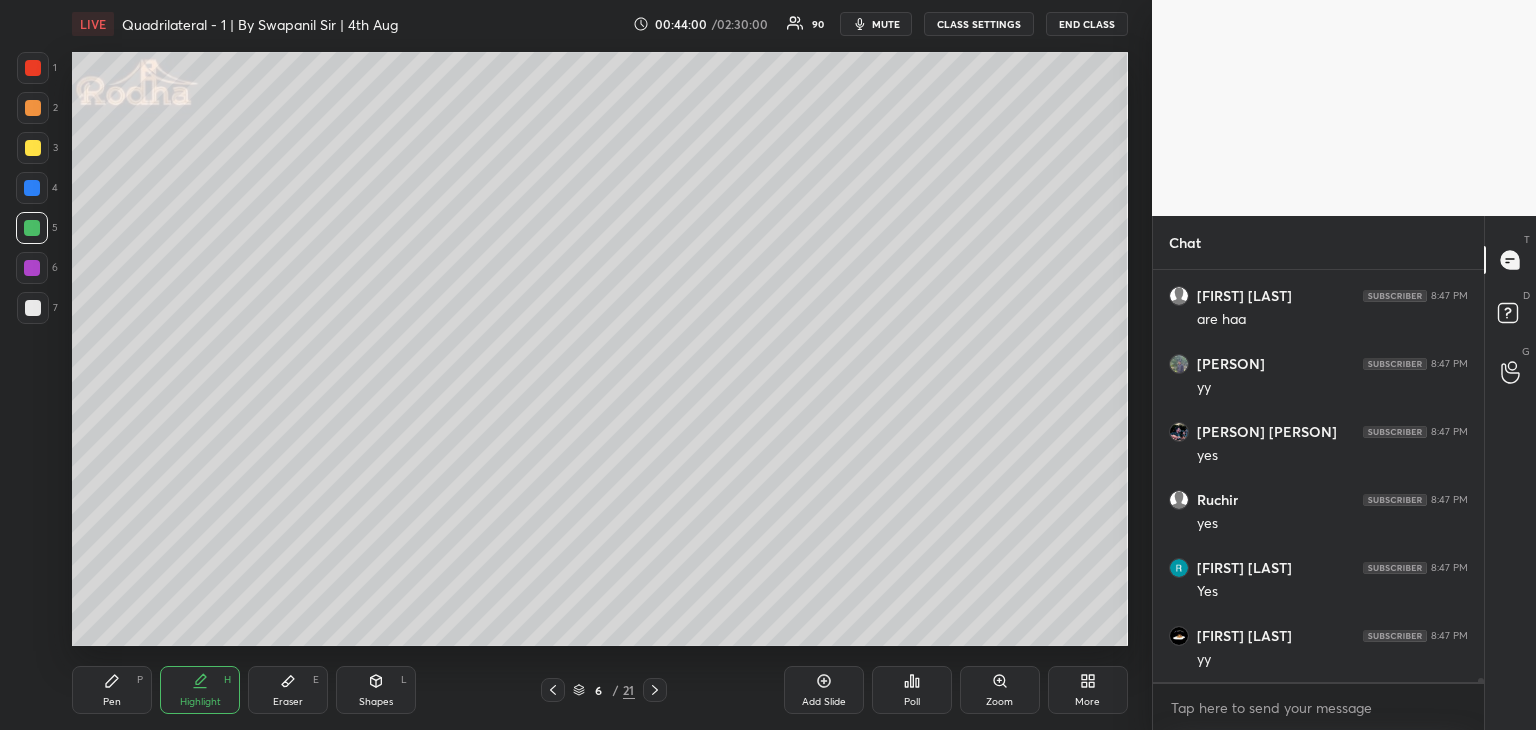 drag, startPoint x: 113, startPoint y: 691, endPoint x: 155, endPoint y: 679, distance: 43.68066 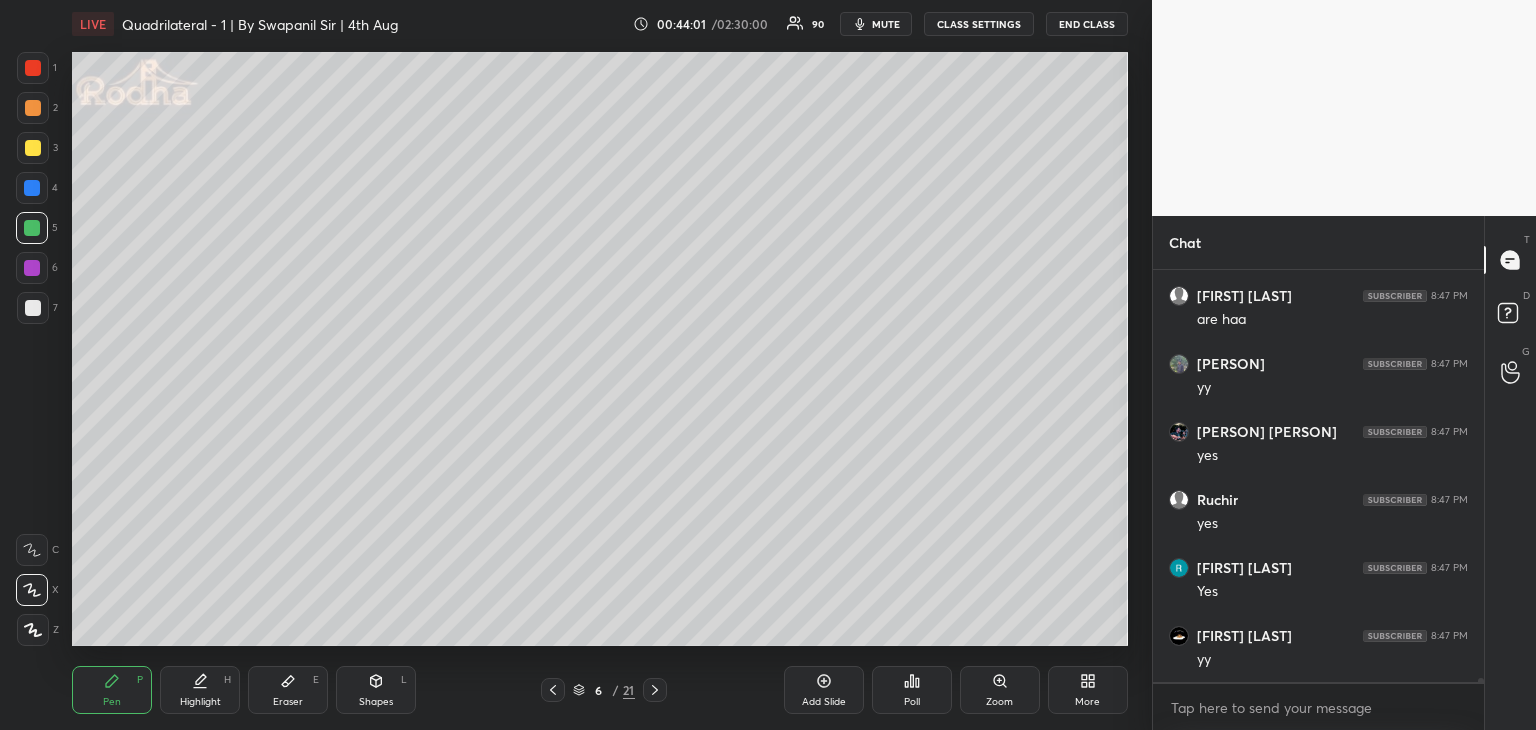 scroll, scrollTop: 46910, scrollLeft: 0, axis: vertical 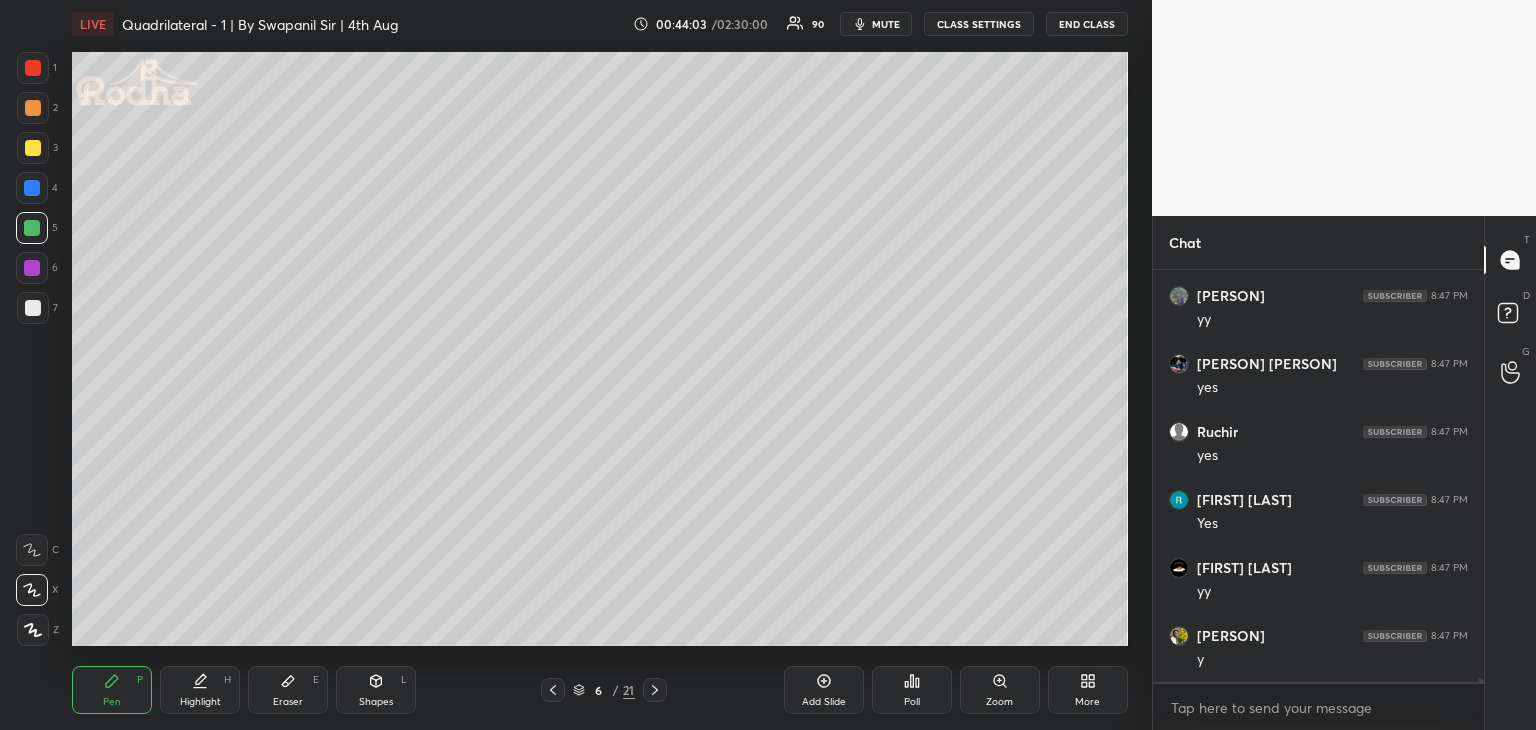 click at bounding box center [32, 188] 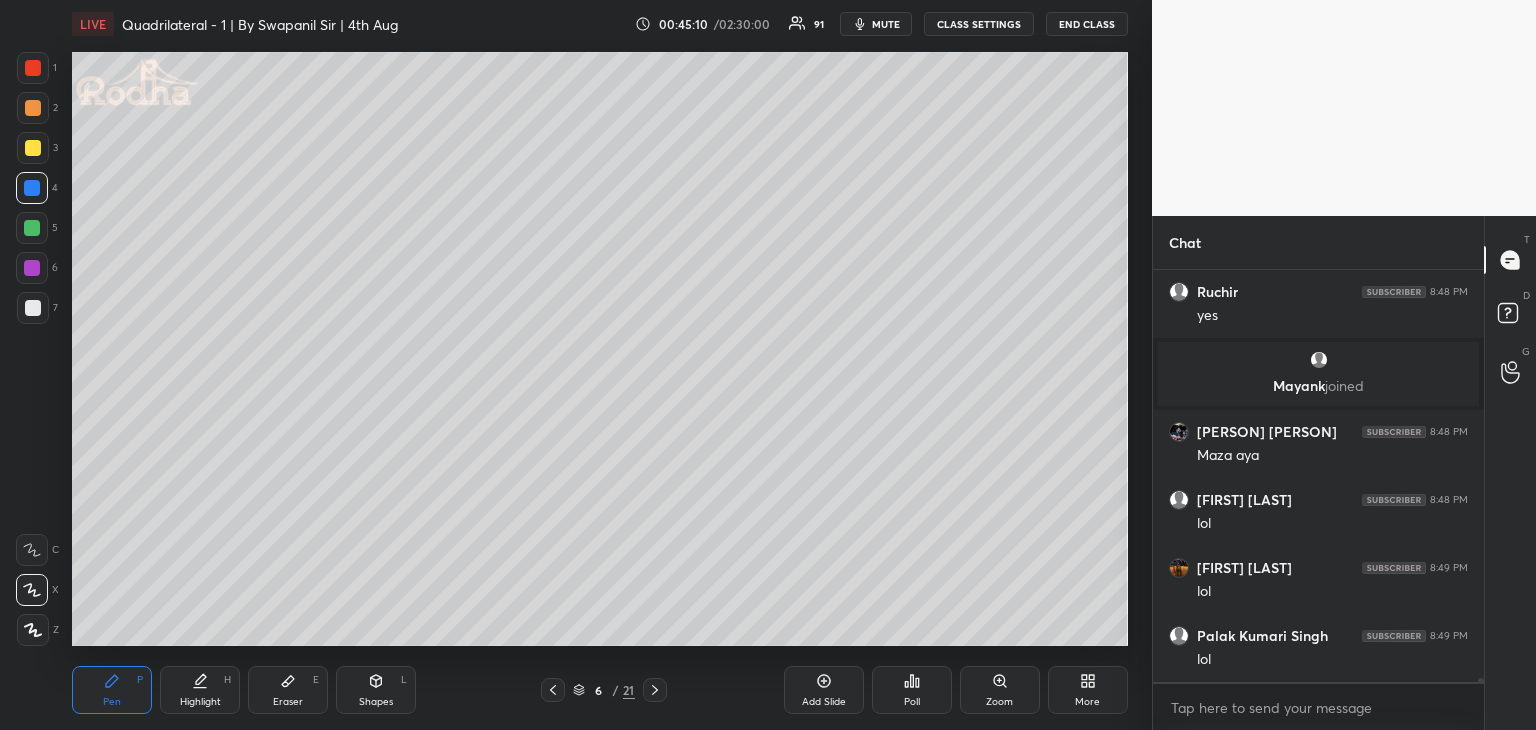 scroll, scrollTop: 46706, scrollLeft: 0, axis: vertical 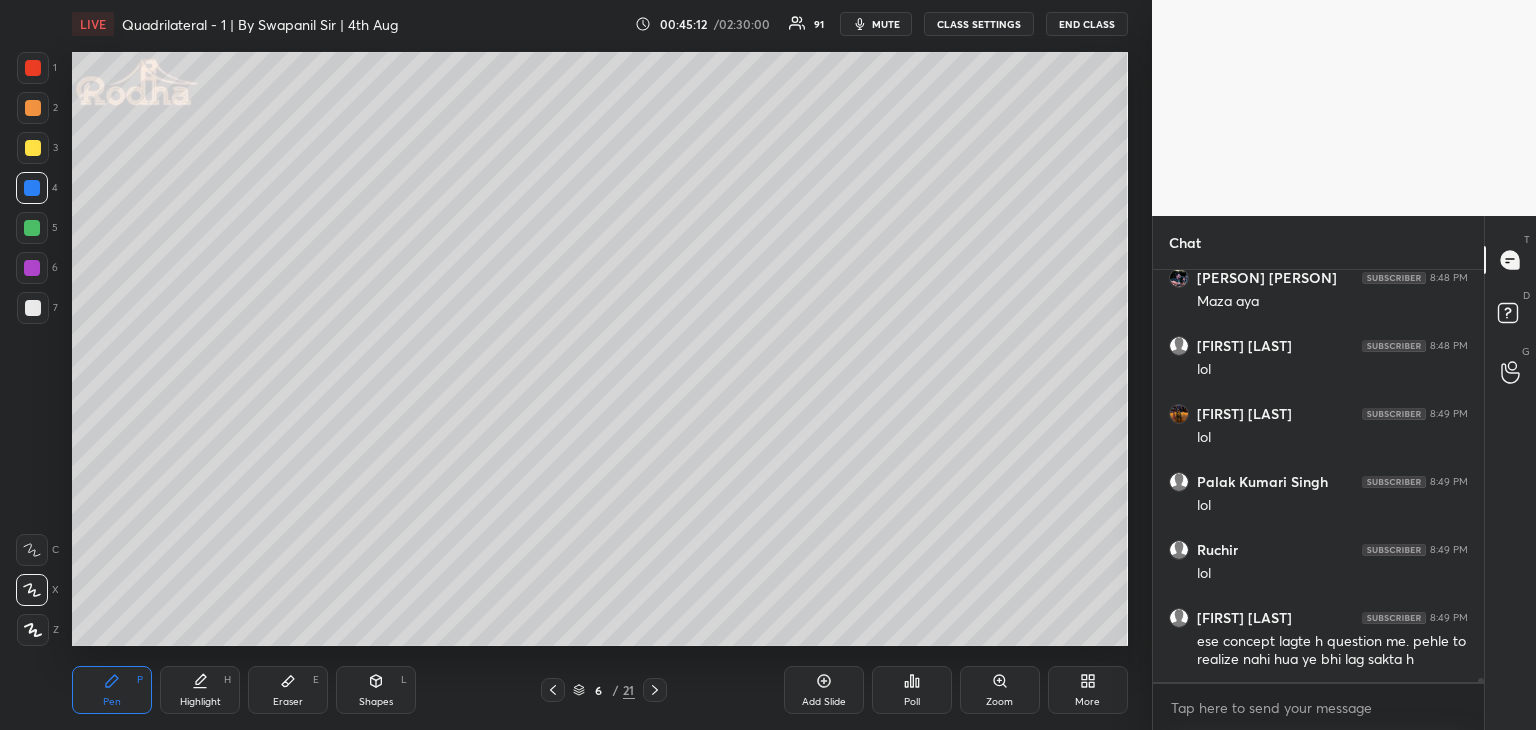 click 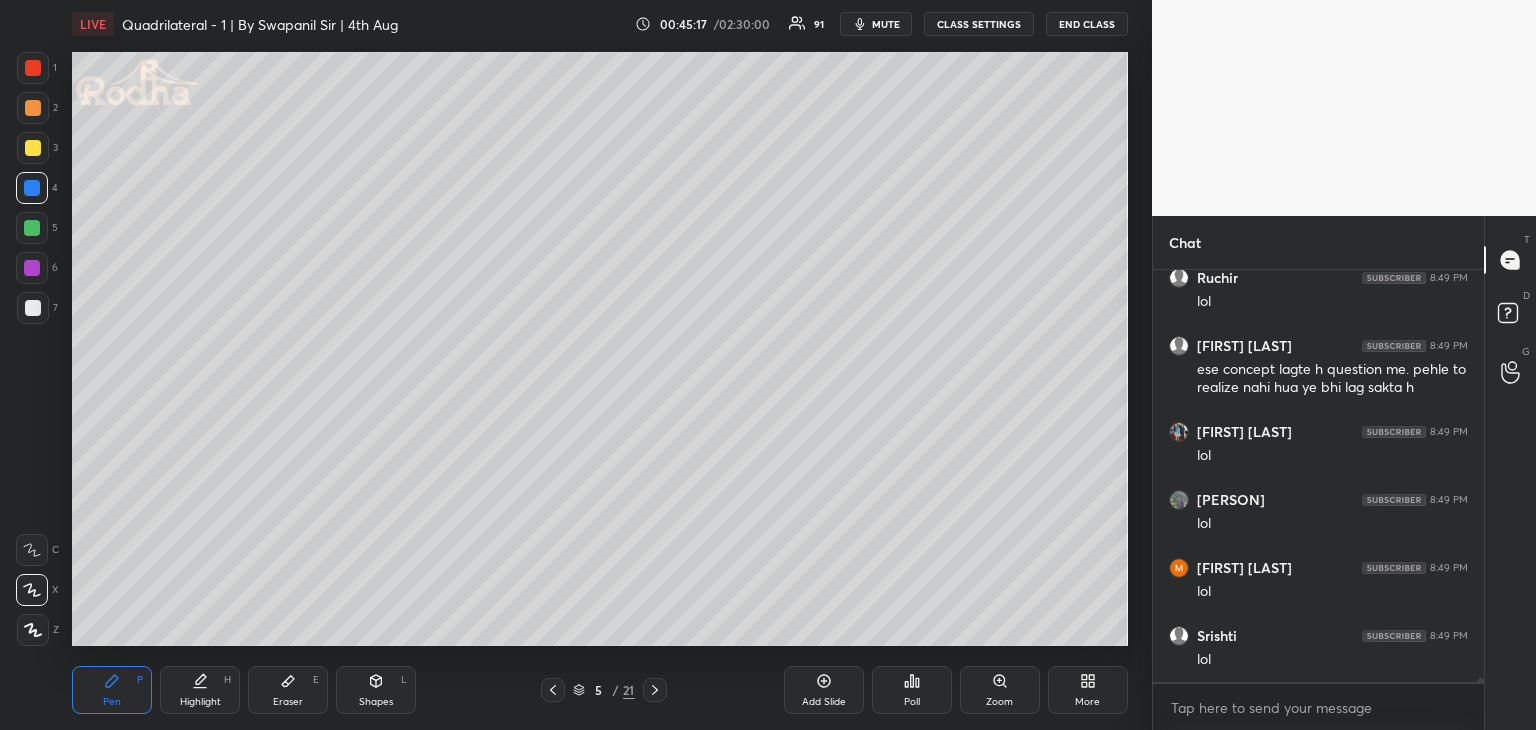 scroll, scrollTop: 47132, scrollLeft: 0, axis: vertical 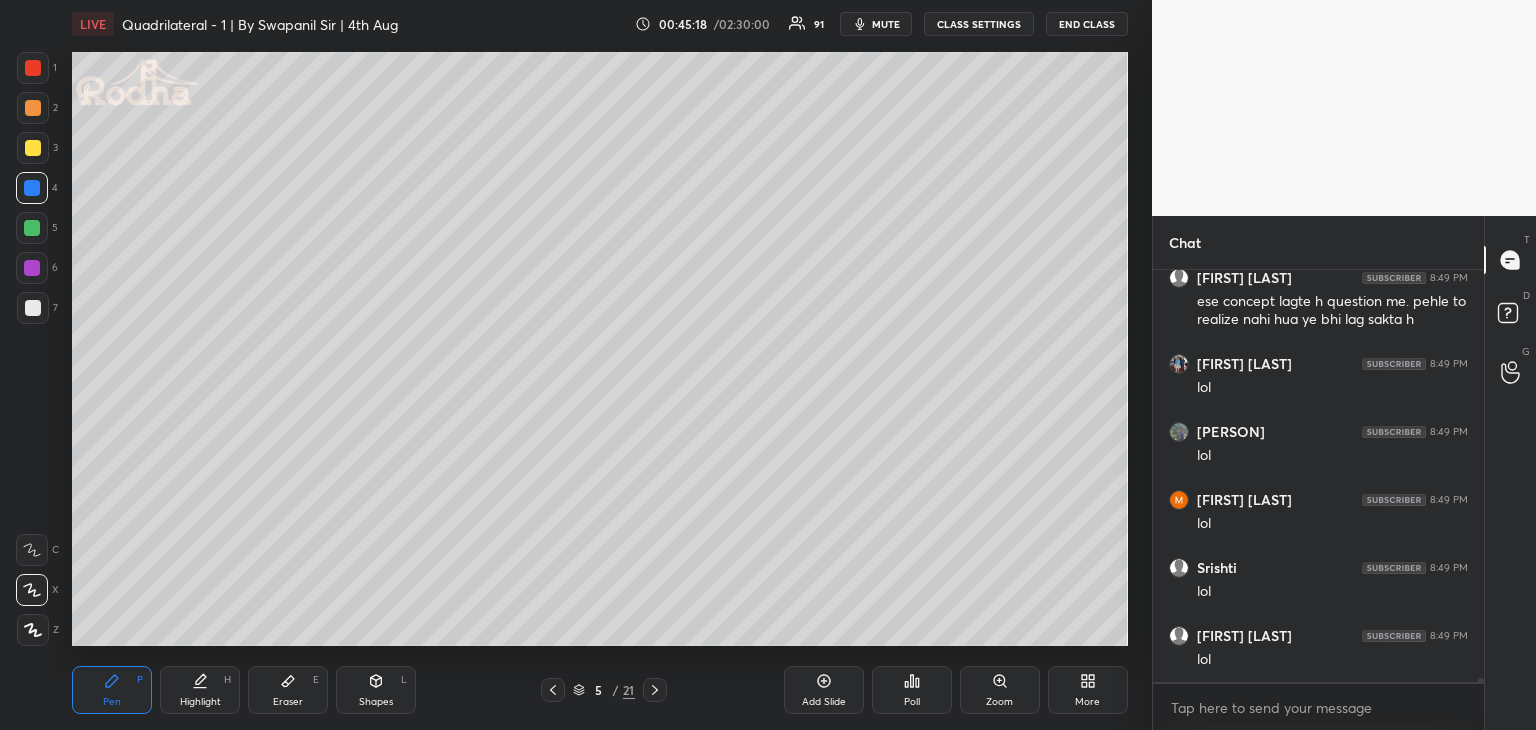 click 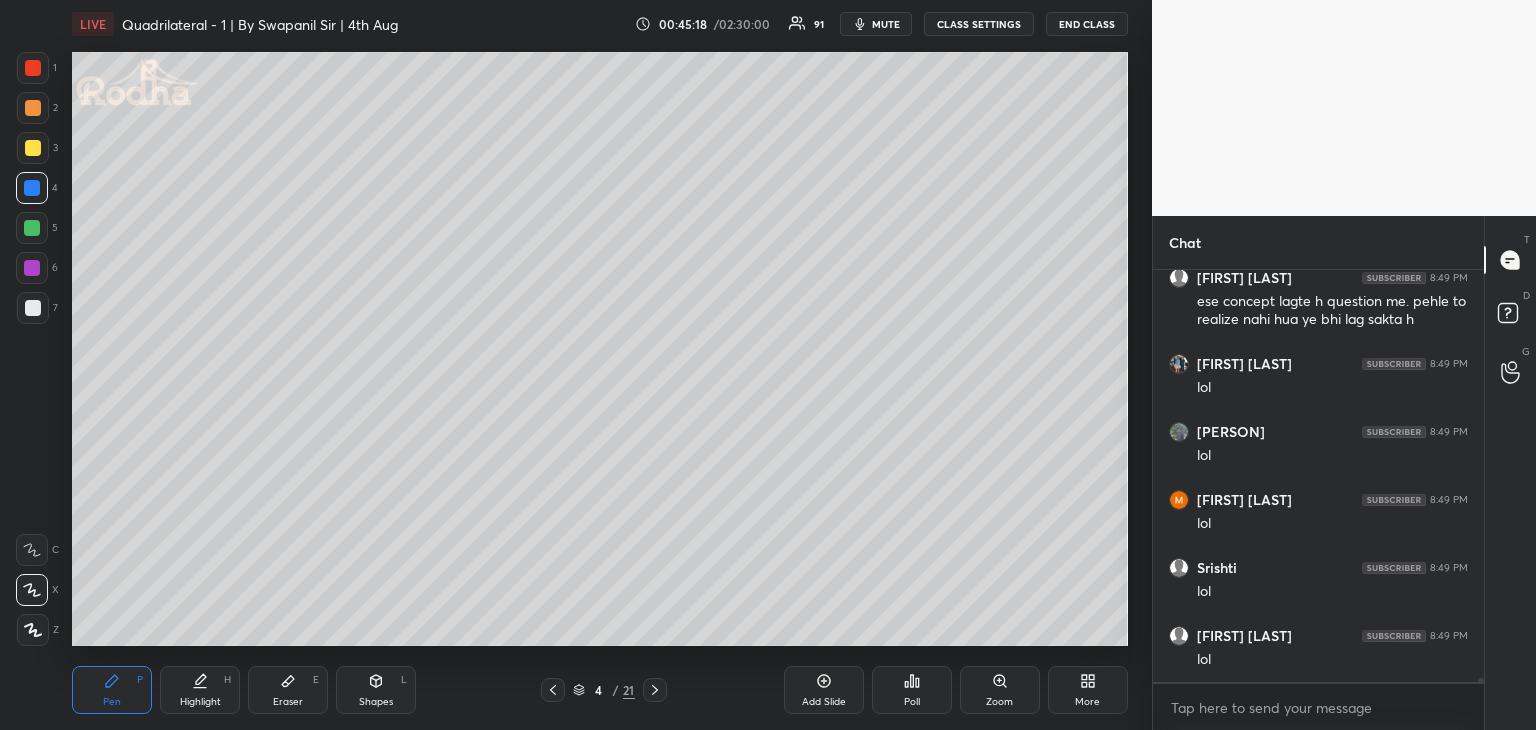 click 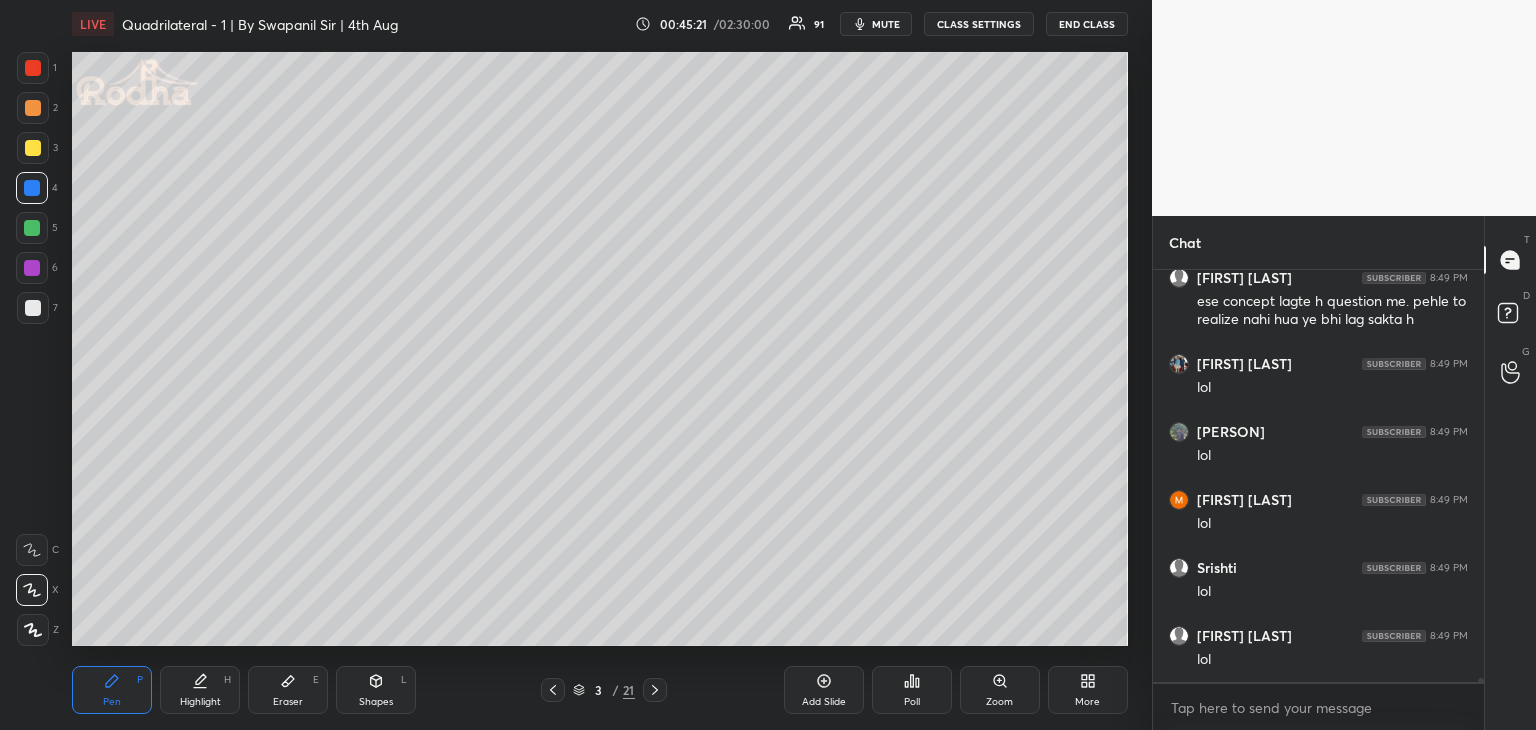 click 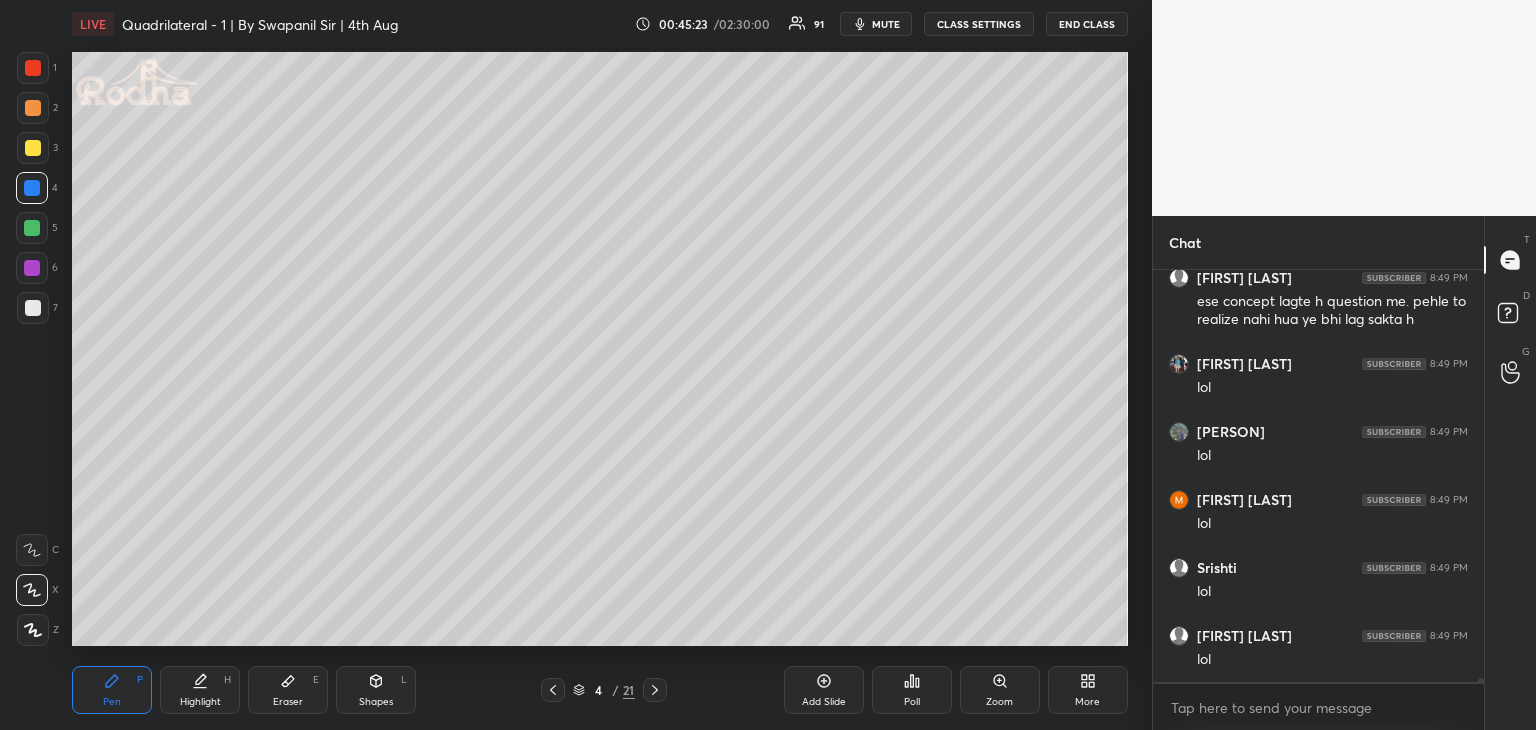 click 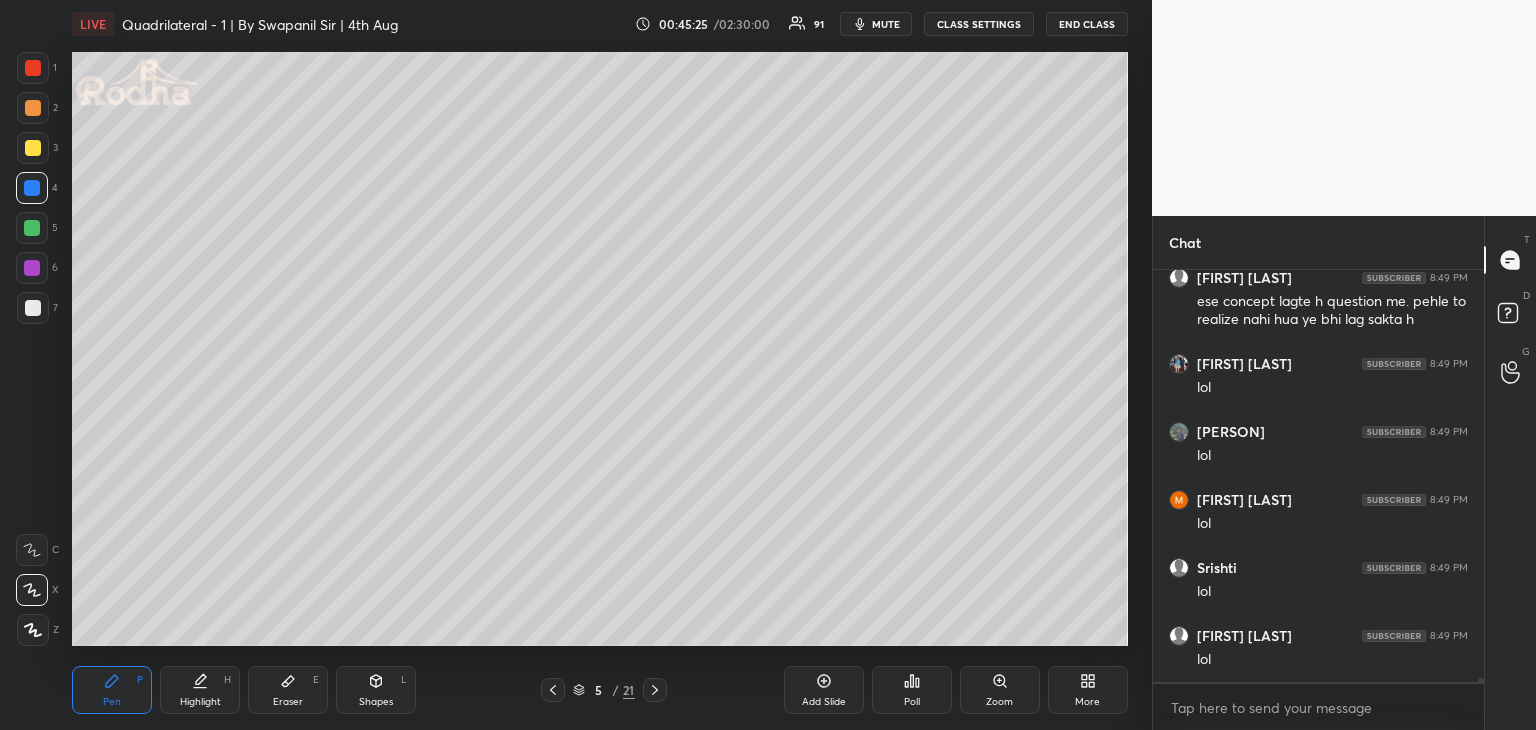 click 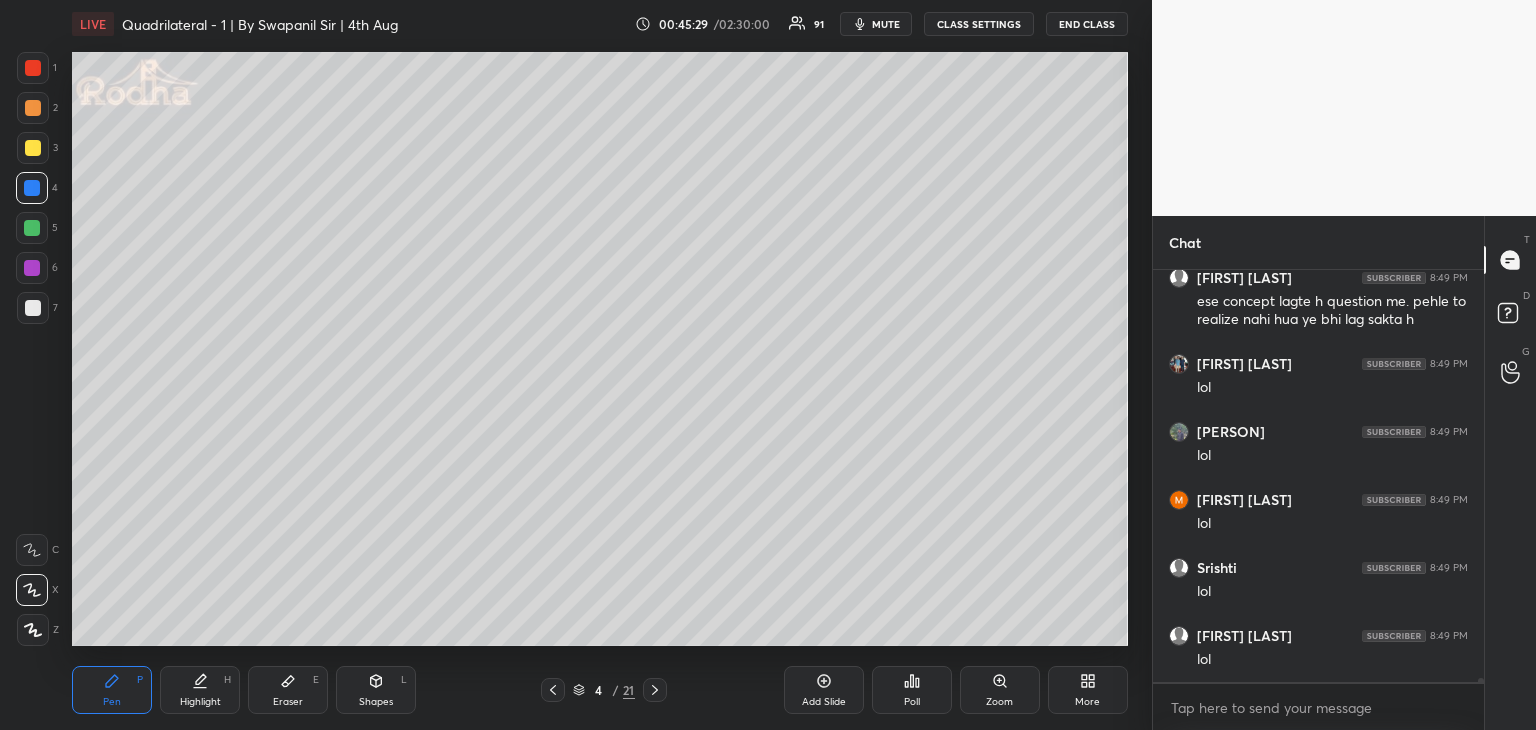 click at bounding box center [32, 268] 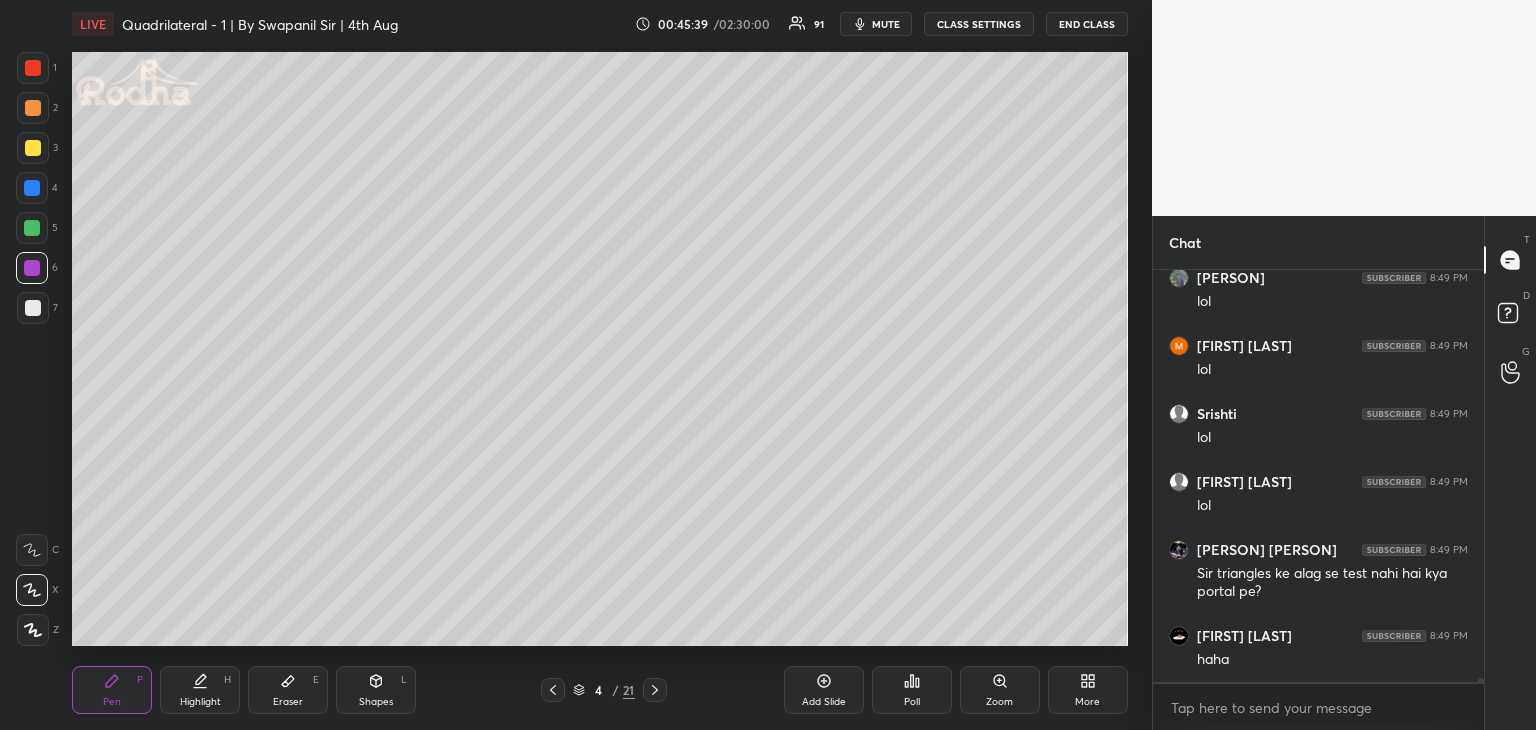 scroll, scrollTop: 47354, scrollLeft: 0, axis: vertical 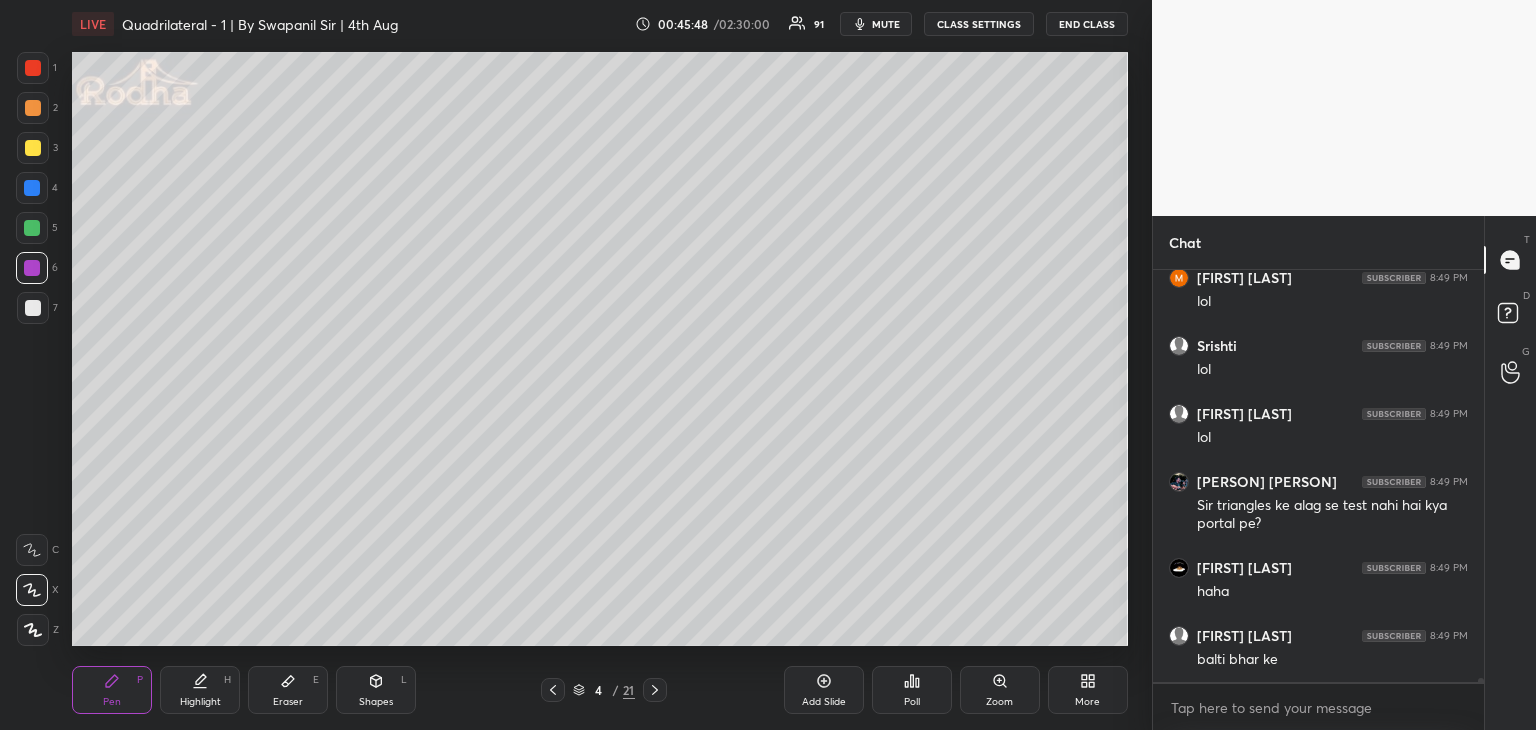 drag, startPoint x: 308, startPoint y: 678, endPoint x: 335, endPoint y: 667, distance: 29.15476 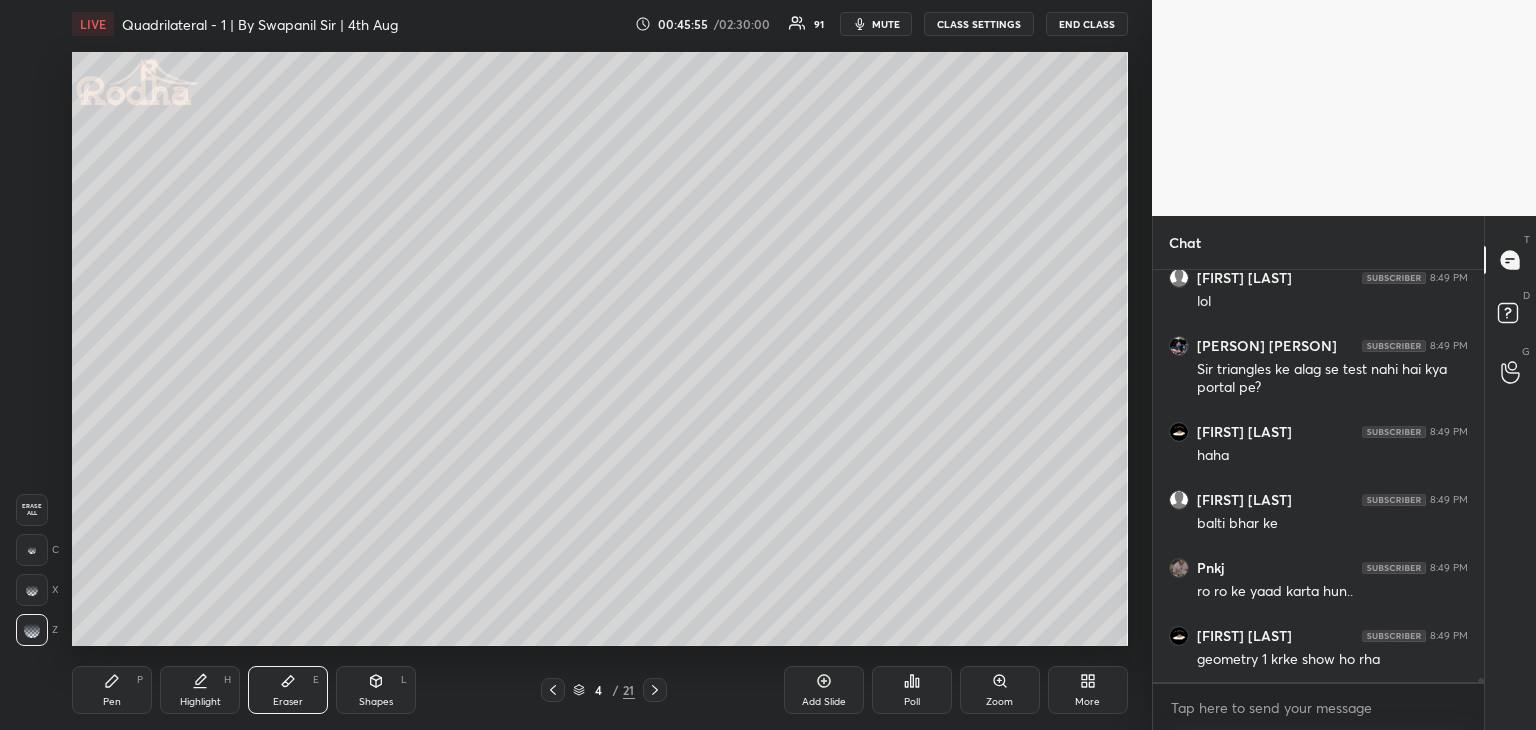 scroll, scrollTop: 47558, scrollLeft: 0, axis: vertical 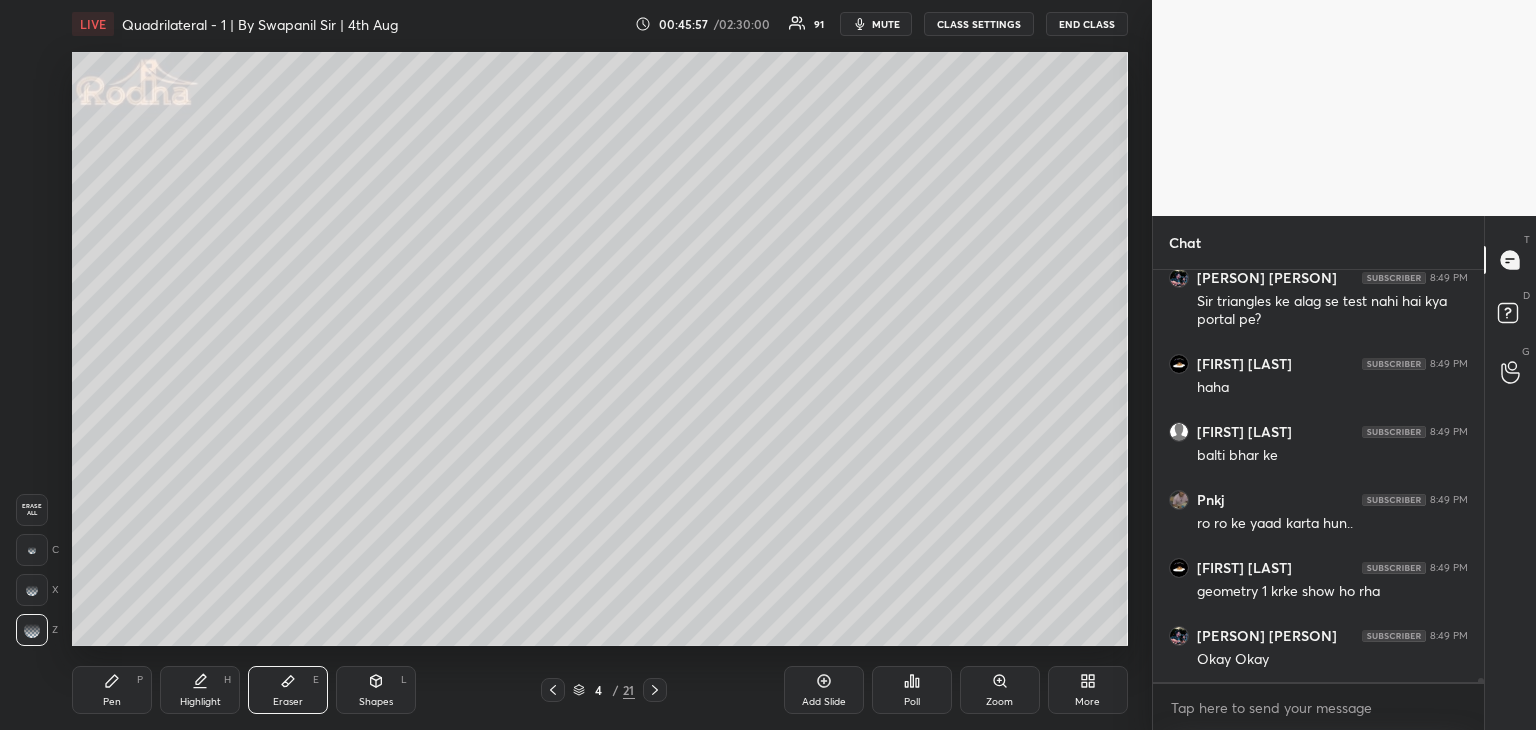 click on "Pen P" at bounding box center [112, 690] 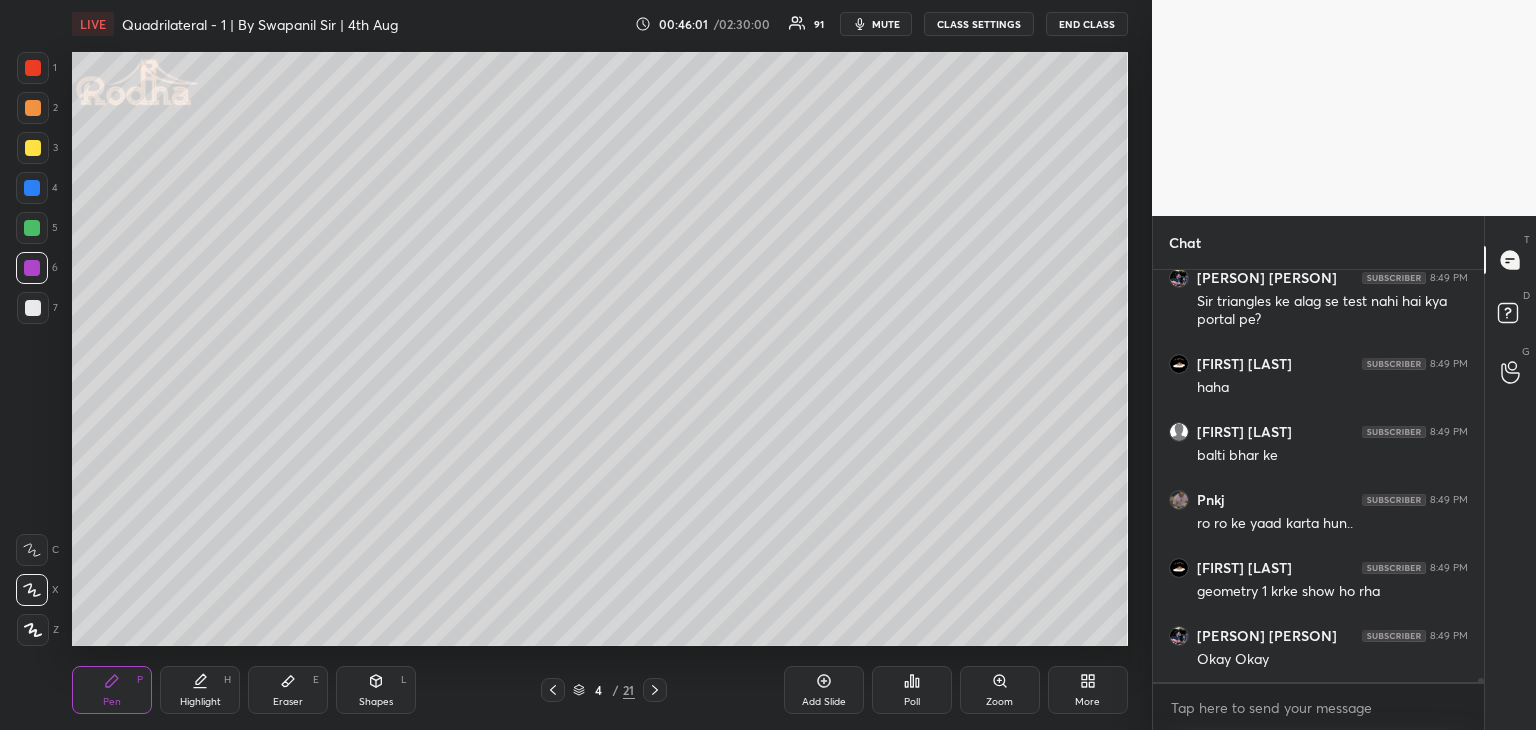 scroll, scrollTop: 47644, scrollLeft: 0, axis: vertical 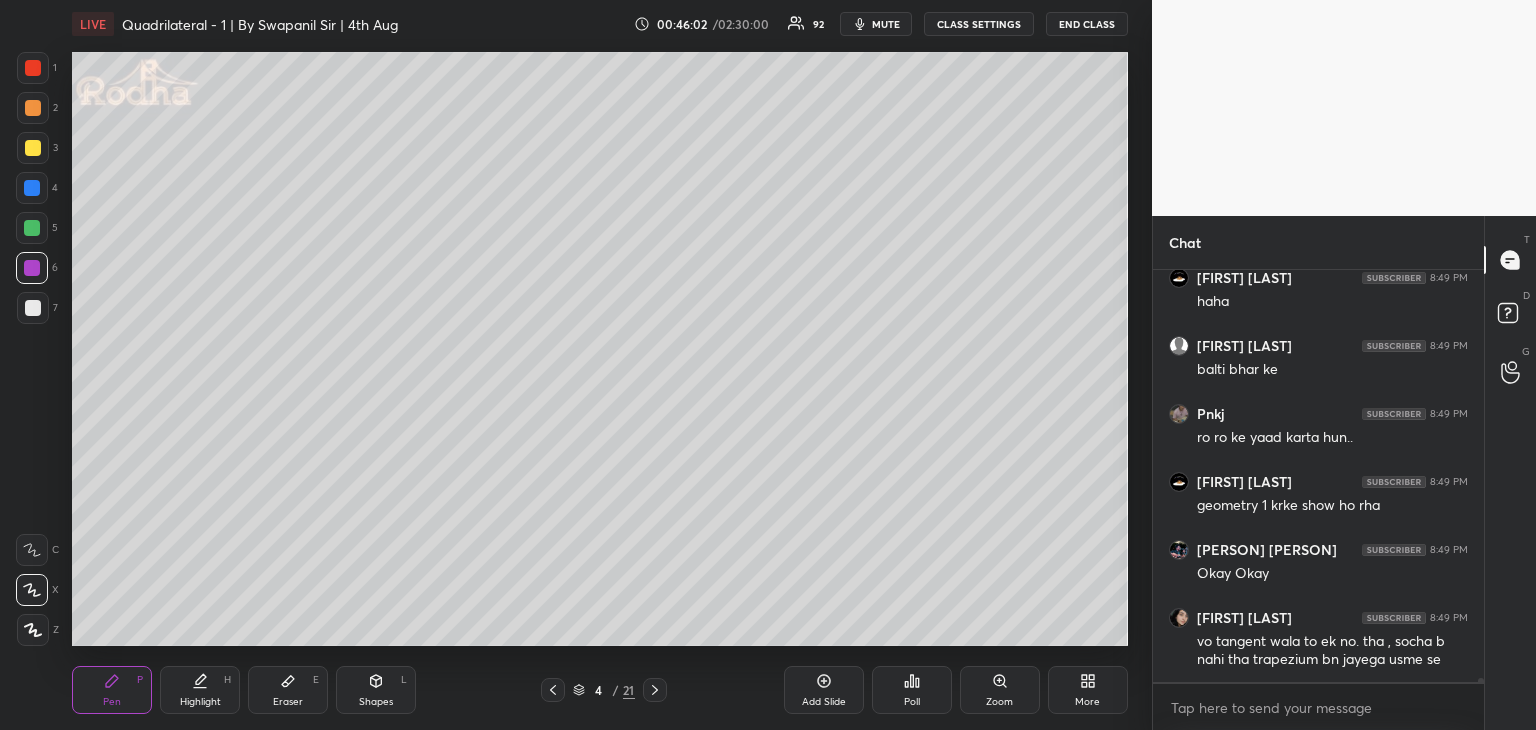 click at bounding box center (32, 268) 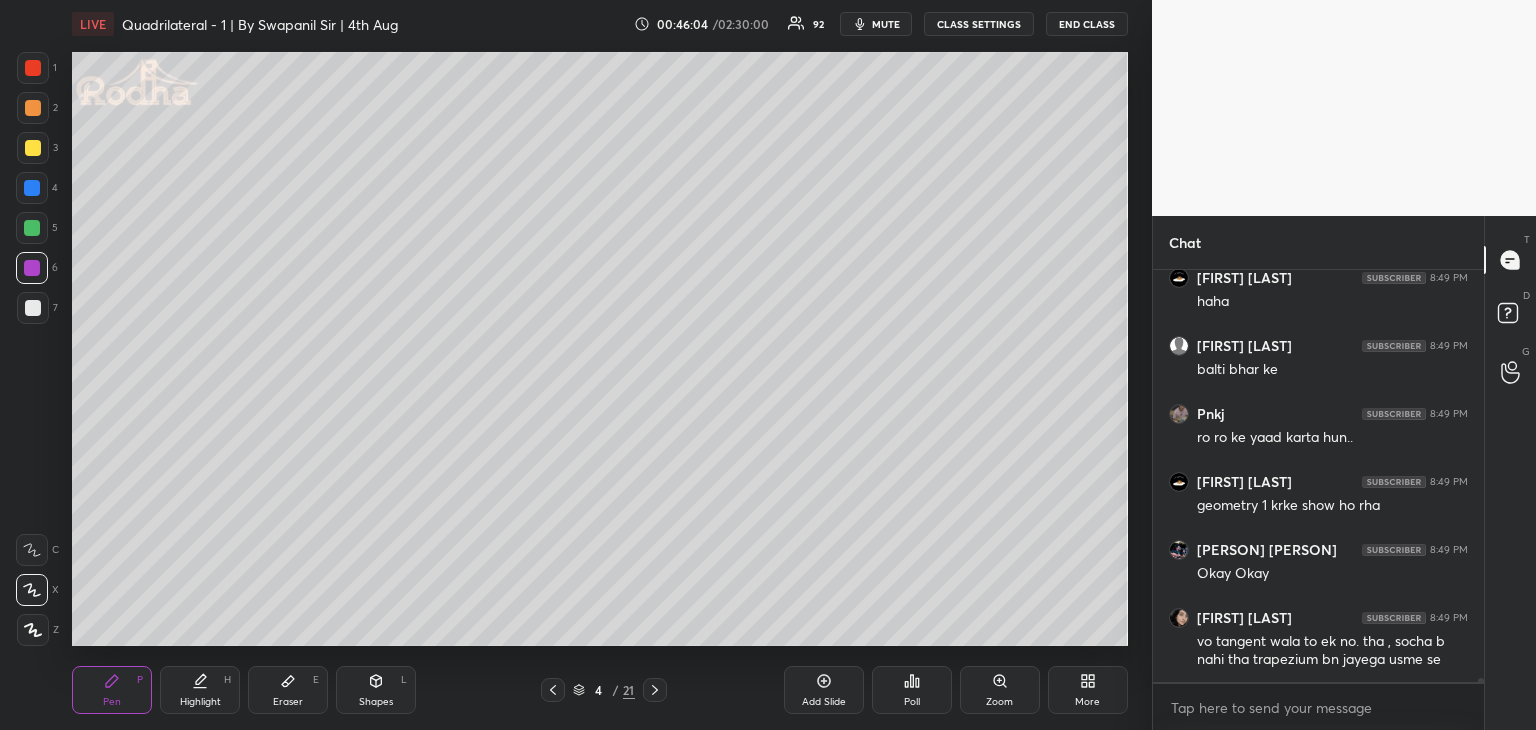 click 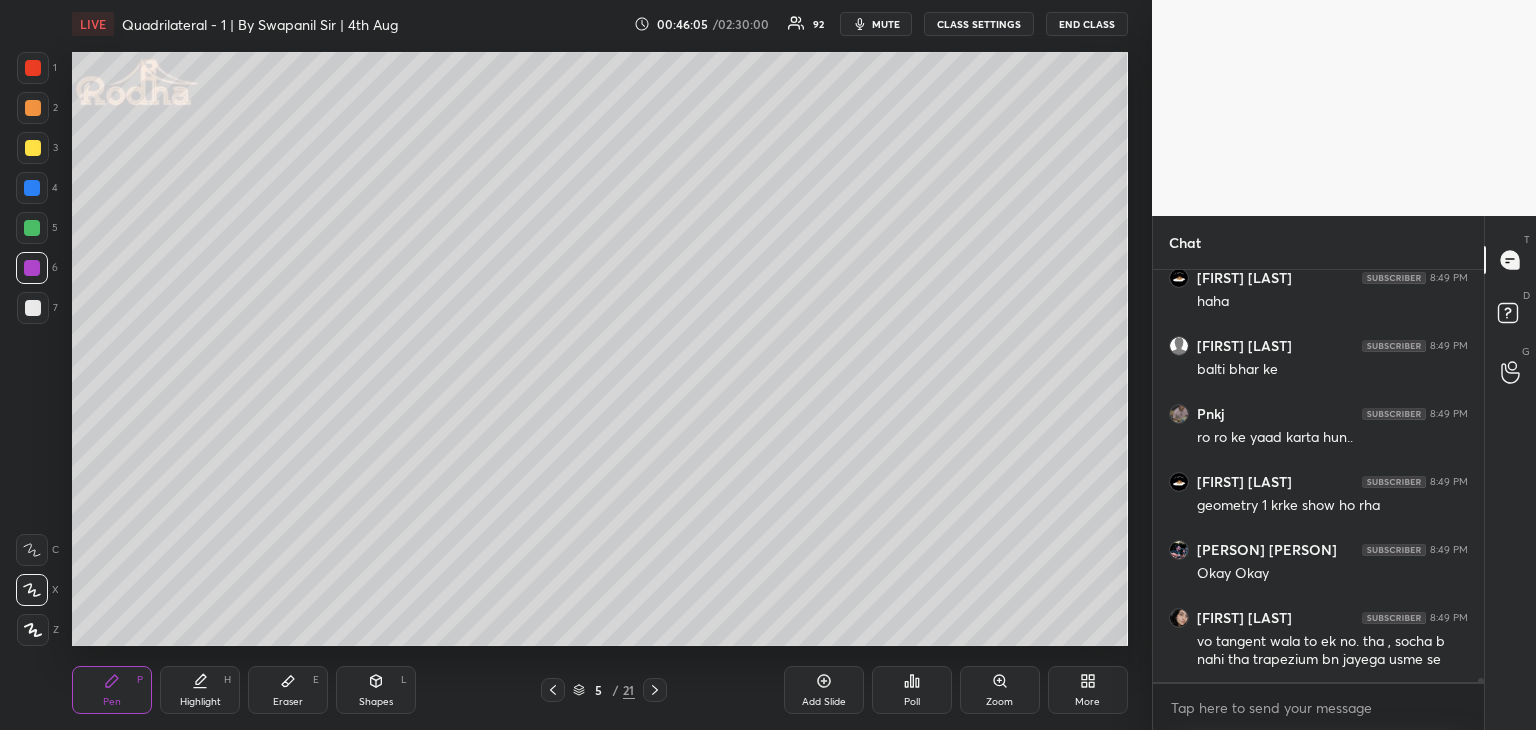 click 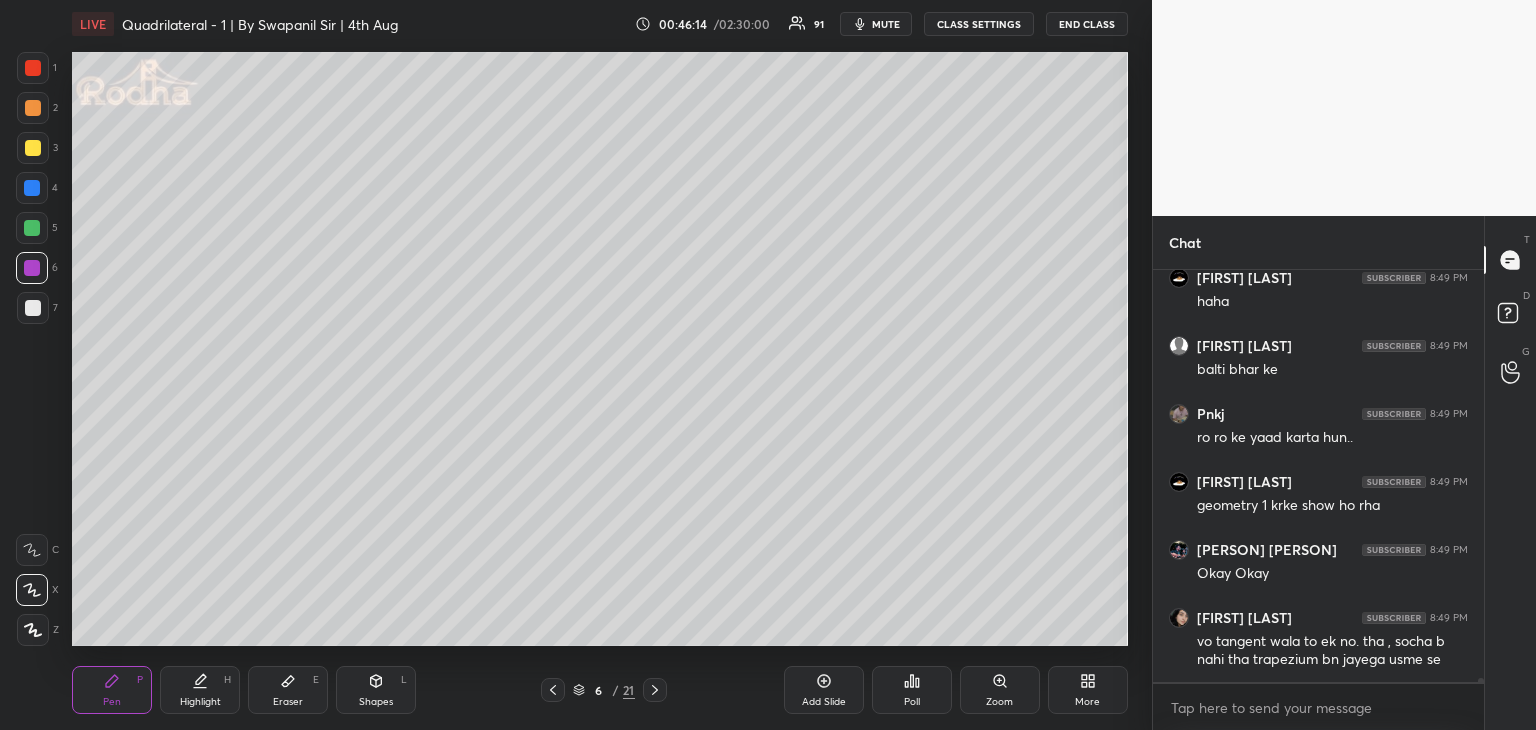 scroll, scrollTop: 47712, scrollLeft: 0, axis: vertical 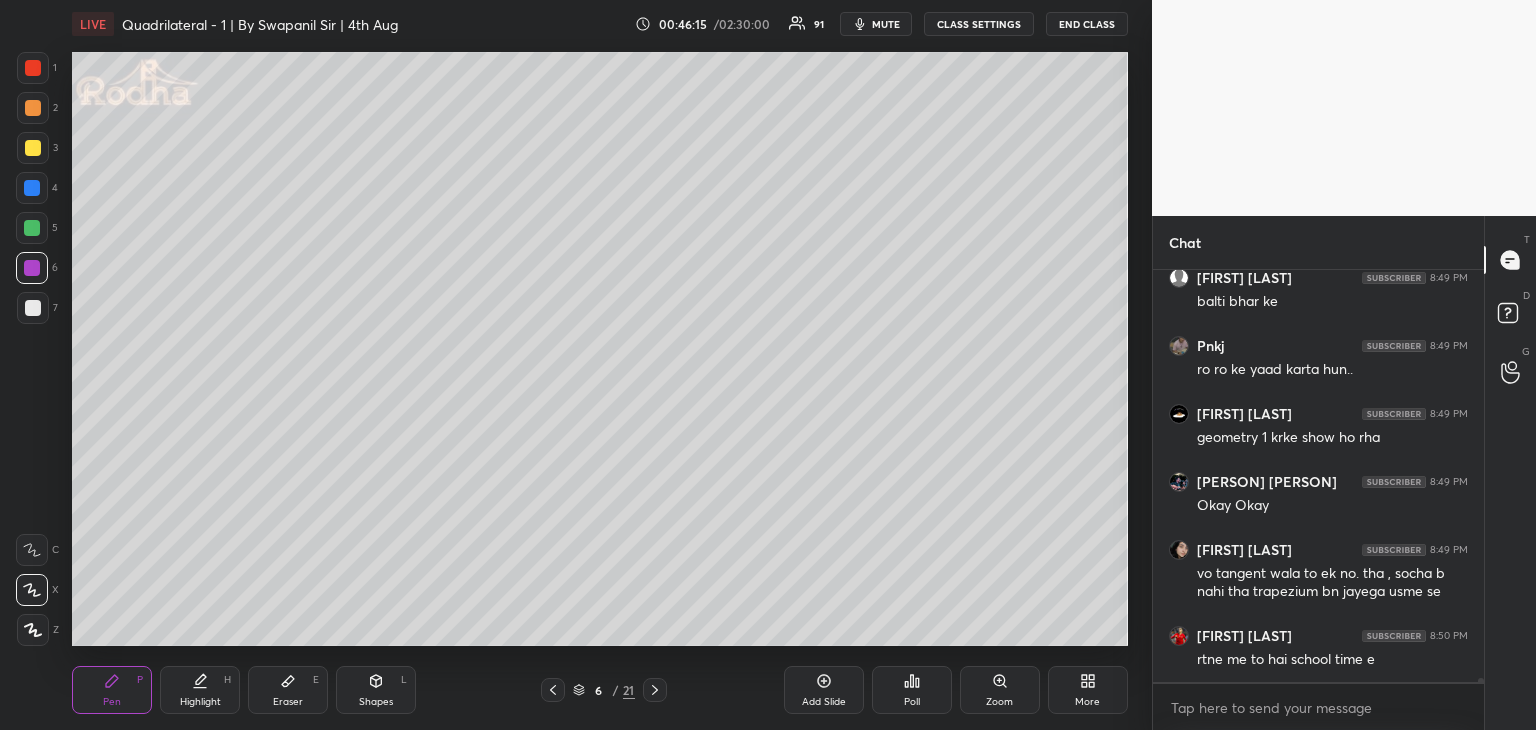 click 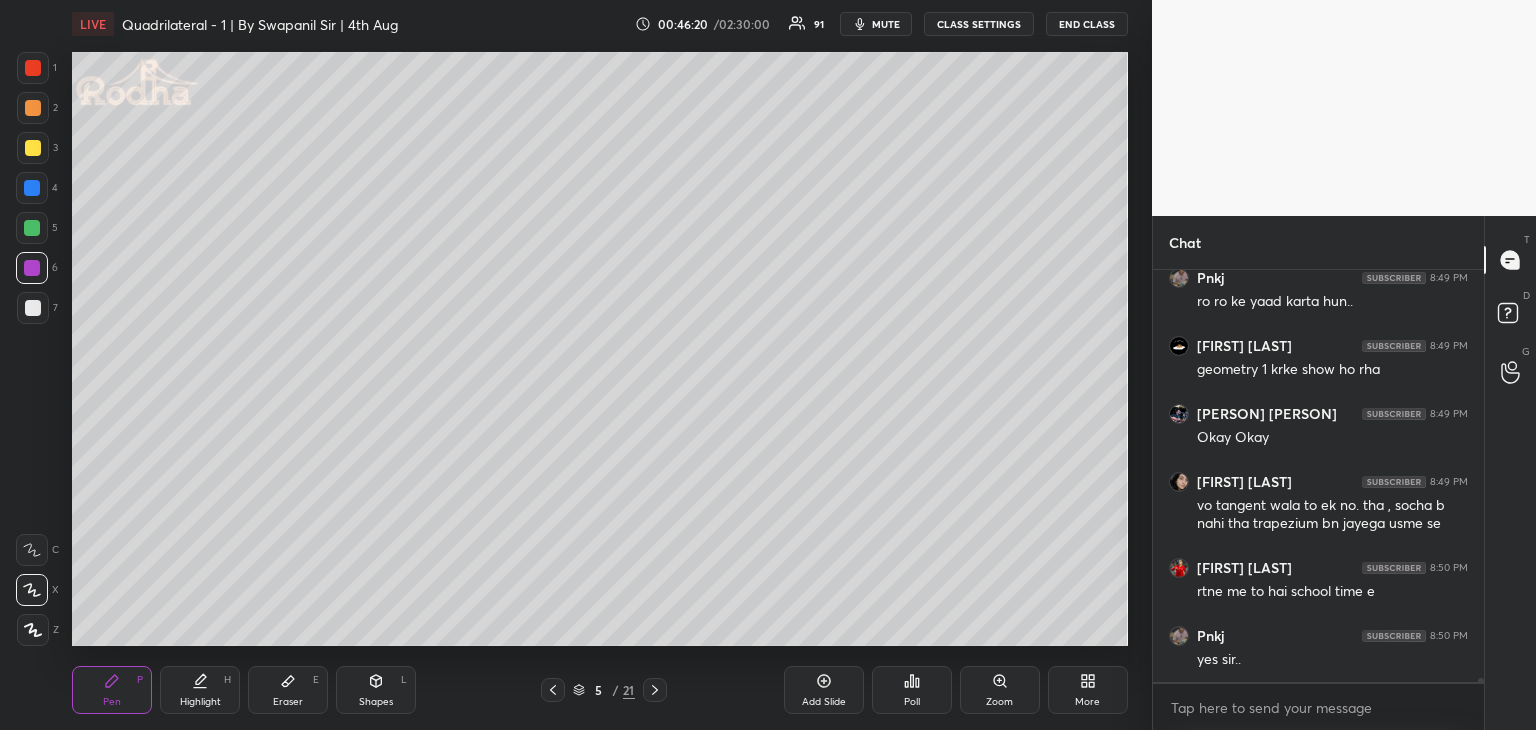 scroll, scrollTop: 47848, scrollLeft: 0, axis: vertical 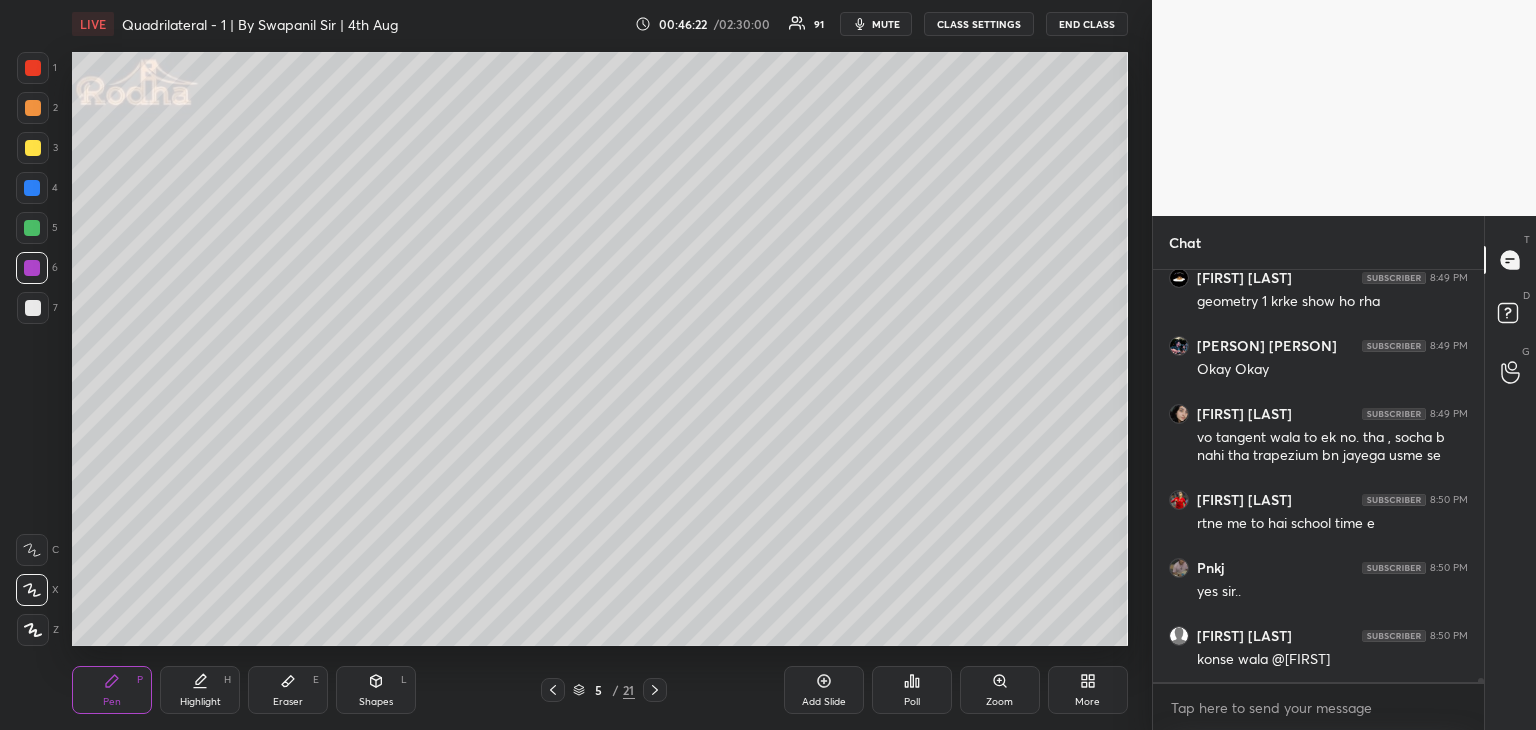 drag, startPoint x: 660, startPoint y: 687, endPoint x: 686, endPoint y: 655, distance: 41.231056 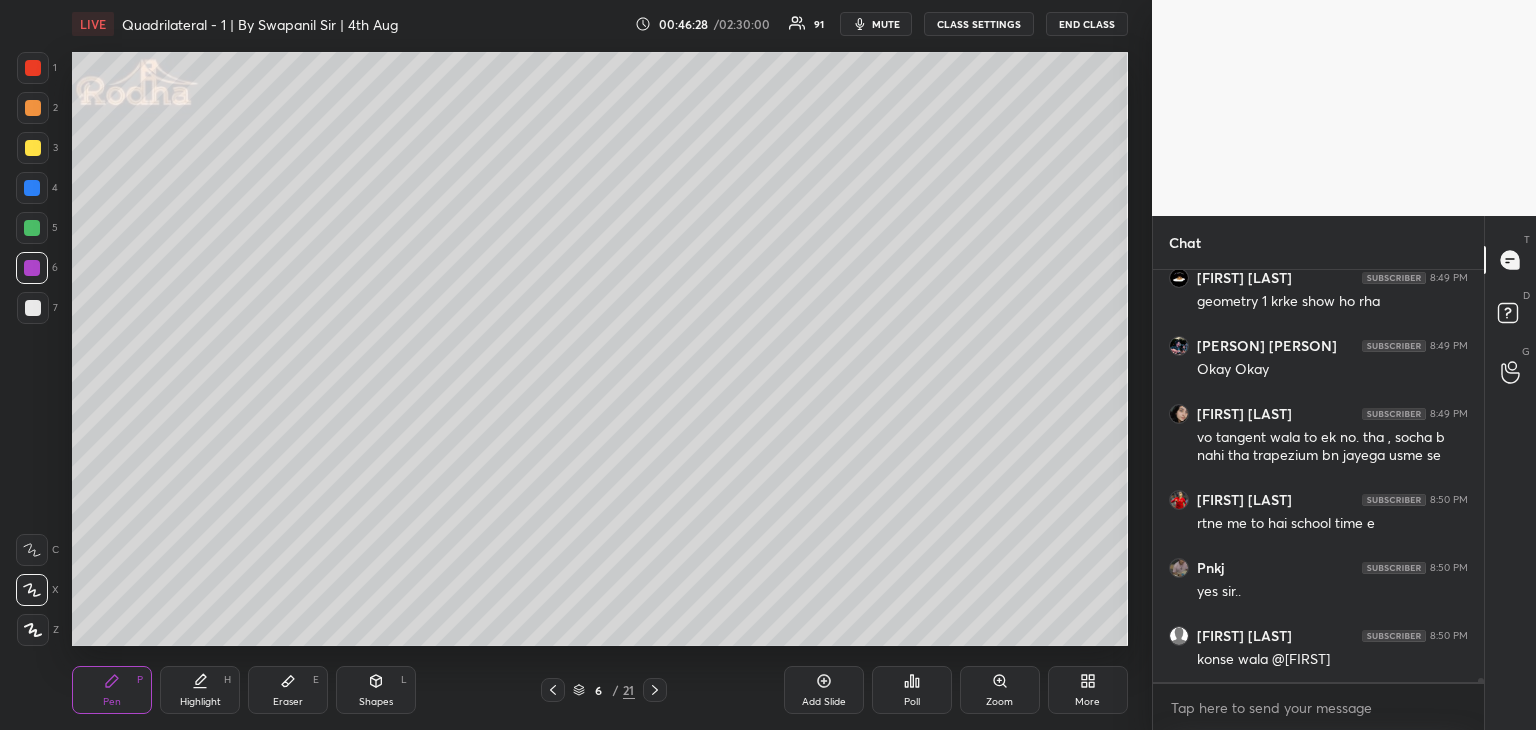 click 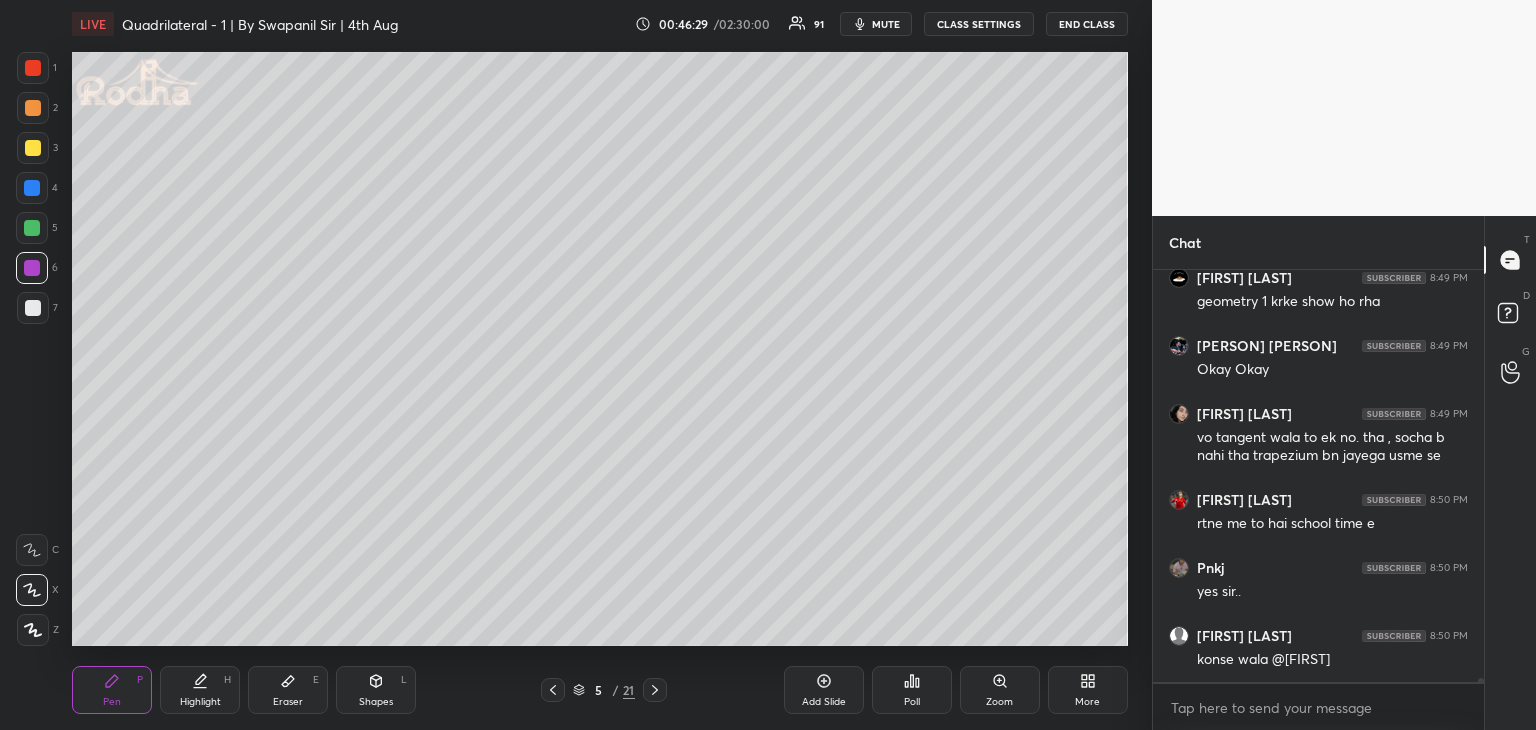 click 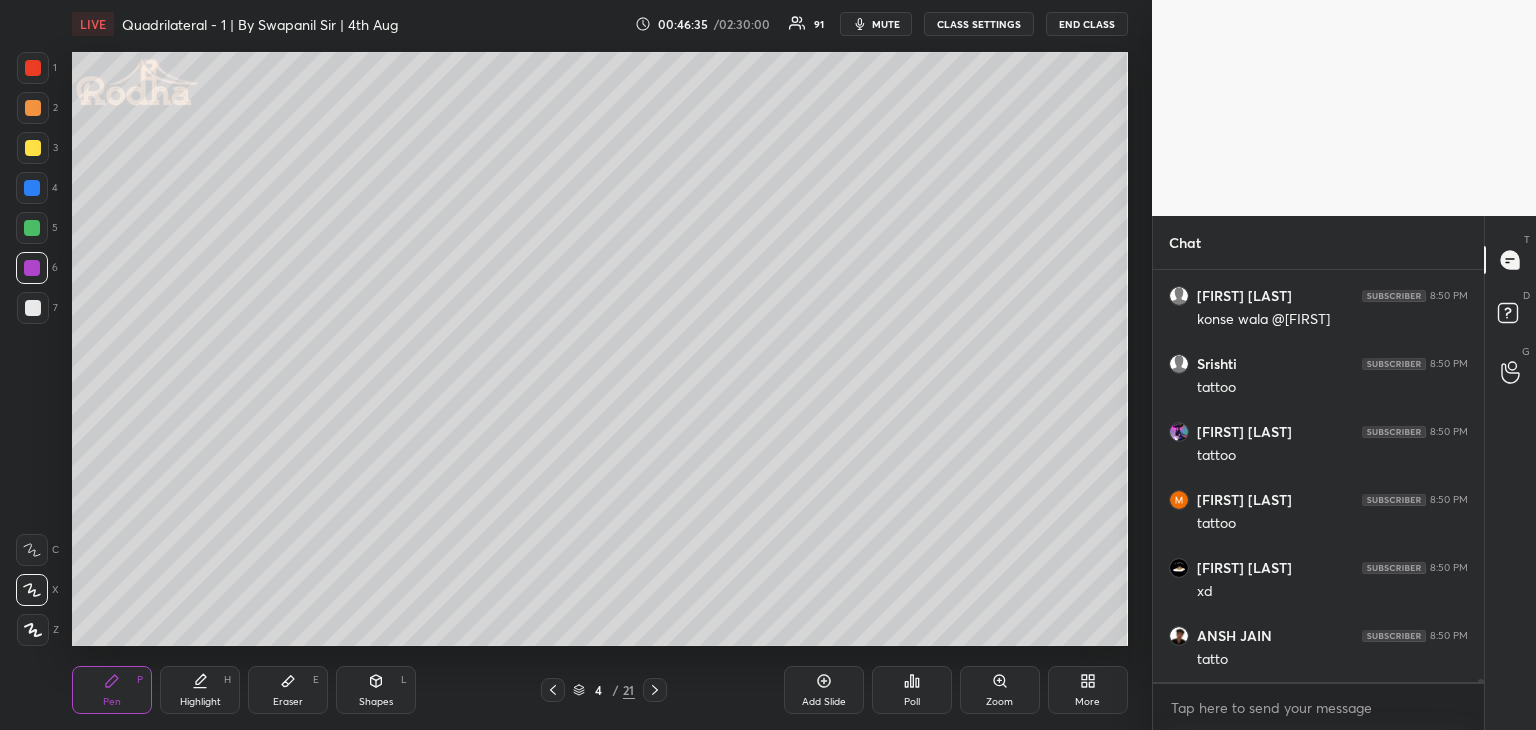 scroll, scrollTop: 48256, scrollLeft: 0, axis: vertical 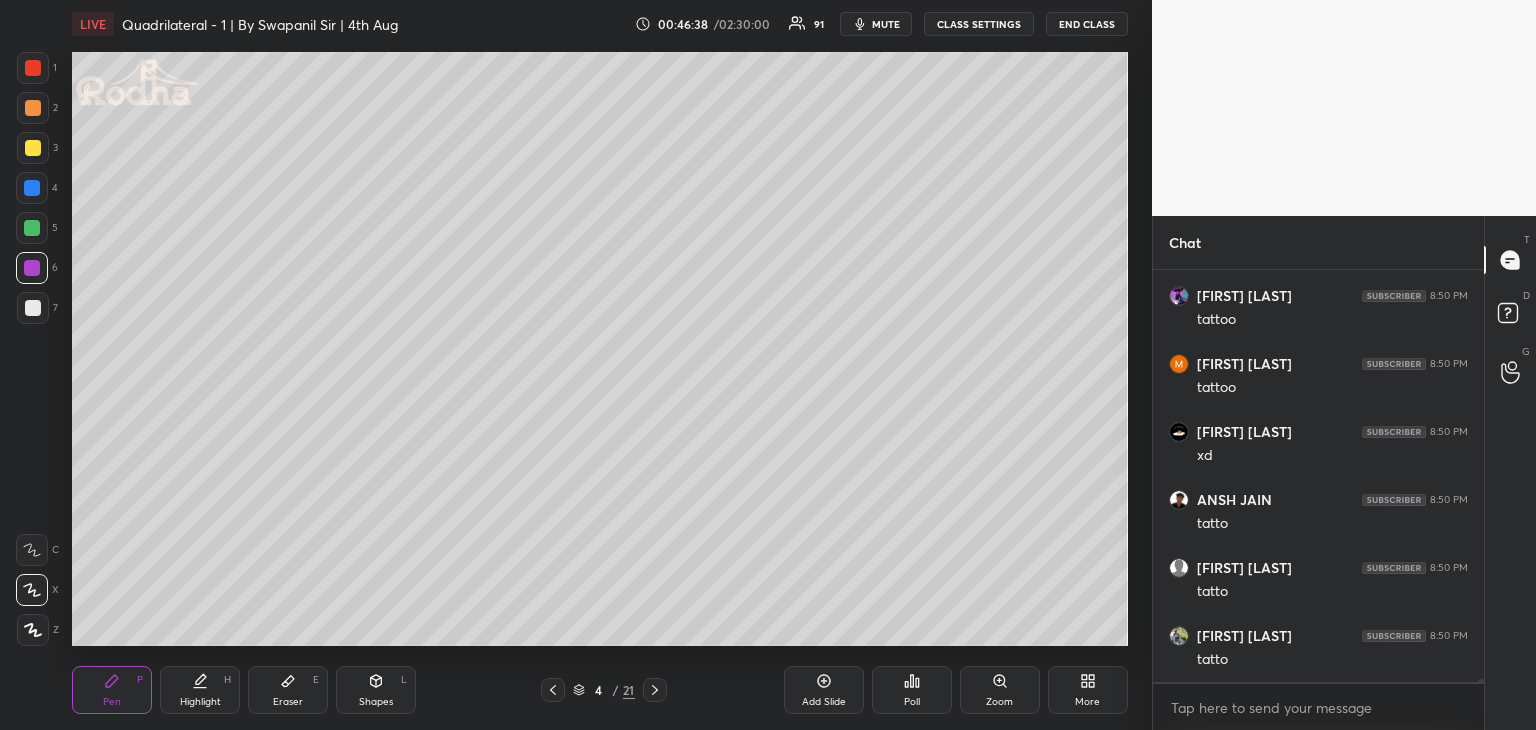 click at bounding box center (32, 228) 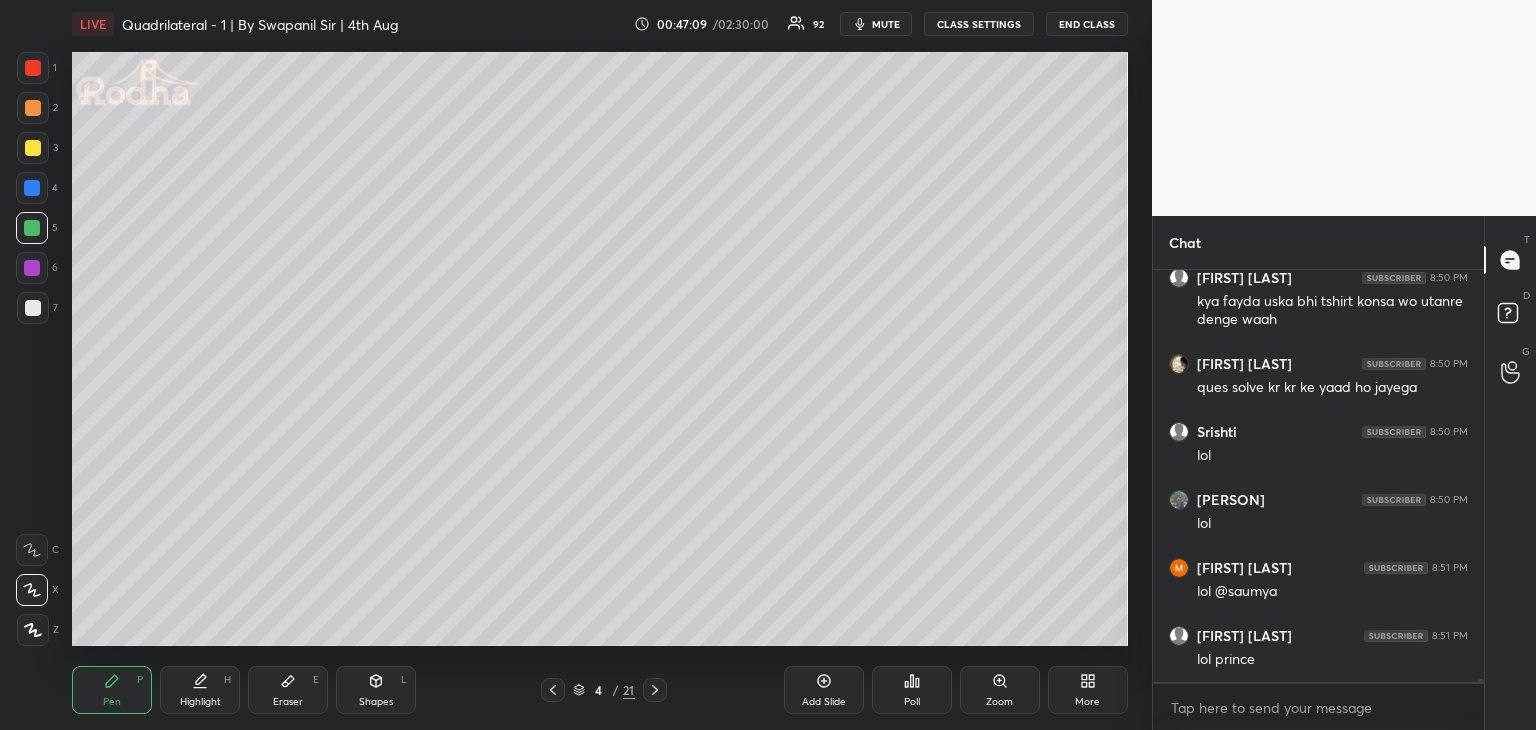 scroll, scrollTop: 49294, scrollLeft: 0, axis: vertical 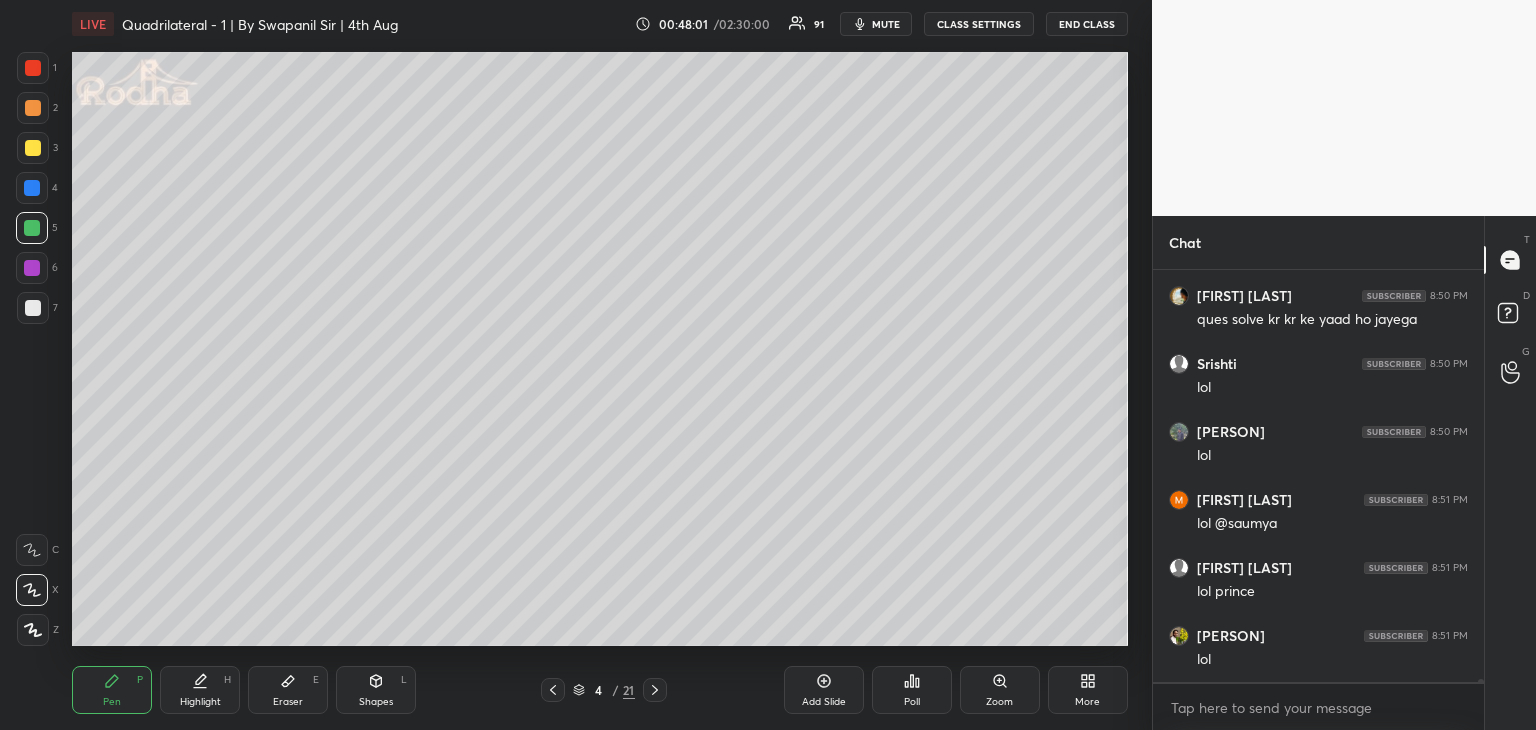click 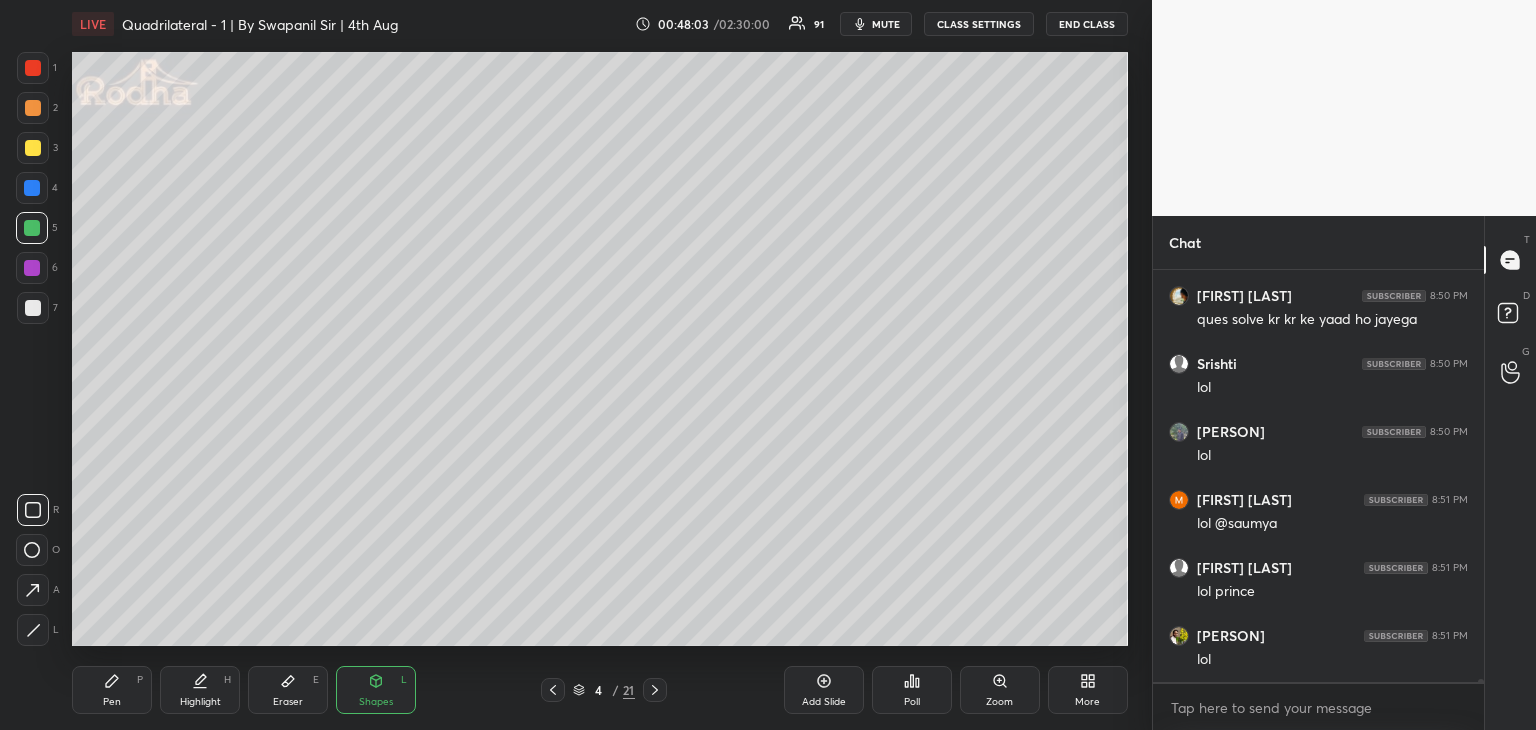 click at bounding box center (33, 68) 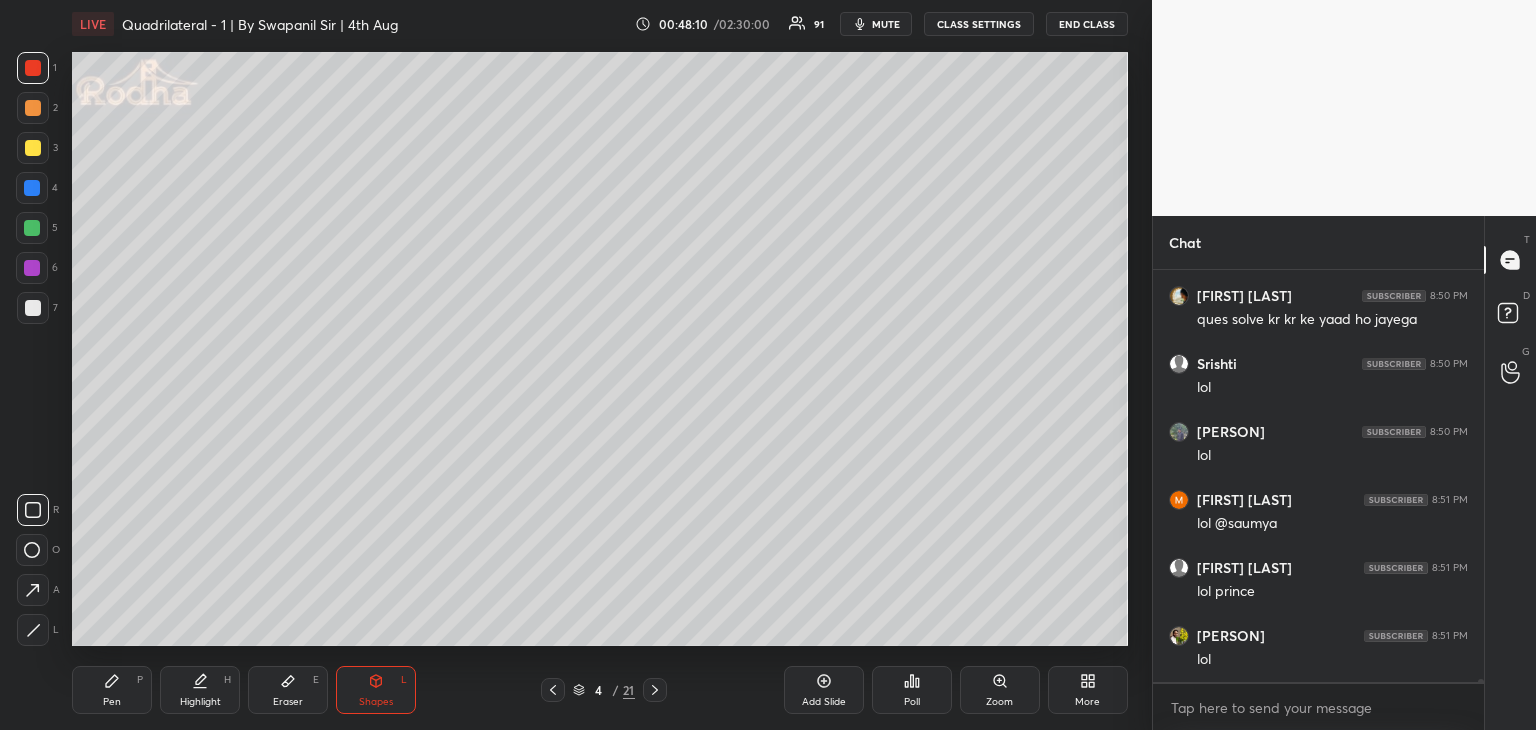 drag, startPoint x: 111, startPoint y: 685, endPoint x: 155, endPoint y: 670, distance: 46.486557 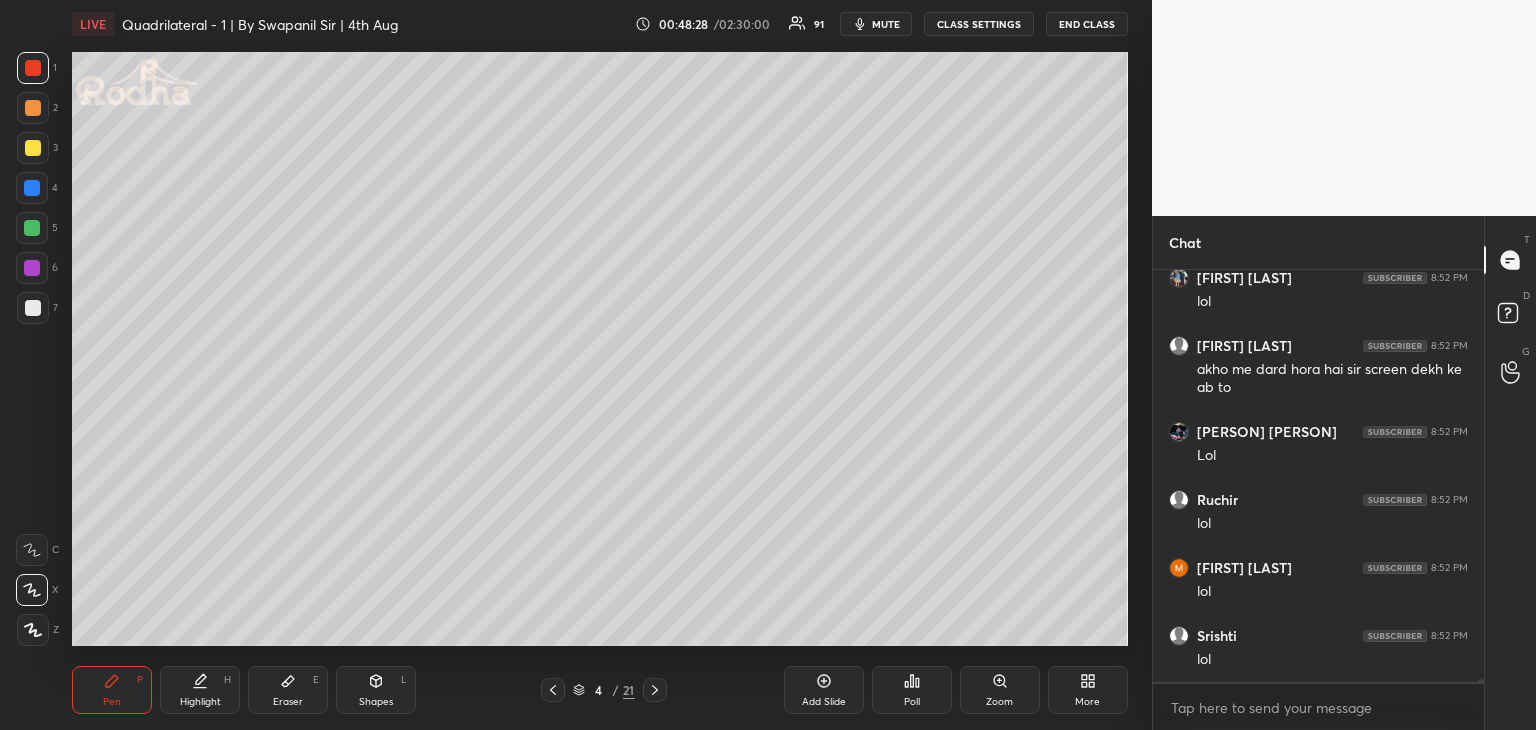 scroll, scrollTop: 49788, scrollLeft: 0, axis: vertical 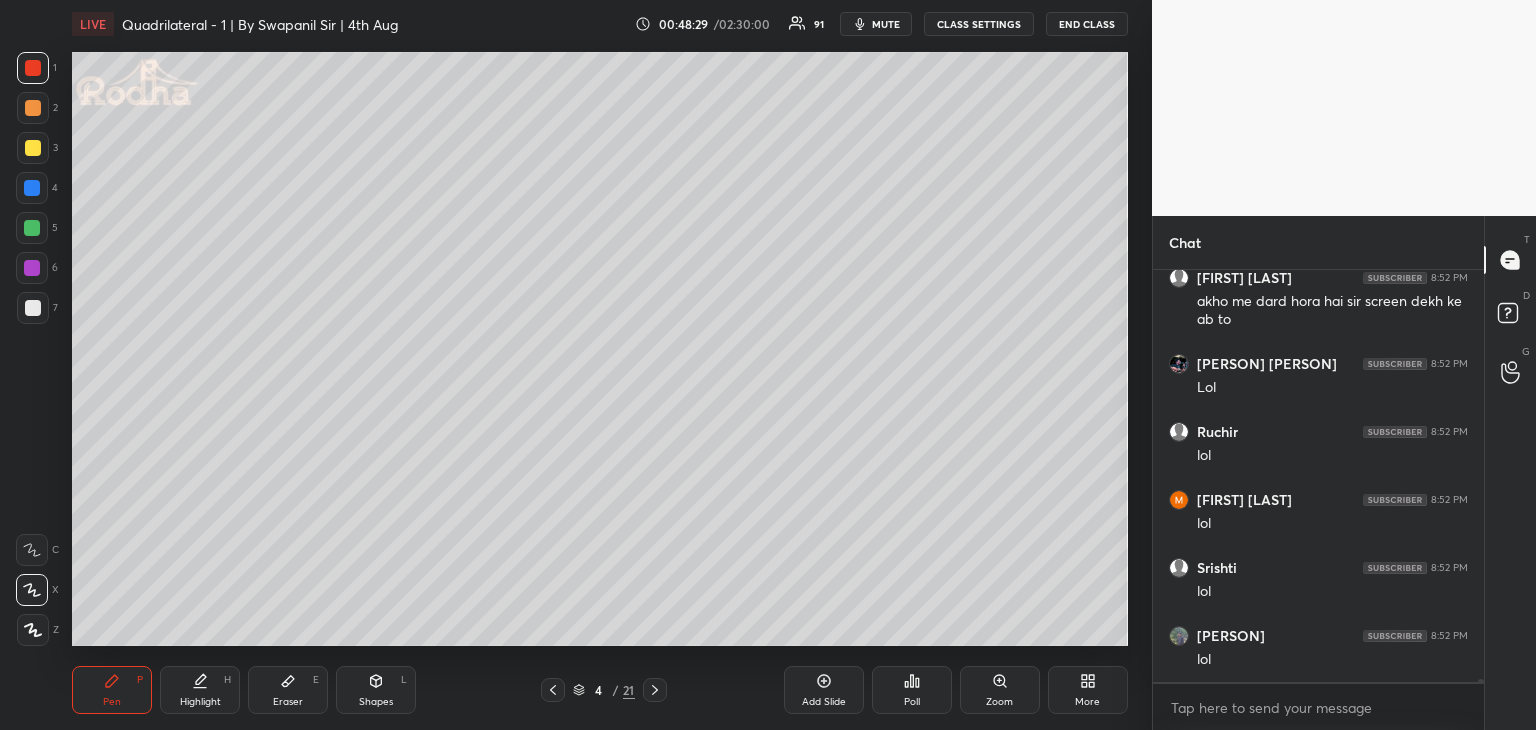 drag, startPoint x: 31, startPoint y: 227, endPoint x: 47, endPoint y: 235, distance: 17.888544 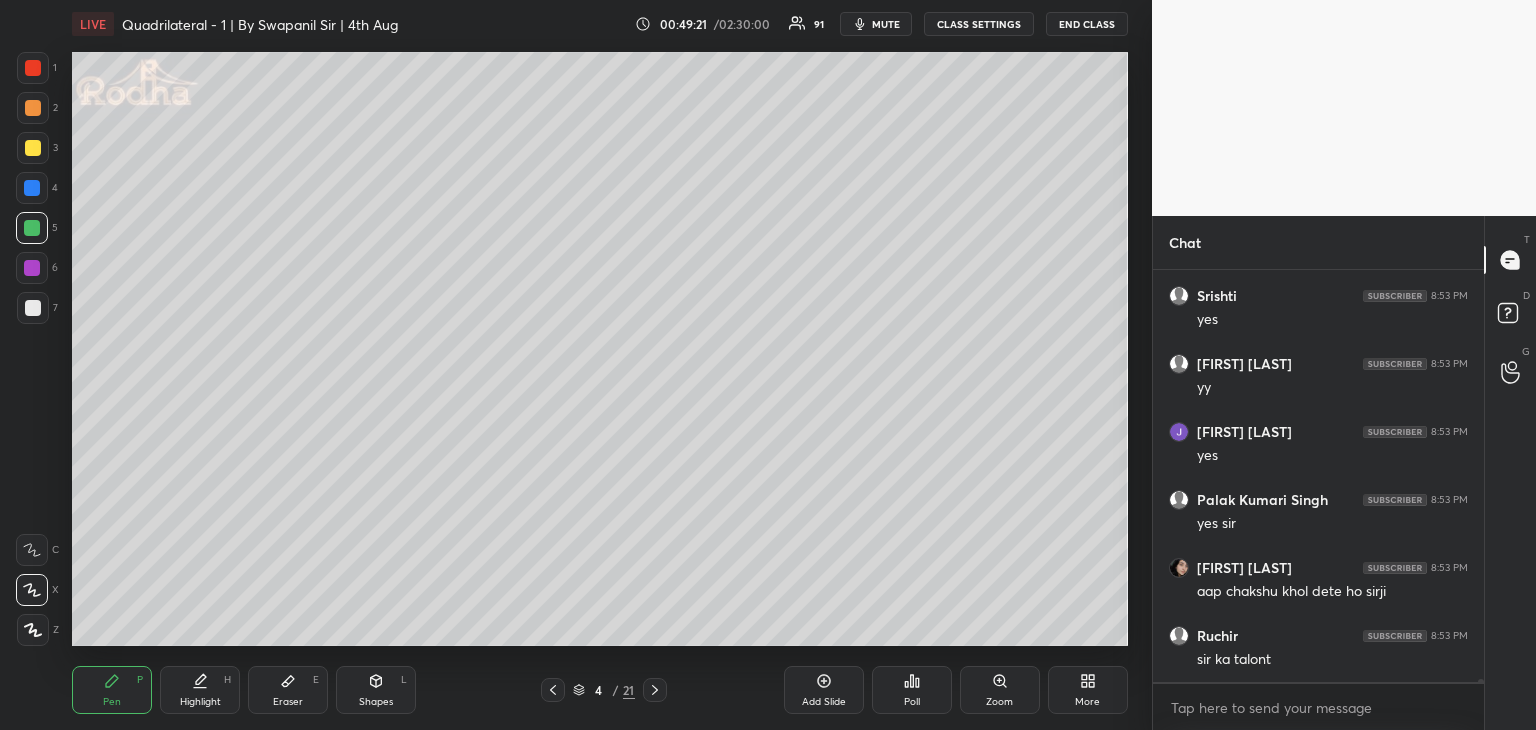scroll, scrollTop: 51594, scrollLeft: 0, axis: vertical 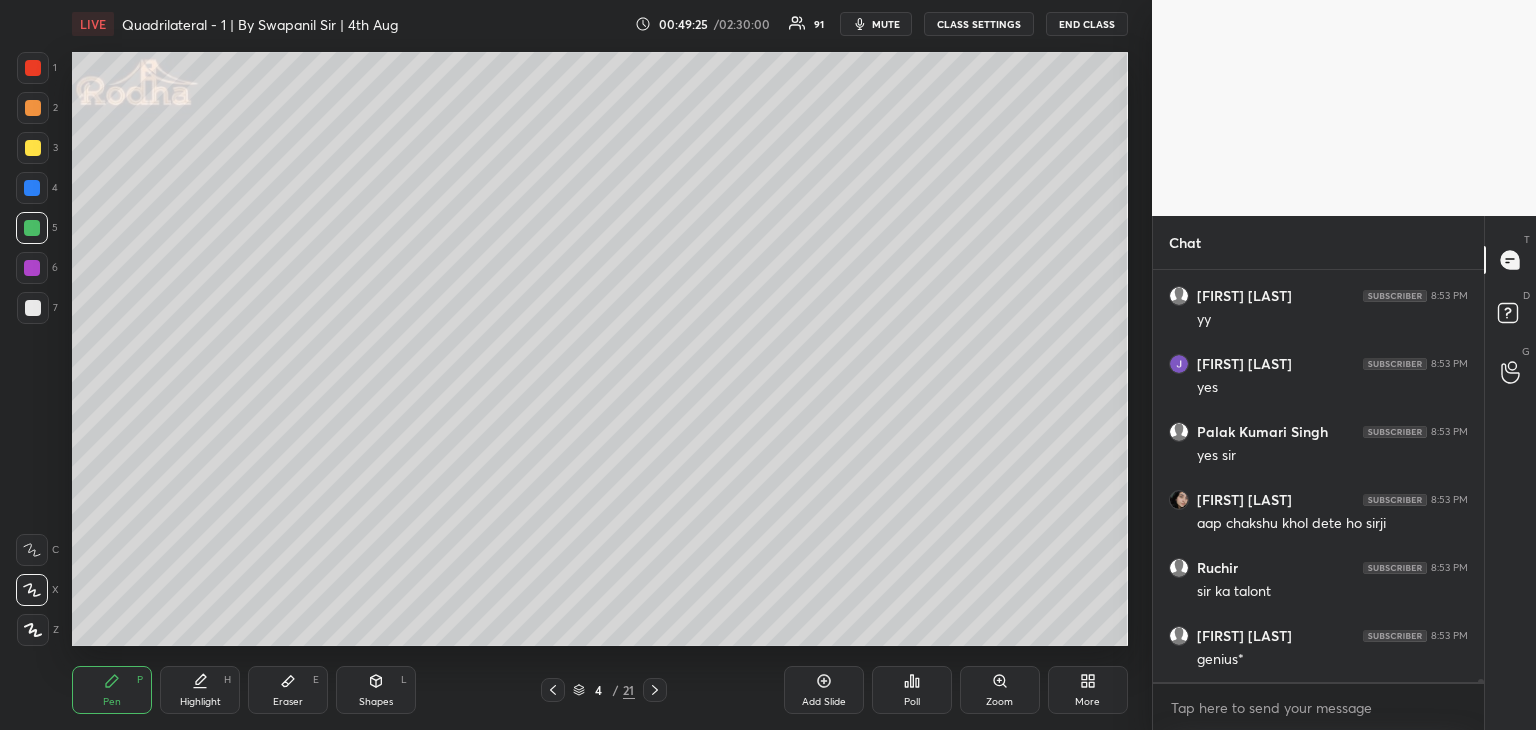 click 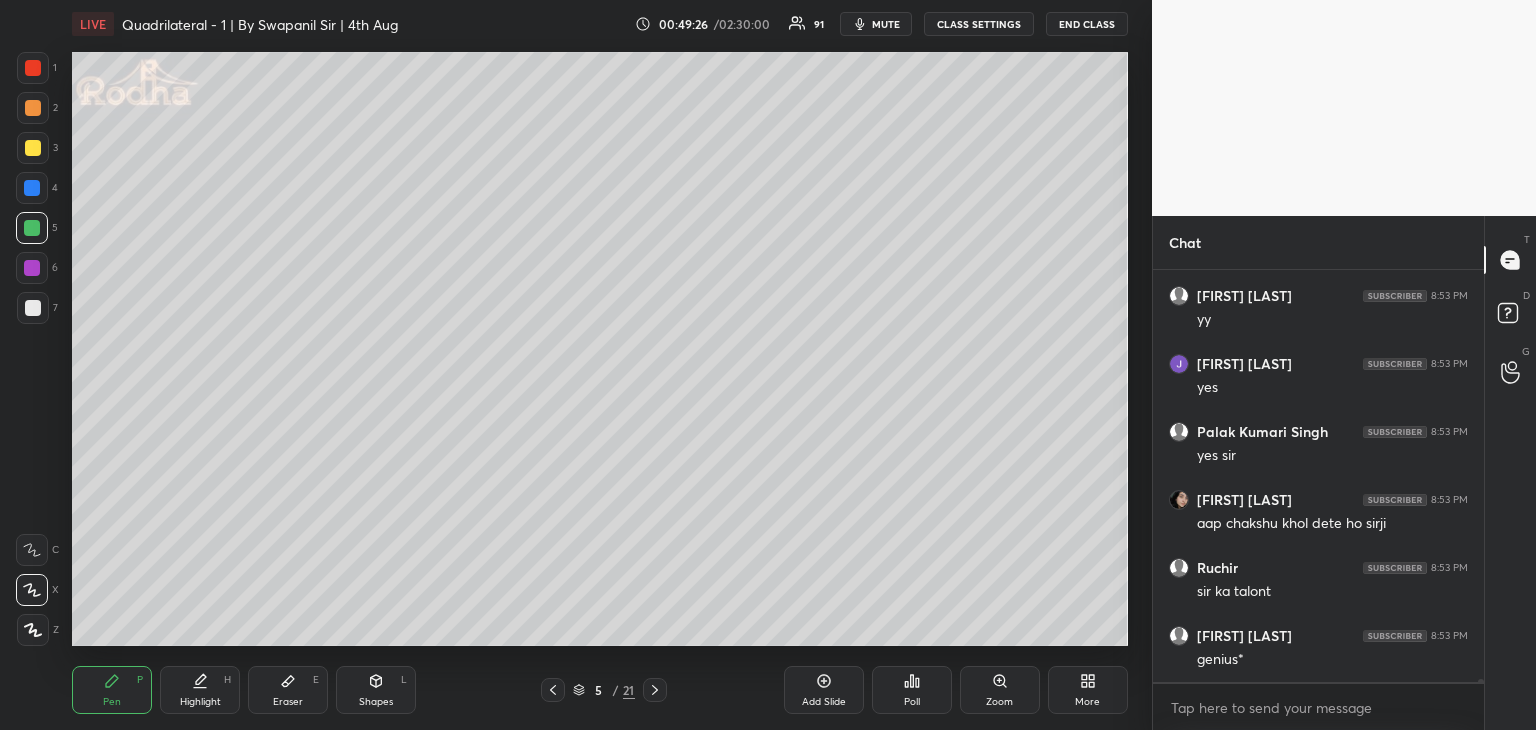 click 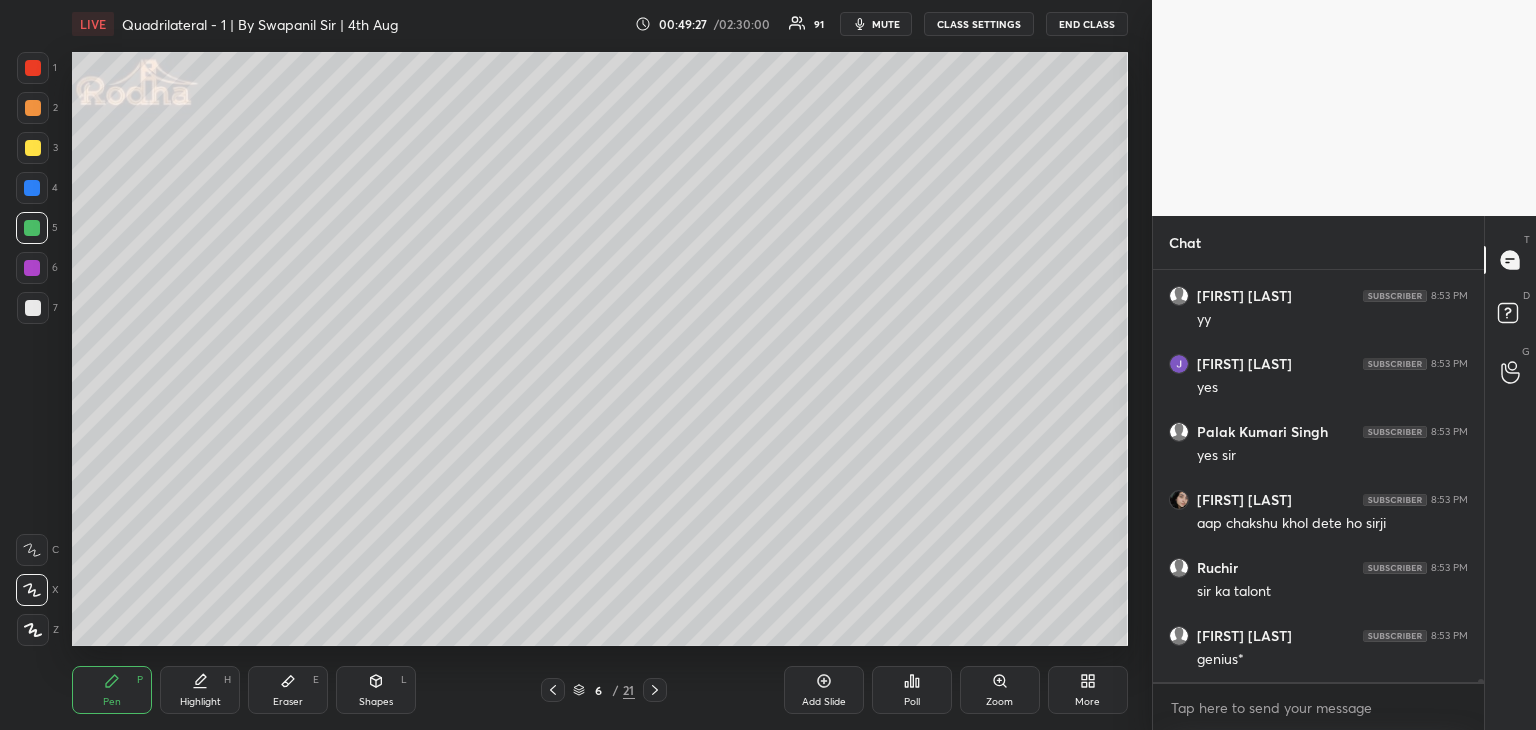click 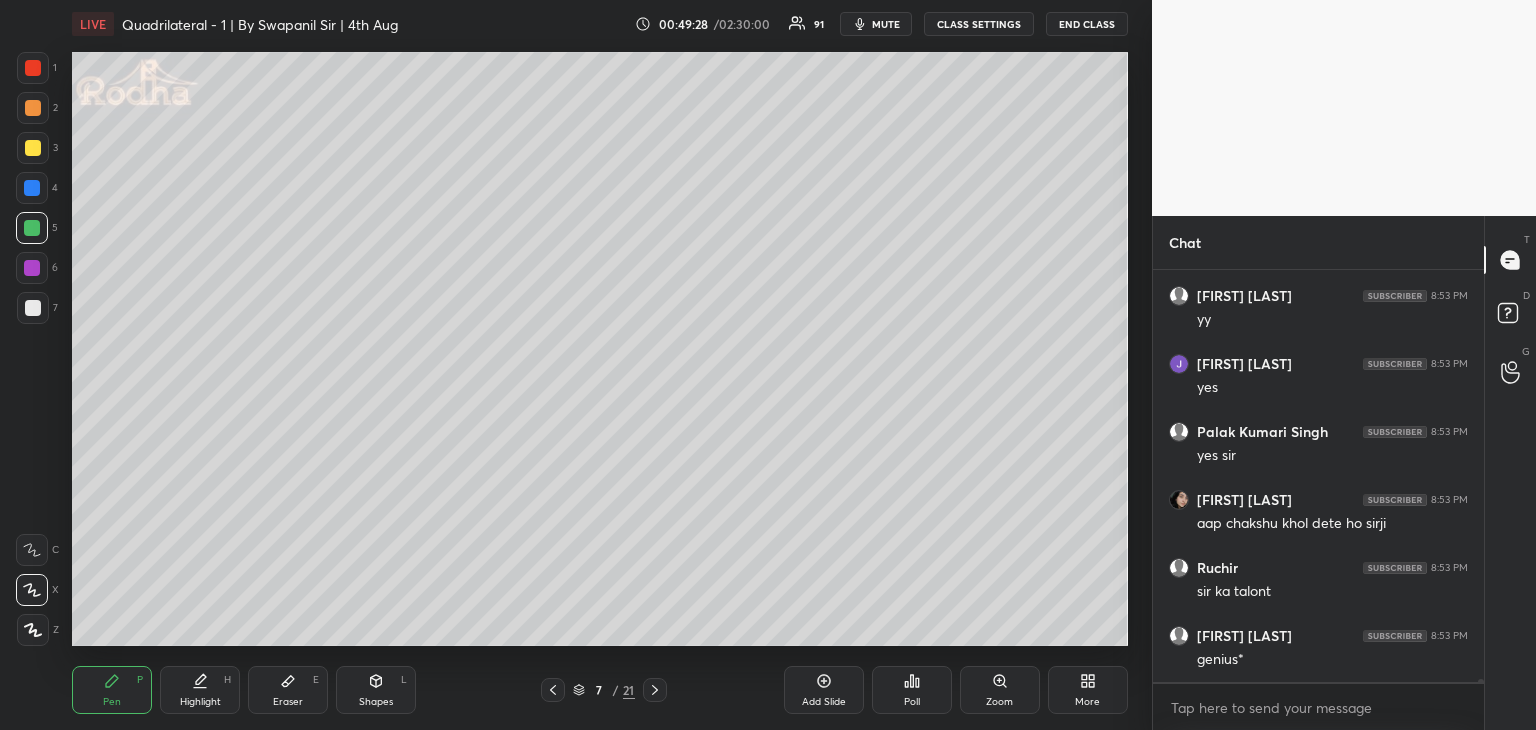 click 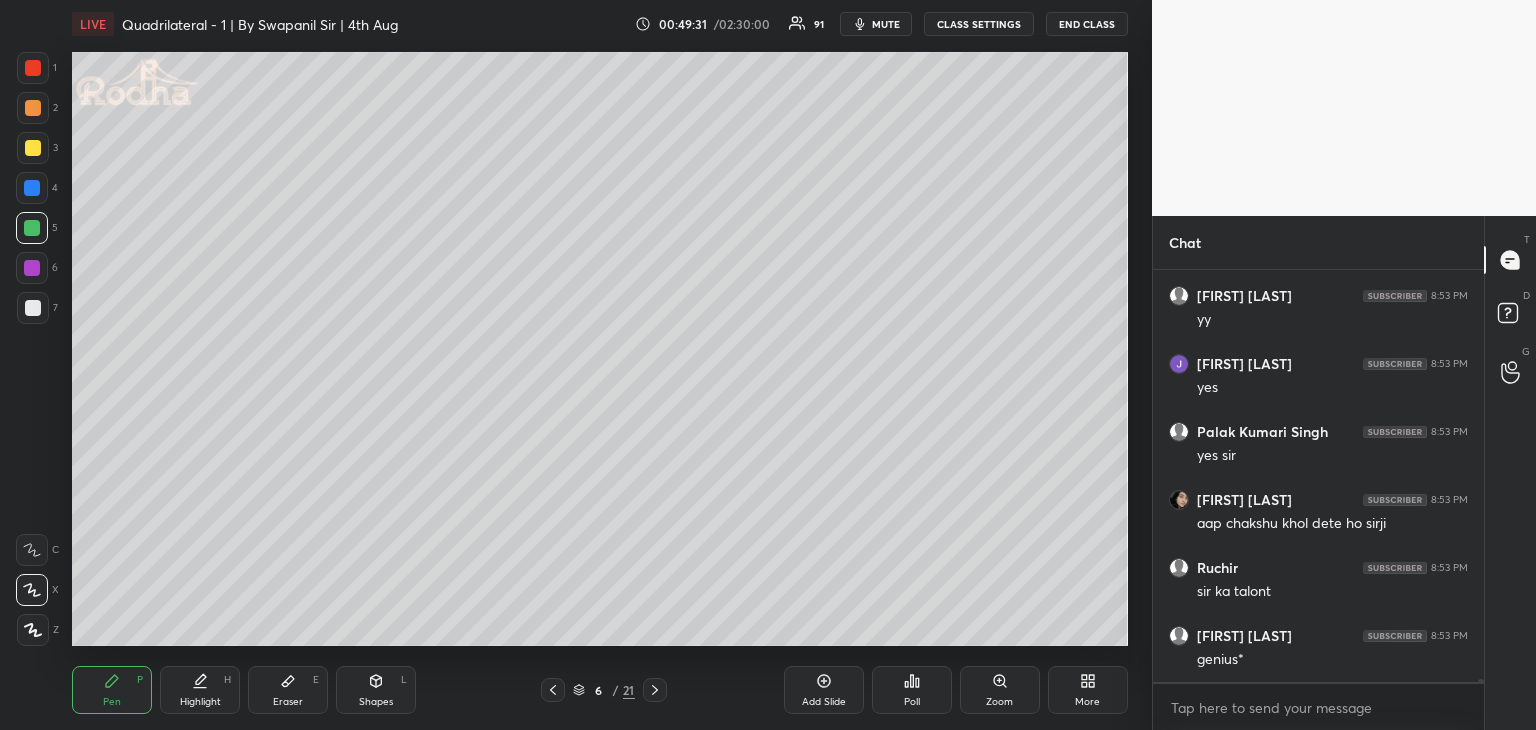 click at bounding box center [655, 690] 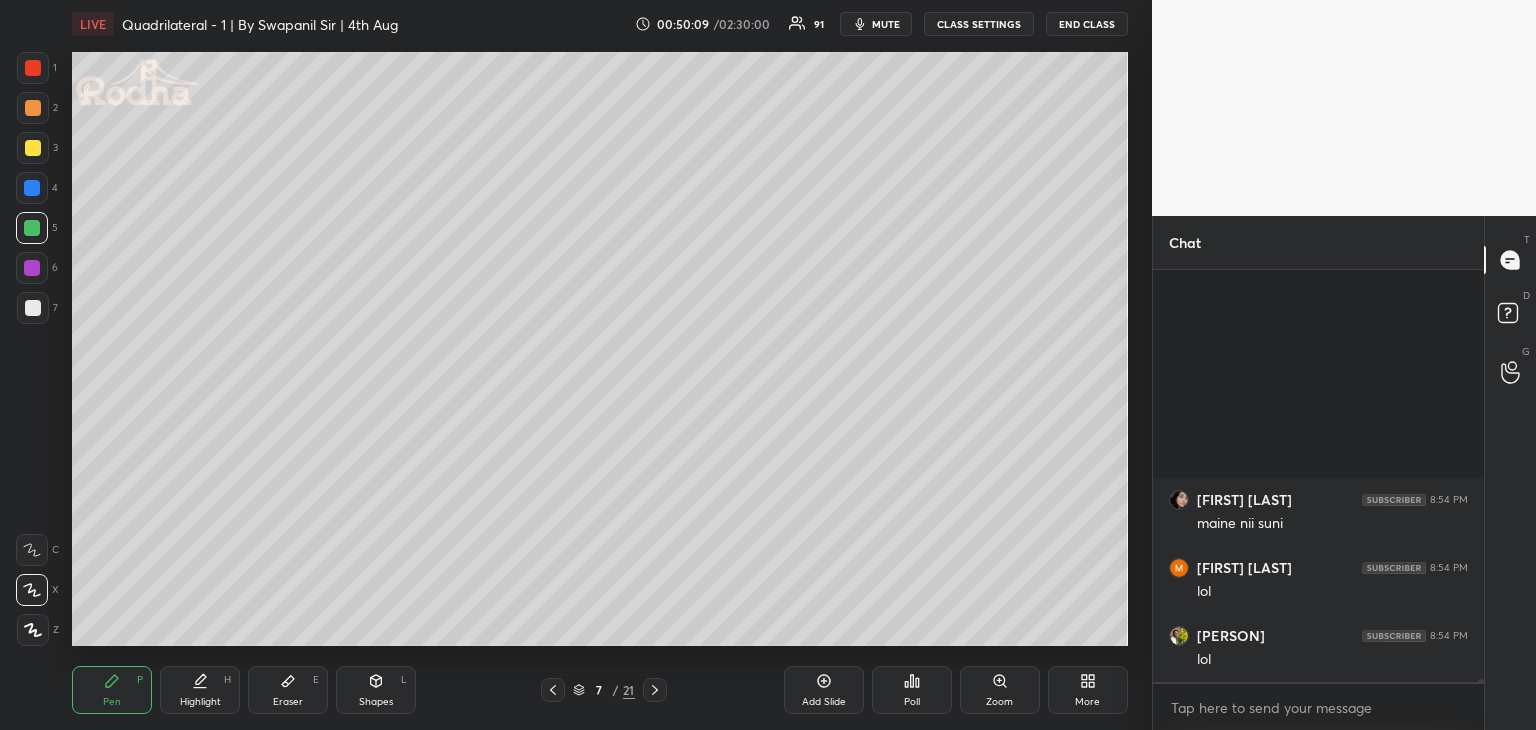 scroll, scrollTop: 53352, scrollLeft: 0, axis: vertical 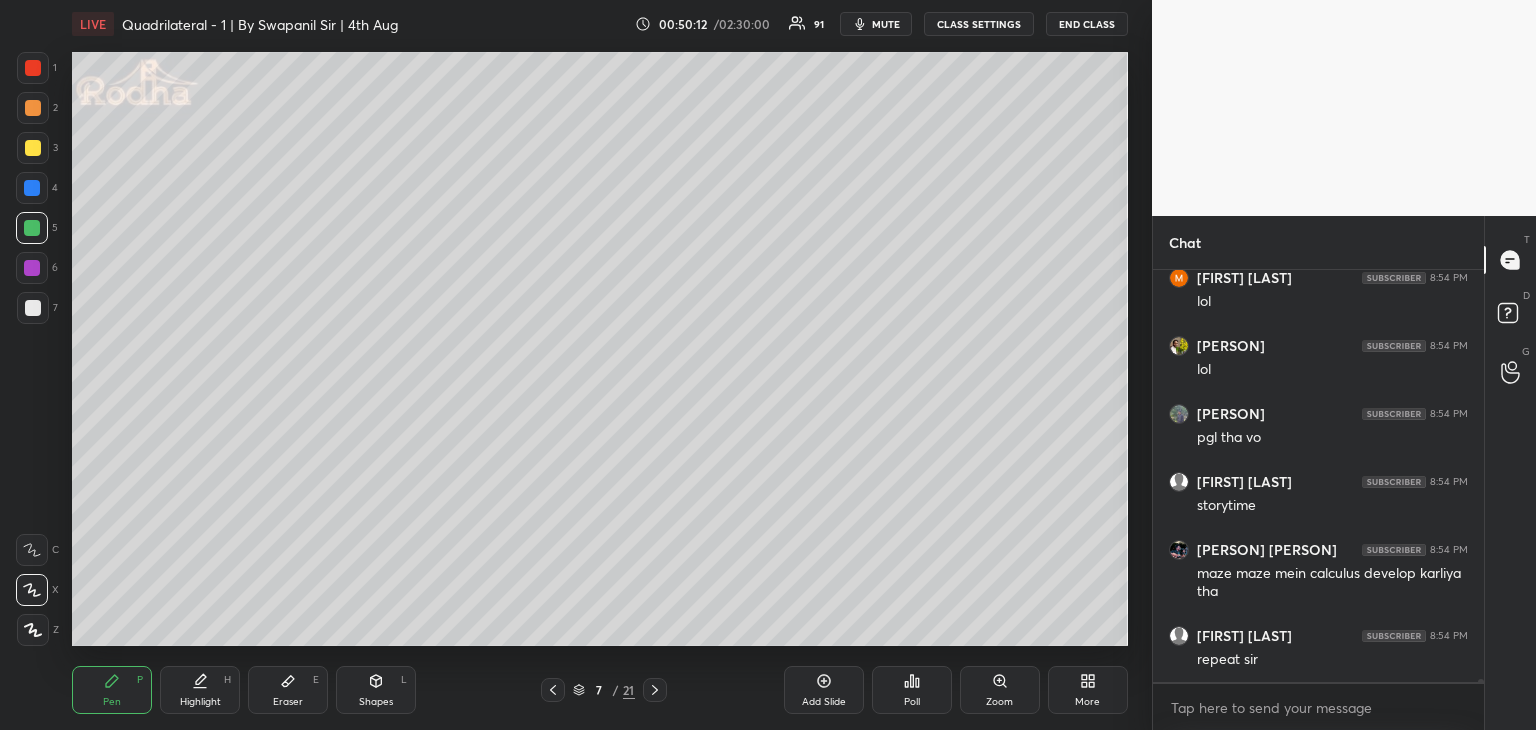 click on "Eraser E" at bounding box center [288, 690] 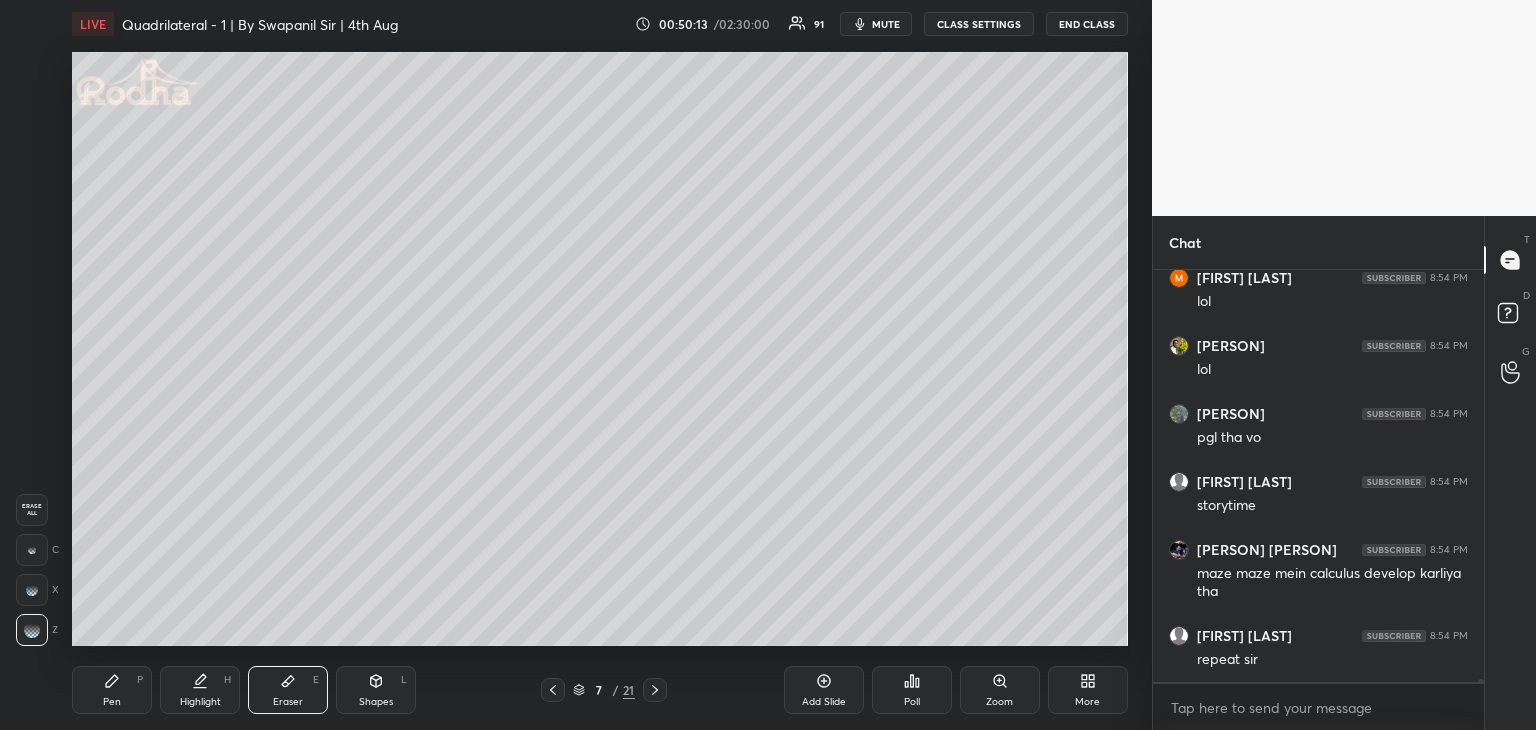 scroll, scrollTop: 53438, scrollLeft: 0, axis: vertical 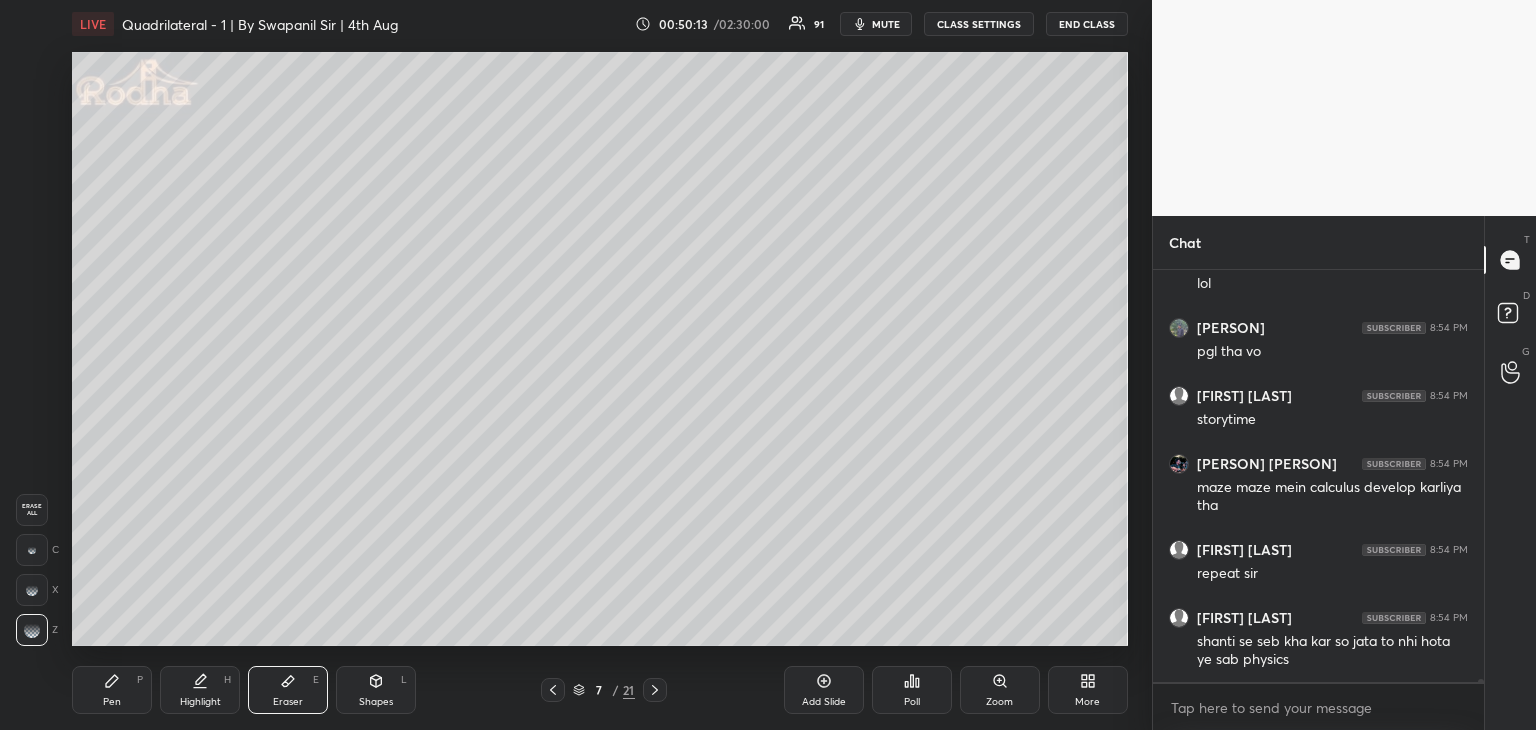 click 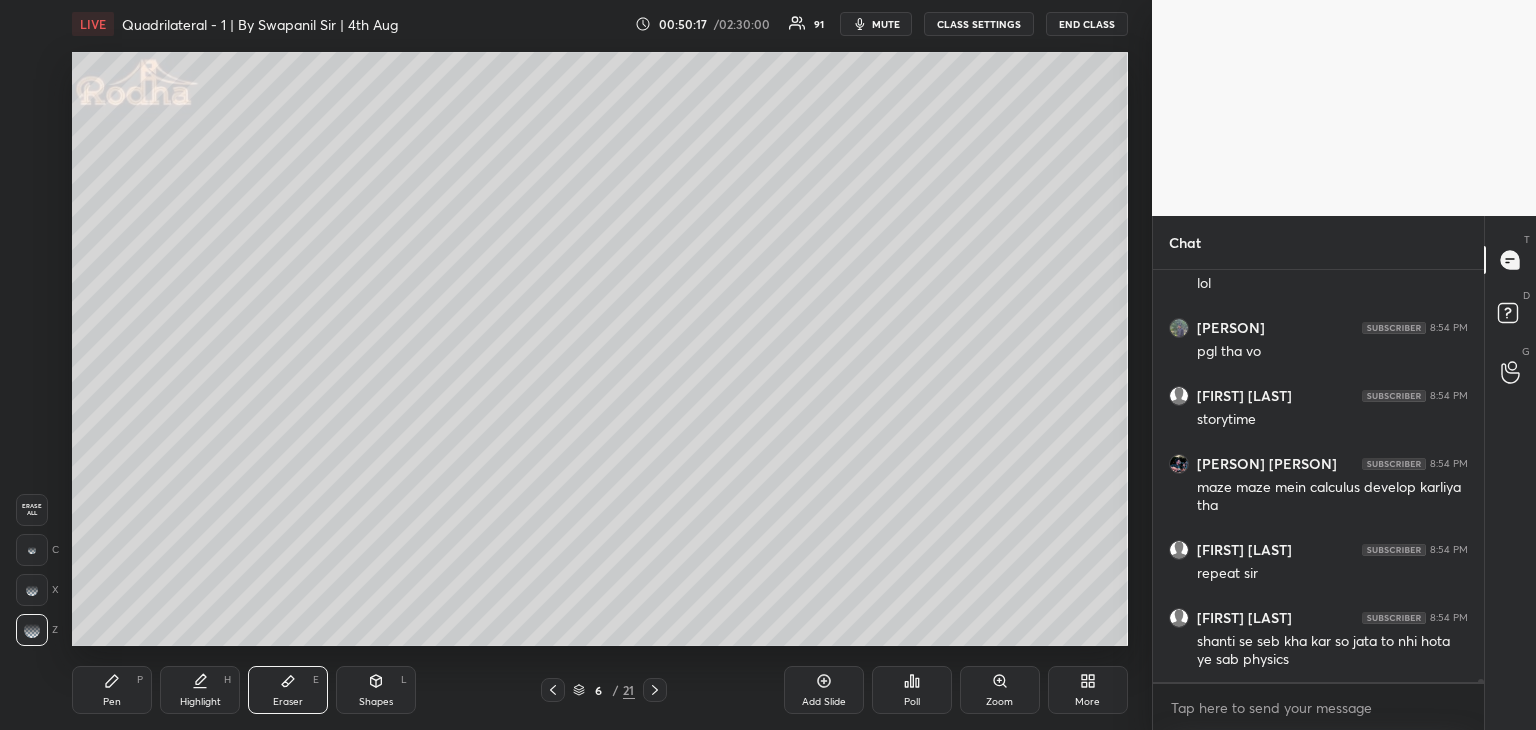 scroll, scrollTop: 53506, scrollLeft: 0, axis: vertical 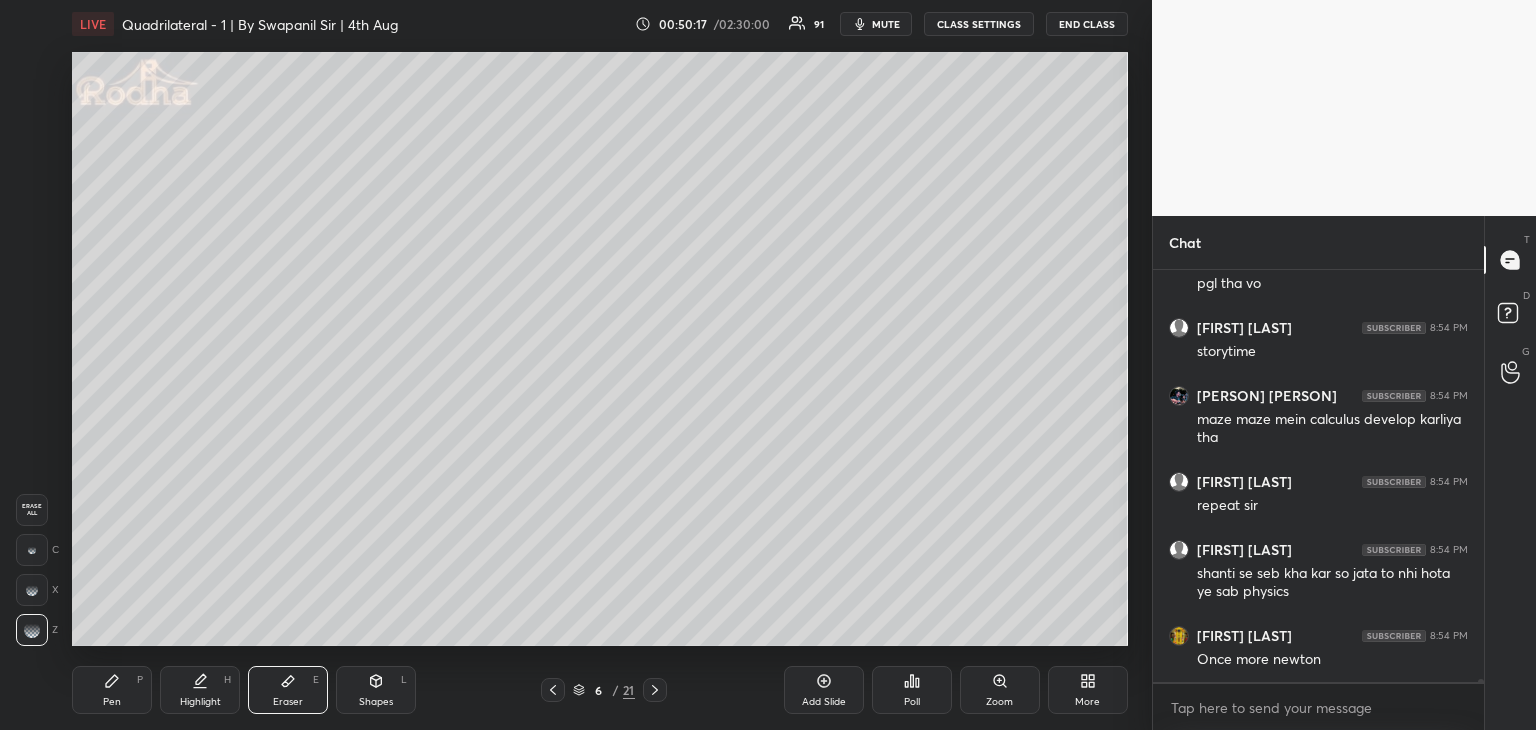 click 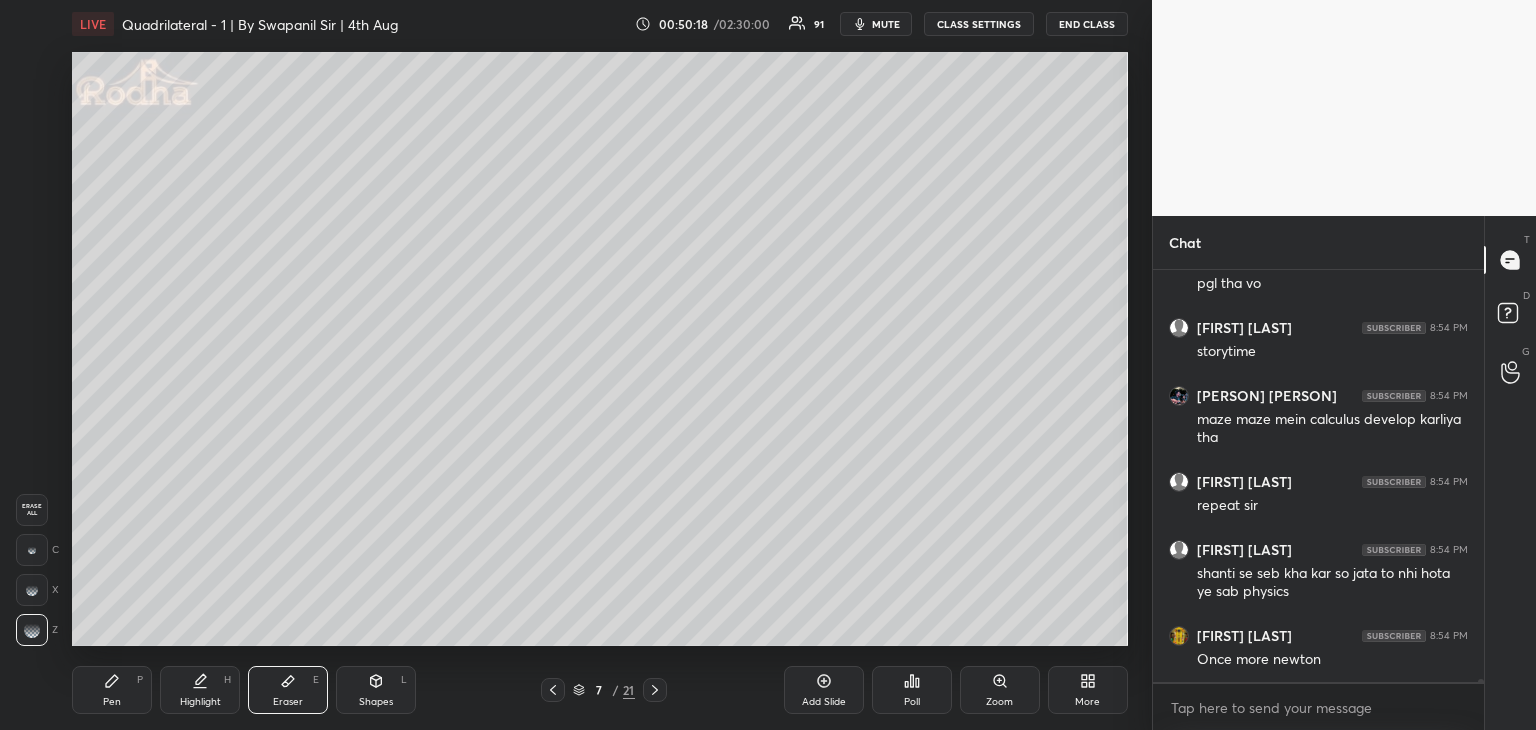 scroll, scrollTop: 53574, scrollLeft: 0, axis: vertical 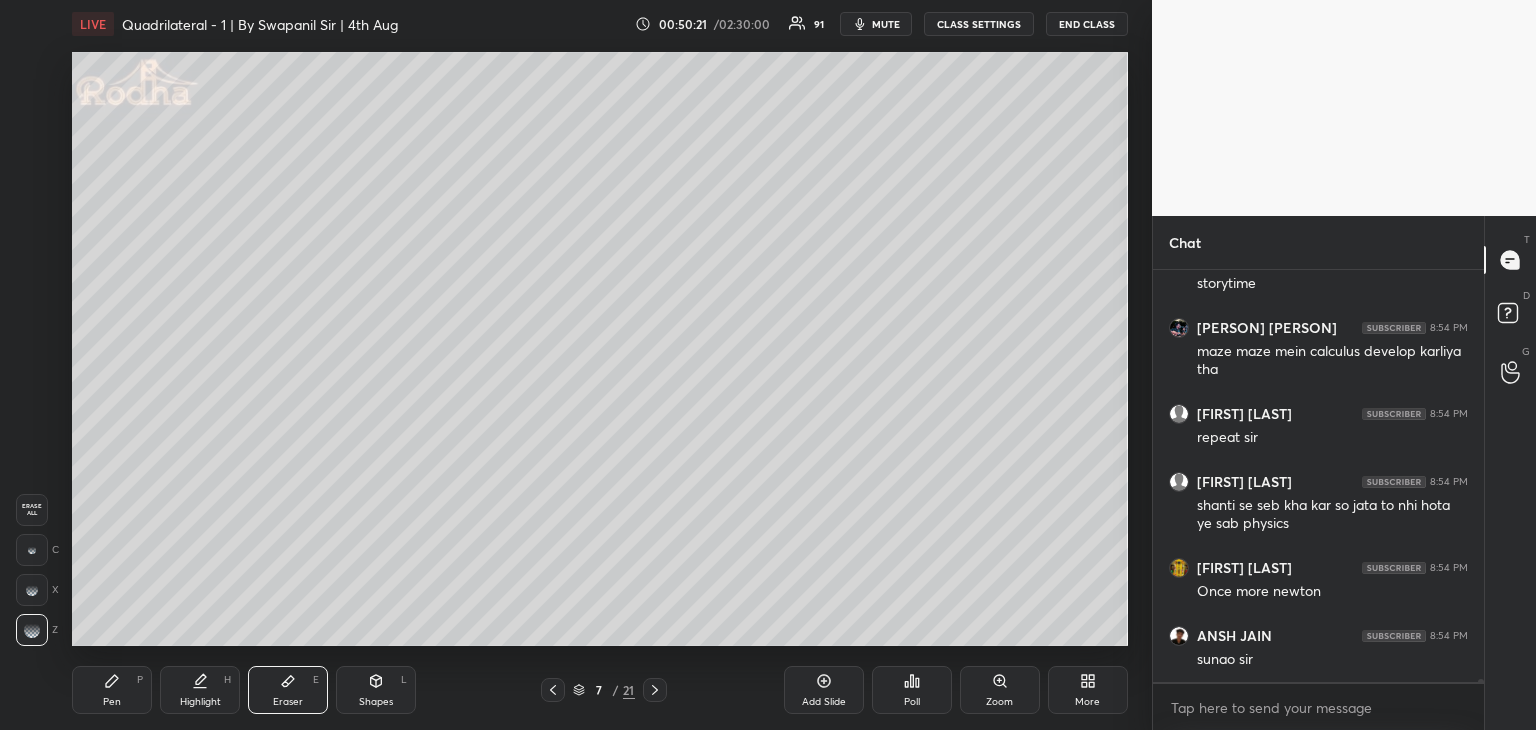 click on "Pen P" at bounding box center (112, 690) 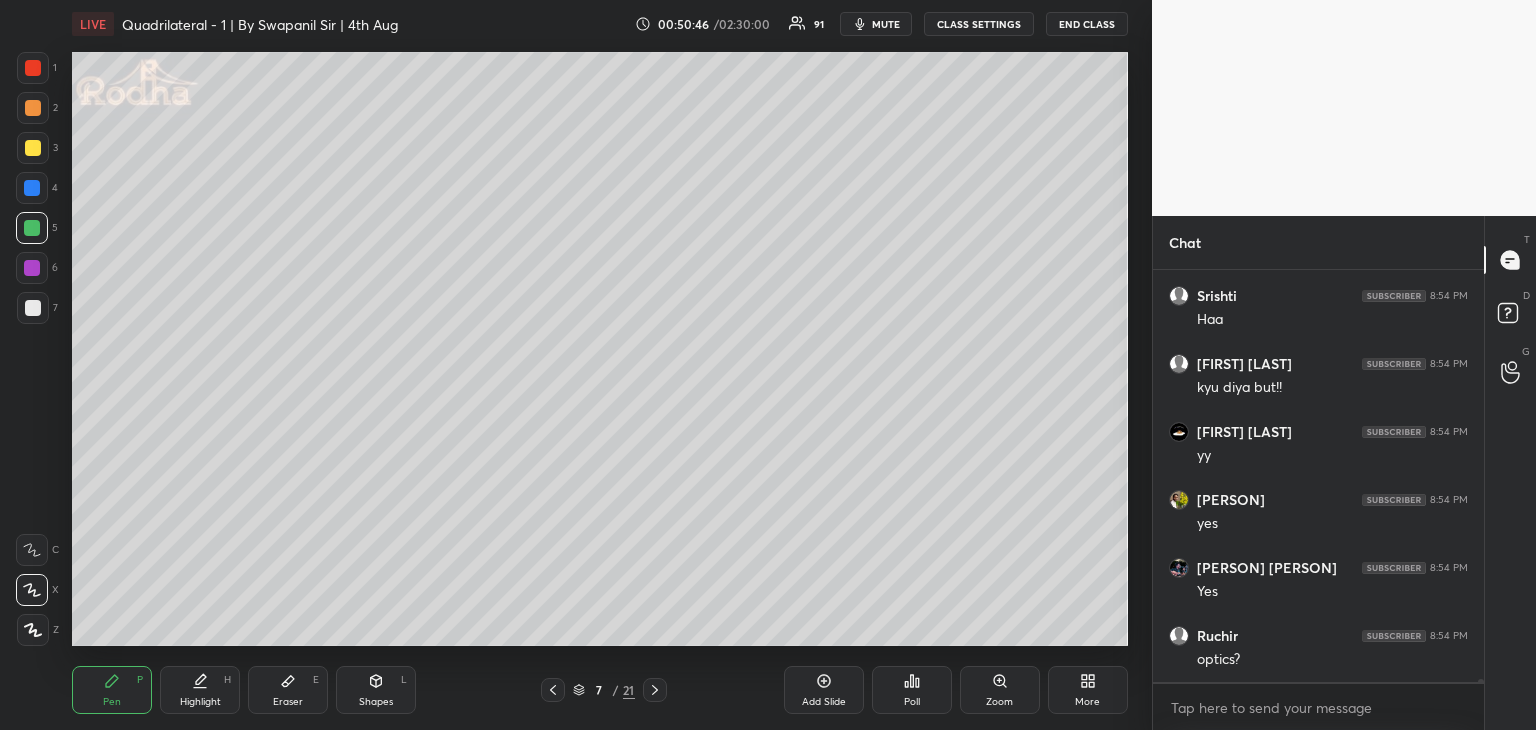 scroll, scrollTop: 54358, scrollLeft: 0, axis: vertical 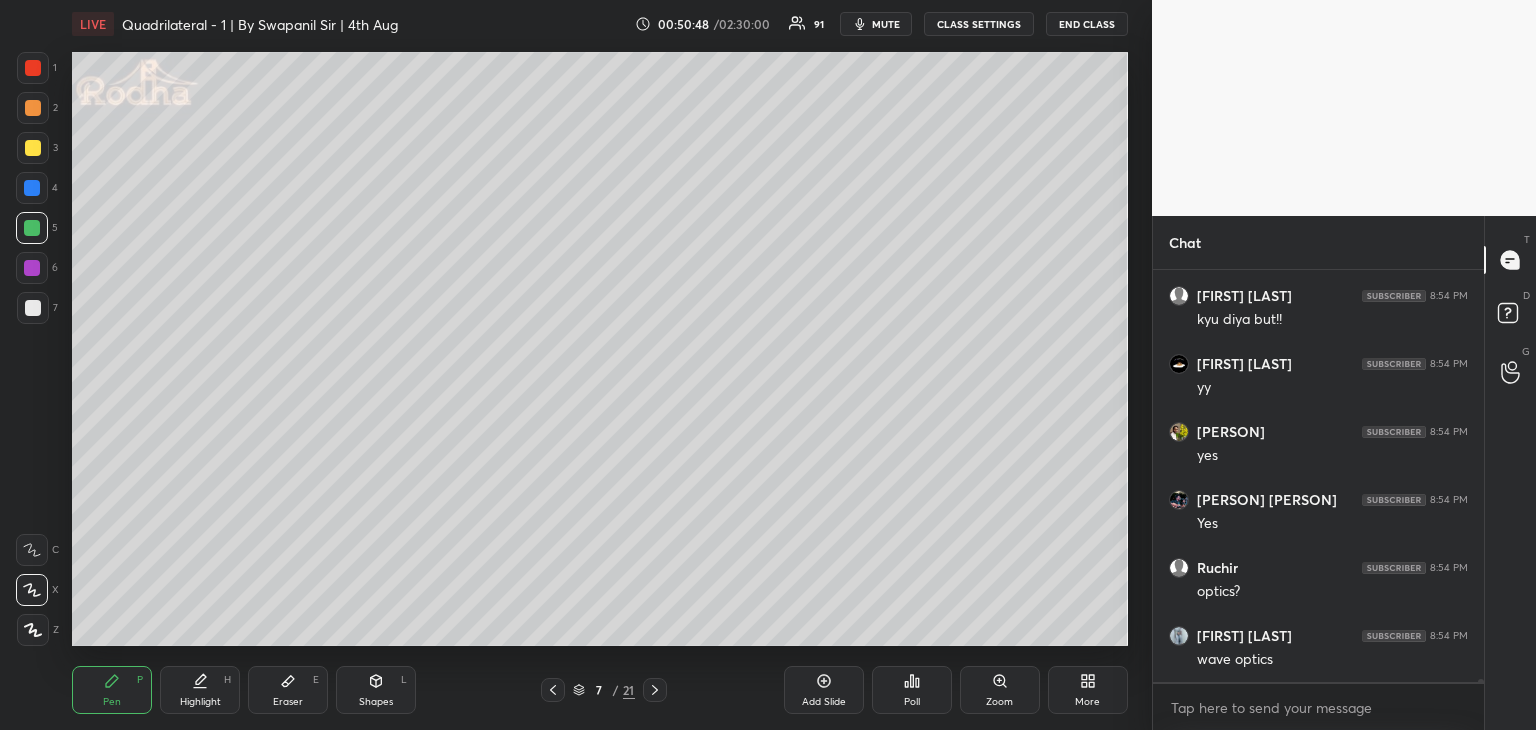 drag, startPoint x: 300, startPoint y: 693, endPoint x: 334, endPoint y: 669, distance: 41.617306 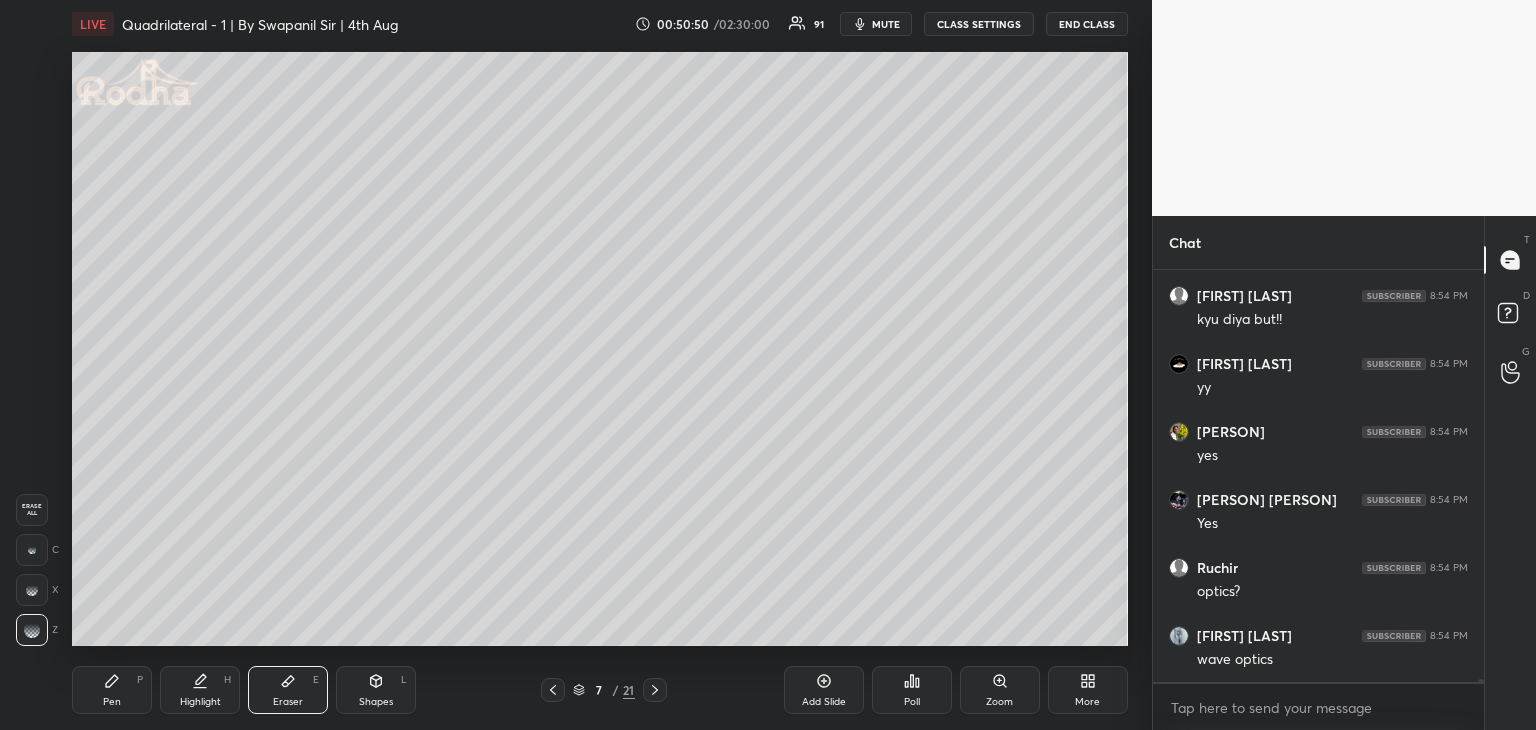 scroll, scrollTop: 54426, scrollLeft: 0, axis: vertical 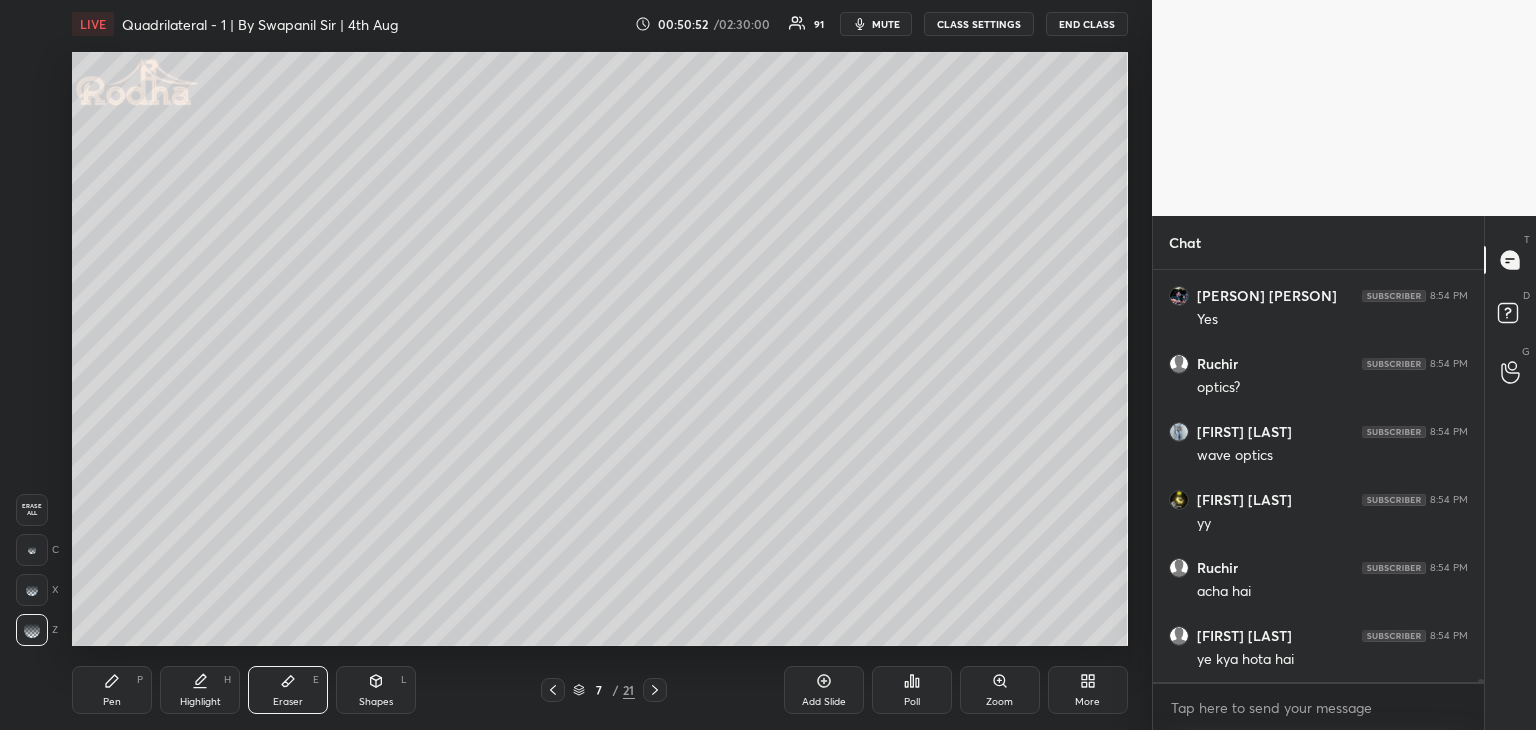 click on "Pen P" at bounding box center (112, 690) 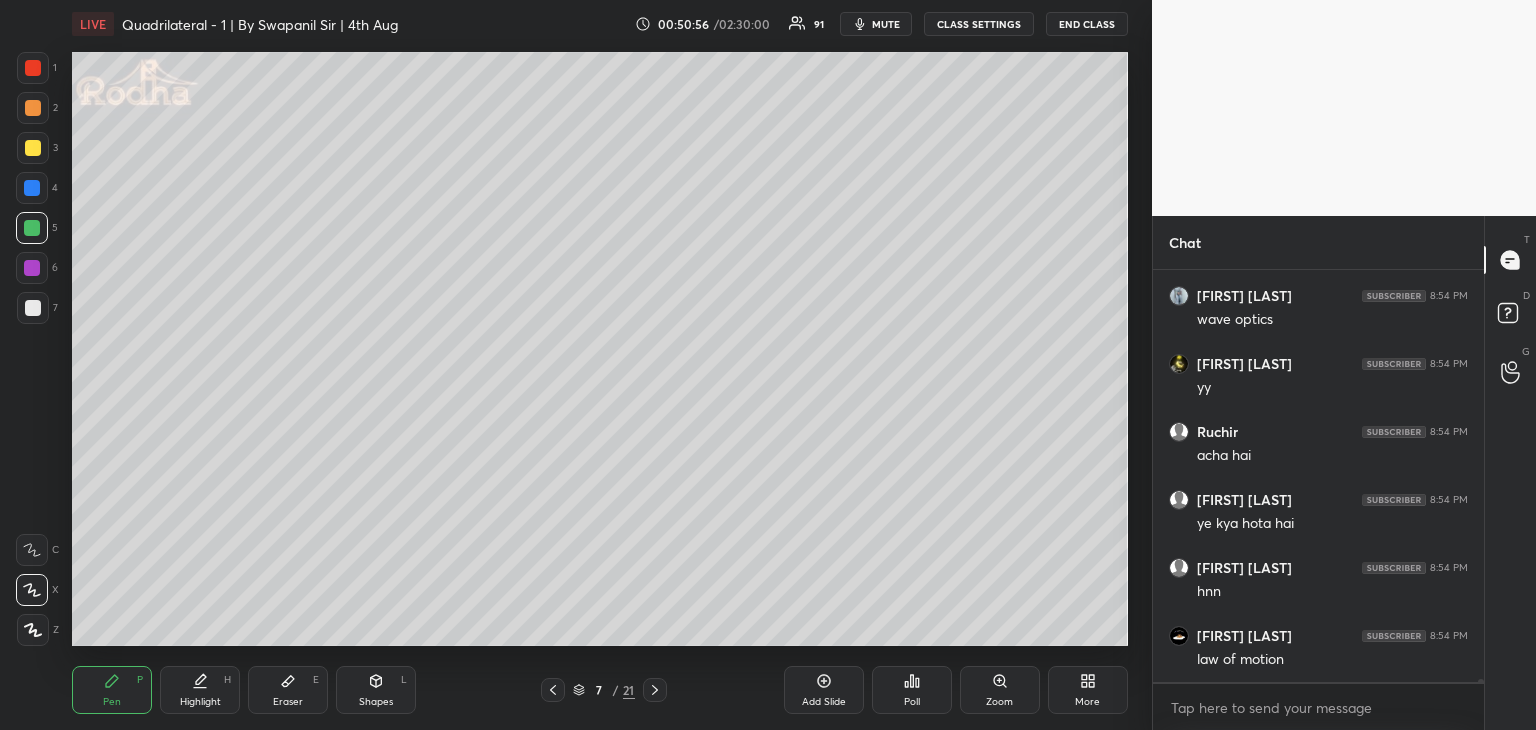 scroll, scrollTop: 54766, scrollLeft: 0, axis: vertical 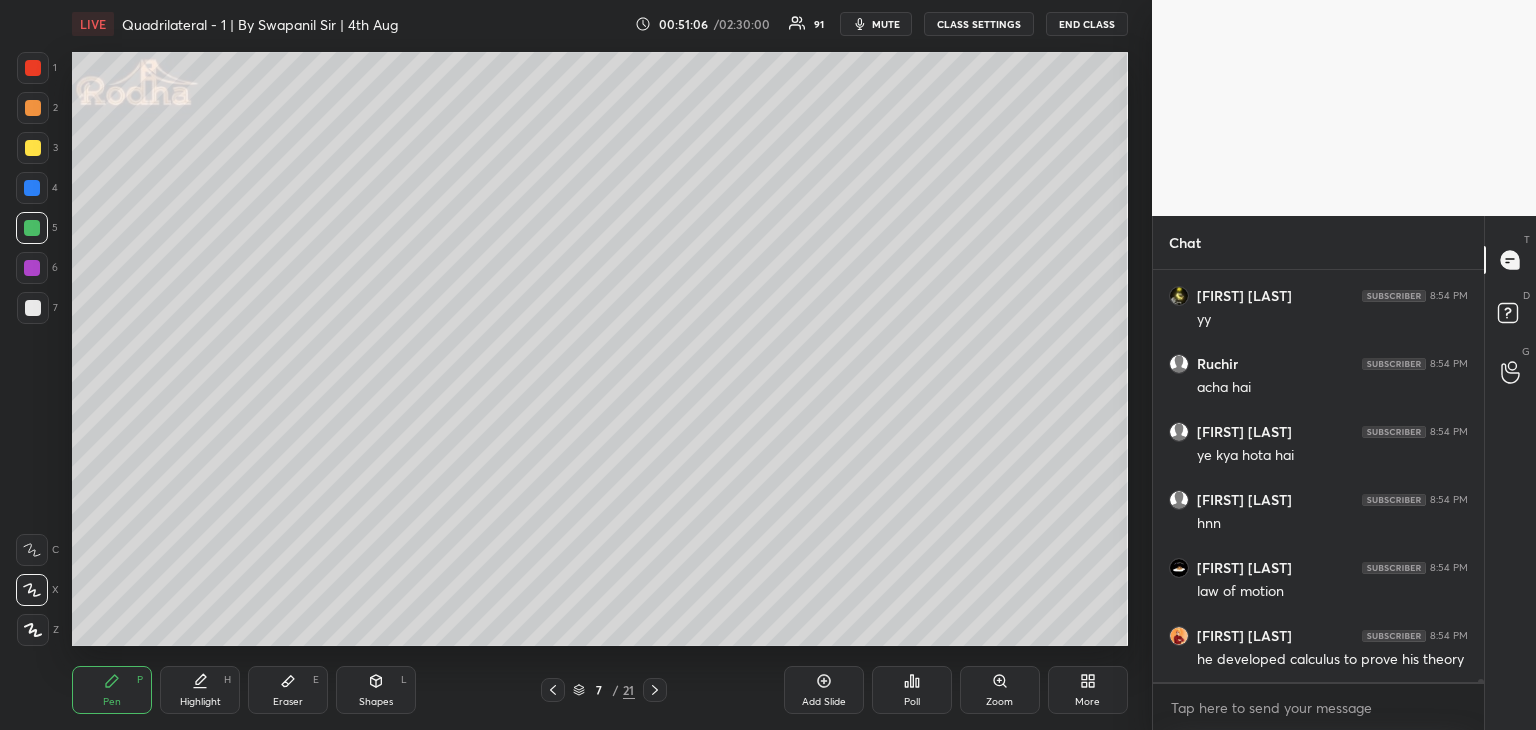 click on "Eraser E" at bounding box center (288, 690) 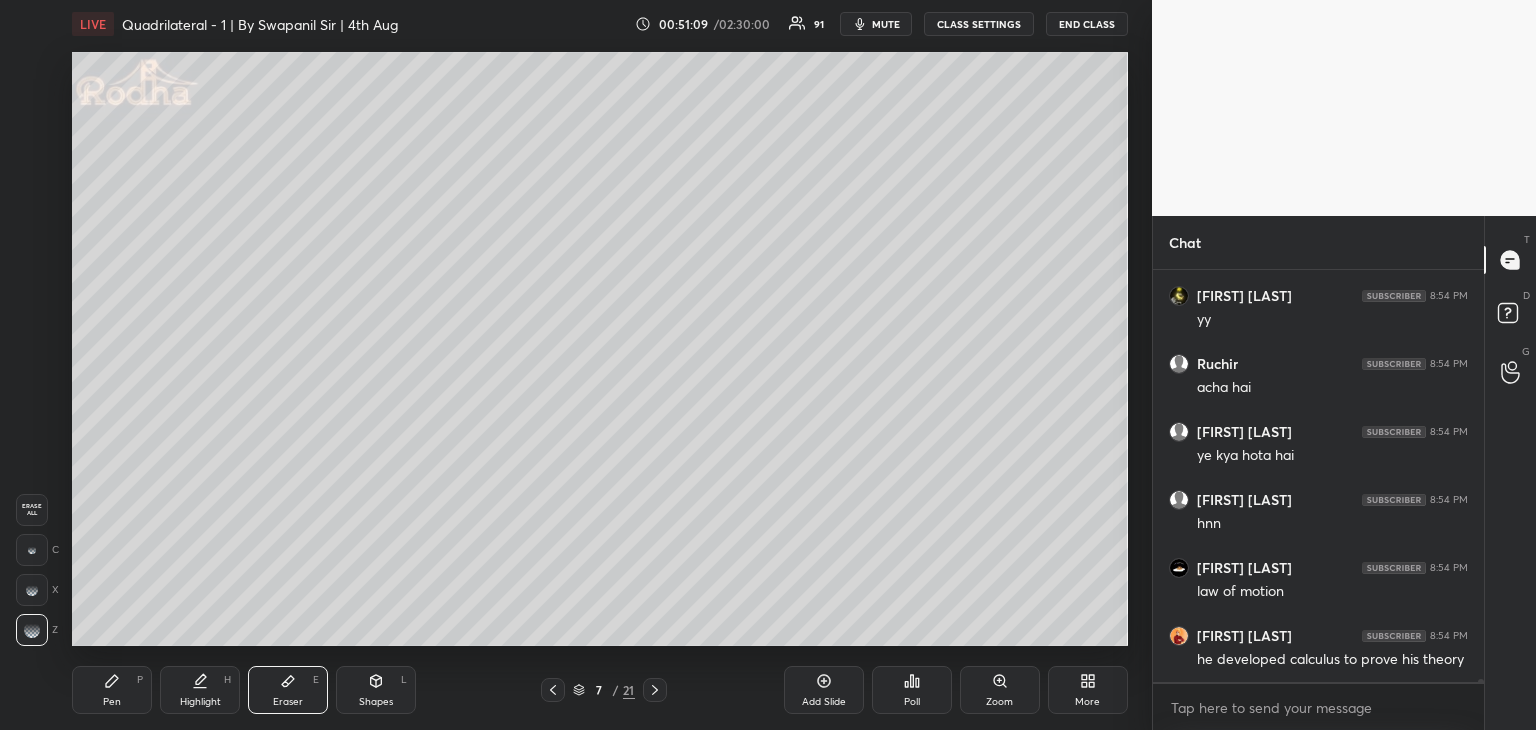 scroll, scrollTop: 54834, scrollLeft: 0, axis: vertical 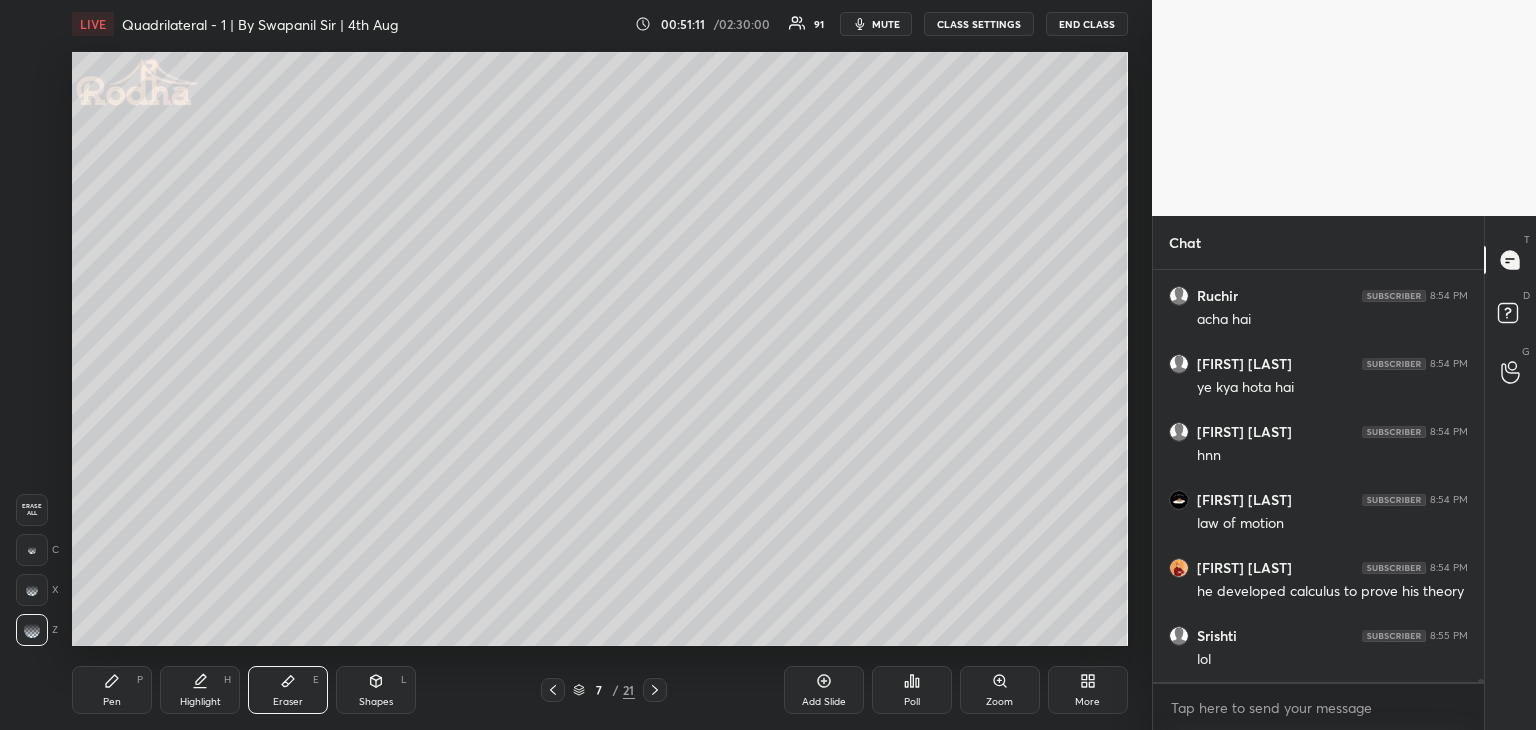drag, startPoint x: 121, startPoint y: 699, endPoint x: 155, endPoint y: 666, distance: 47.38143 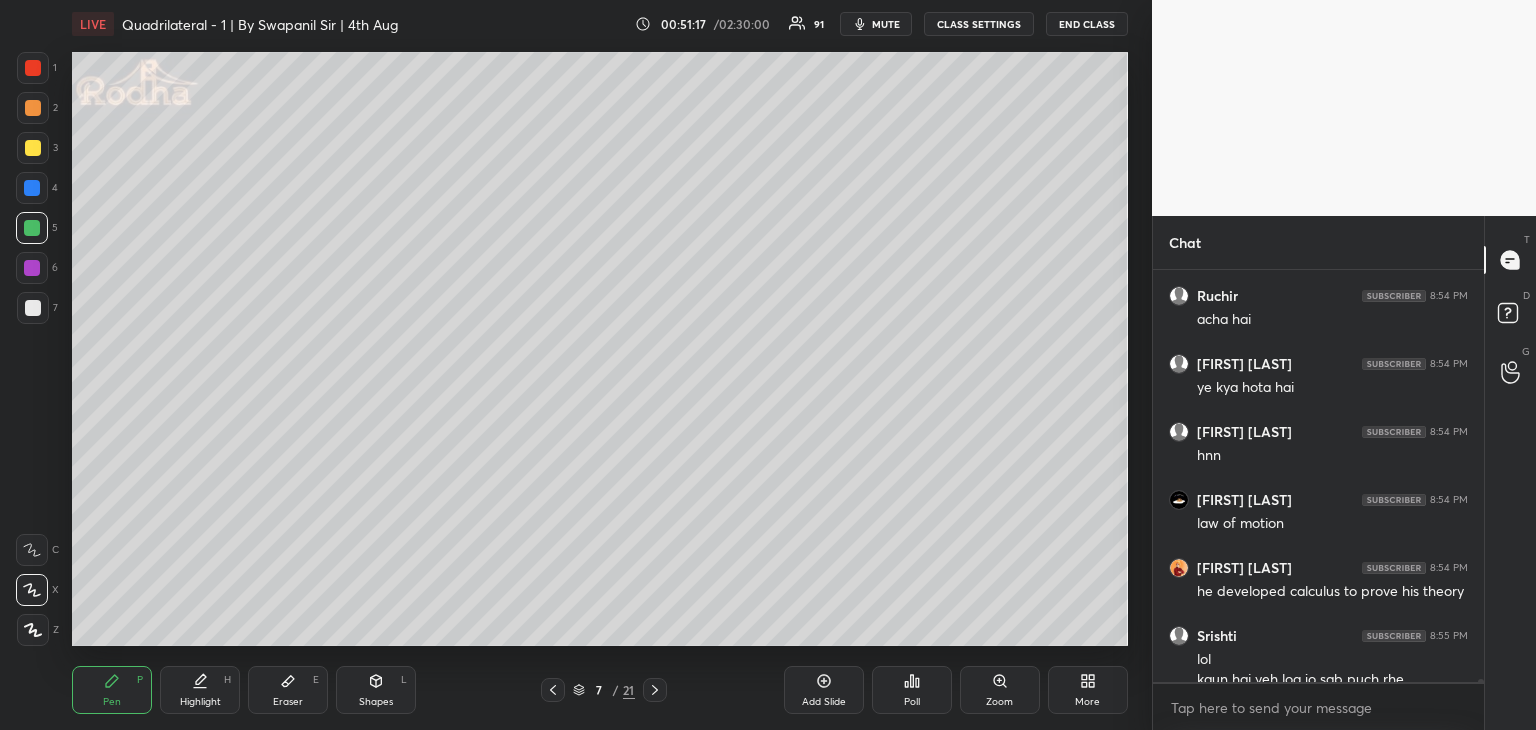 scroll, scrollTop: 54854, scrollLeft: 0, axis: vertical 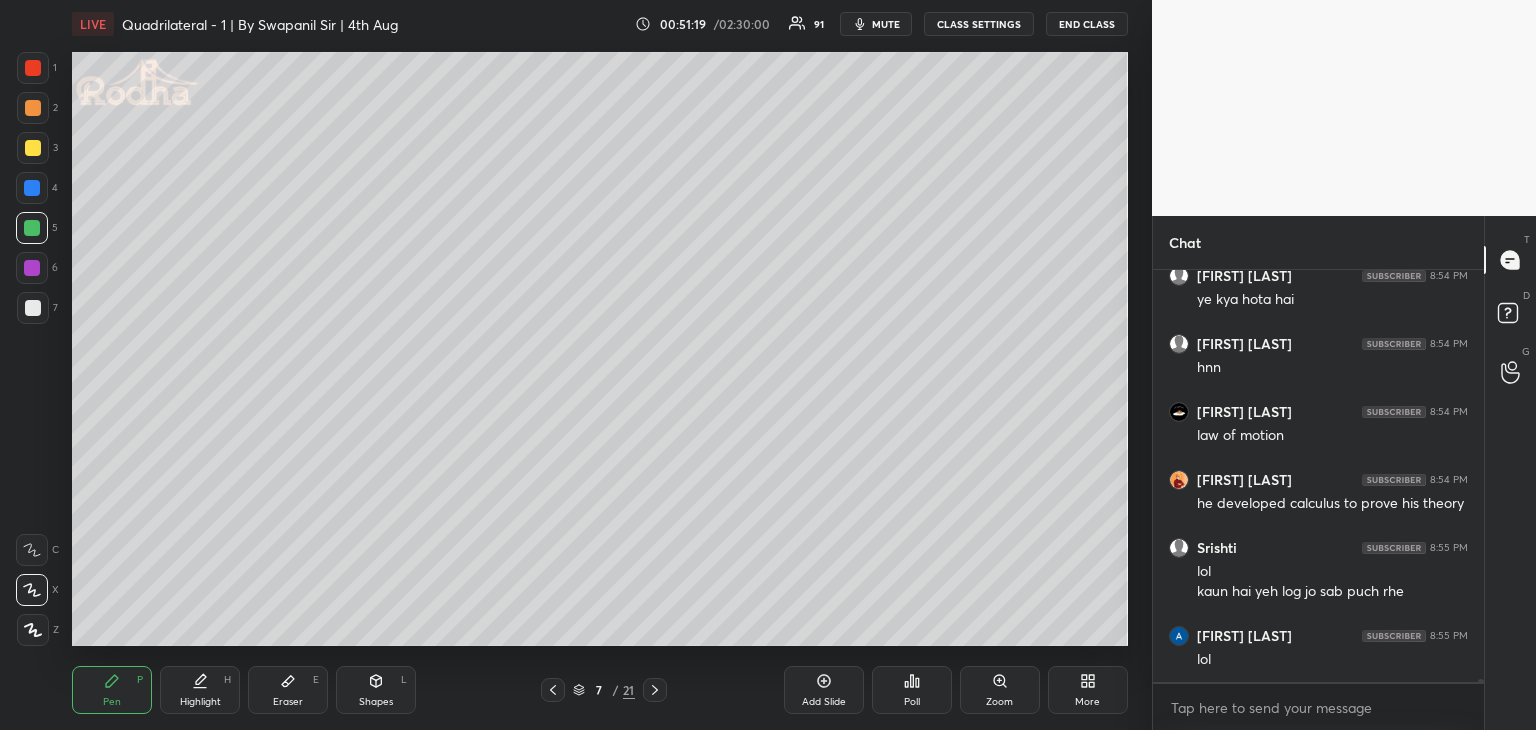 click on "Eraser E" at bounding box center (288, 690) 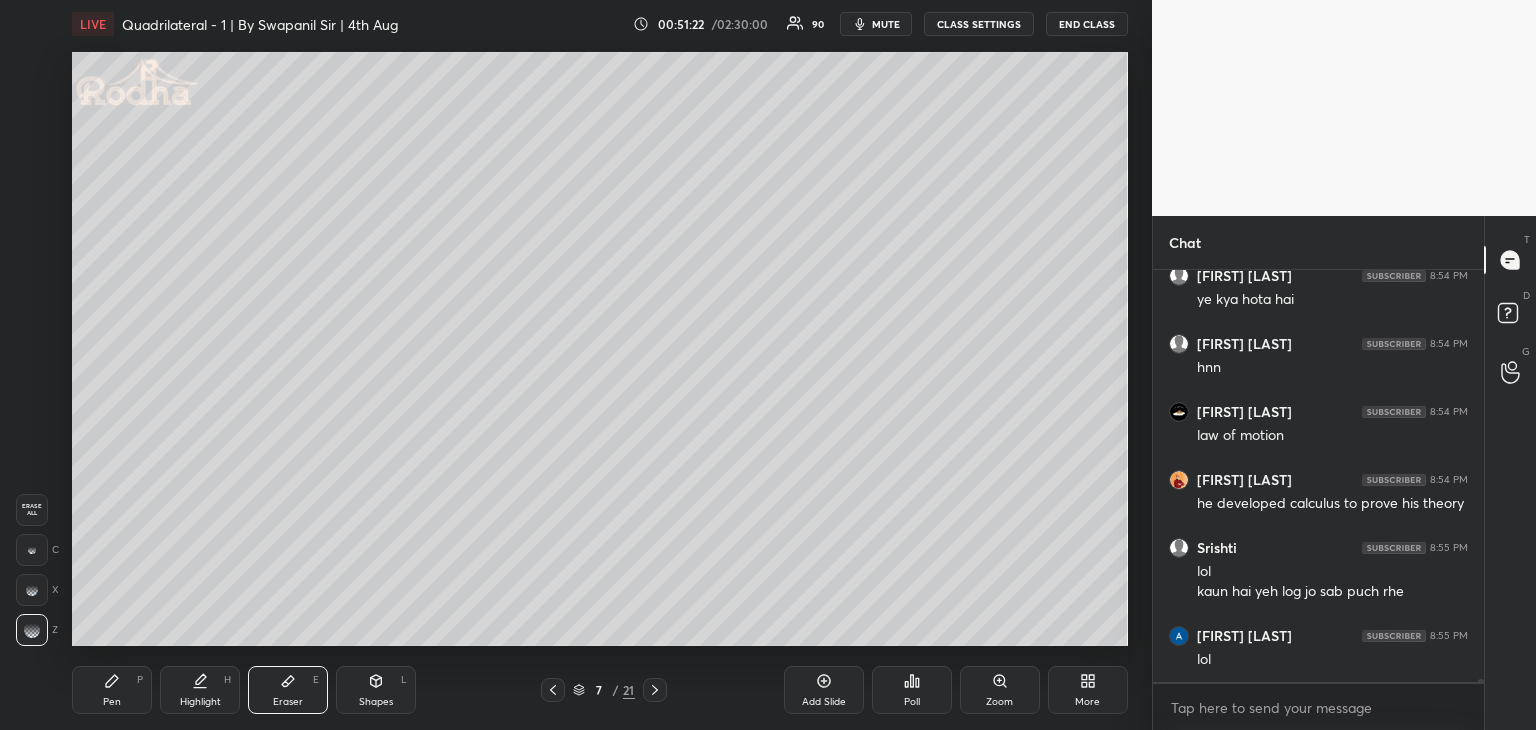 scroll, scrollTop: 54990, scrollLeft: 0, axis: vertical 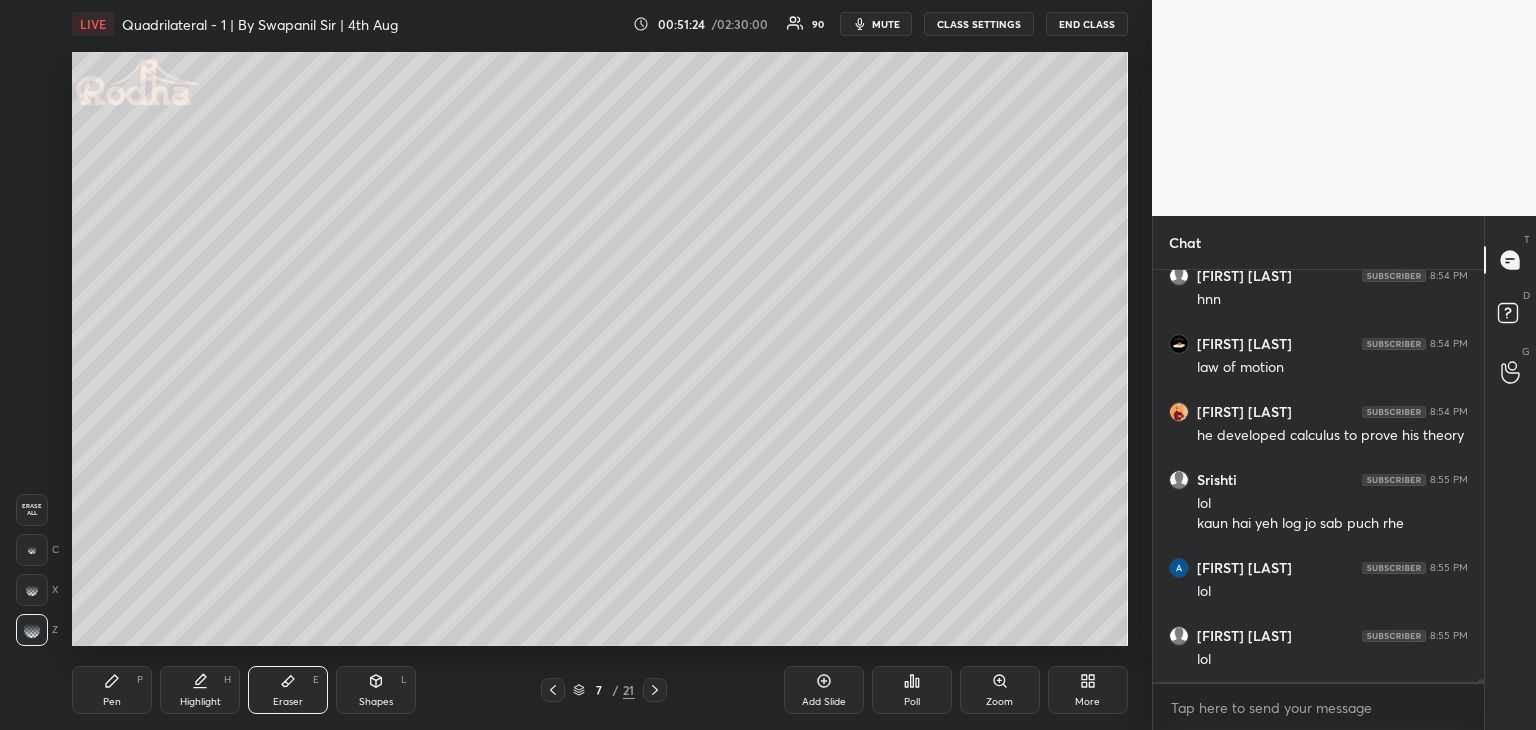 click on "Pen P" at bounding box center [112, 690] 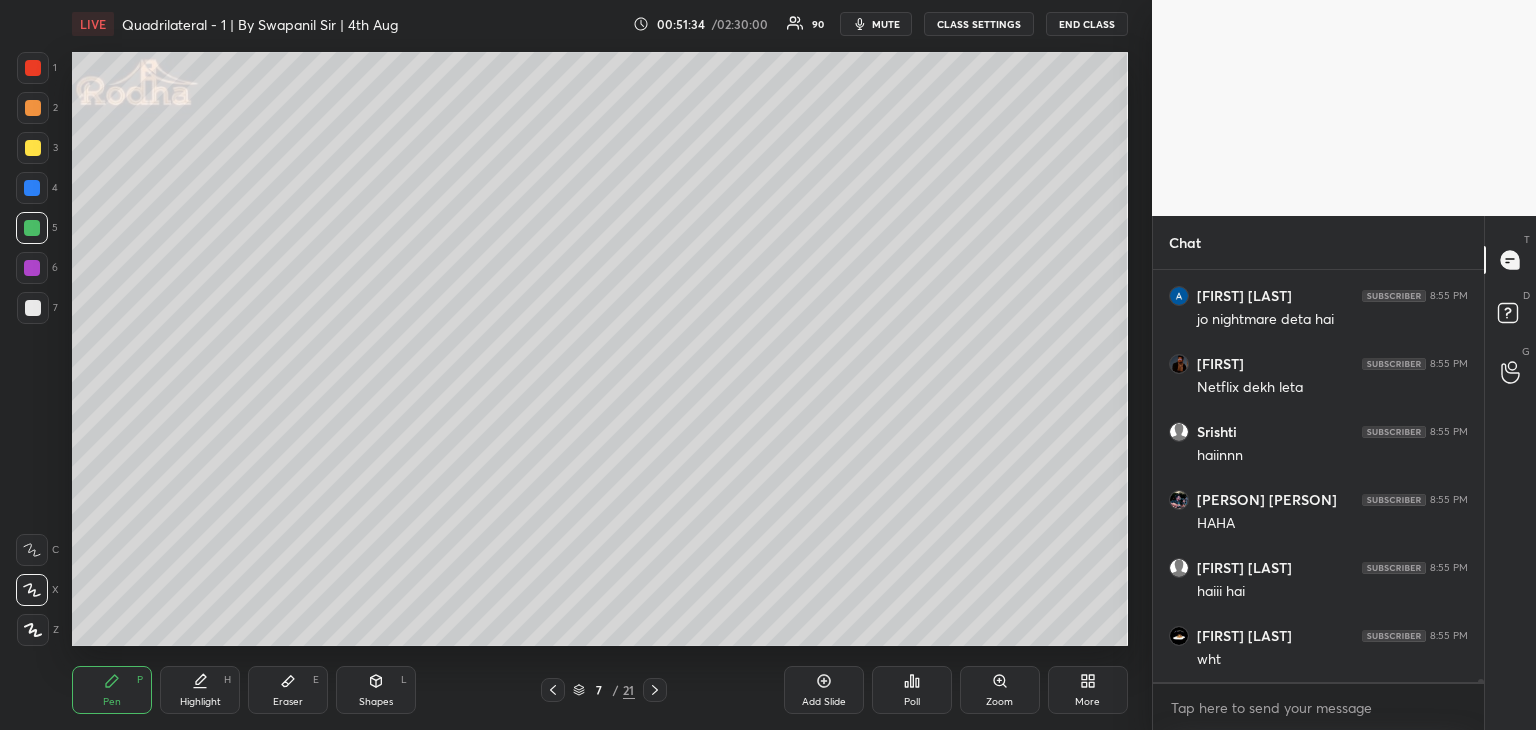scroll, scrollTop: 55602, scrollLeft: 0, axis: vertical 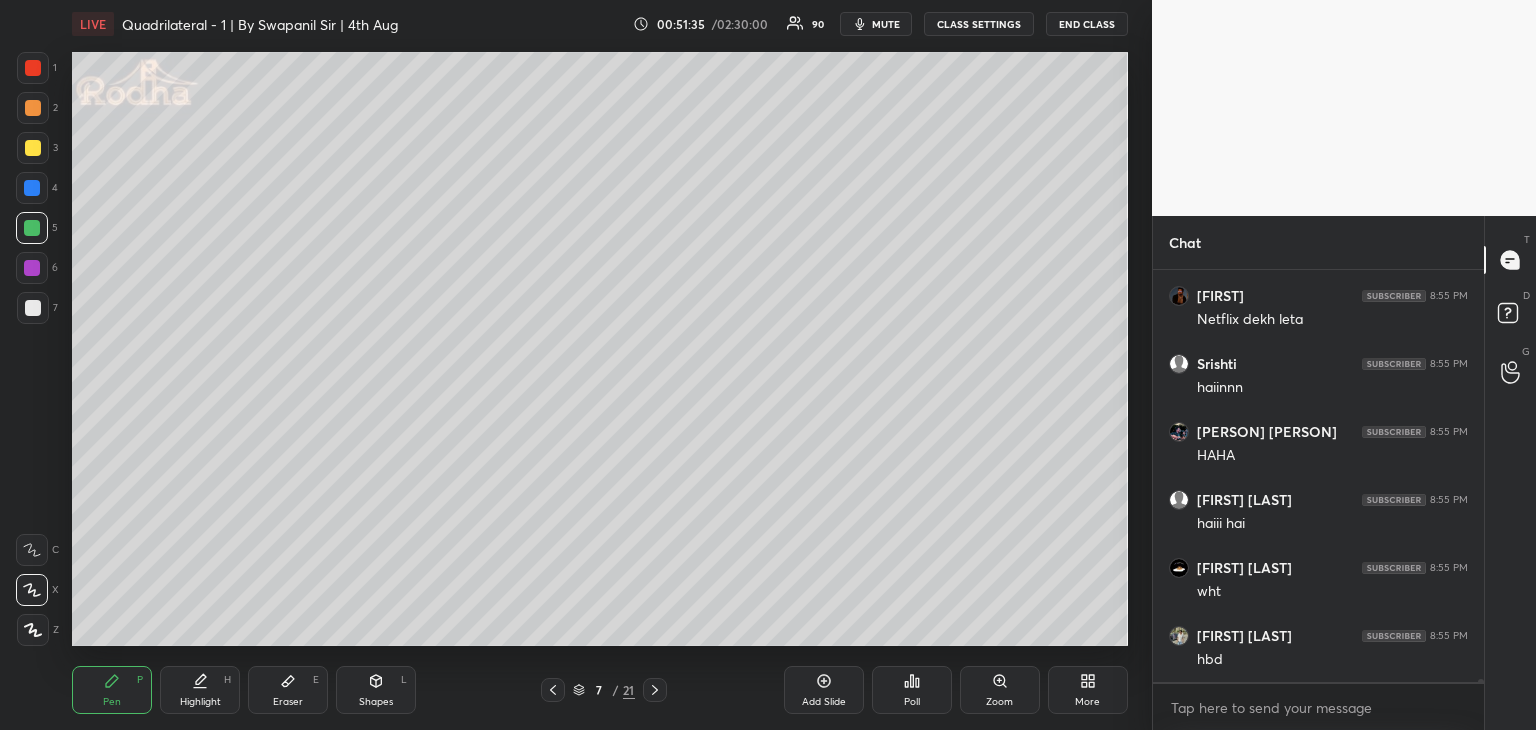 drag, startPoint x: 300, startPoint y: 690, endPoint x: 321, endPoint y: 677, distance: 24.698177 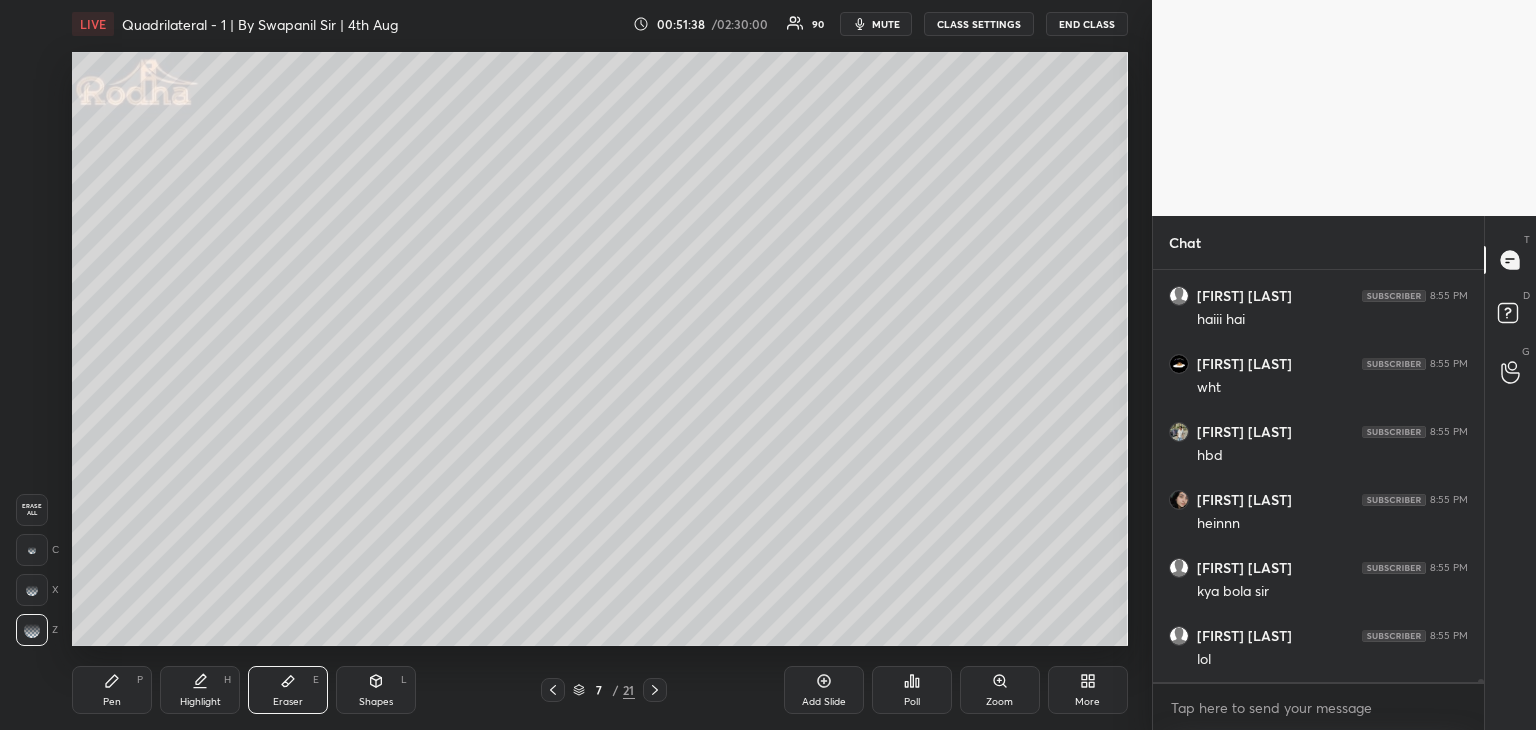 scroll, scrollTop: 55874, scrollLeft: 0, axis: vertical 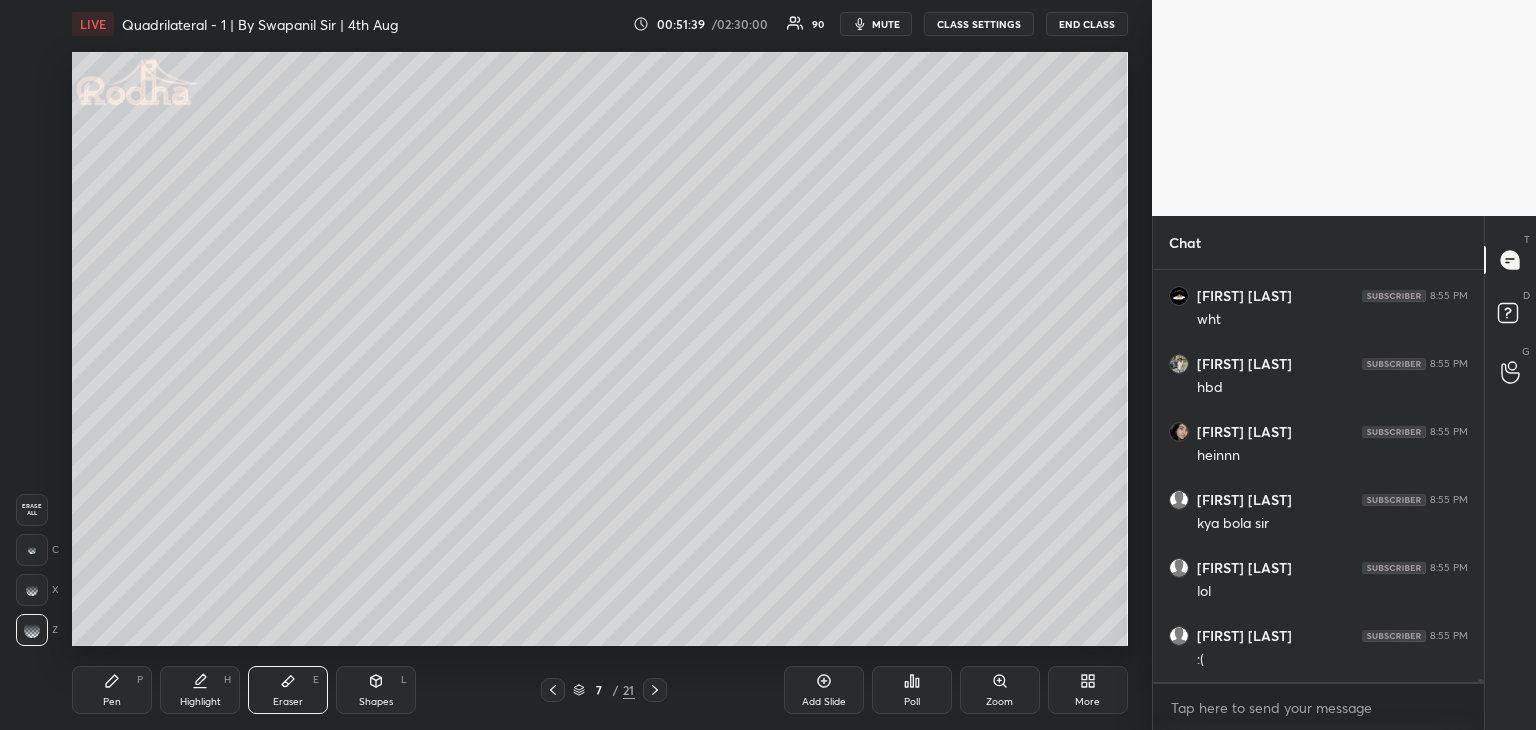 click 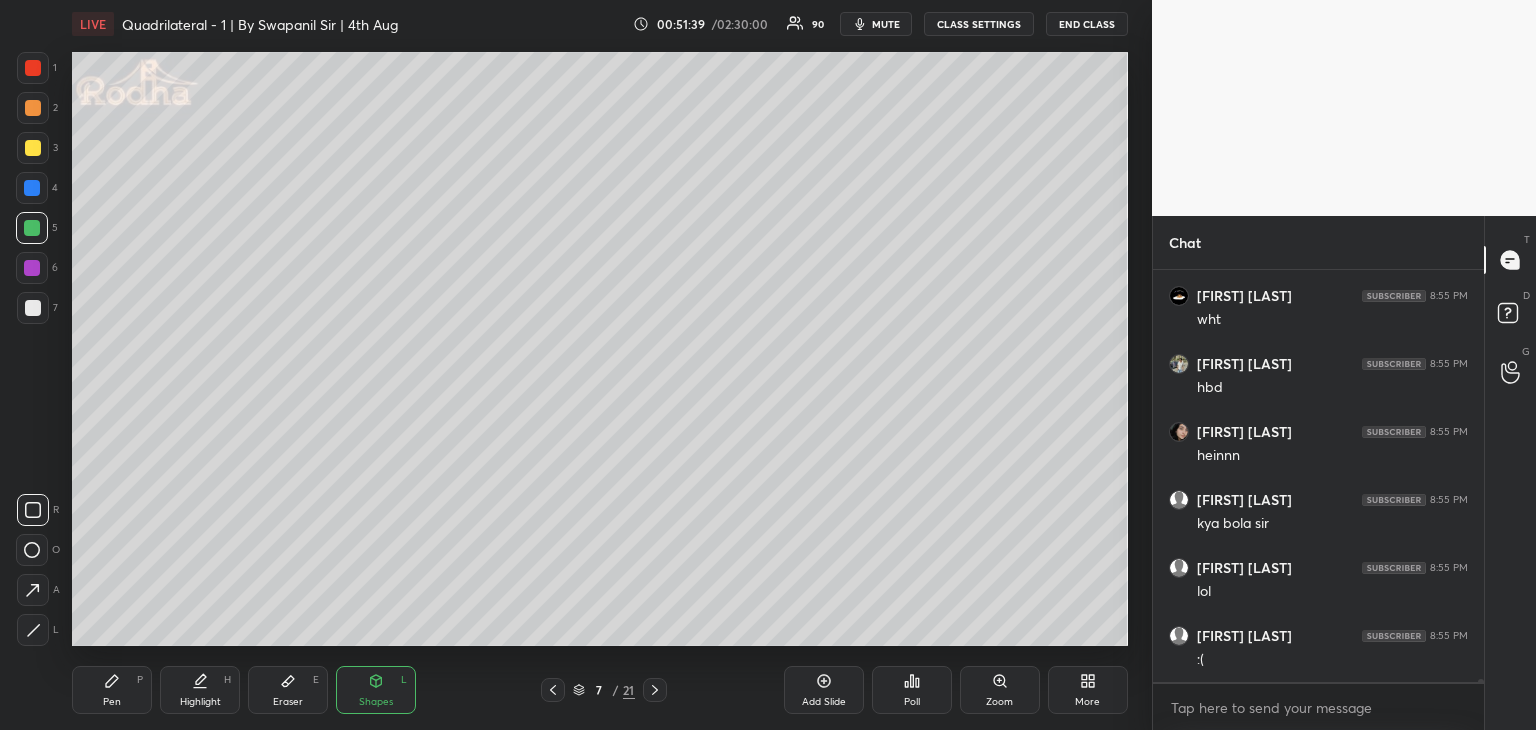 scroll, scrollTop: 55942, scrollLeft: 0, axis: vertical 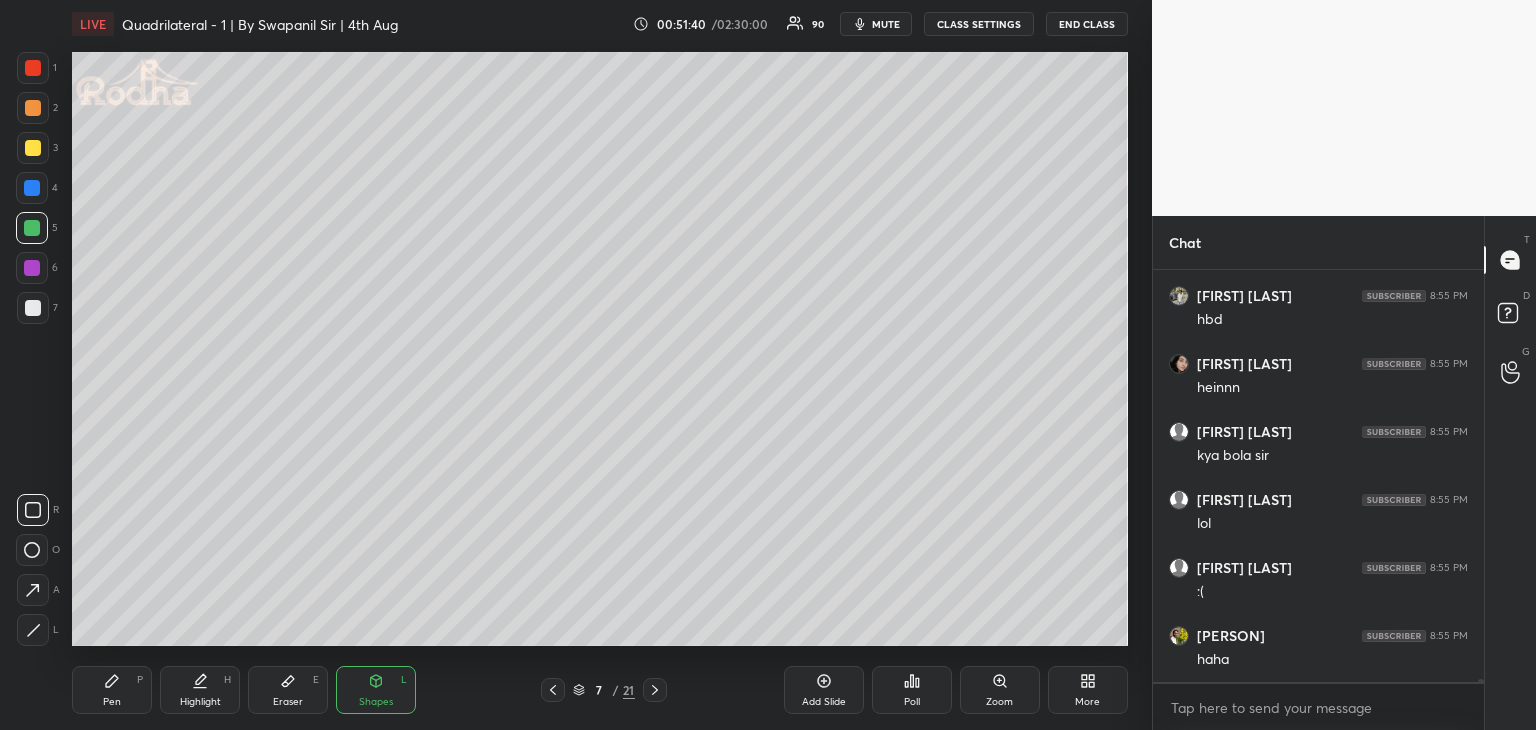 click 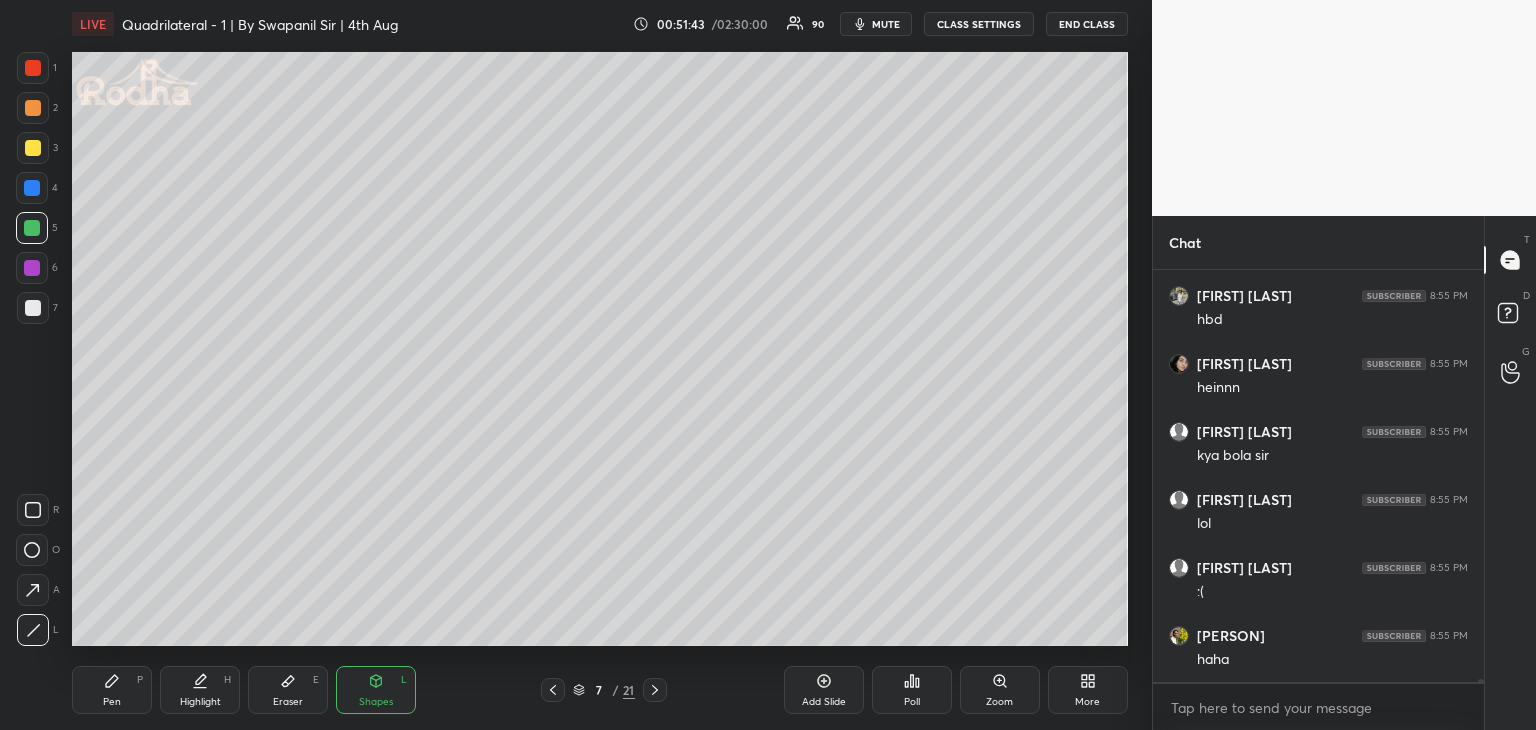 drag, startPoint x: 30, startPoint y: 306, endPoint x: 43, endPoint y: 295, distance: 17.029387 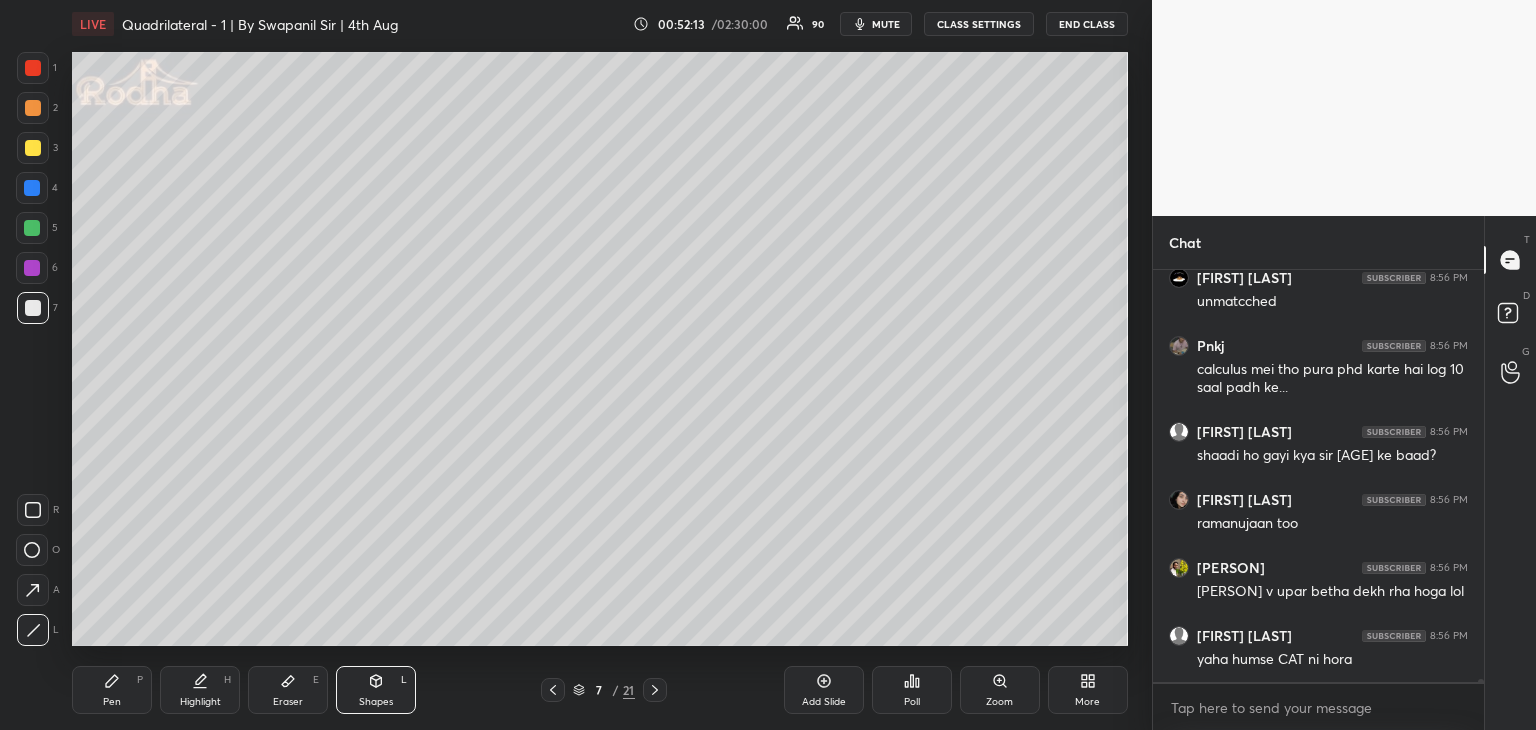 scroll, scrollTop: 56660, scrollLeft: 0, axis: vertical 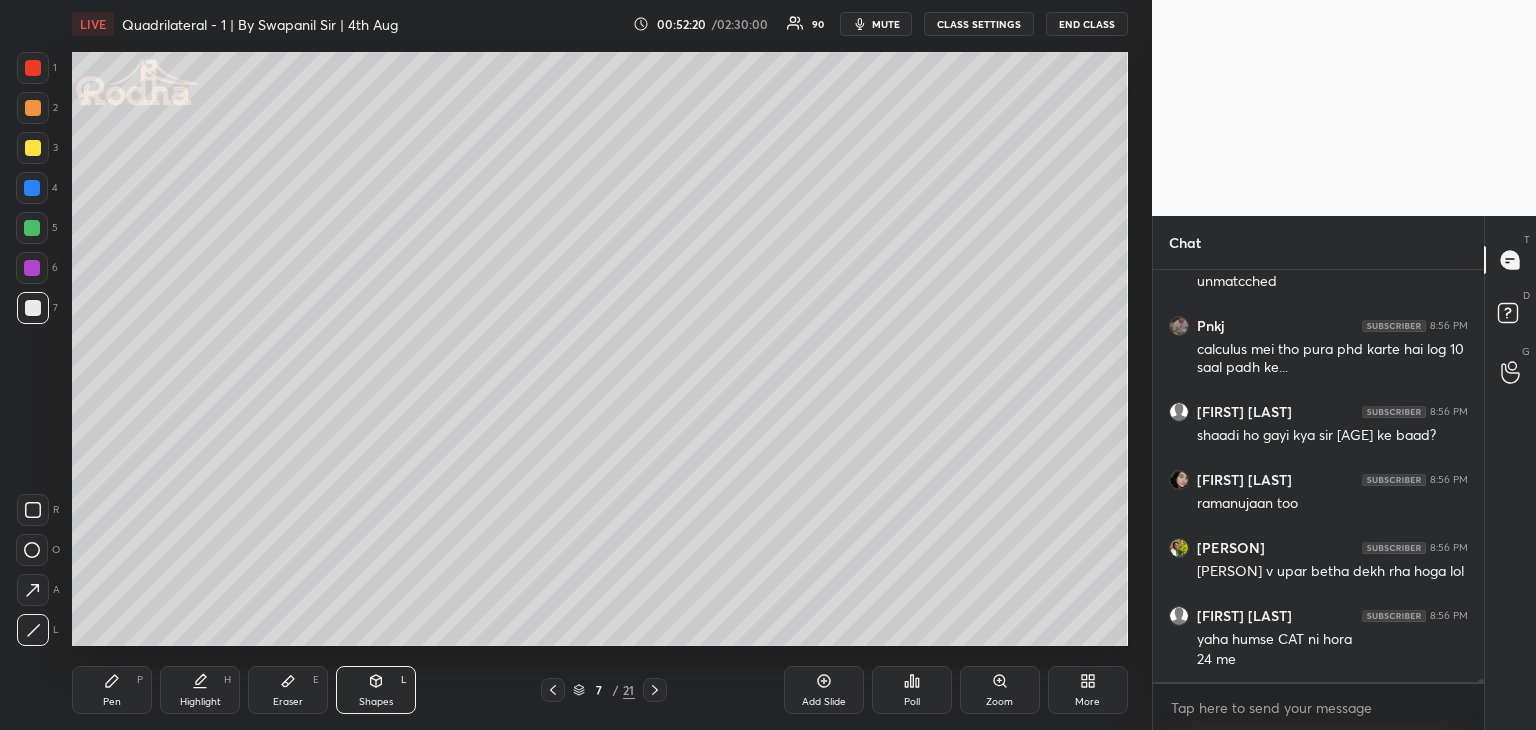 drag, startPoint x: 18, startPoint y: 596, endPoint x: 52, endPoint y: 575, distance: 39.962482 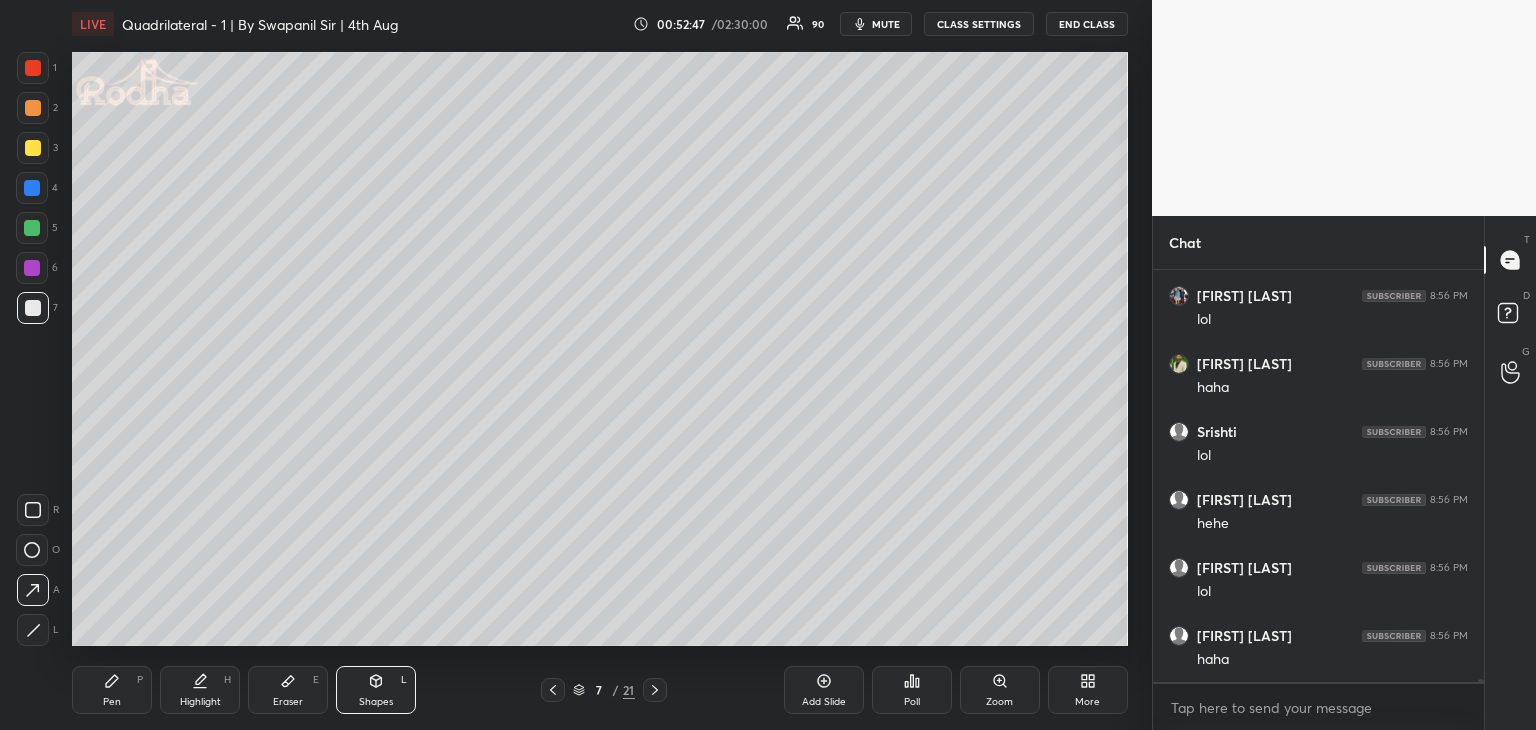 scroll, scrollTop: 57612, scrollLeft: 0, axis: vertical 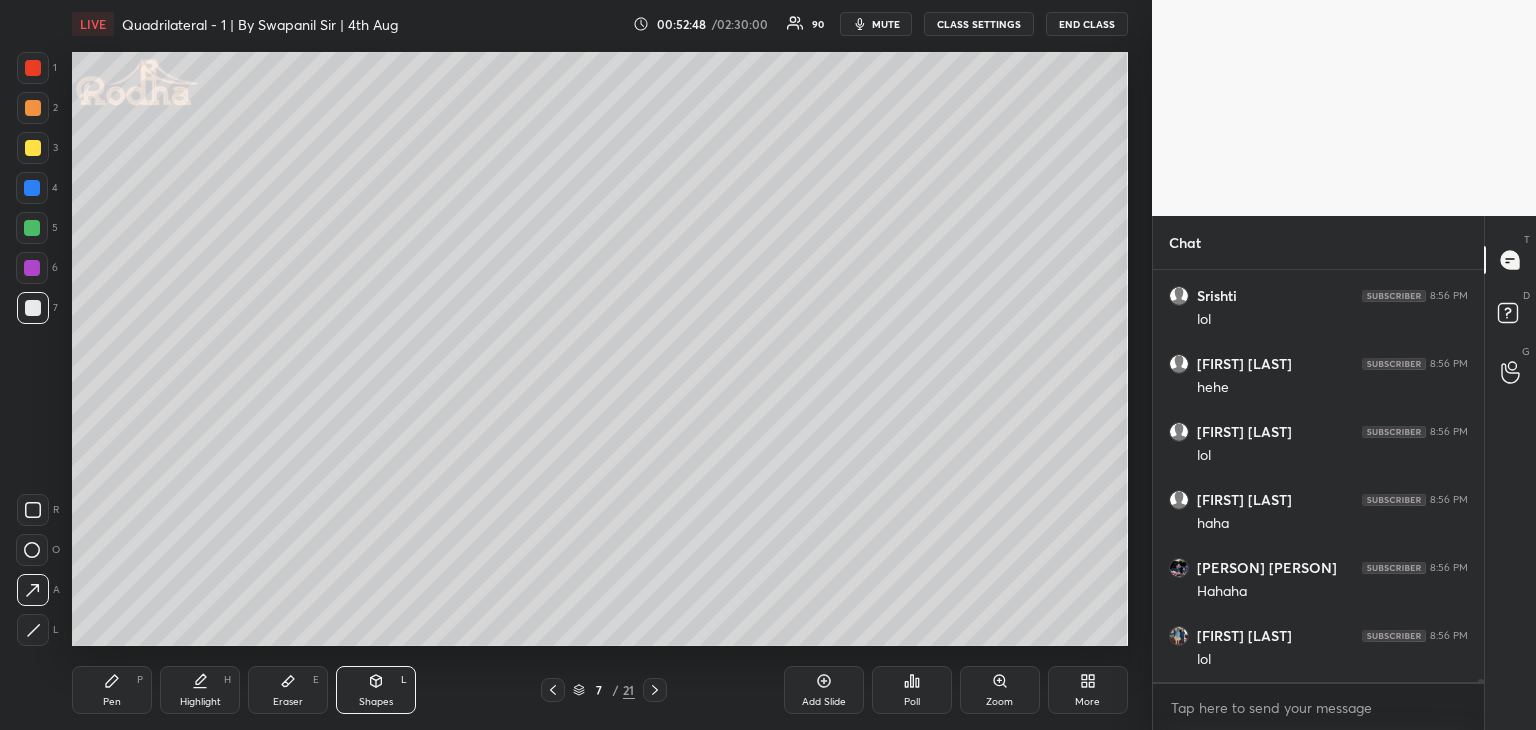 click 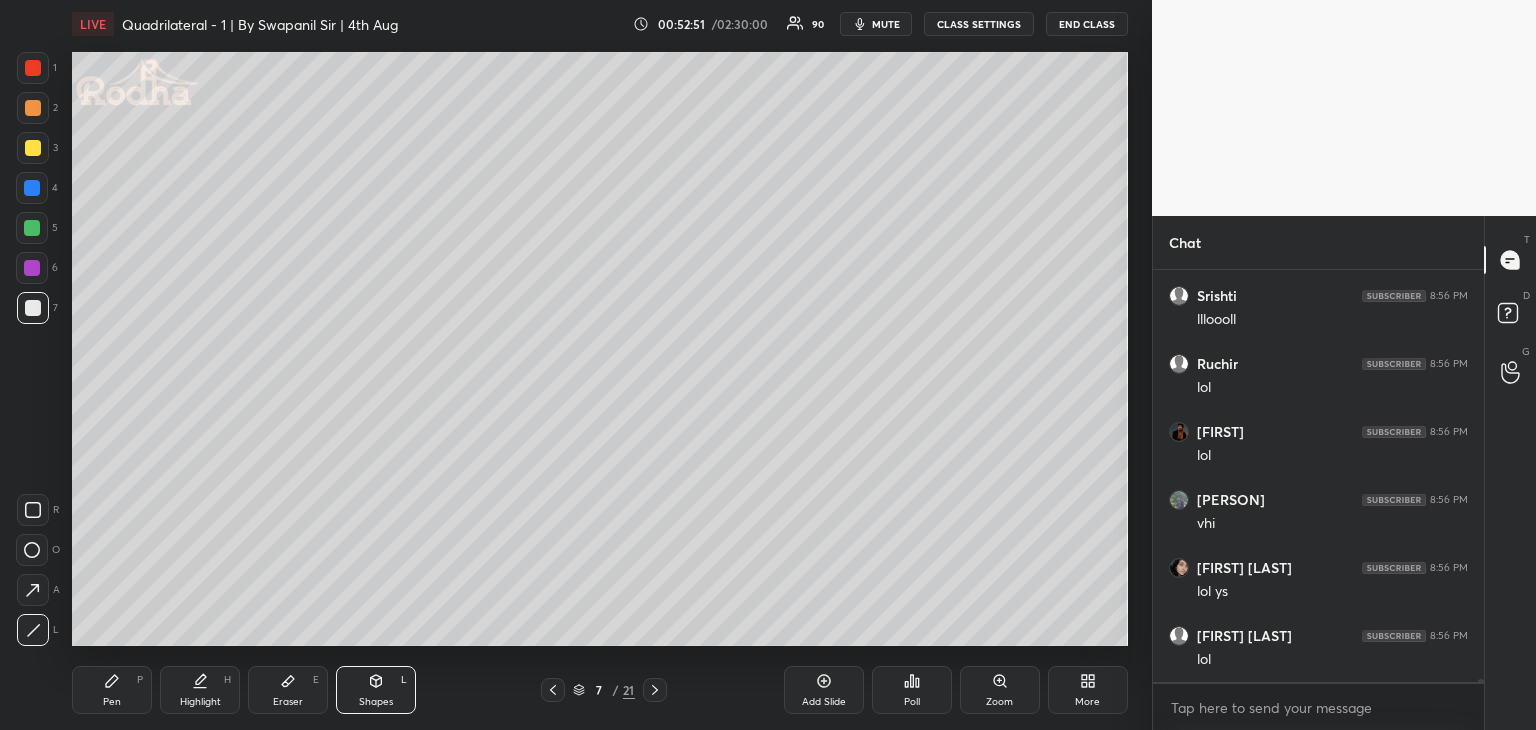 scroll, scrollTop: 58156, scrollLeft: 0, axis: vertical 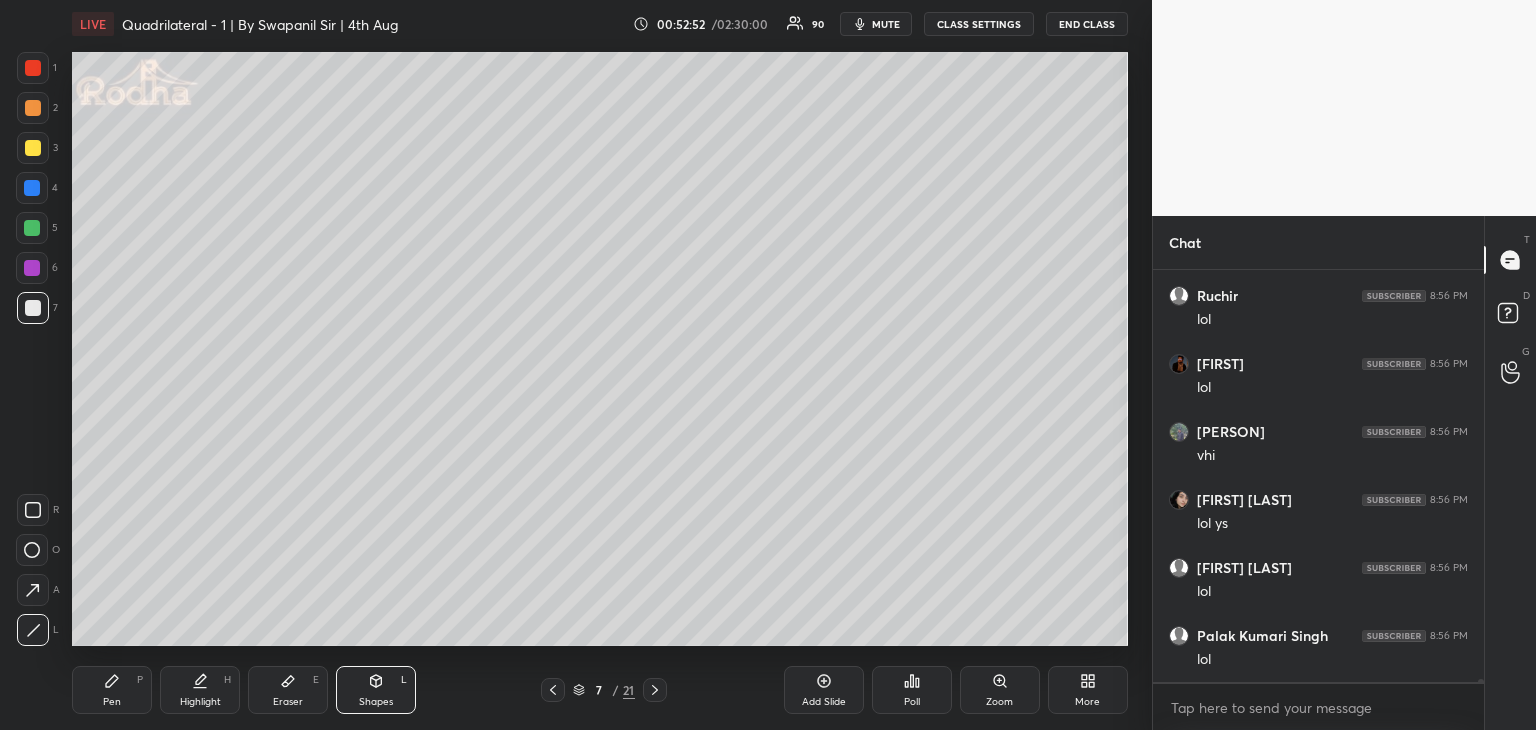 click at bounding box center [32, 228] 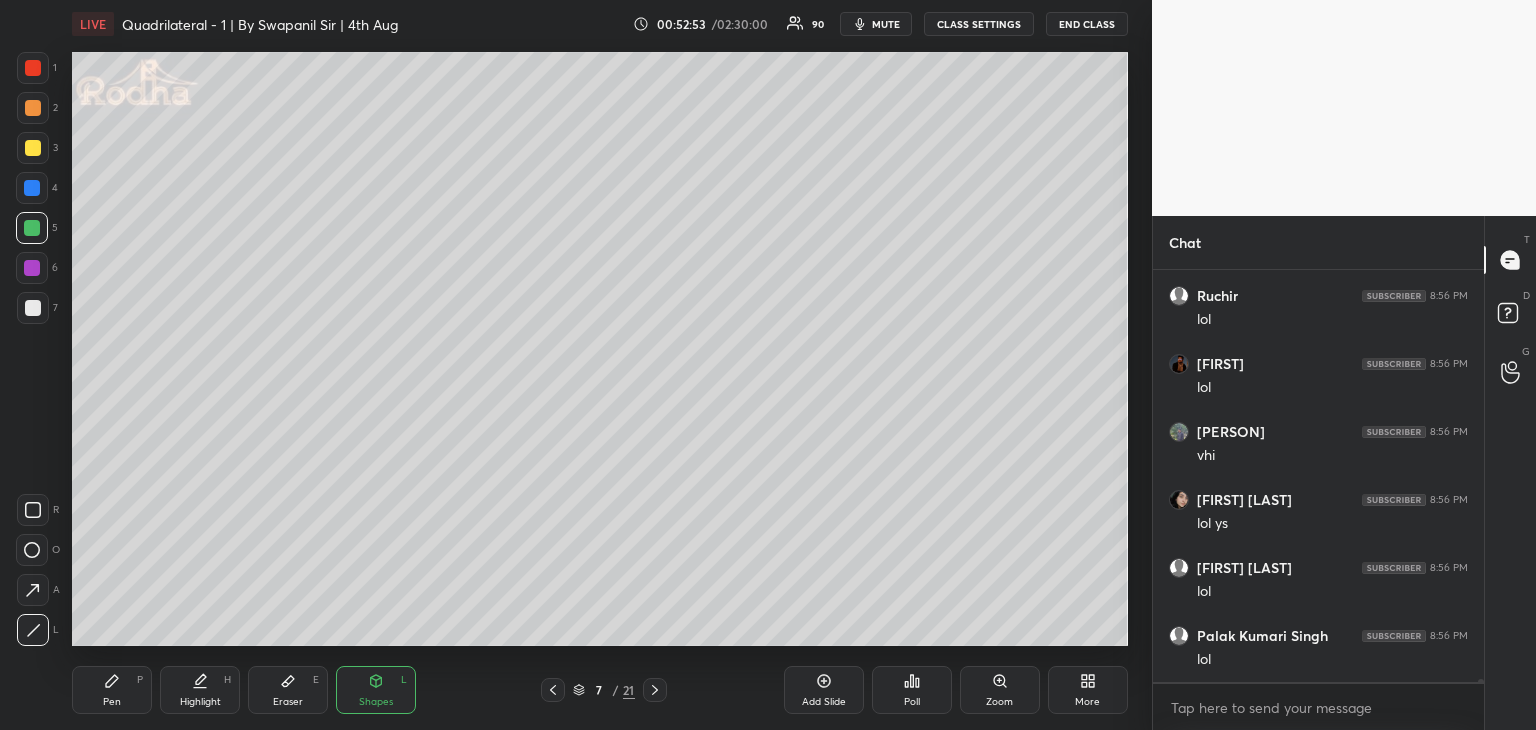 drag, startPoint x: 119, startPoint y: 697, endPoint x: 133, endPoint y: 692, distance: 14.866069 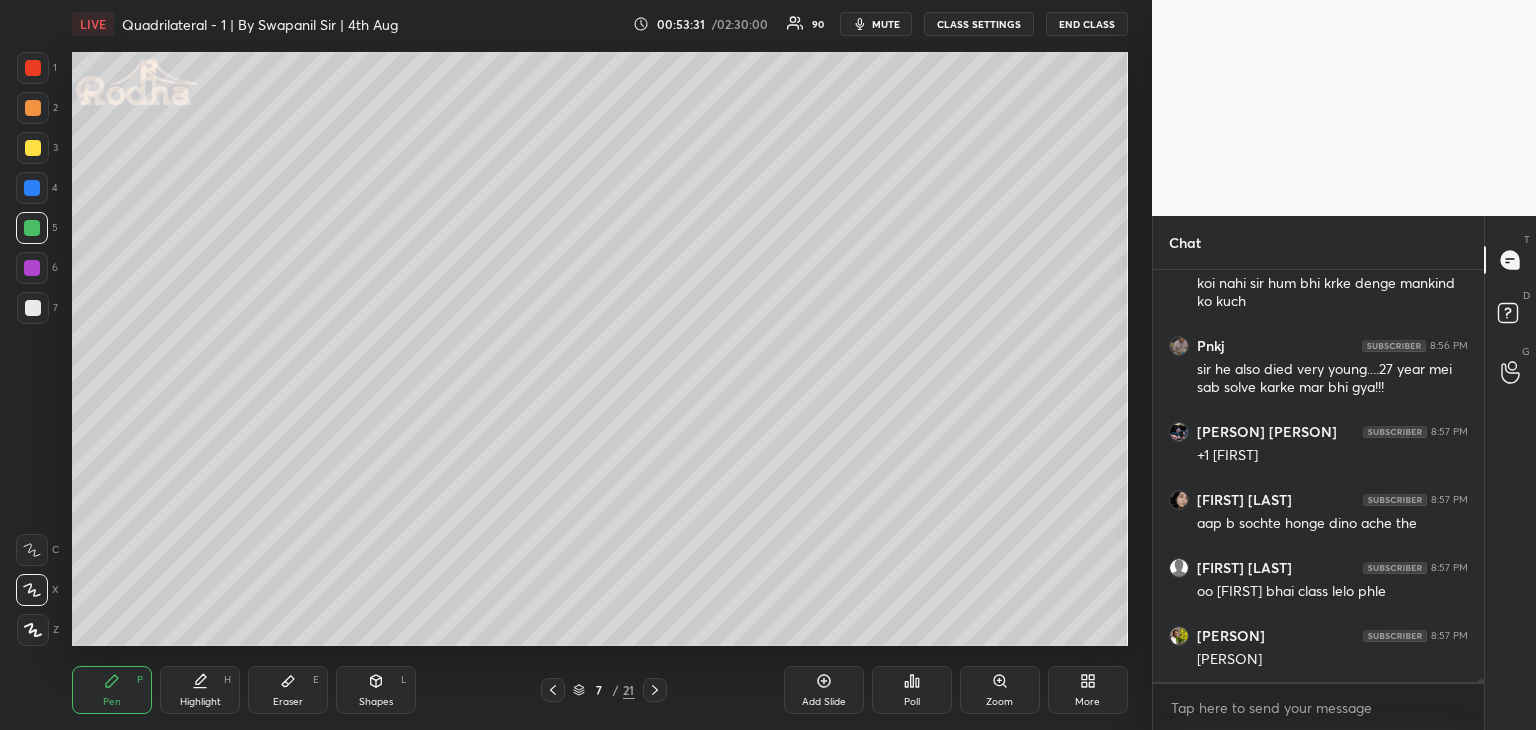 scroll, scrollTop: 58872, scrollLeft: 0, axis: vertical 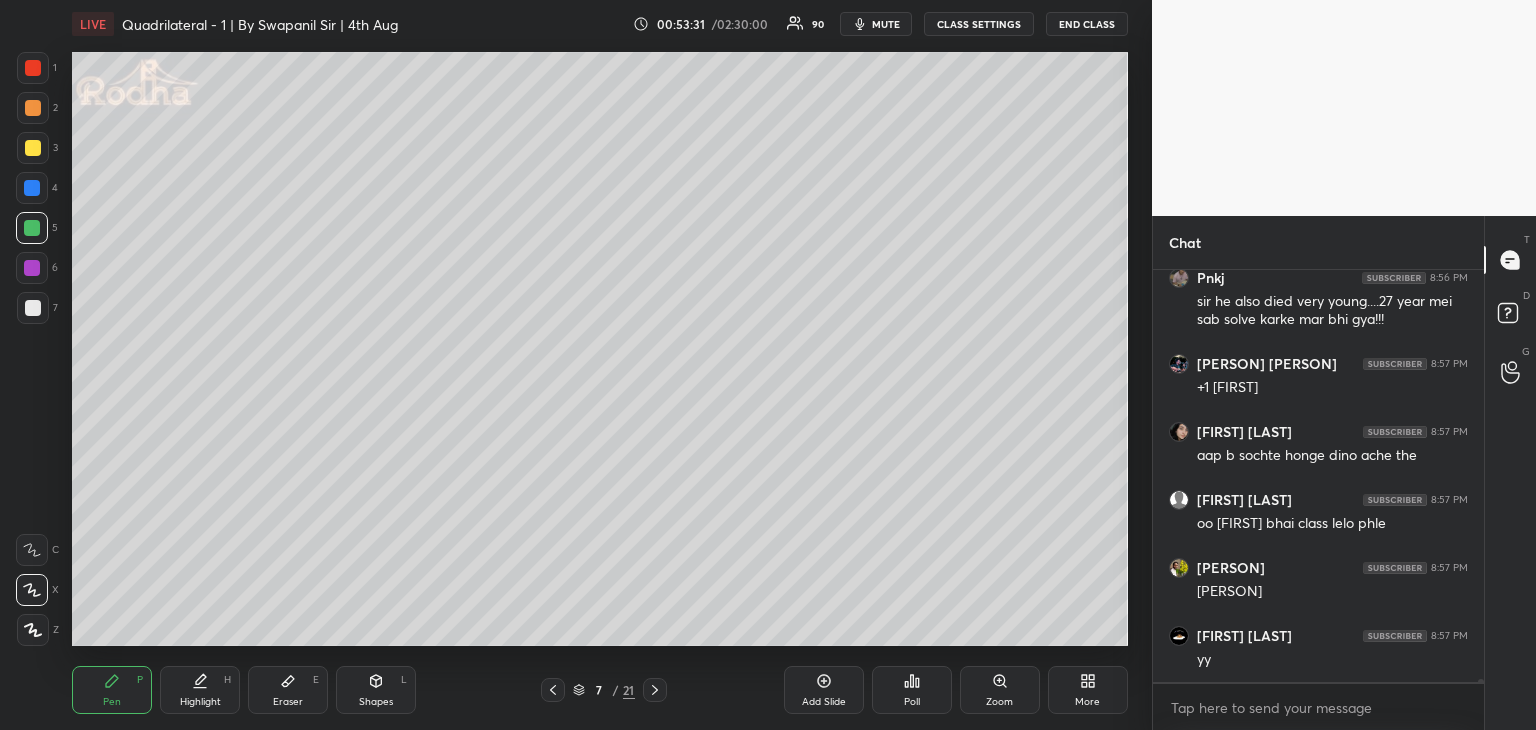 click on "Shapes L" at bounding box center (376, 690) 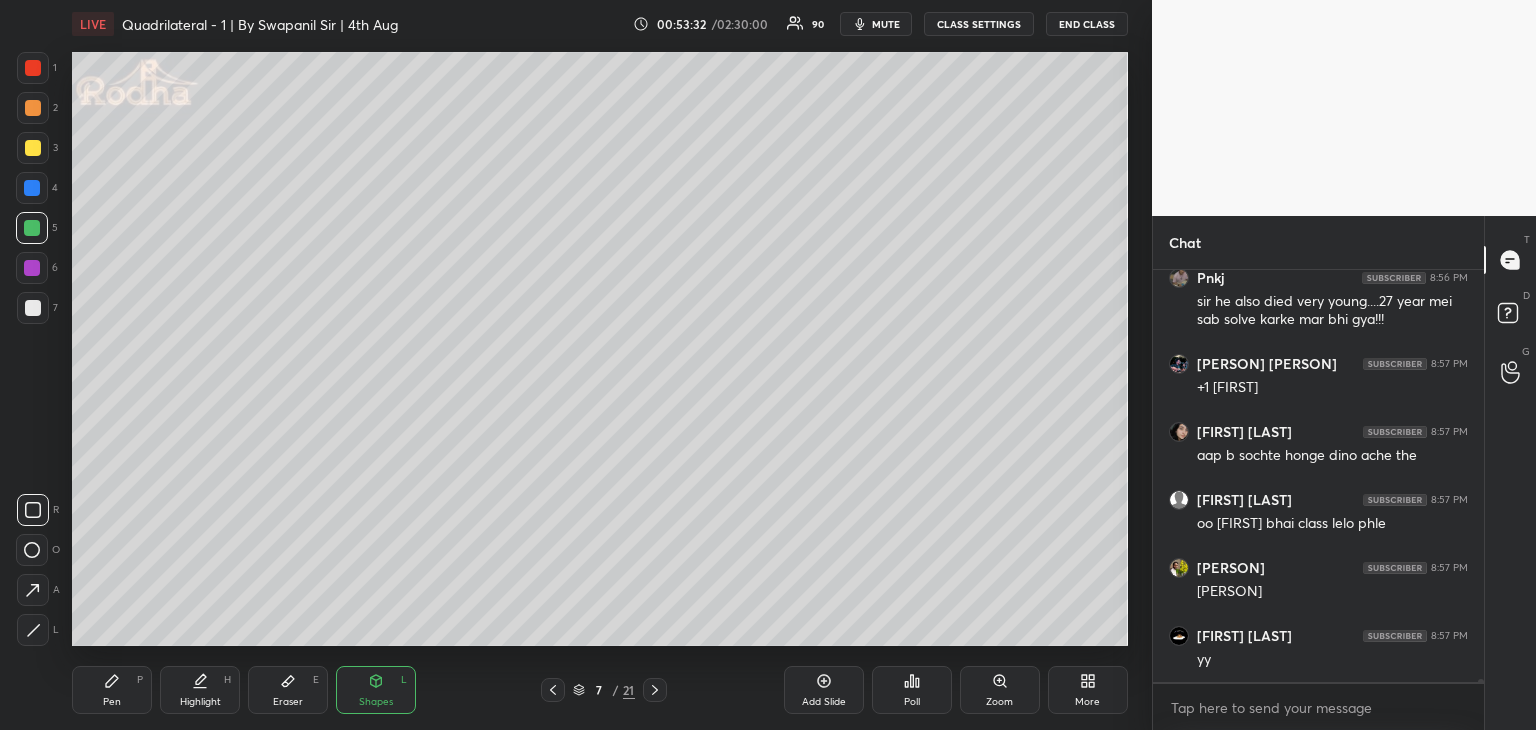 click 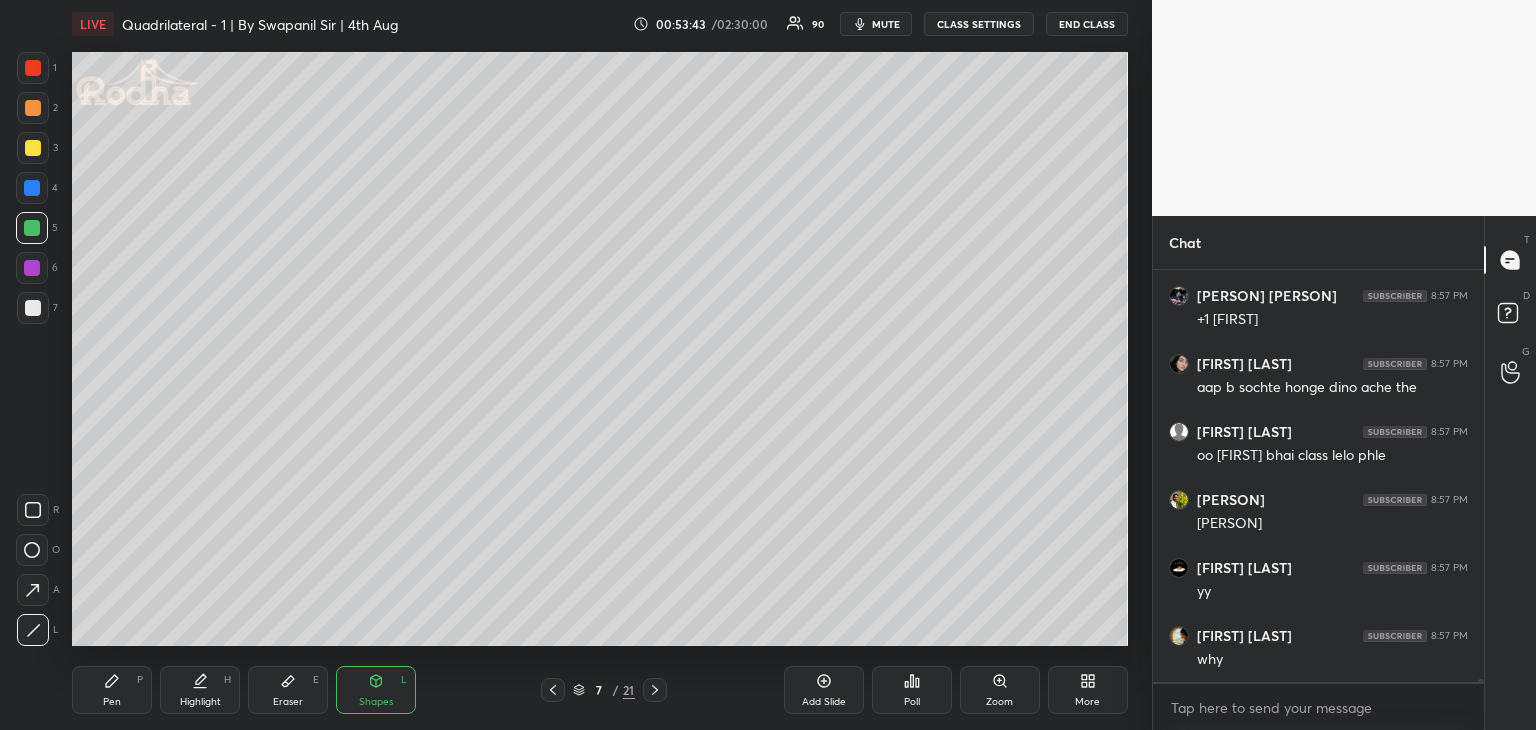 scroll, scrollTop: 59008, scrollLeft: 0, axis: vertical 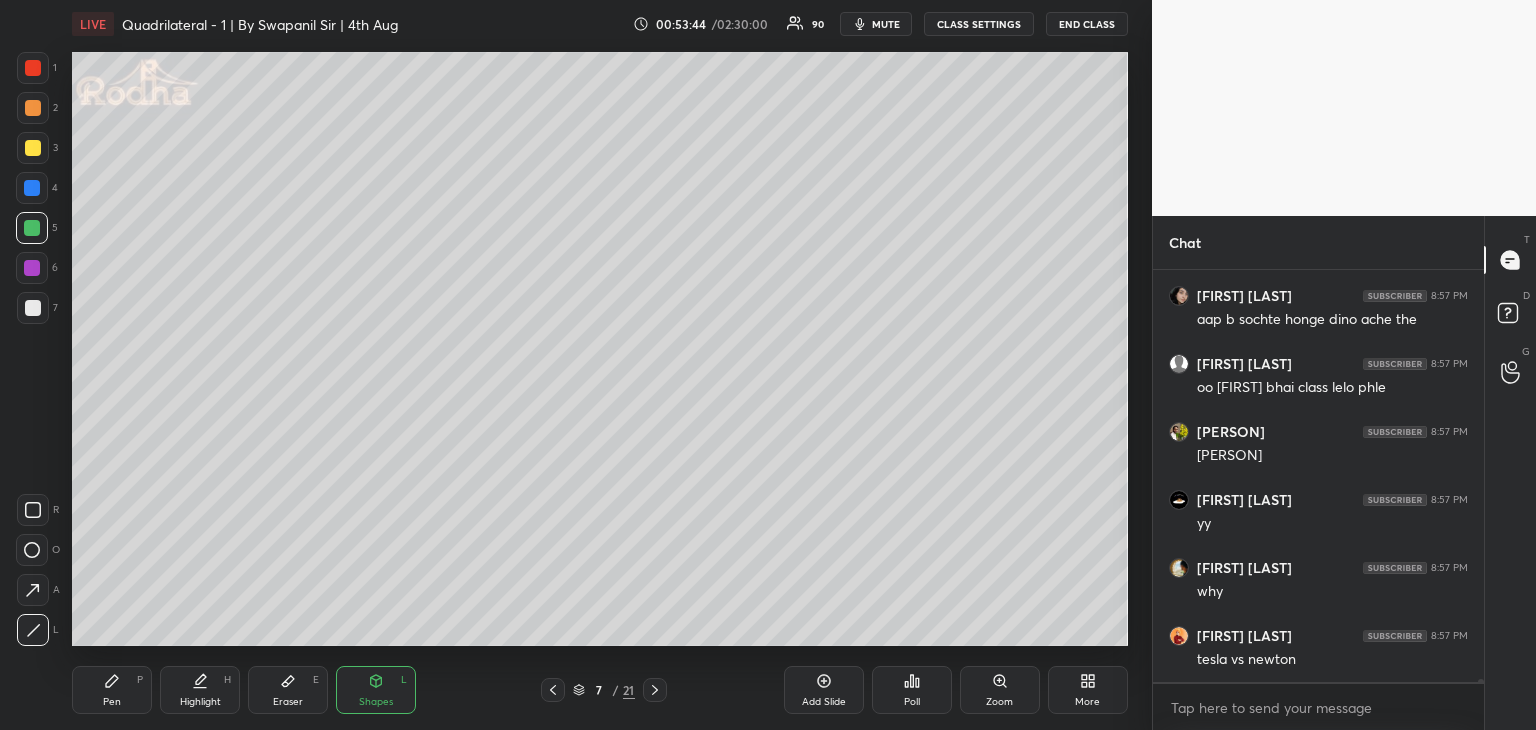 click on "Pen" at bounding box center [112, 702] 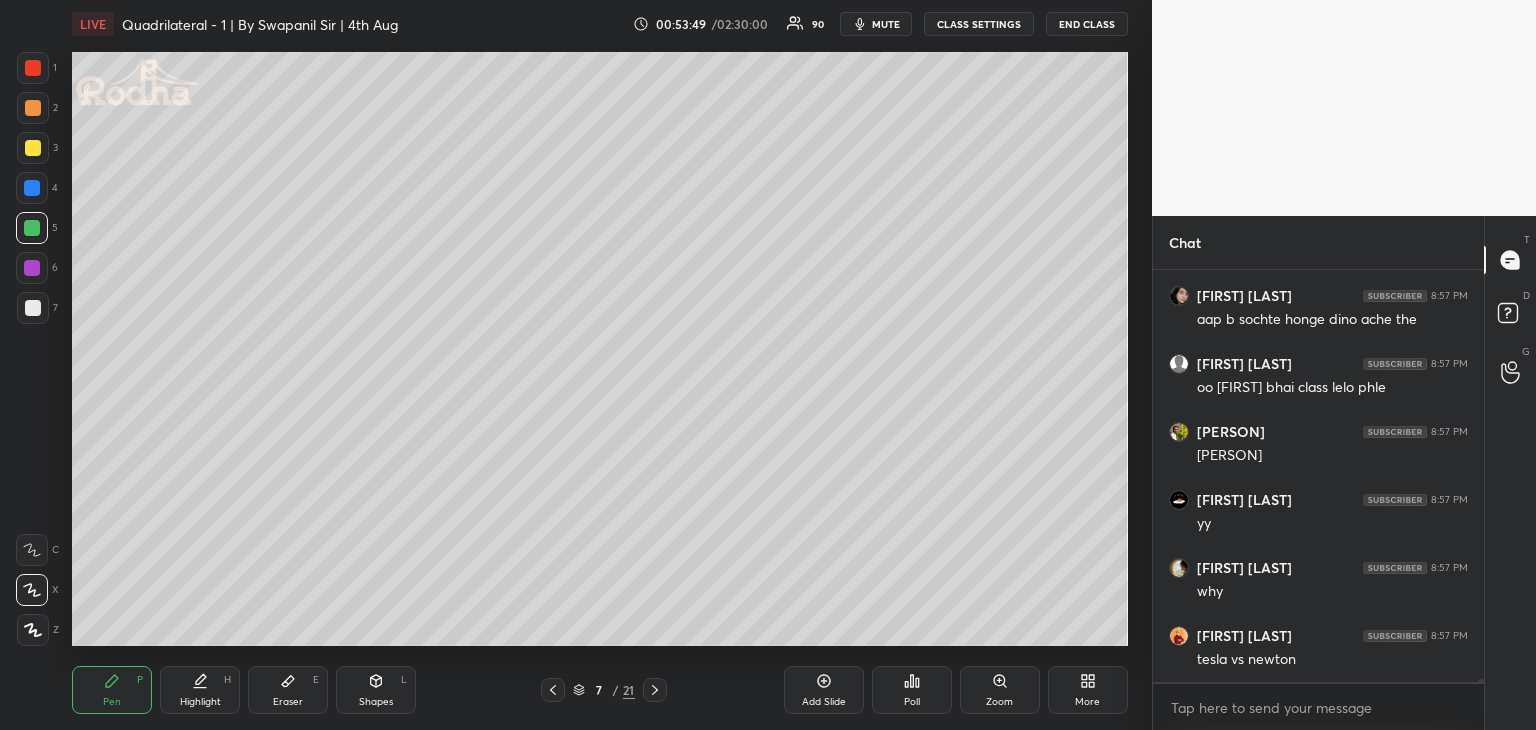 scroll, scrollTop: 59076, scrollLeft: 0, axis: vertical 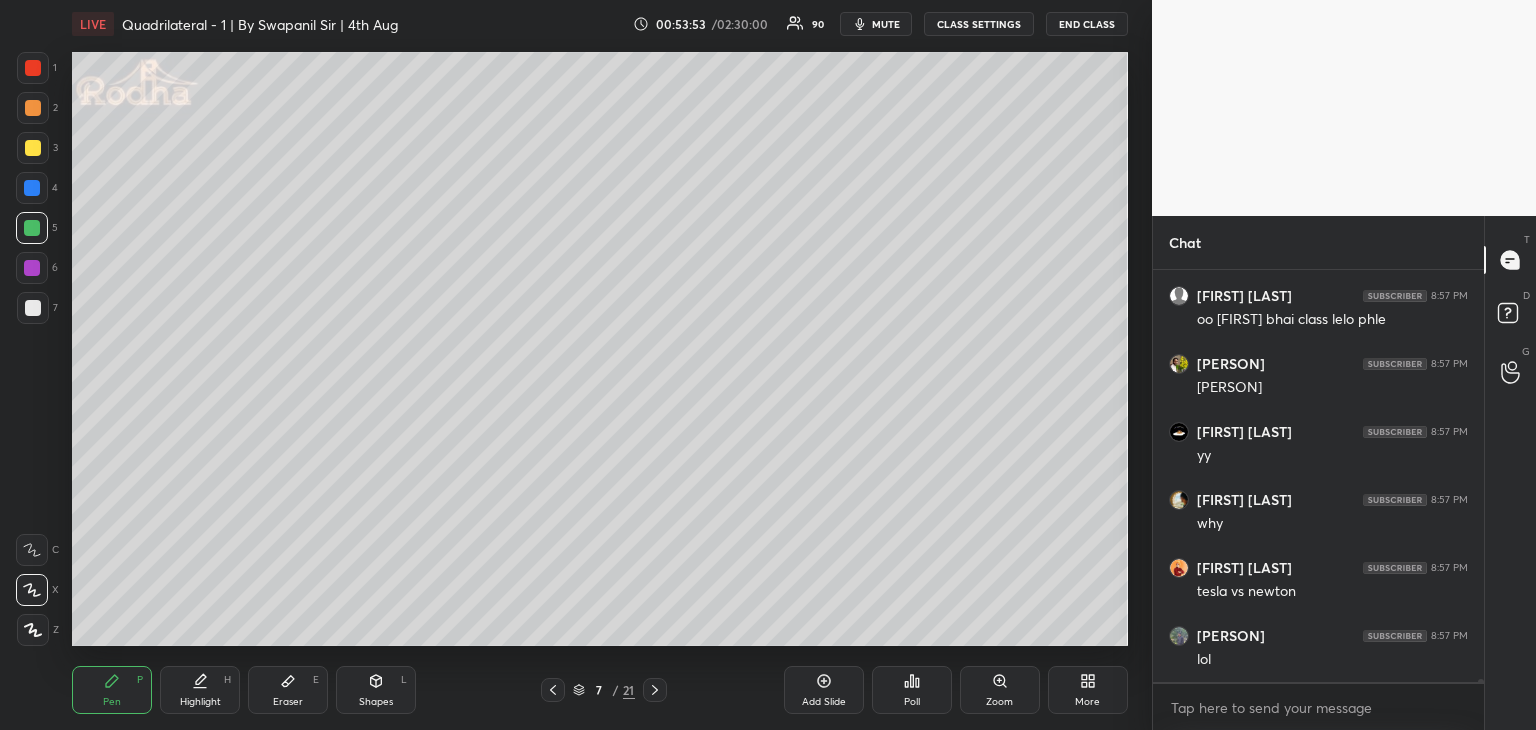 click on "Eraser" at bounding box center [288, 702] 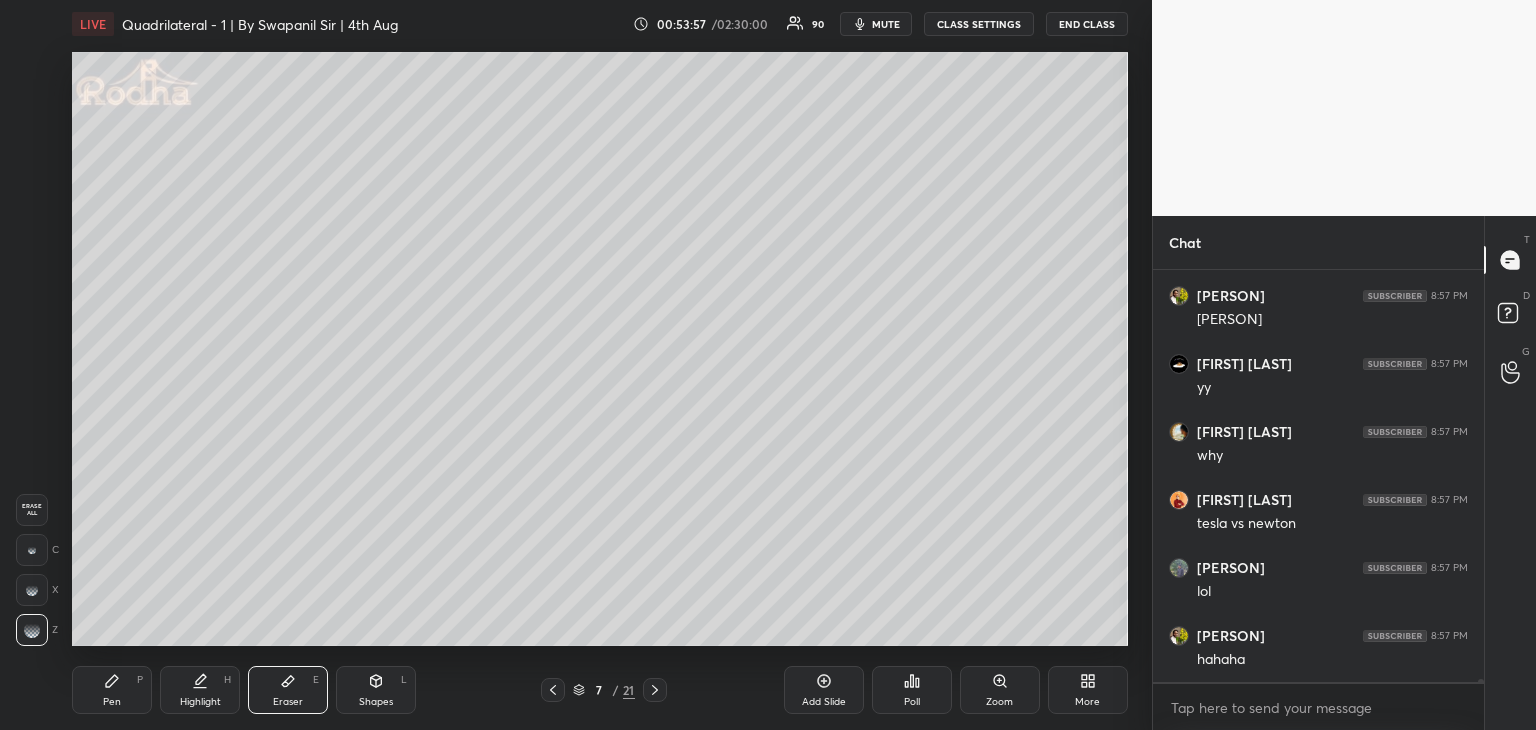 scroll, scrollTop: 59212, scrollLeft: 0, axis: vertical 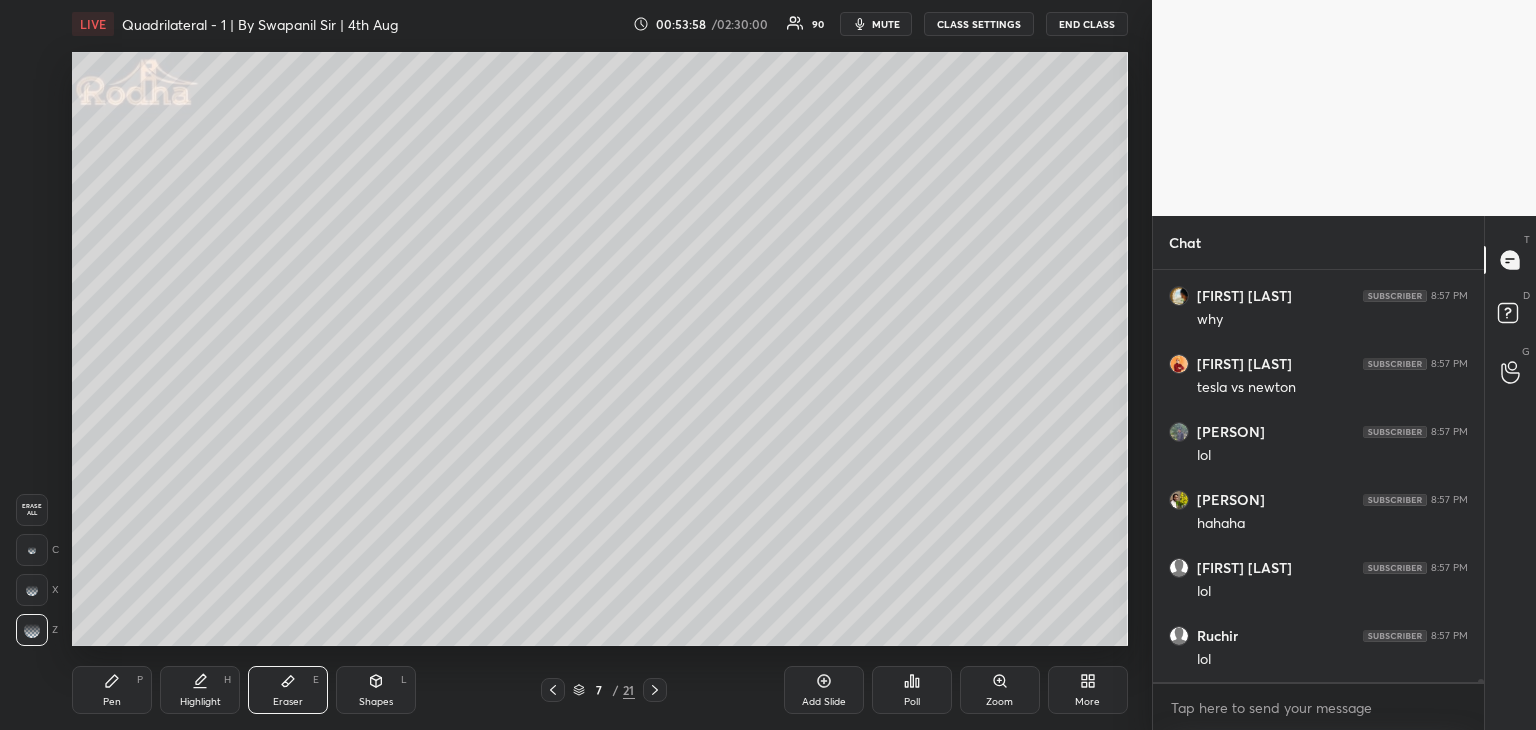 click on "Pen P" at bounding box center (112, 690) 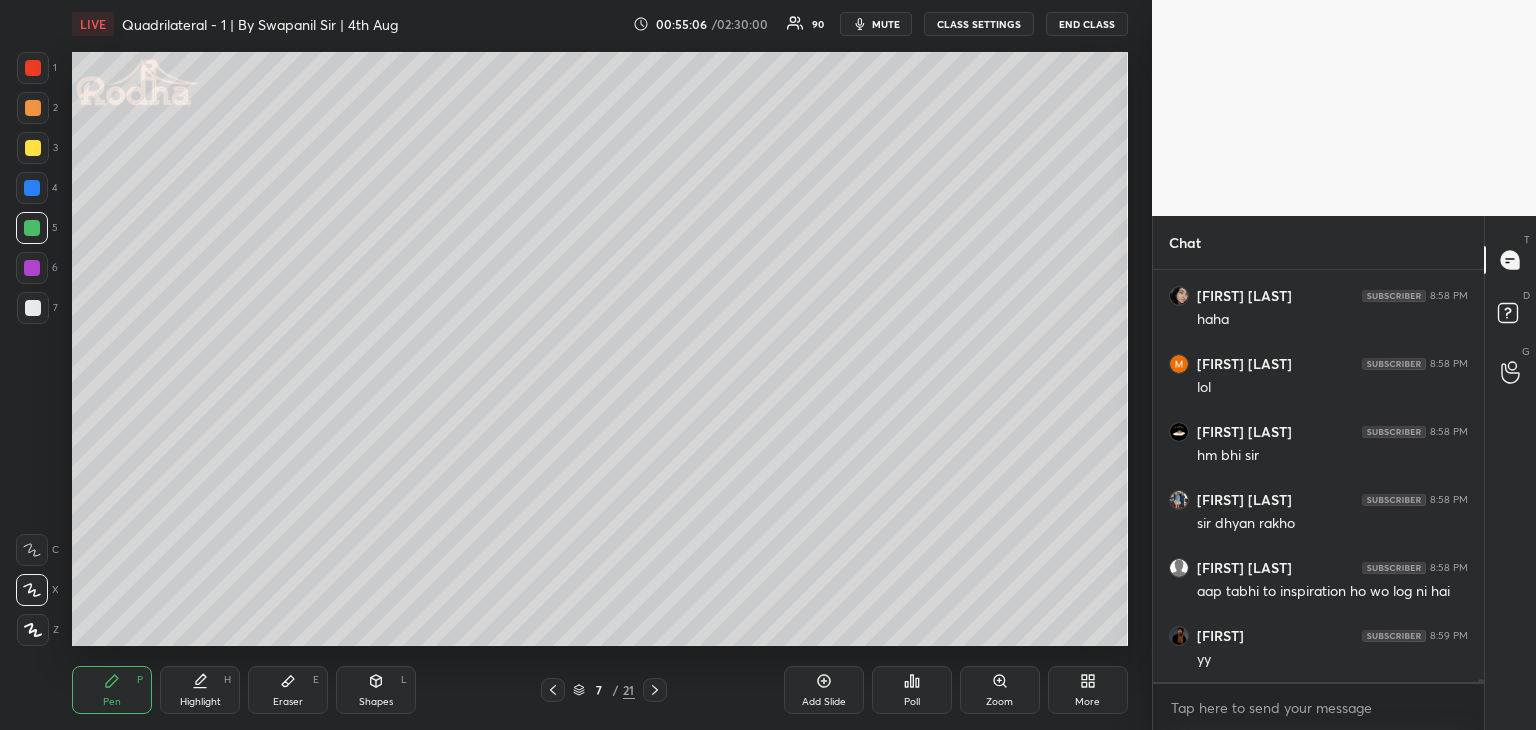 scroll, scrollTop: 60862, scrollLeft: 0, axis: vertical 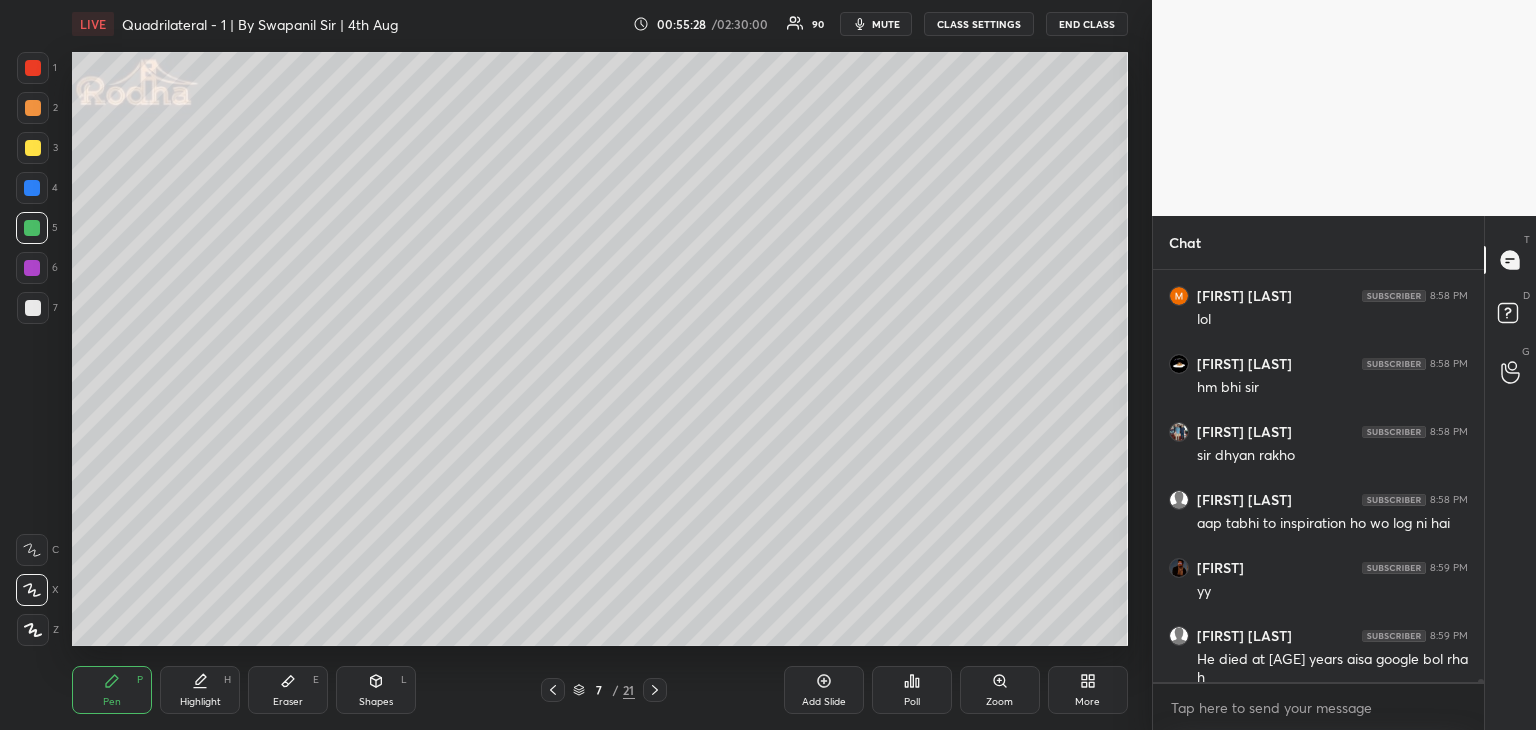 drag, startPoint x: 31, startPoint y: 69, endPoint x: 40, endPoint y: 87, distance: 20.12461 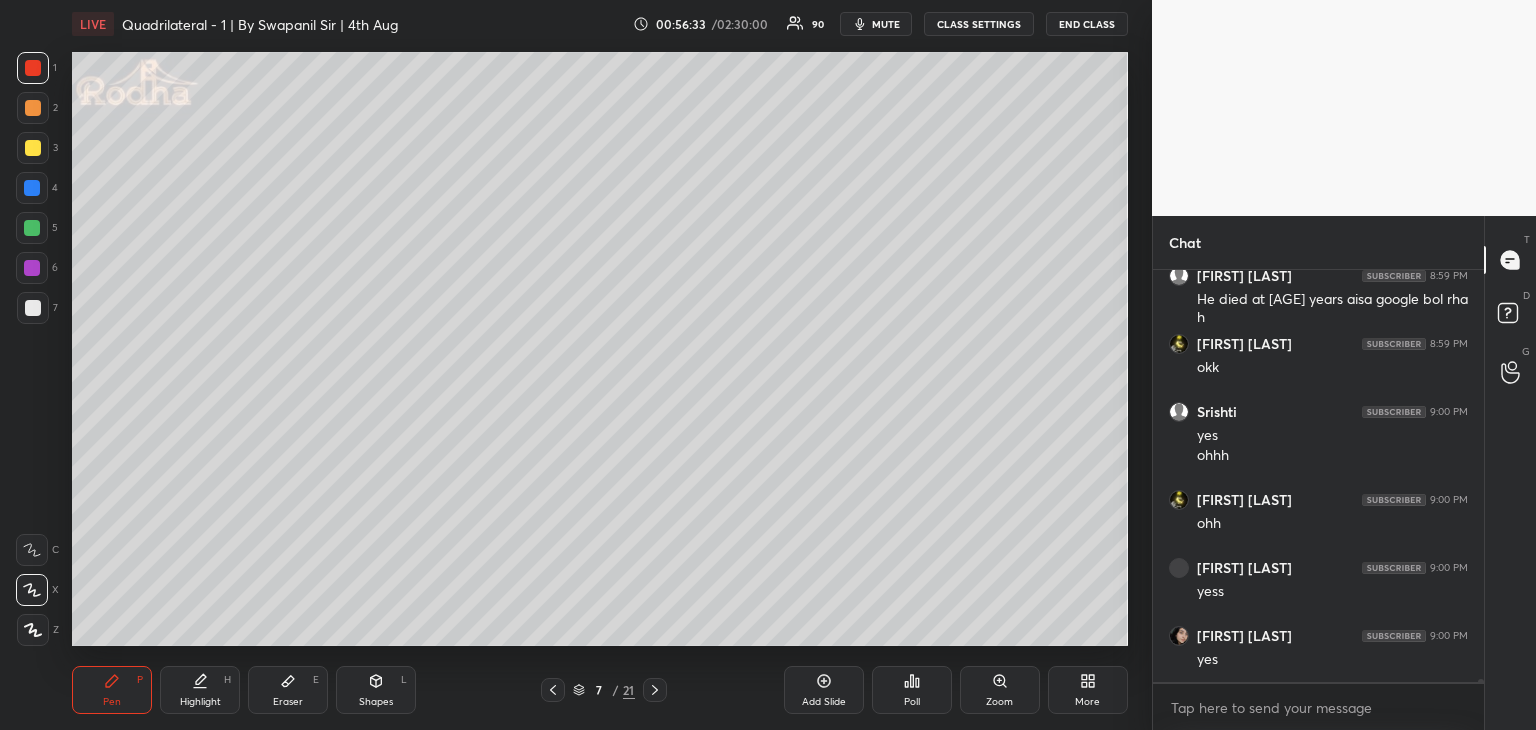 scroll, scrollTop: 61290, scrollLeft: 0, axis: vertical 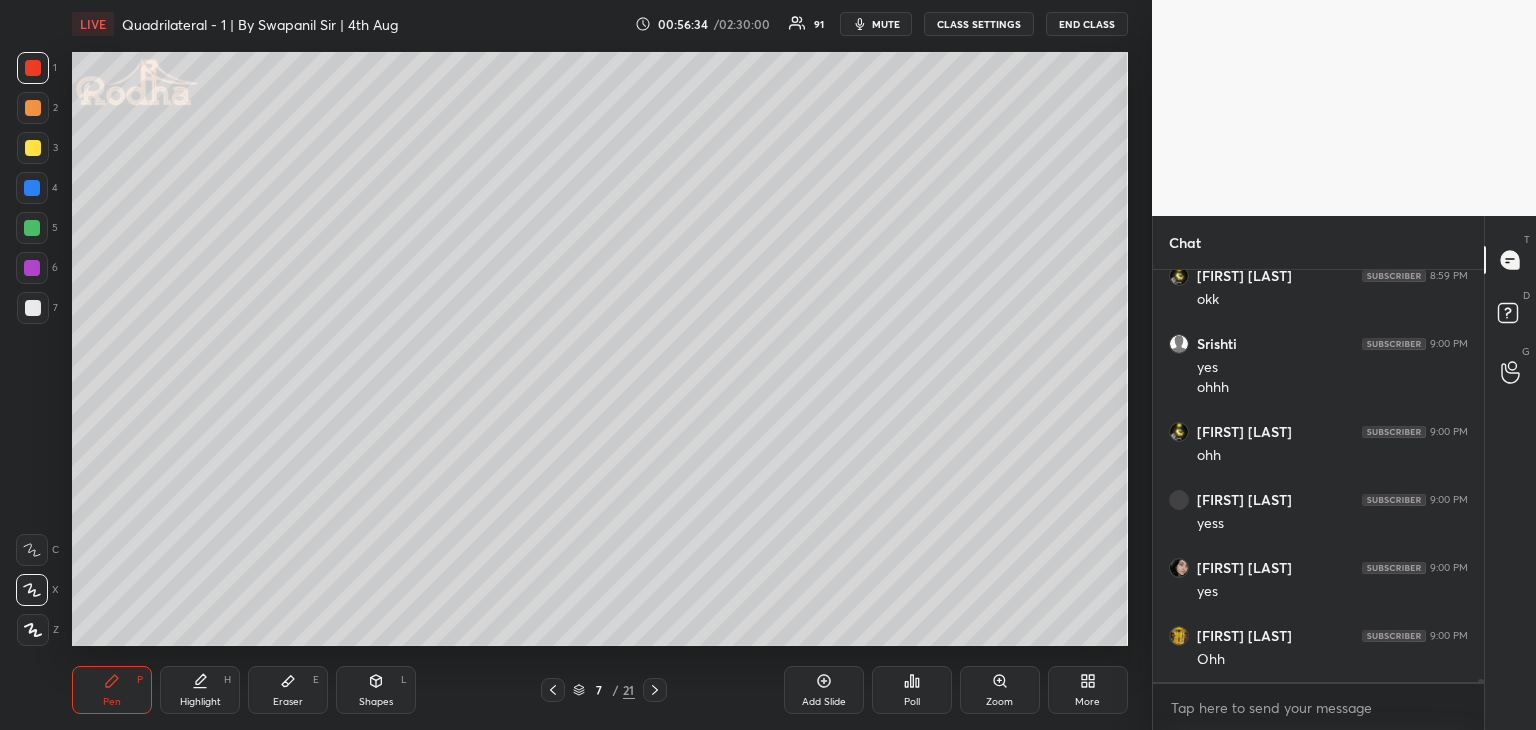 click on "Eraser E" at bounding box center [288, 690] 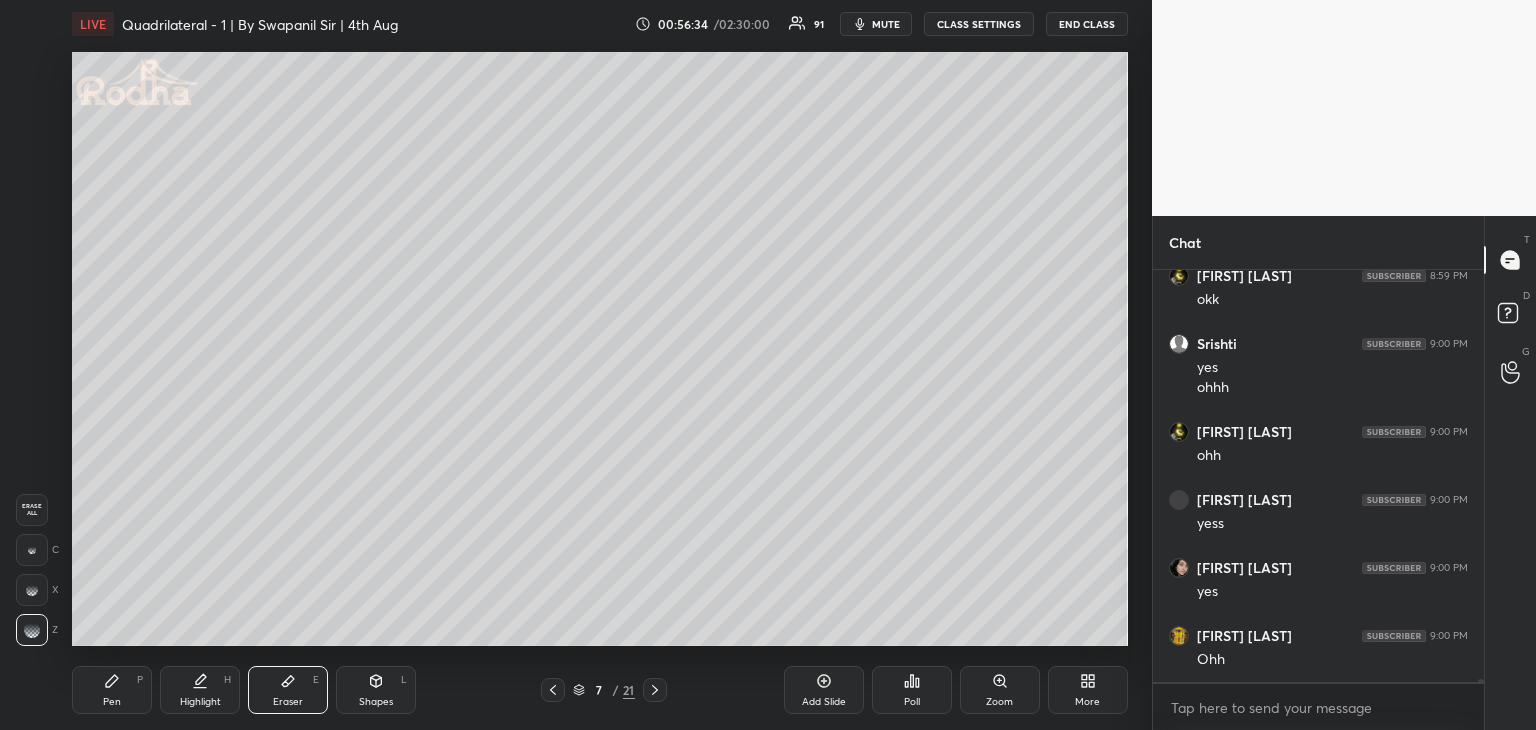 scroll, scrollTop: 61362, scrollLeft: 0, axis: vertical 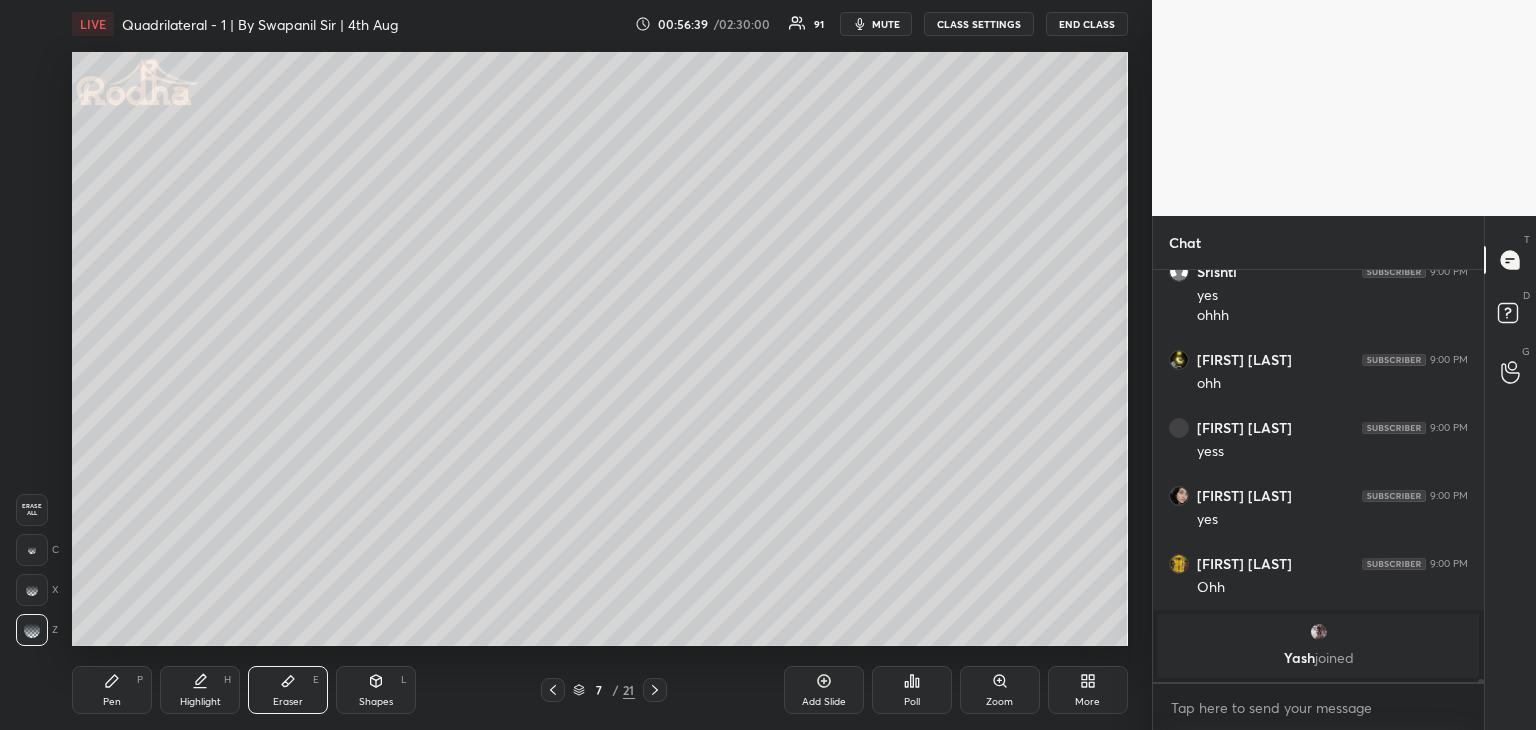 drag, startPoint x: 122, startPoint y: 688, endPoint x: 159, endPoint y: 653, distance: 50.931328 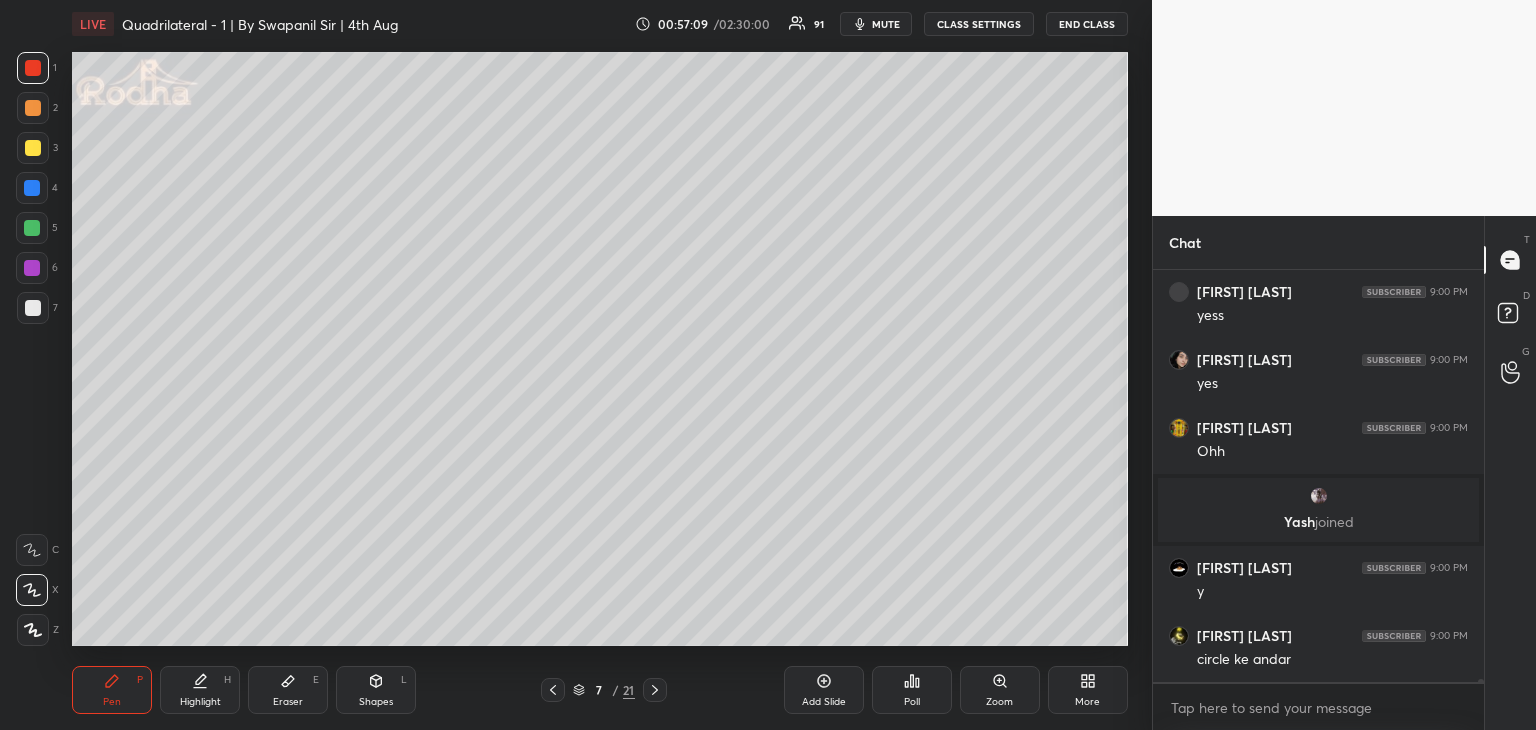 scroll, scrollTop: 57340, scrollLeft: 0, axis: vertical 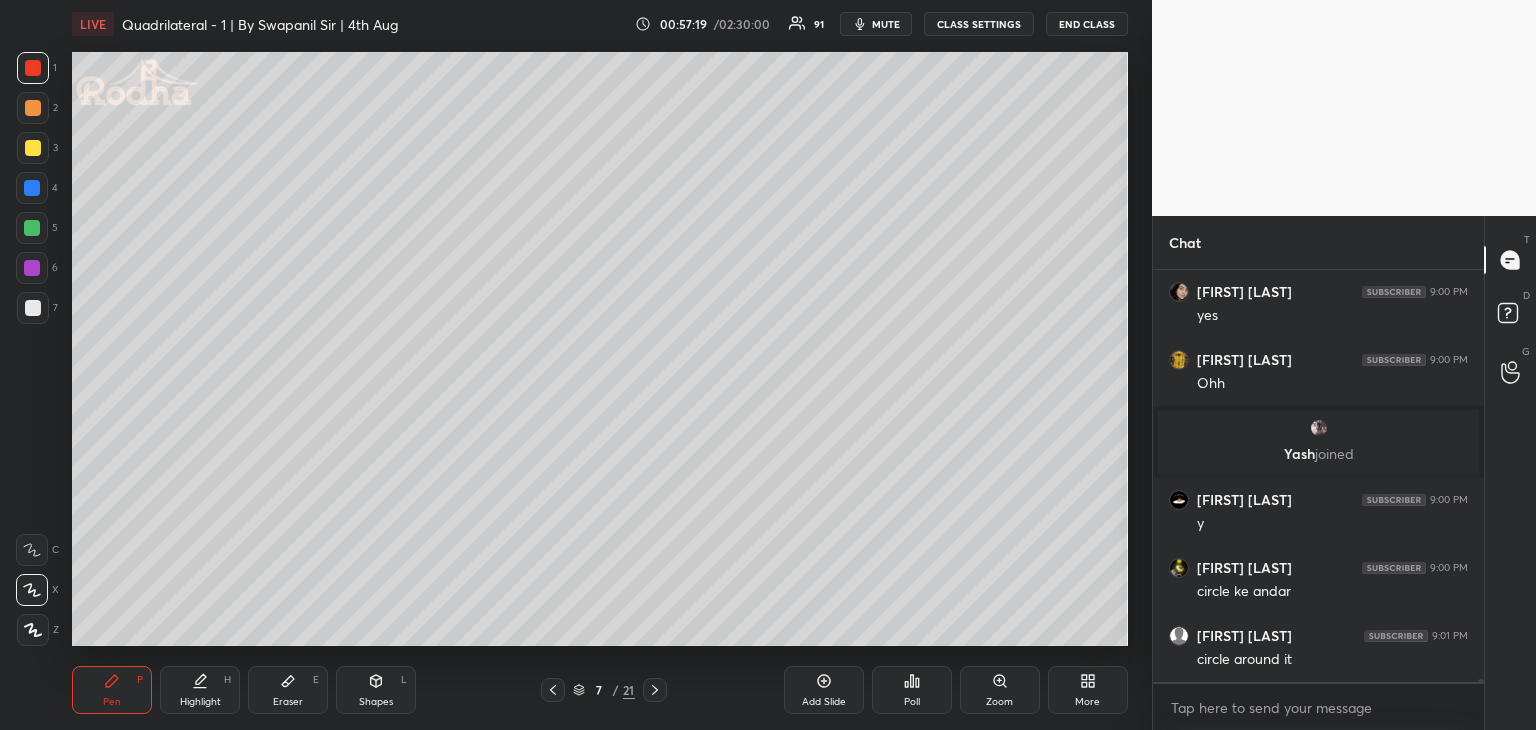 click 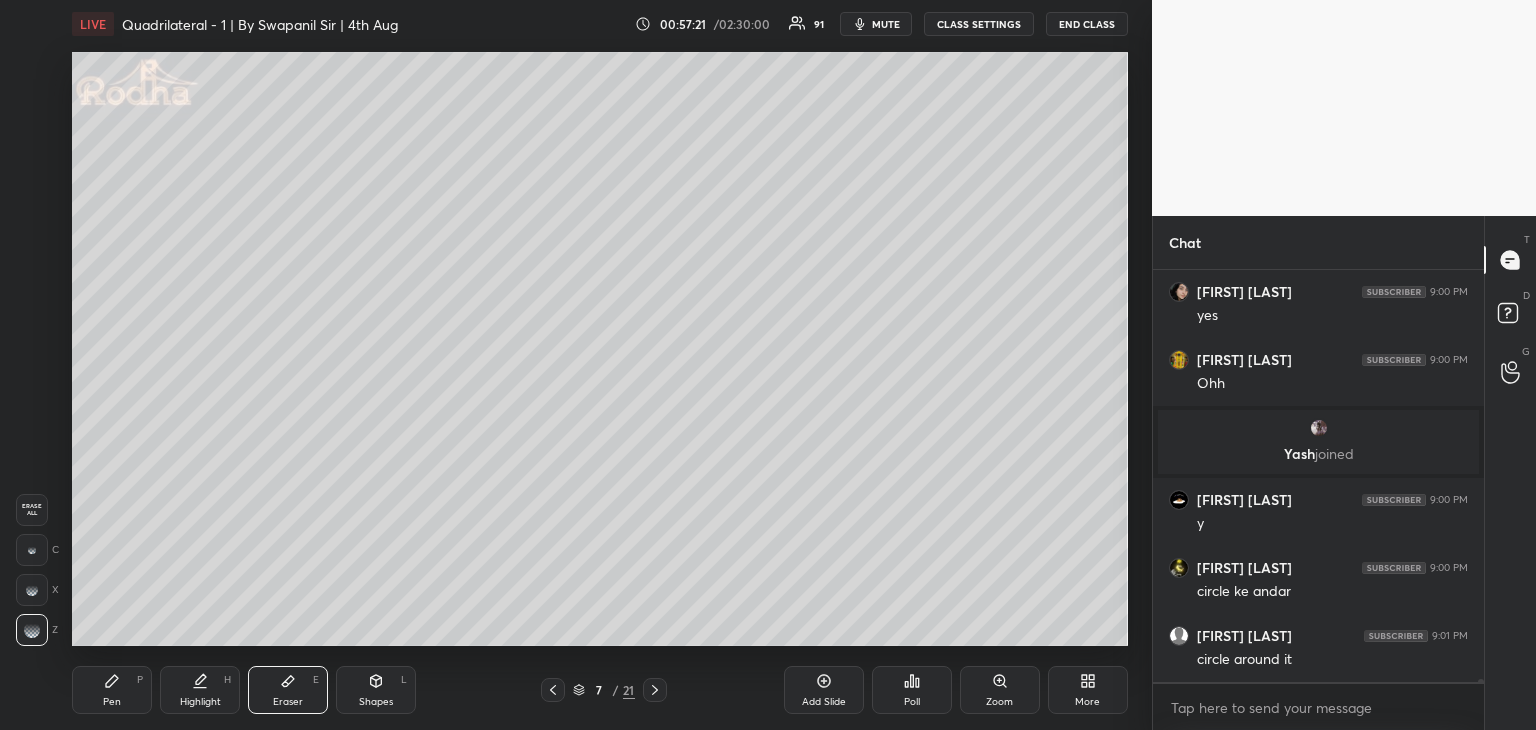 click on "Pen P" at bounding box center (112, 690) 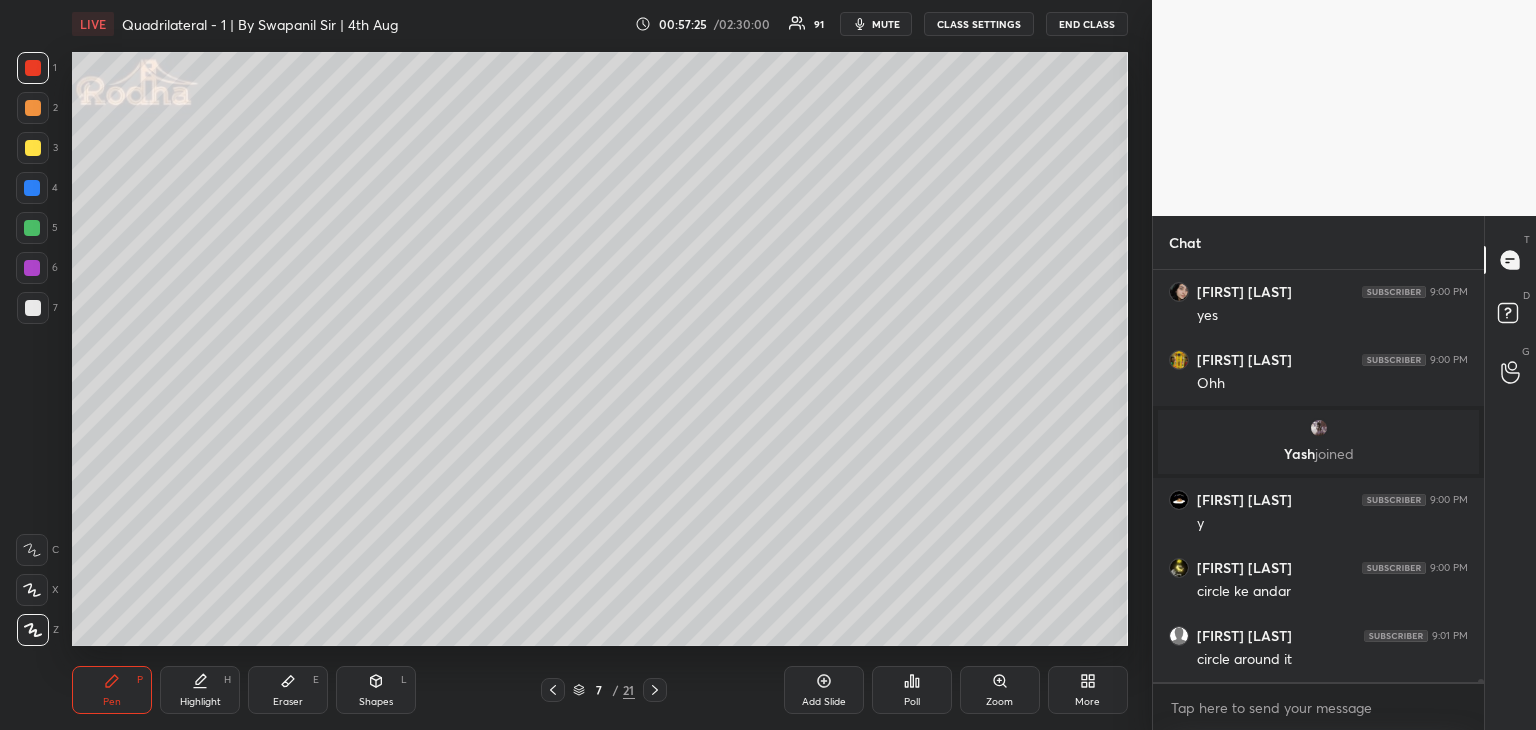 drag, startPoint x: 25, startPoint y: 591, endPoint x: 43, endPoint y: 581, distance: 20.59126 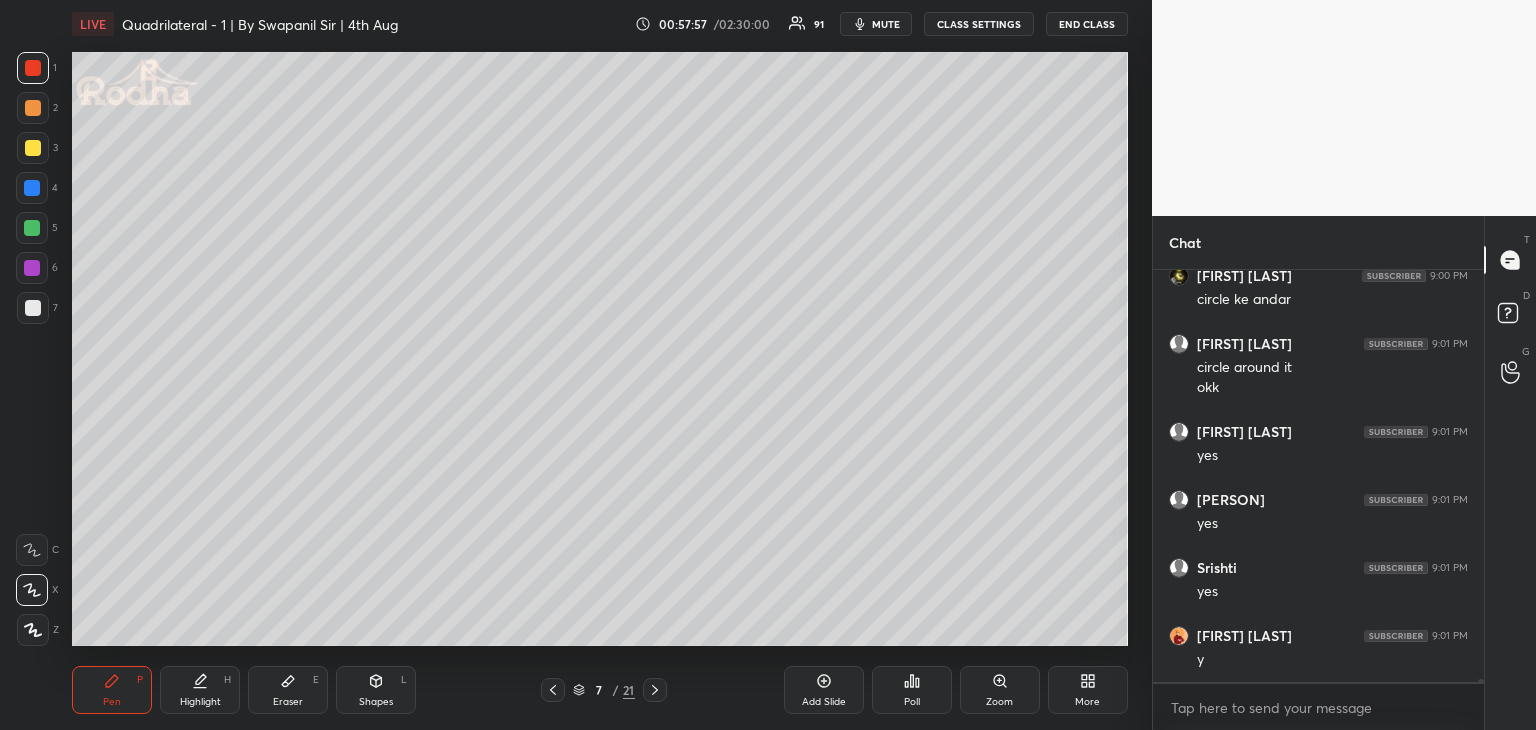 scroll, scrollTop: 57700, scrollLeft: 0, axis: vertical 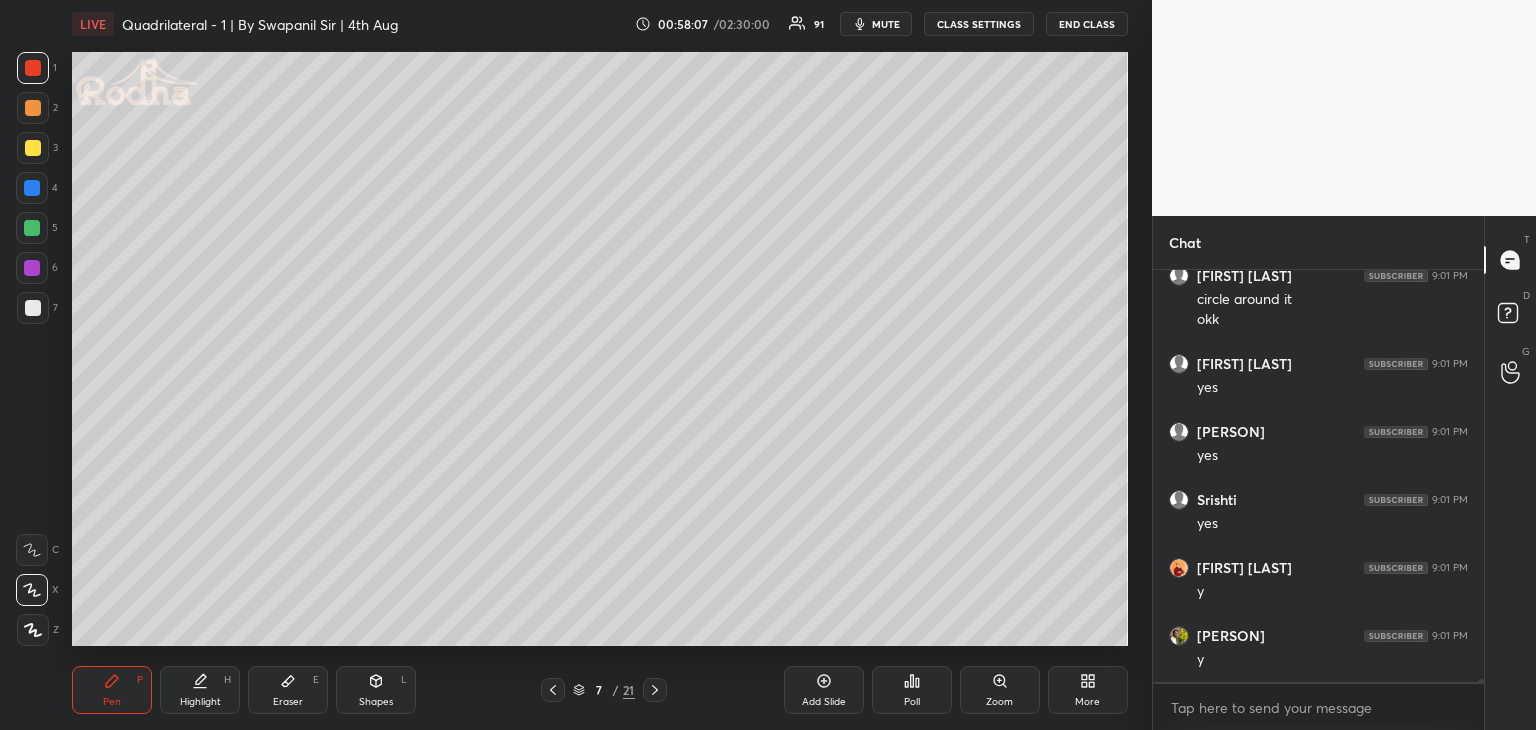 click at bounding box center [32, 228] 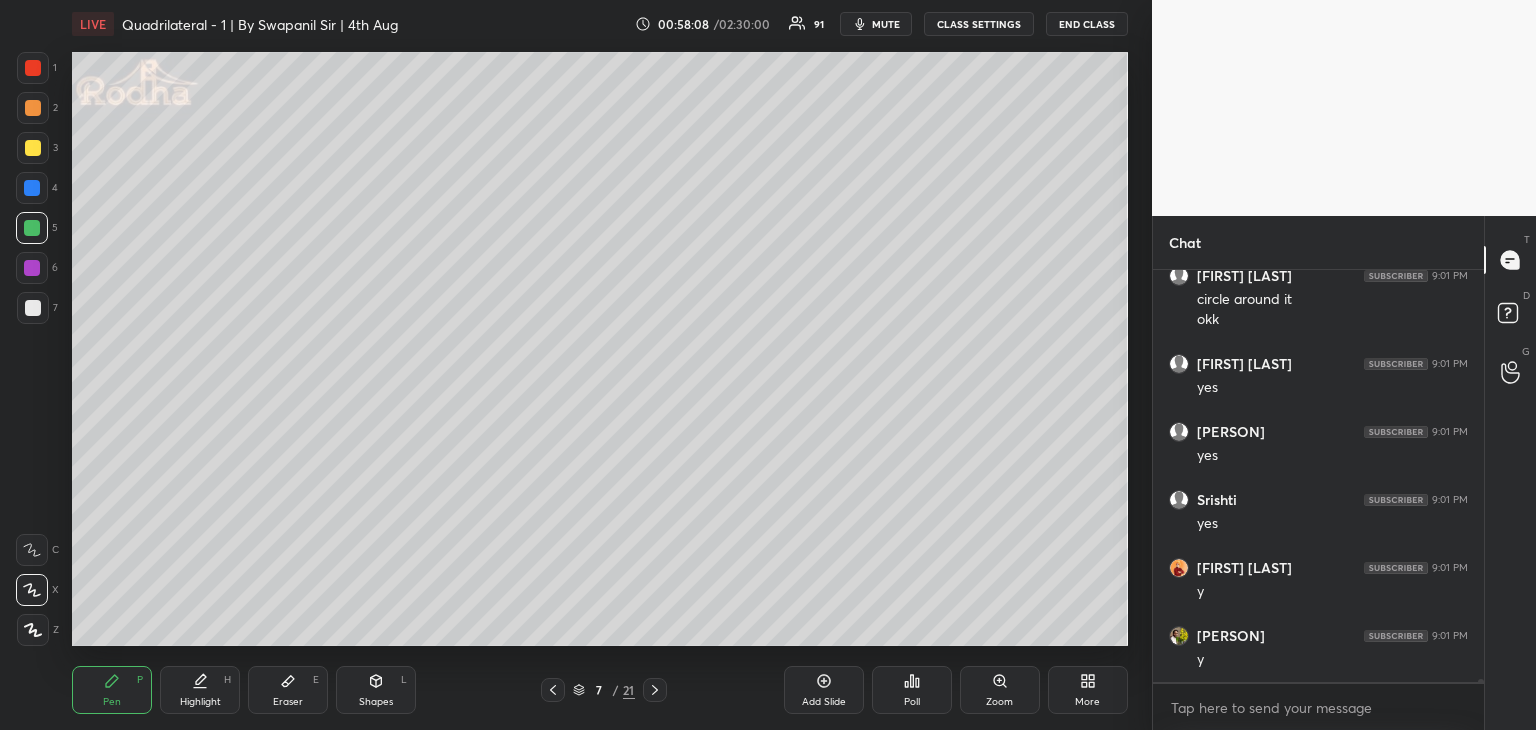 click on "Shapes L" at bounding box center (376, 690) 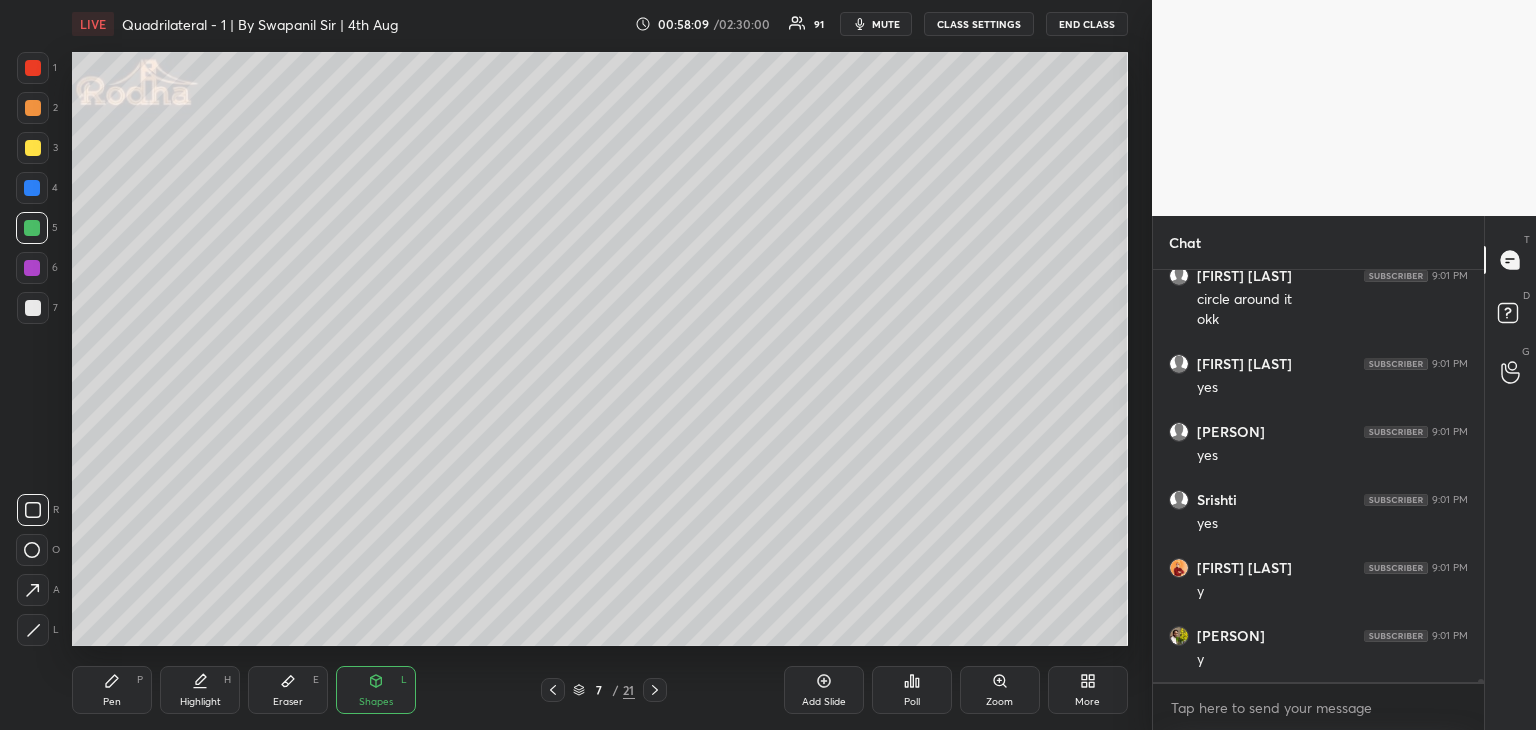 click at bounding box center (33, 590) 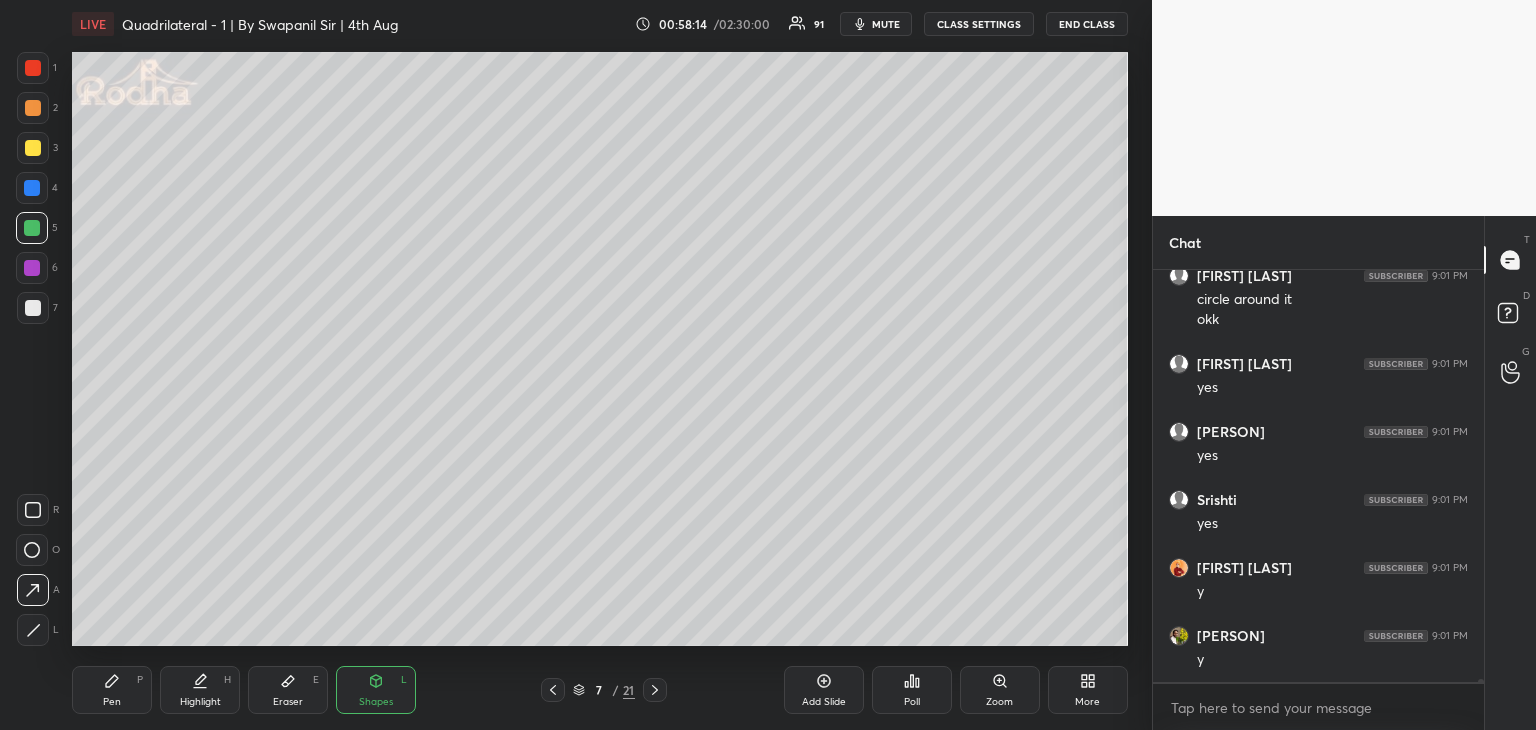 click on "Pen P" at bounding box center (112, 690) 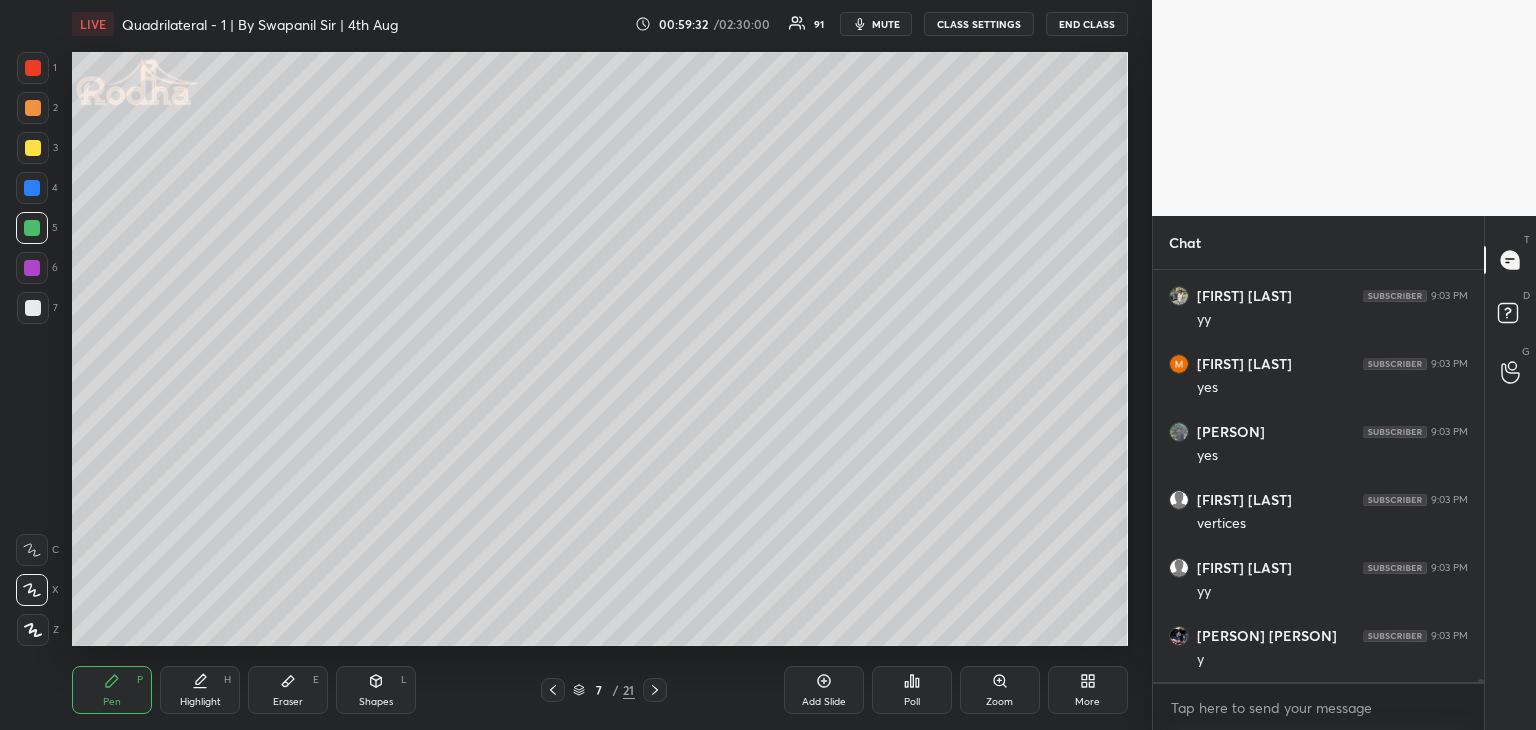 scroll, scrollTop: 59264, scrollLeft: 0, axis: vertical 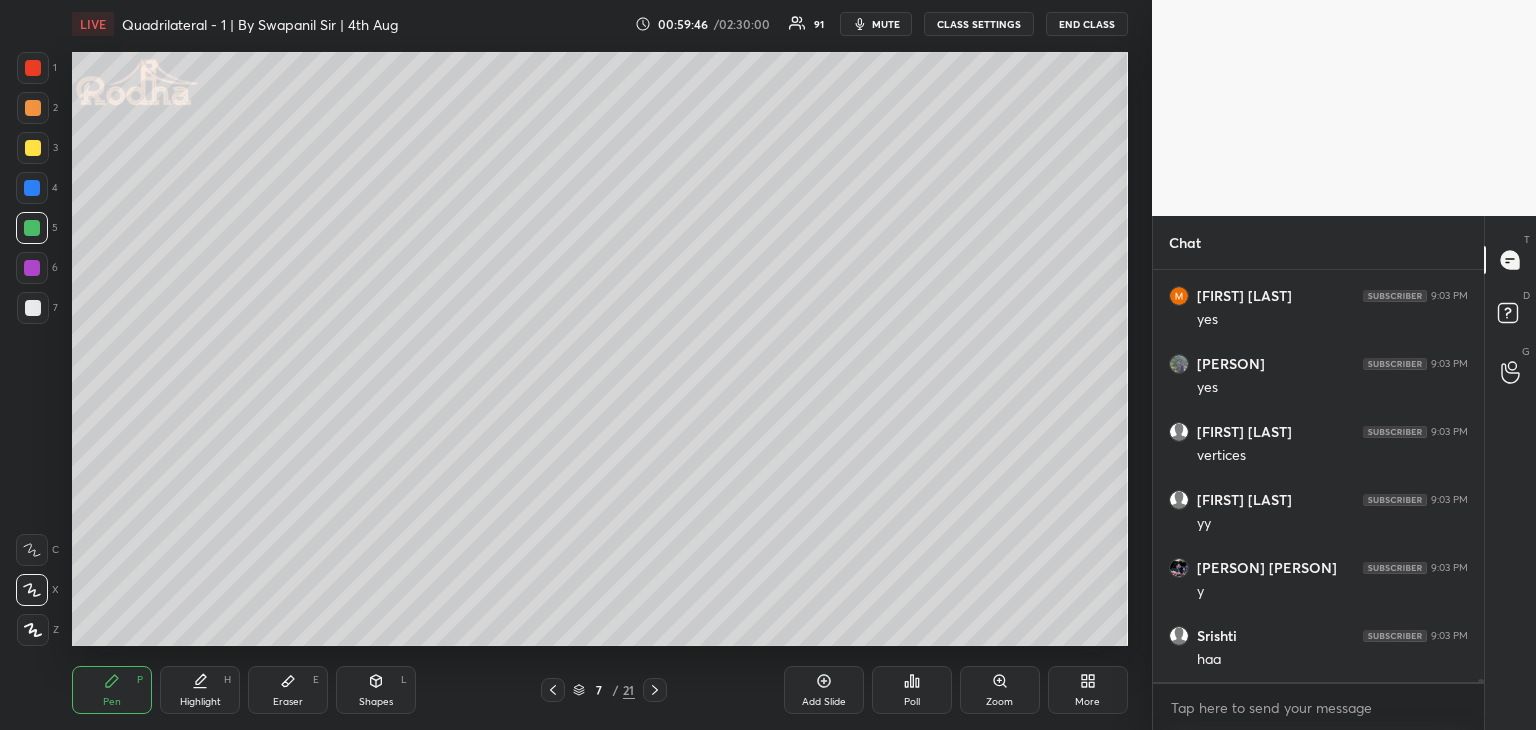 click on "Eraser E" at bounding box center (288, 690) 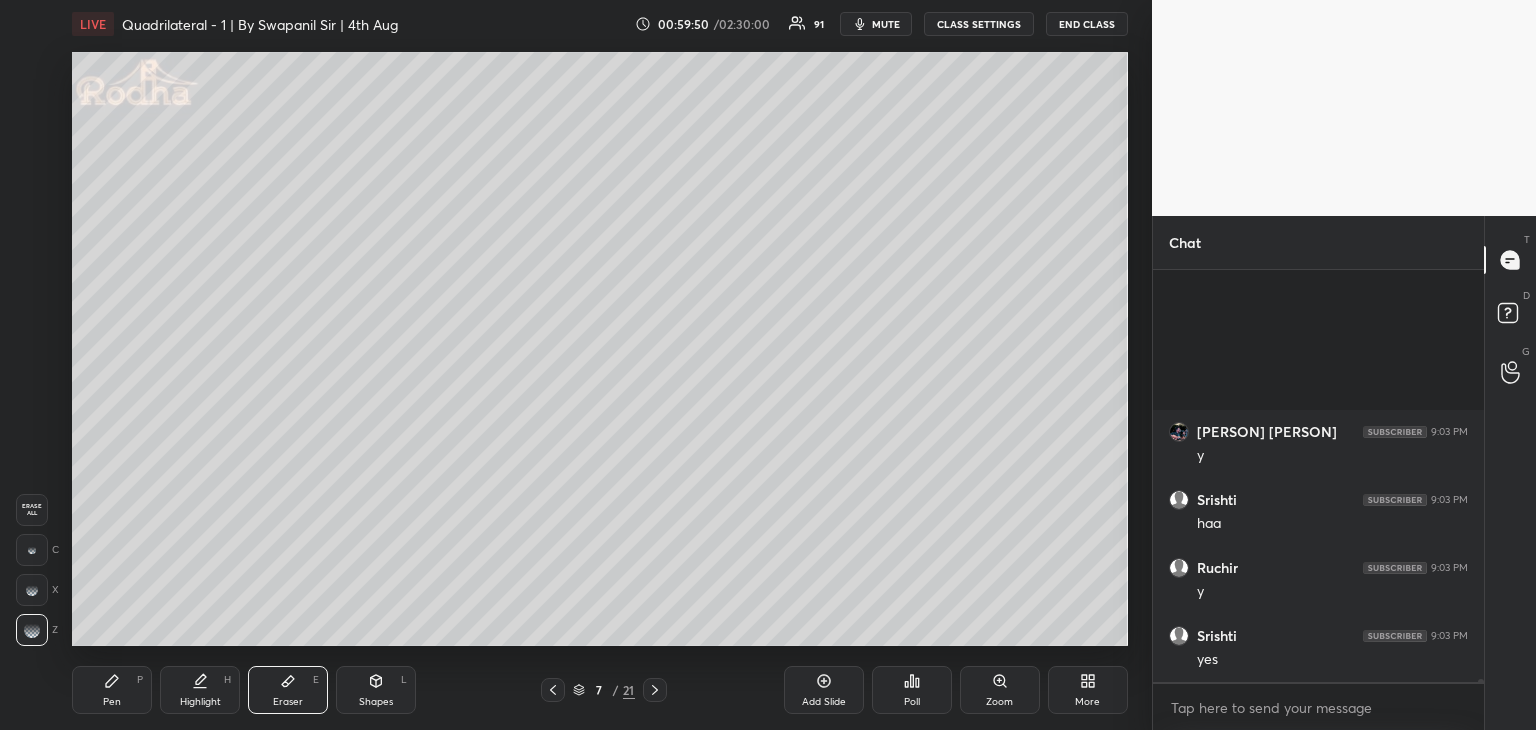 scroll, scrollTop: 59672, scrollLeft: 0, axis: vertical 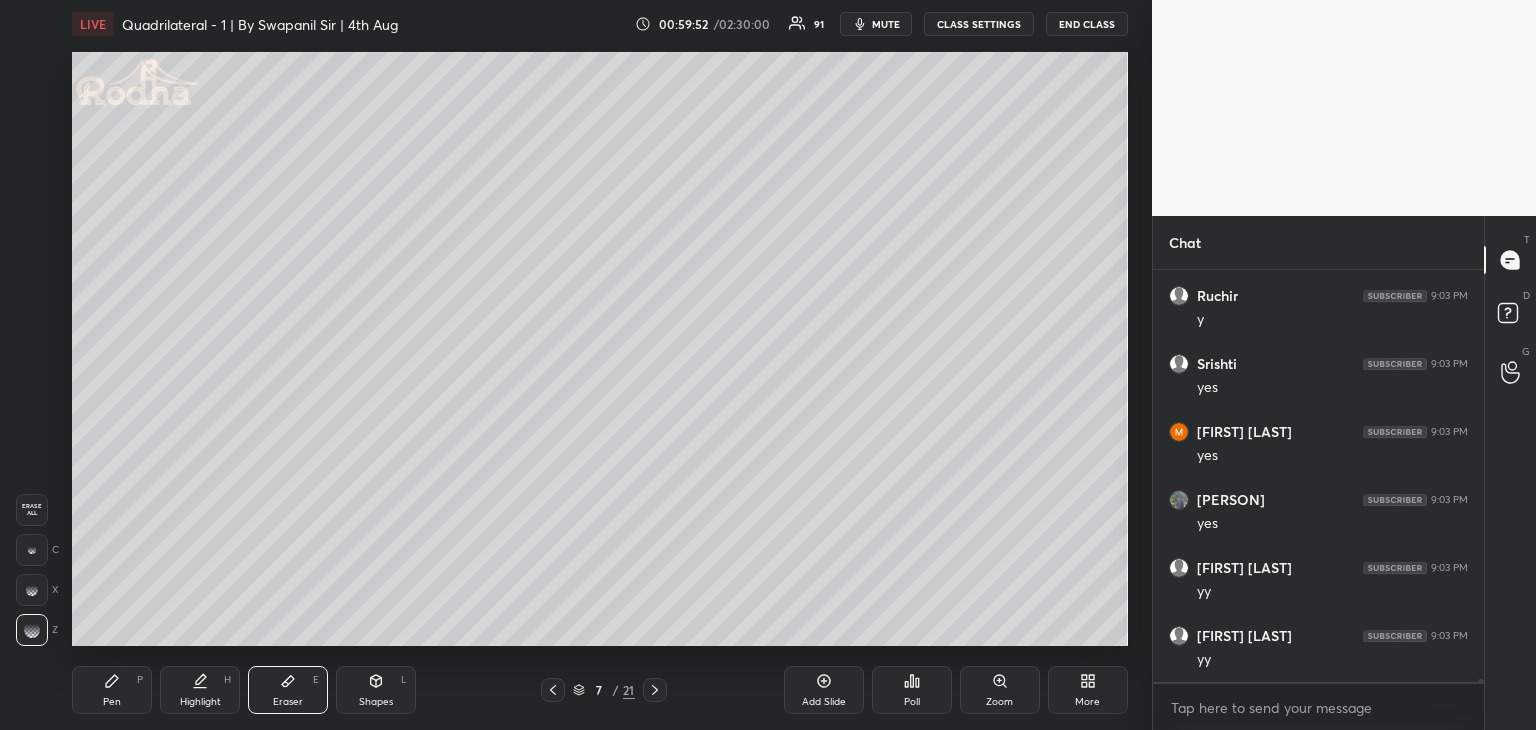 click on "Pen P" at bounding box center [112, 690] 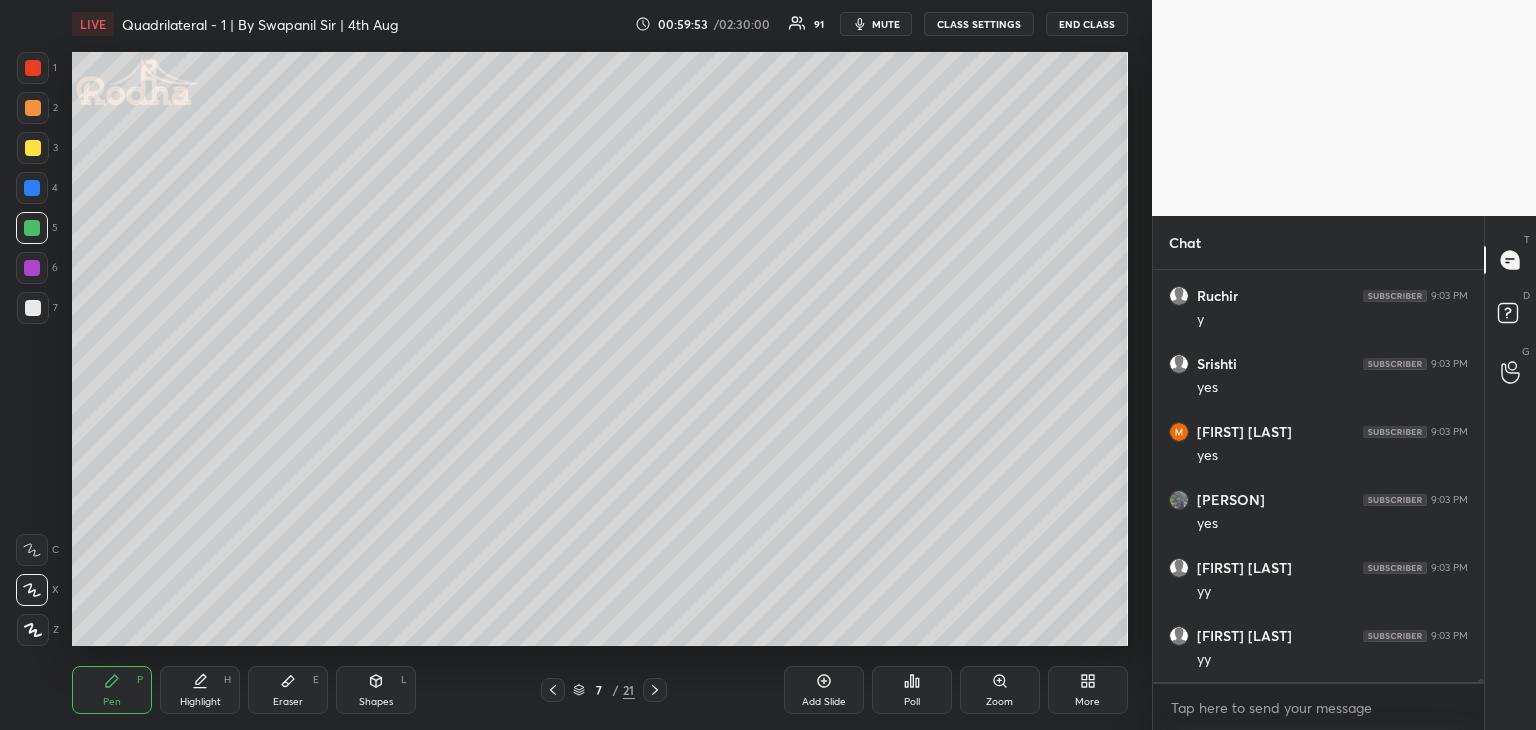scroll, scrollTop: 59740, scrollLeft: 0, axis: vertical 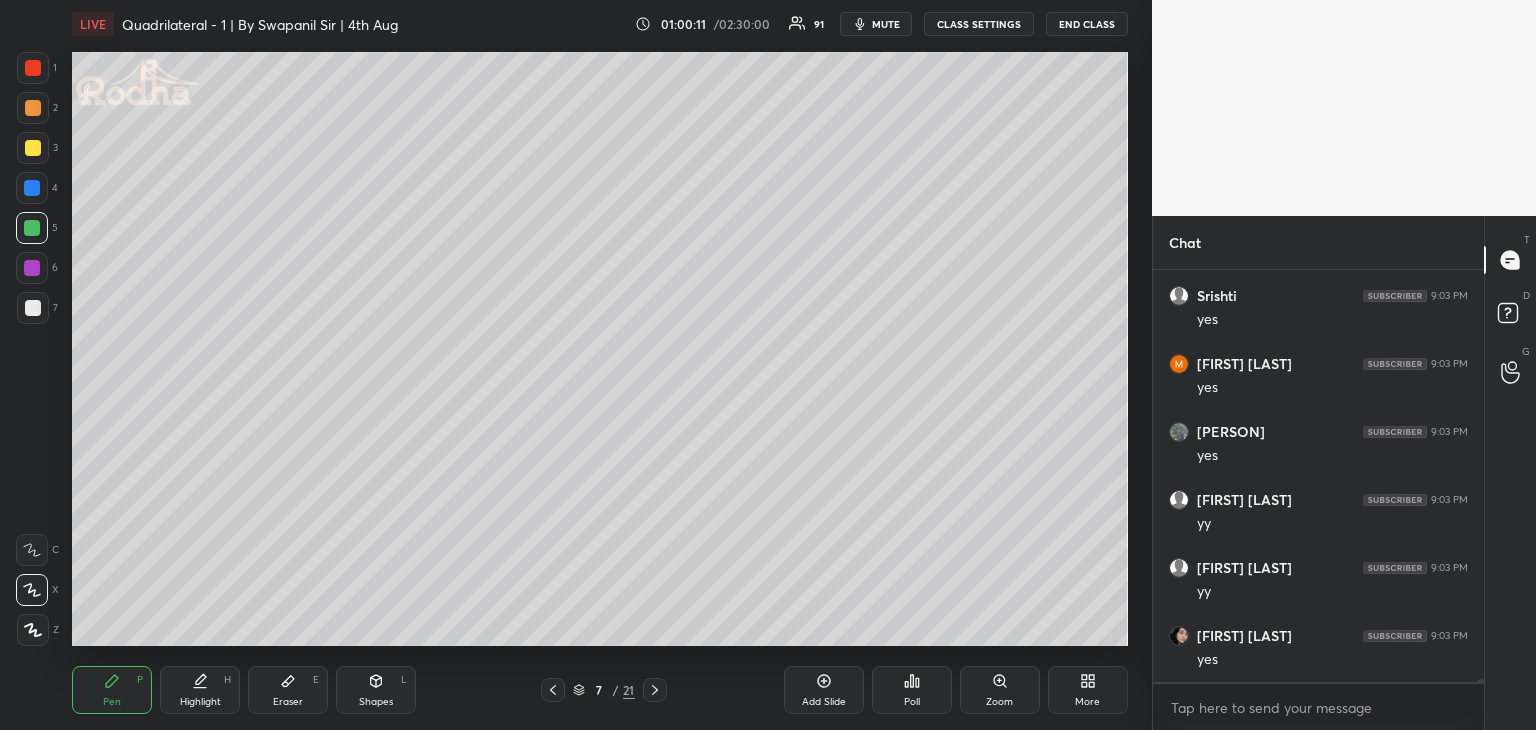 click at bounding box center (33, 308) 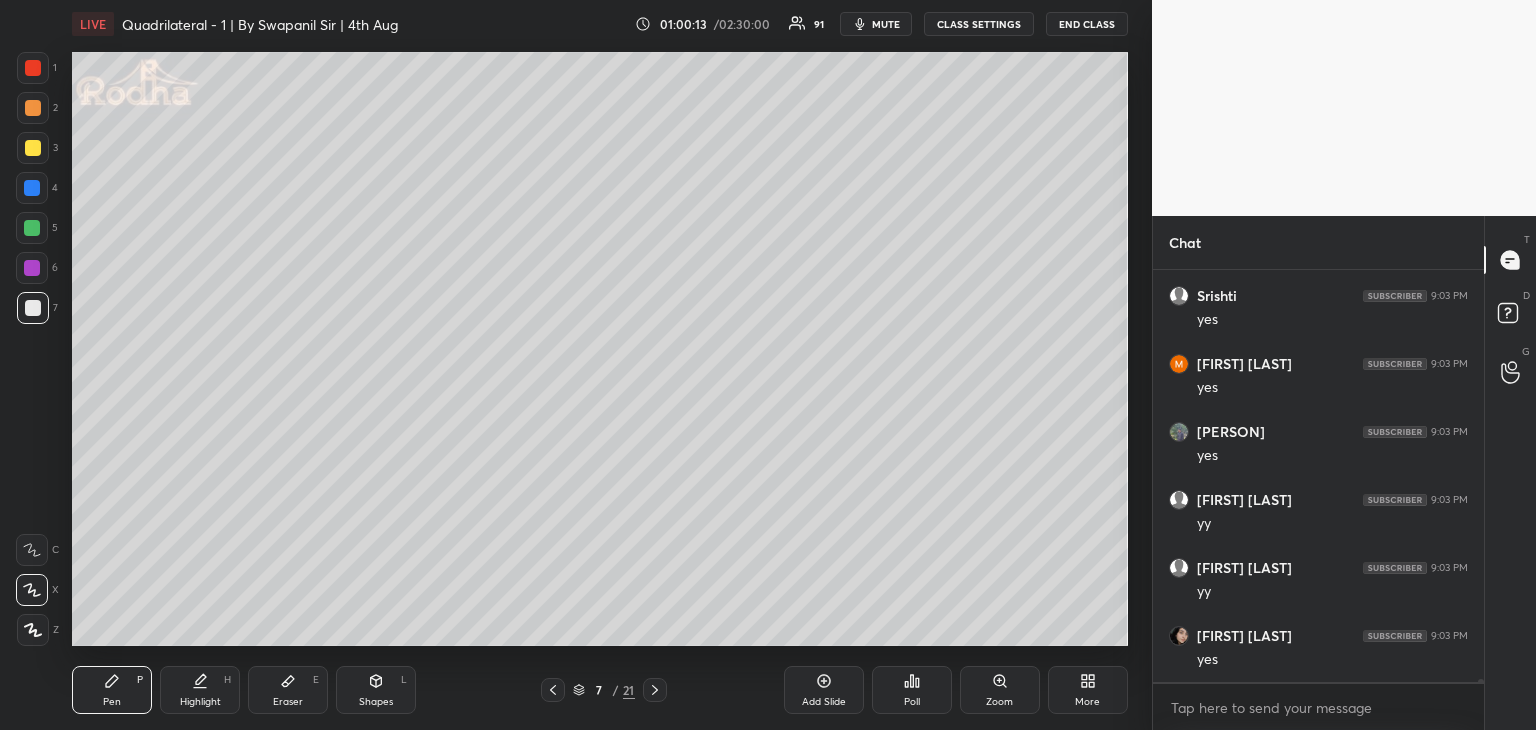 scroll, scrollTop: 59808, scrollLeft: 0, axis: vertical 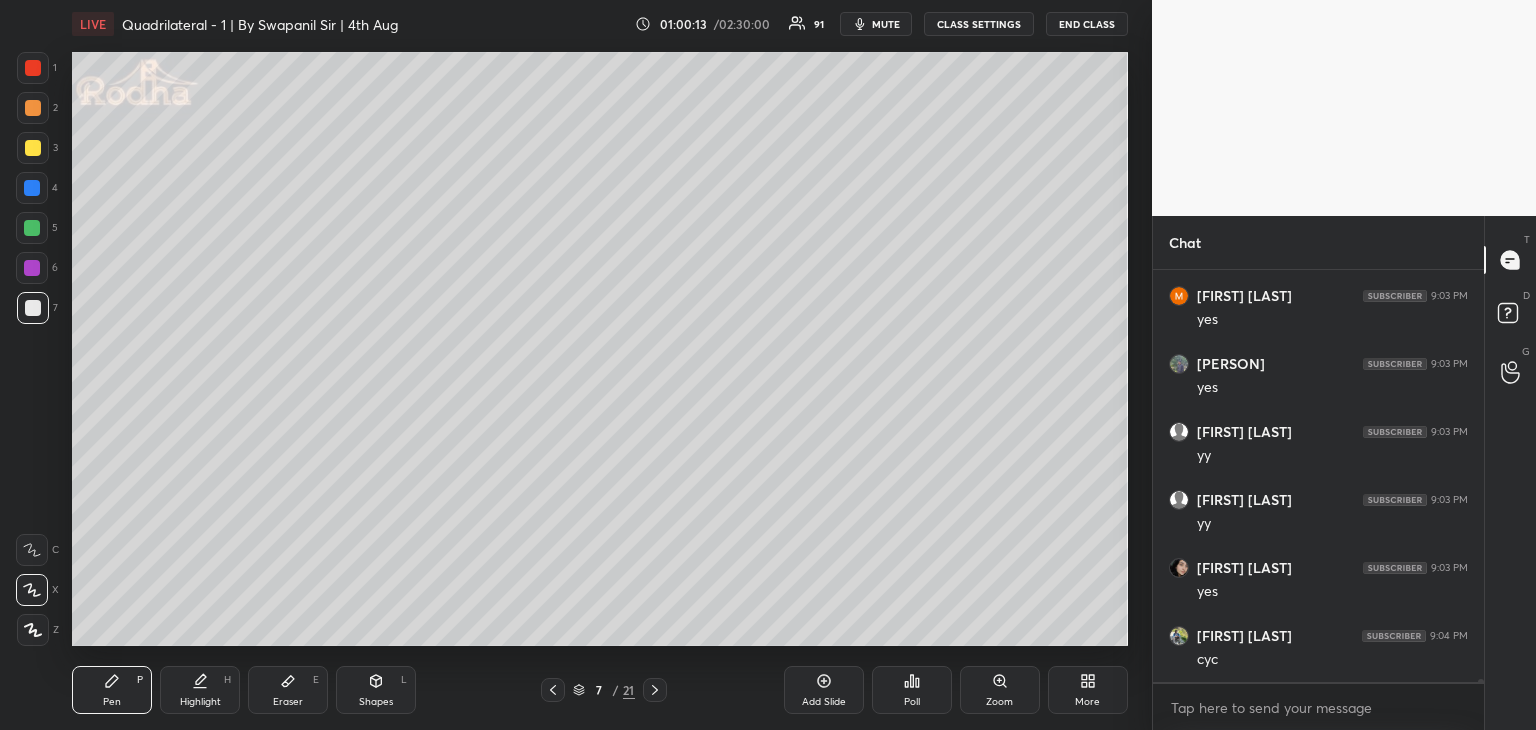 drag, startPoint x: 393, startPoint y: 680, endPoint x: 384, endPoint y: 657, distance: 24.698177 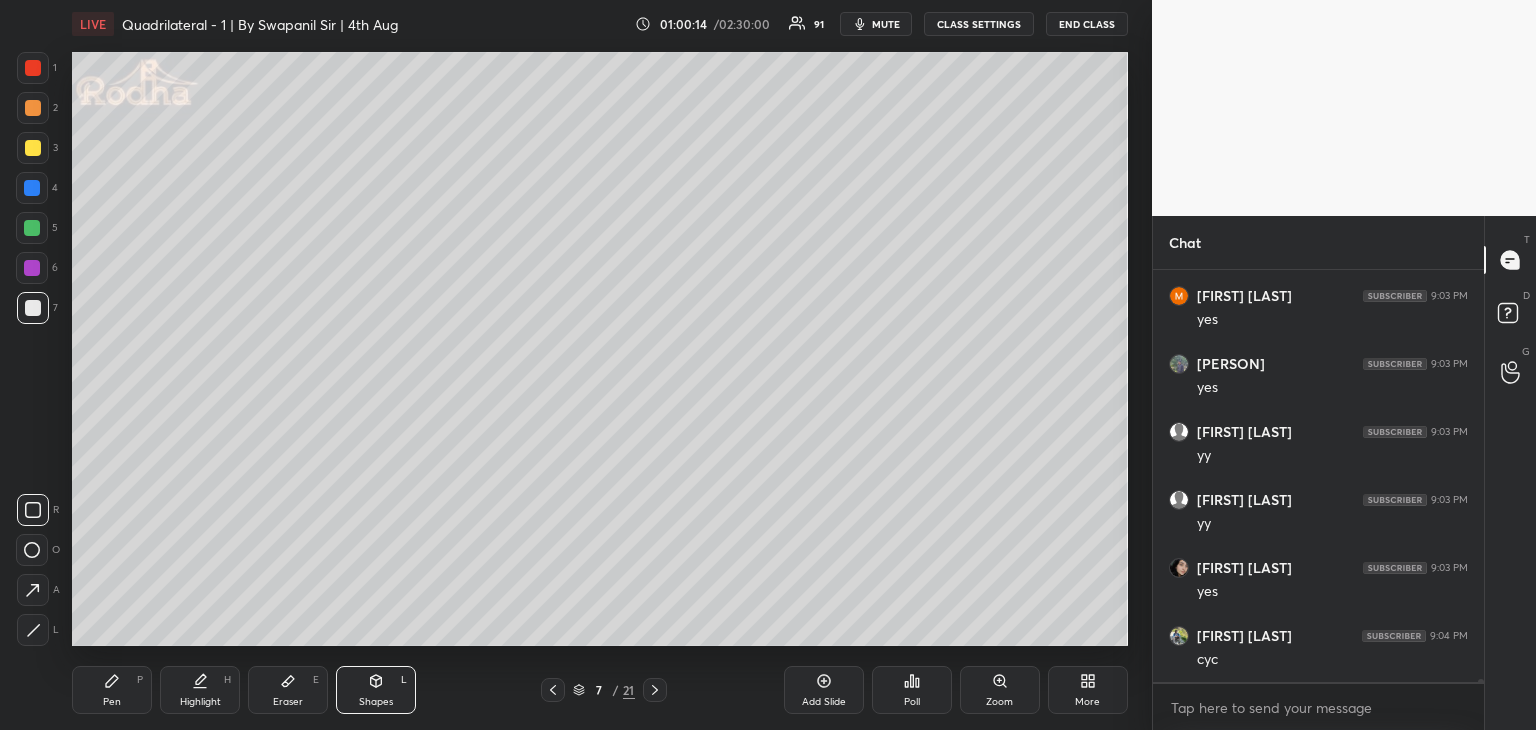 click 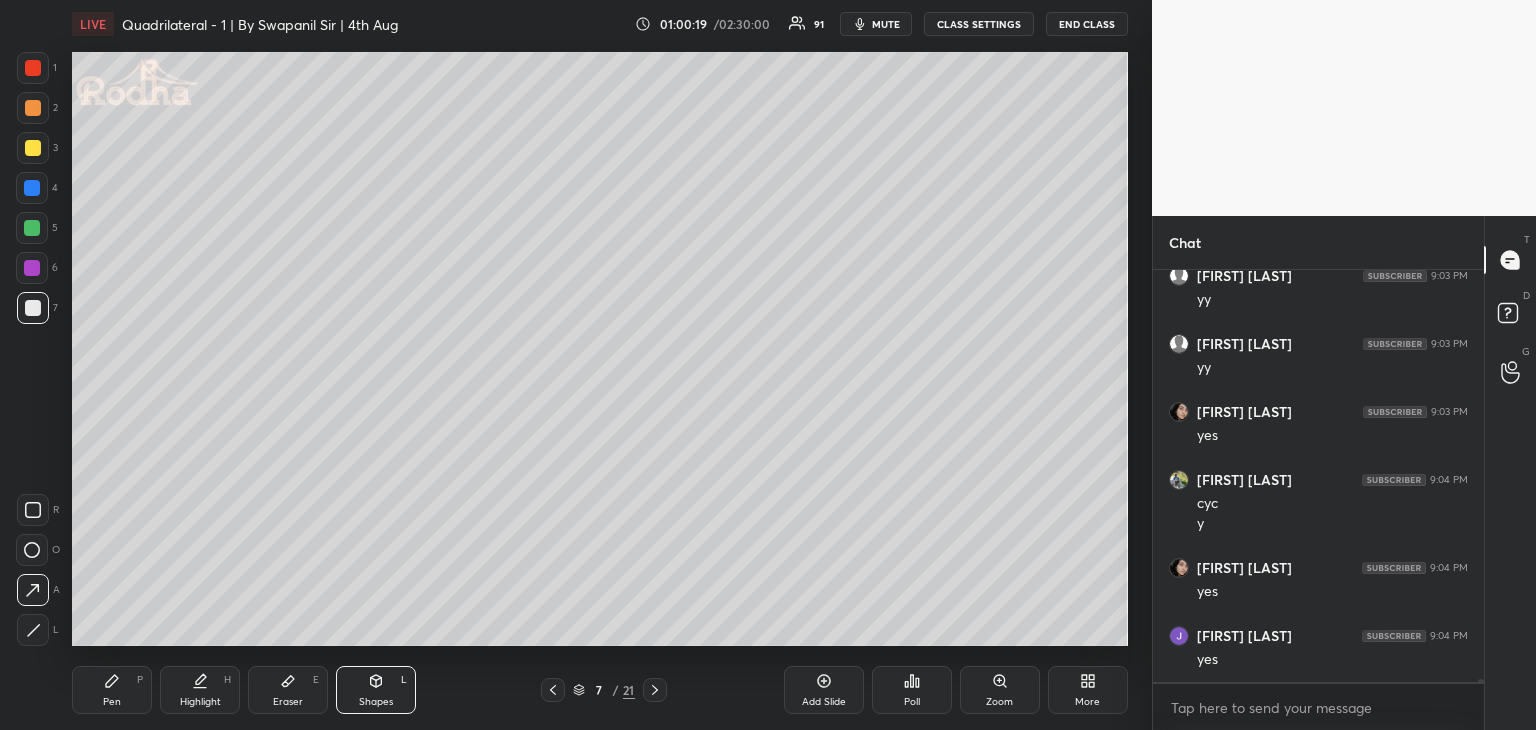 scroll, scrollTop: 60032, scrollLeft: 0, axis: vertical 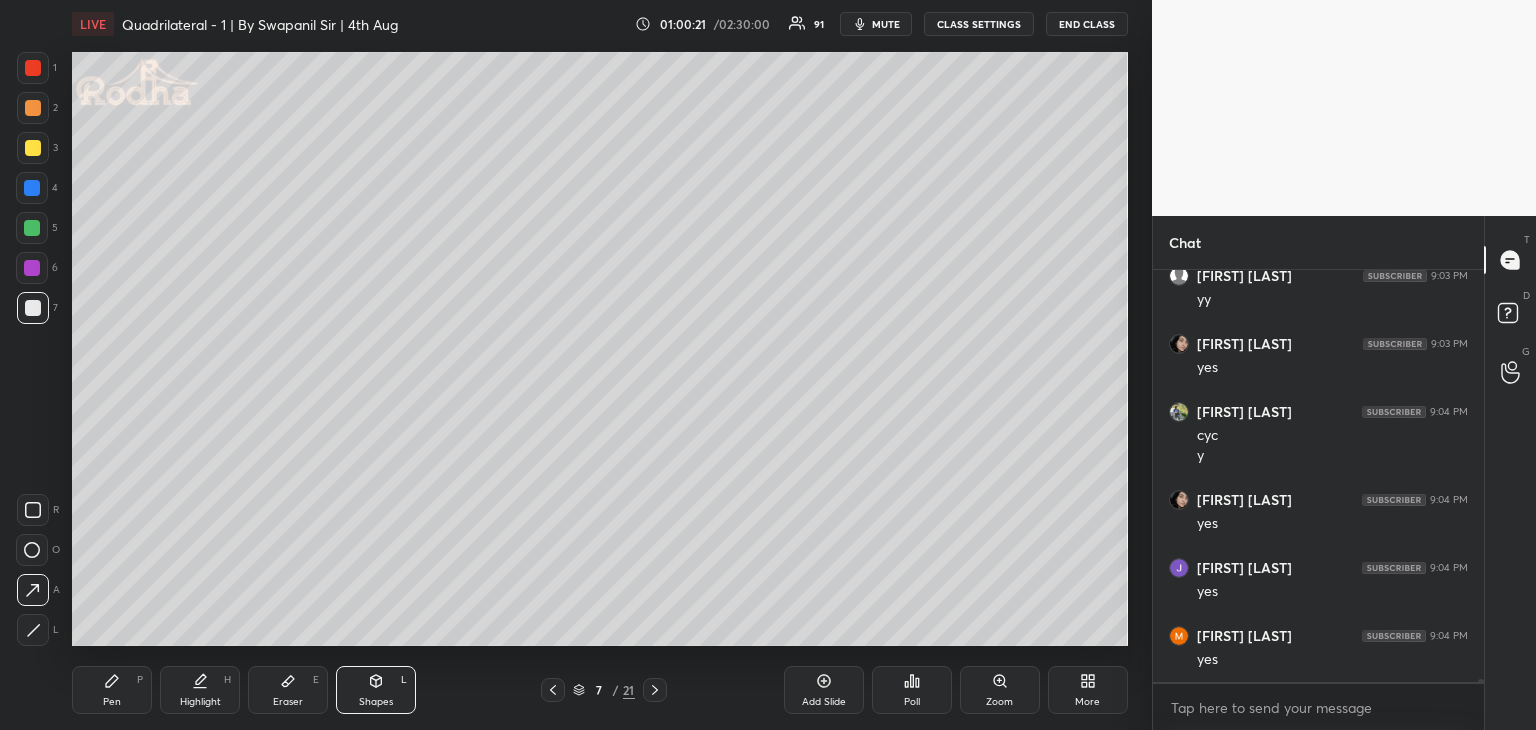 drag, startPoint x: 358, startPoint y: 695, endPoint x: 366, endPoint y: 680, distance: 17 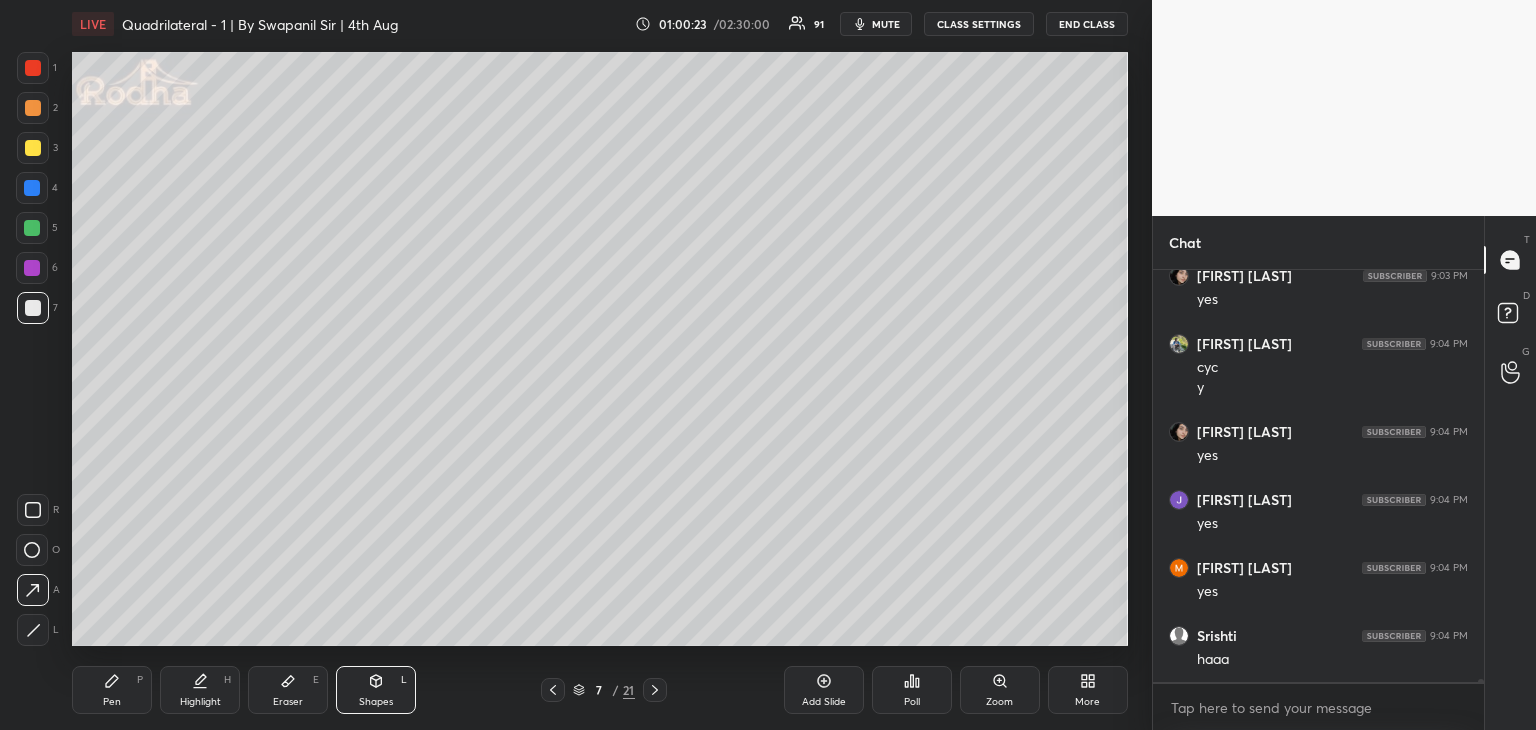 scroll, scrollTop: 60236, scrollLeft: 0, axis: vertical 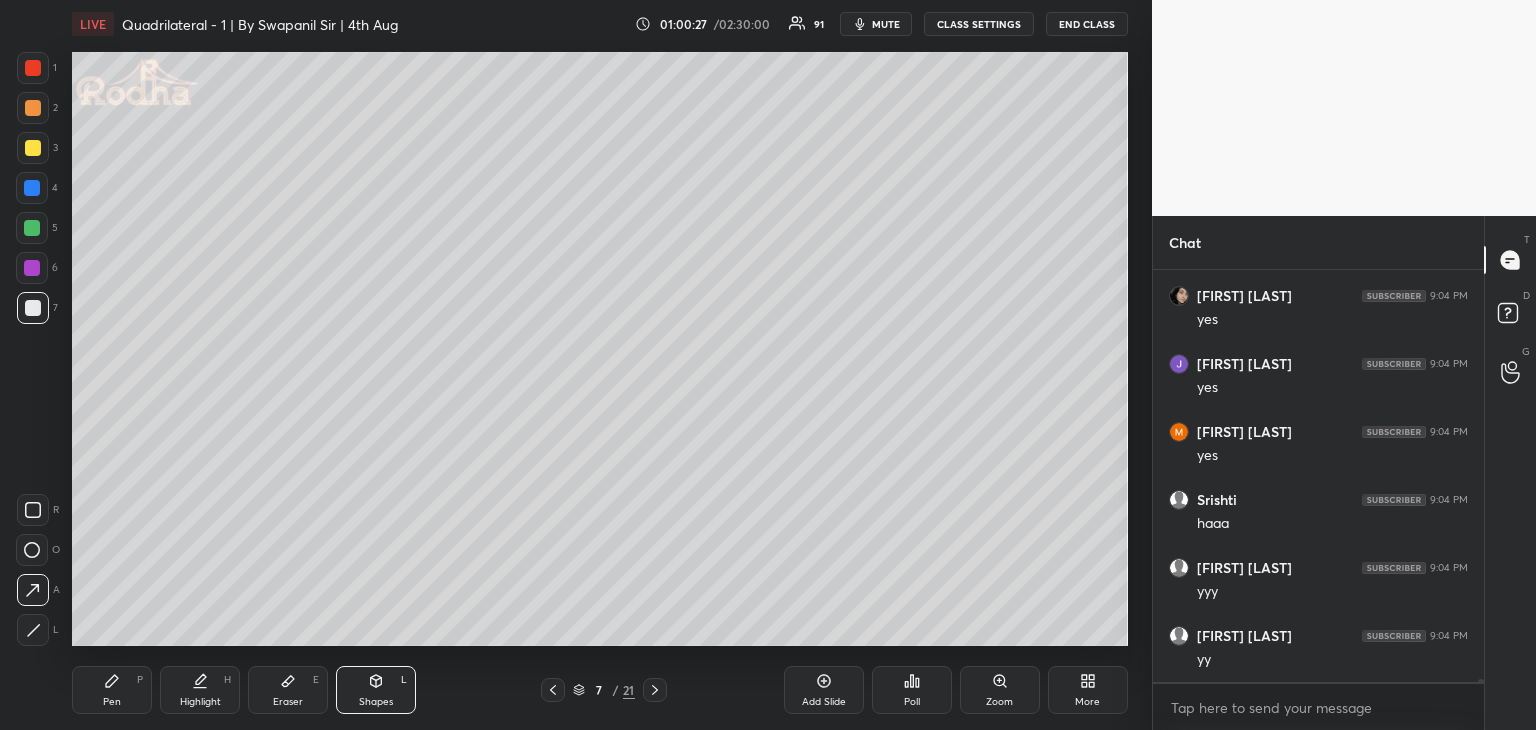click on "Pen P" at bounding box center [112, 690] 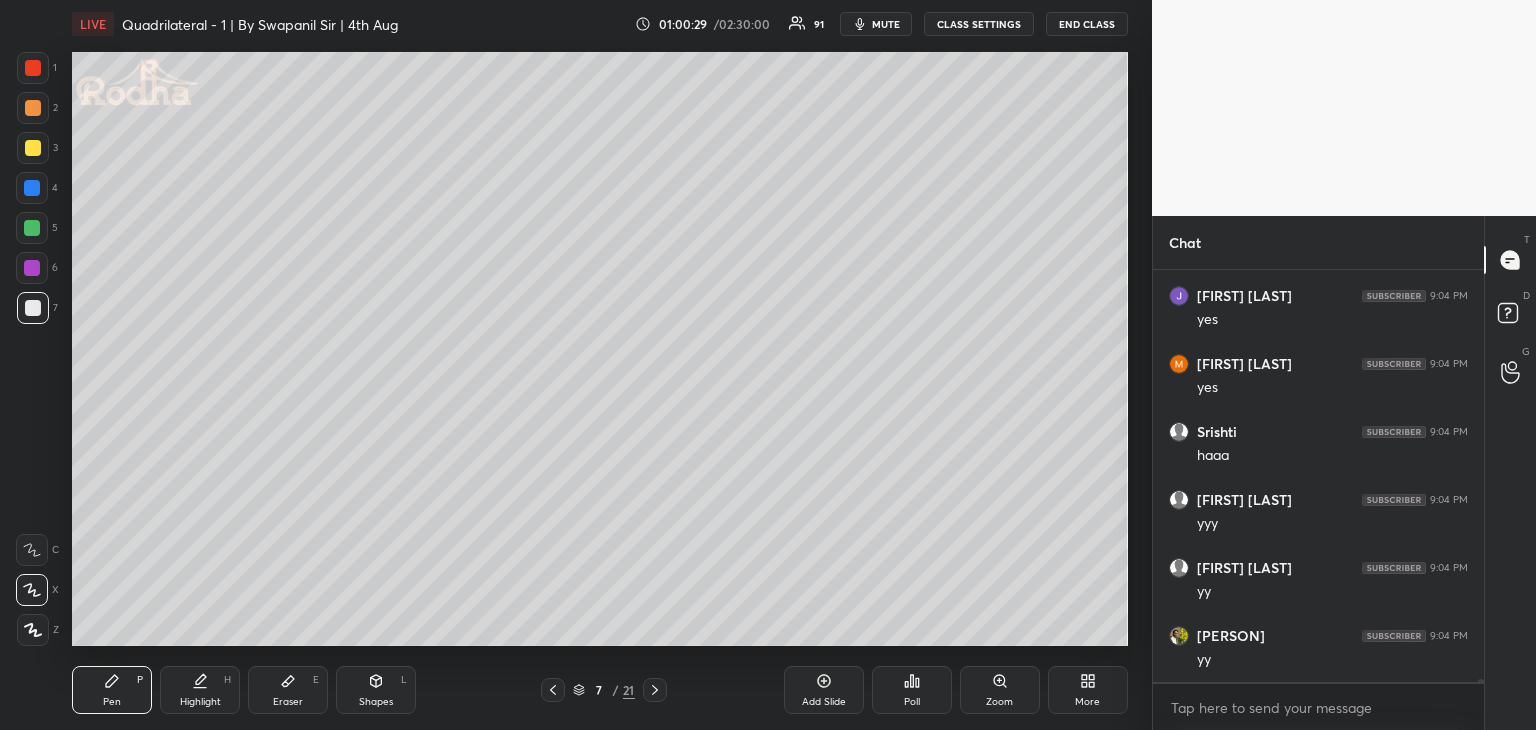 scroll, scrollTop: 60372, scrollLeft: 0, axis: vertical 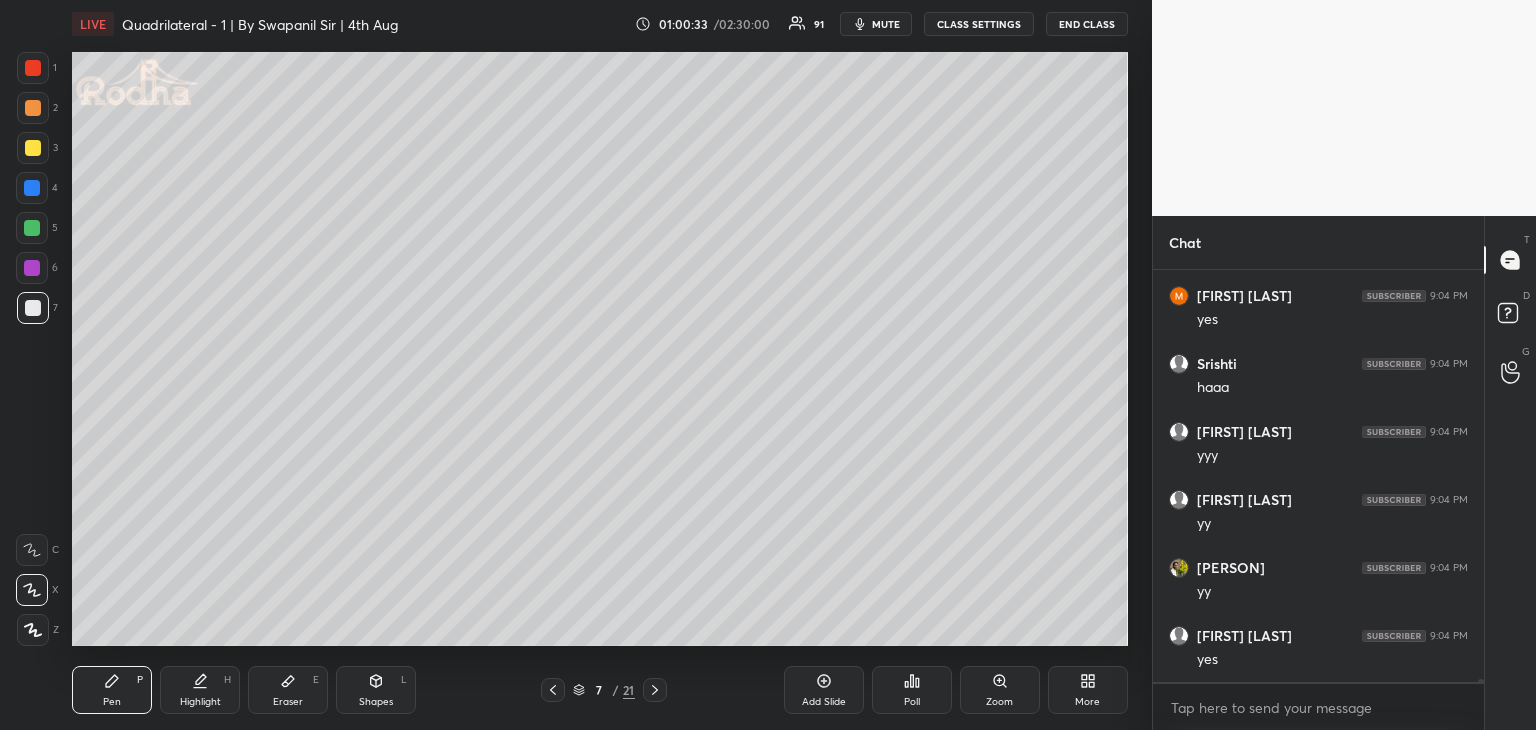 click 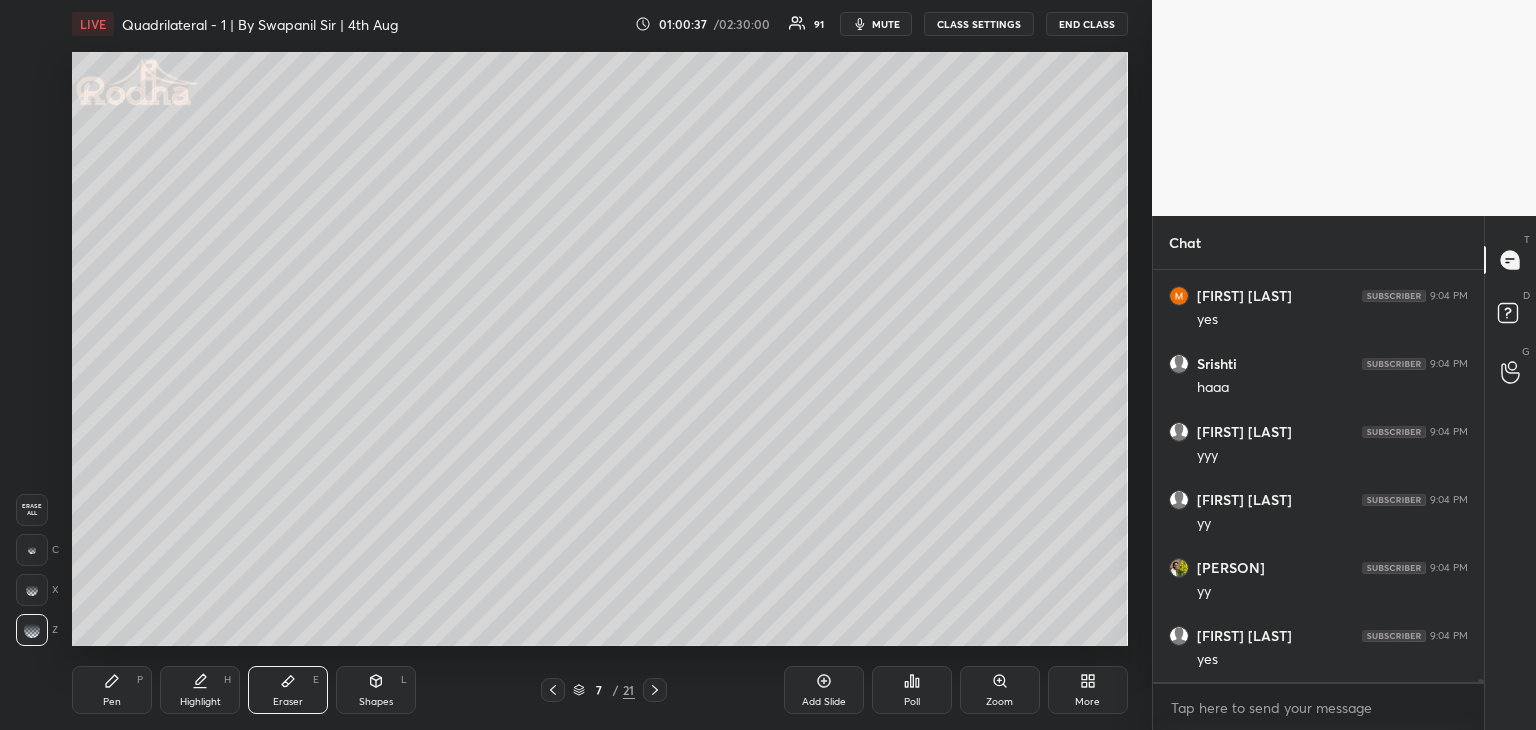 drag, startPoint x: 381, startPoint y: 690, endPoint x: 356, endPoint y: 659, distance: 39.824615 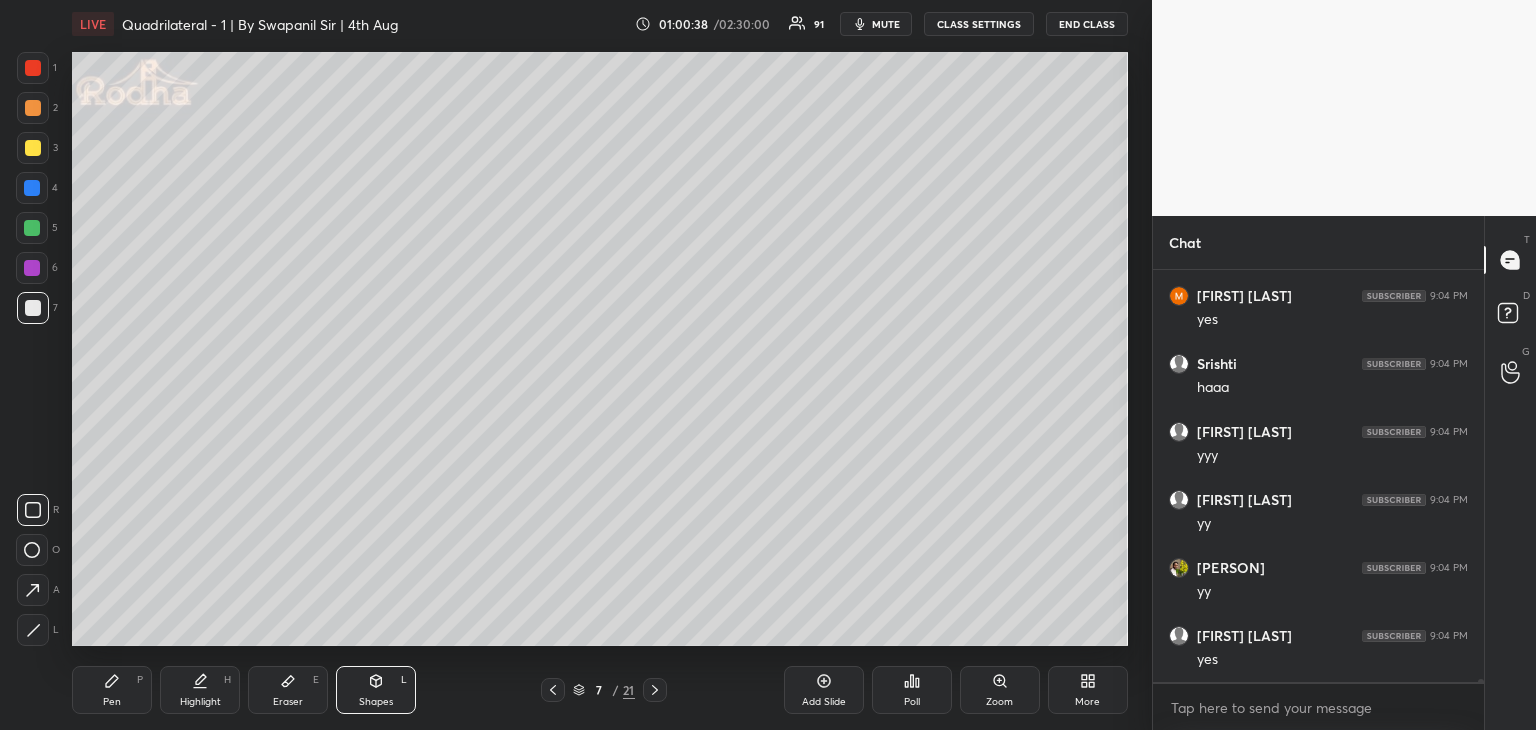 click 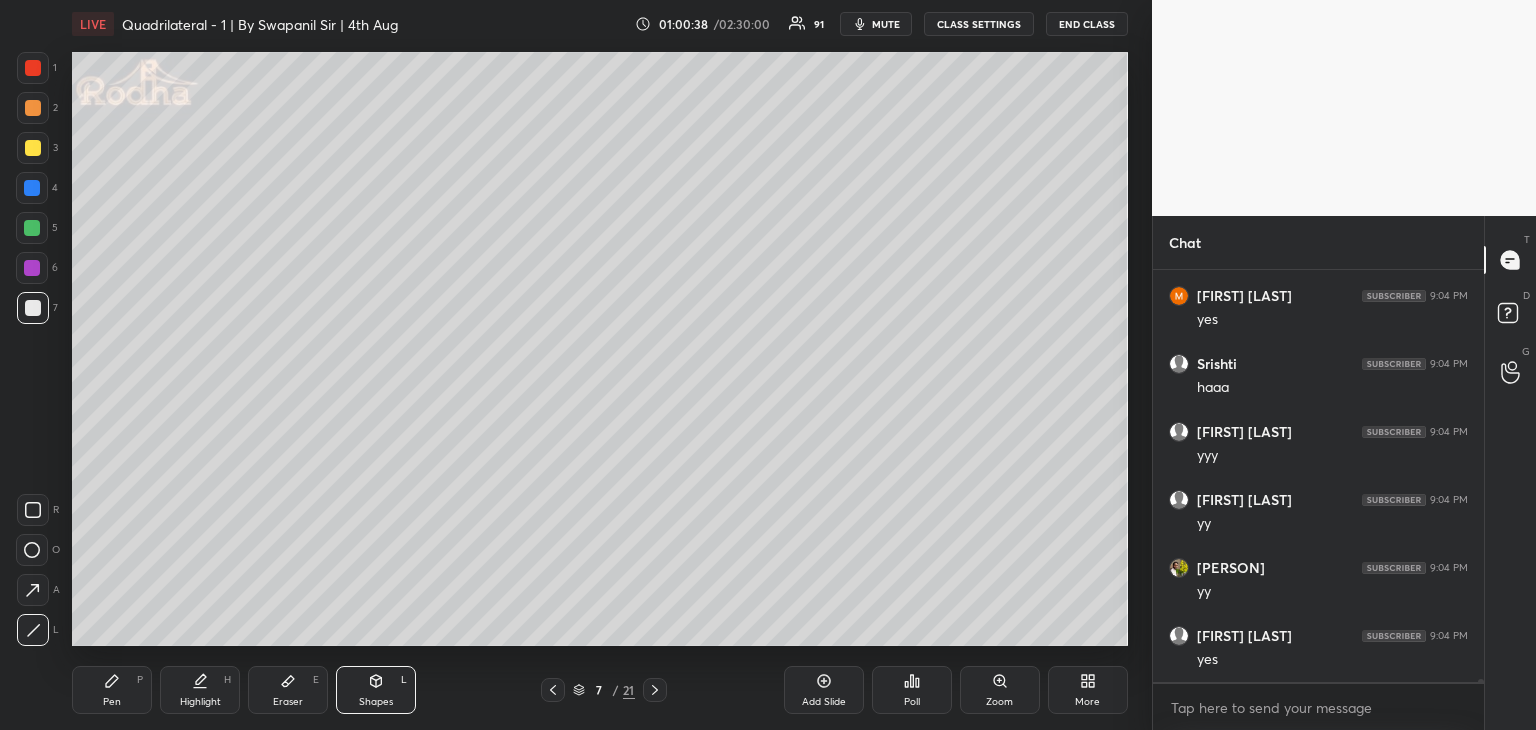 click 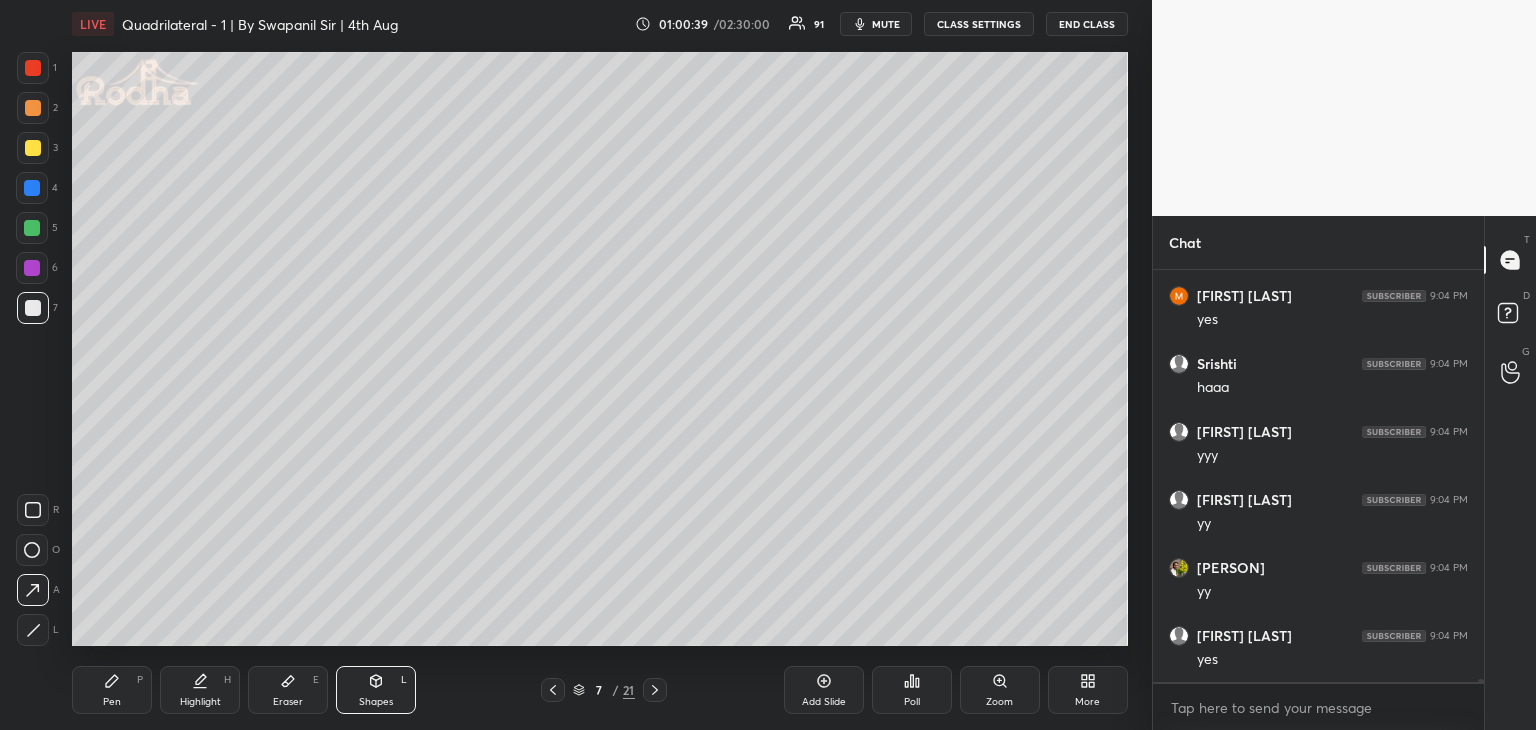 drag, startPoint x: 265, startPoint y: 692, endPoint x: 307, endPoint y: 657, distance: 54.67175 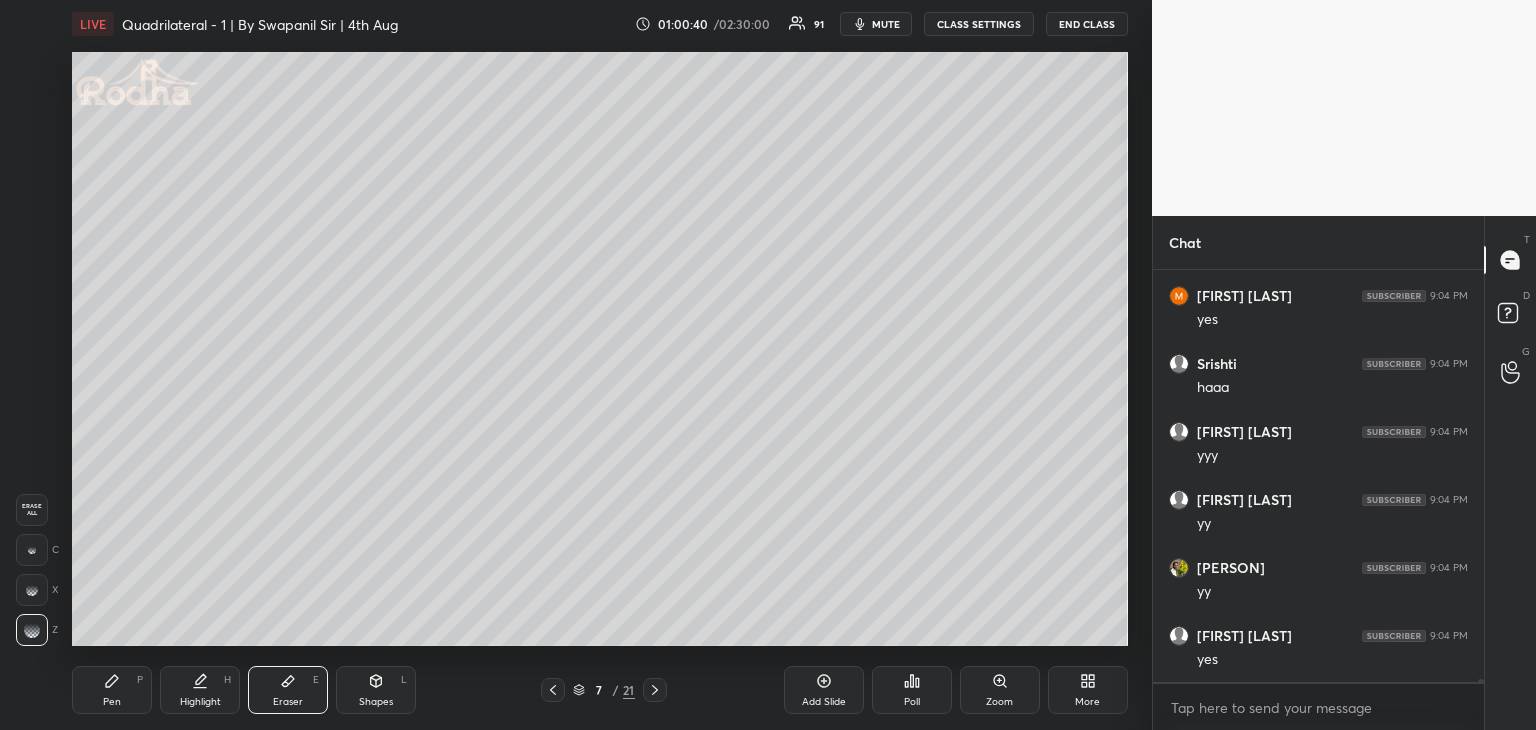 drag, startPoint x: 104, startPoint y: 690, endPoint x: 165, endPoint y: 664, distance: 66.309875 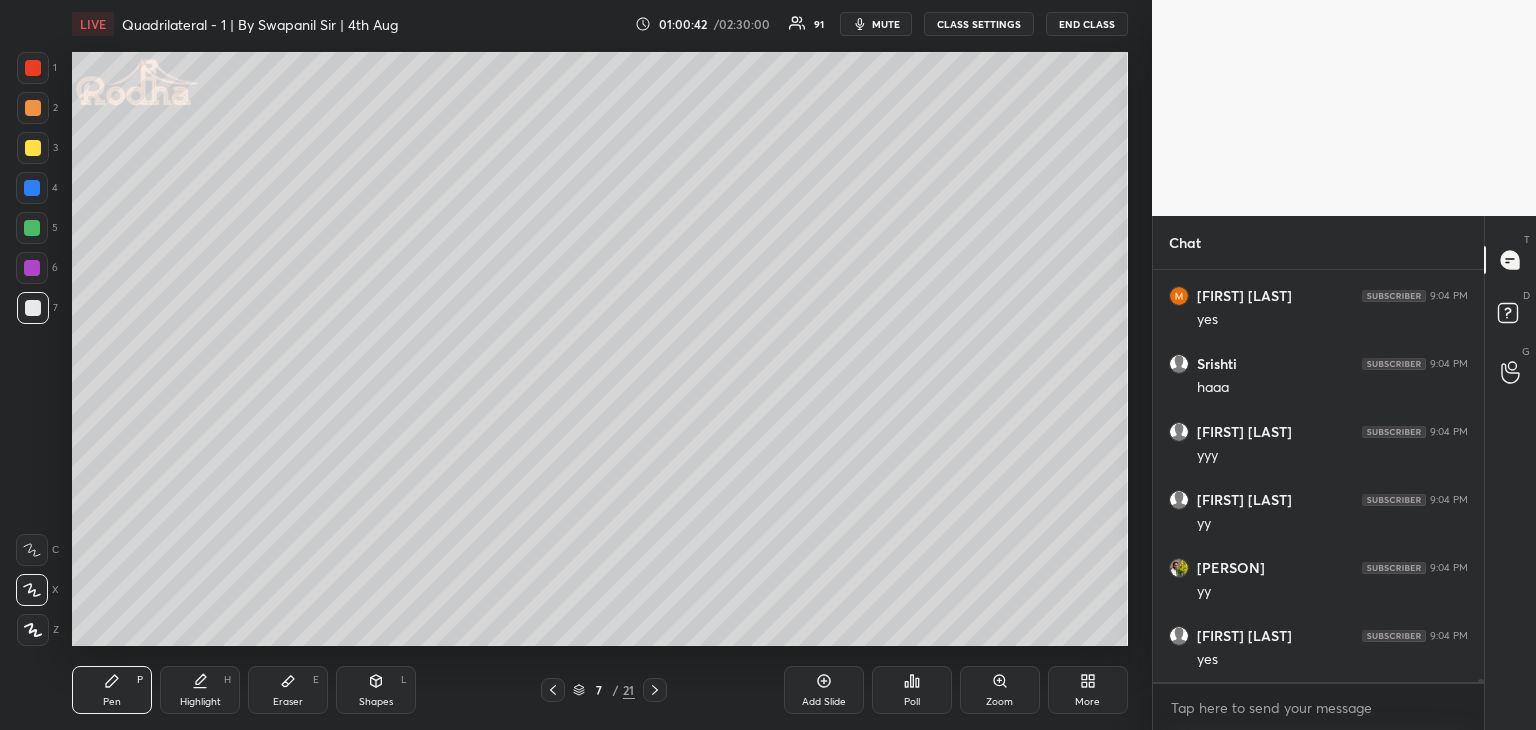 scroll, scrollTop: 60440, scrollLeft: 0, axis: vertical 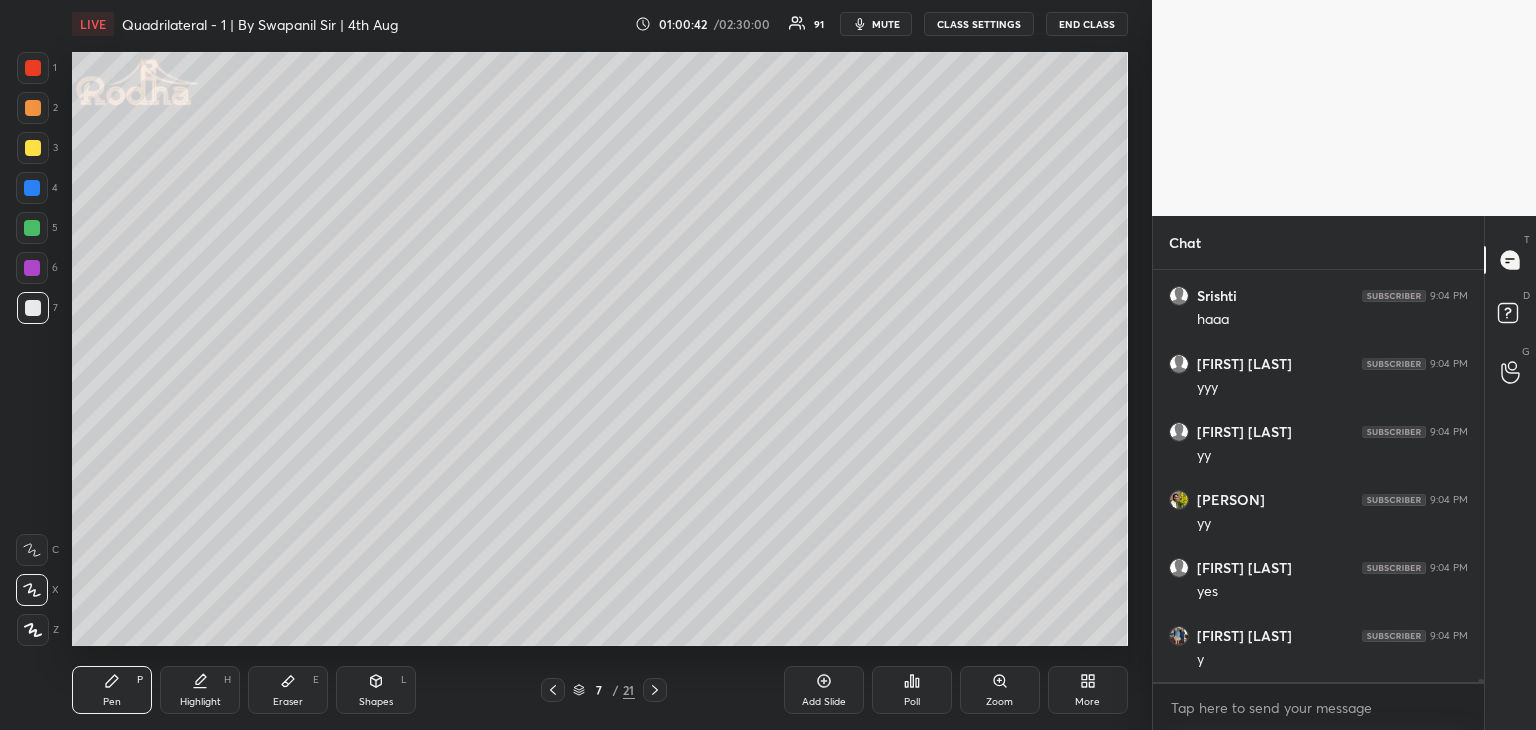 click on "Shapes L" at bounding box center (376, 690) 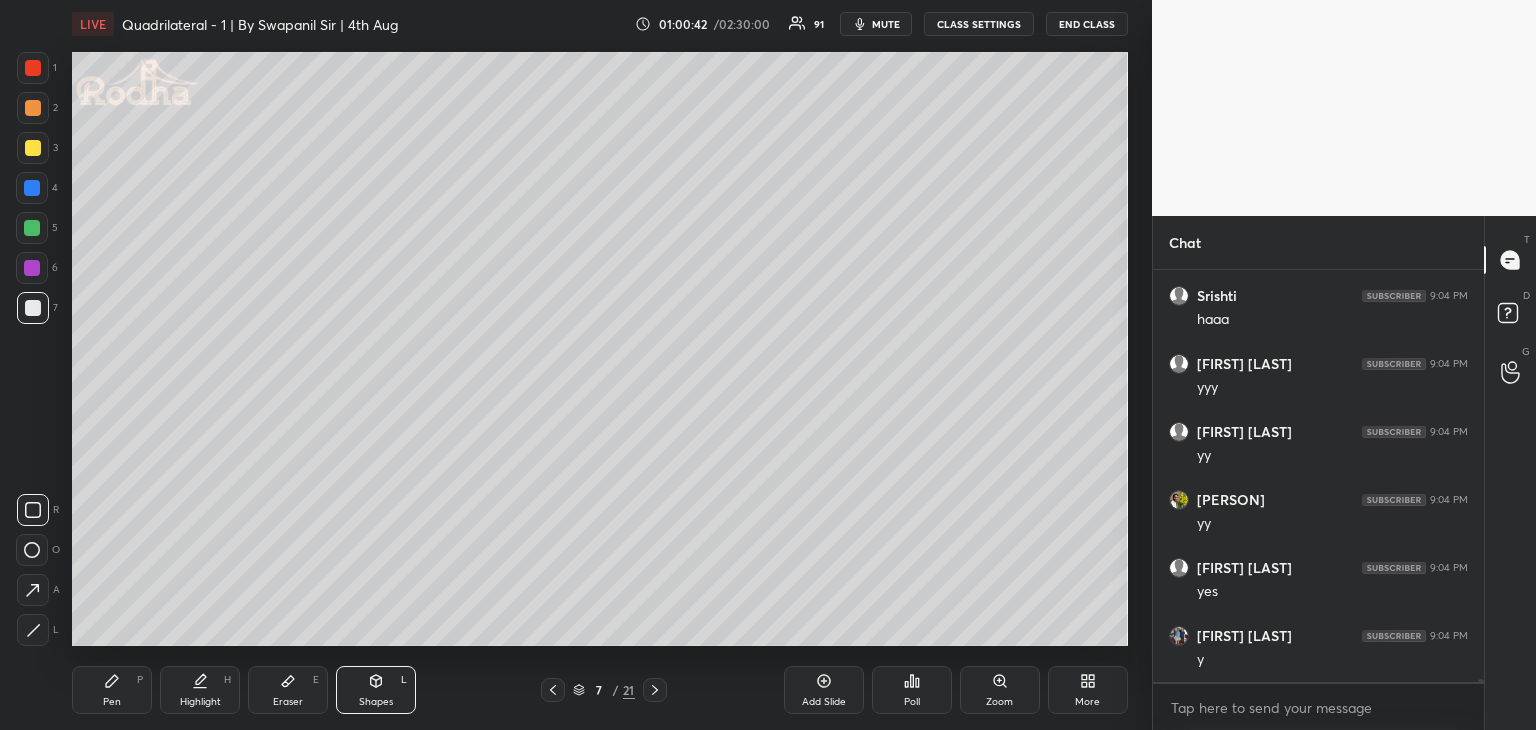 click 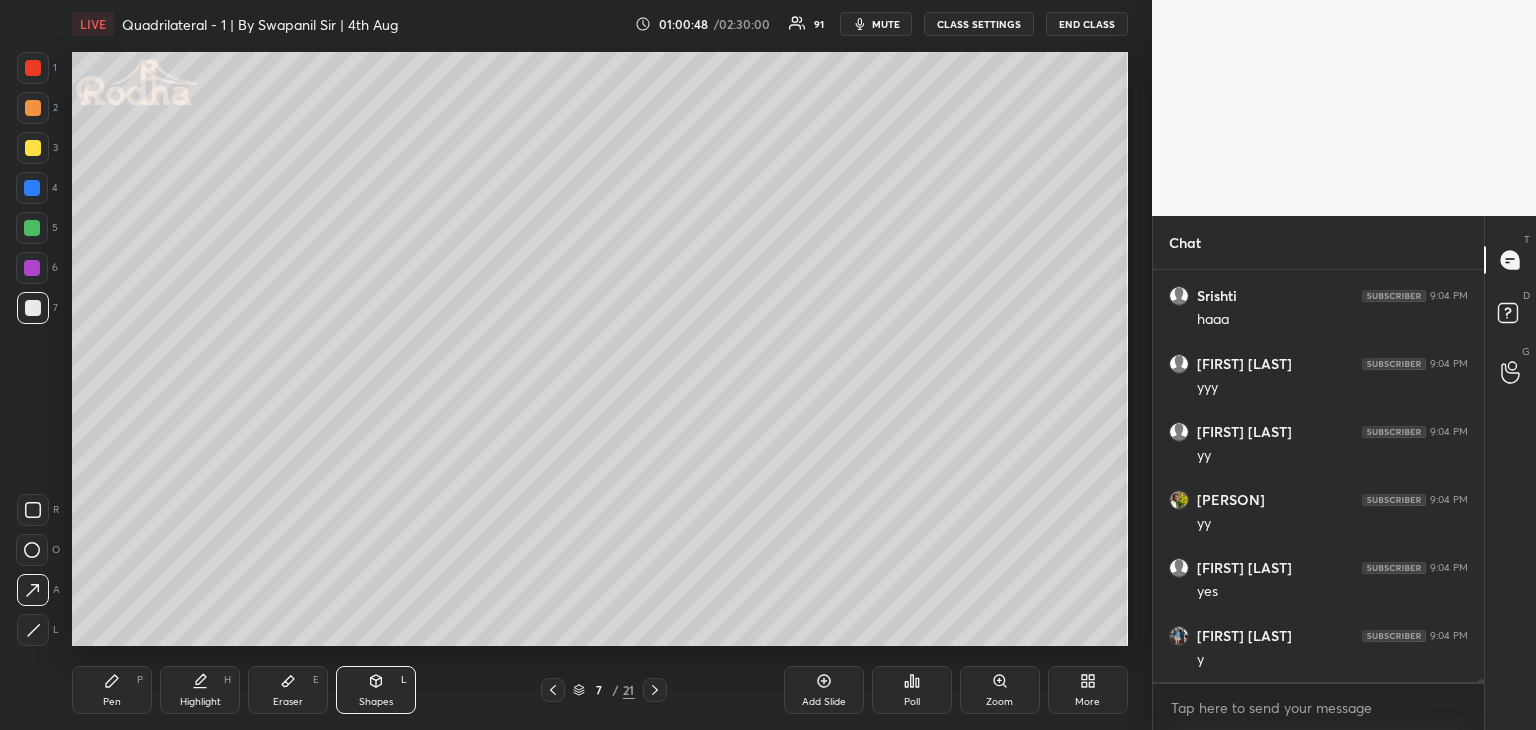 click on "Pen P" at bounding box center [112, 690] 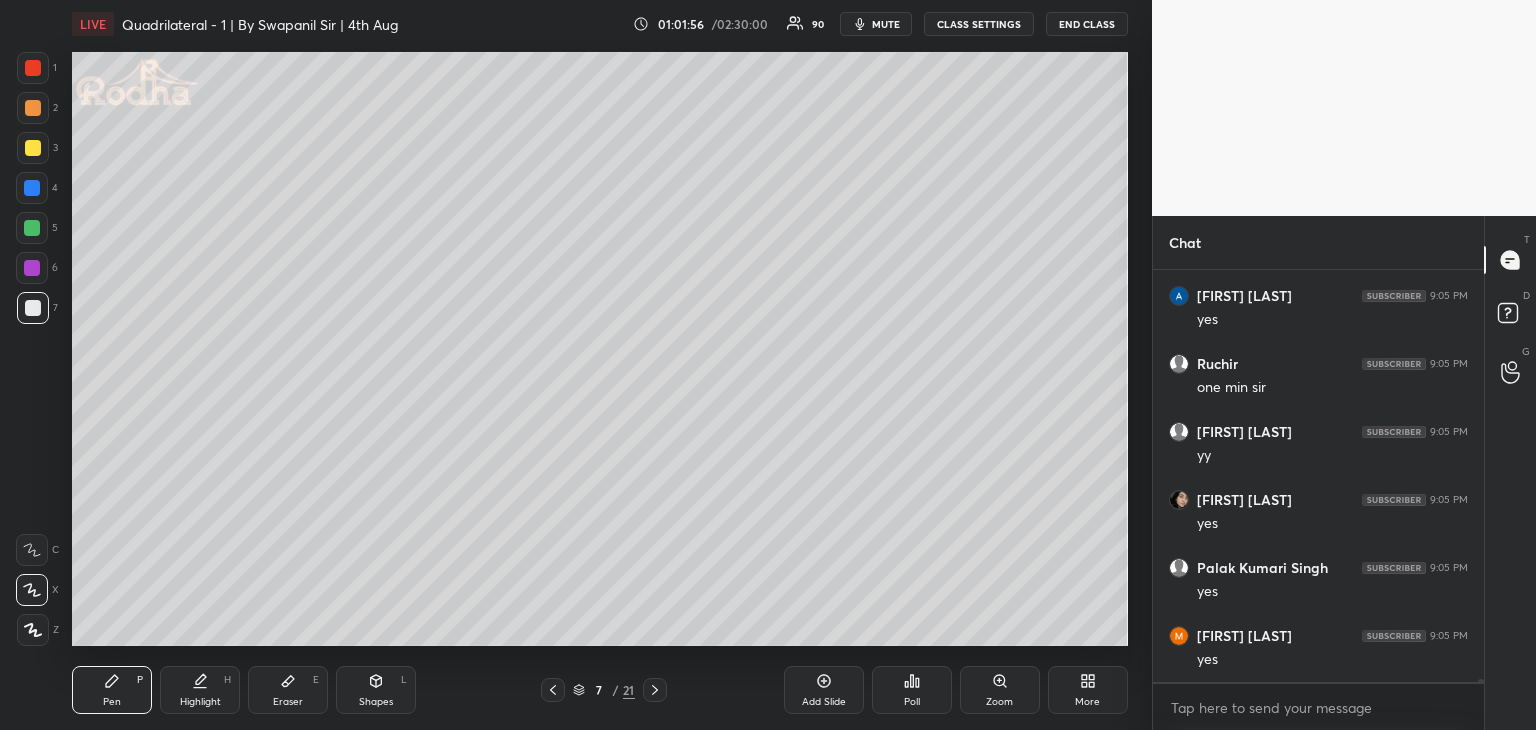 scroll, scrollTop: 61120, scrollLeft: 0, axis: vertical 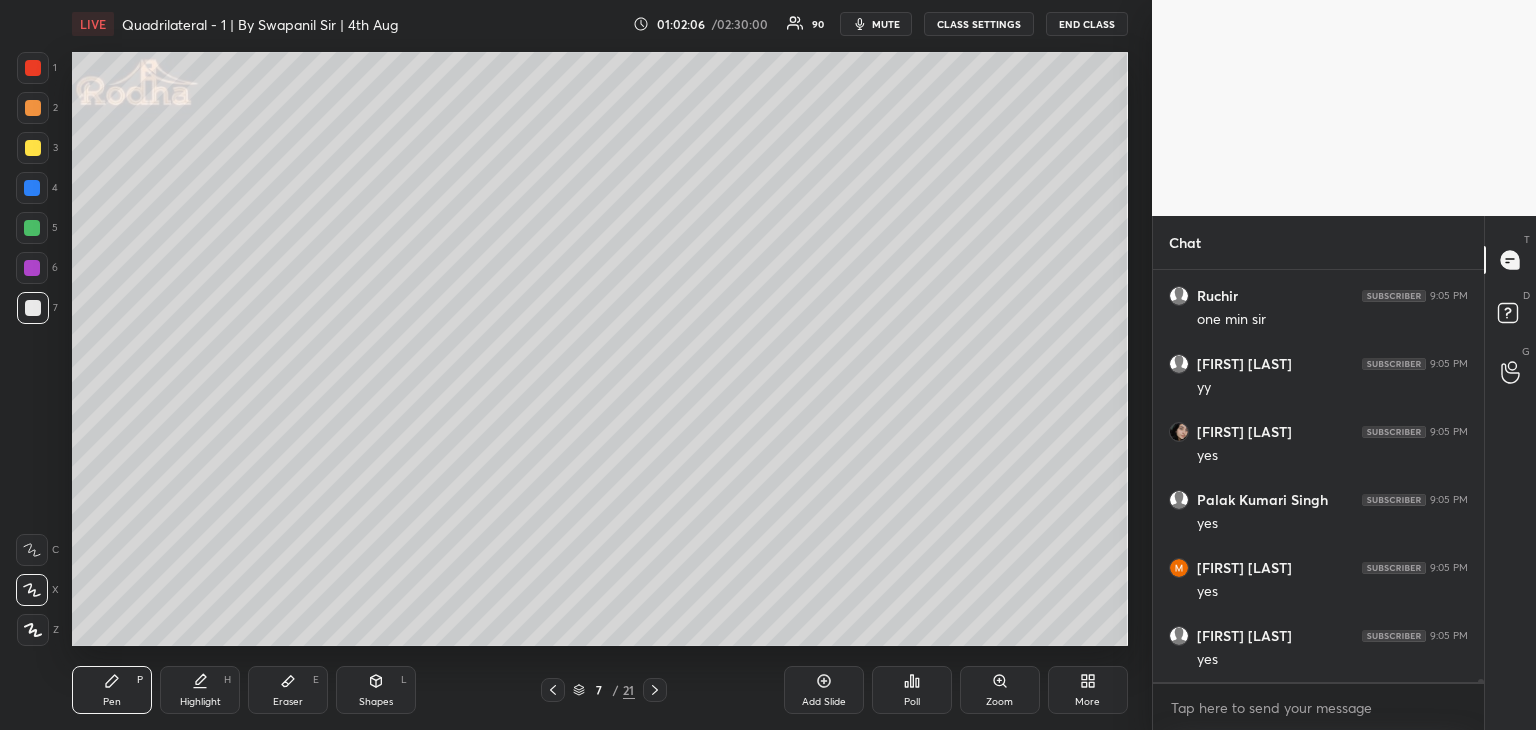 click on "Eraser E" at bounding box center (288, 690) 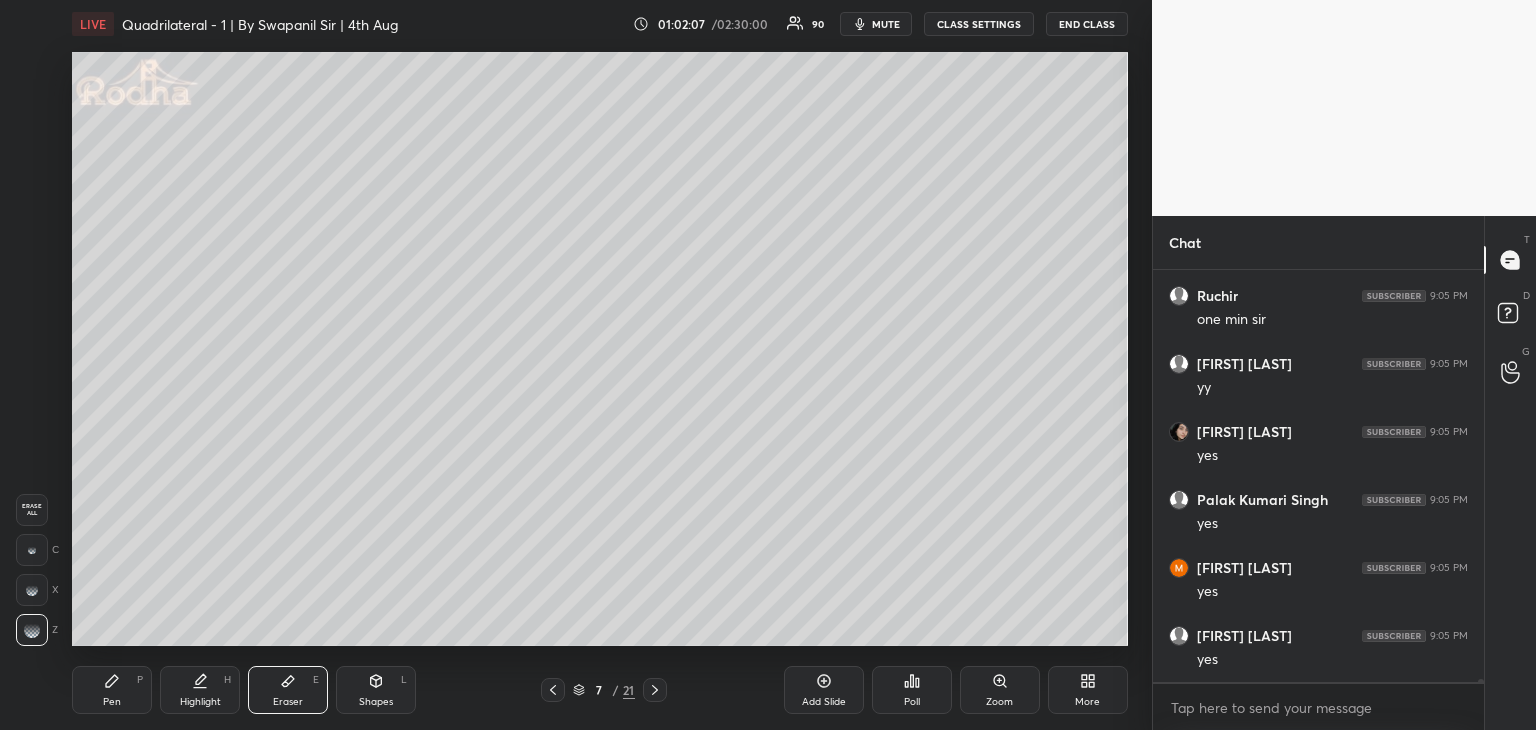 click on "Setting up your live class Poll for   secs No correct answer Start poll" at bounding box center (600, 349) 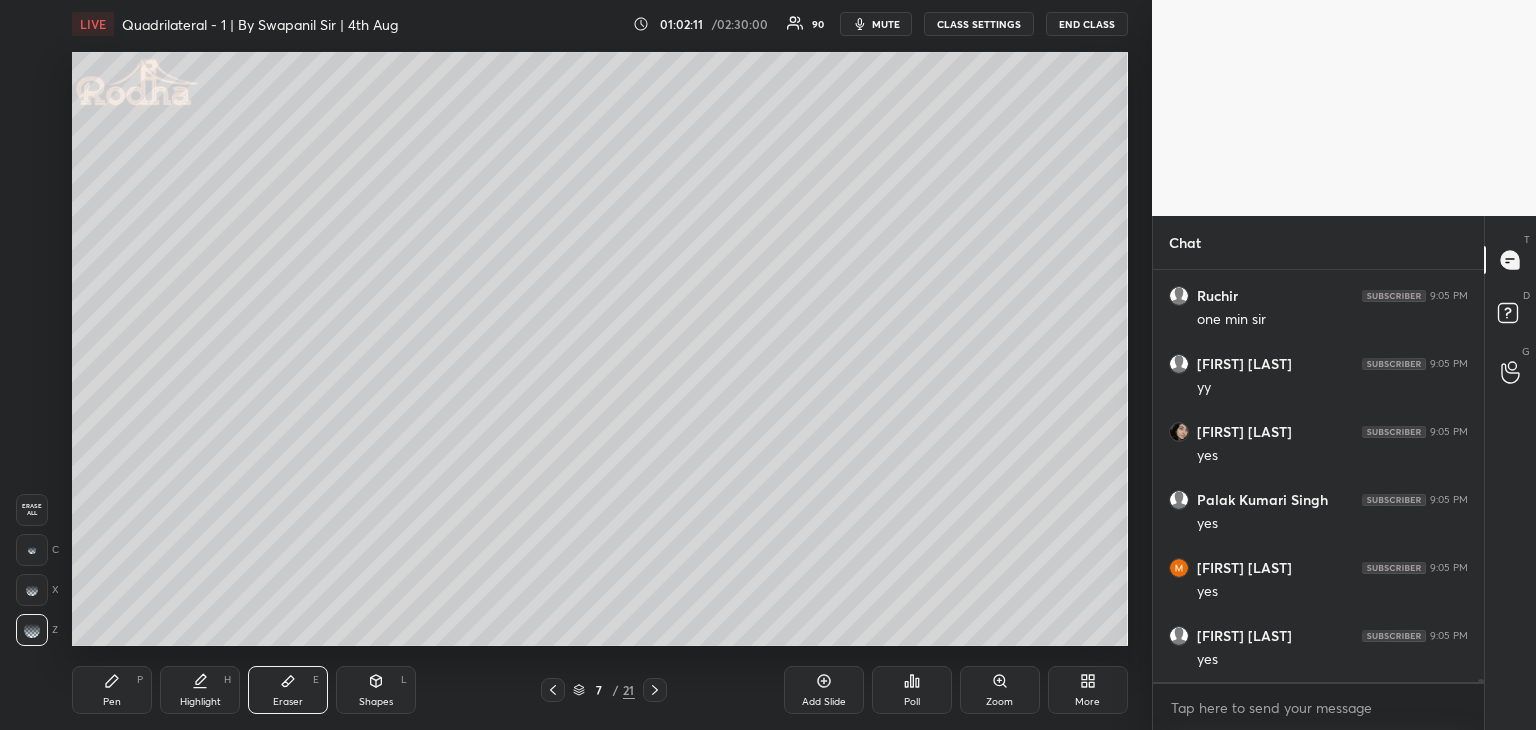 click 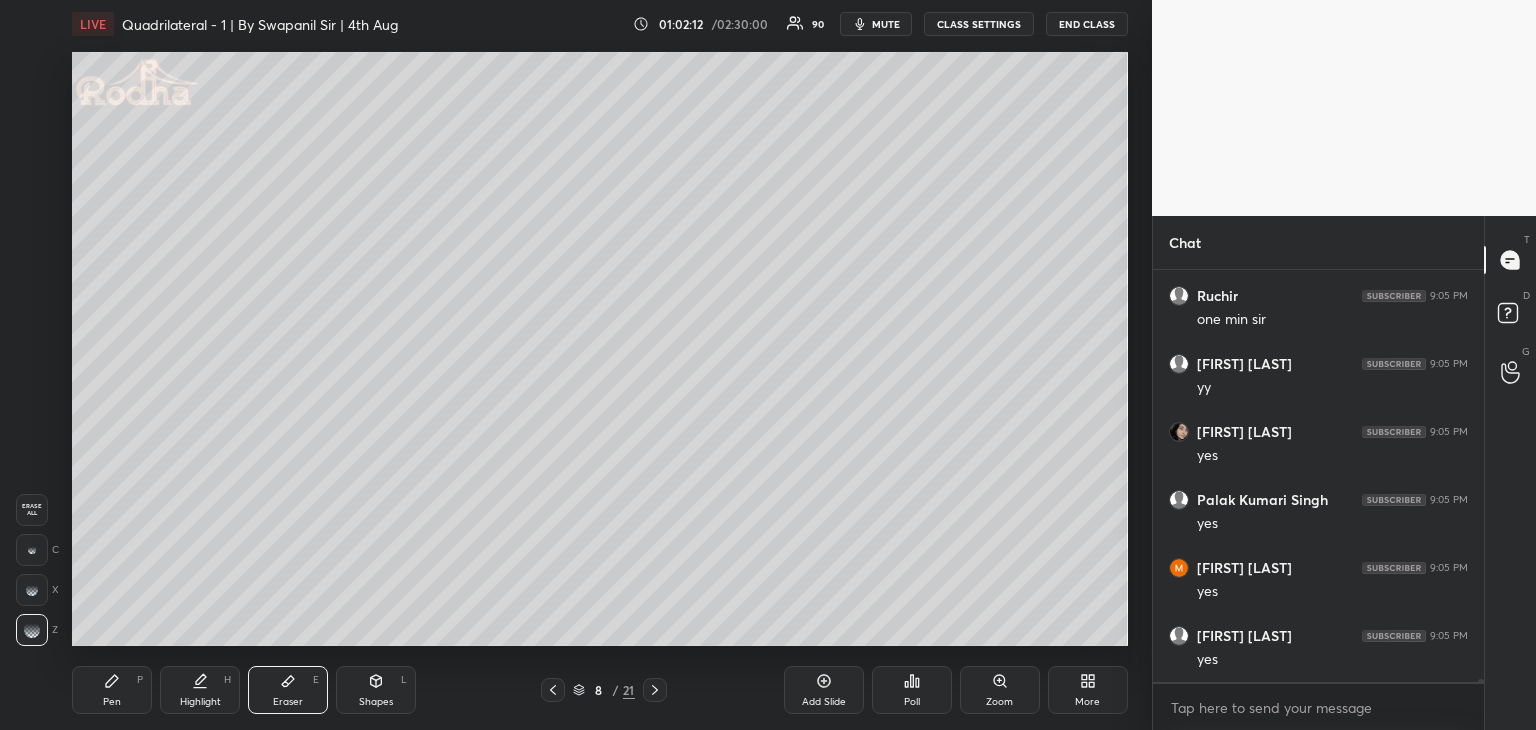 click 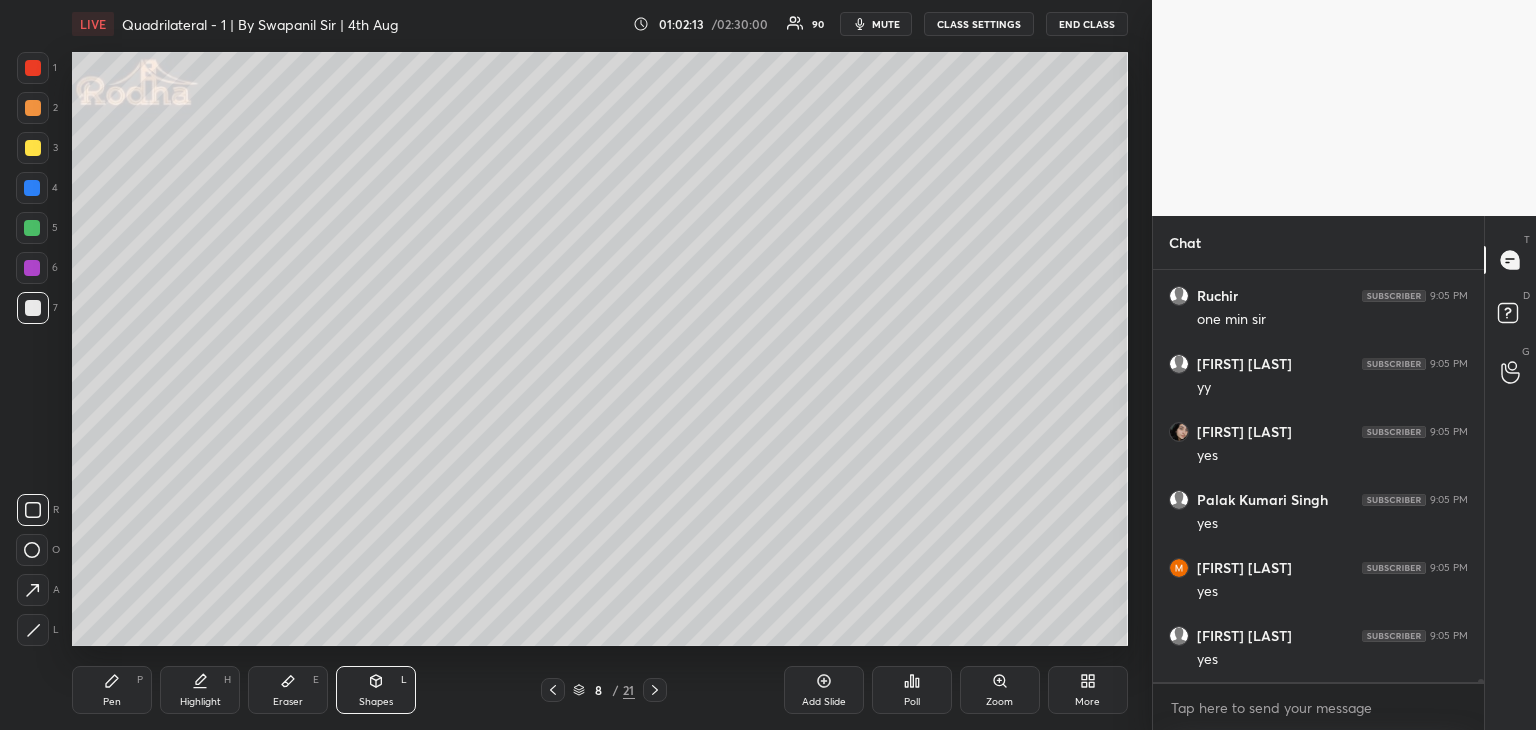 drag, startPoint x: 35, startPoint y: 626, endPoint x: 62, endPoint y: 594, distance: 41.868843 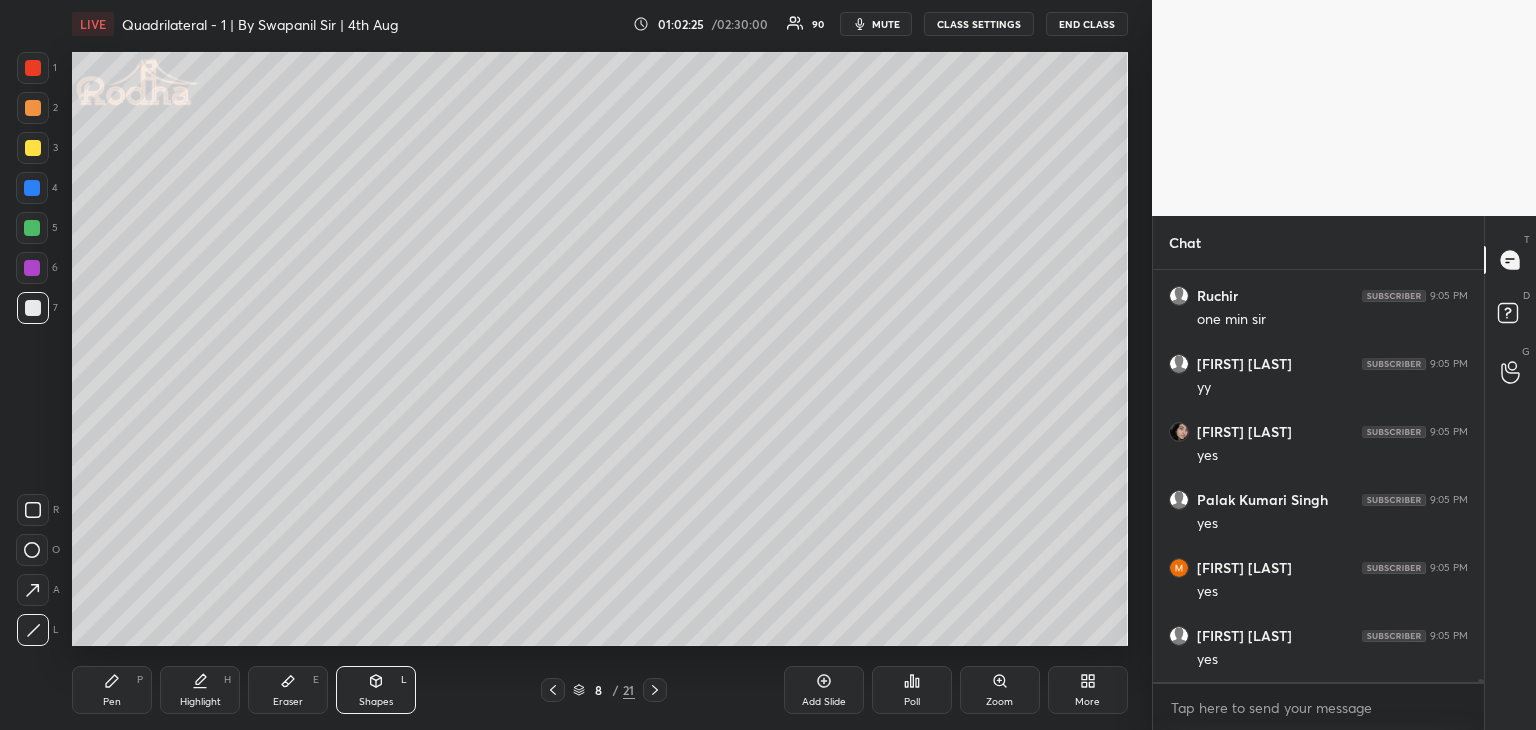 drag, startPoint x: 111, startPoint y: 703, endPoint x: 153, endPoint y: 648, distance: 69.2026 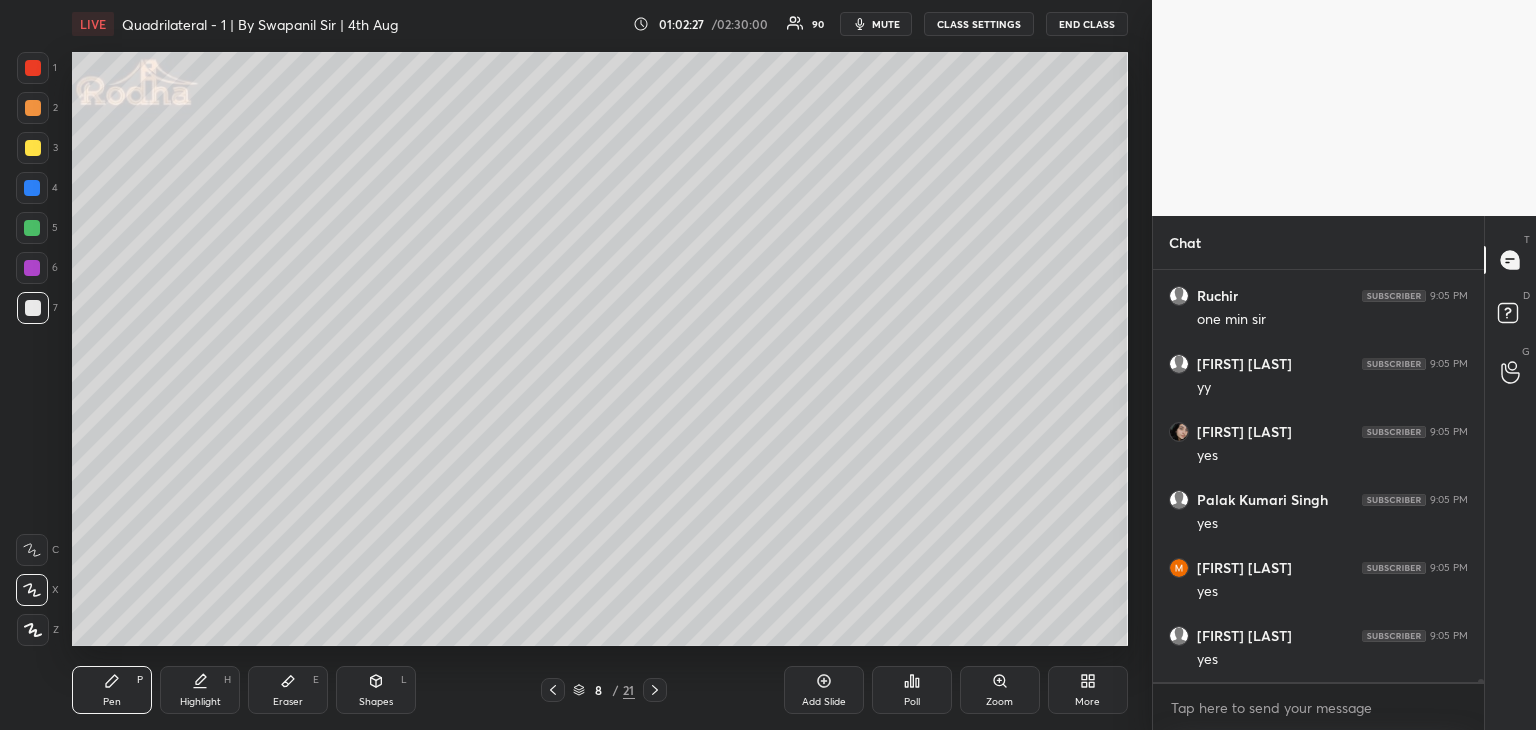 click on "Shapes L" at bounding box center [376, 690] 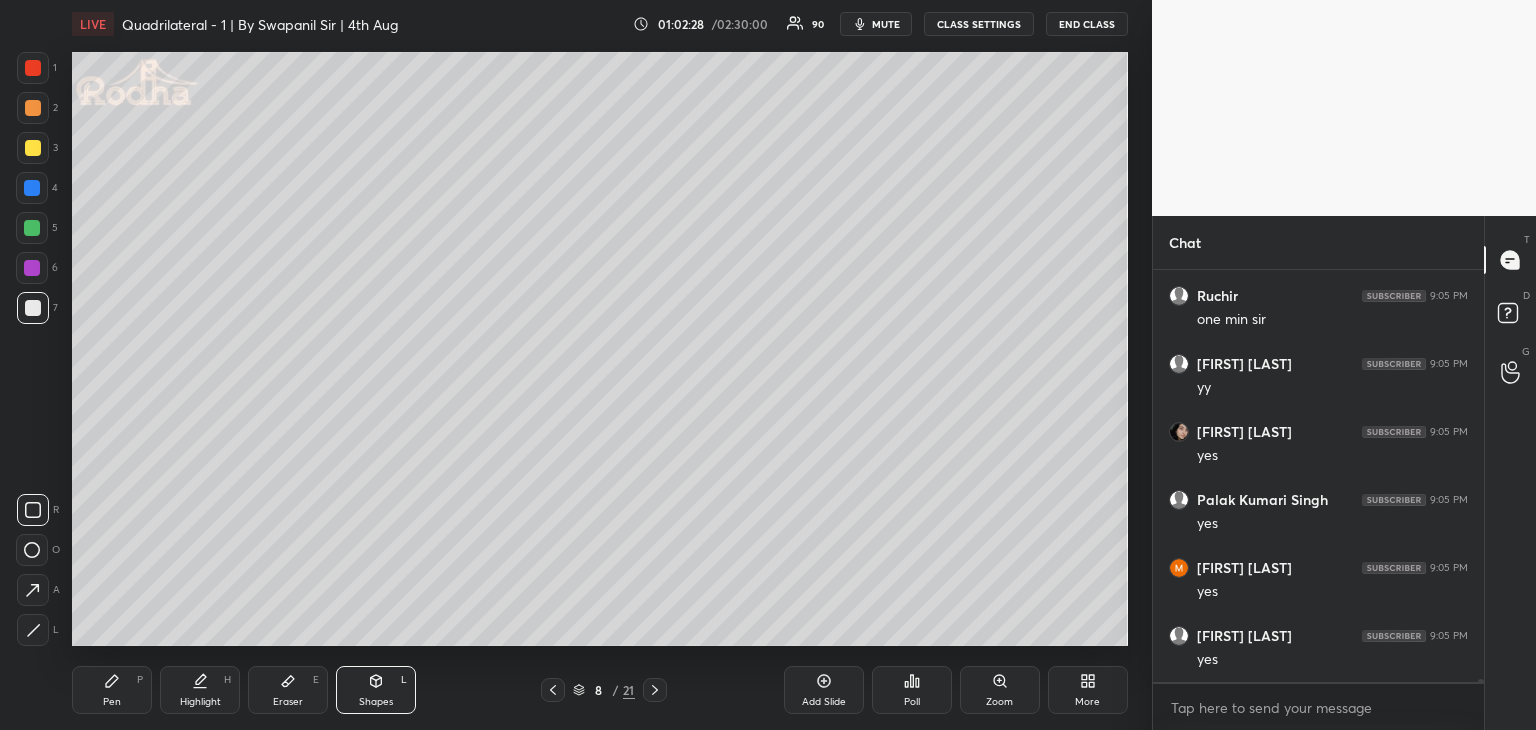 click 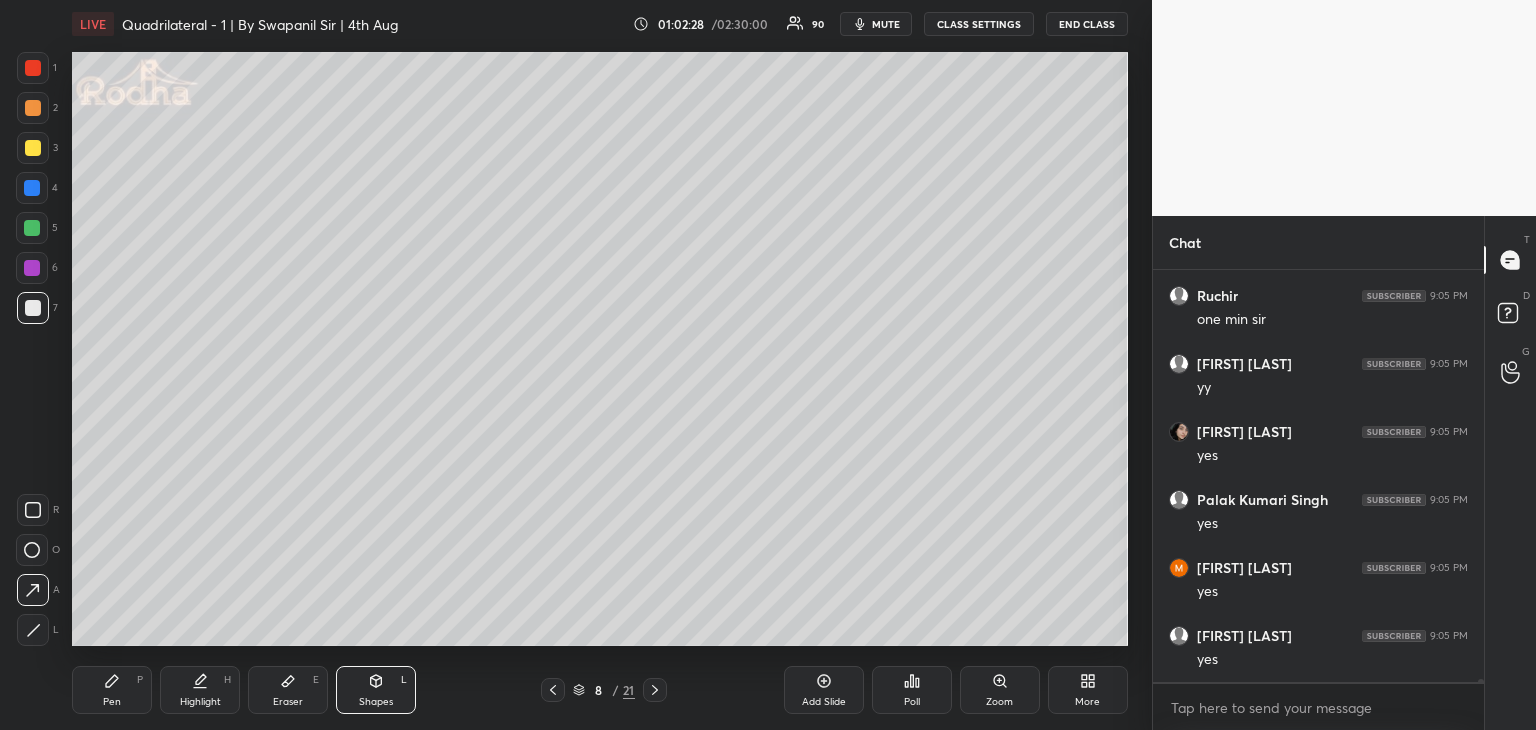 click 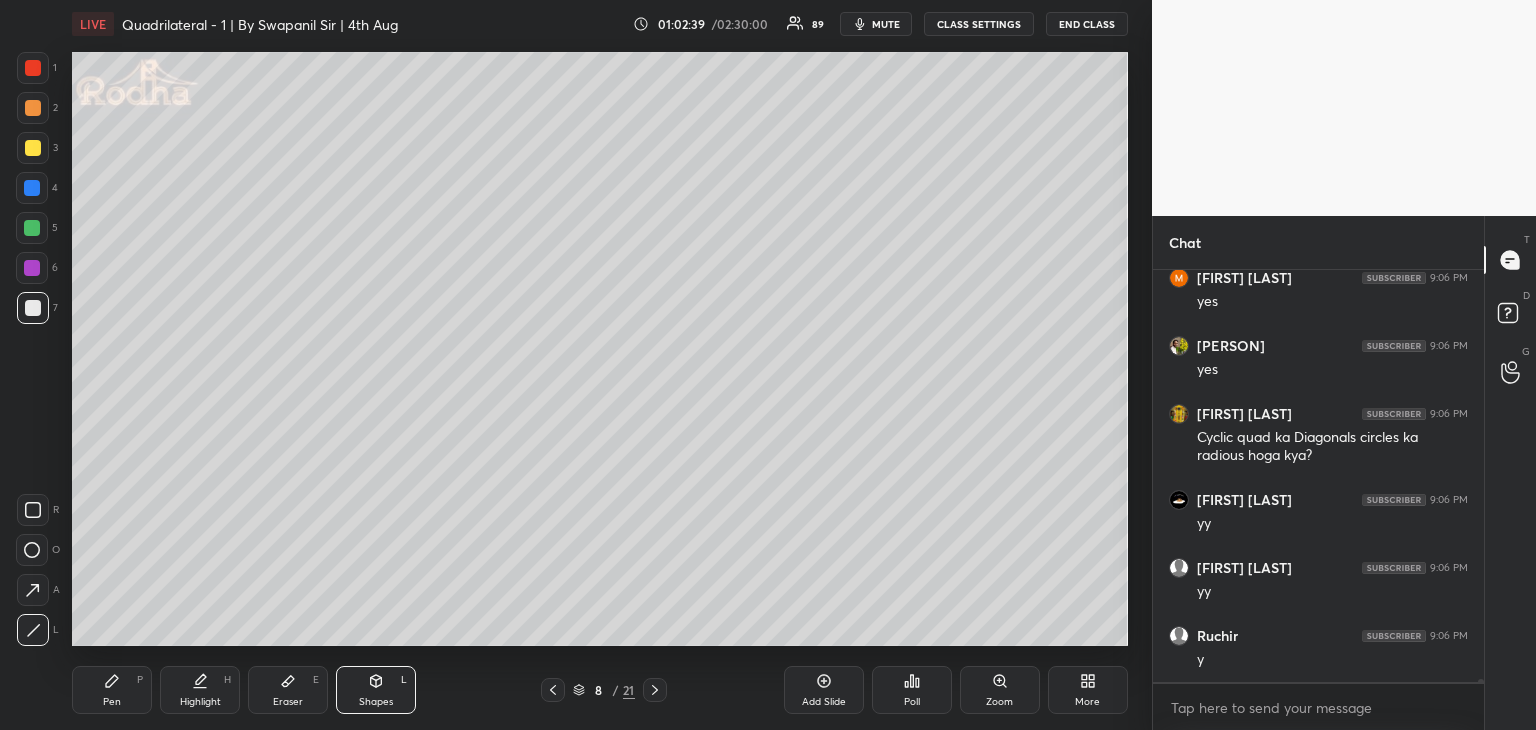scroll, scrollTop: 62162, scrollLeft: 0, axis: vertical 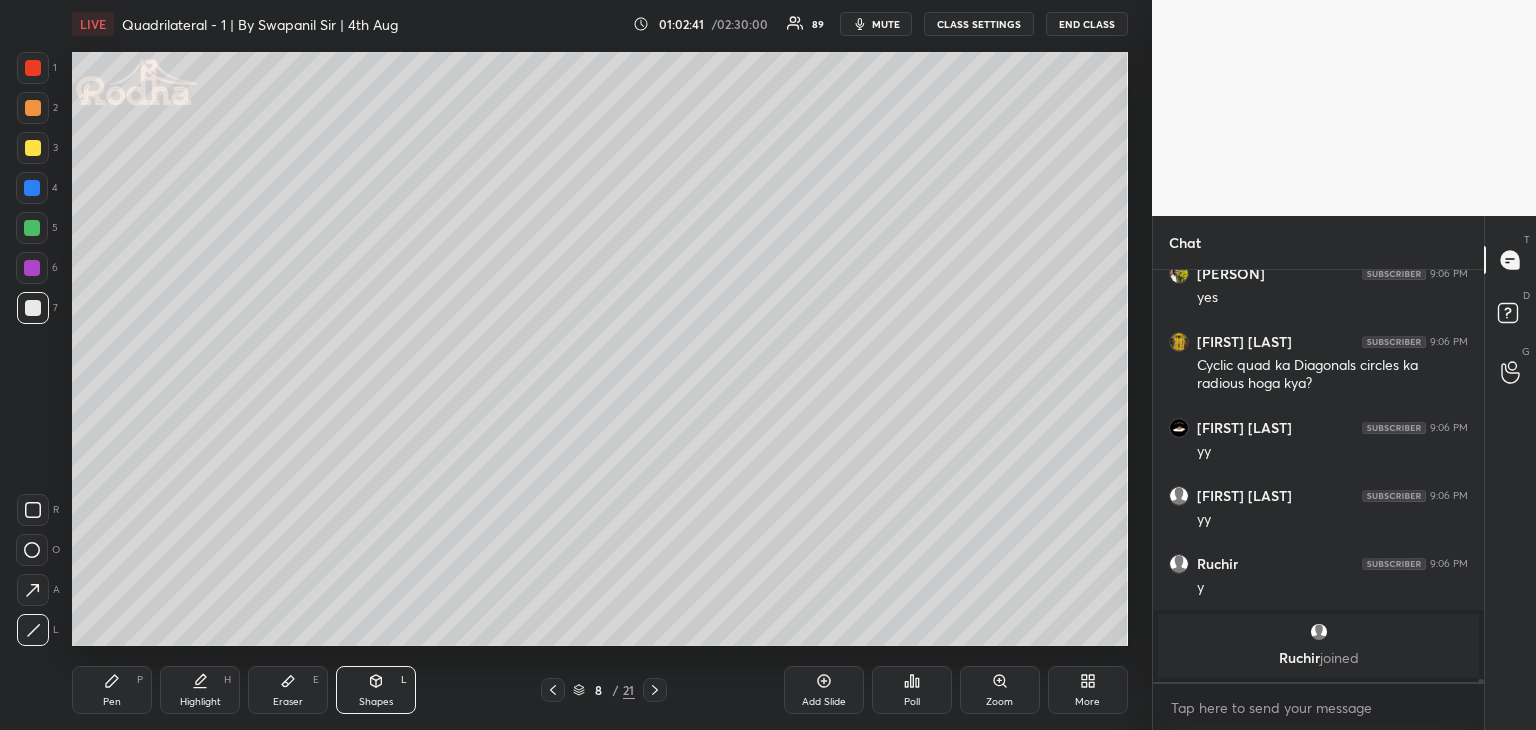 drag, startPoint x: 112, startPoint y: 689, endPoint x: 113, endPoint y: 676, distance: 13.038404 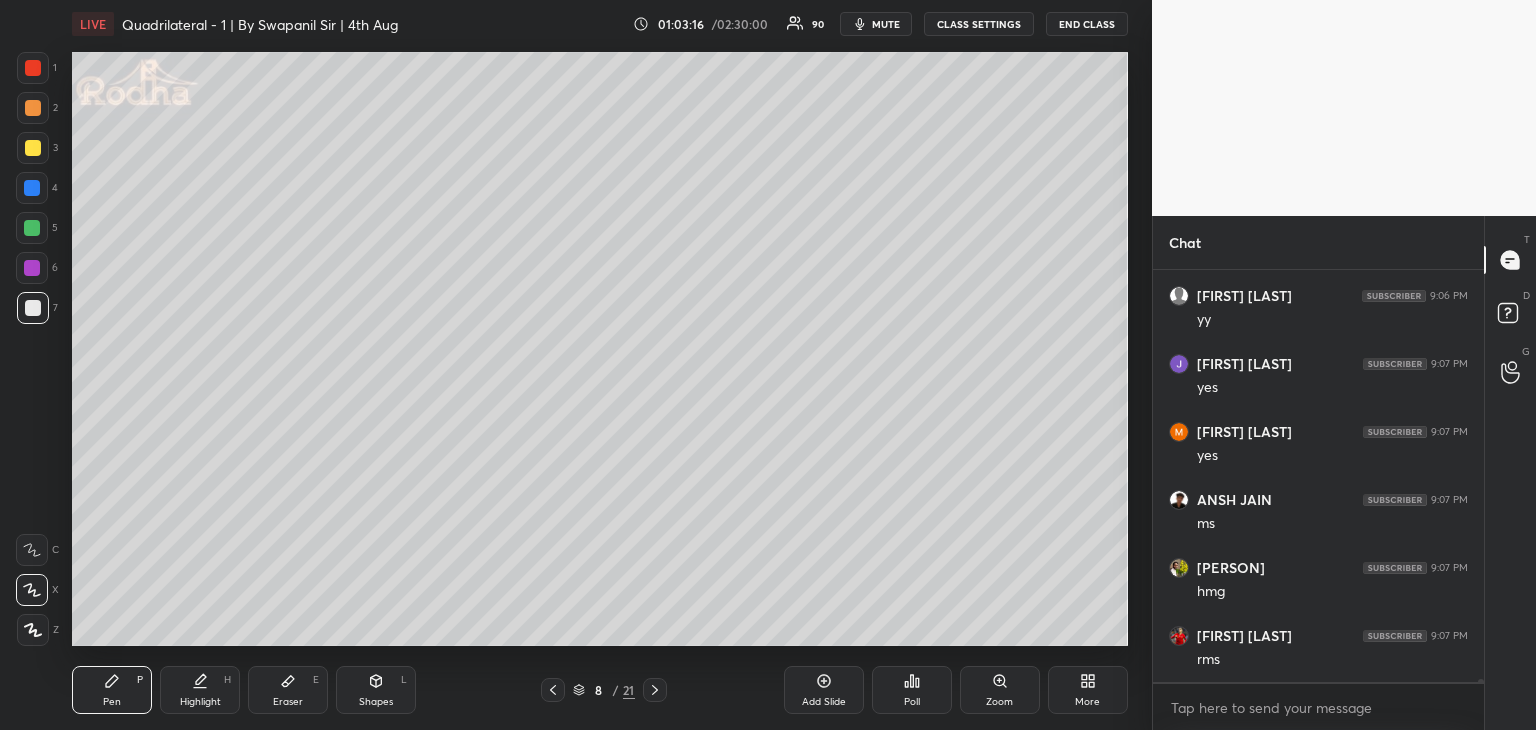 scroll, scrollTop: 62682, scrollLeft: 0, axis: vertical 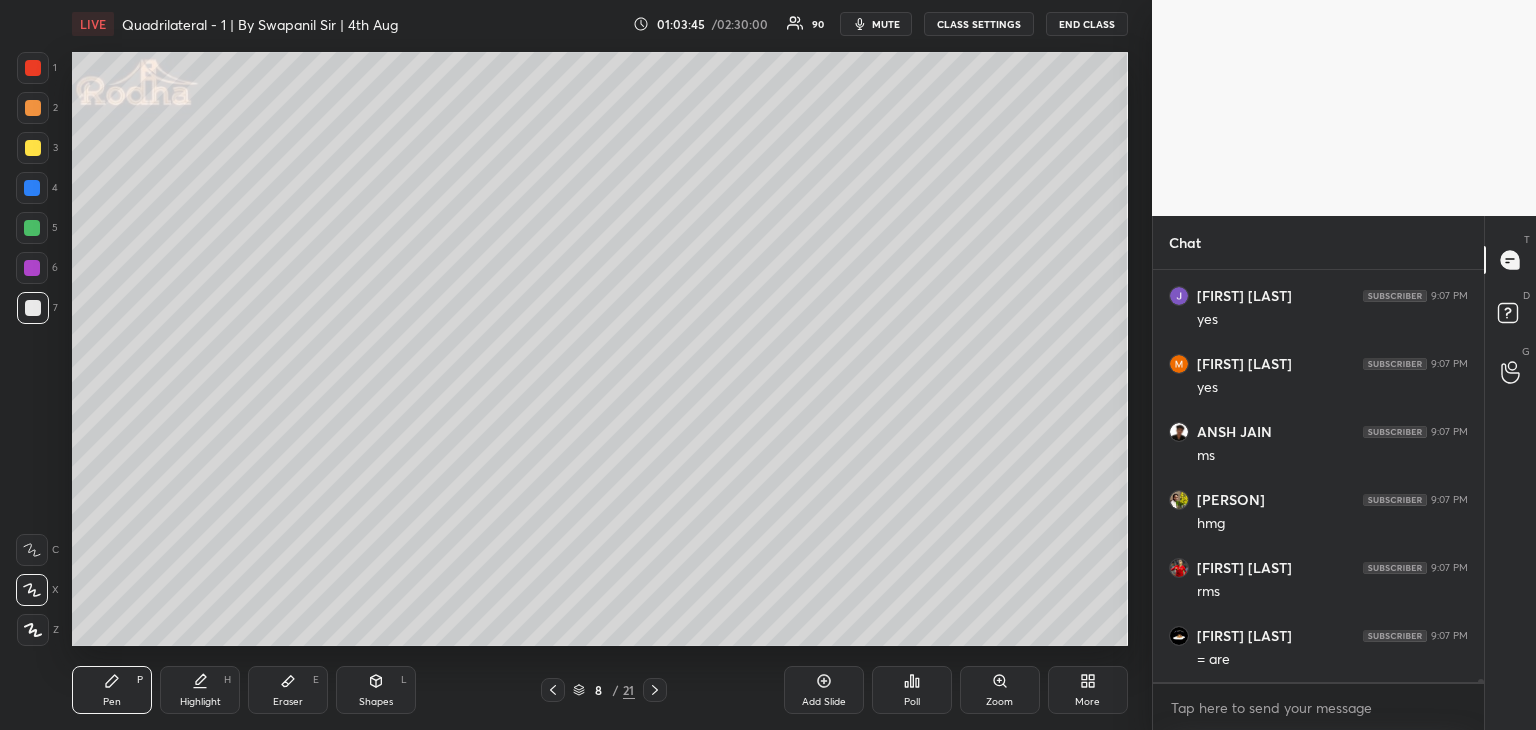 drag, startPoint x: 359, startPoint y: 685, endPoint x: 348, endPoint y: 649, distance: 37.64306 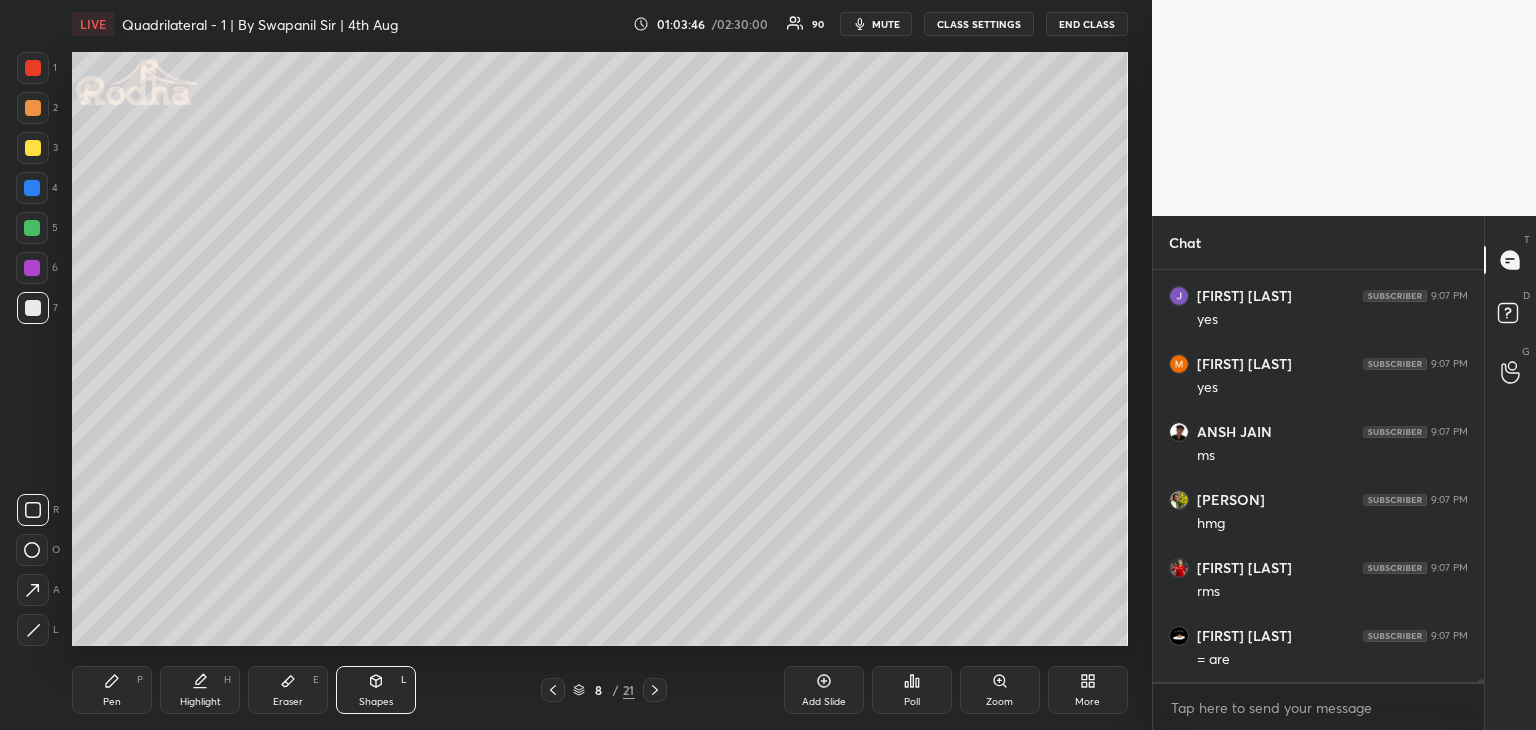 drag, startPoint x: 38, startPoint y: 633, endPoint x: 61, endPoint y: 614, distance: 29.832869 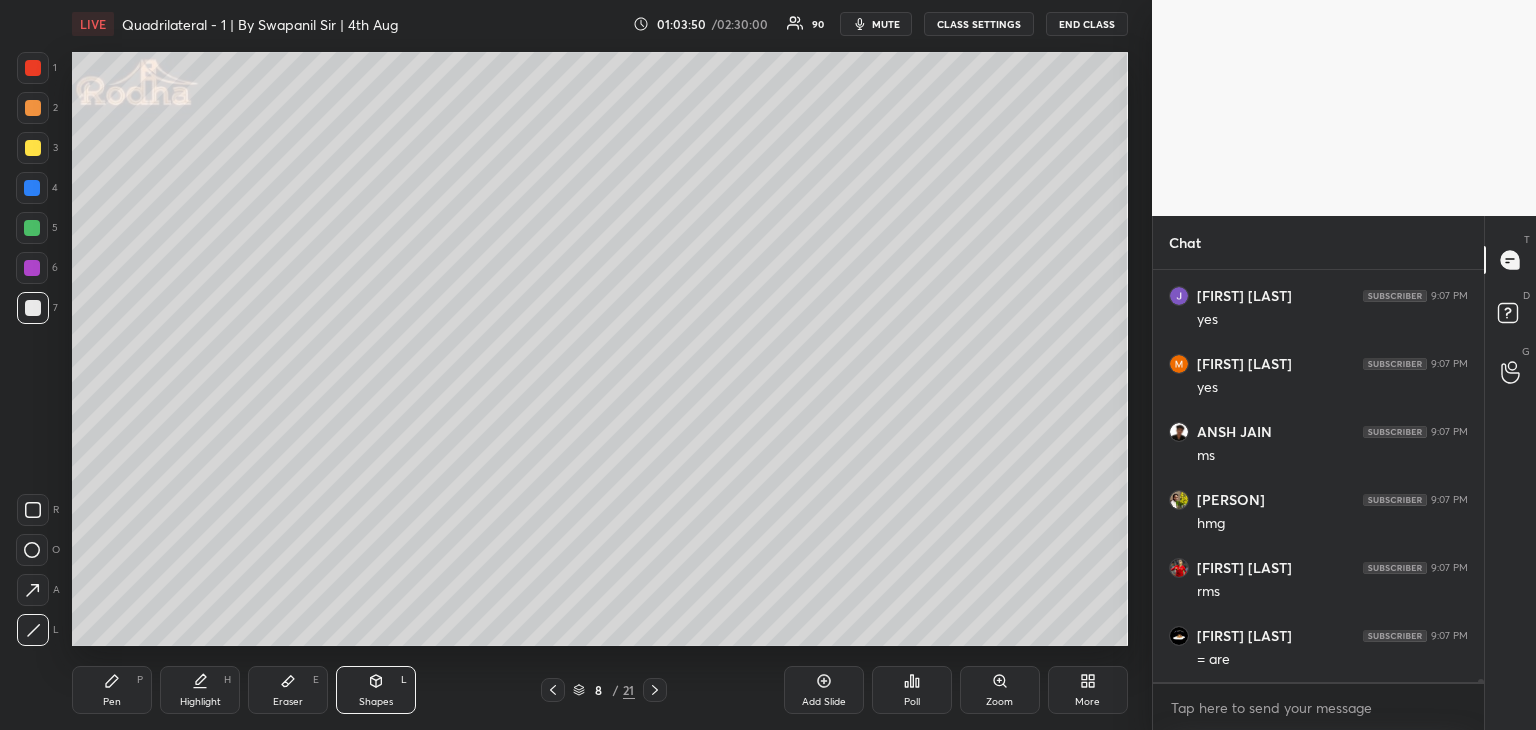 scroll, scrollTop: 62750, scrollLeft: 0, axis: vertical 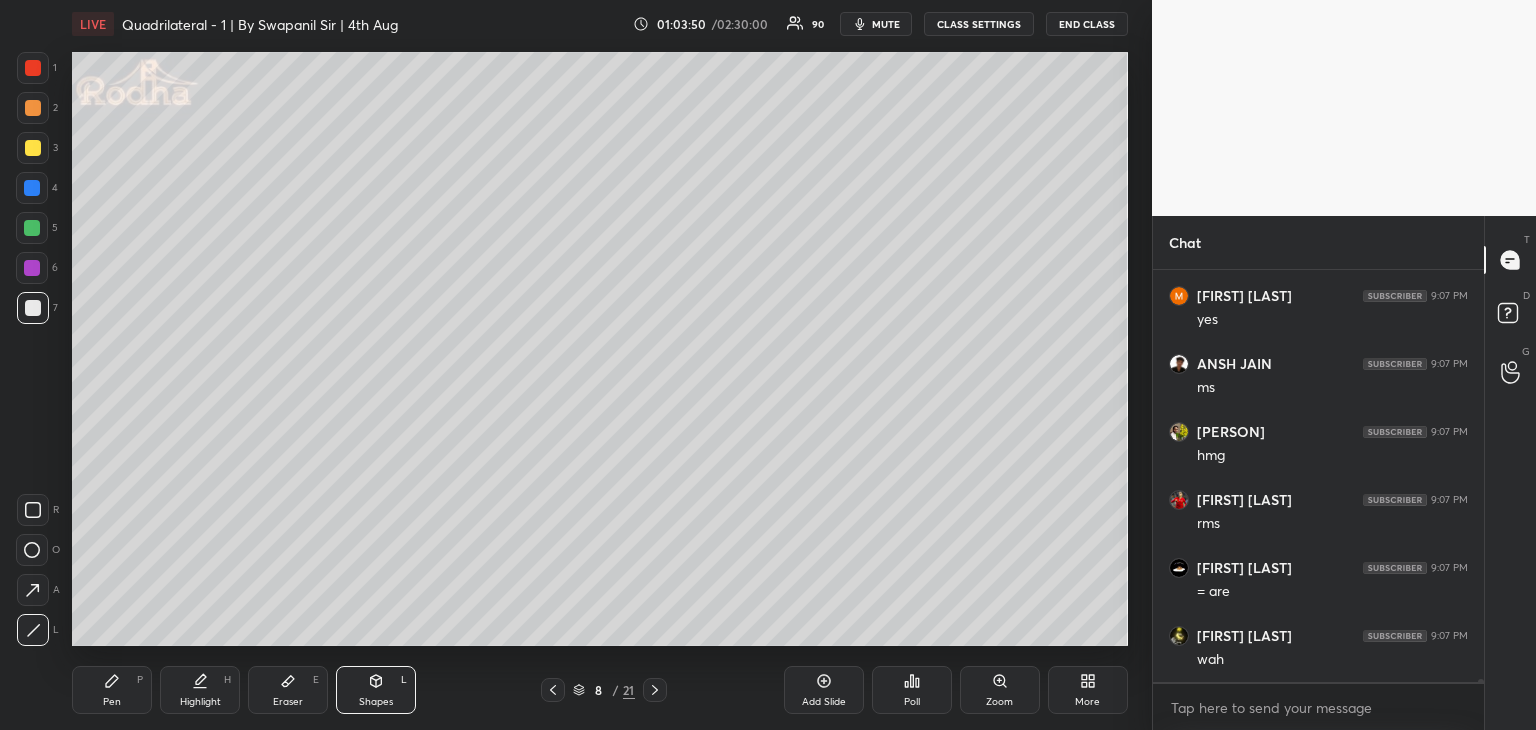 click on "Pen P" at bounding box center [112, 690] 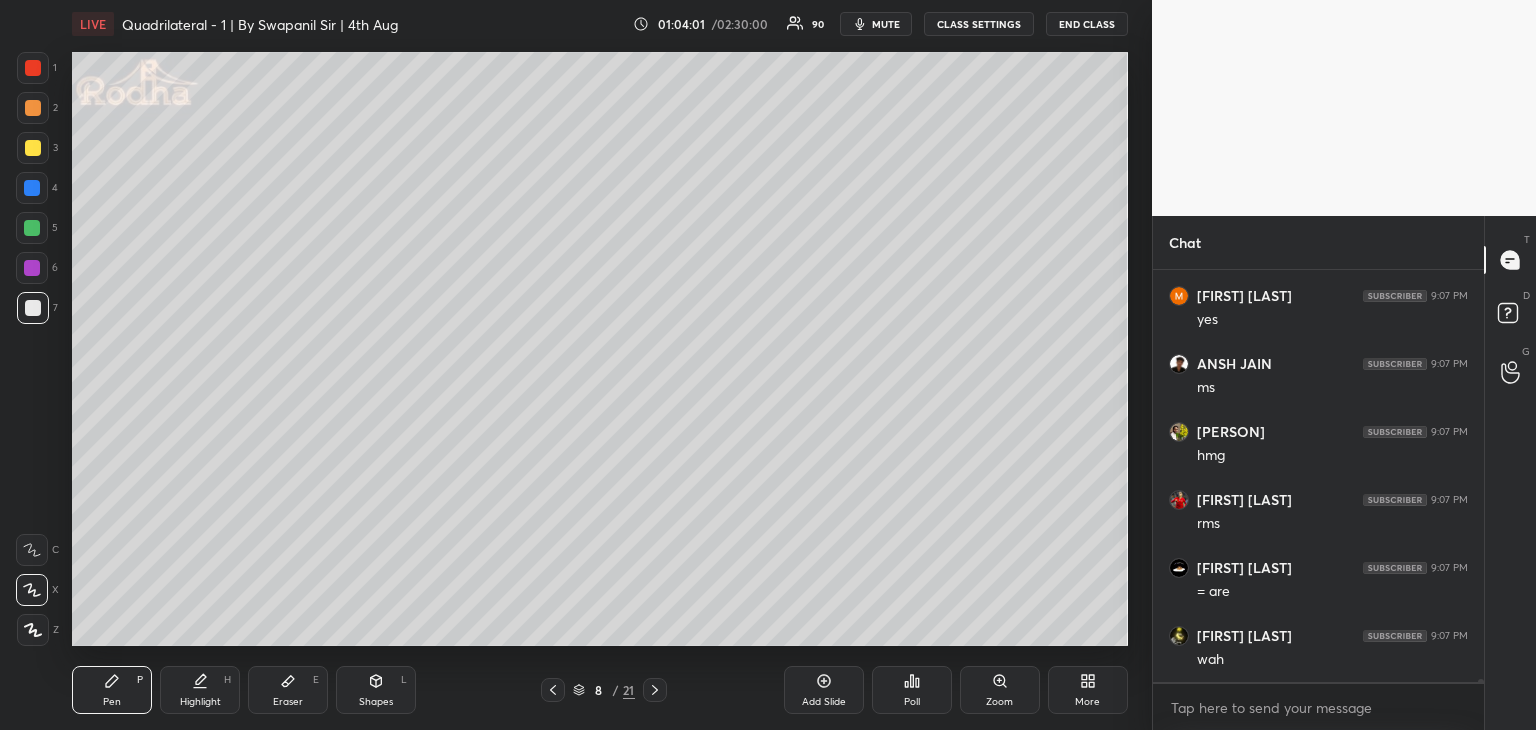 scroll, scrollTop: 62818, scrollLeft: 0, axis: vertical 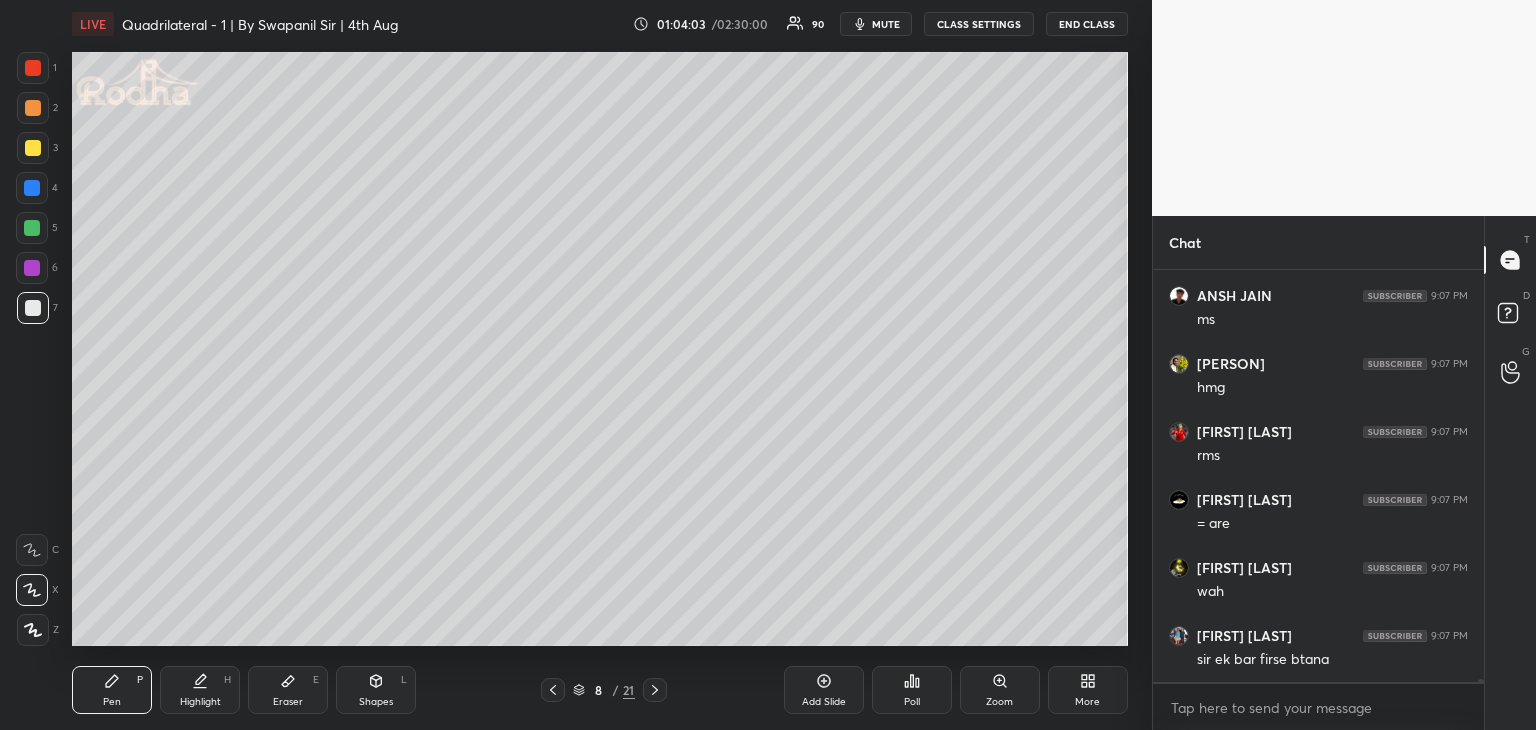 click 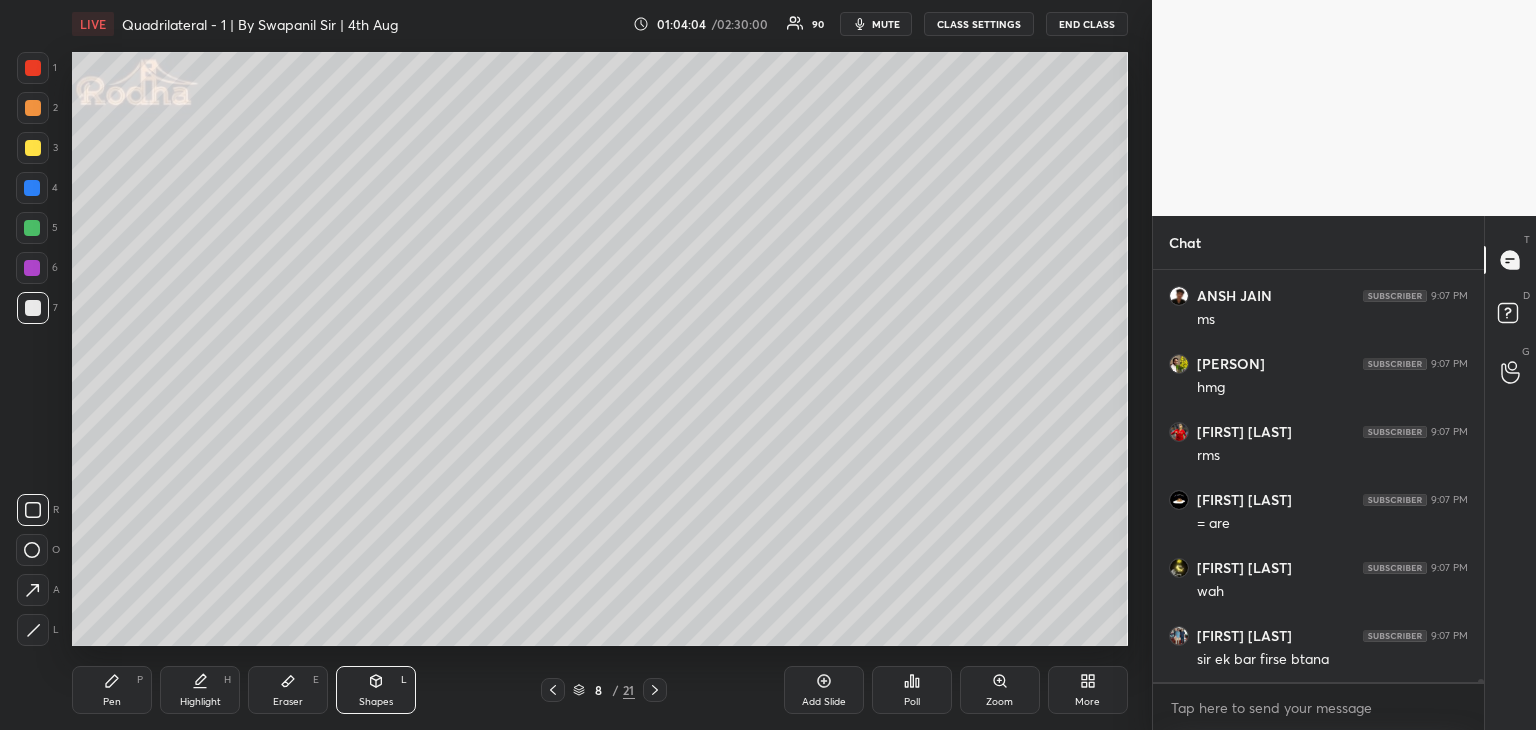 click 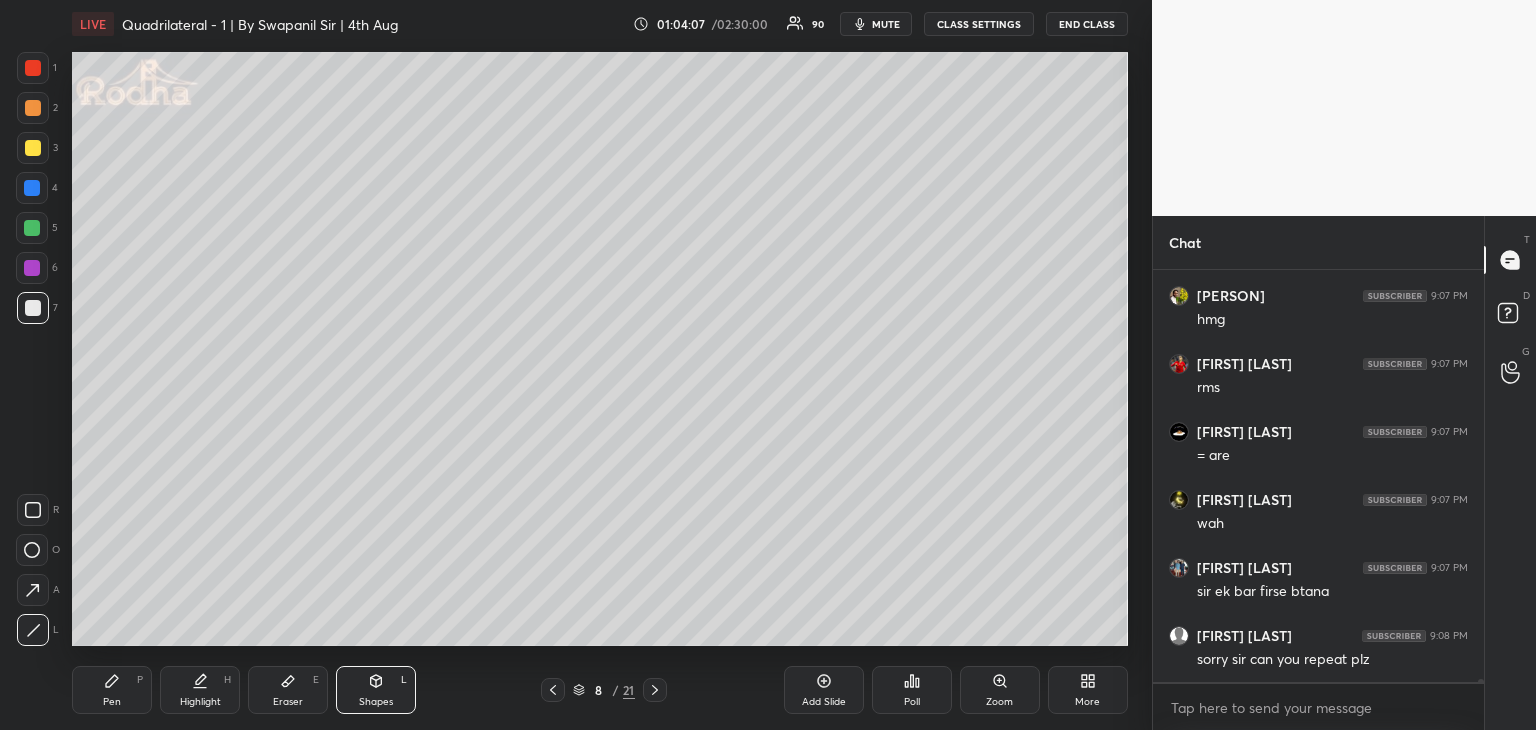 scroll, scrollTop: 62954, scrollLeft: 0, axis: vertical 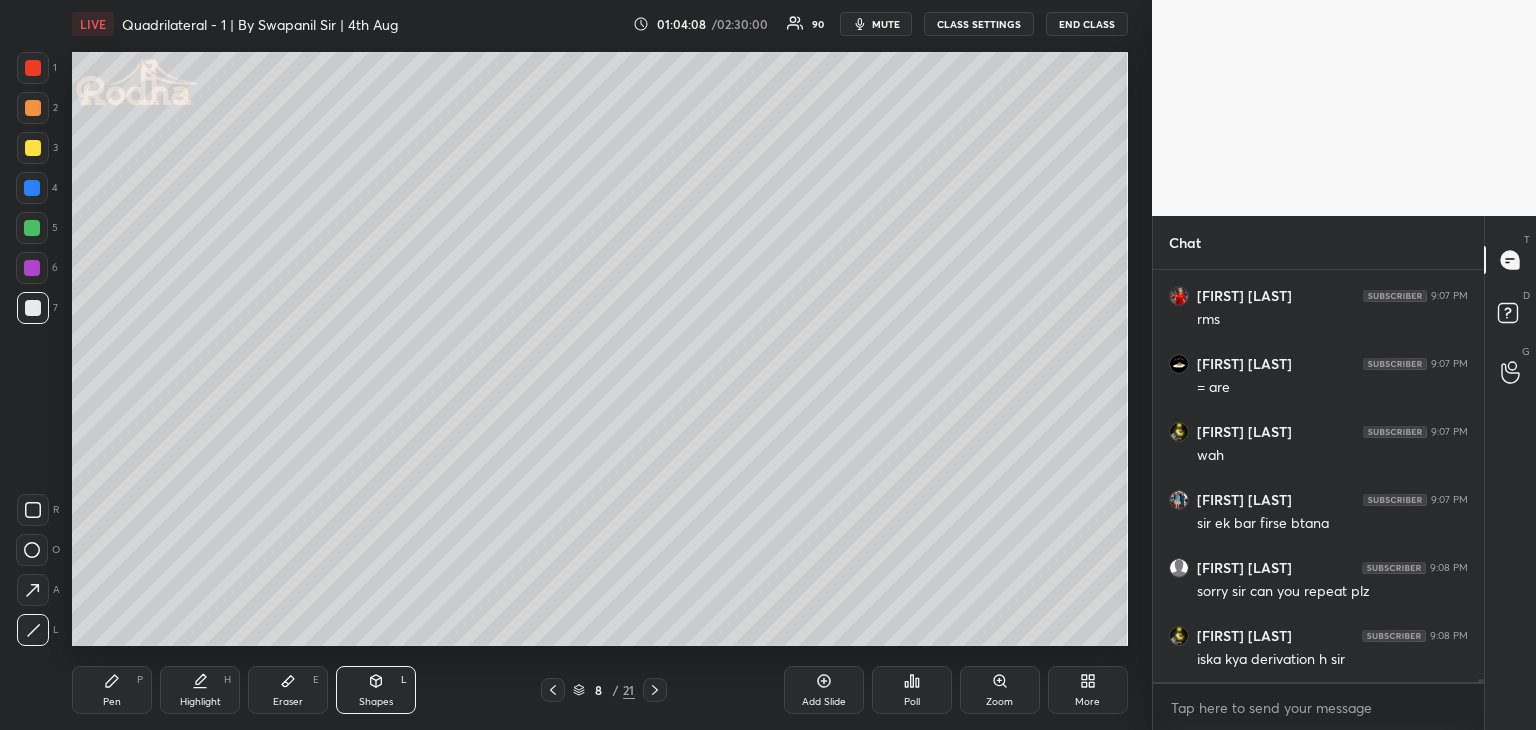 click on "Pen P" at bounding box center [112, 690] 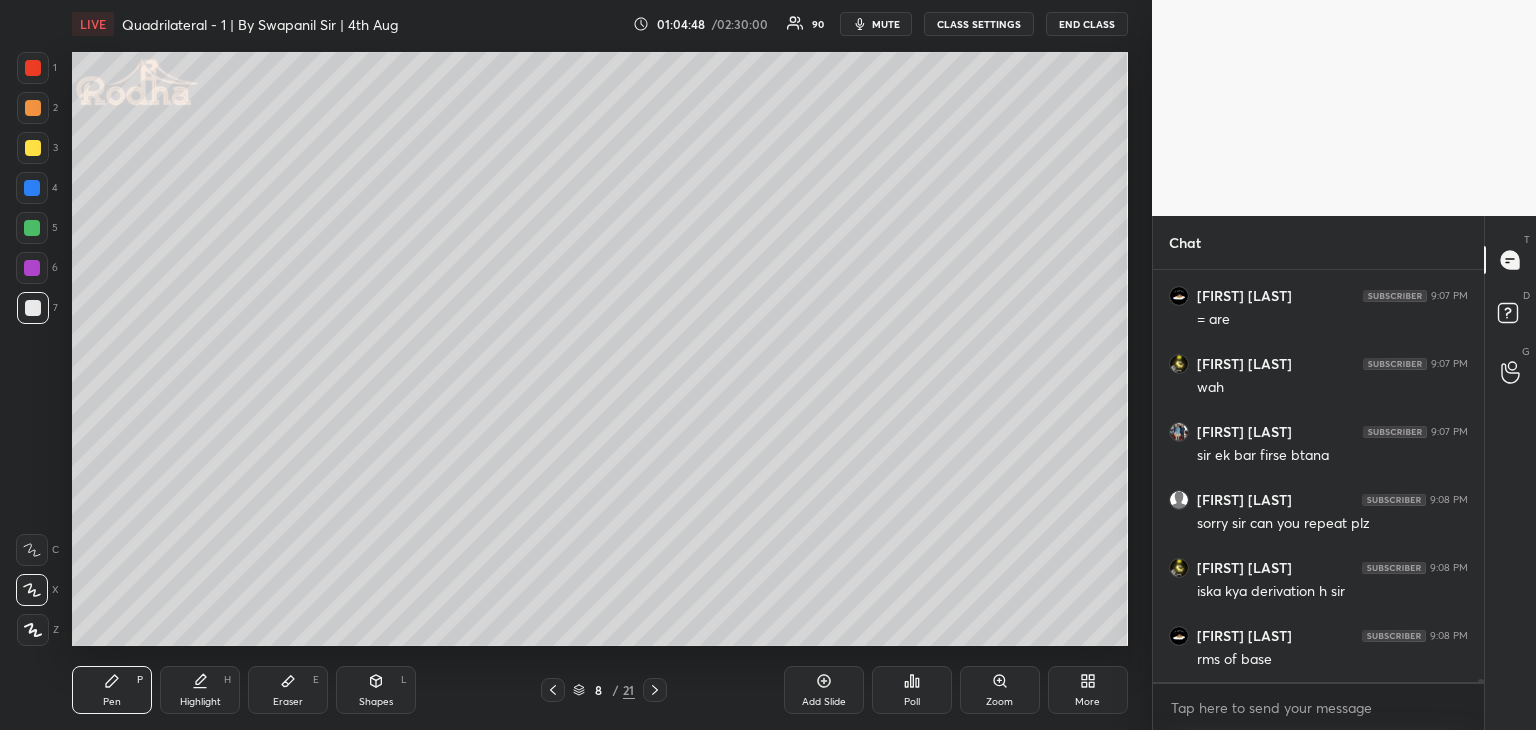scroll, scrollTop: 63090, scrollLeft: 0, axis: vertical 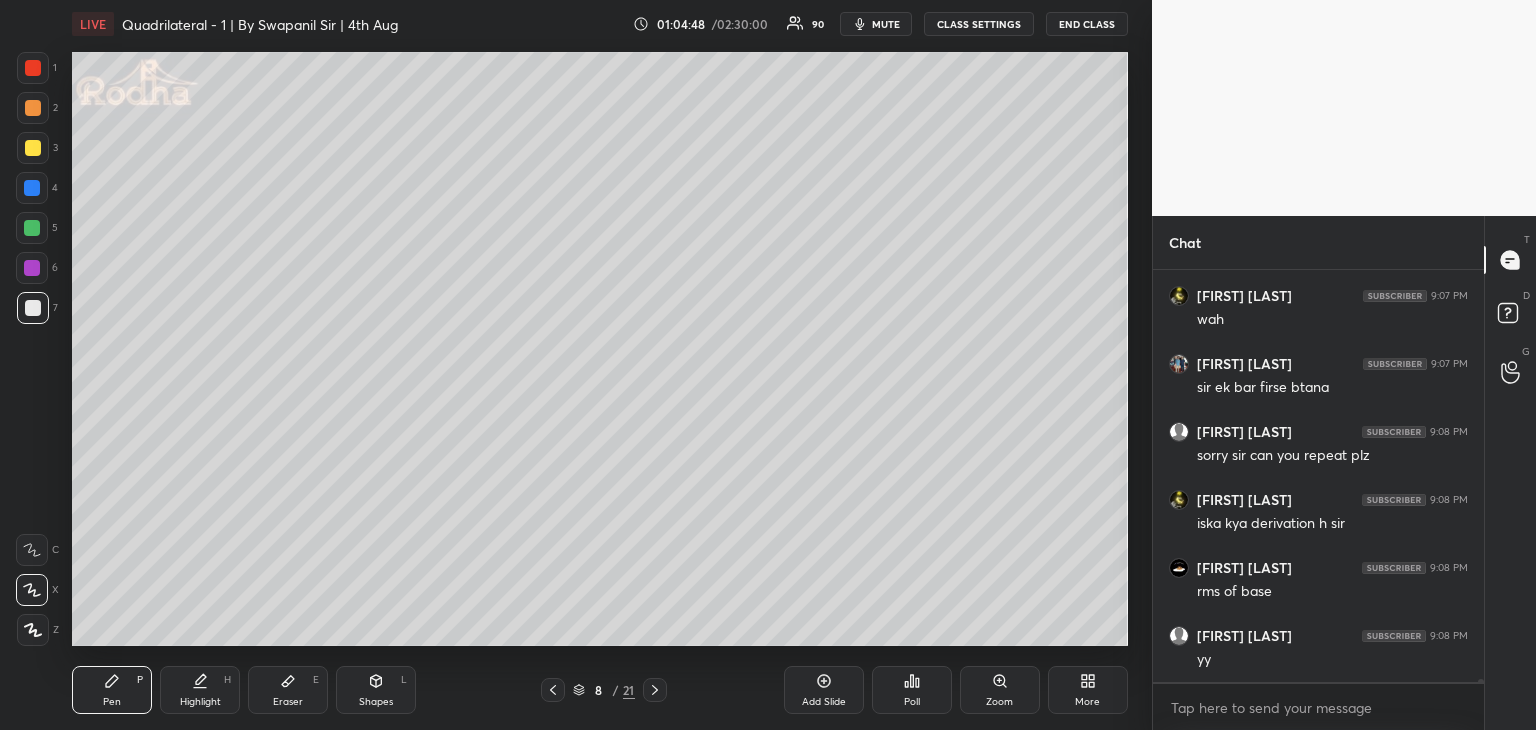 click 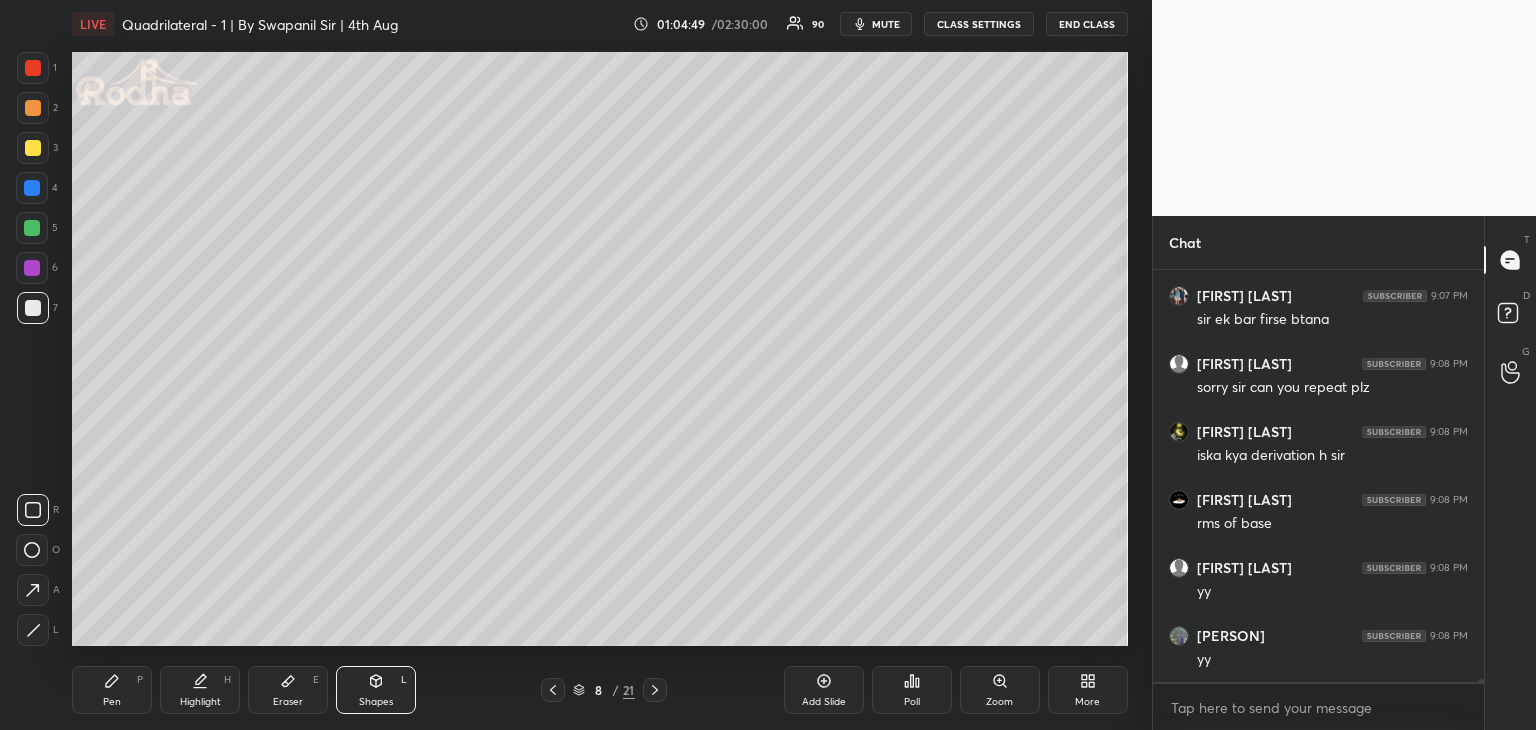 click at bounding box center [33, 68] 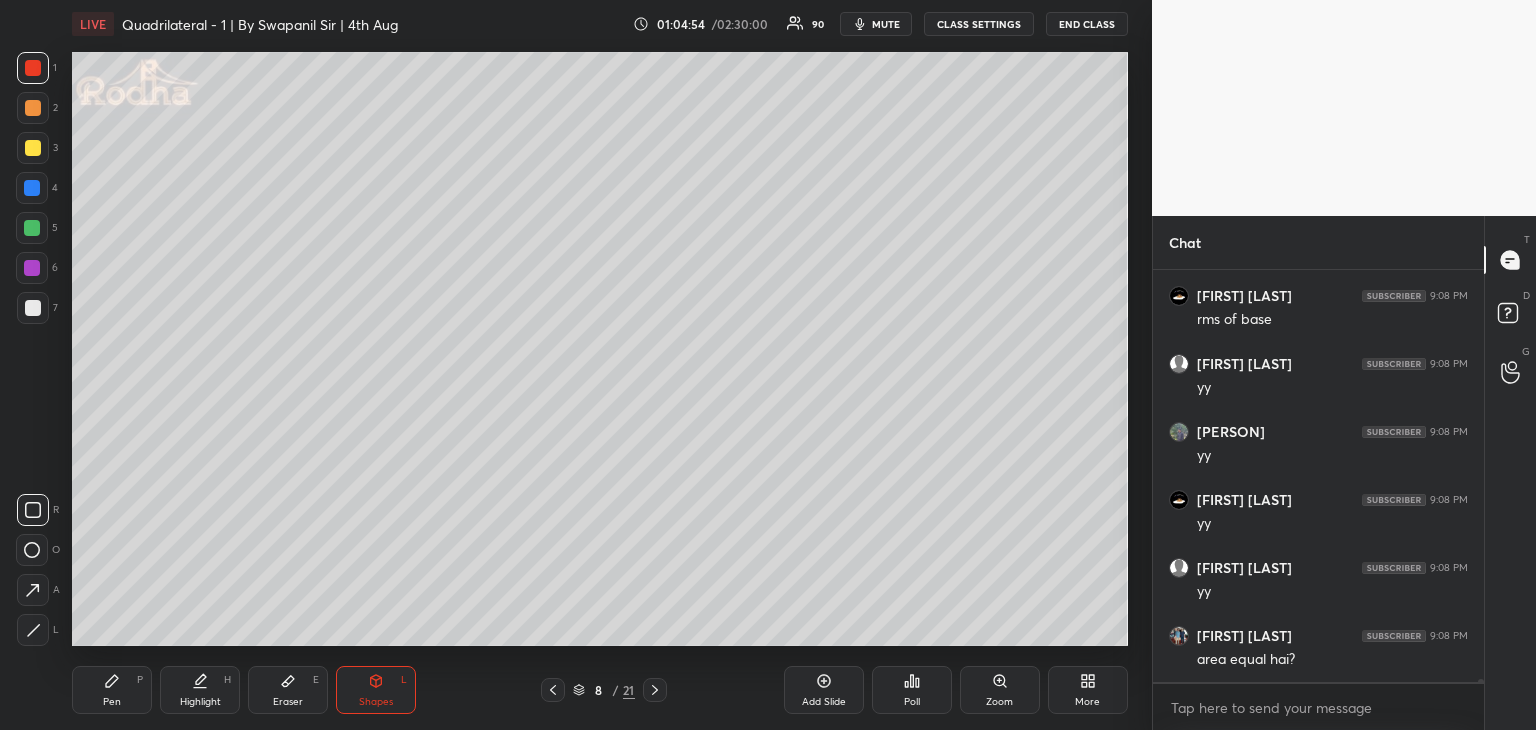 scroll, scrollTop: 63430, scrollLeft: 0, axis: vertical 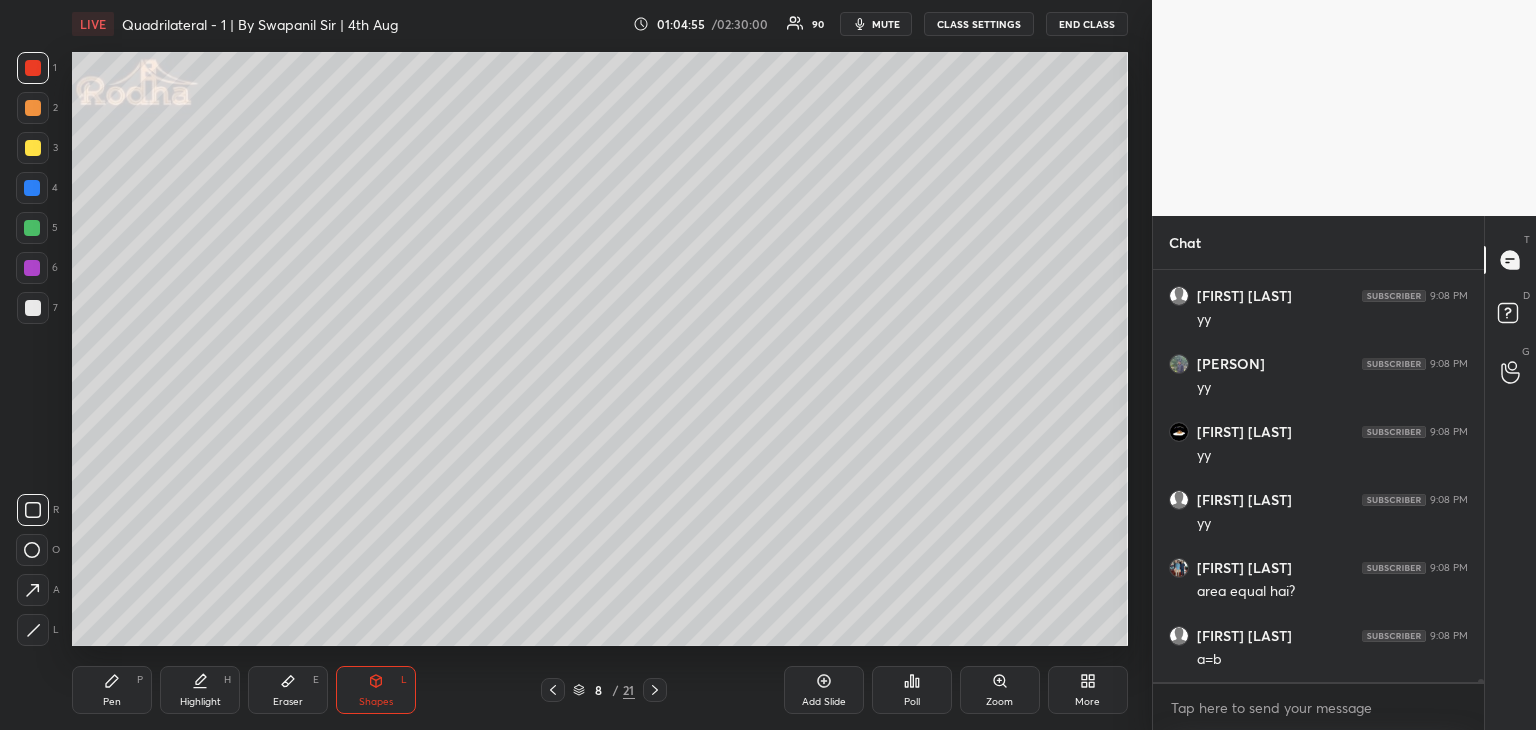 click on "Eraser E" at bounding box center (288, 690) 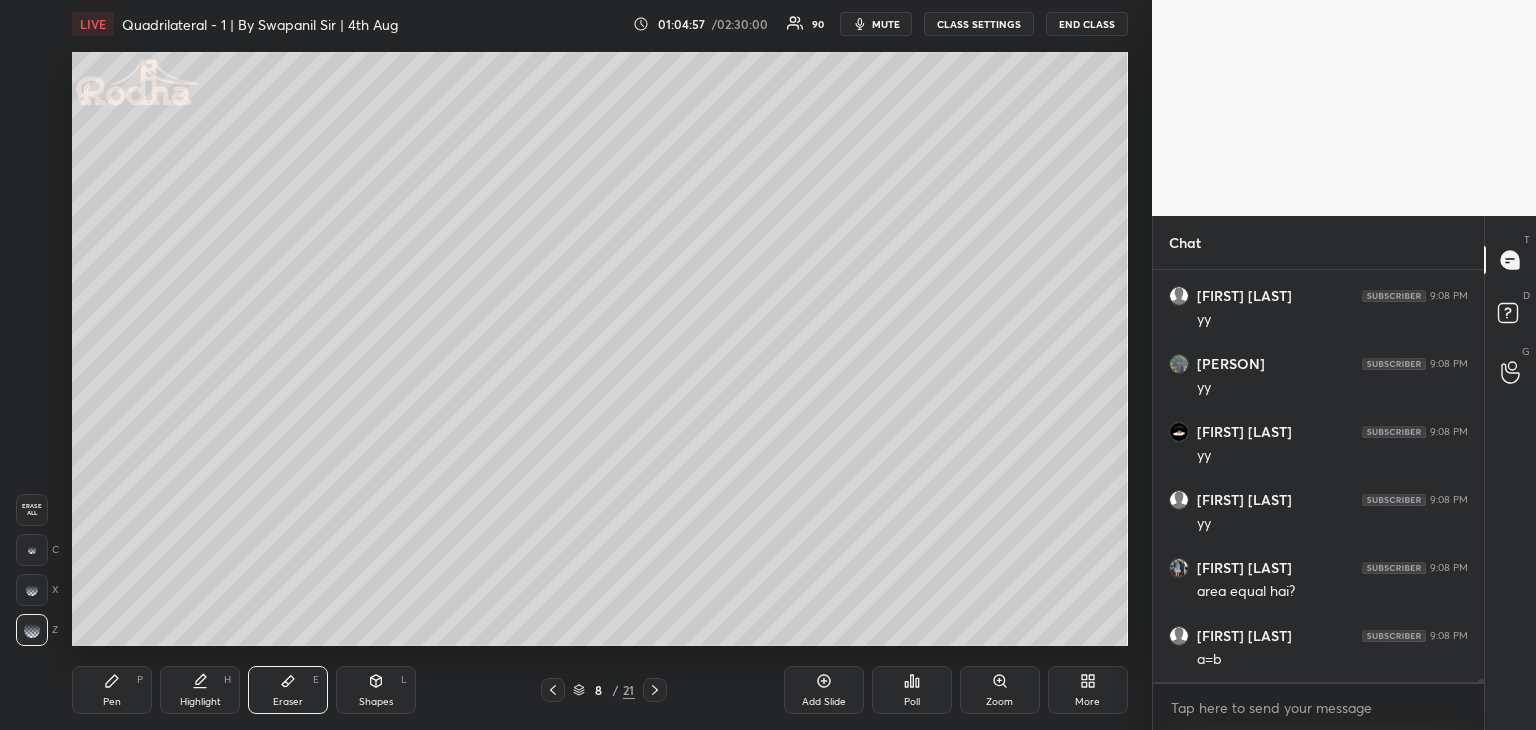 click on "Pen P" at bounding box center [112, 690] 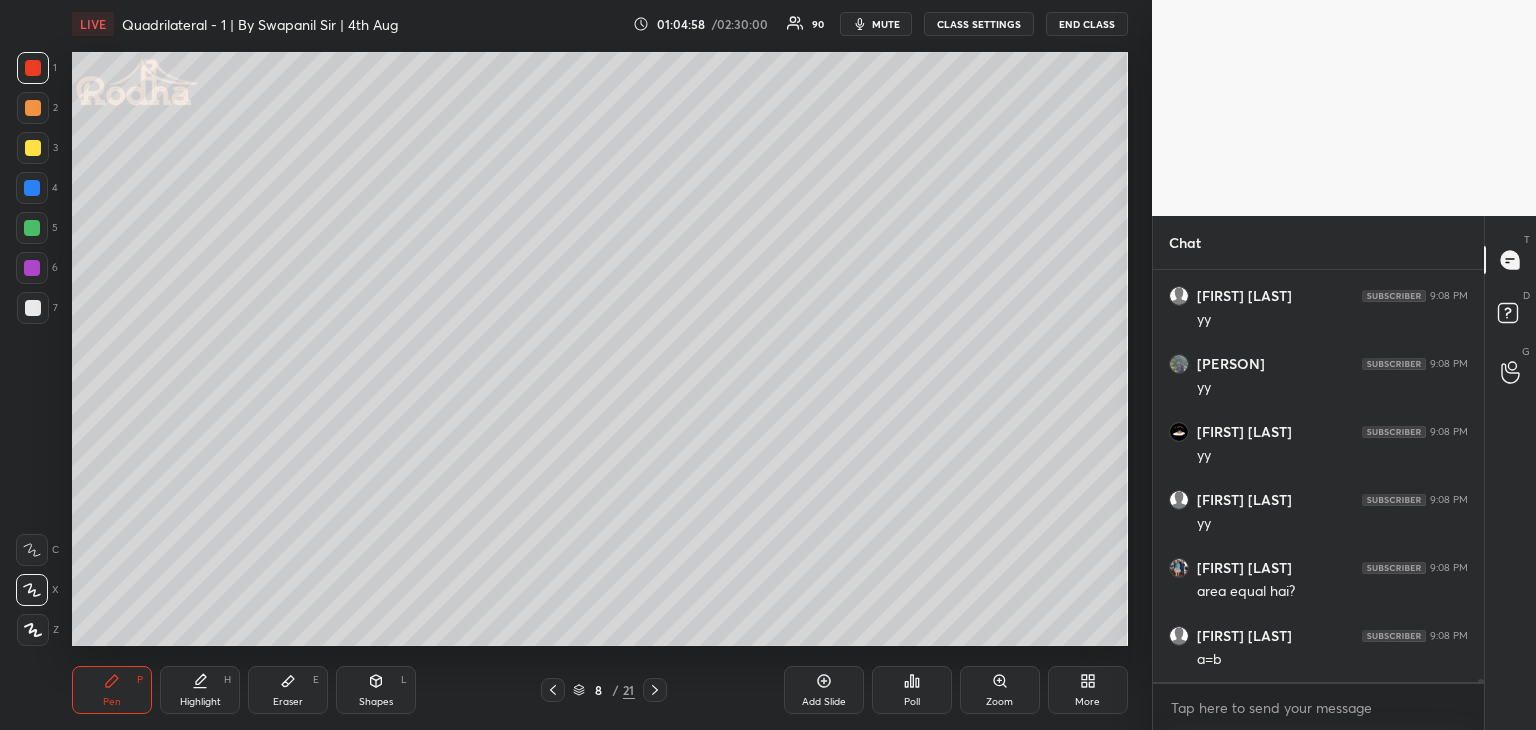 drag, startPoint x: 32, startPoint y: 305, endPoint x: 51, endPoint y: 292, distance: 23.021729 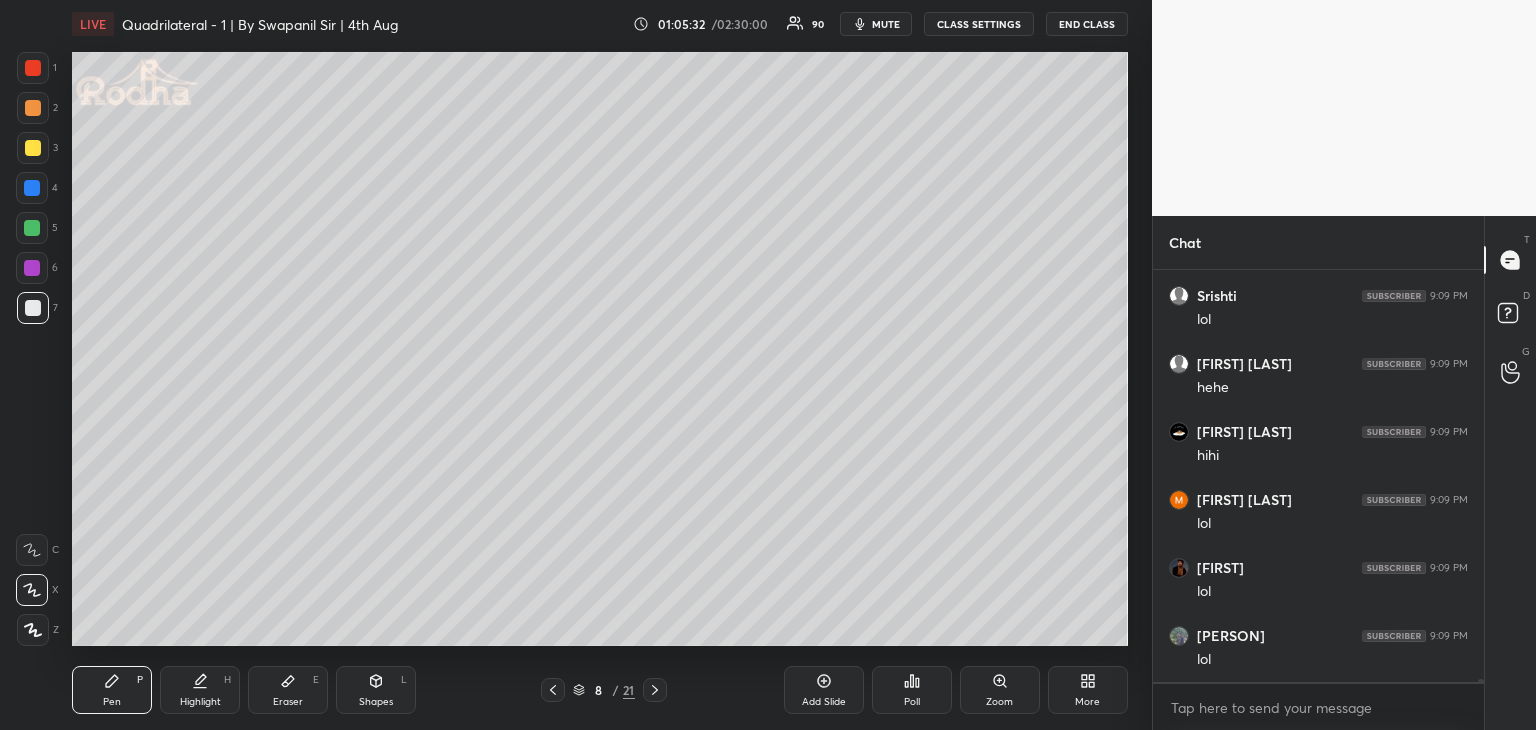 scroll, scrollTop: 64110, scrollLeft: 0, axis: vertical 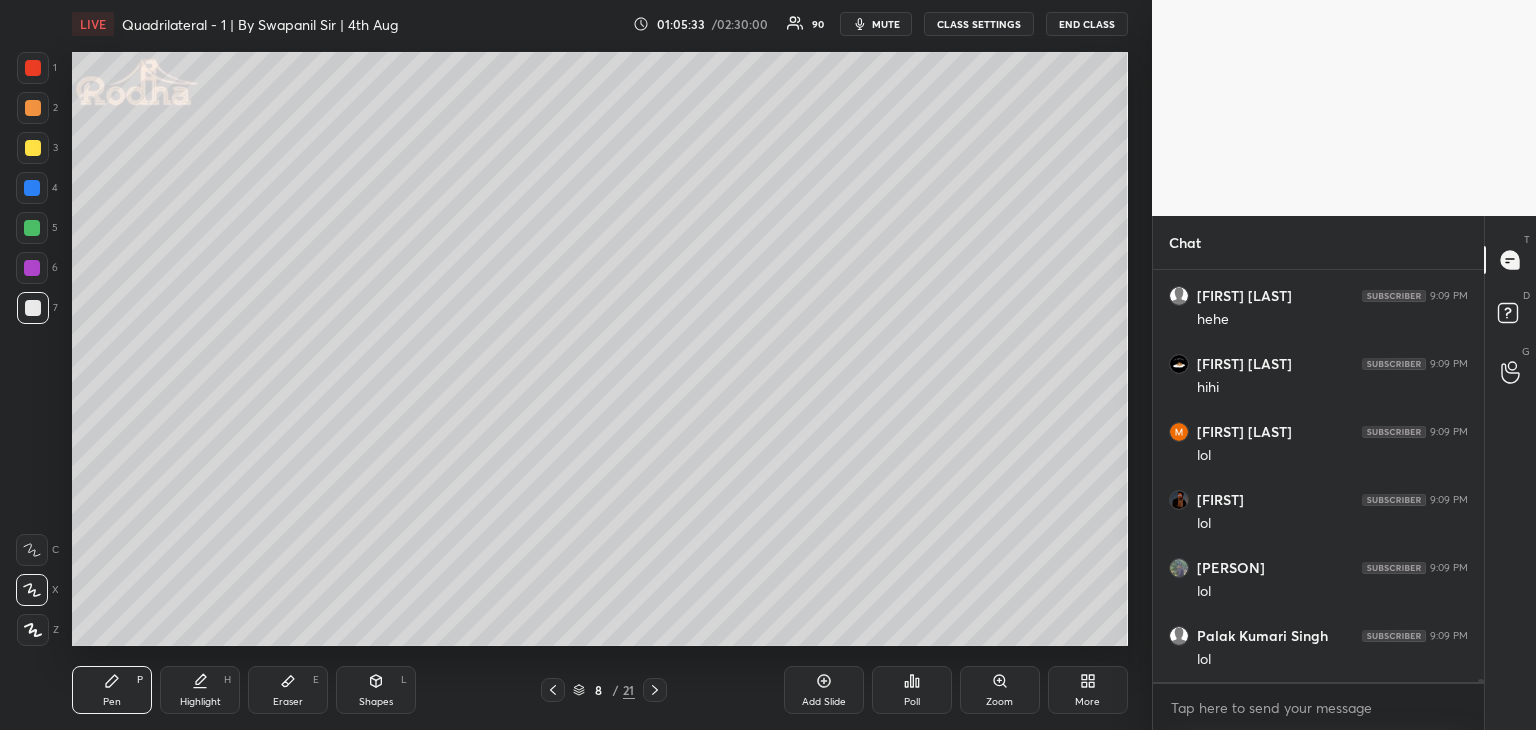 click 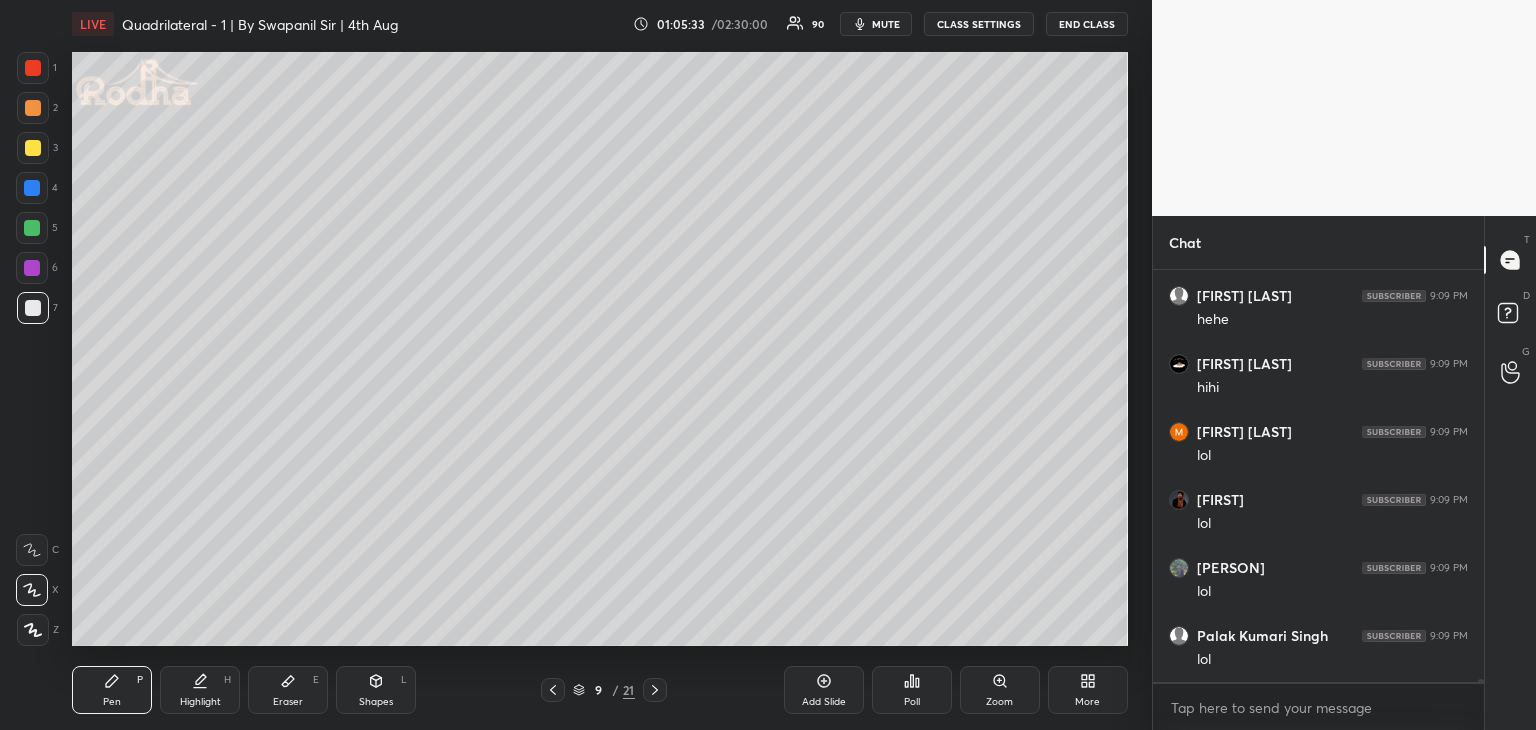 scroll, scrollTop: 64314, scrollLeft: 0, axis: vertical 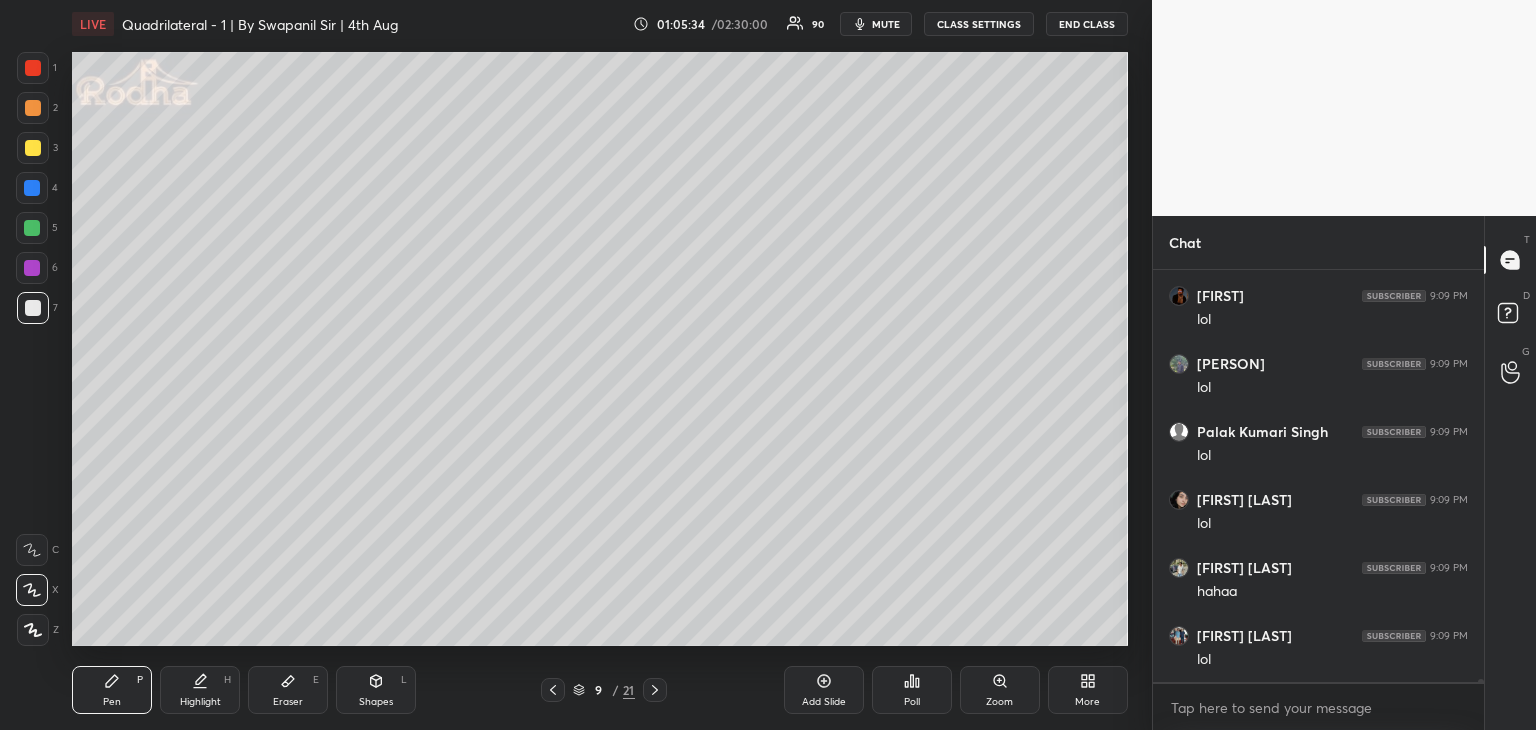 click 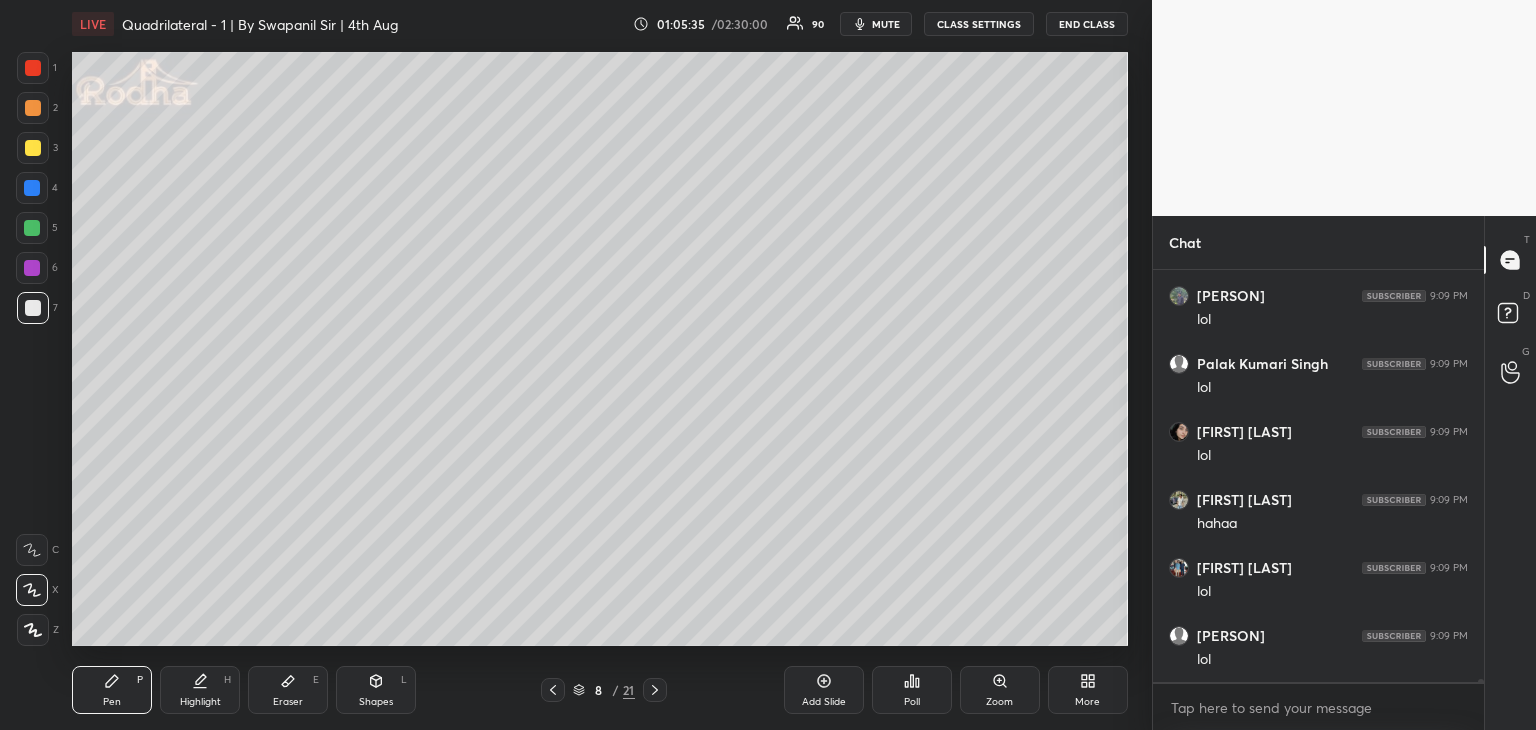 click at bounding box center [655, 690] 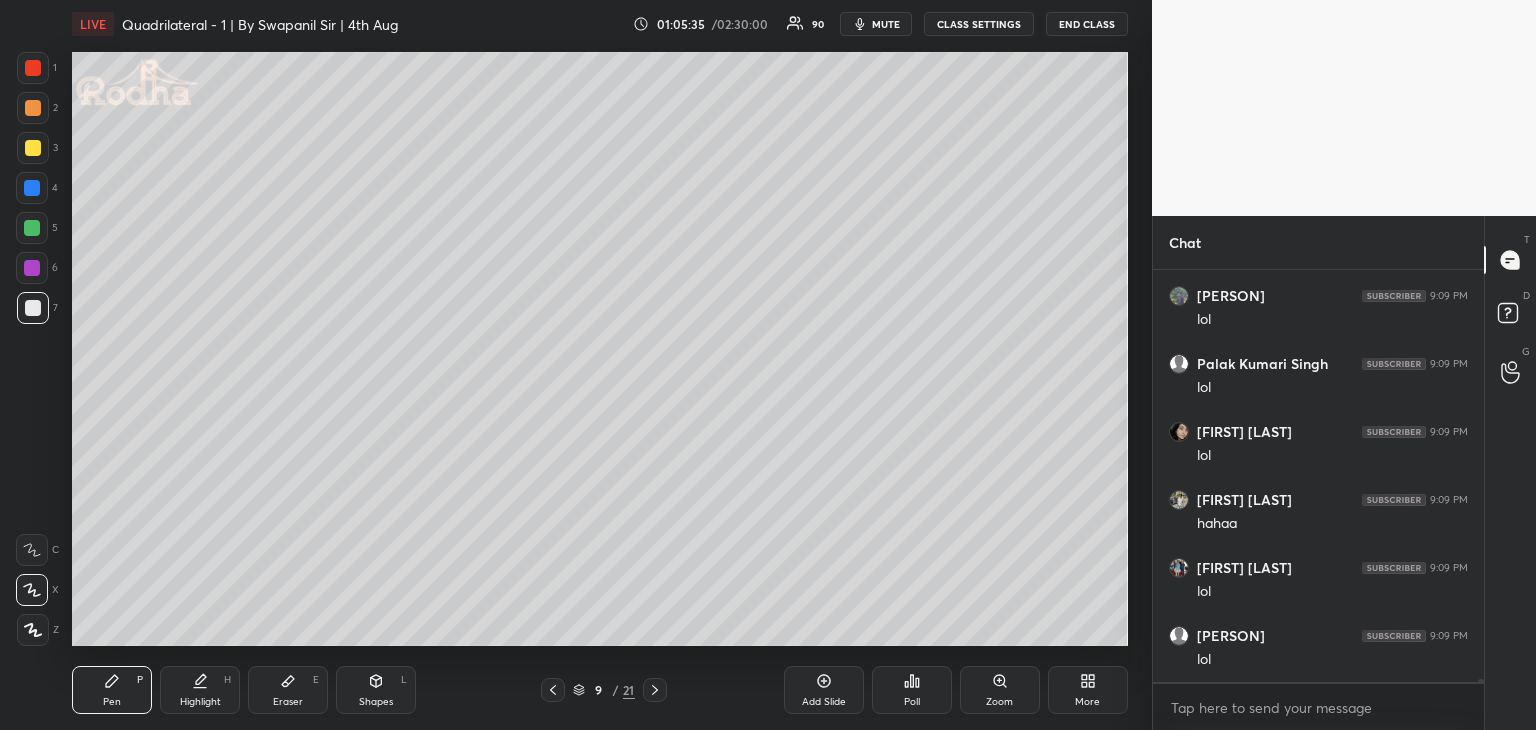 scroll, scrollTop: 64450, scrollLeft: 0, axis: vertical 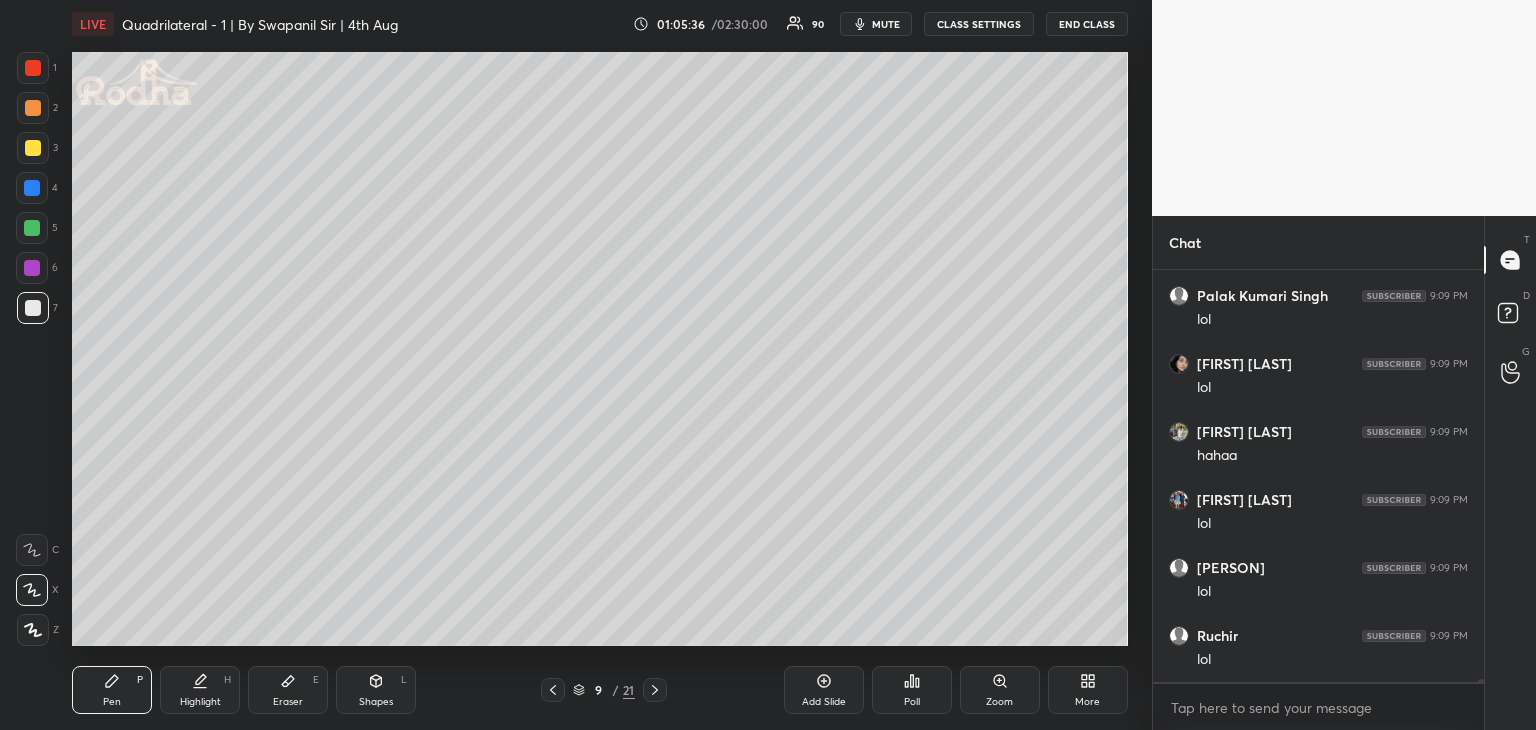 click at bounding box center [655, 690] 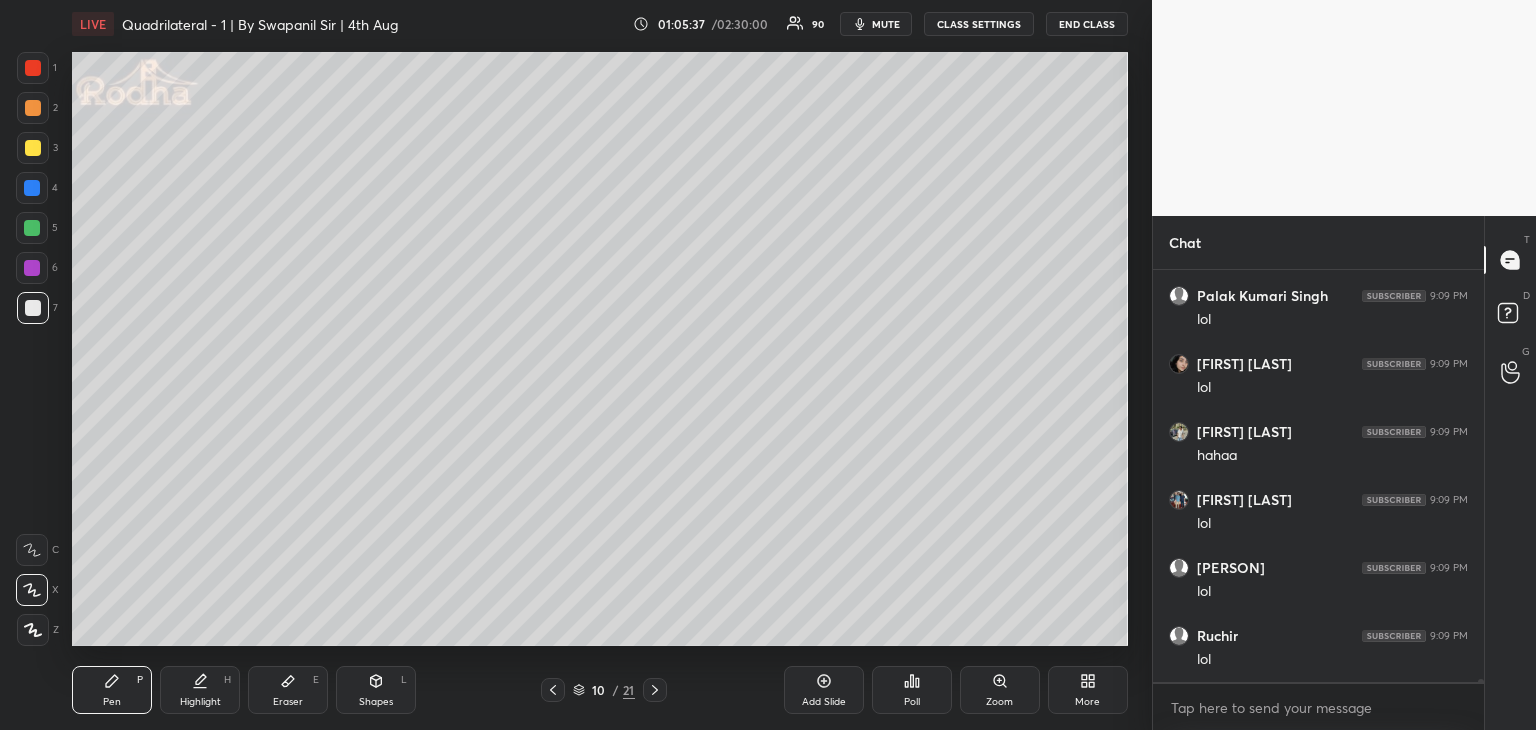 click at bounding box center (655, 690) 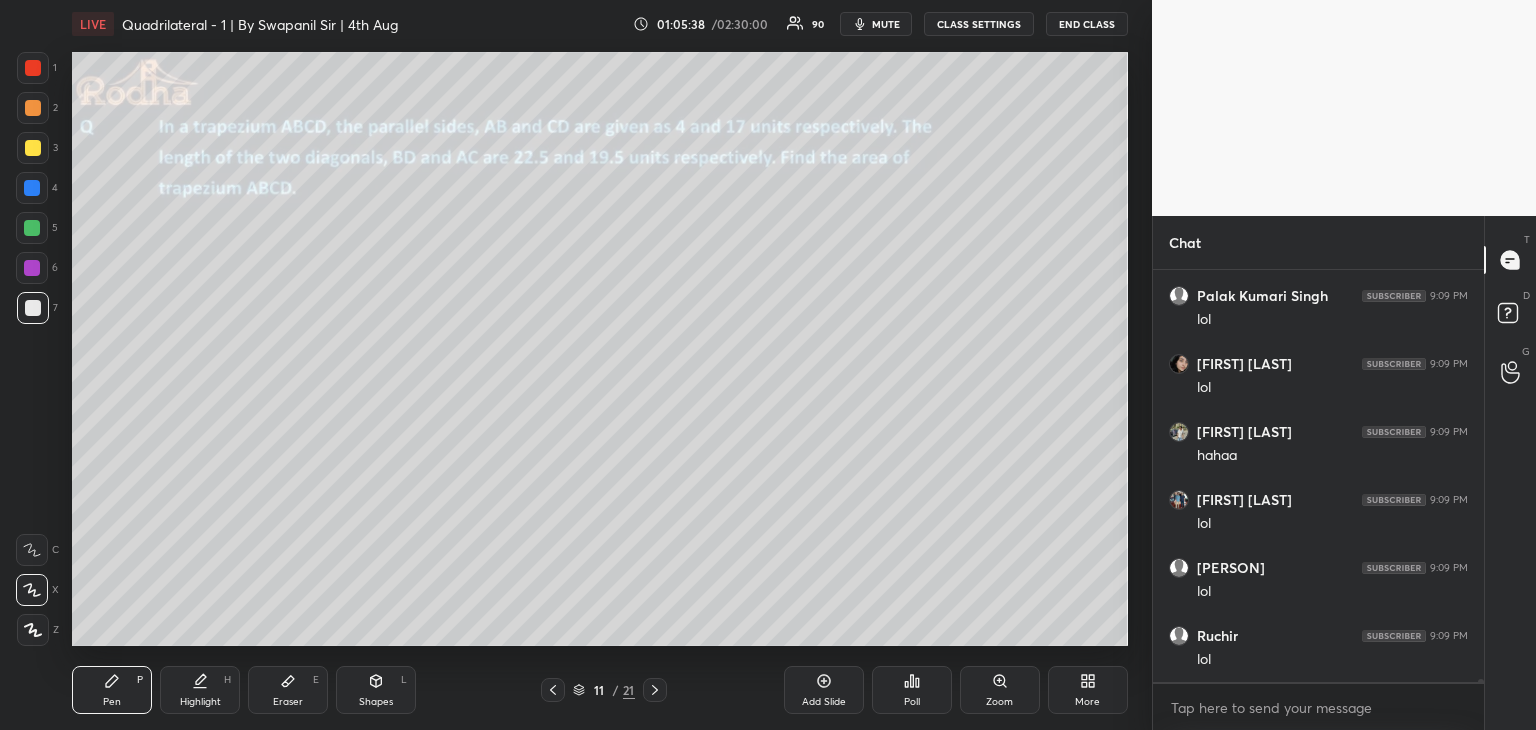 scroll, scrollTop: 64518, scrollLeft: 0, axis: vertical 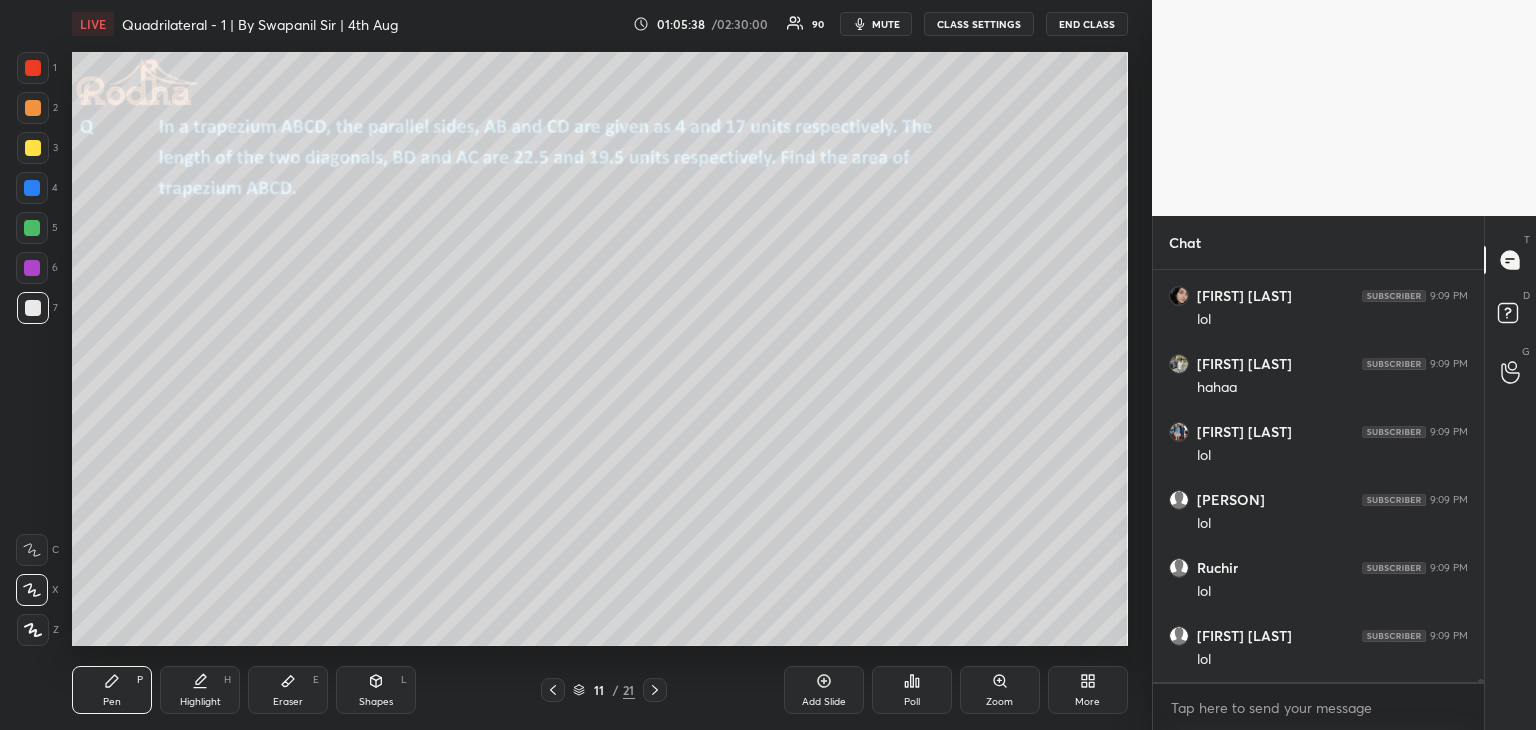 click 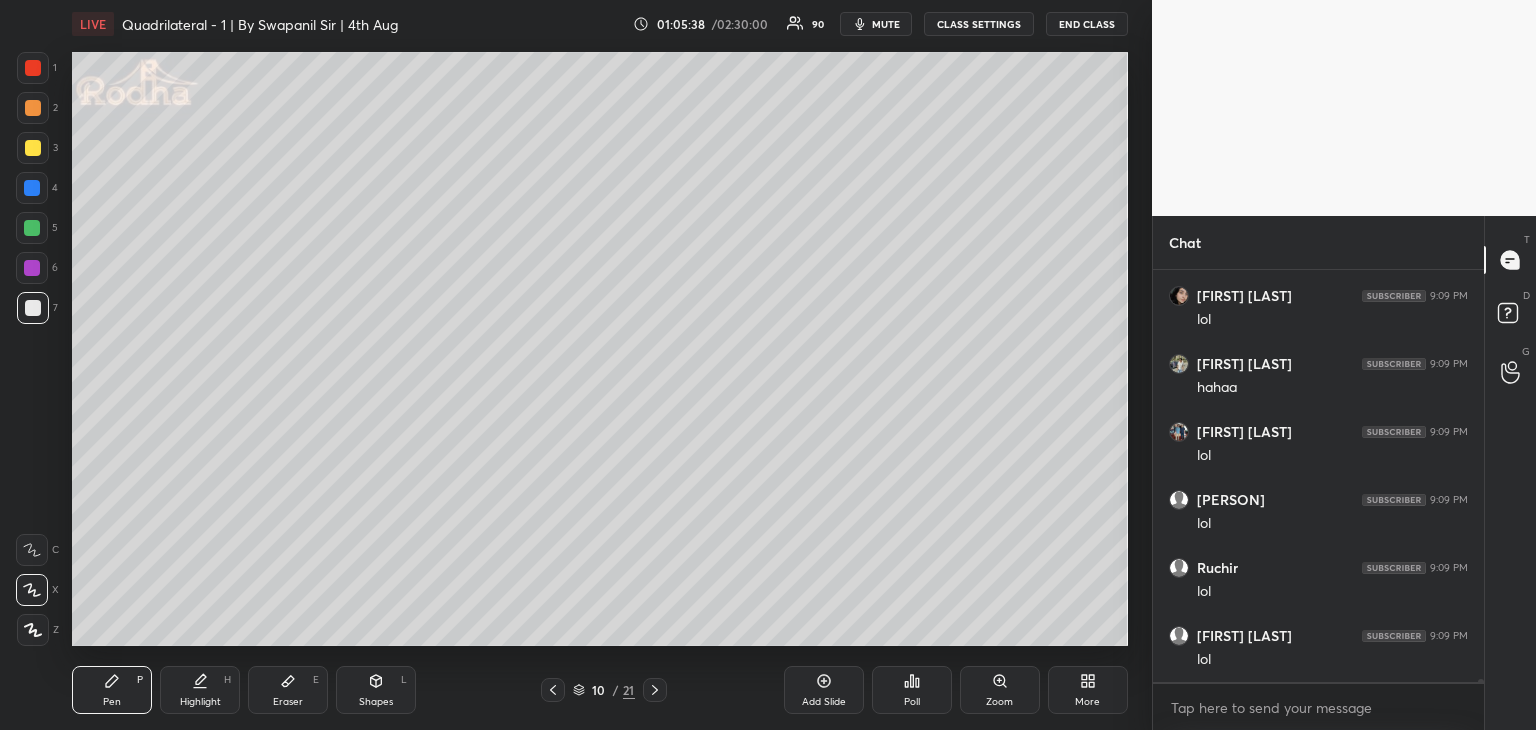 click 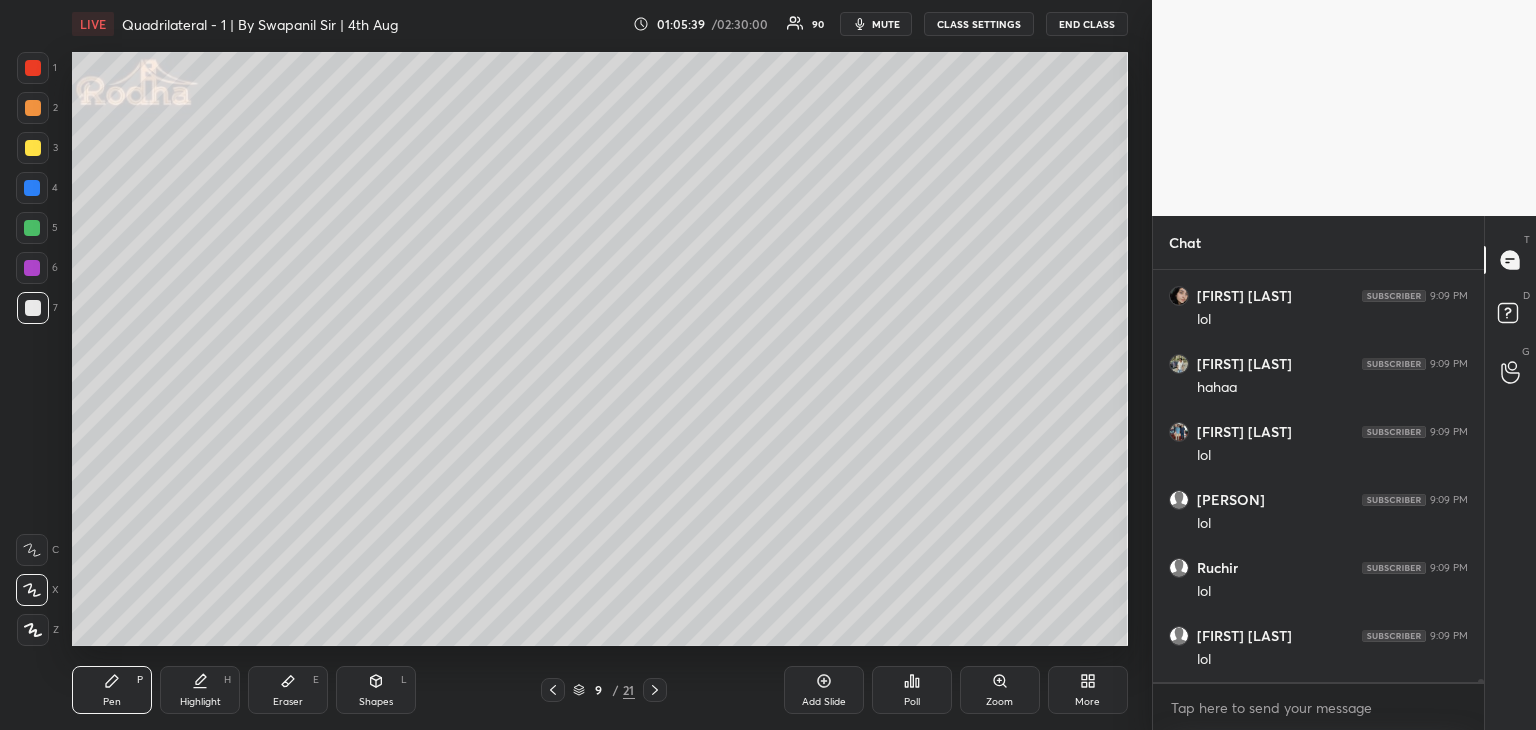 click 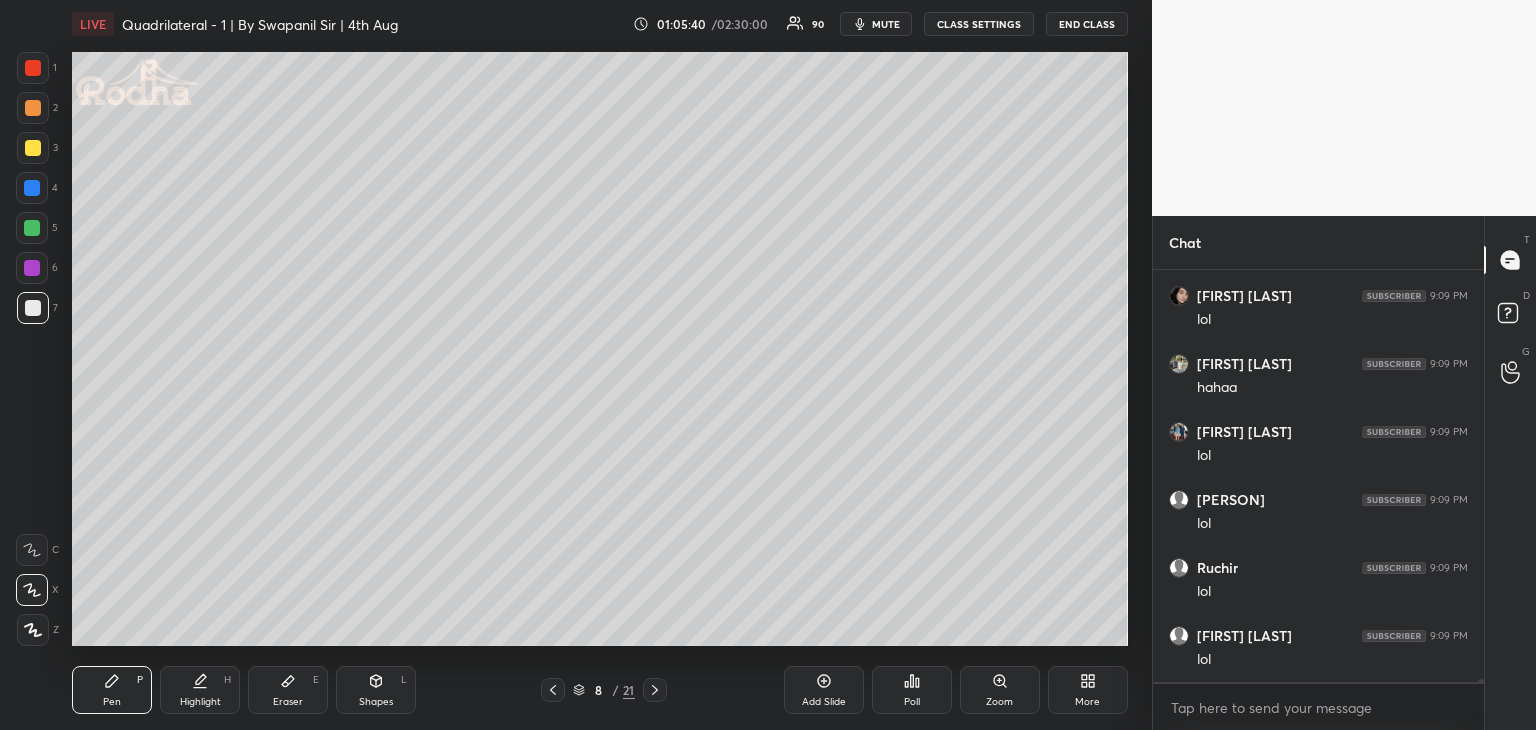 scroll, scrollTop: 64586, scrollLeft: 0, axis: vertical 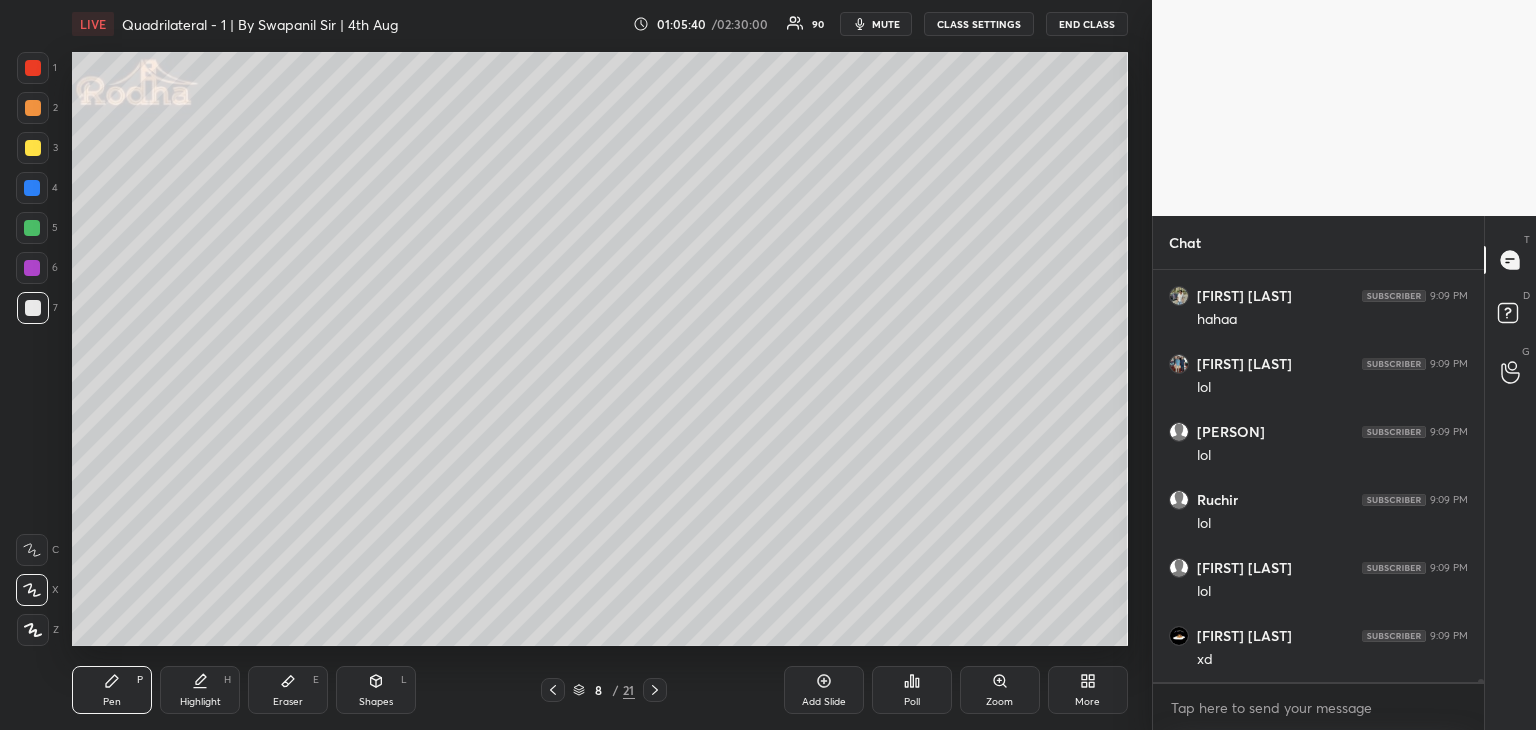 click 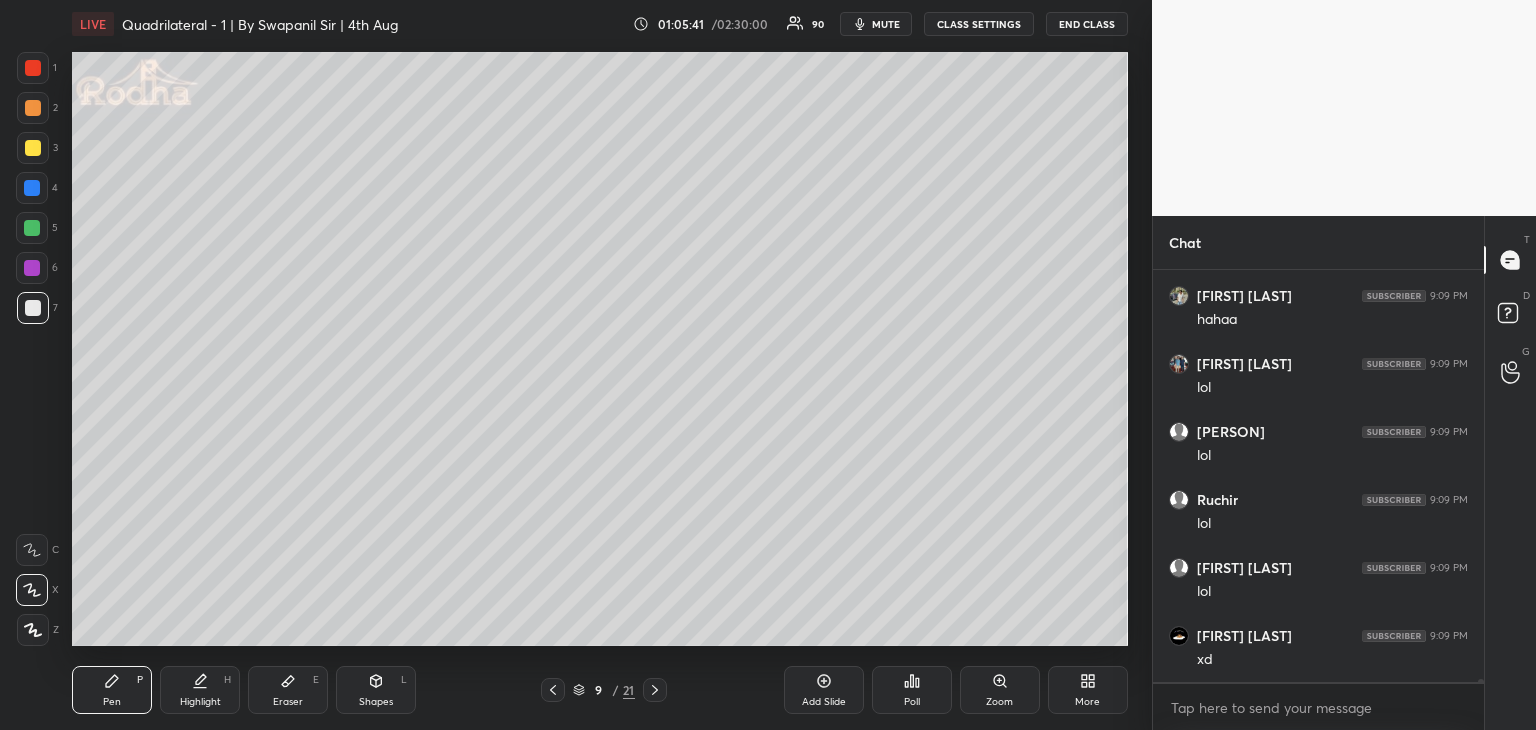 click 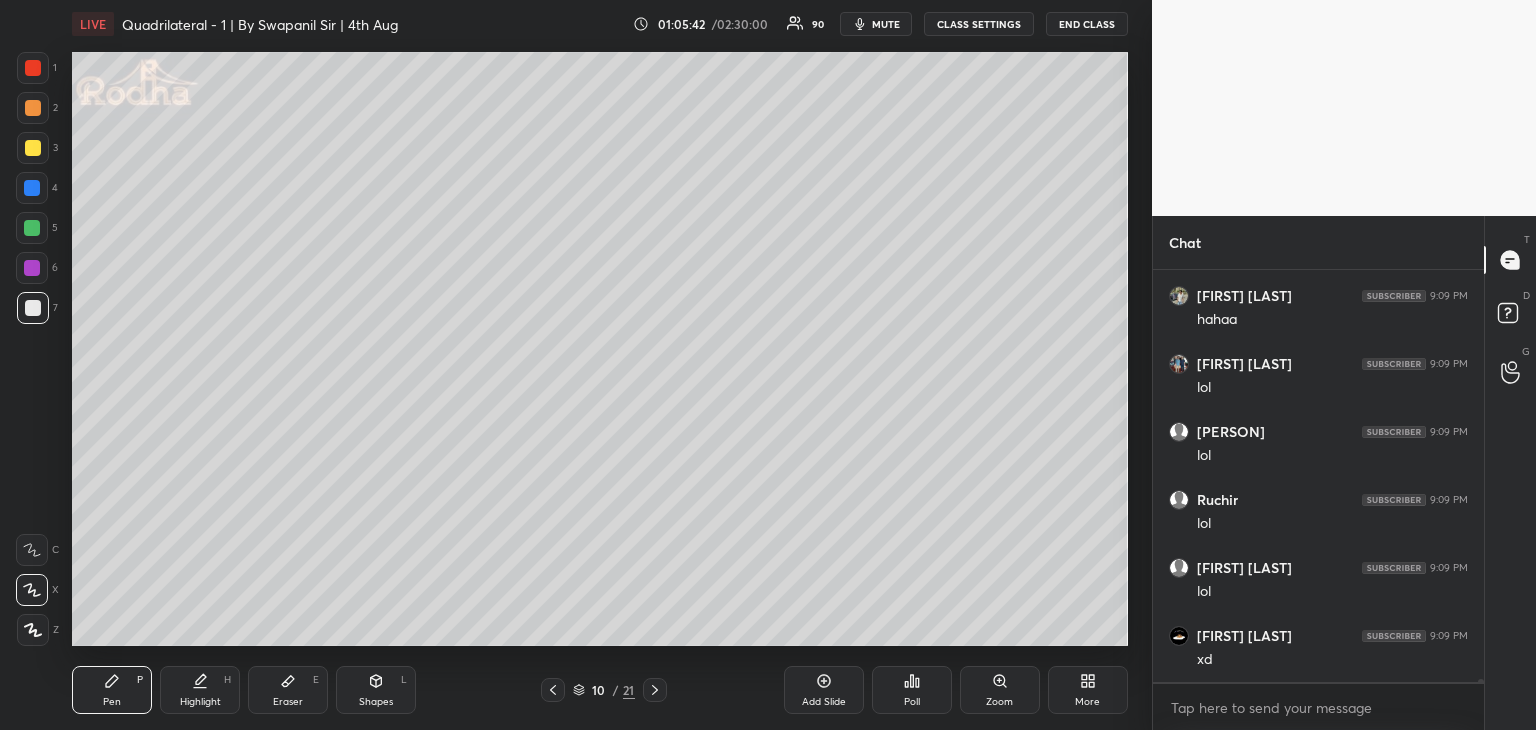 click 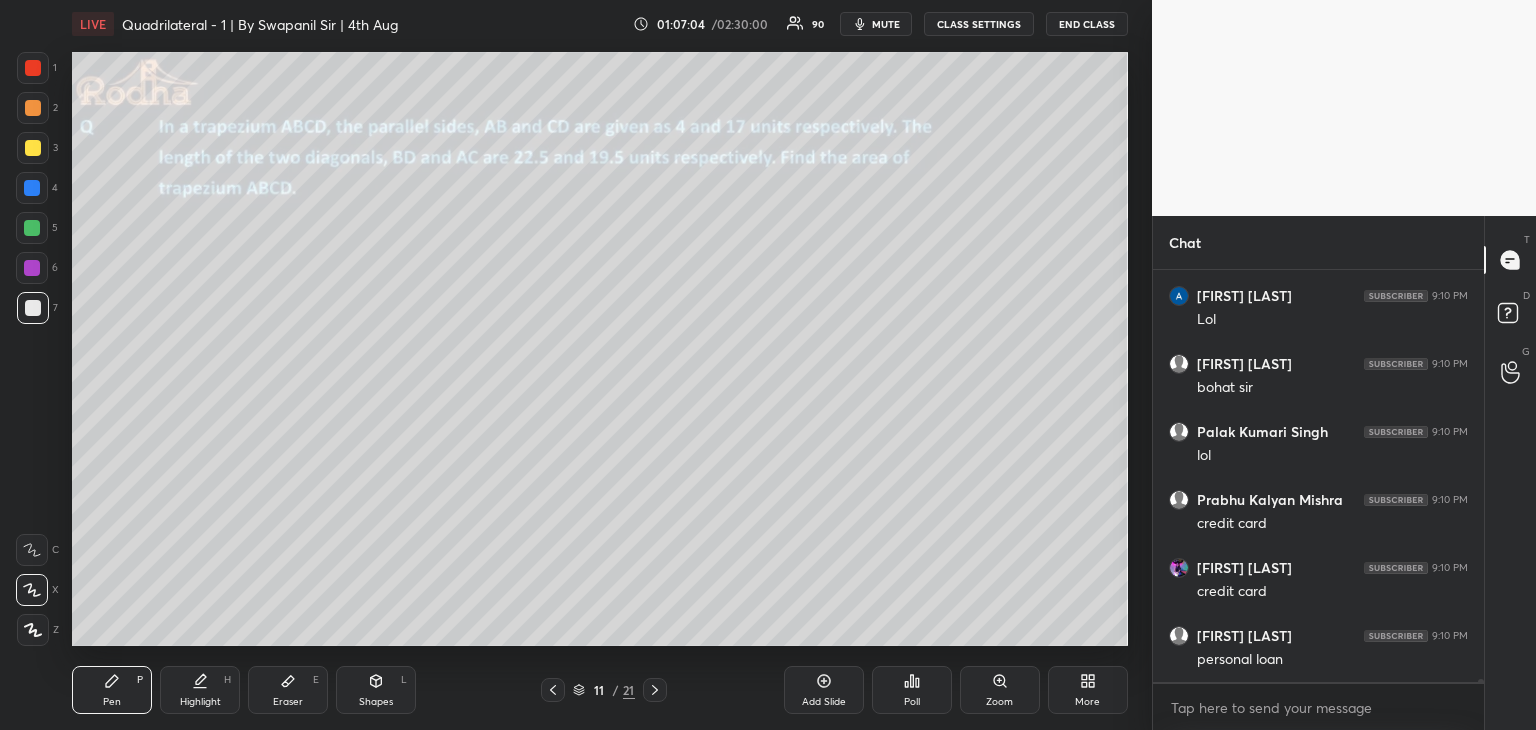 scroll, scrollTop: 66530, scrollLeft: 0, axis: vertical 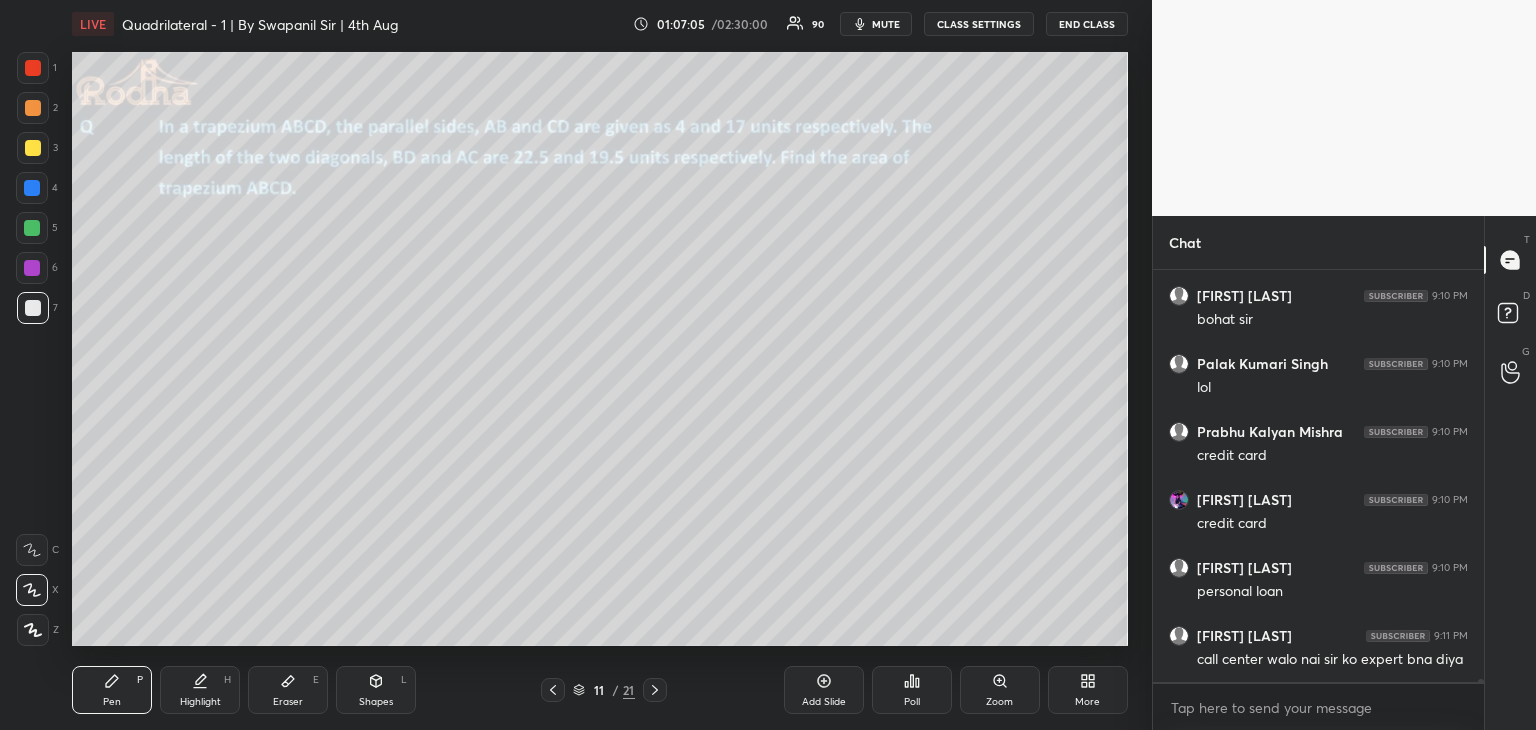 click on "Eraser E" at bounding box center [288, 690] 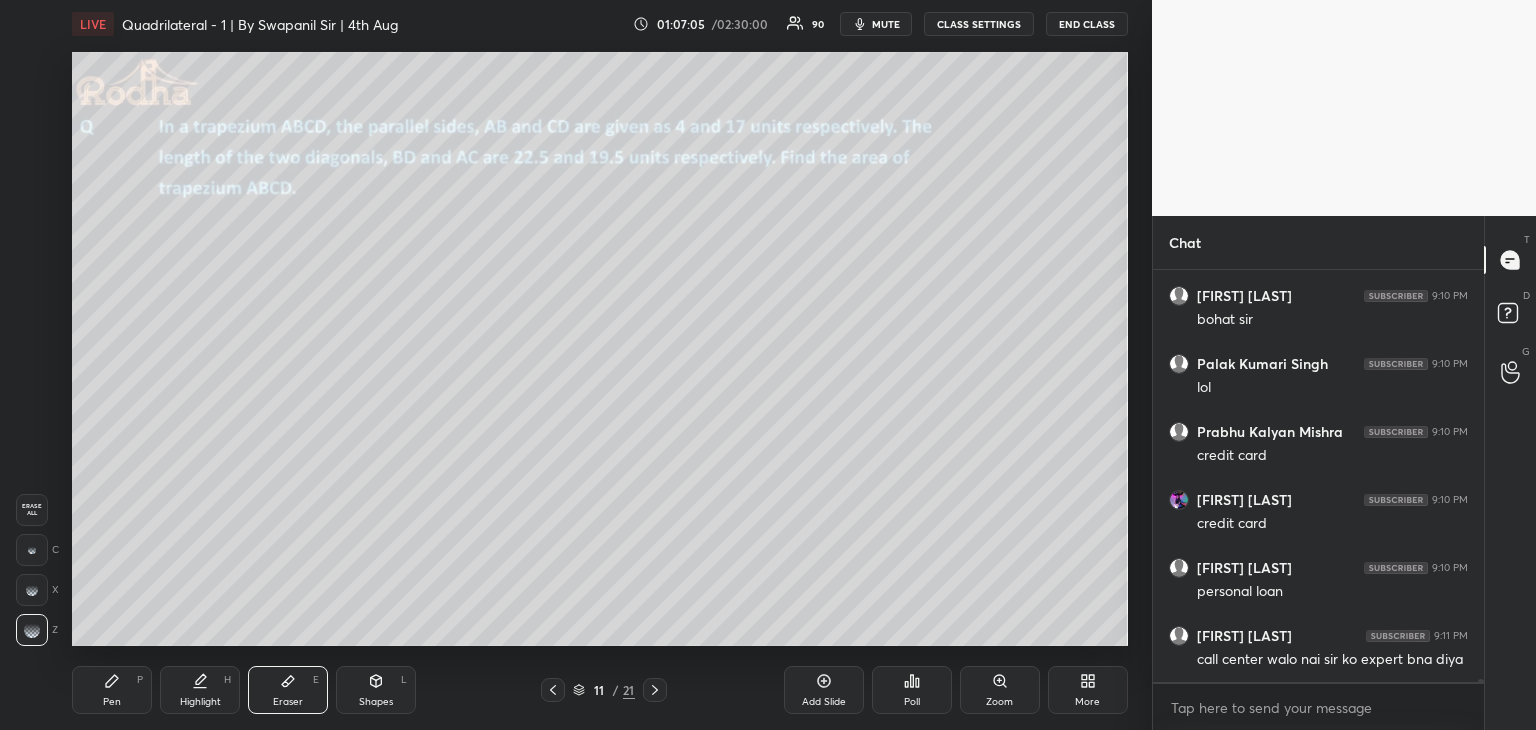 click on "Shapes L" at bounding box center [376, 690] 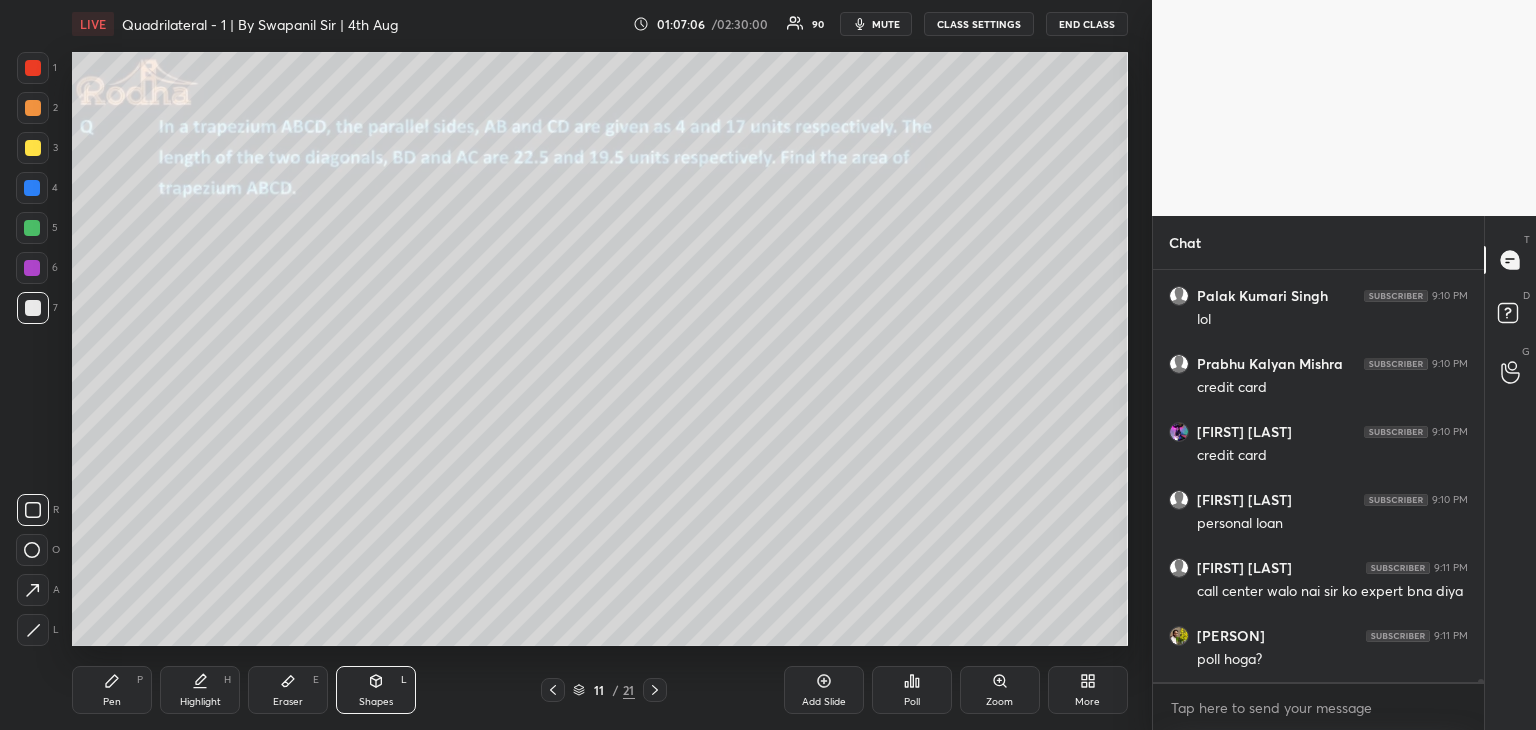 click 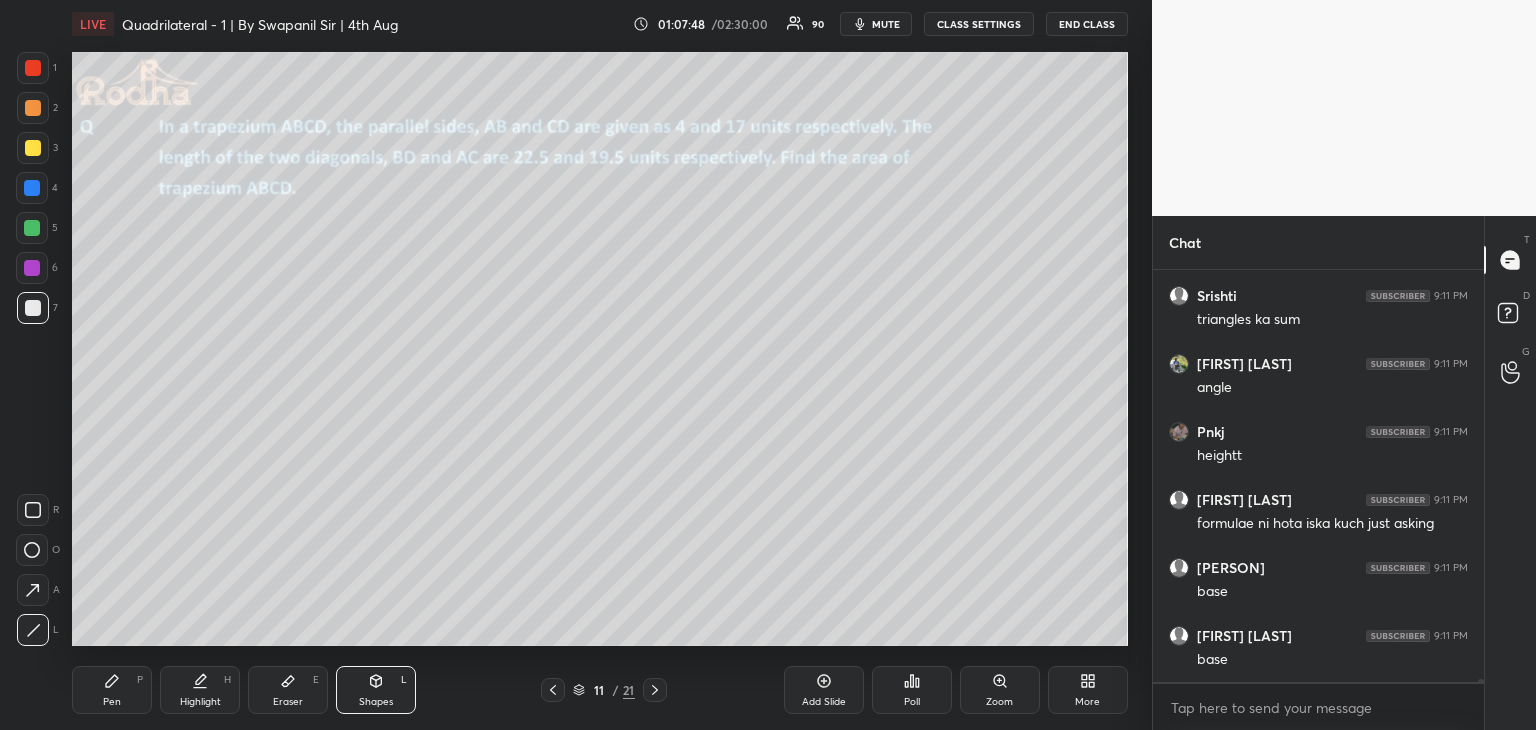 scroll, scrollTop: 67074, scrollLeft: 0, axis: vertical 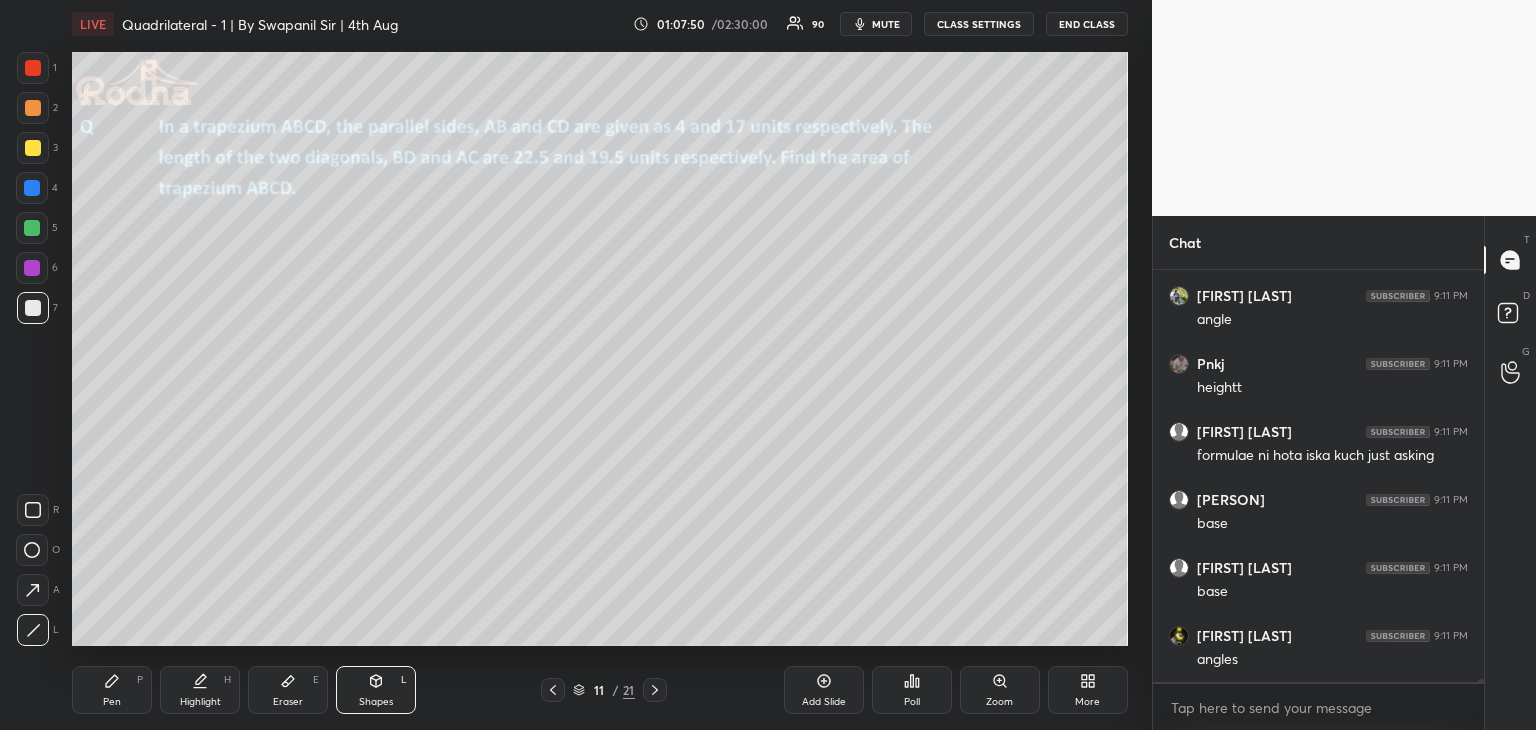 drag, startPoint x: 101, startPoint y: 717, endPoint x: 111, endPoint y: 684, distance: 34.48188 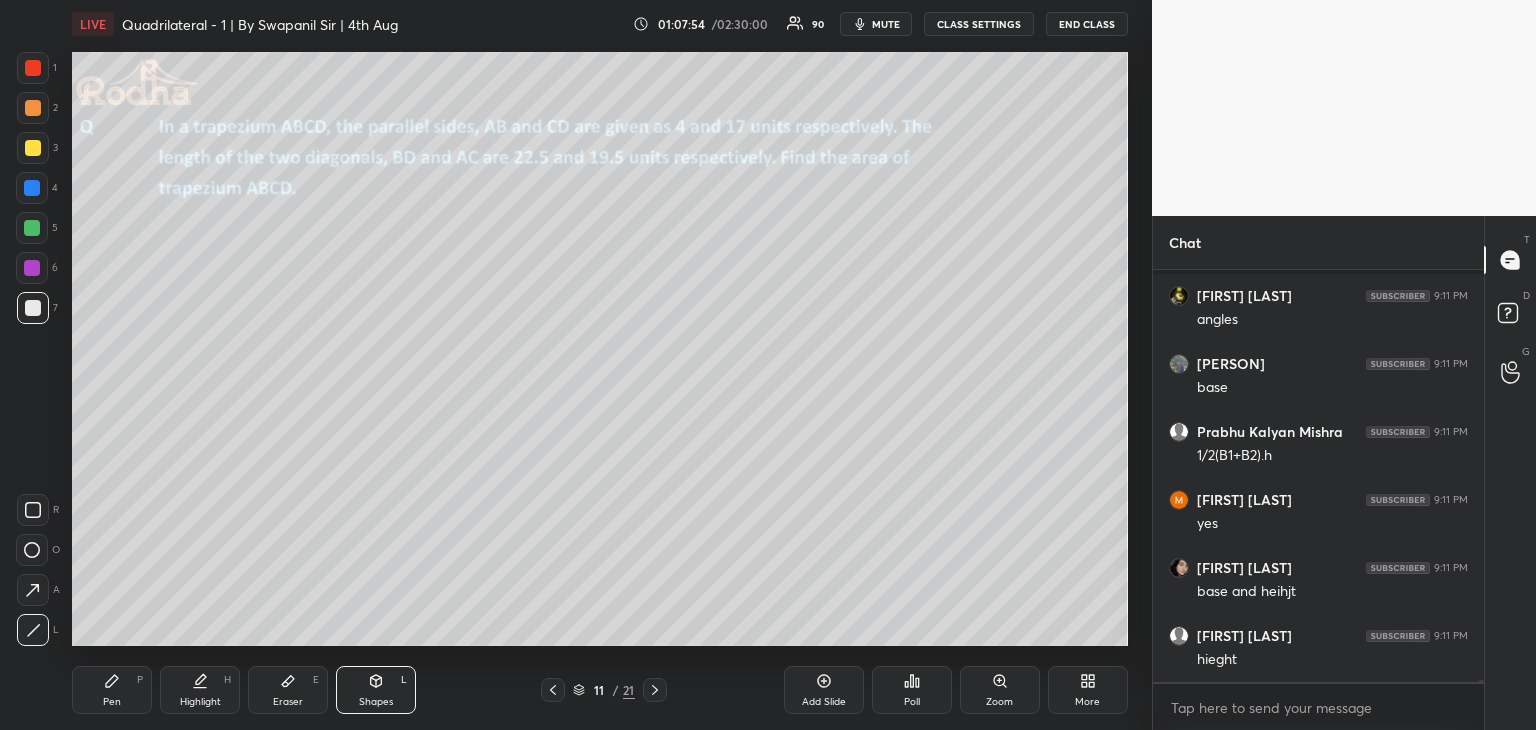 scroll, scrollTop: 67550, scrollLeft: 0, axis: vertical 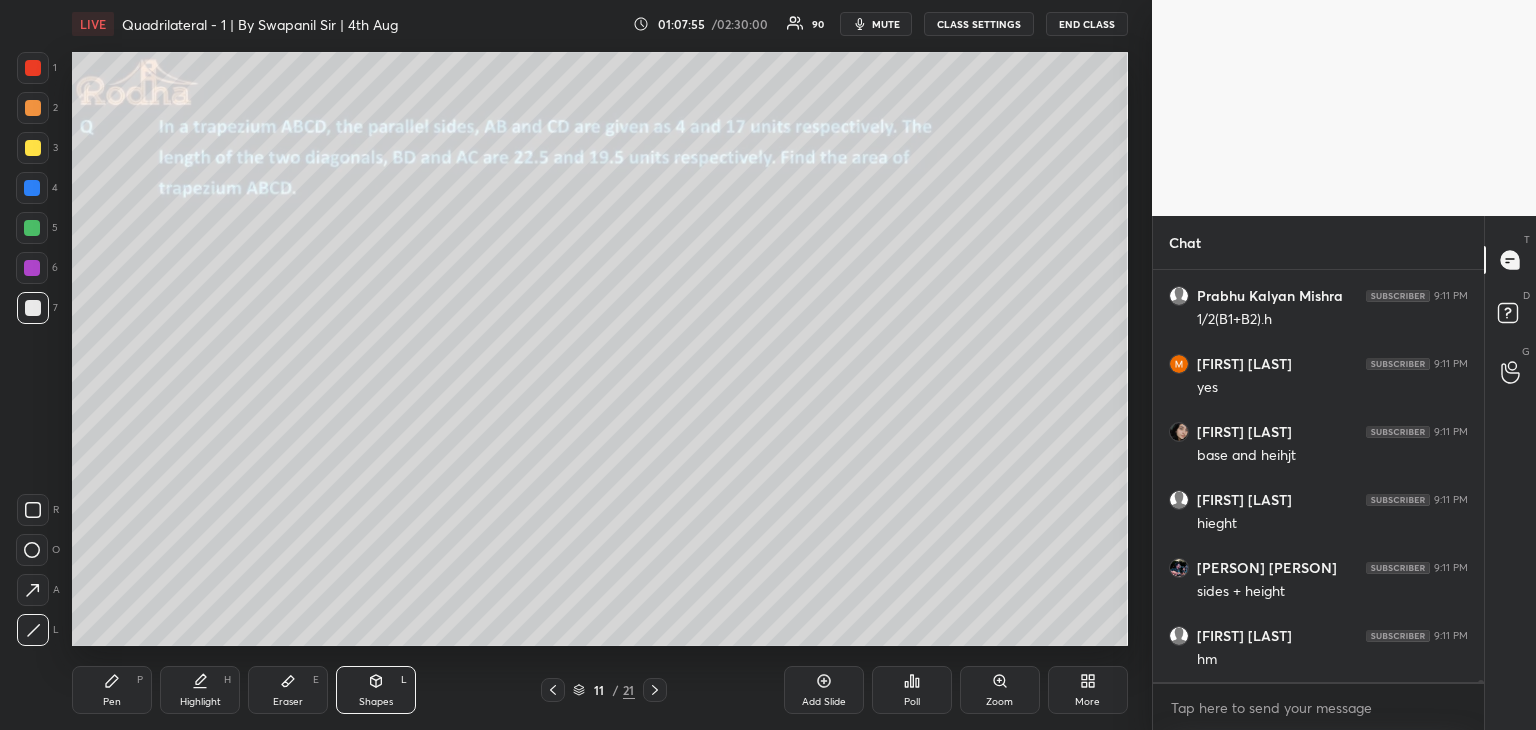 drag, startPoint x: 109, startPoint y: 718, endPoint x: 125, endPoint y: 700, distance: 24.083189 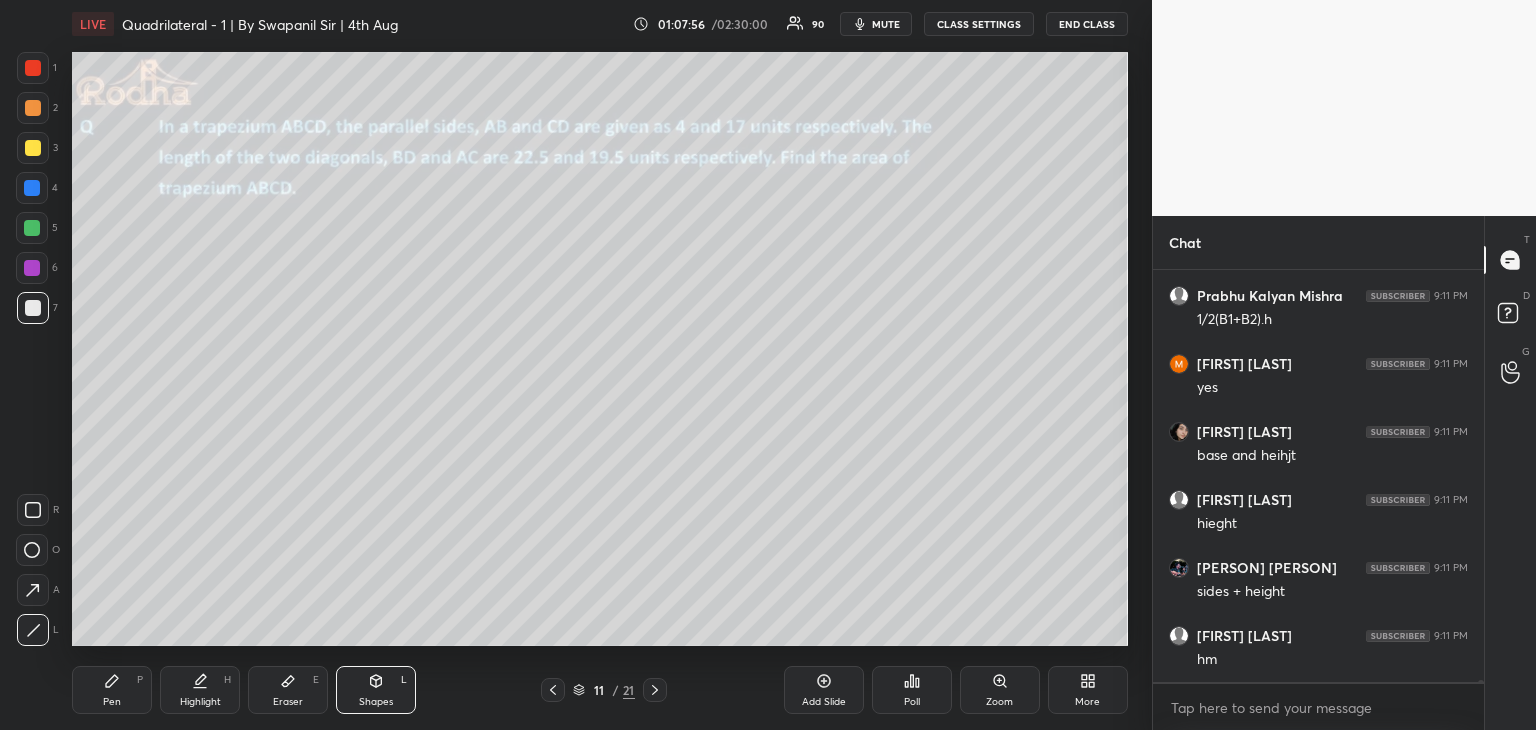 click on "Pen P" at bounding box center [112, 690] 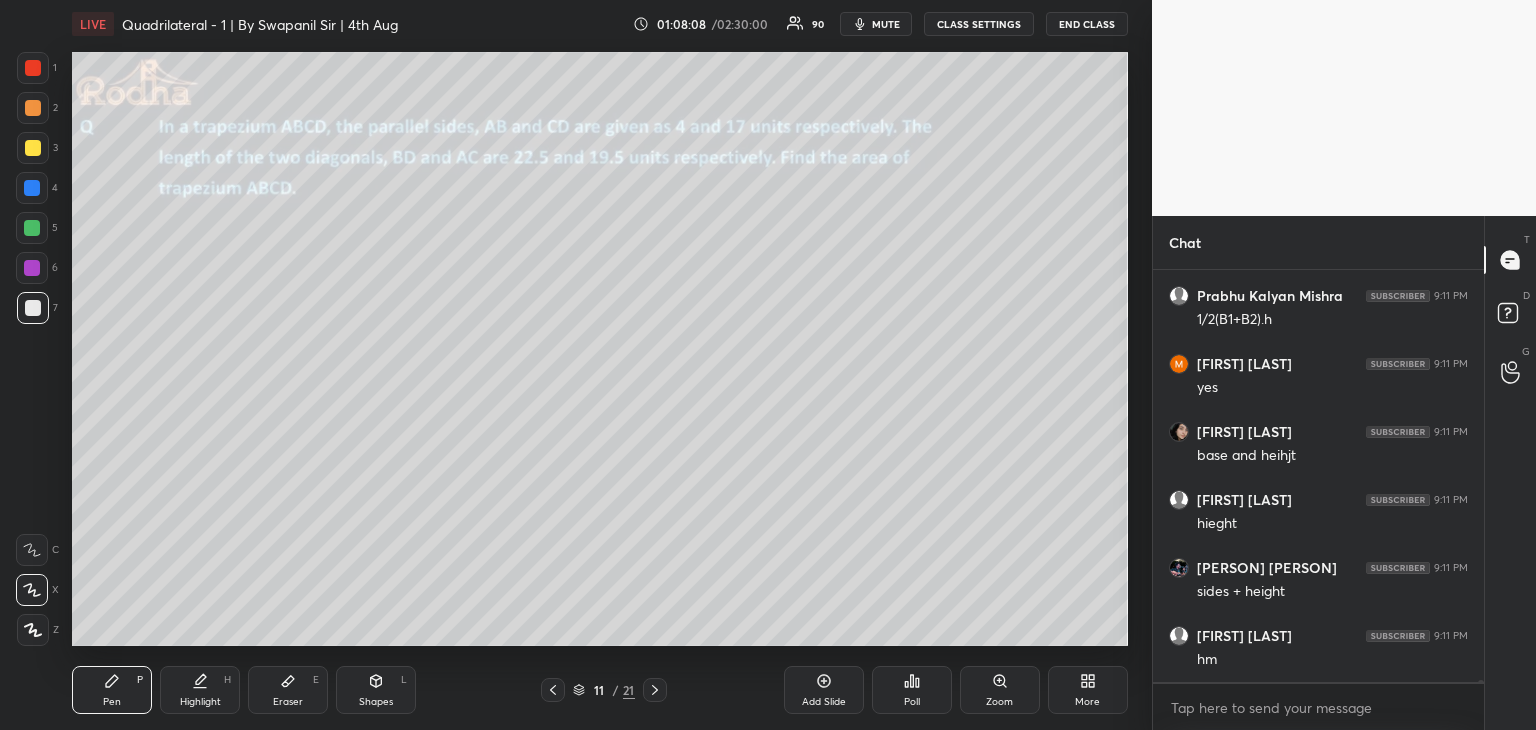 scroll, scrollTop: 67618, scrollLeft: 0, axis: vertical 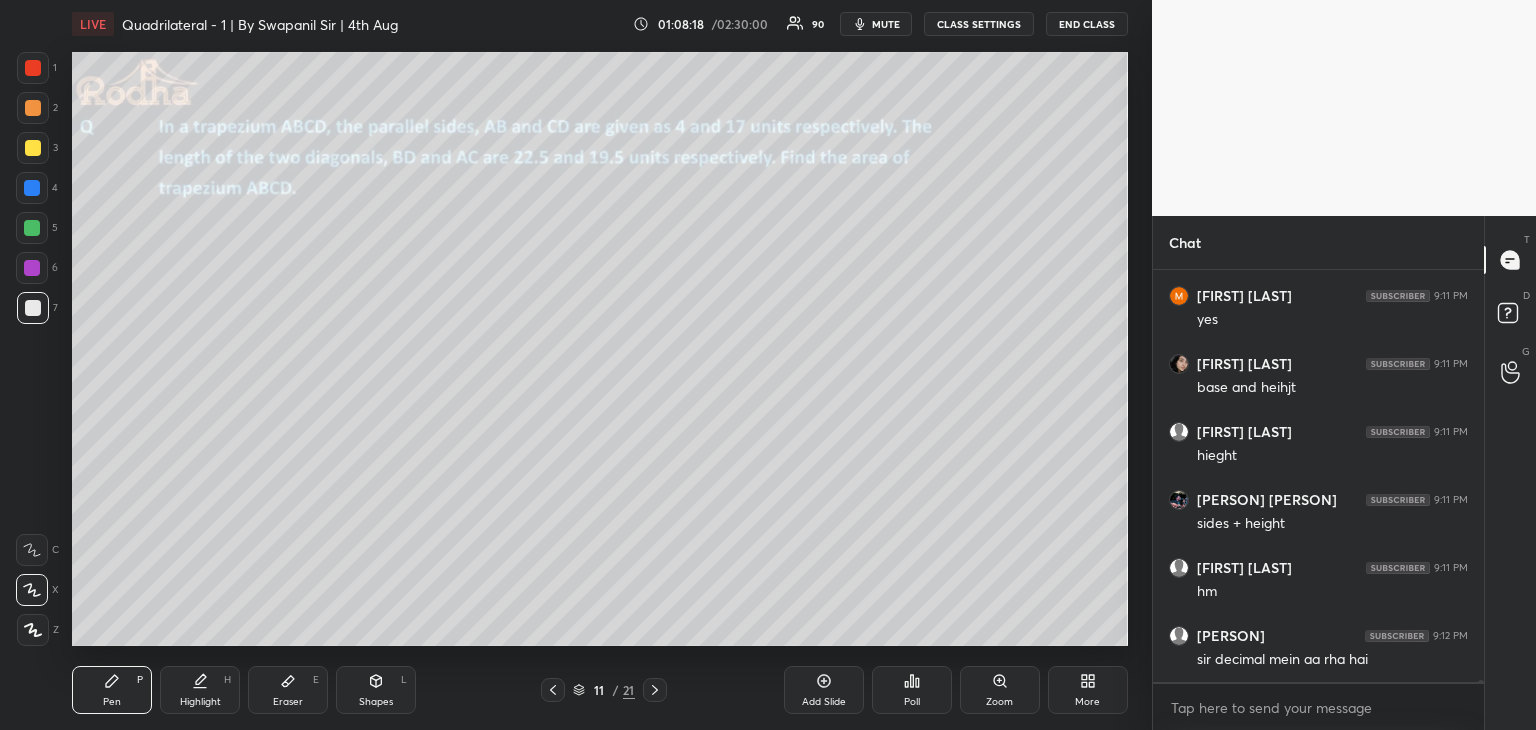 click on "Shapes L" at bounding box center [376, 690] 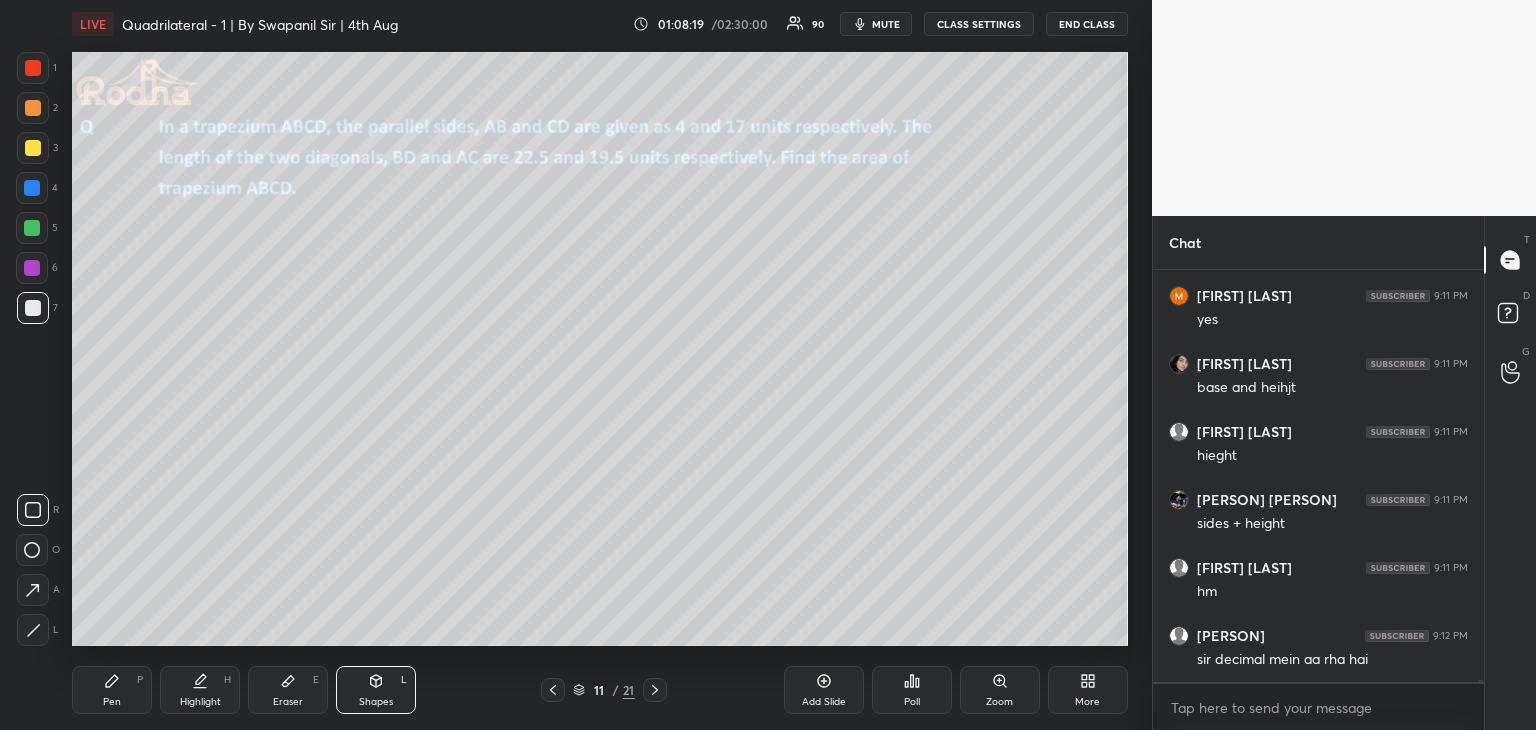click 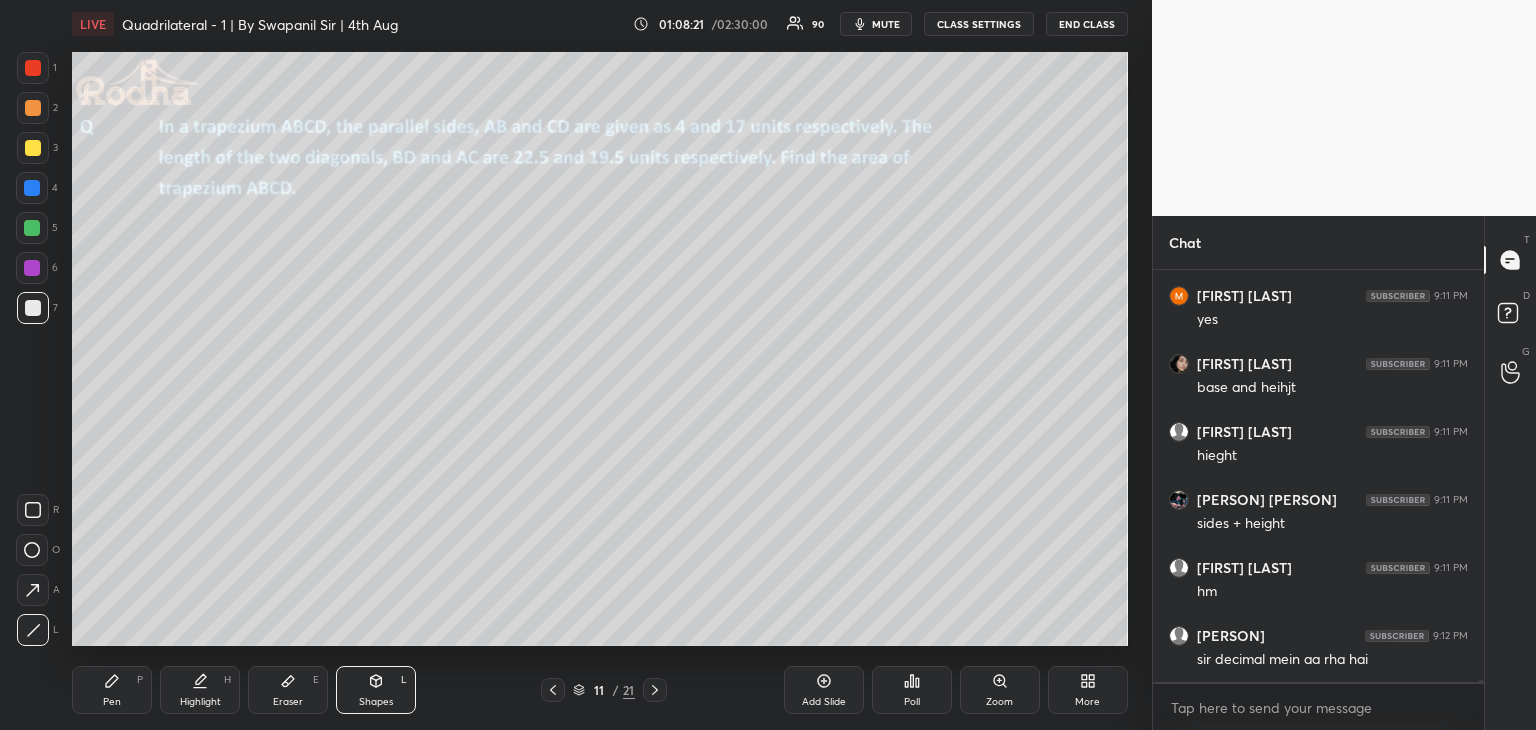 click on "Pen P" at bounding box center (112, 690) 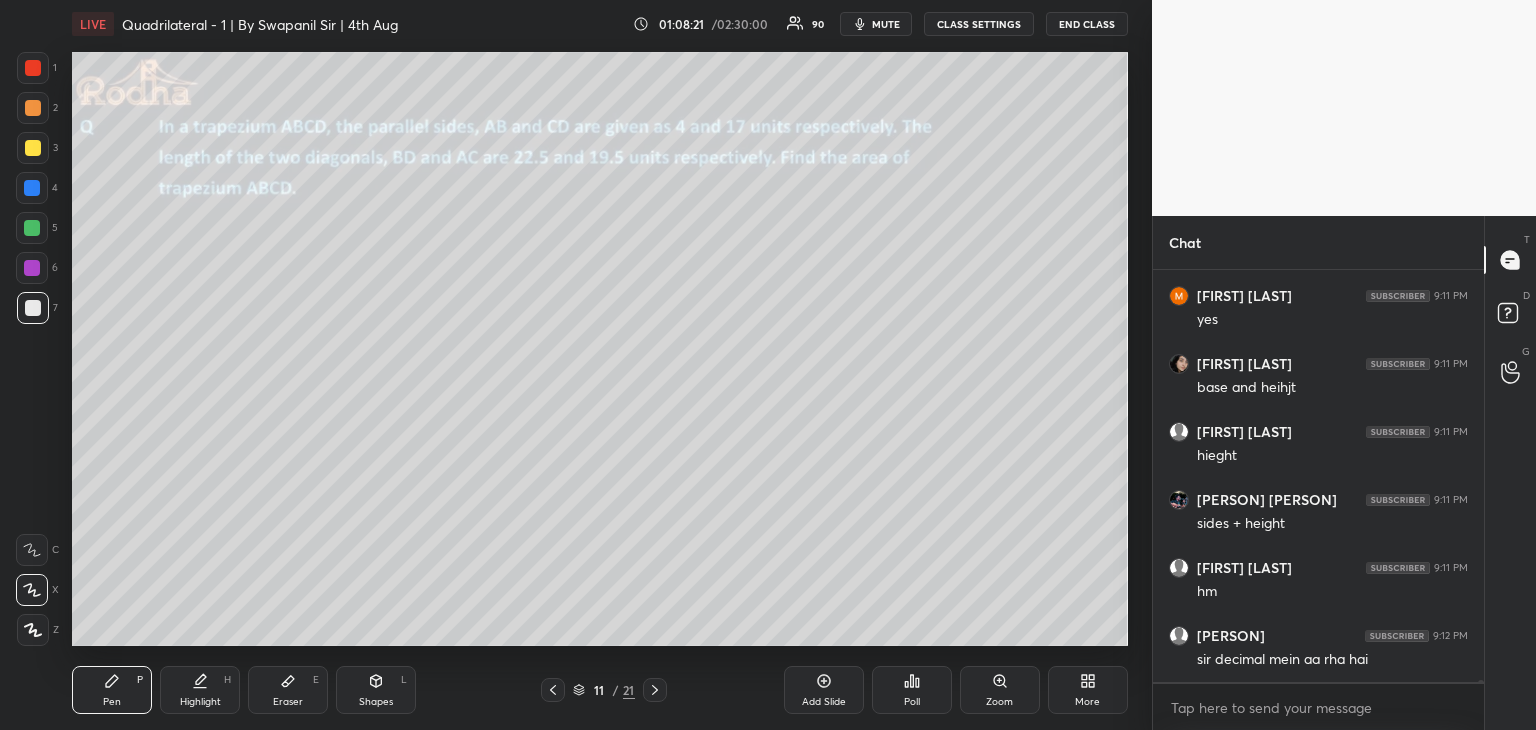 scroll, scrollTop: 67686, scrollLeft: 0, axis: vertical 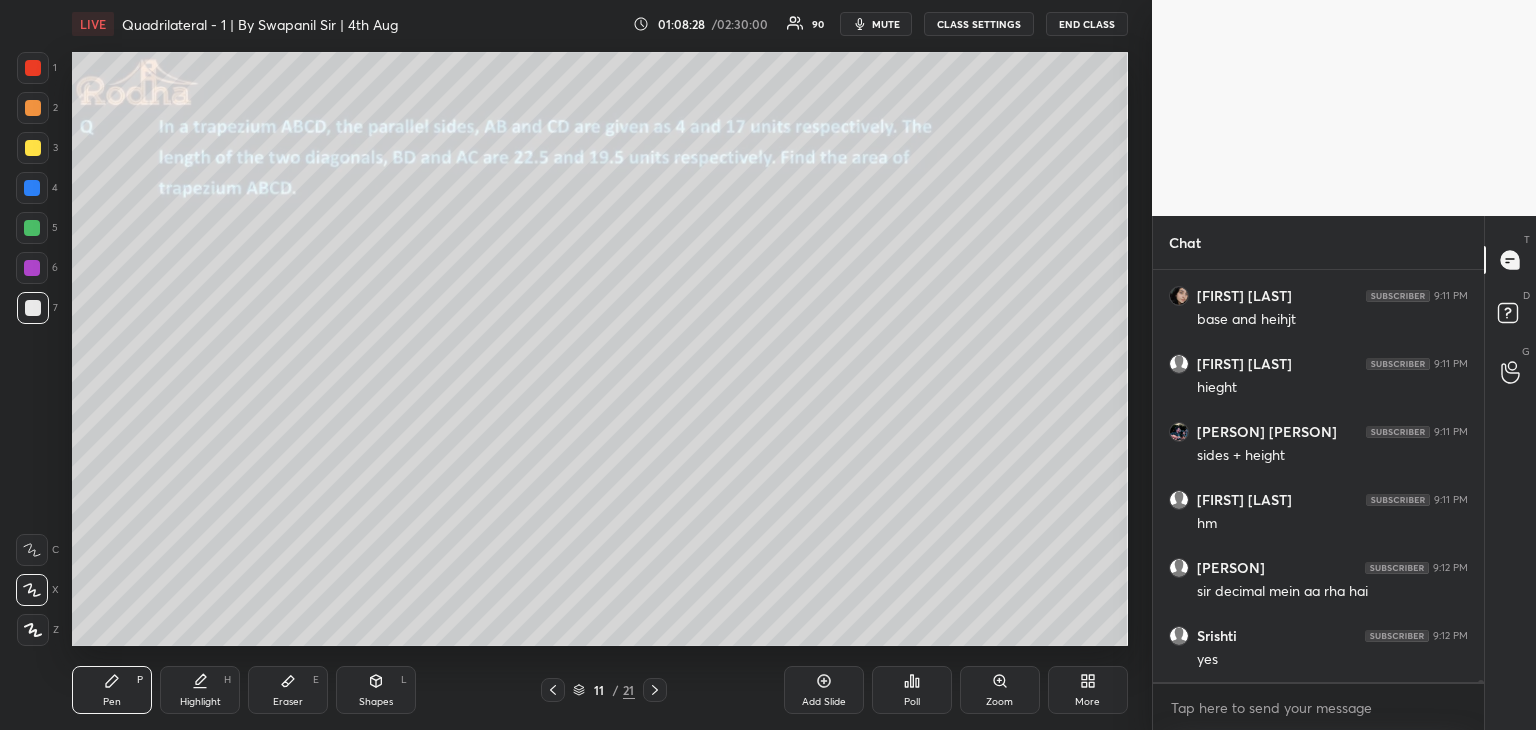 click 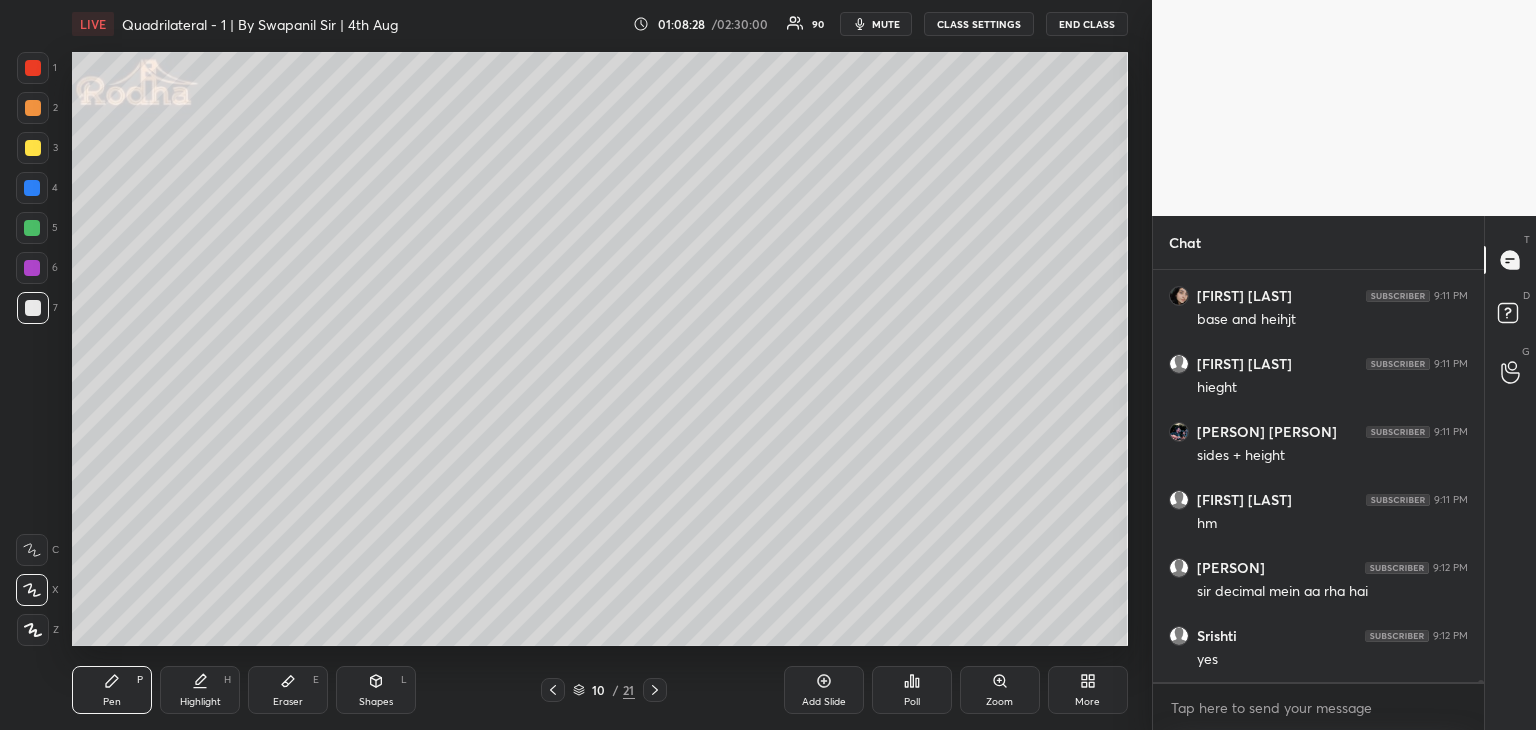 click 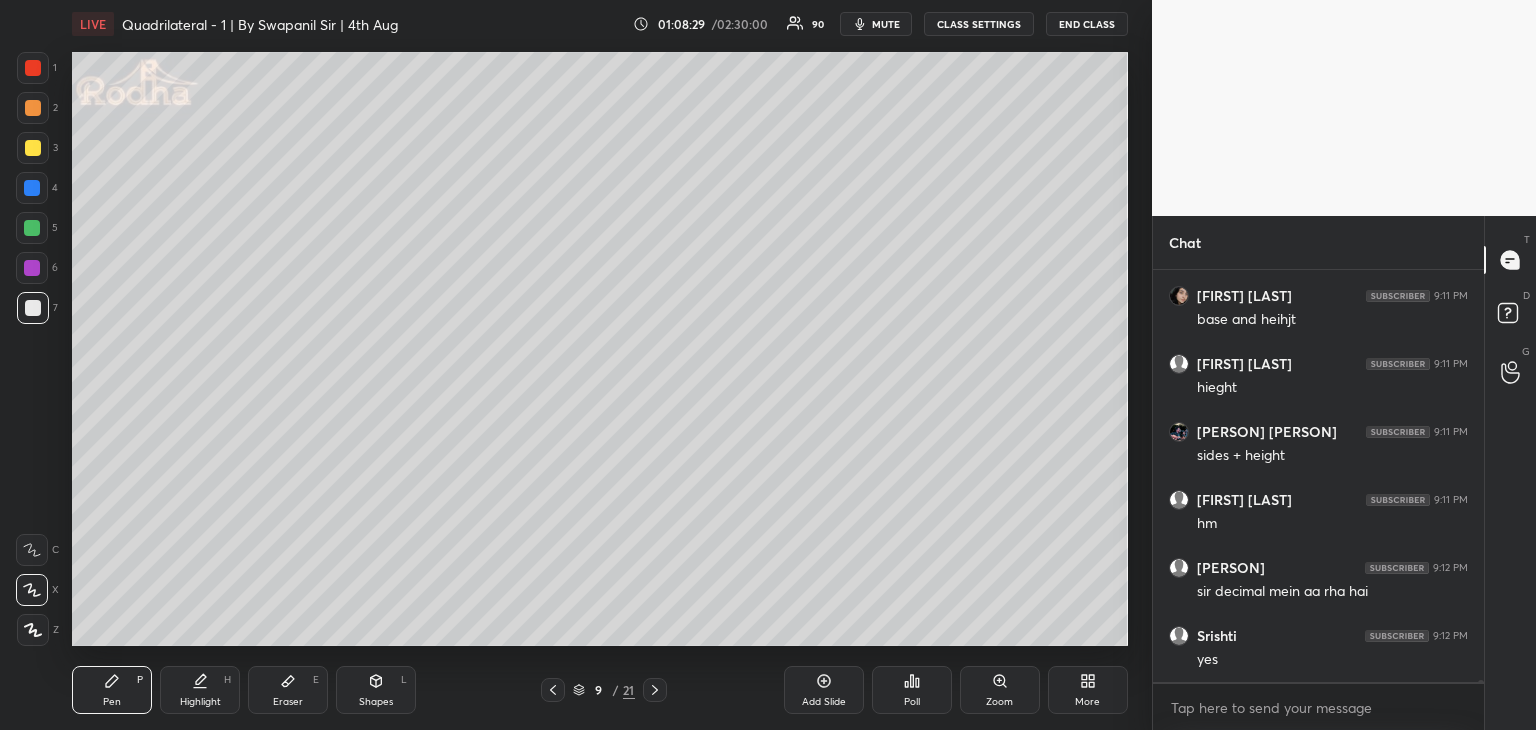 click 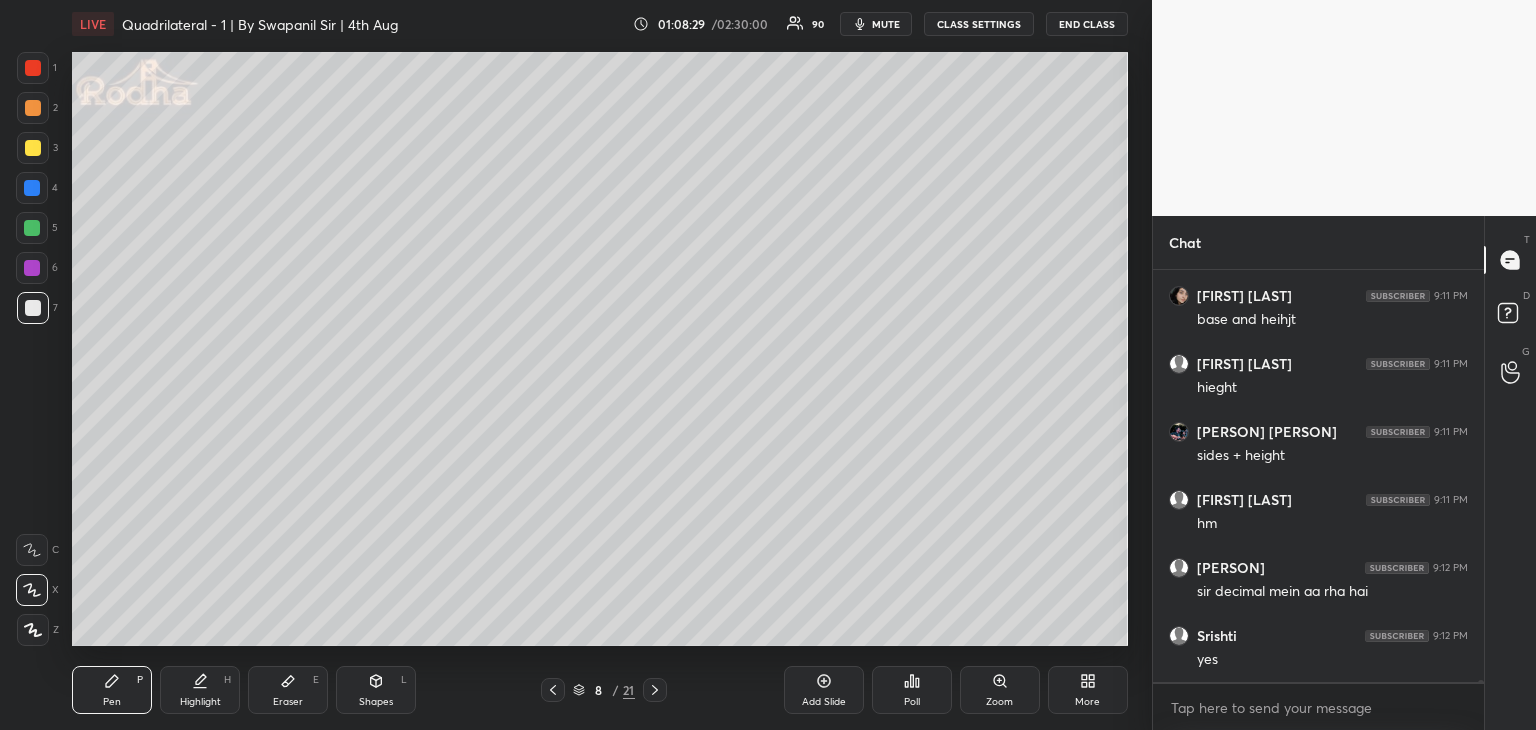 click 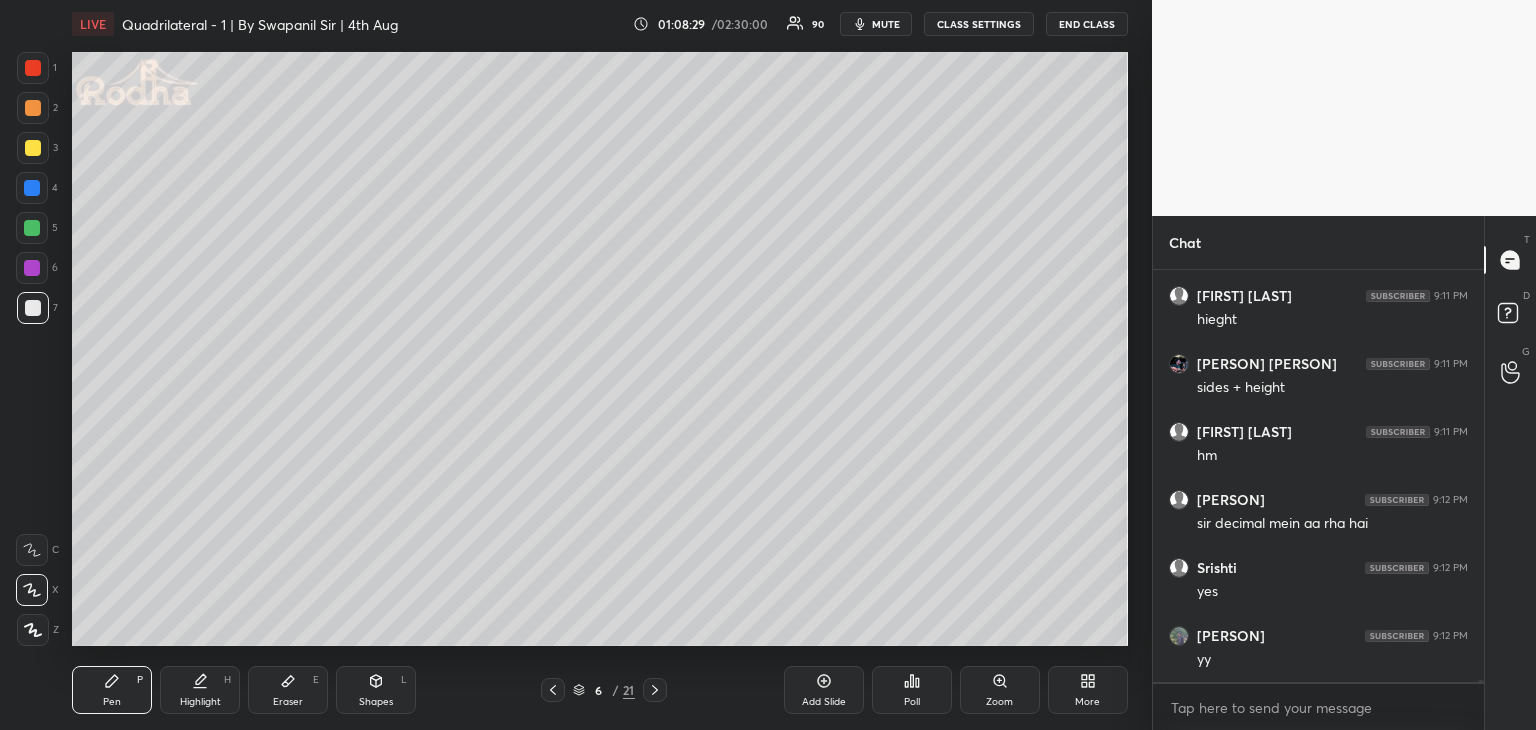 click 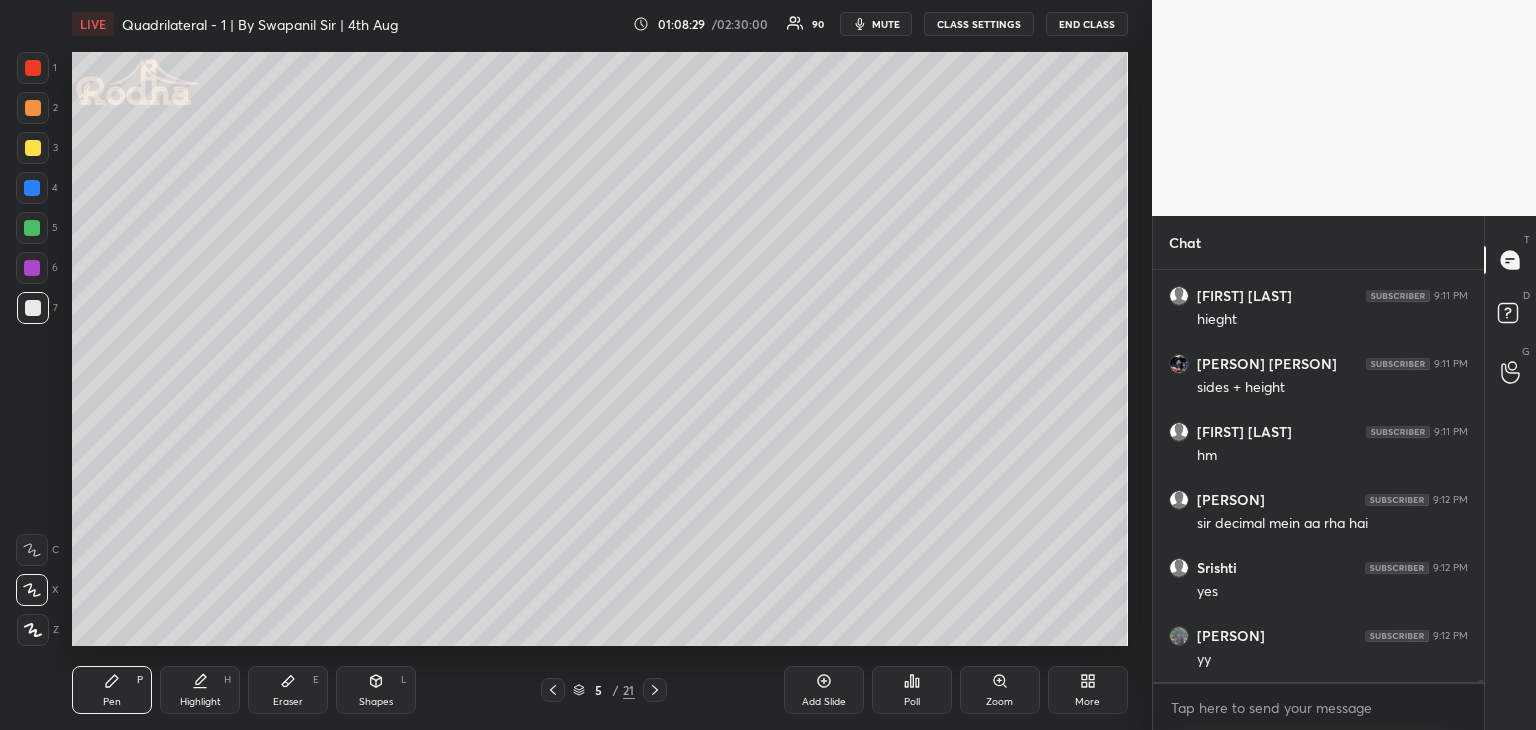 click 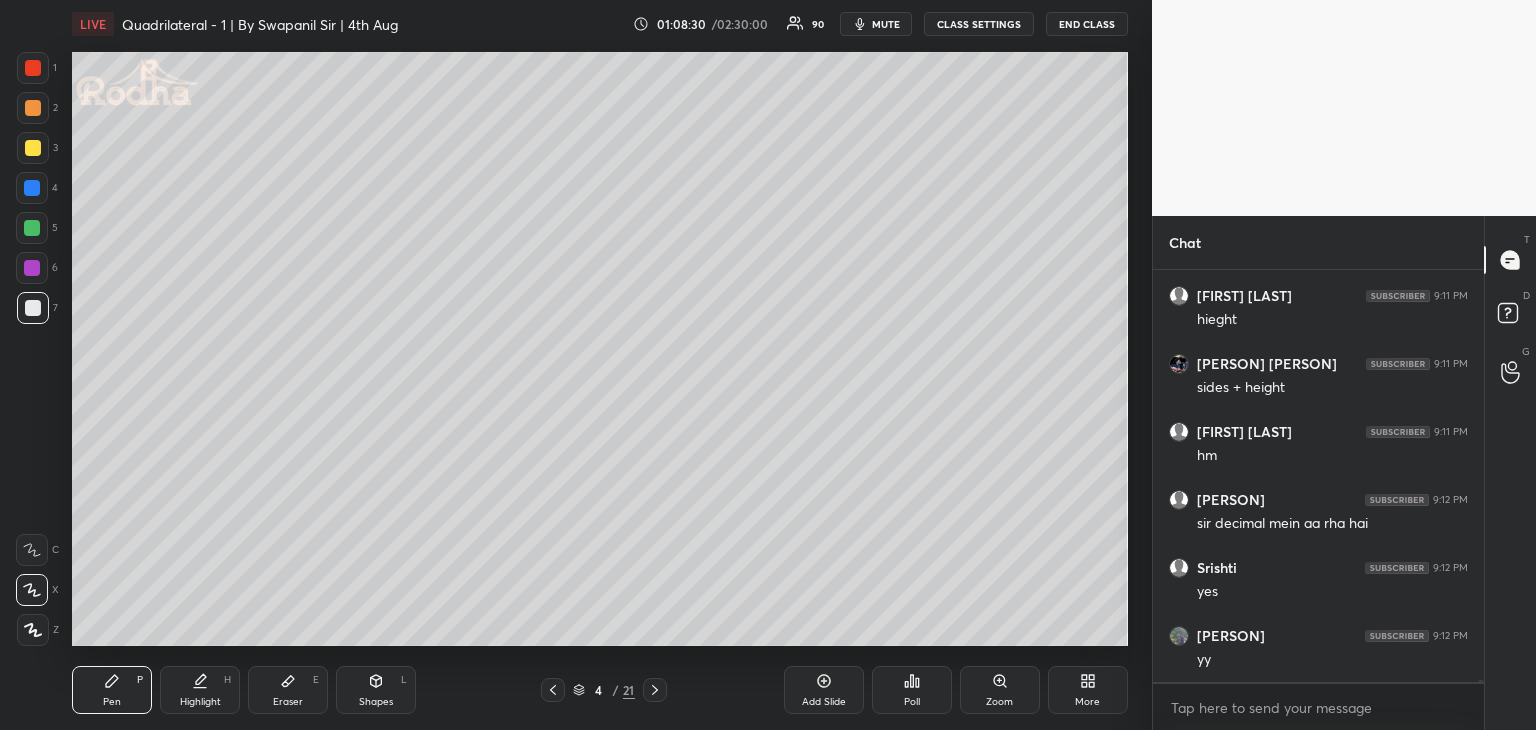 click 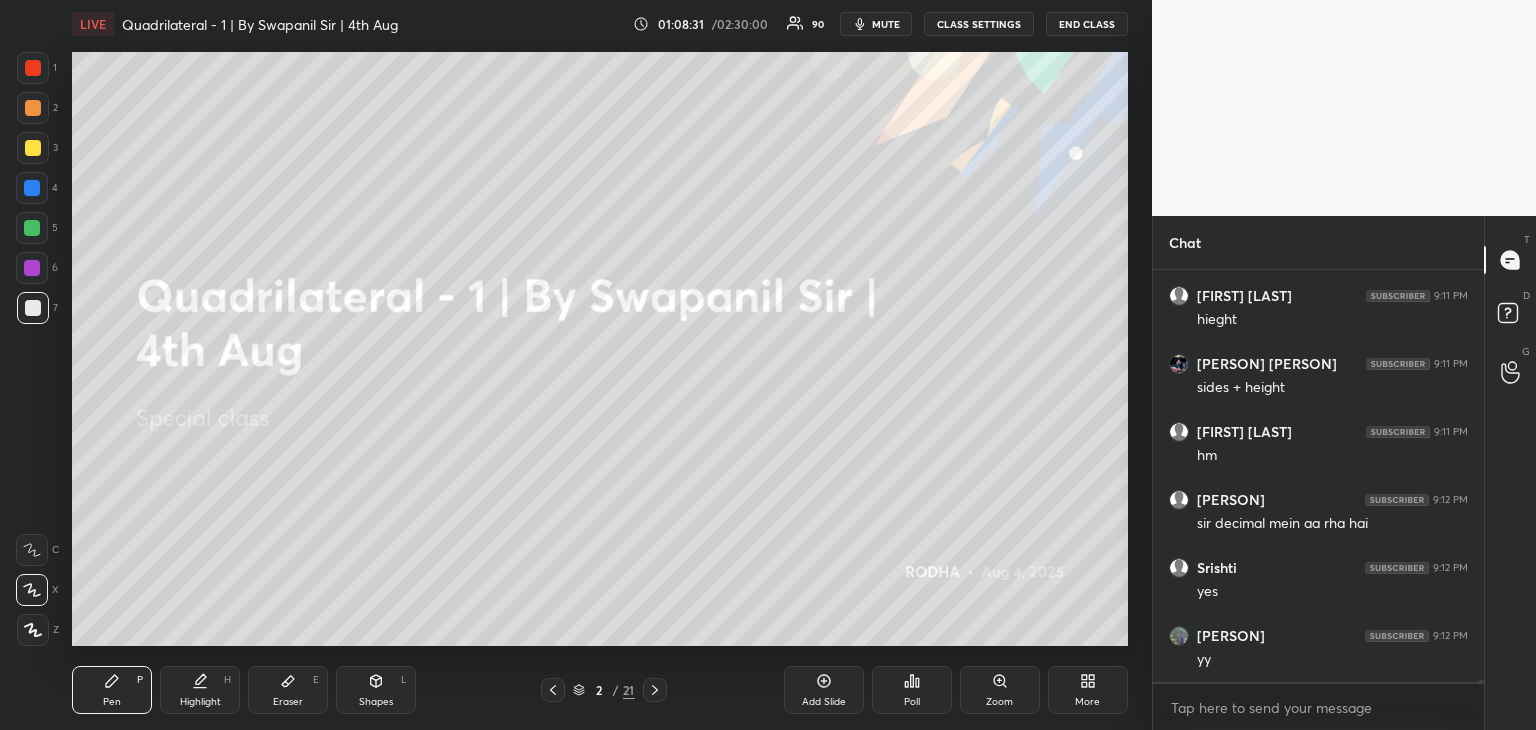 click 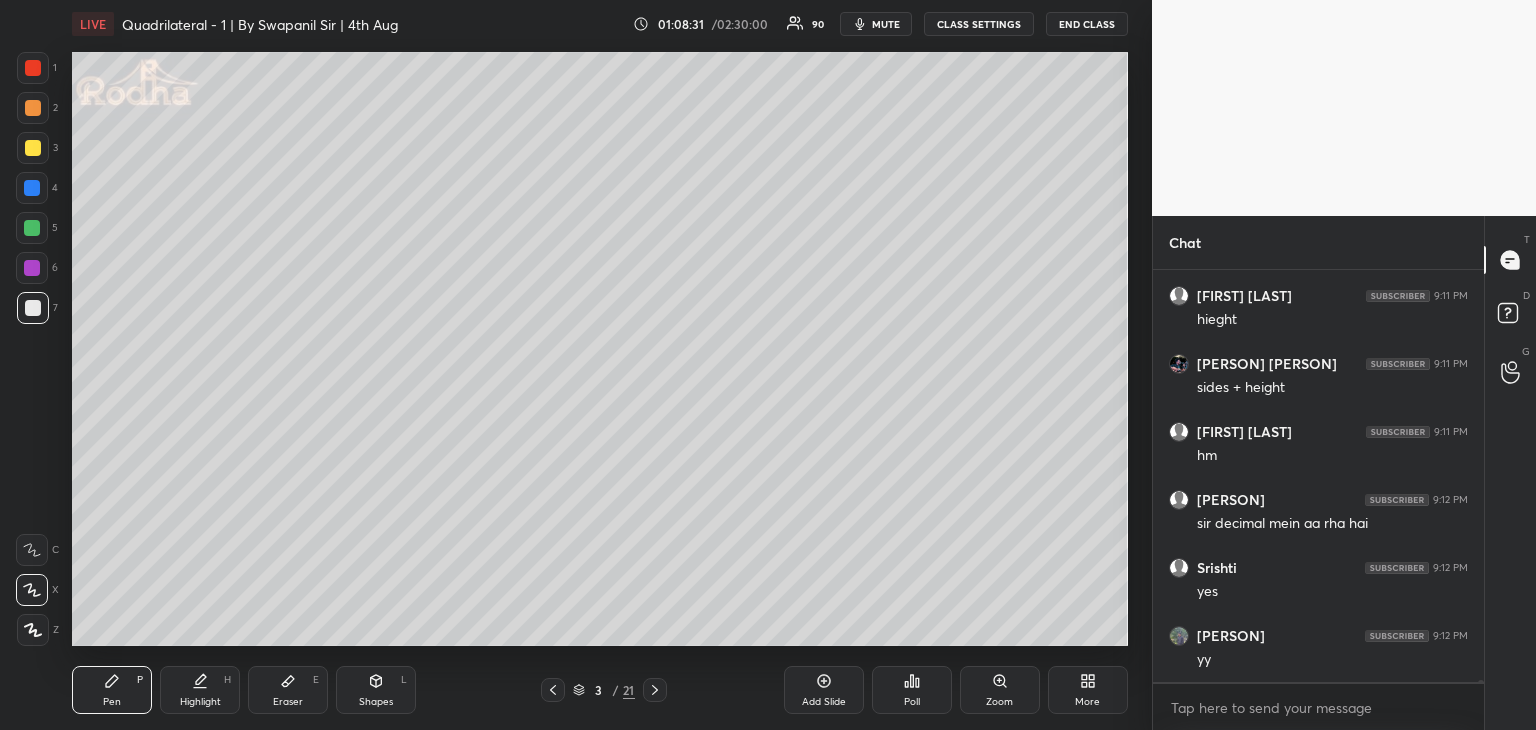 click 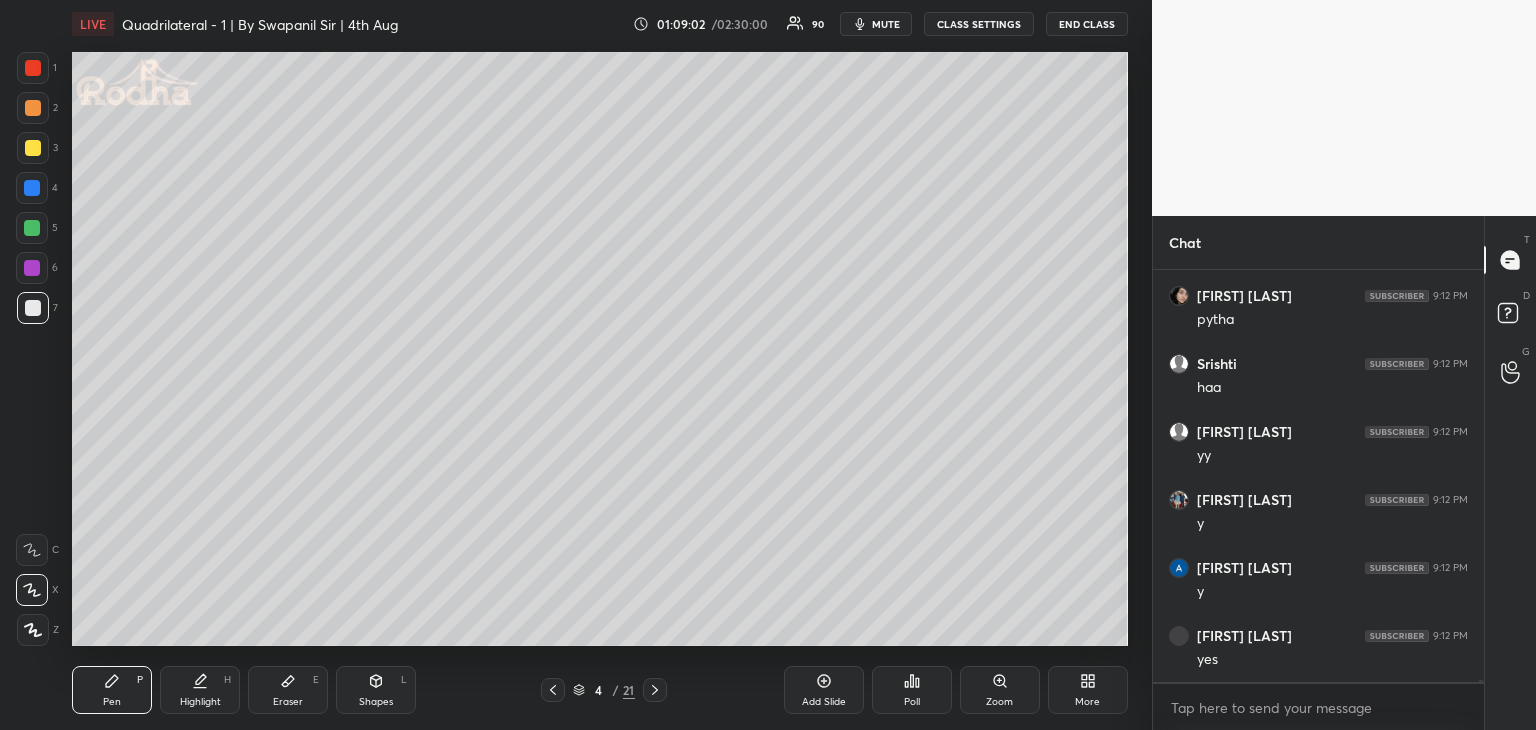 scroll, scrollTop: 68230, scrollLeft: 0, axis: vertical 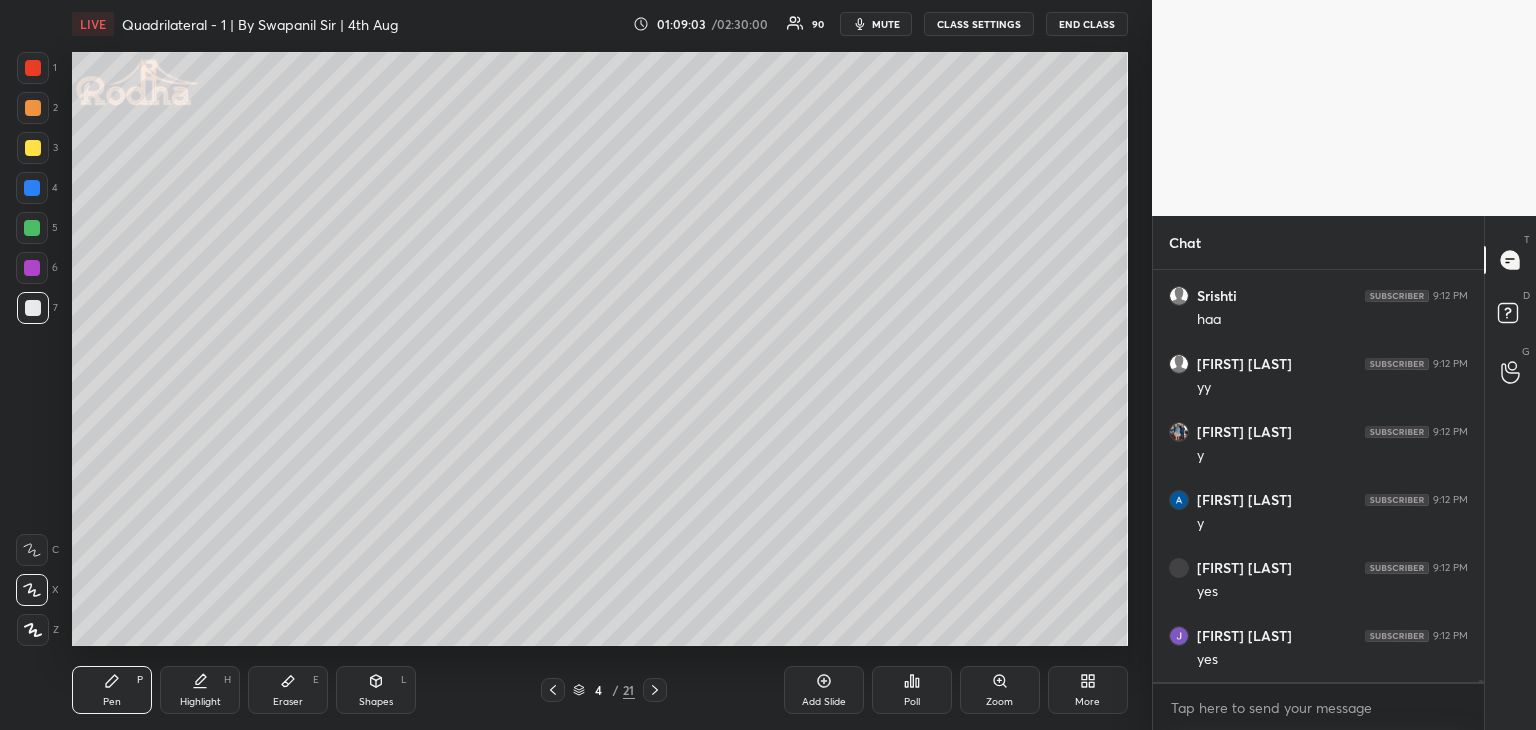 click at bounding box center (655, 690) 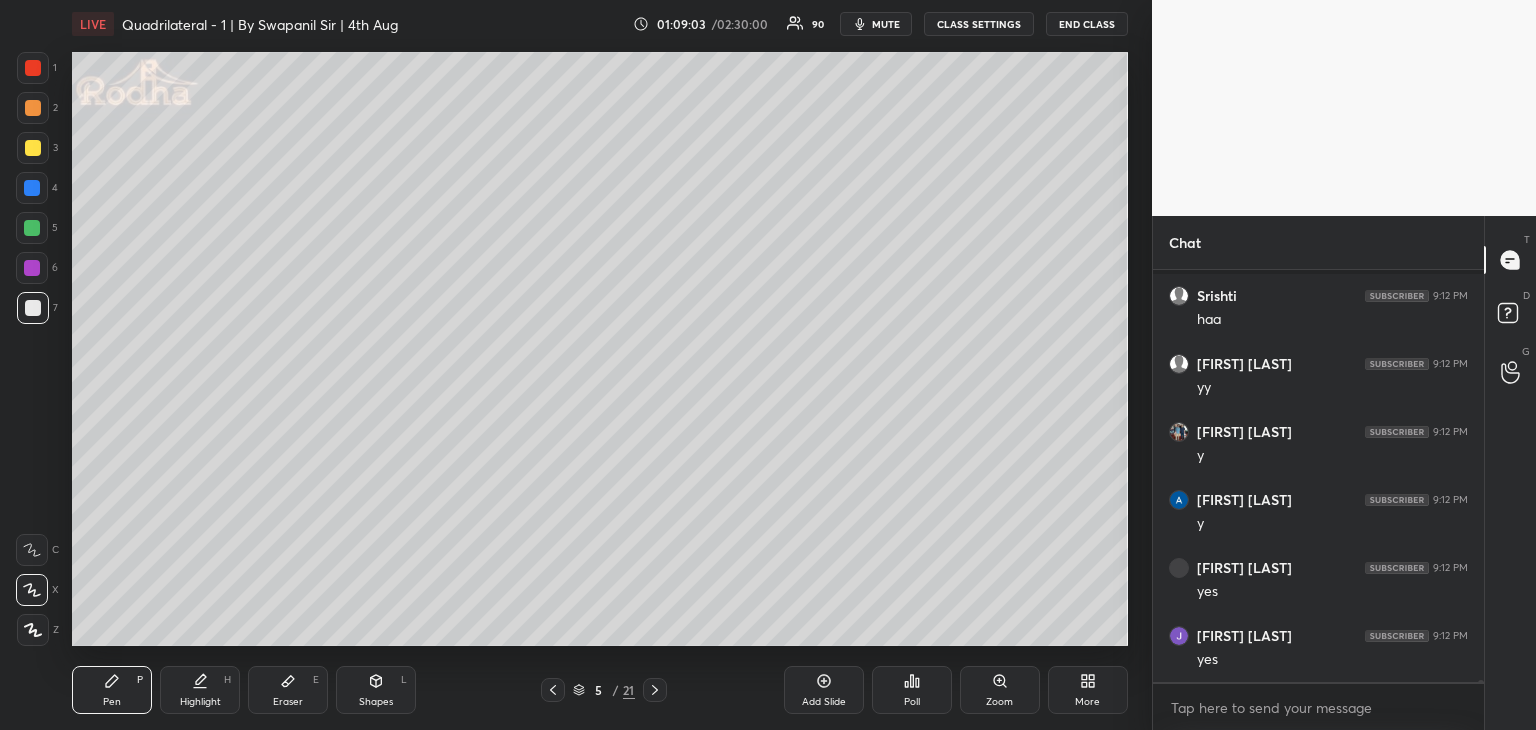 scroll, scrollTop: 68366, scrollLeft: 0, axis: vertical 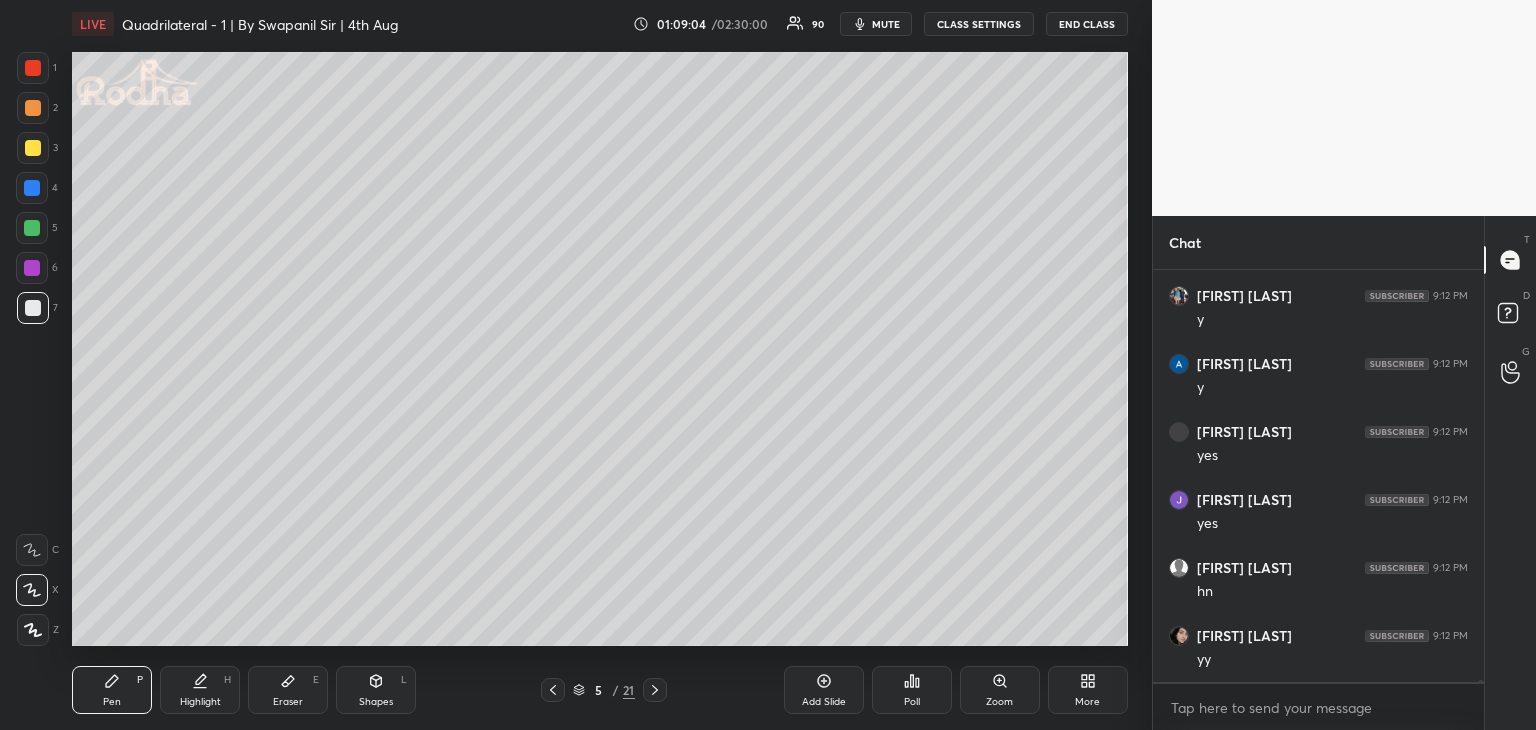 click at bounding box center [655, 690] 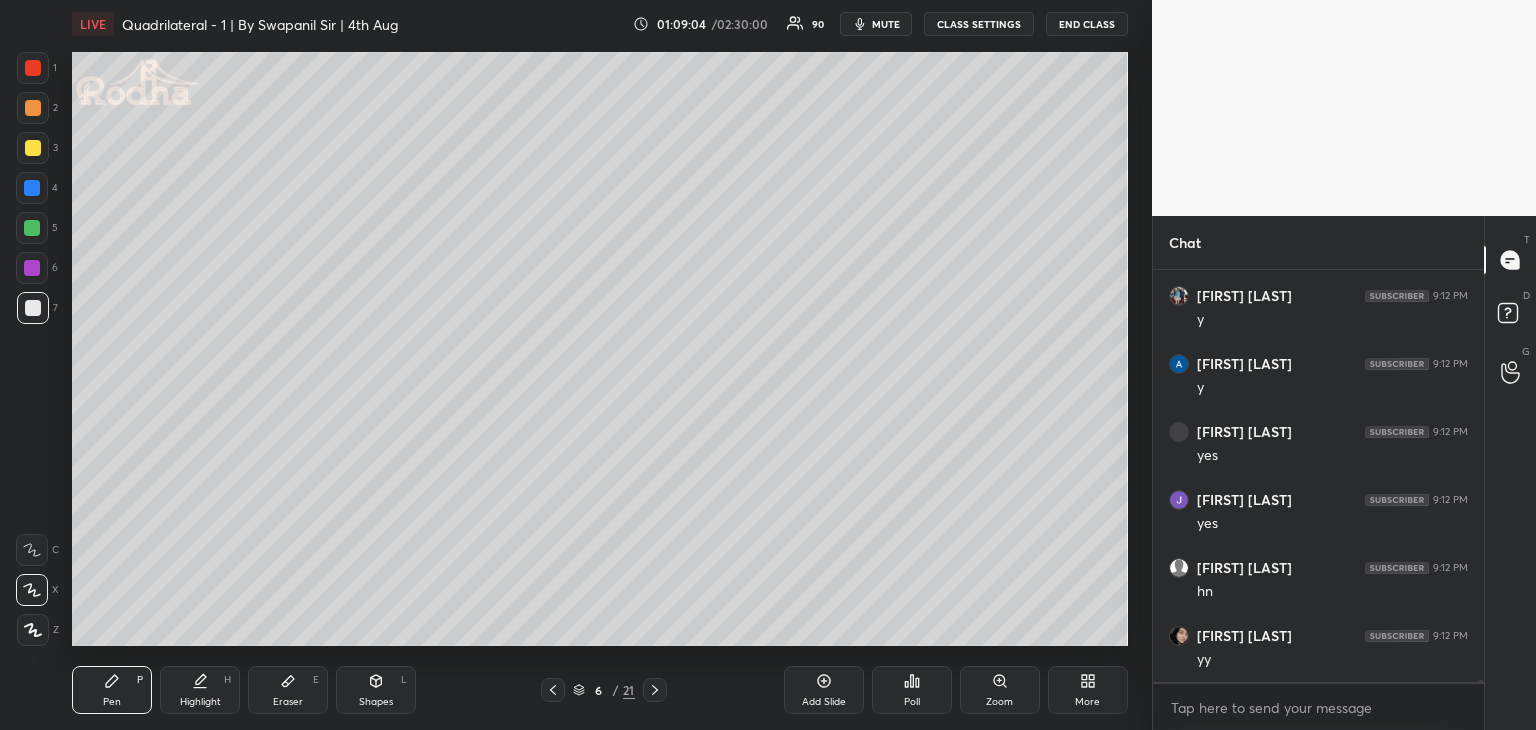 click at bounding box center (655, 690) 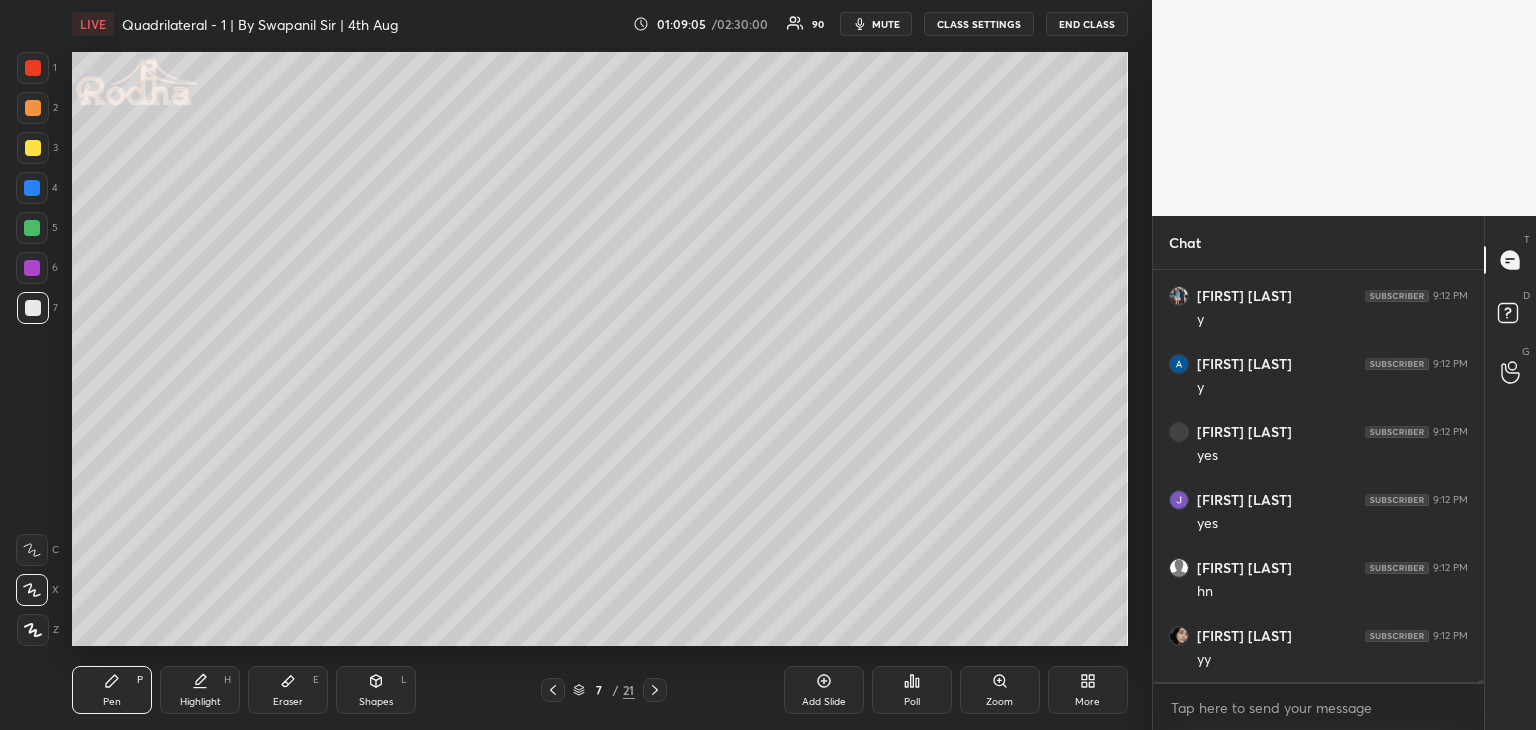 click at bounding box center [655, 690] 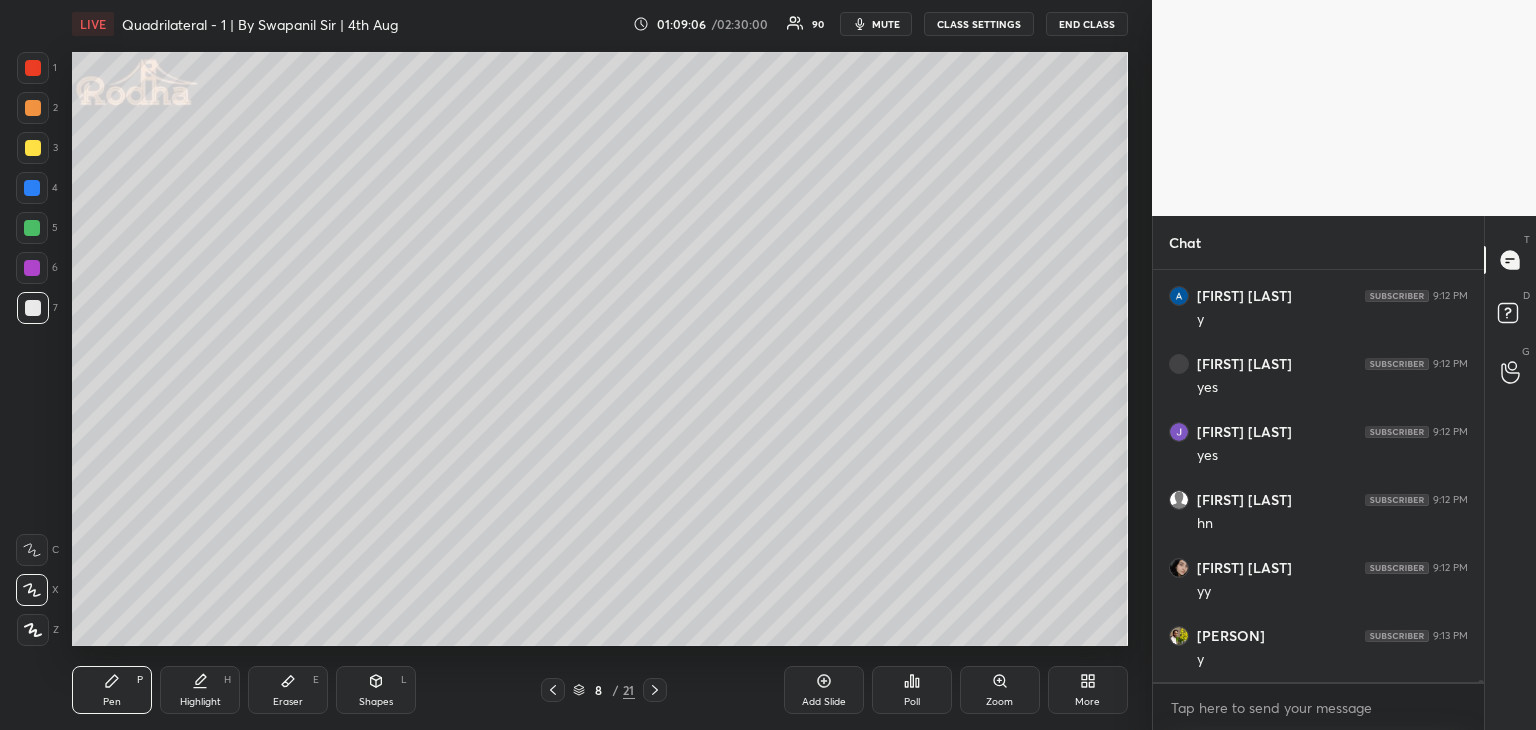 click 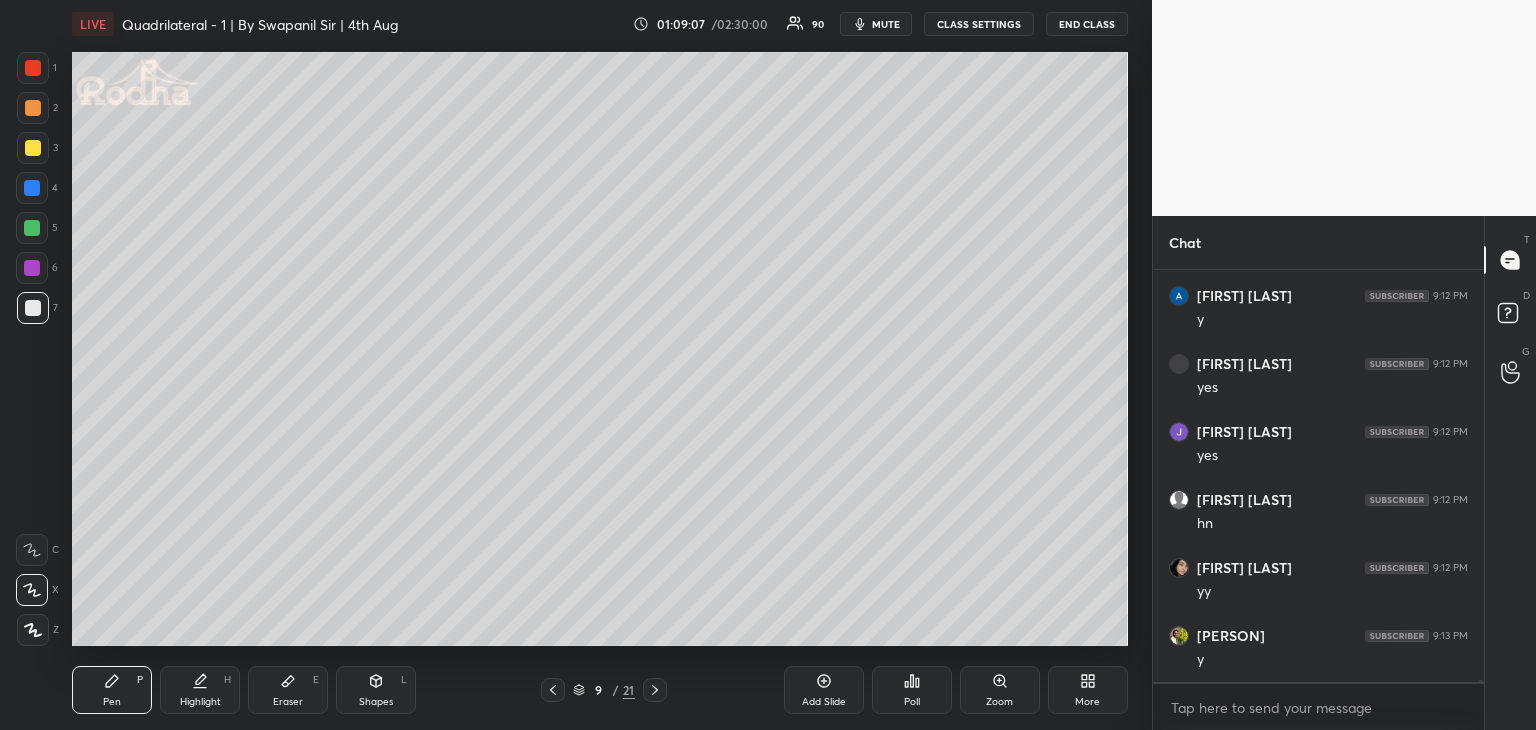 click 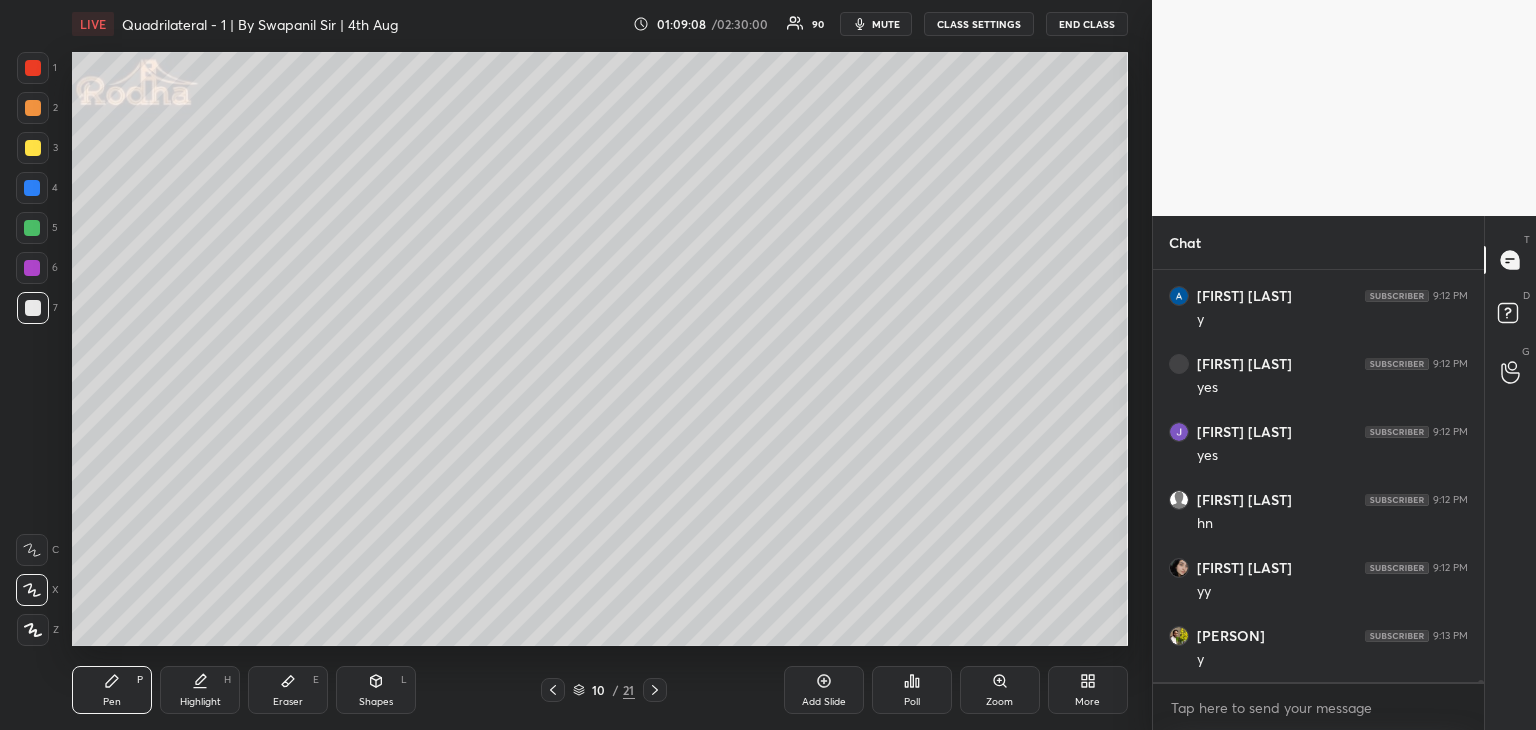 click 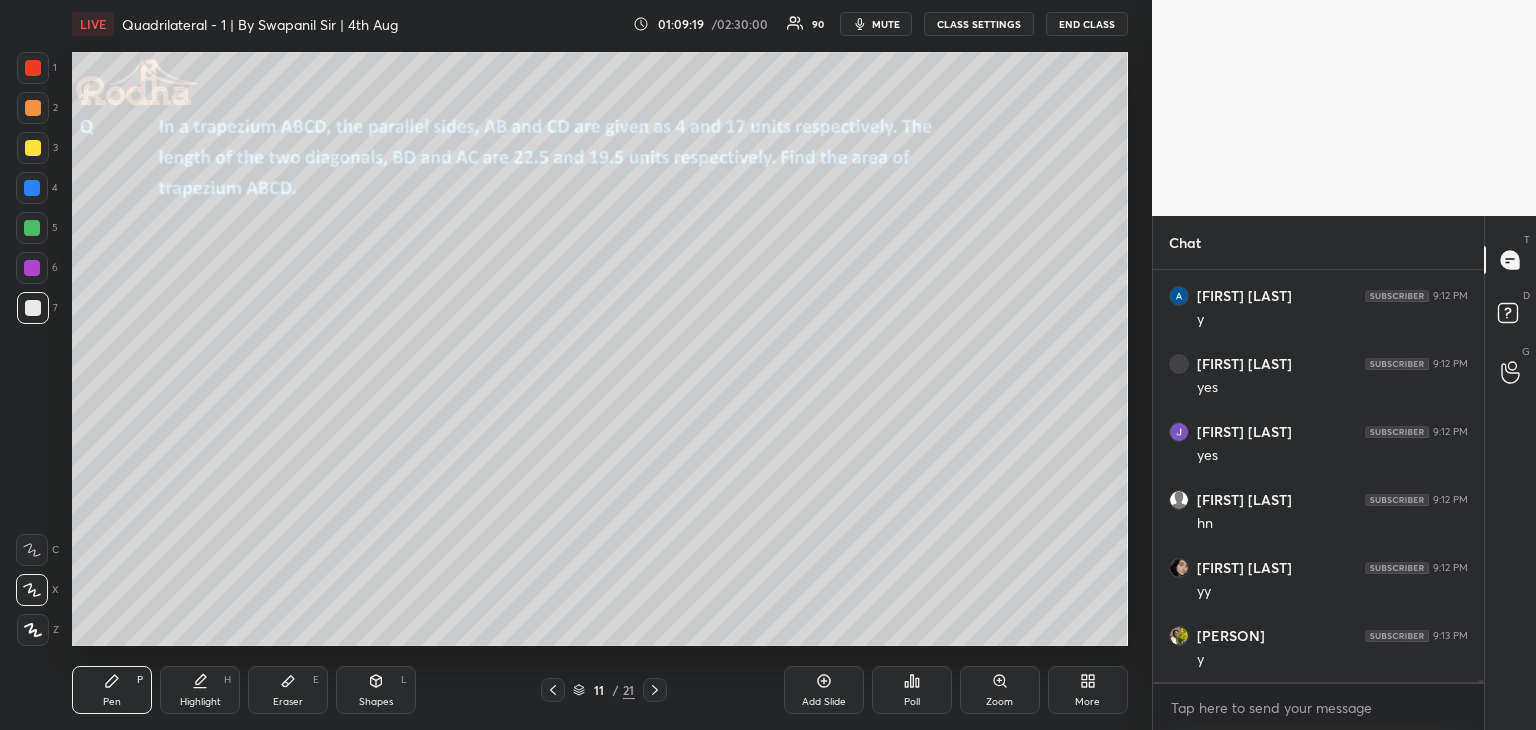 click at bounding box center (33, 68) 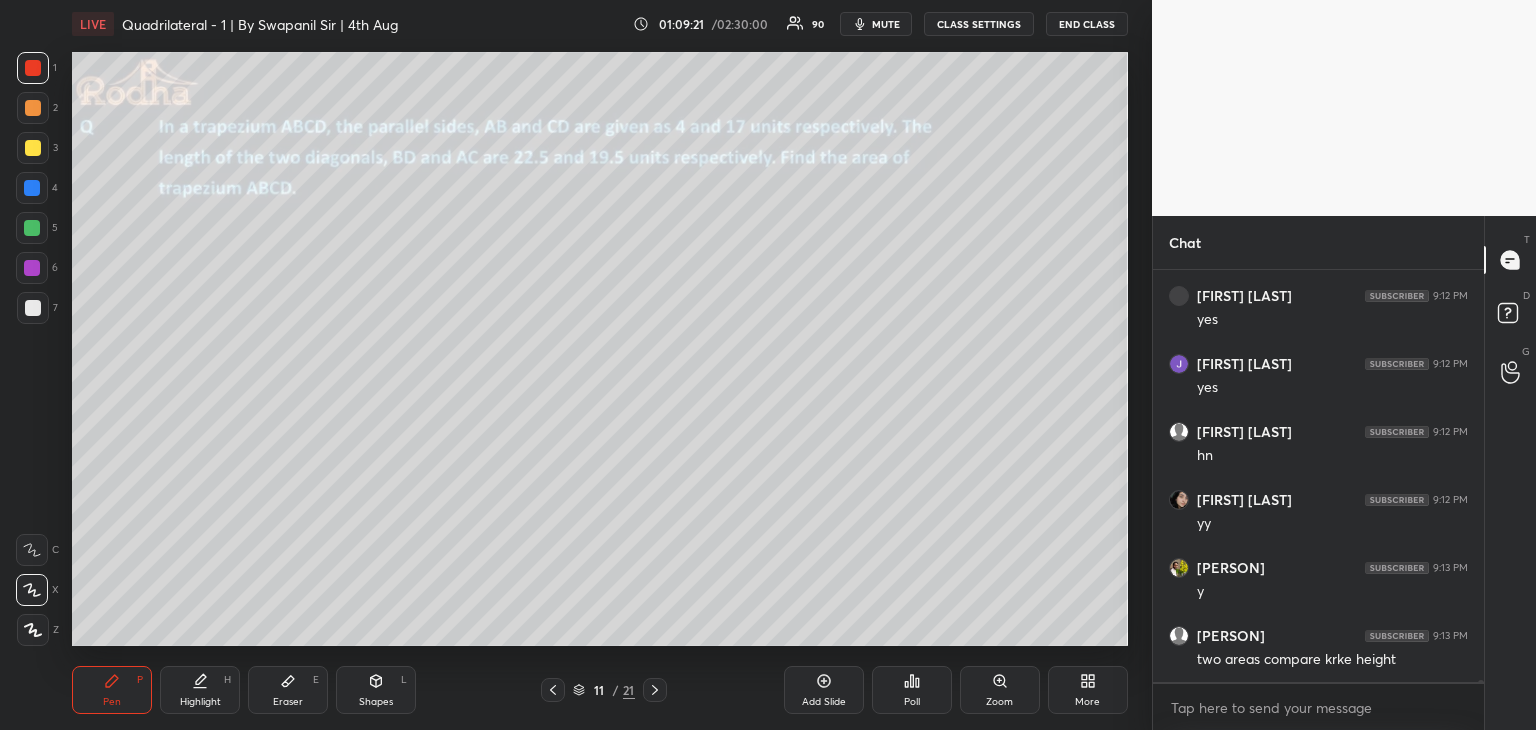 scroll, scrollTop: 68570, scrollLeft: 0, axis: vertical 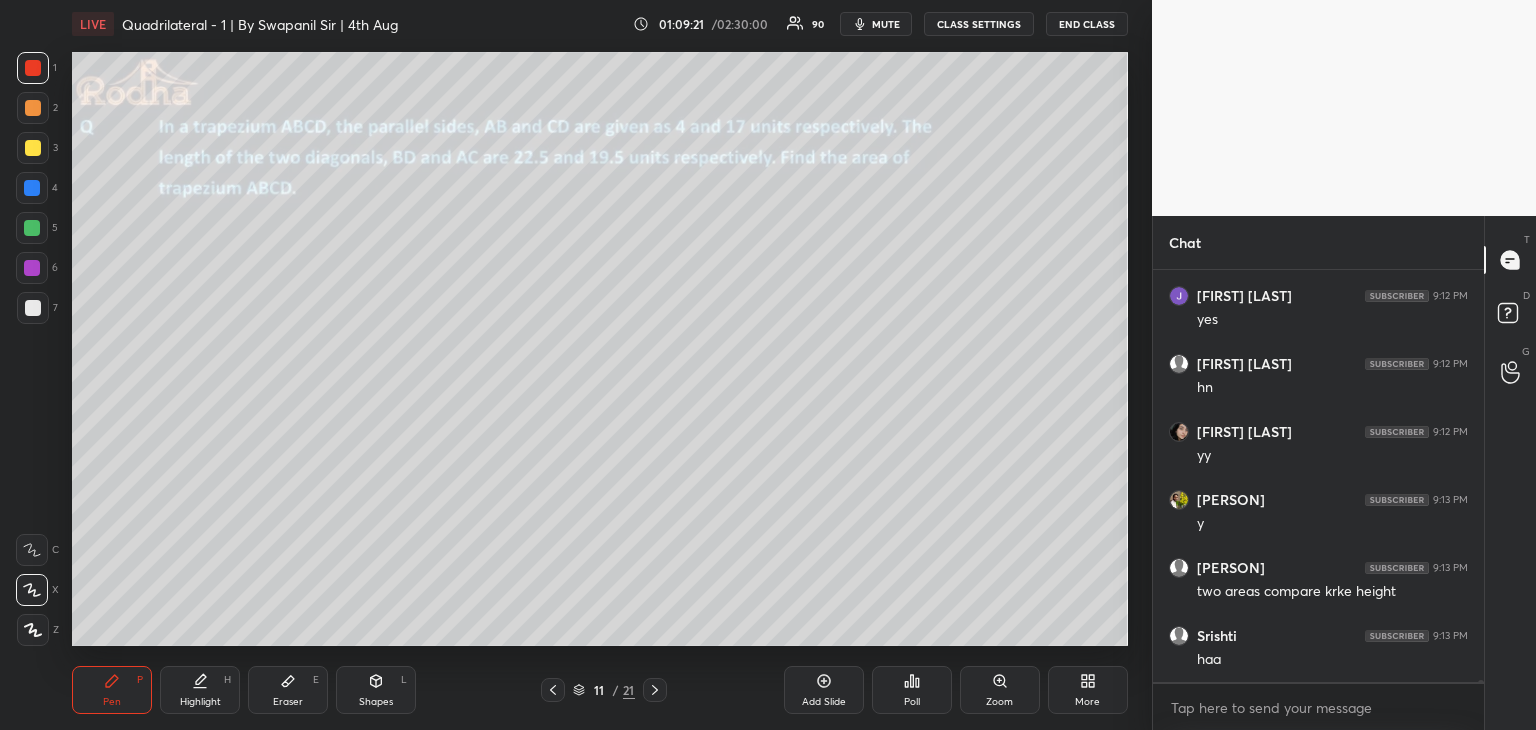 click at bounding box center (32, 268) 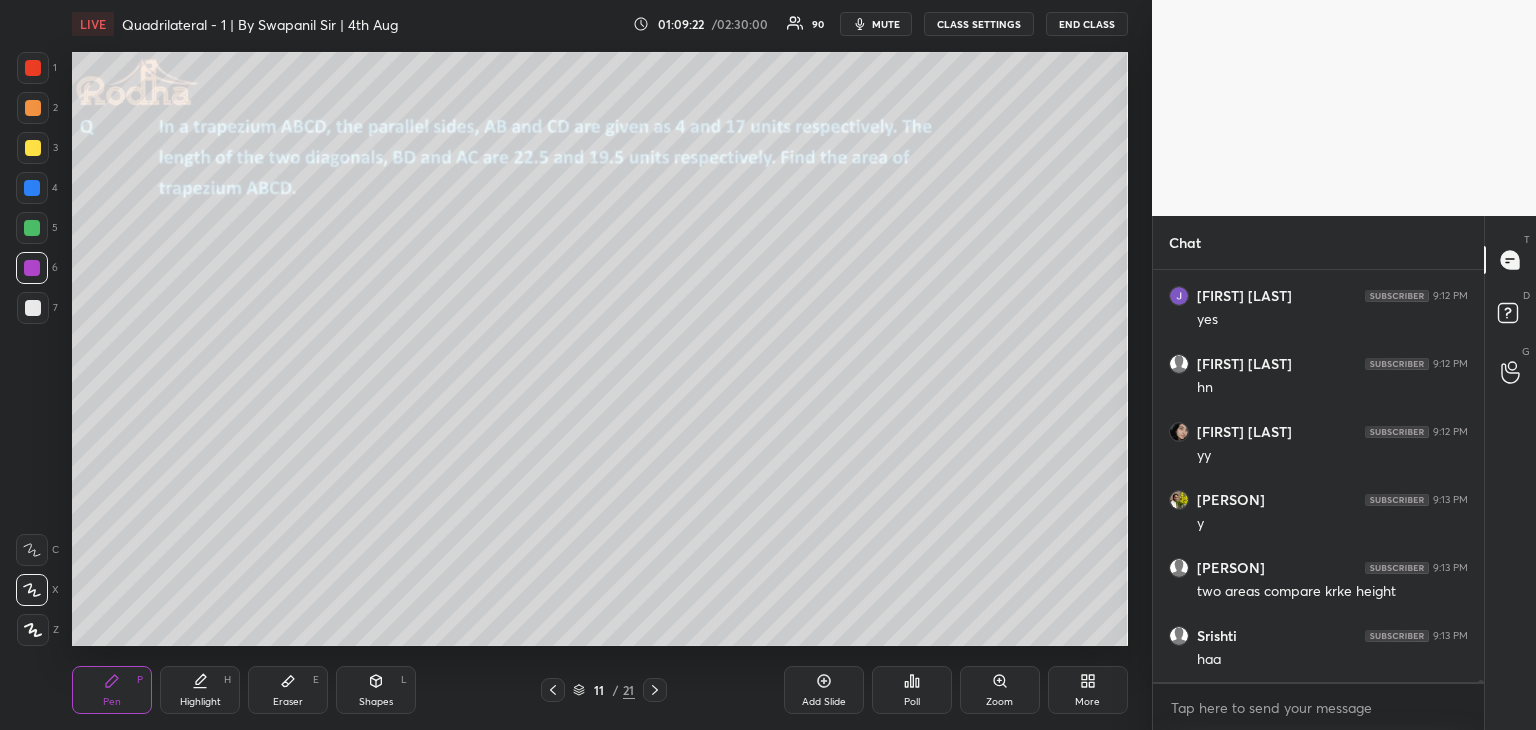 scroll, scrollTop: 68638, scrollLeft: 0, axis: vertical 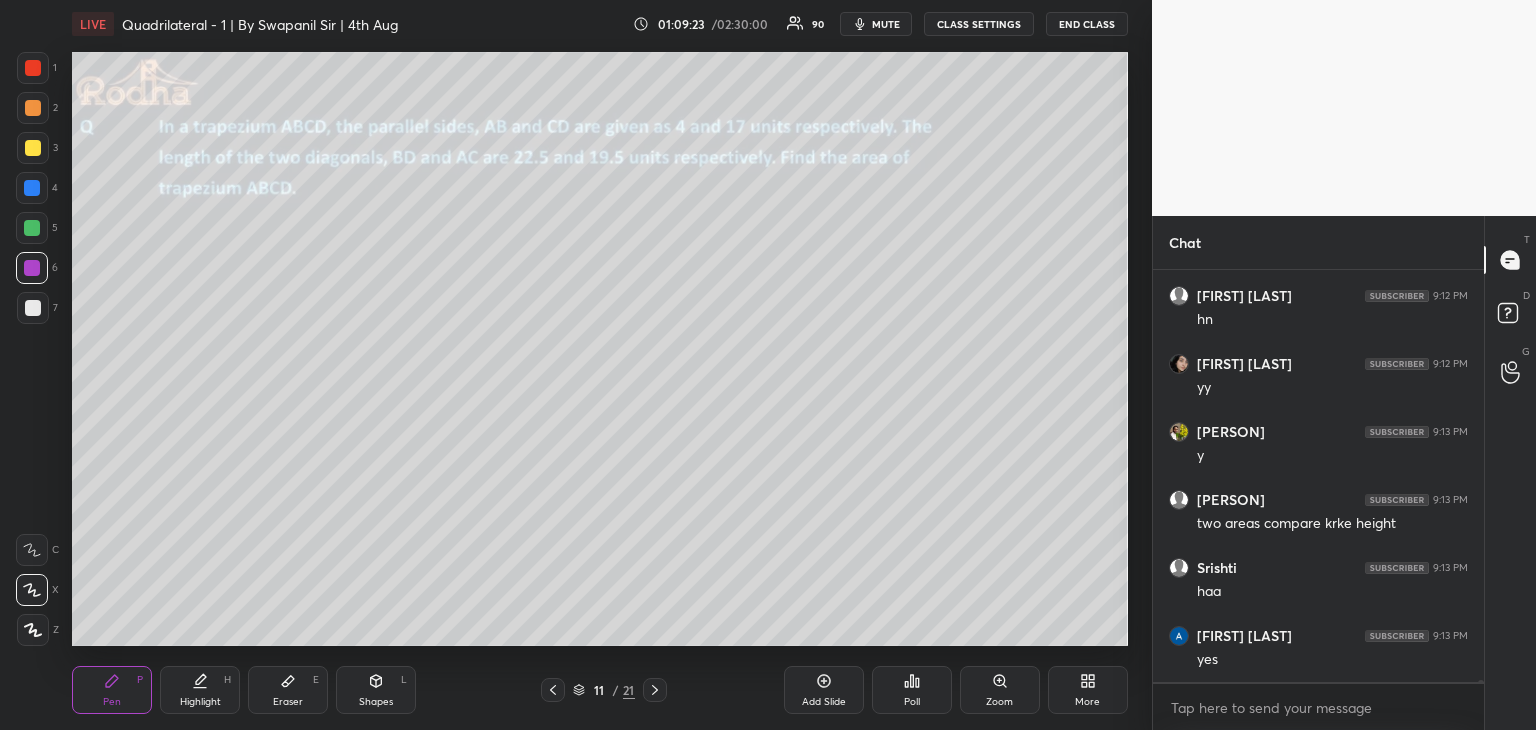 drag, startPoint x: 372, startPoint y: 683, endPoint x: 360, endPoint y: 661, distance: 25.059929 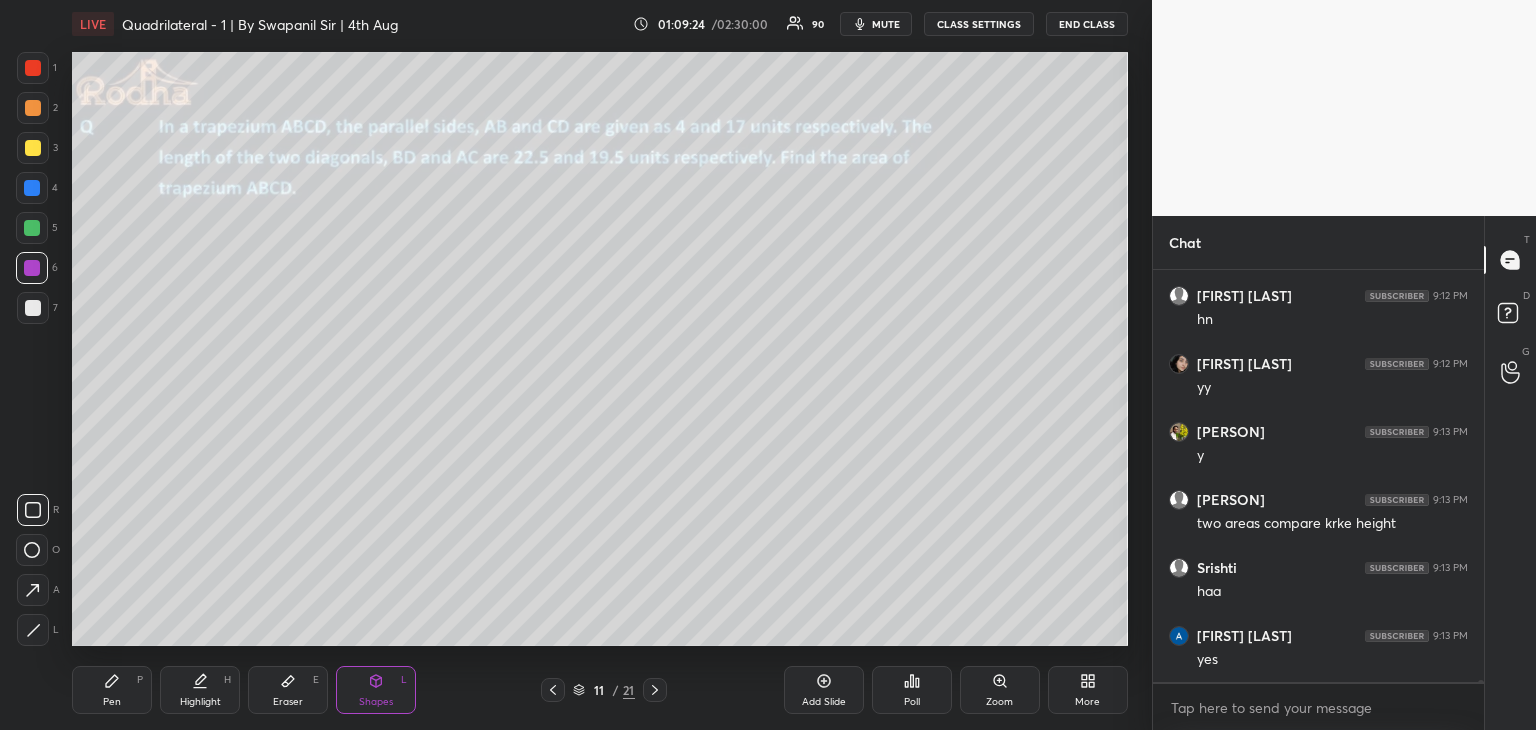 click 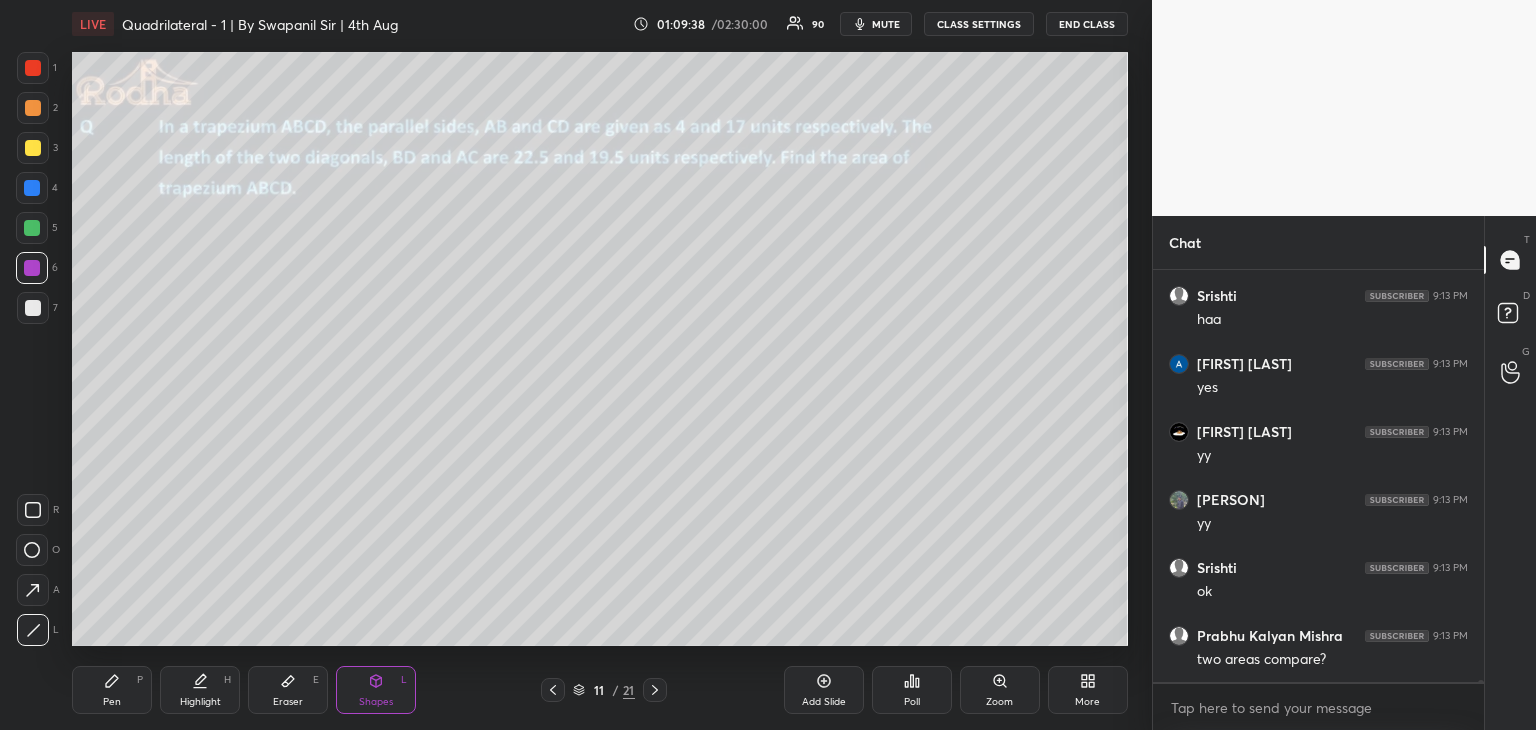 scroll, scrollTop: 68978, scrollLeft: 0, axis: vertical 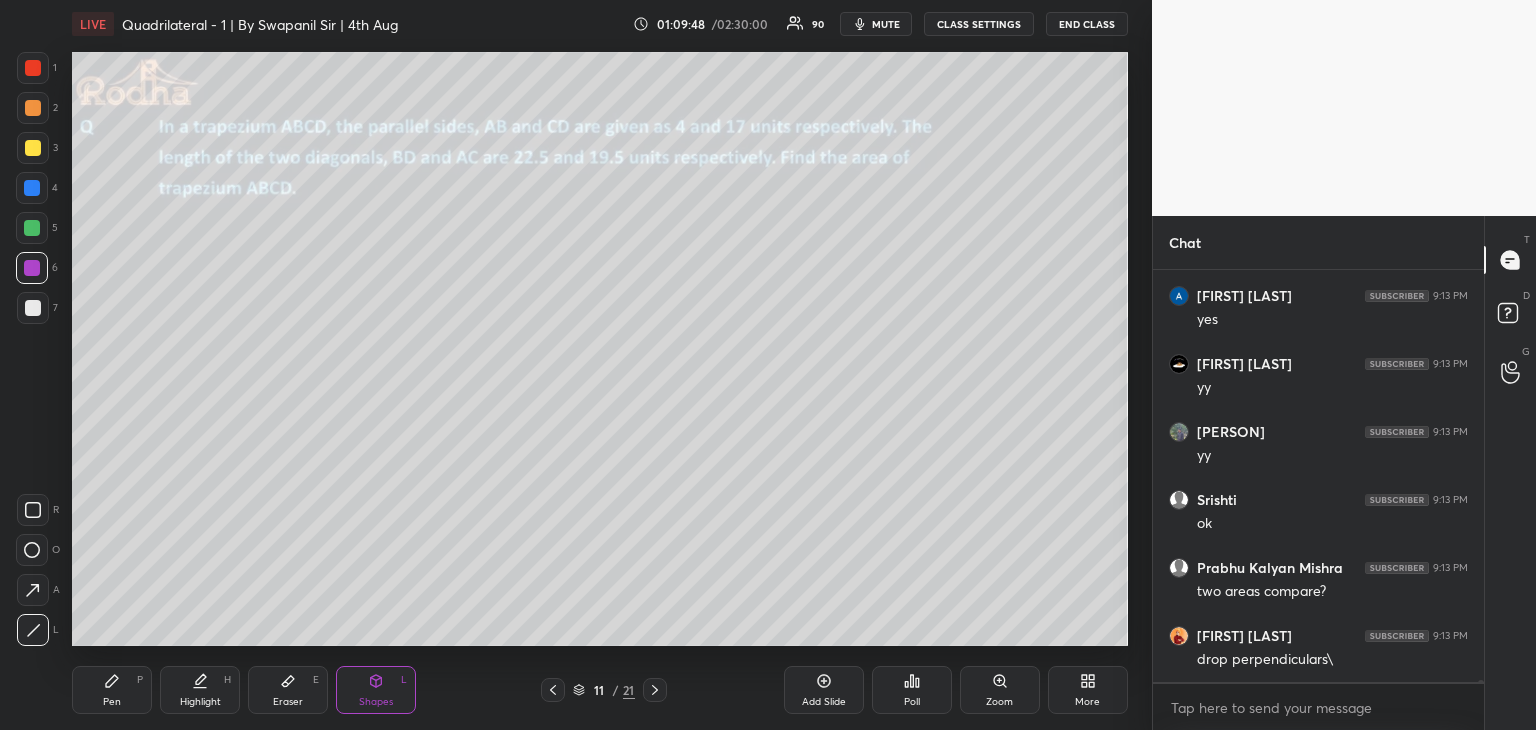 drag, startPoint x: 111, startPoint y: 699, endPoint x: 127, endPoint y: 686, distance: 20.615528 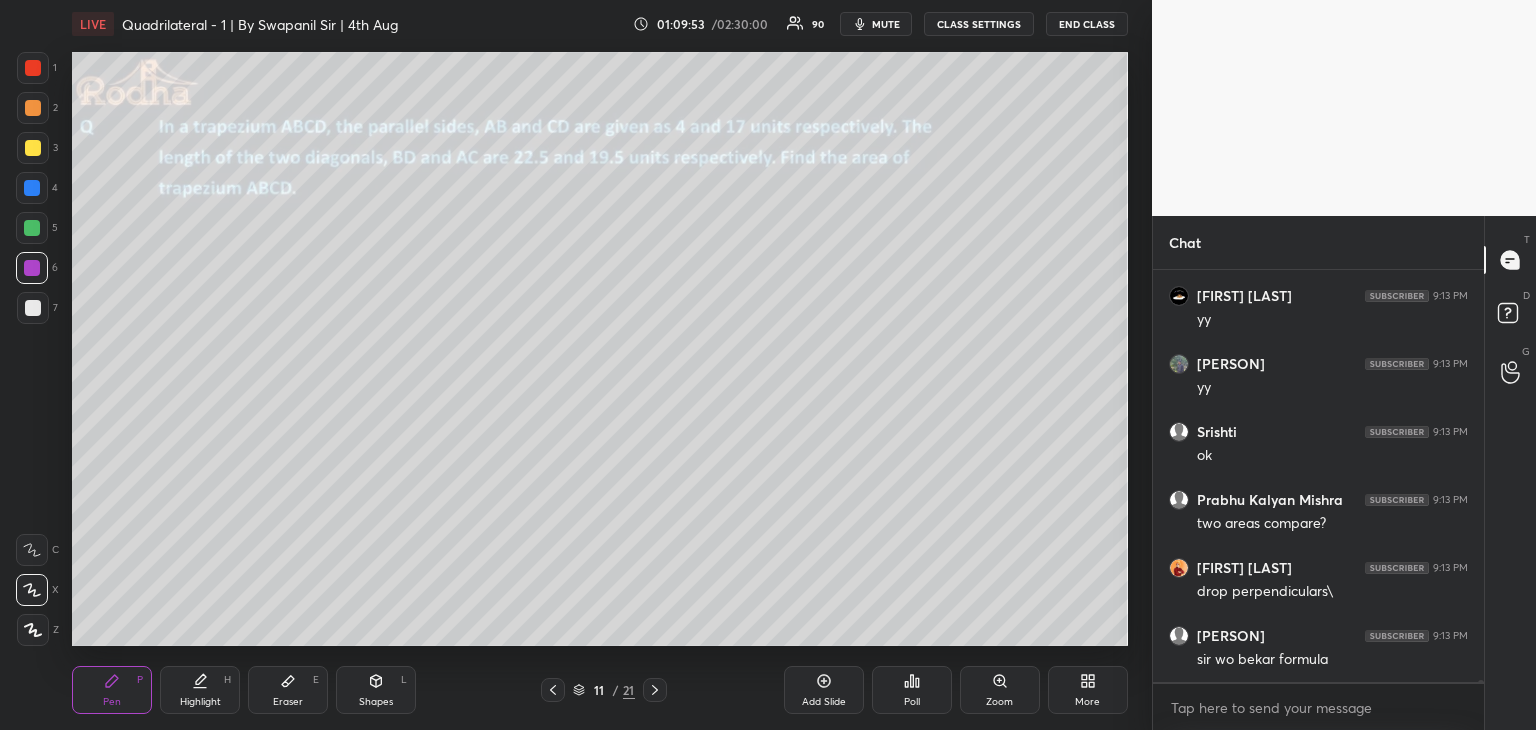 scroll, scrollTop: 69066, scrollLeft: 0, axis: vertical 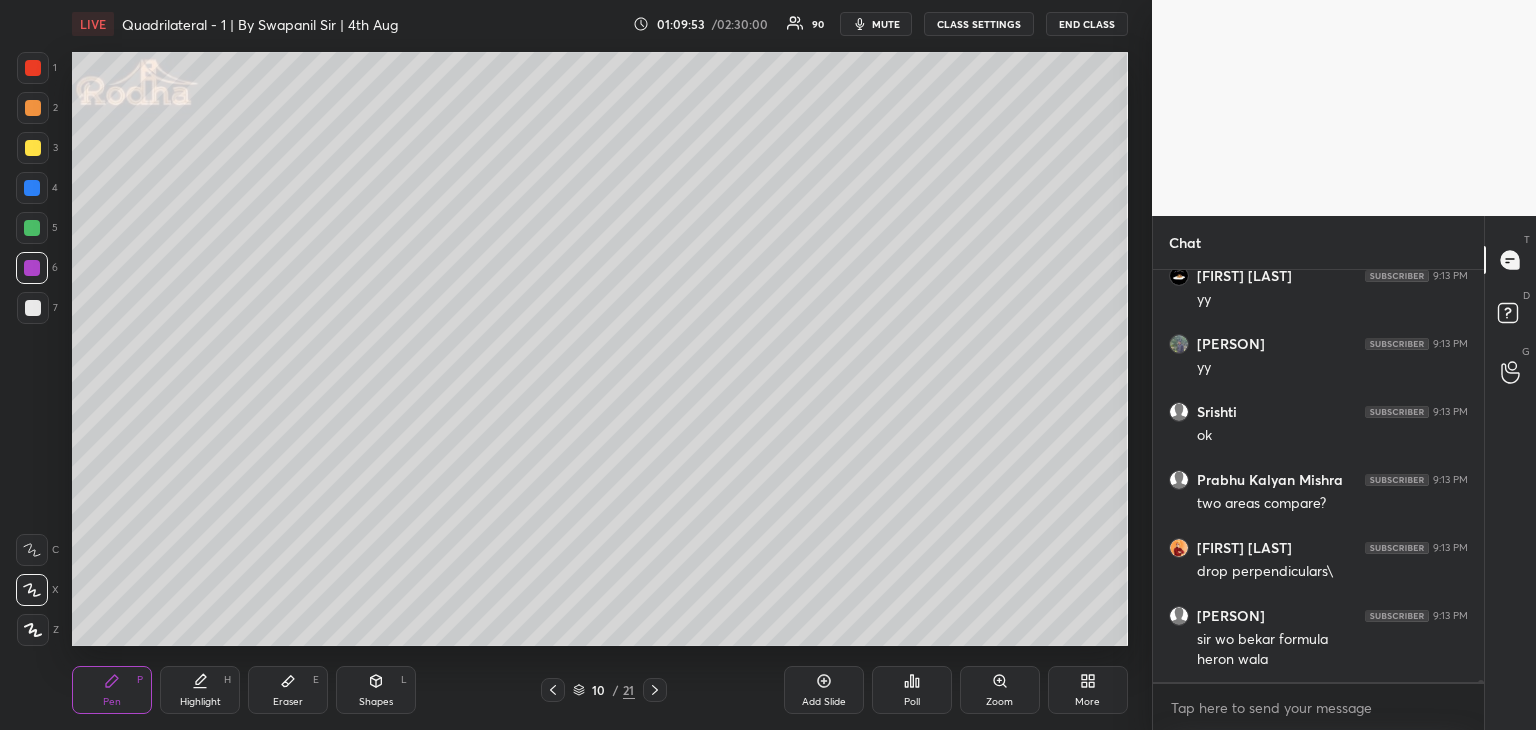 click 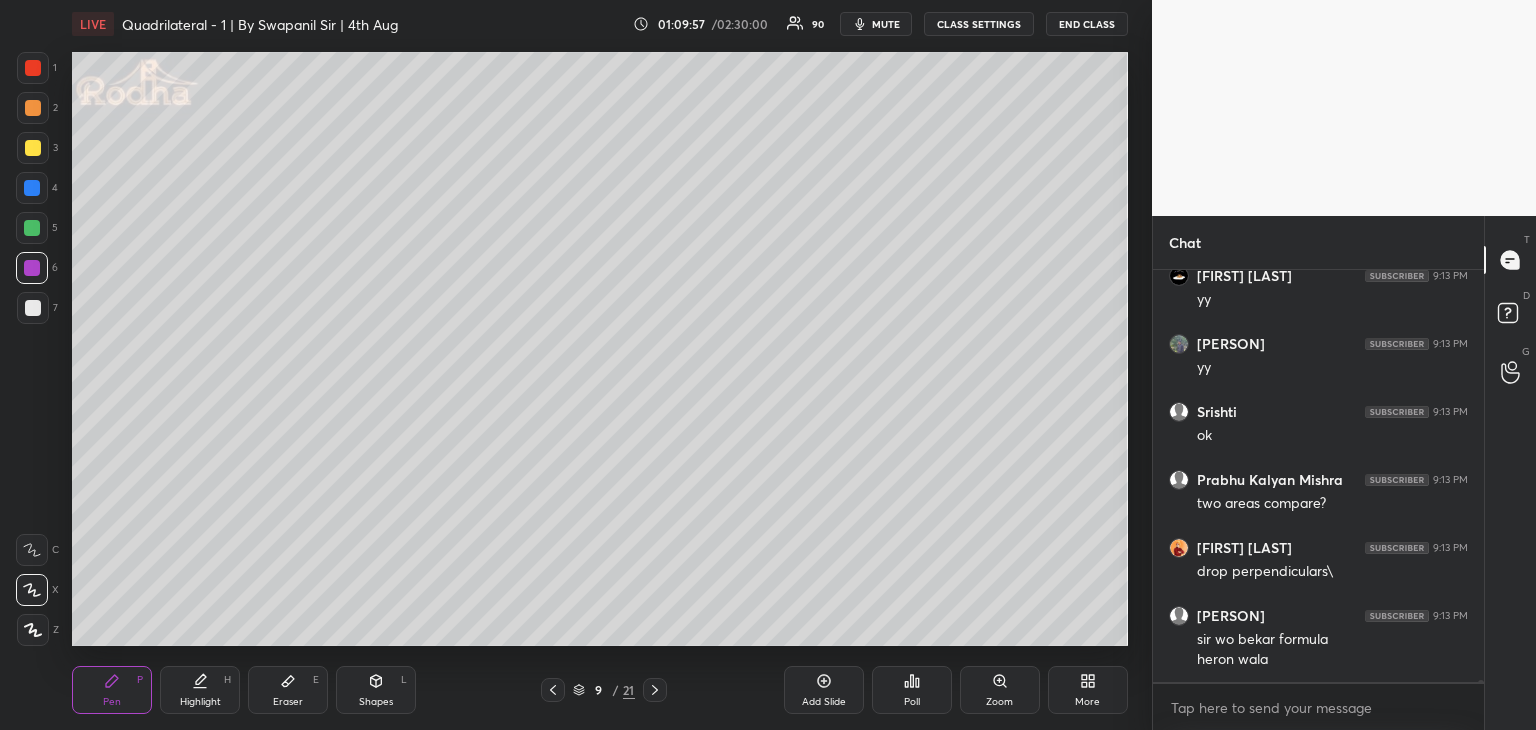scroll, scrollTop: 69134, scrollLeft: 0, axis: vertical 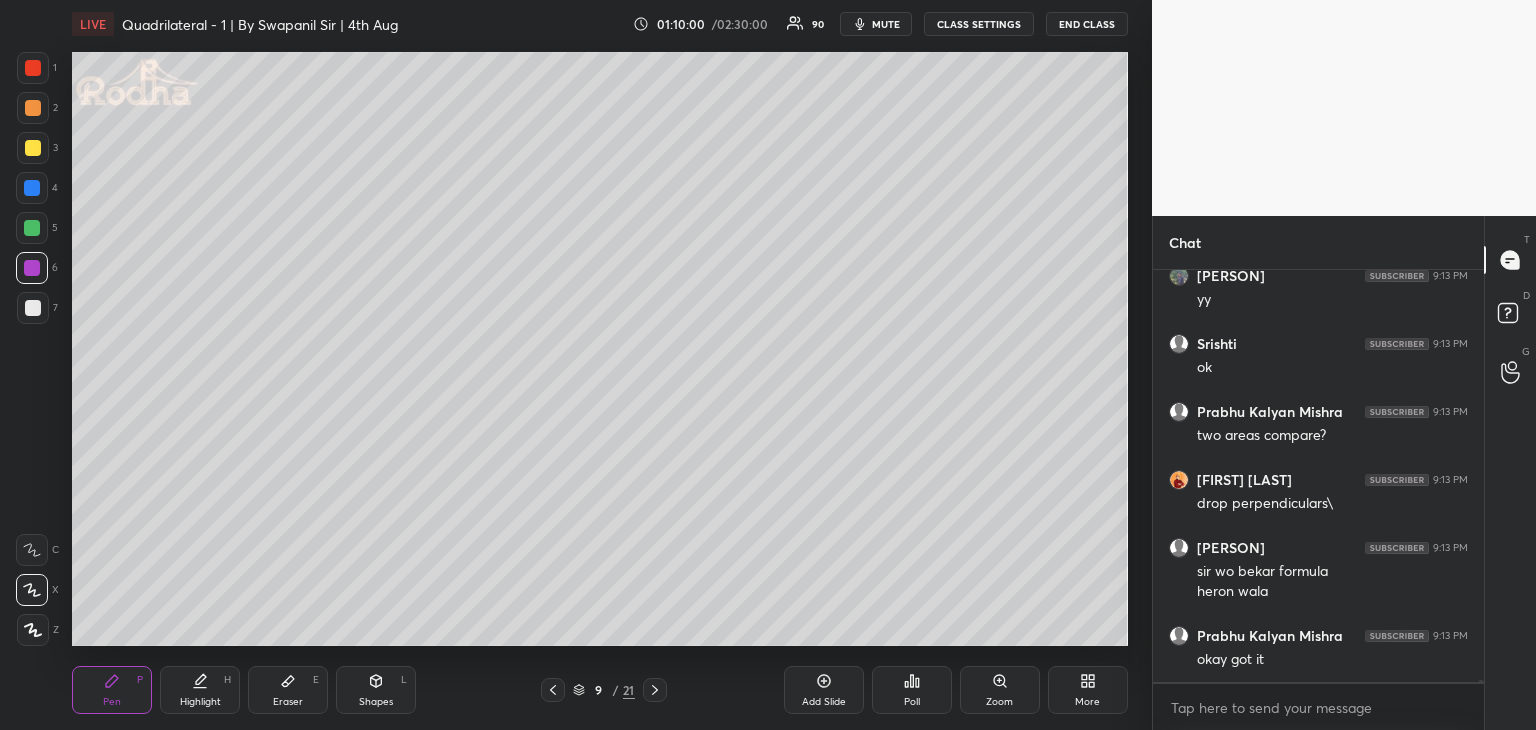 click 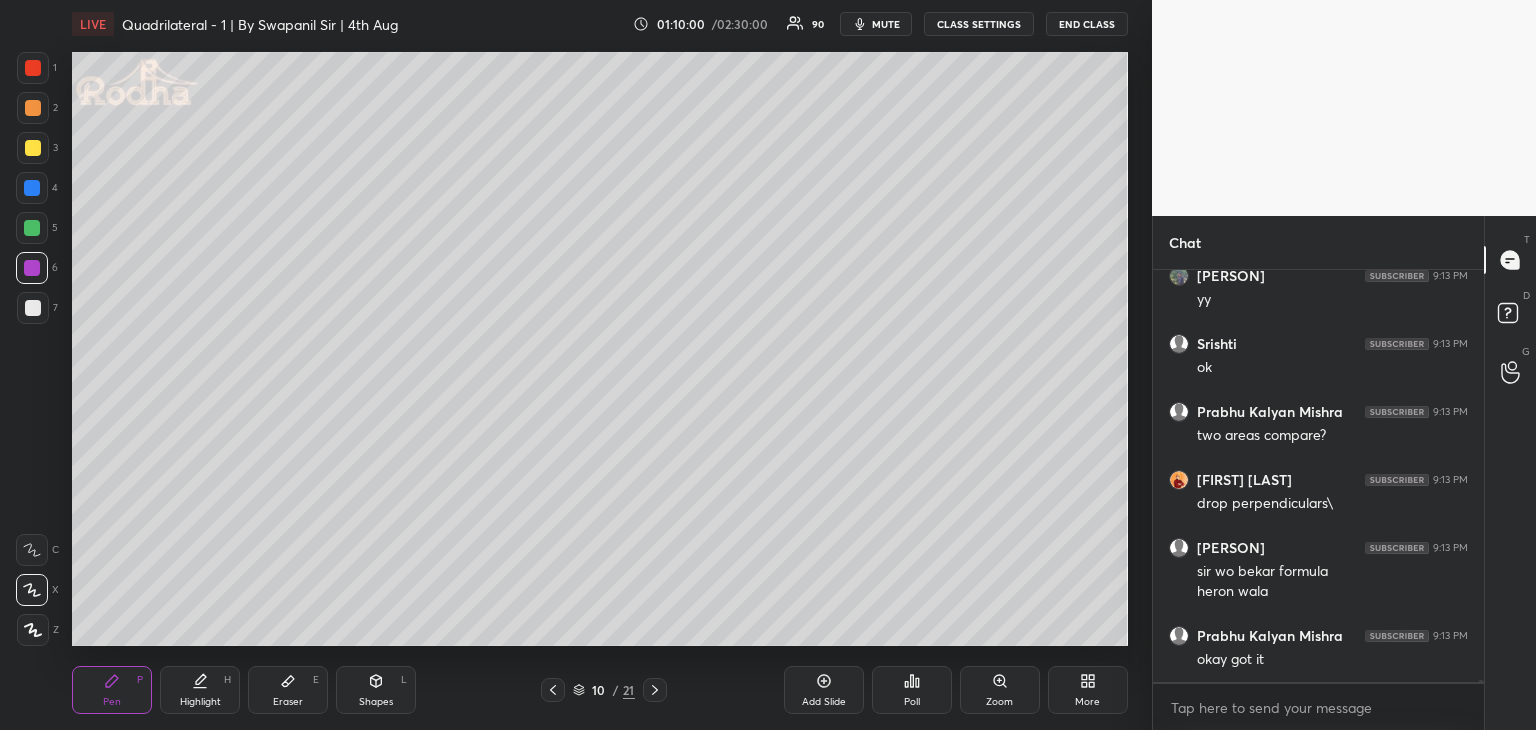 click 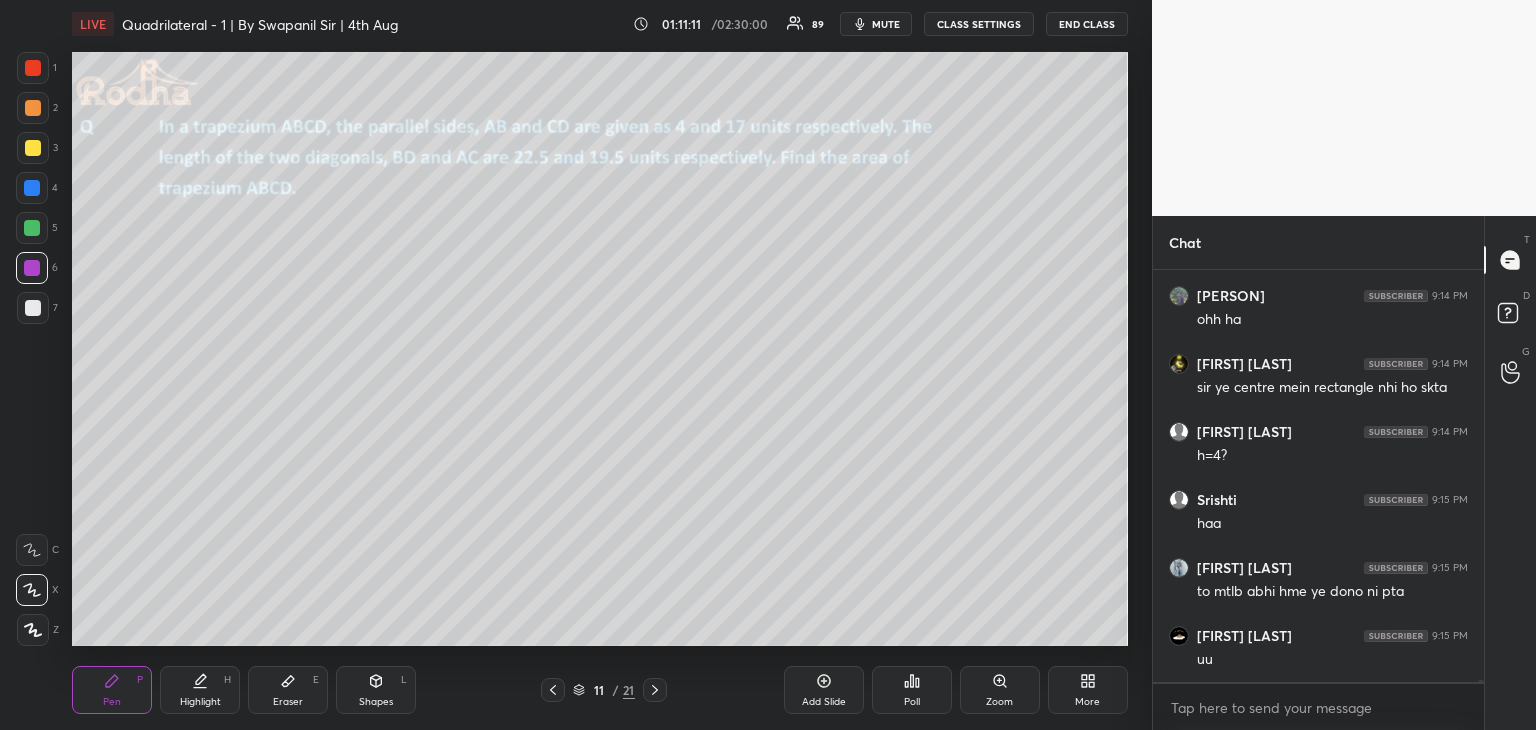 scroll, scrollTop: 69852, scrollLeft: 0, axis: vertical 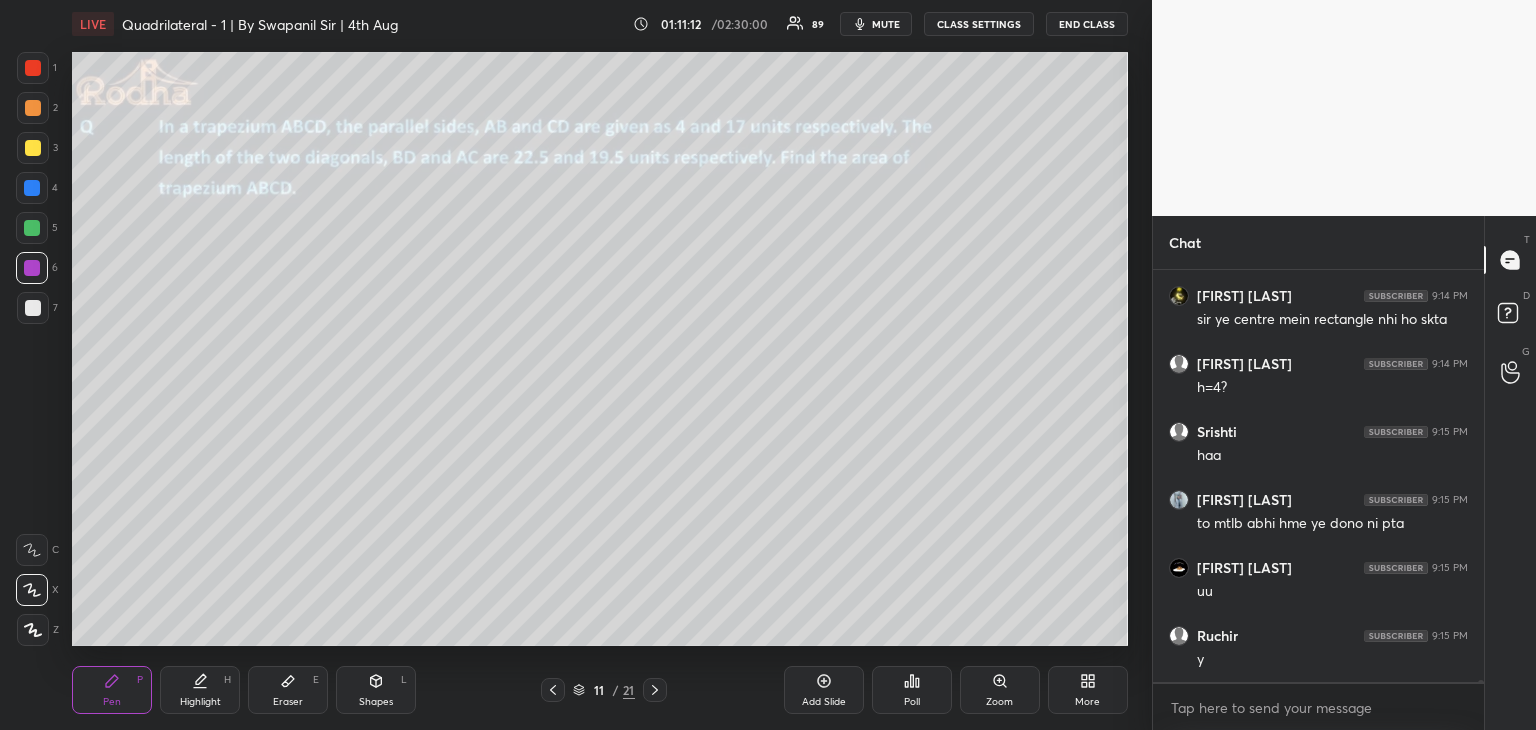 click on "Eraser E" at bounding box center [288, 690] 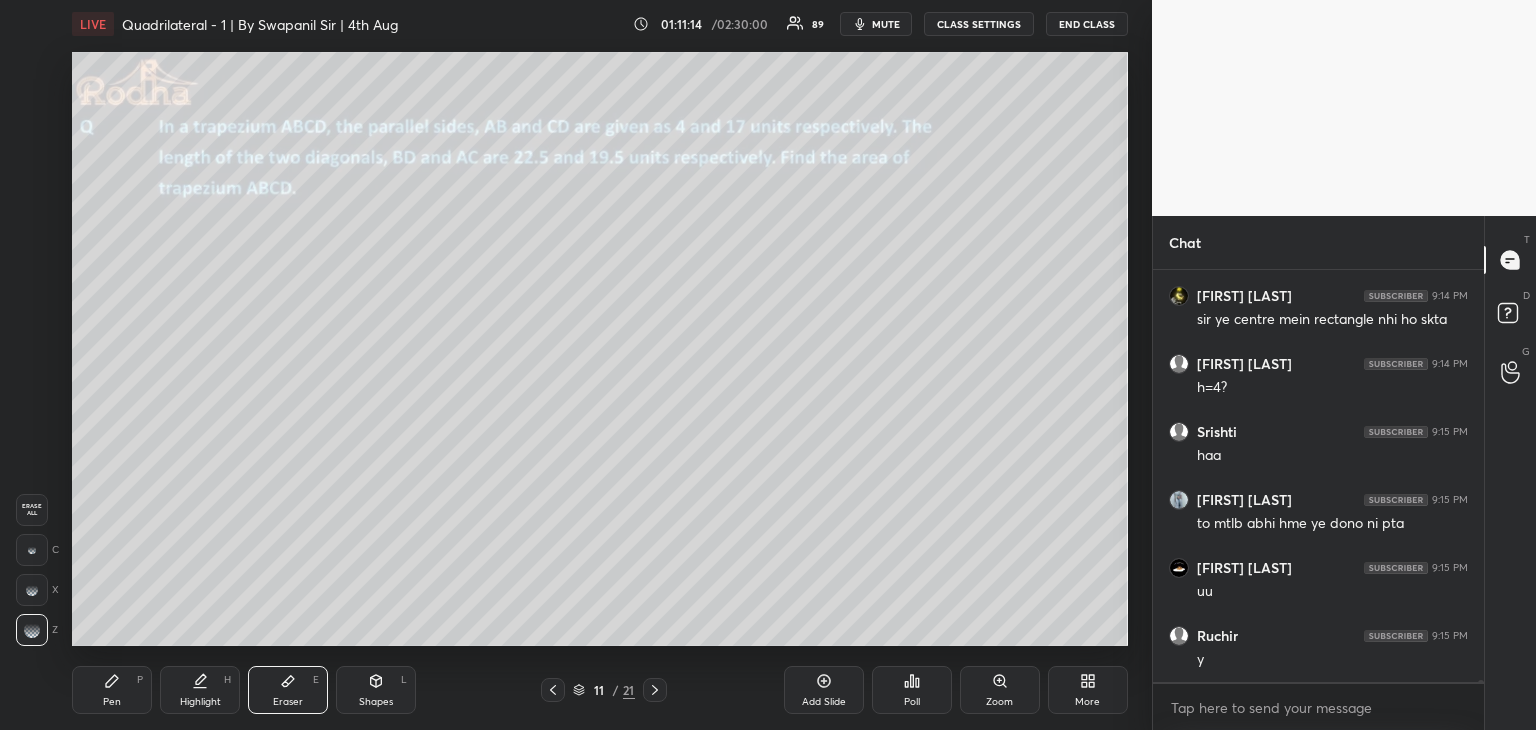 click on "Pen P" at bounding box center [112, 690] 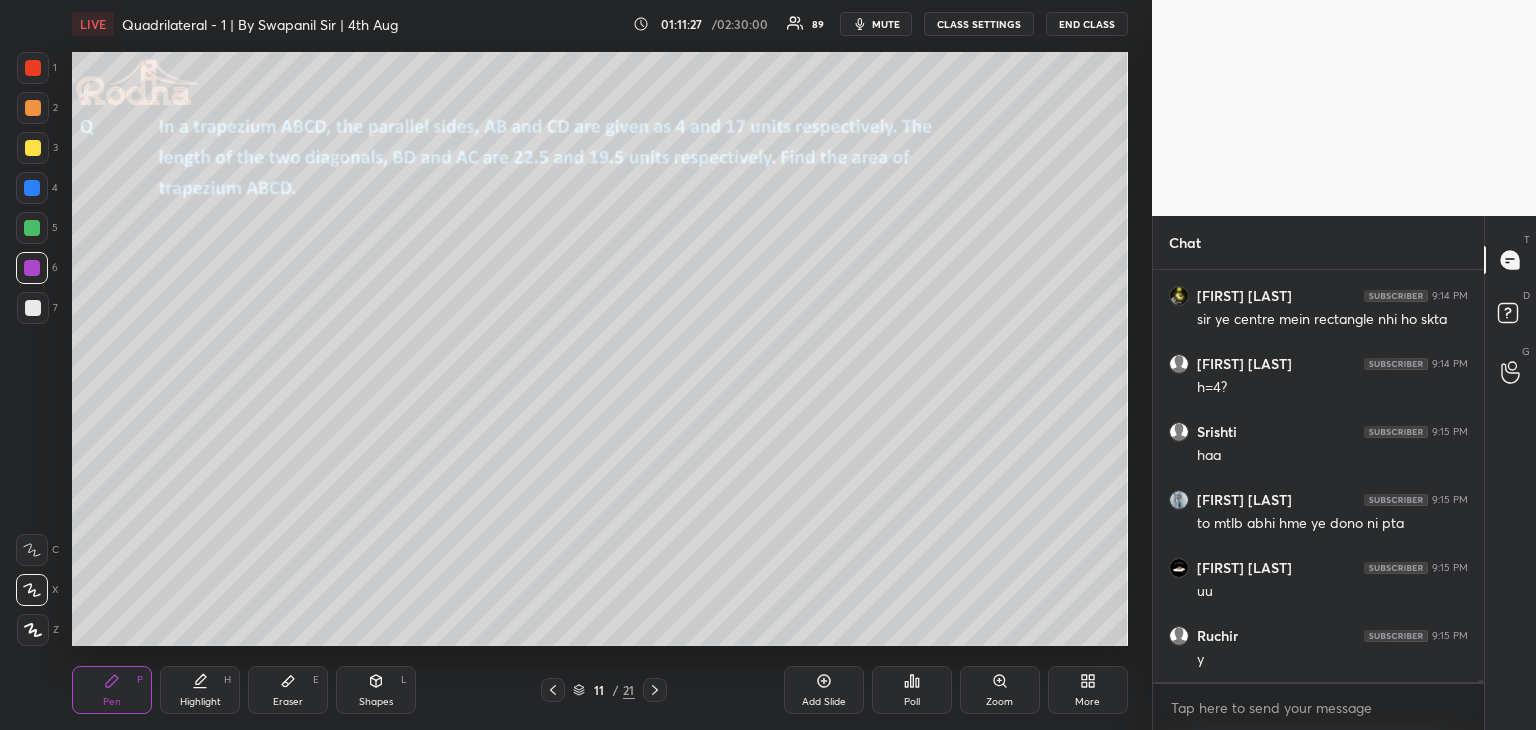 click on "Eraser E" at bounding box center [288, 690] 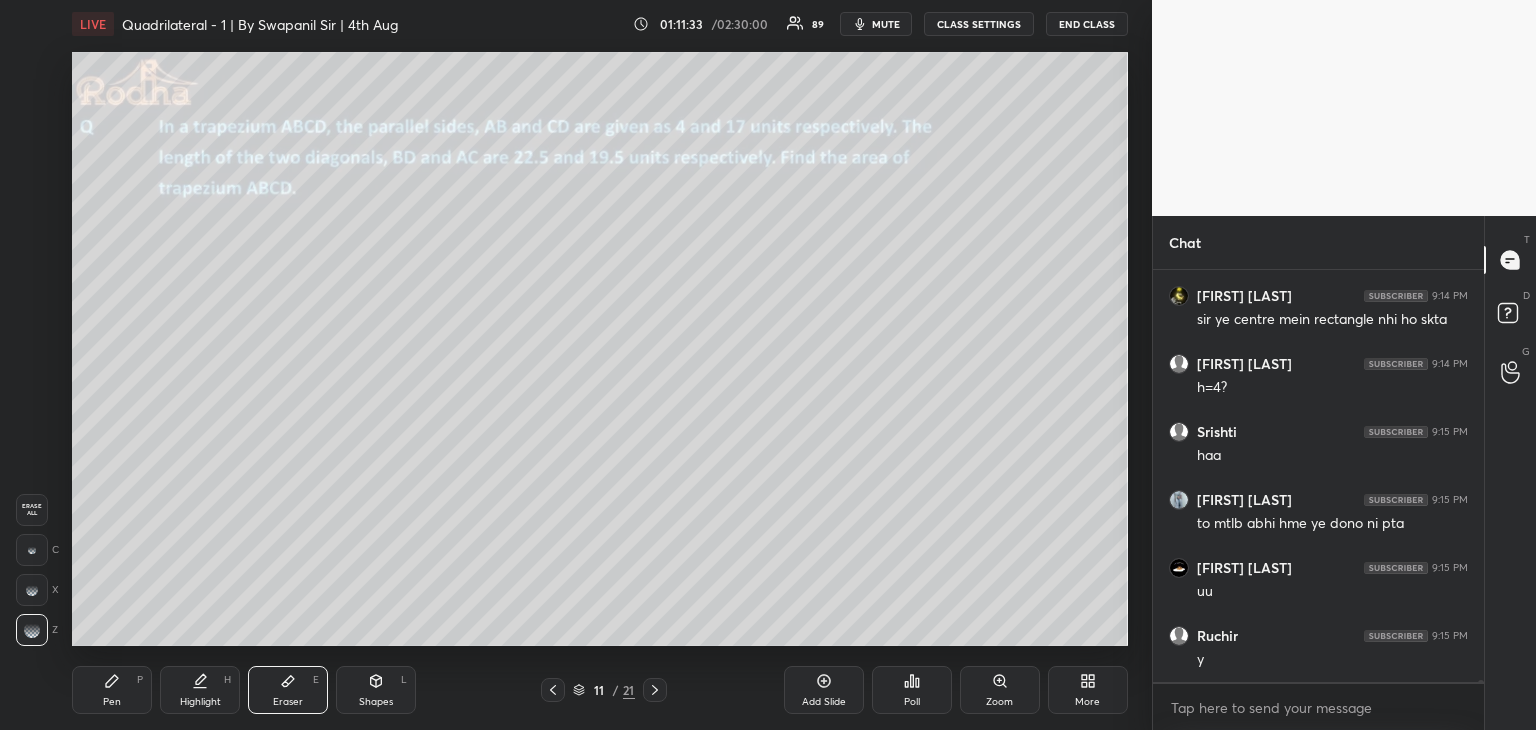 scroll, scrollTop: 69872, scrollLeft: 0, axis: vertical 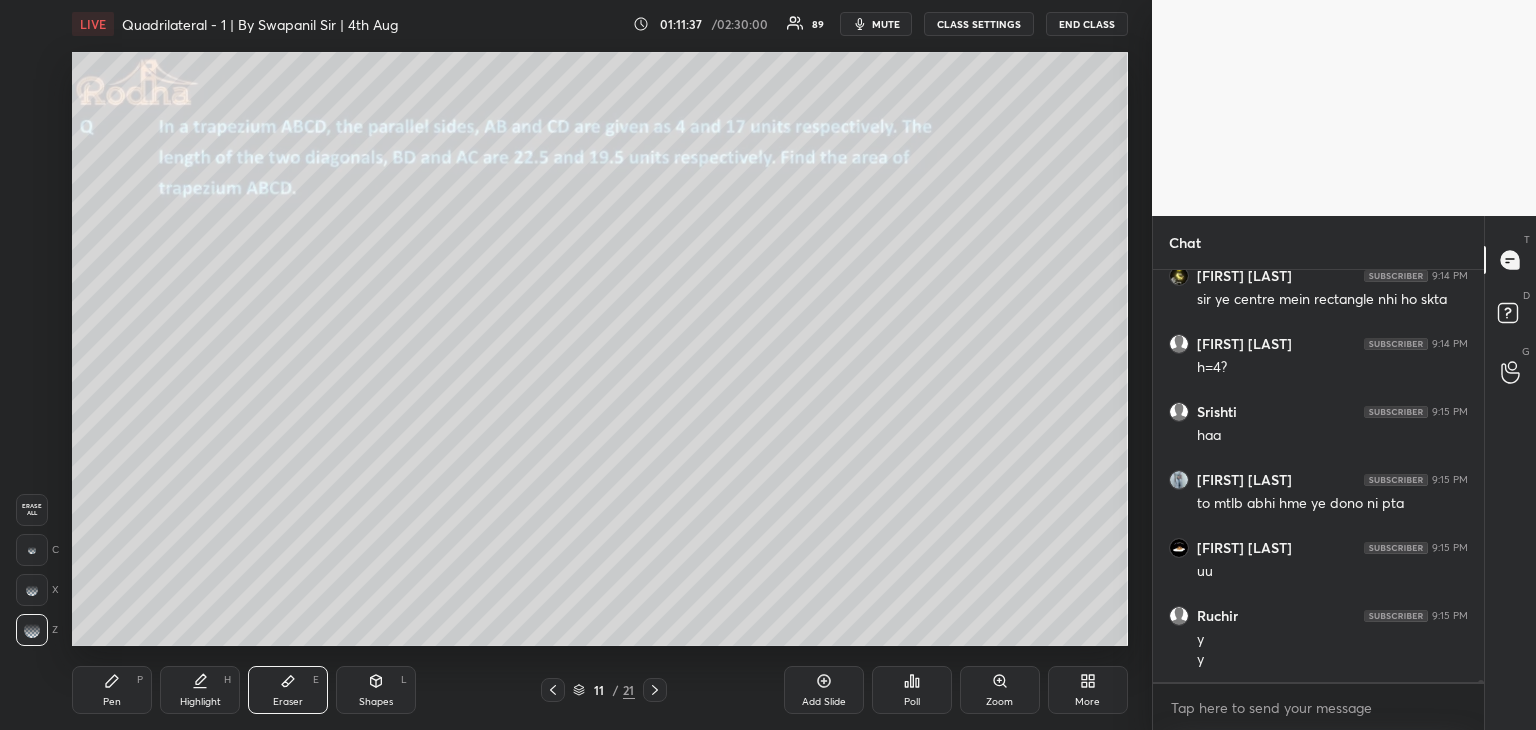 click on "Pen" at bounding box center [112, 702] 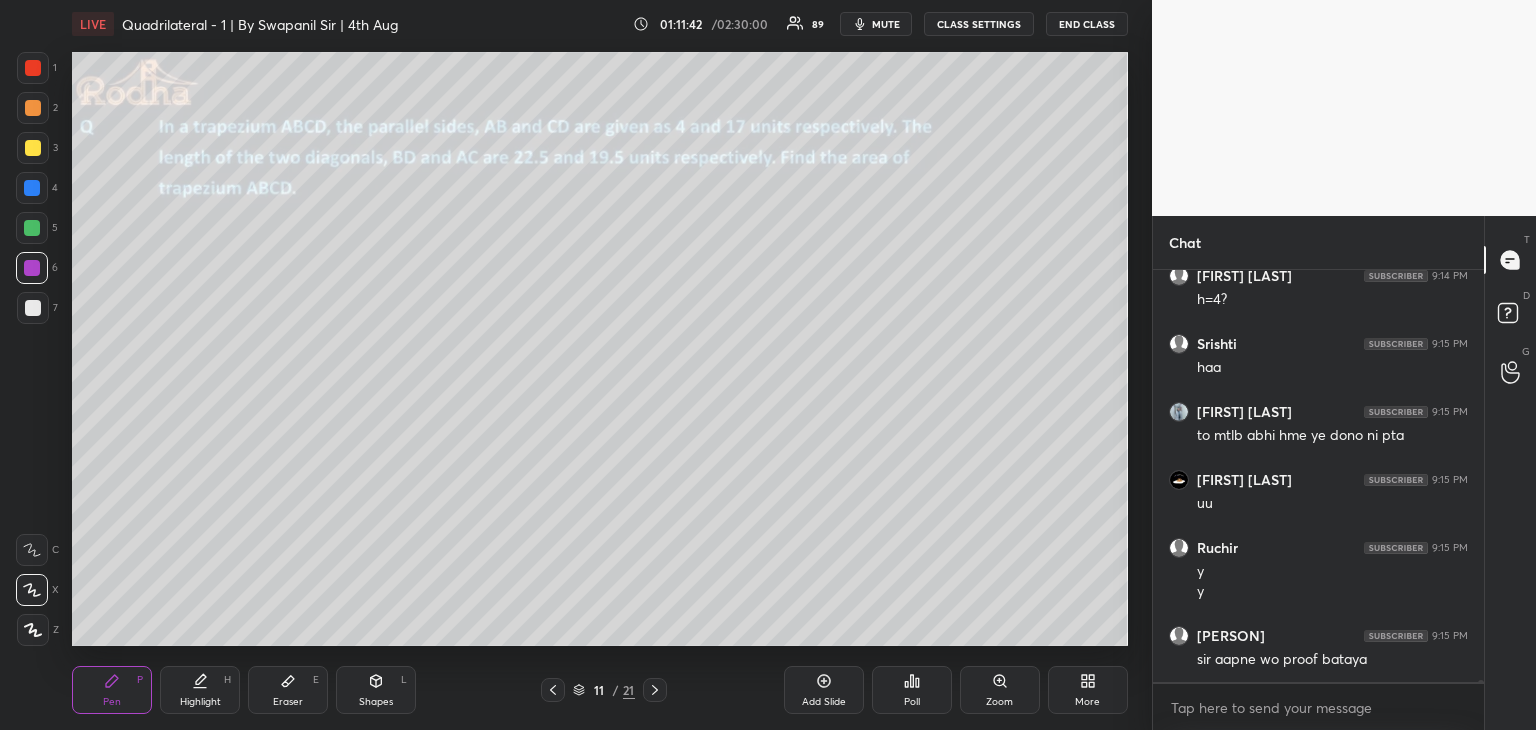 scroll, scrollTop: 70008, scrollLeft: 0, axis: vertical 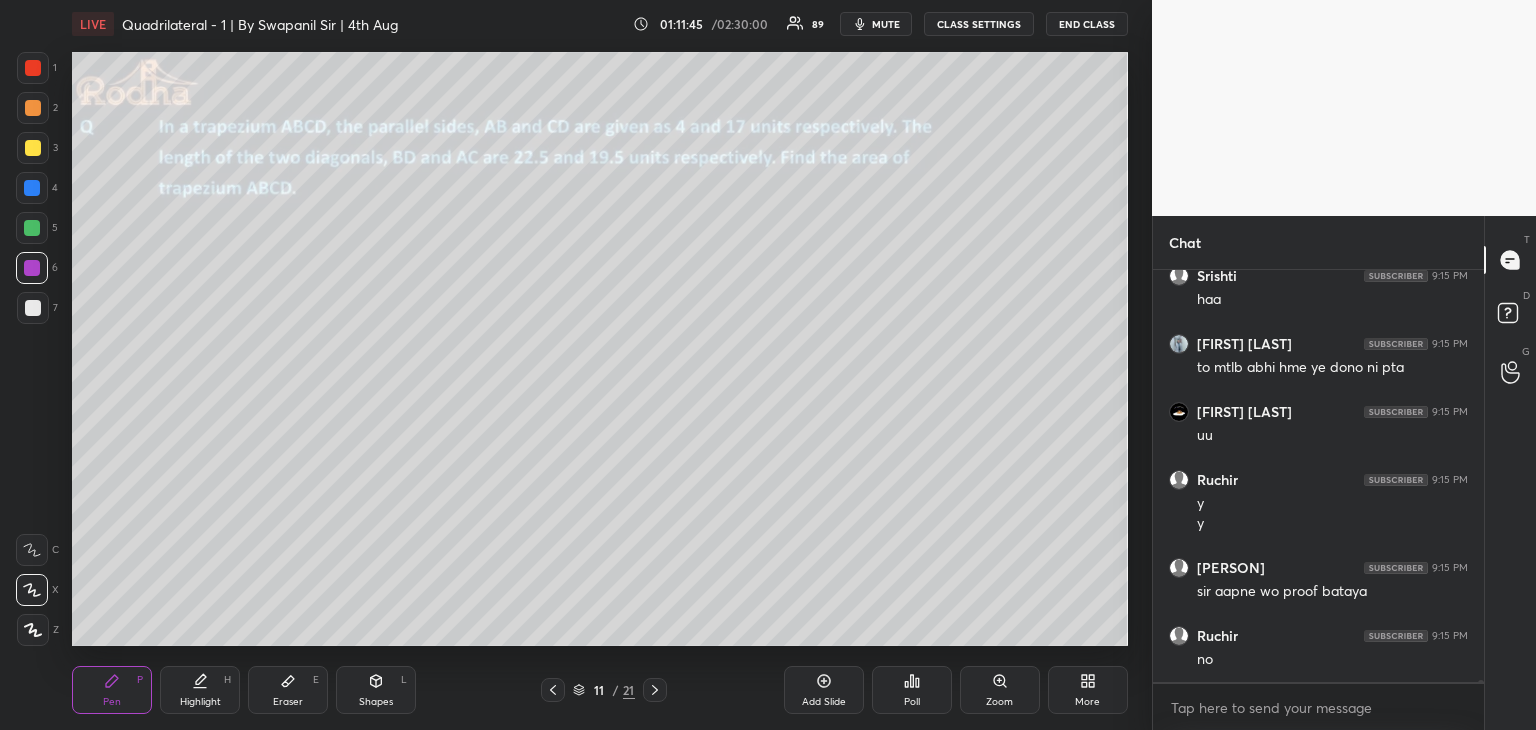 click at bounding box center (553, 690) 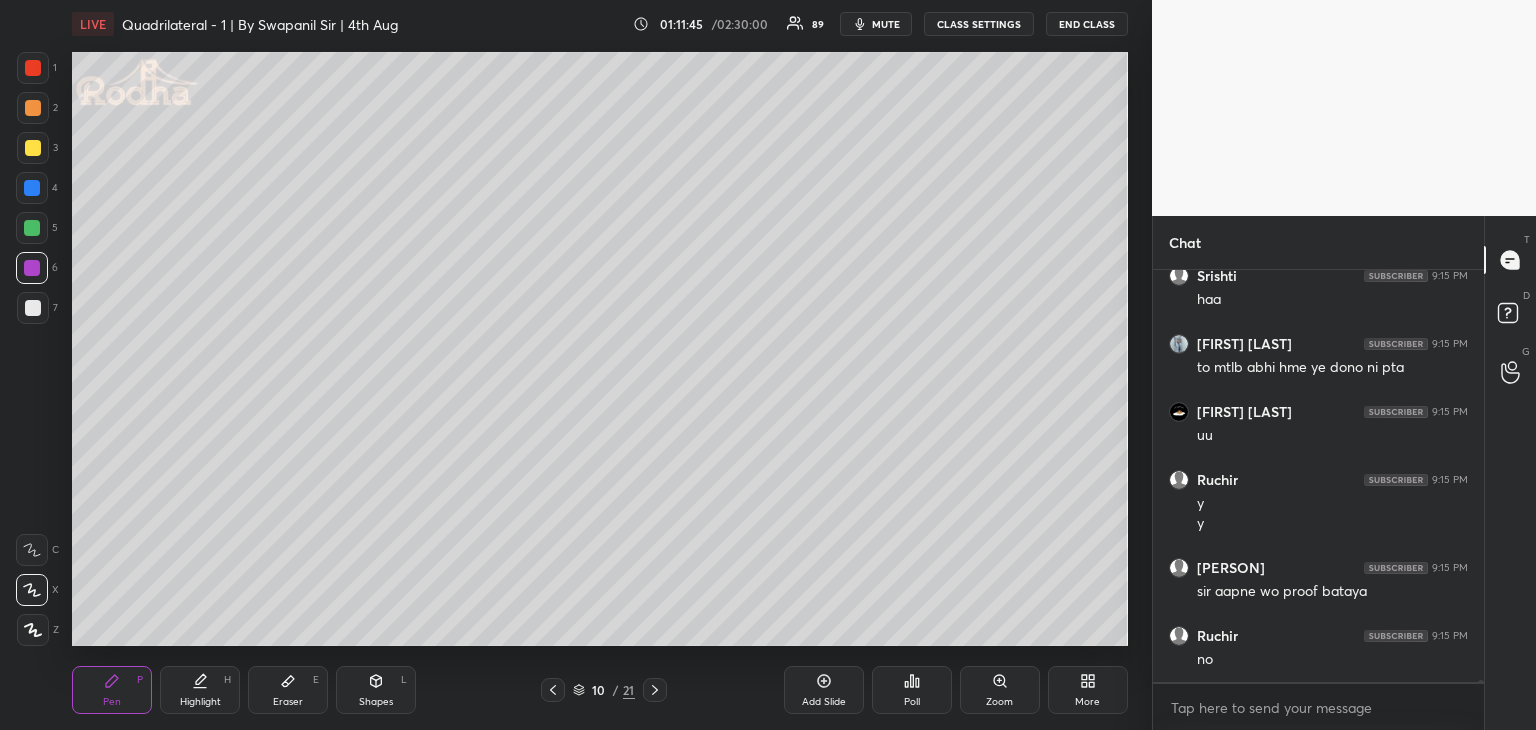 click at bounding box center [553, 690] 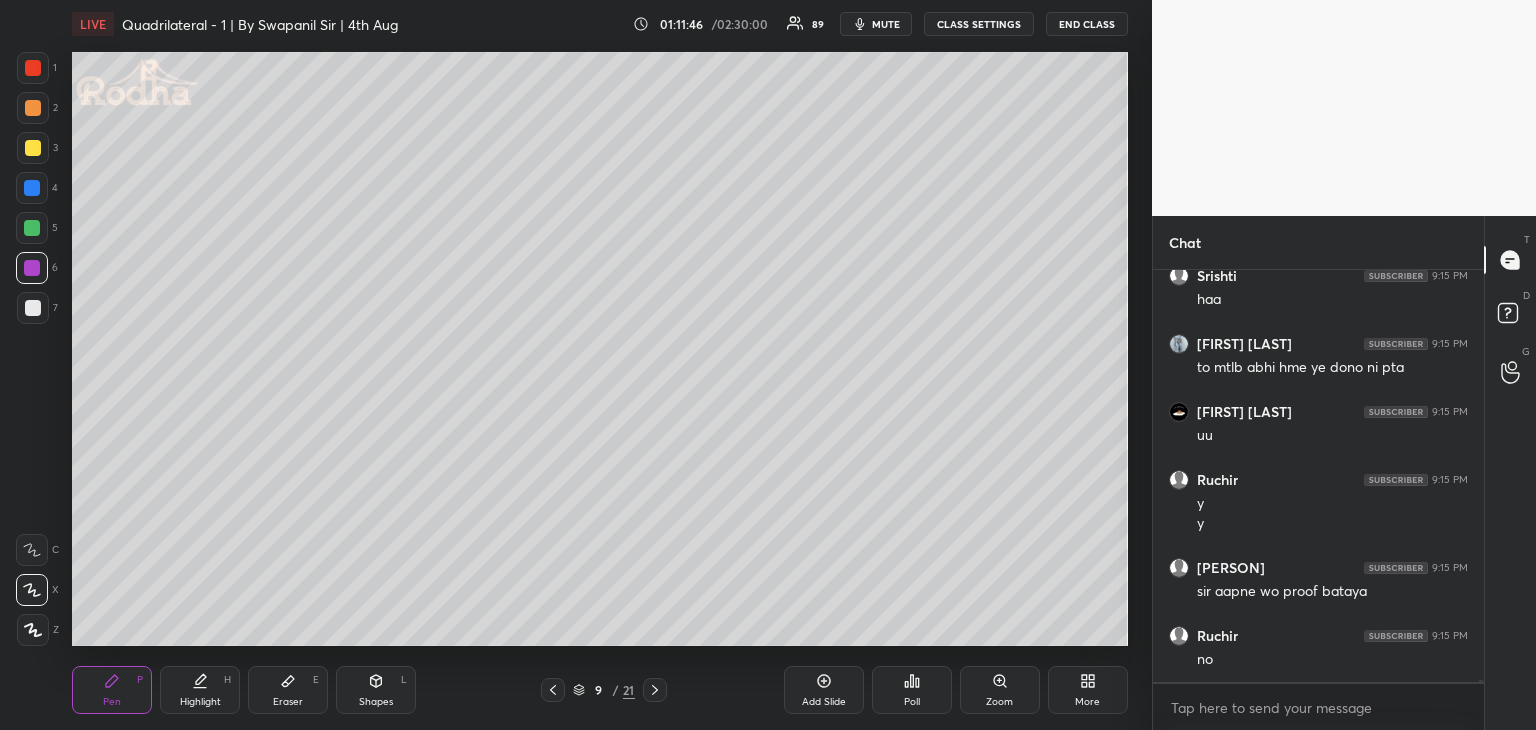 click 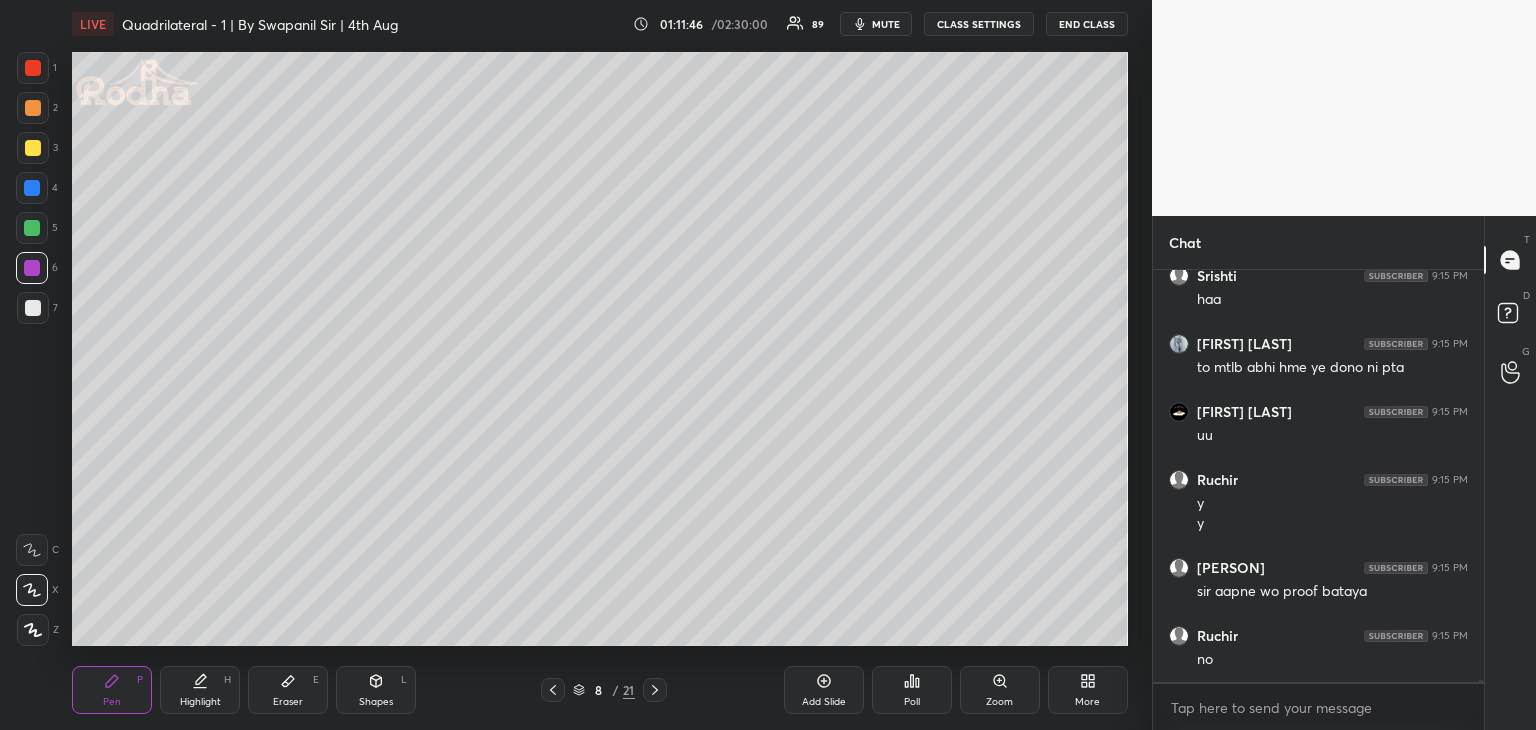 click 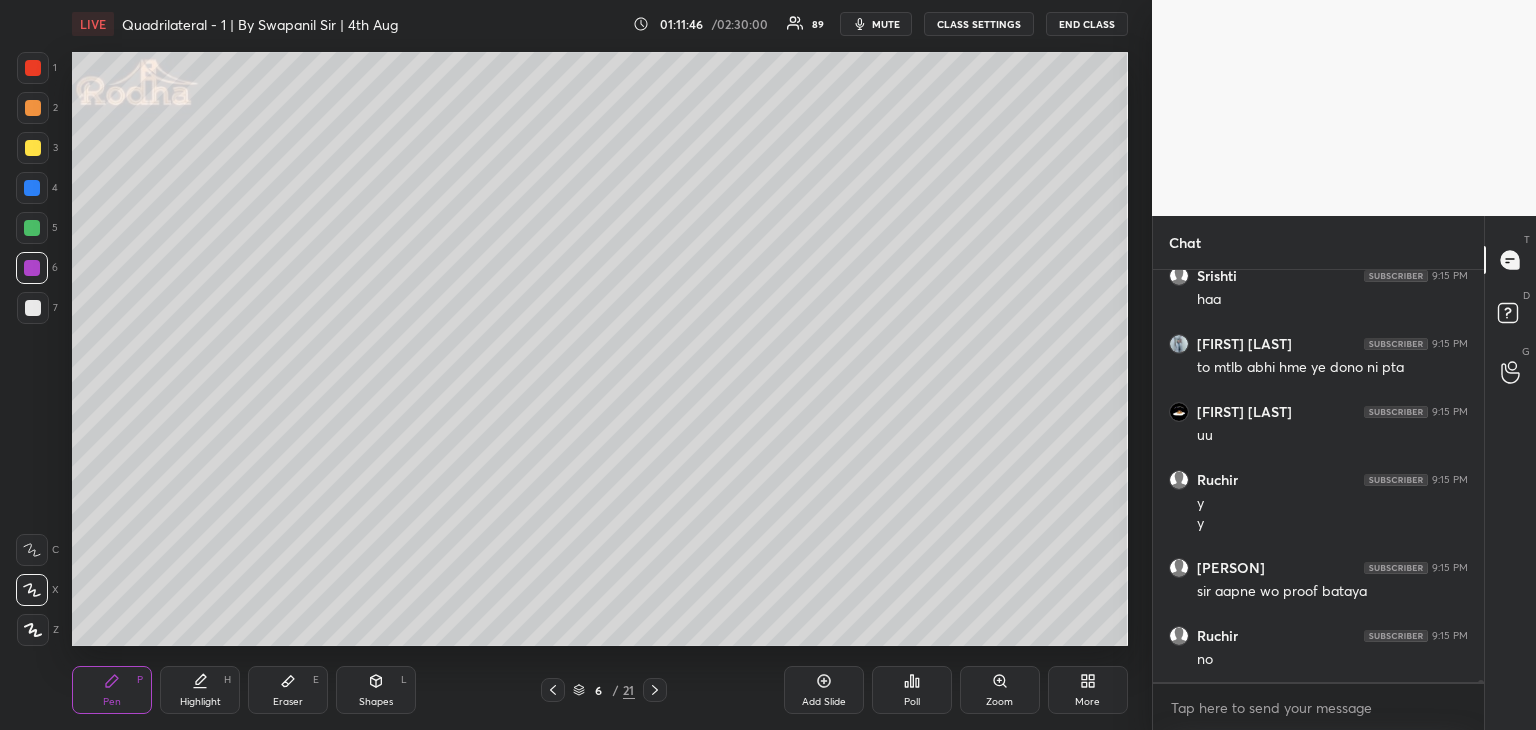 click 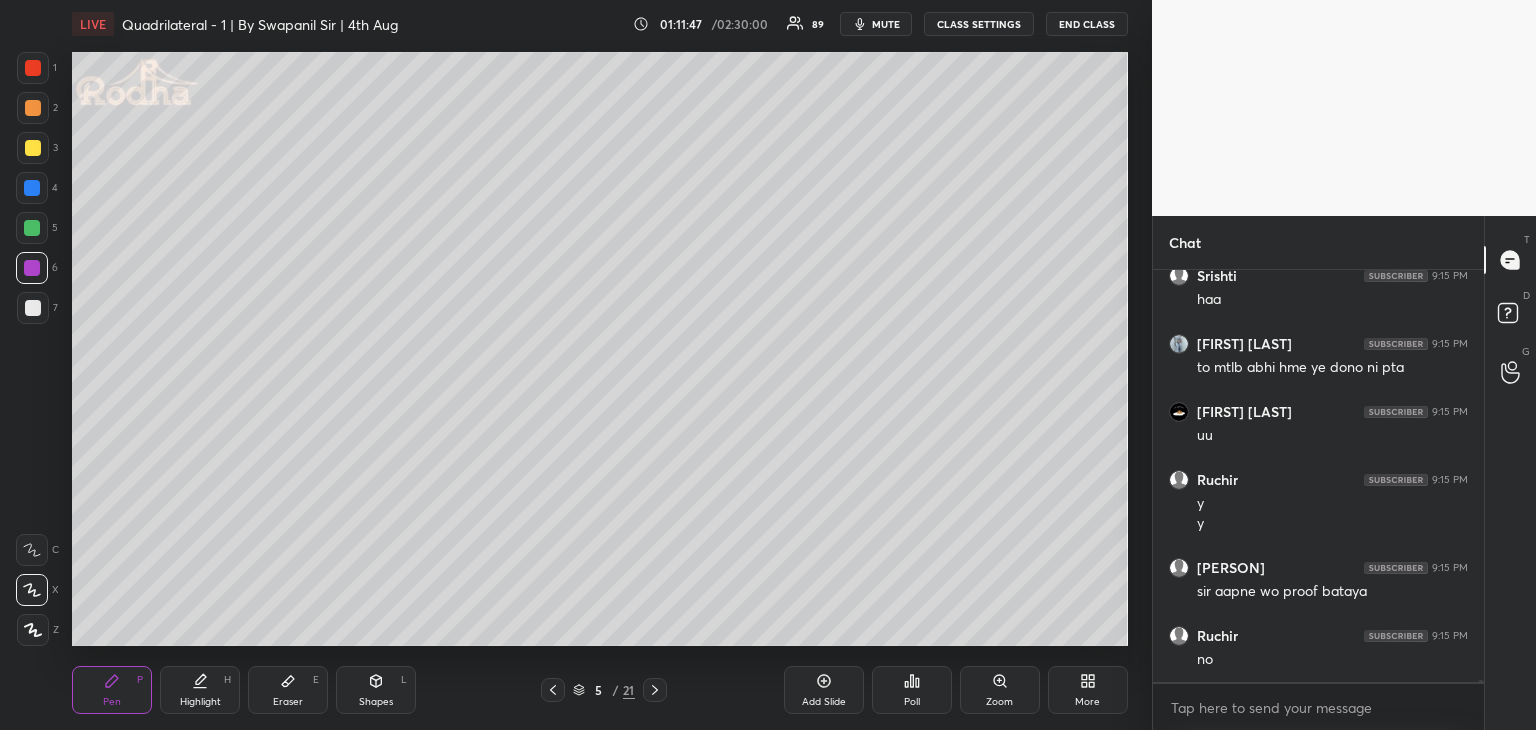 click 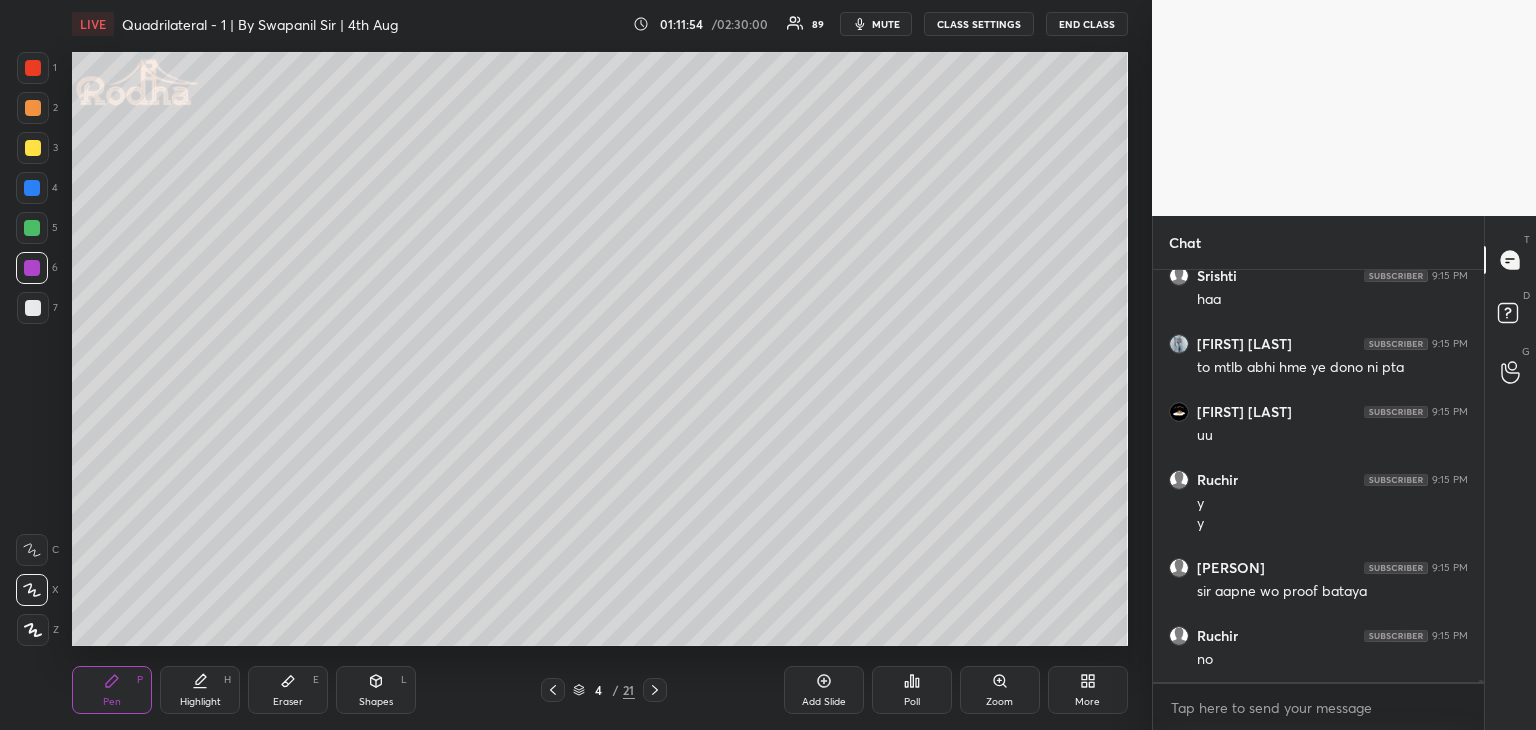 click 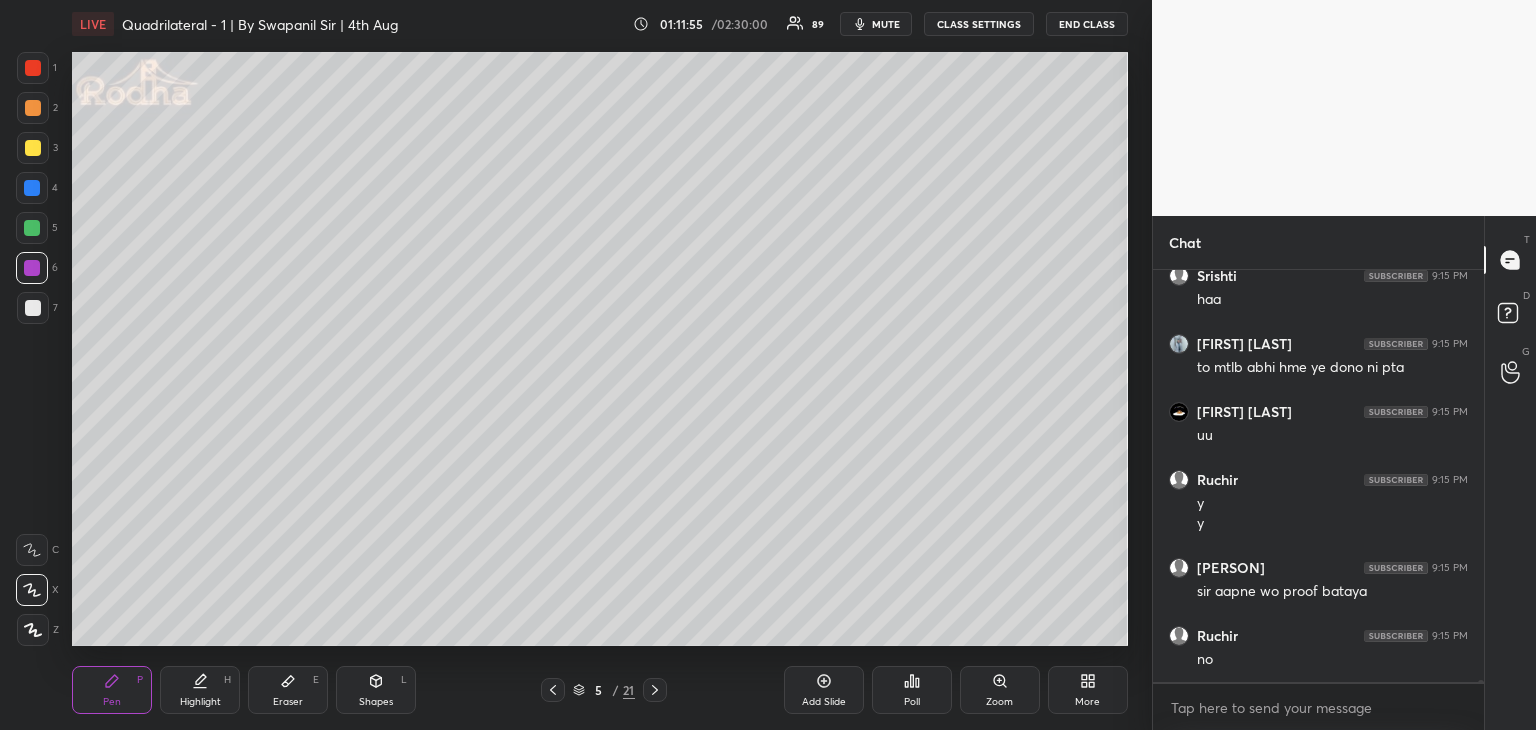 click at bounding box center [655, 690] 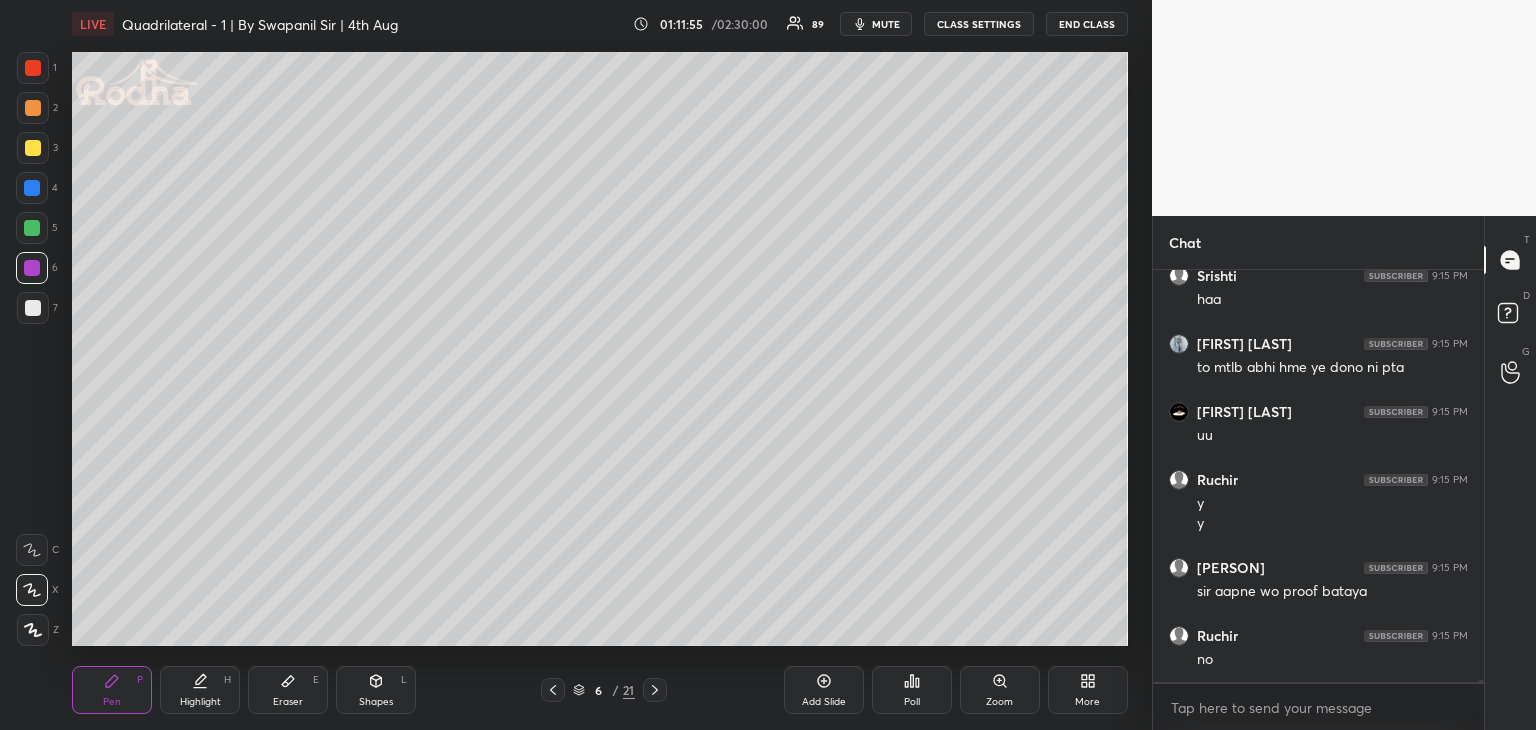 click at bounding box center [655, 690] 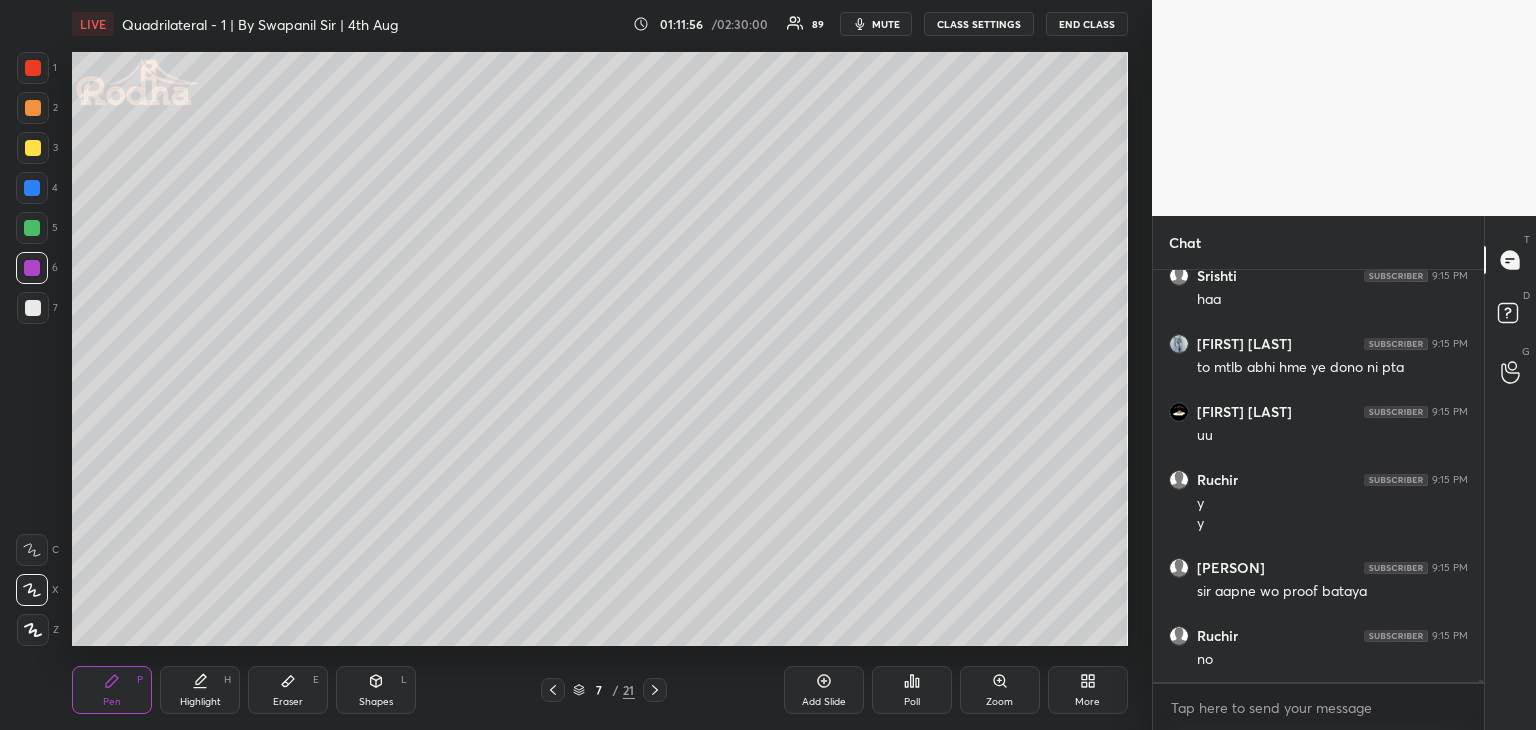 click on "7 / 21" at bounding box center [603, 690] 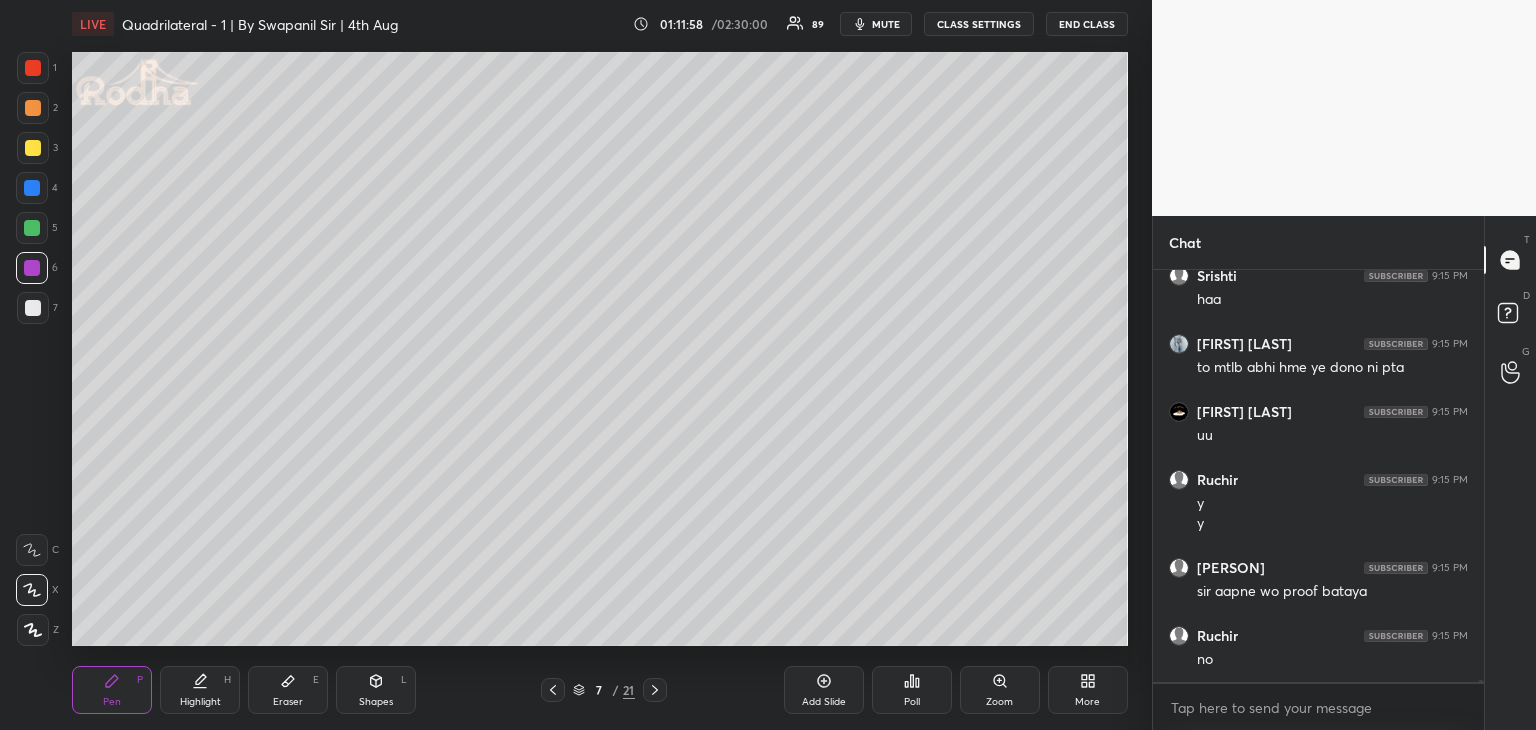 click 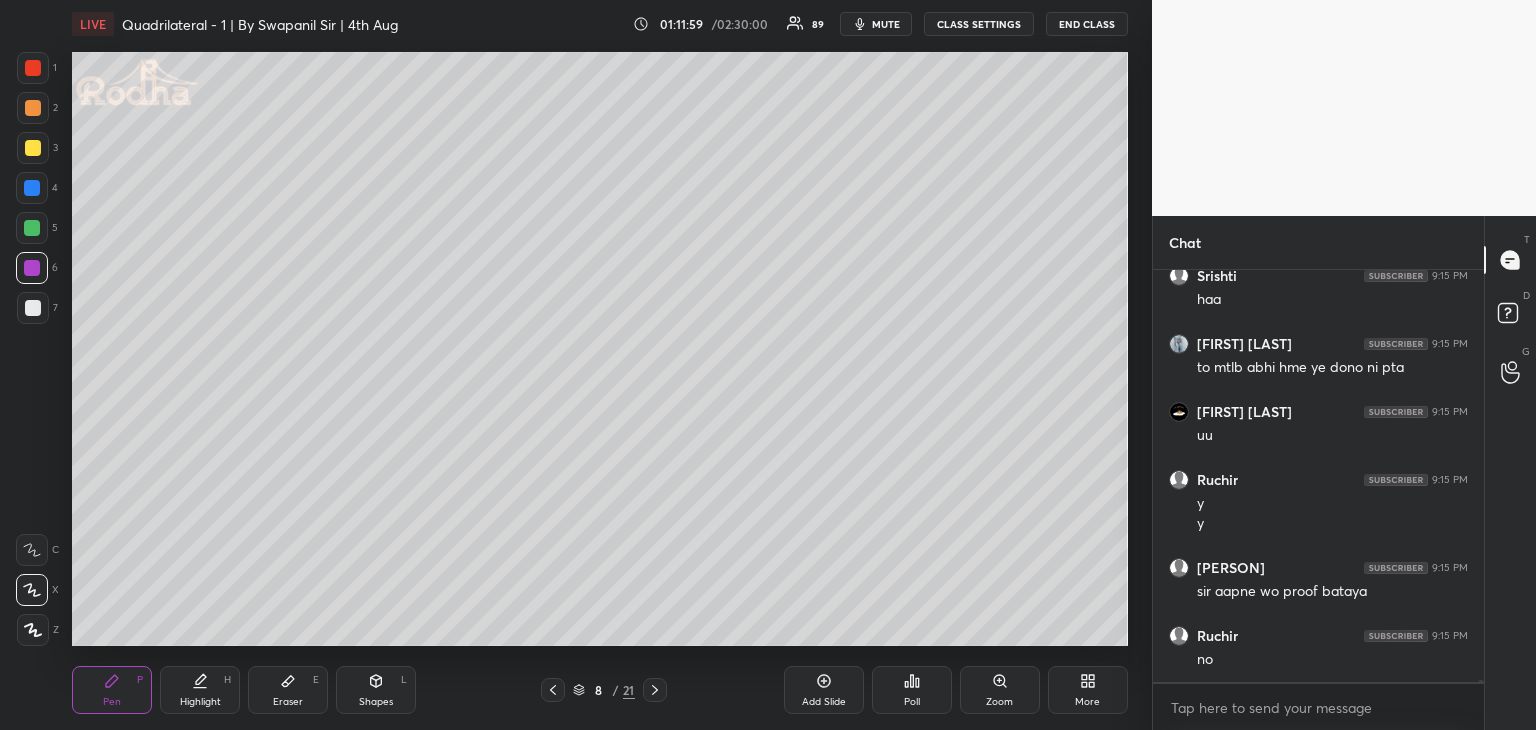click 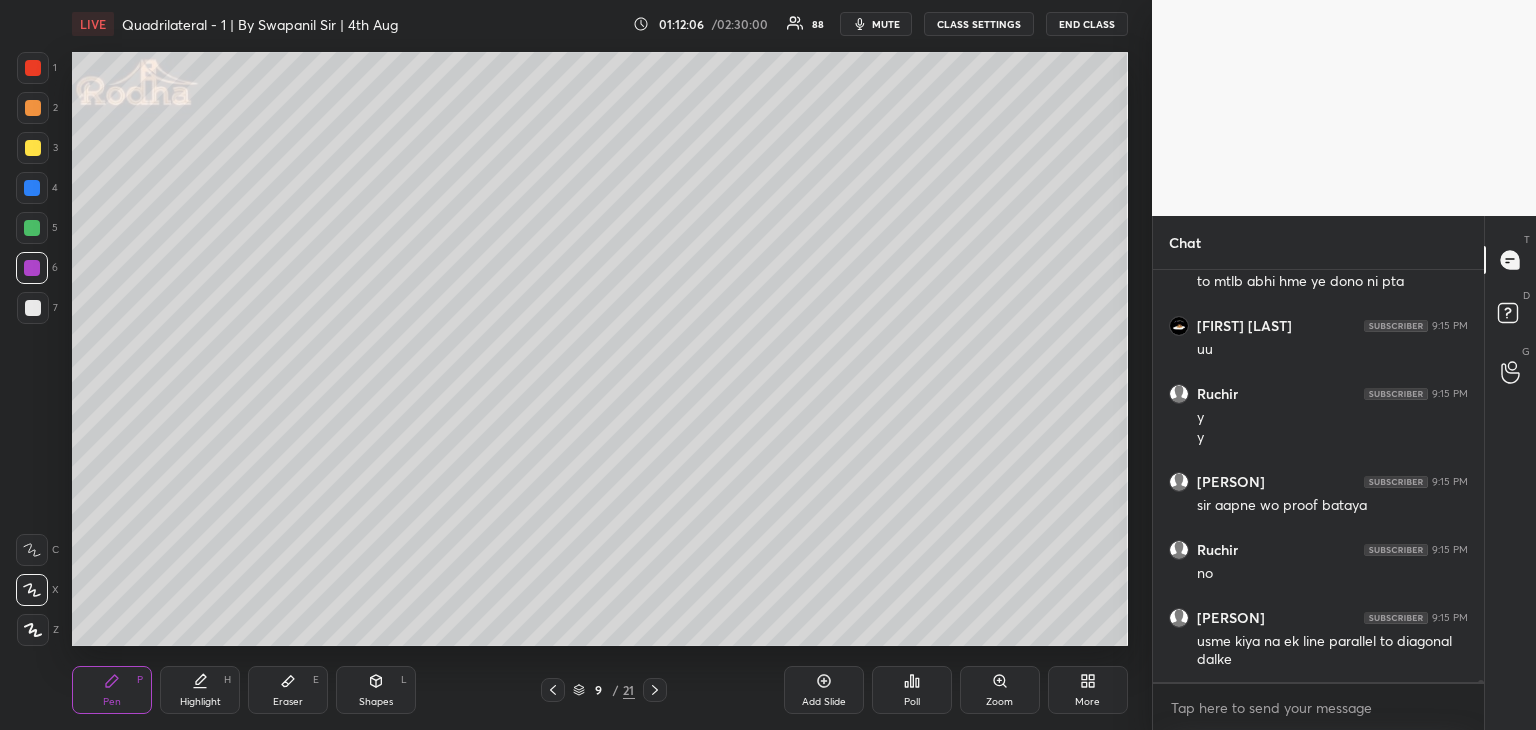 click 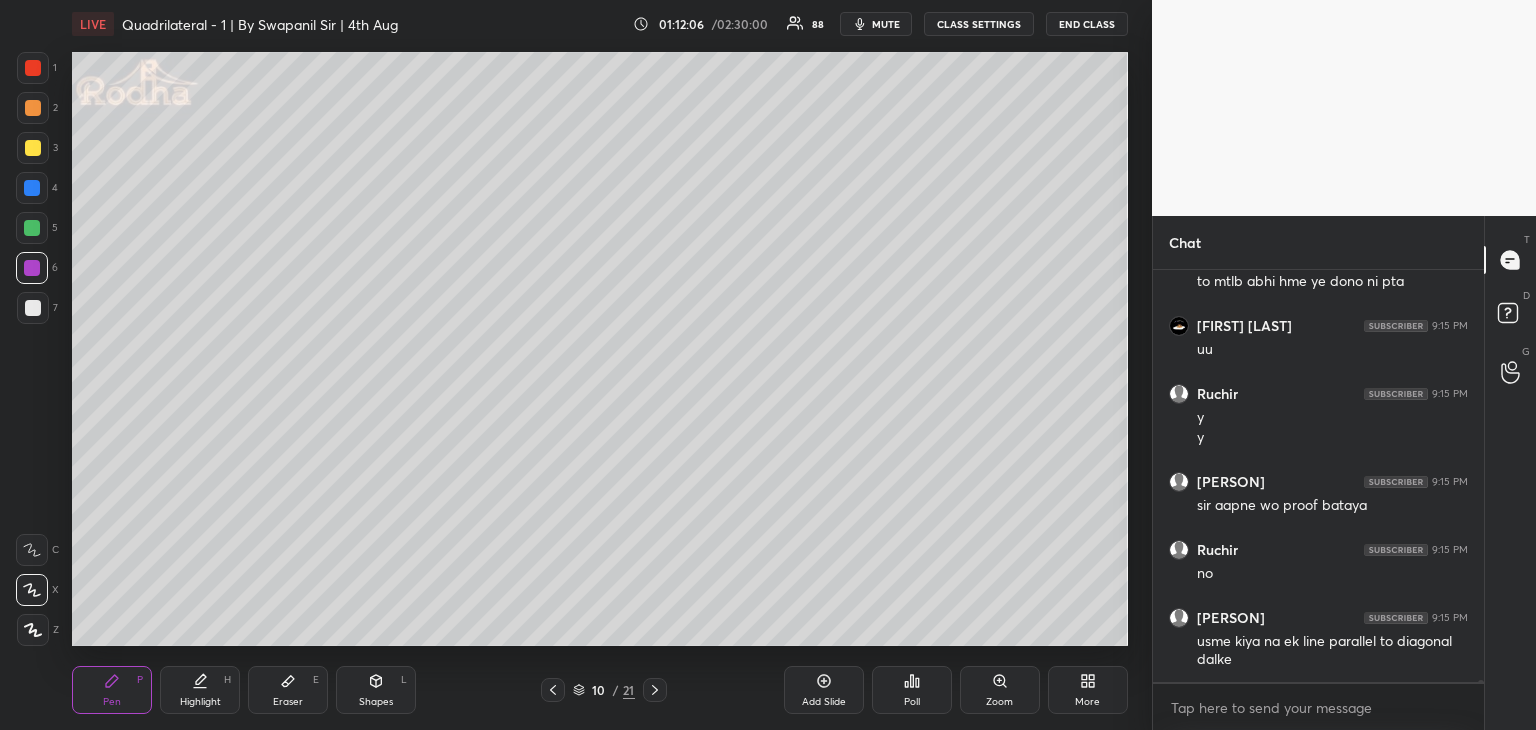 scroll, scrollTop: 70162, scrollLeft: 0, axis: vertical 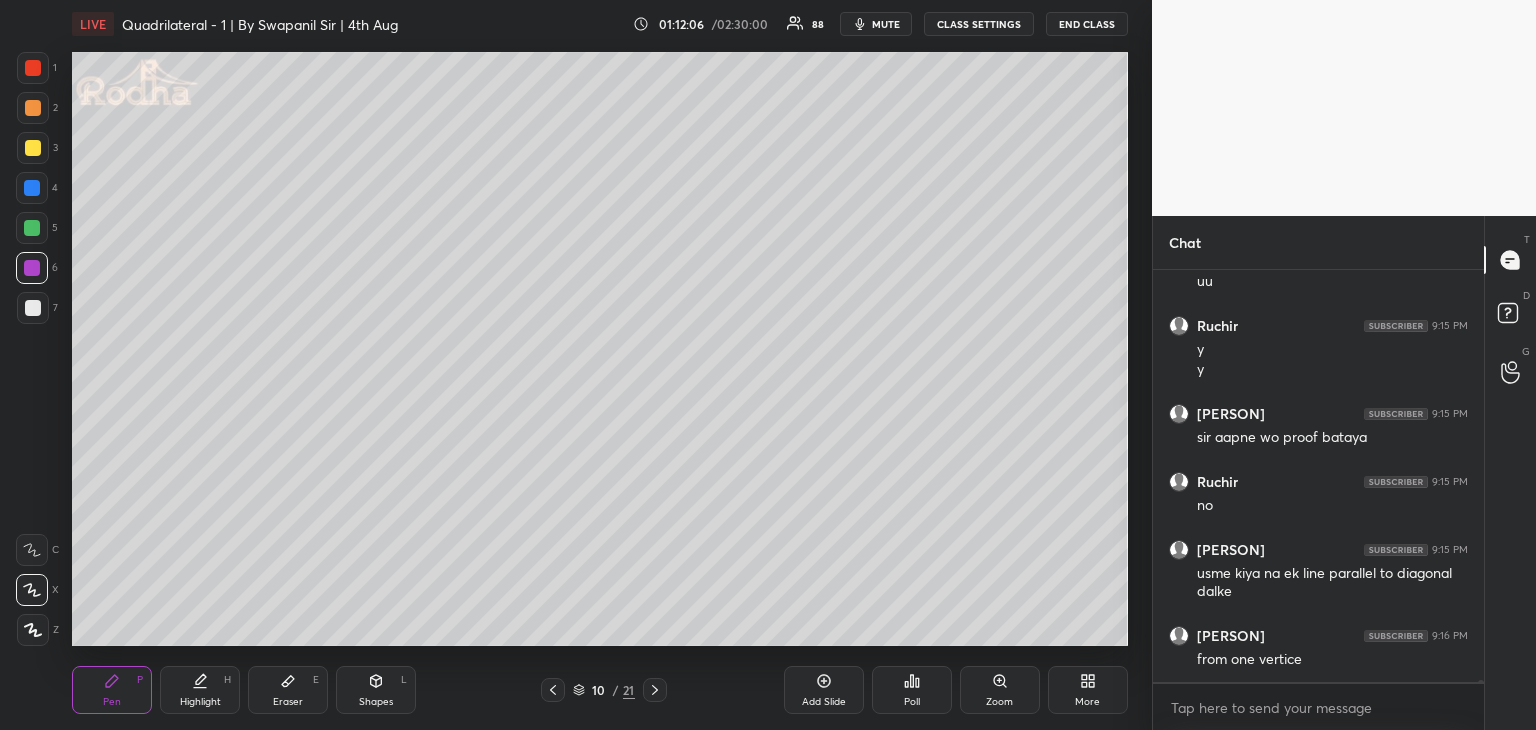 click 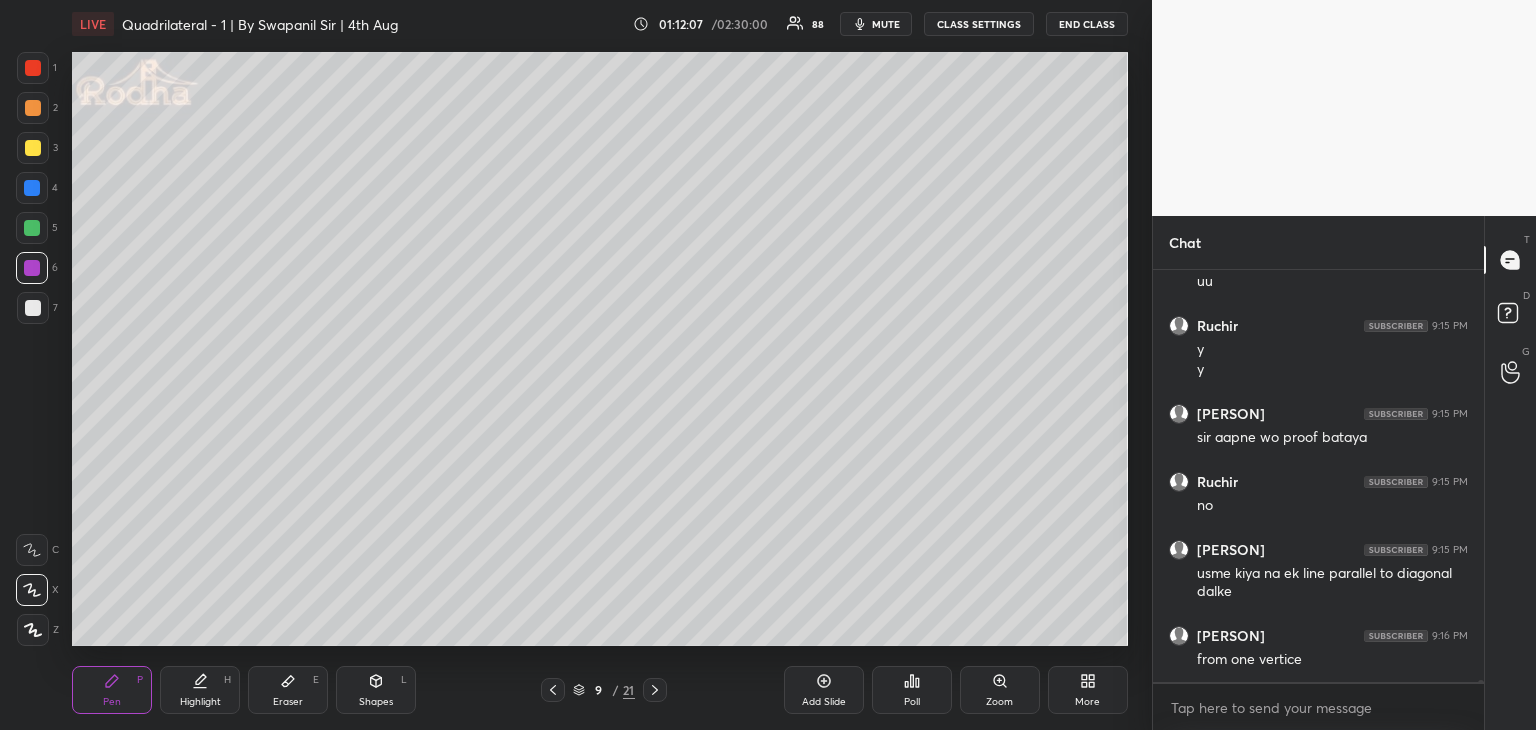 click at bounding box center [553, 690] 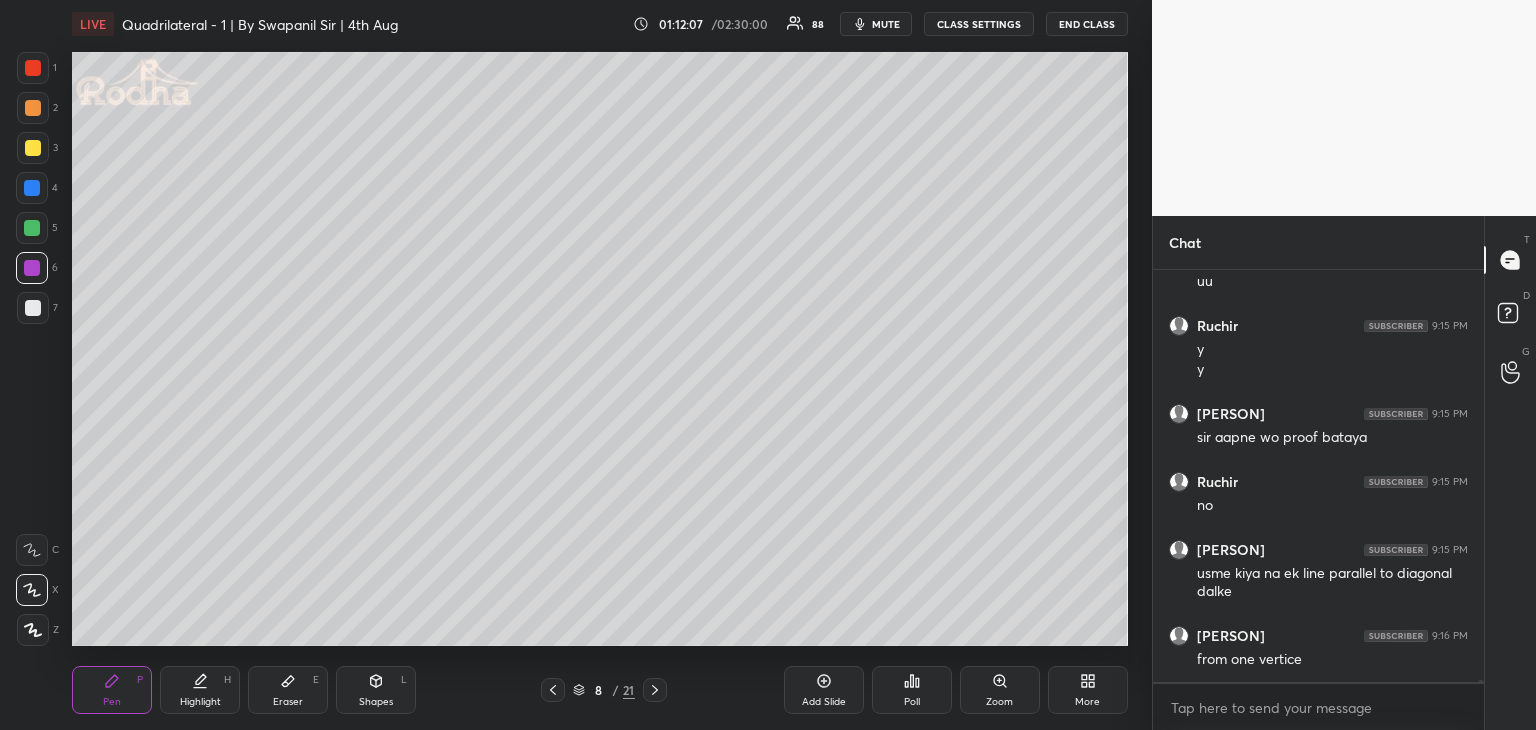 click 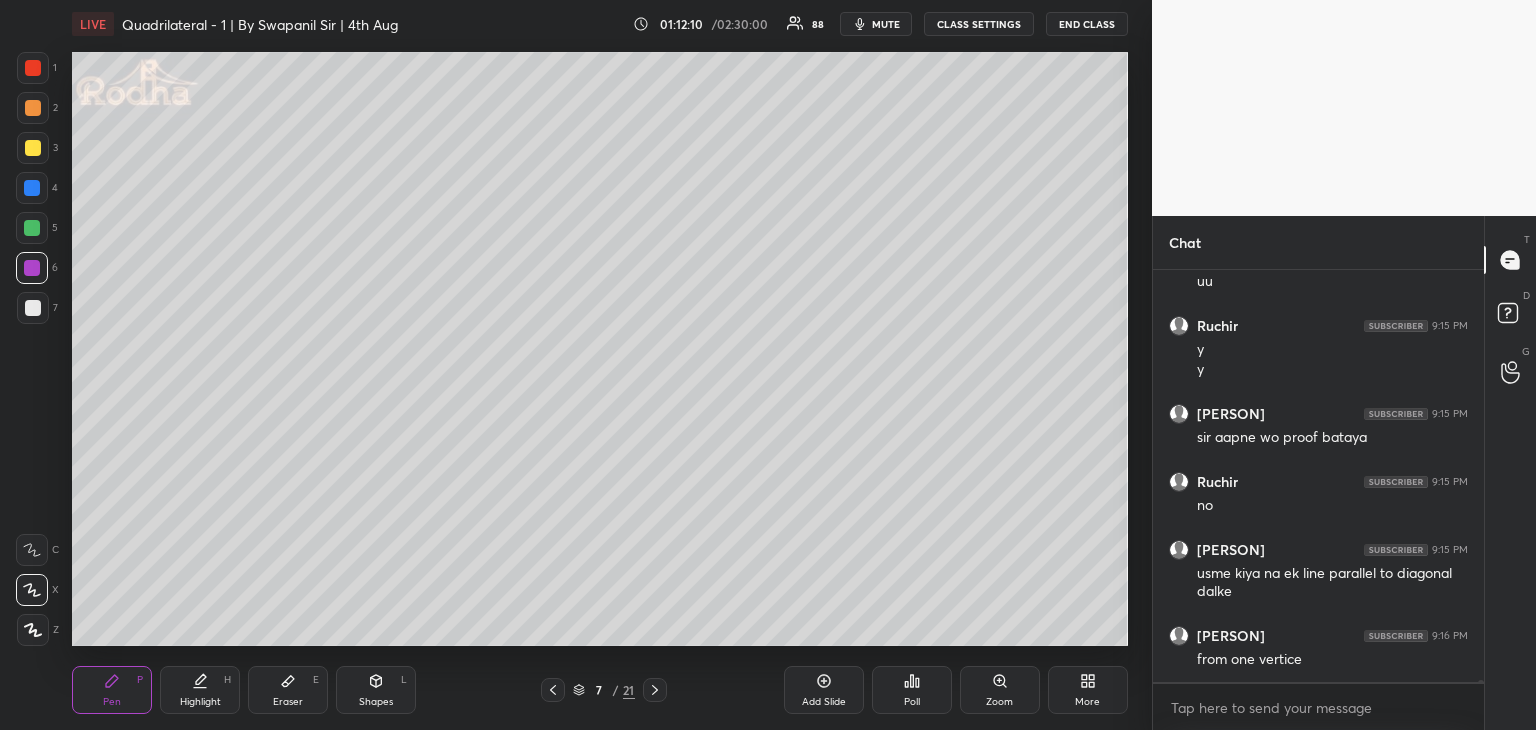 click at bounding box center [553, 690] 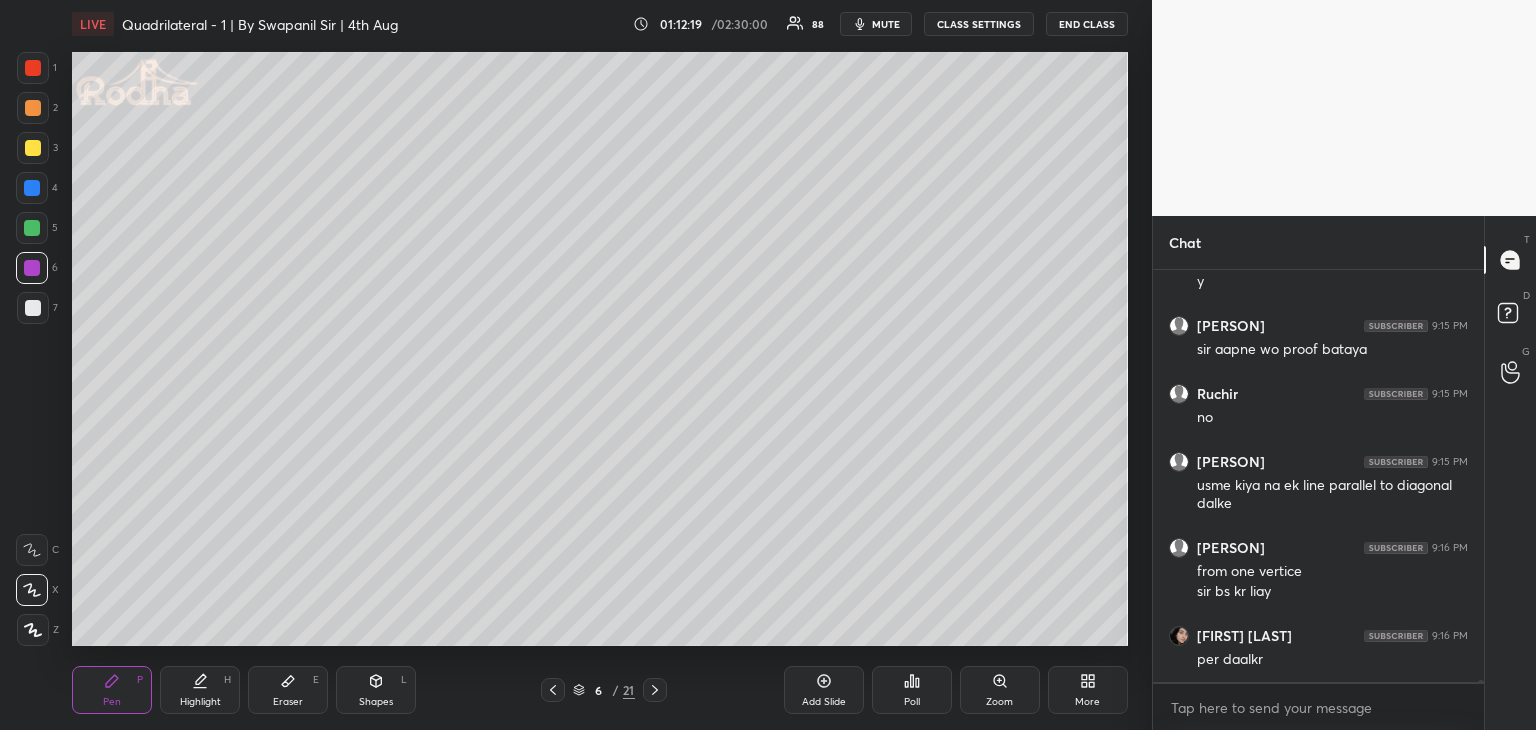scroll, scrollTop: 70318, scrollLeft: 0, axis: vertical 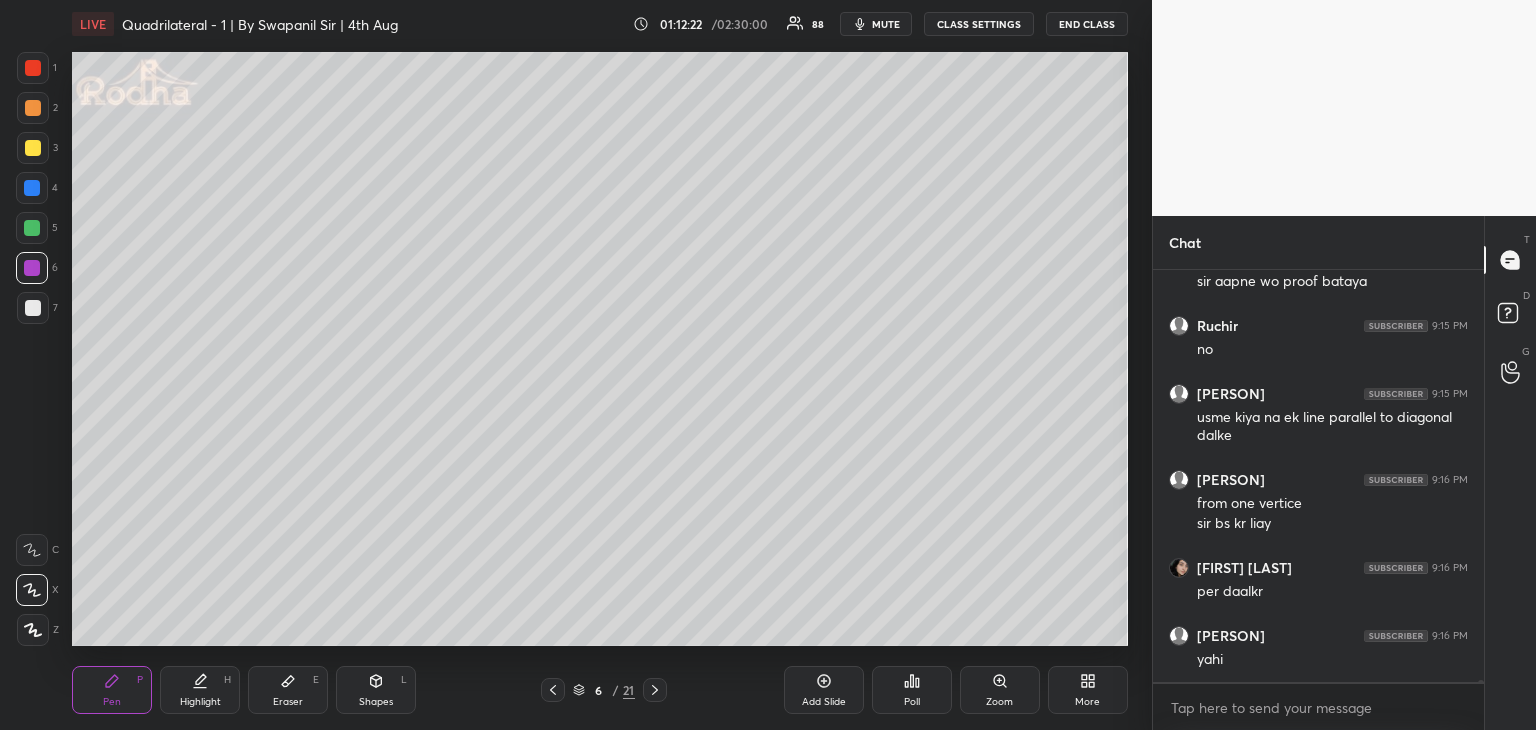click 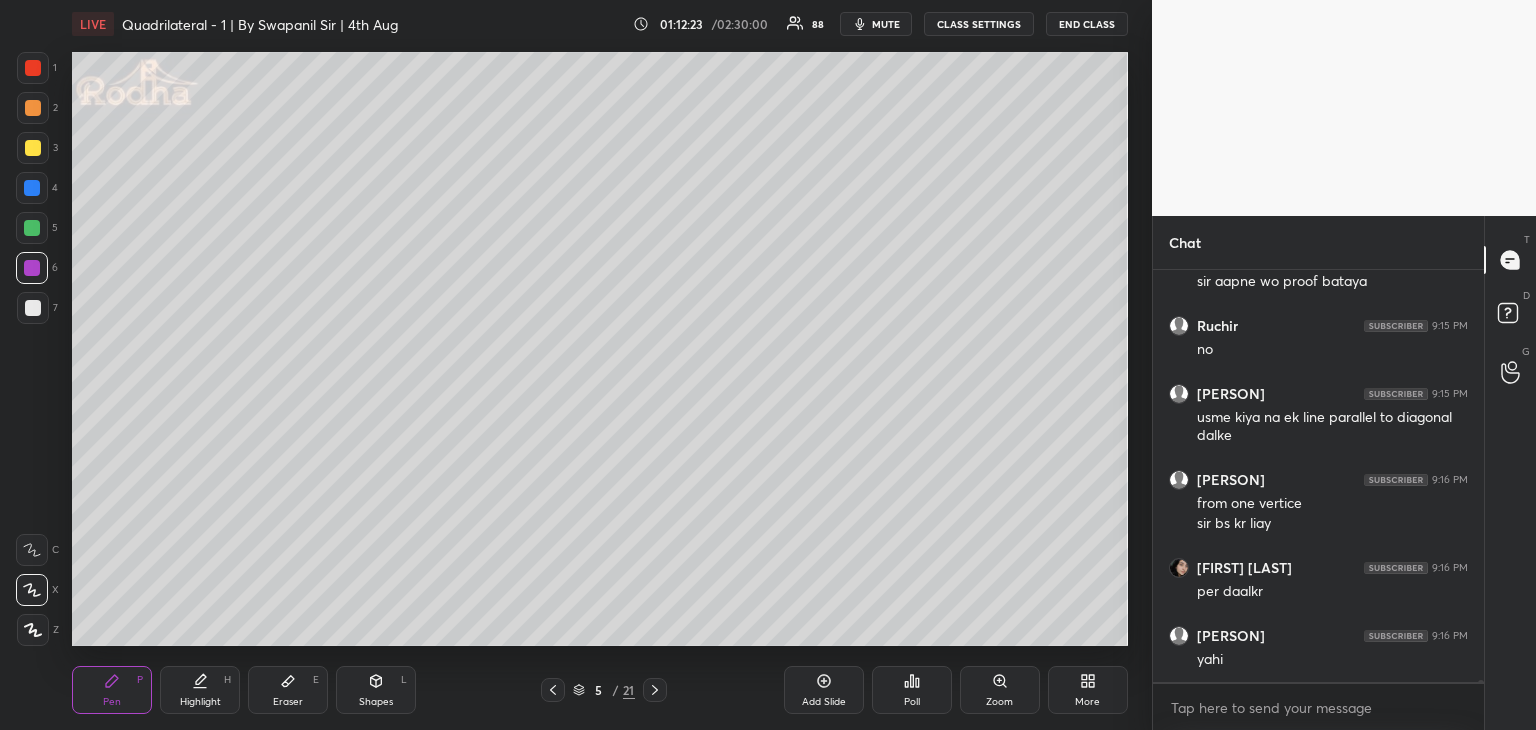 click 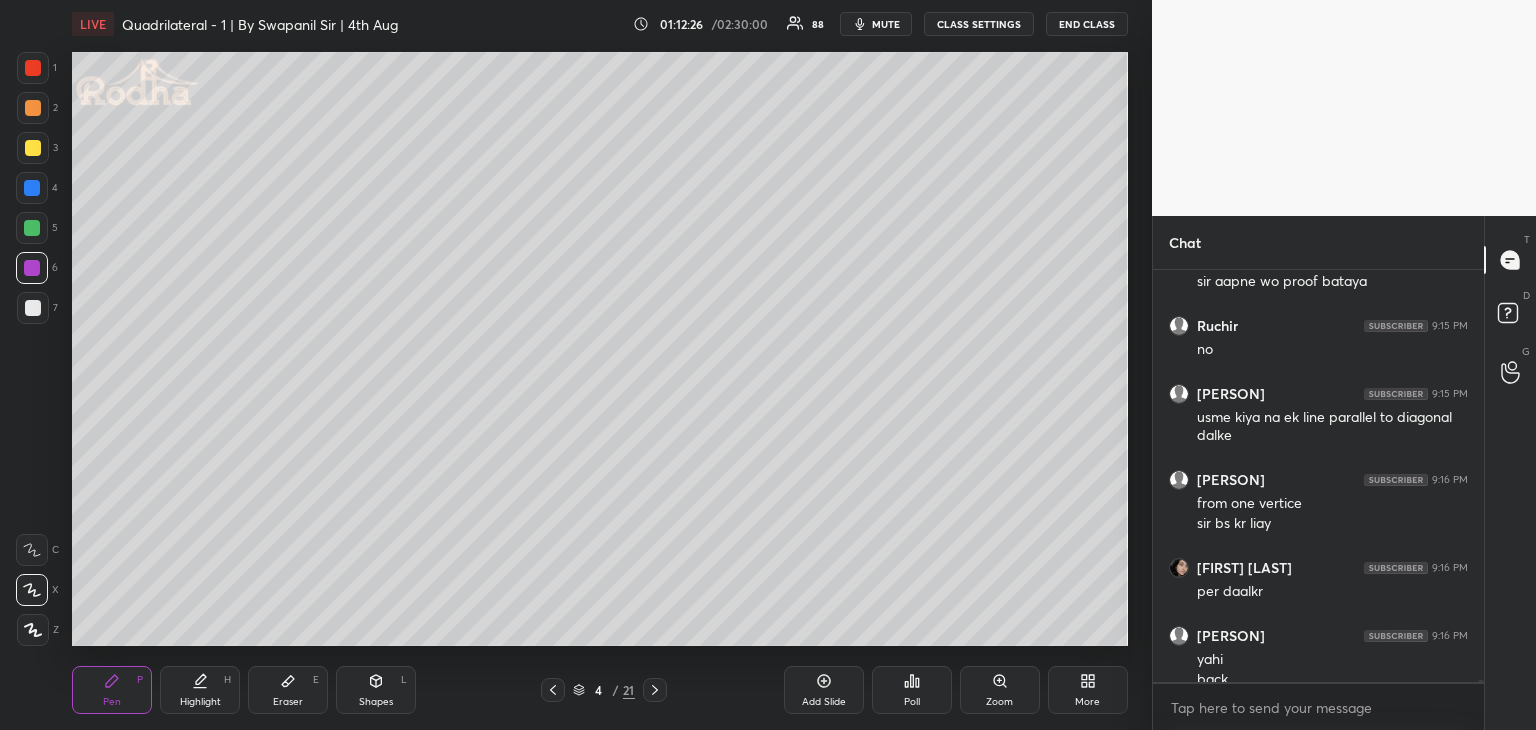 scroll, scrollTop: 70338, scrollLeft: 0, axis: vertical 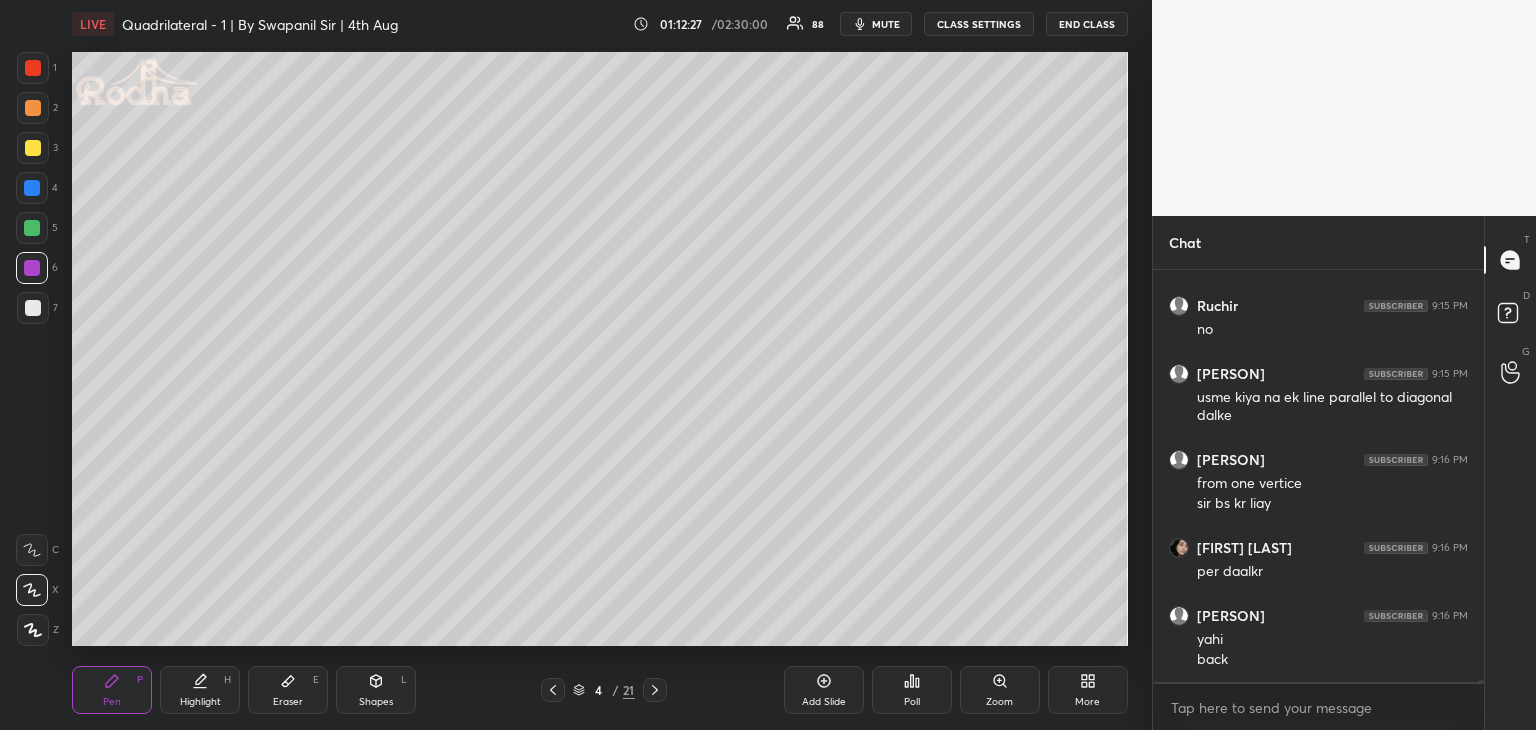 click 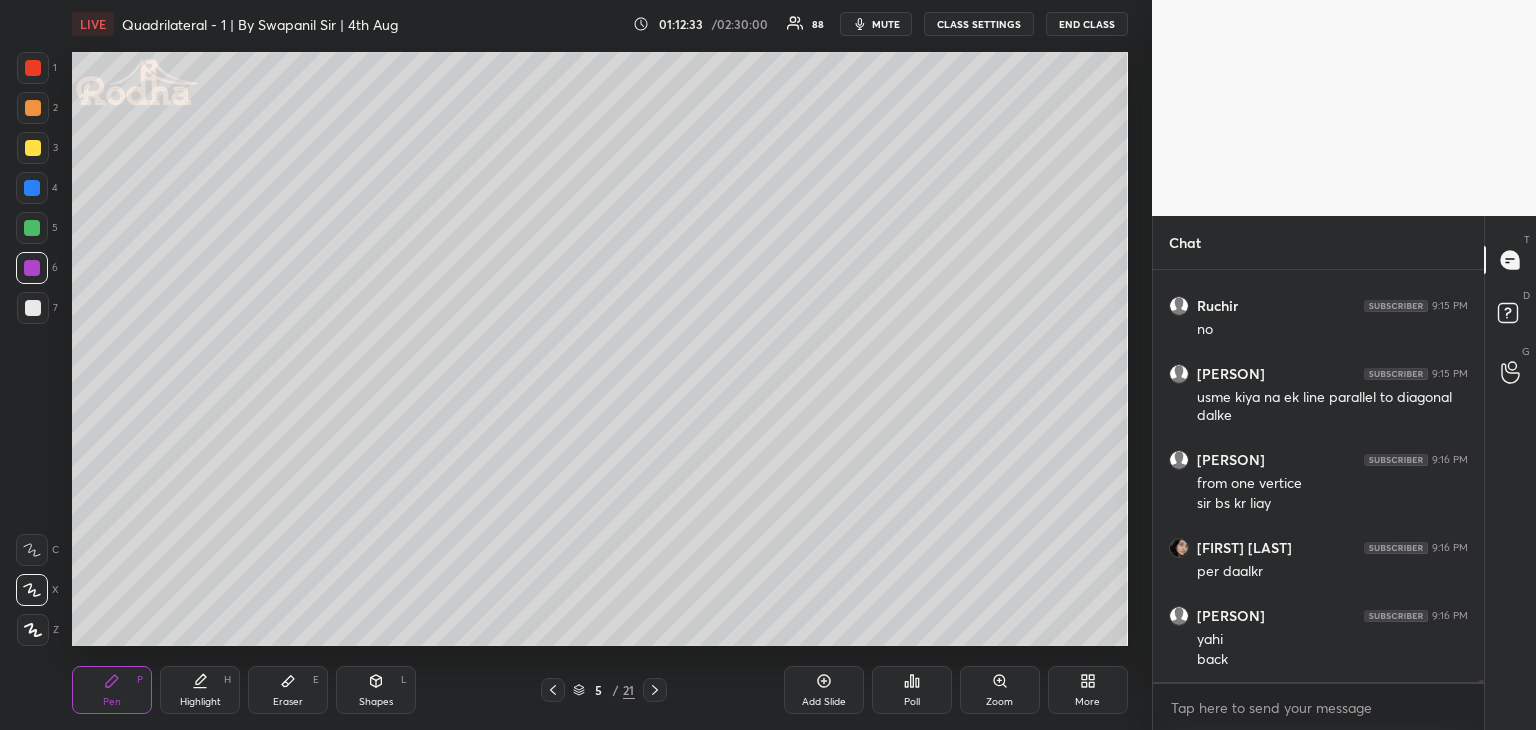 click 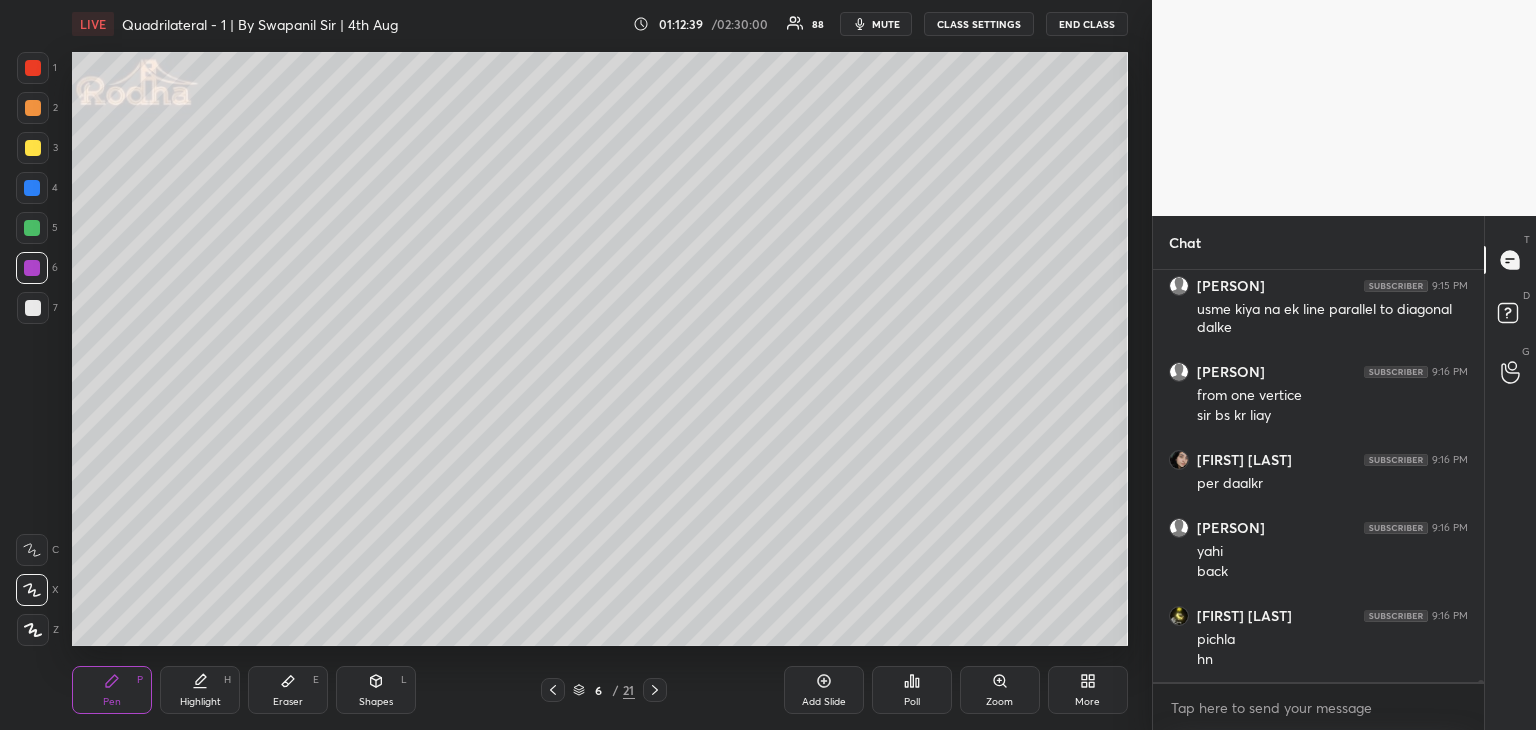 scroll, scrollTop: 70494, scrollLeft: 0, axis: vertical 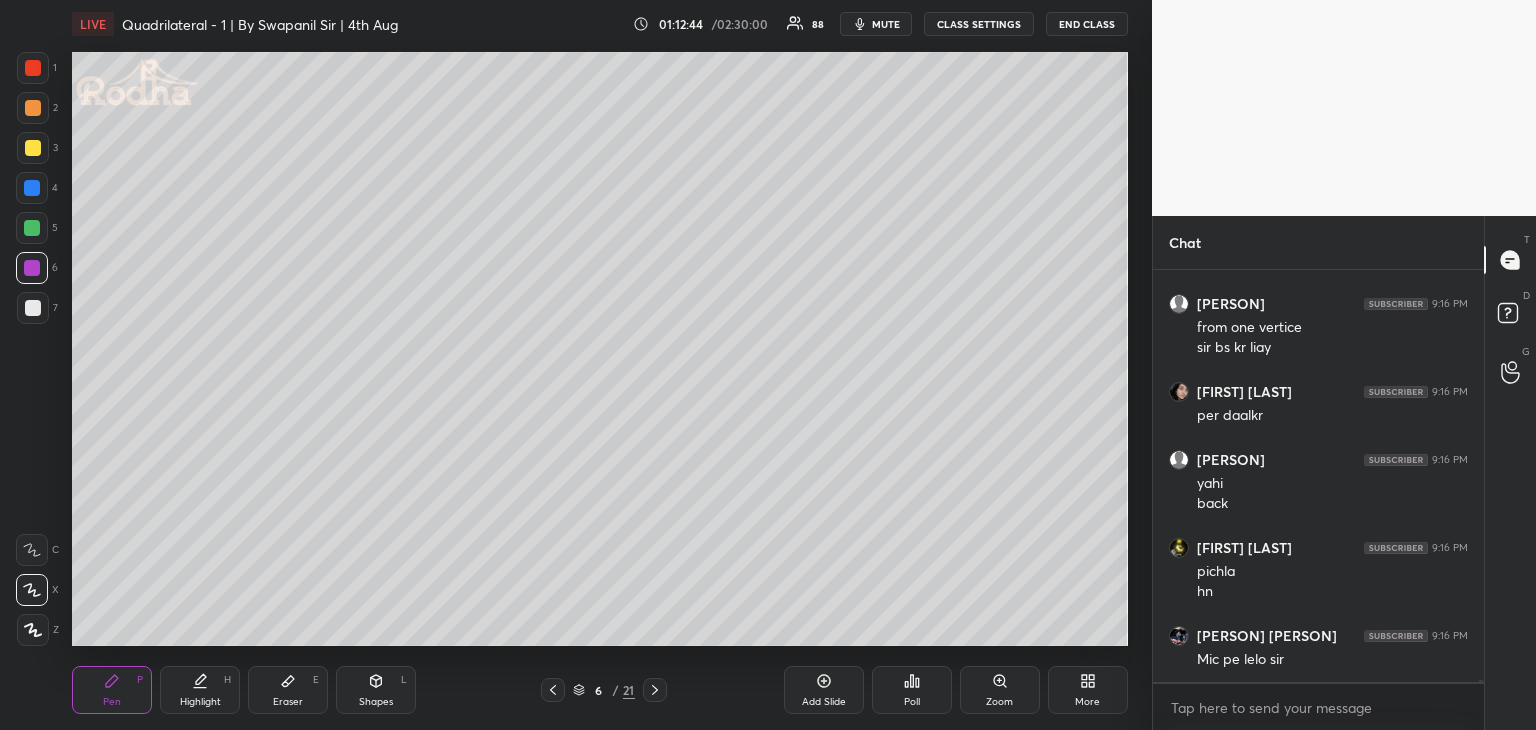 click 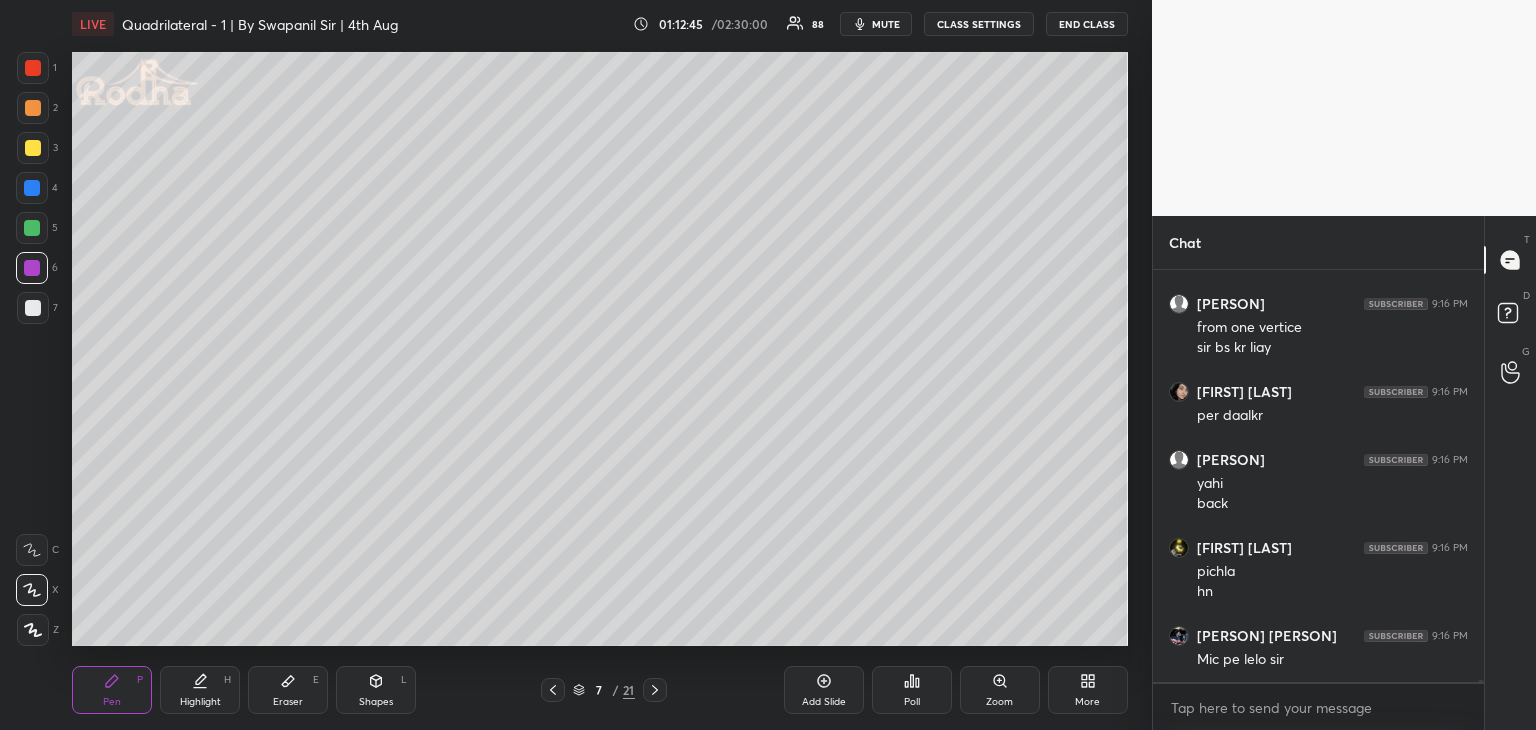 scroll, scrollTop: 70562, scrollLeft: 0, axis: vertical 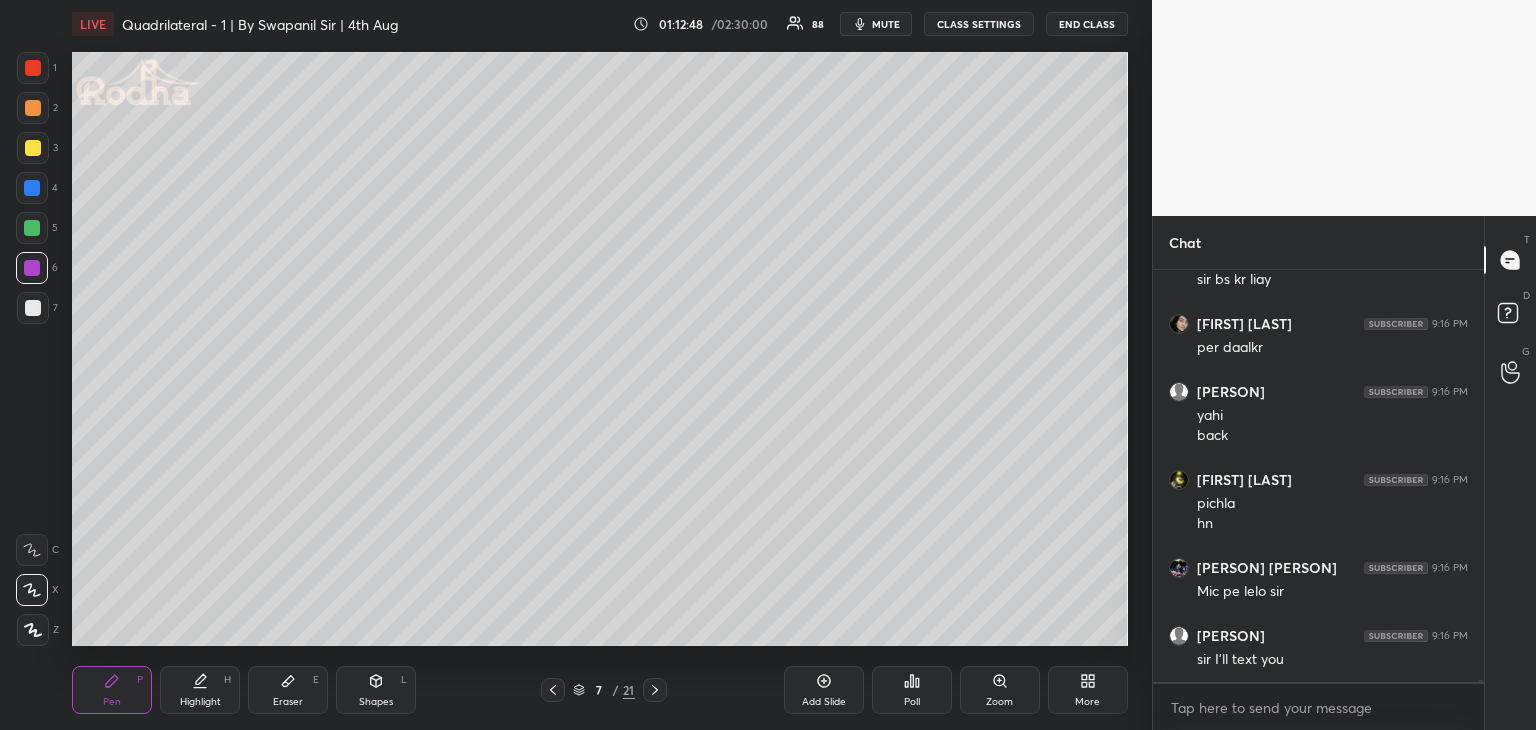 click 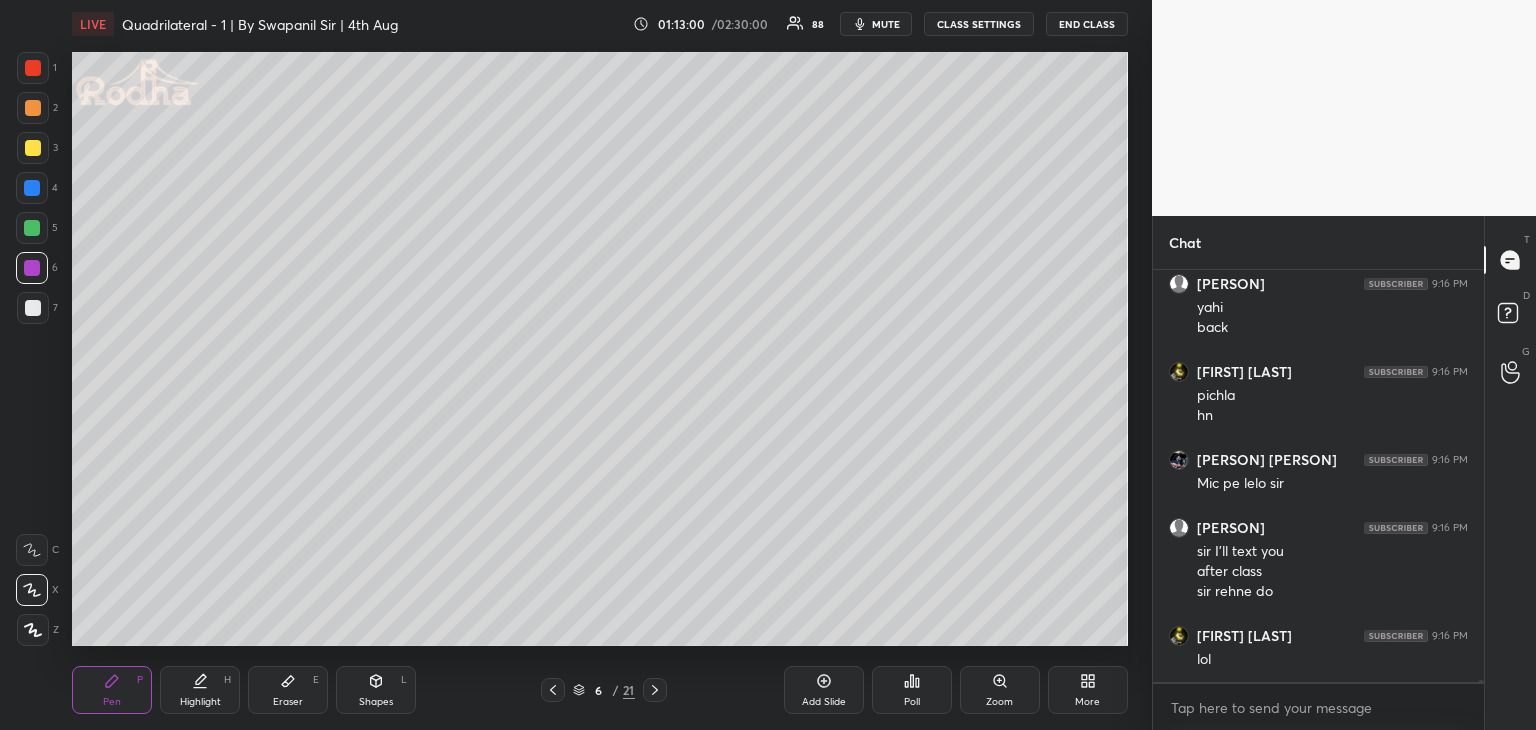 scroll, scrollTop: 70738, scrollLeft: 0, axis: vertical 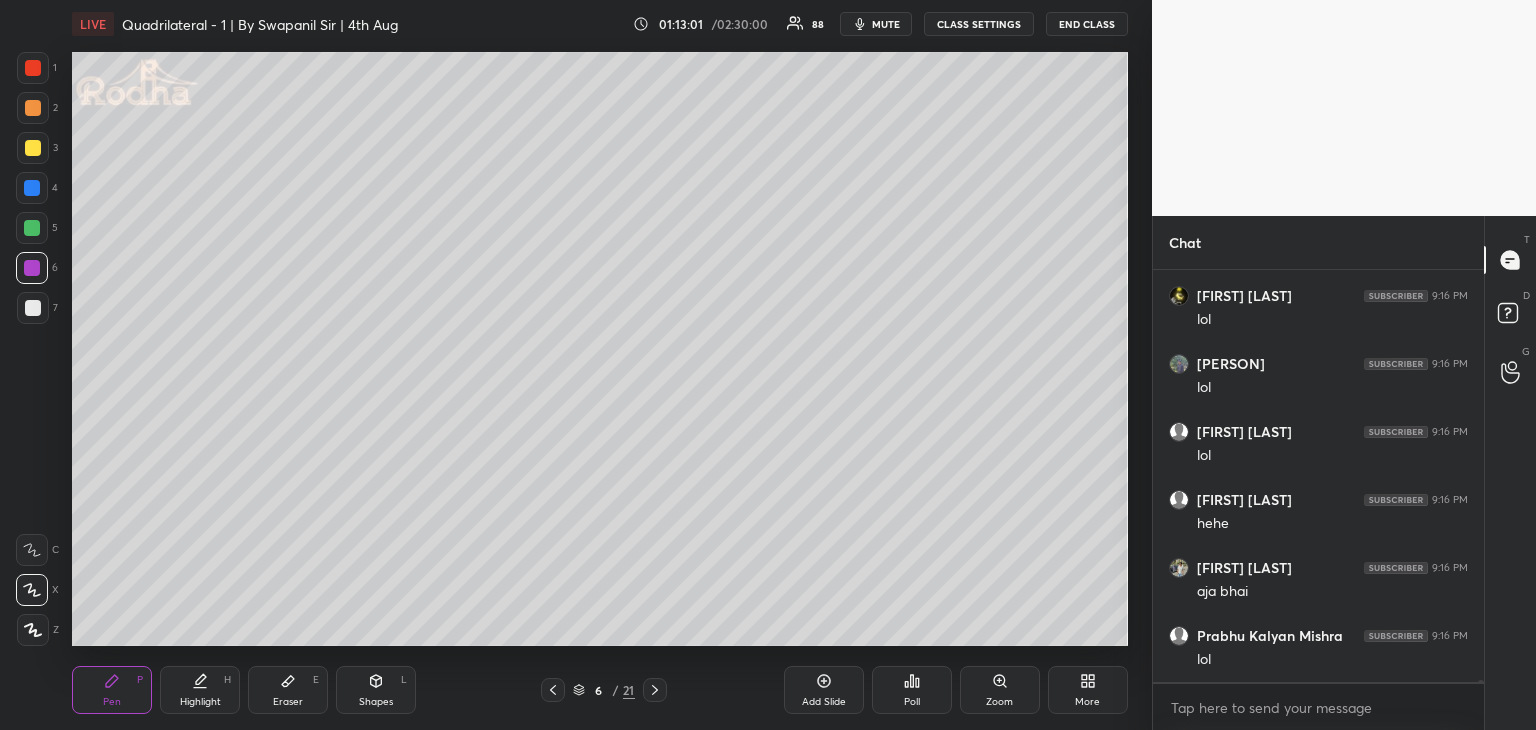 click 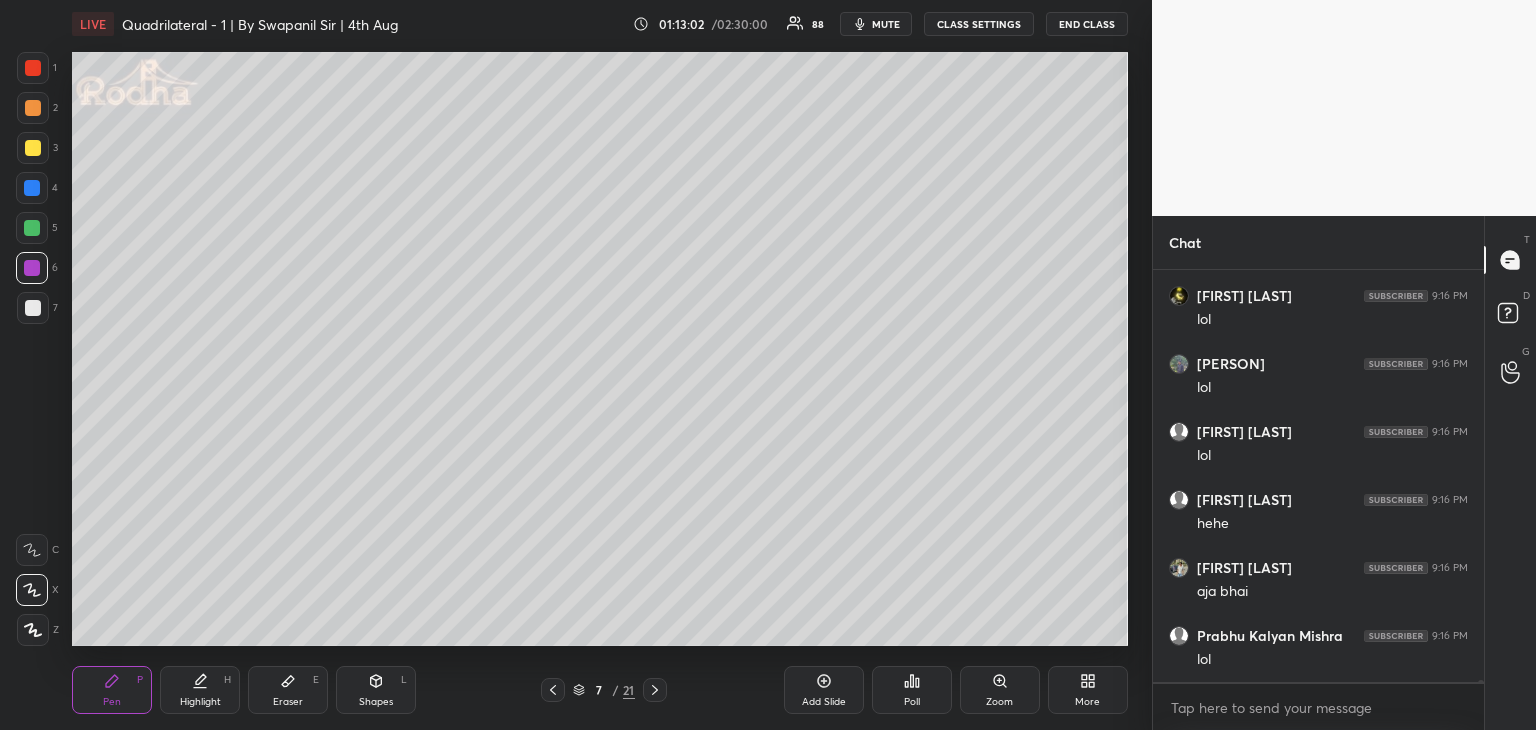scroll, scrollTop: 71078, scrollLeft: 0, axis: vertical 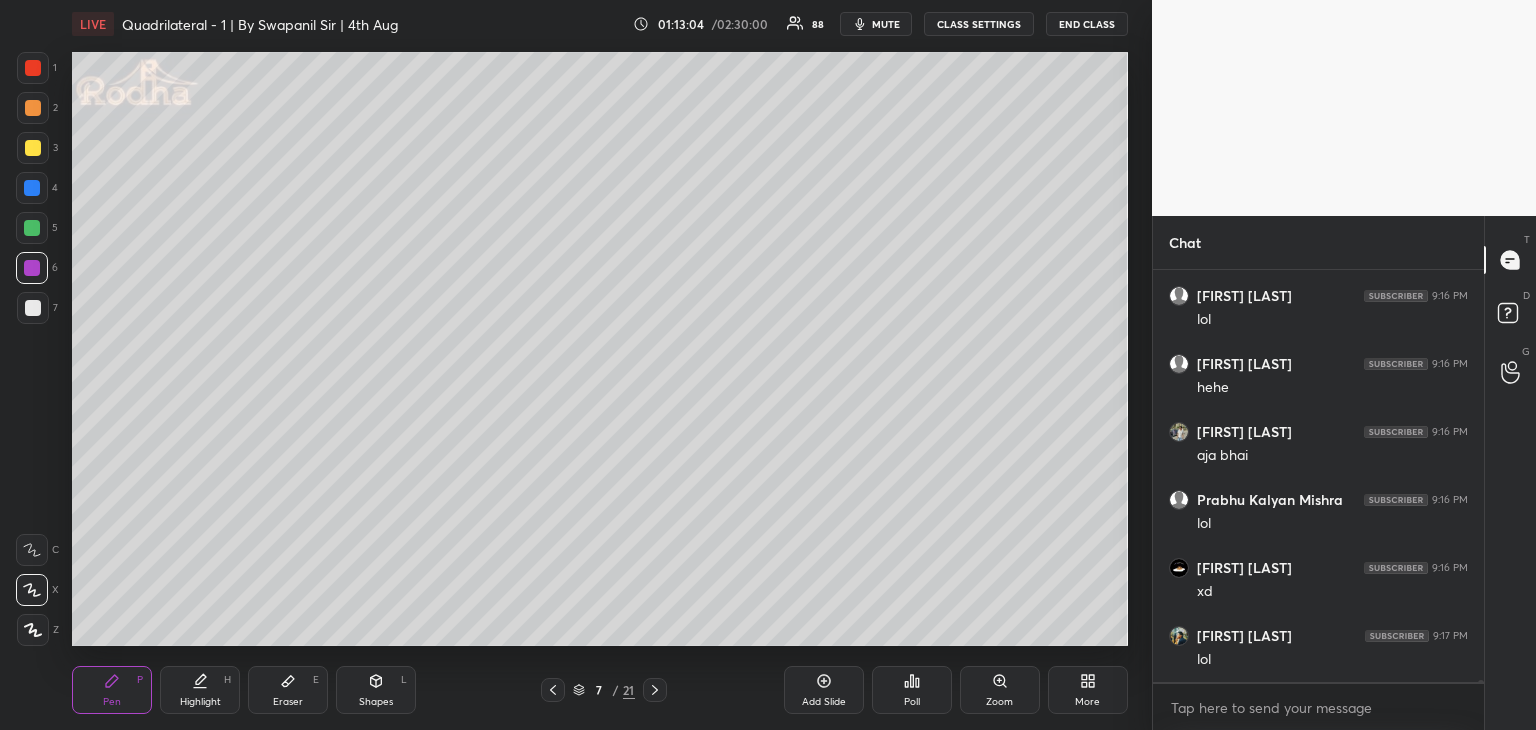 click 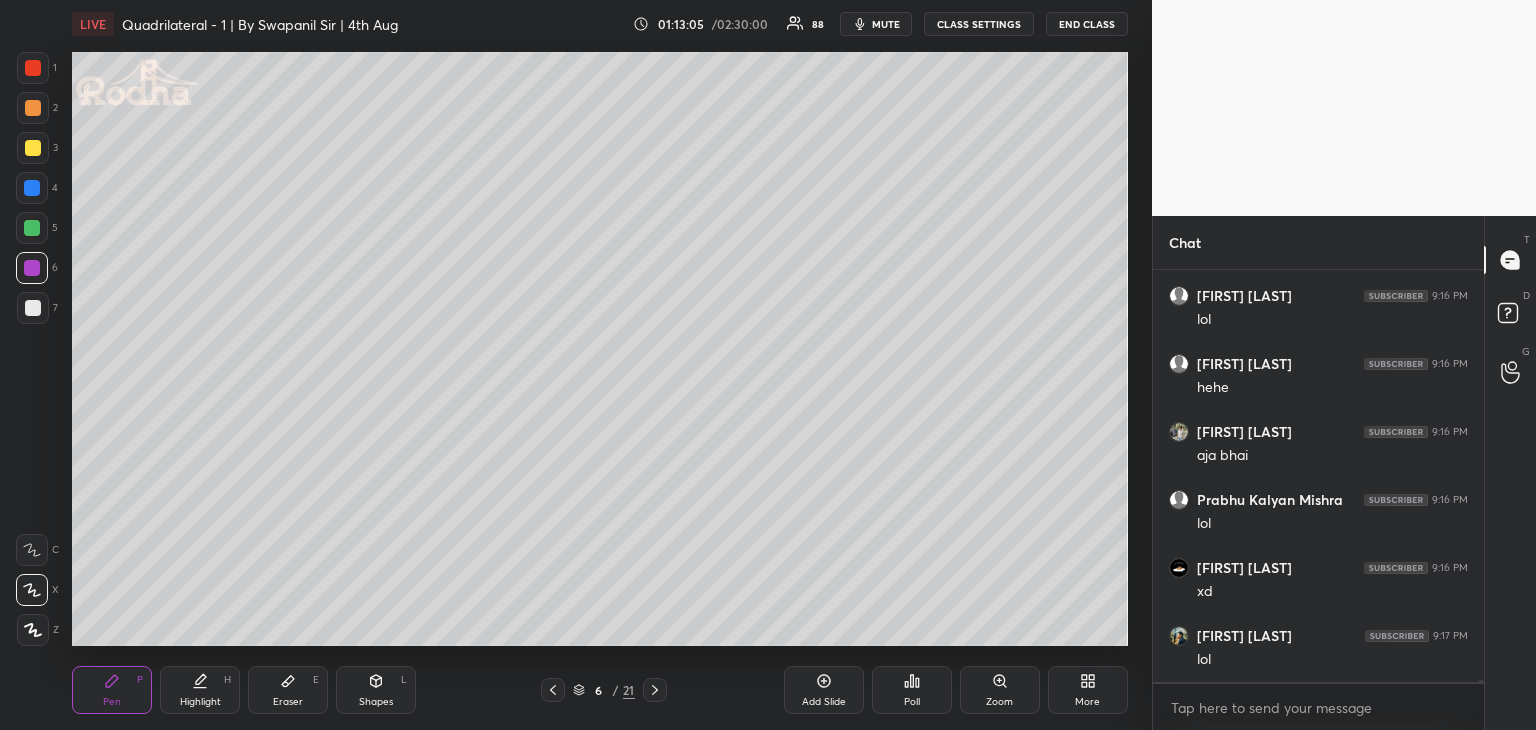 scroll, scrollTop: 71214, scrollLeft: 0, axis: vertical 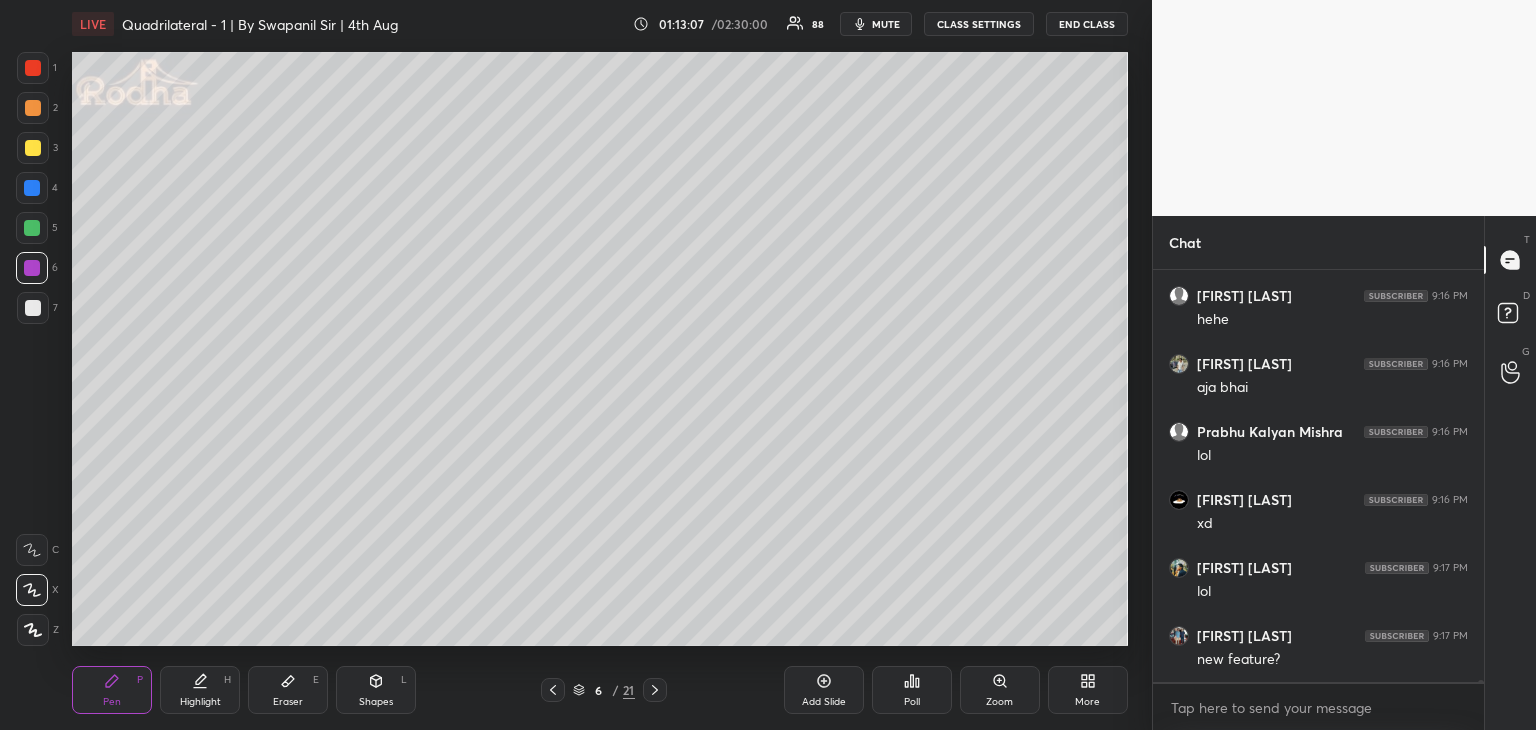 click 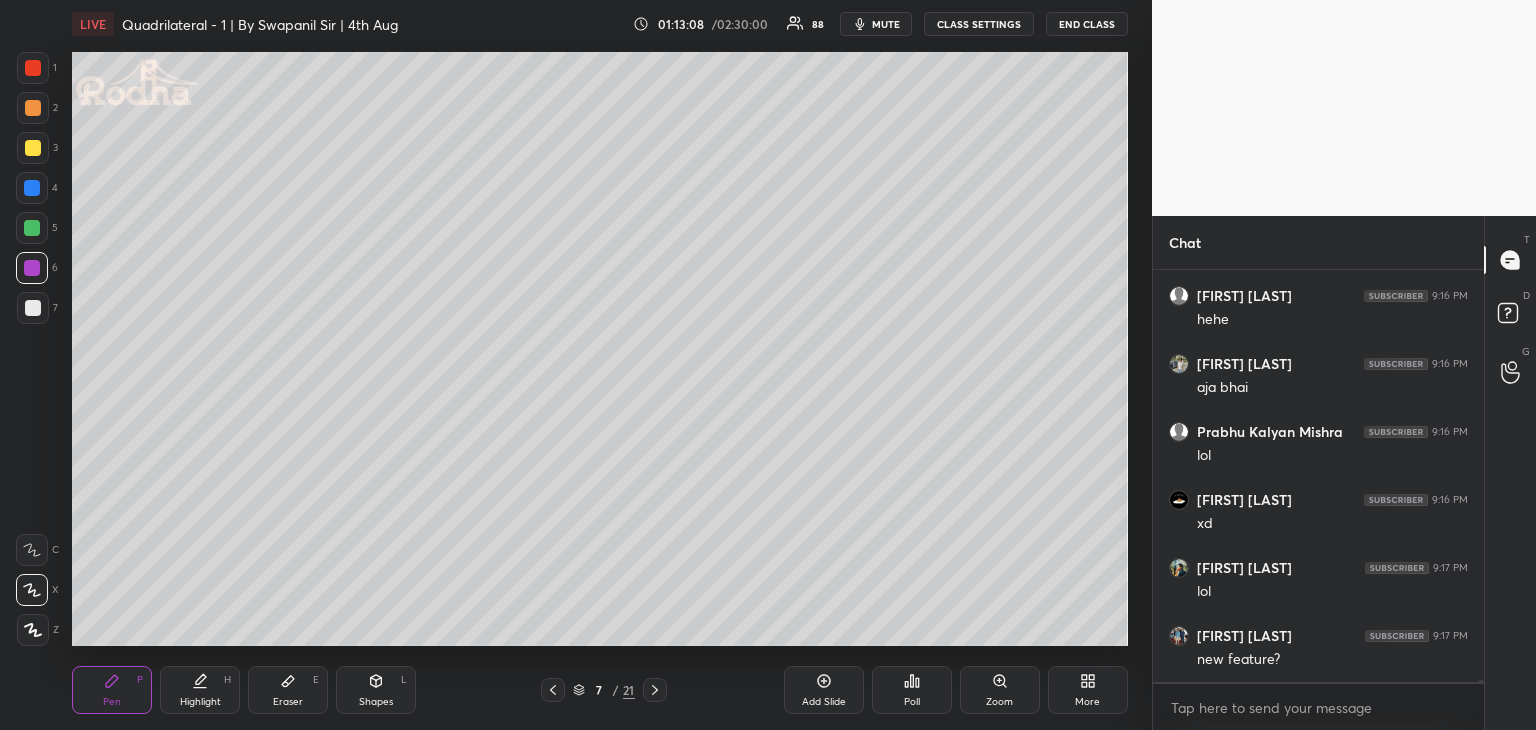 scroll, scrollTop: 71282, scrollLeft: 0, axis: vertical 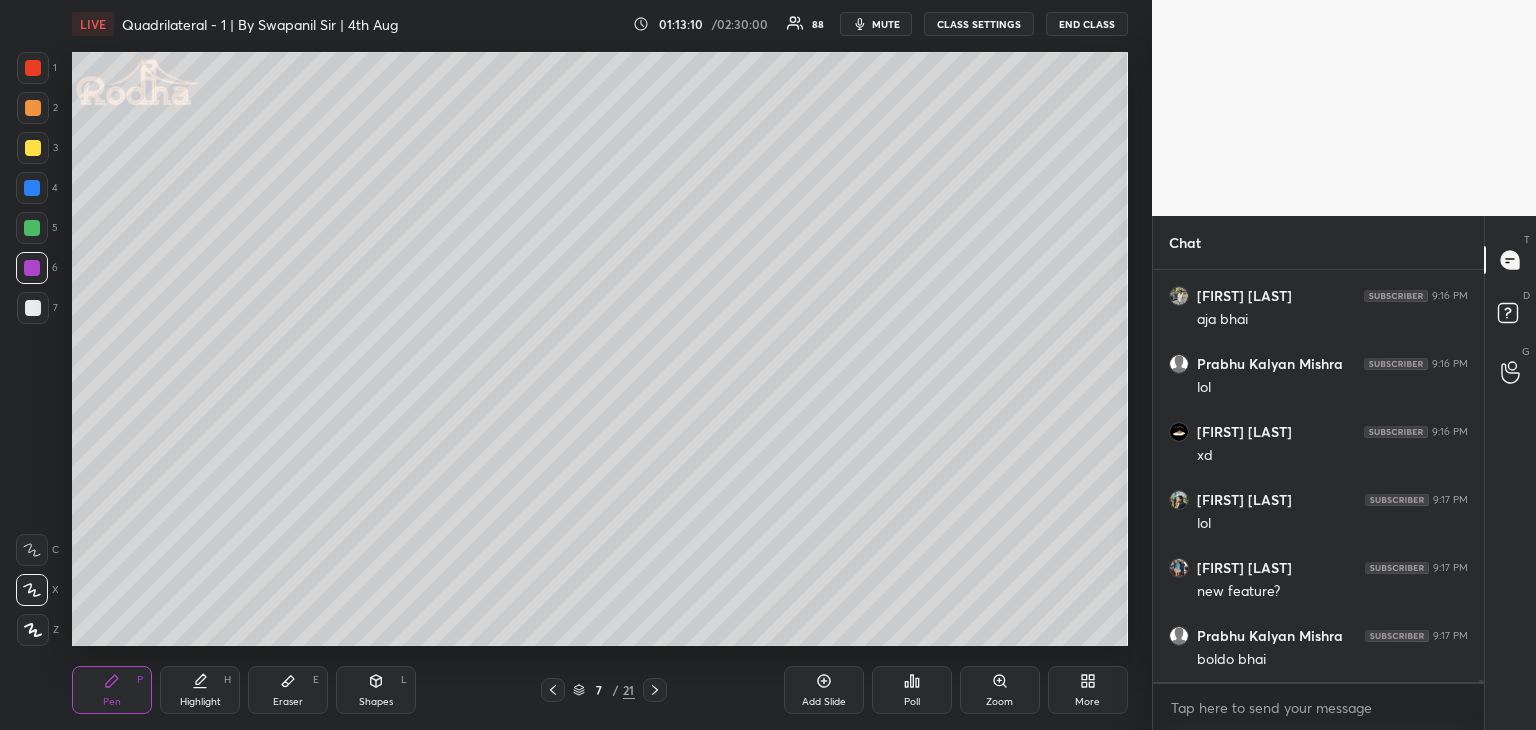 click 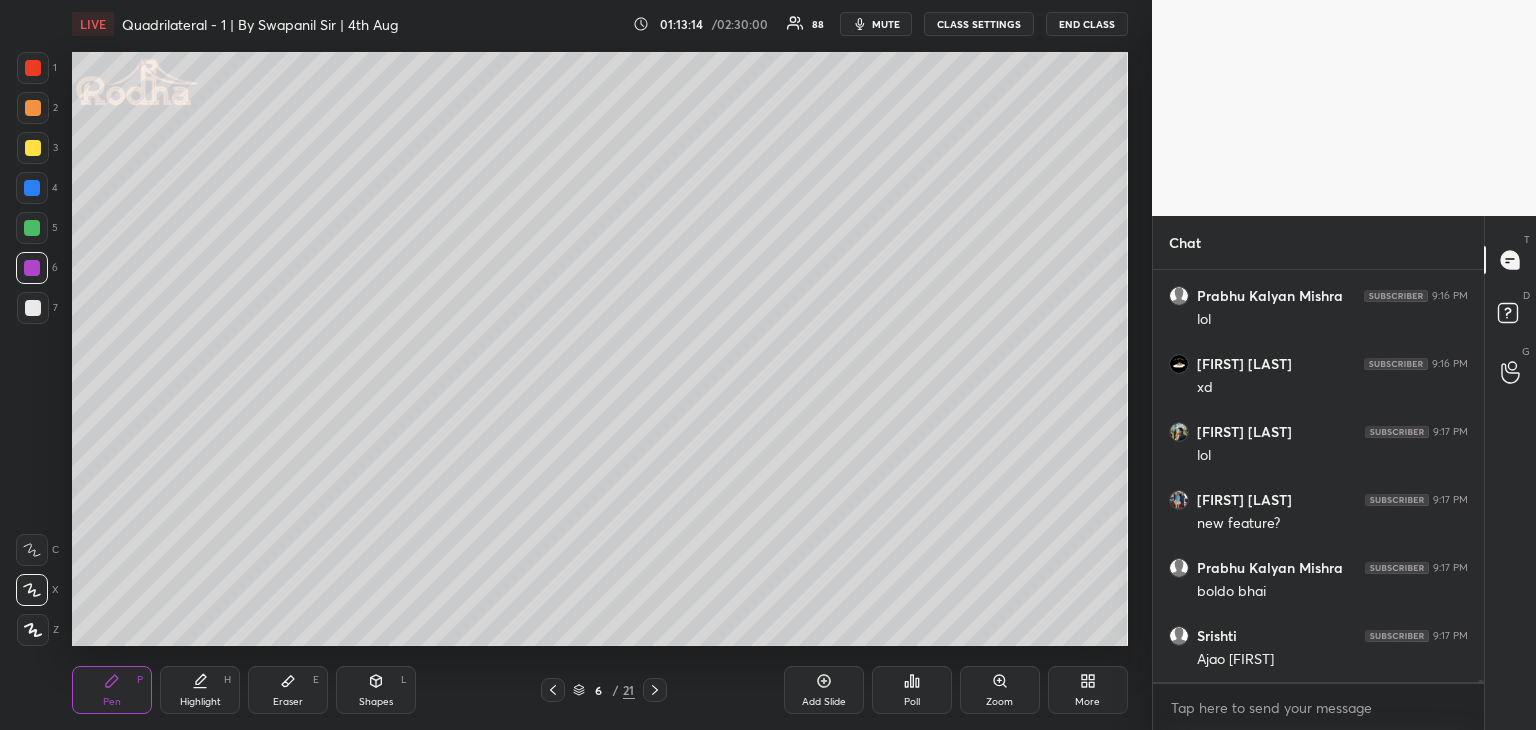 scroll, scrollTop: 71370, scrollLeft: 0, axis: vertical 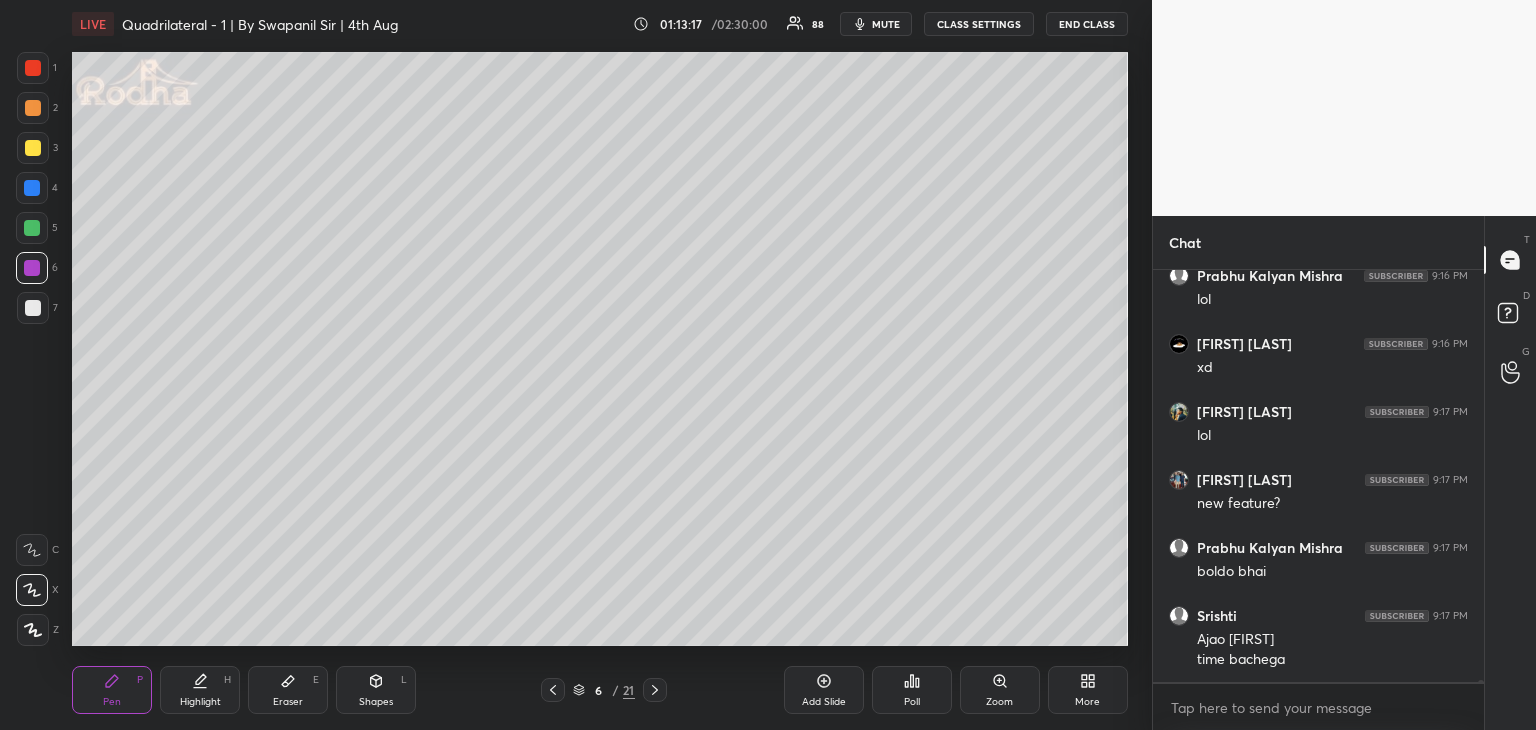 click 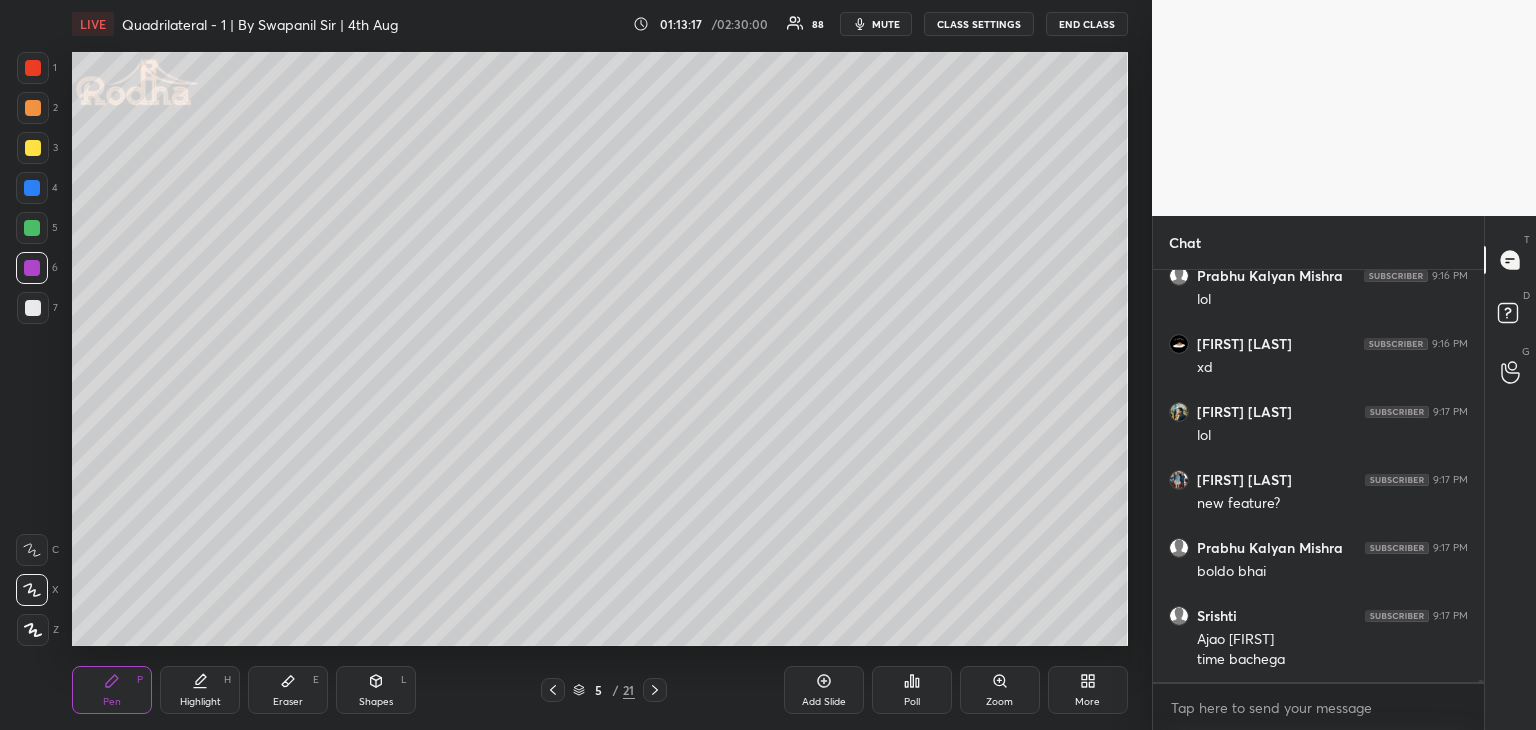 scroll, scrollTop: 71438, scrollLeft: 0, axis: vertical 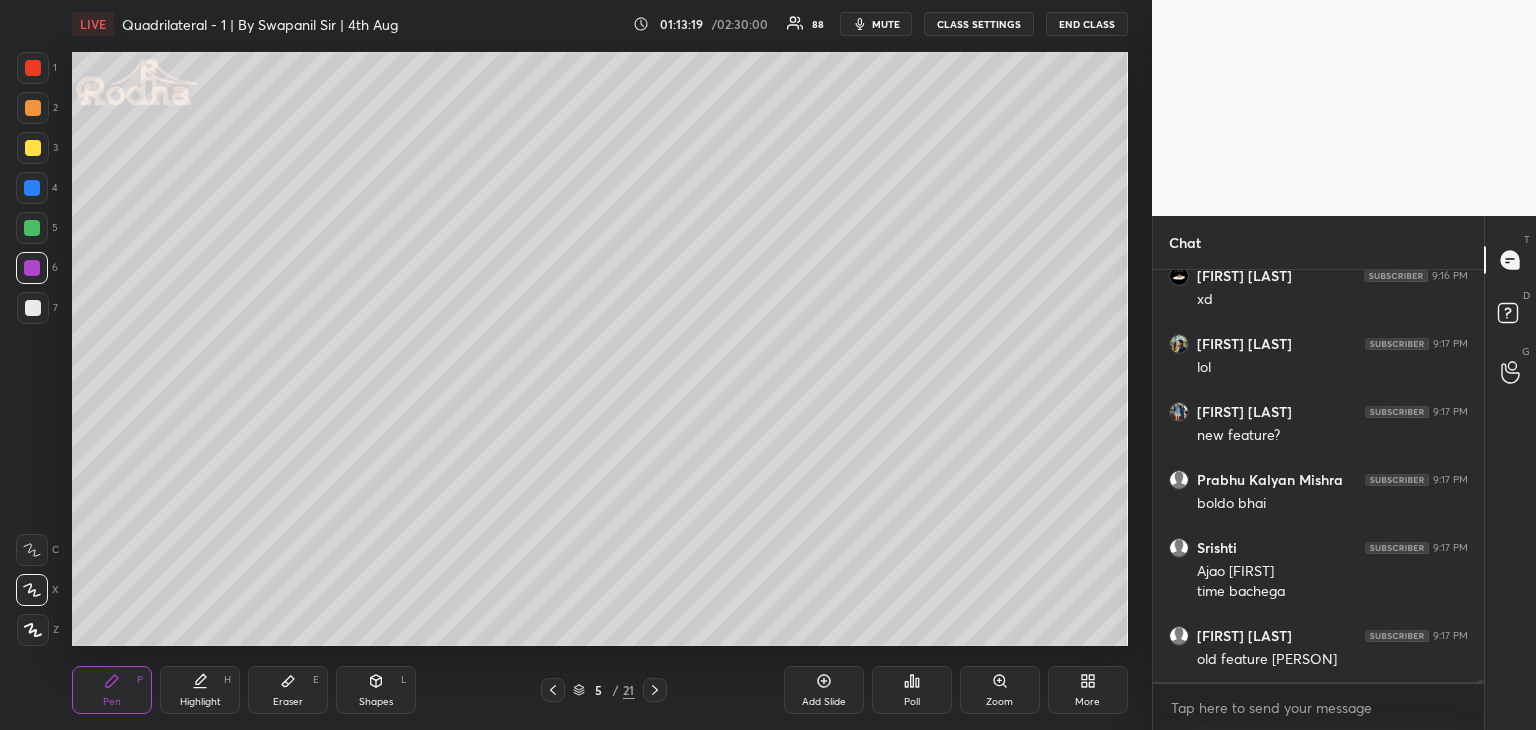 click 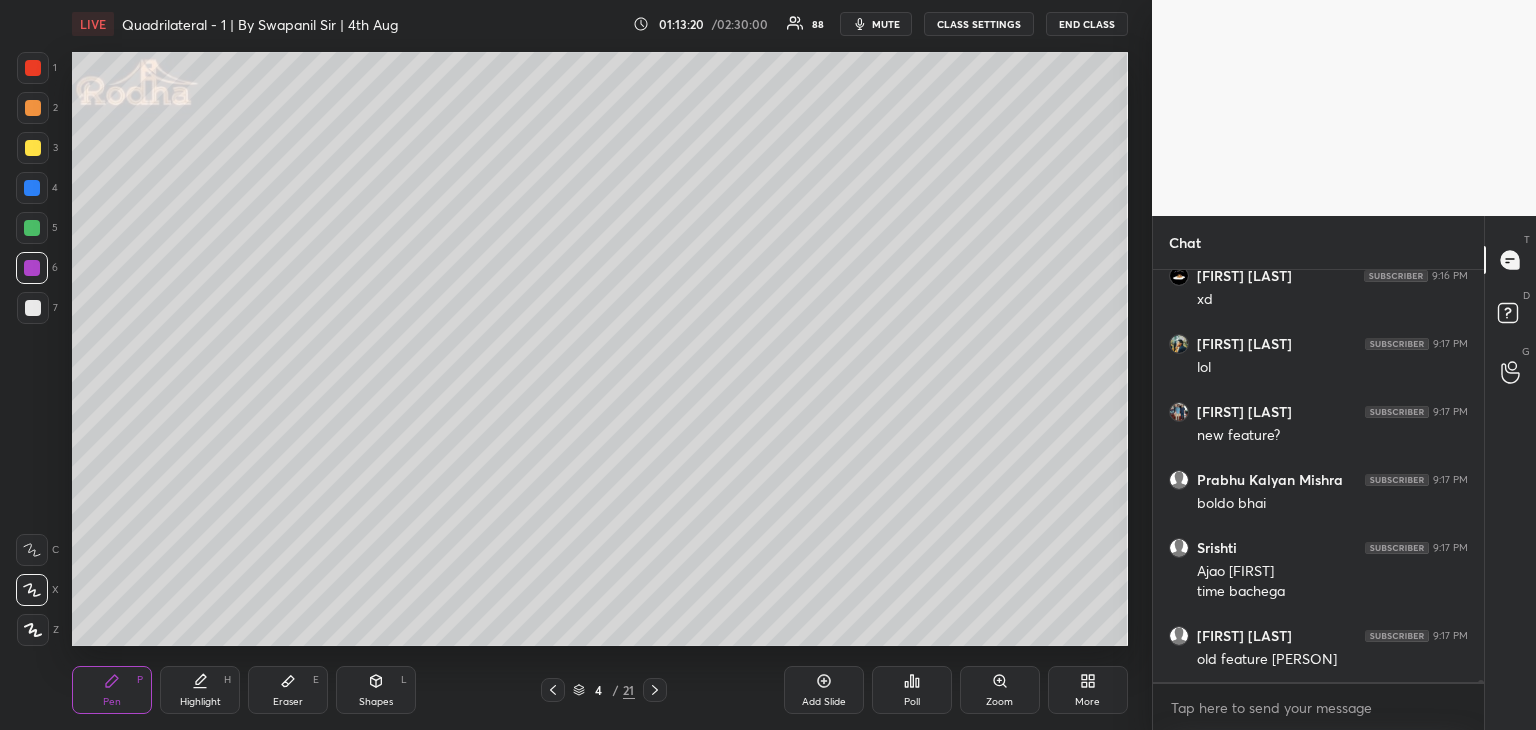 click on "4 / 21" at bounding box center (604, 690) 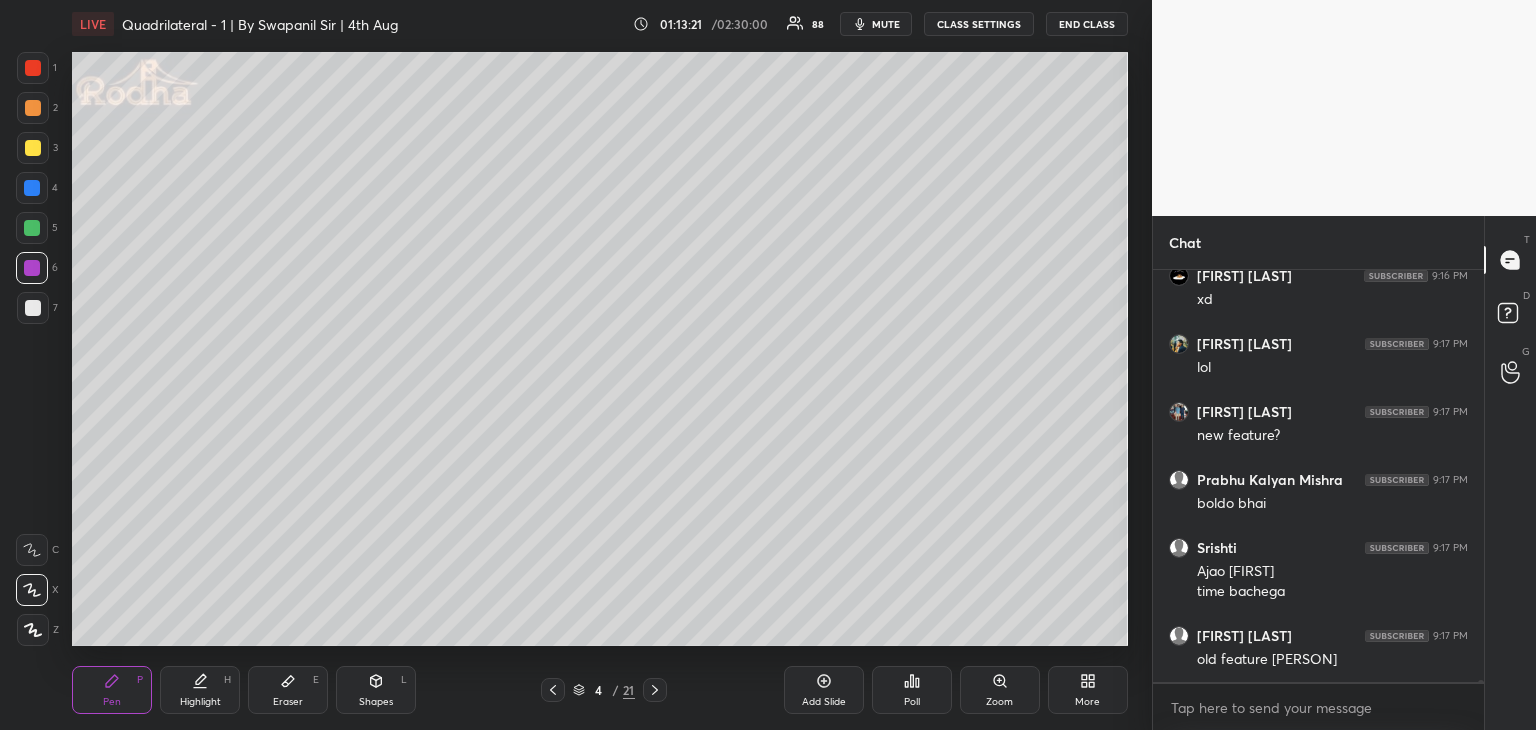 click 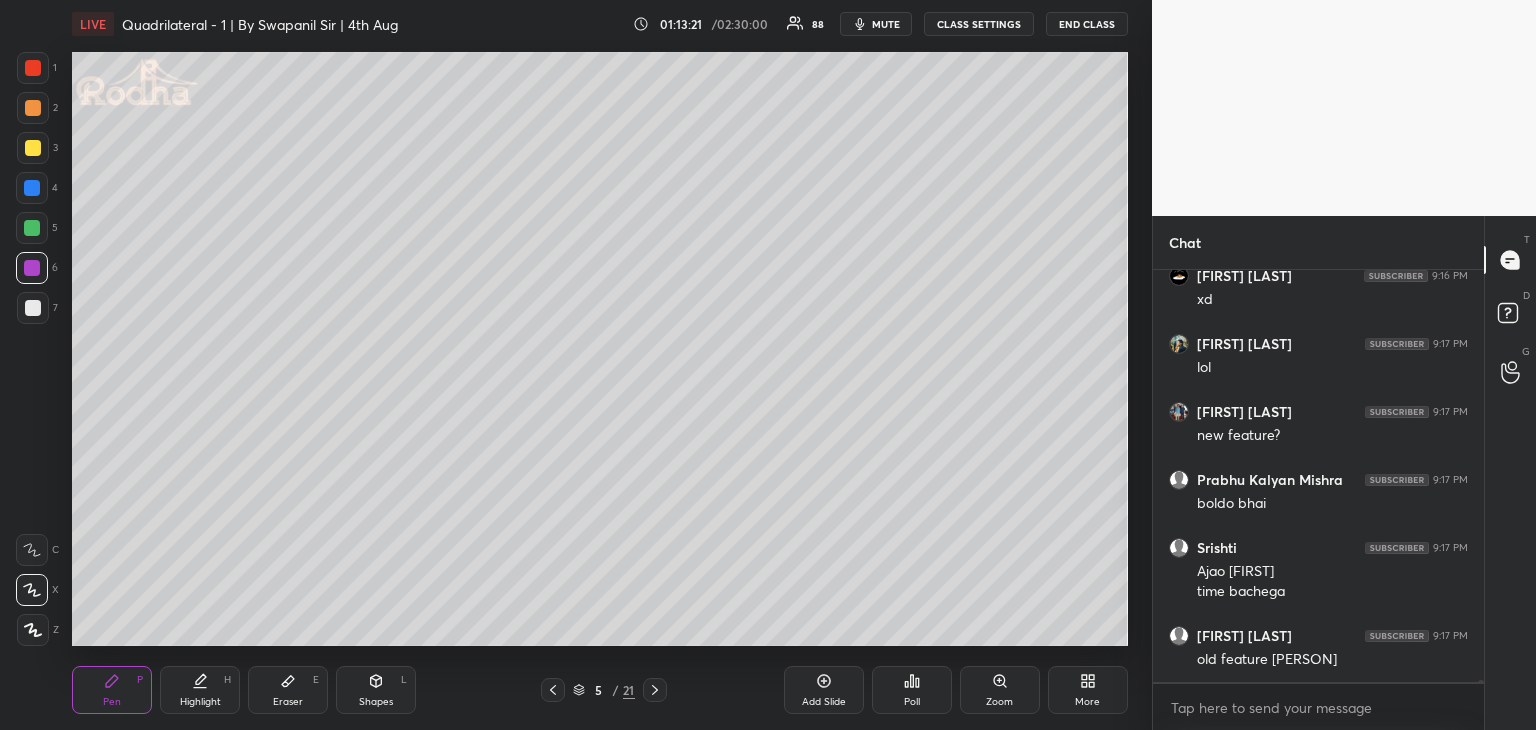 click 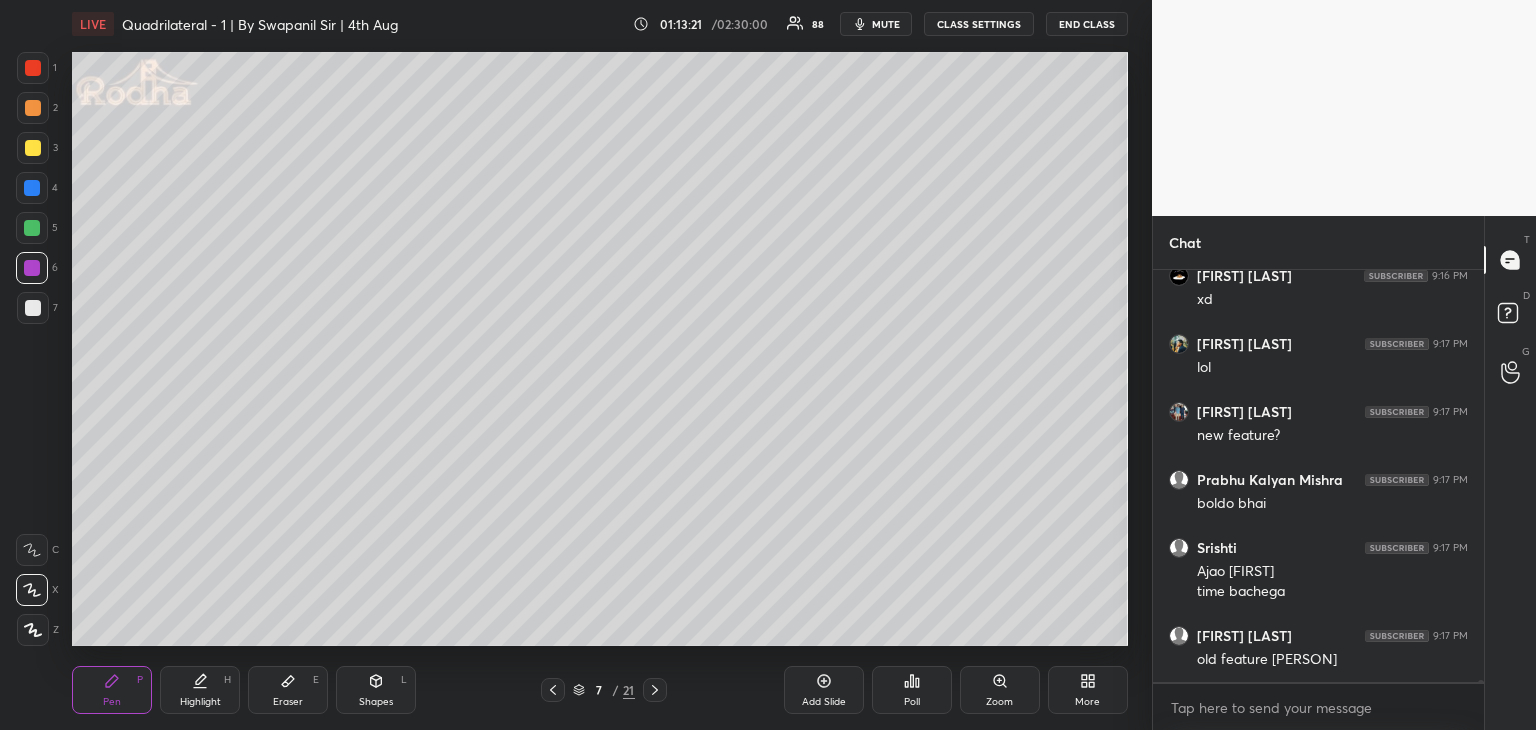 click 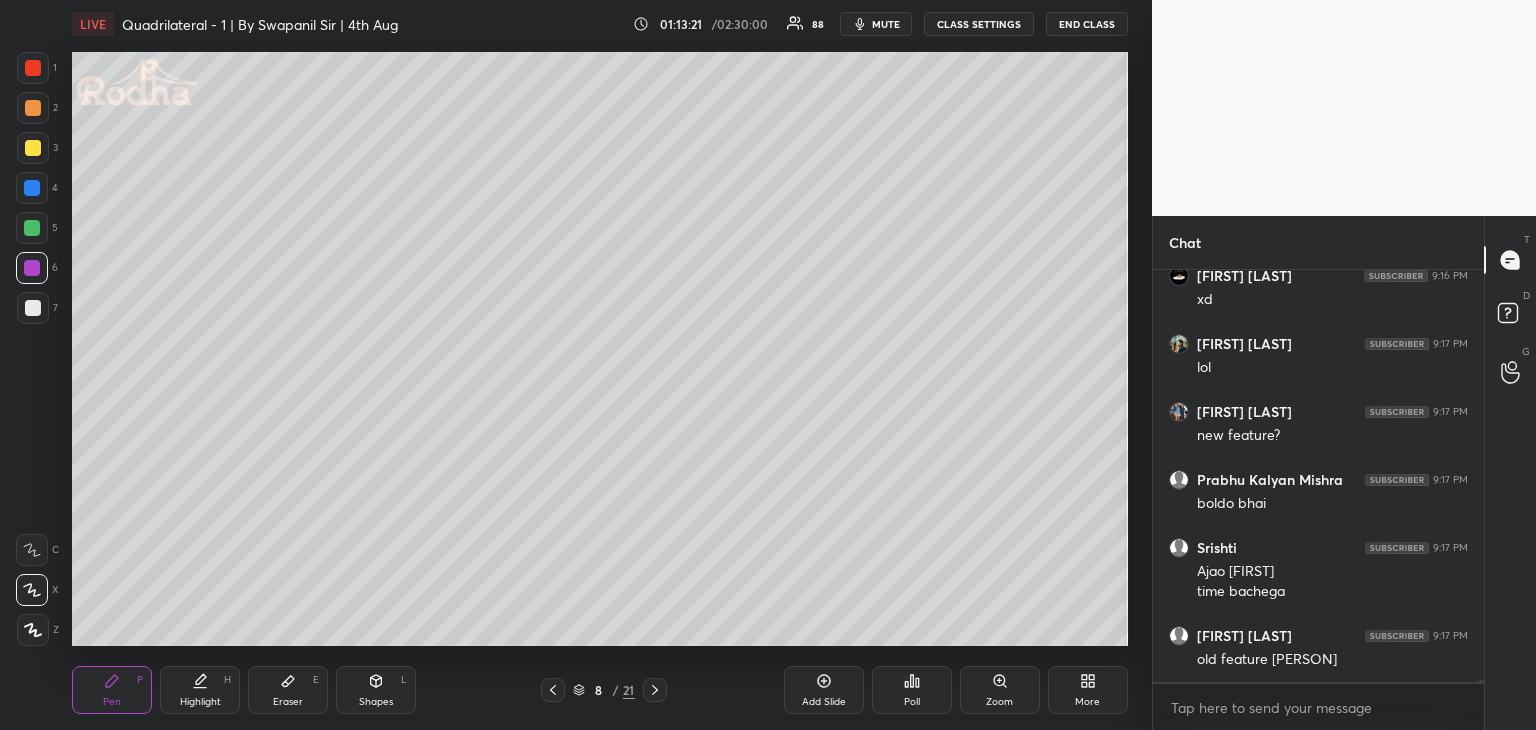 click 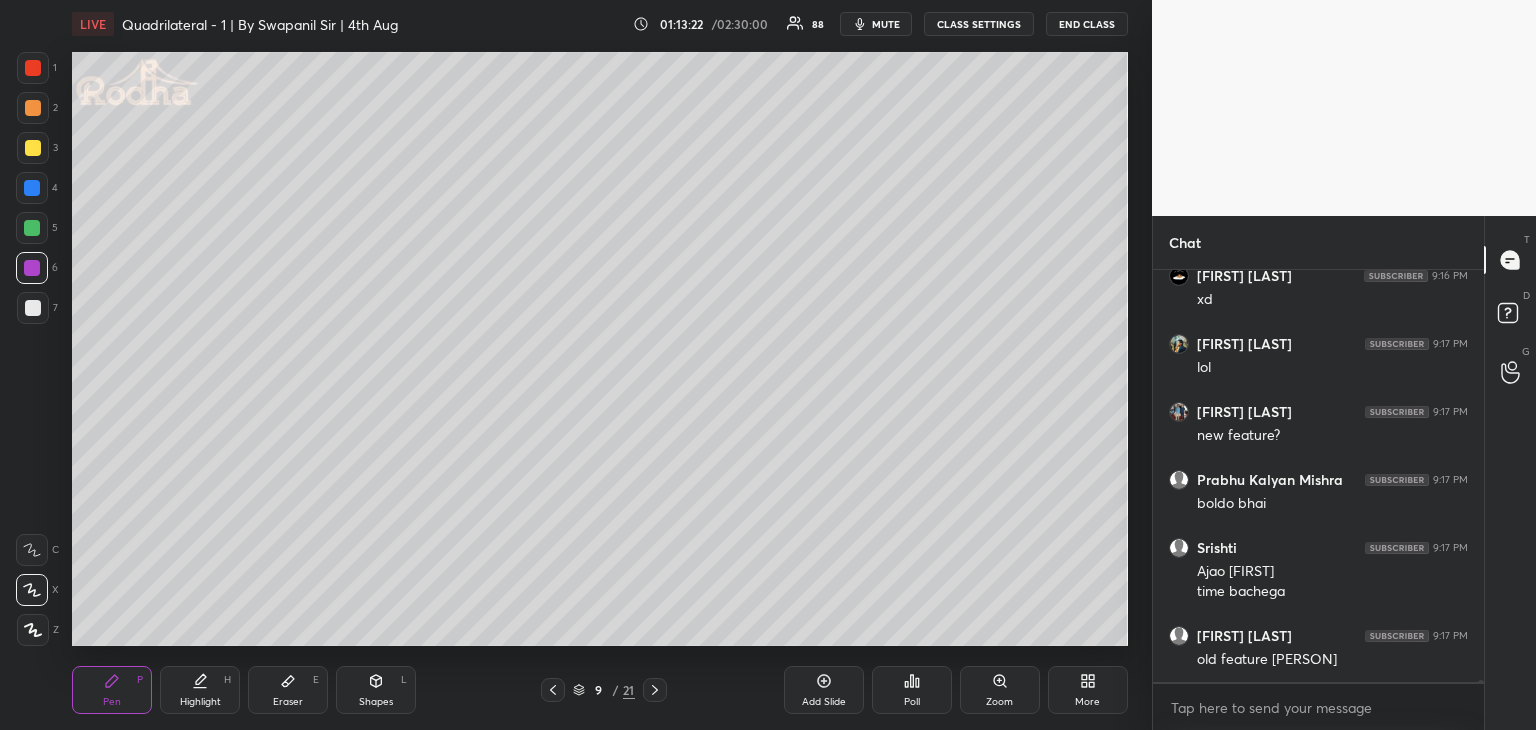 click at bounding box center [553, 690] 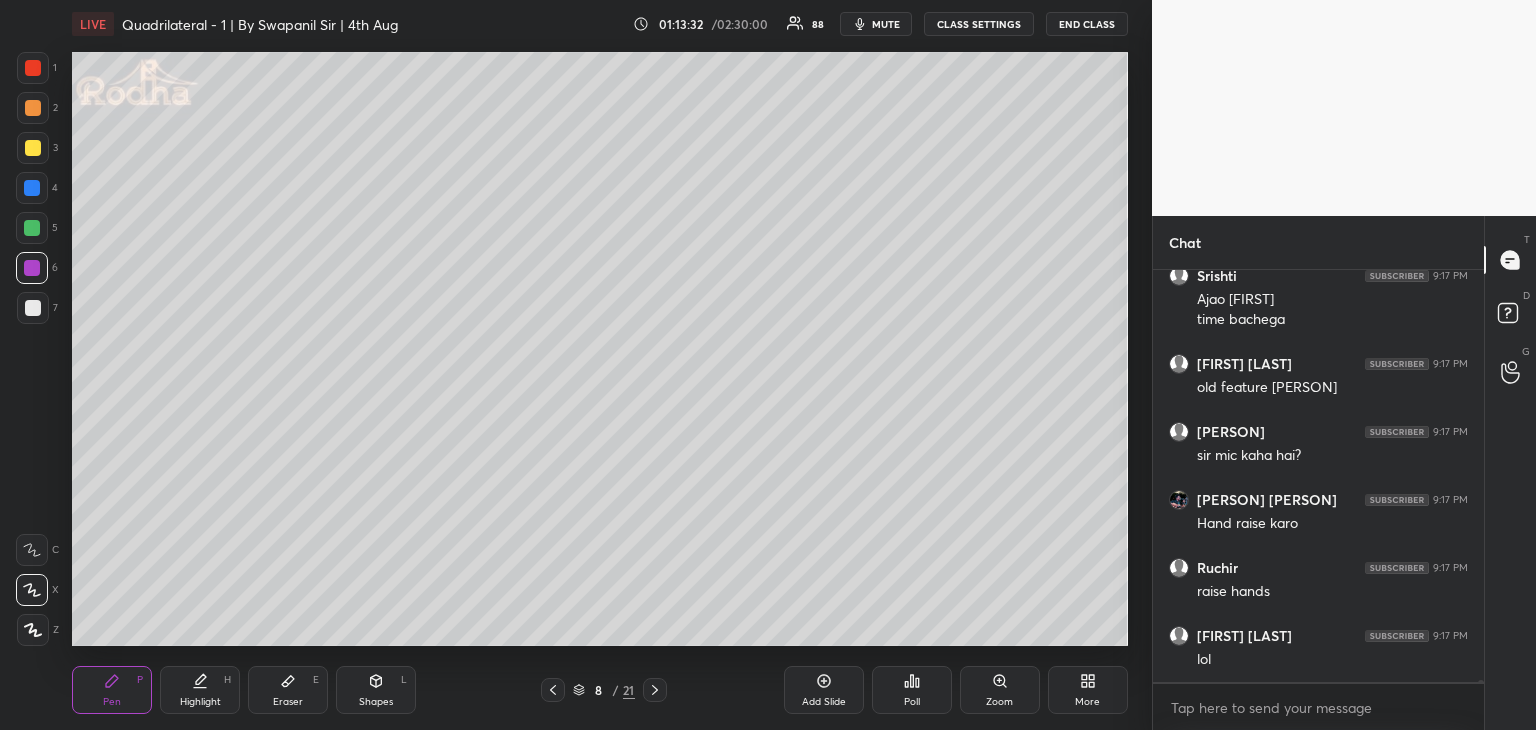 scroll, scrollTop: 71778, scrollLeft: 0, axis: vertical 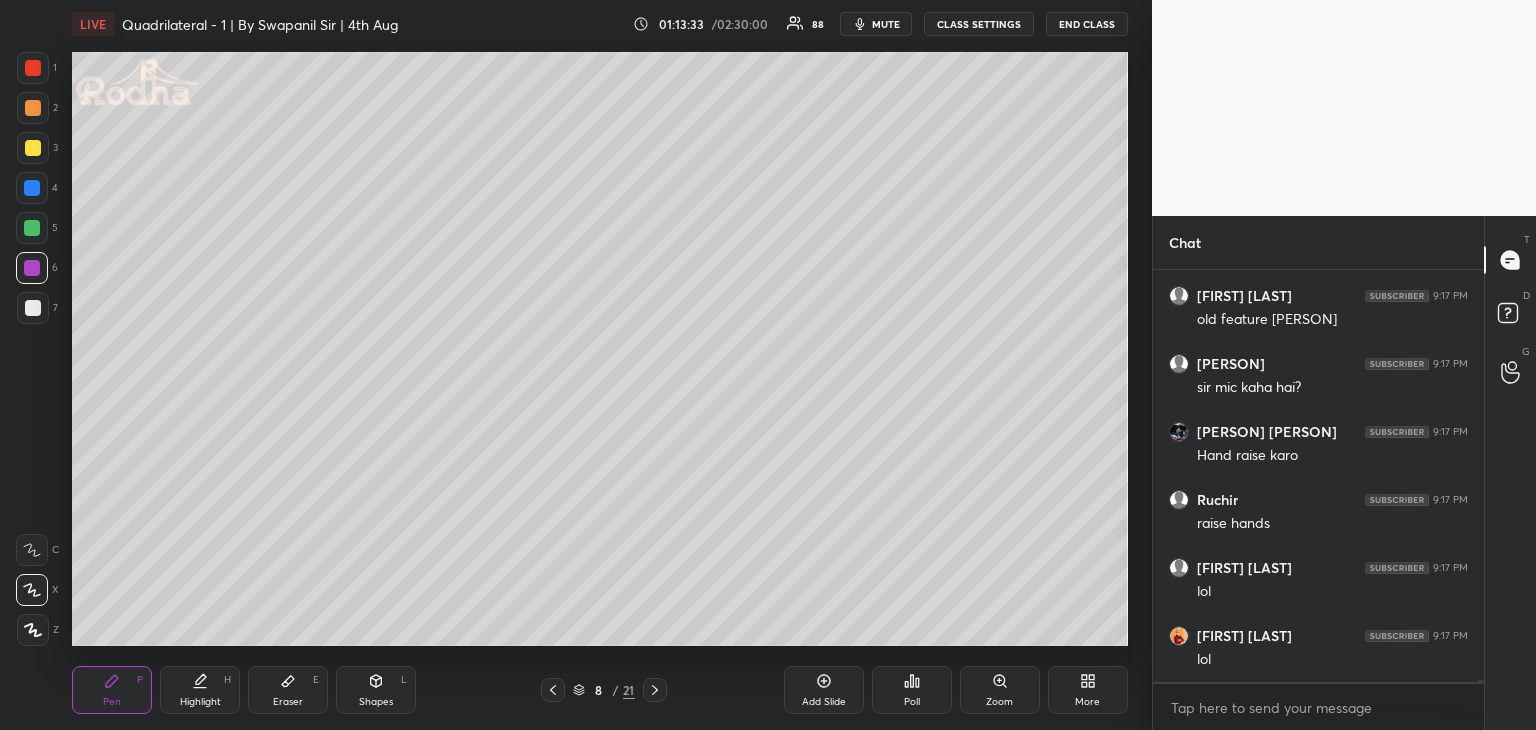 click 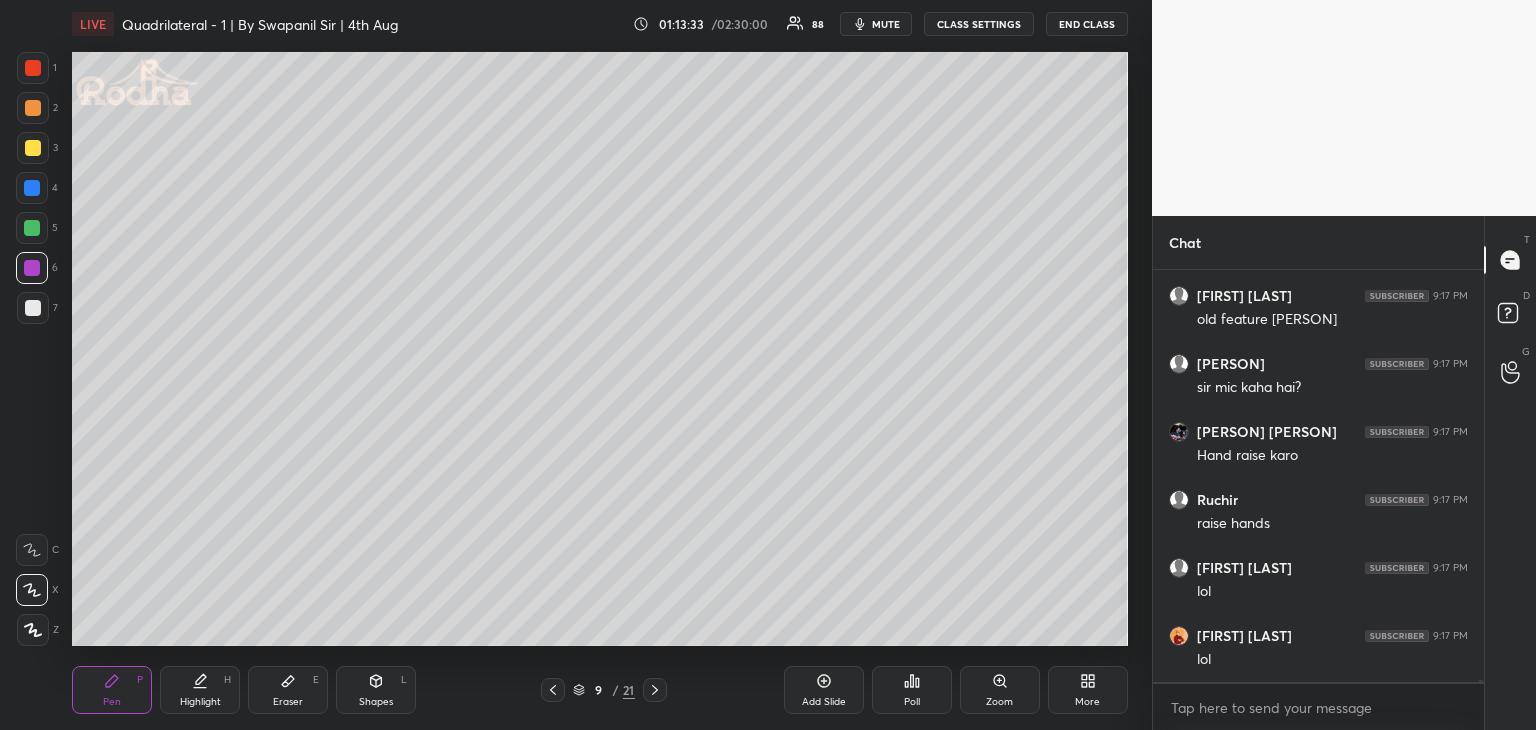 click 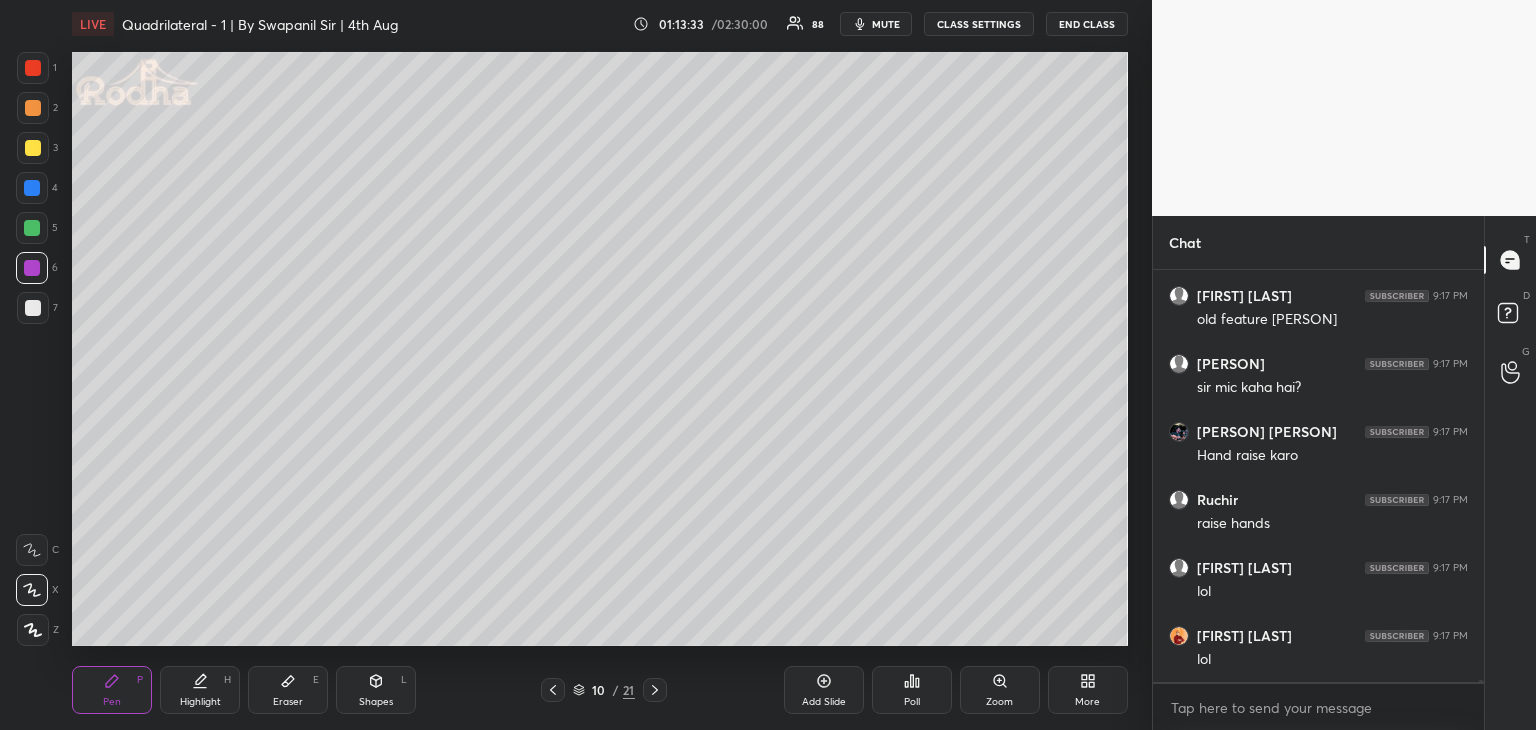 click 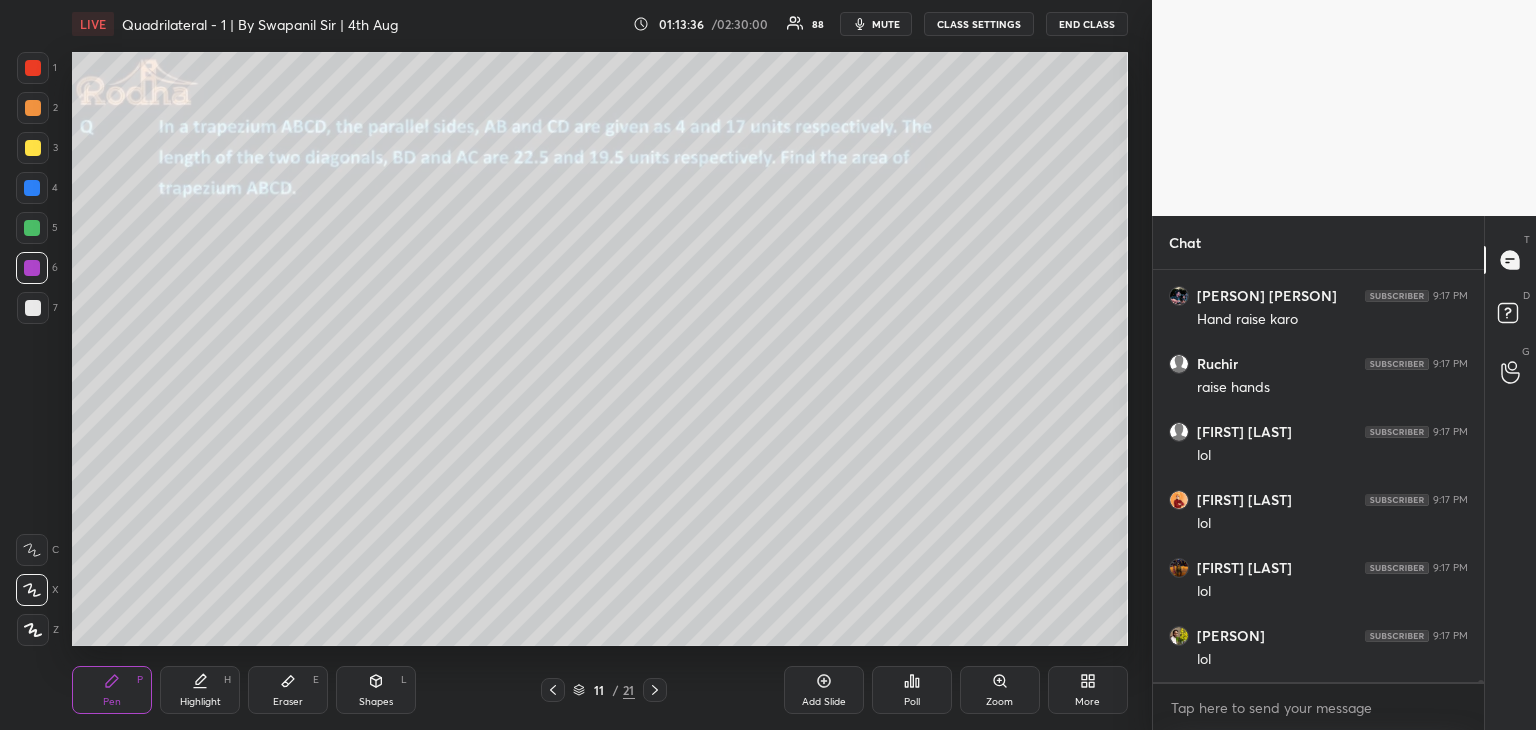 scroll, scrollTop: 71982, scrollLeft: 0, axis: vertical 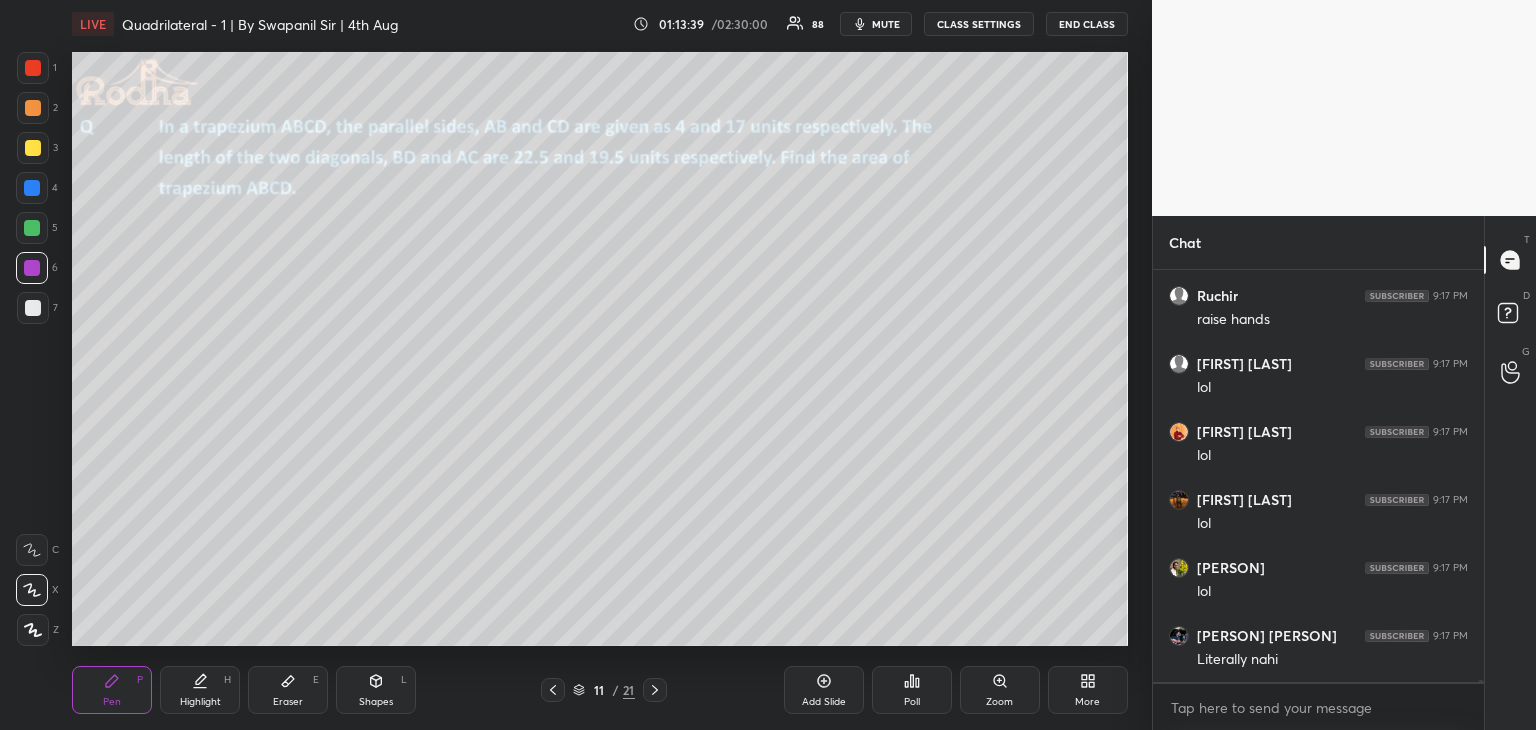 click at bounding box center [33, 108] 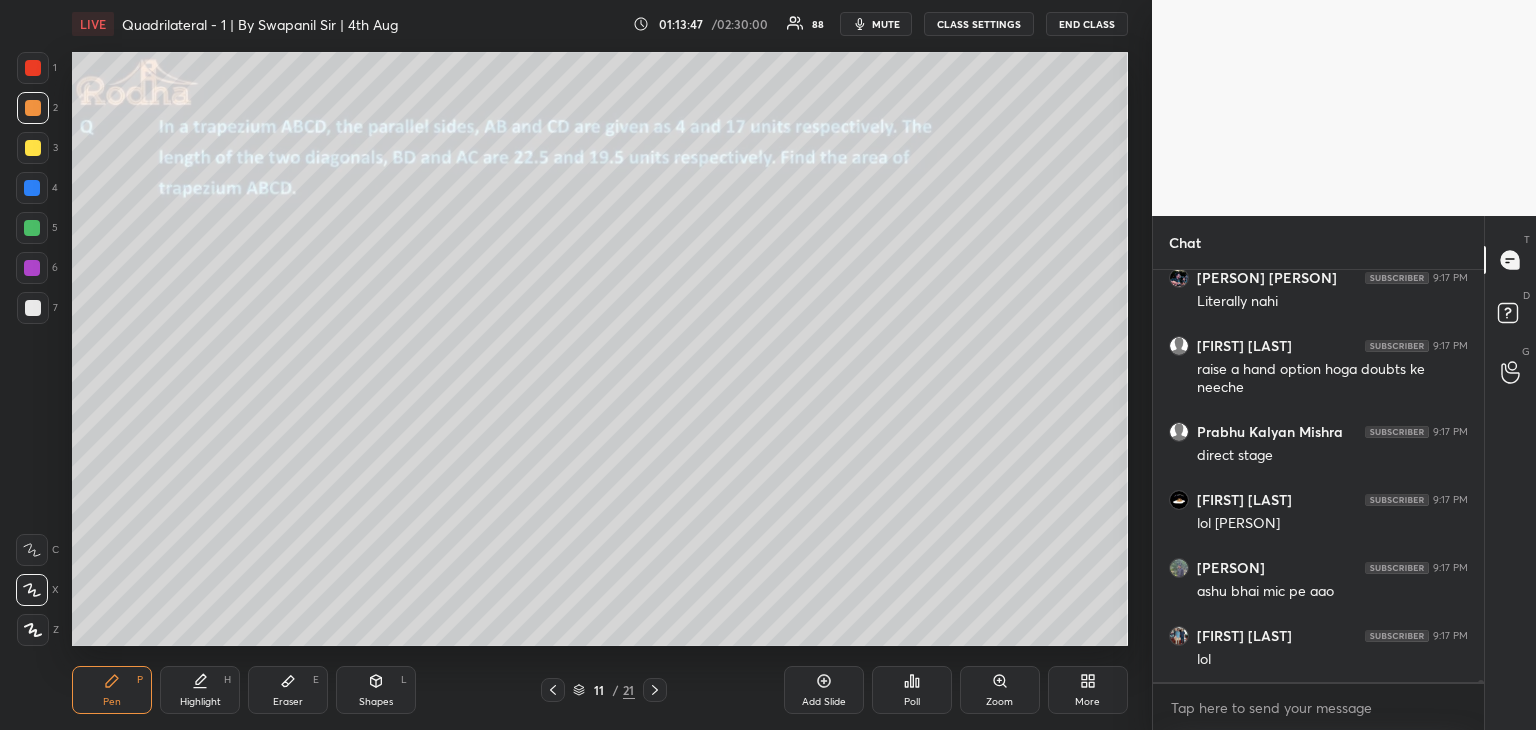 scroll, scrollTop: 72408, scrollLeft: 0, axis: vertical 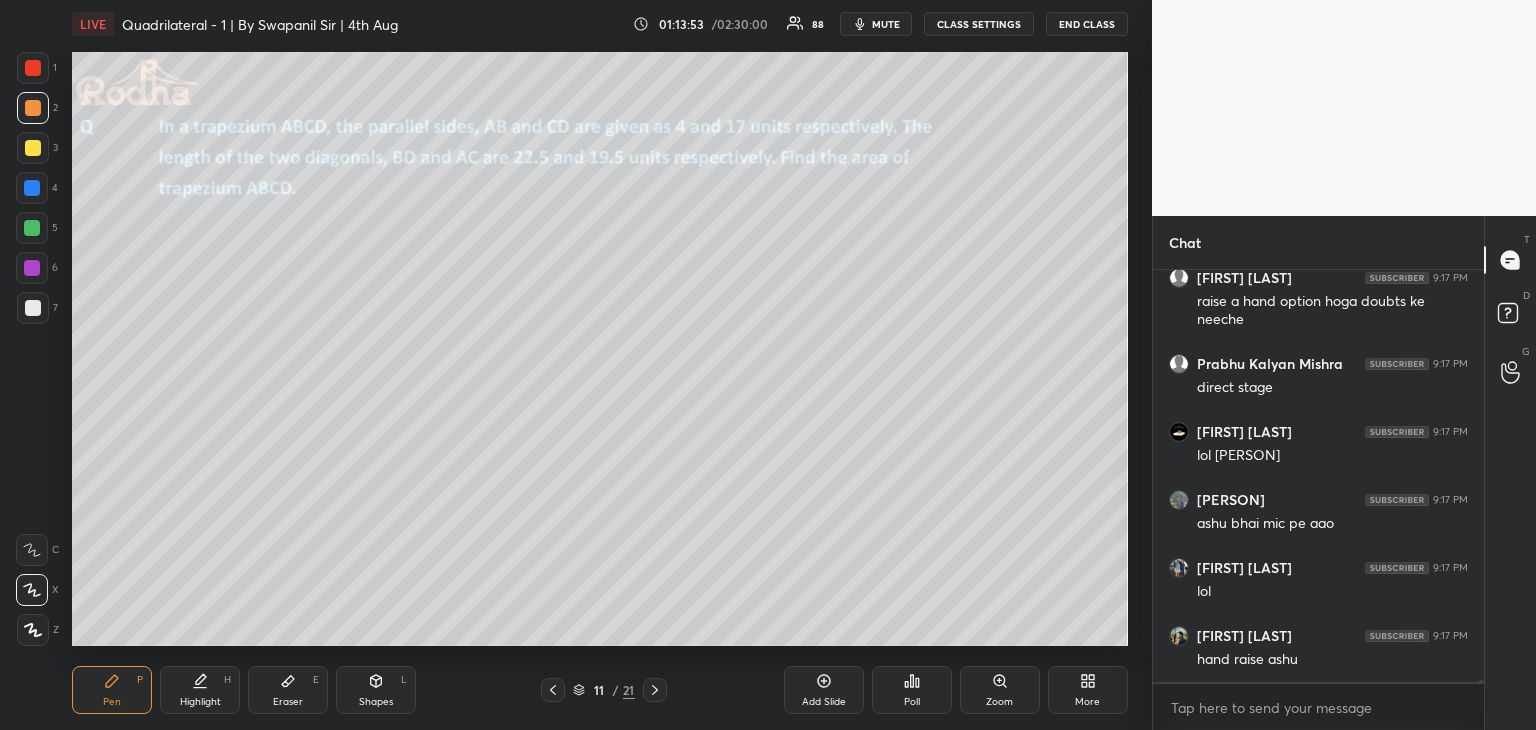 click on "Eraser E" at bounding box center (288, 690) 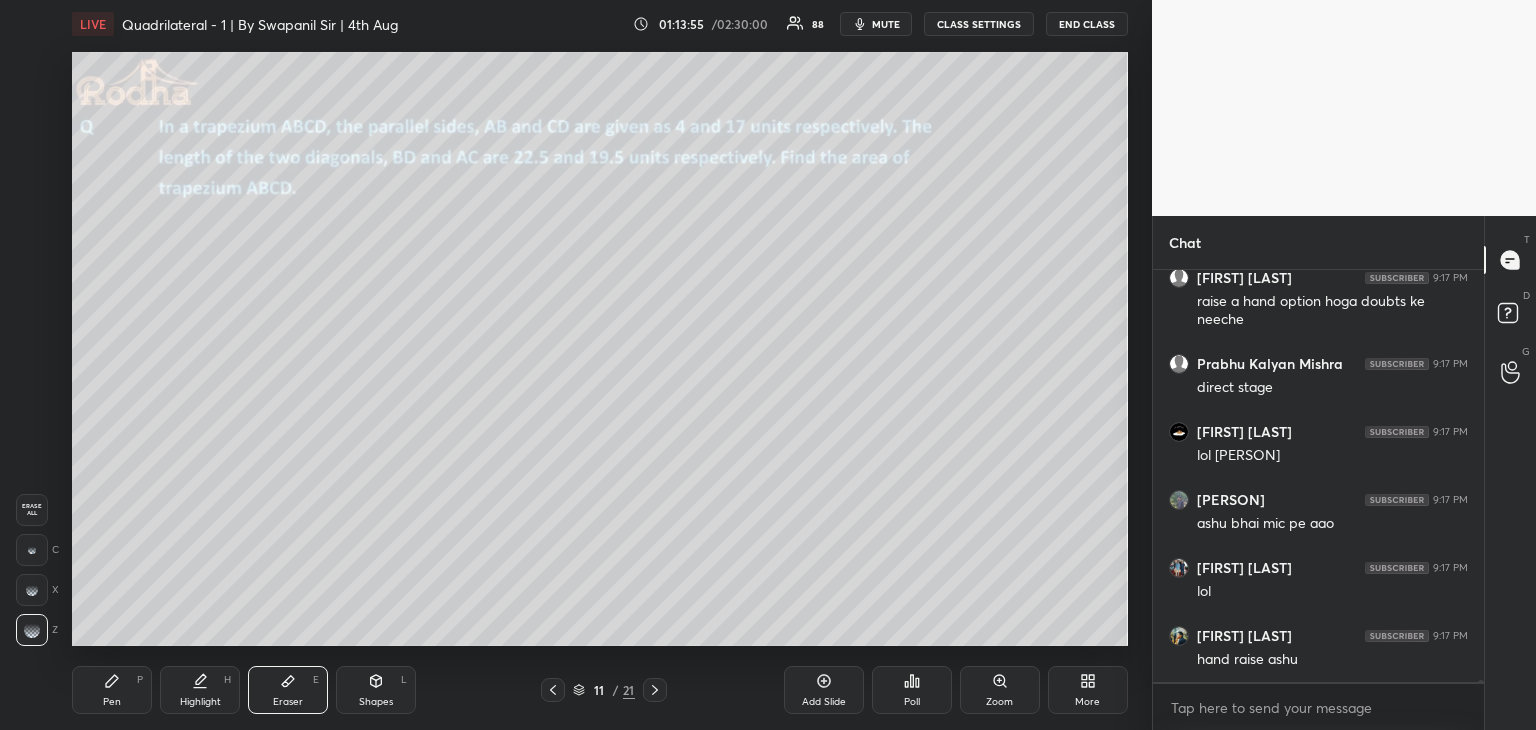 scroll, scrollTop: 72476, scrollLeft: 0, axis: vertical 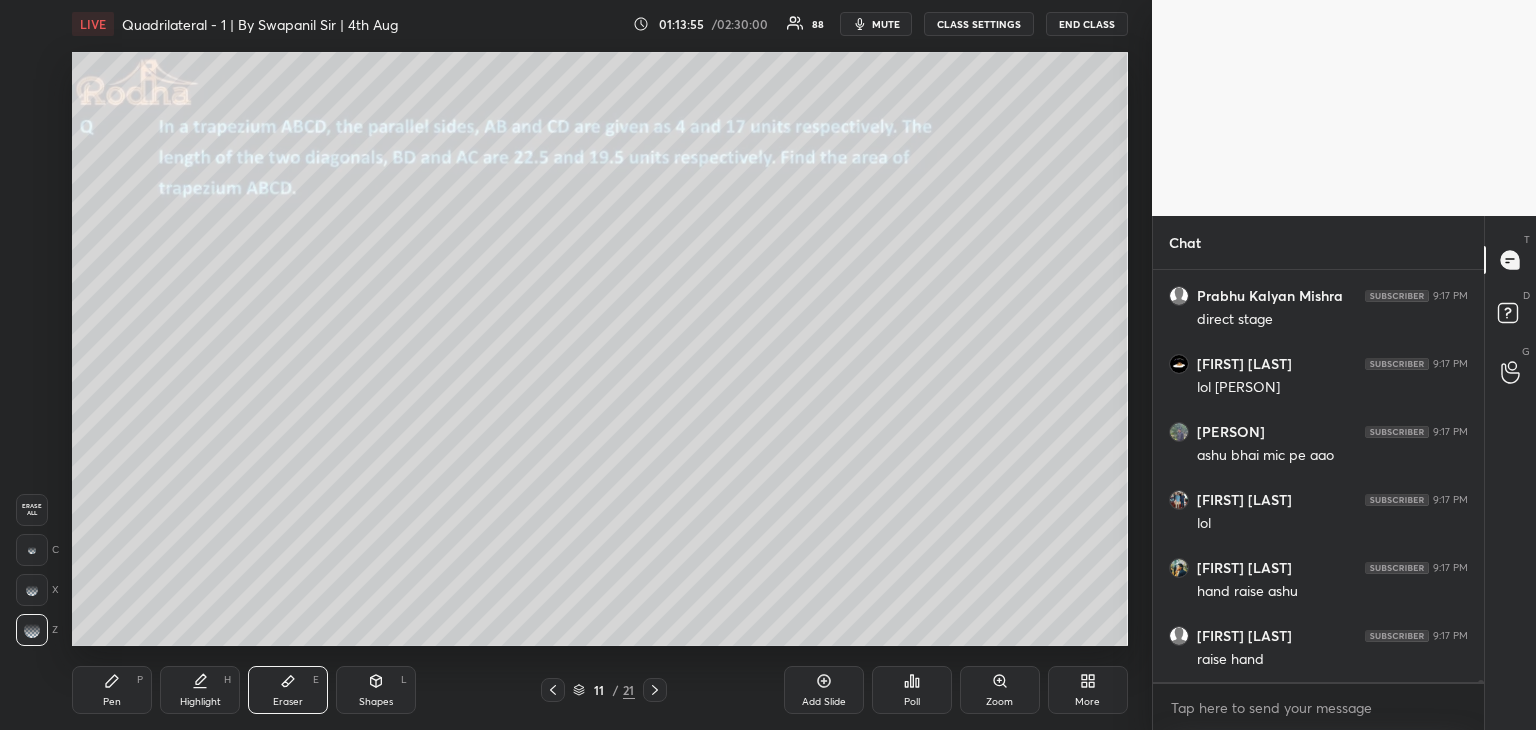 drag, startPoint x: 108, startPoint y: 693, endPoint x: 120, endPoint y: 684, distance: 15 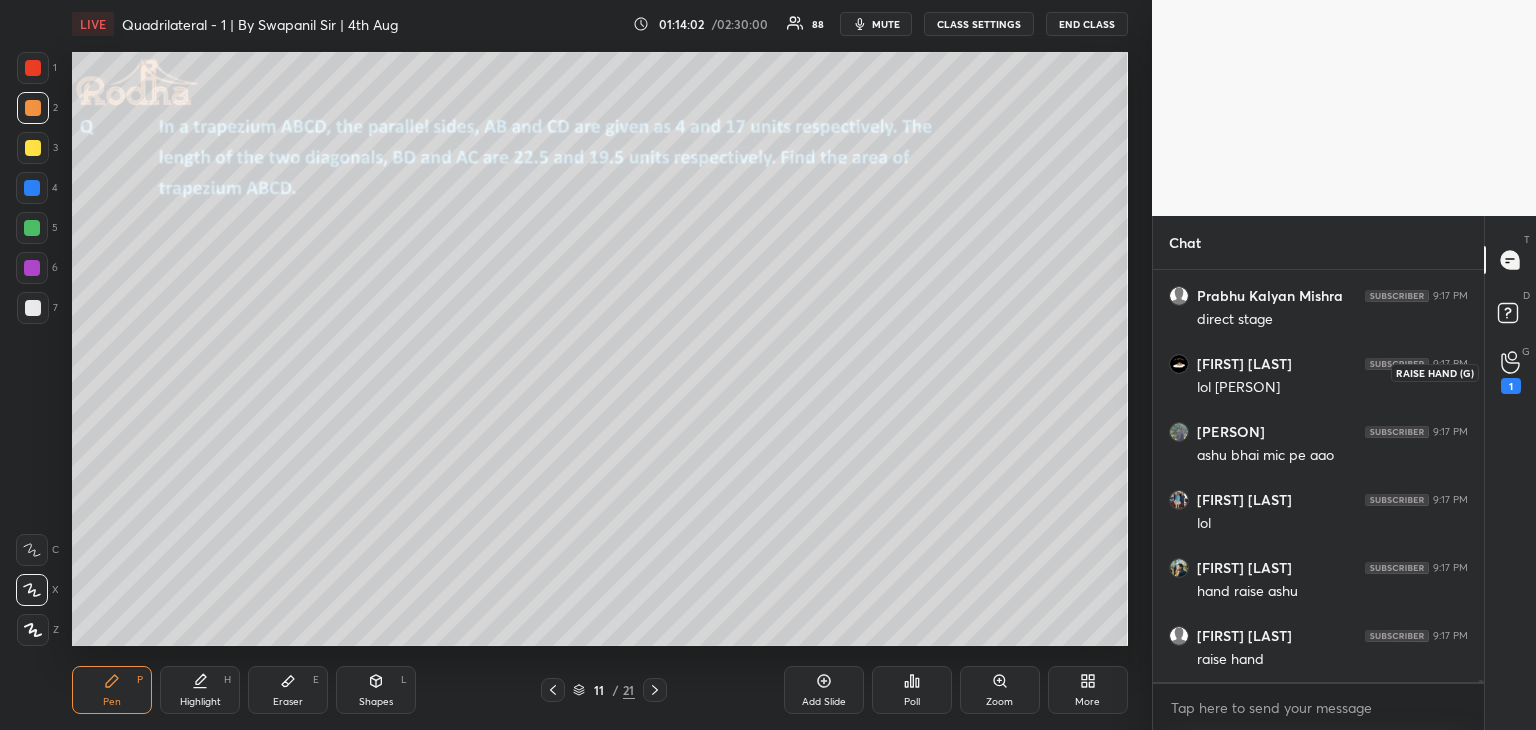 click 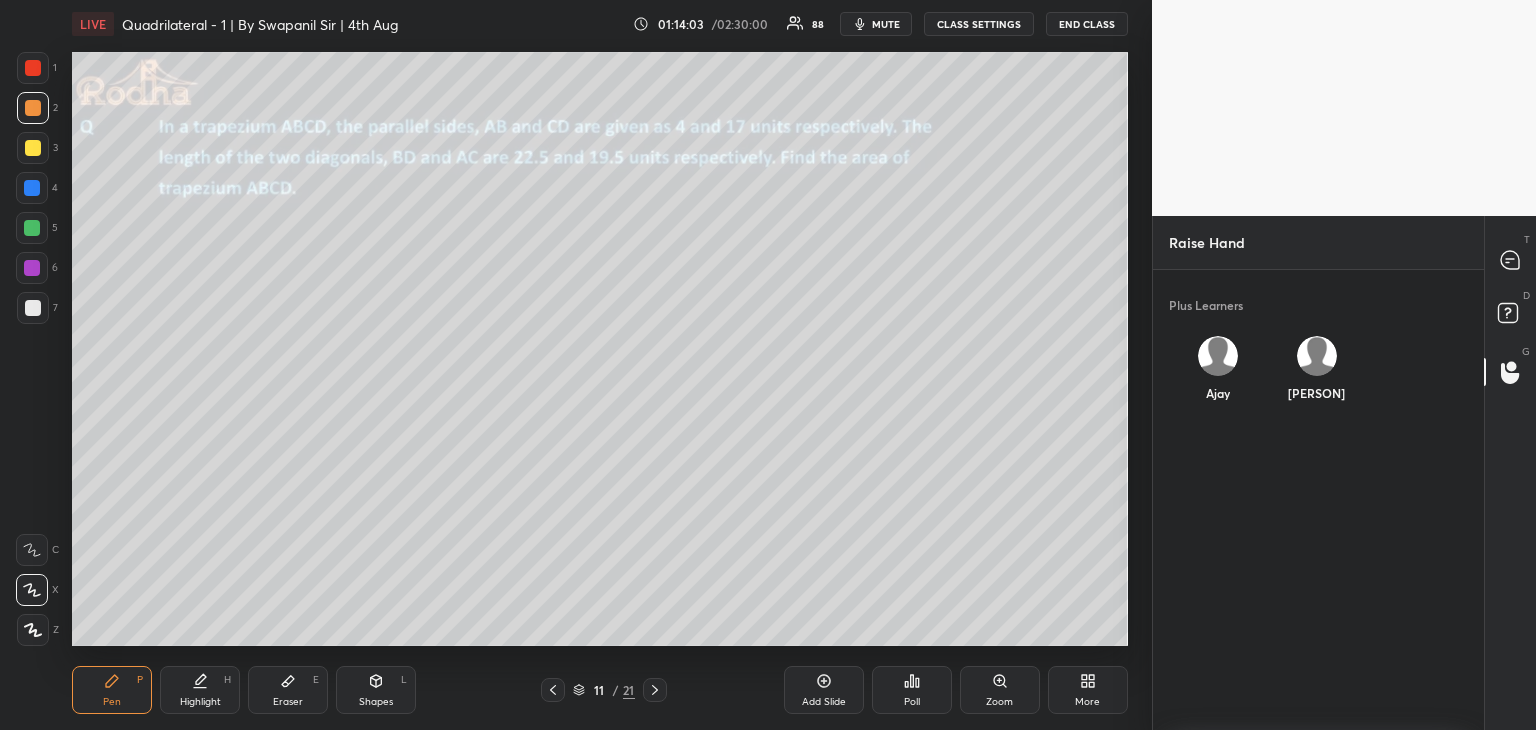 click on "[PERSON]" at bounding box center [1317, 373] 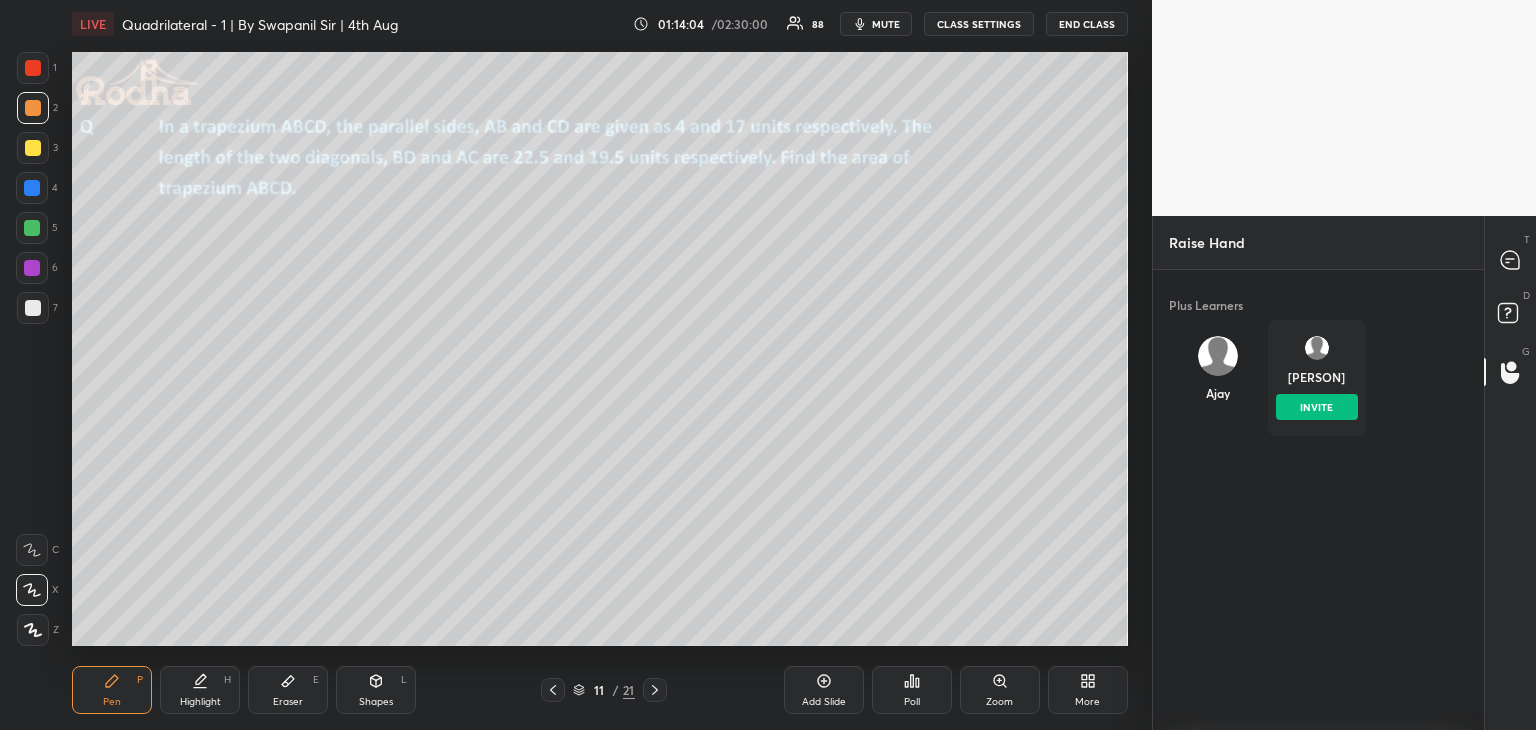 click on "INVITE" at bounding box center (1317, 407) 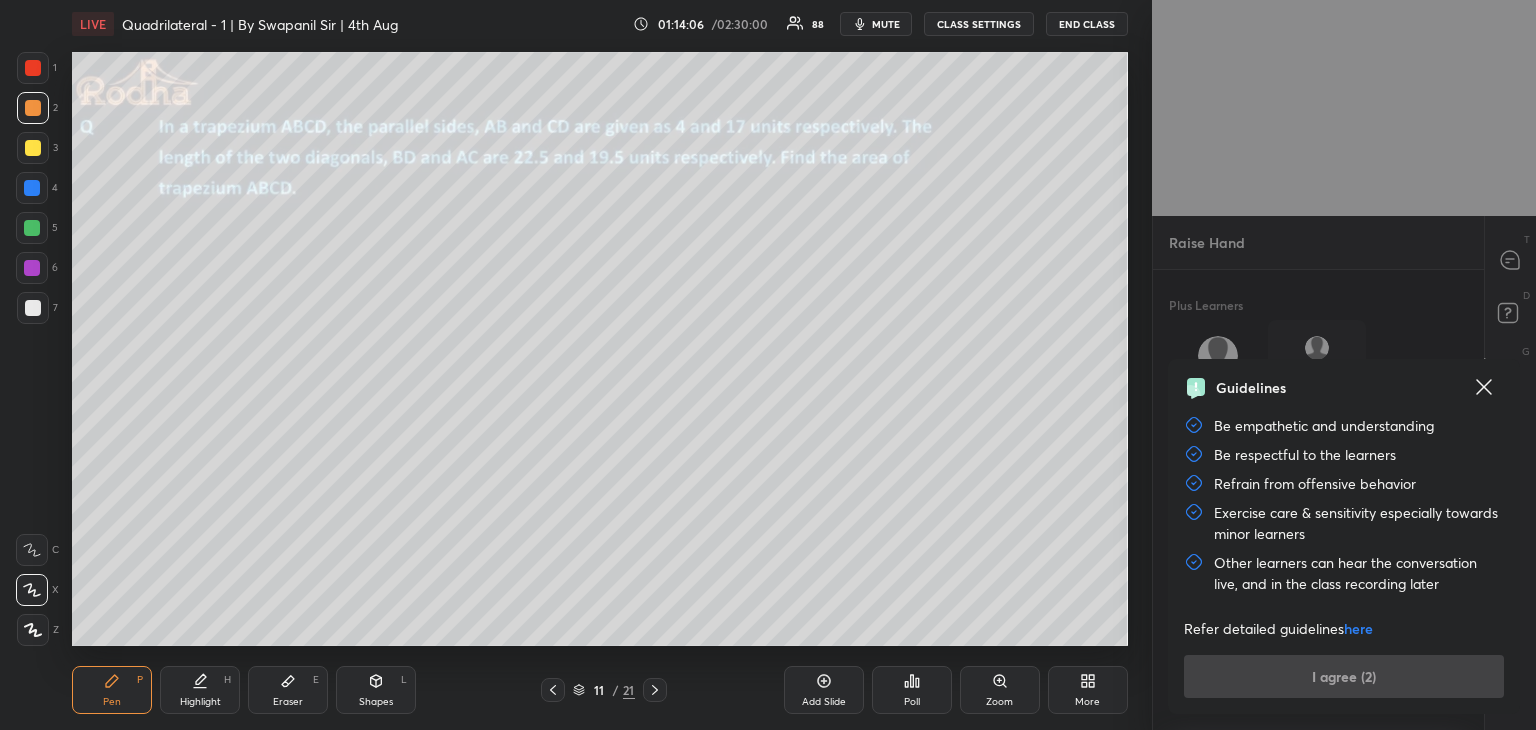 click on "Guidelines Be empathetic and understanding Be respectful to the learners Refrain from offensive behavior Exercise care & sensitivity especially towards minor learners Other learners can hear the conversation live, and in the class recording later Refer detailed guidelines here I agree (2)" at bounding box center (1344, 536) 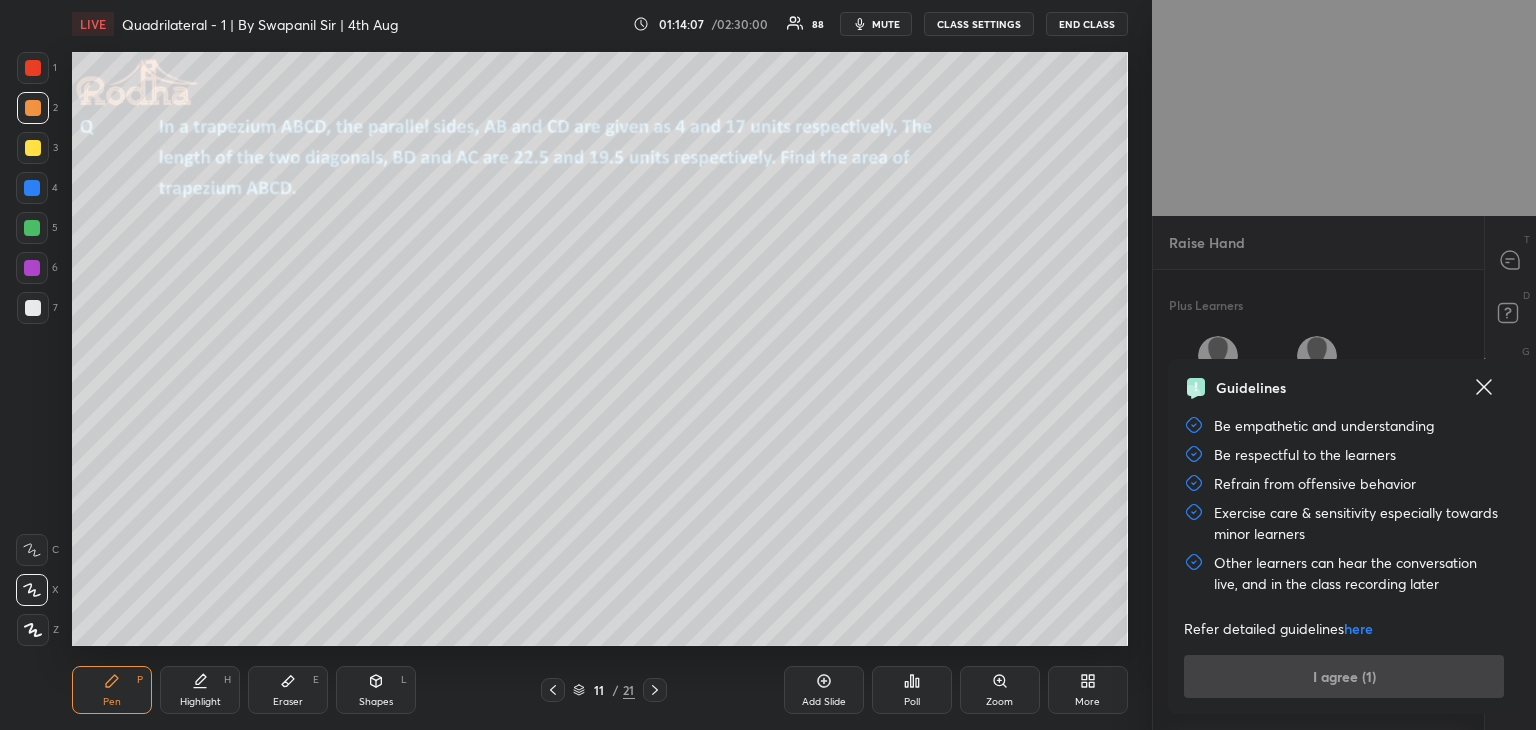 click 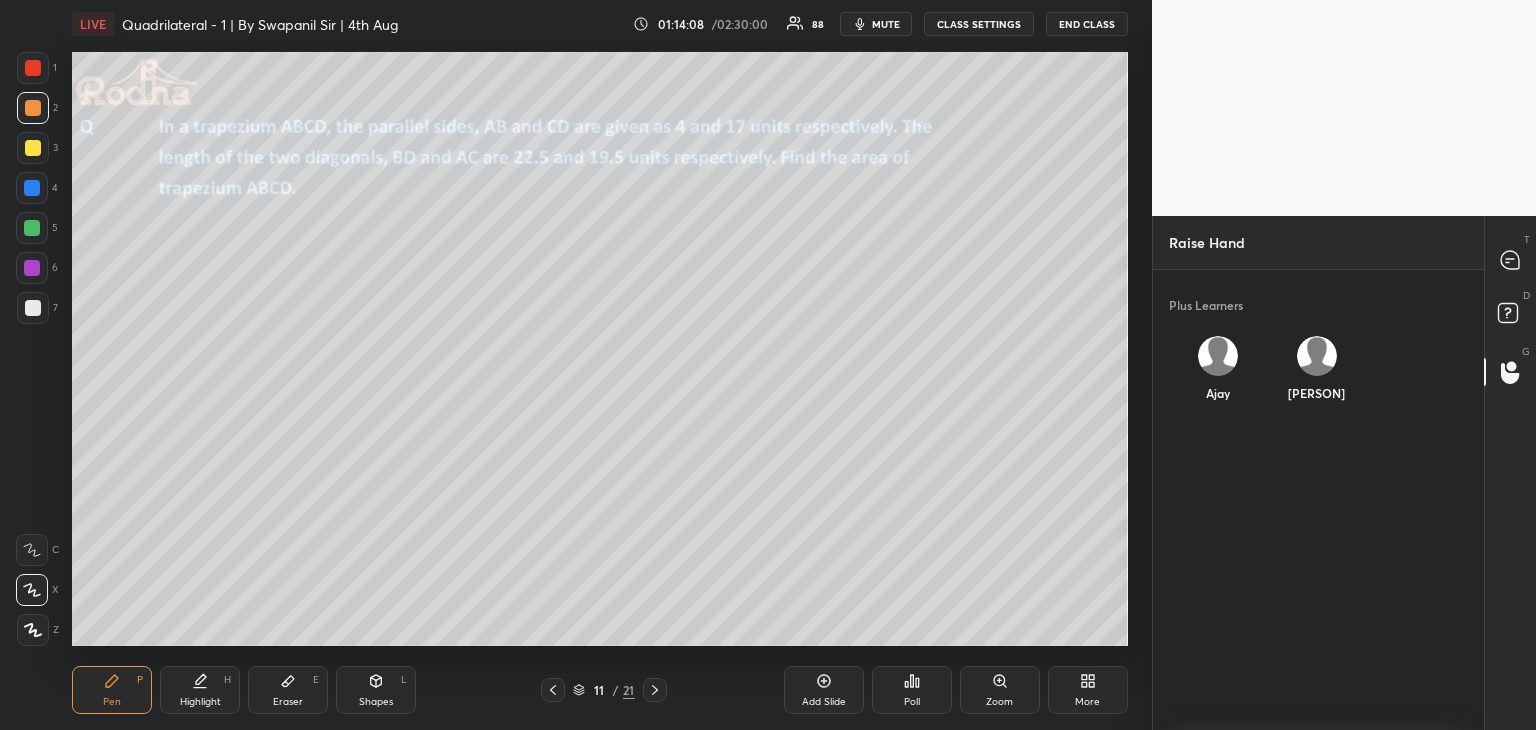 click on "[PERSON]" at bounding box center (1317, 373) 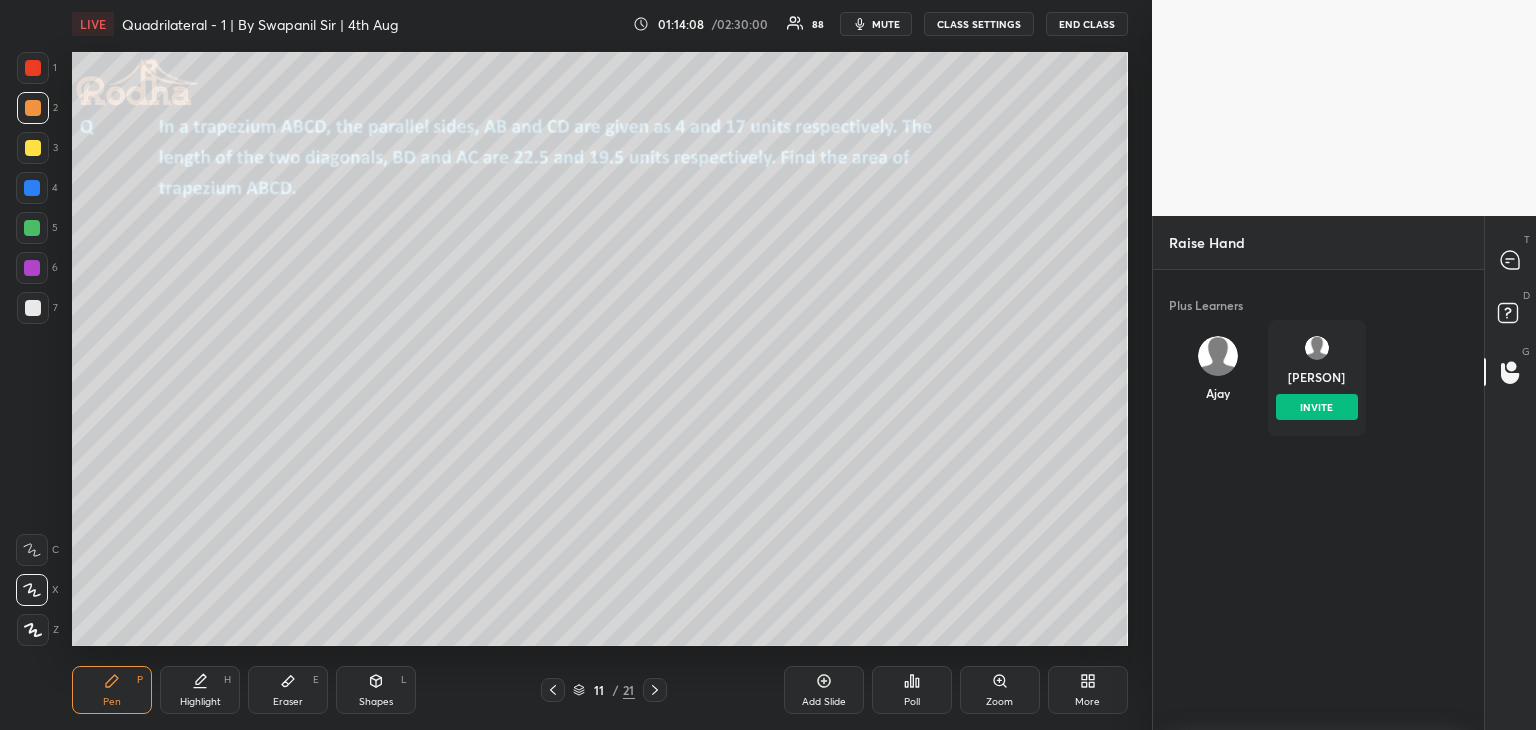 click on "INVITE" at bounding box center [1317, 407] 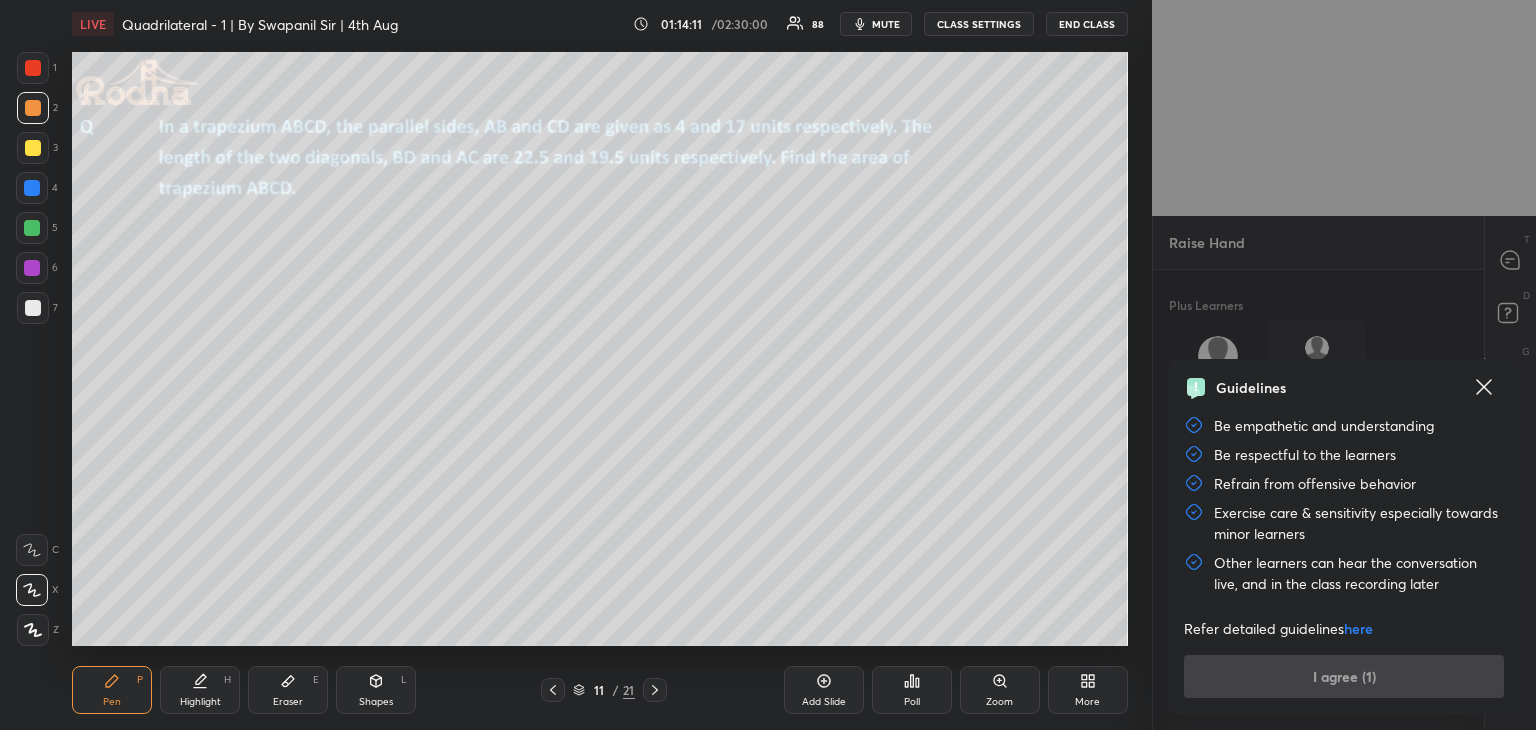click on "here" at bounding box center (1358, 628) 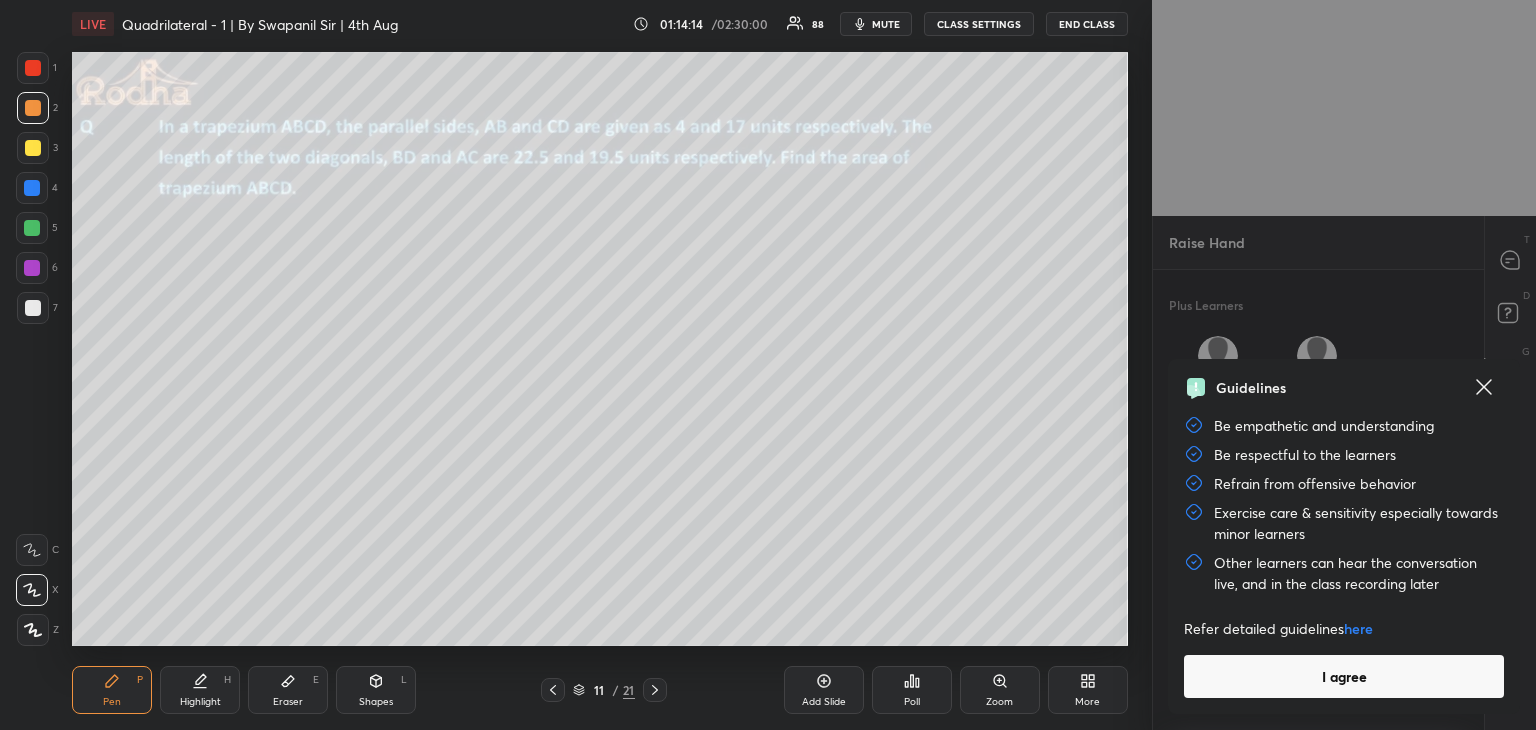 click on "I agree" at bounding box center [1344, 676] 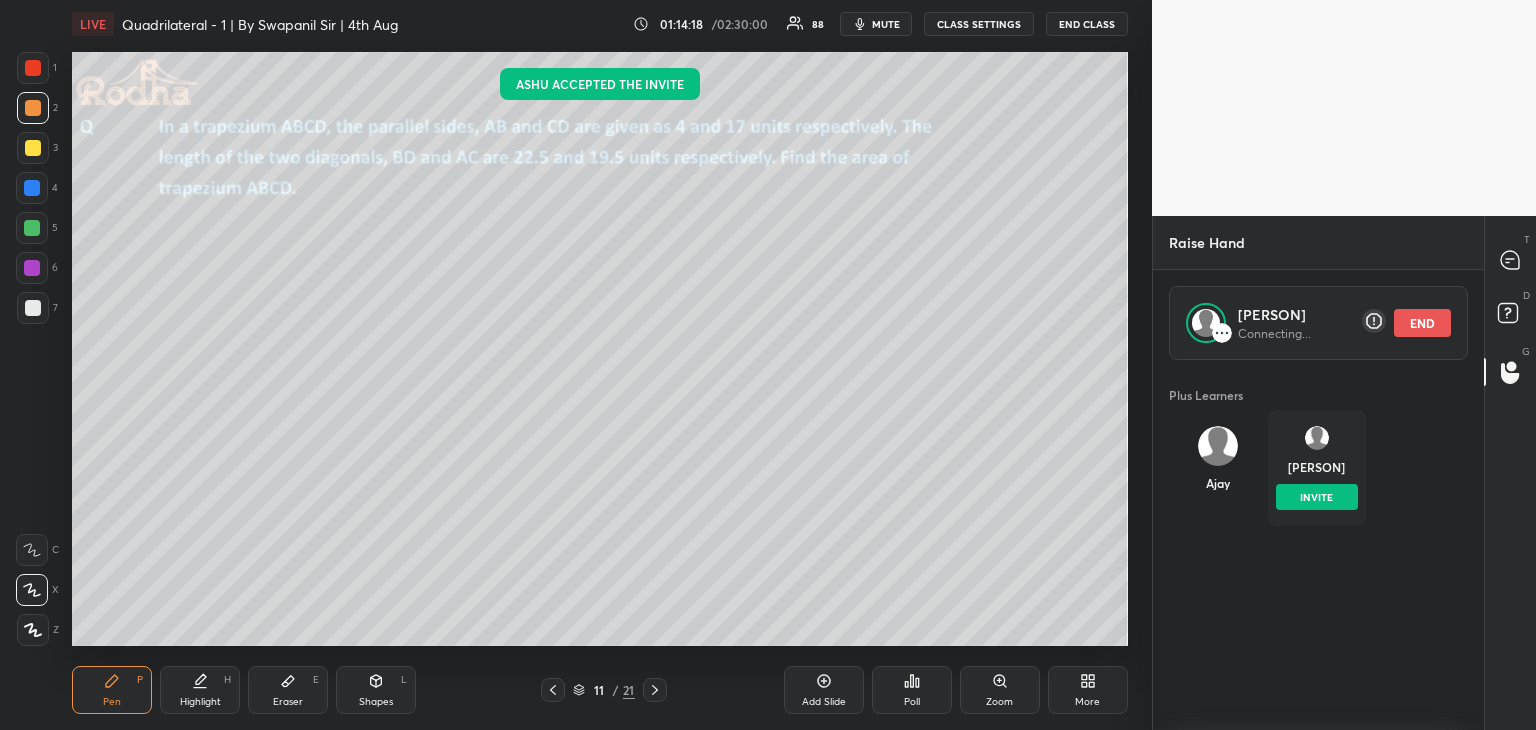 scroll, scrollTop: 364, scrollLeft: 325, axis: both 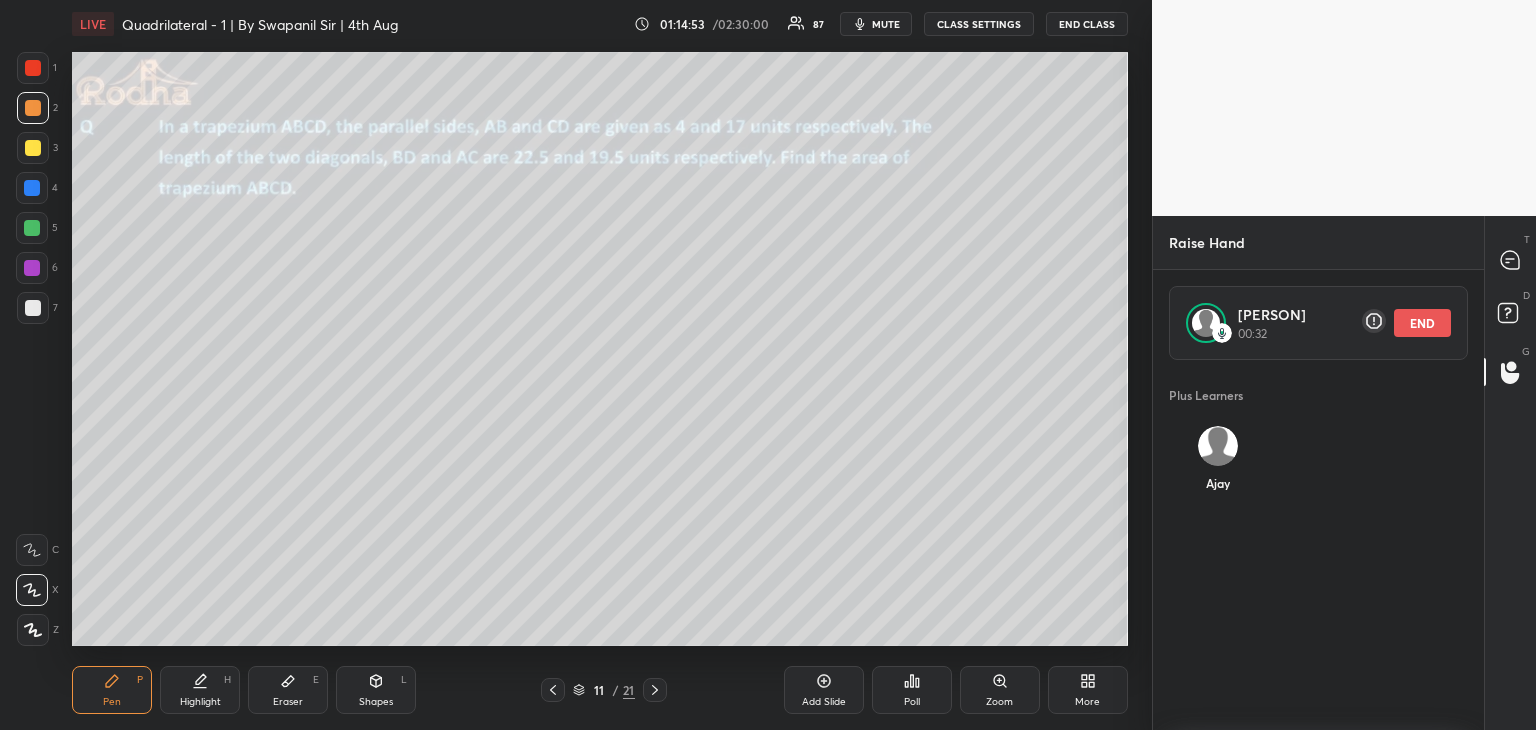 click on "END" at bounding box center (1422, 323) 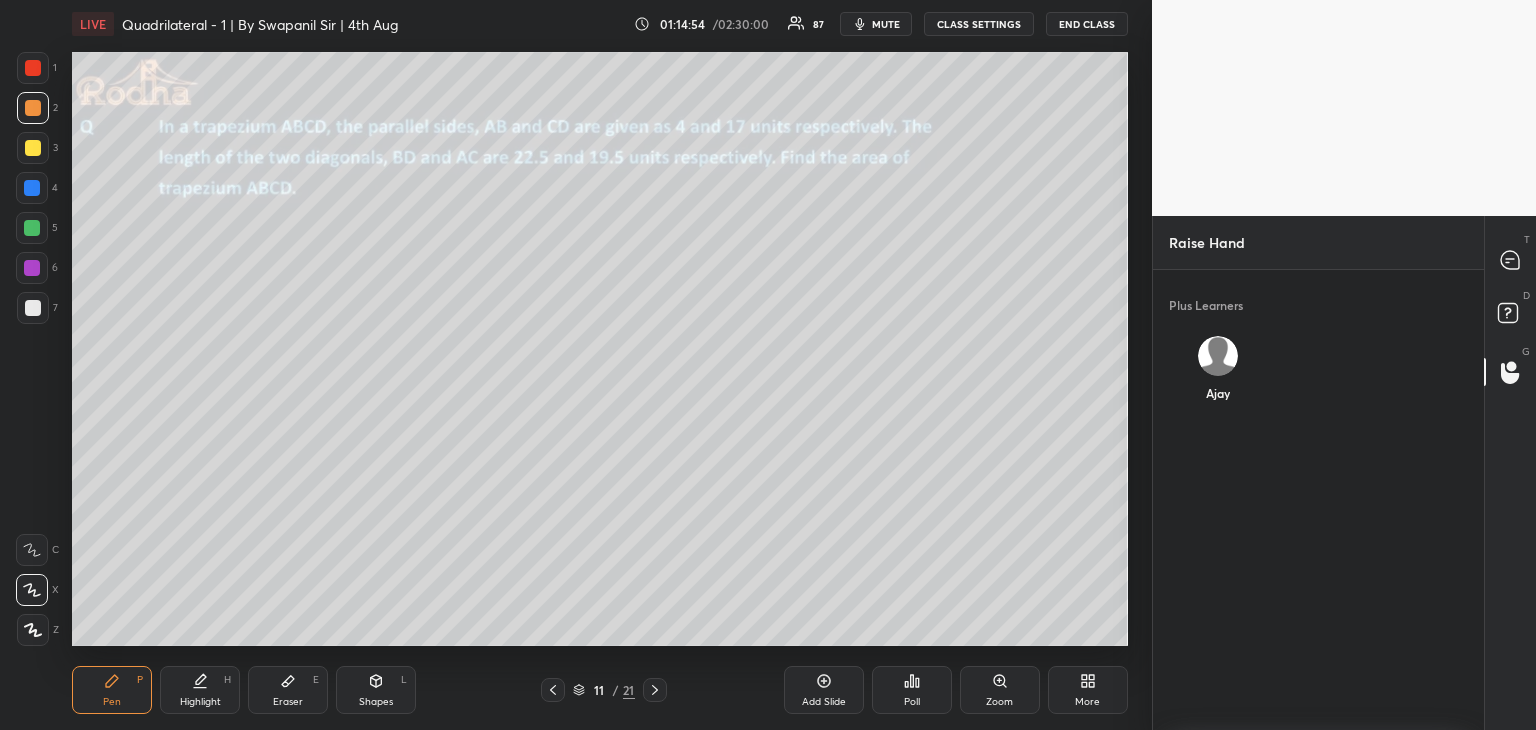scroll, scrollTop: 6, scrollLeft: 6, axis: both 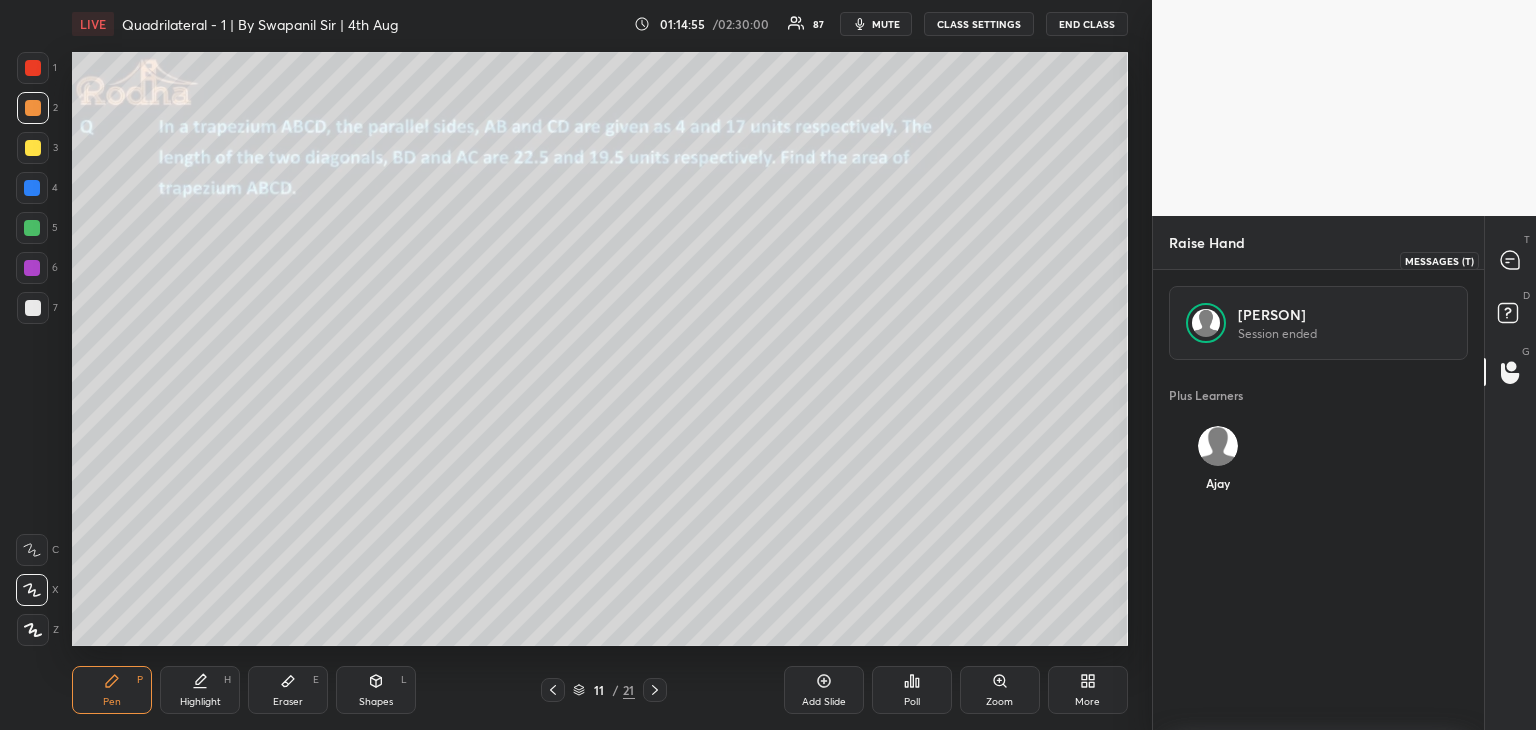 drag, startPoint x: 1507, startPoint y: 270, endPoint x: 1521, endPoint y: 270, distance: 14 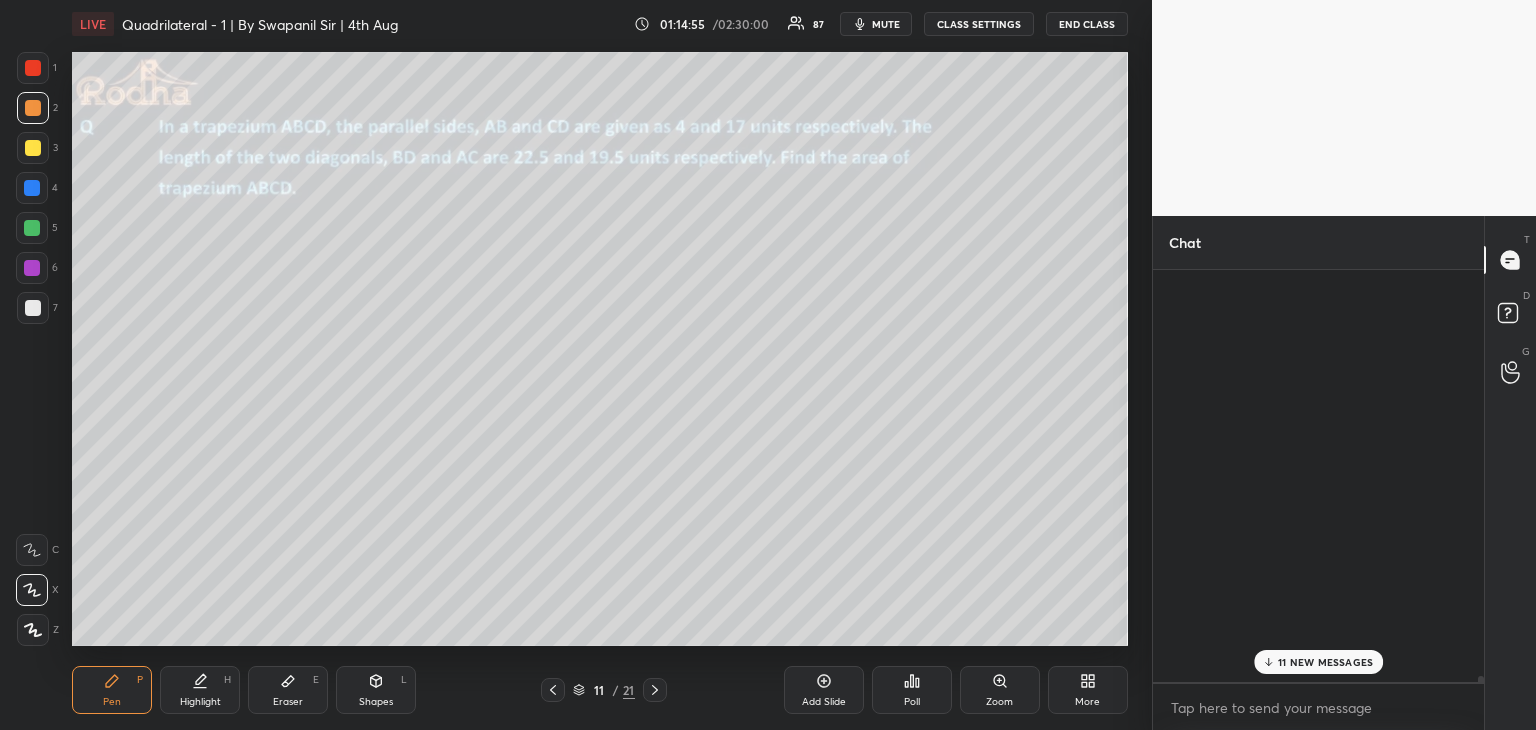 scroll, scrollTop: 72874, scrollLeft: 0, axis: vertical 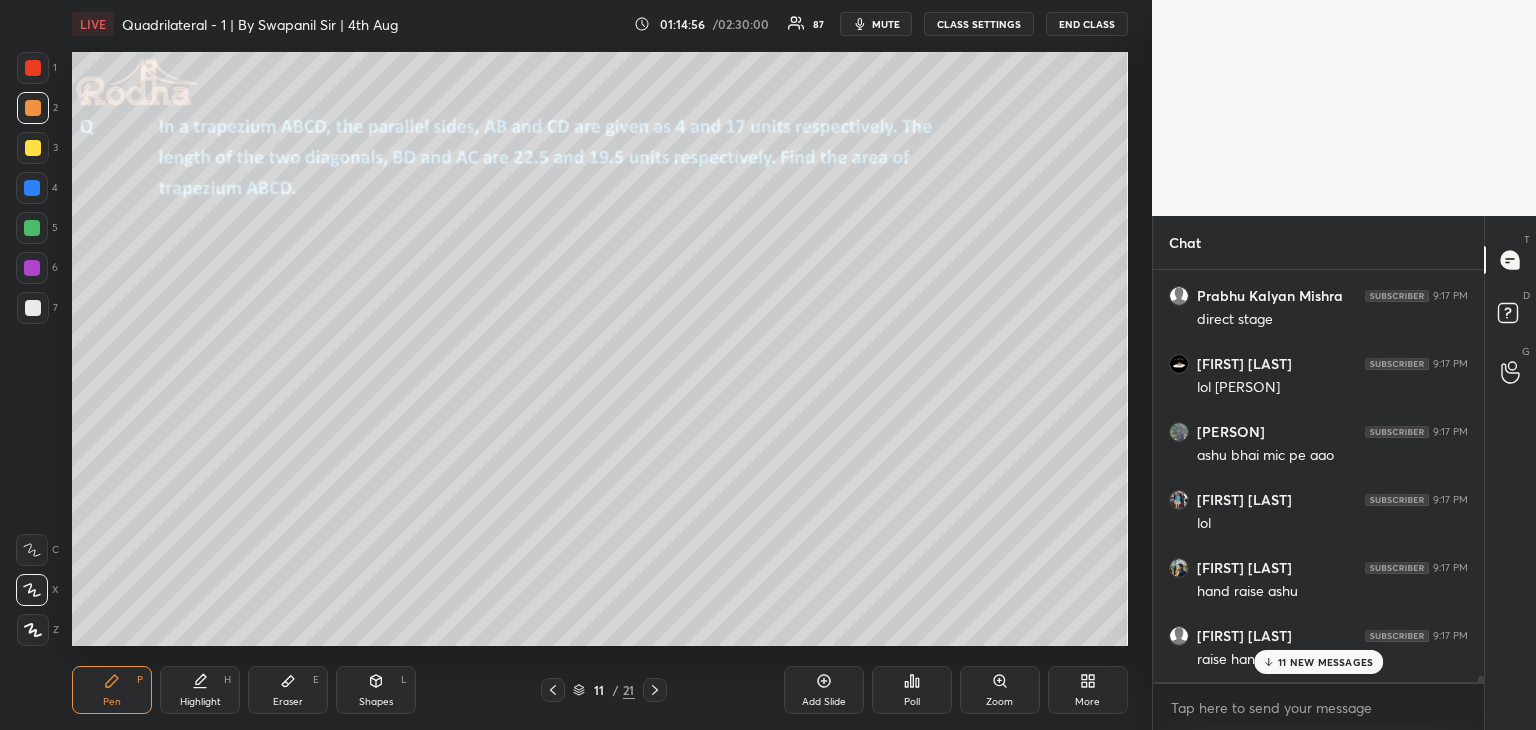 click on "11 NEW MESSAGES" at bounding box center [1325, 662] 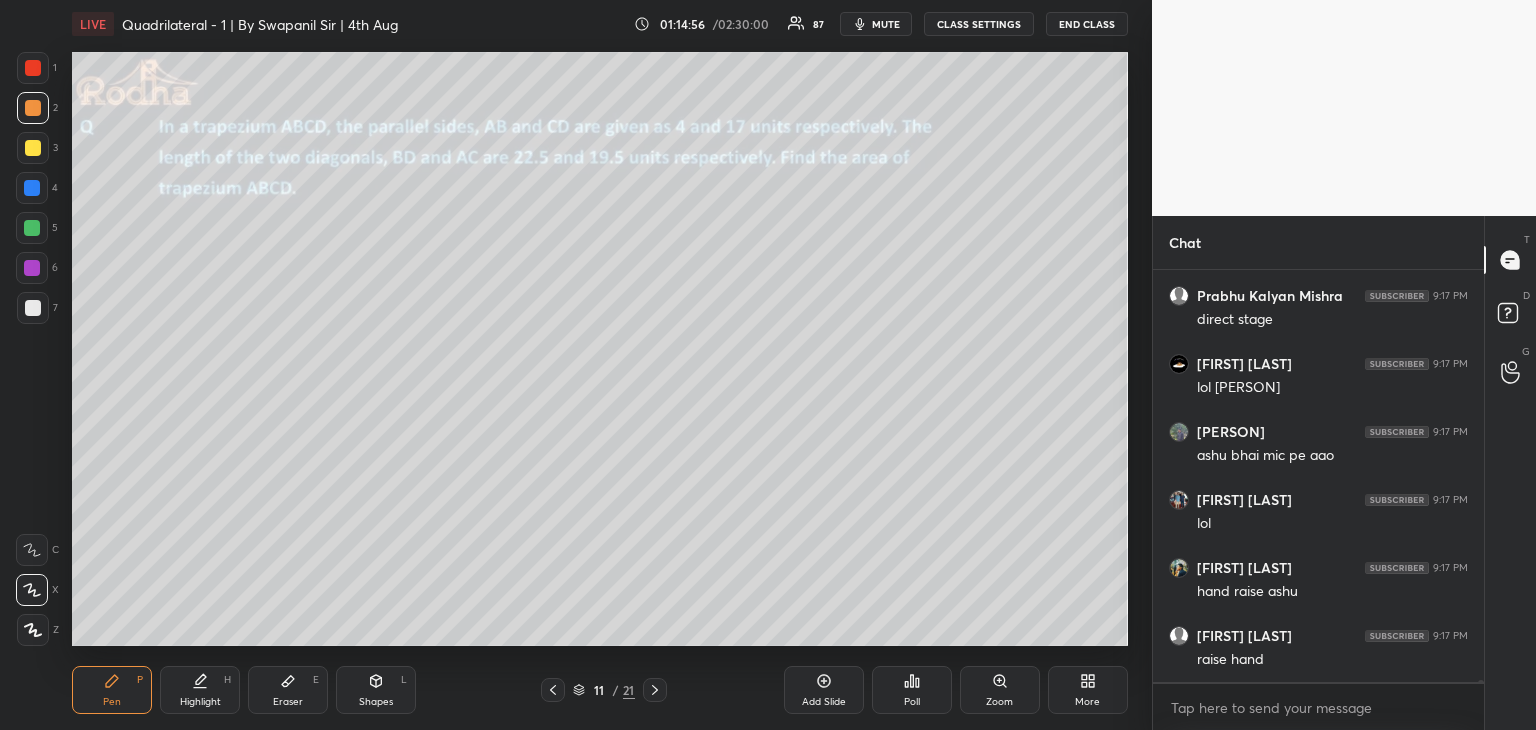 scroll, scrollTop: 73554, scrollLeft: 0, axis: vertical 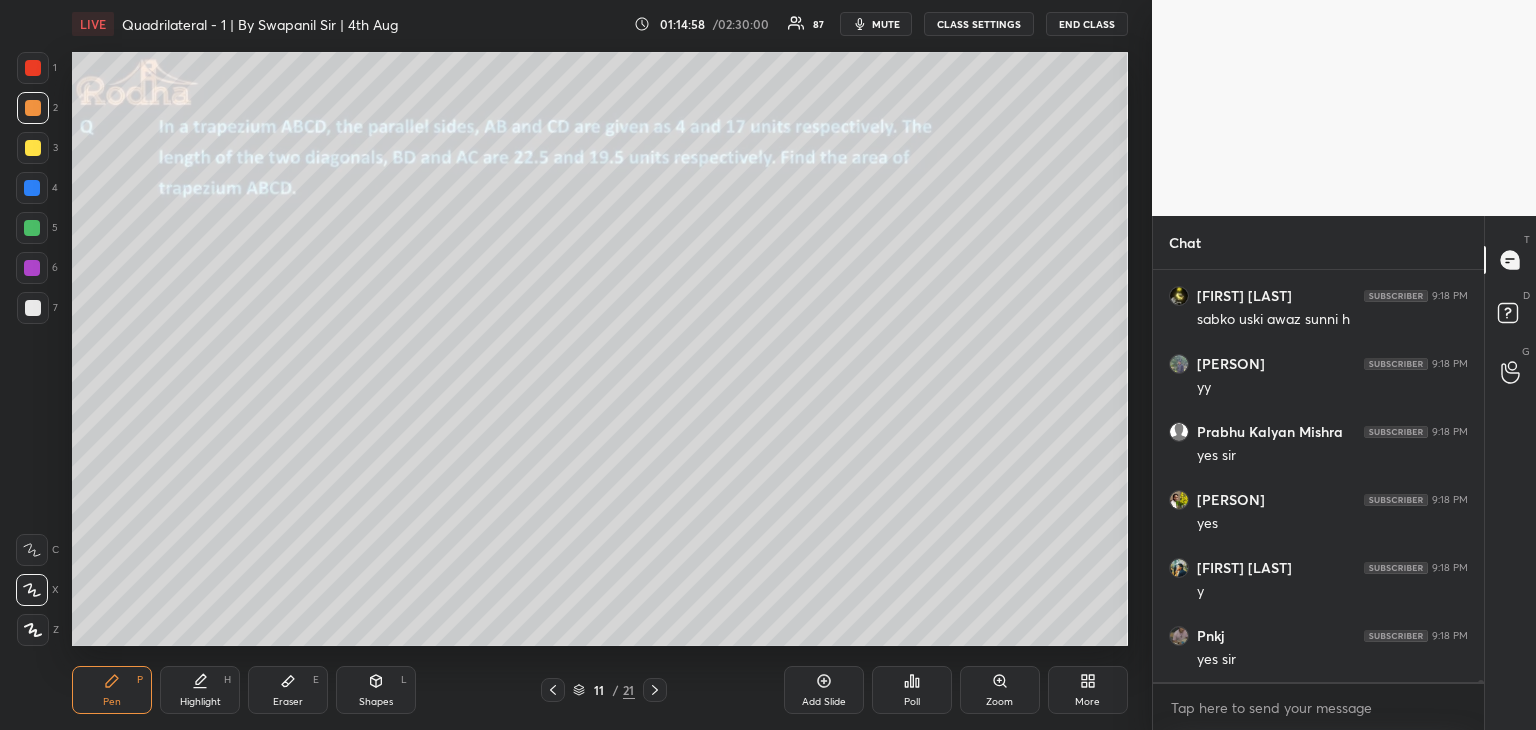click on "Eraser" at bounding box center [288, 702] 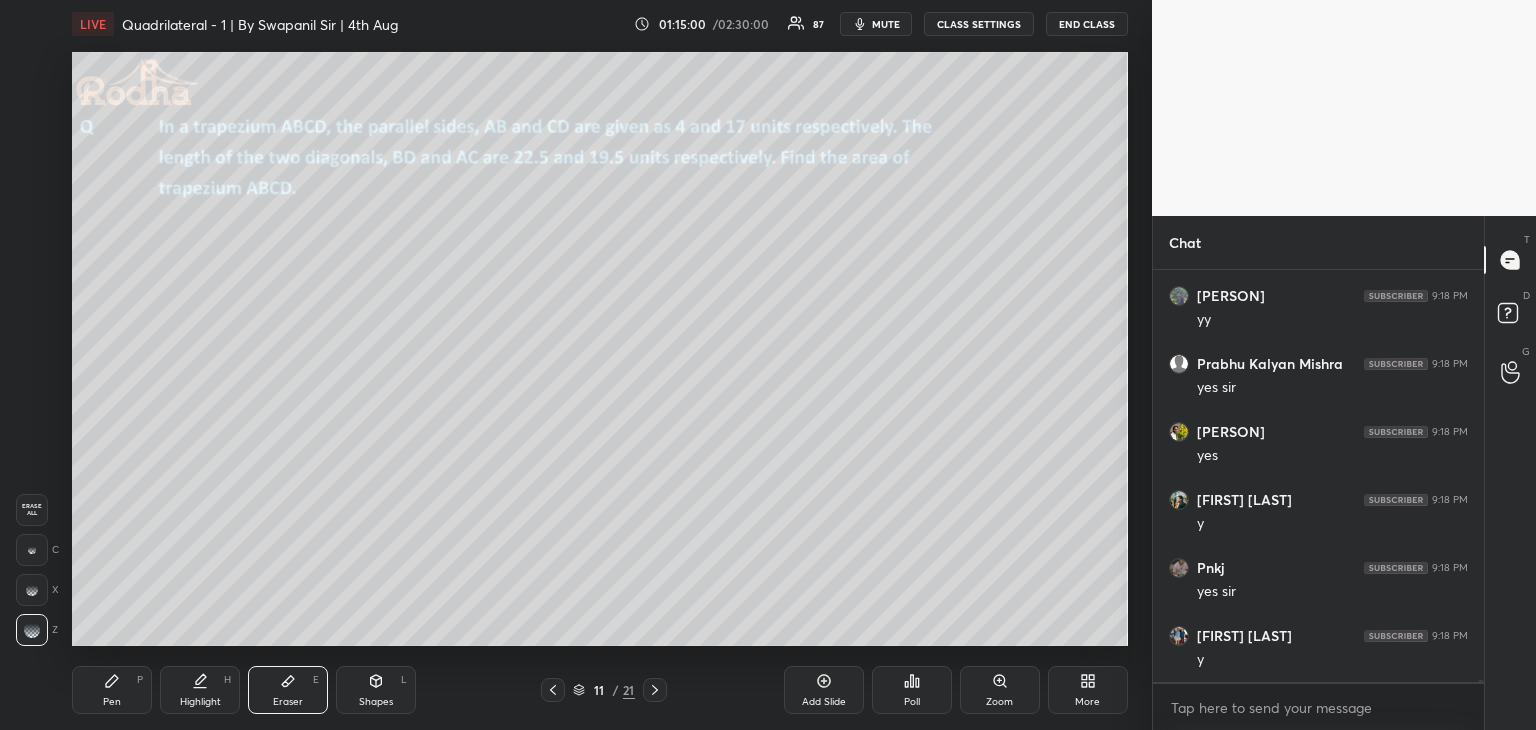 click on "Pen P" at bounding box center [112, 690] 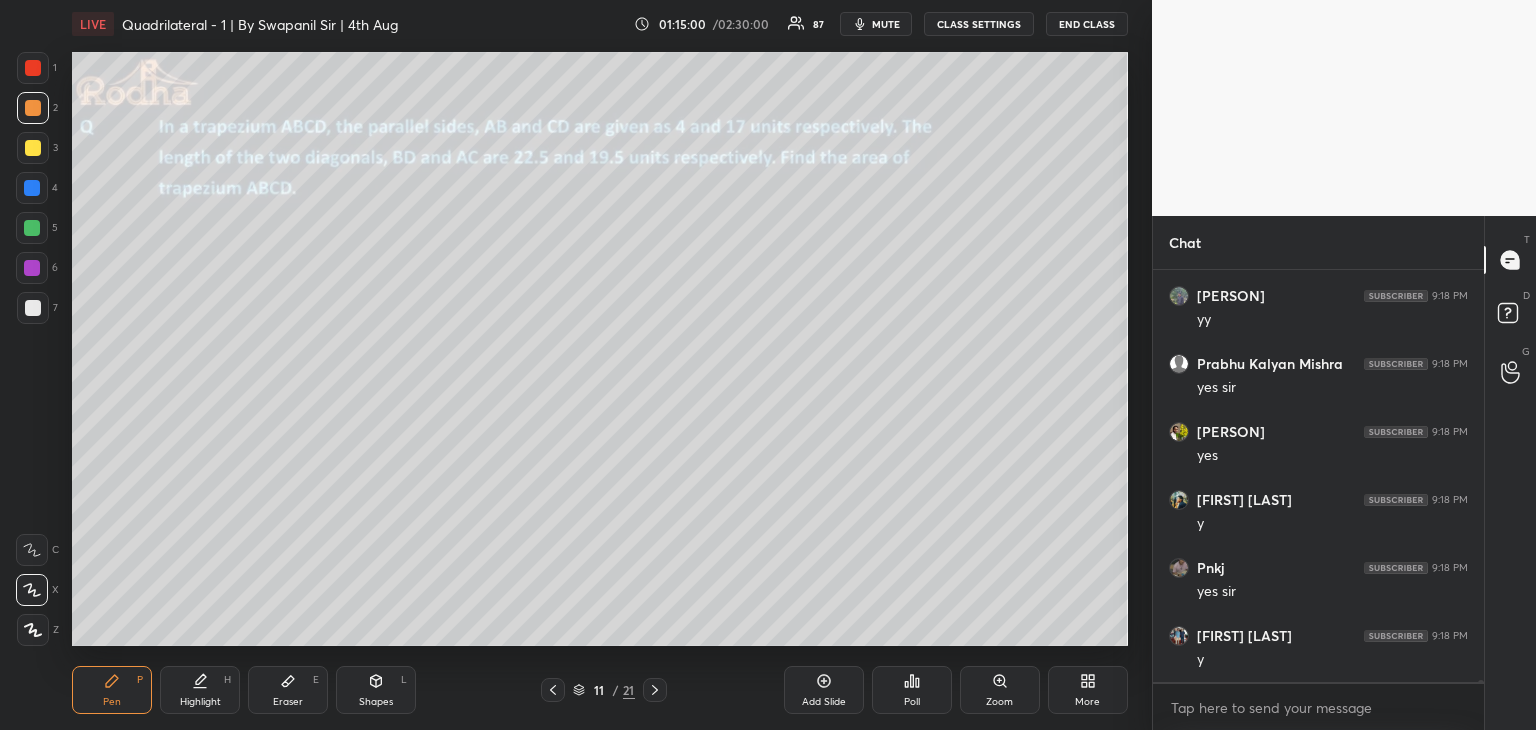 scroll, scrollTop: 73690, scrollLeft: 0, axis: vertical 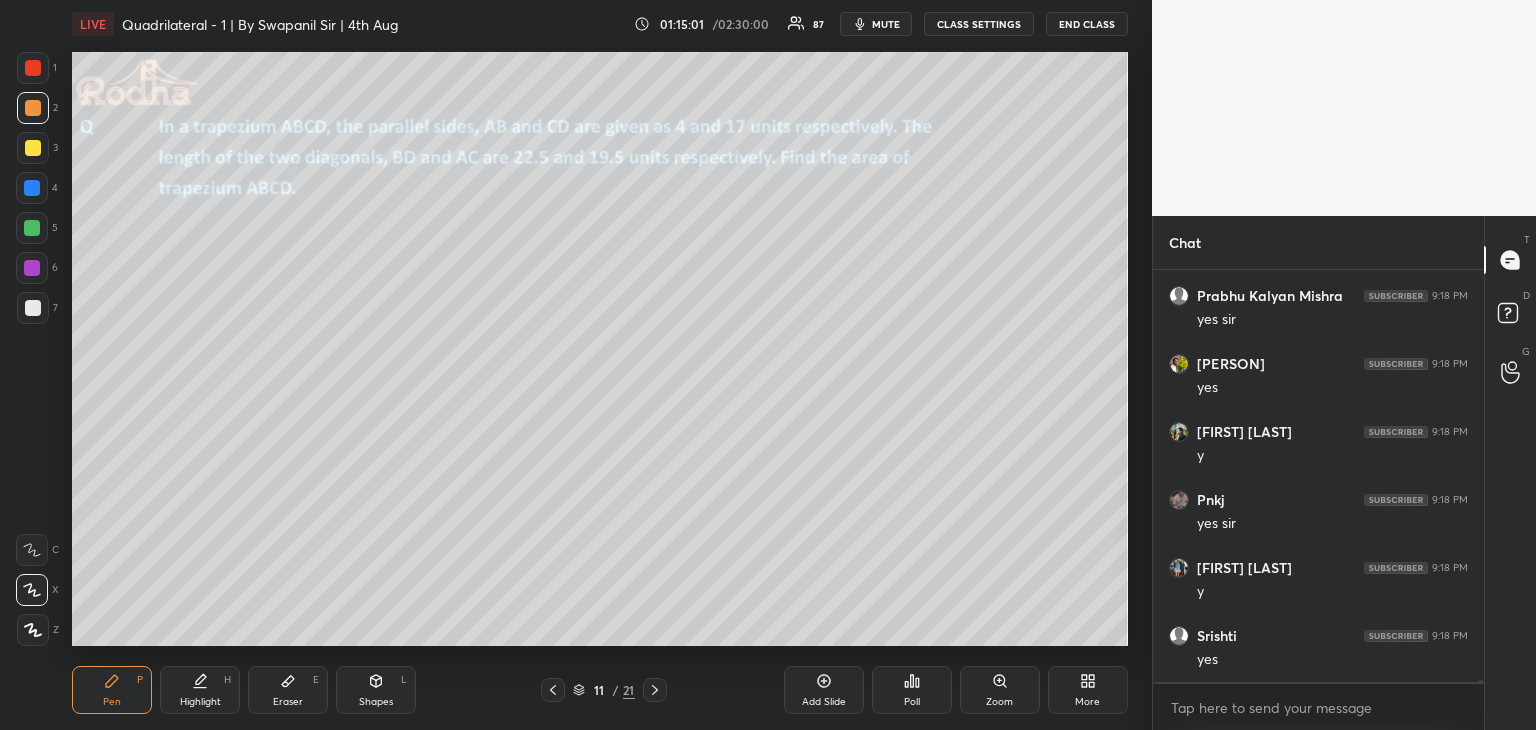 click at bounding box center (33, 308) 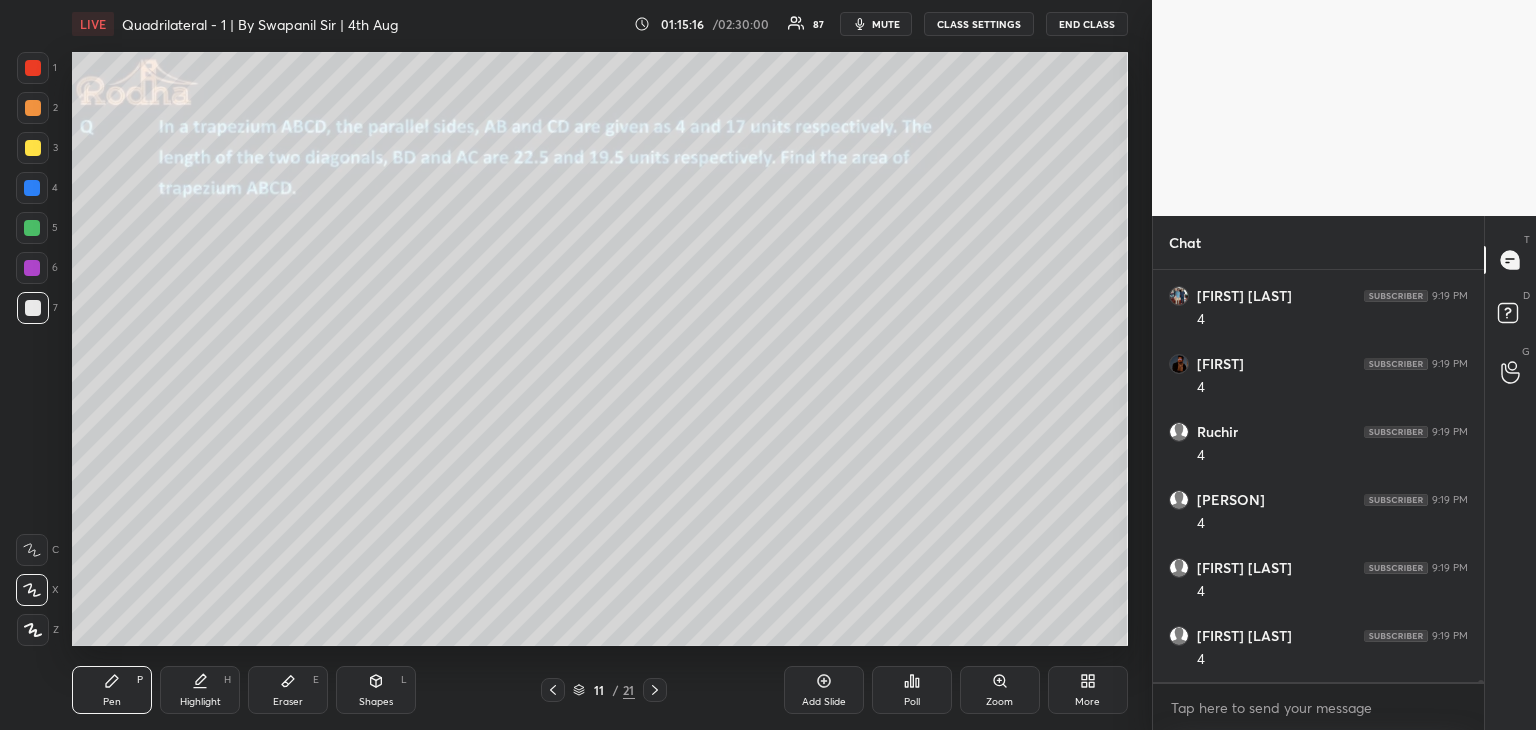 scroll, scrollTop: 74642, scrollLeft: 0, axis: vertical 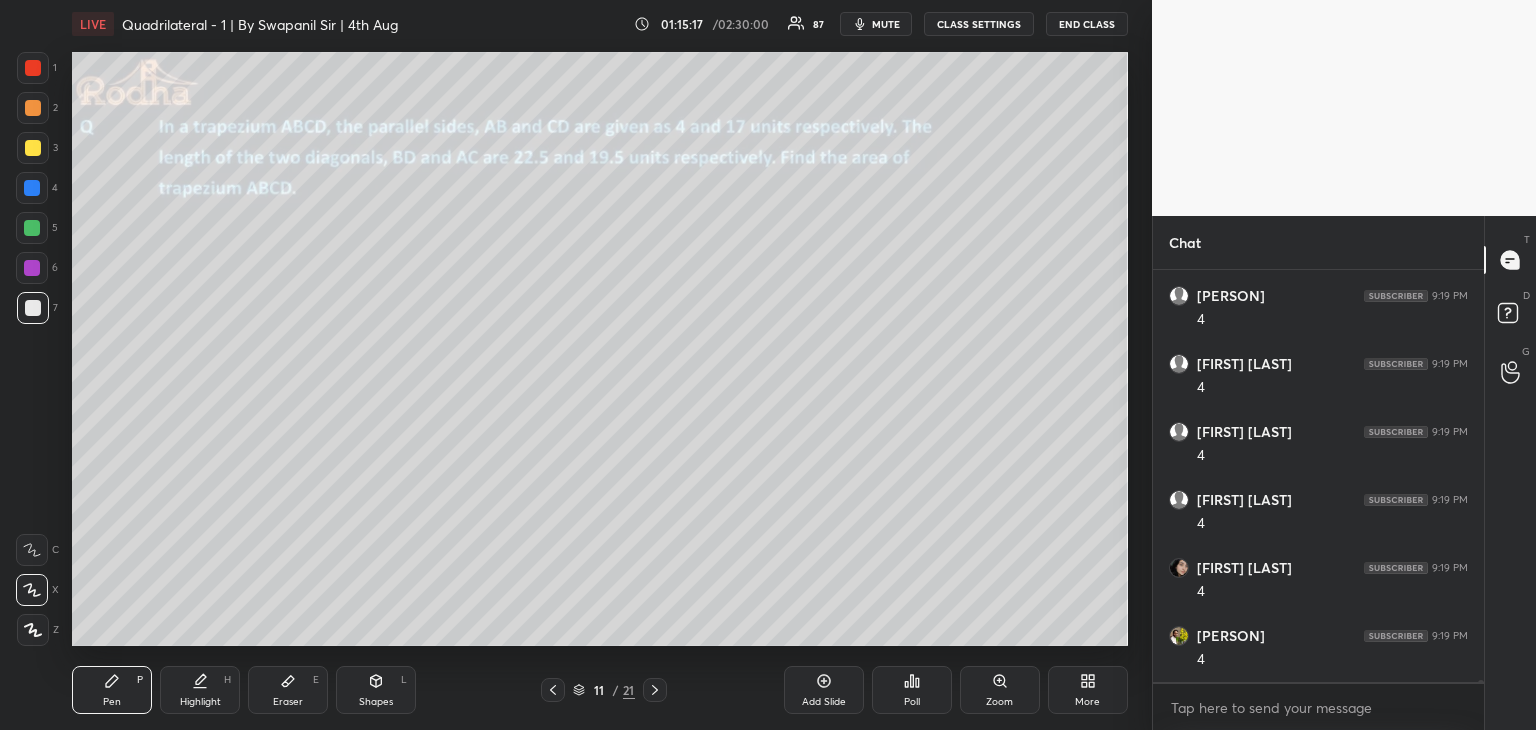 click at bounding box center (32, 268) 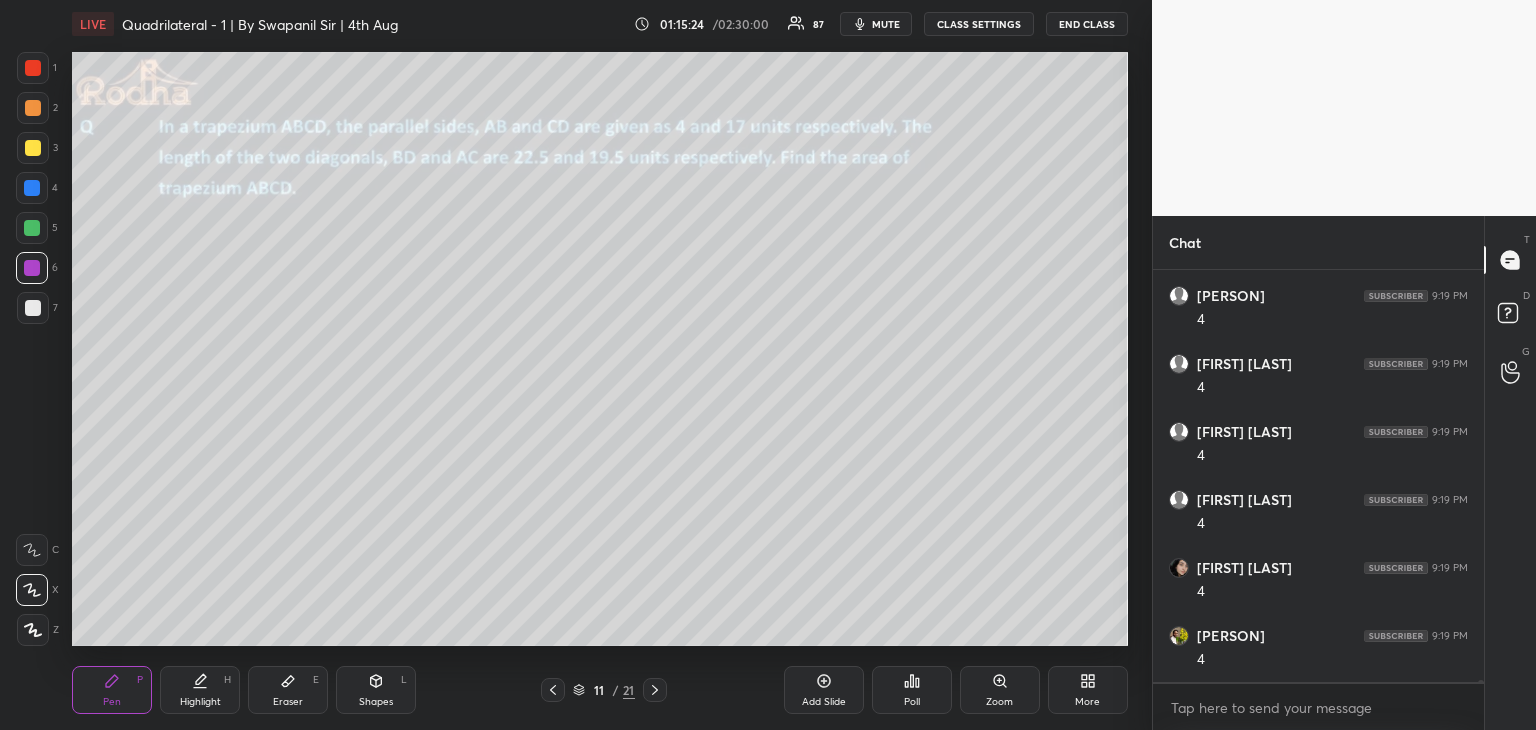 click at bounding box center [32, 228] 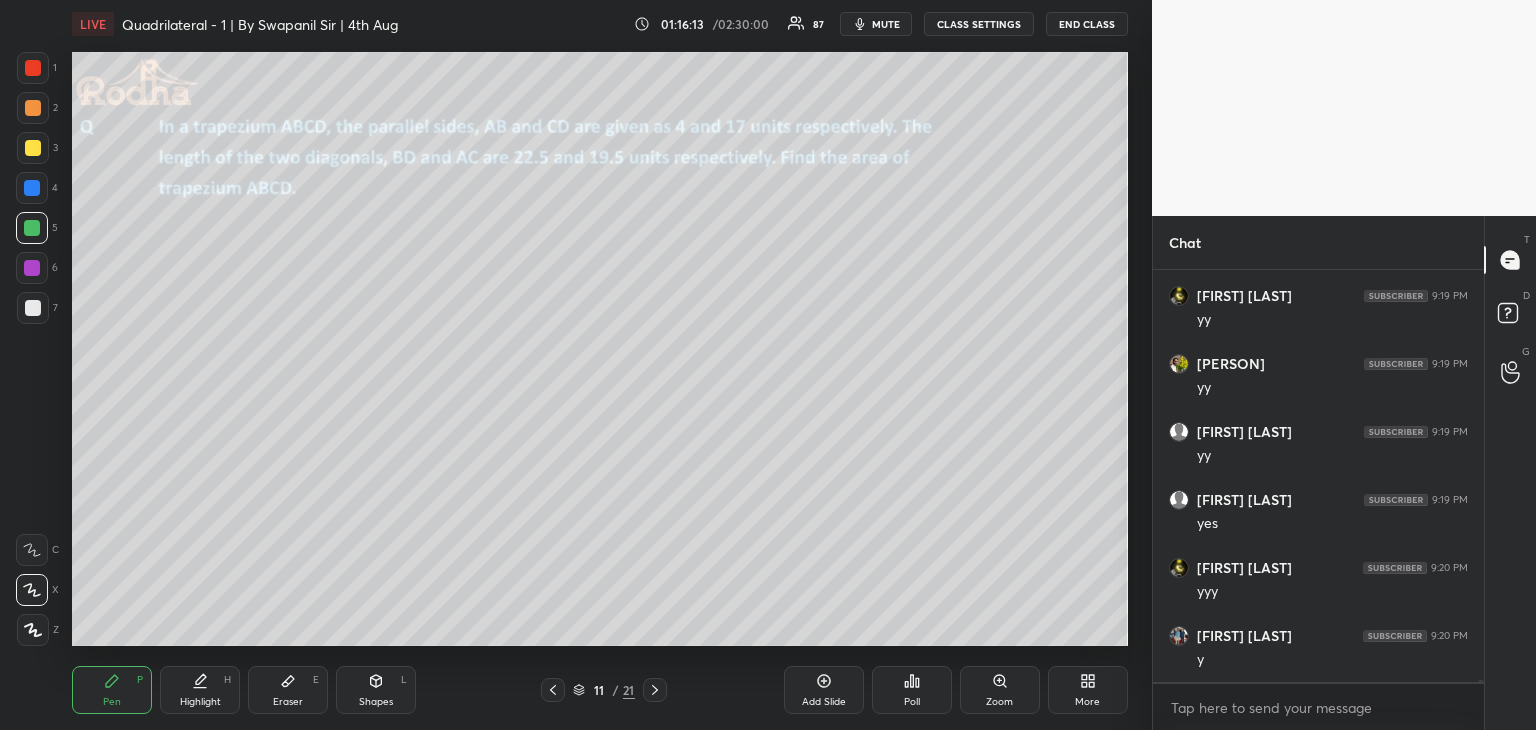 scroll, scrollTop: 72396, scrollLeft: 0, axis: vertical 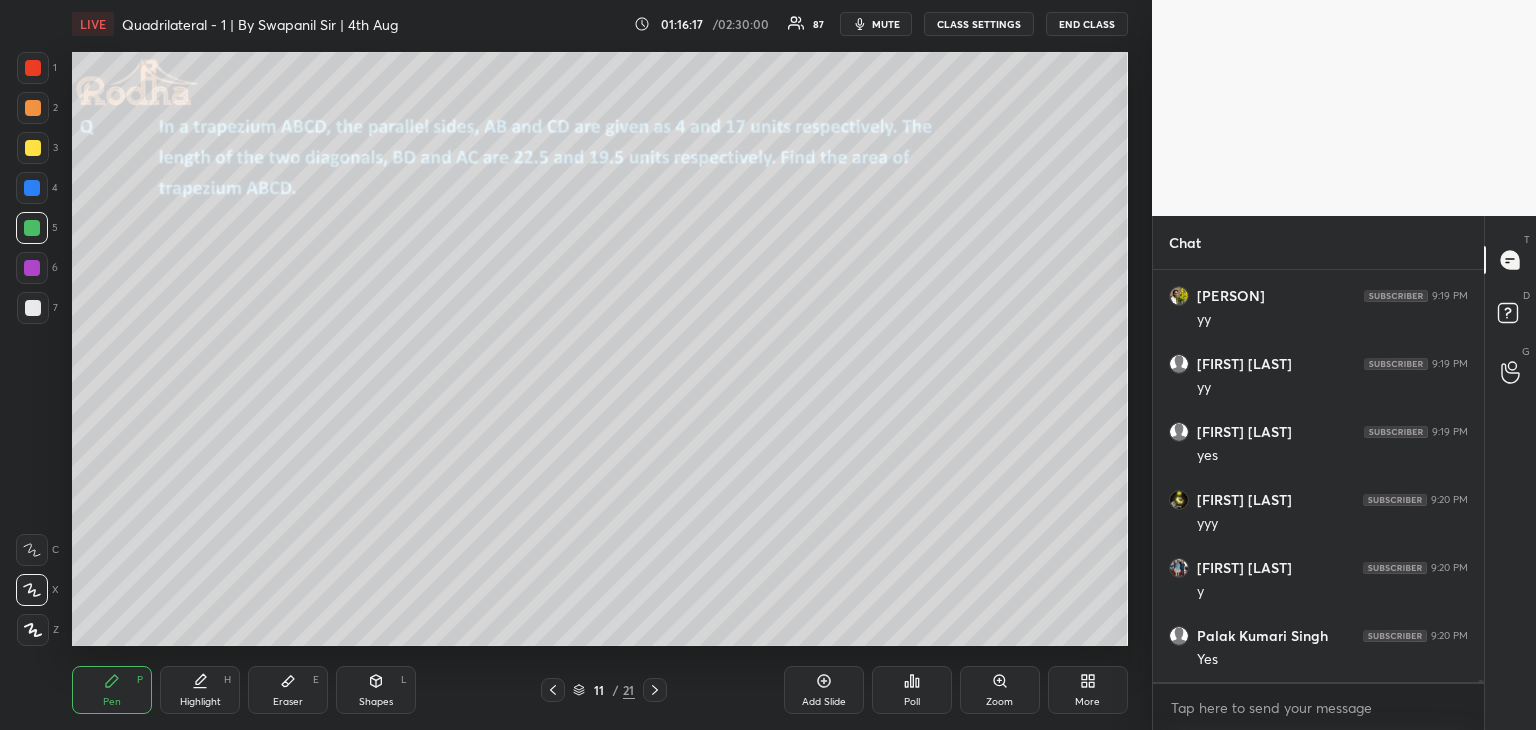click on "Shapes L" at bounding box center [376, 690] 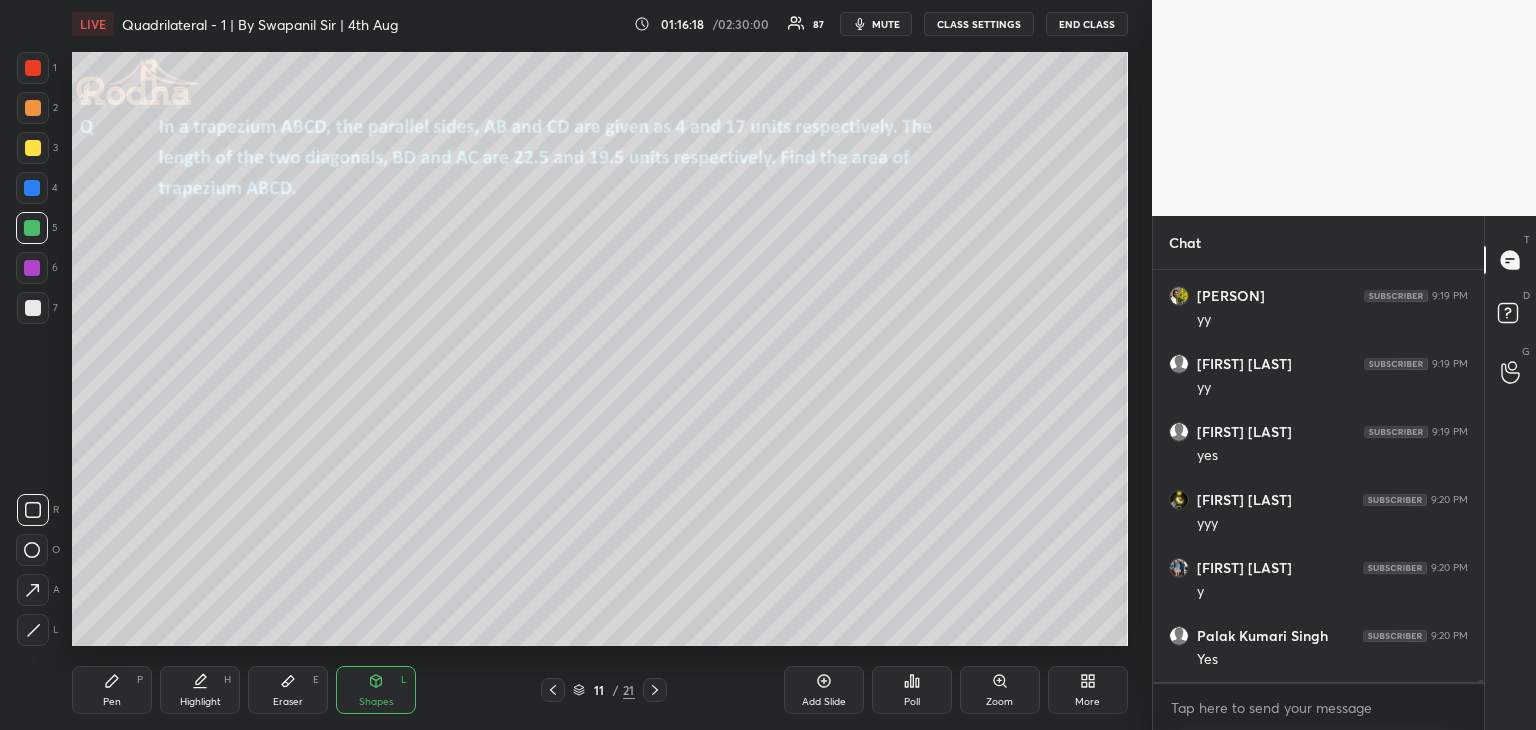 drag, startPoint x: 33, startPoint y: 70, endPoint x: 60, endPoint y: 99, distance: 39.623226 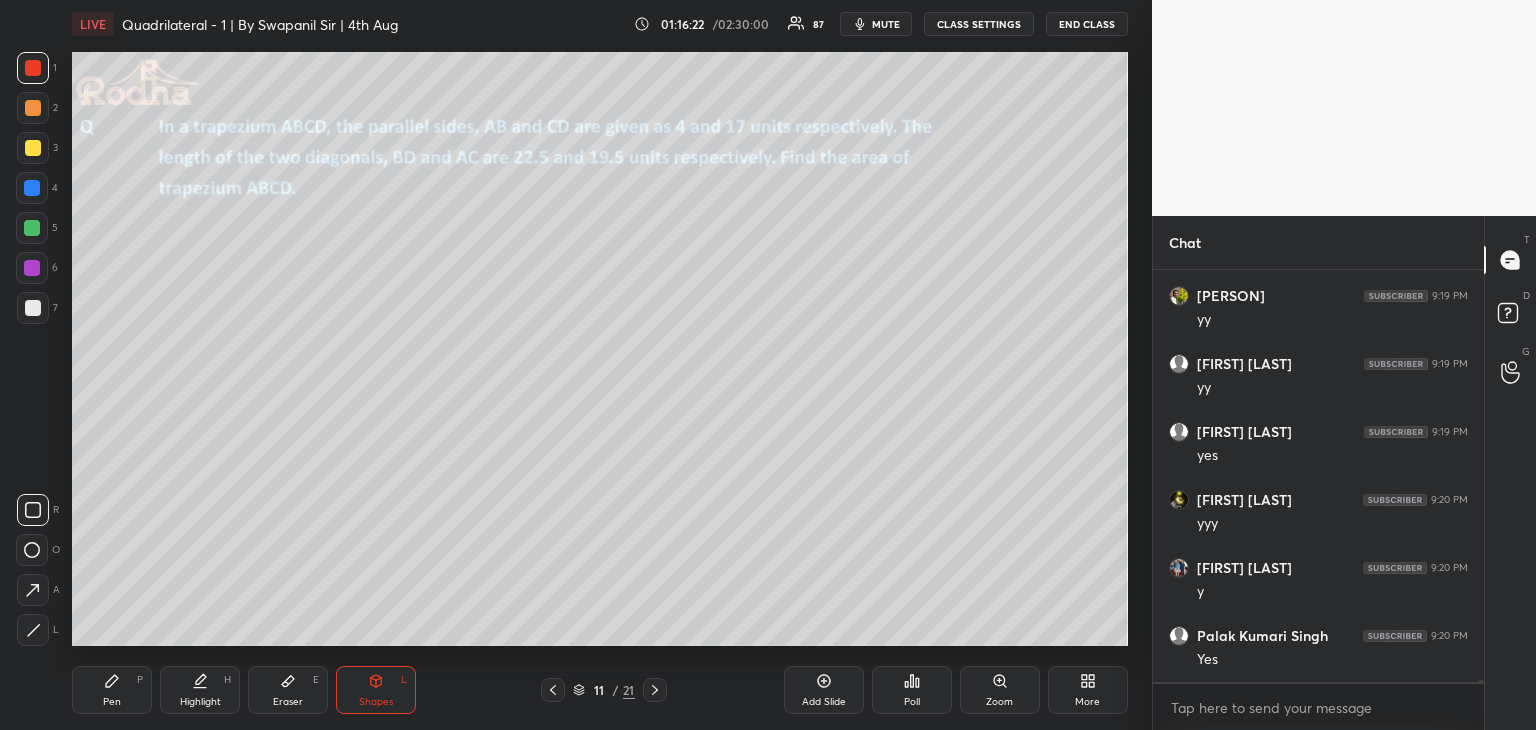 drag, startPoint x: 32, startPoint y: 627, endPoint x: 71, endPoint y: 557, distance: 80.13114 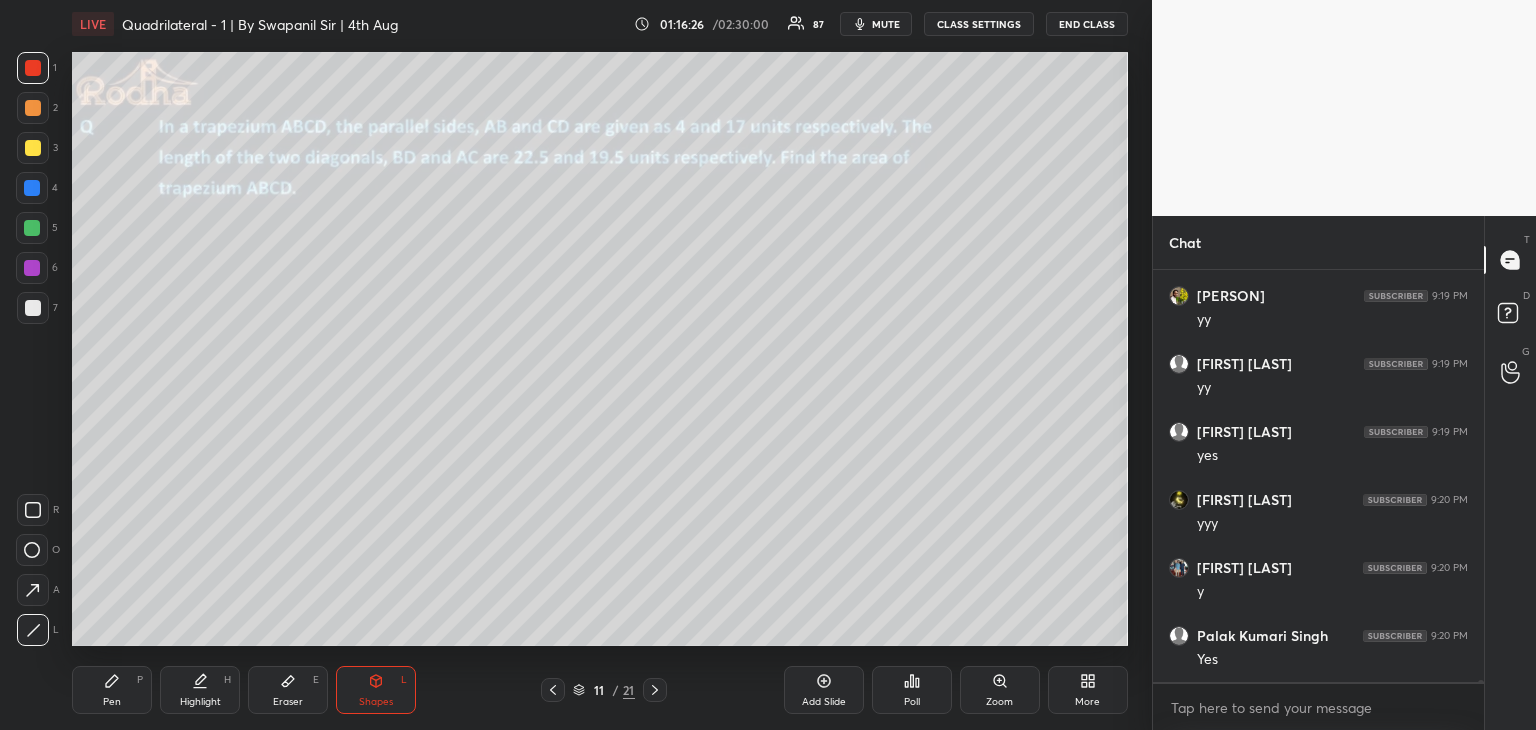 click on "Pen P" at bounding box center [112, 690] 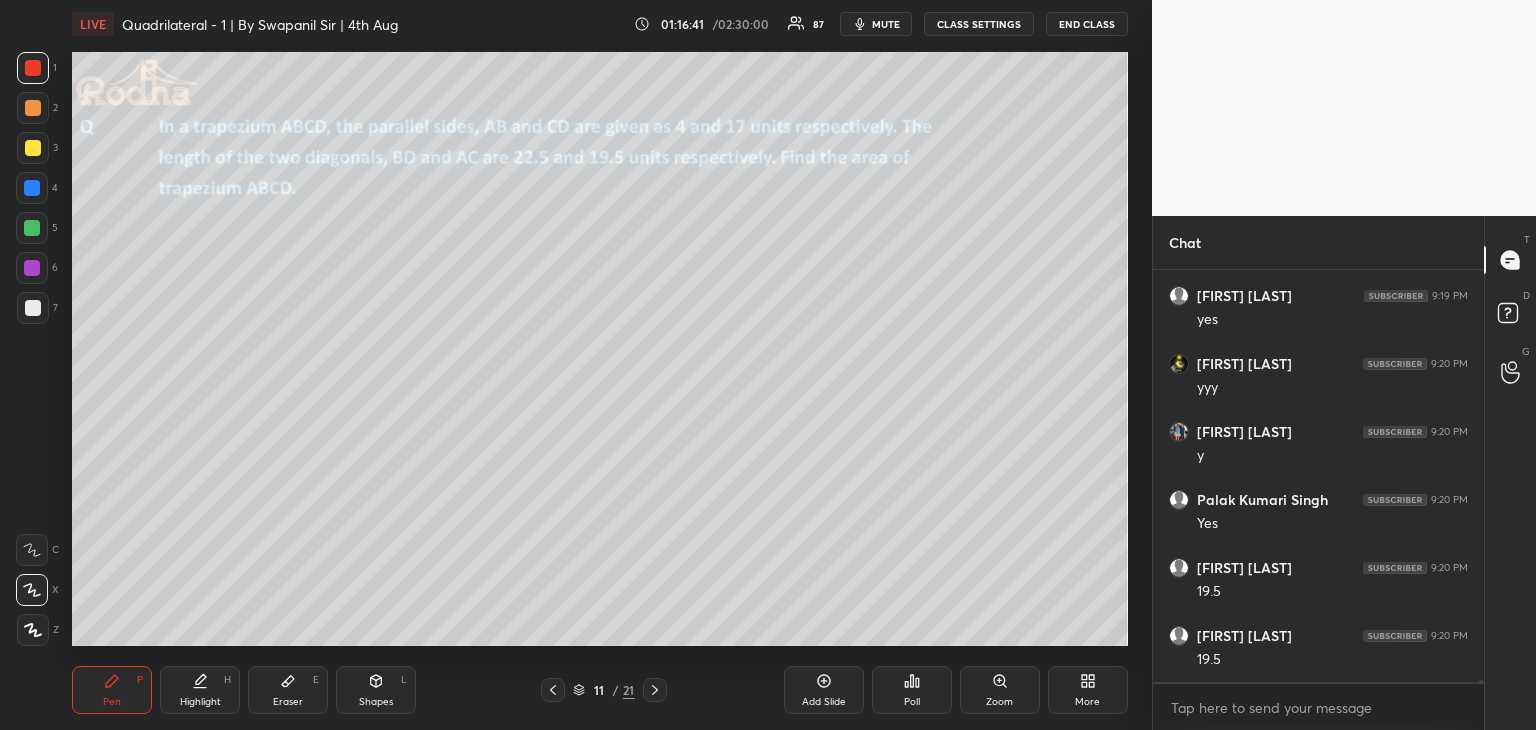 scroll, scrollTop: 72600, scrollLeft: 0, axis: vertical 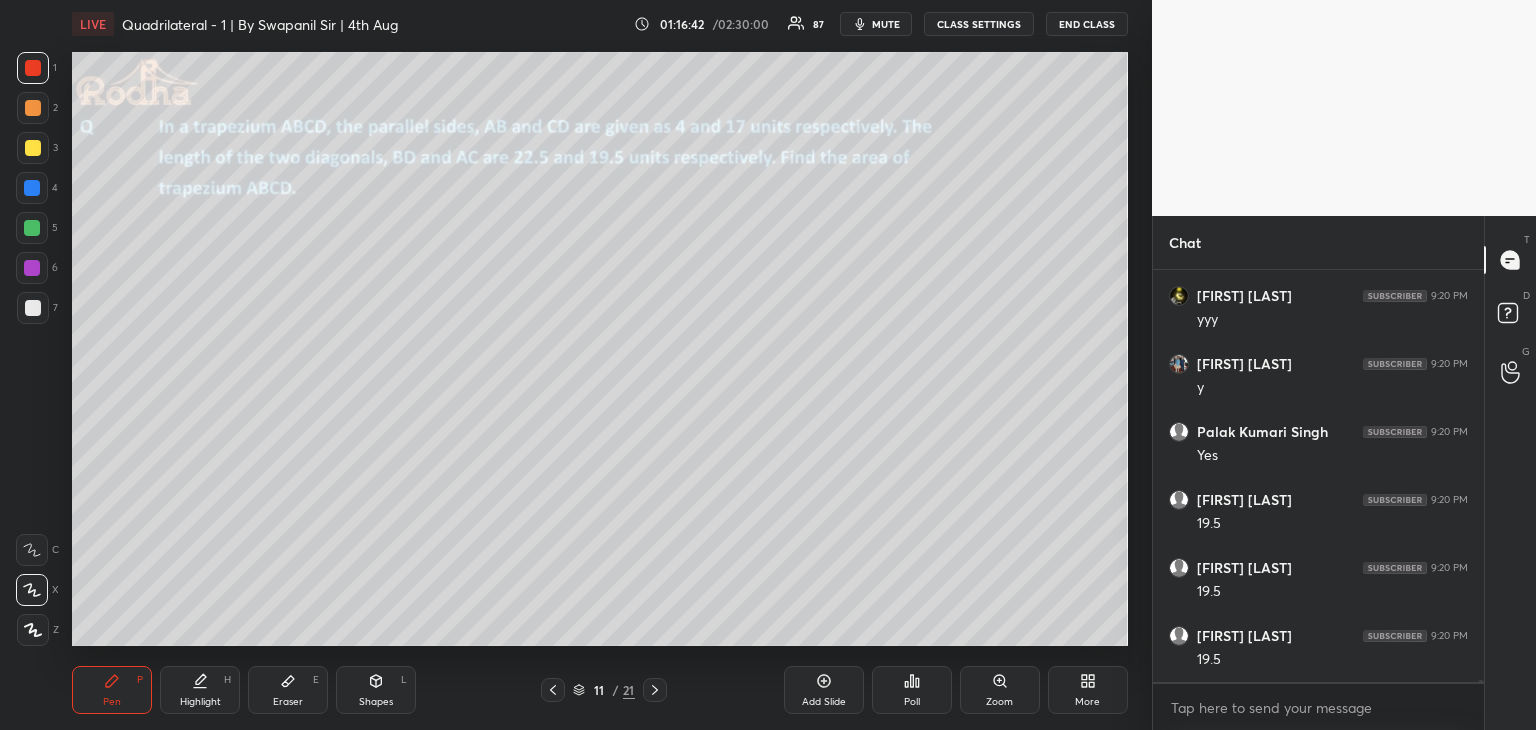 drag, startPoint x: 297, startPoint y: 682, endPoint x: 318, endPoint y: 662, distance: 29 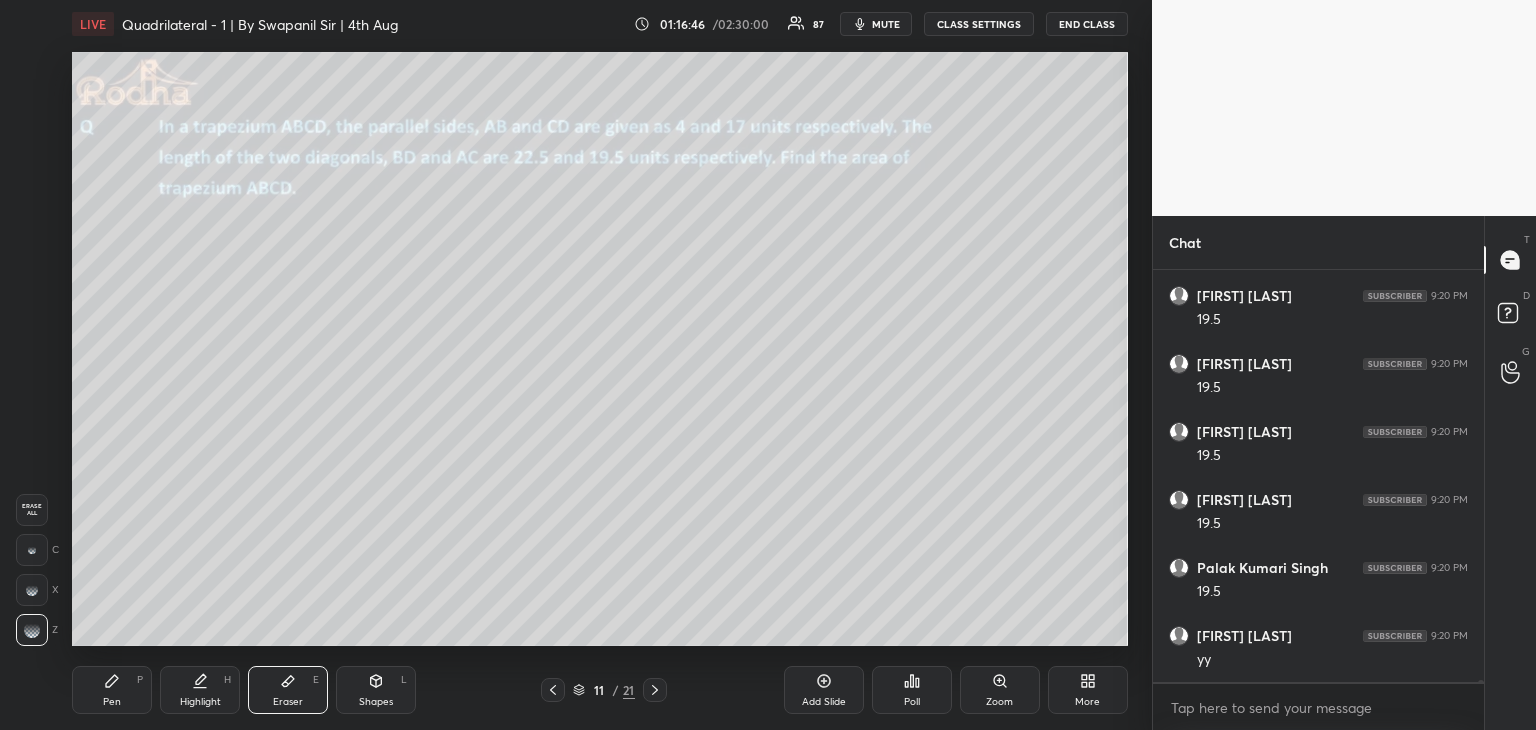 scroll, scrollTop: 72940, scrollLeft: 0, axis: vertical 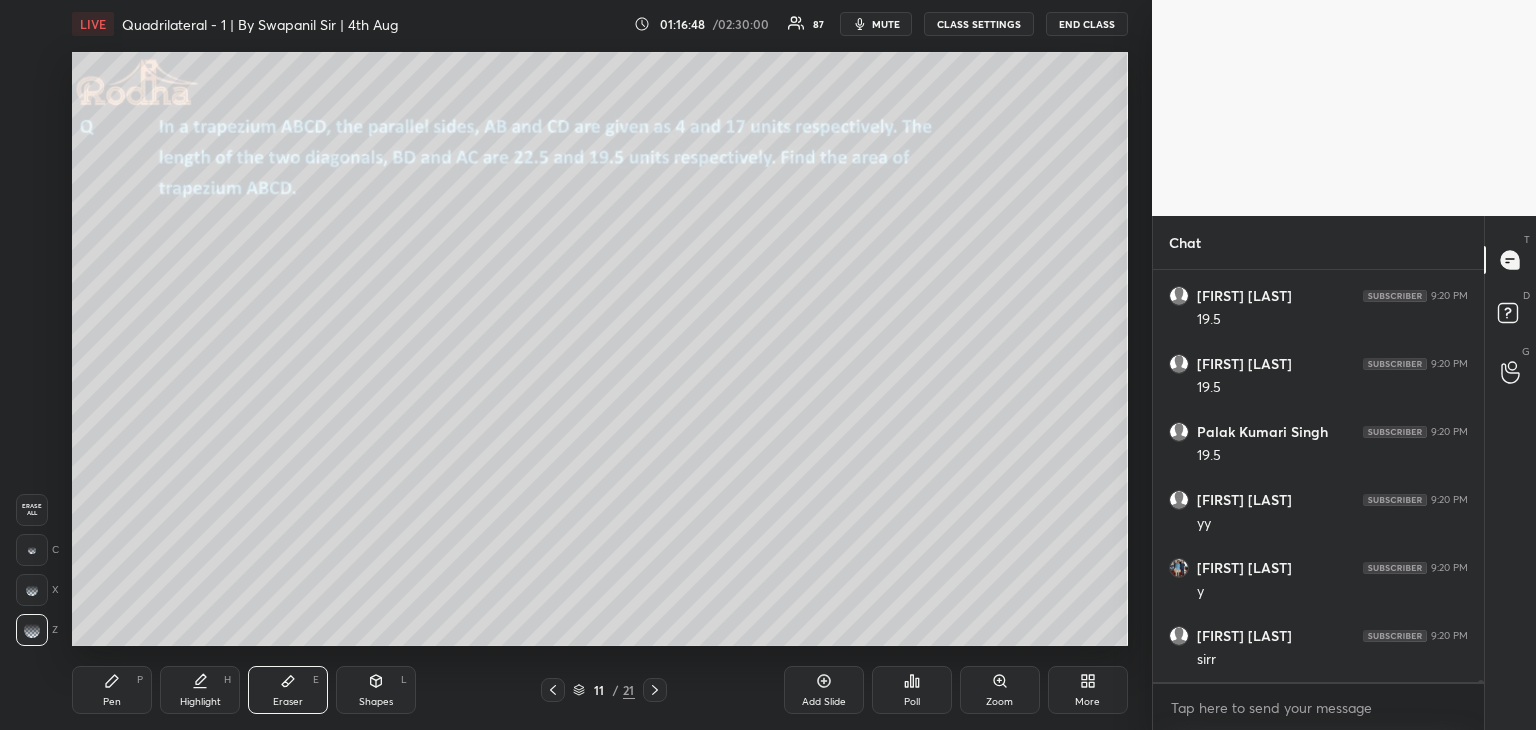 drag, startPoint x: 89, startPoint y: 697, endPoint x: 147, endPoint y: 656, distance: 71.02816 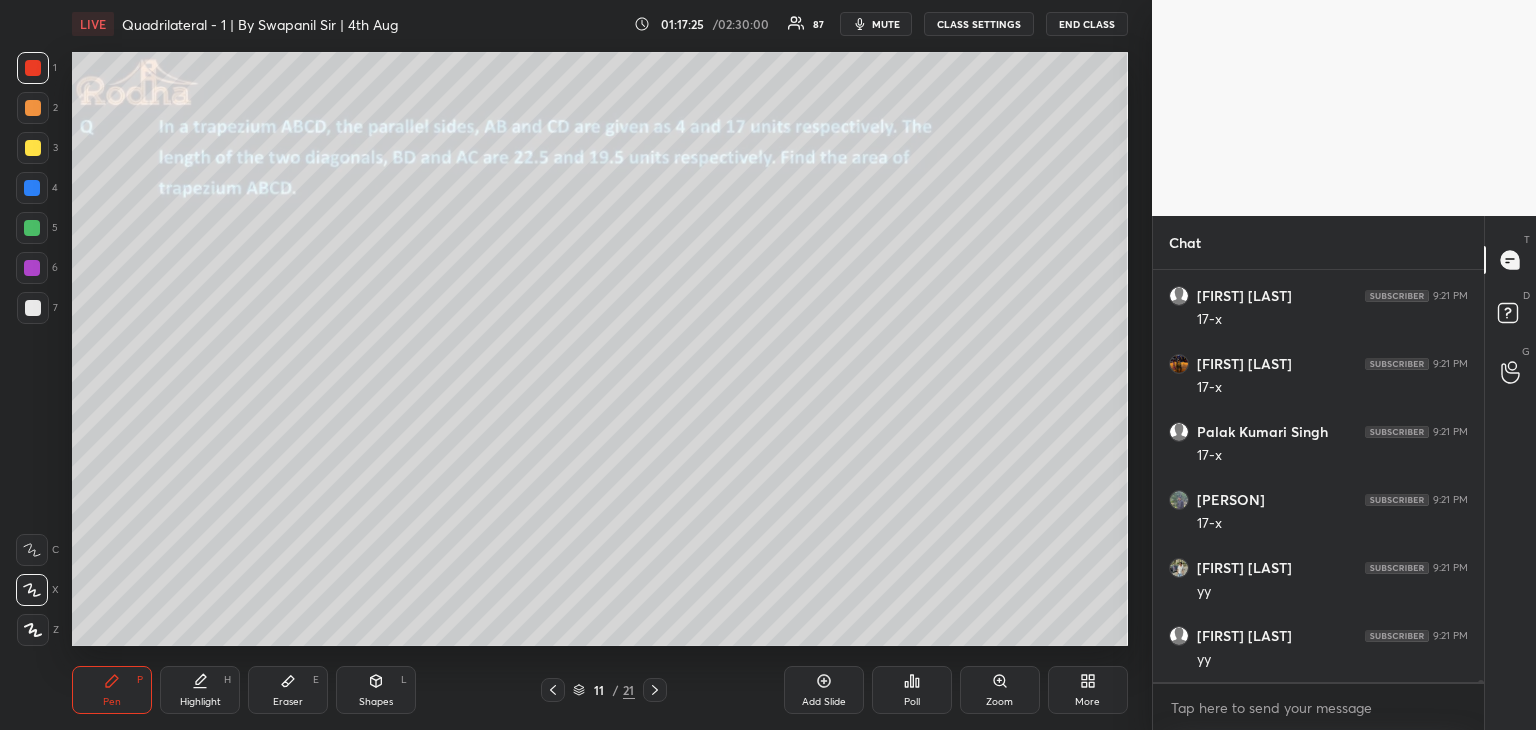 scroll, scrollTop: 73620, scrollLeft: 0, axis: vertical 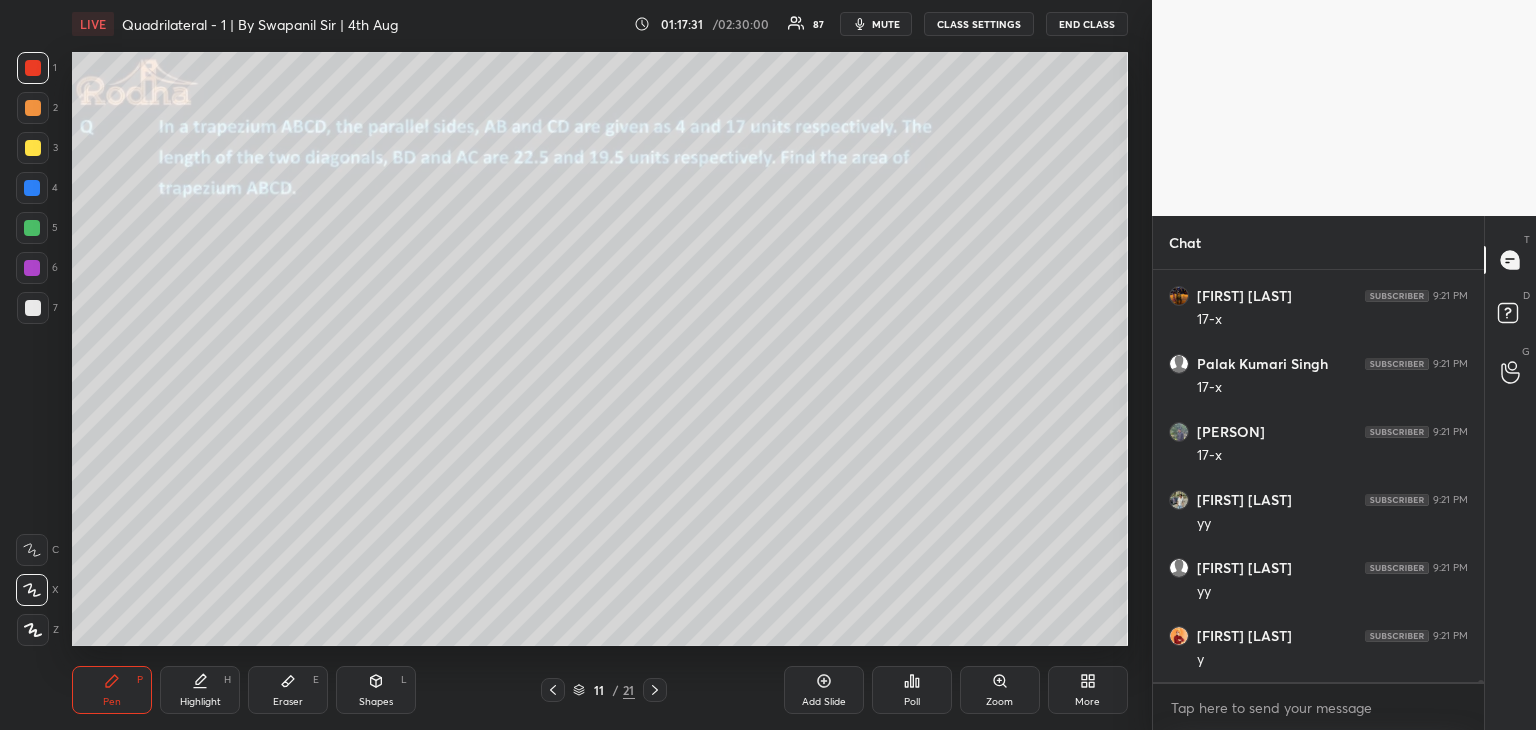 click at bounding box center (32, 228) 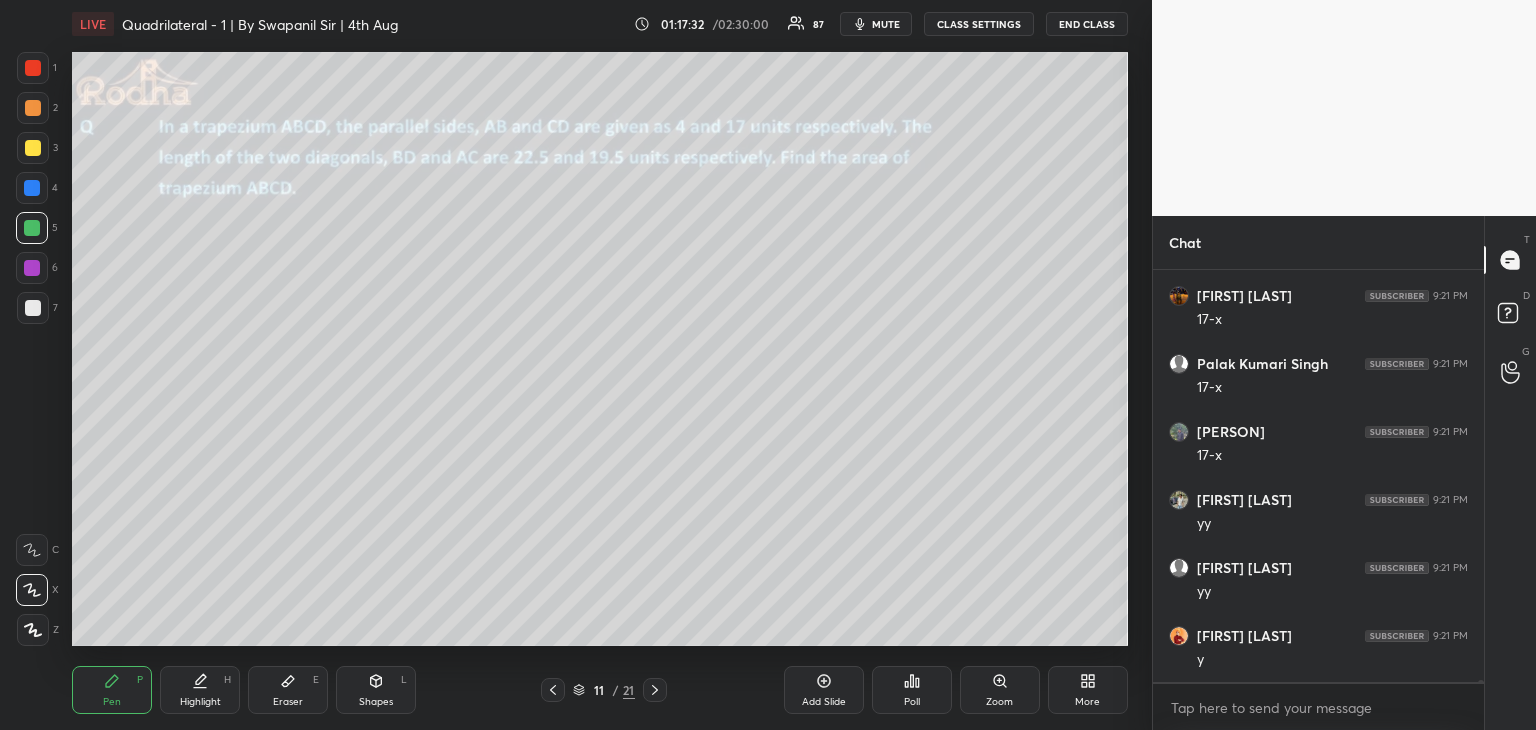 click on "Shapes L" at bounding box center [376, 690] 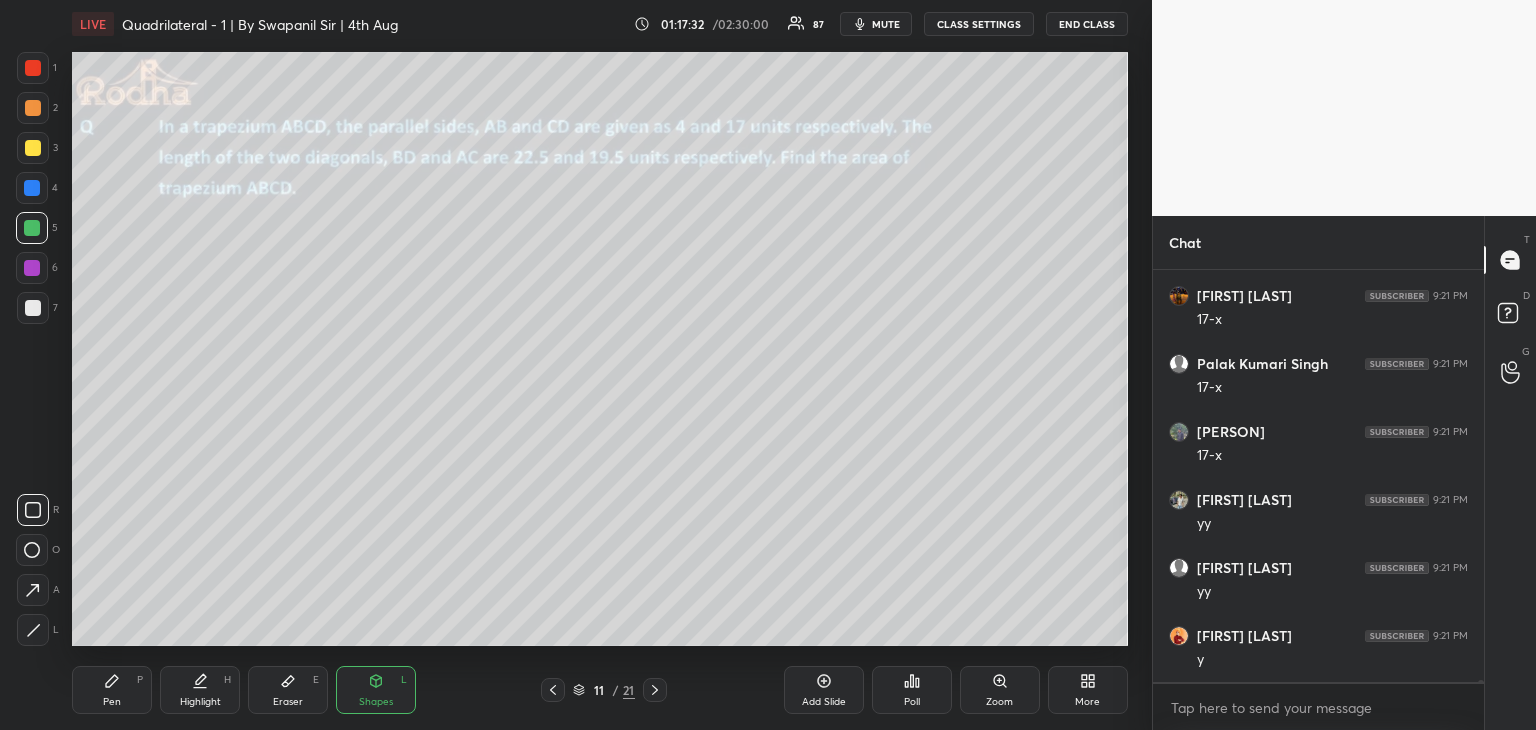 drag, startPoint x: 37, startPoint y: 629, endPoint x: 43, endPoint y: 617, distance: 13.416408 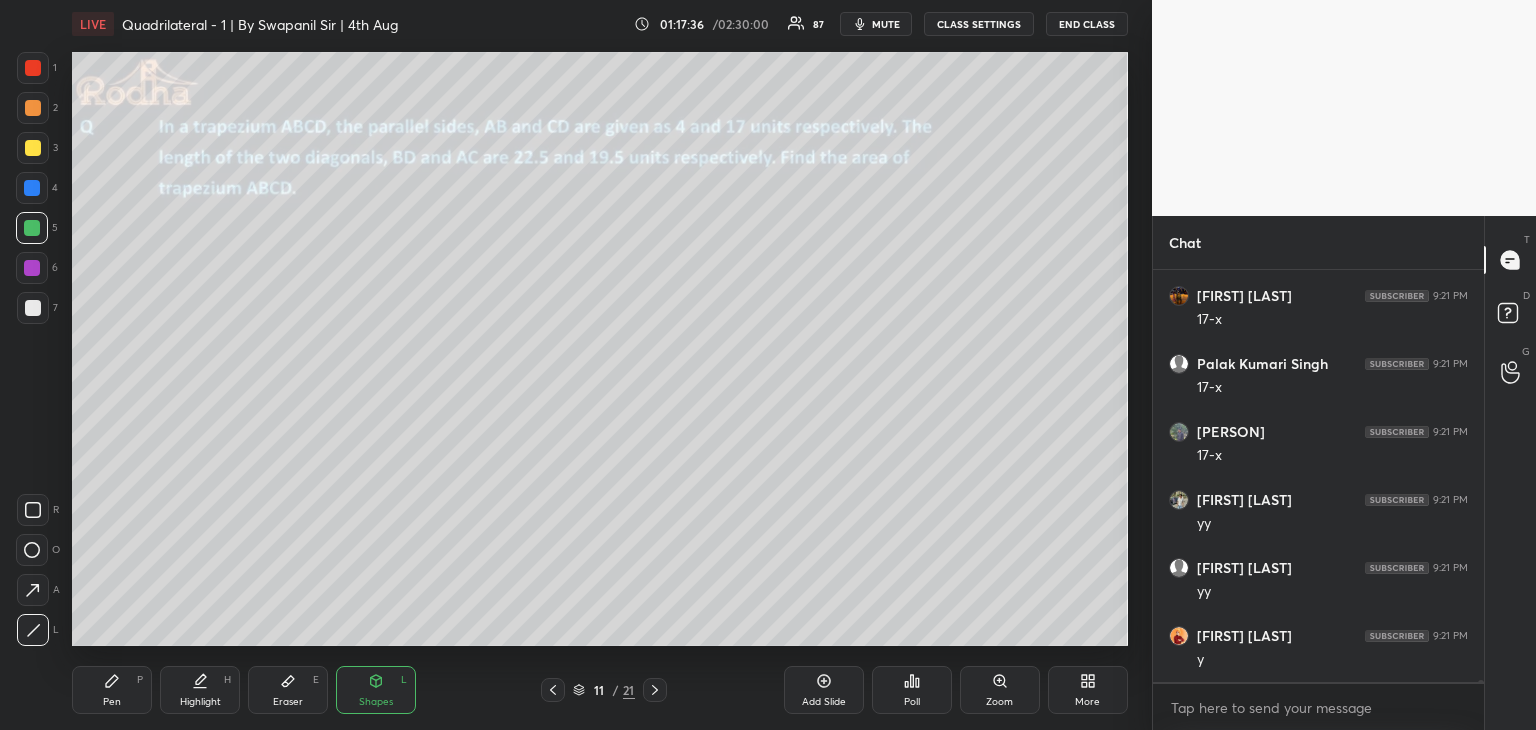 click on "Pen P" at bounding box center [112, 690] 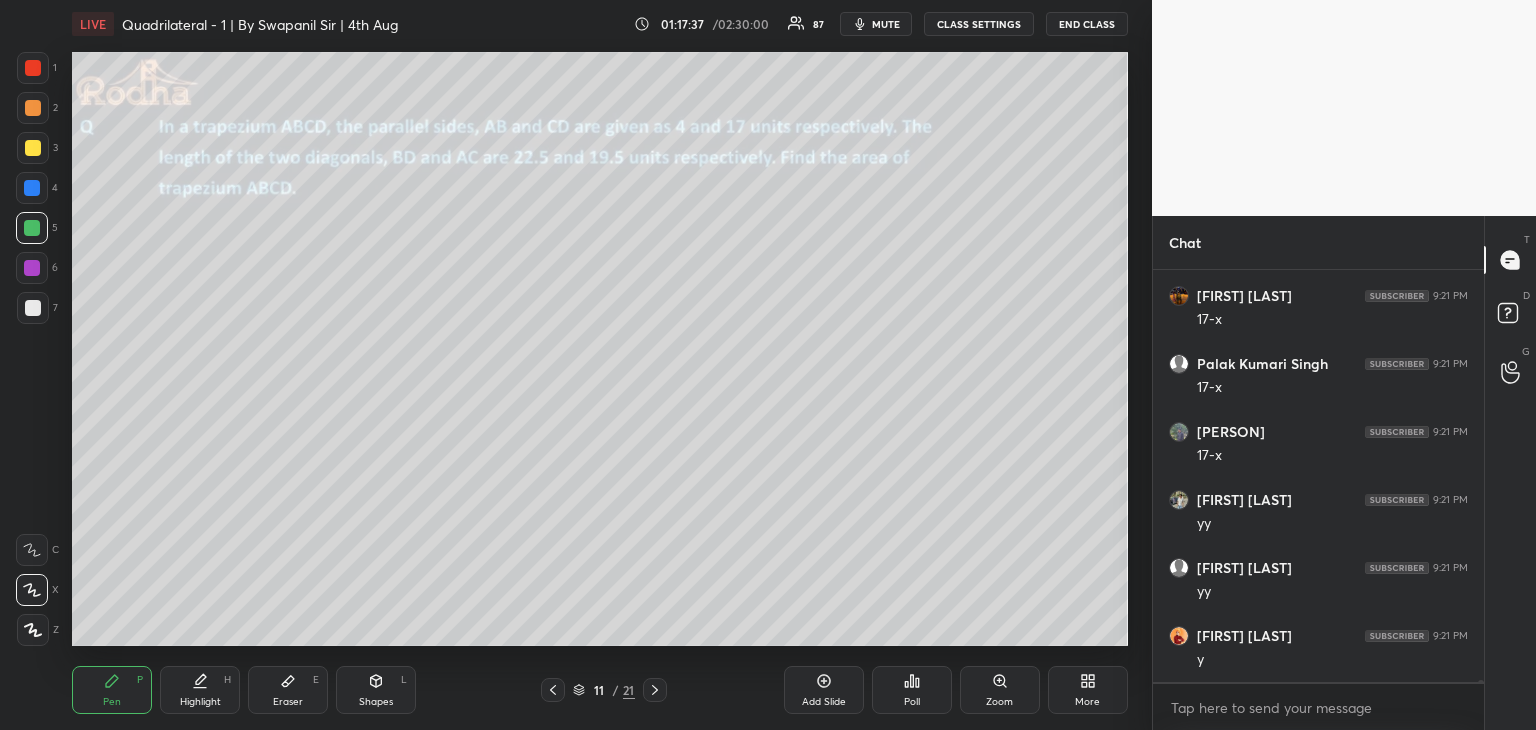 click on "Eraser E" at bounding box center [288, 690] 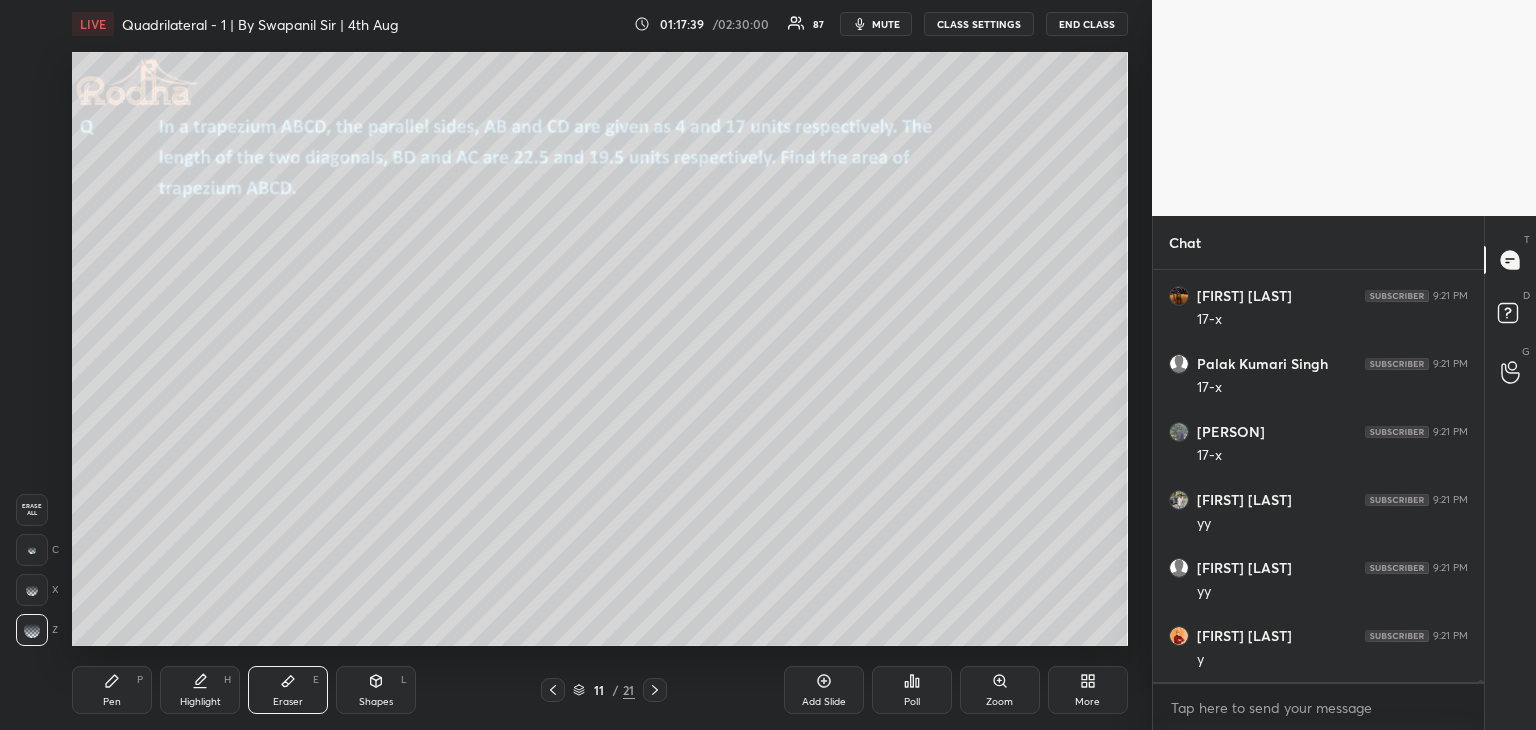 click on "Pen P Highlight H Eraser E Shapes L 11 / 21 Add Slide Poll Zoom More" at bounding box center (600, 690) 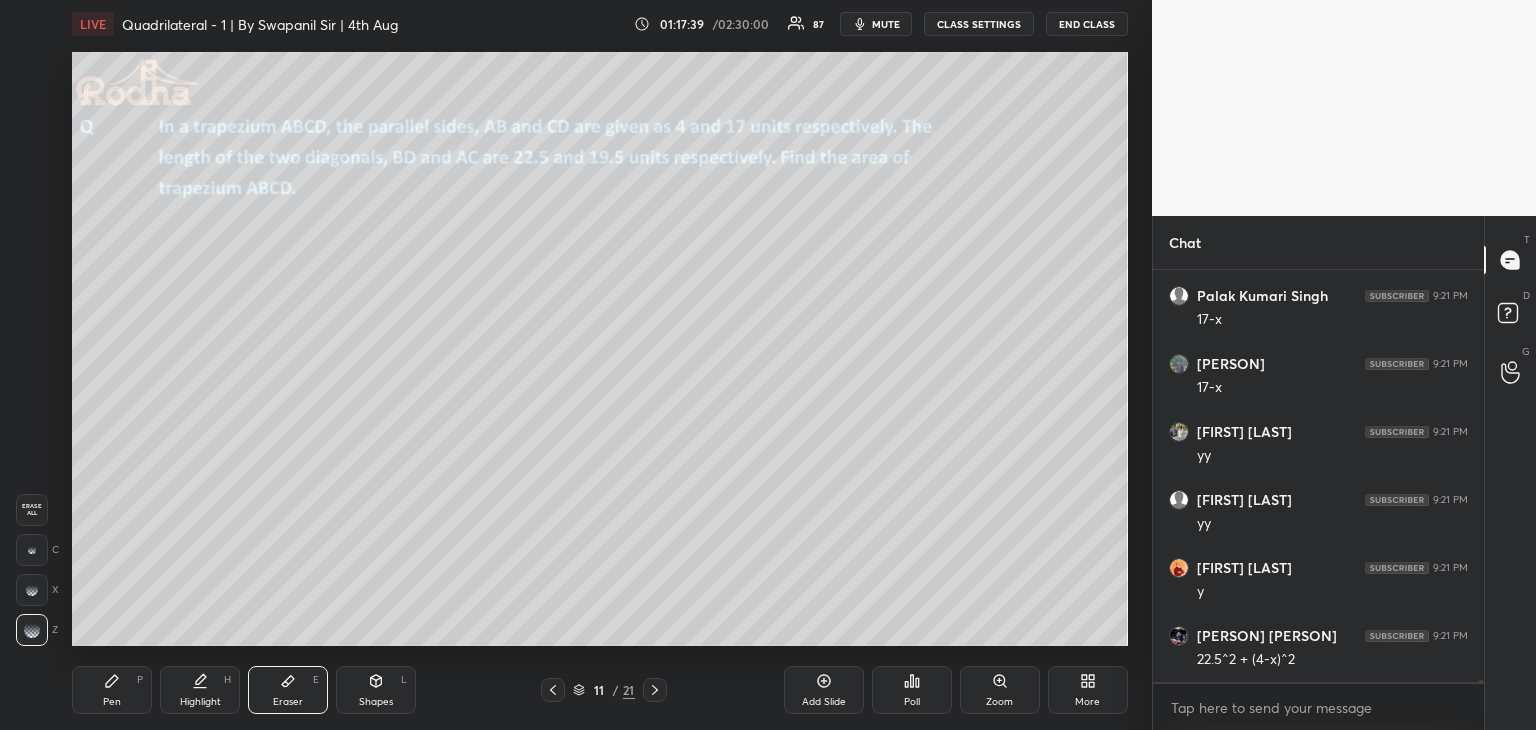 click on "Pen" at bounding box center [112, 702] 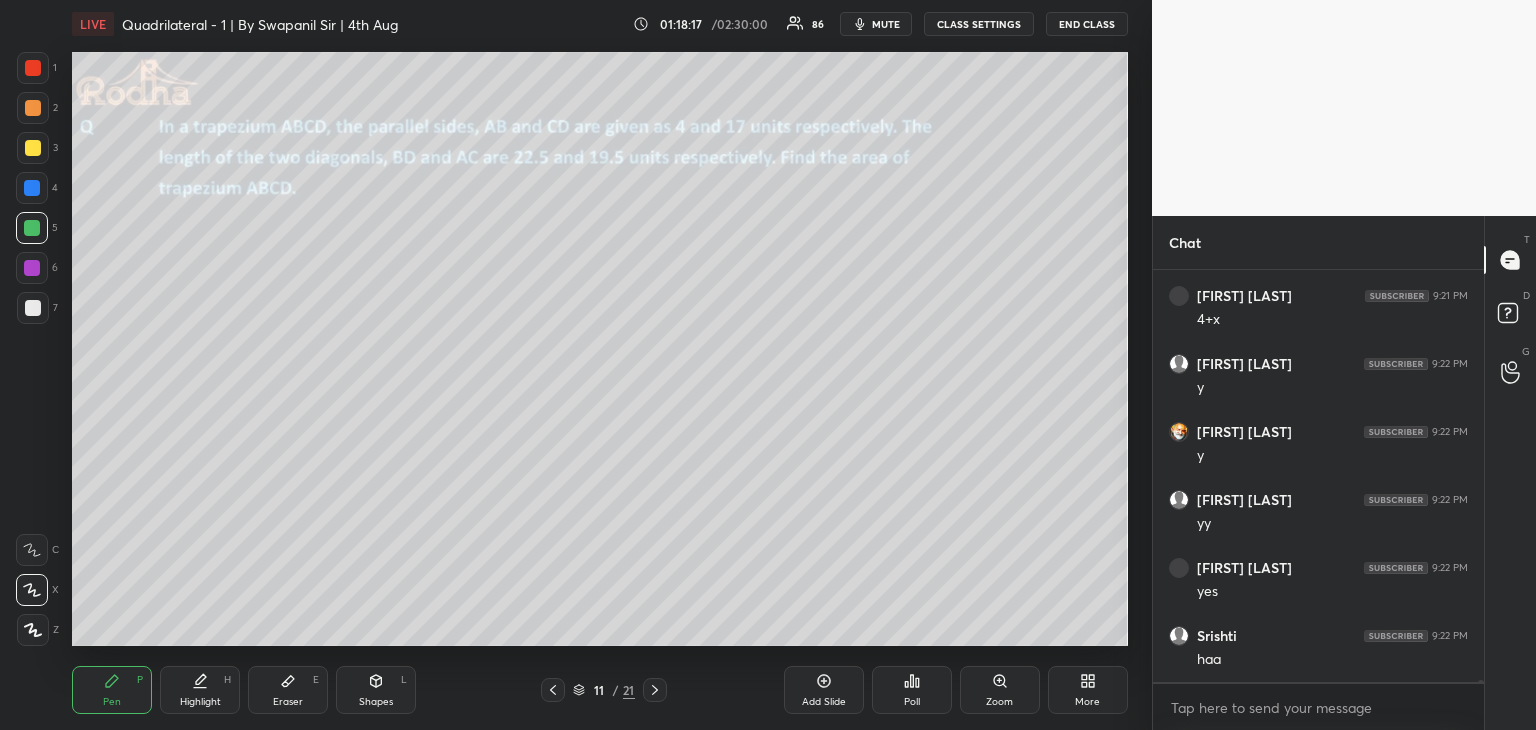scroll, scrollTop: 74368, scrollLeft: 0, axis: vertical 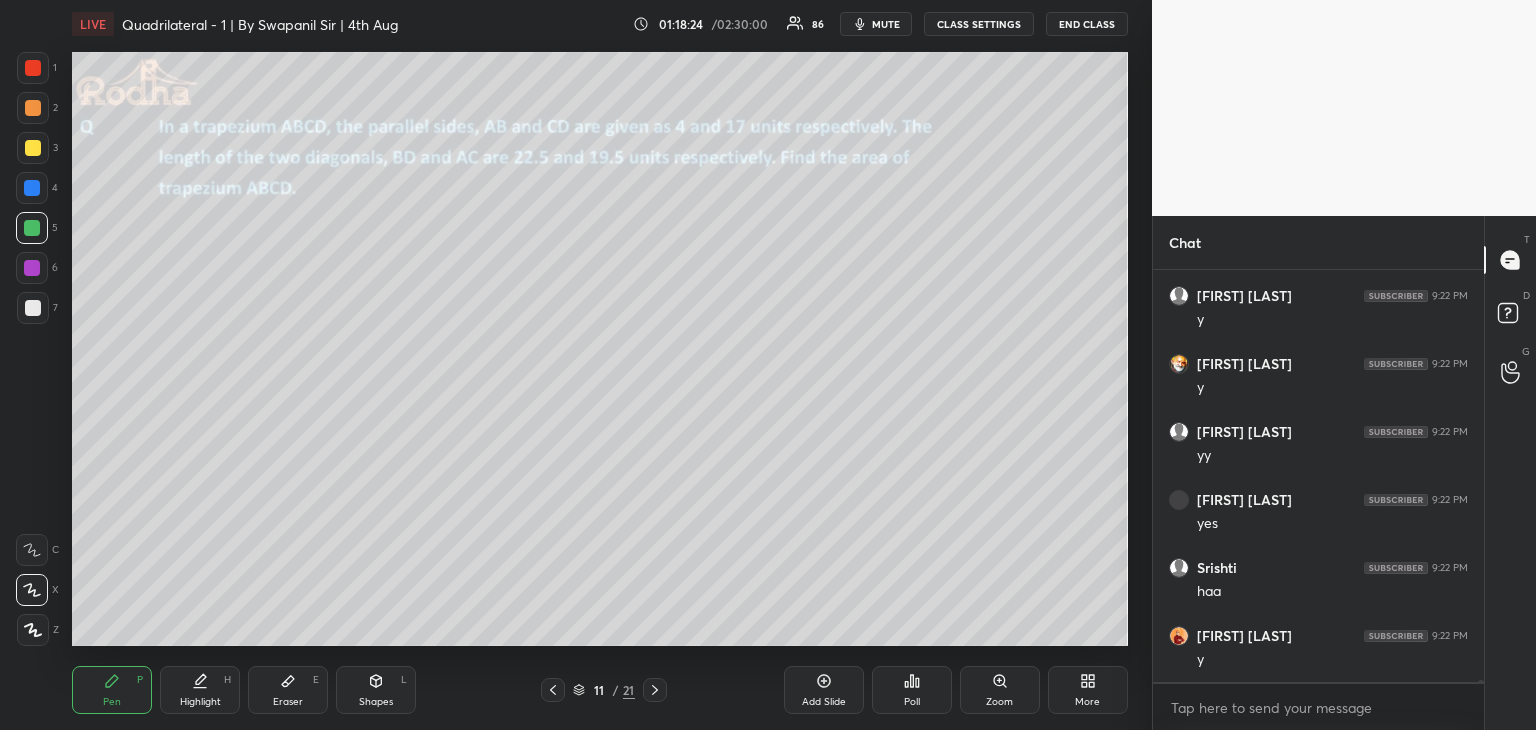 click at bounding box center (33, 148) 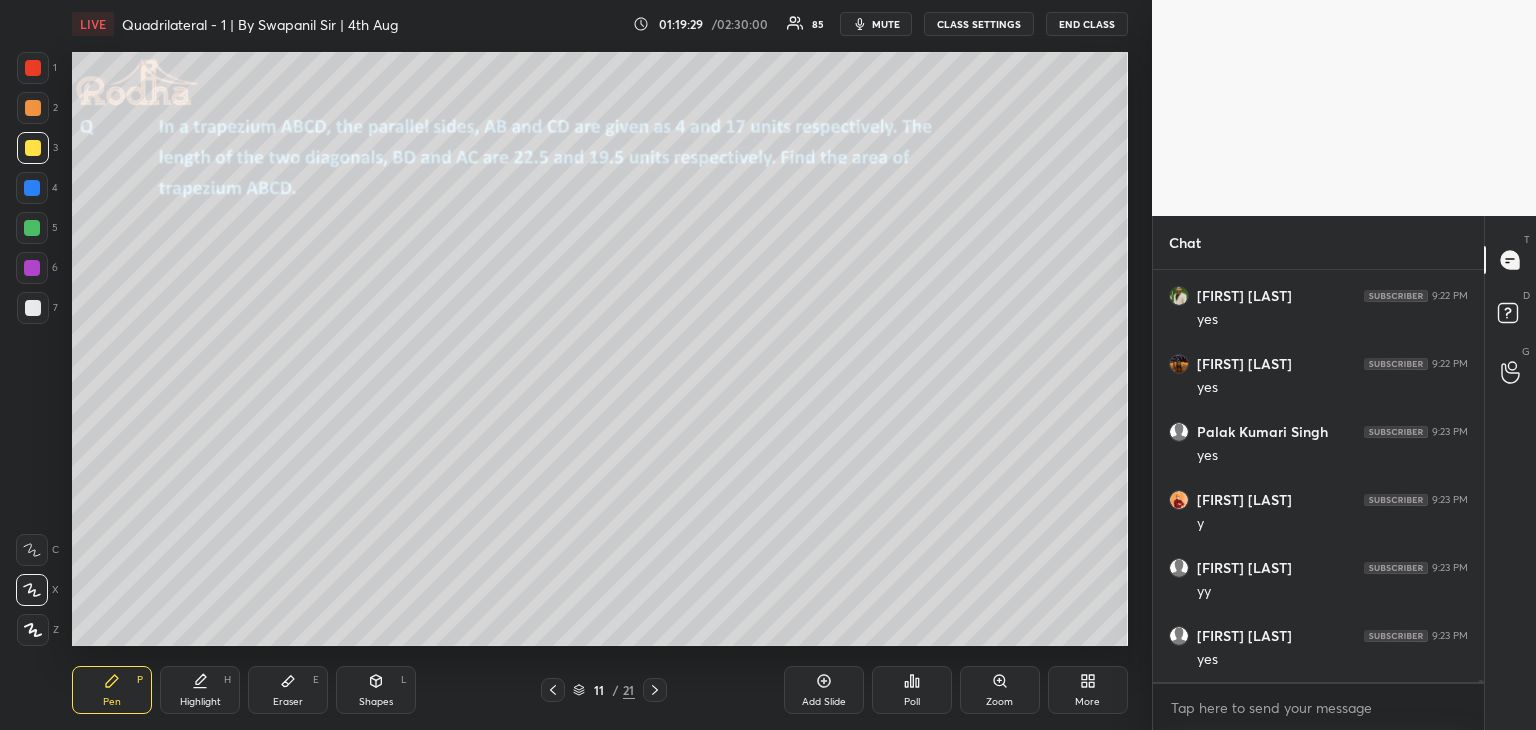 scroll, scrollTop: 75252, scrollLeft: 0, axis: vertical 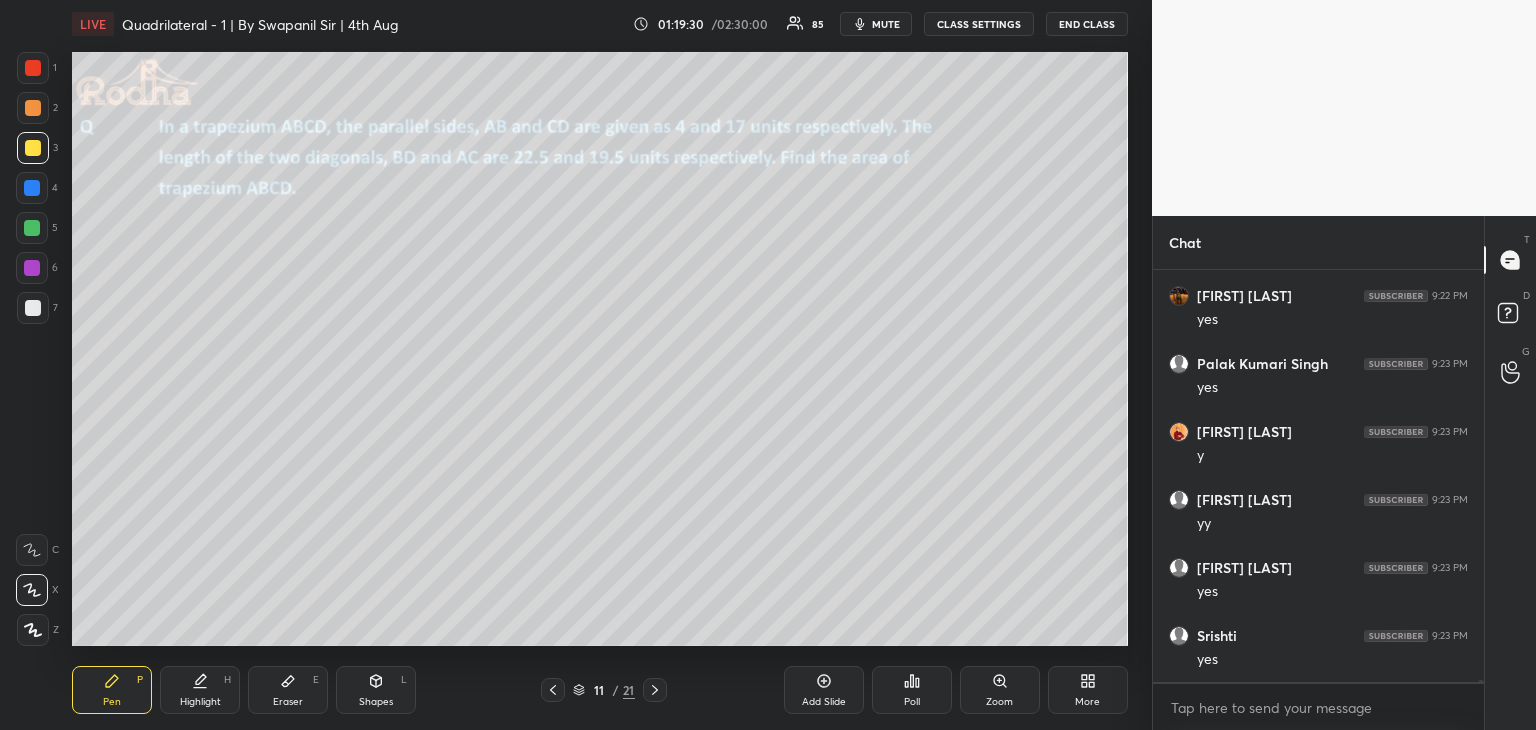 click on "Eraser E" at bounding box center [288, 690] 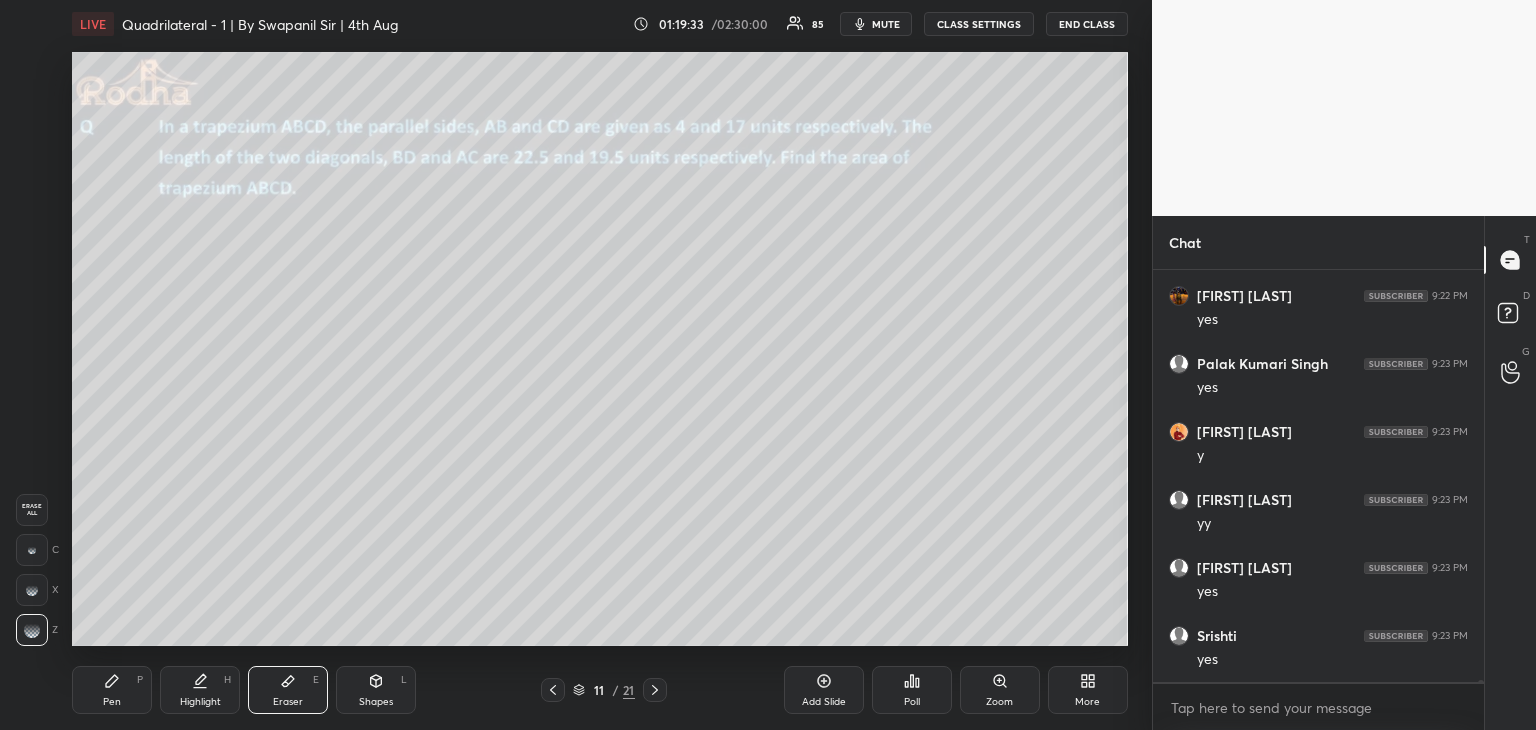 click on "Pen P" at bounding box center [112, 690] 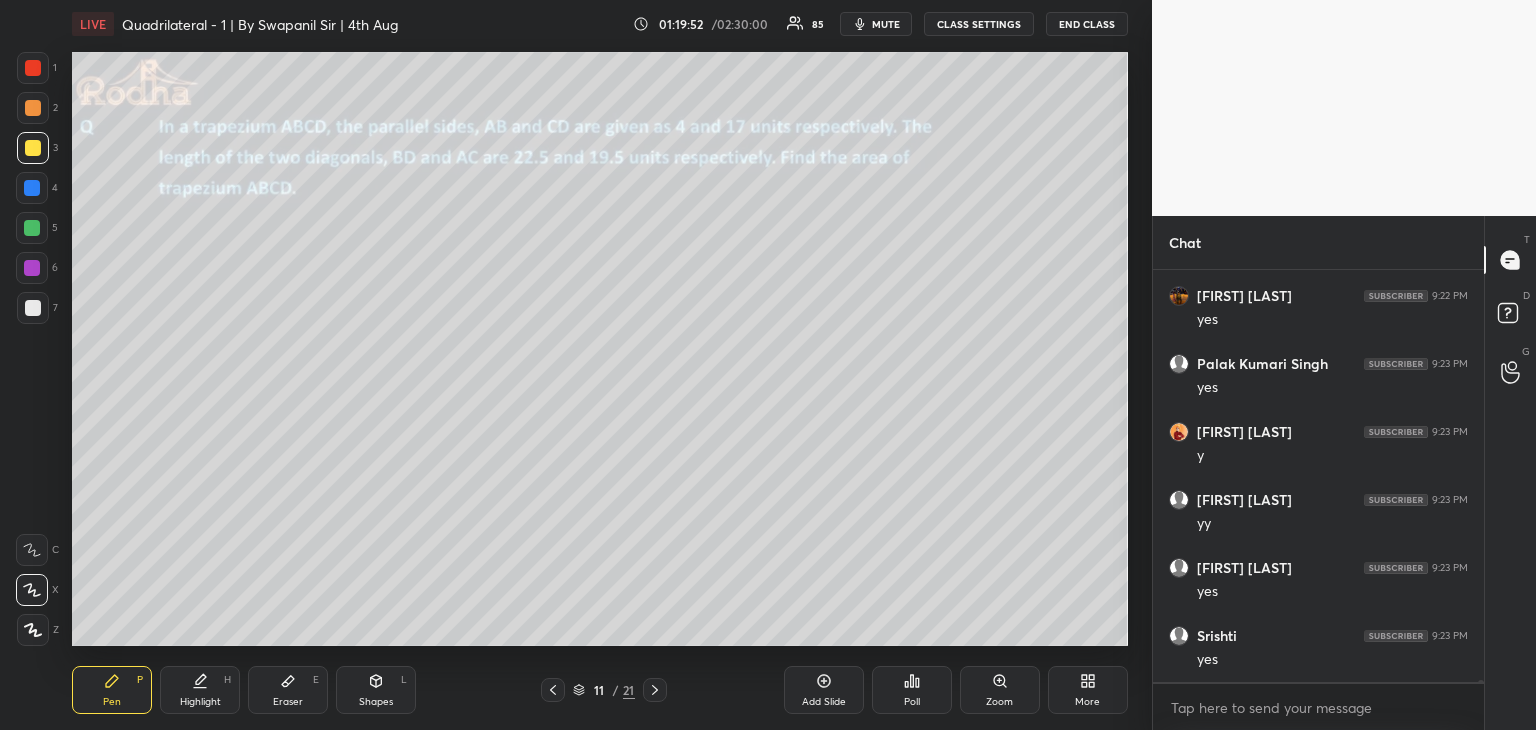 scroll, scrollTop: 75320, scrollLeft: 0, axis: vertical 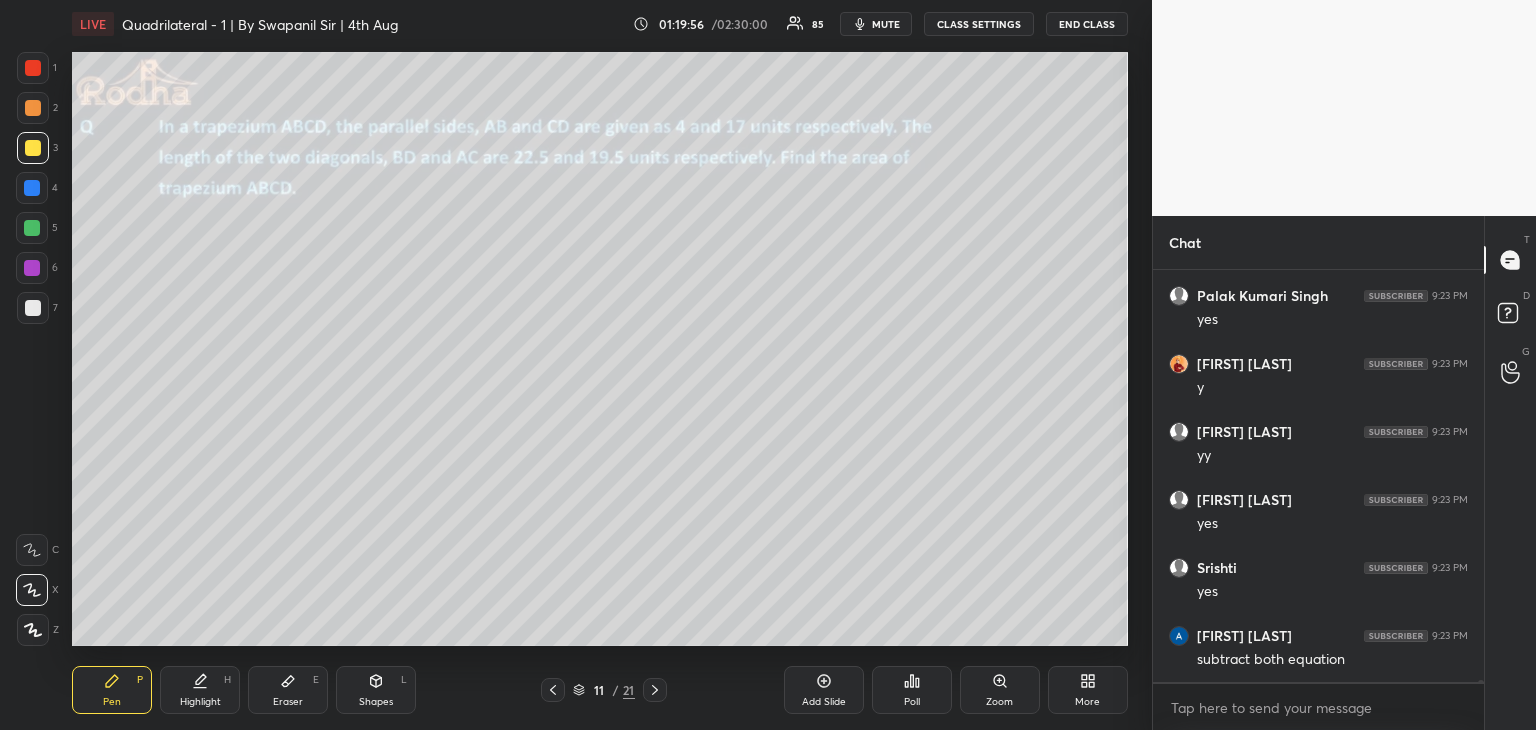 click on "Eraser E" at bounding box center [288, 690] 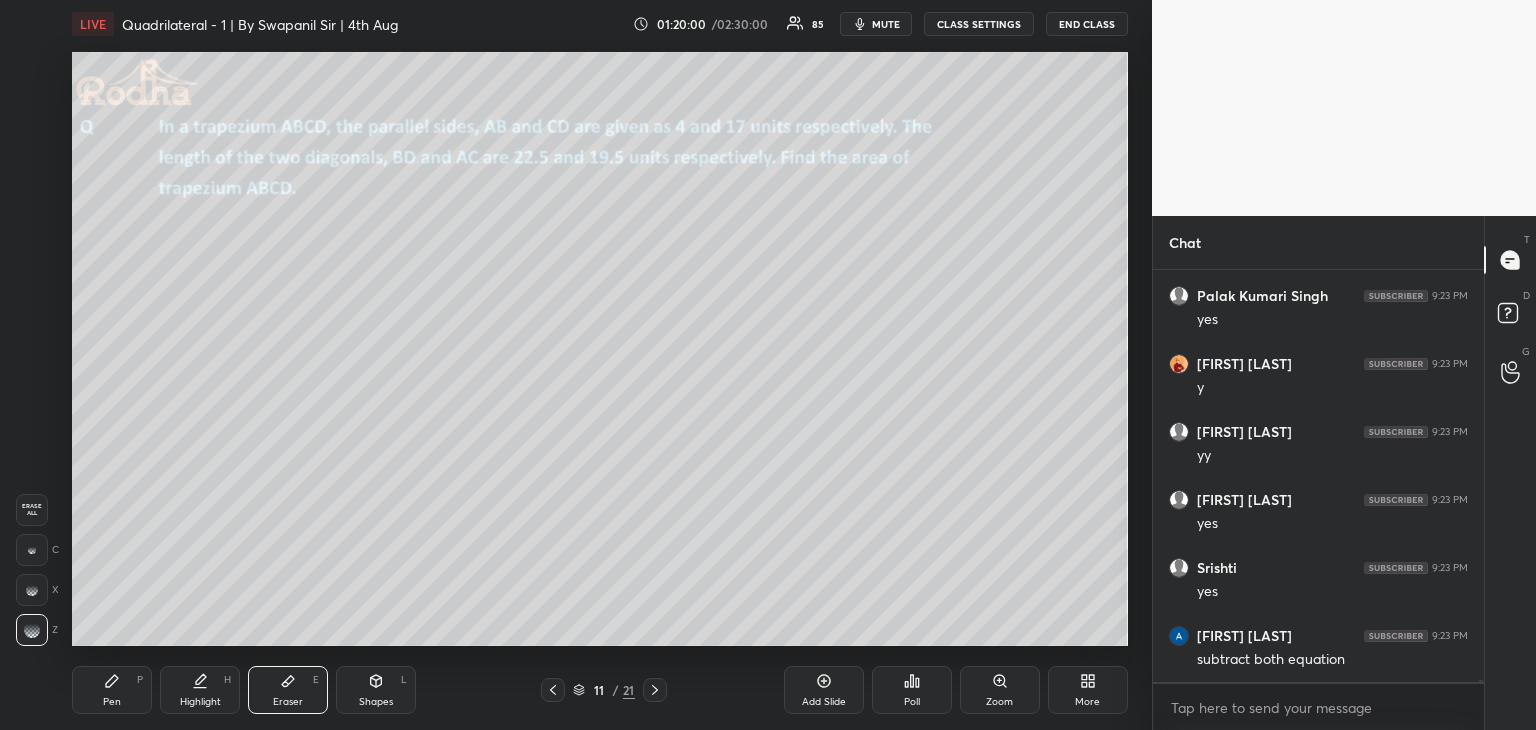 drag, startPoint x: 112, startPoint y: 692, endPoint x: 178, endPoint y: 649, distance: 78.77182 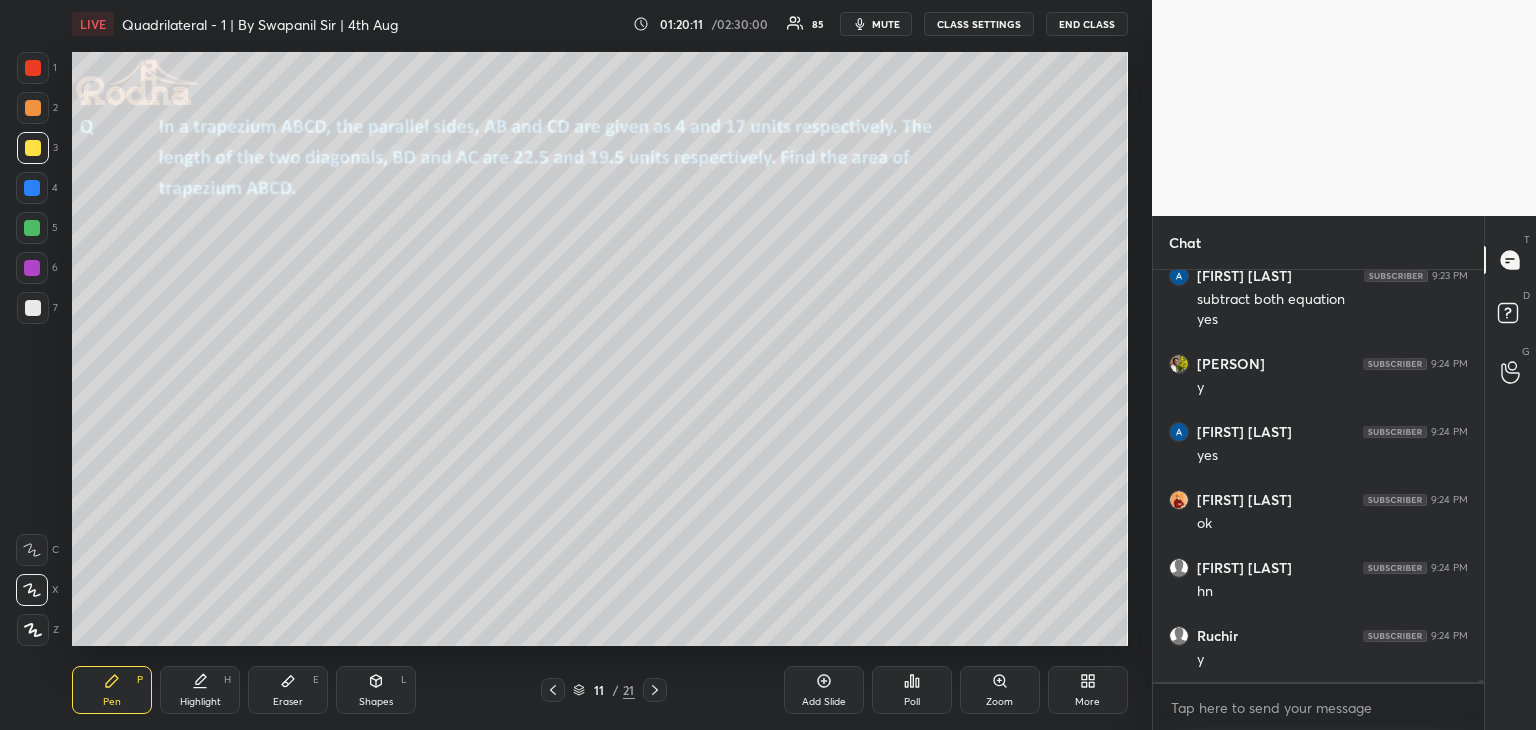 scroll, scrollTop: 75748, scrollLeft: 0, axis: vertical 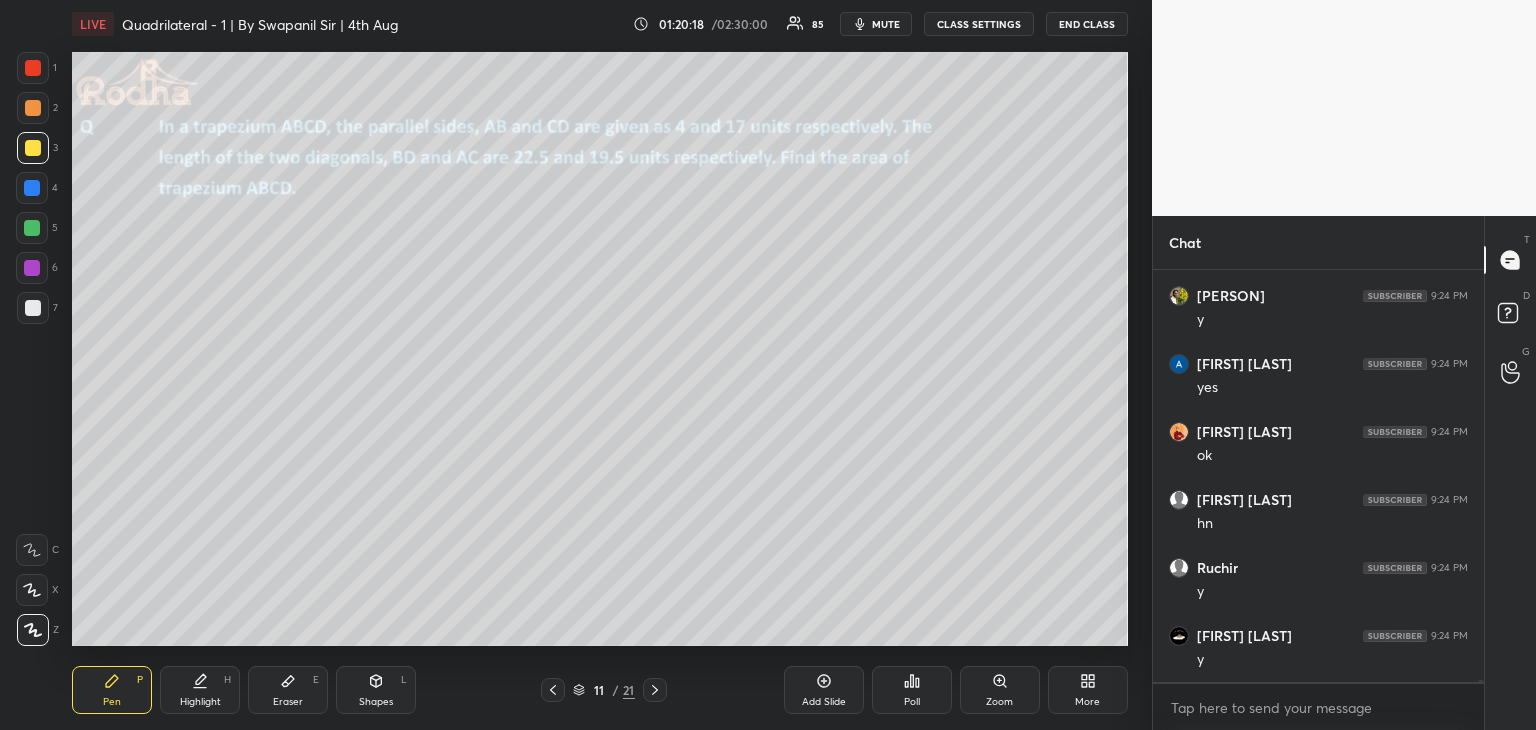 click at bounding box center [32, 590] 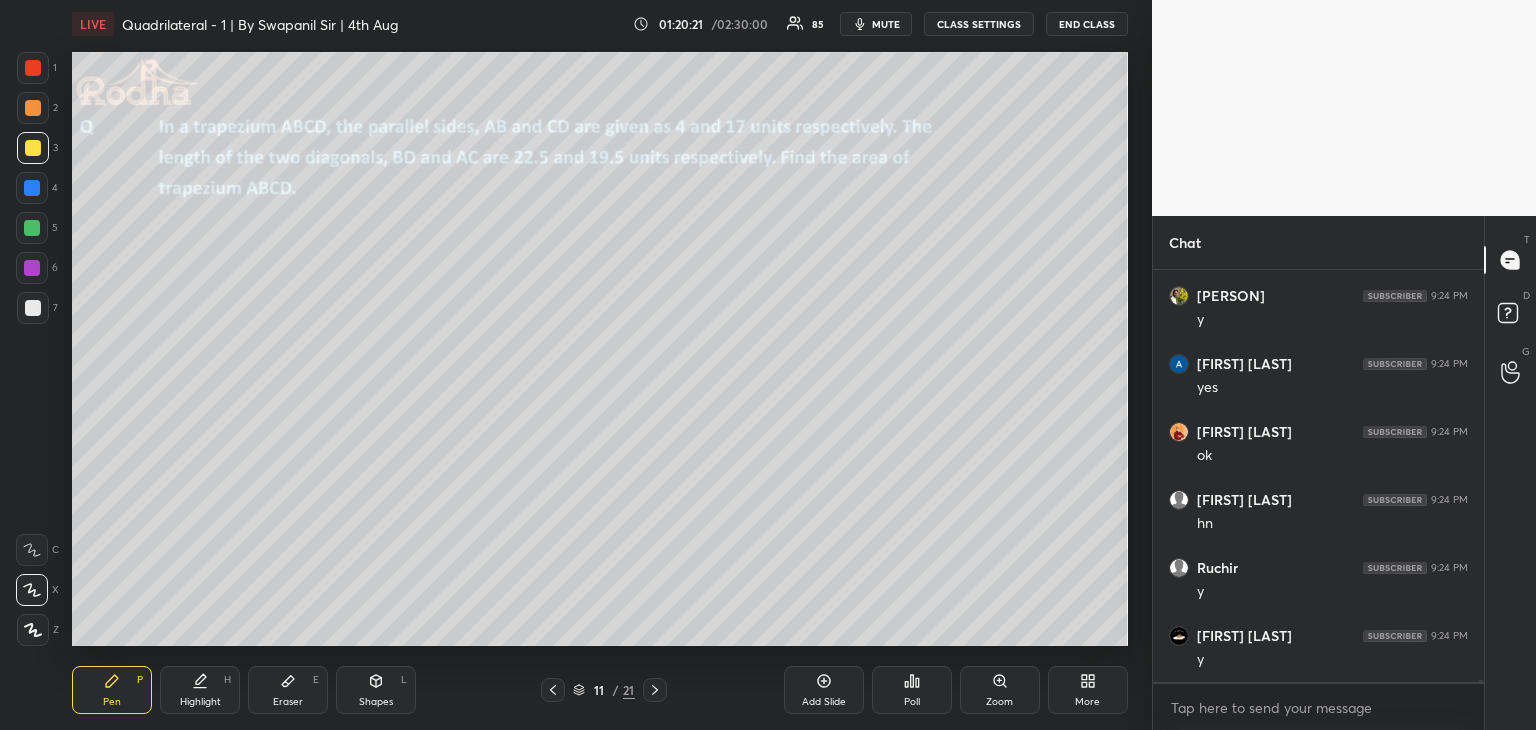scroll, scrollTop: 75816, scrollLeft: 0, axis: vertical 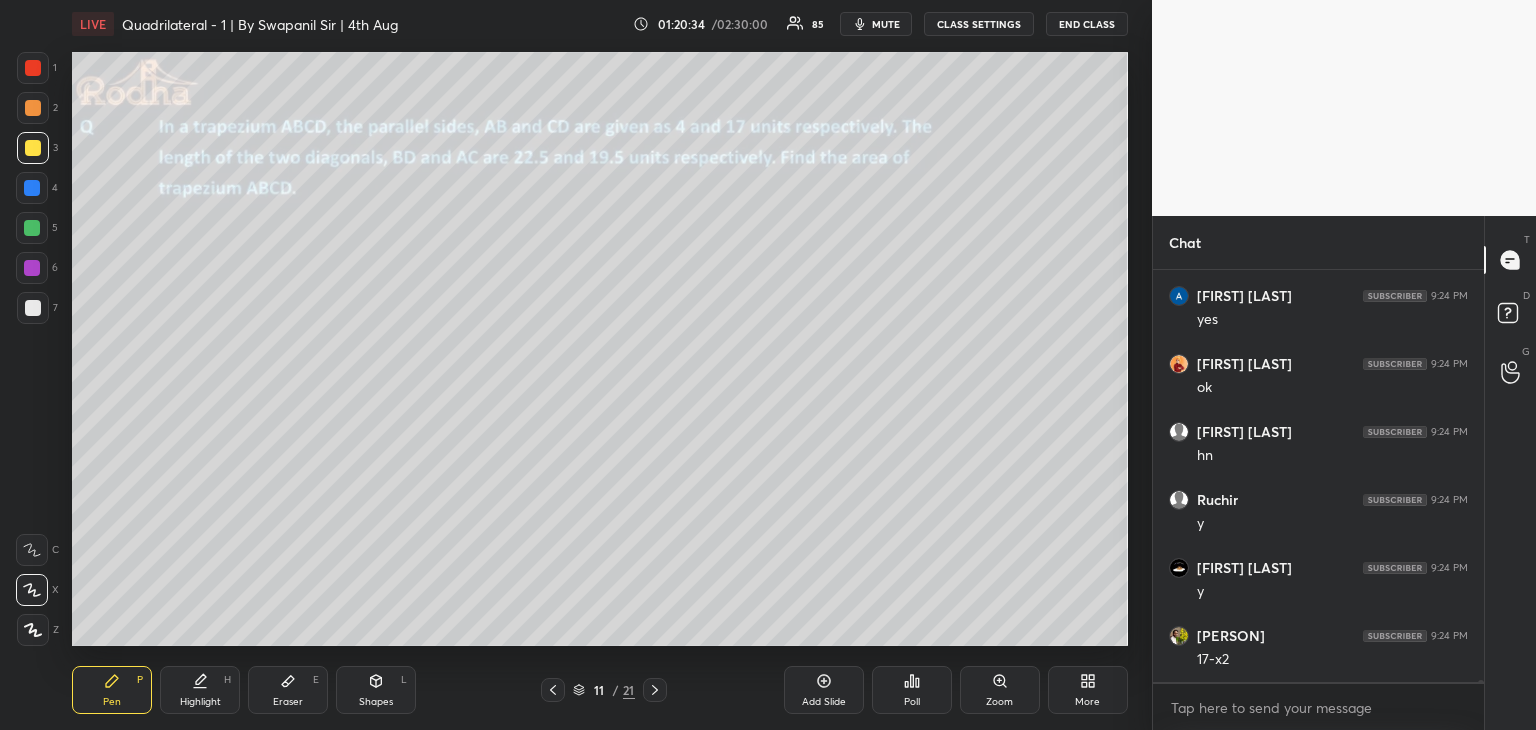 click on "Setting up your live class Poll for   secs No correct answer Start poll" at bounding box center [600, 349] 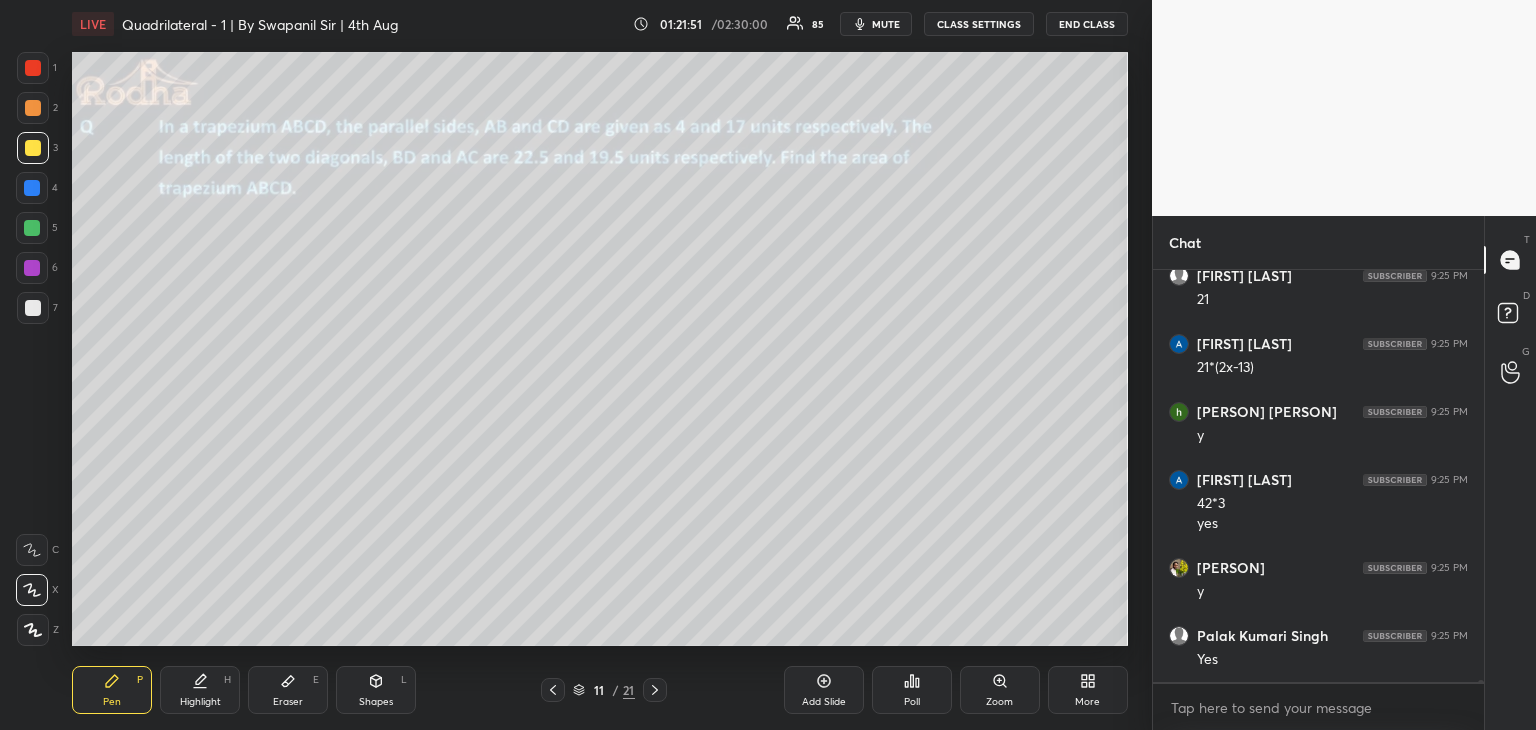 scroll, scrollTop: 77080, scrollLeft: 0, axis: vertical 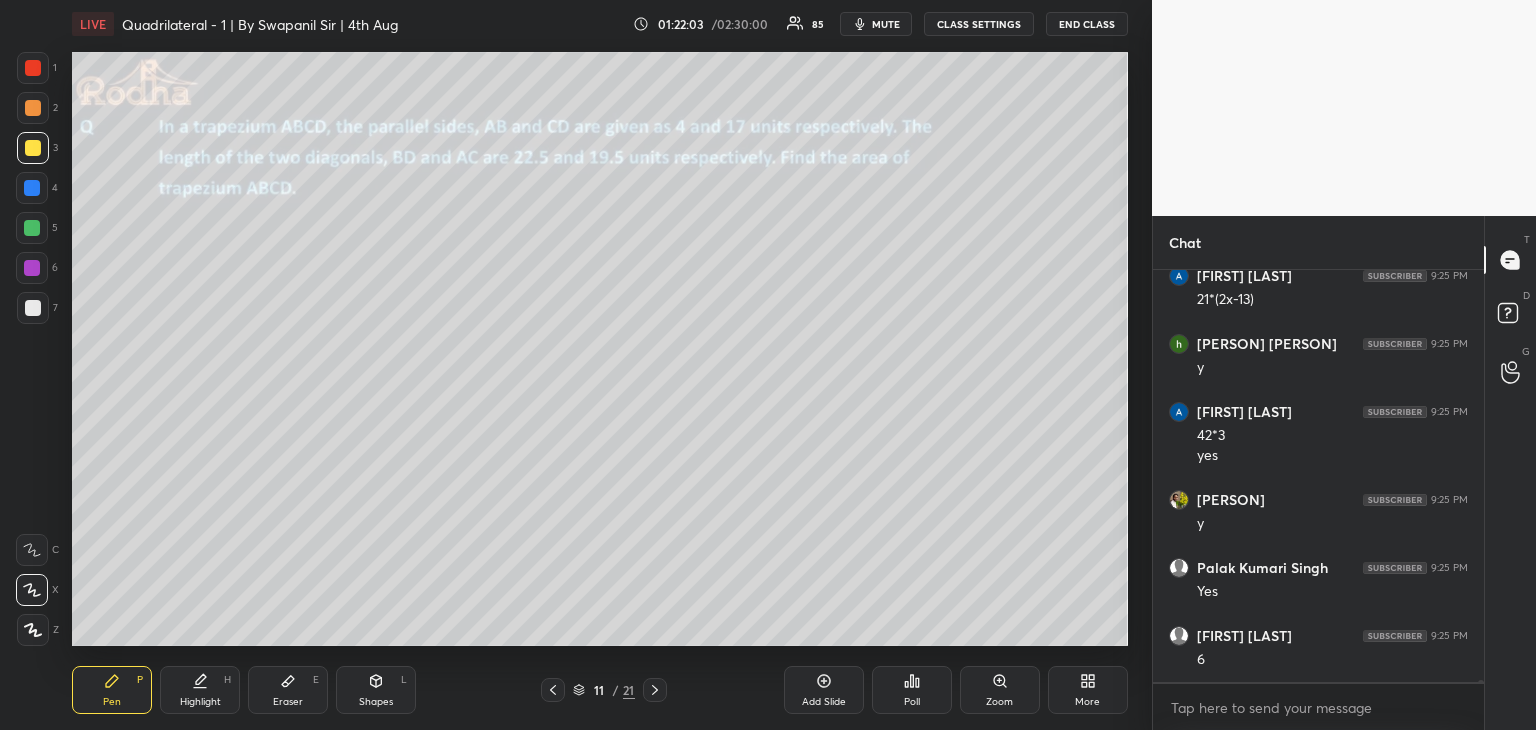 click at bounding box center (33, 68) 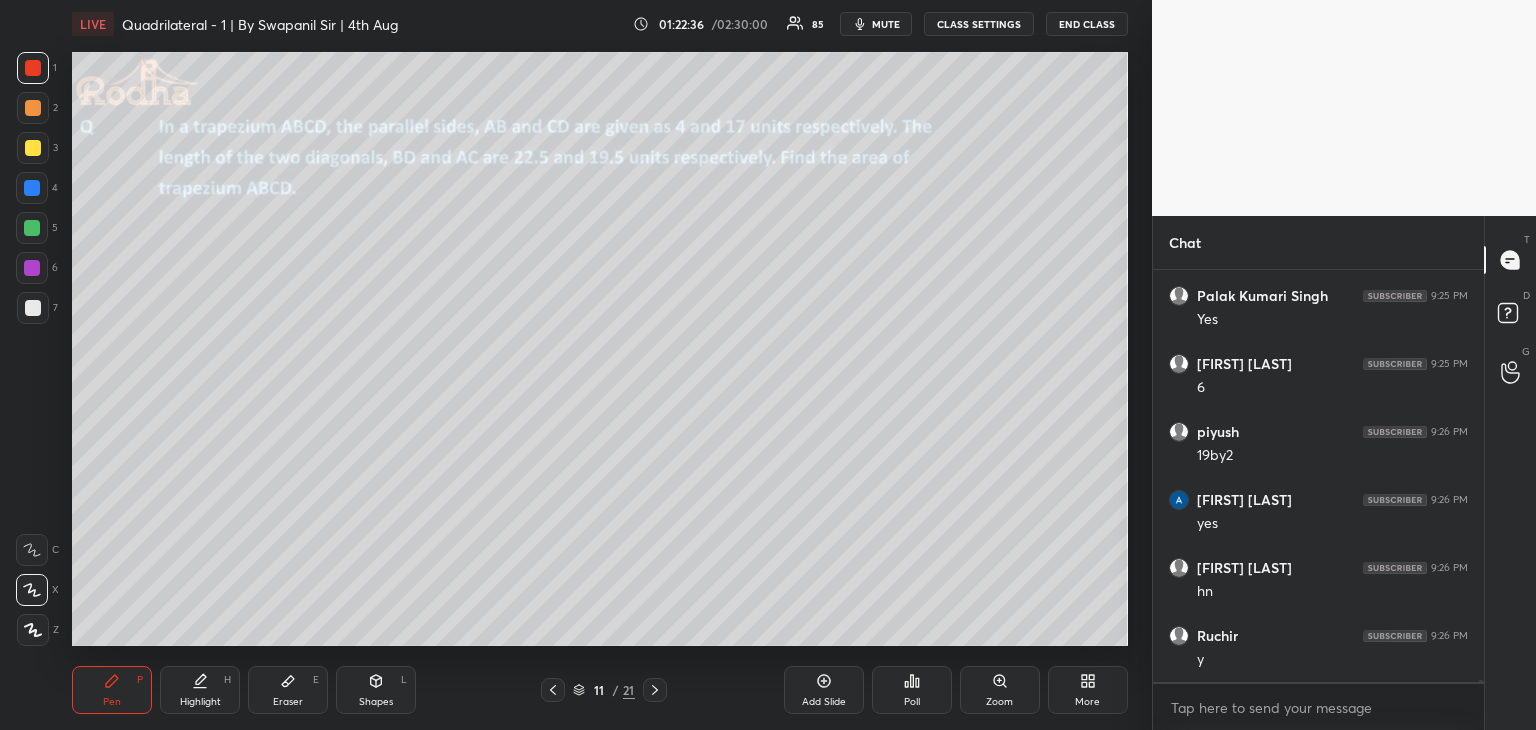 scroll, scrollTop: 77420, scrollLeft: 0, axis: vertical 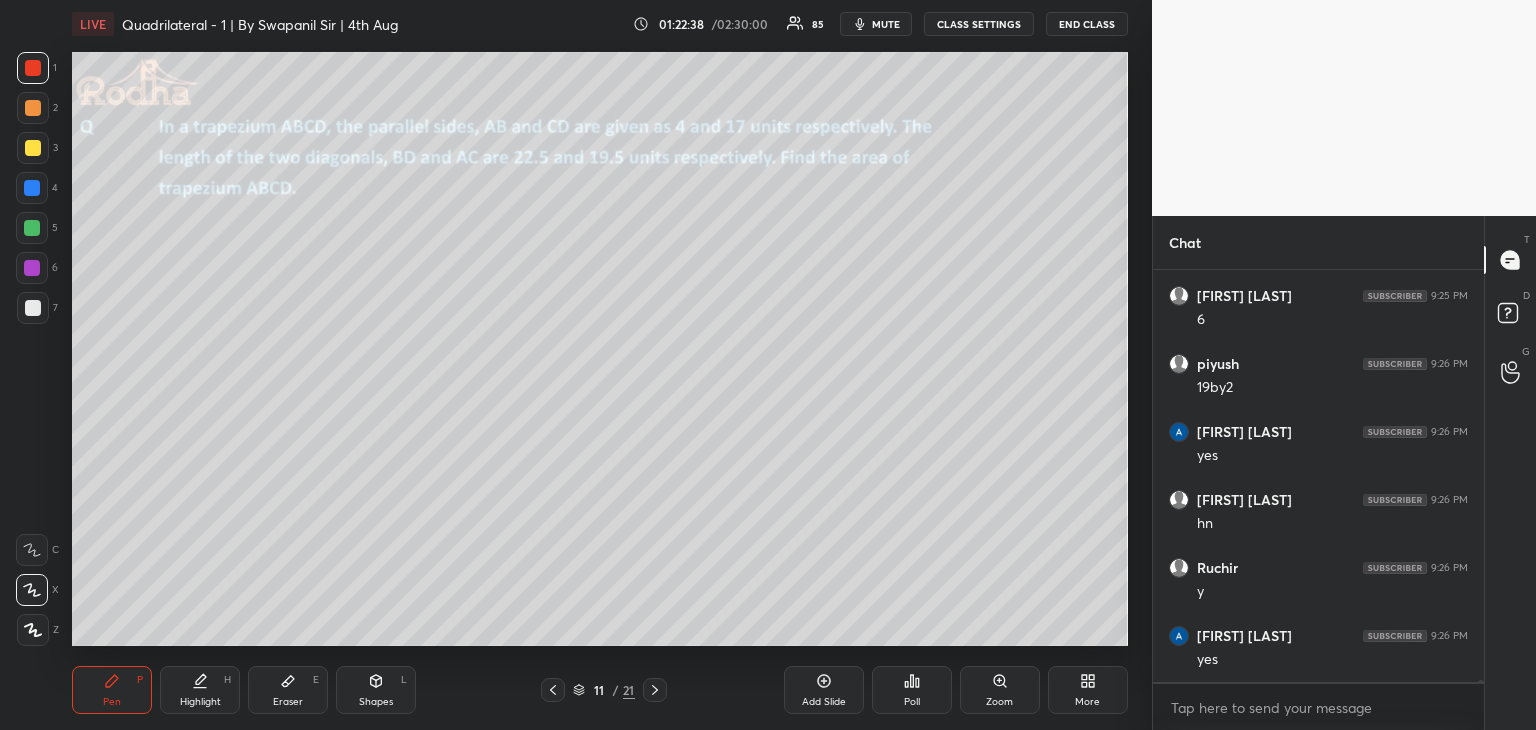 click on "Eraser E" at bounding box center [288, 690] 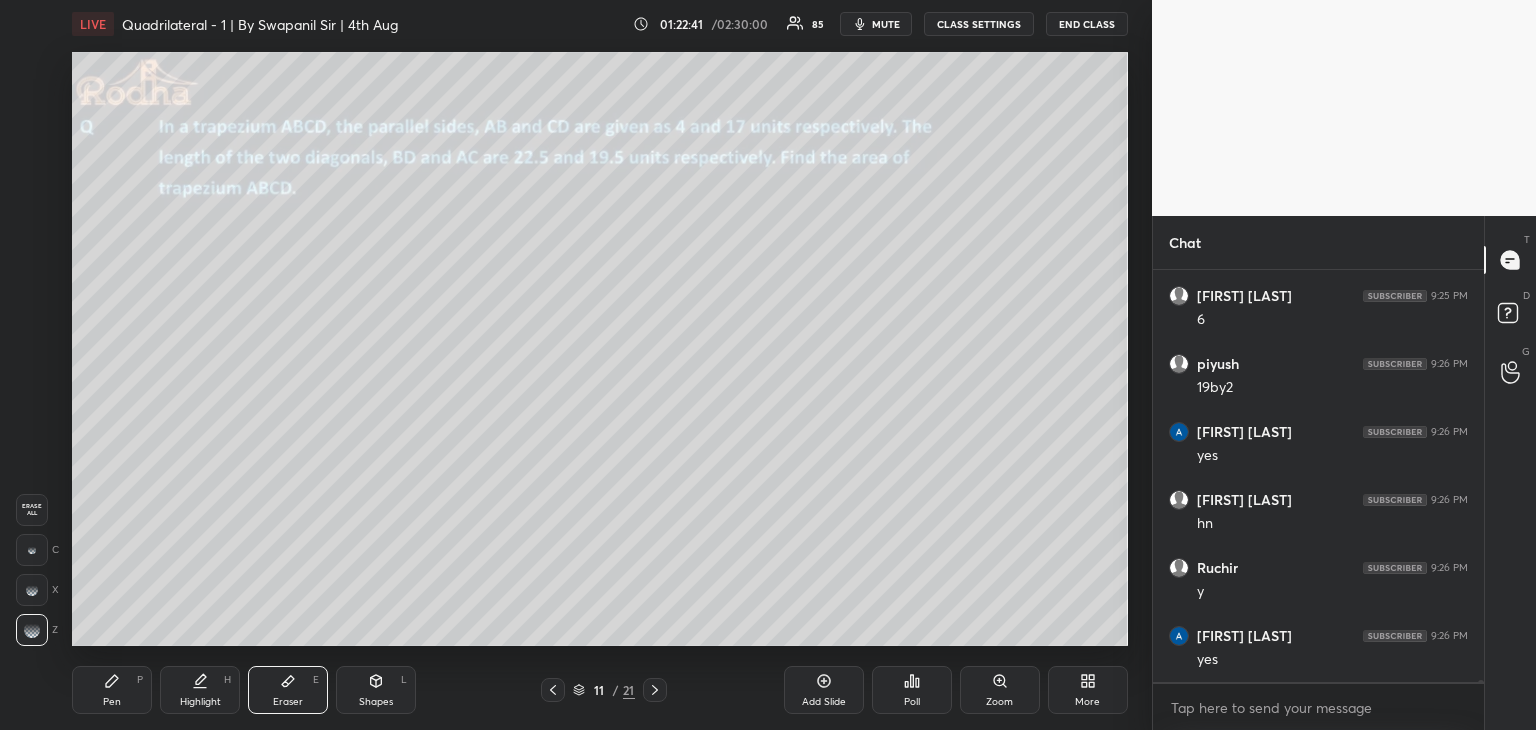 click on "Pen" at bounding box center (112, 702) 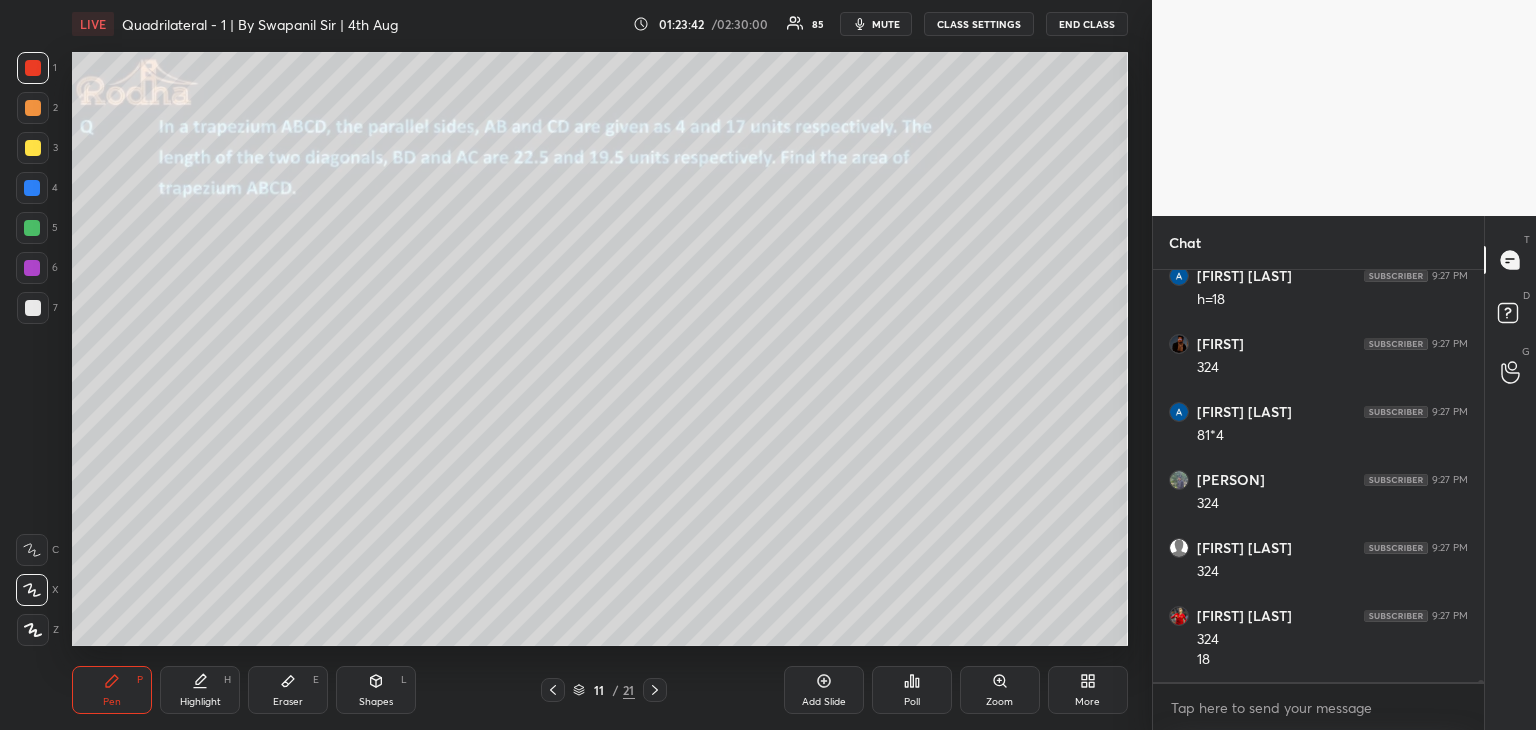 scroll, scrollTop: 78412, scrollLeft: 0, axis: vertical 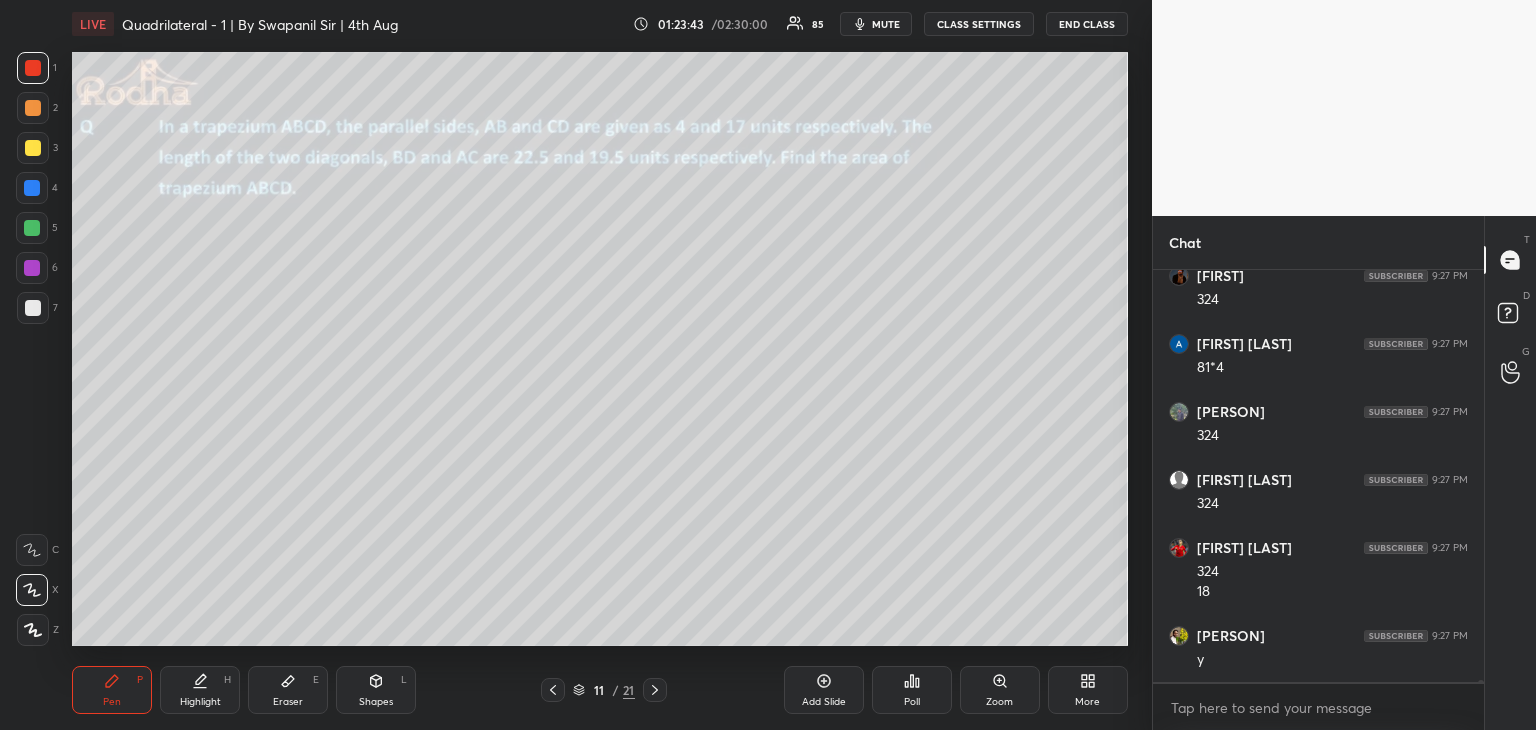 click at bounding box center [32, 228] 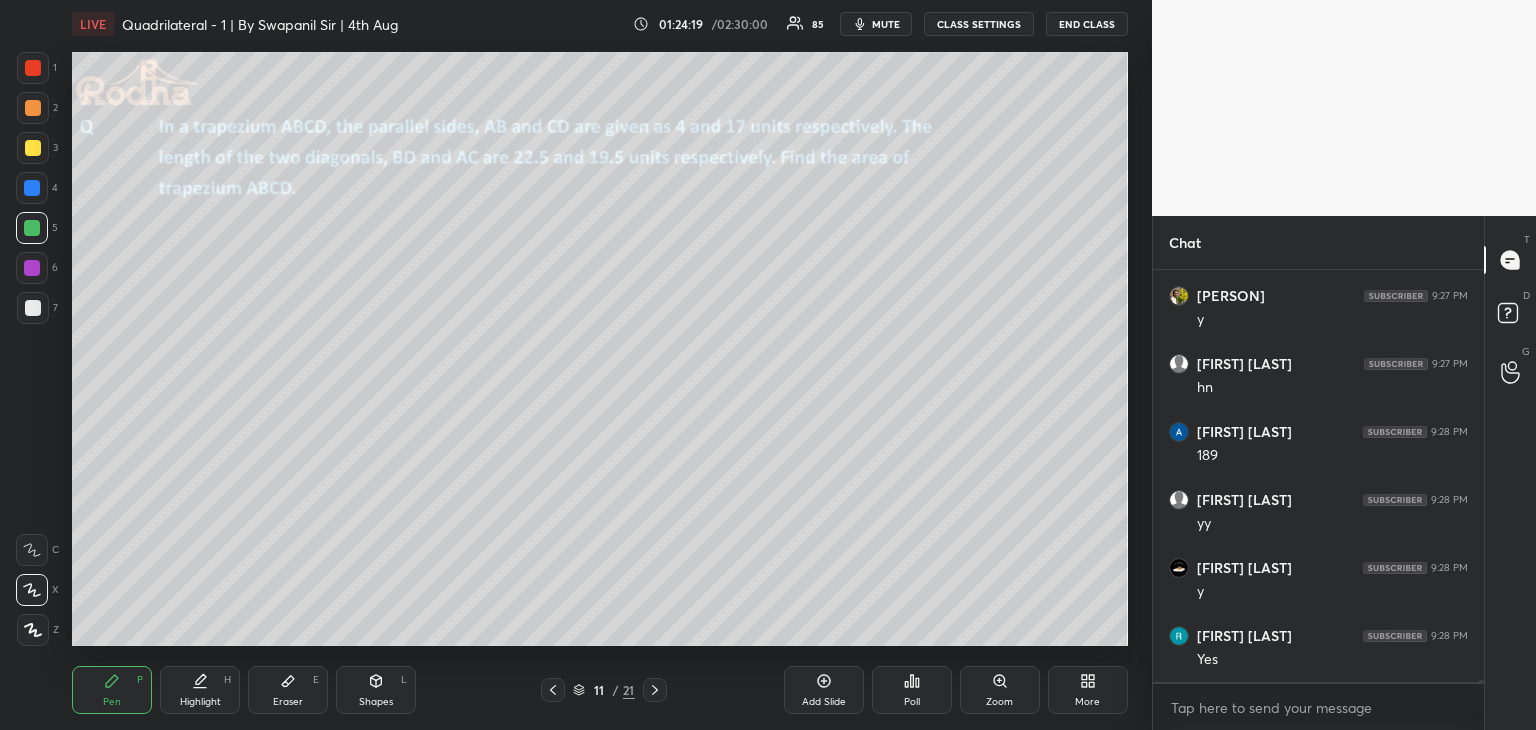 scroll, scrollTop: 78820, scrollLeft: 0, axis: vertical 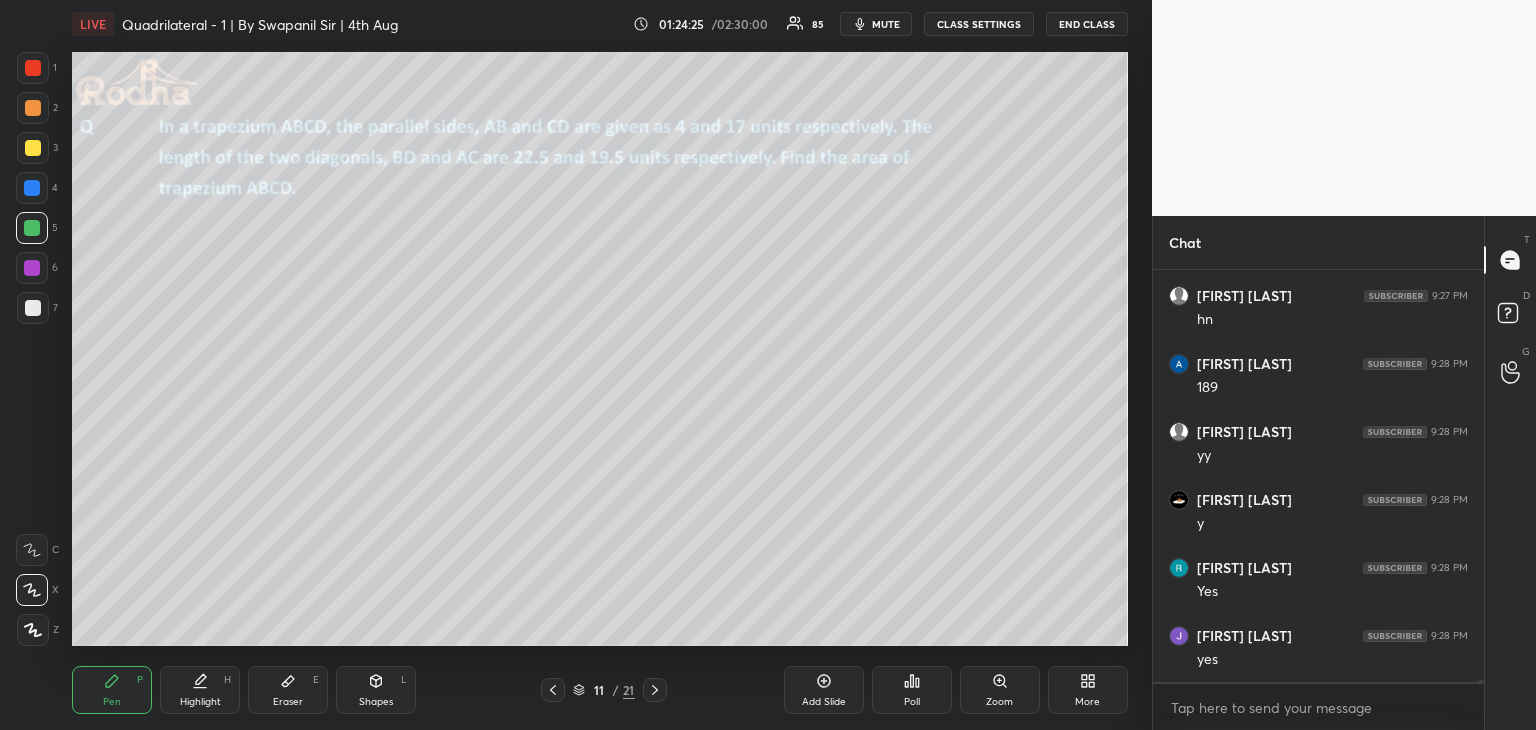 click at bounding box center (33, 148) 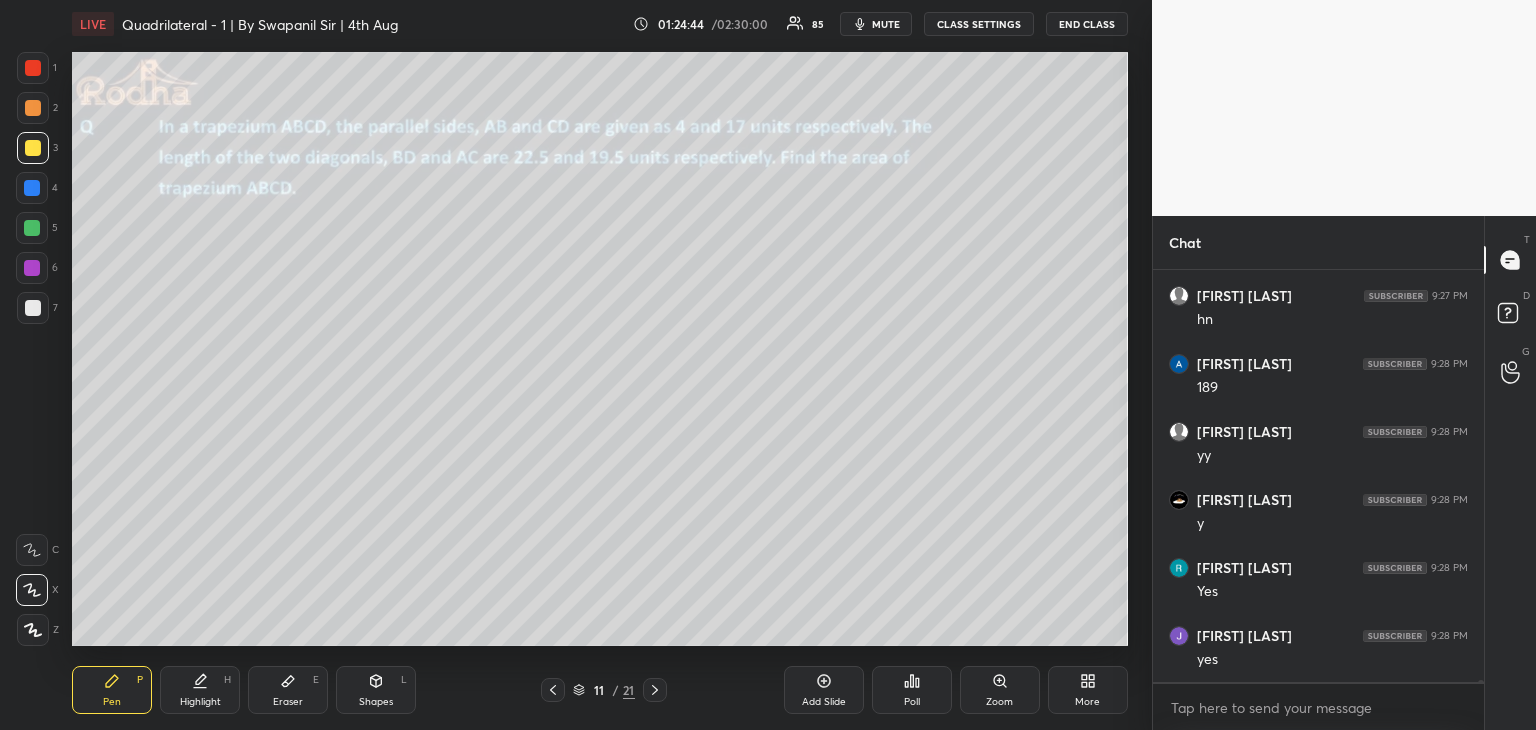 scroll, scrollTop: 78888, scrollLeft: 0, axis: vertical 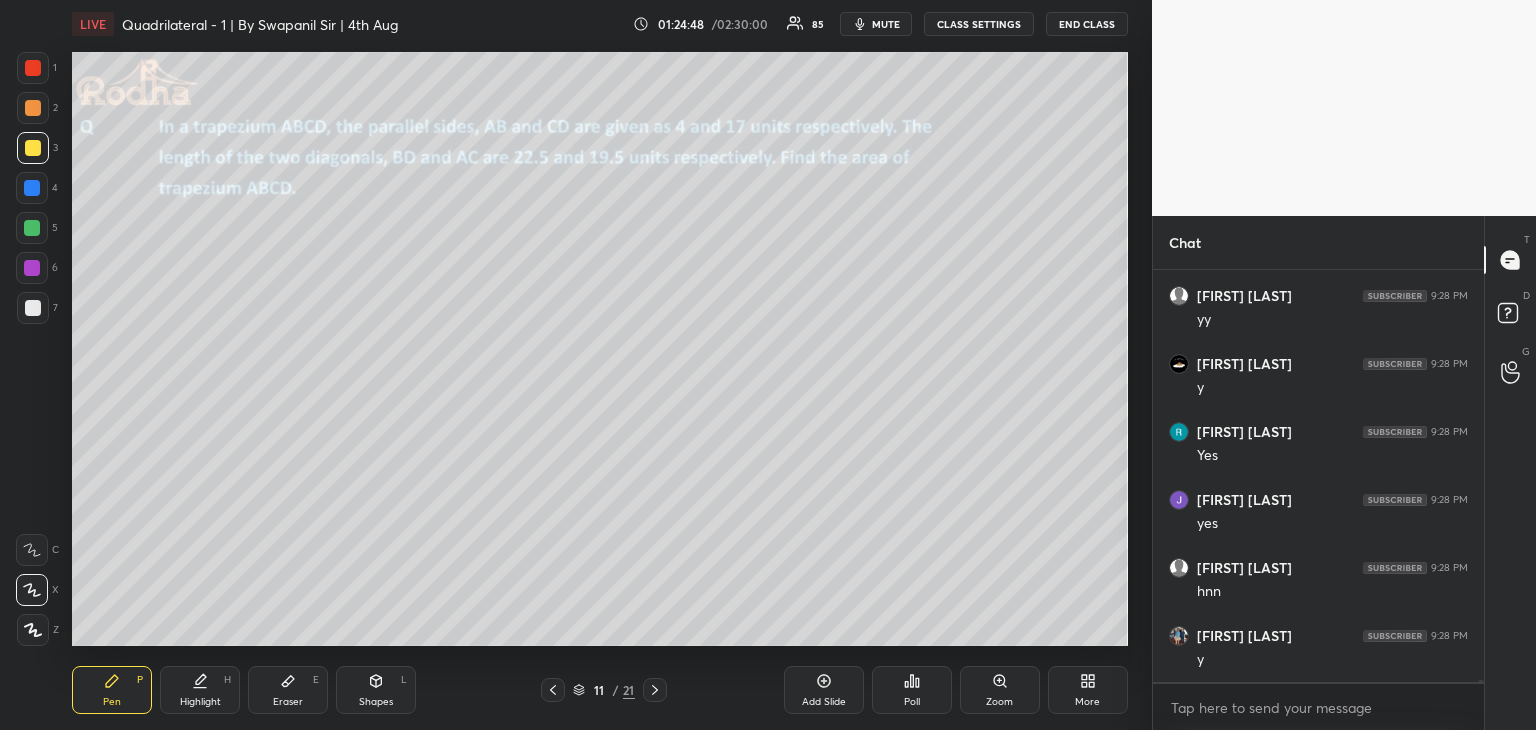 click 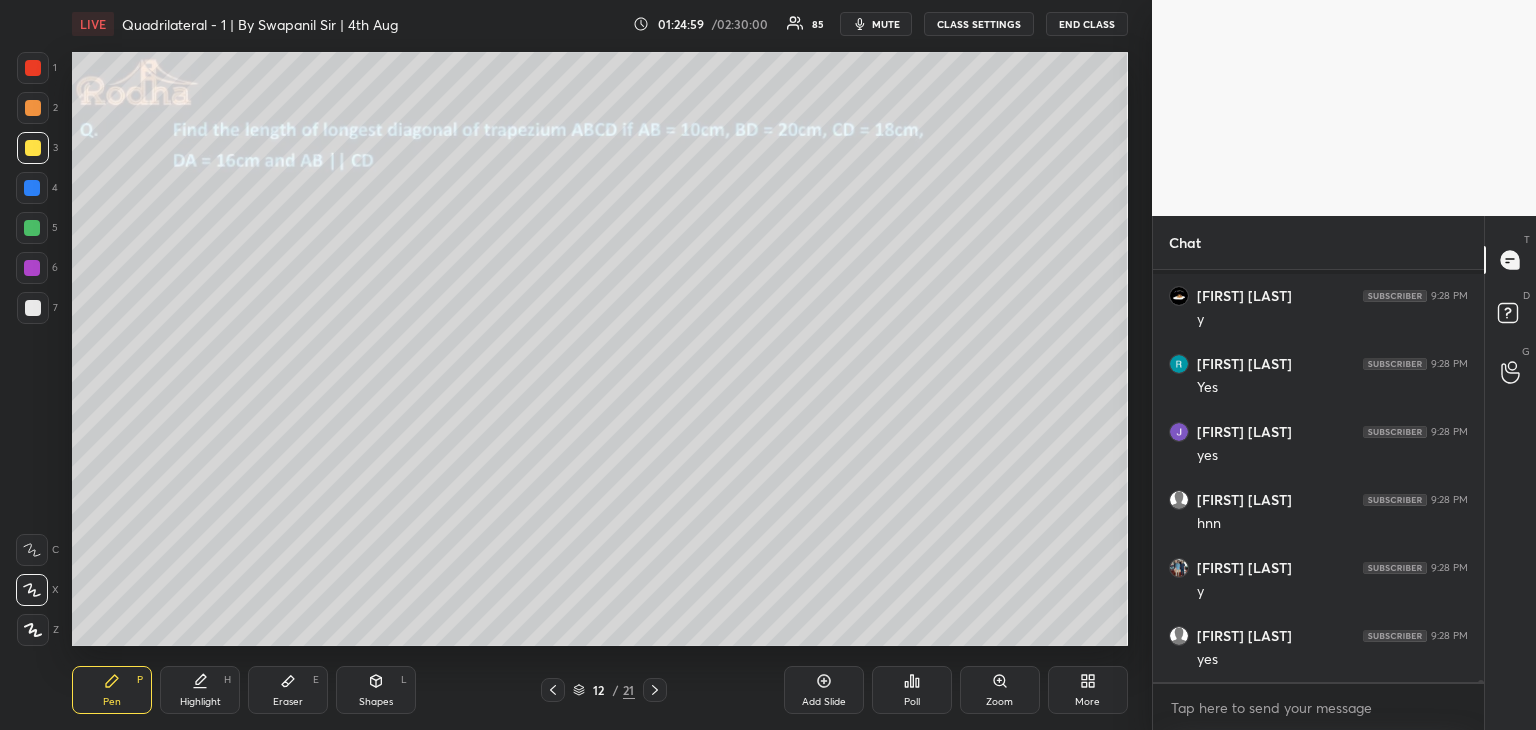 scroll, scrollTop: 79096, scrollLeft: 0, axis: vertical 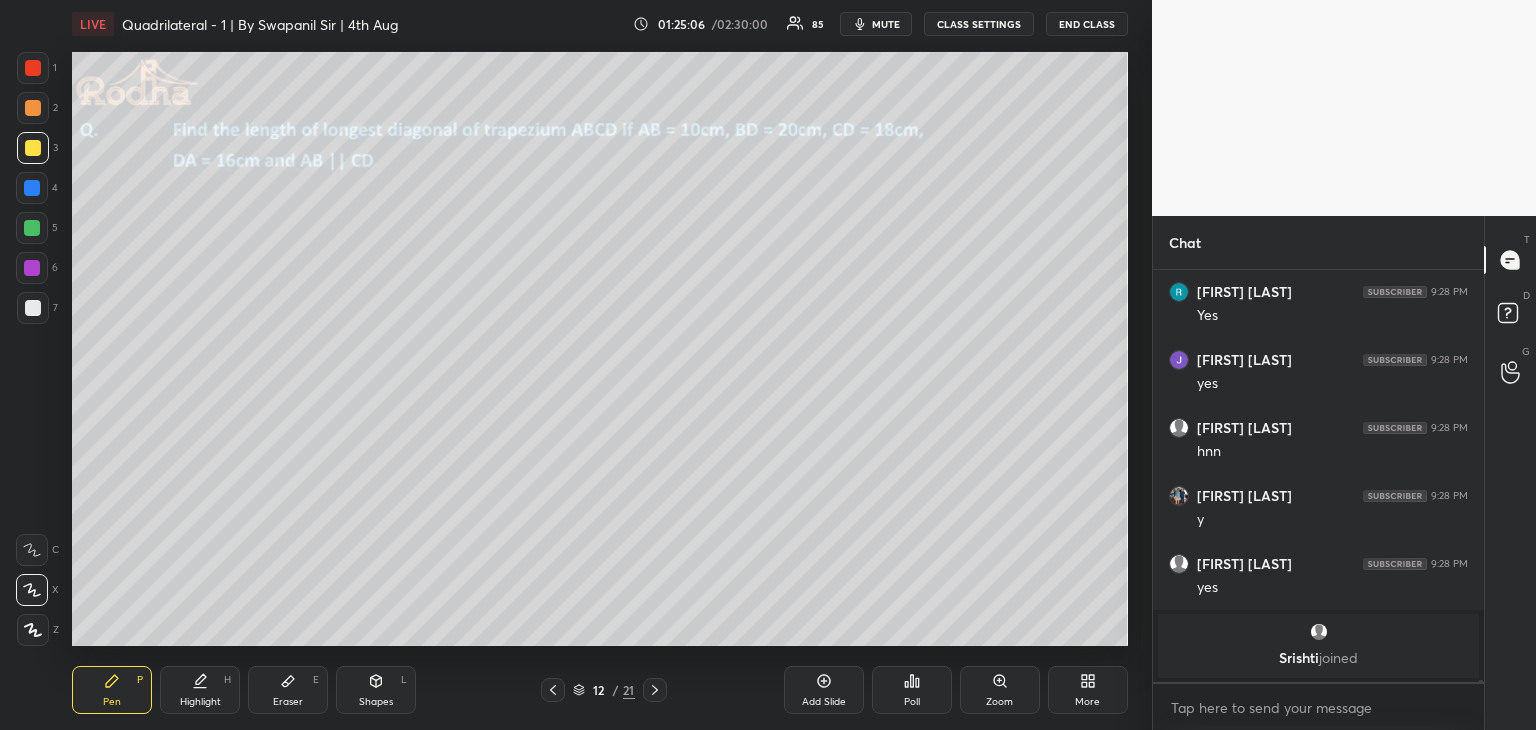 click 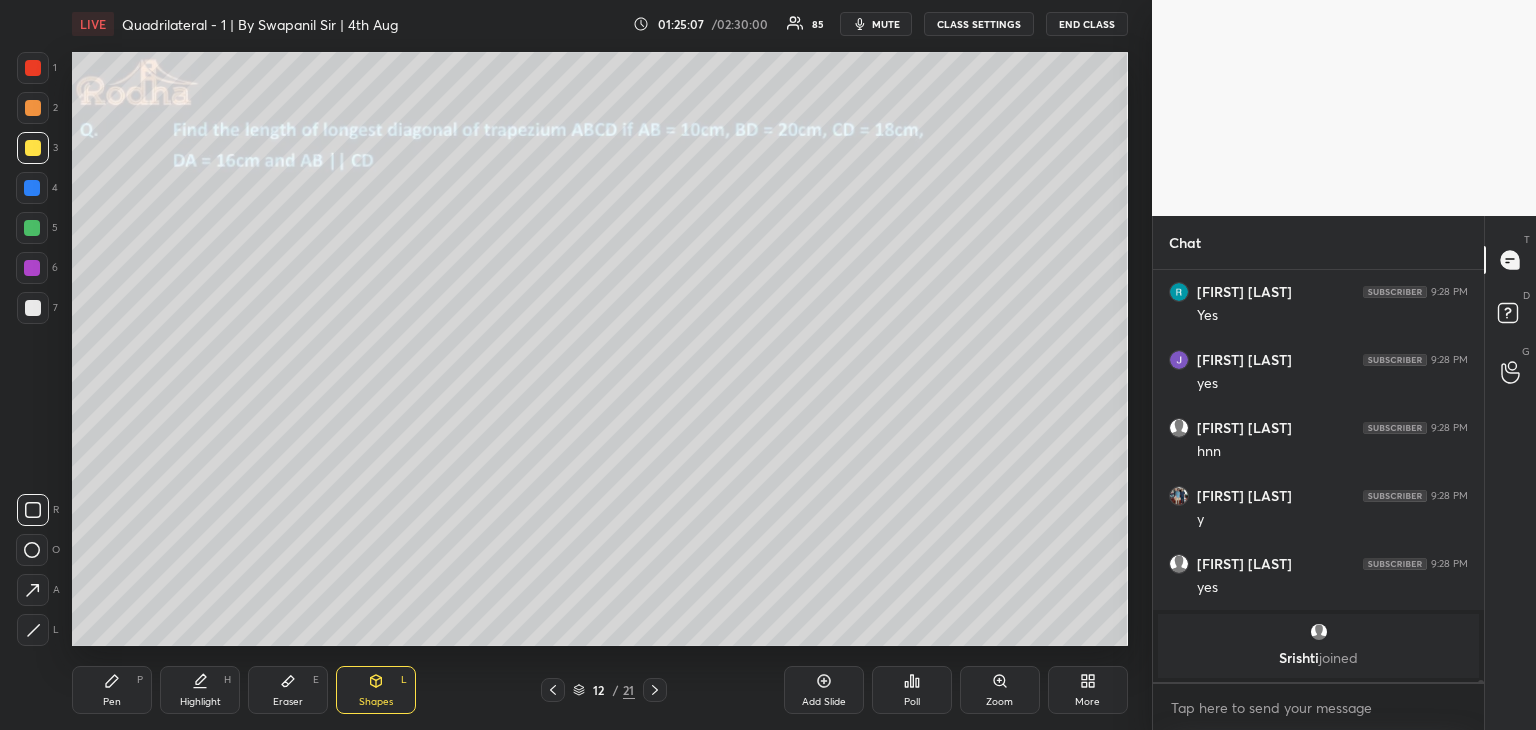 click 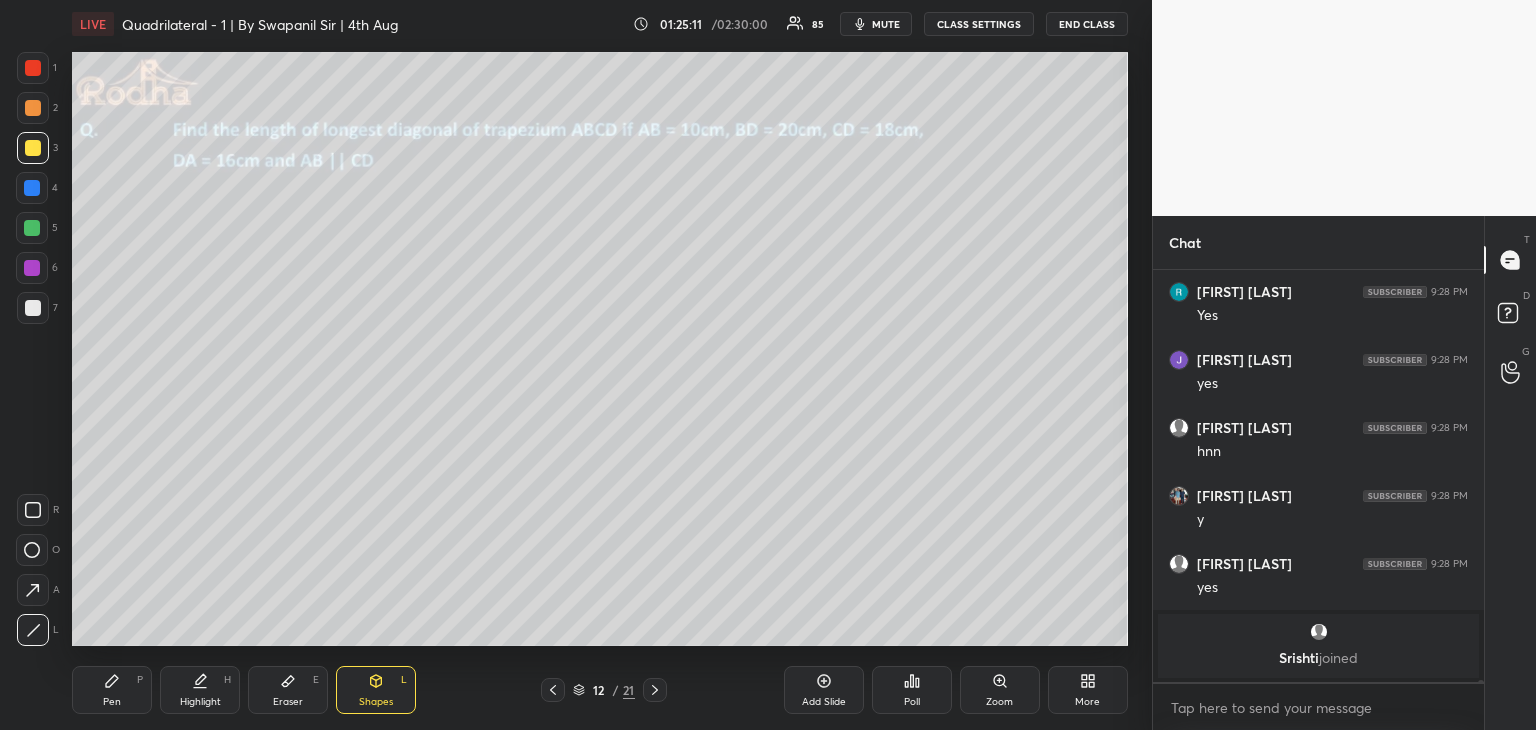 click at bounding box center [32, 188] 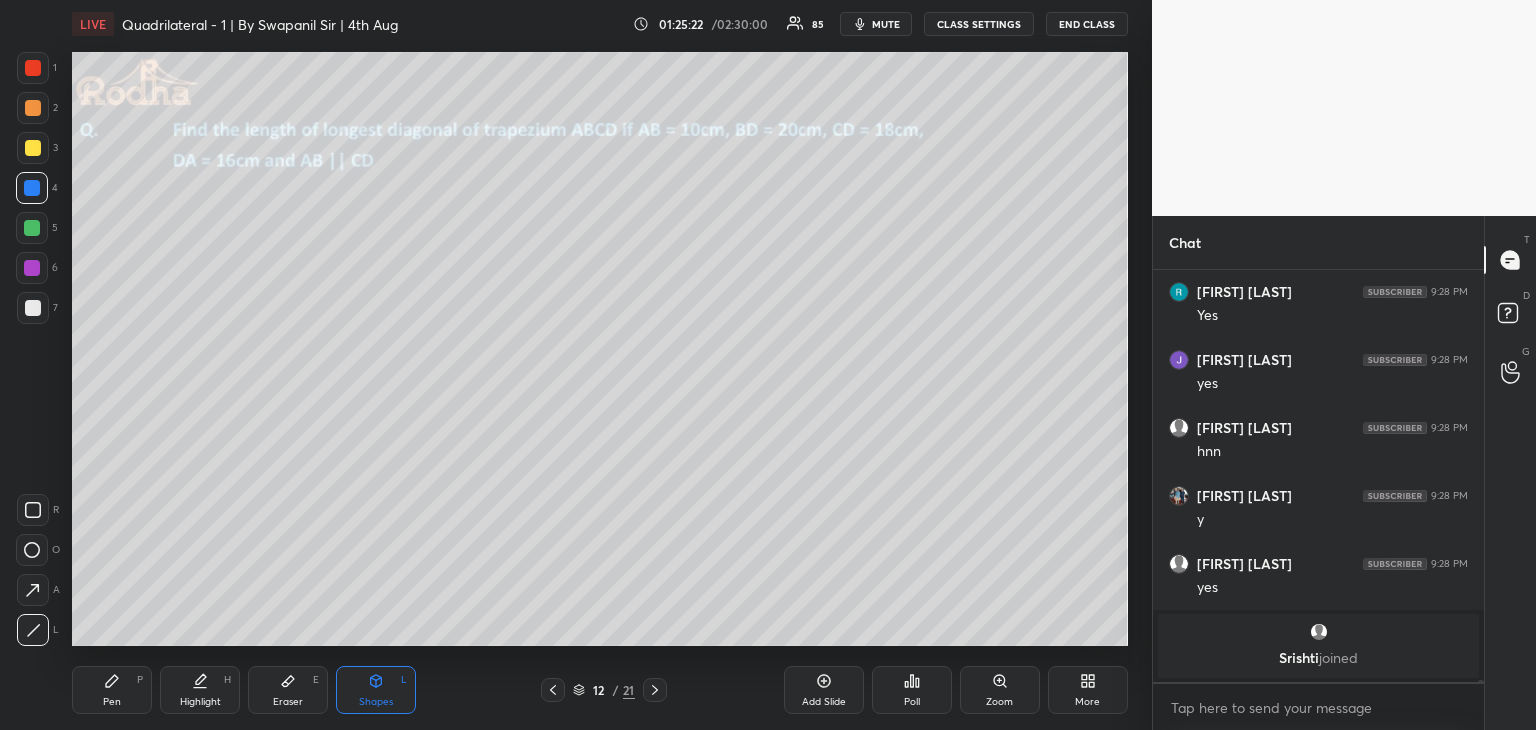 click on "Pen" at bounding box center [112, 702] 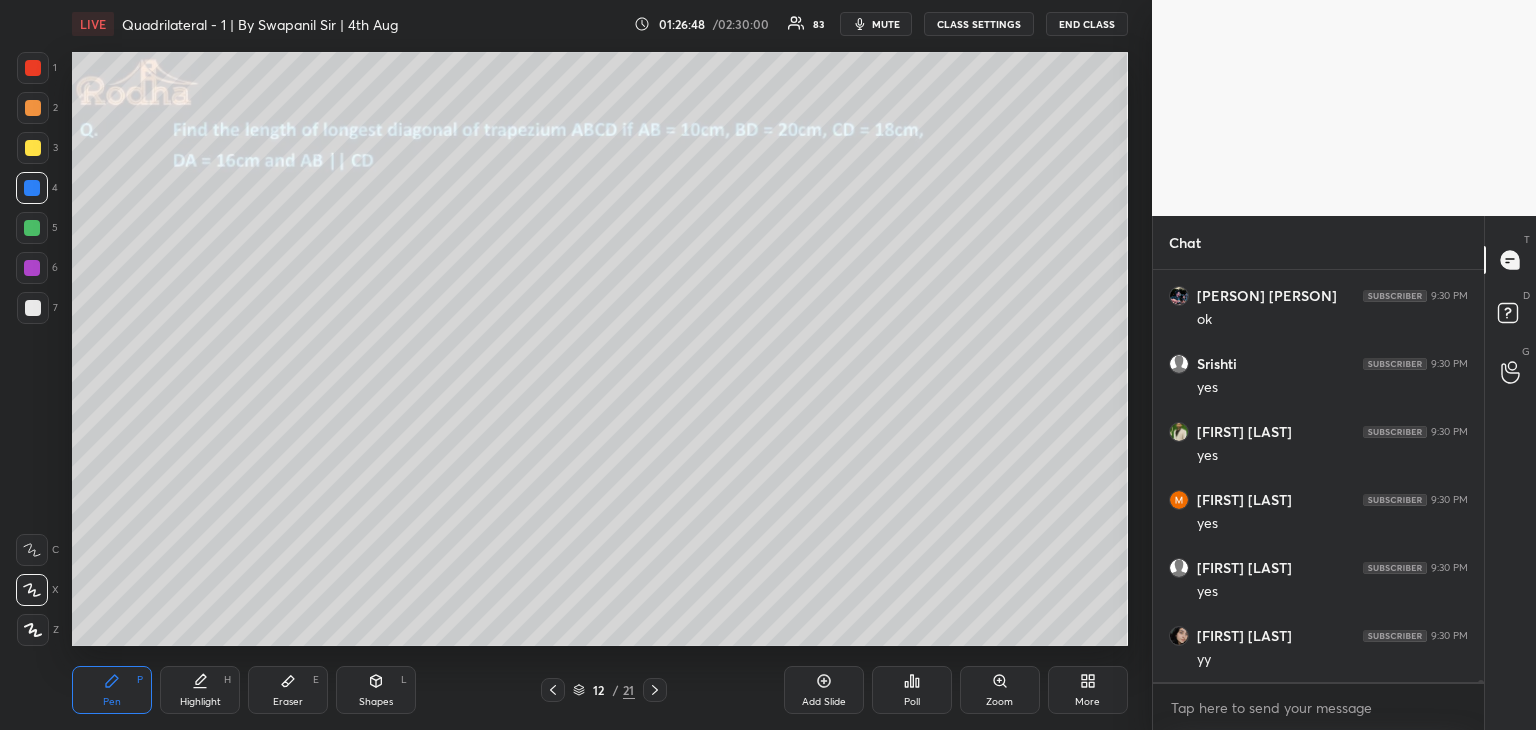 scroll, scrollTop: 77902, scrollLeft: 0, axis: vertical 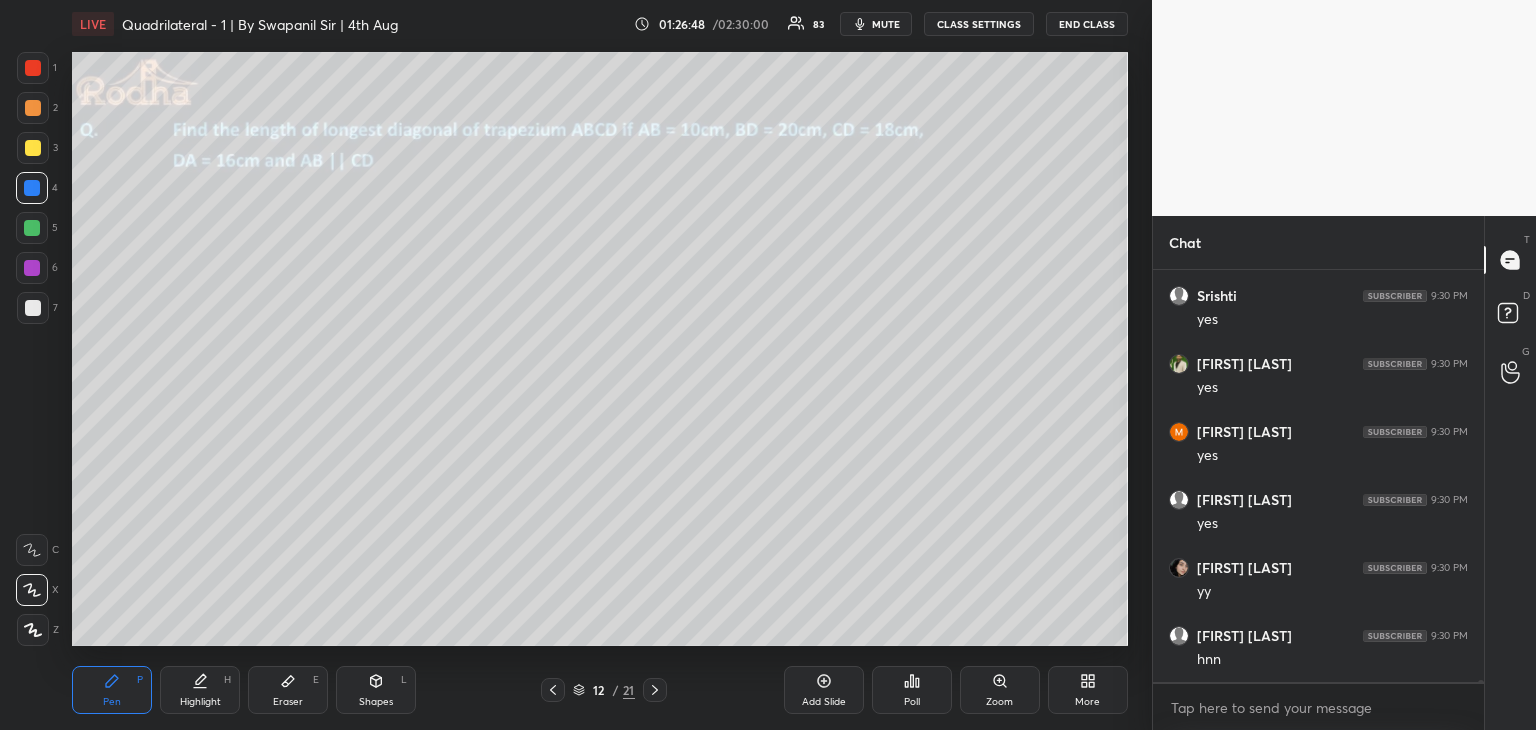 click on "Eraser E" at bounding box center (288, 690) 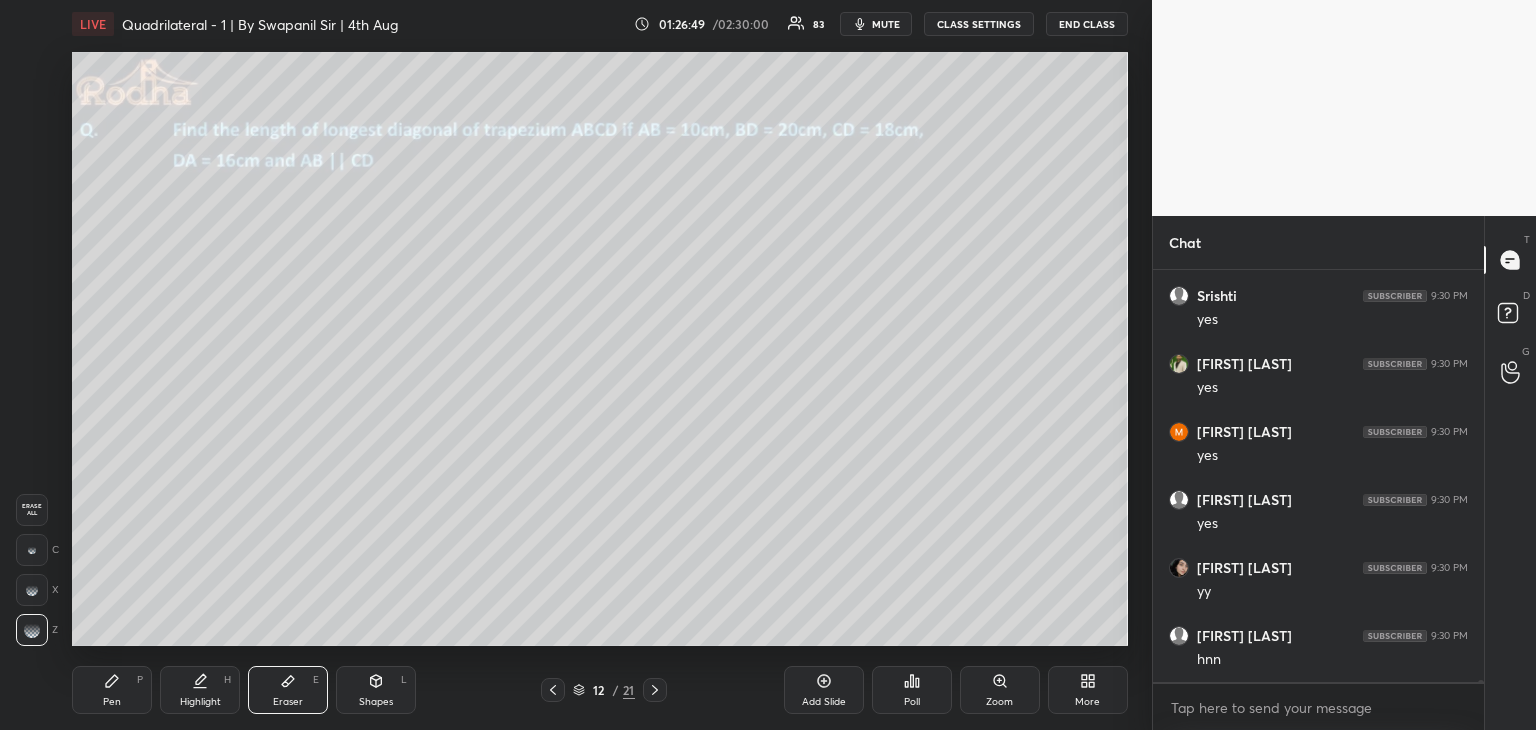 click 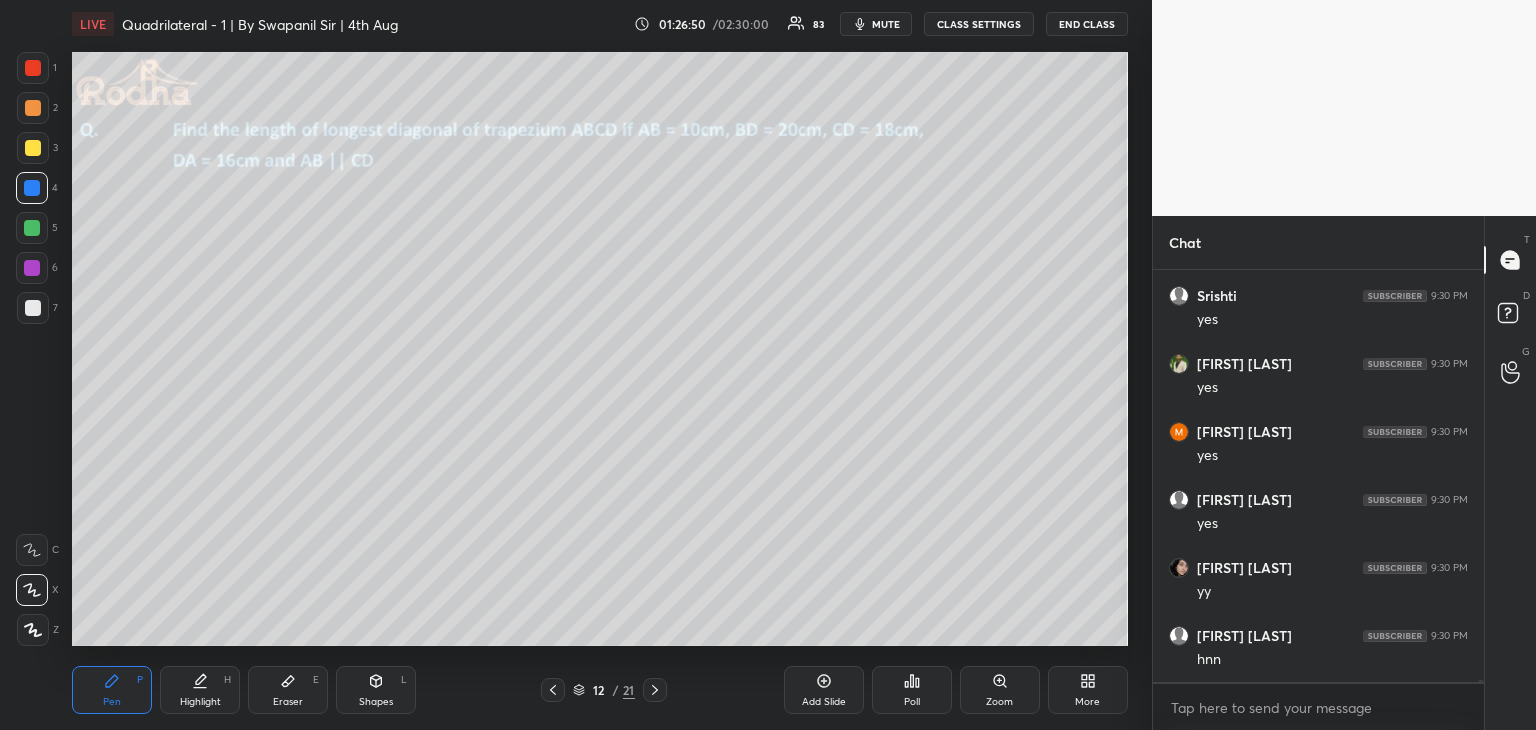 drag, startPoint x: 28, startPoint y: 226, endPoint x: 58, endPoint y: 225, distance: 30.016663 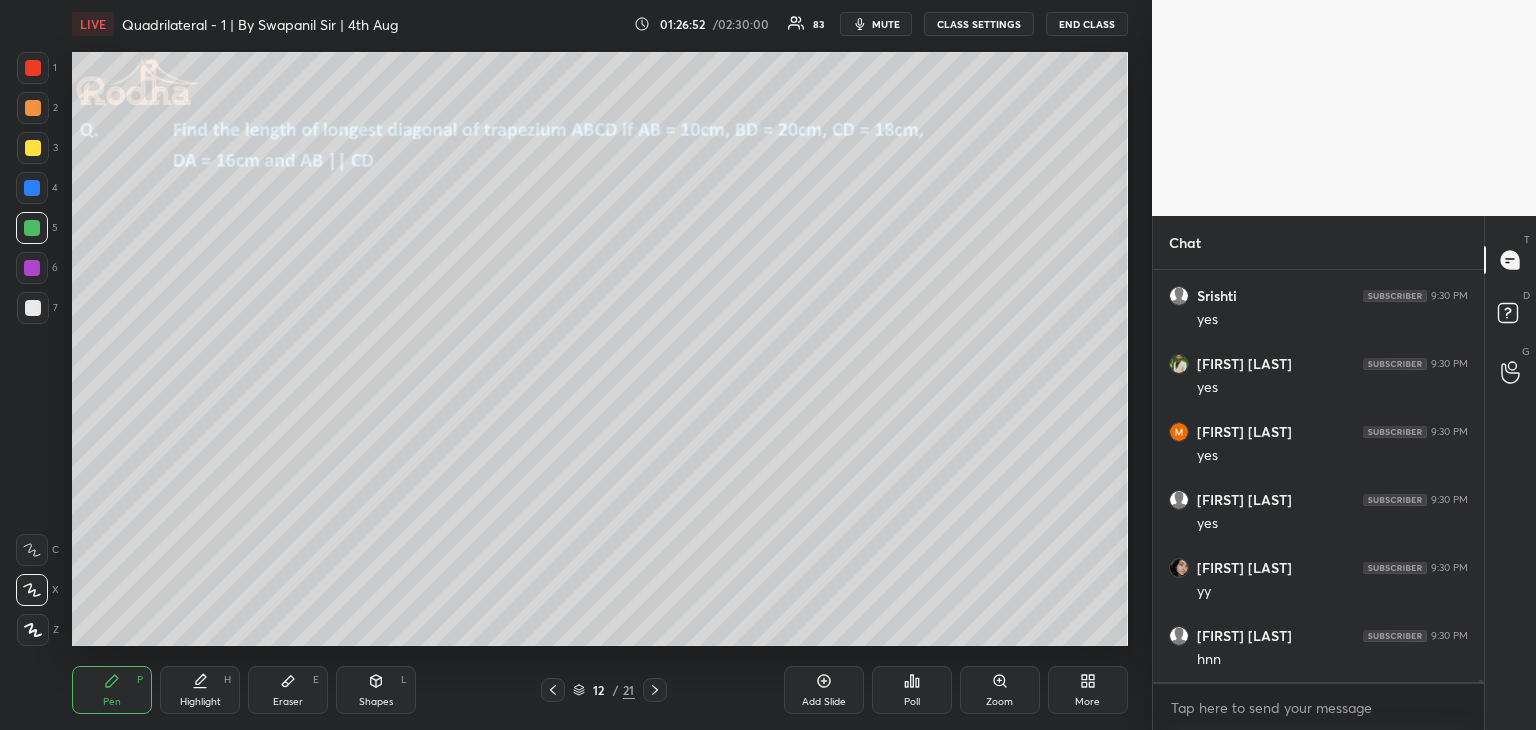 click on "Pen P Highlight H Eraser E Shapes L 12 / 21 Add Slide Poll Zoom More" at bounding box center (600, 690) 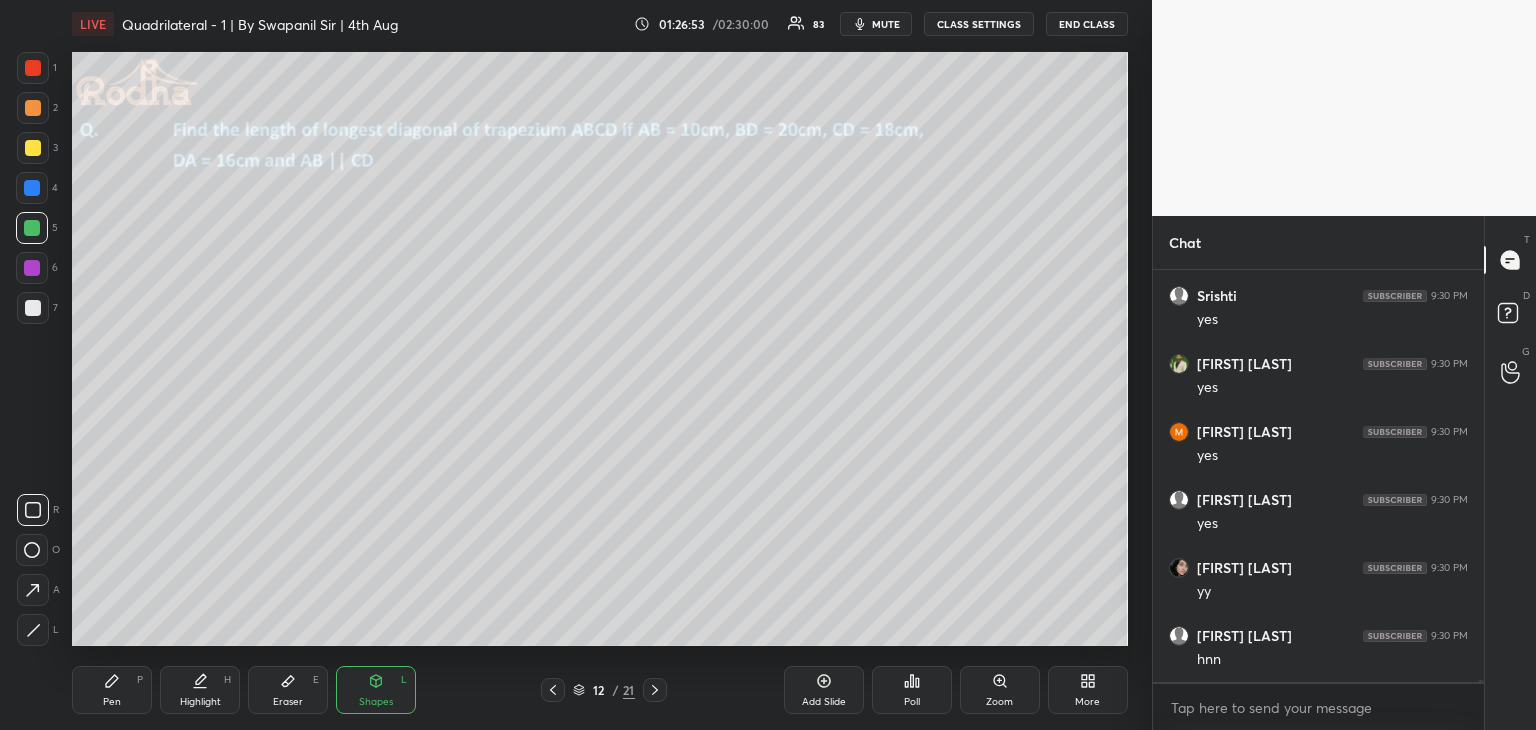 click 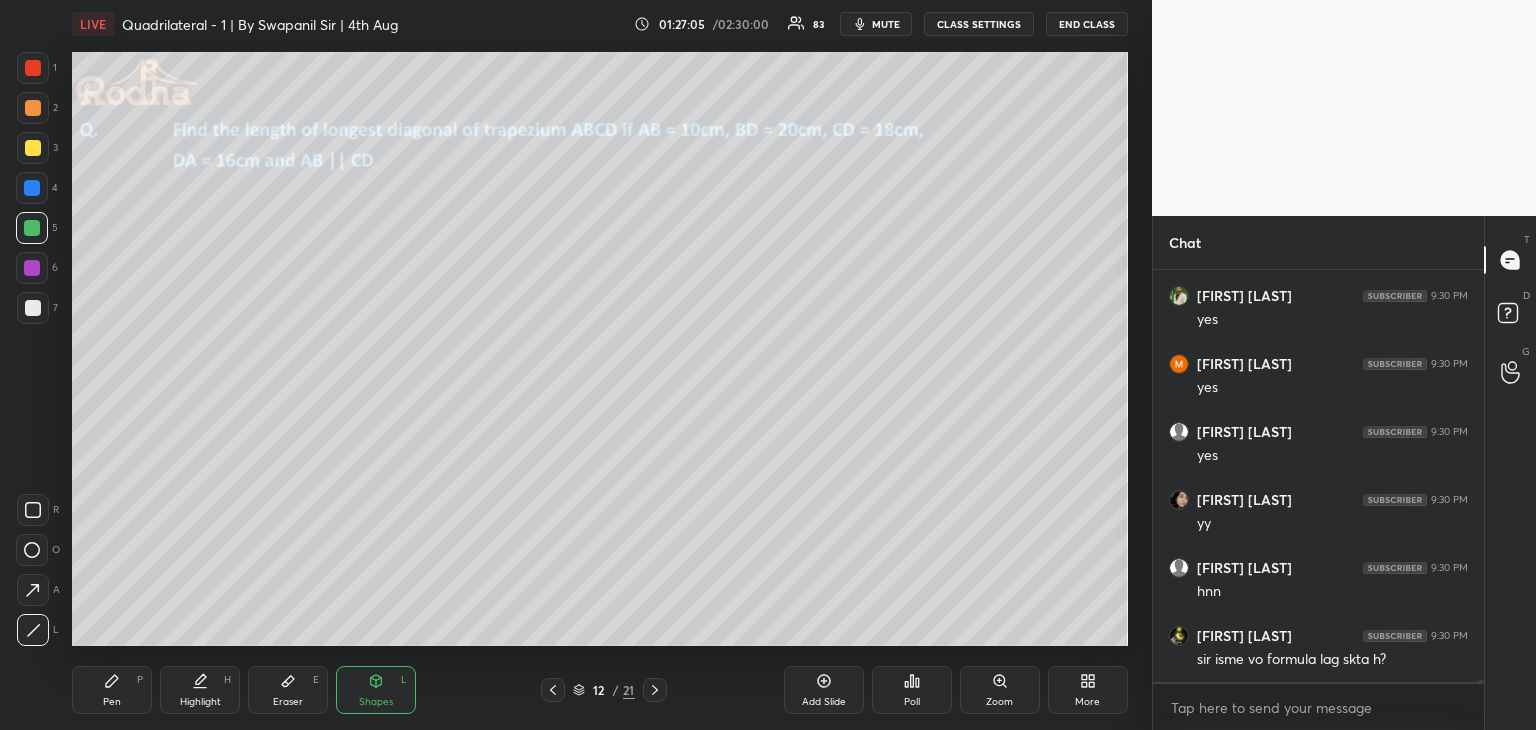 scroll, scrollTop: 78038, scrollLeft: 0, axis: vertical 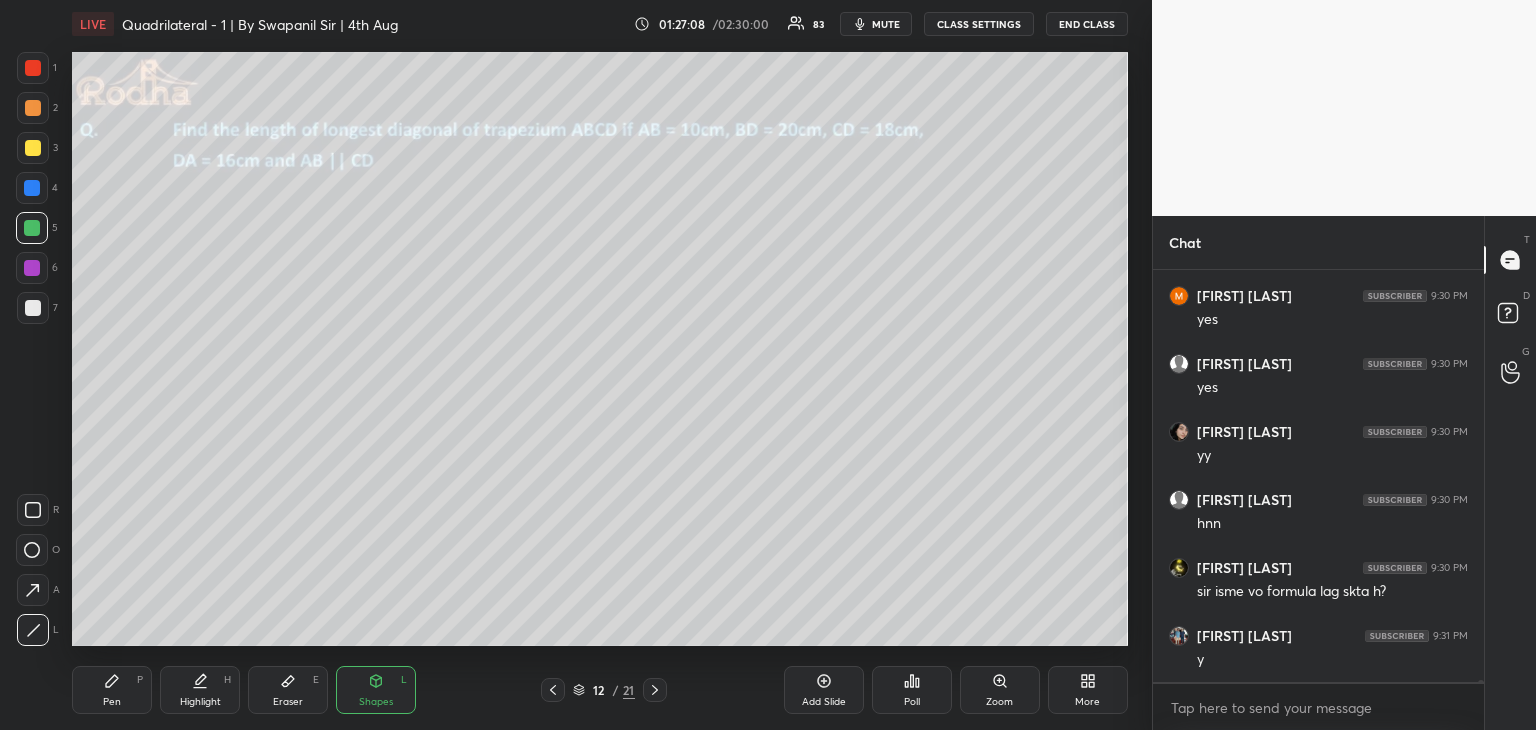 click at bounding box center (553, 690) 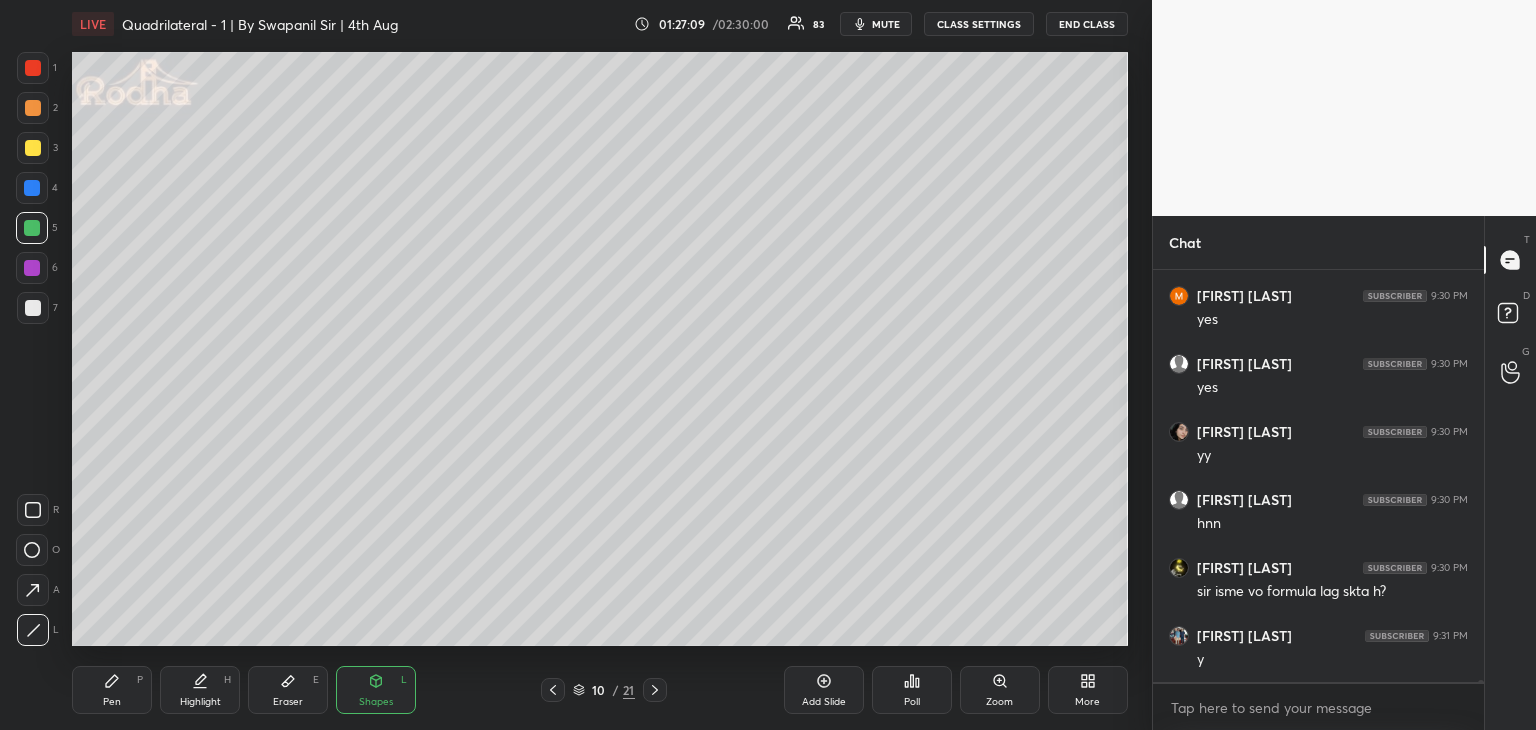 click at bounding box center (553, 690) 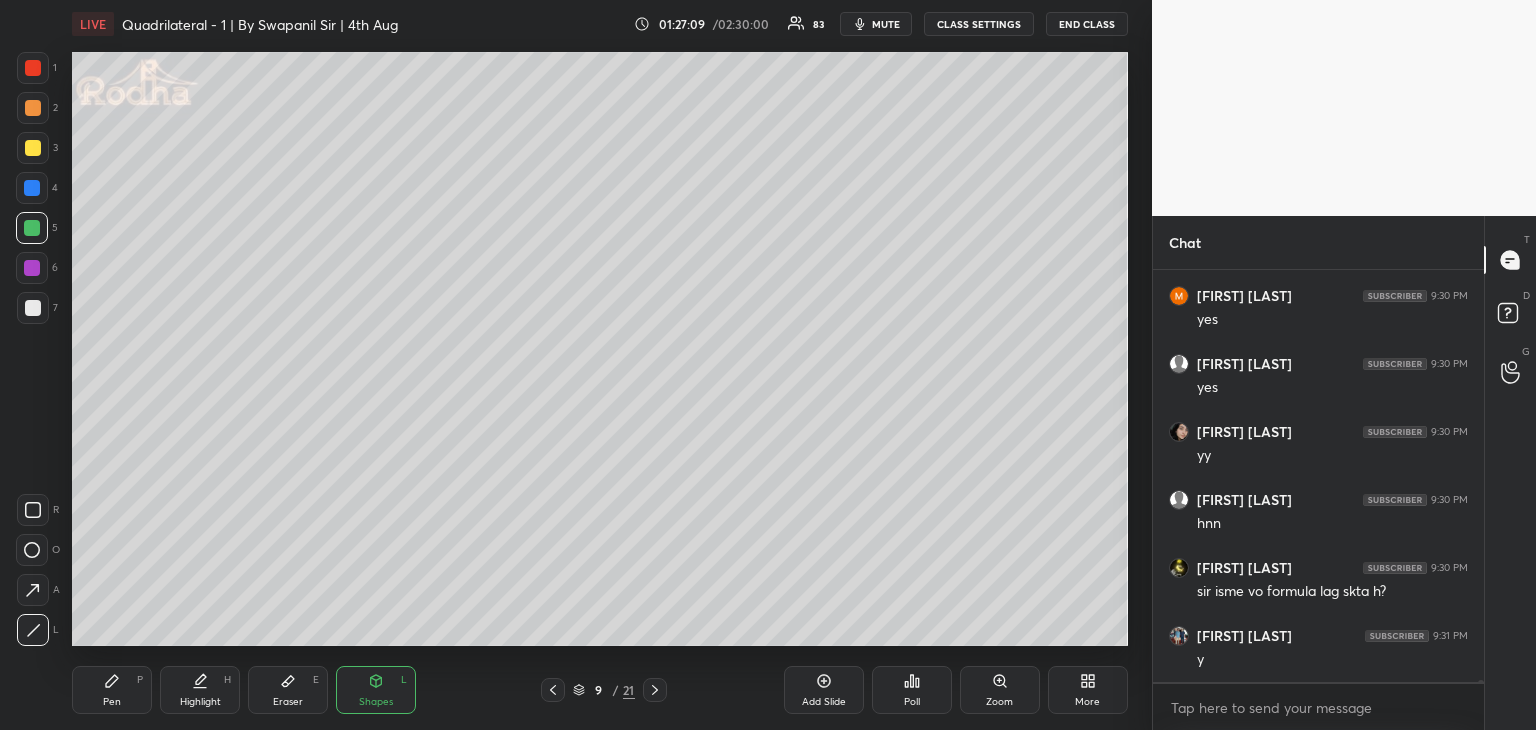 click at bounding box center [553, 690] 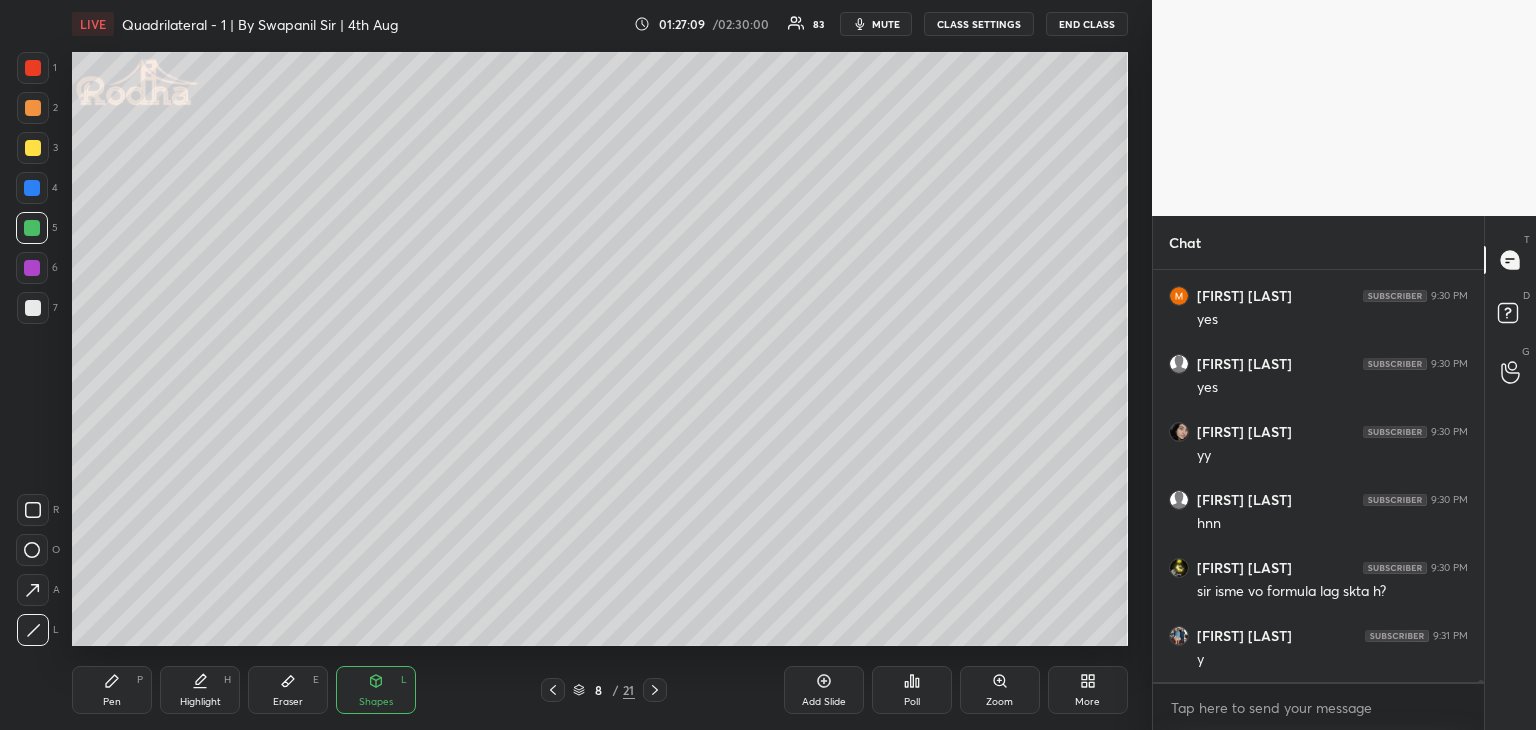 click at bounding box center [553, 690] 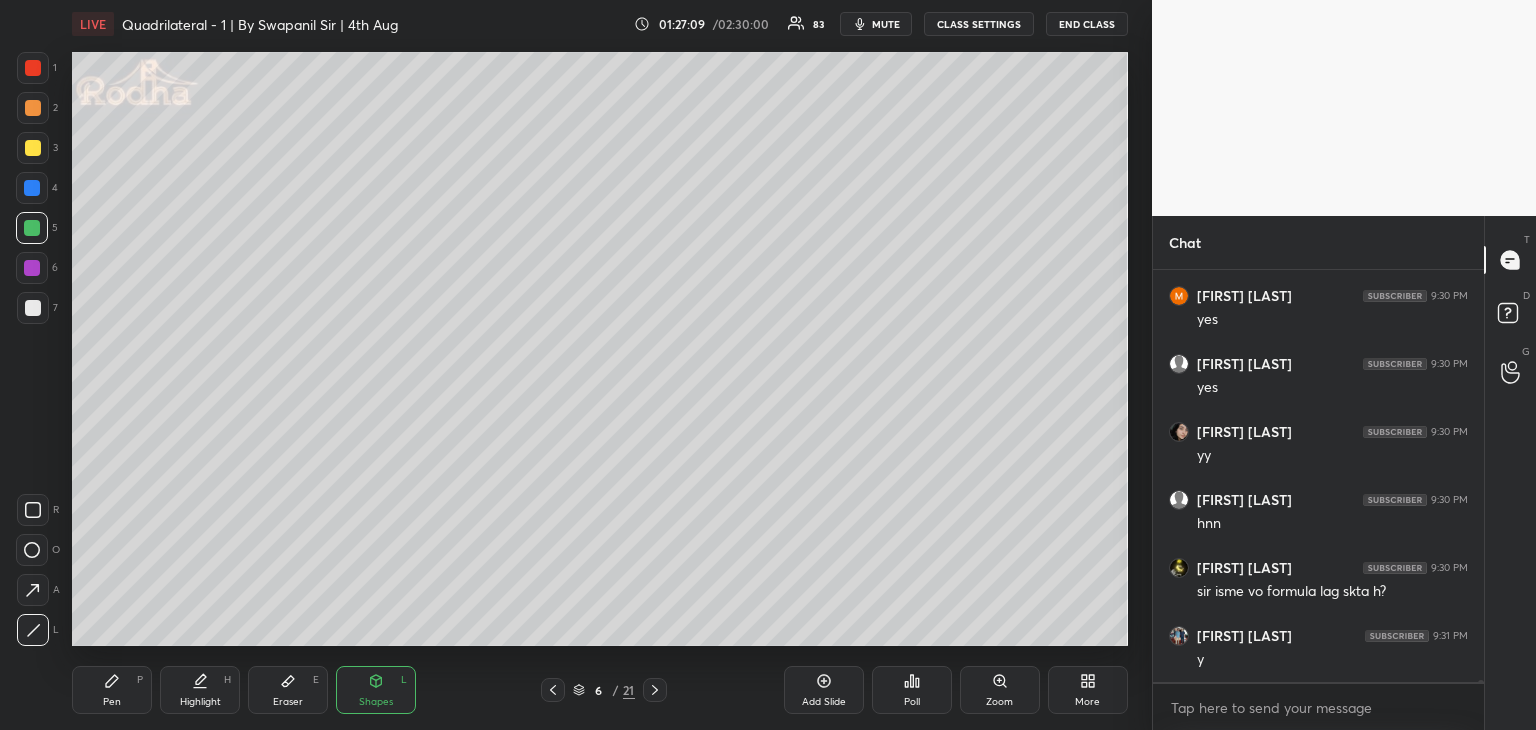 click at bounding box center [553, 690] 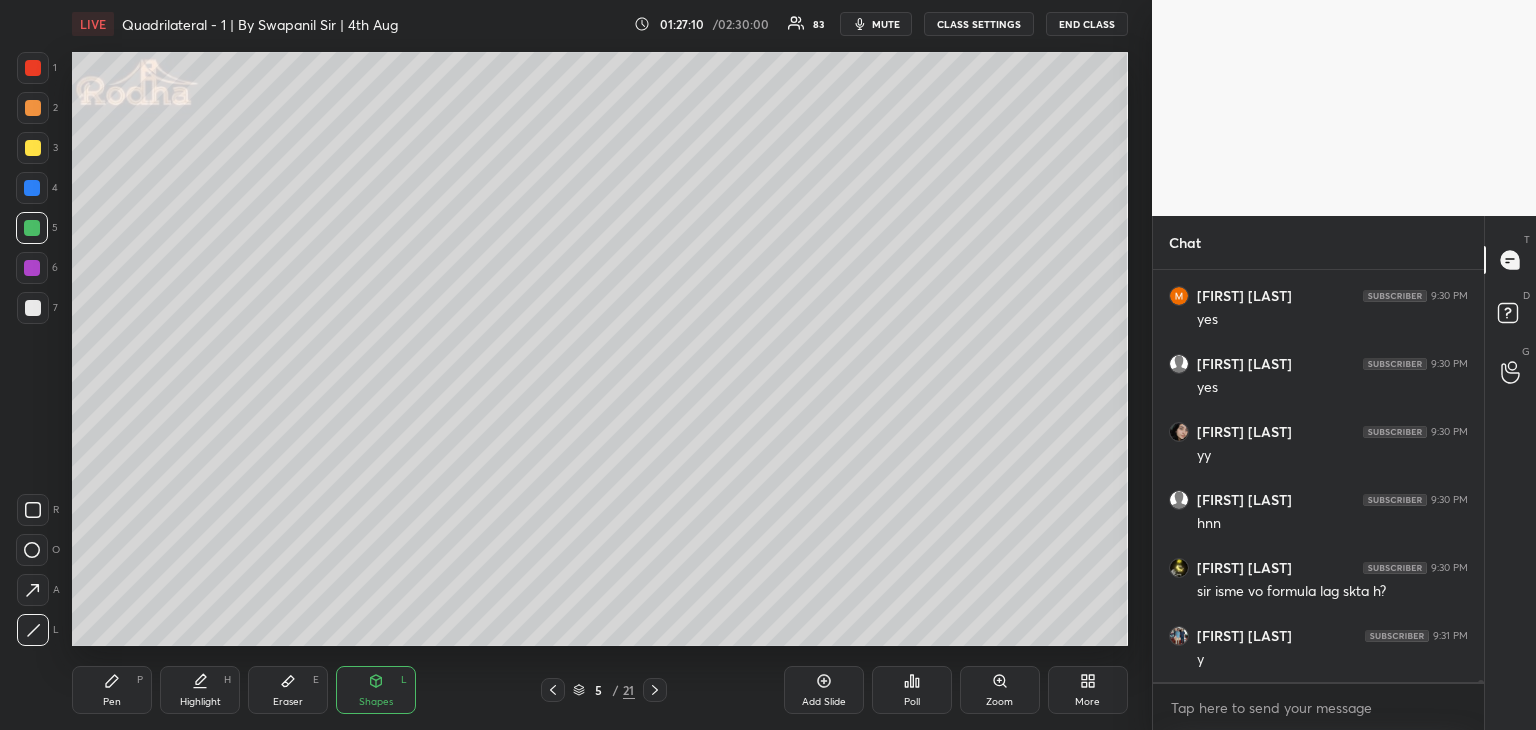 click 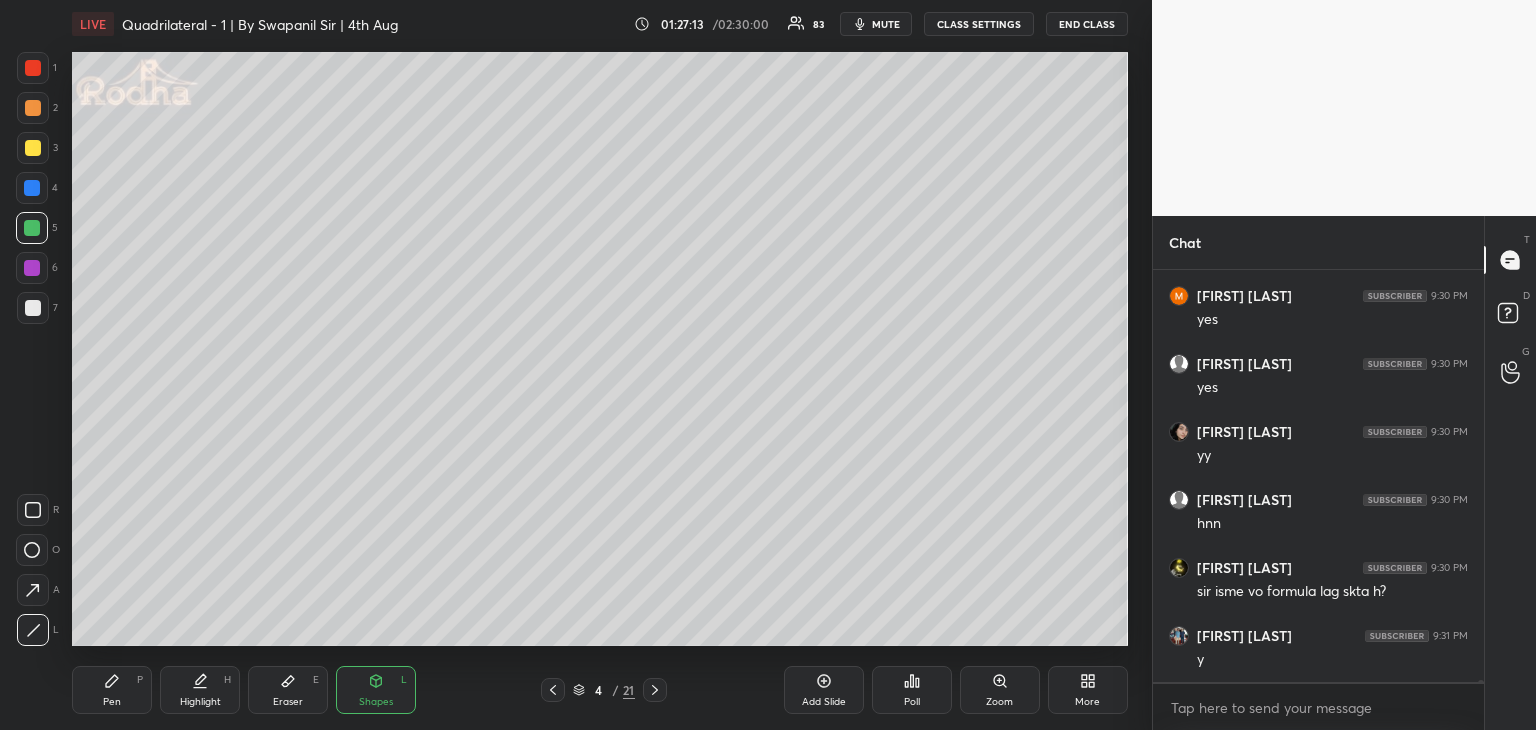 click on "Pen P" at bounding box center [112, 690] 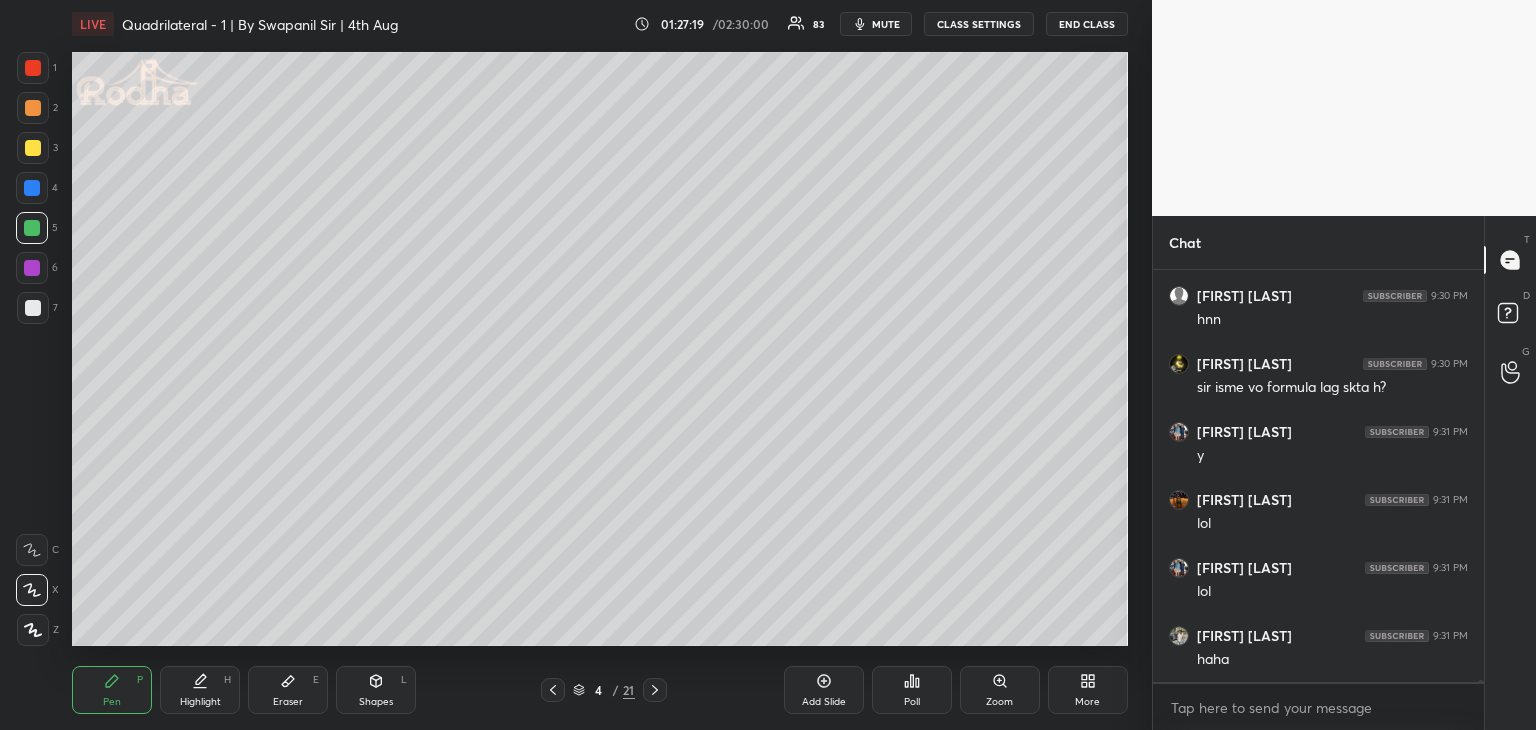 scroll, scrollTop: 78310, scrollLeft: 0, axis: vertical 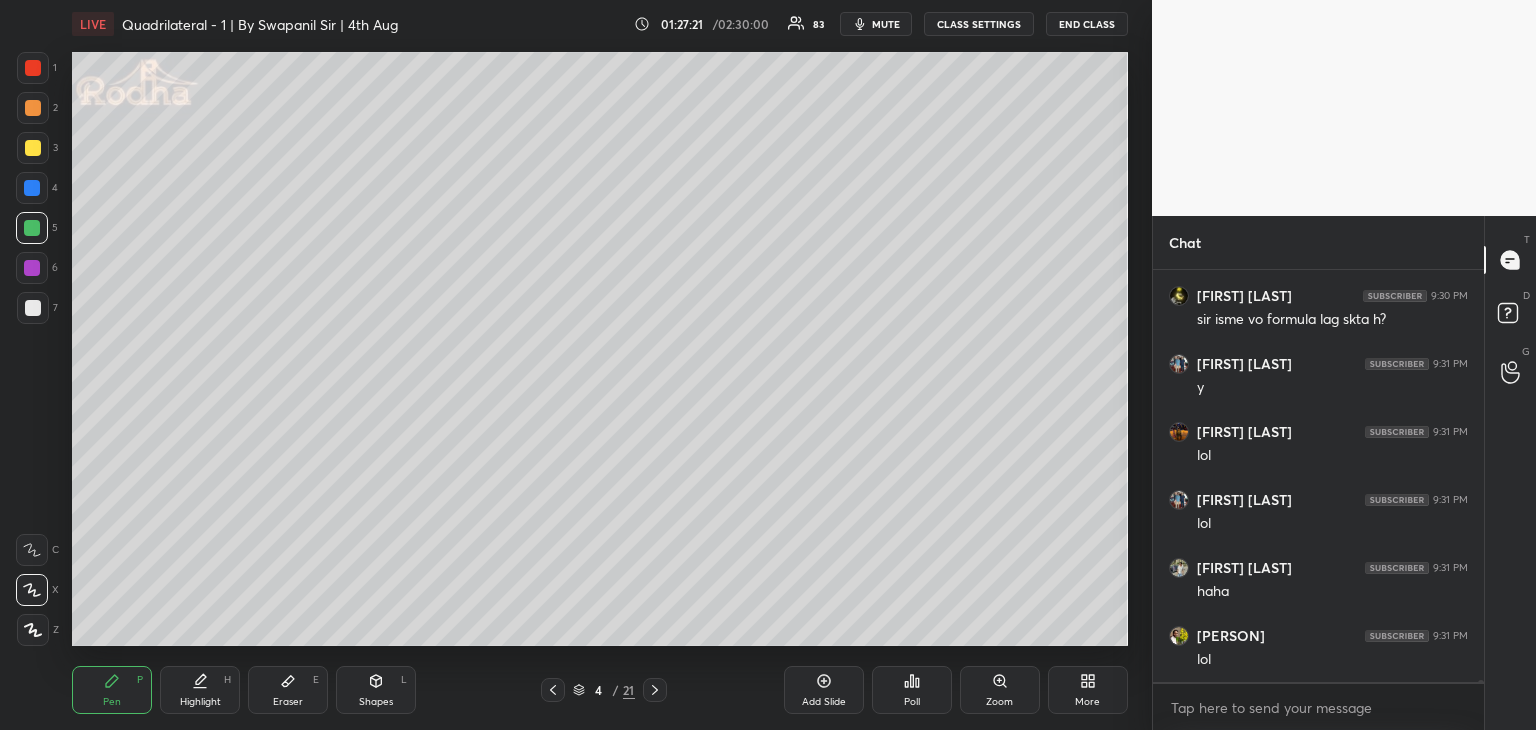 drag, startPoint x: 36, startPoint y: 186, endPoint x: 55, endPoint y: 190, distance: 19.416489 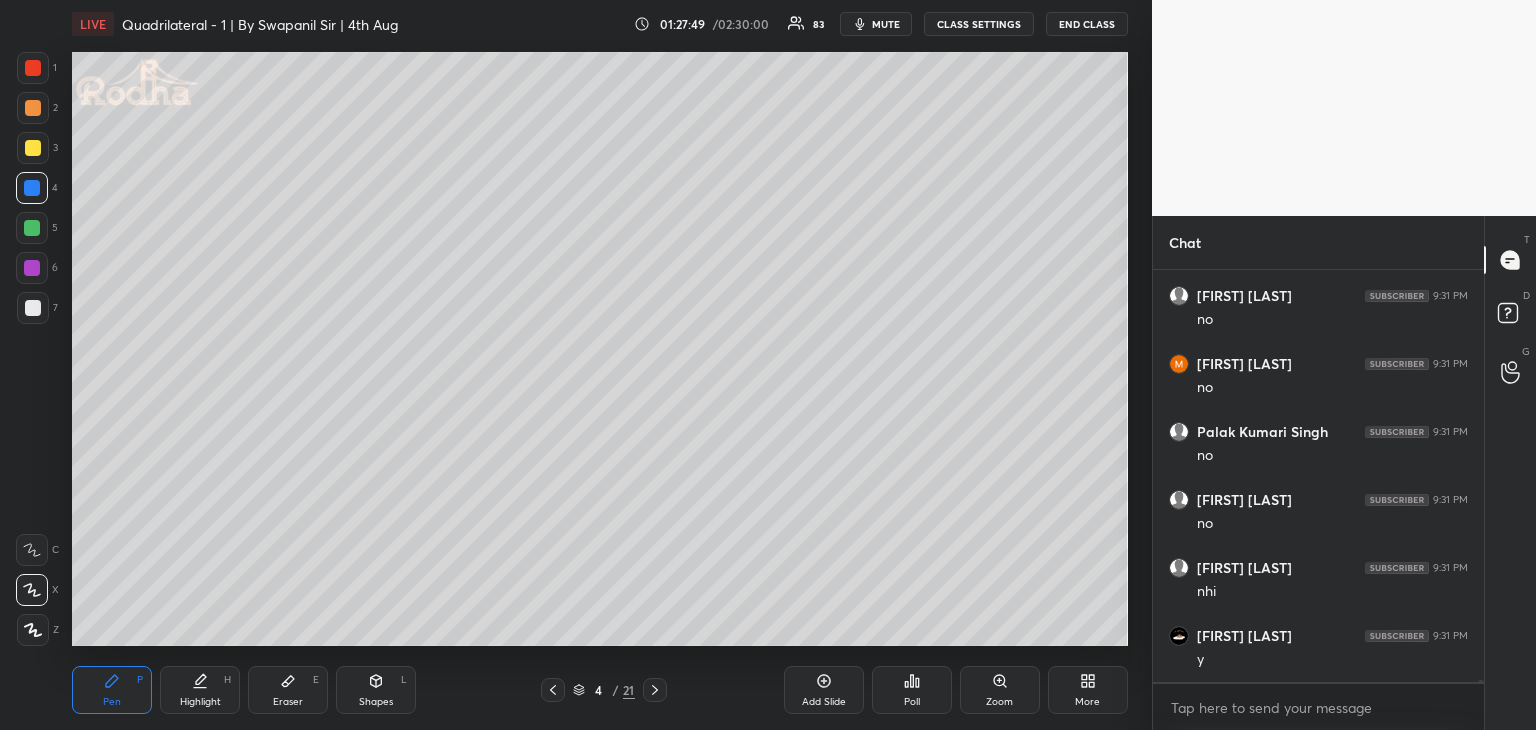 scroll, scrollTop: 79126, scrollLeft: 0, axis: vertical 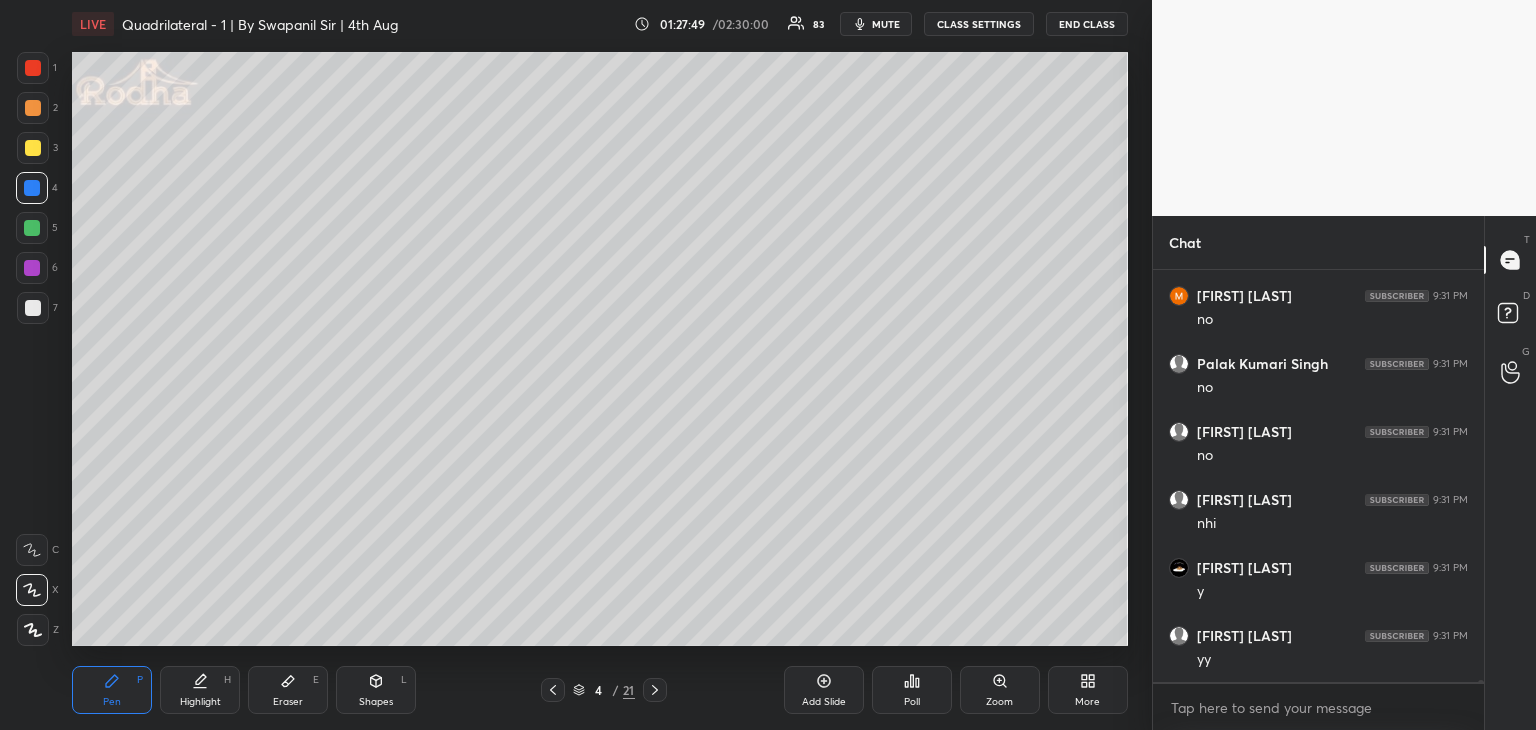 click 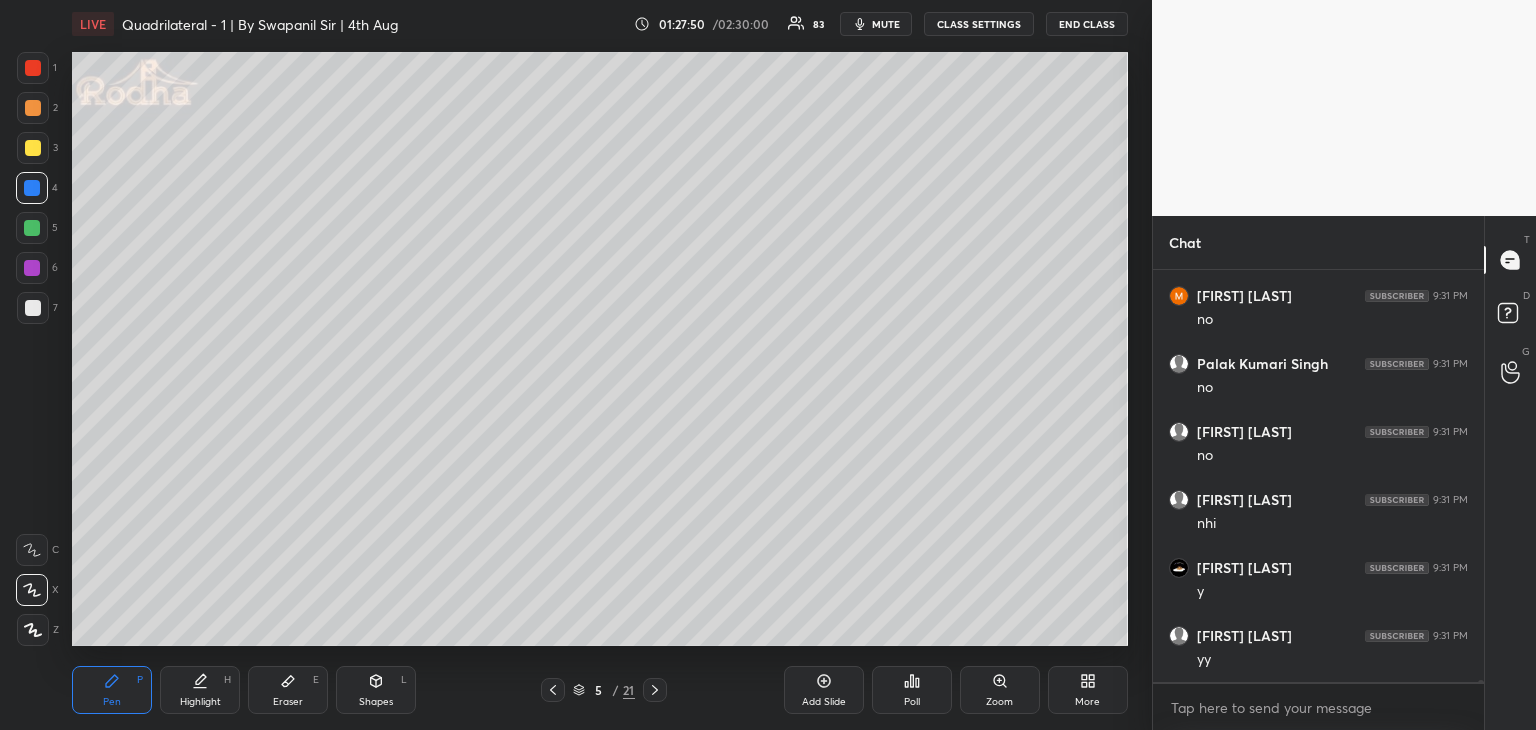 click 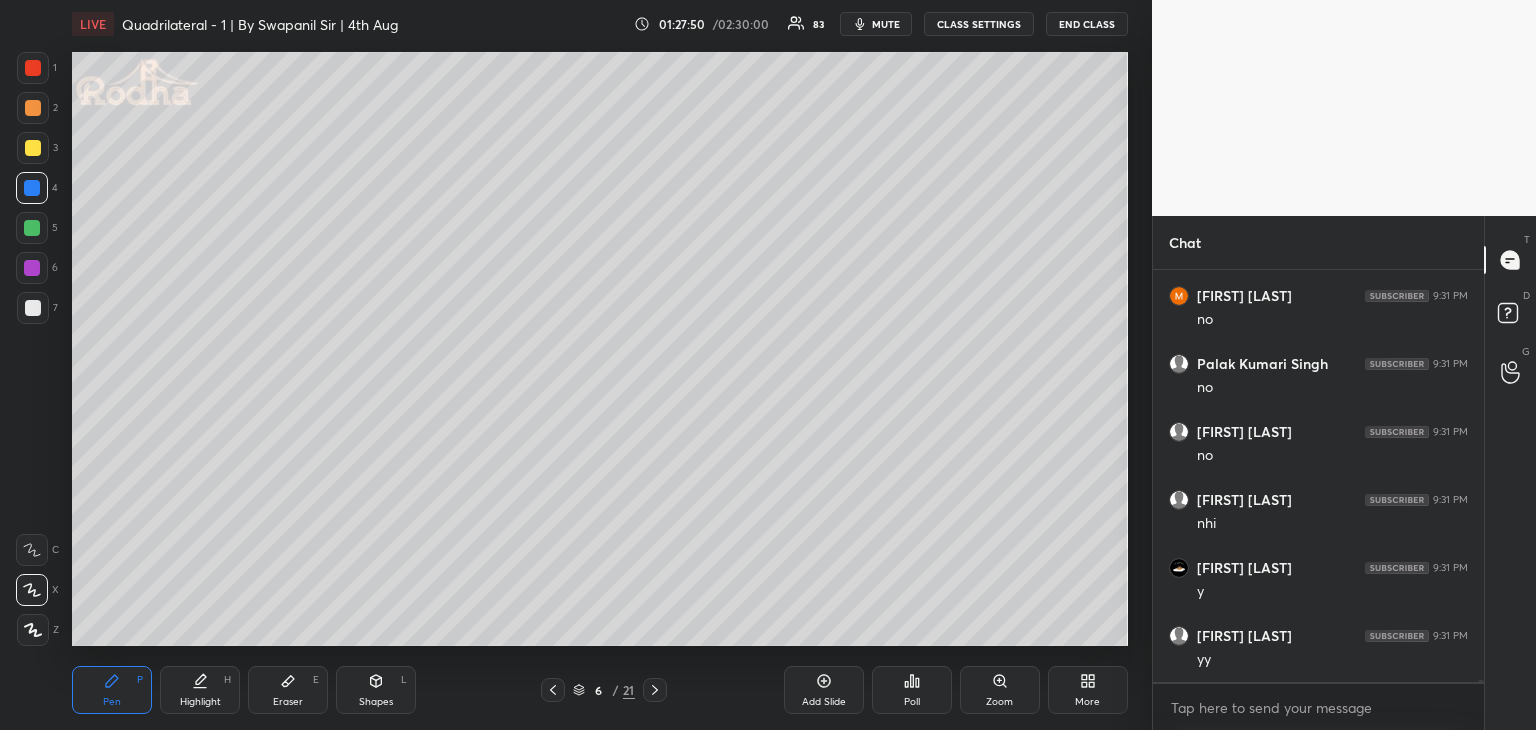 click 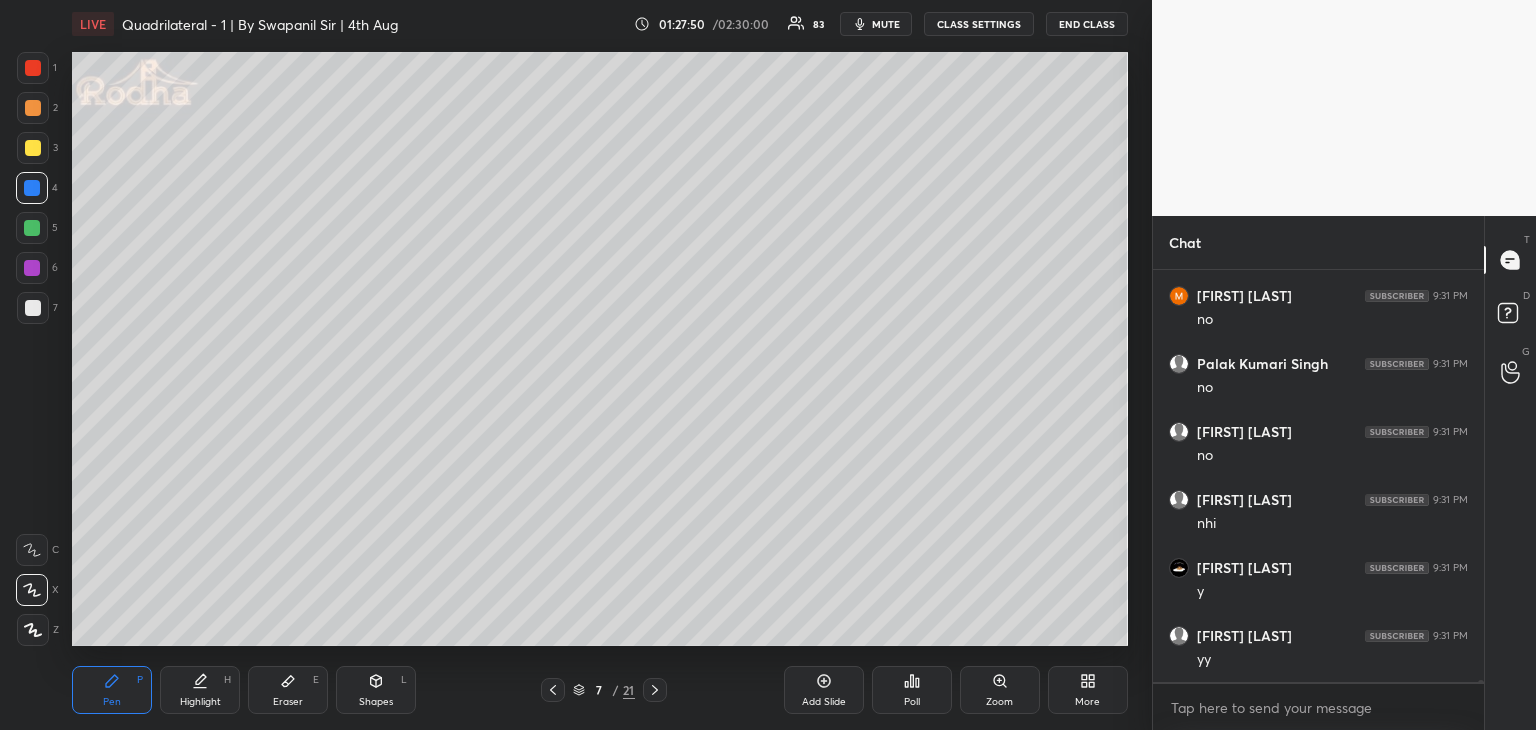 click 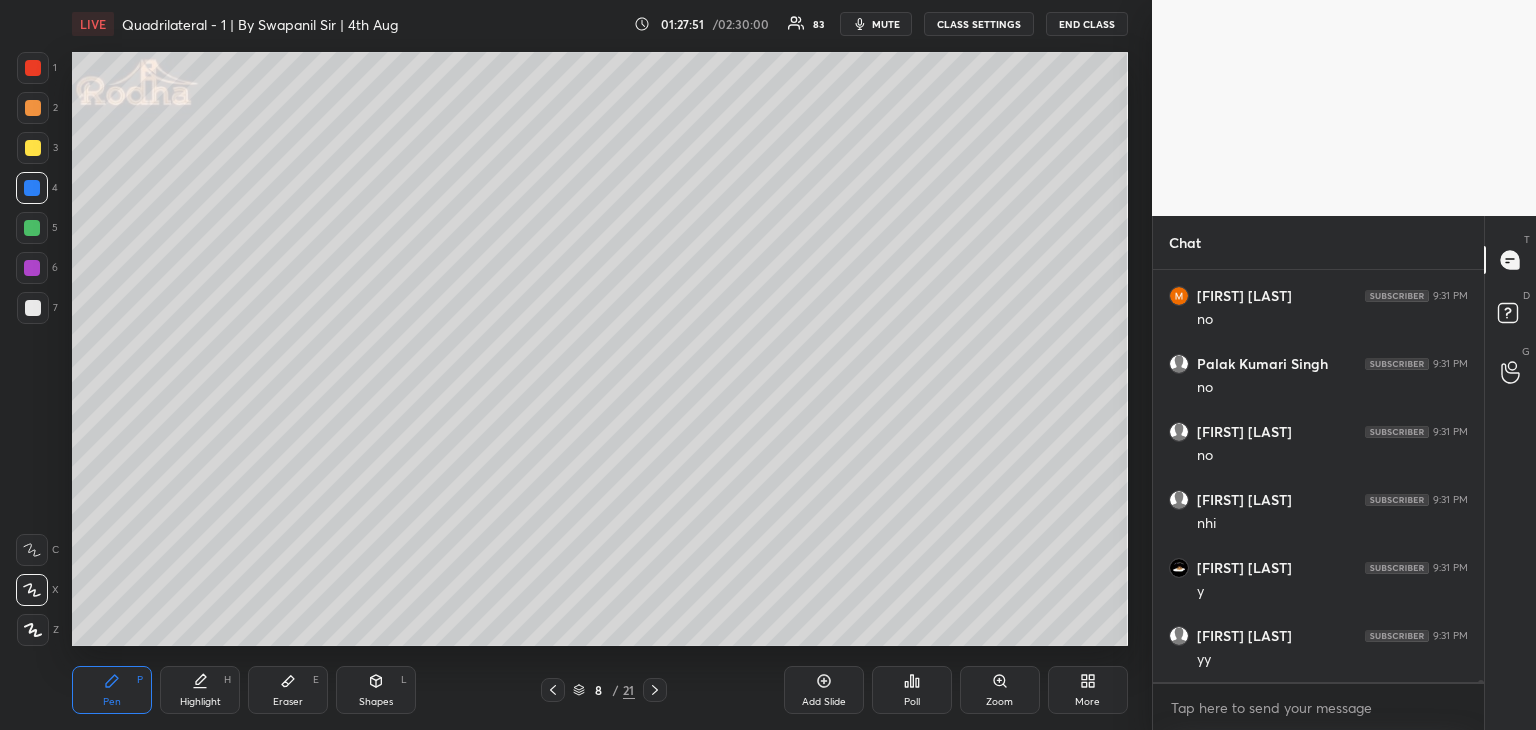 click 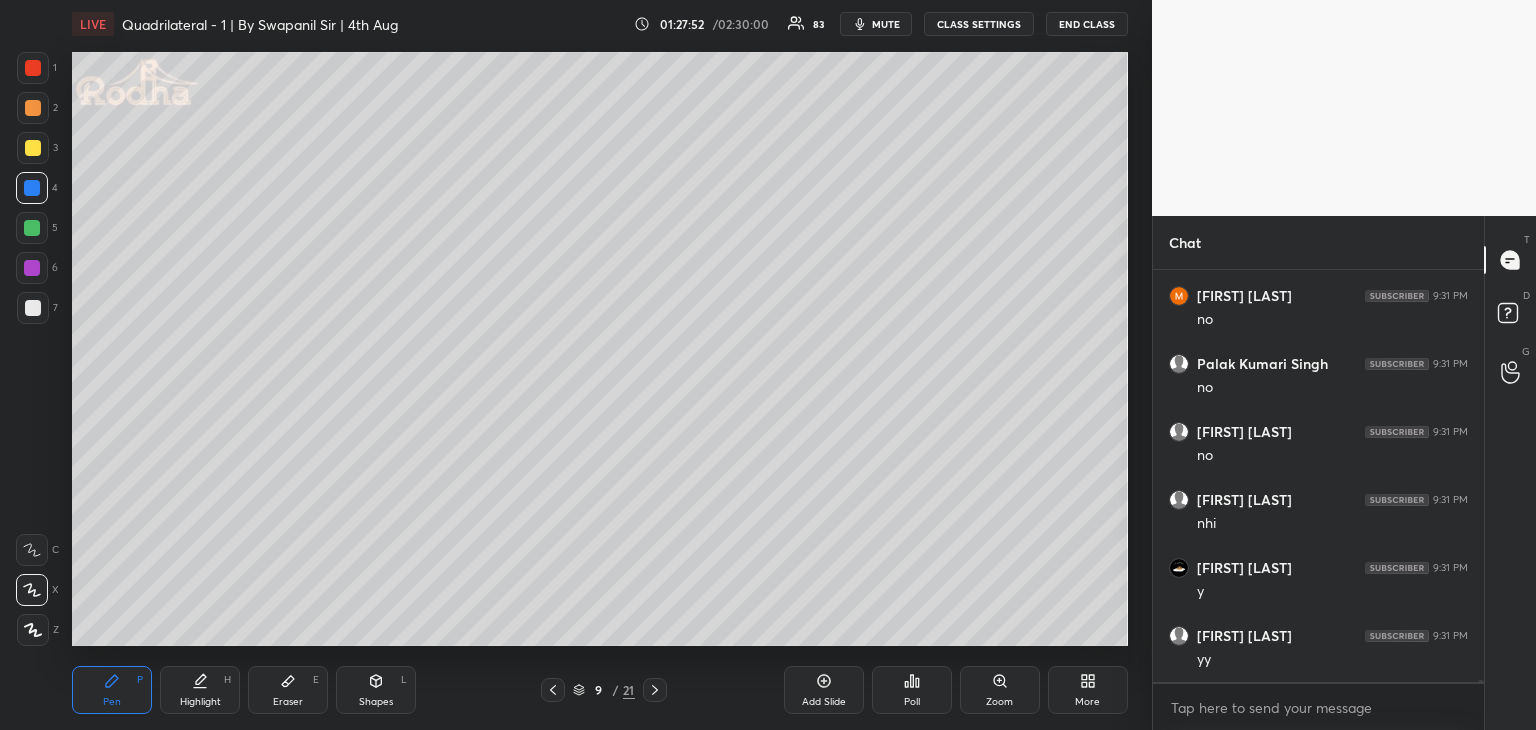click 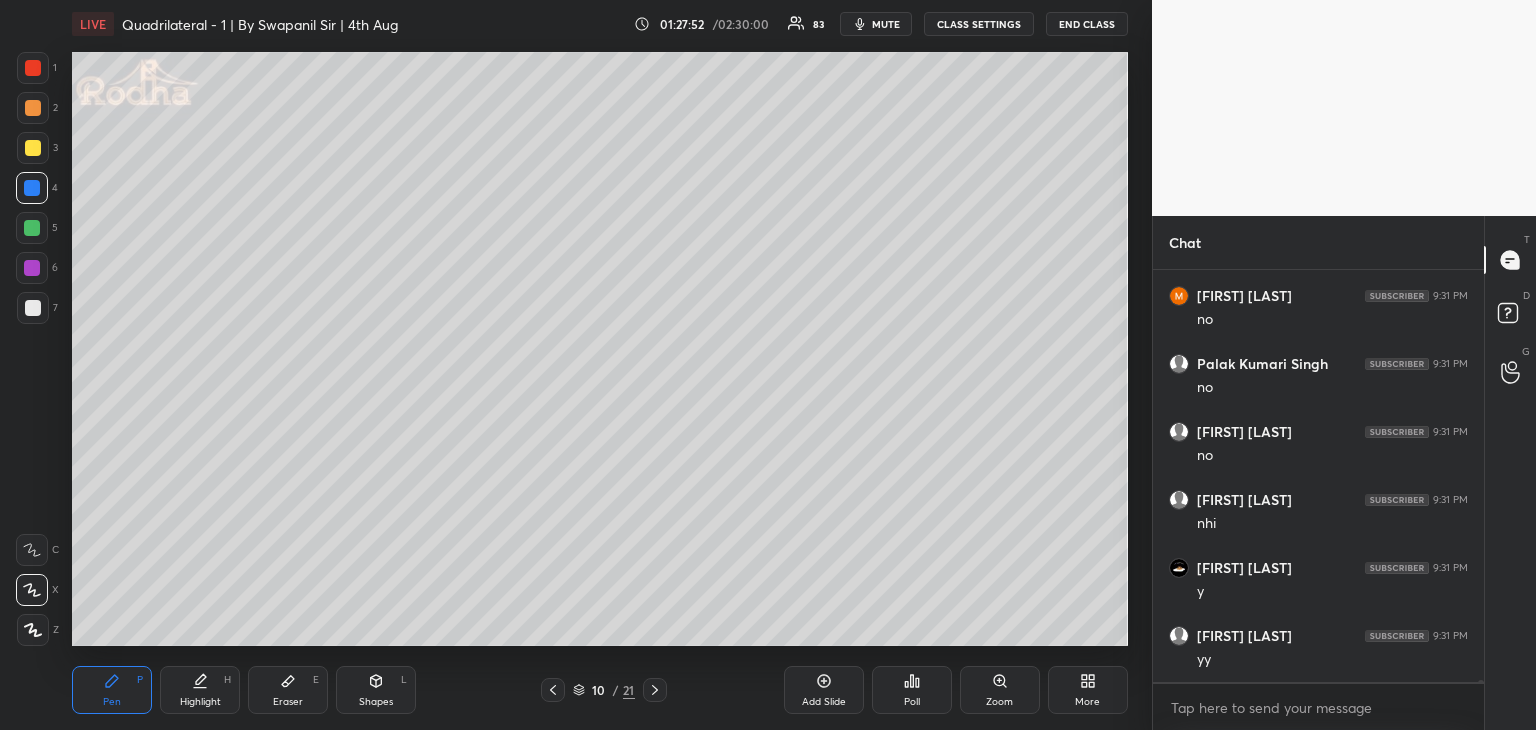 click 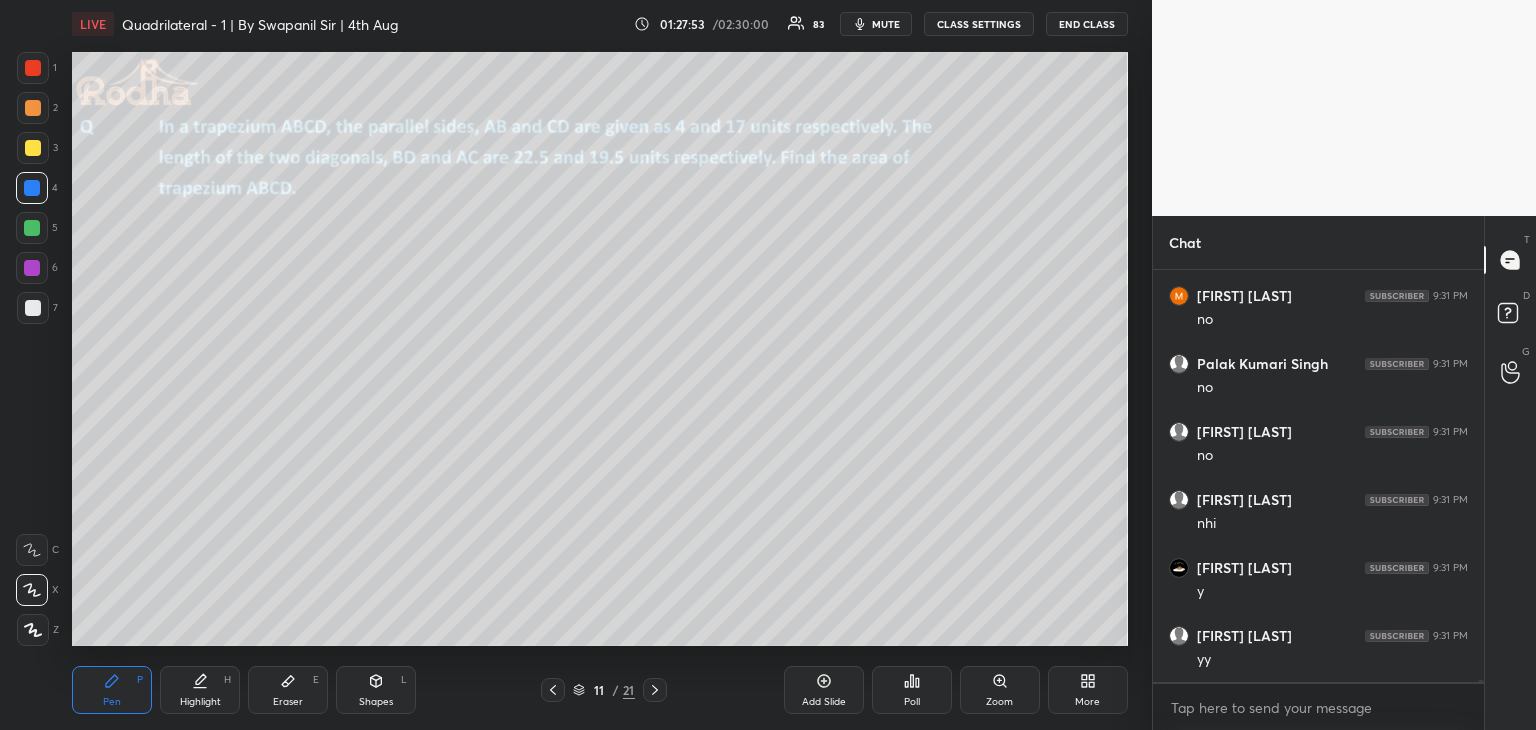 click 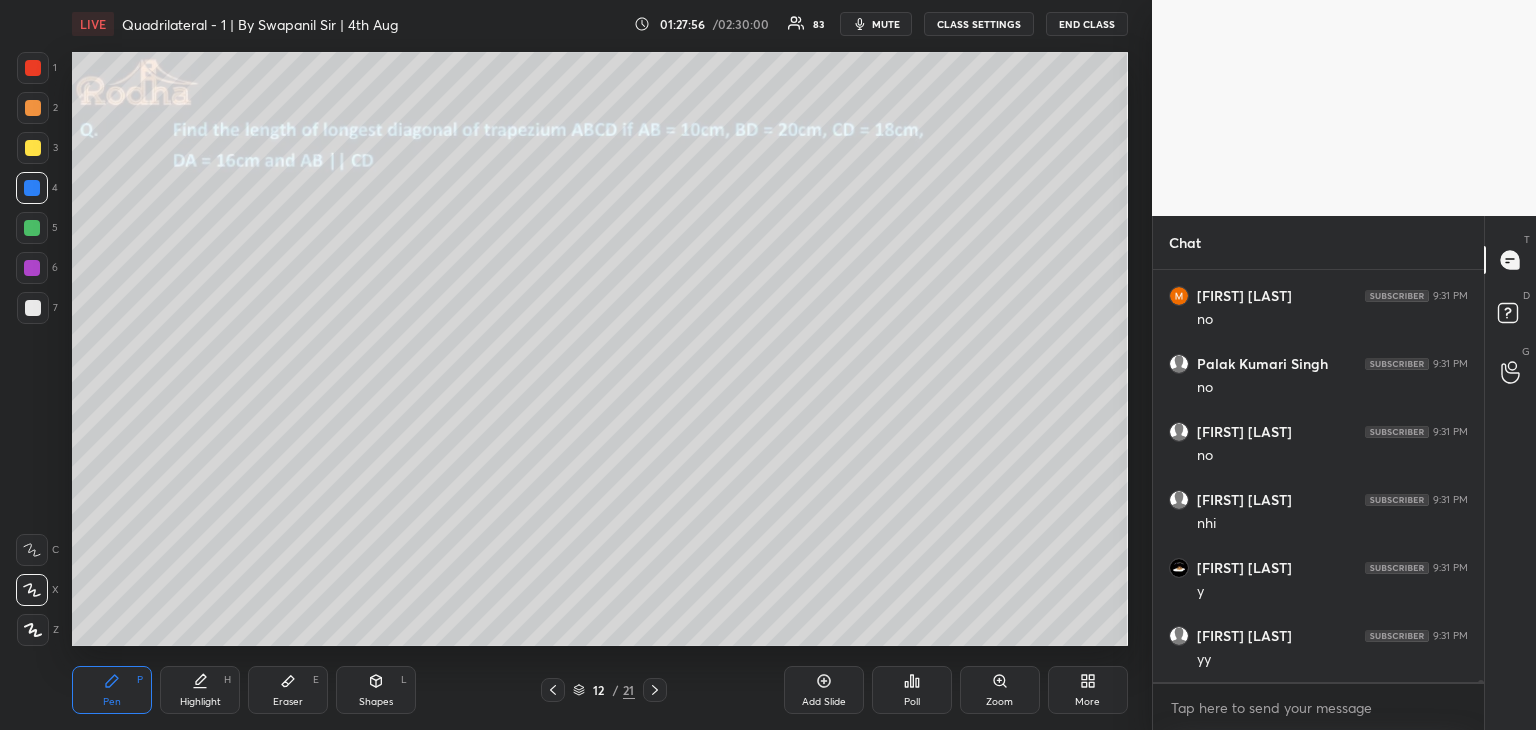drag, startPoint x: 552, startPoint y: 689, endPoint x: 556, endPoint y: 677, distance: 12.649111 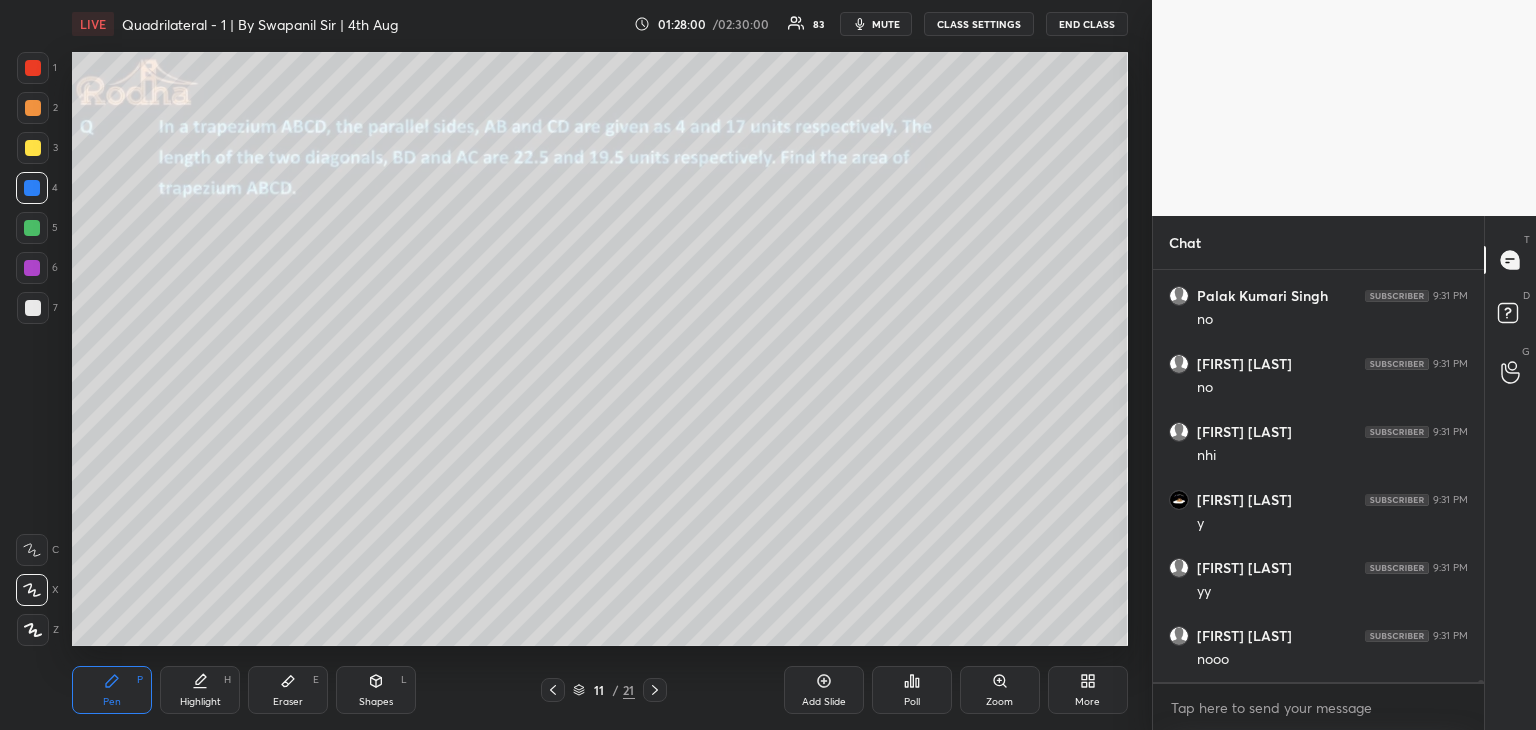 click 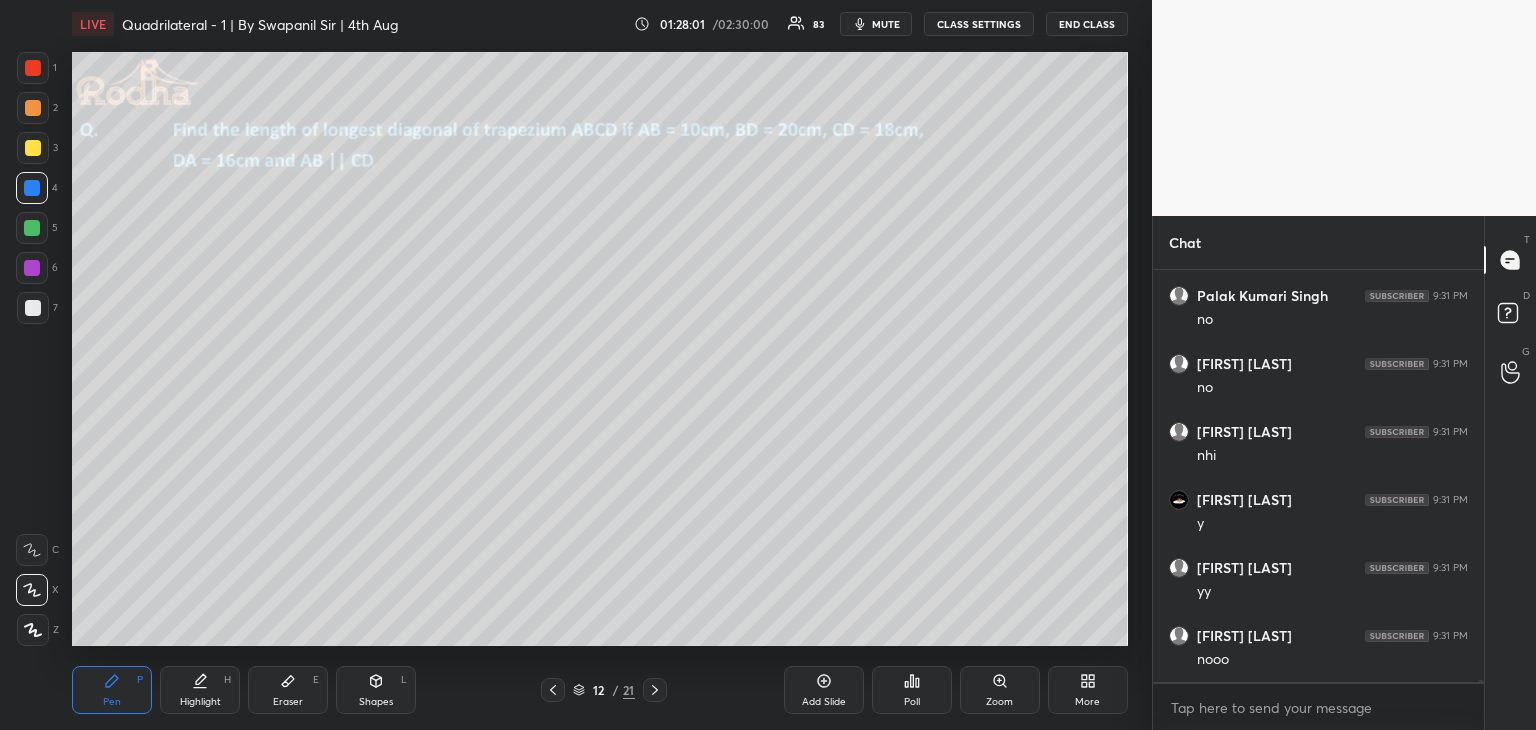 scroll, scrollTop: 79266, scrollLeft: 0, axis: vertical 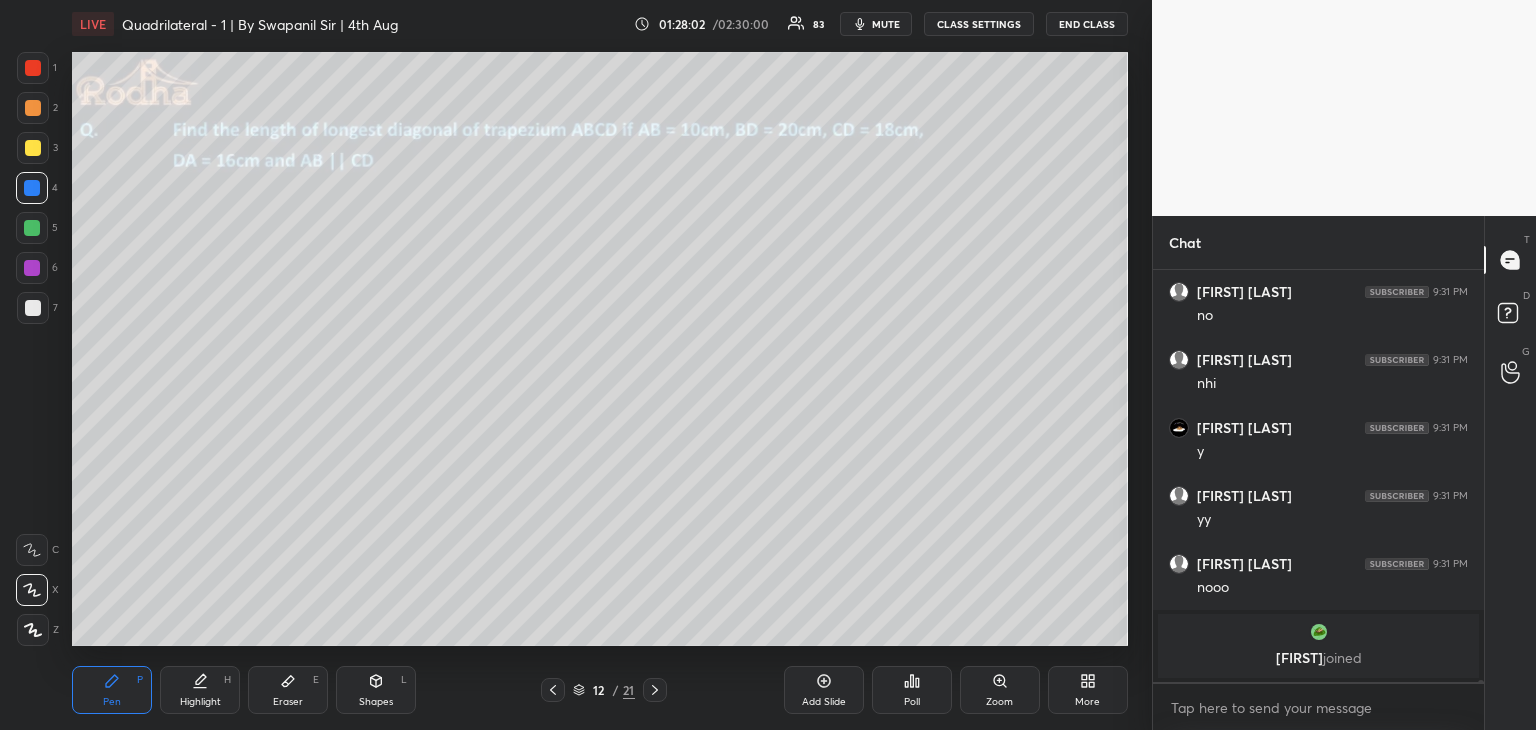 drag, startPoint x: 368, startPoint y: 681, endPoint x: 354, endPoint y: 653, distance: 31.304953 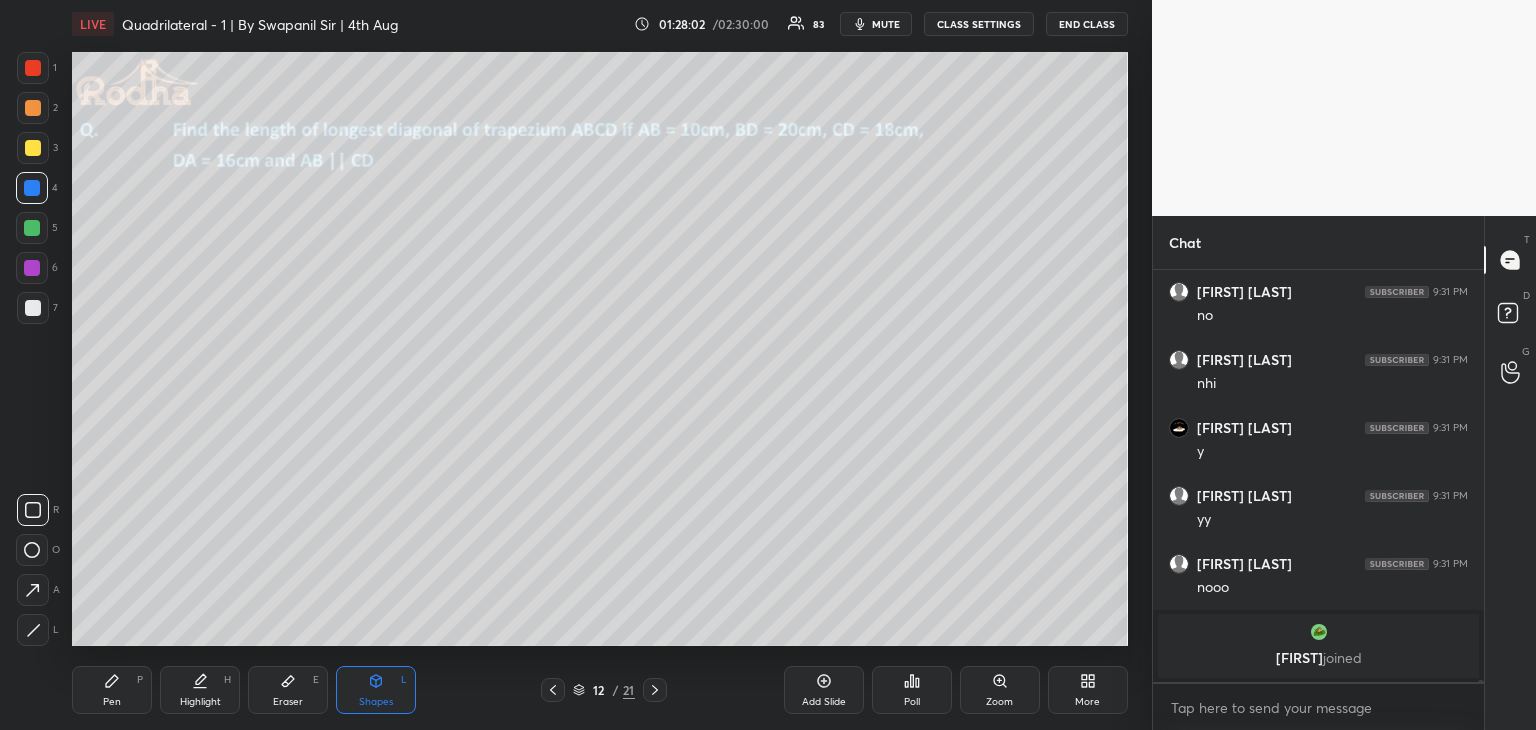 click 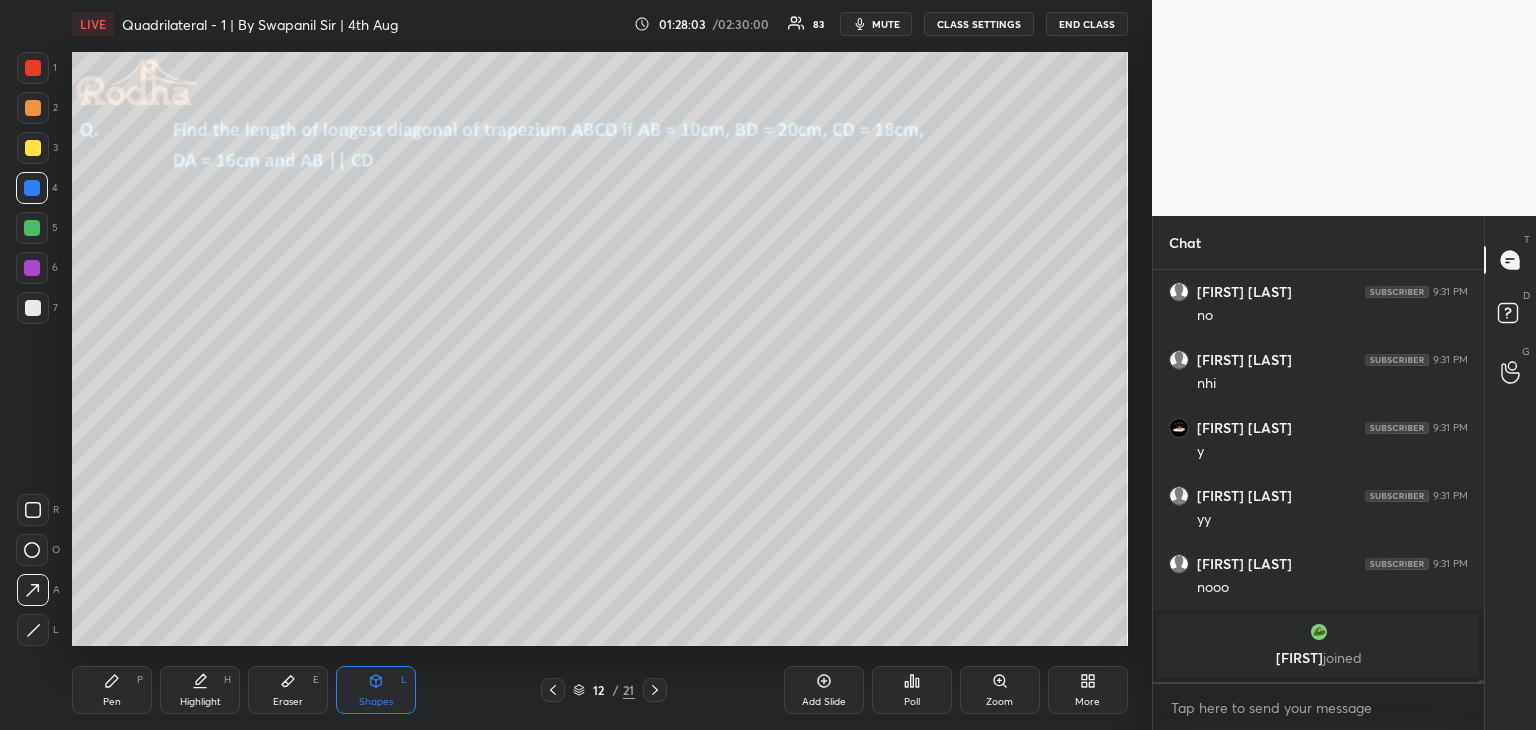 click 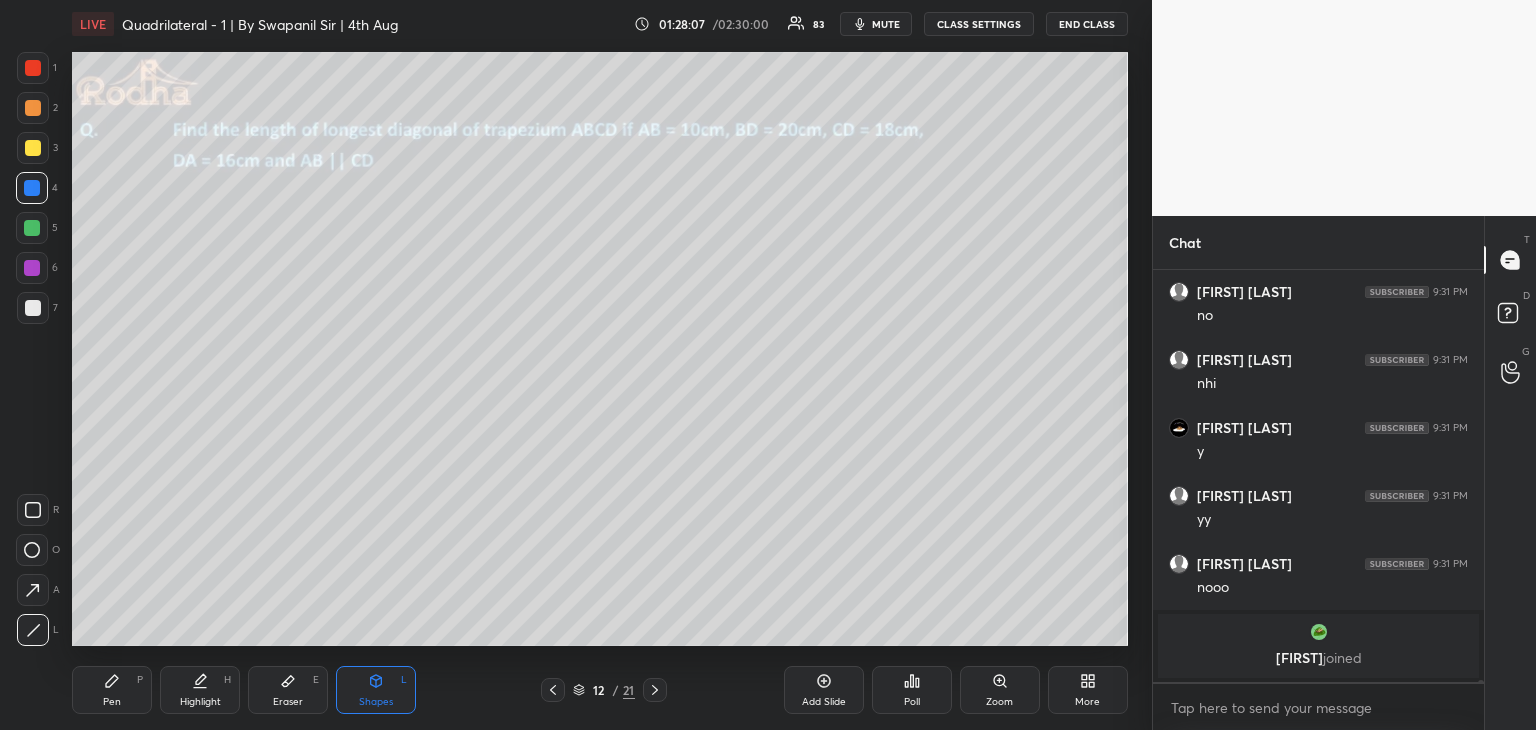 click at bounding box center (33, 68) 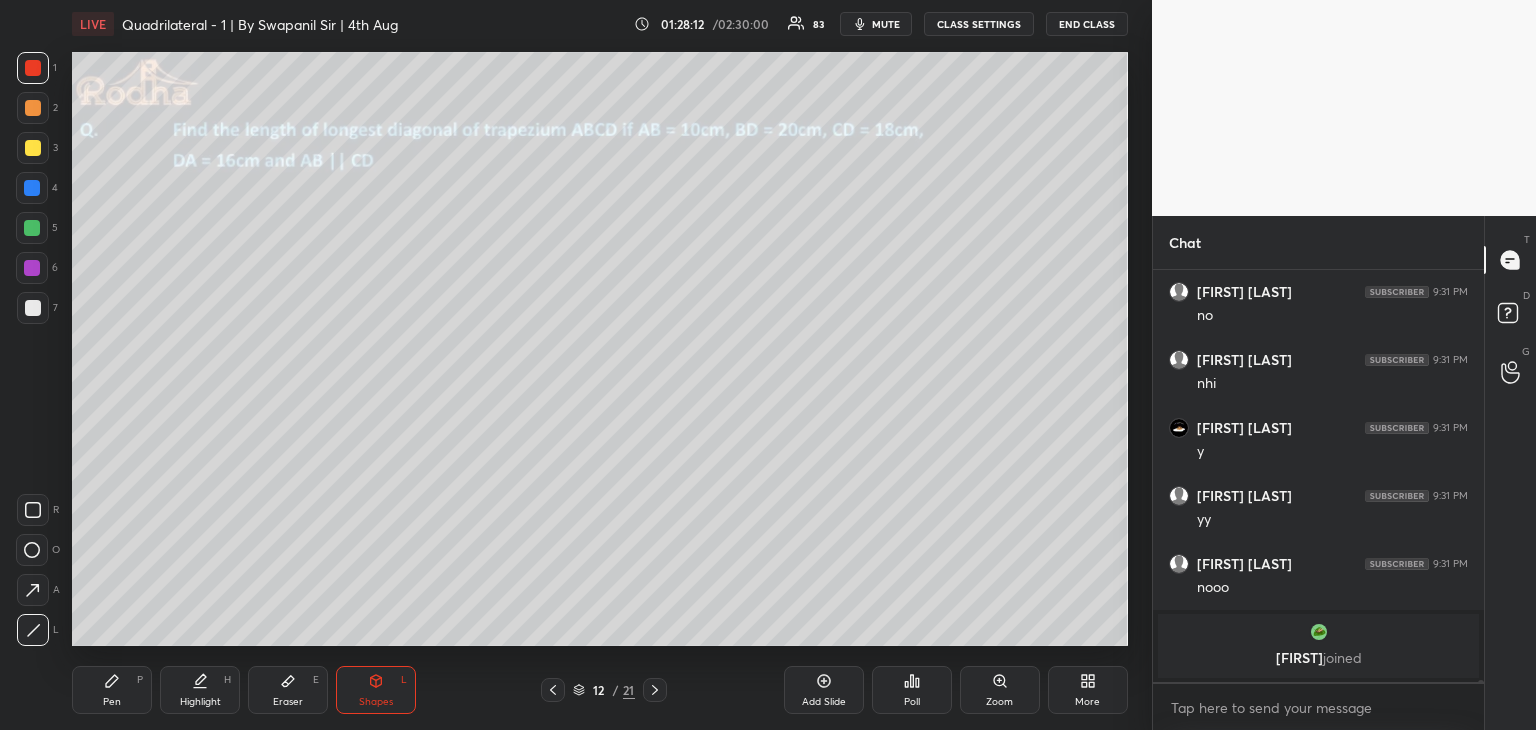 click on "Pen" at bounding box center (112, 702) 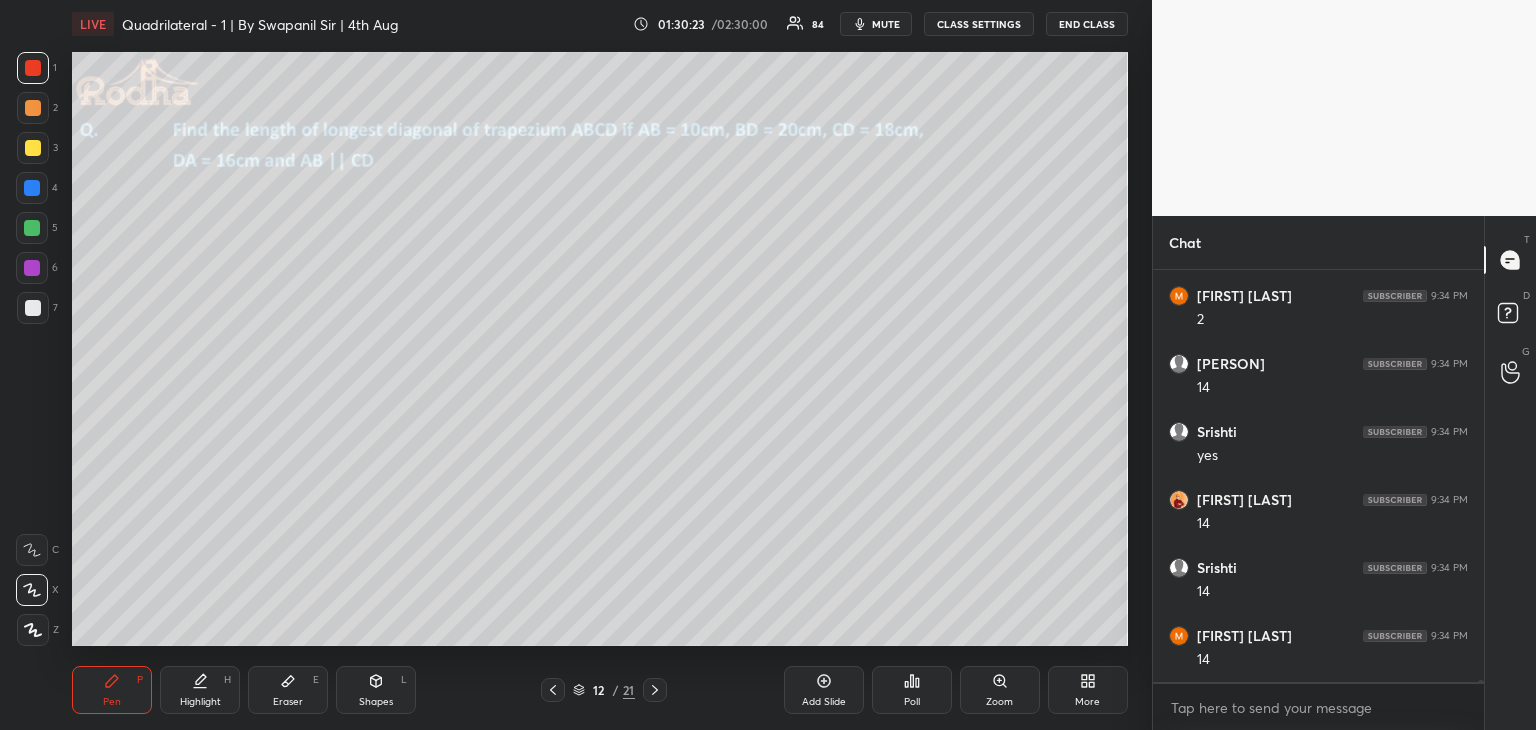 scroll, scrollTop: 81114, scrollLeft: 0, axis: vertical 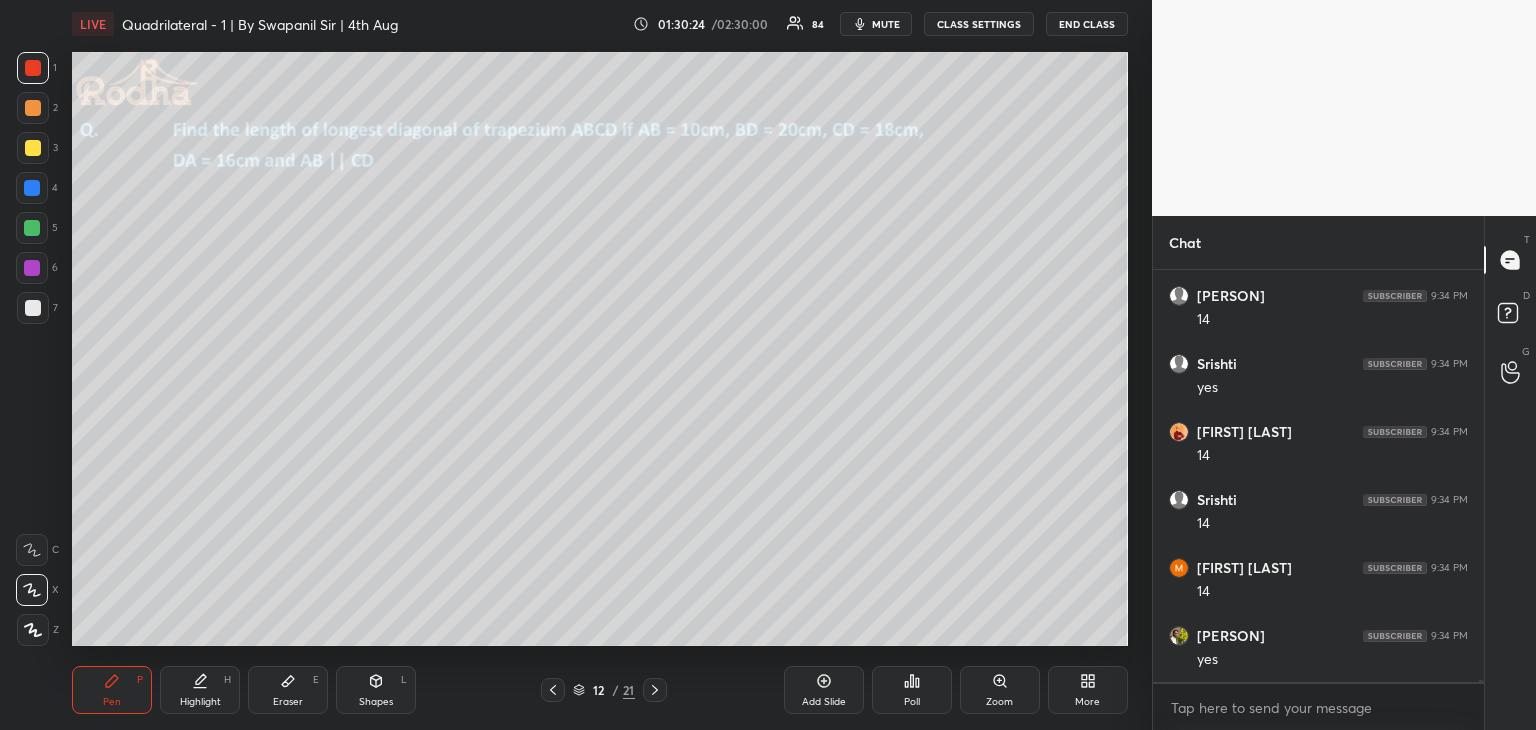 drag, startPoint x: 285, startPoint y: 684, endPoint x: 298, endPoint y: 670, distance: 19.104973 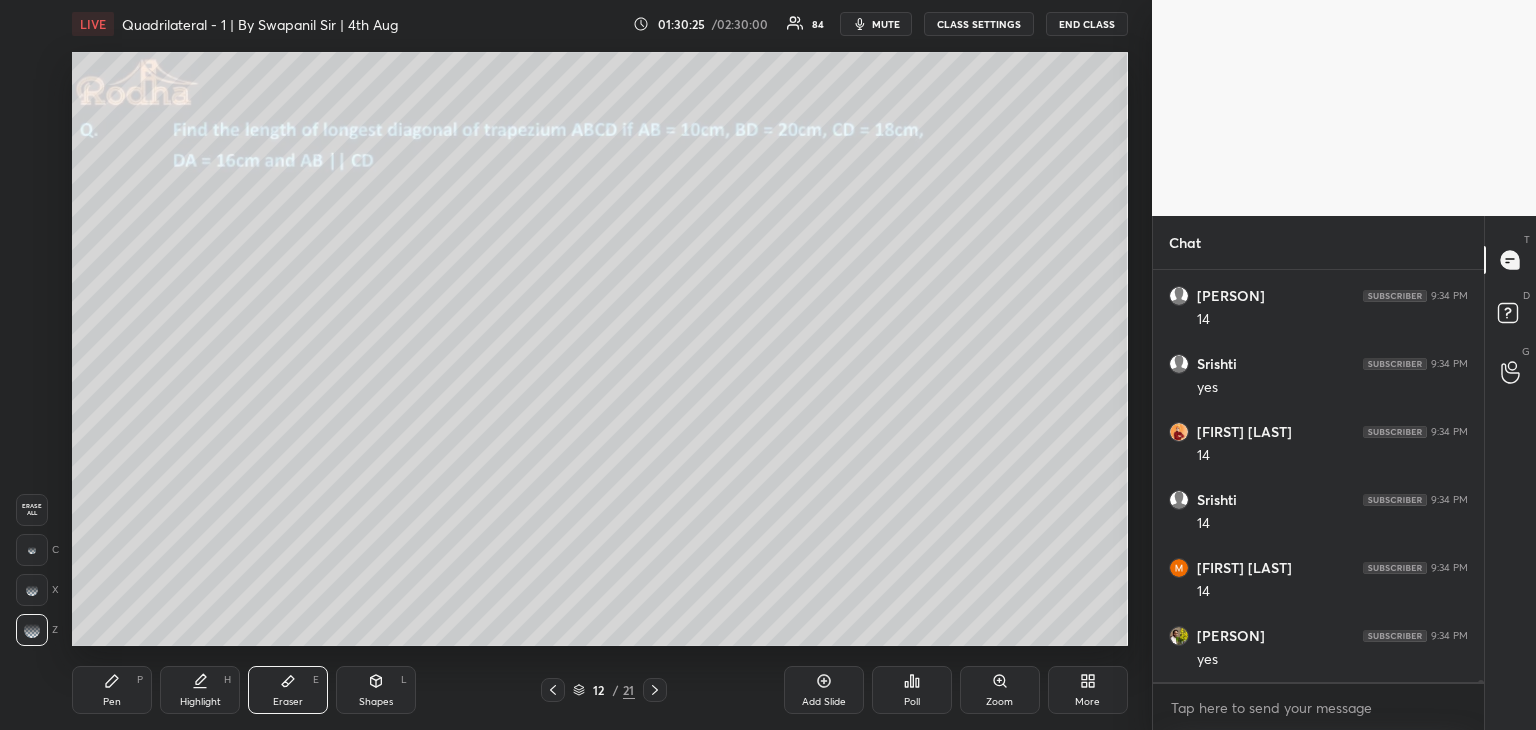 click at bounding box center [32, 550] 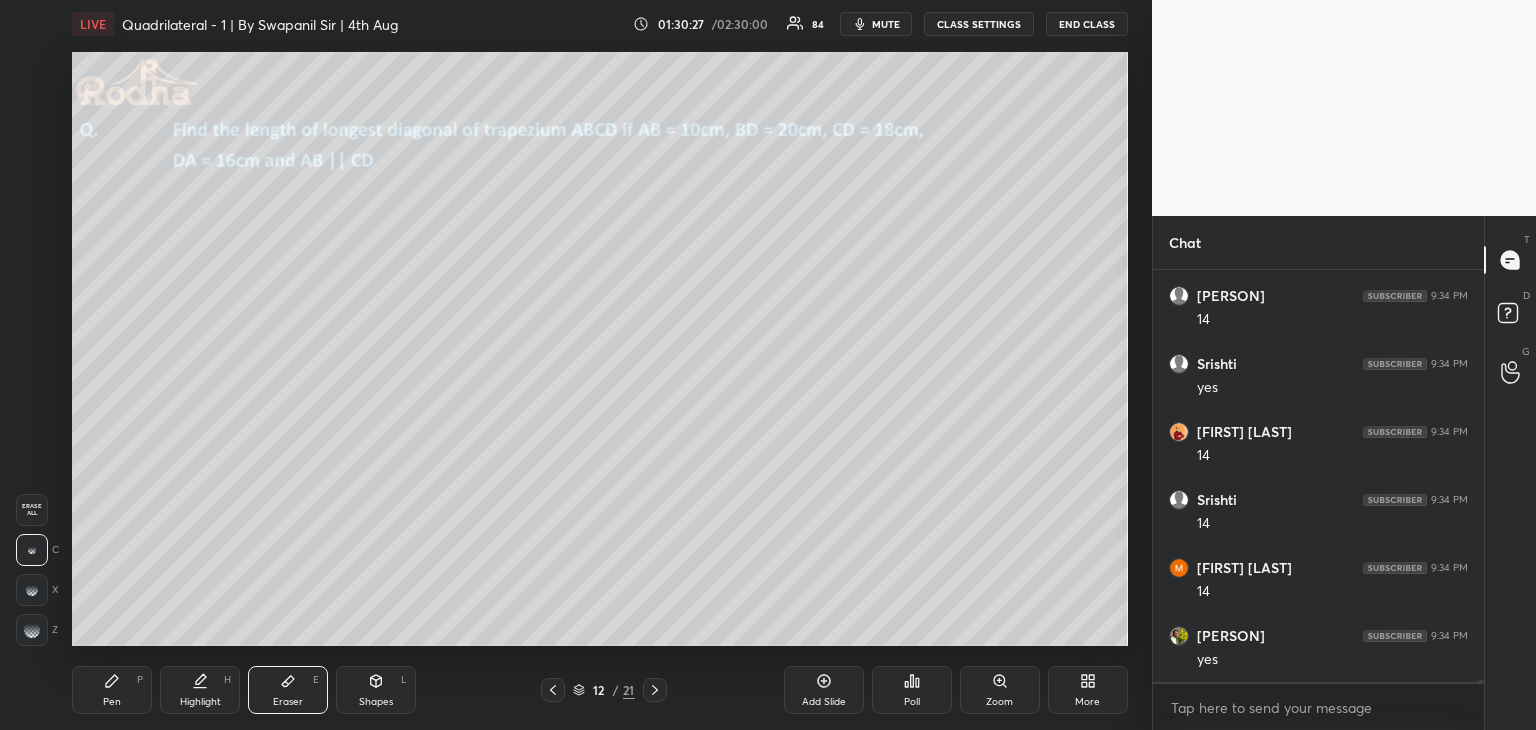 scroll, scrollTop: 81186, scrollLeft: 0, axis: vertical 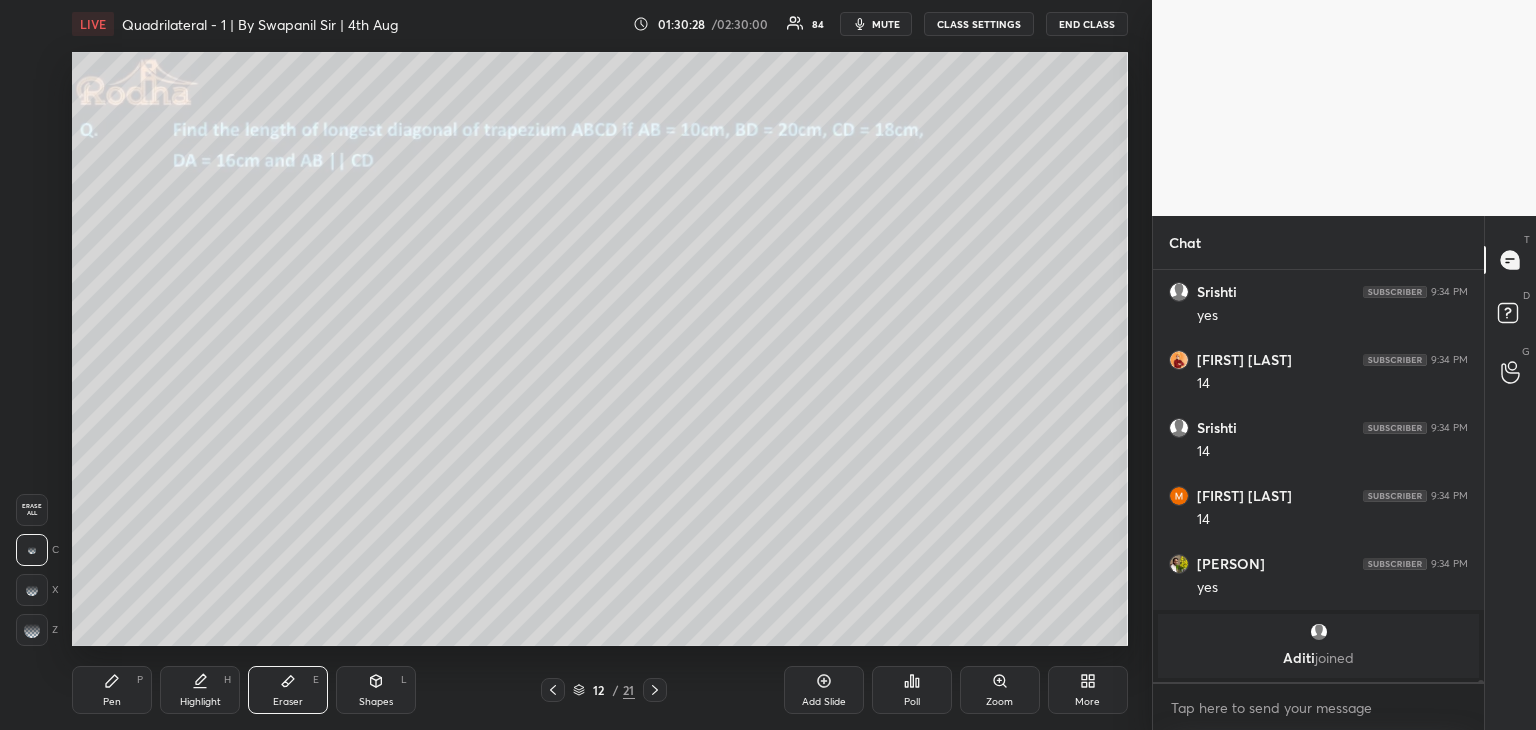 drag, startPoint x: 386, startPoint y: 694, endPoint x: 380, endPoint y: 682, distance: 13.416408 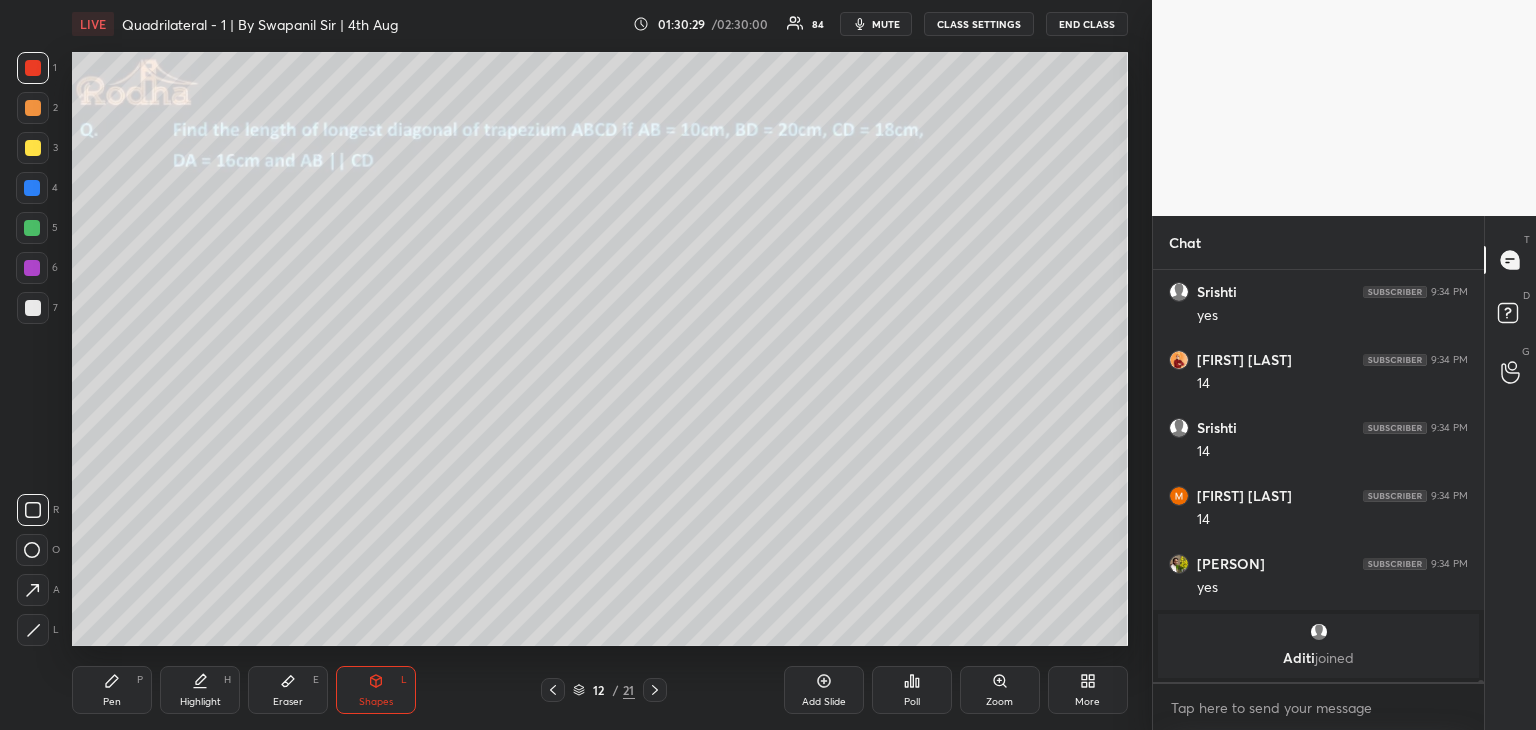 drag, startPoint x: 30, startPoint y: 636, endPoint x: 68, endPoint y: 597, distance: 54.451813 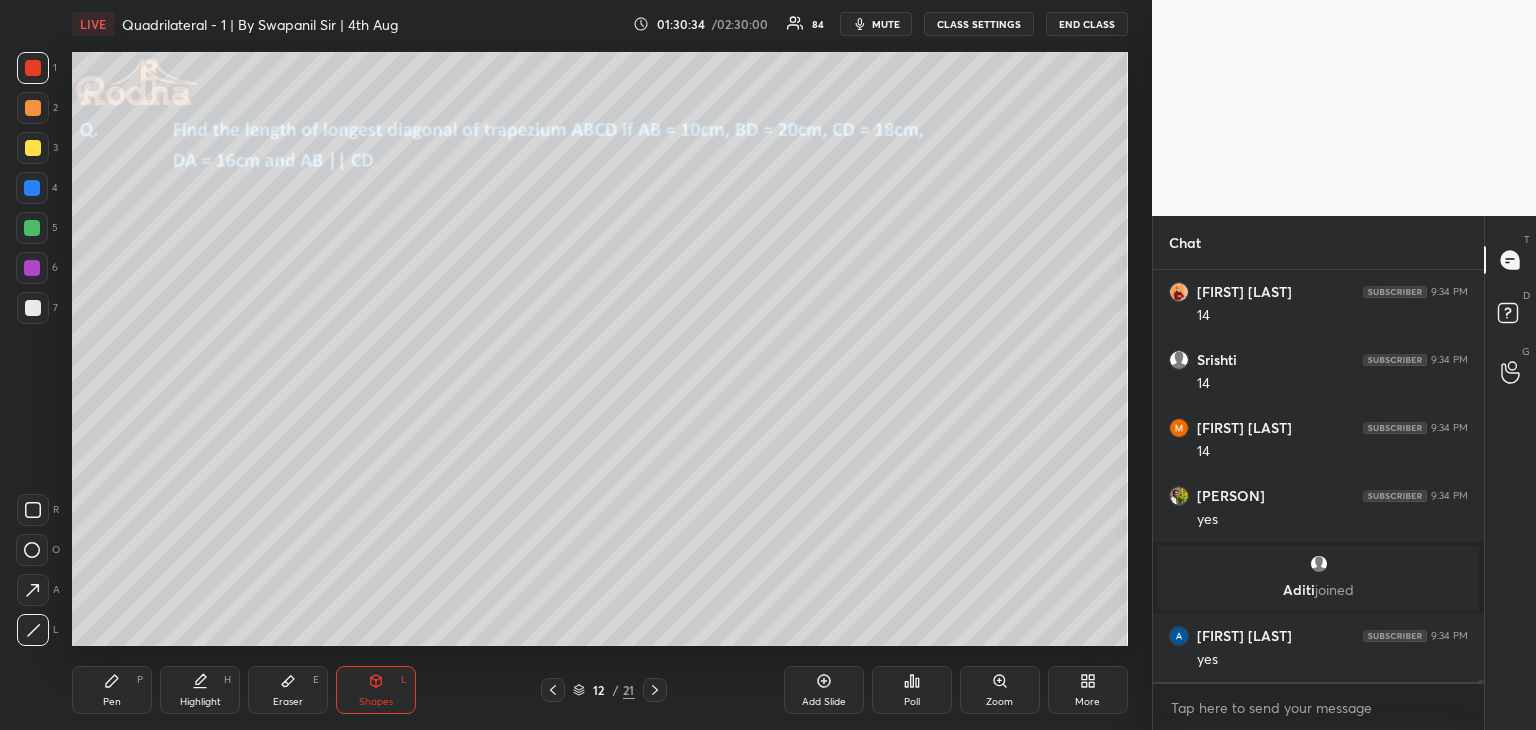scroll, scrollTop: 80652, scrollLeft: 0, axis: vertical 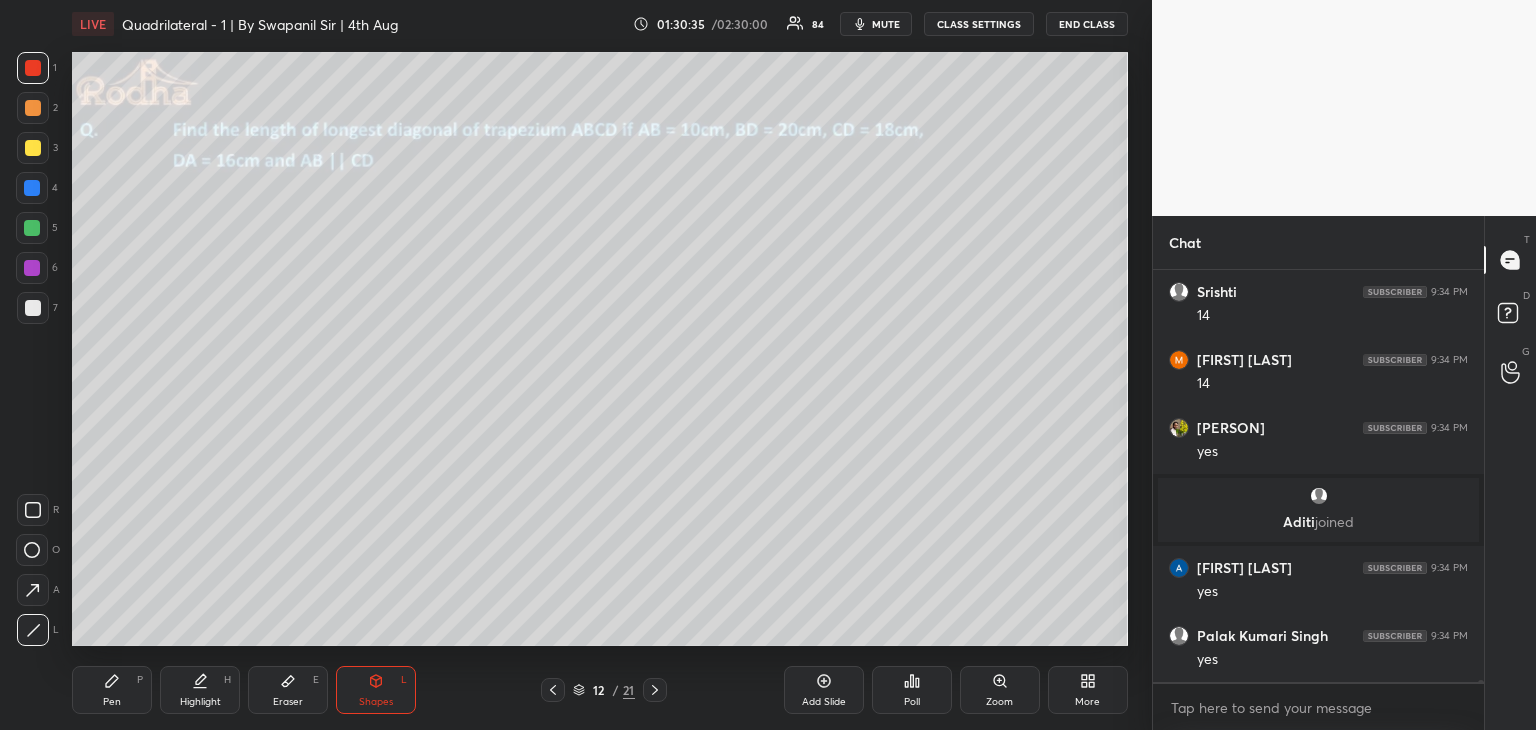 click on "Eraser E" at bounding box center (288, 690) 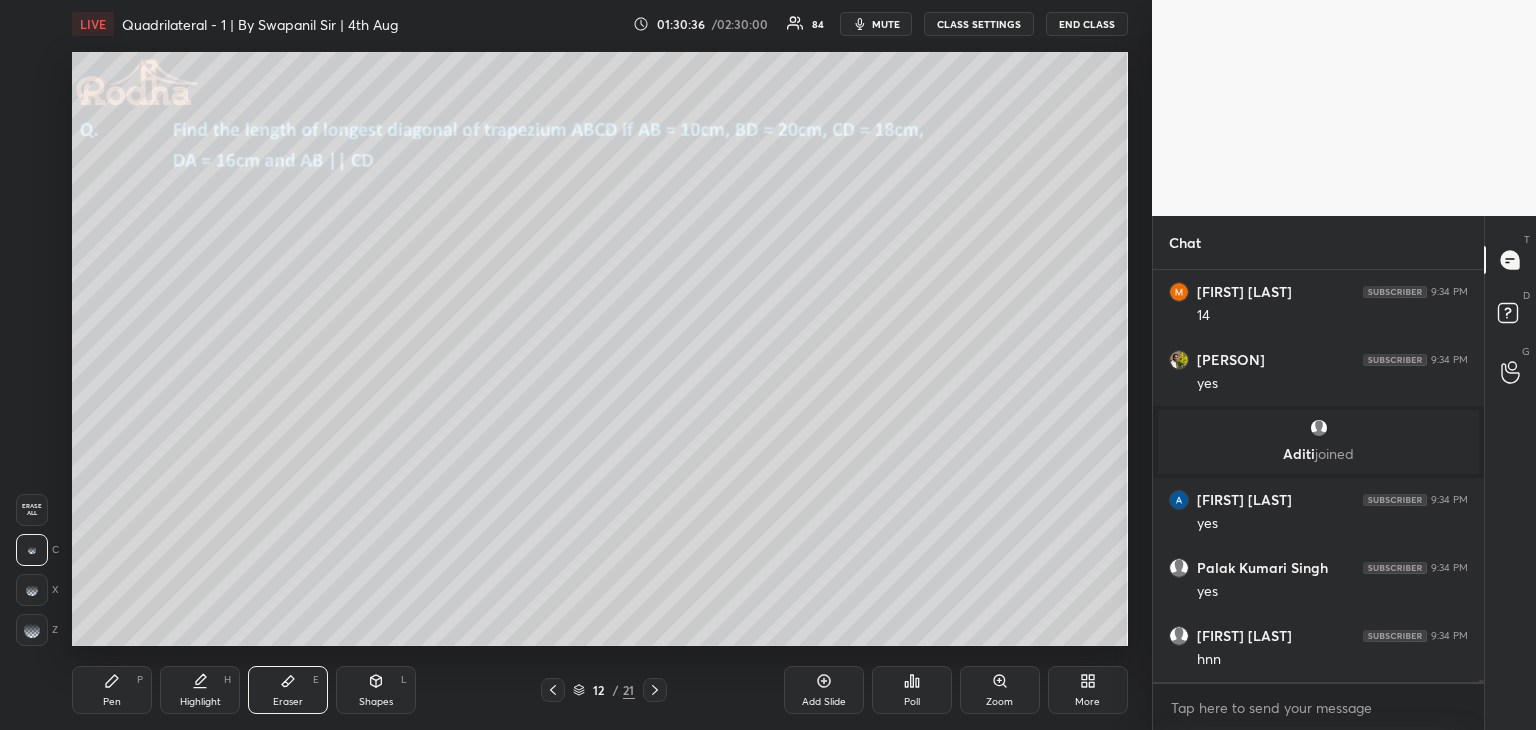 scroll, scrollTop: 80788, scrollLeft: 0, axis: vertical 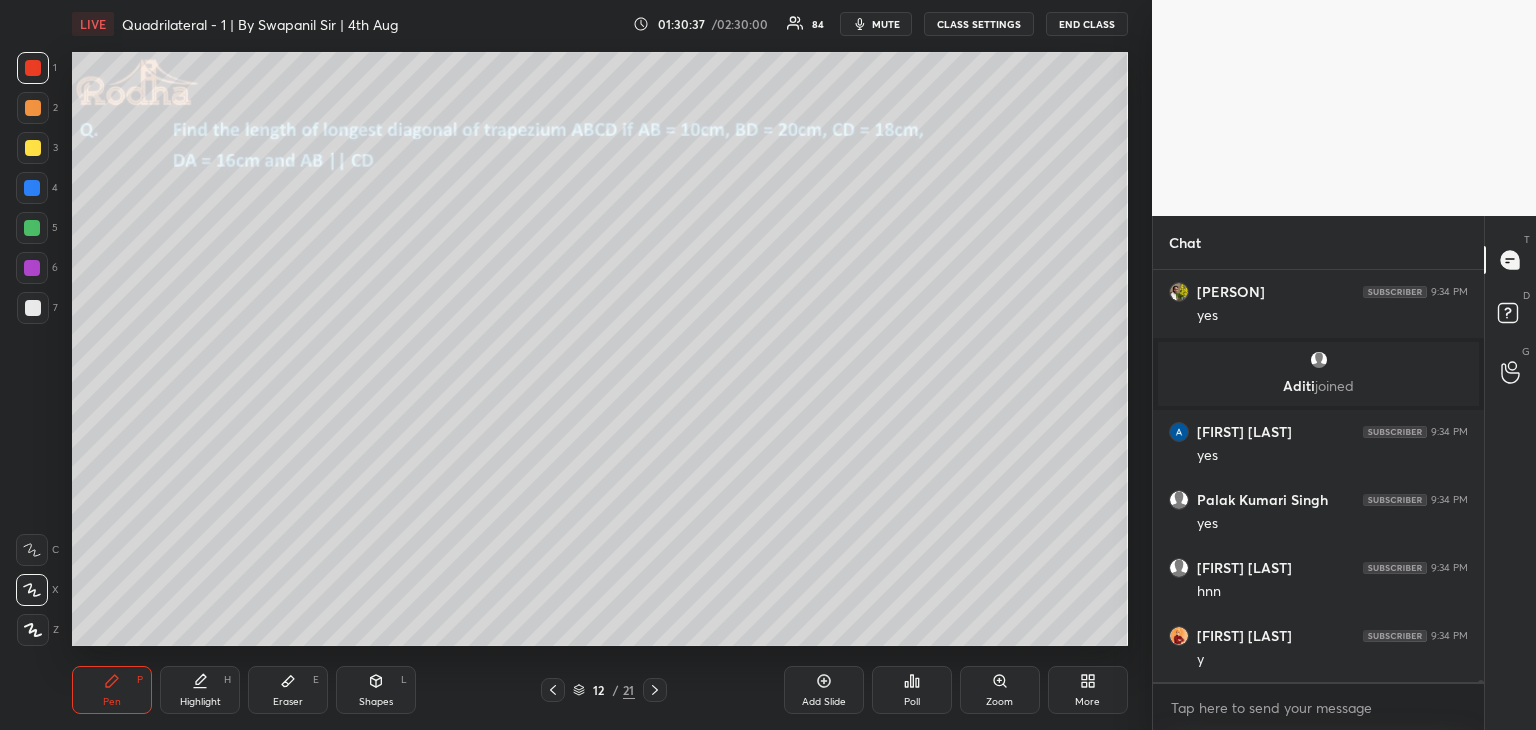 click on "Shapes L" at bounding box center (376, 690) 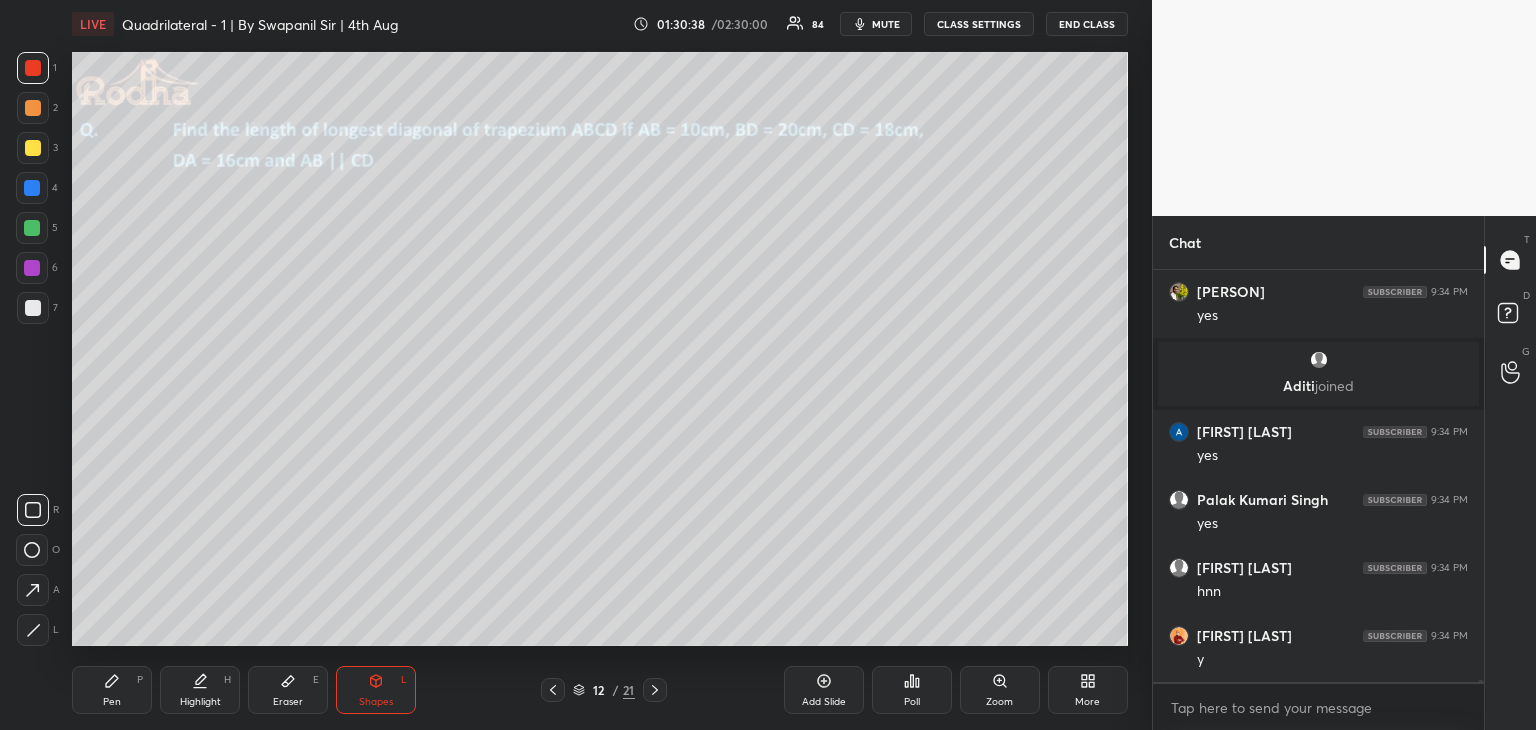 click 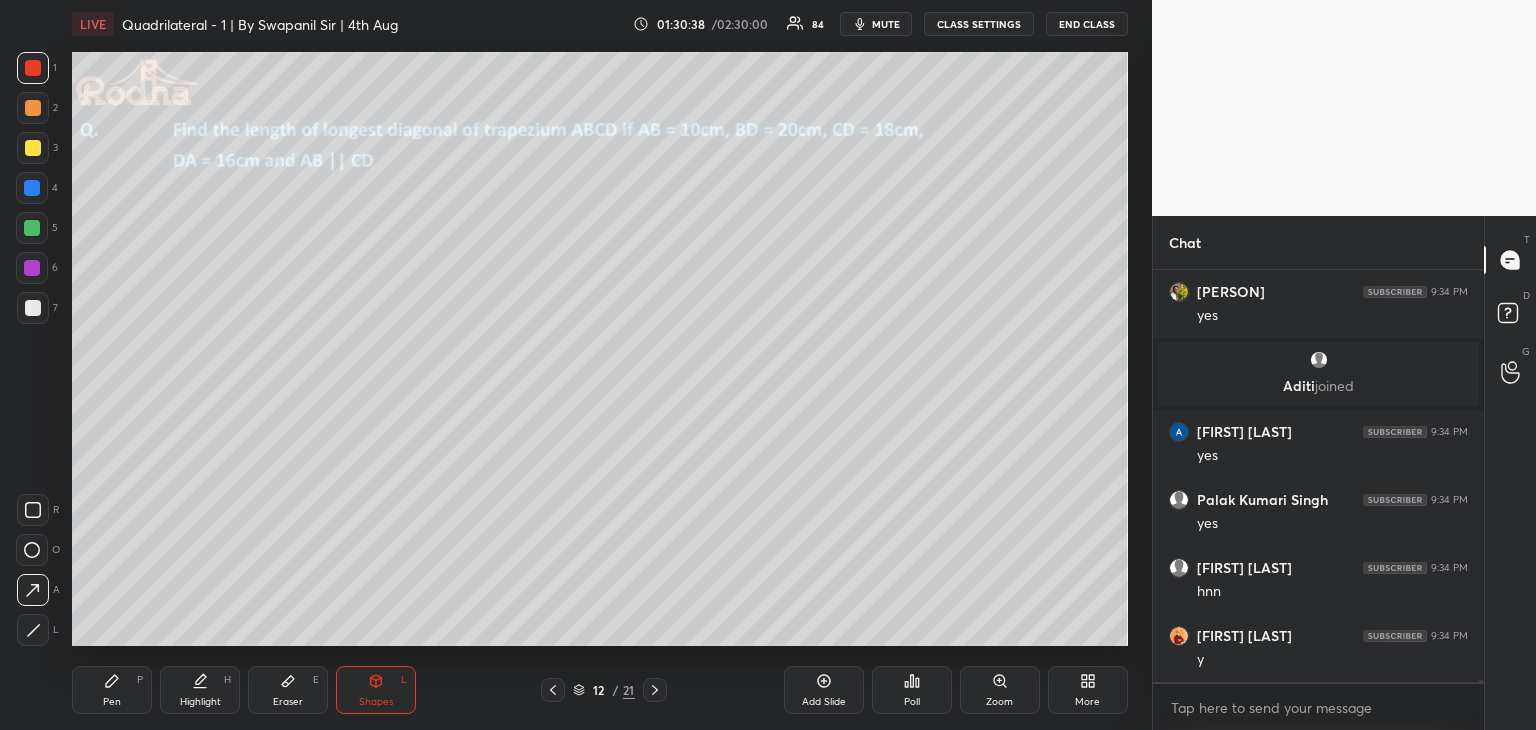 click 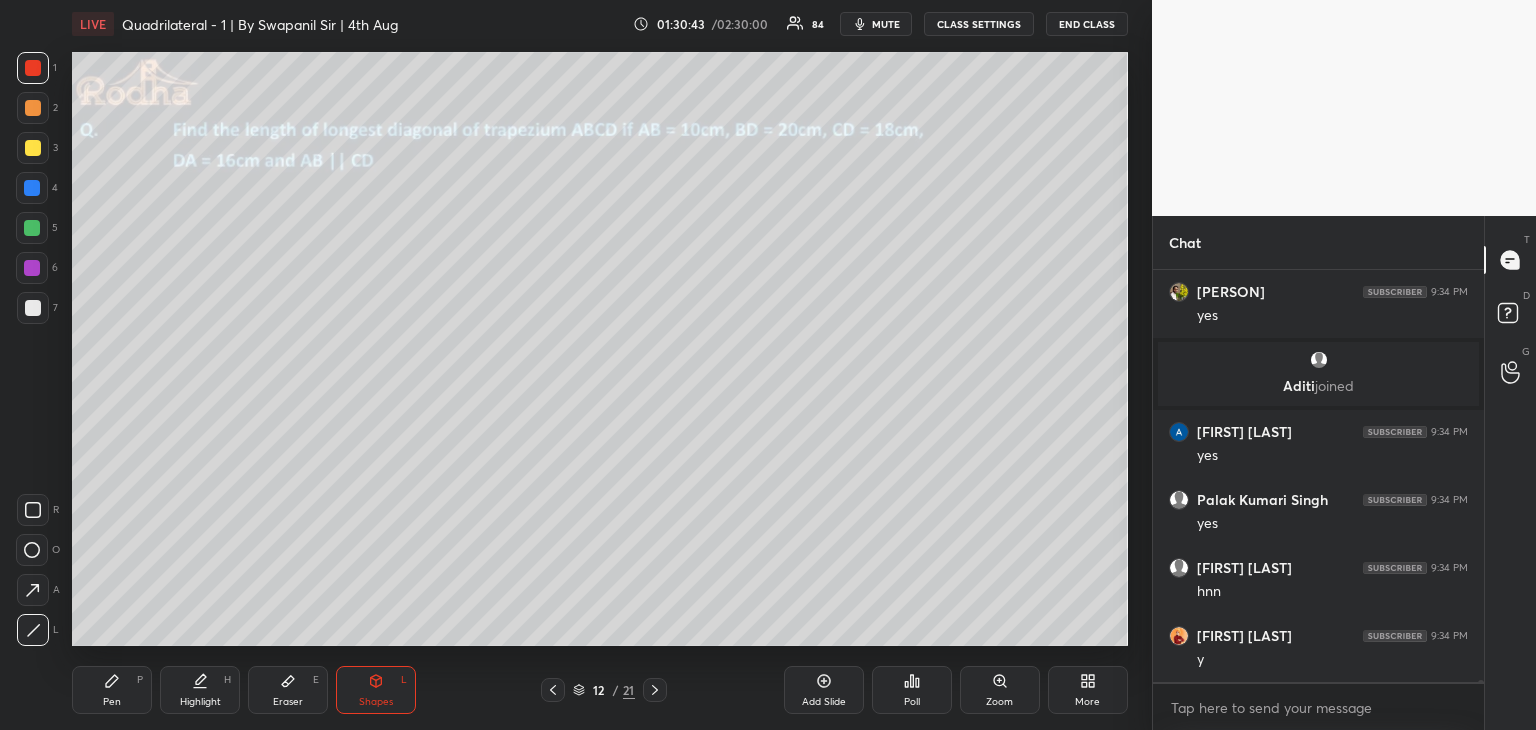 click on "Pen P" at bounding box center (112, 690) 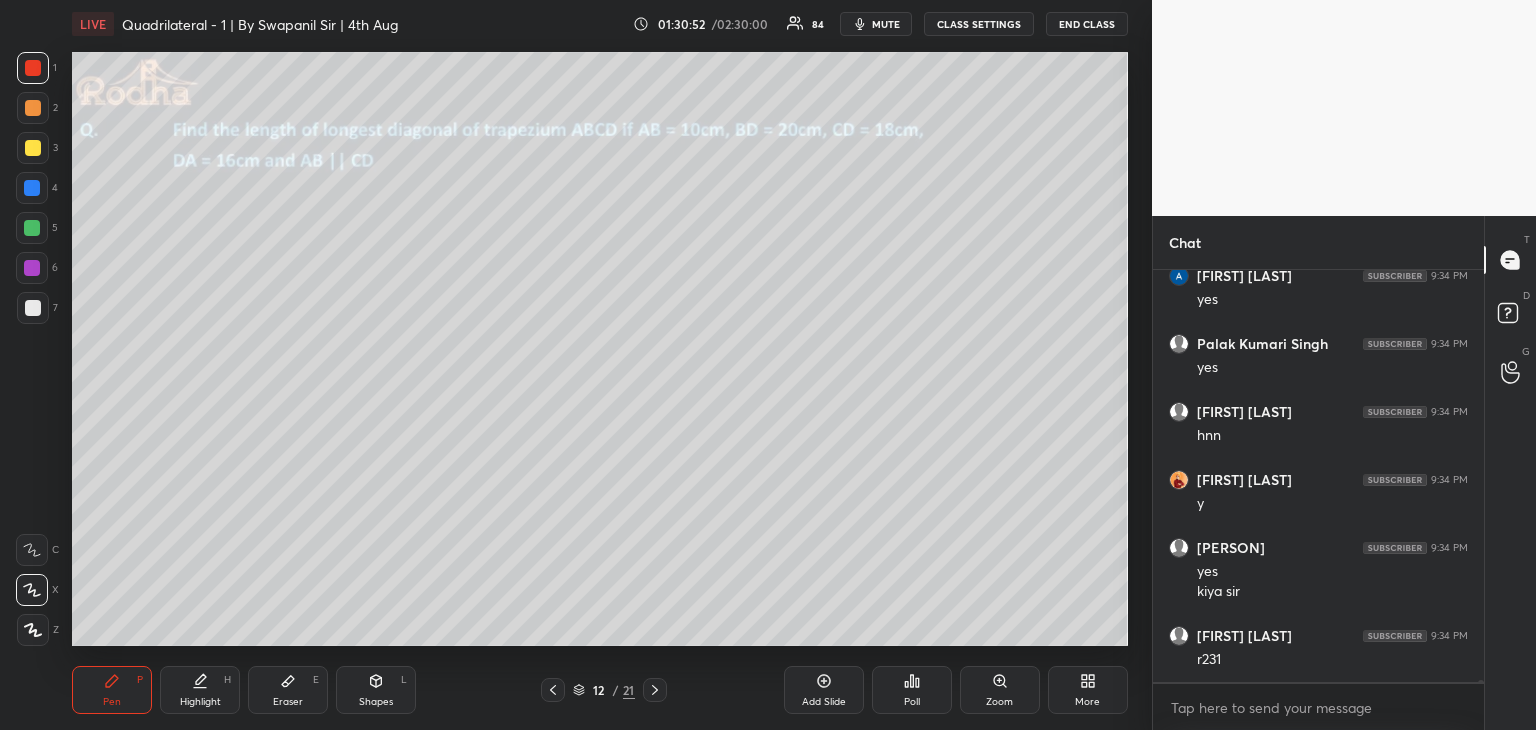 scroll, scrollTop: 81012, scrollLeft: 0, axis: vertical 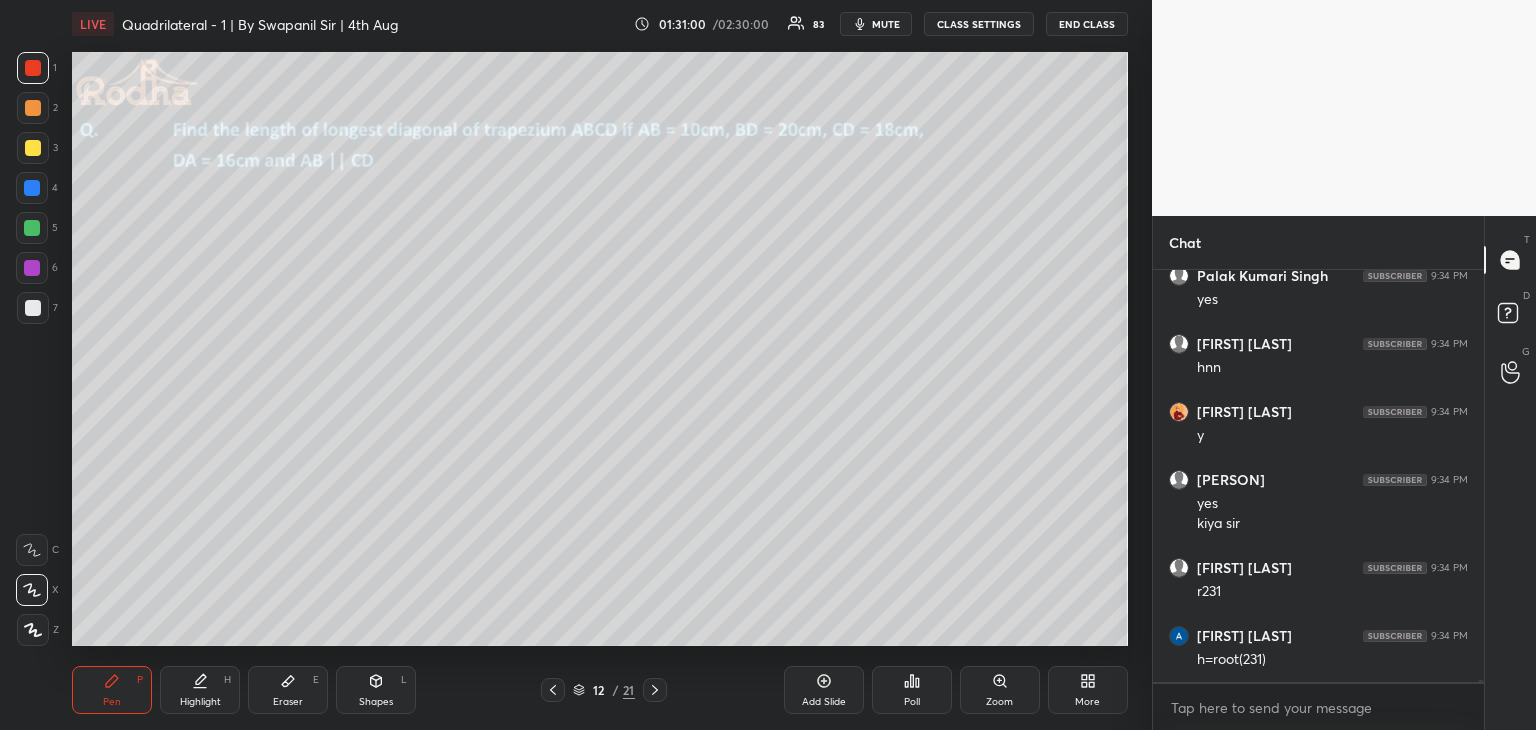 click at bounding box center (32, 228) 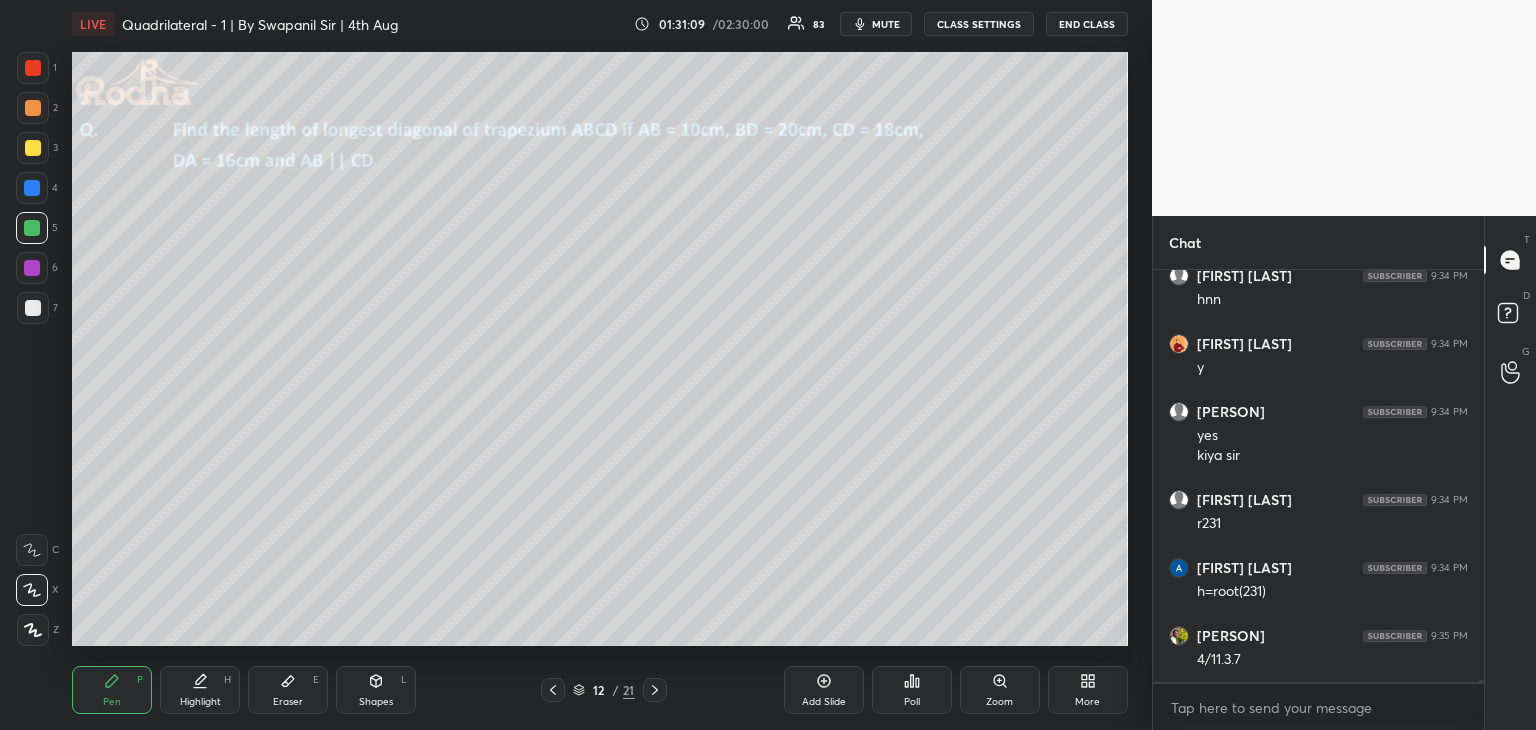 scroll, scrollTop: 81148, scrollLeft: 0, axis: vertical 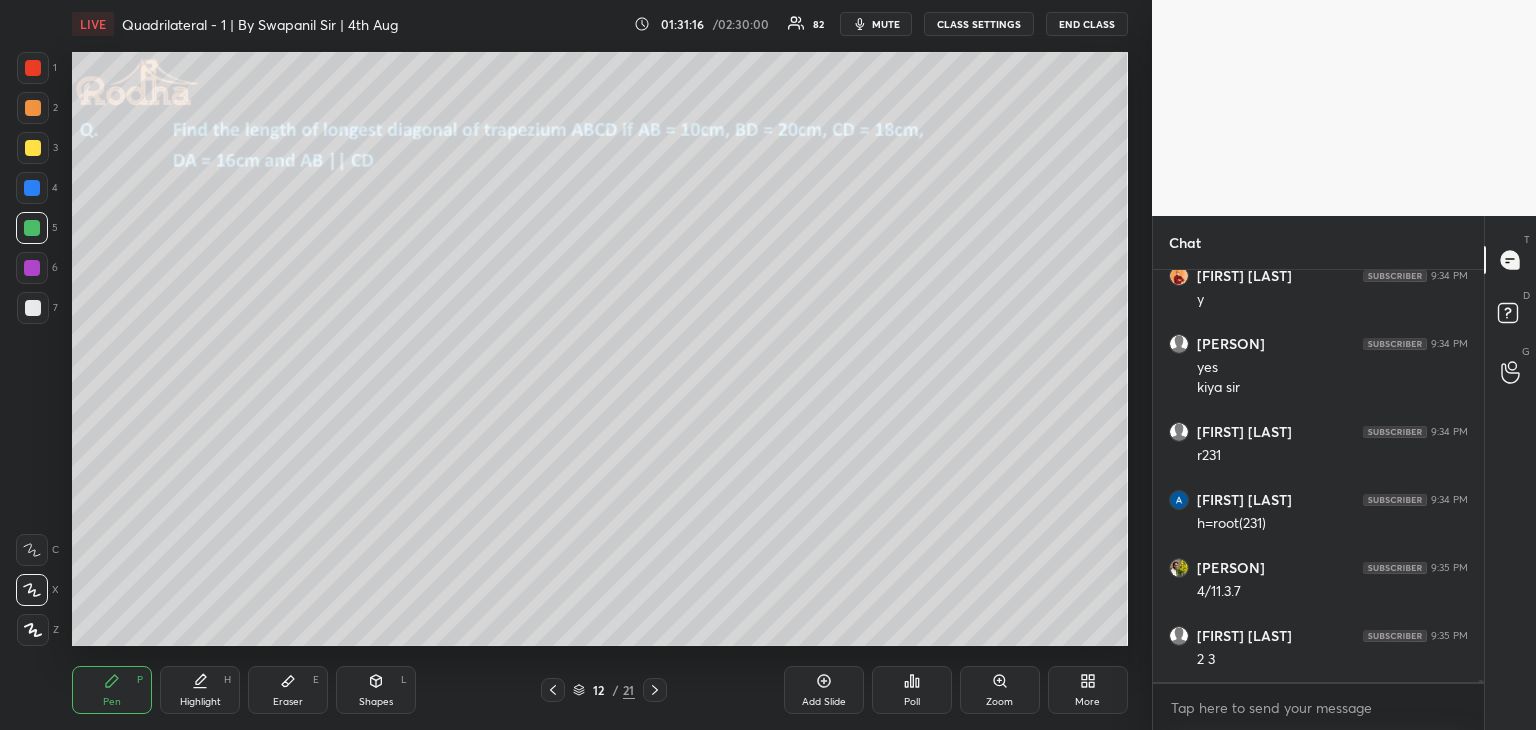 click at bounding box center [32, 188] 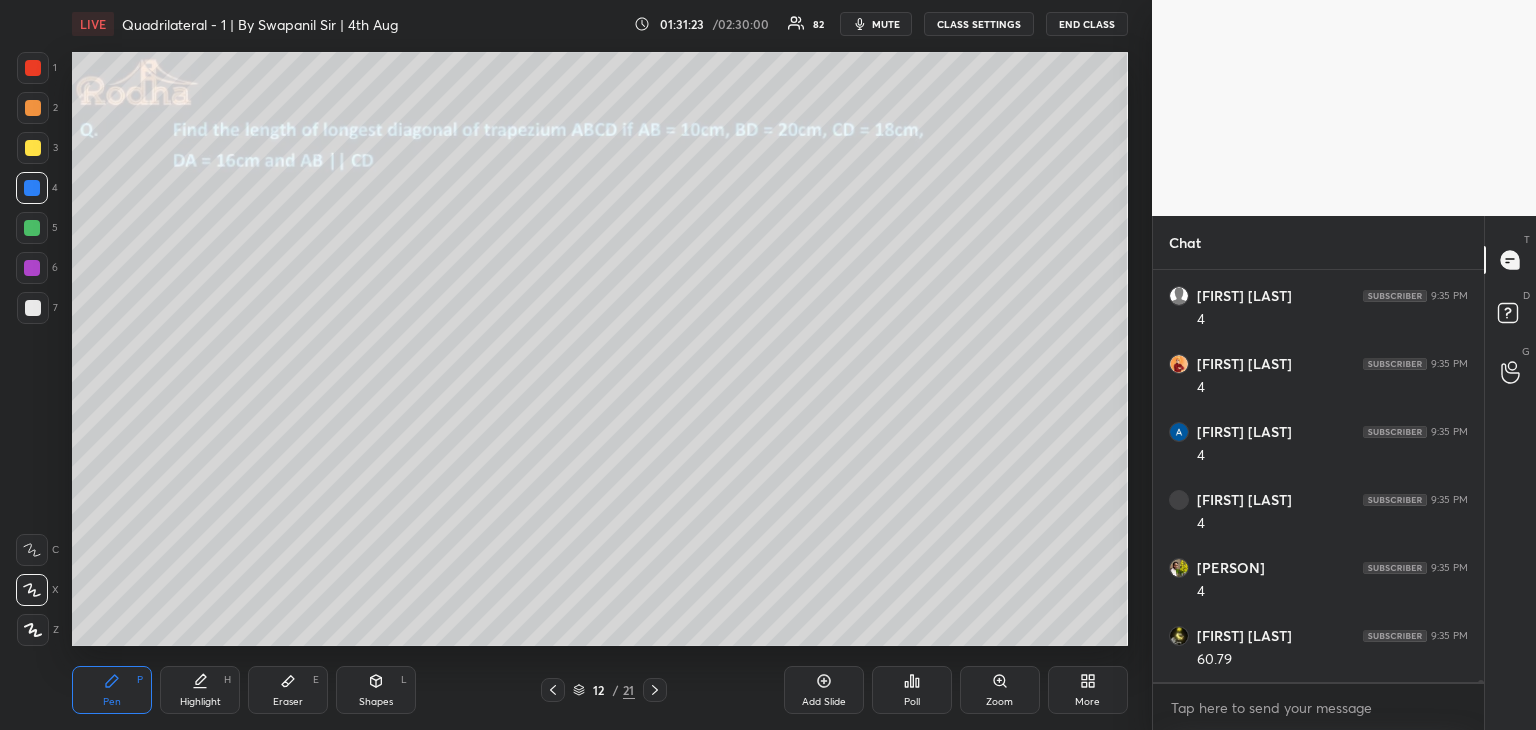 scroll, scrollTop: 81760, scrollLeft: 0, axis: vertical 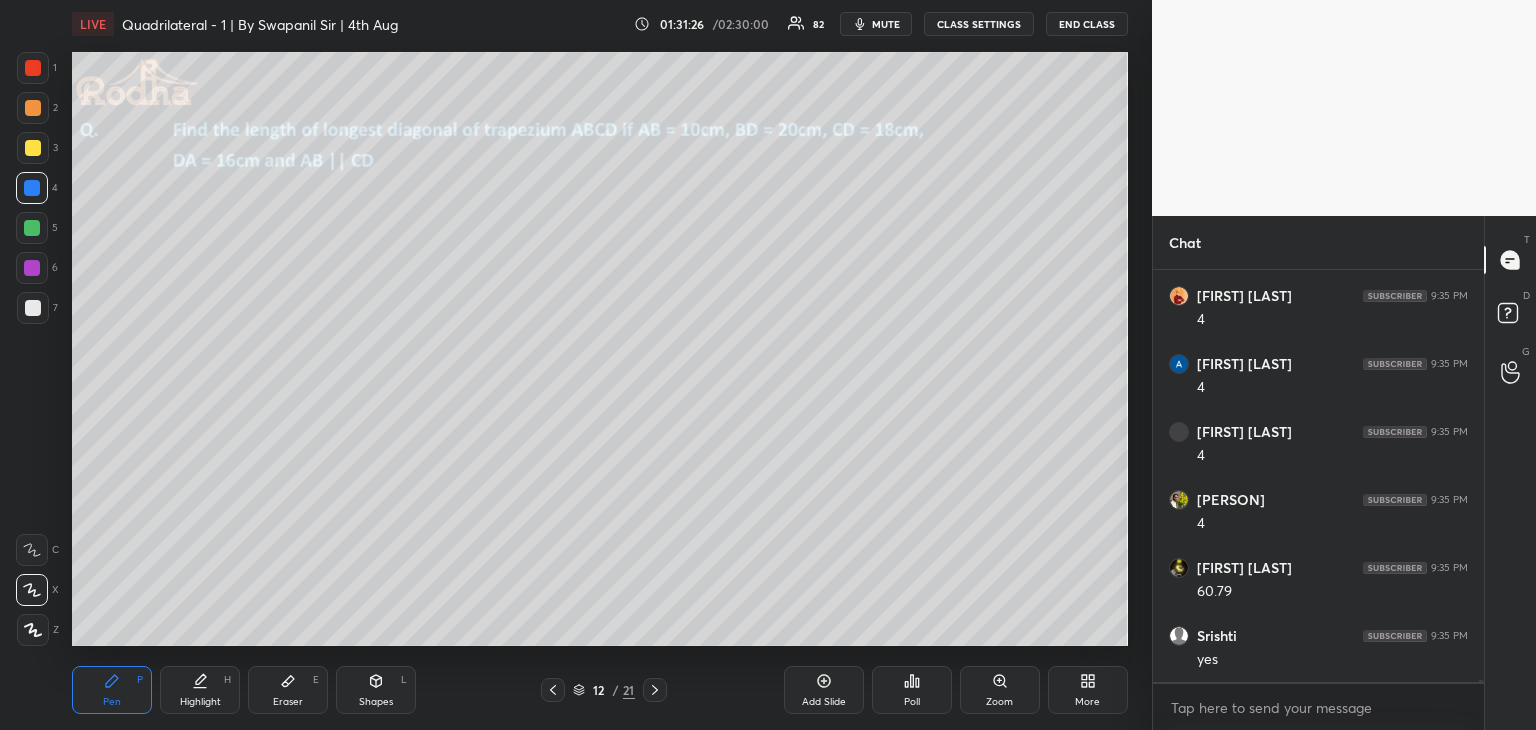drag, startPoint x: 28, startPoint y: 227, endPoint x: 57, endPoint y: 225, distance: 29.068884 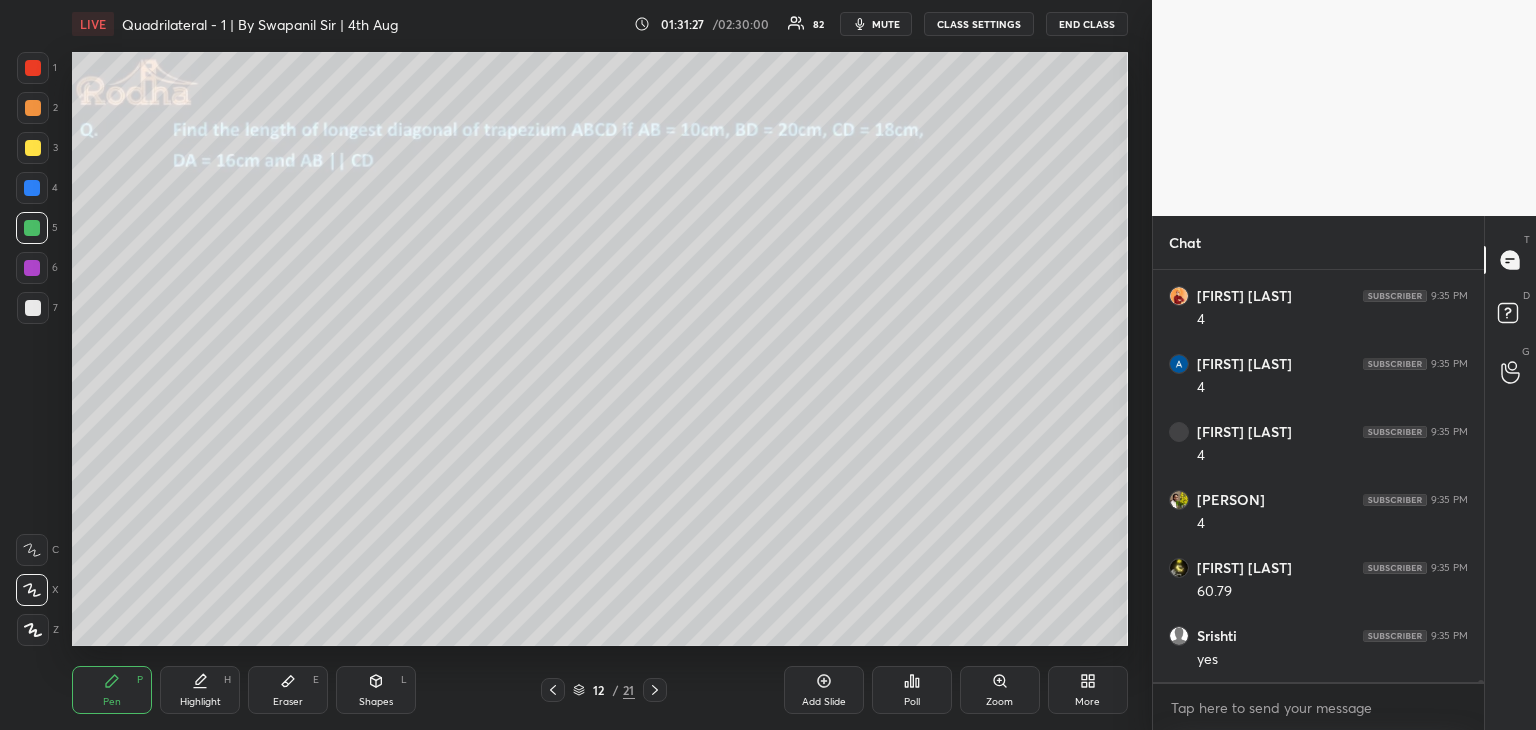 scroll, scrollTop: 81780, scrollLeft: 0, axis: vertical 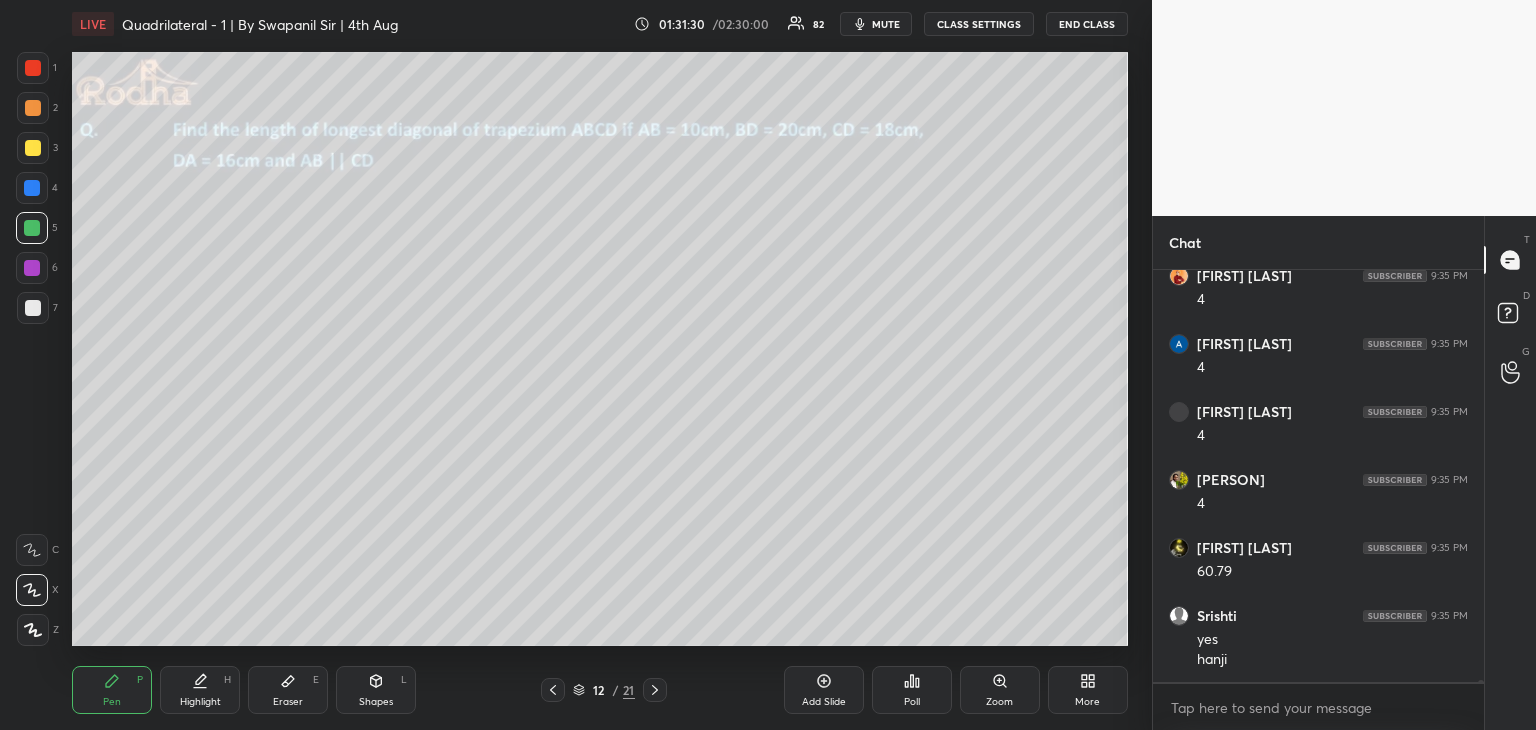 click at bounding box center (33, 68) 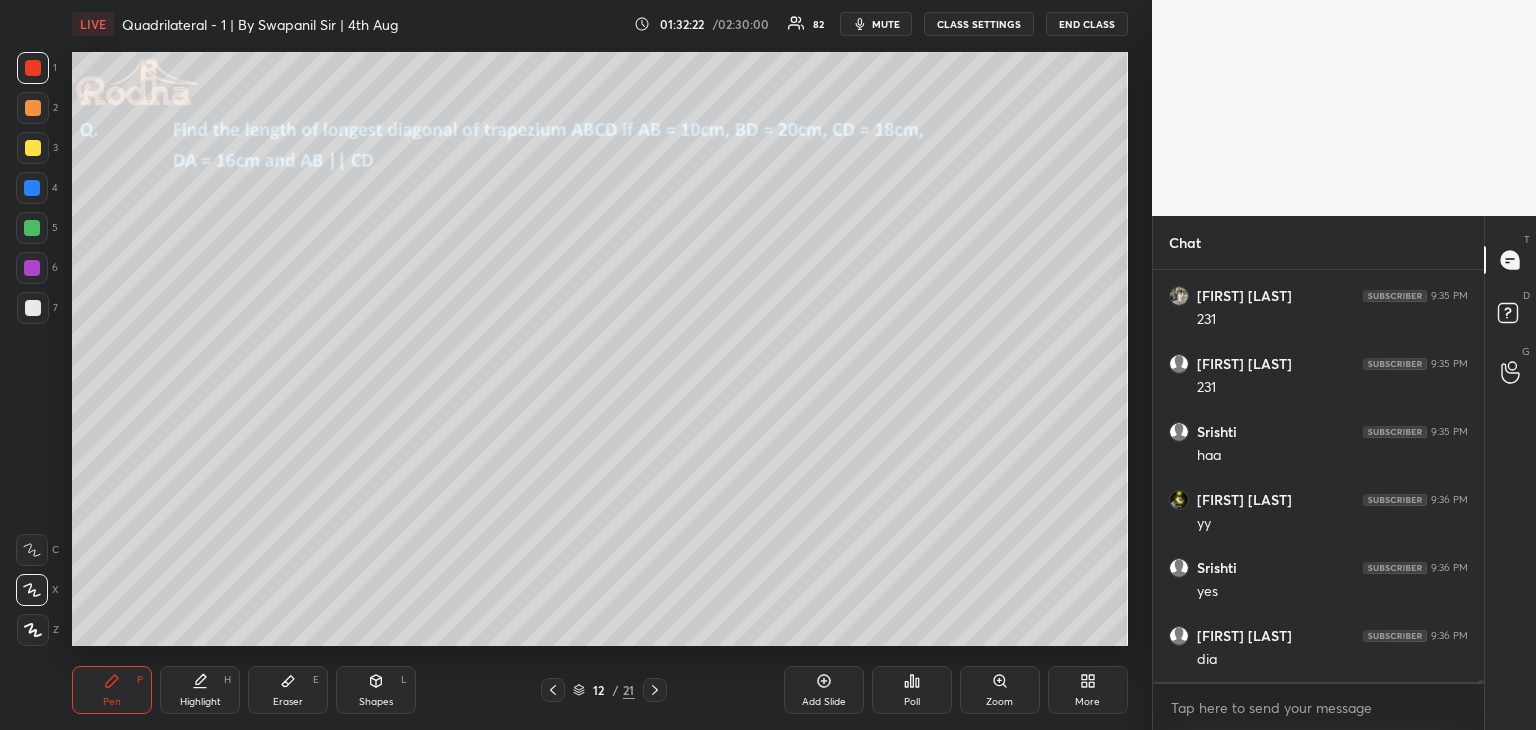 scroll, scrollTop: 82528, scrollLeft: 0, axis: vertical 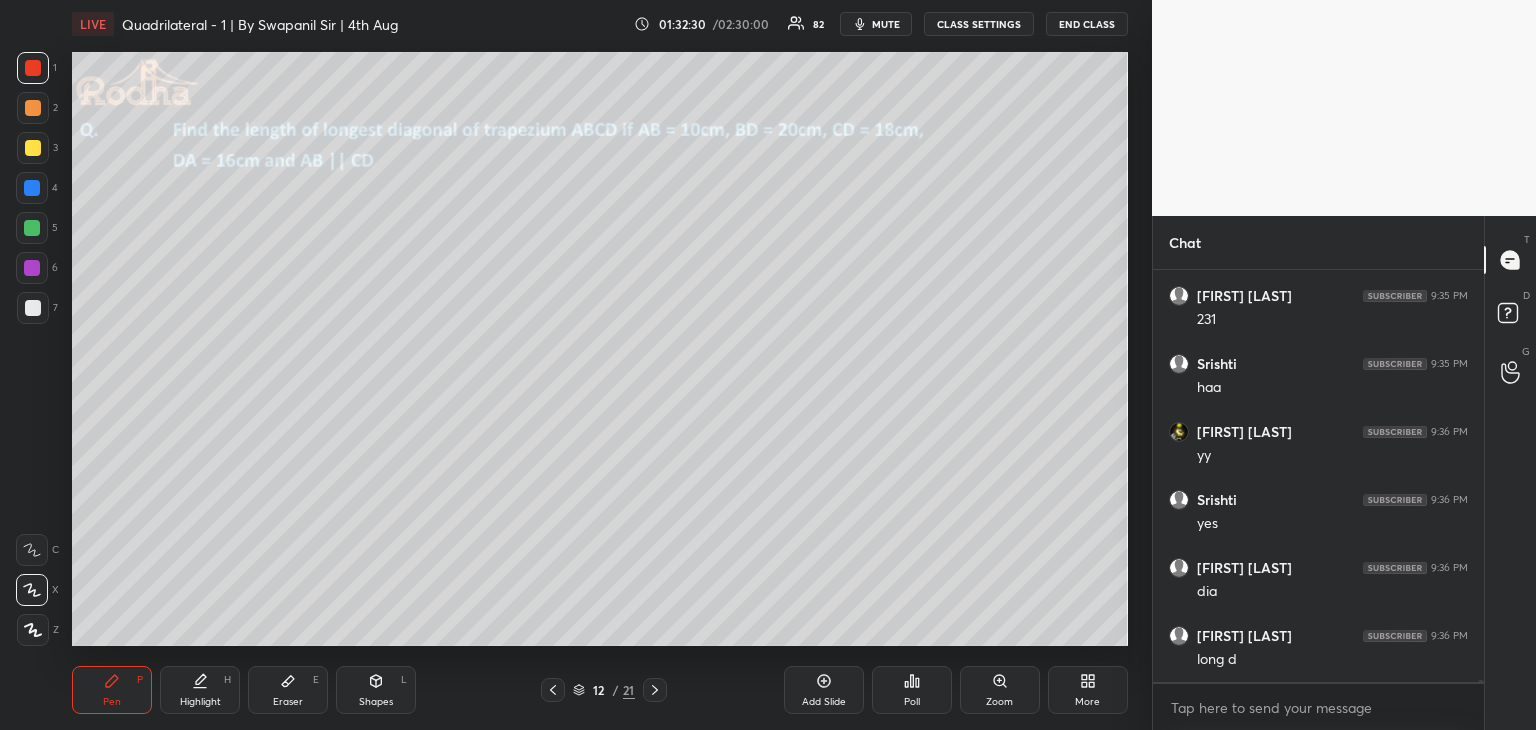 click at bounding box center (33, 68) 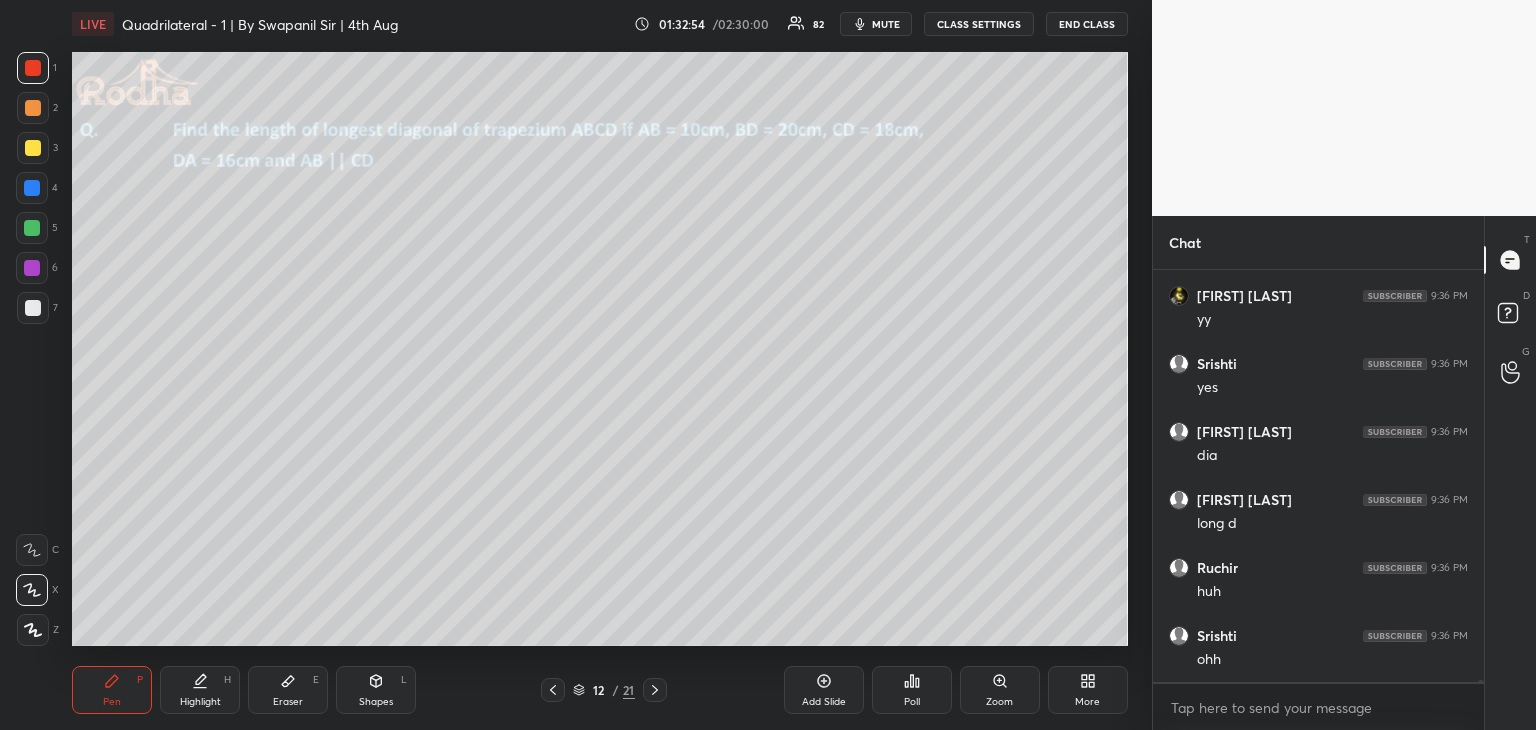 scroll, scrollTop: 82732, scrollLeft: 0, axis: vertical 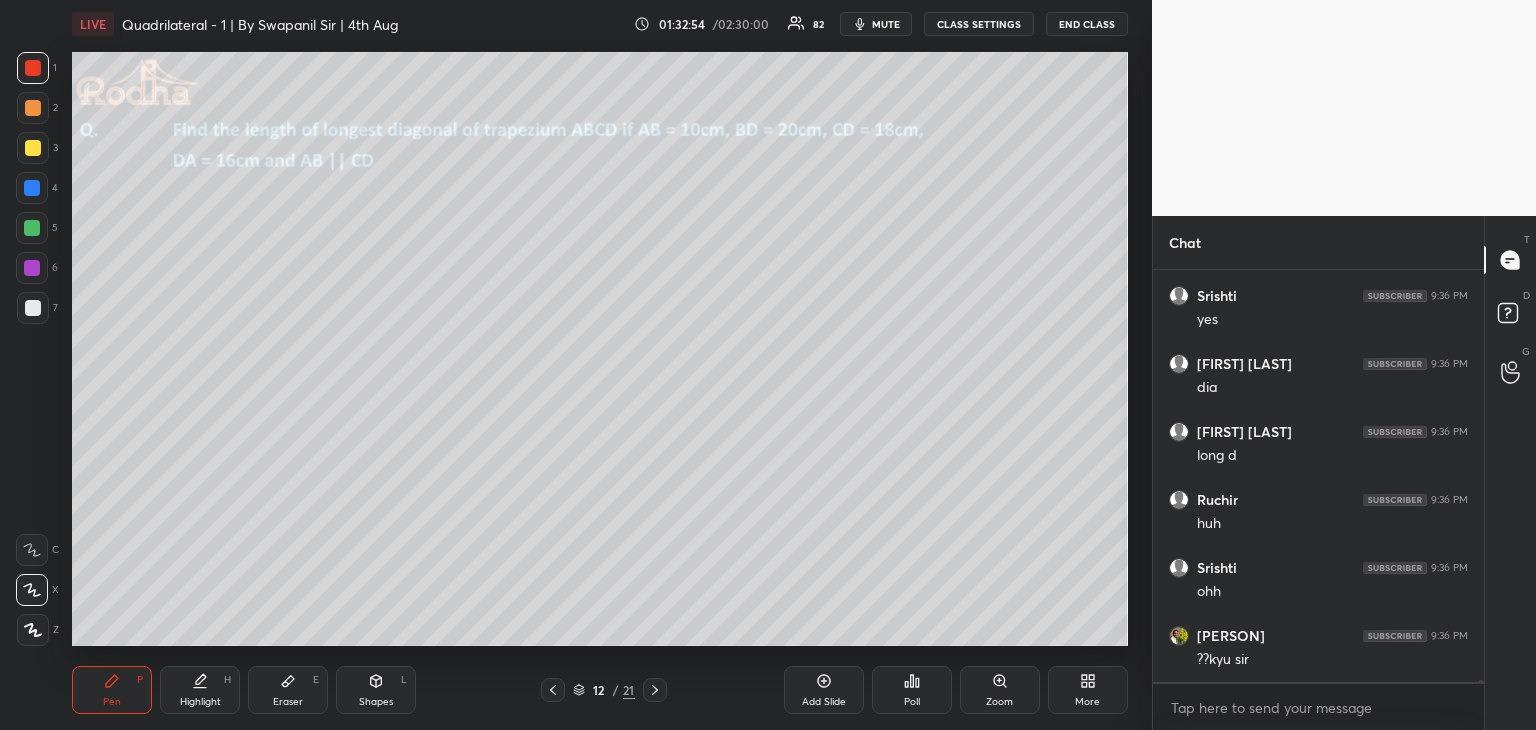 drag, startPoint x: 32, startPoint y: 187, endPoint x: 70, endPoint y: 186, distance: 38.013157 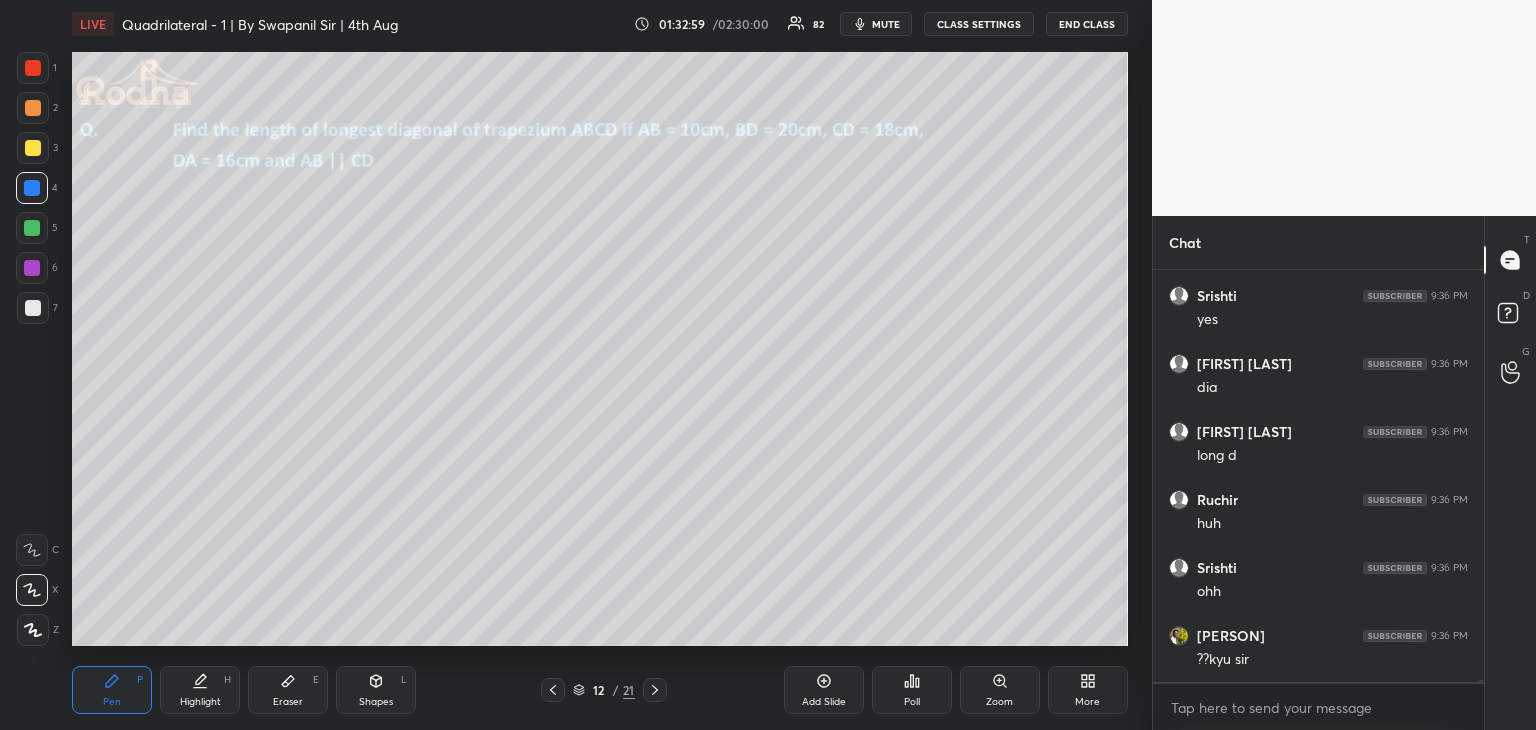 click on "Eraser" at bounding box center (288, 702) 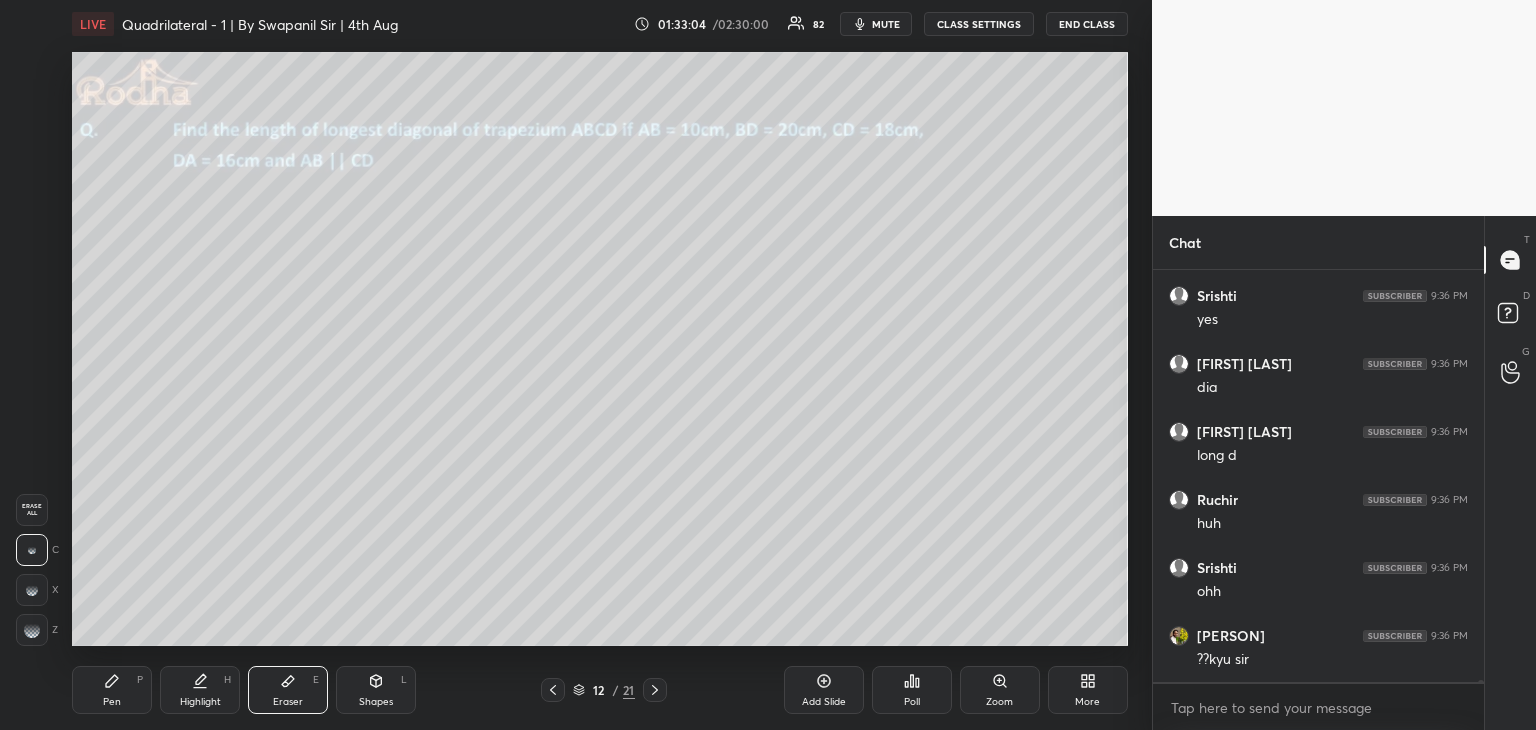 click on "Shapes L" at bounding box center [376, 690] 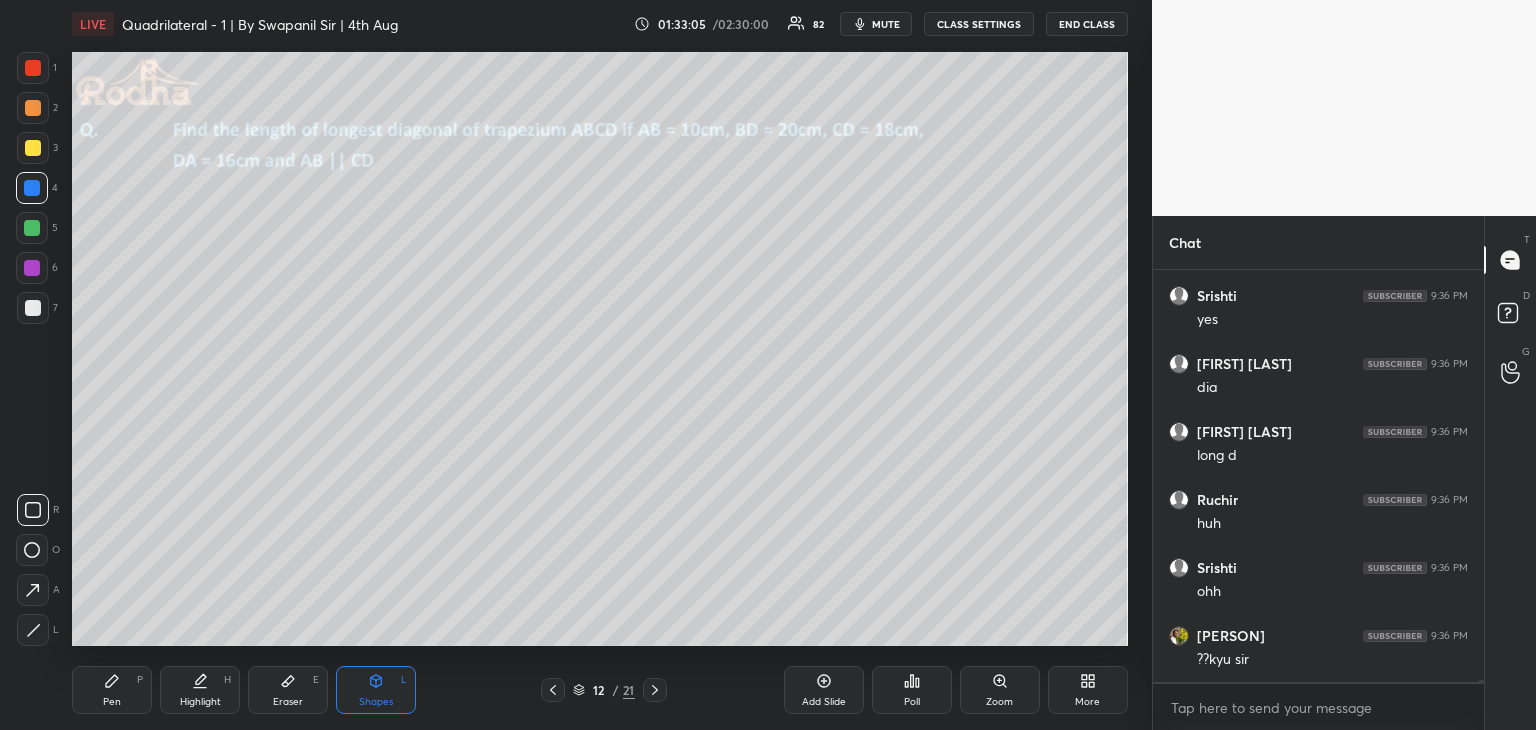 click 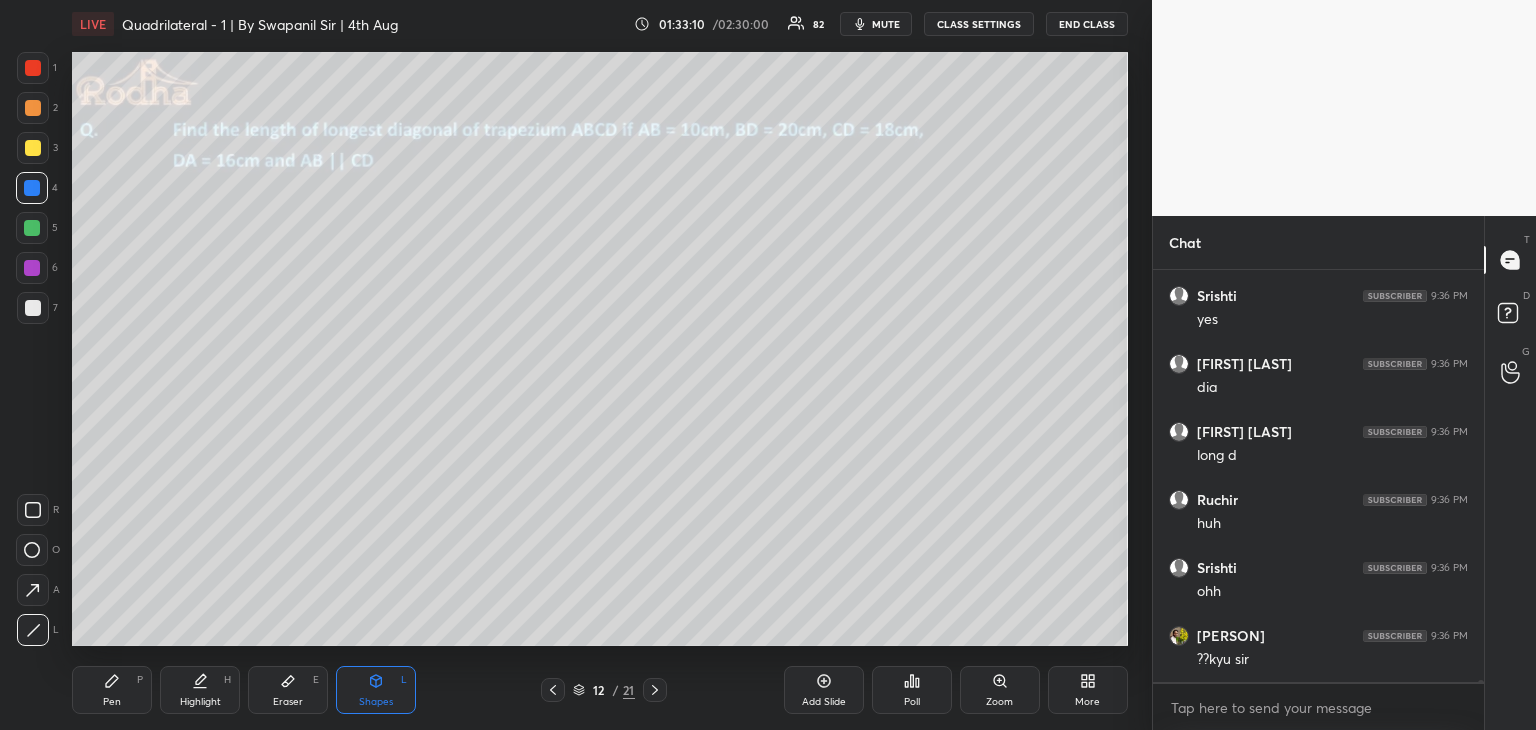 click at bounding box center (33, 68) 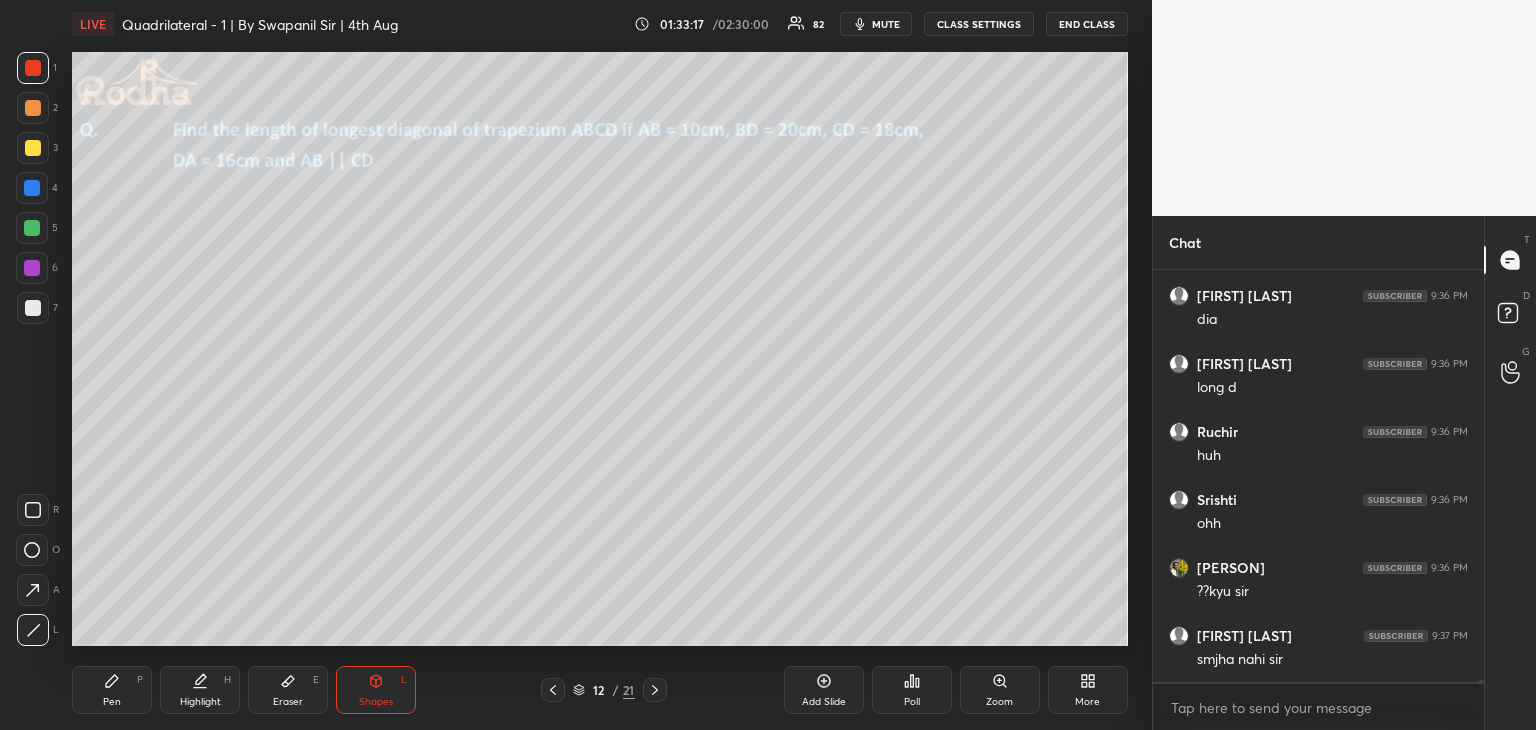 scroll, scrollTop: 82868, scrollLeft: 0, axis: vertical 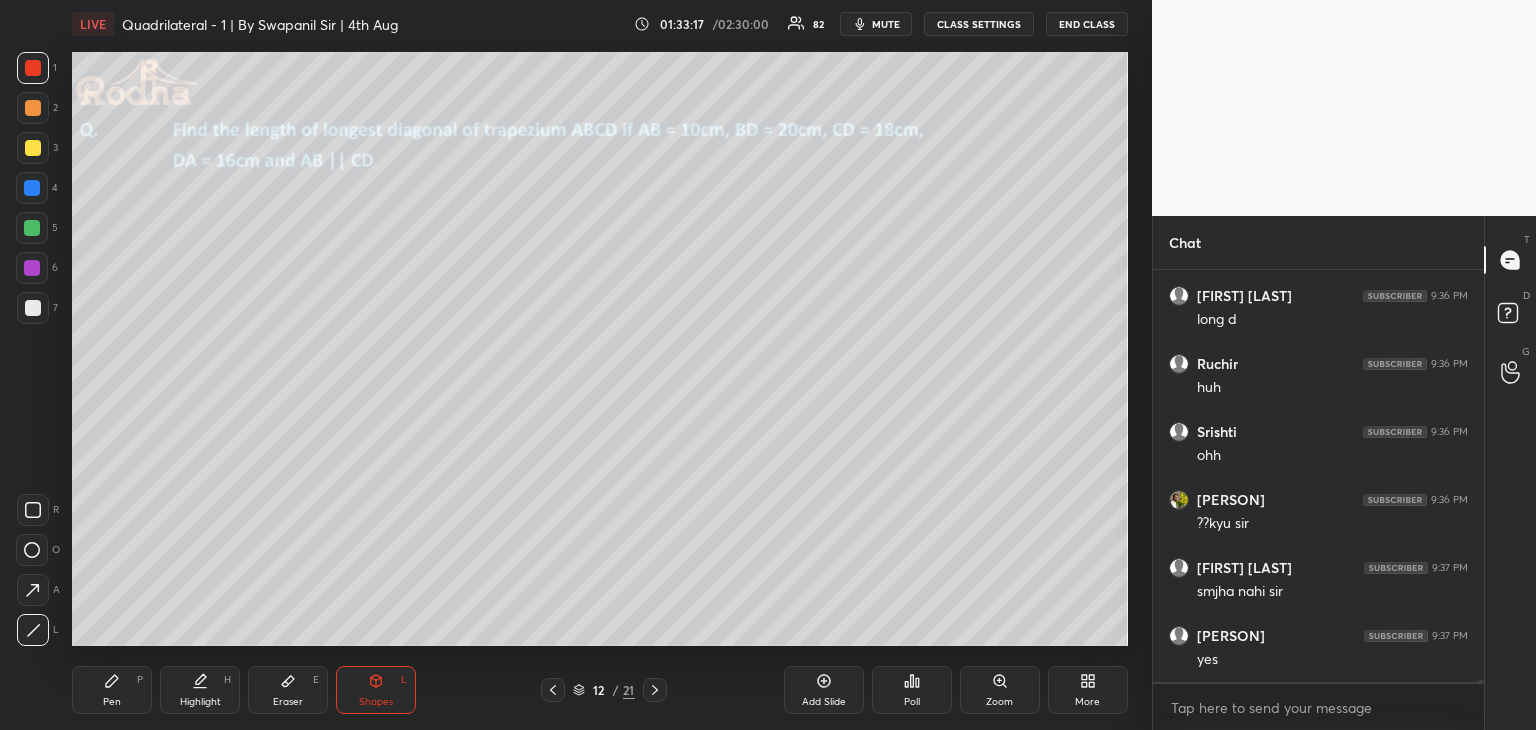 drag, startPoint x: 127, startPoint y: 677, endPoint x: 139, endPoint y: 661, distance: 20 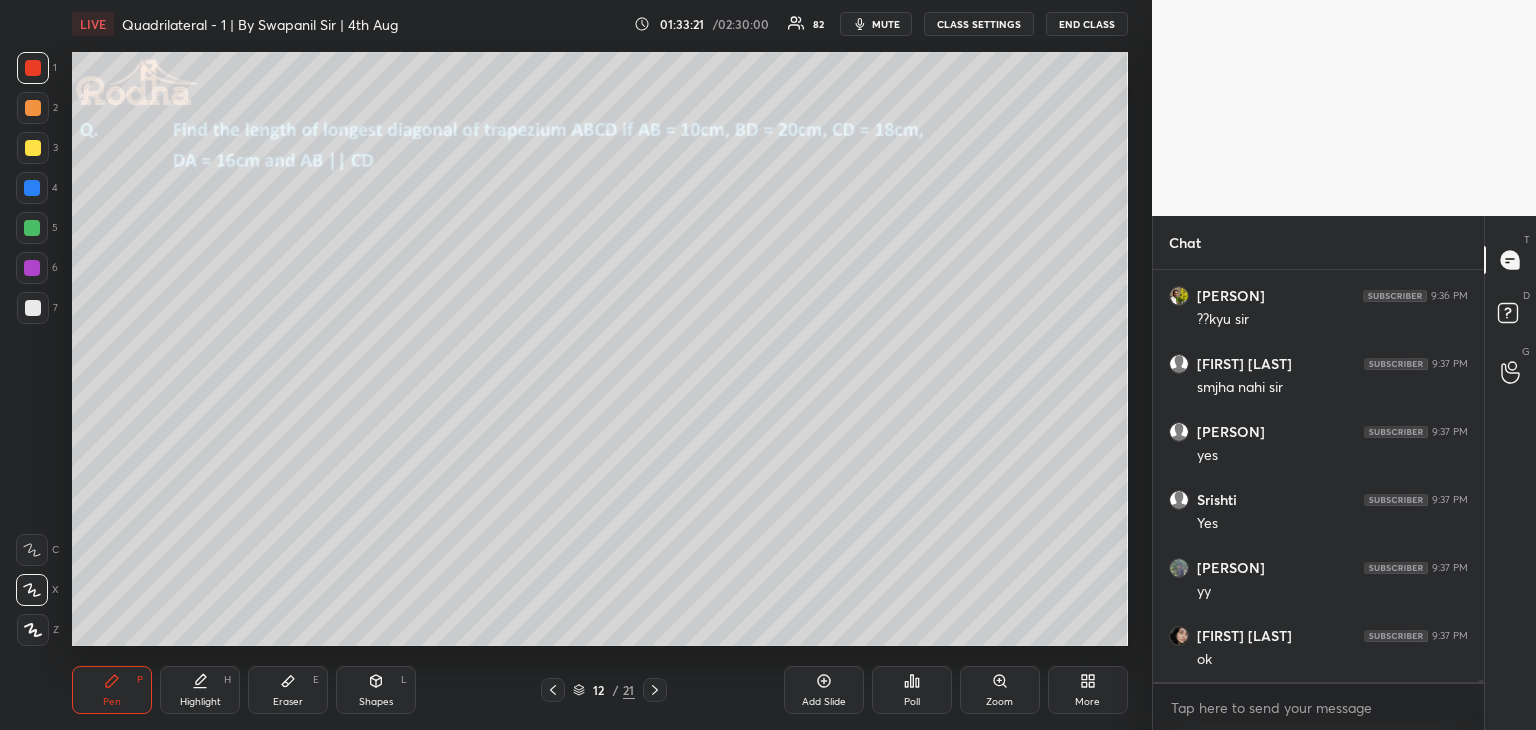 scroll, scrollTop: 83140, scrollLeft: 0, axis: vertical 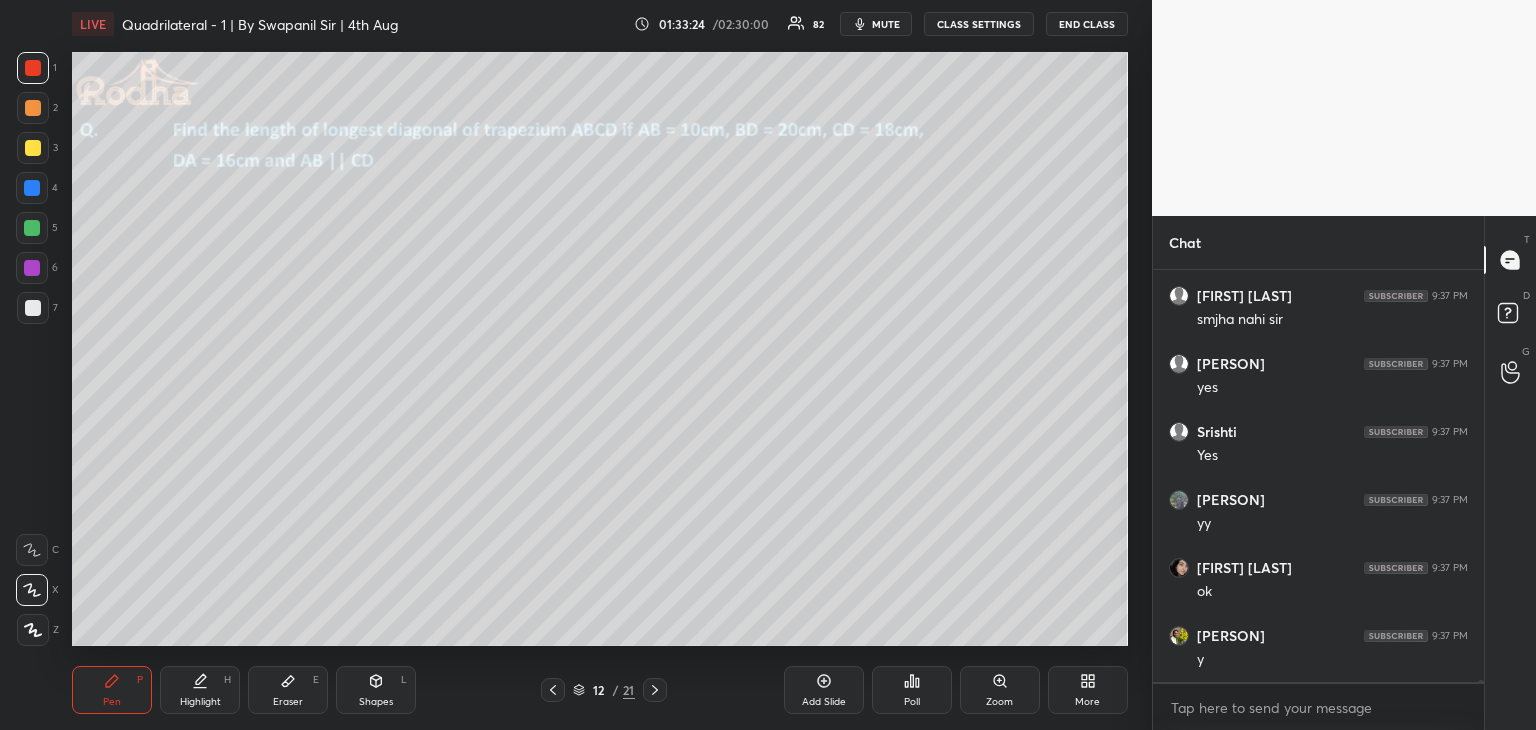 click on "Shapes L" at bounding box center (376, 690) 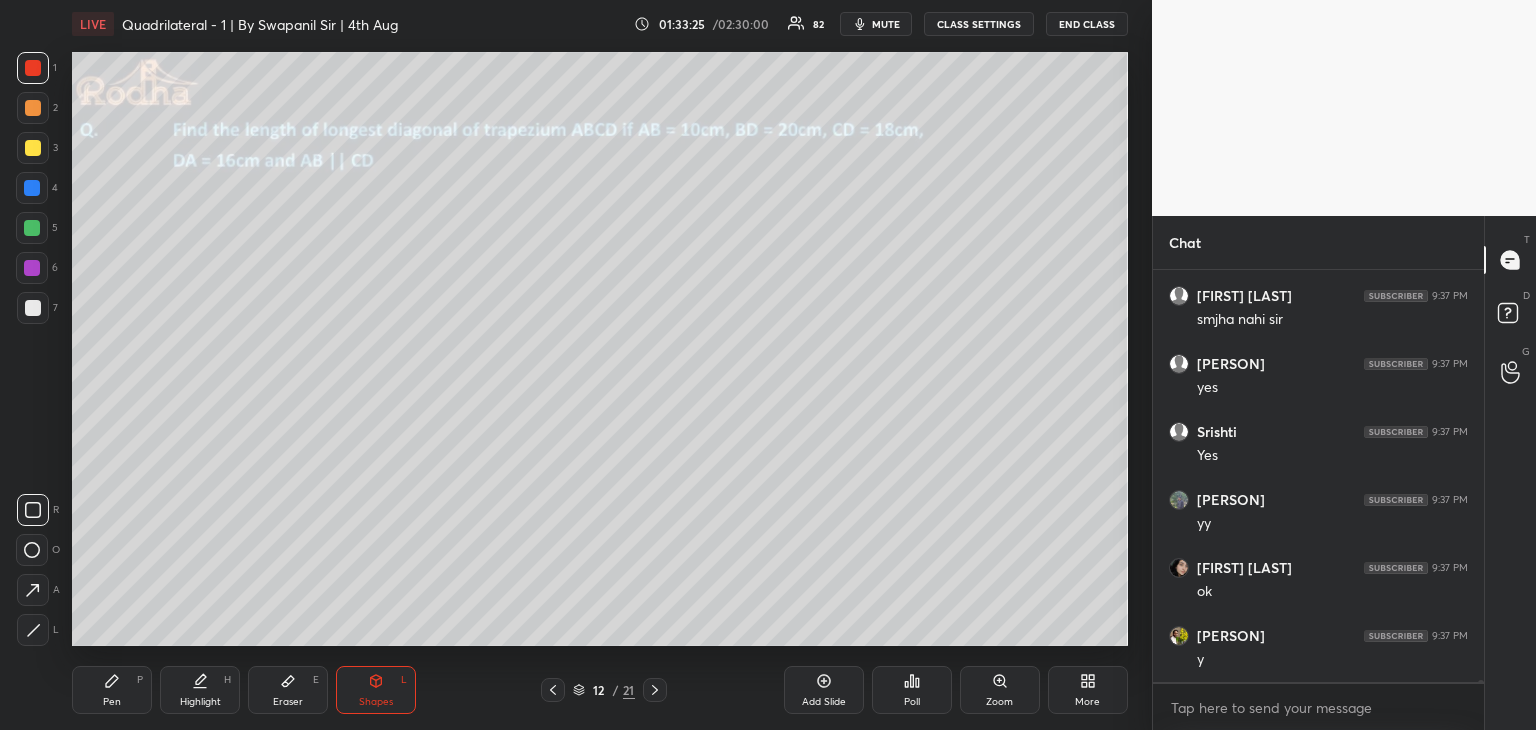 click at bounding box center [33, 630] 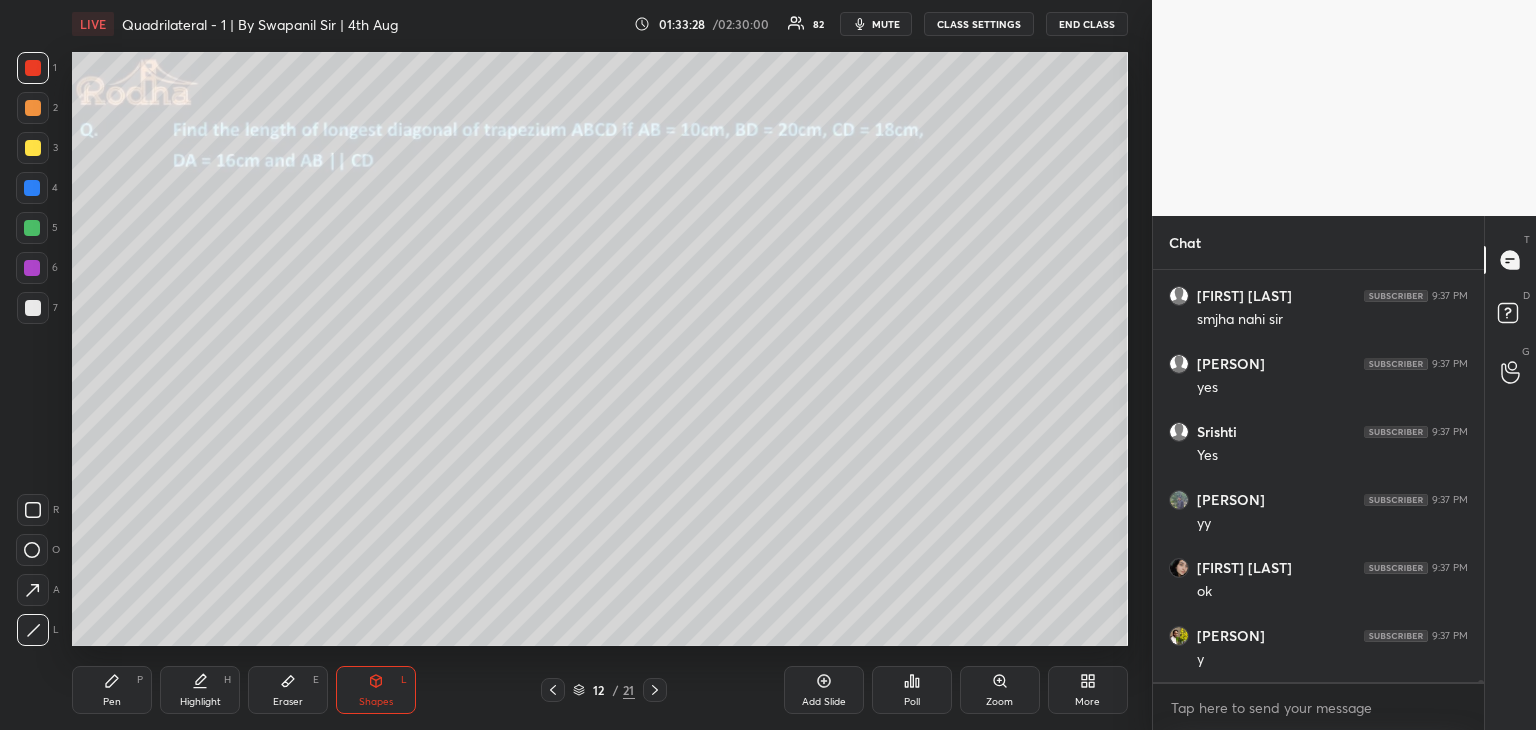 click at bounding box center [553, 690] 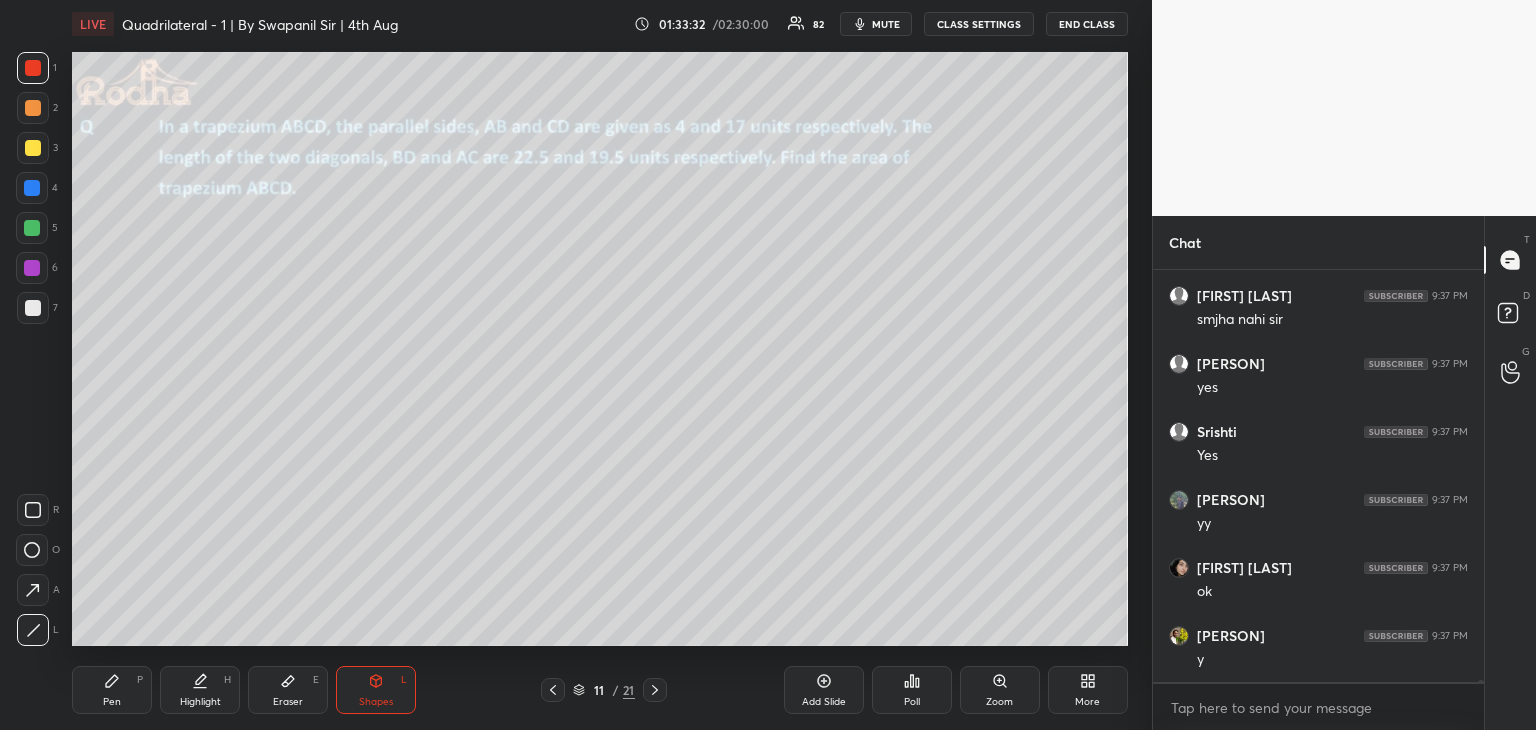 click 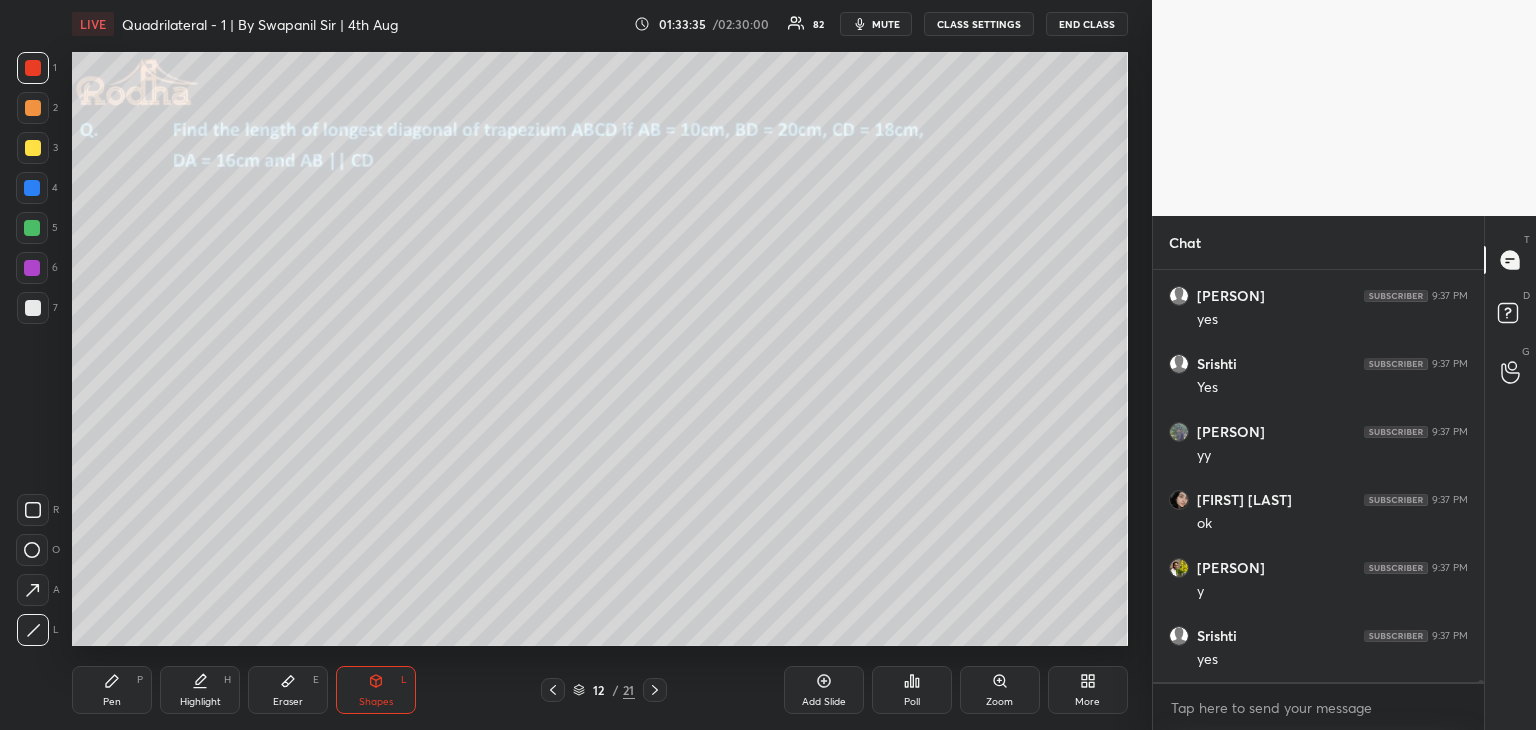 scroll, scrollTop: 83276, scrollLeft: 0, axis: vertical 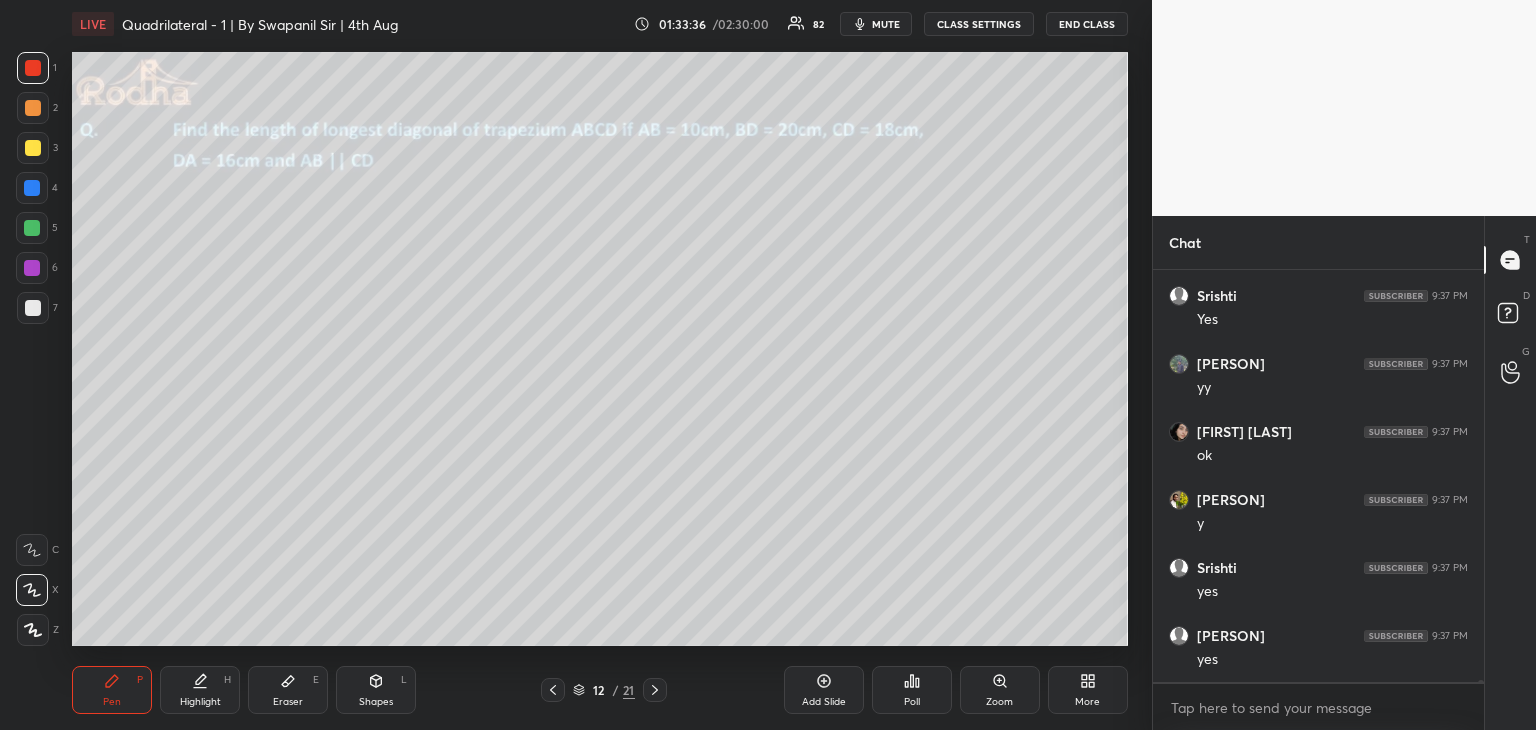 click at bounding box center [32, 188] 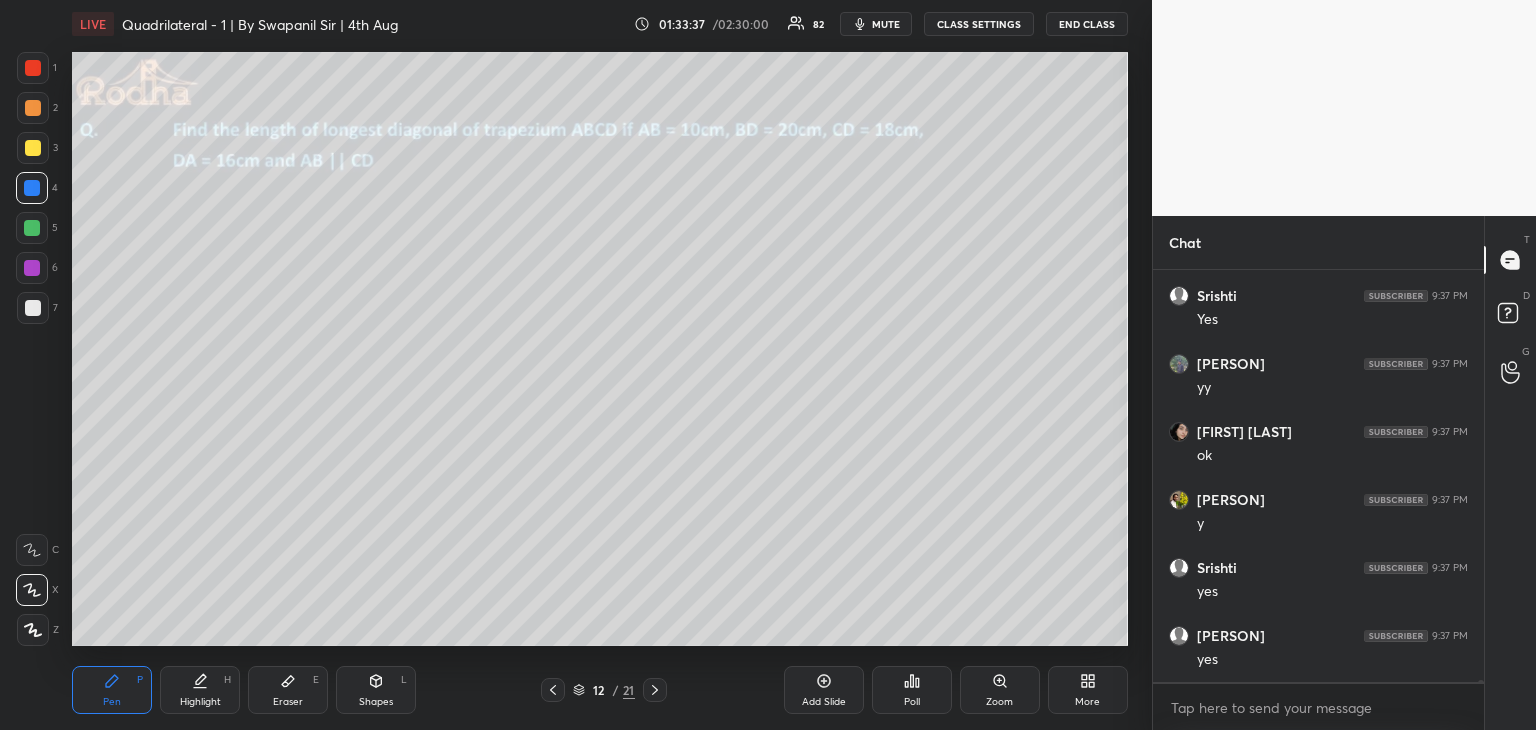 click on "Shapes L" at bounding box center [376, 690] 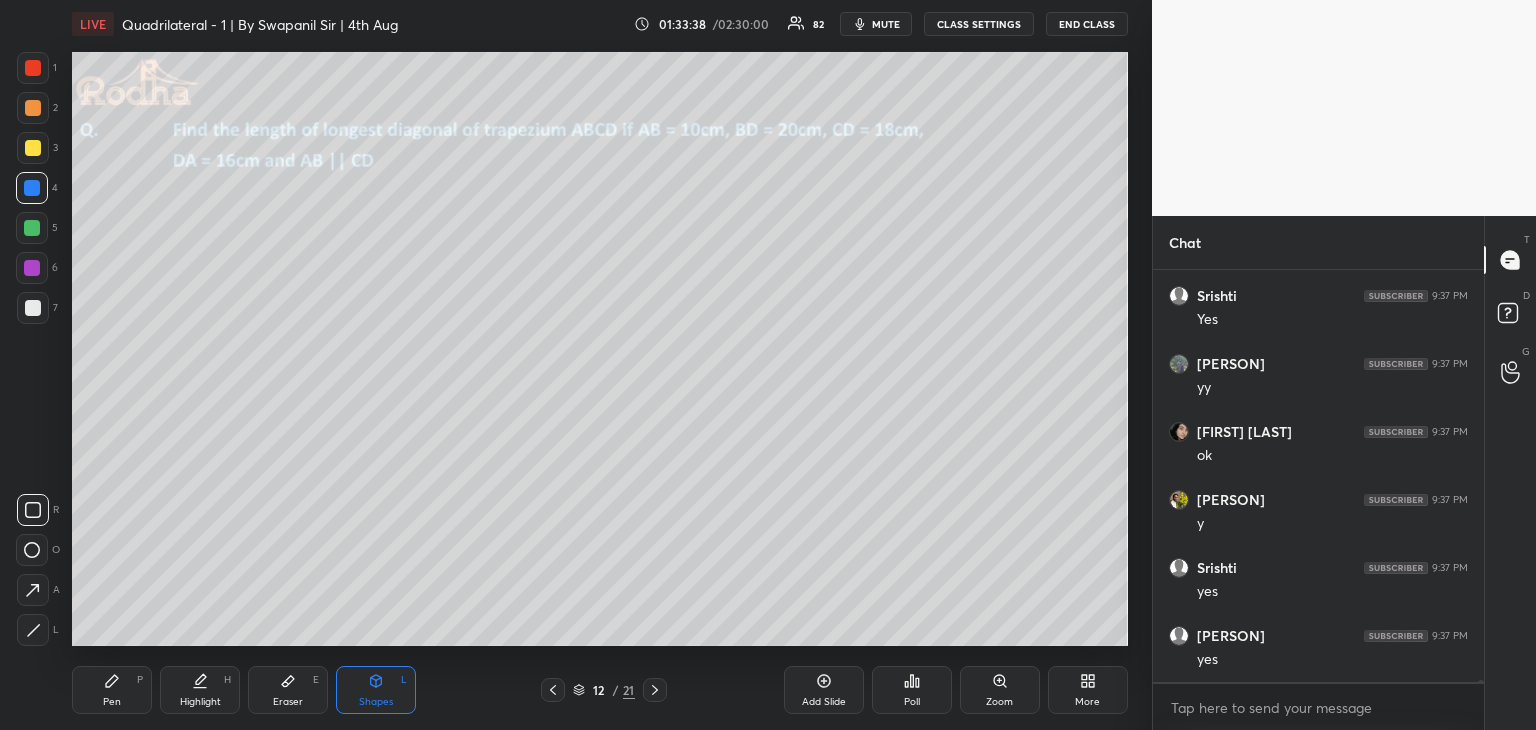 click 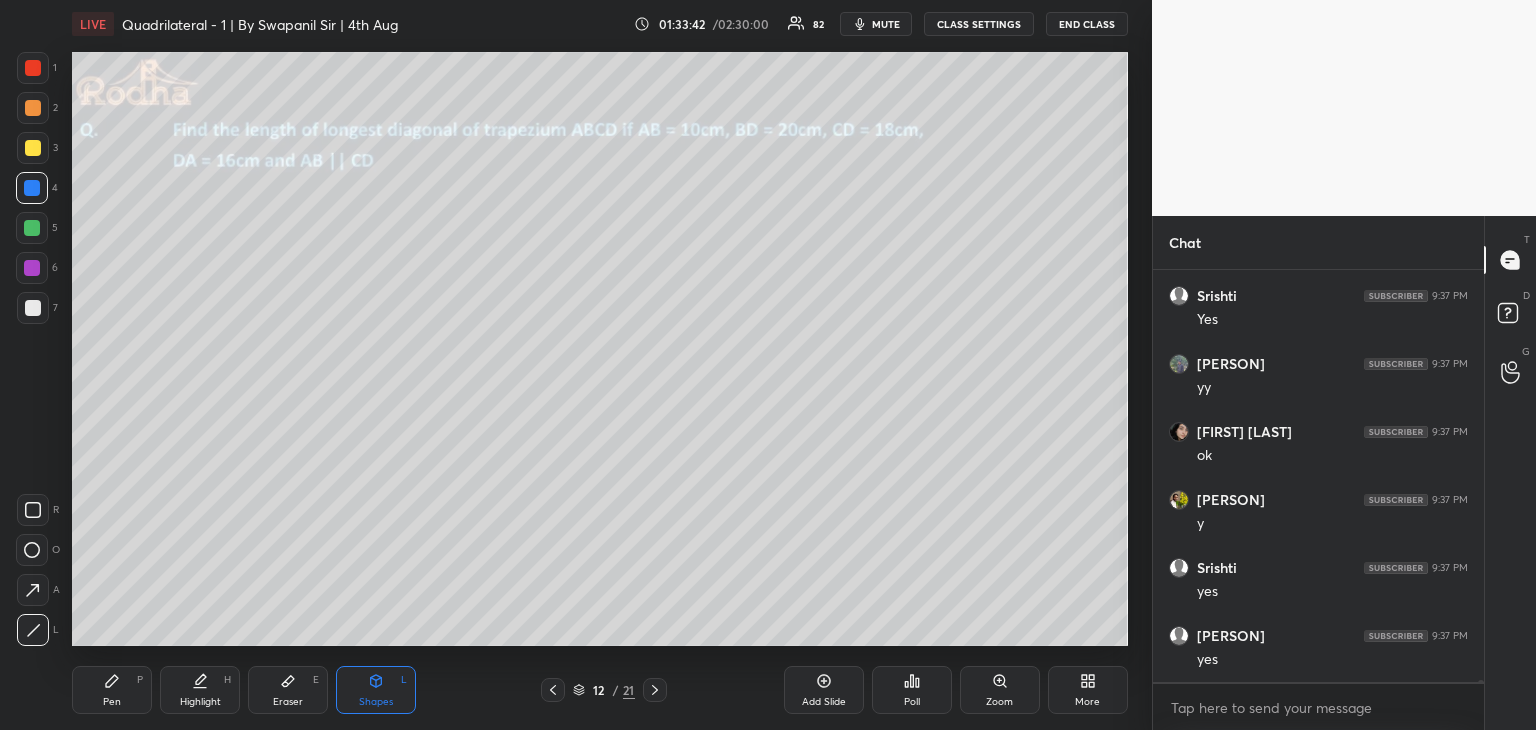 click at bounding box center [33, 308] 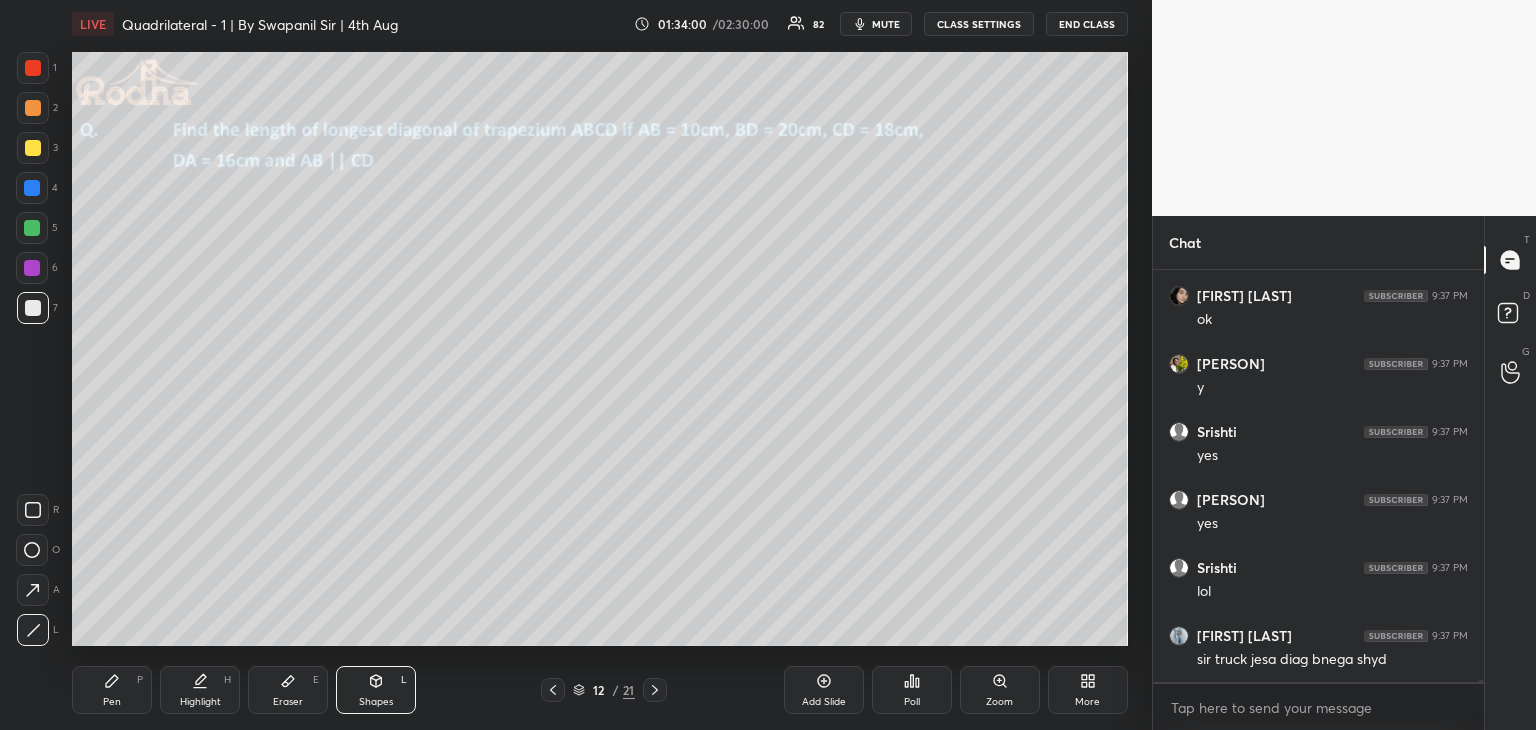 scroll, scrollTop: 83480, scrollLeft: 0, axis: vertical 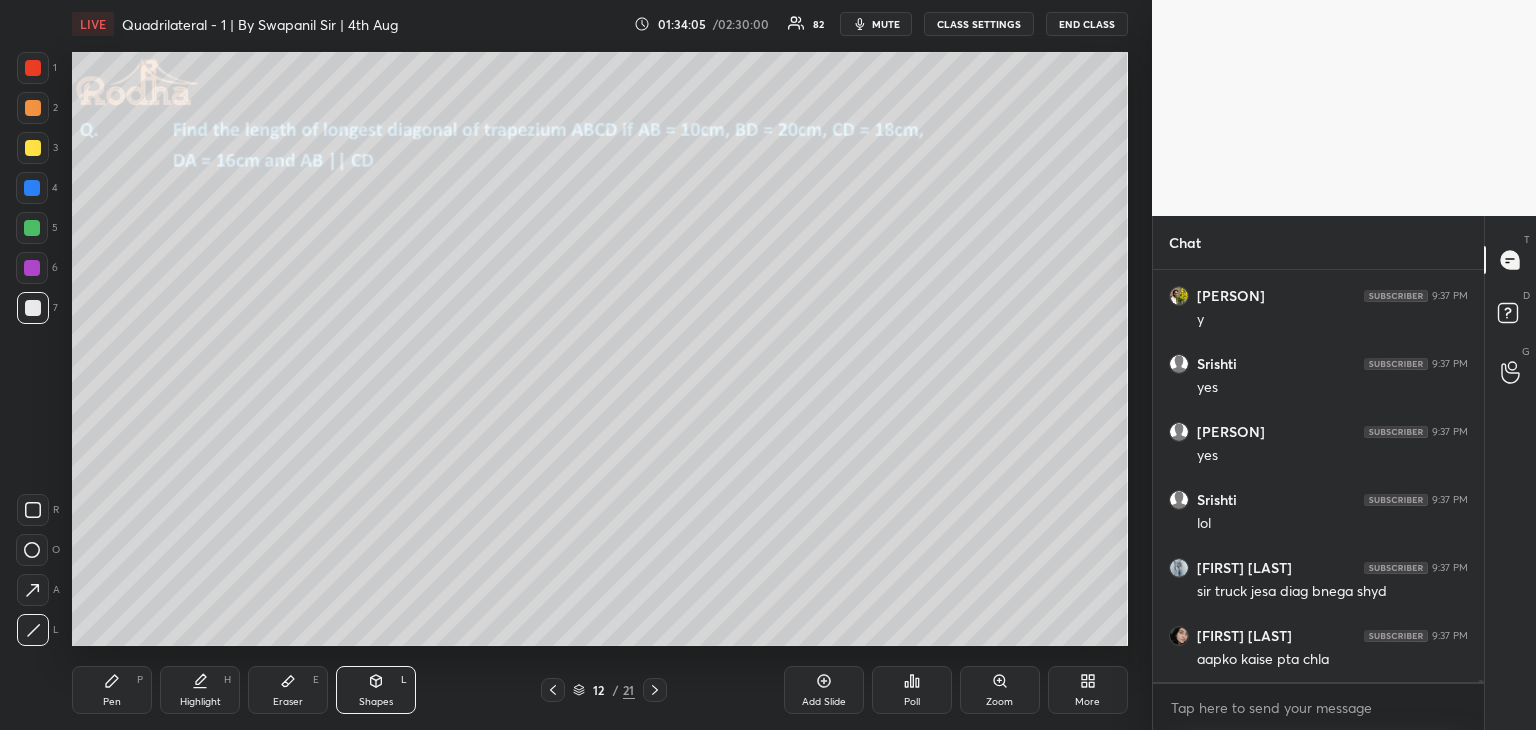 click on "Pen" at bounding box center (112, 702) 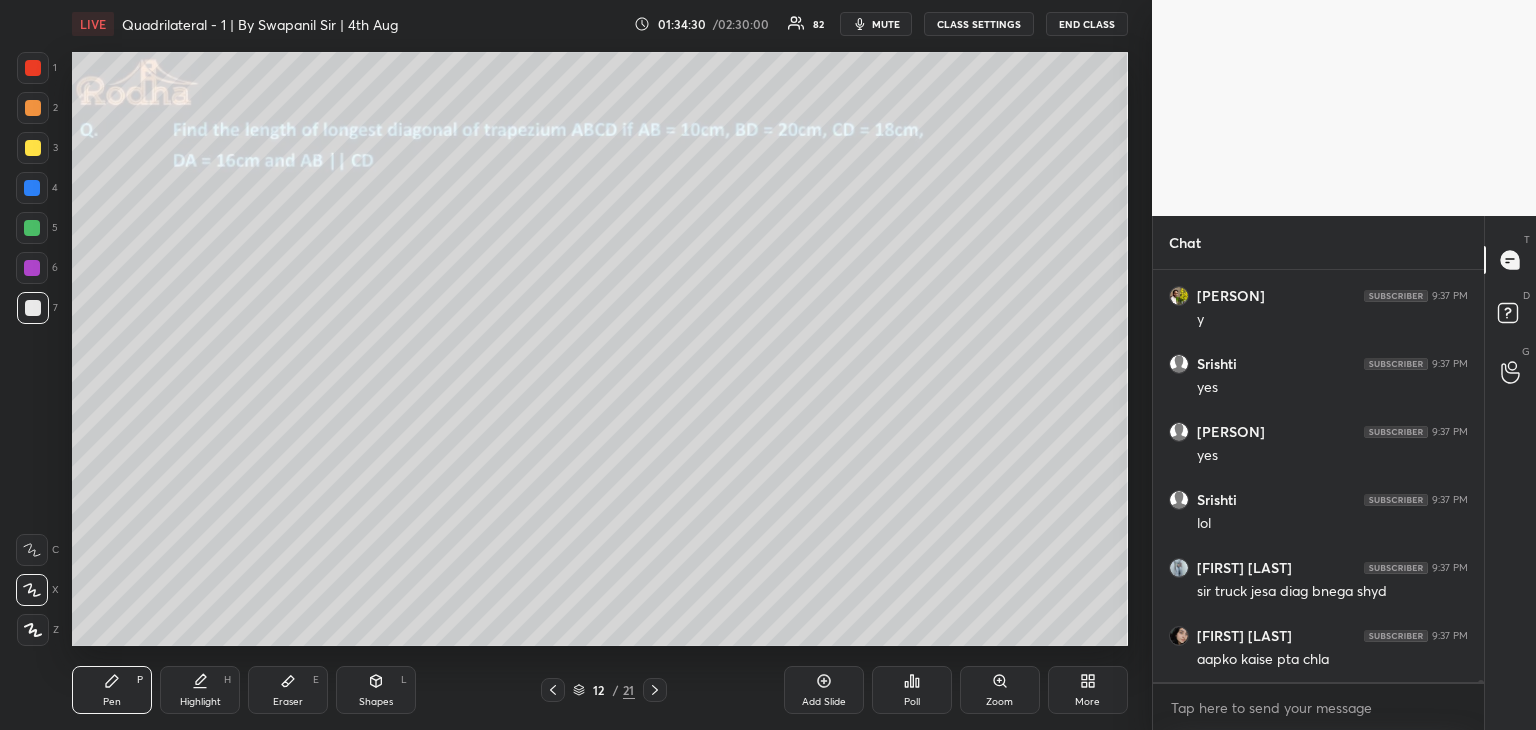 click on "Eraser E" at bounding box center (288, 690) 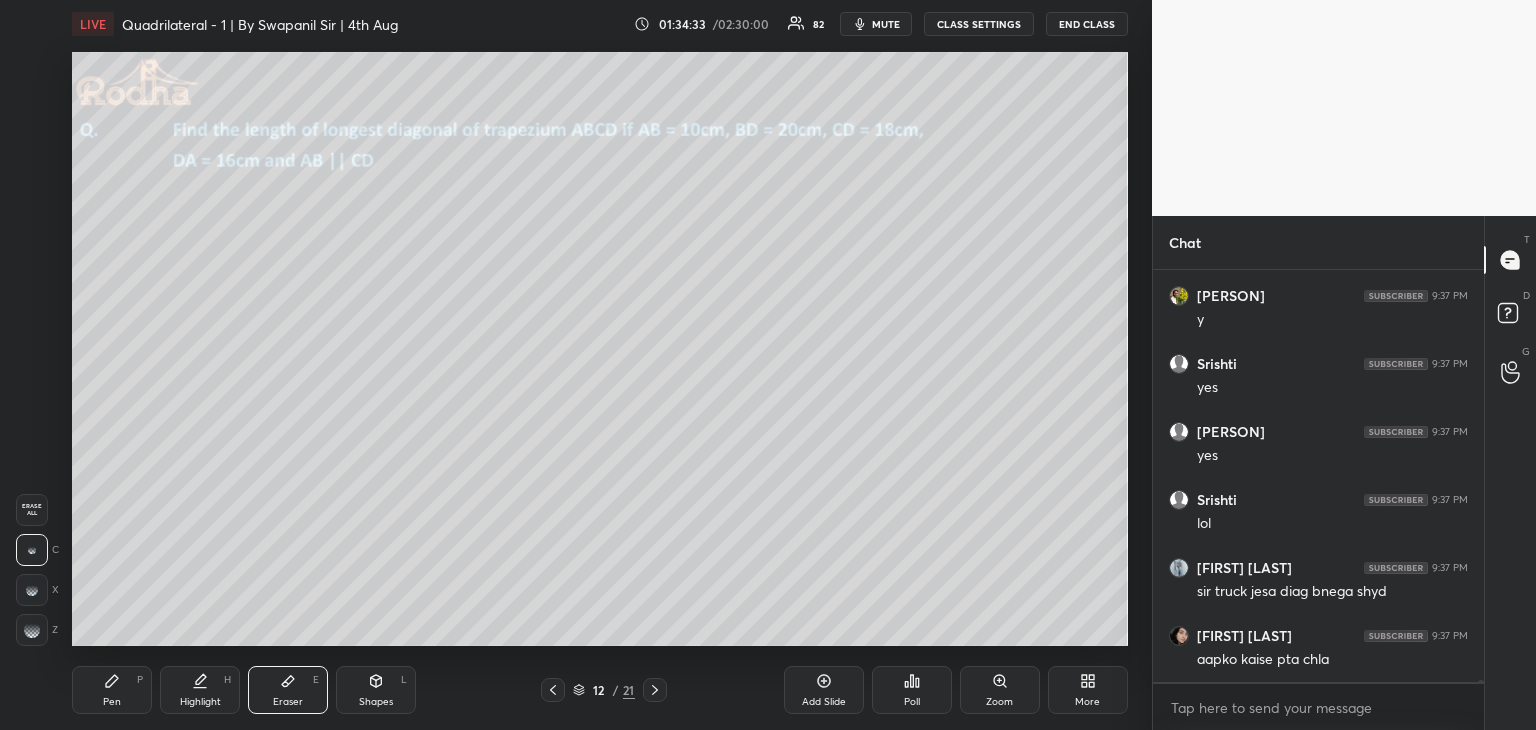 click on "Shapes L" at bounding box center (376, 690) 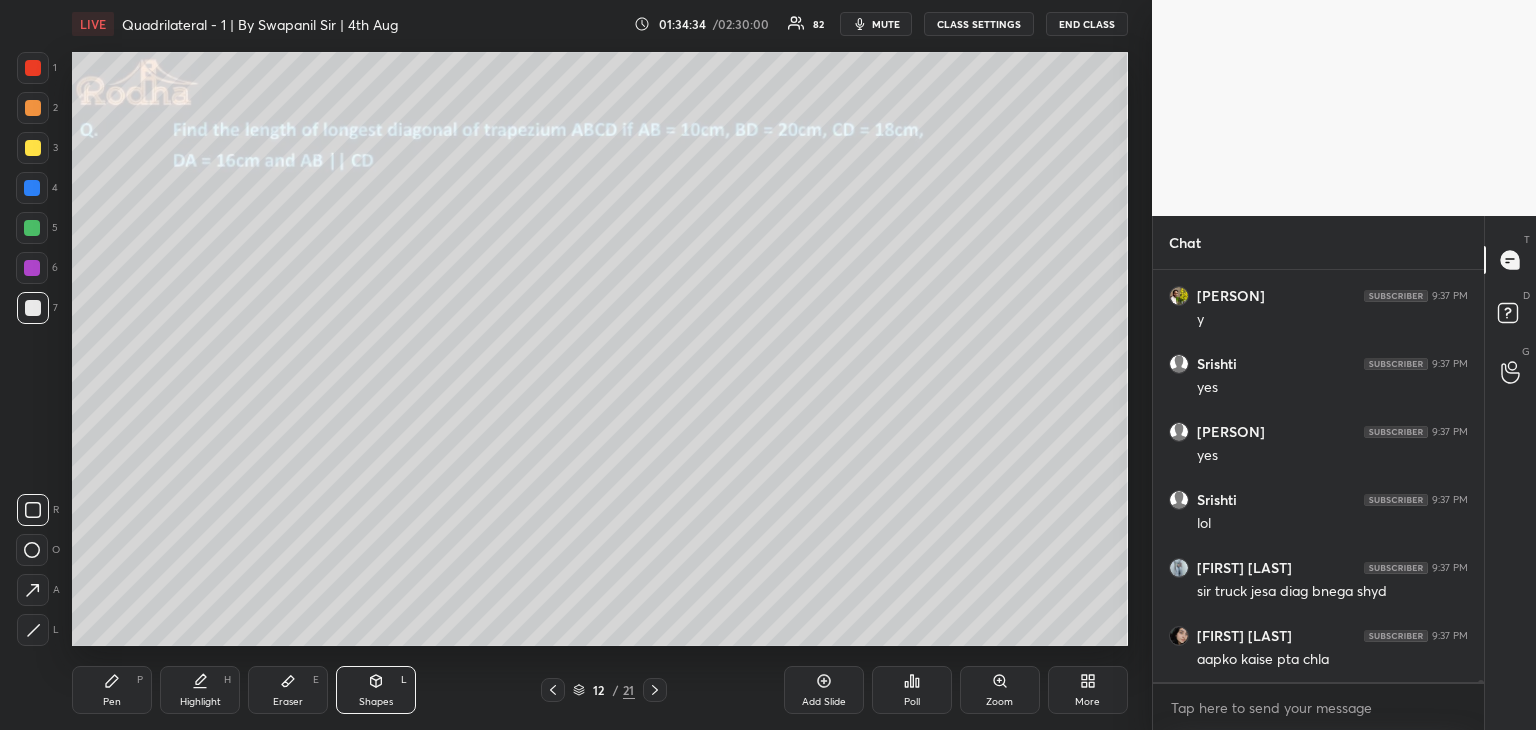 click 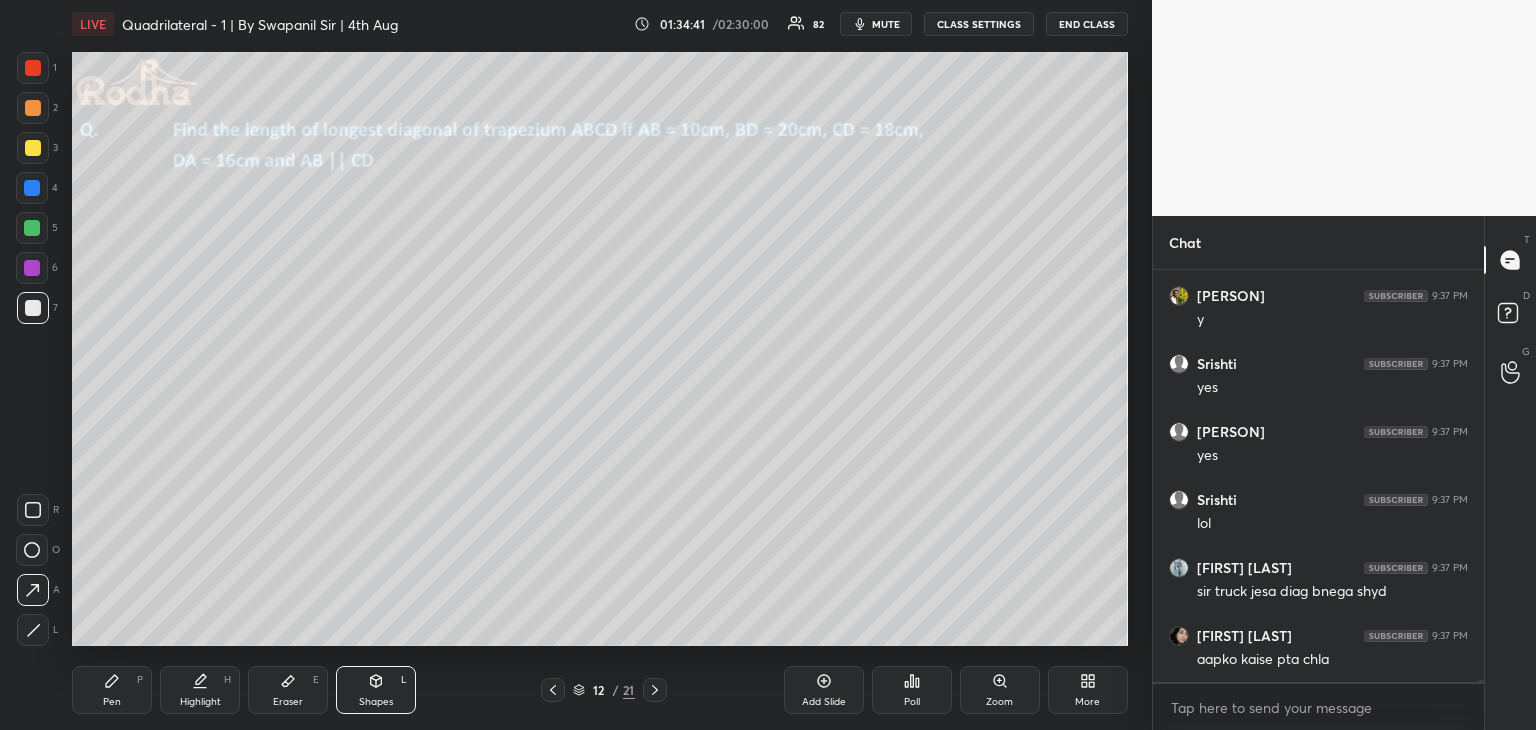 click on "Eraser" at bounding box center (288, 702) 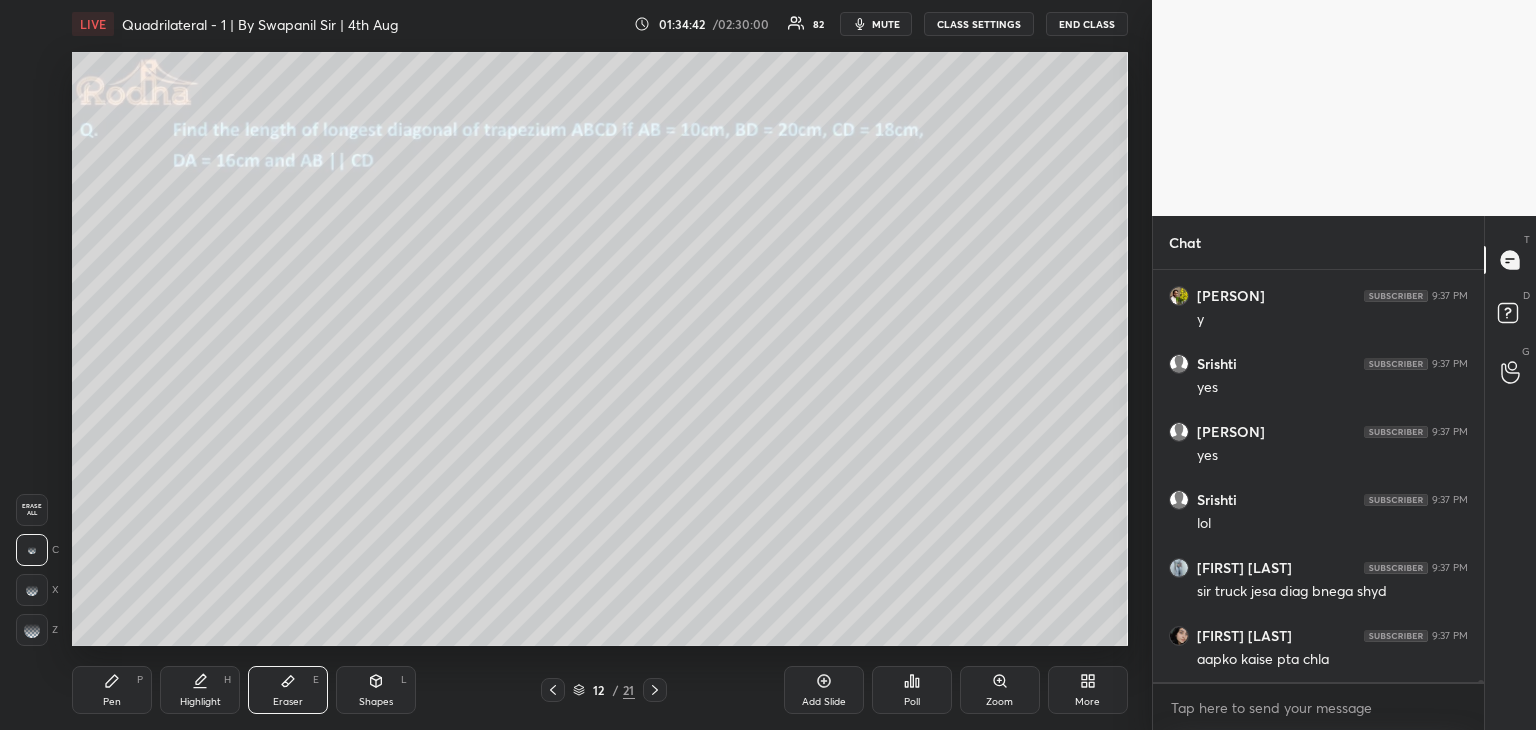 scroll, scrollTop: 83548, scrollLeft: 0, axis: vertical 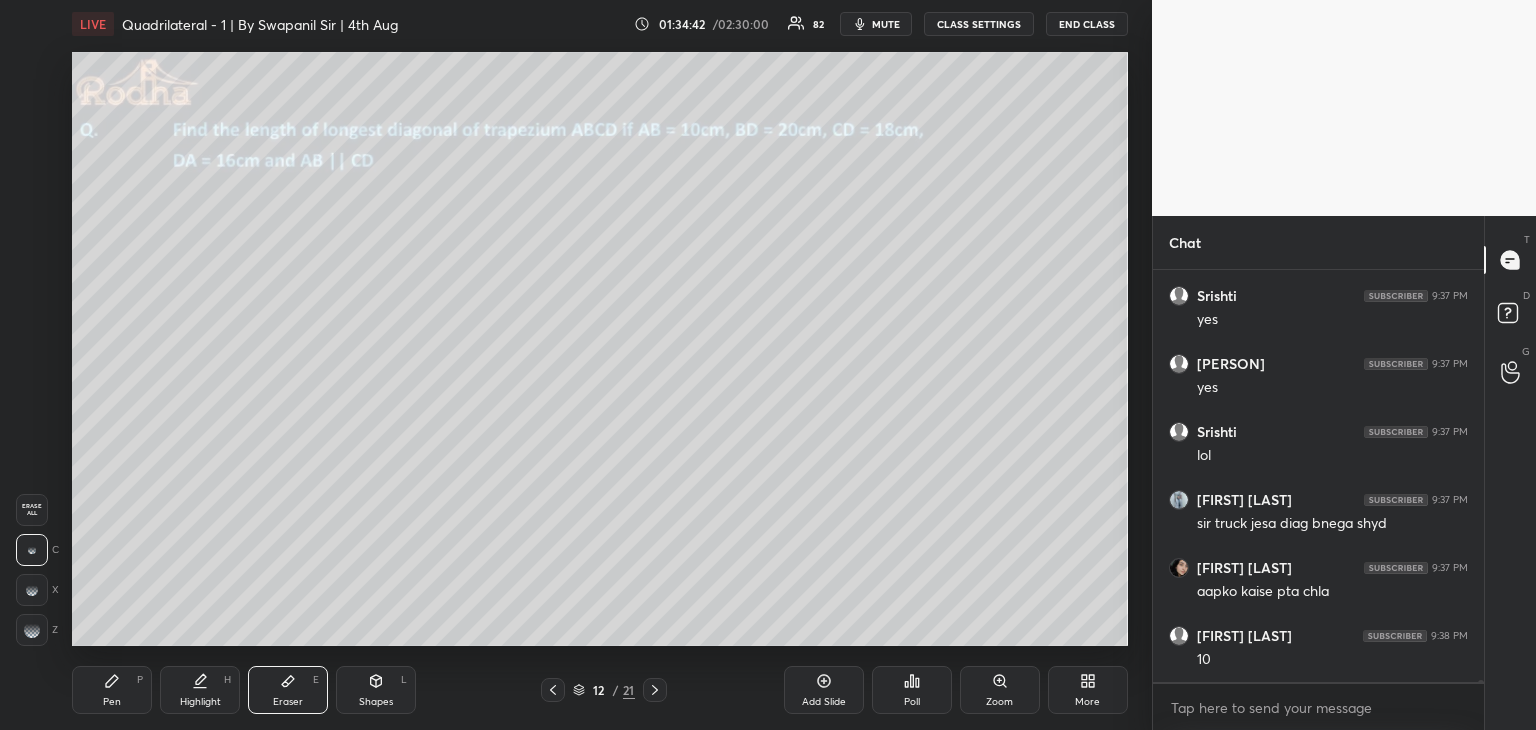 click on "Pen P" at bounding box center (112, 690) 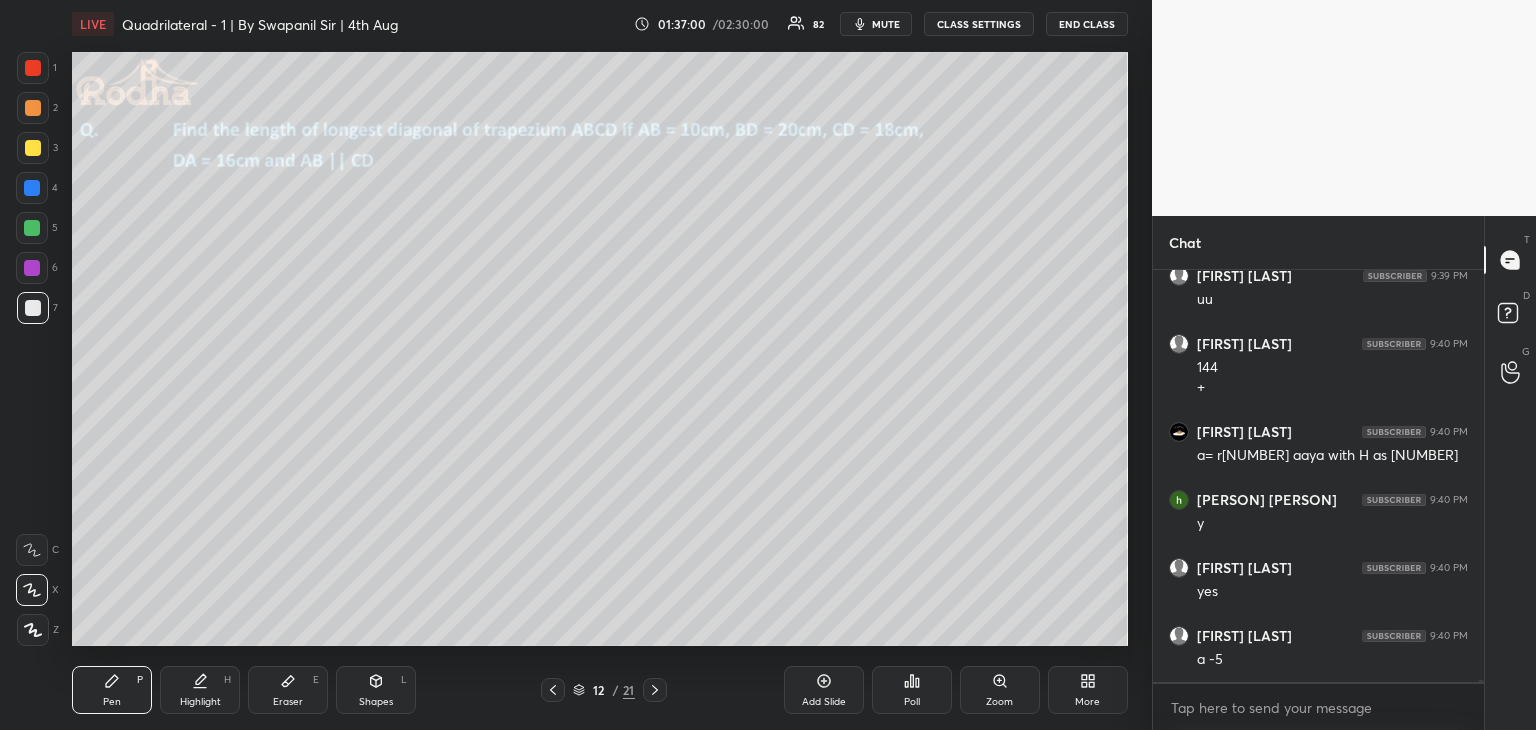 scroll, scrollTop: 84330, scrollLeft: 0, axis: vertical 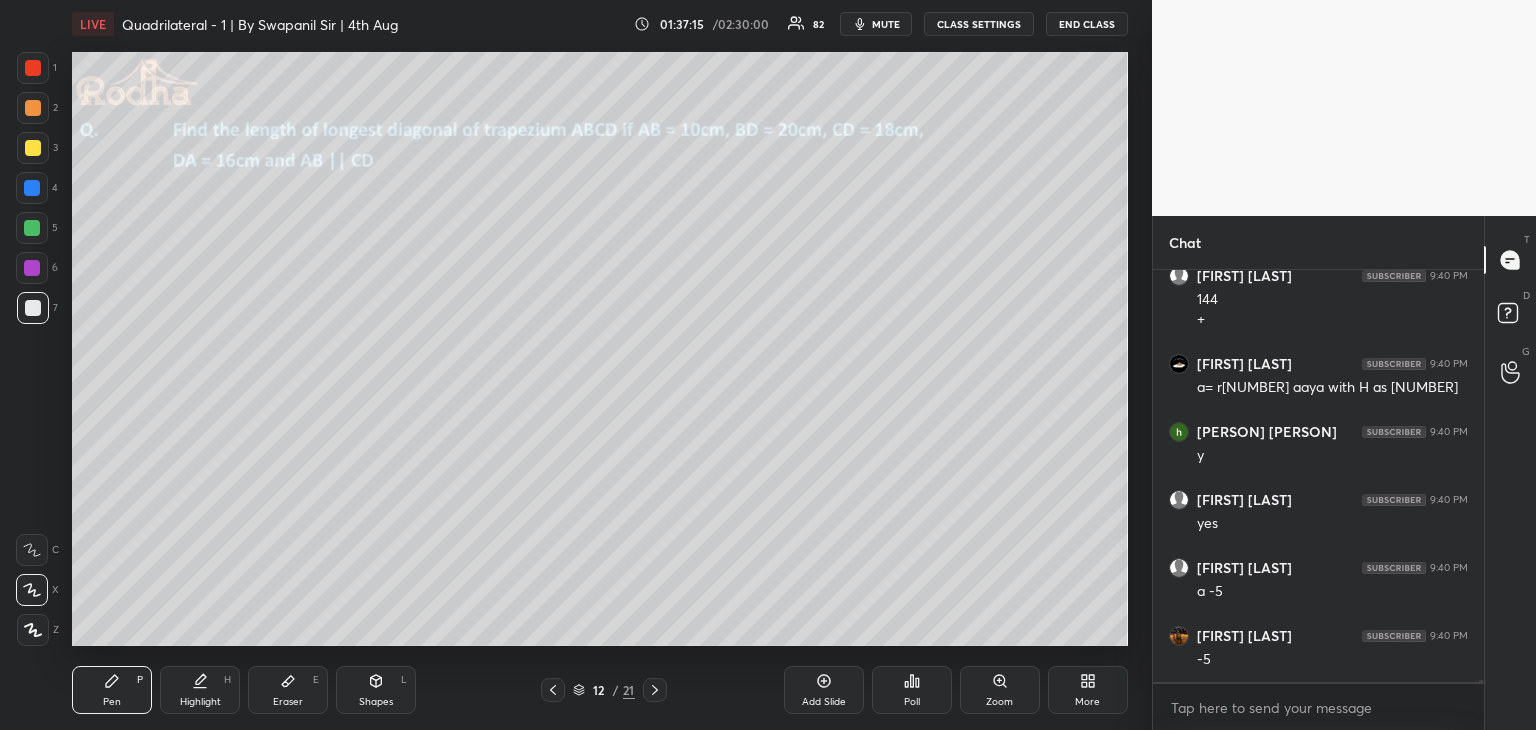 click on "Add Slide" at bounding box center [824, 690] 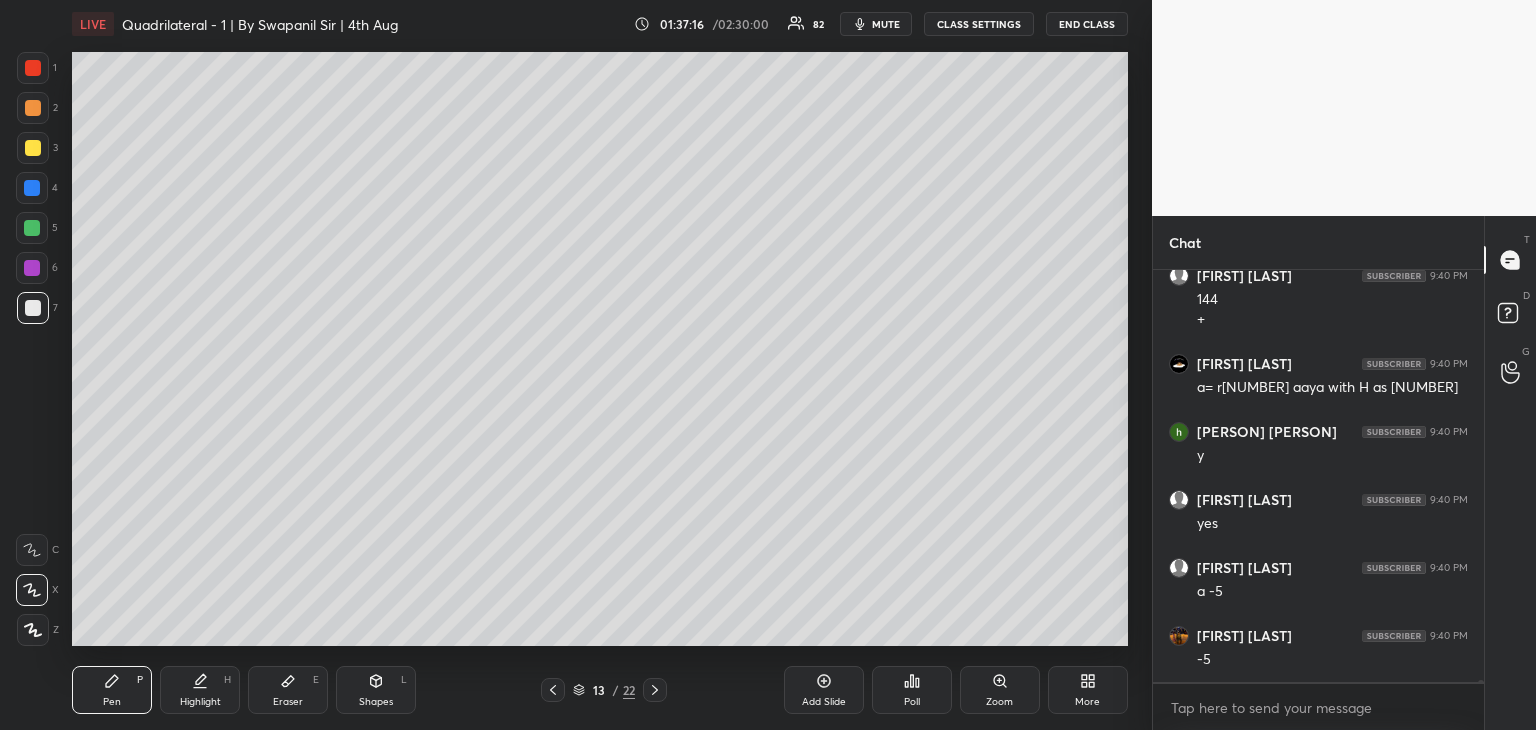 click 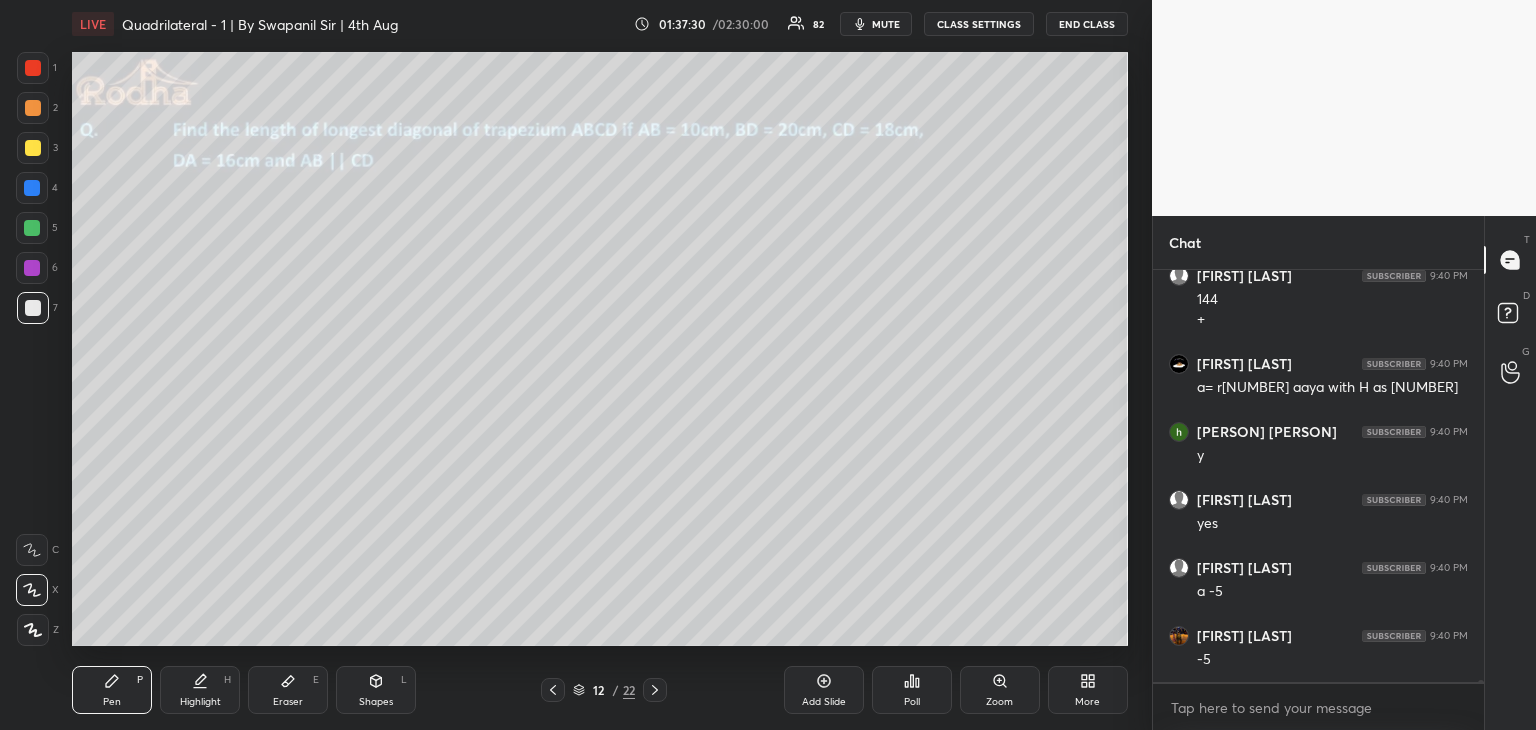 scroll, scrollTop: 84398, scrollLeft: 0, axis: vertical 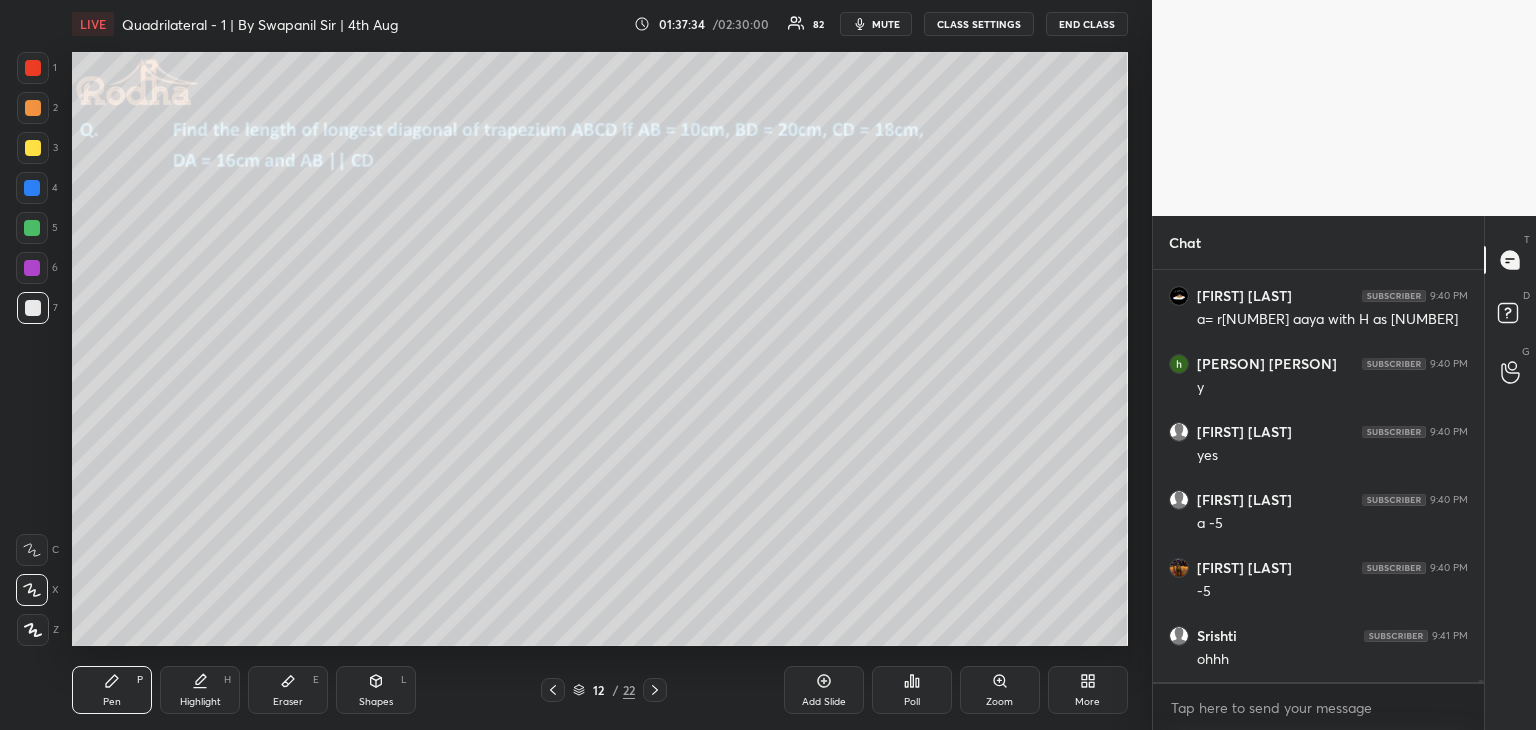 click at bounding box center (655, 690) 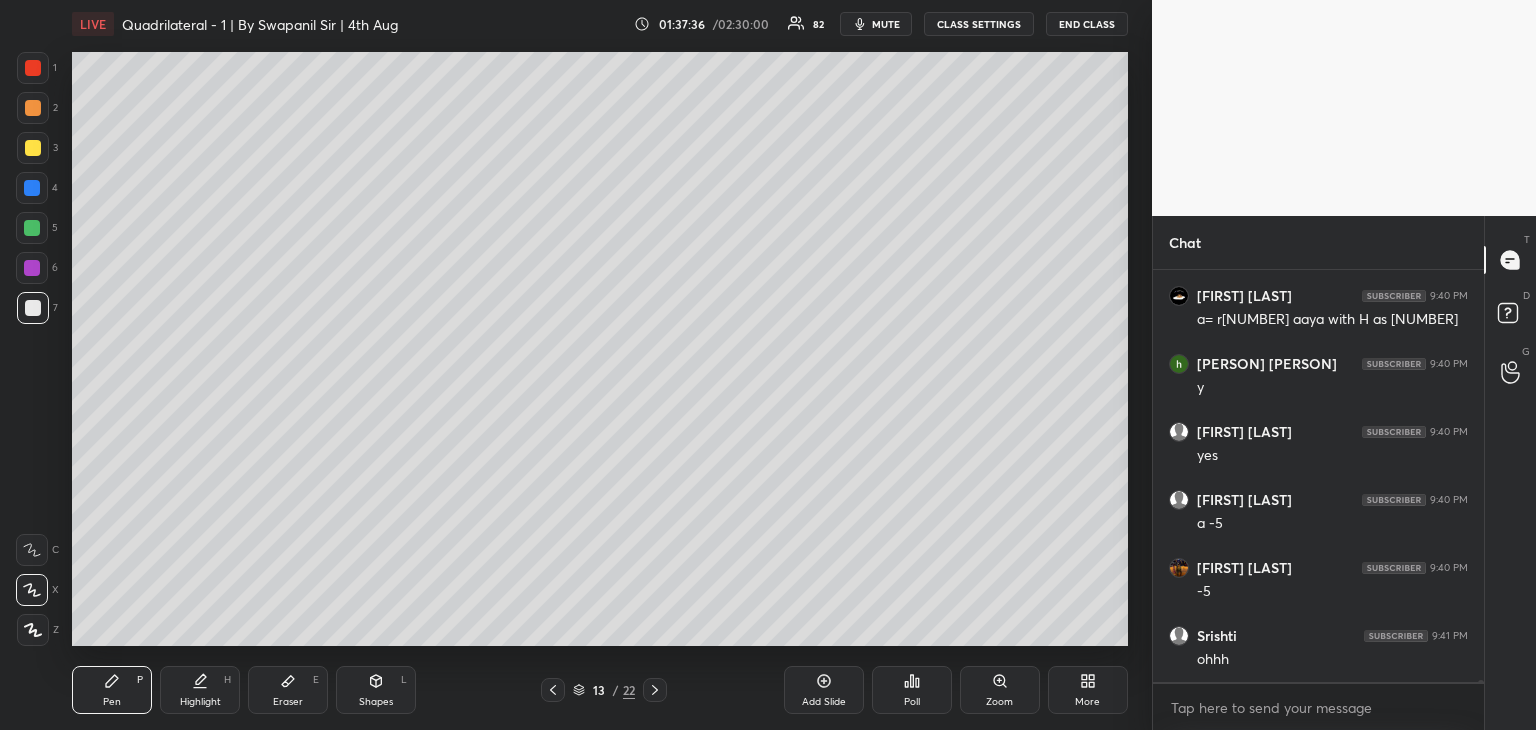 drag, startPoint x: 370, startPoint y: 690, endPoint x: 276, endPoint y: 653, distance: 101.0198 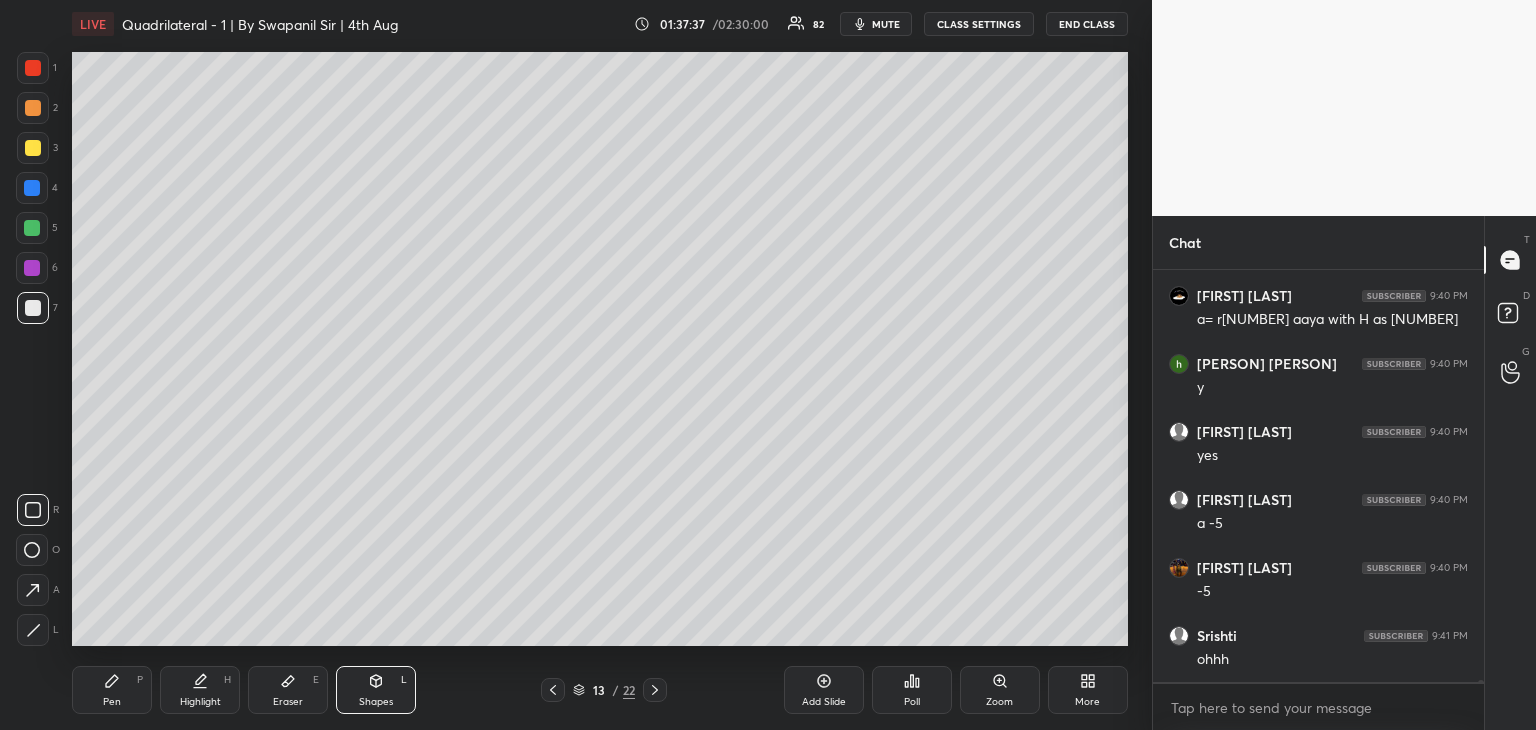 drag, startPoint x: 41, startPoint y: 637, endPoint x: 56, endPoint y: 624, distance: 19.849434 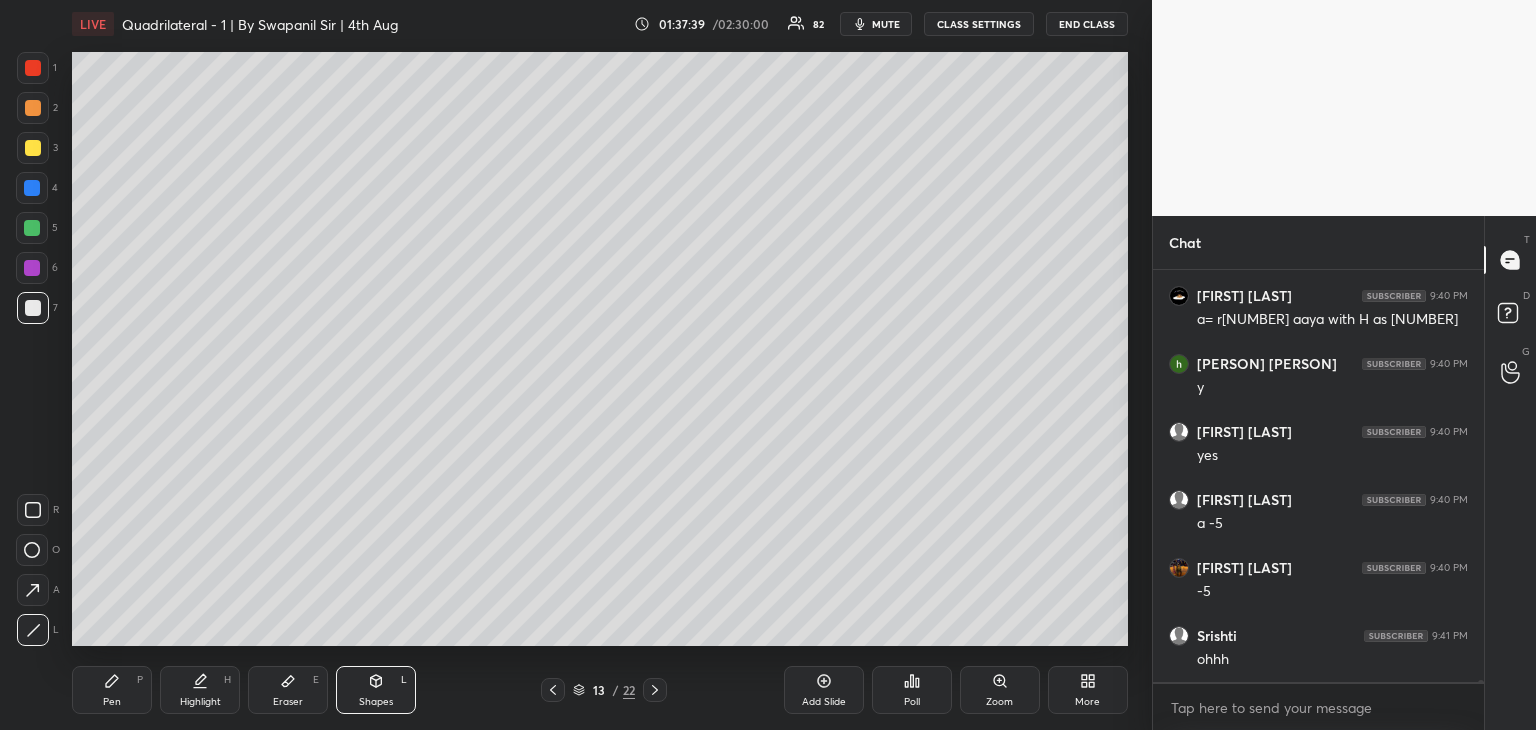 scroll, scrollTop: 84466, scrollLeft: 0, axis: vertical 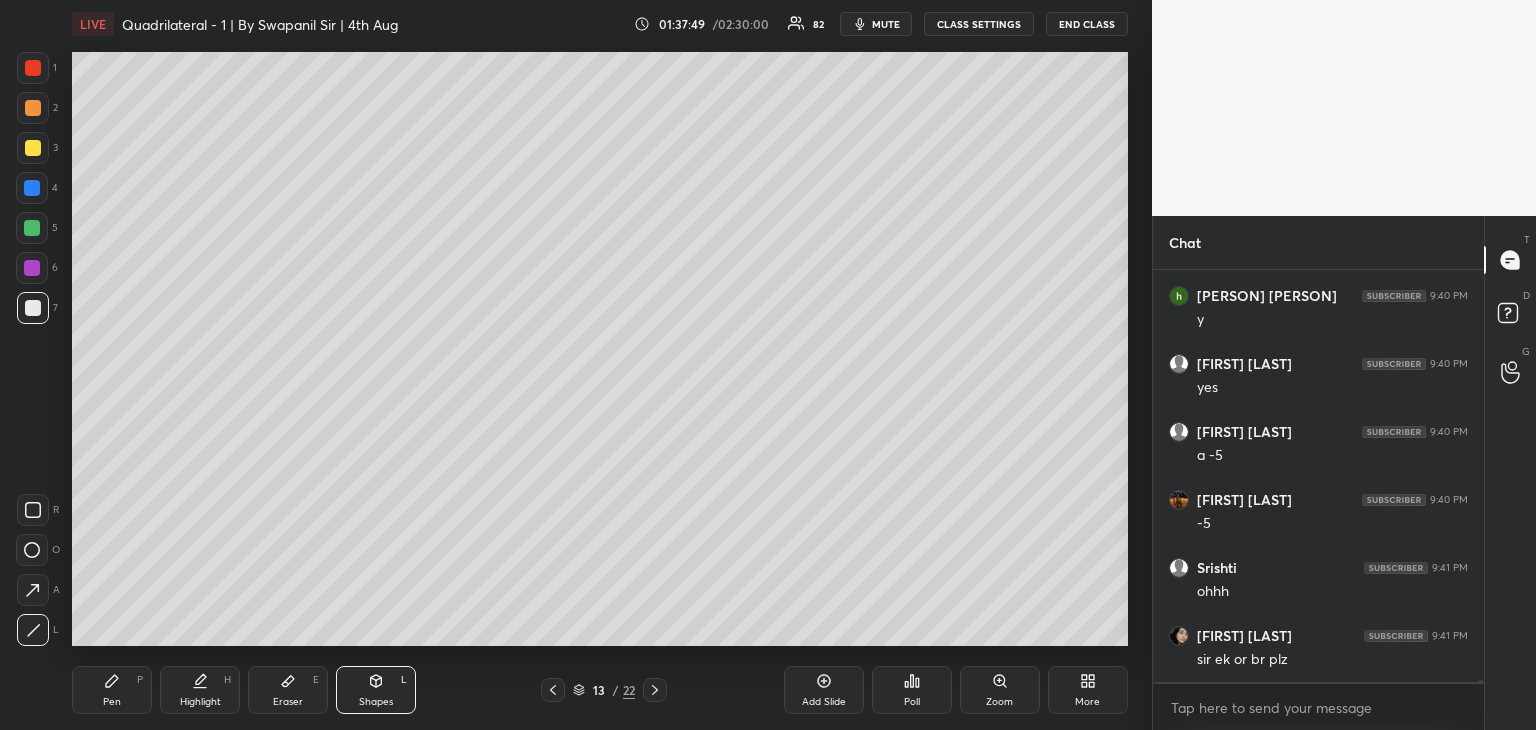 click 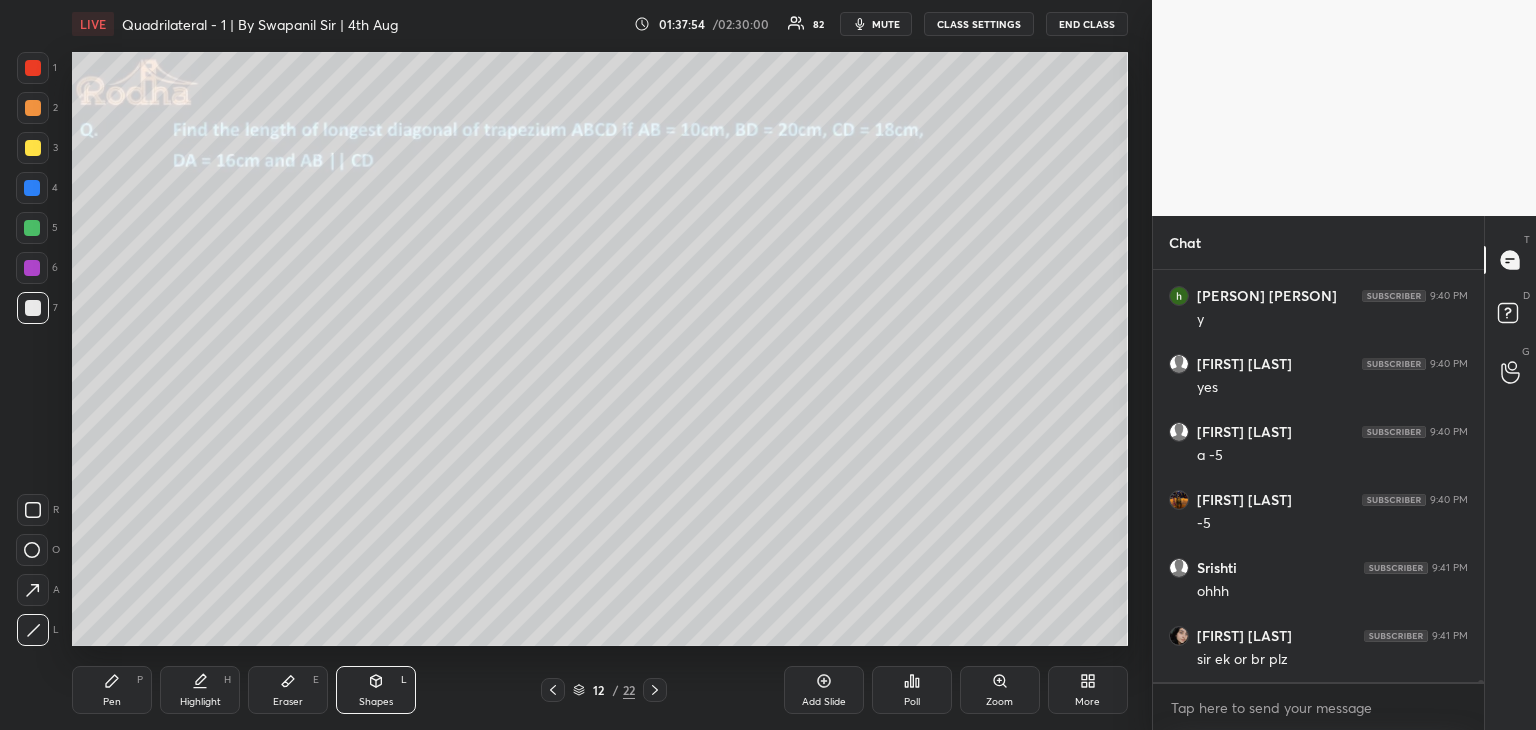 click at bounding box center [32, 228] 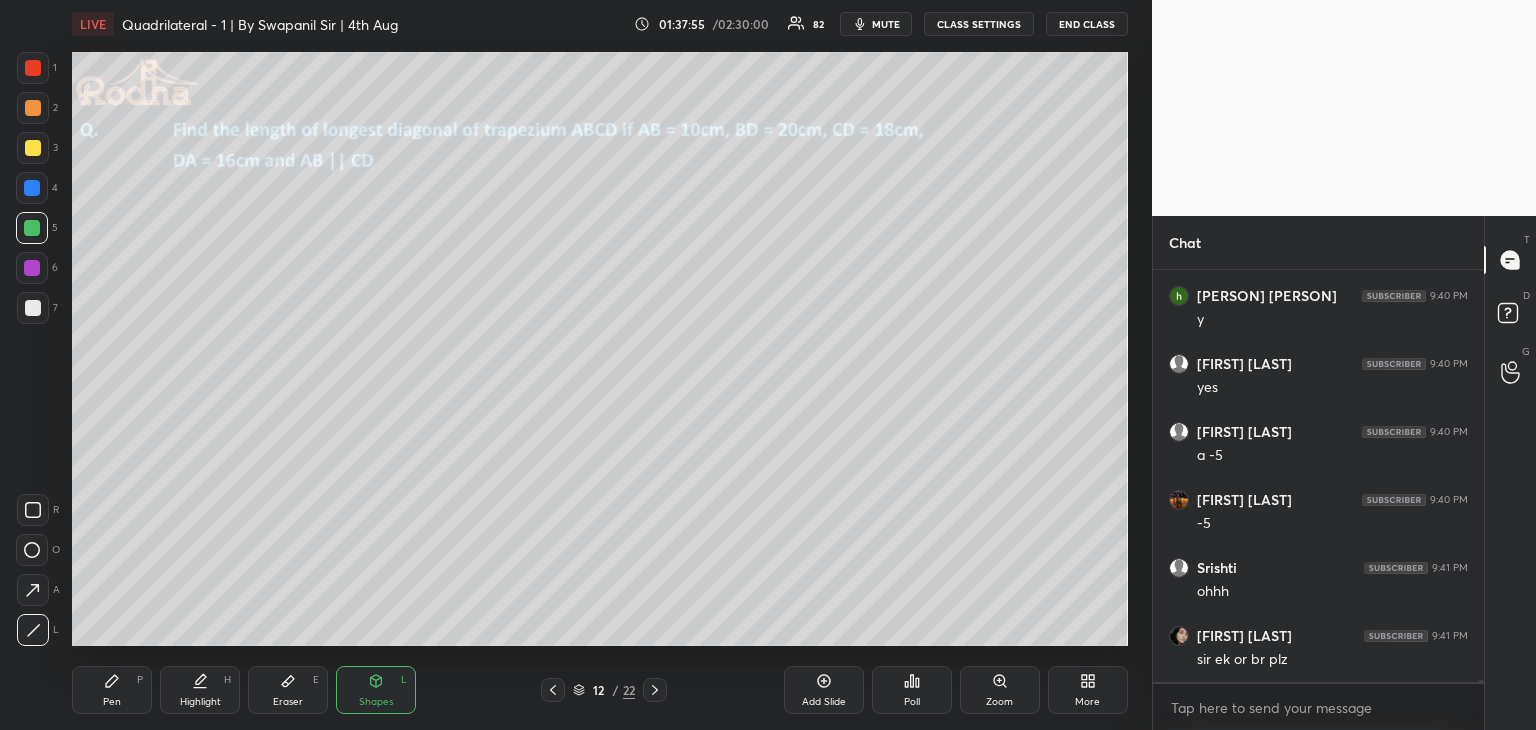 click on "Pen P" at bounding box center [112, 690] 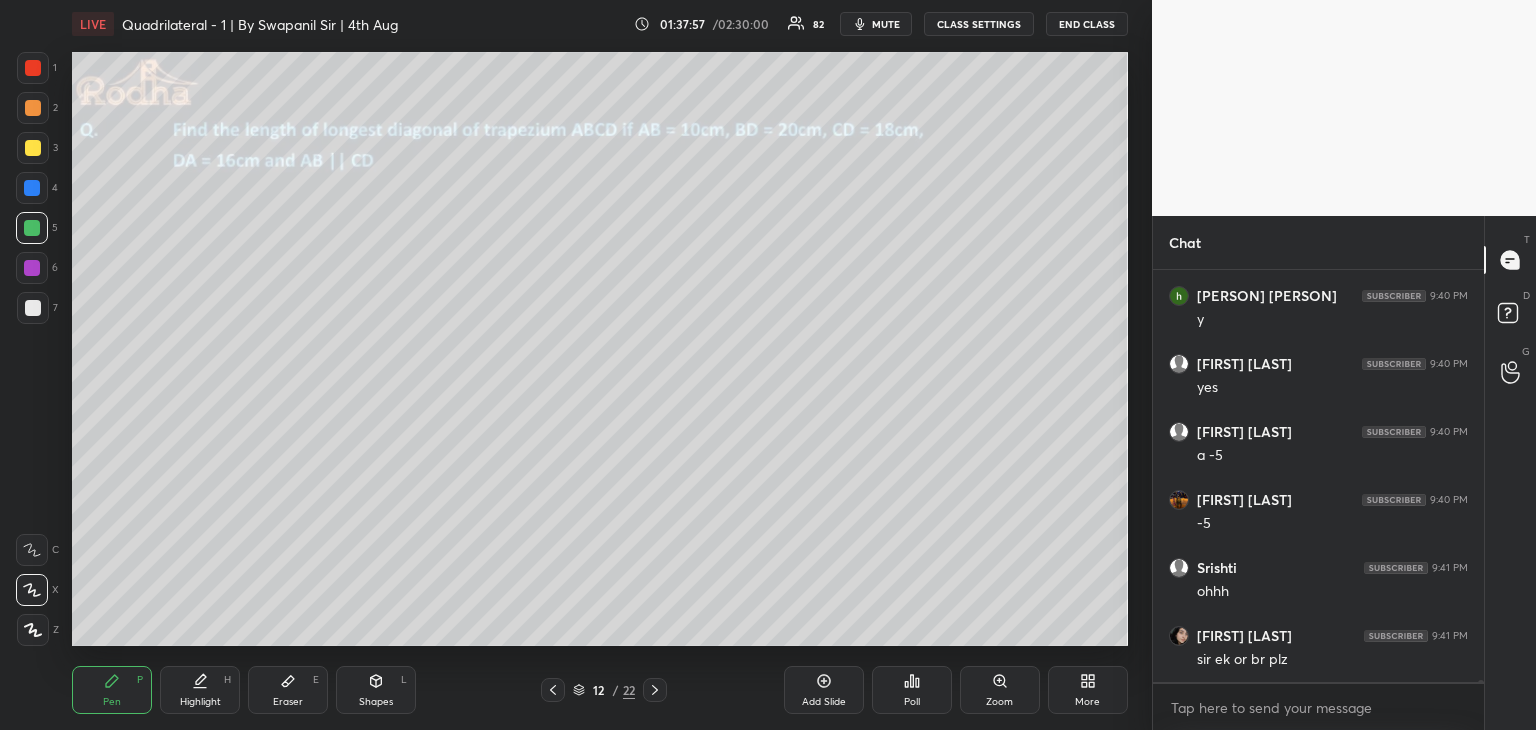 scroll, scrollTop: 84534, scrollLeft: 0, axis: vertical 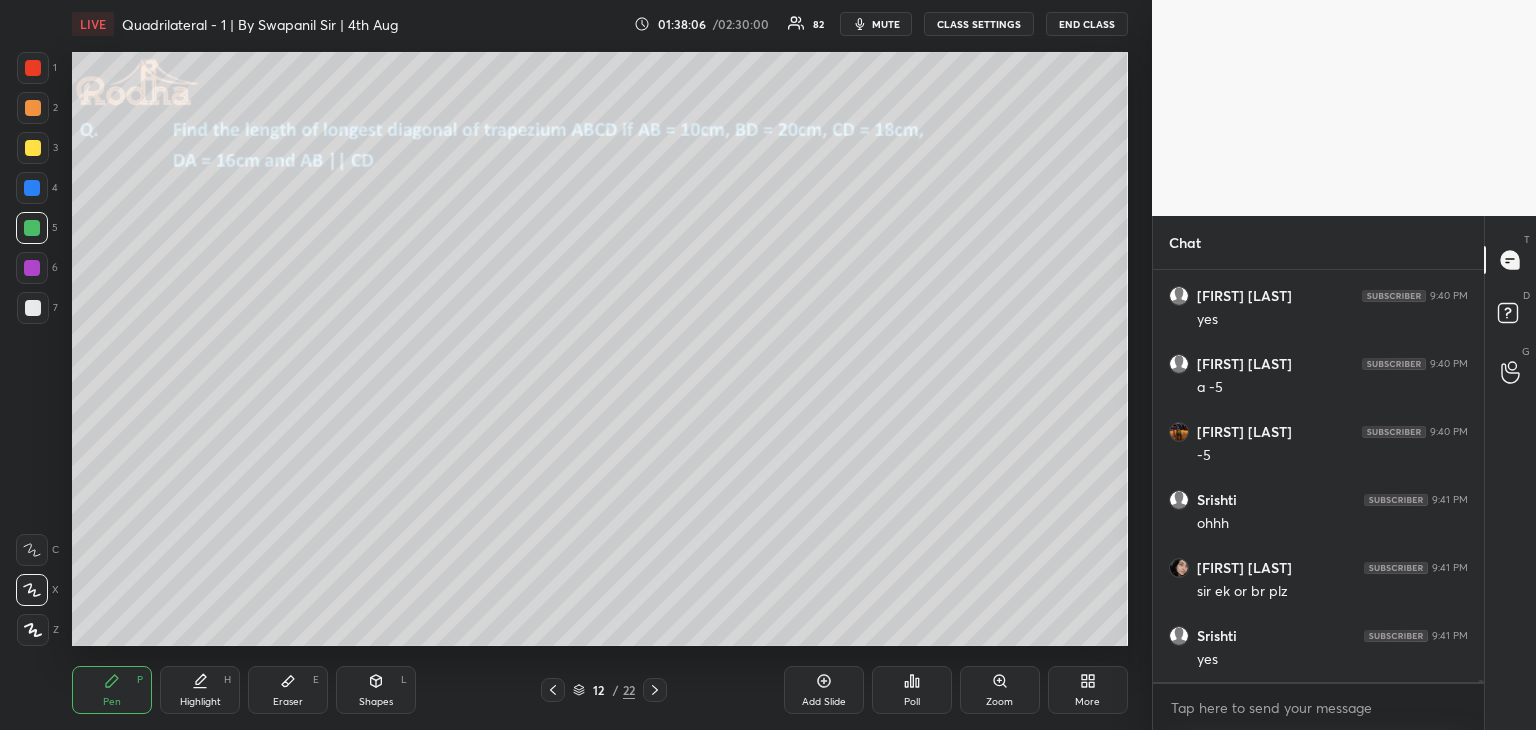 click 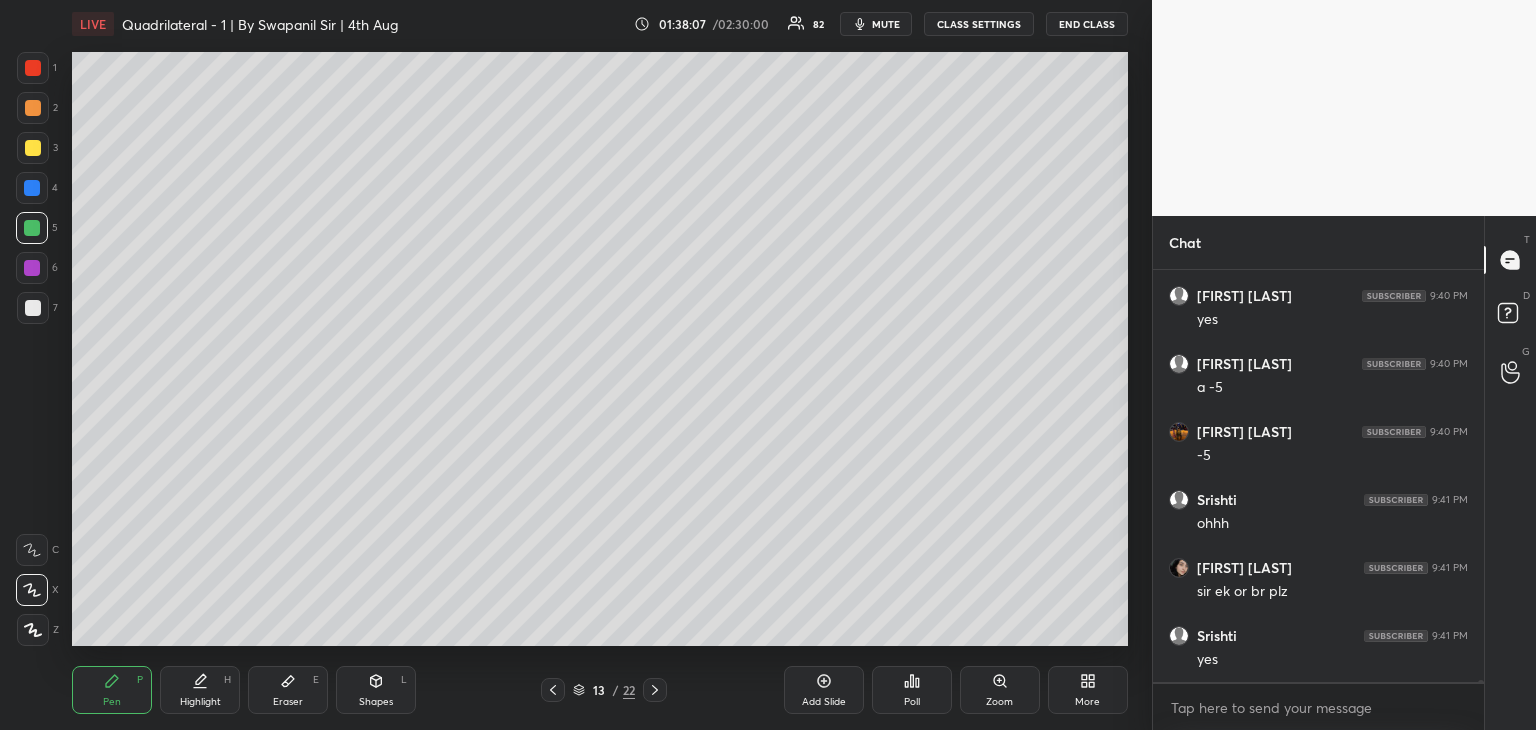 click on "Eraser E" at bounding box center [288, 690] 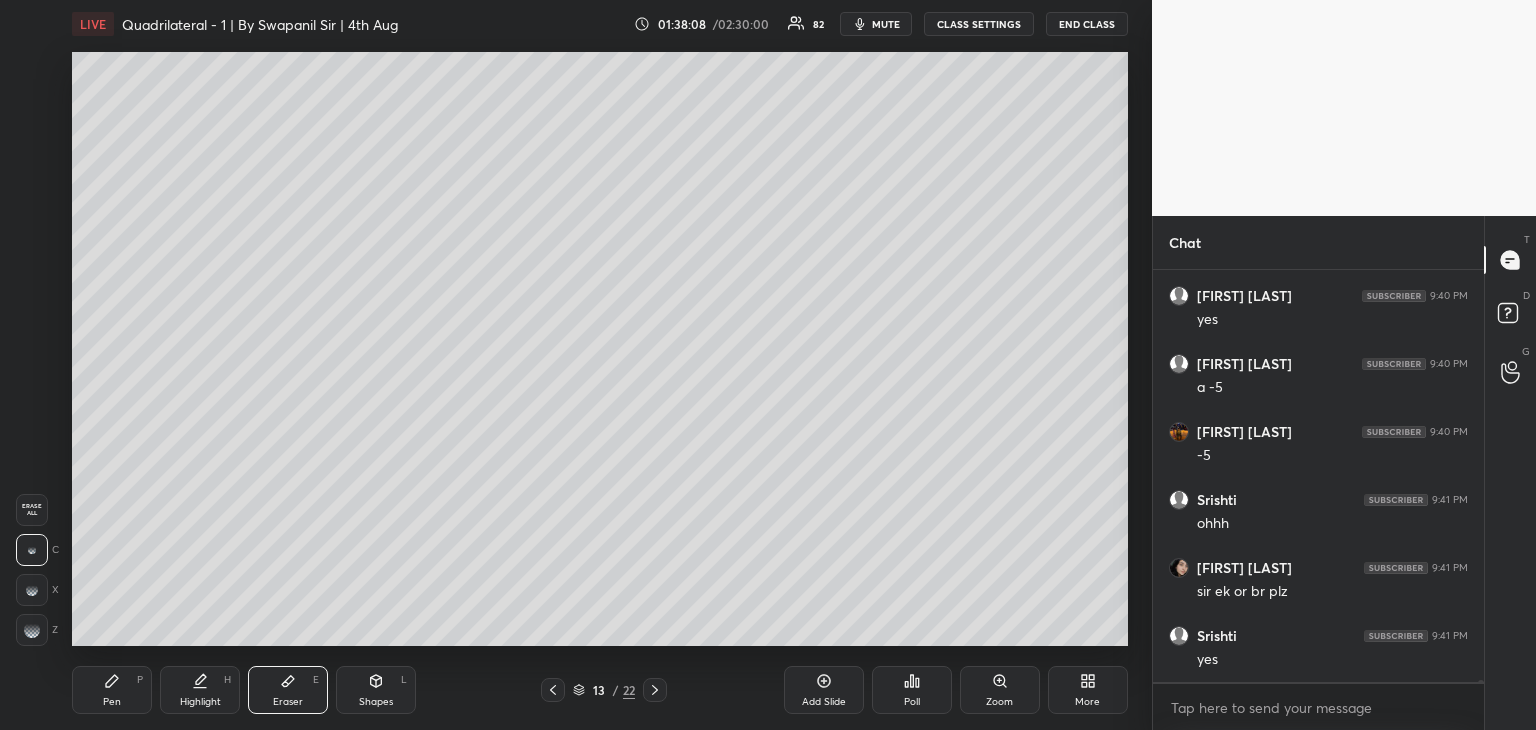 click on "Shapes L" at bounding box center (376, 690) 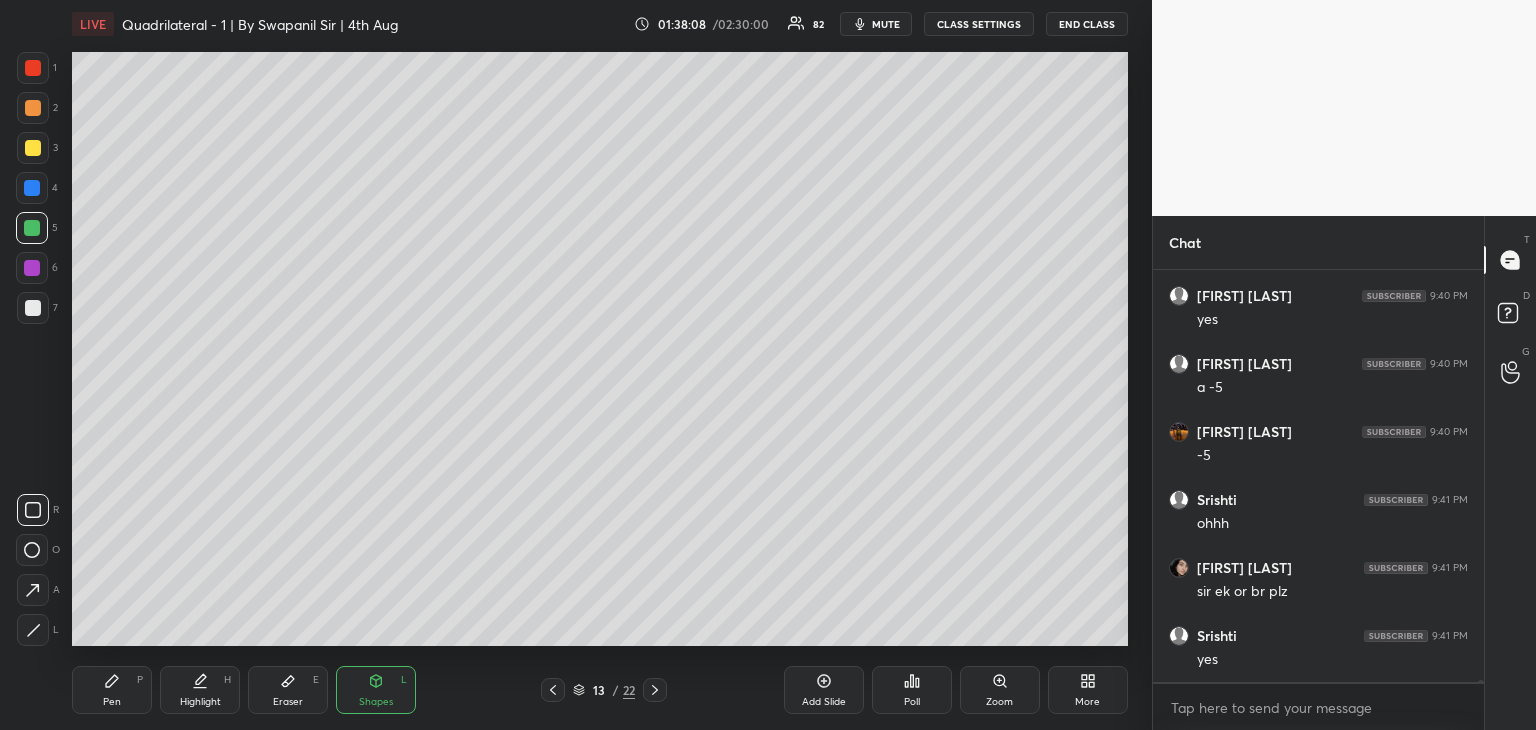 click 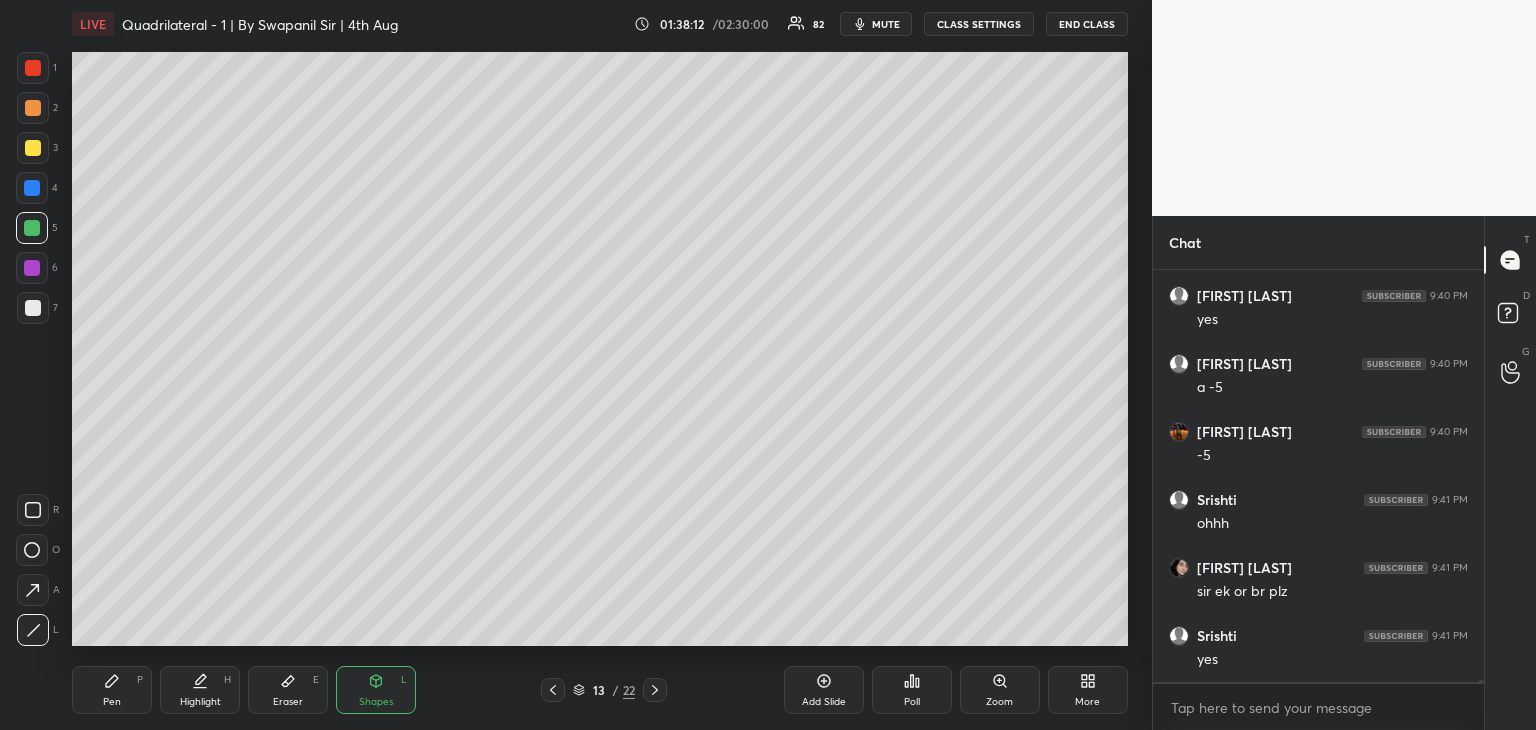 drag, startPoint x: 35, startPoint y: 305, endPoint x: 64, endPoint y: 281, distance: 37.64306 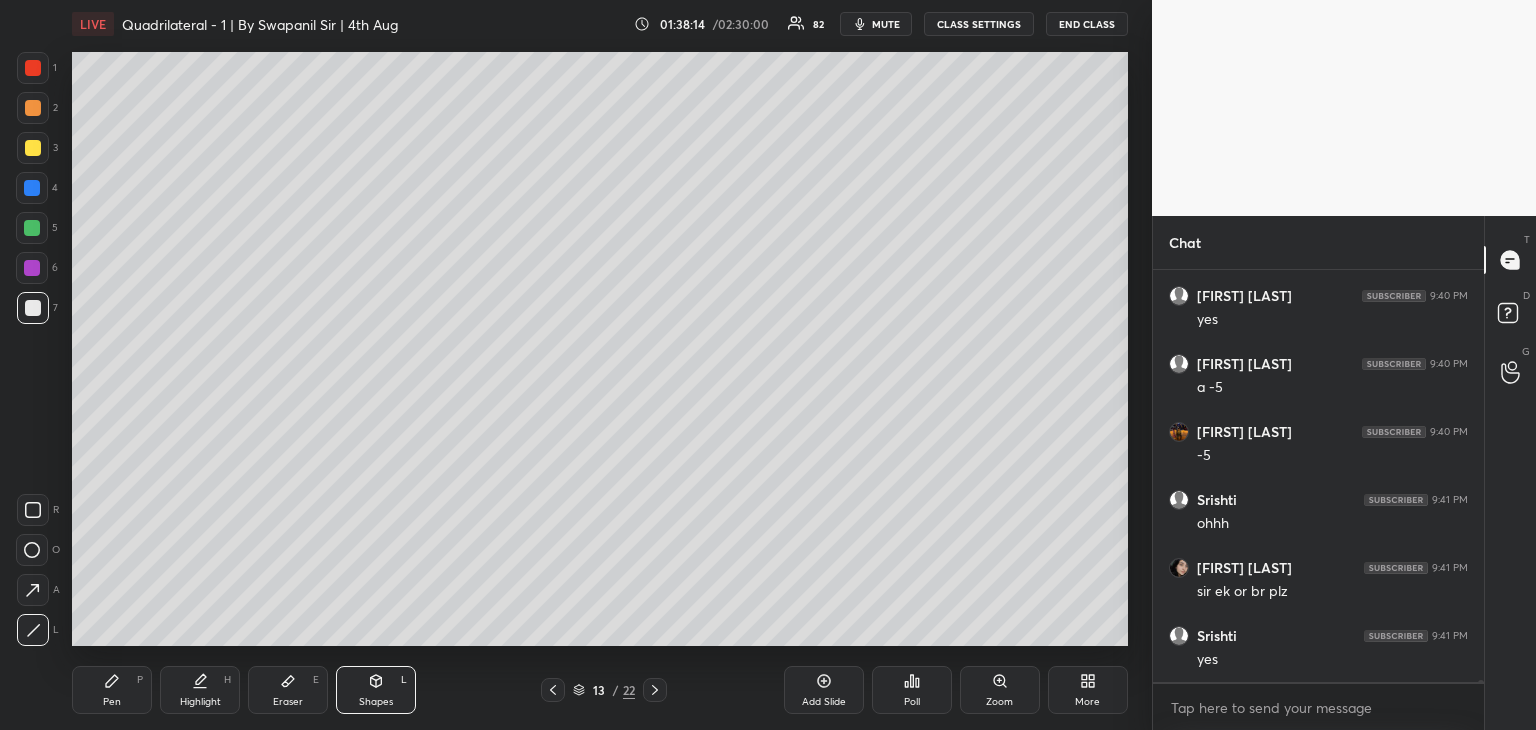 scroll, scrollTop: 84602, scrollLeft: 0, axis: vertical 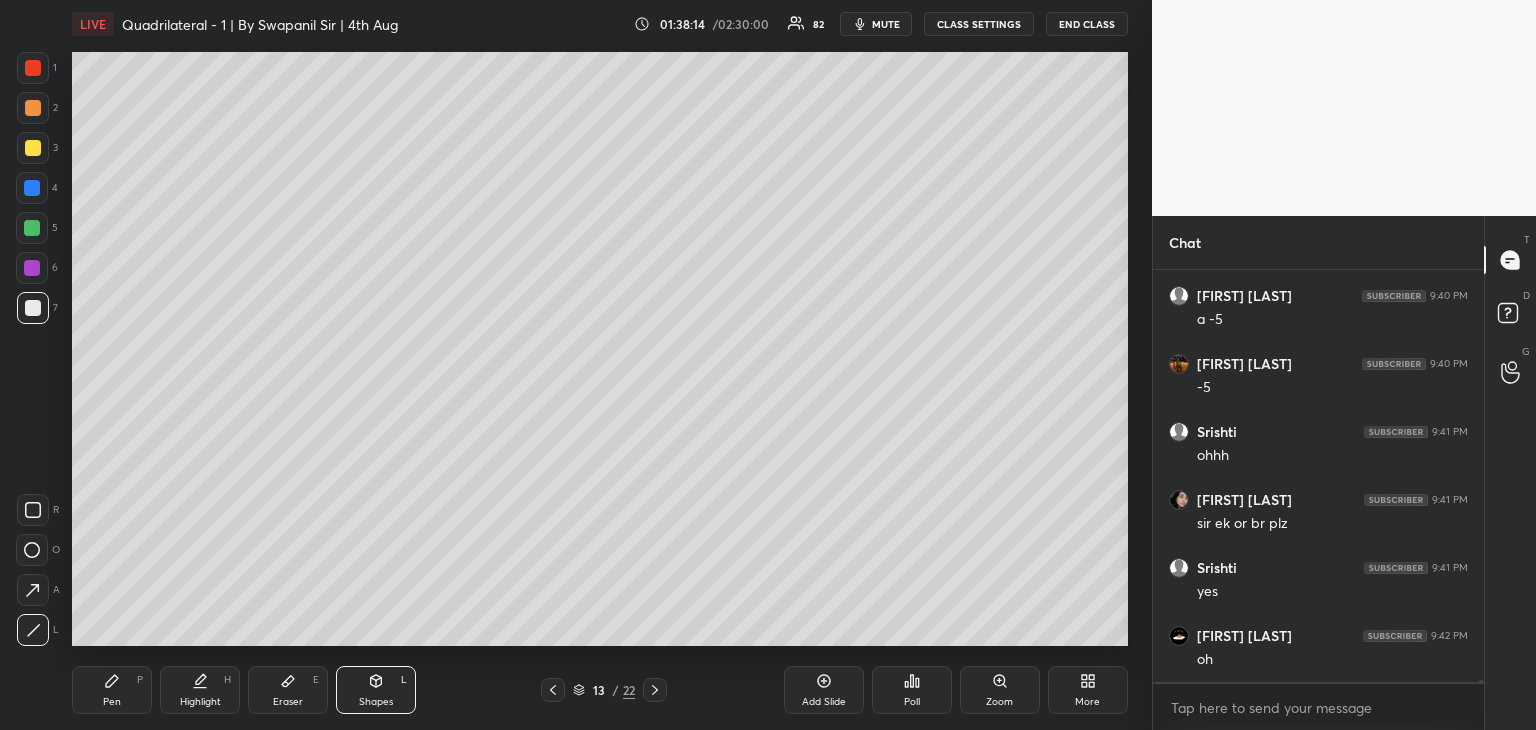 drag, startPoint x: 284, startPoint y: 683, endPoint x: 297, endPoint y: 668, distance: 19.849434 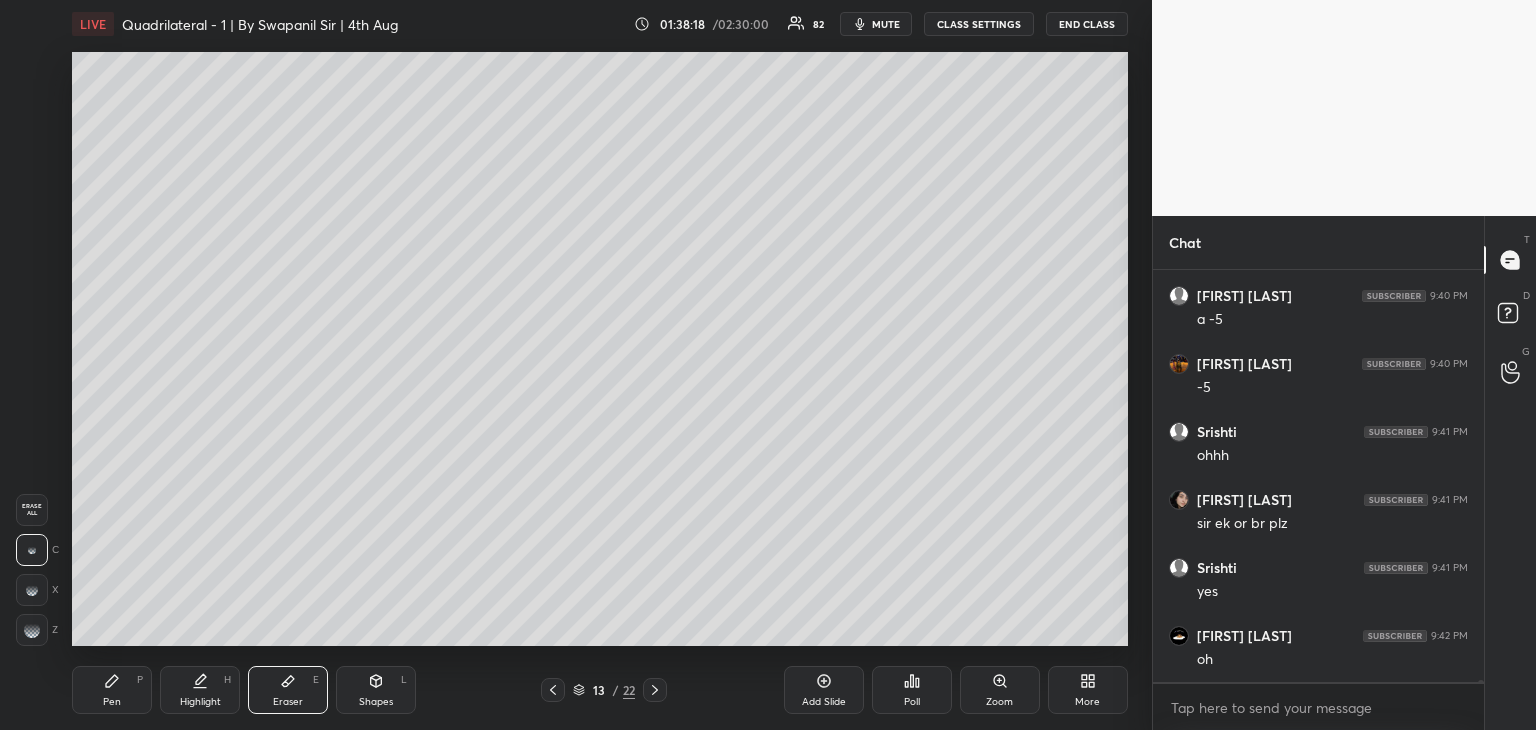 drag, startPoint x: 368, startPoint y: 689, endPoint x: 364, endPoint y: 669, distance: 20.396078 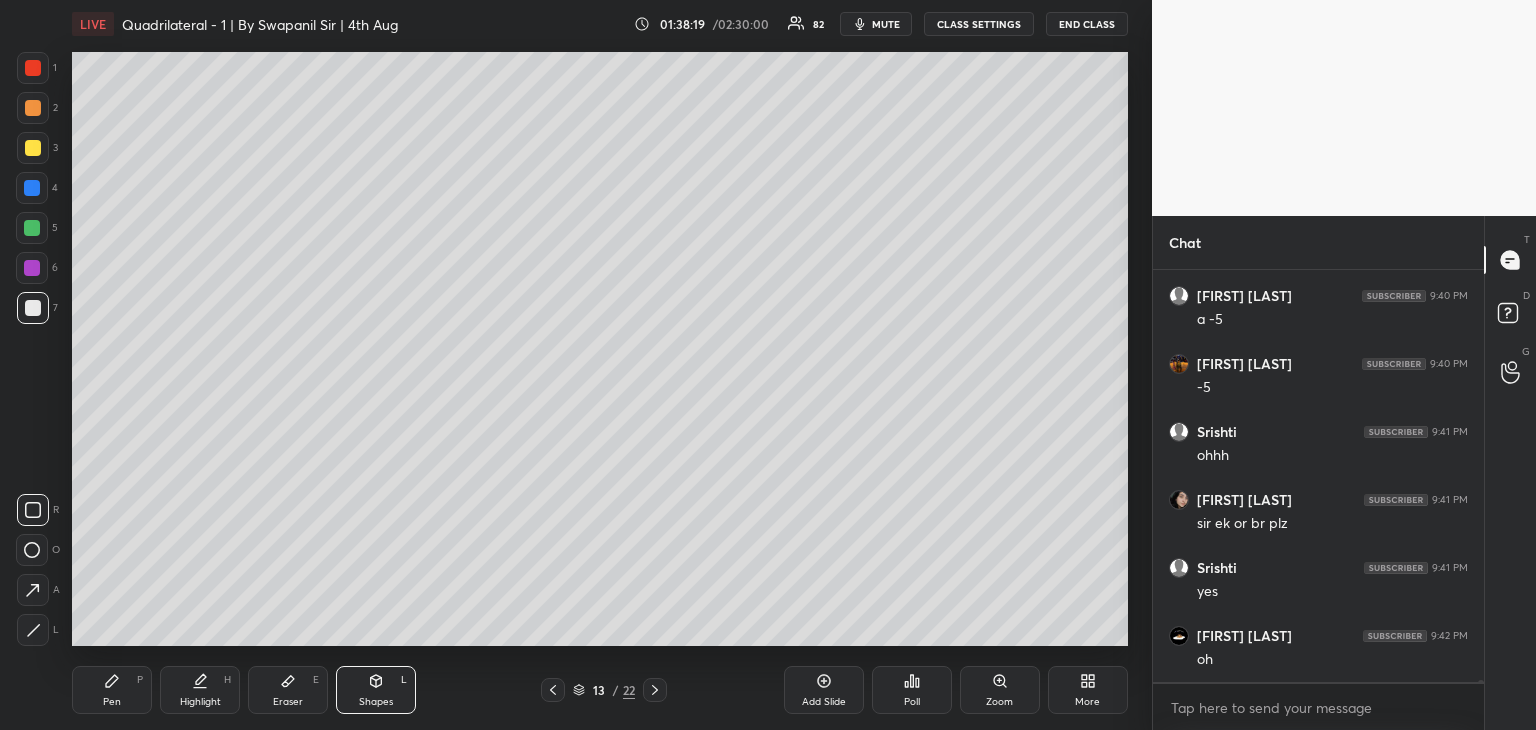drag, startPoint x: 32, startPoint y: 629, endPoint x: 63, endPoint y: 593, distance: 47.507893 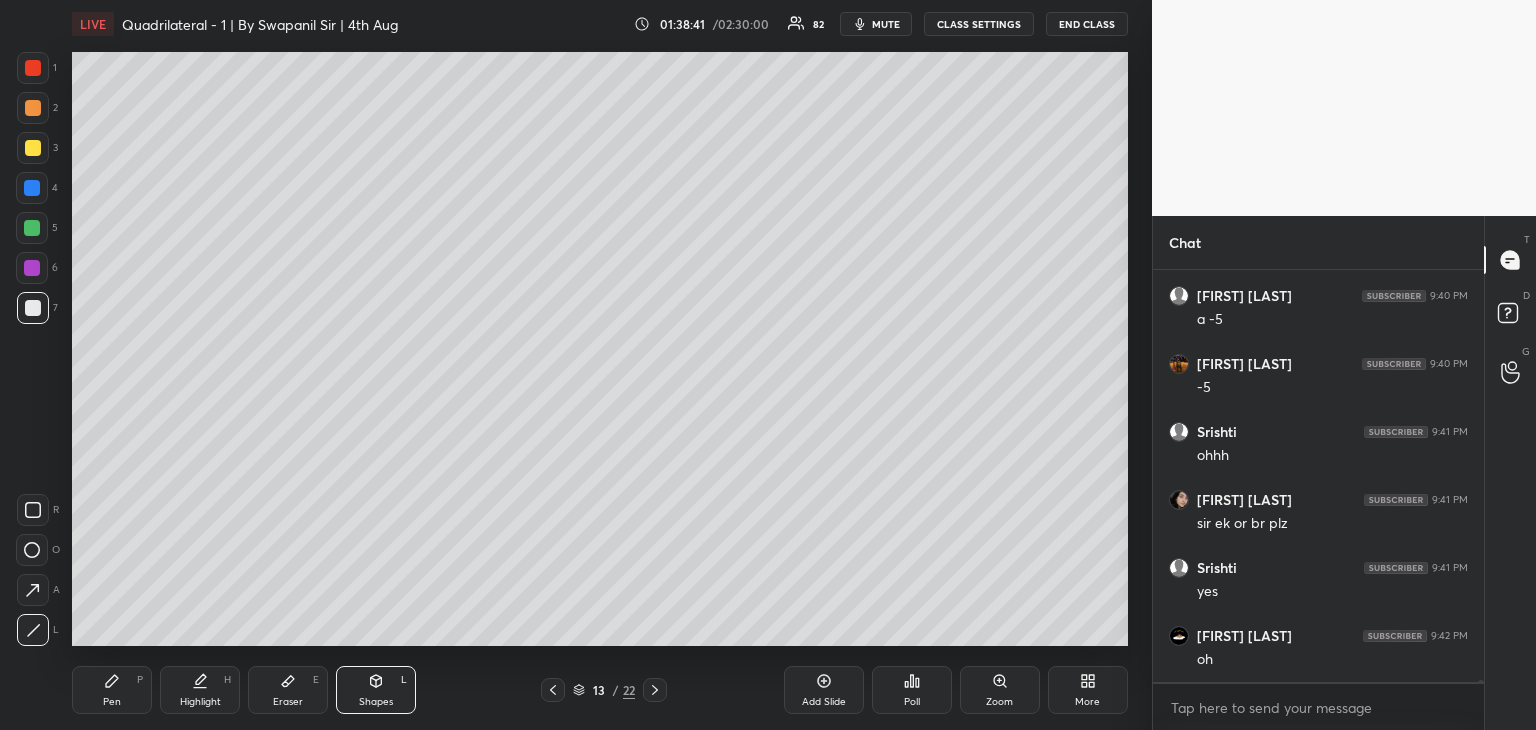 drag, startPoint x: 124, startPoint y: 697, endPoint x: 192, endPoint y: 656, distance: 79.40403 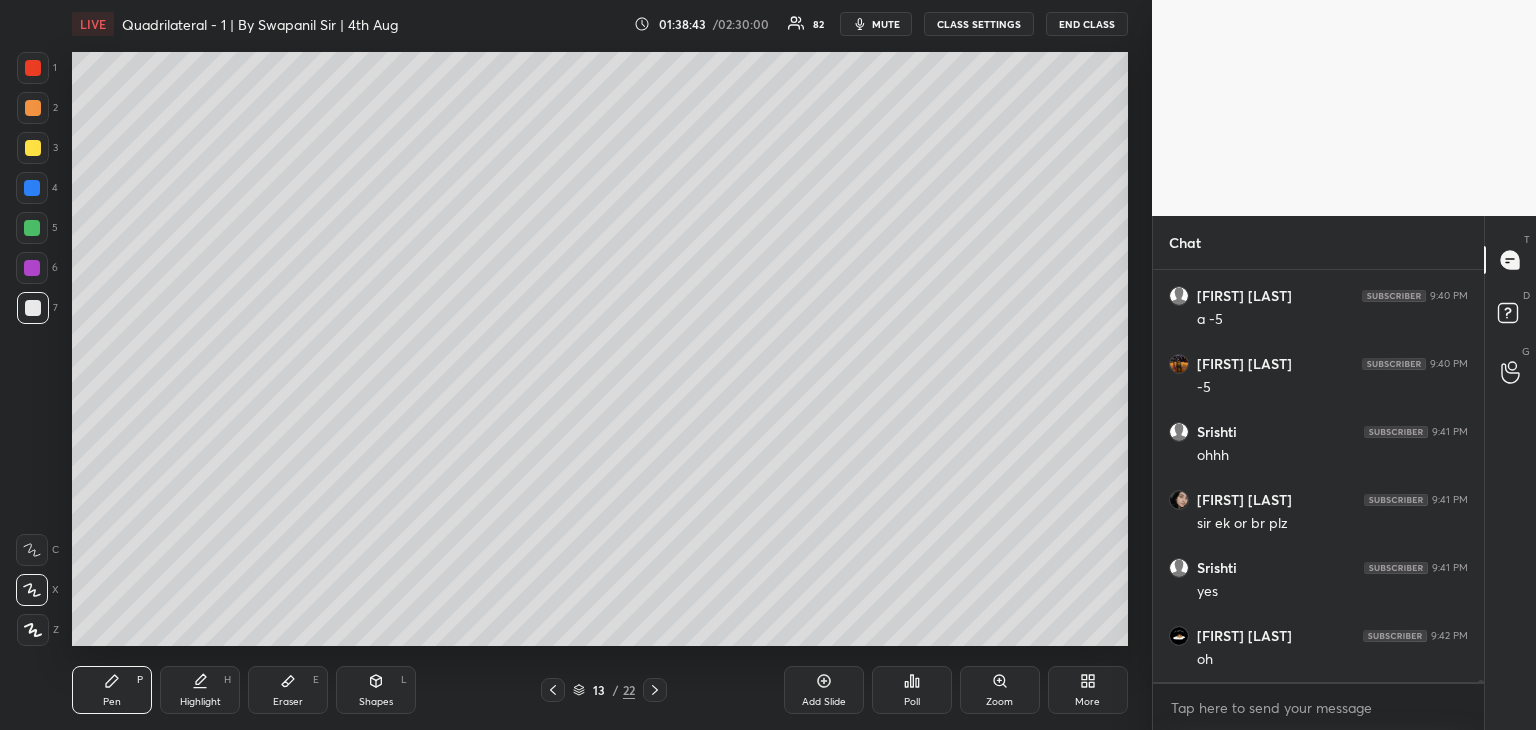 click on "Eraser E" at bounding box center (288, 690) 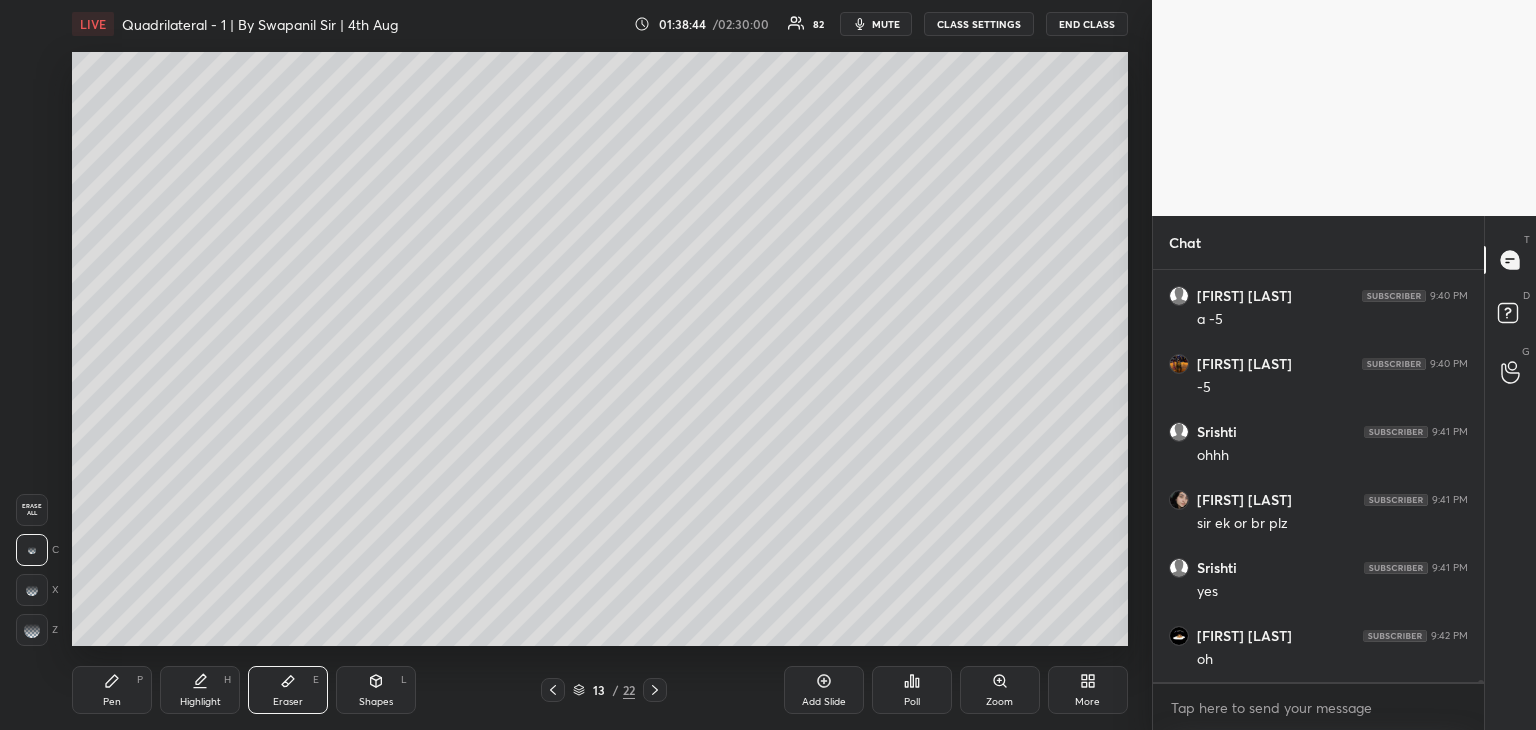 scroll, scrollTop: 84670, scrollLeft: 0, axis: vertical 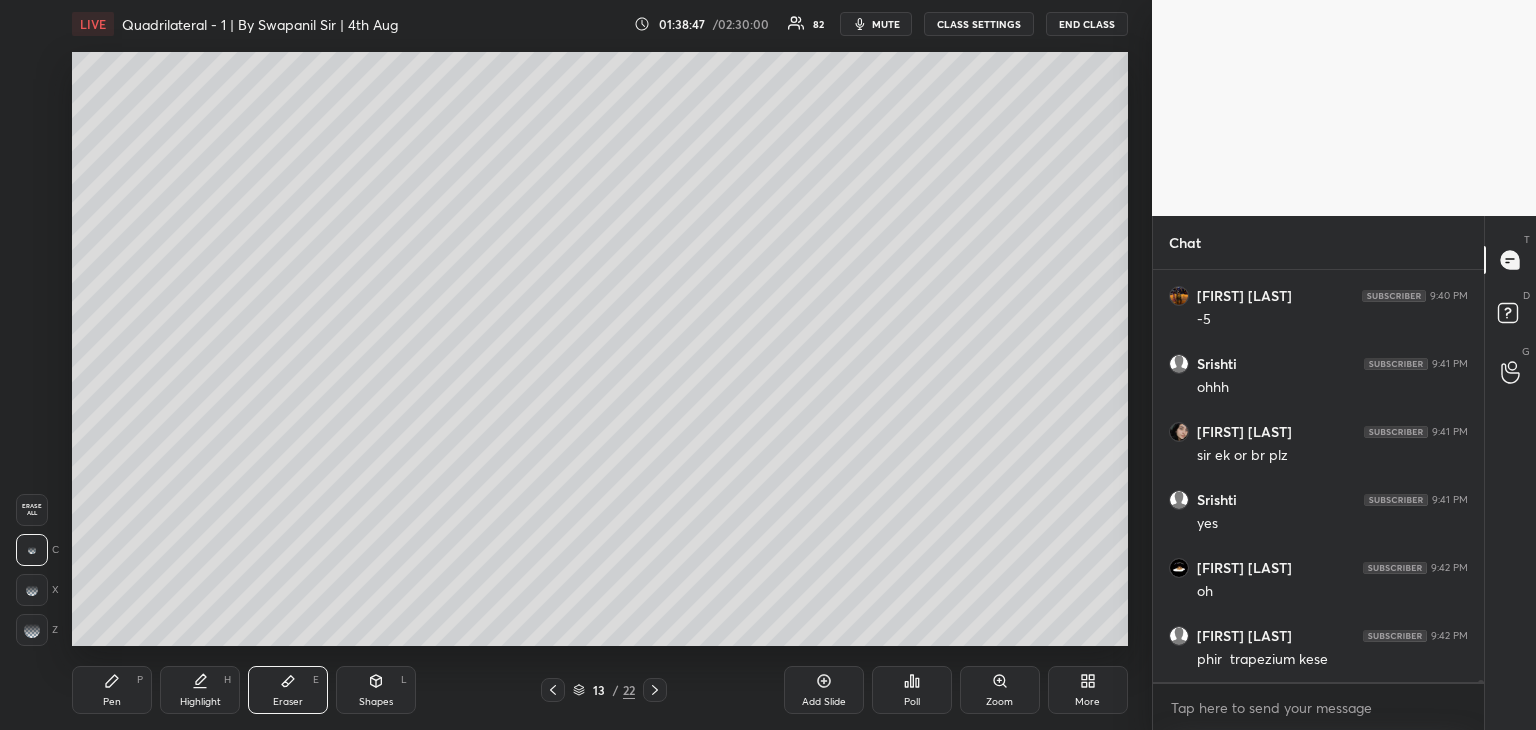 click on "Pen" at bounding box center (112, 702) 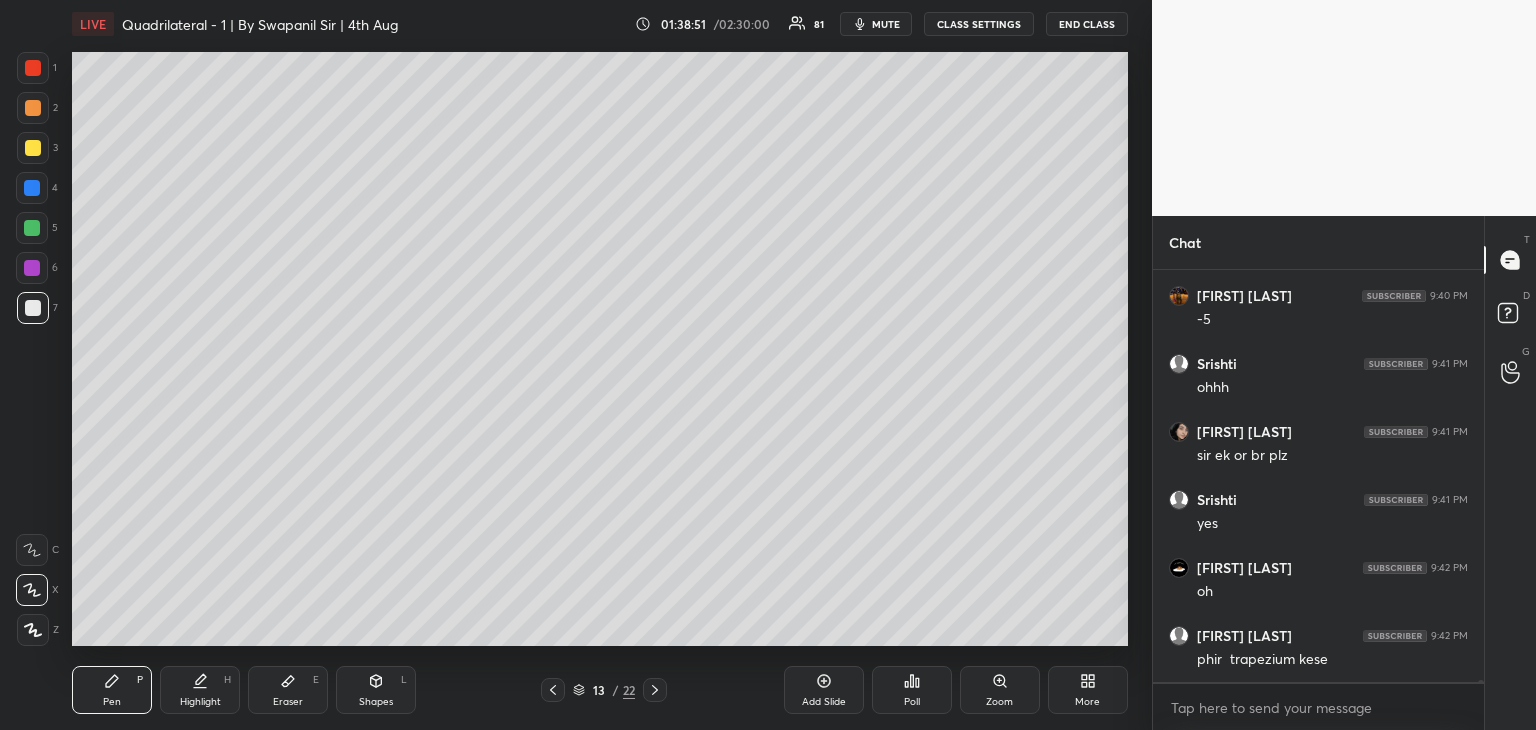 click at bounding box center (33, 68) 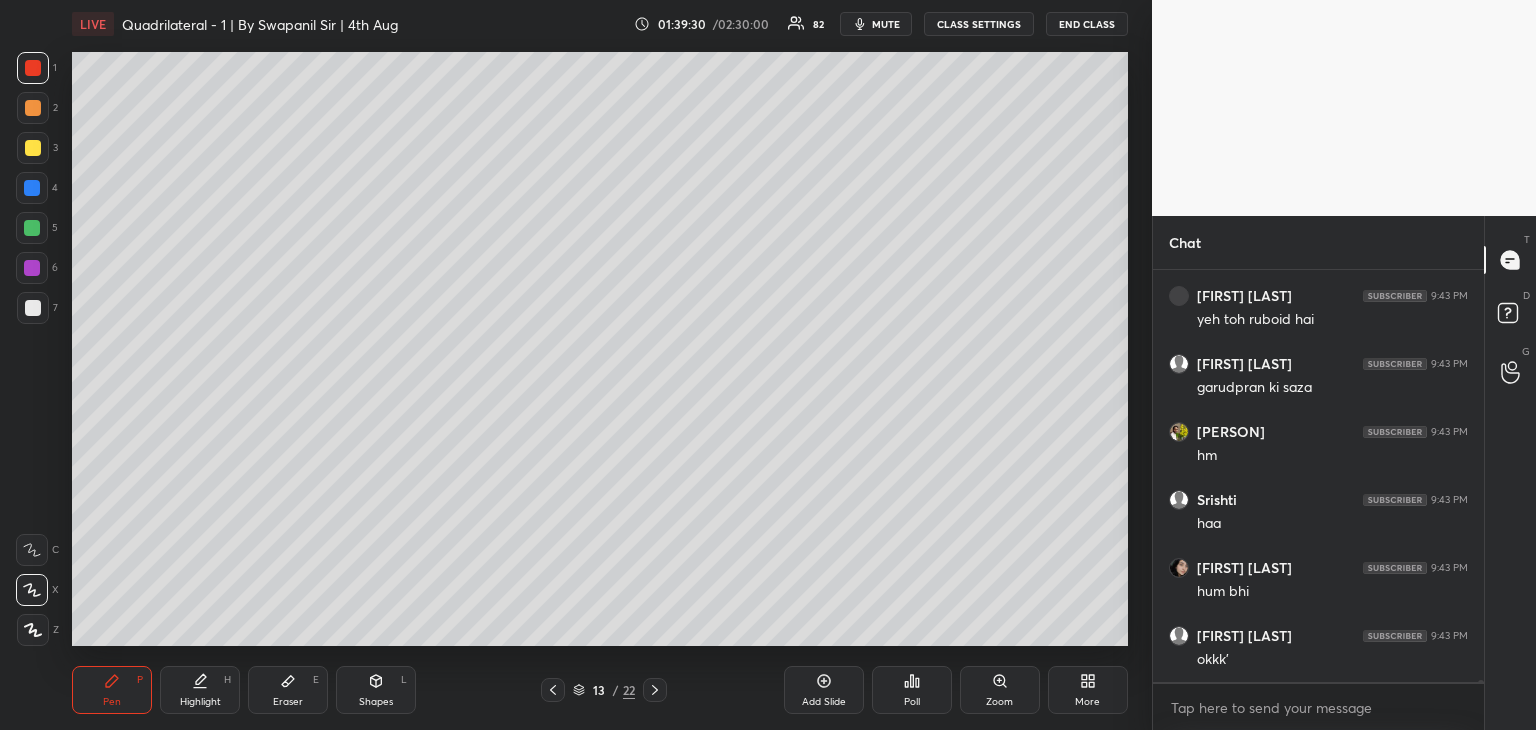 scroll, scrollTop: 85962, scrollLeft: 0, axis: vertical 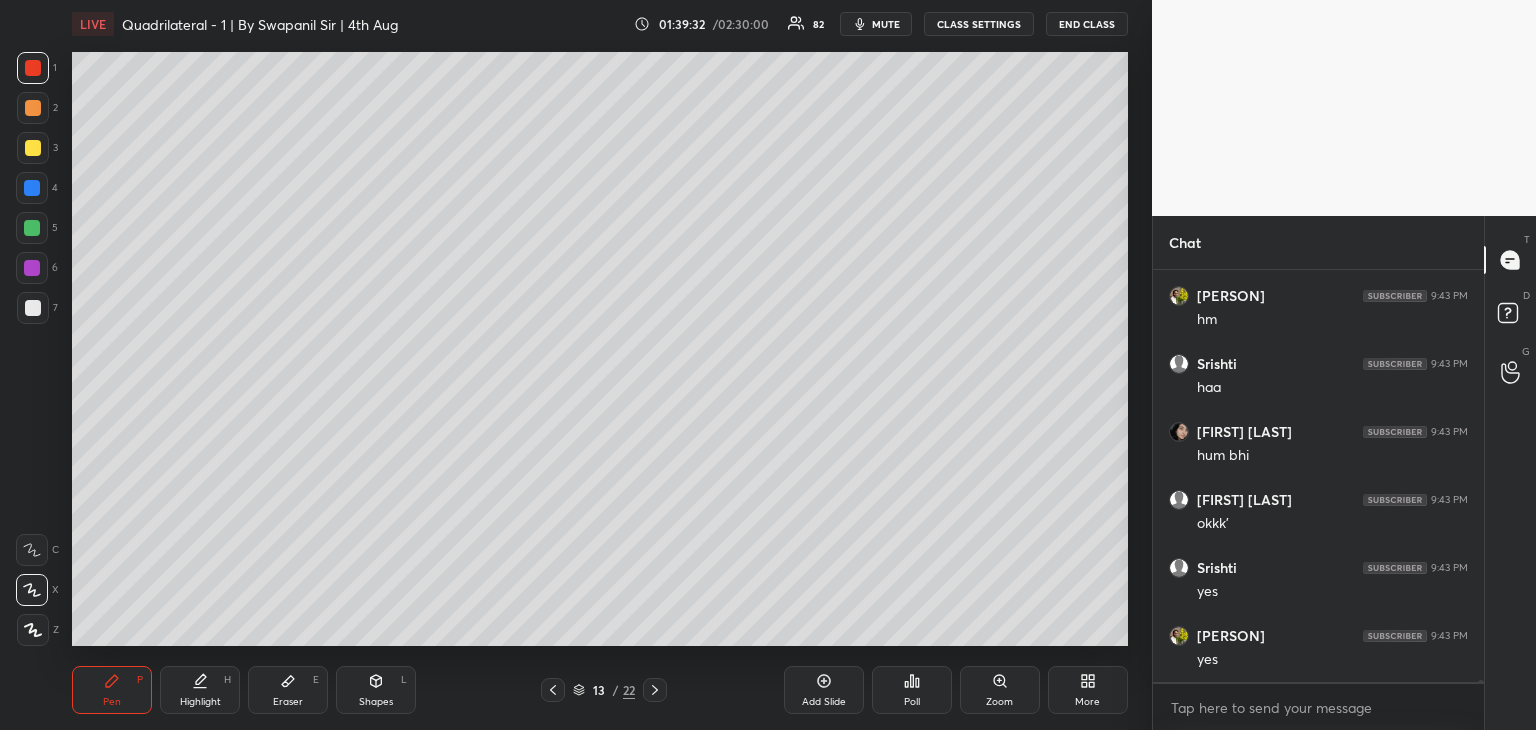 click on "E" at bounding box center [316, 680] 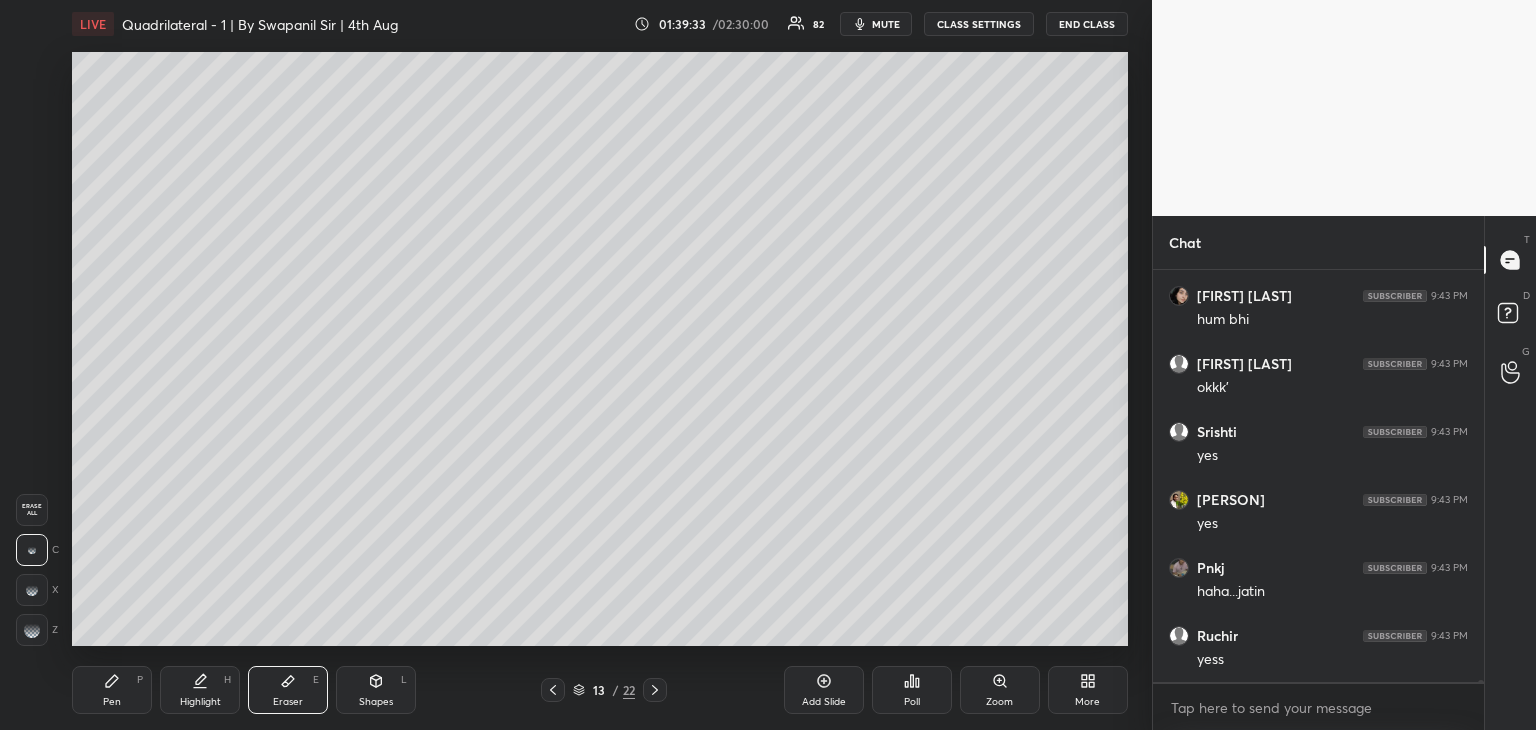 scroll, scrollTop: 86234, scrollLeft: 0, axis: vertical 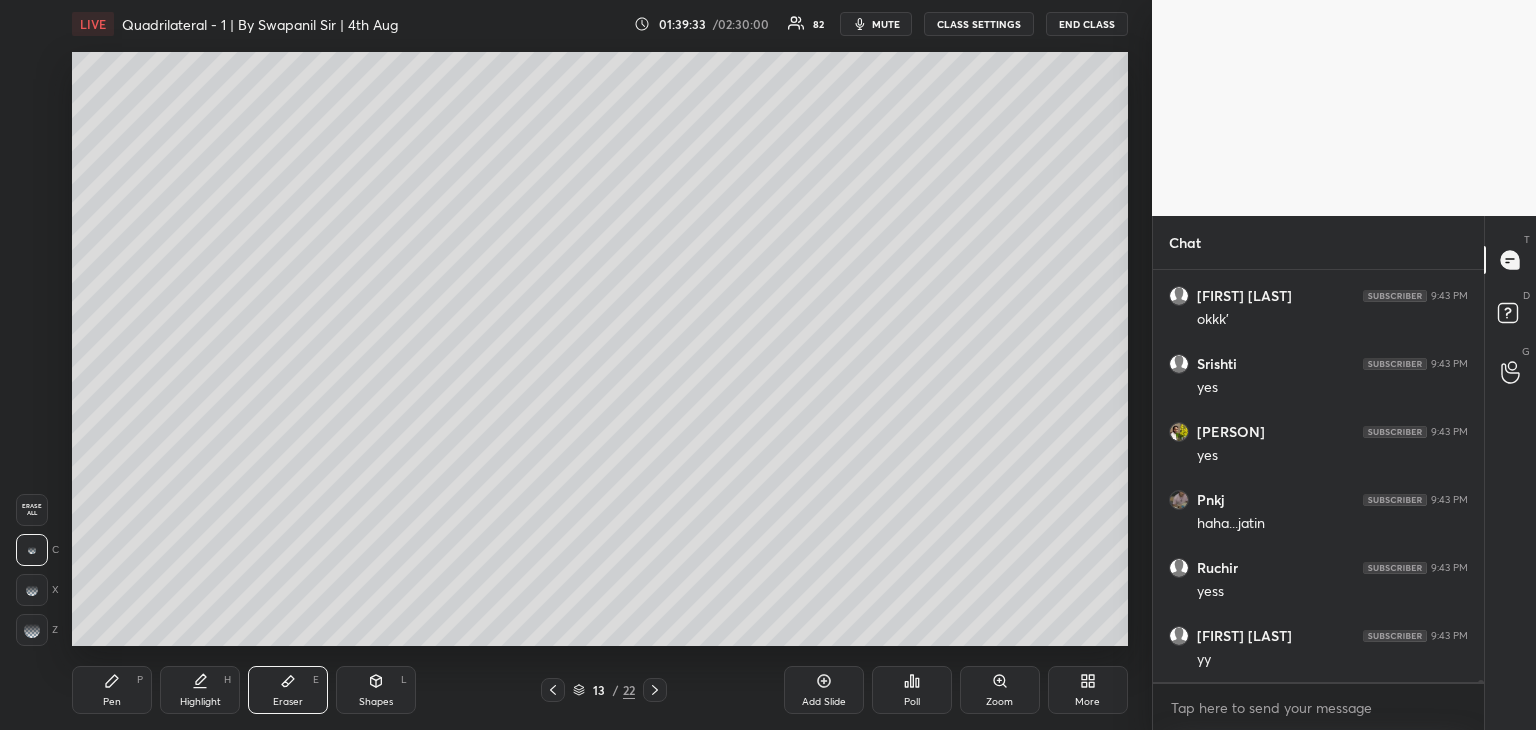 click 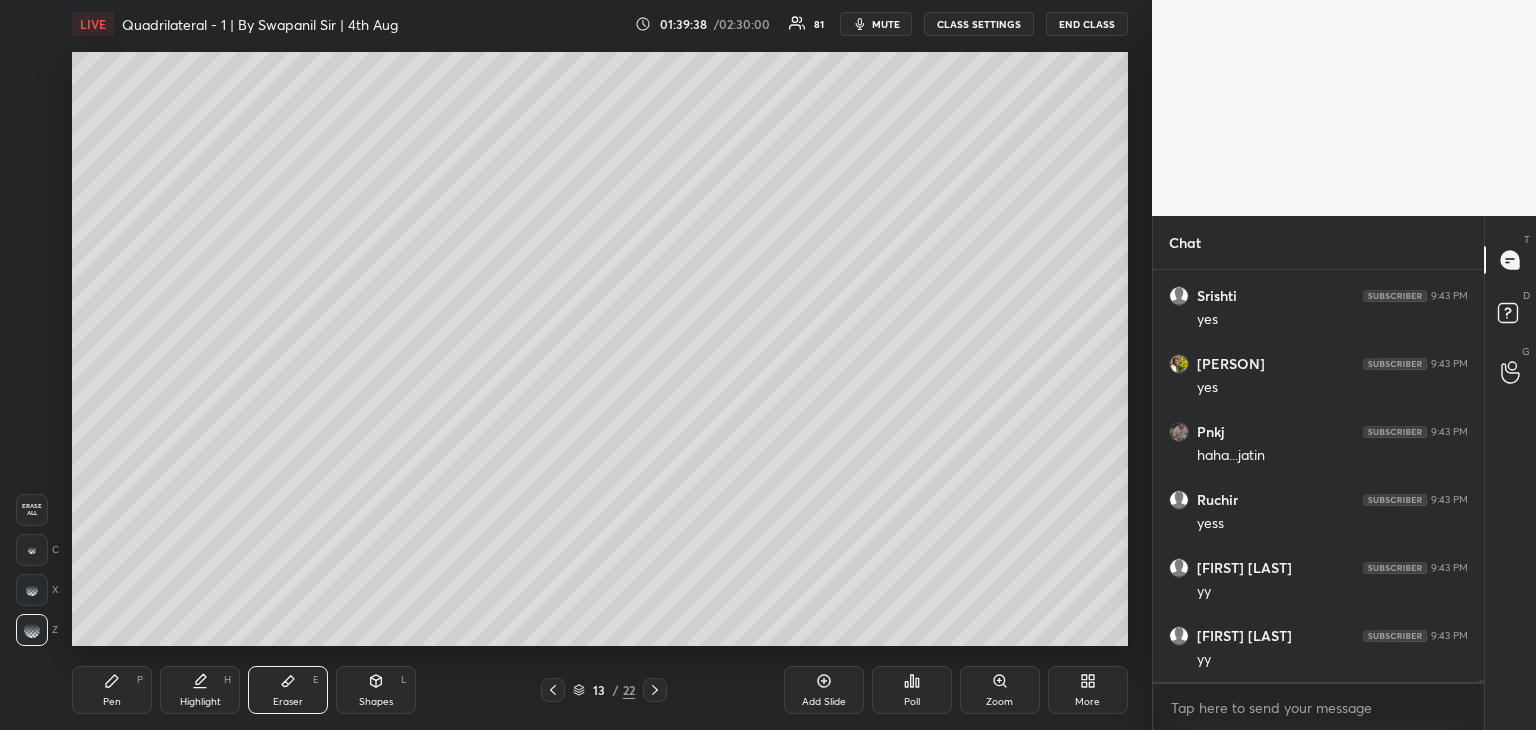 scroll, scrollTop: 86370, scrollLeft: 0, axis: vertical 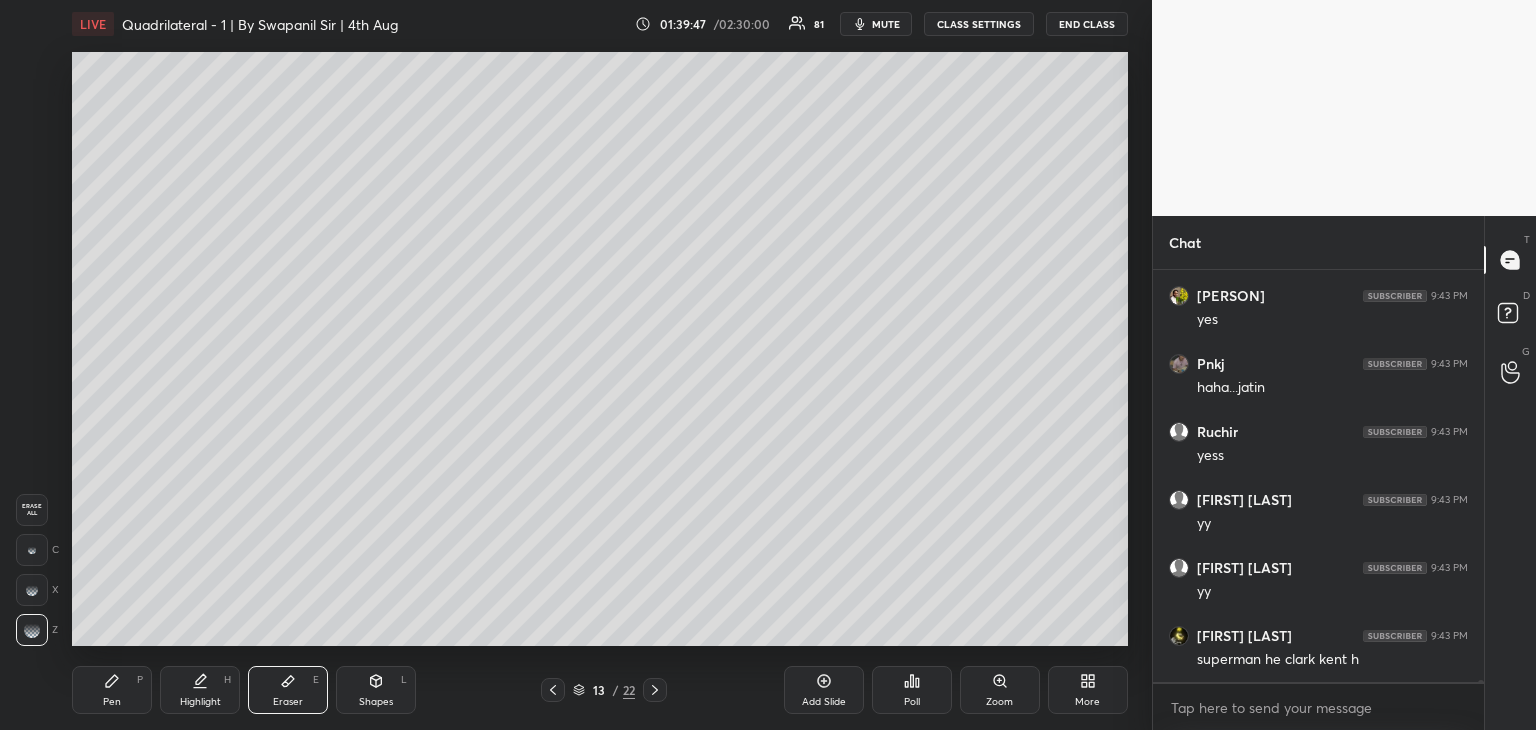 click on "Pen" at bounding box center [112, 702] 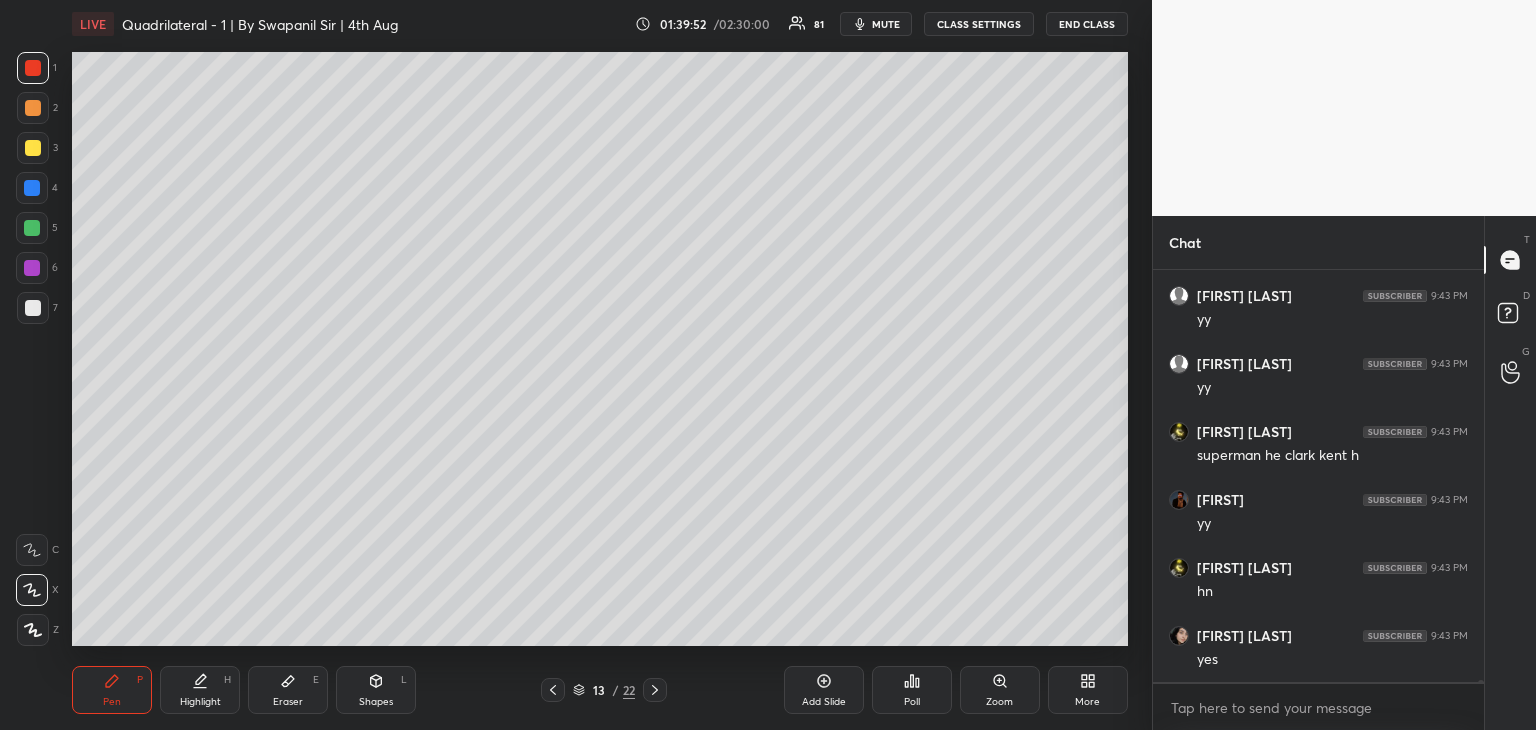 scroll, scrollTop: 86710, scrollLeft: 0, axis: vertical 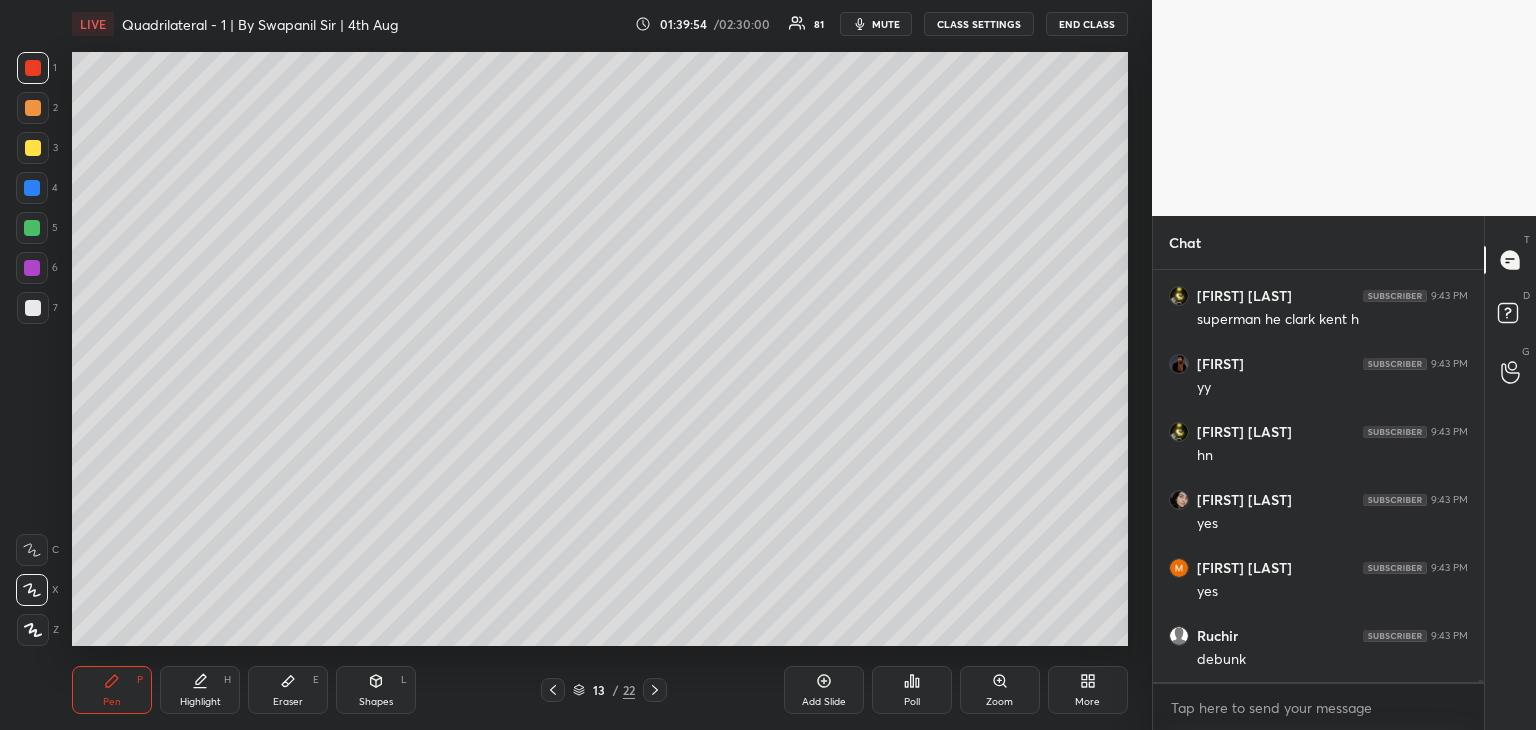 click 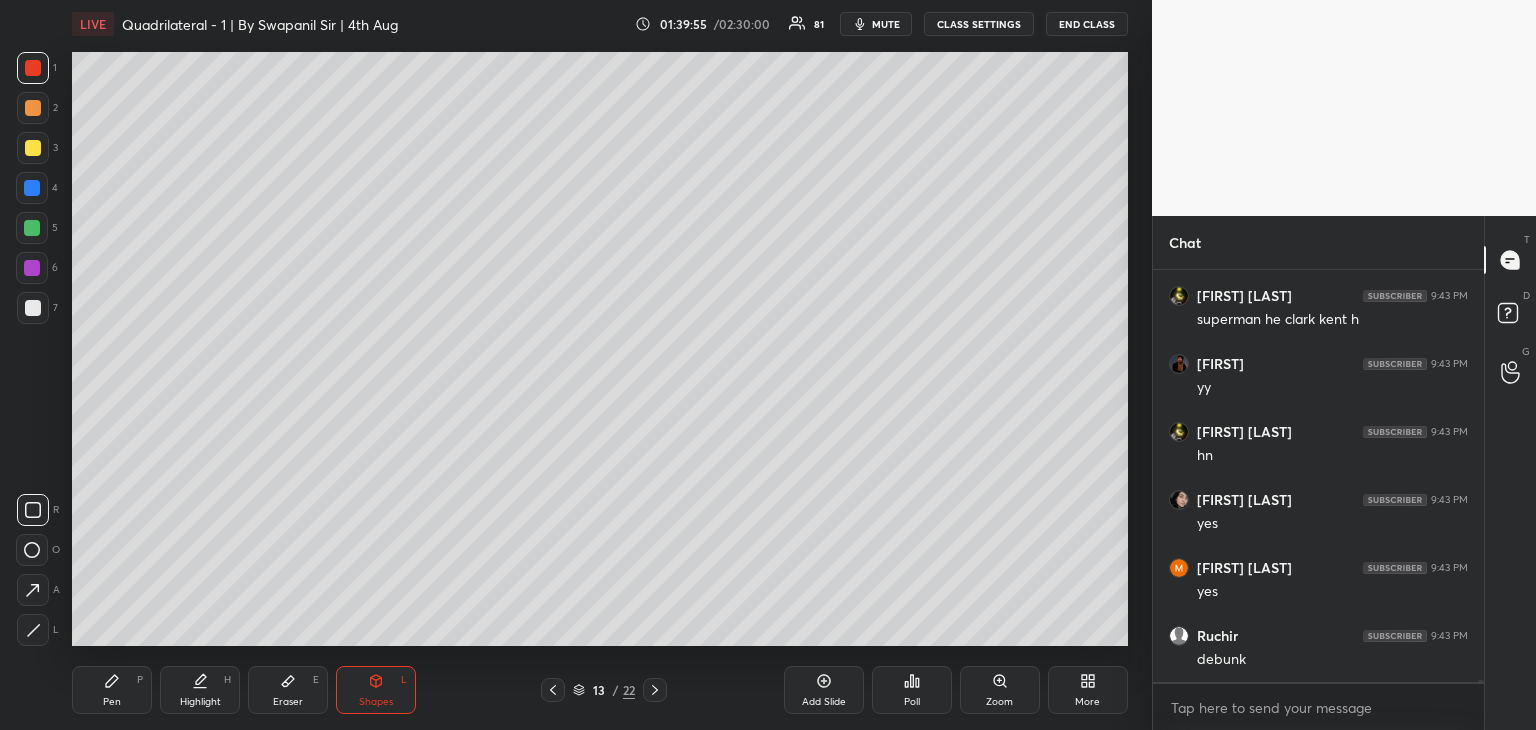 click 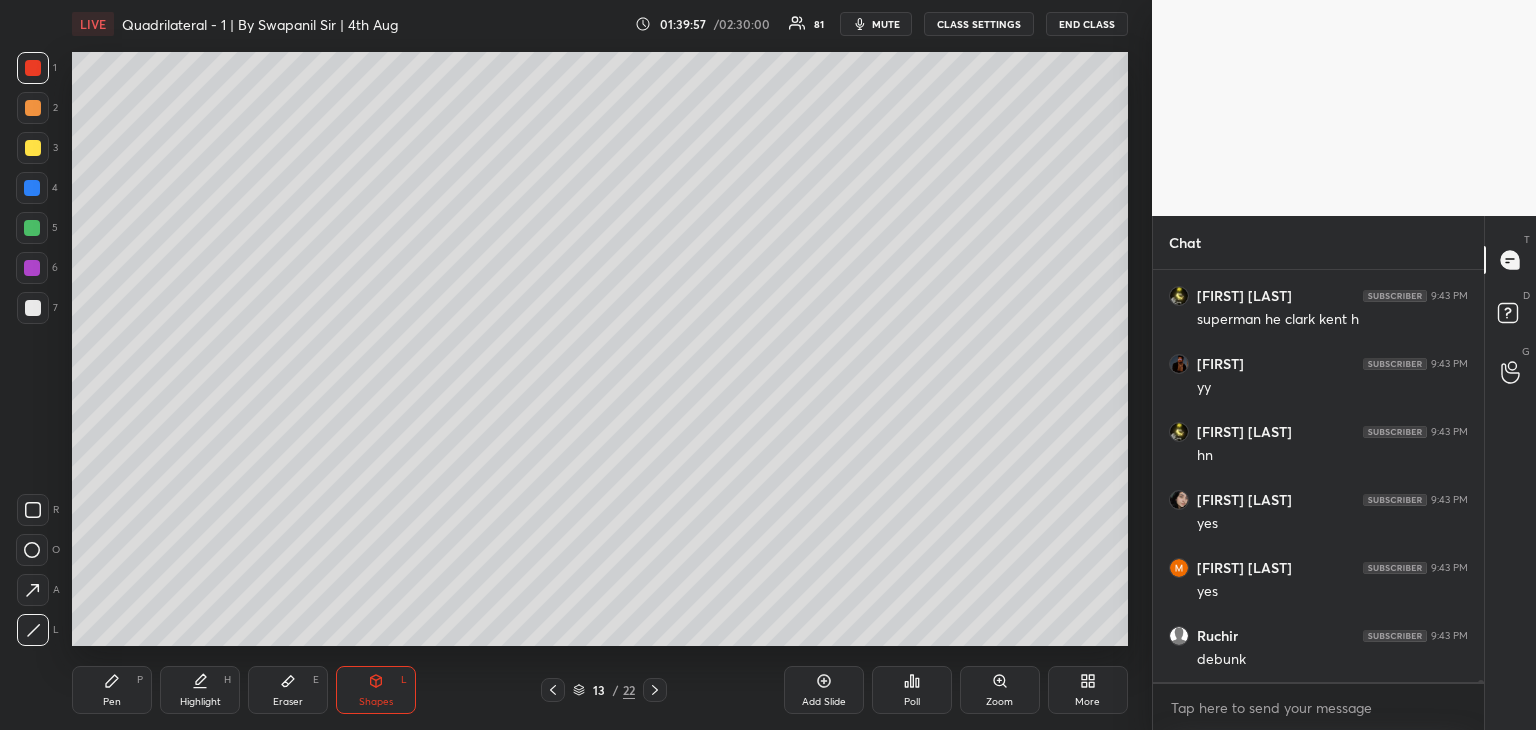 click at bounding box center [32, 228] 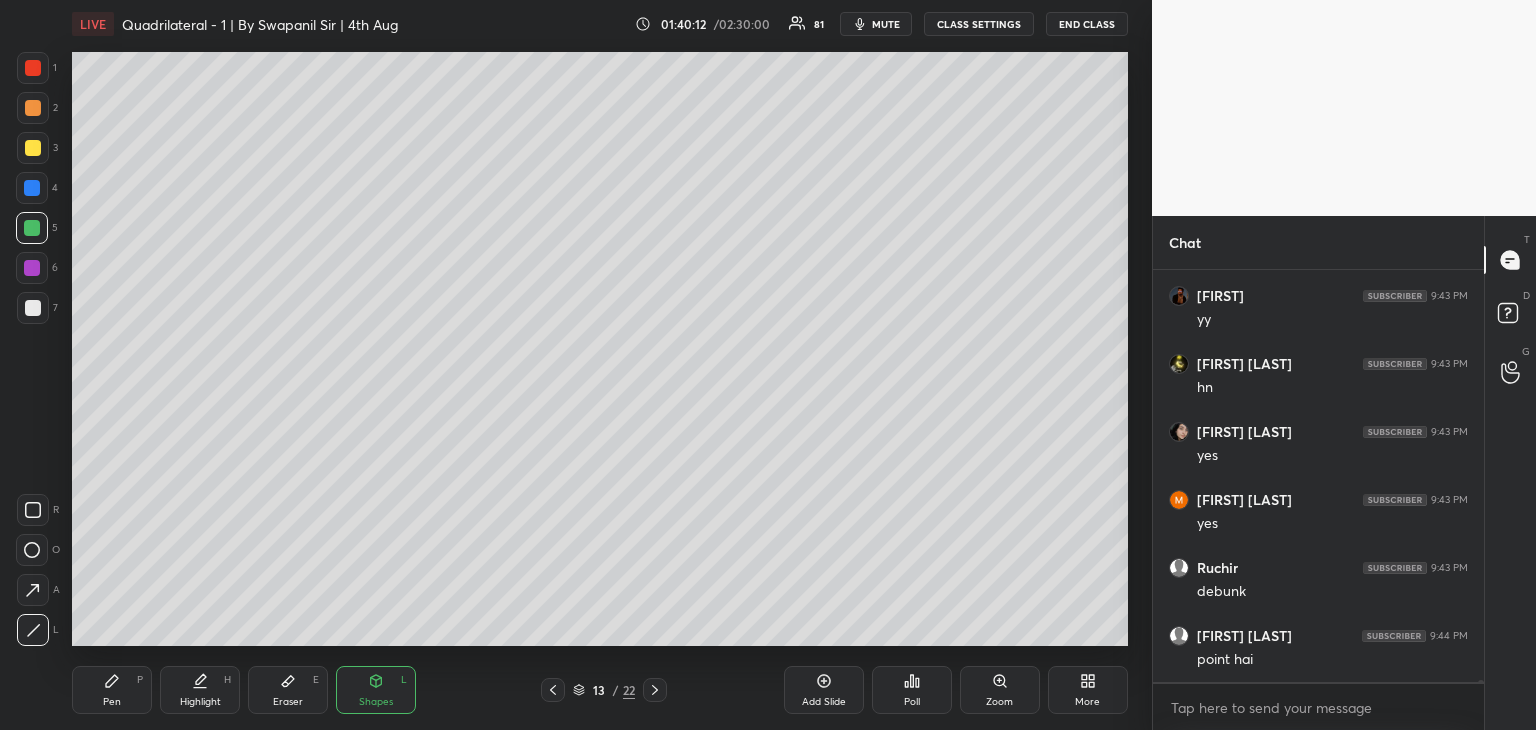 scroll, scrollTop: 86846, scrollLeft: 0, axis: vertical 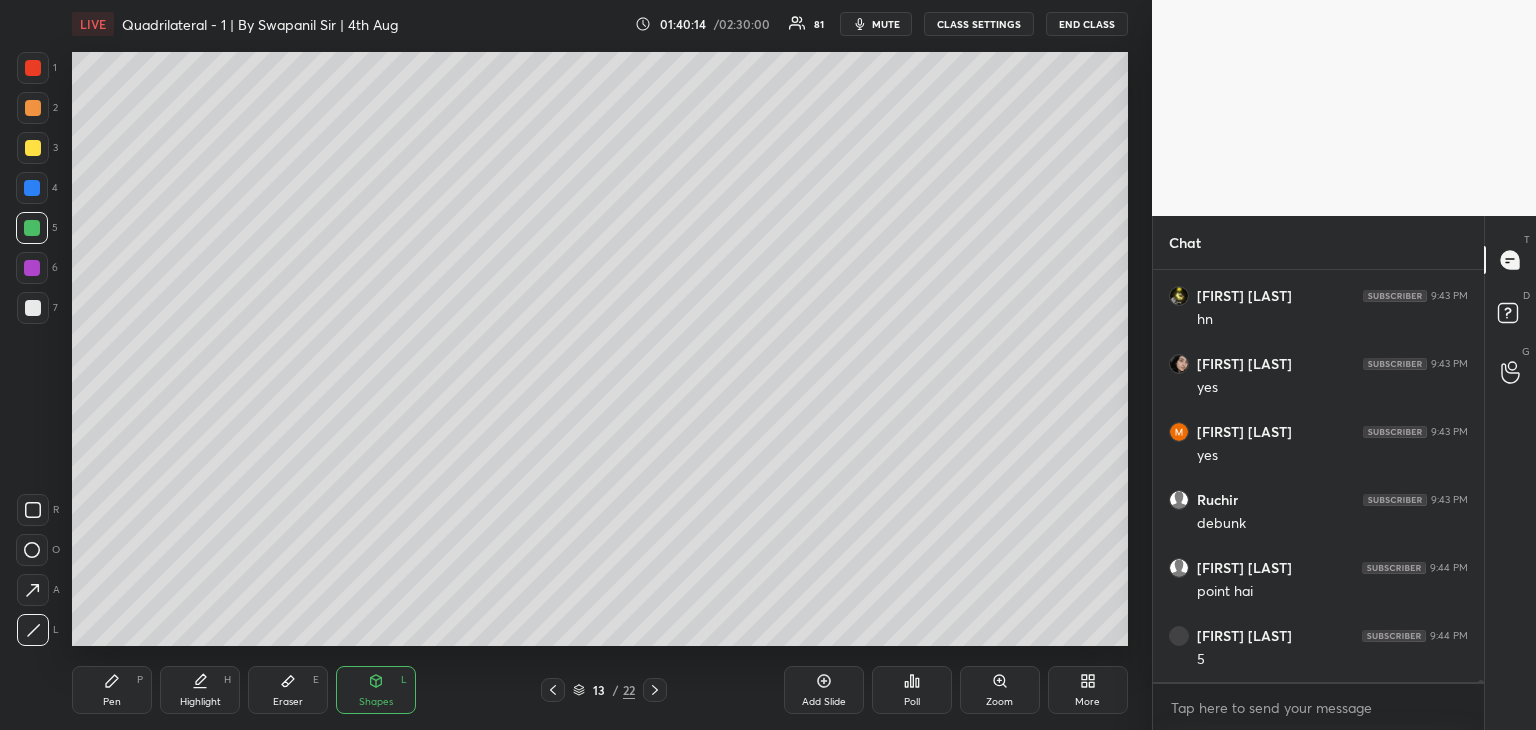 click on "Pen" at bounding box center (112, 702) 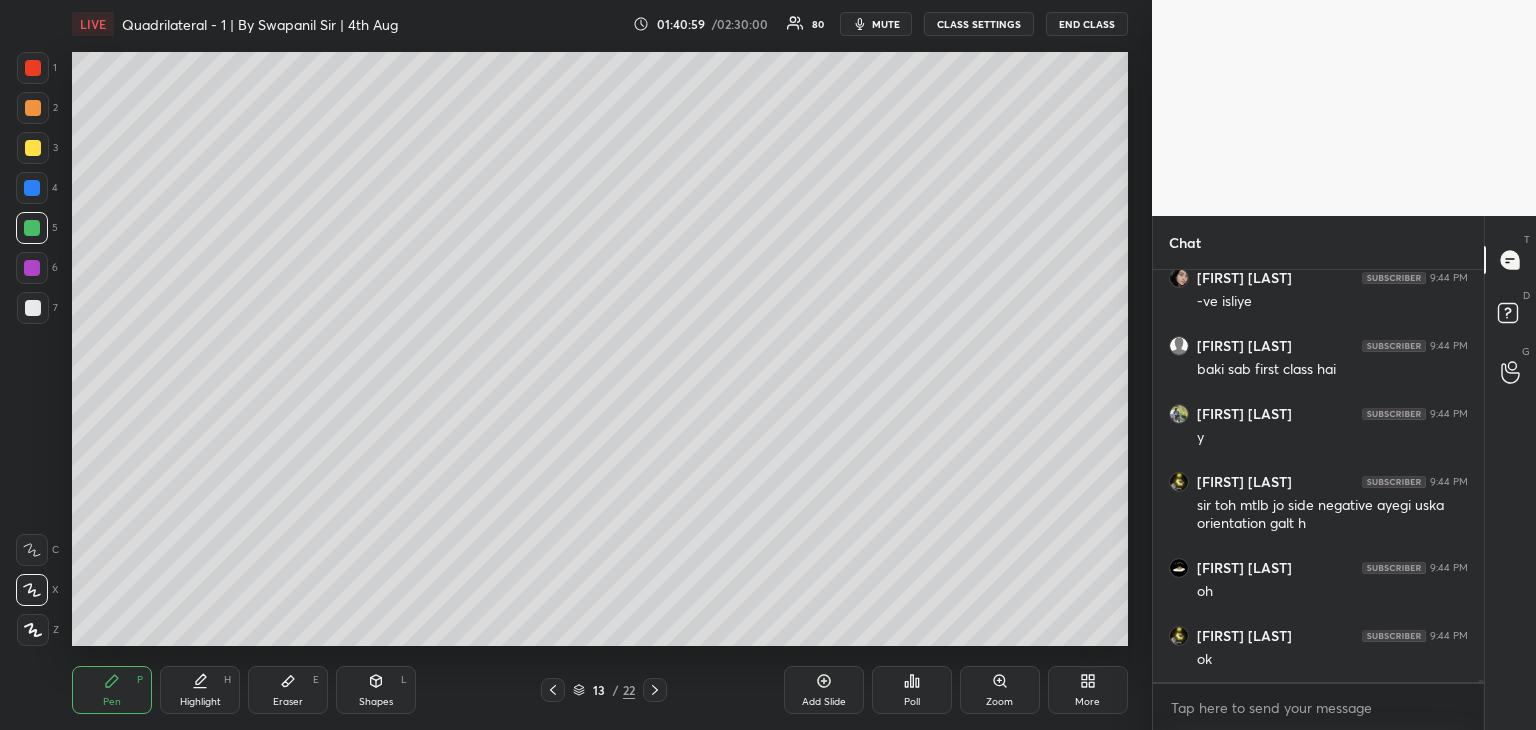 scroll, scrollTop: 87476, scrollLeft: 0, axis: vertical 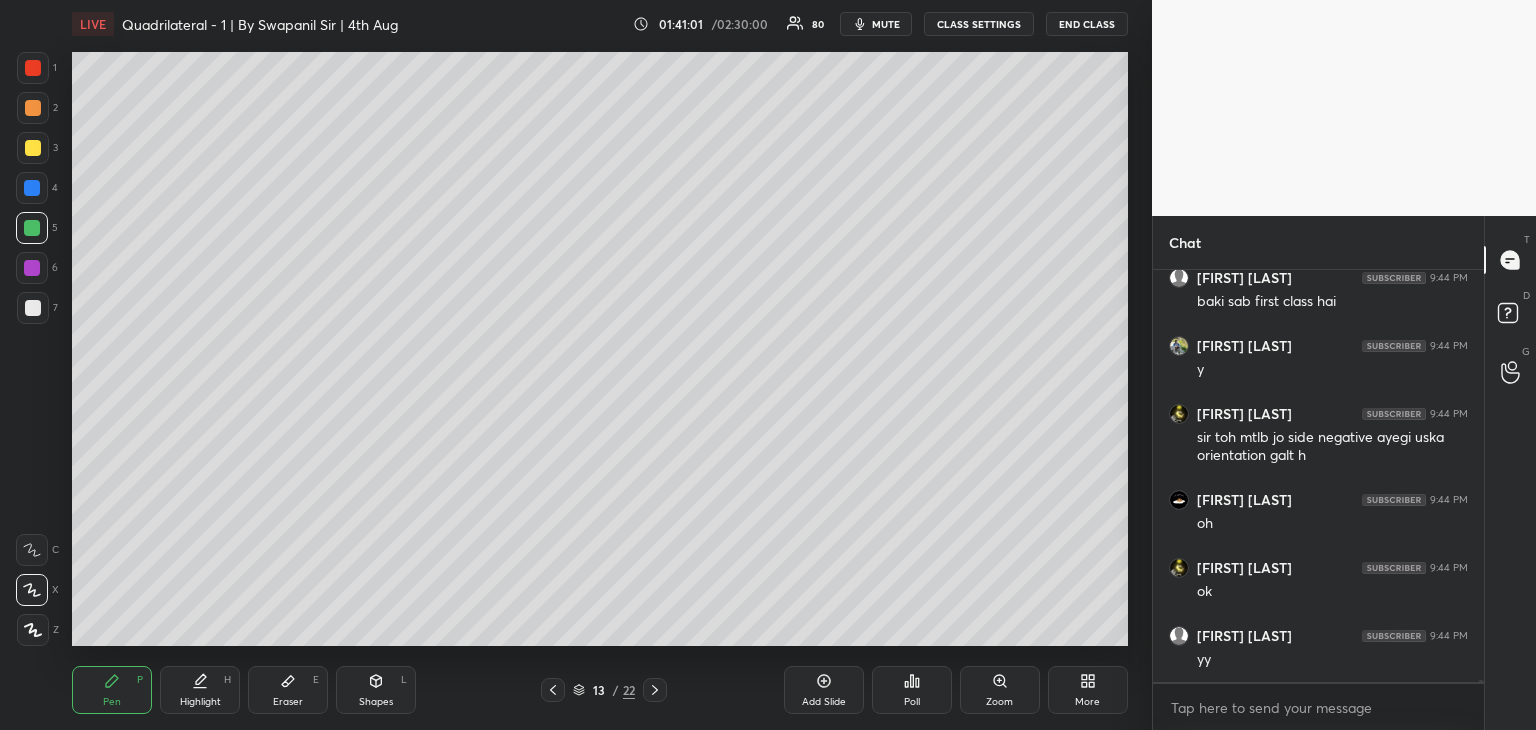 click on "Shapes L" at bounding box center (376, 690) 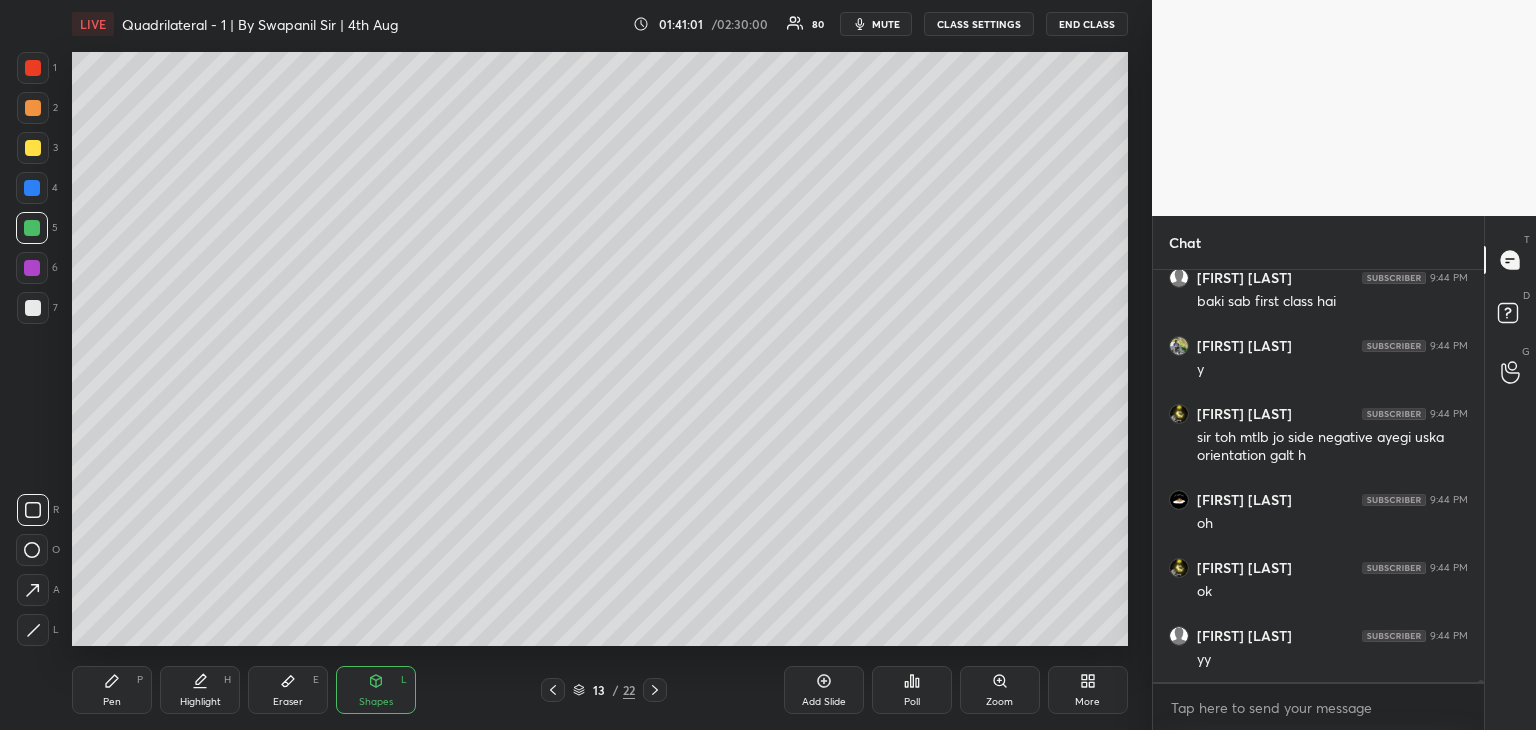 click 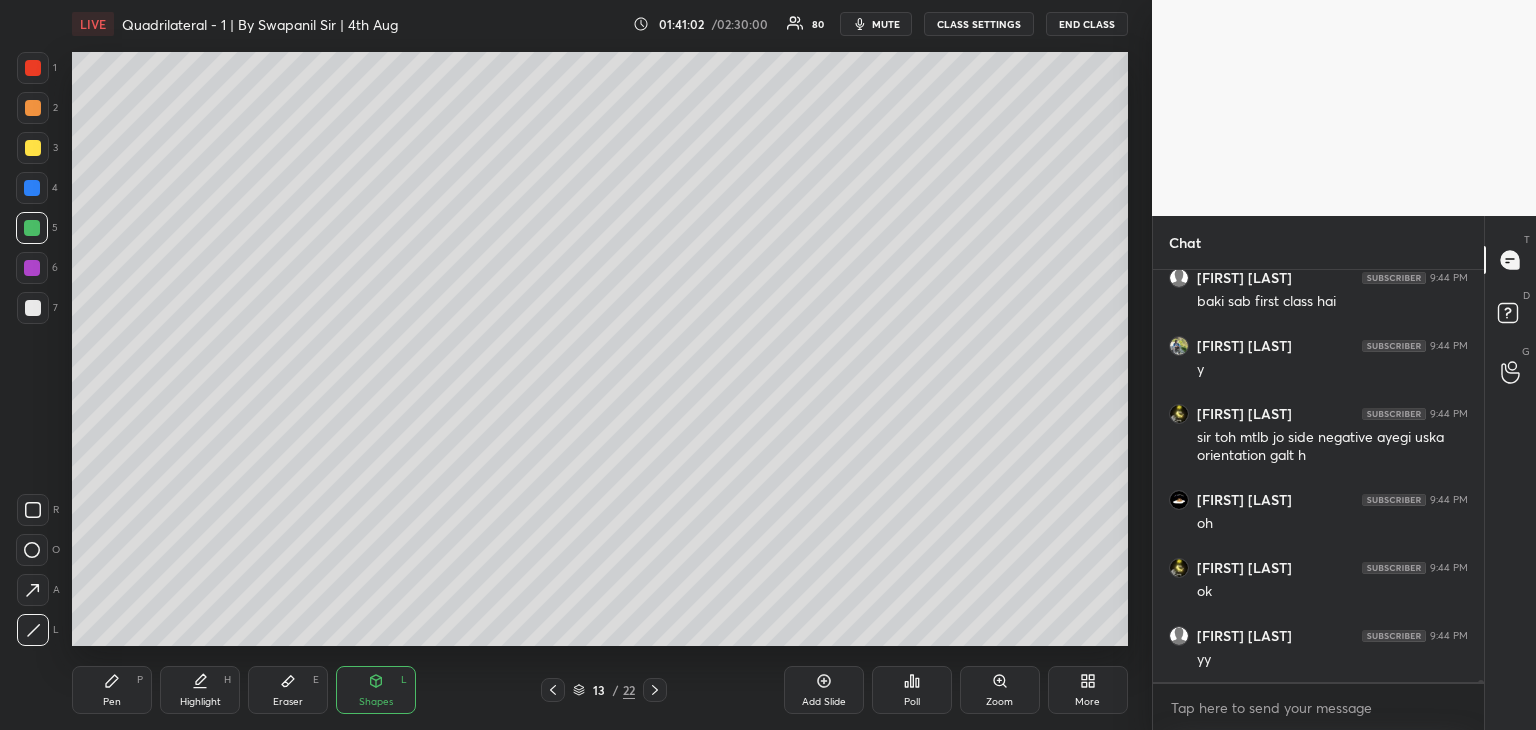click at bounding box center [32, 188] 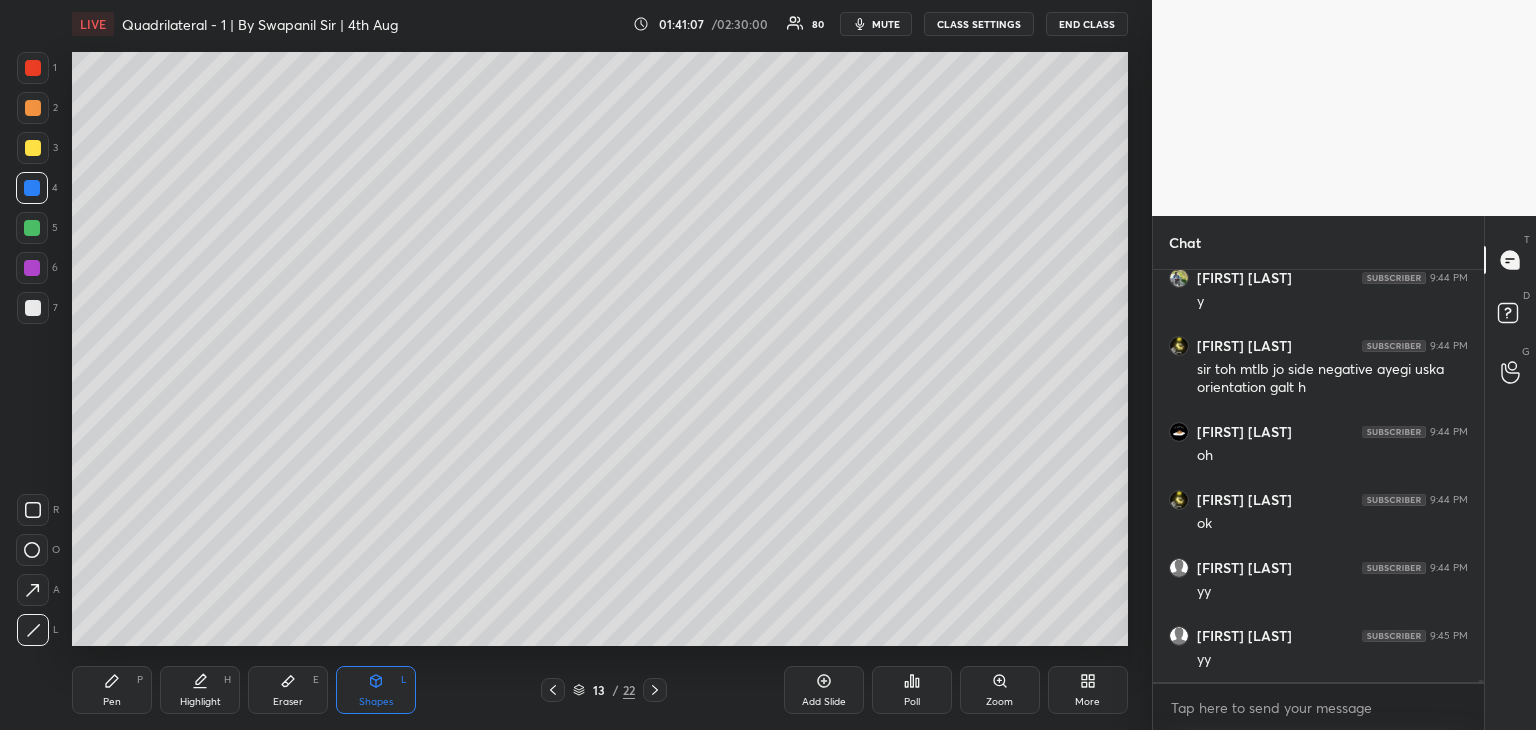 scroll, scrollTop: 87612, scrollLeft: 0, axis: vertical 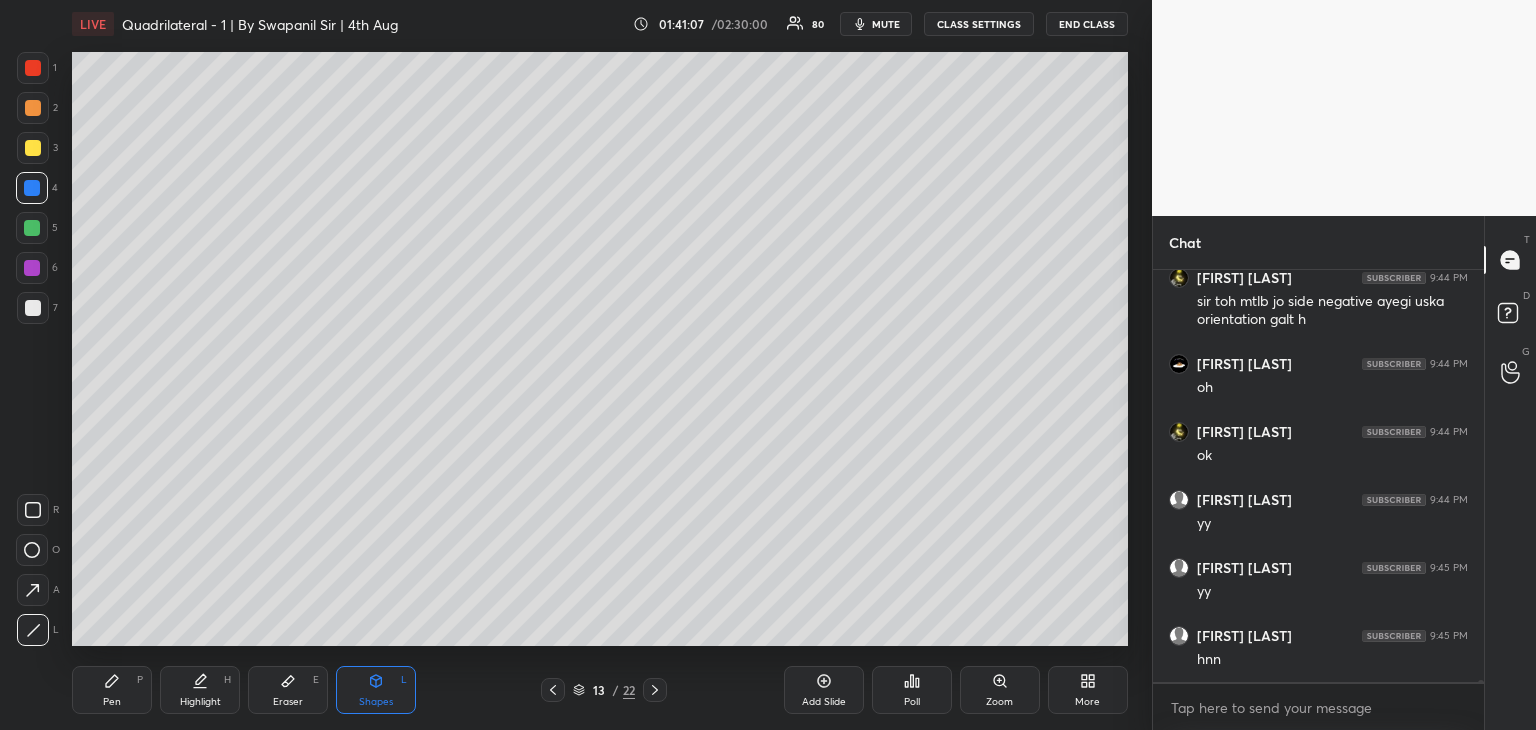 click 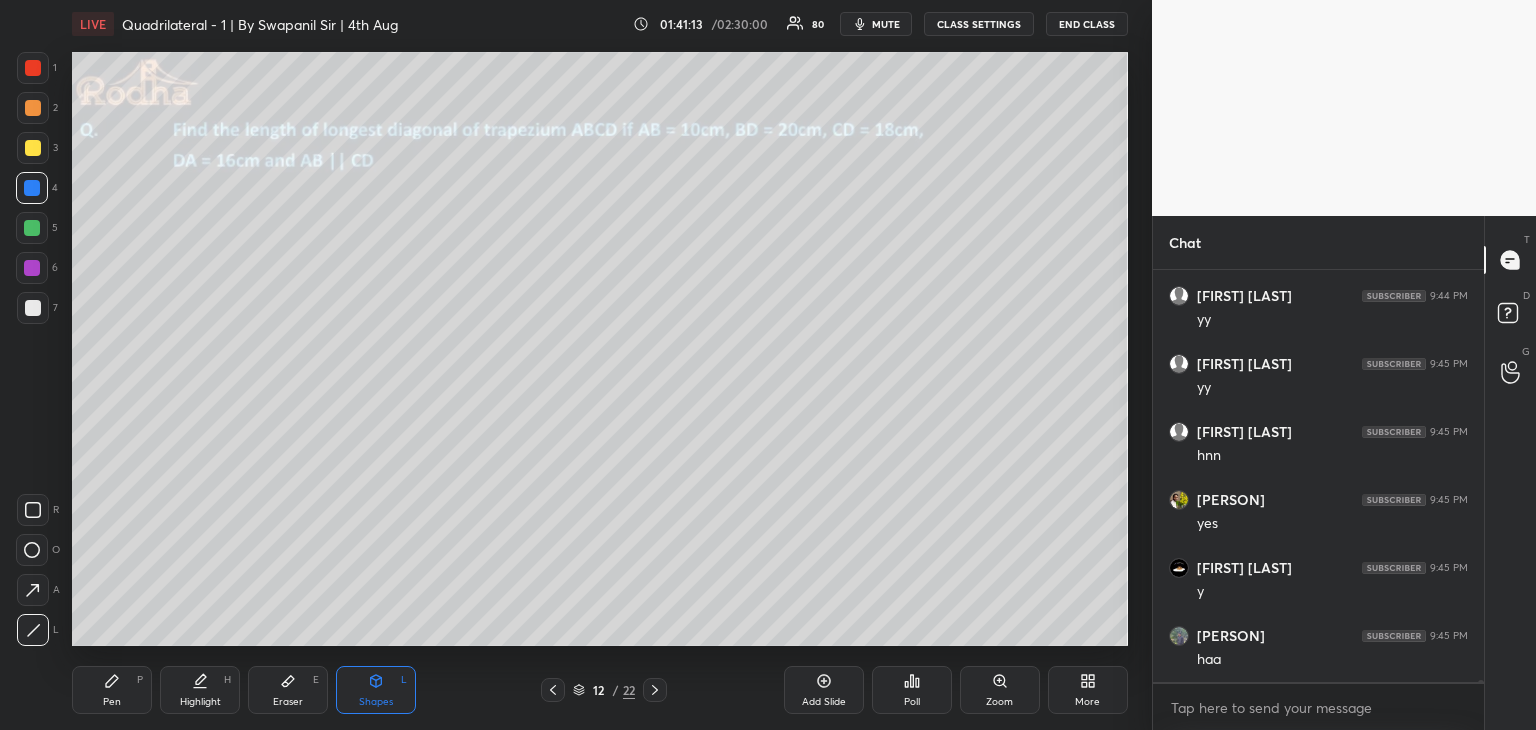 scroll, scrollTop: 87884, scrollLeft: 0, axis: vertical 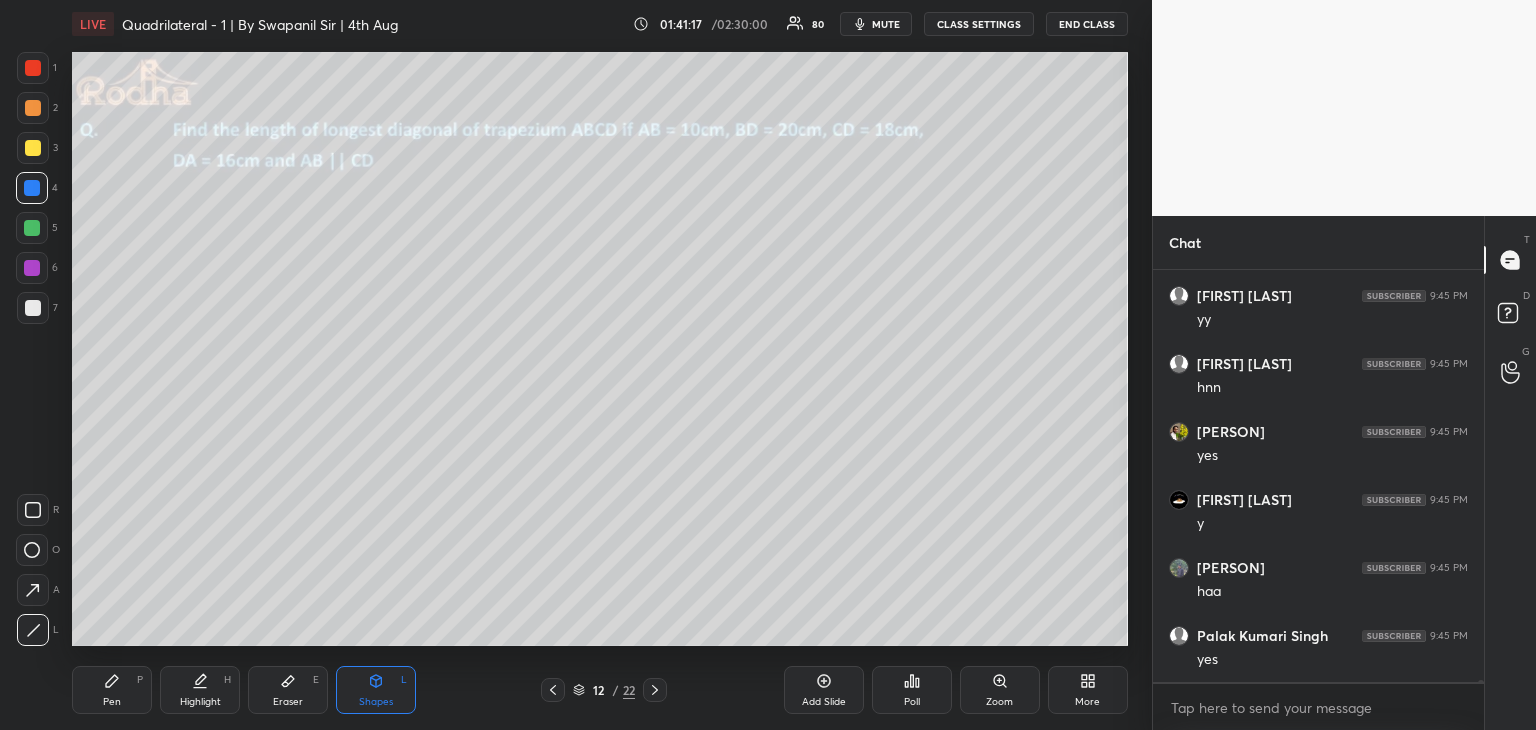 click 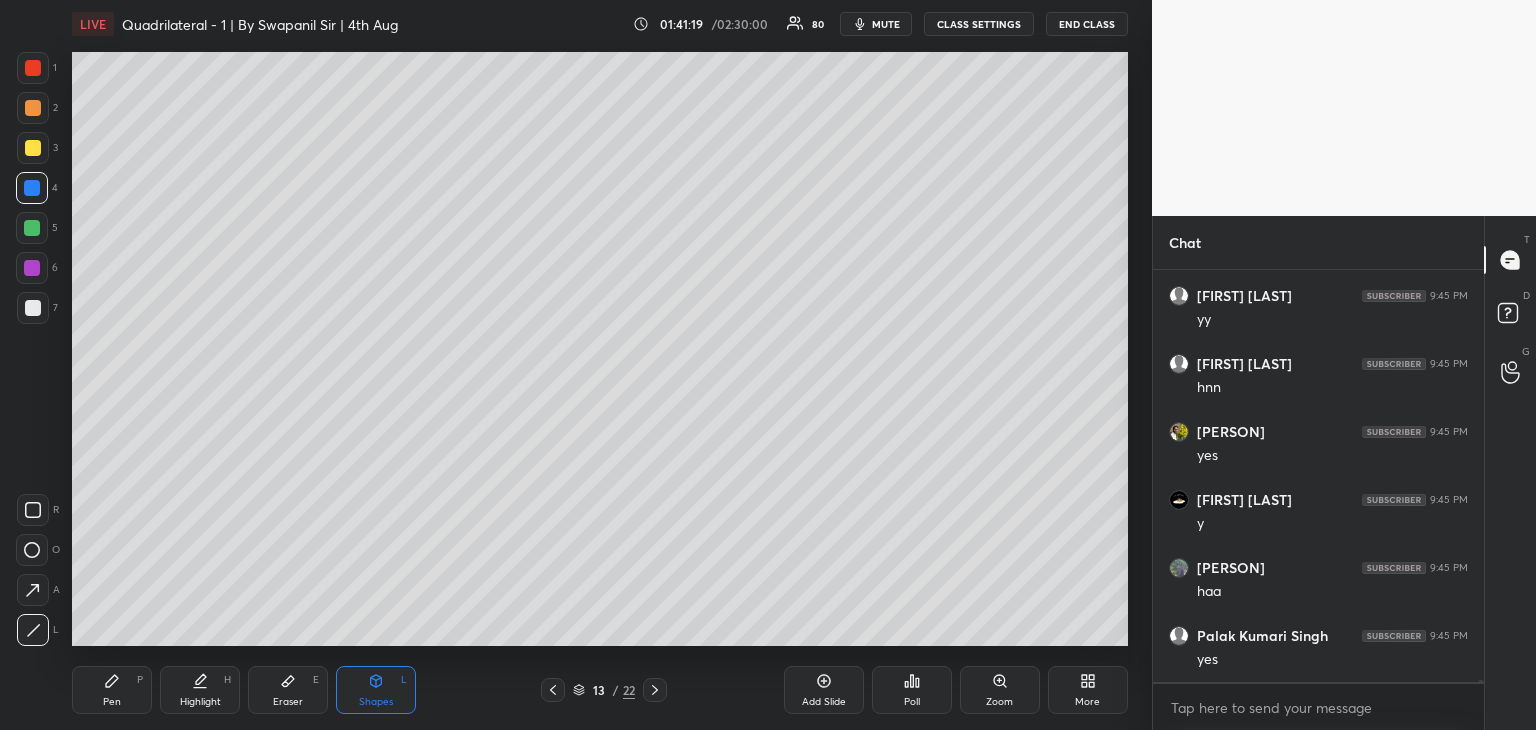 drag, startPoint x: 118, startPoint y: 692, endPoint x: 125, endPoint y: 663, distance: 29.832869 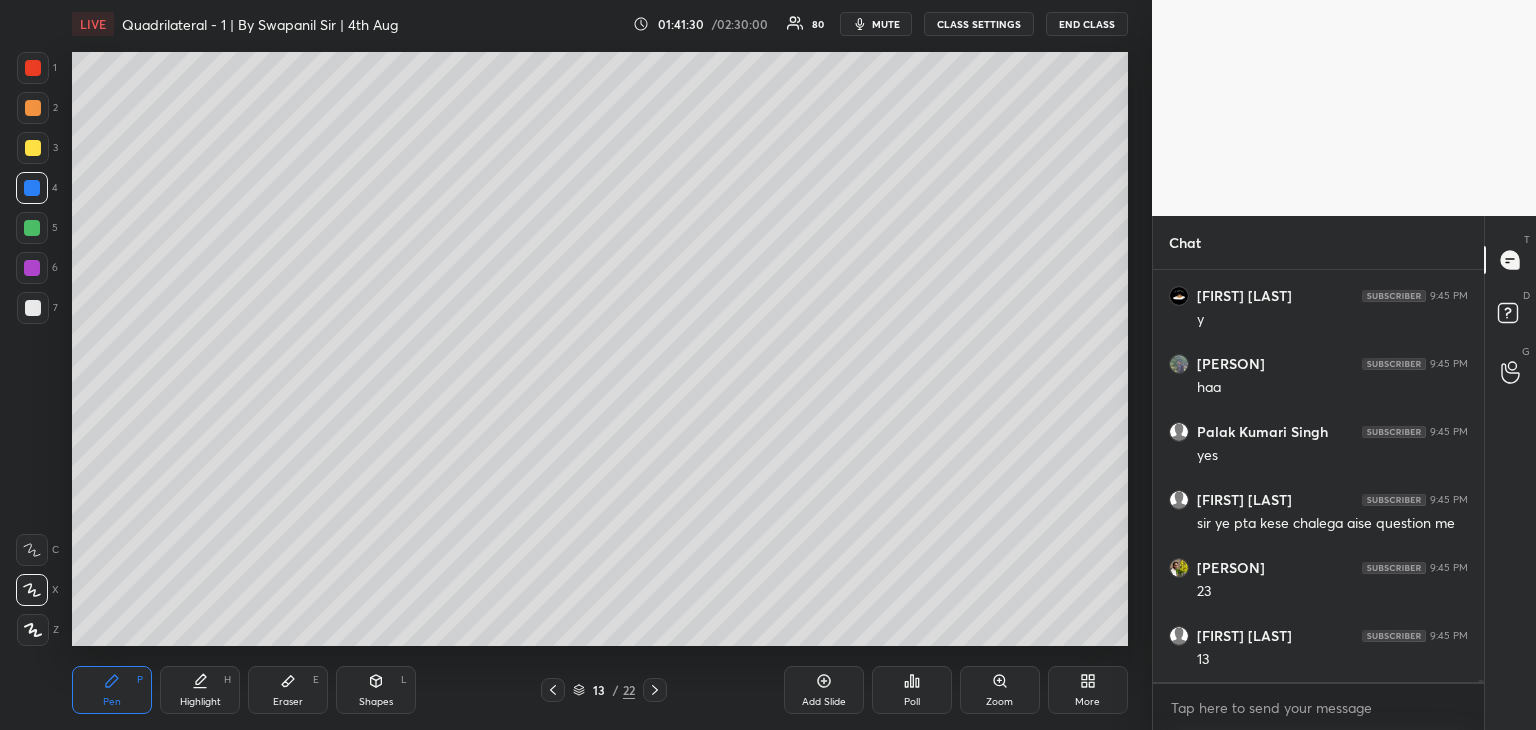 scroll, scrollTop: 88156, scrollLeft: 0, axis: vertical 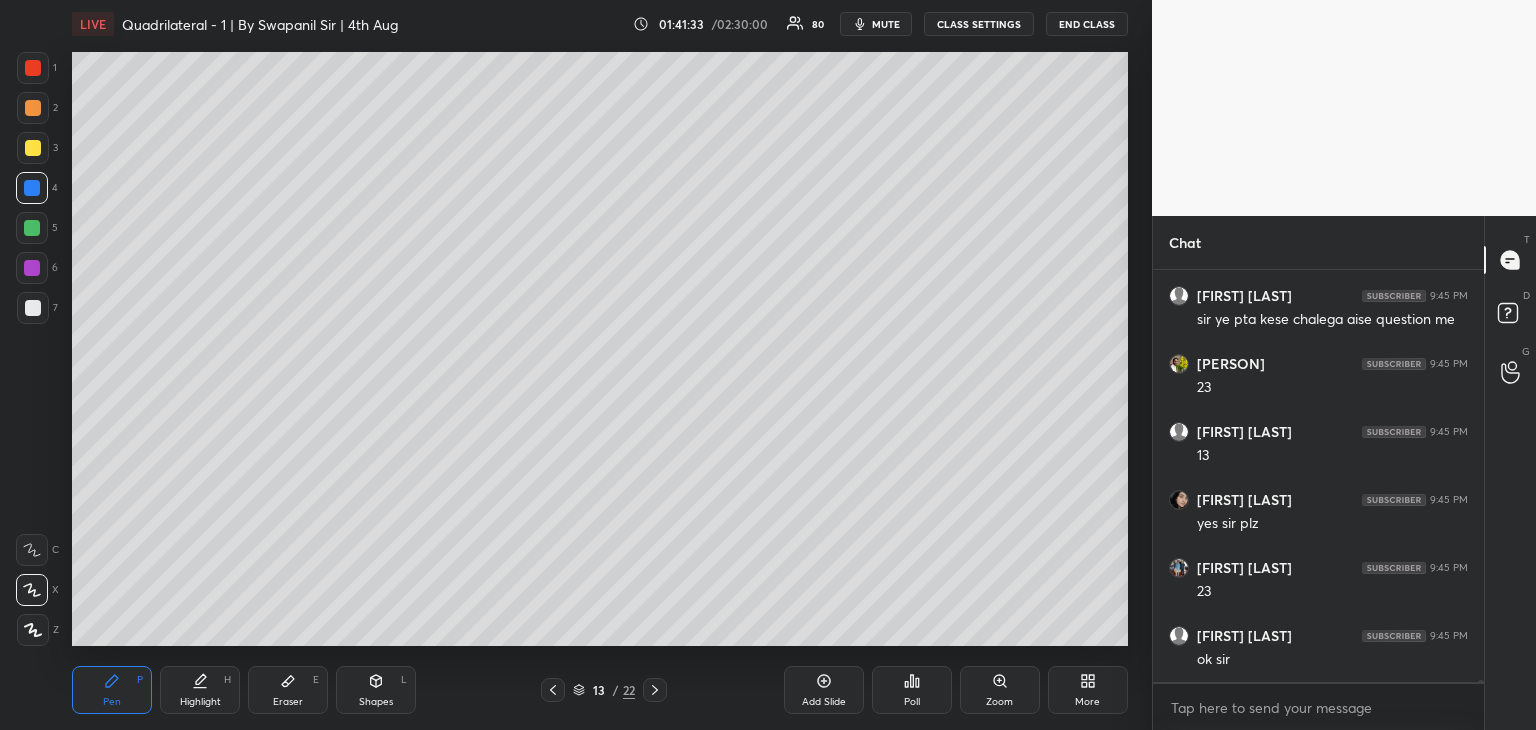 click at bounding box center (33, 68) 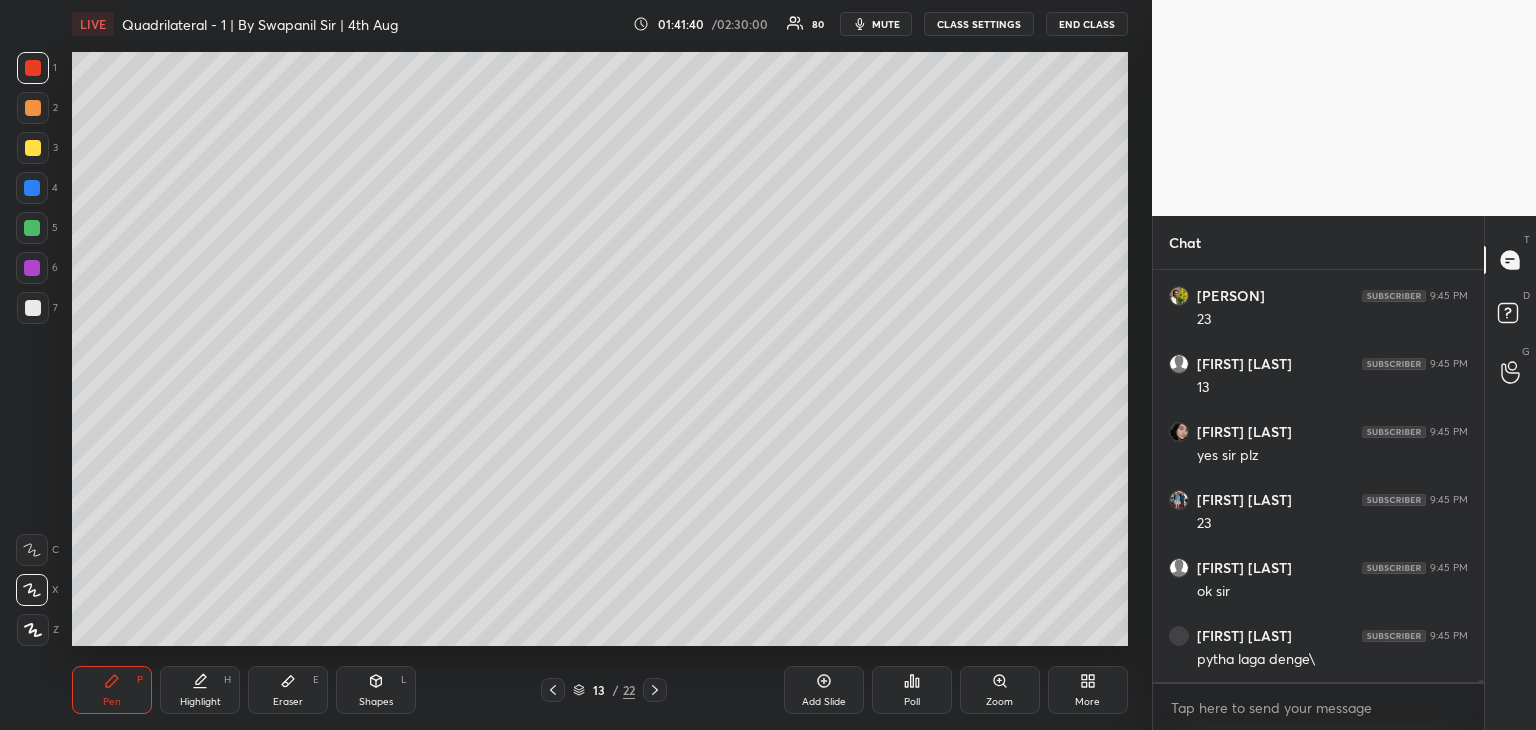 scroll, scrollTop: 88428, scrollLeft: 0, axis: vertical 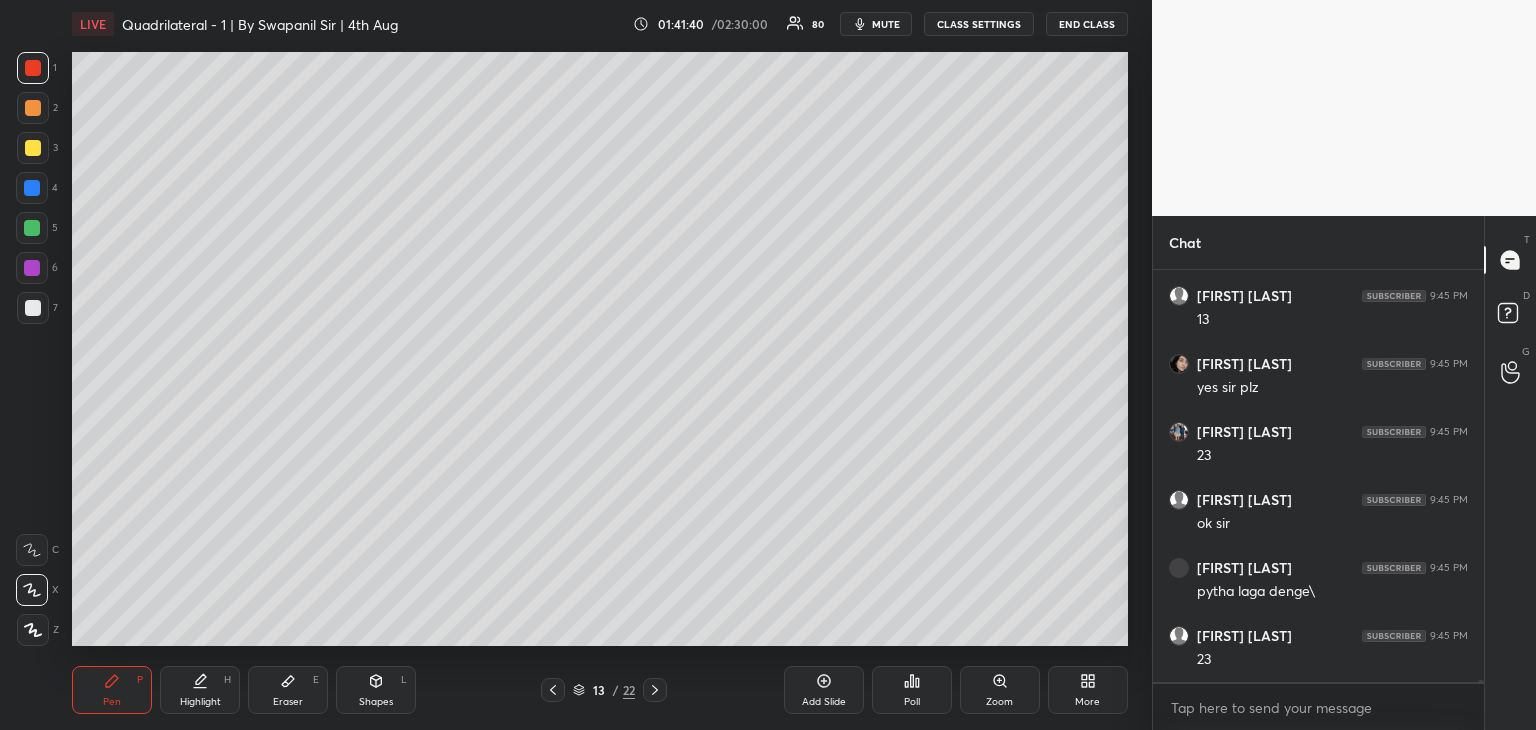 click at bounding box center [32, 228] 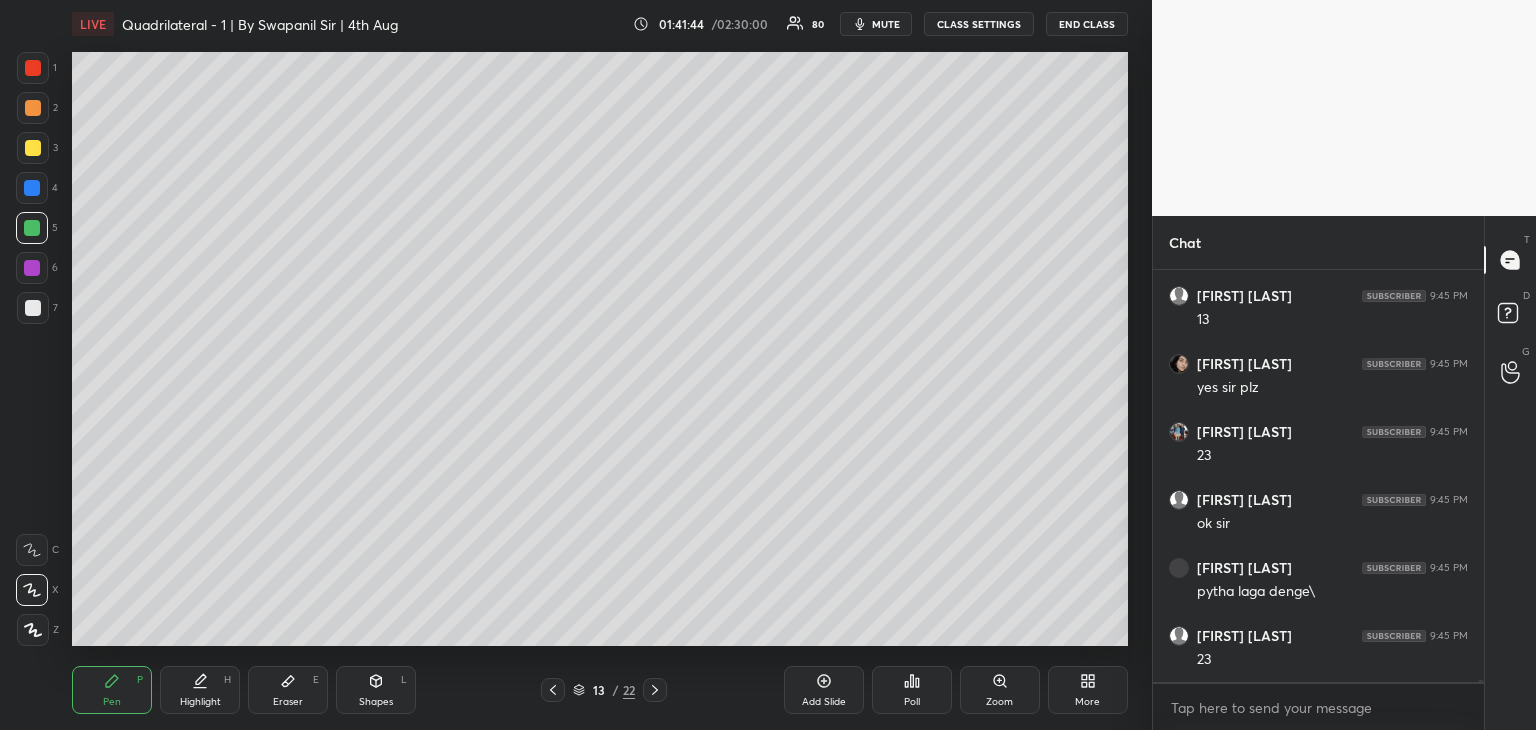 scroll, scrollTop: 88496, scrollLeft: 0, axis: vertical 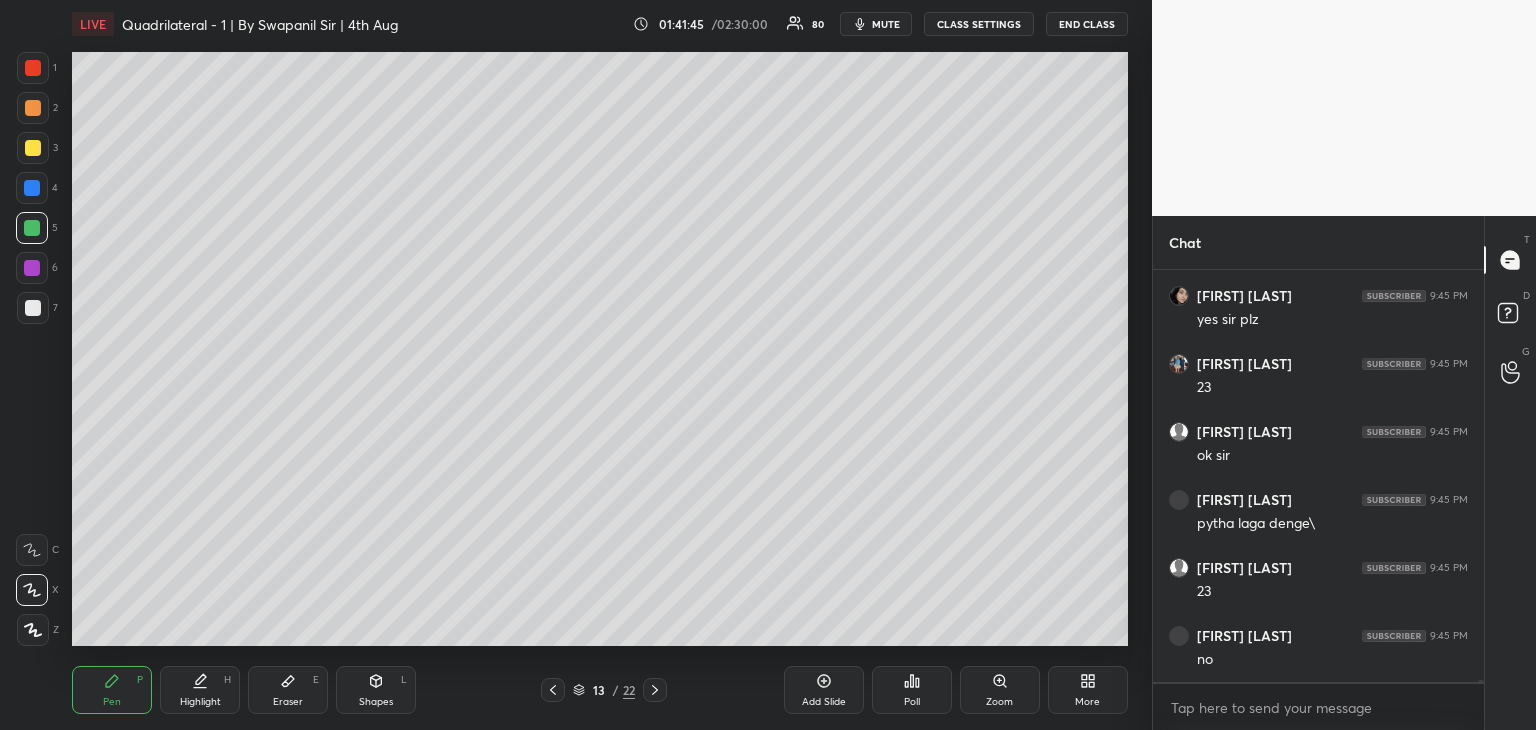 drag, startPoint x: 31, startPoint y: 192, endPoint x: 51, endPoint y: 185, distance: 21.189621 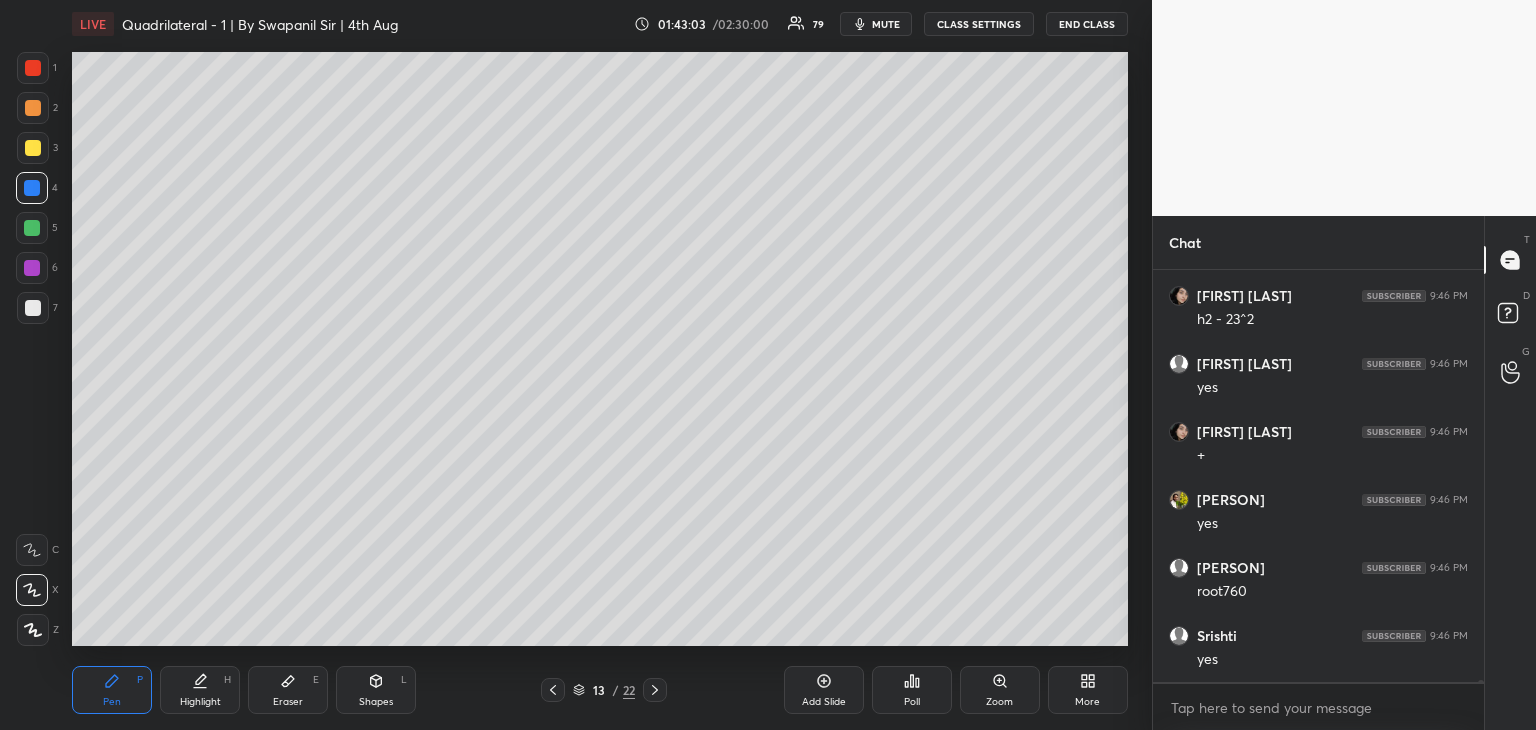 scroll, scrollTop: 89400, scrollLeft: 0, axis: vertical 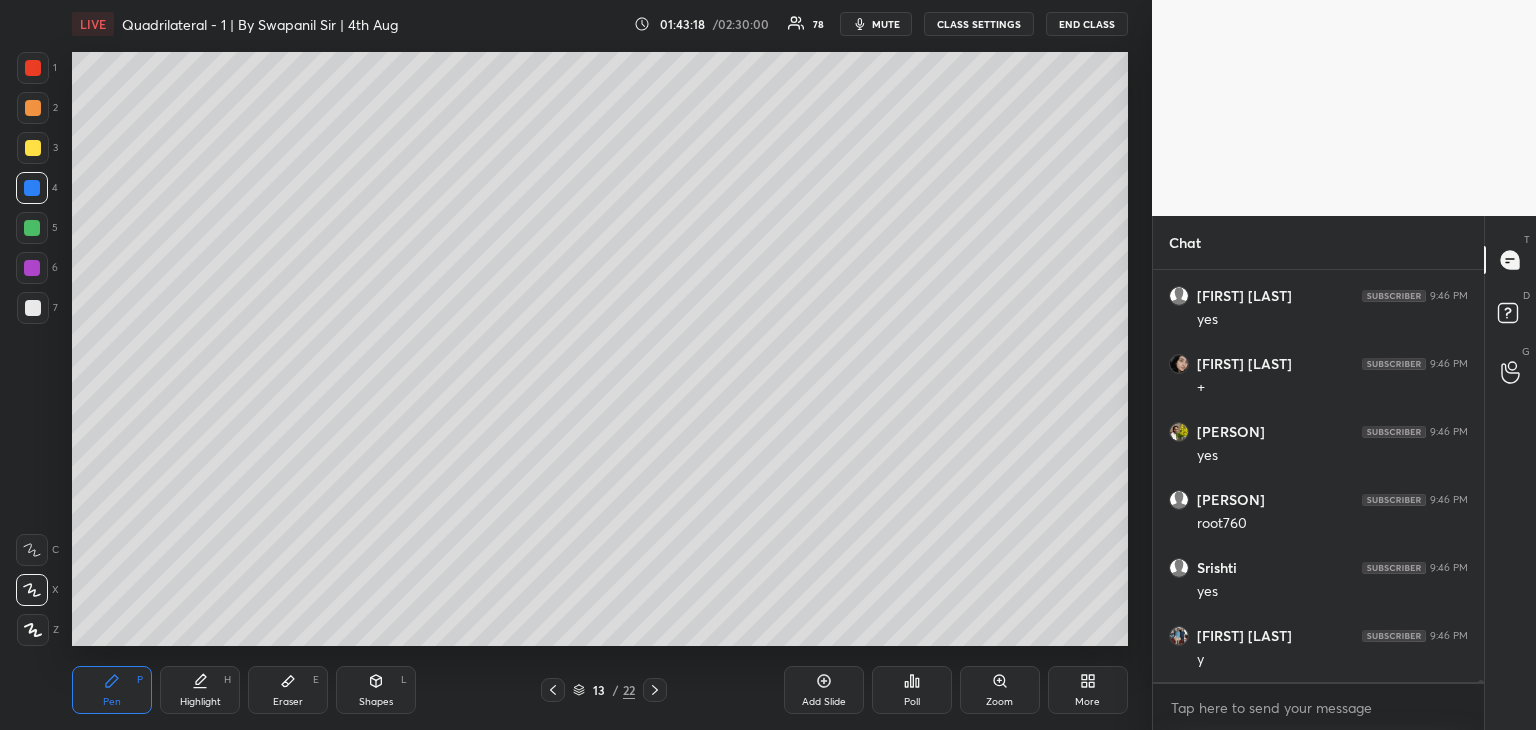 click on "Eraser E" at bounding box center (288, 690) 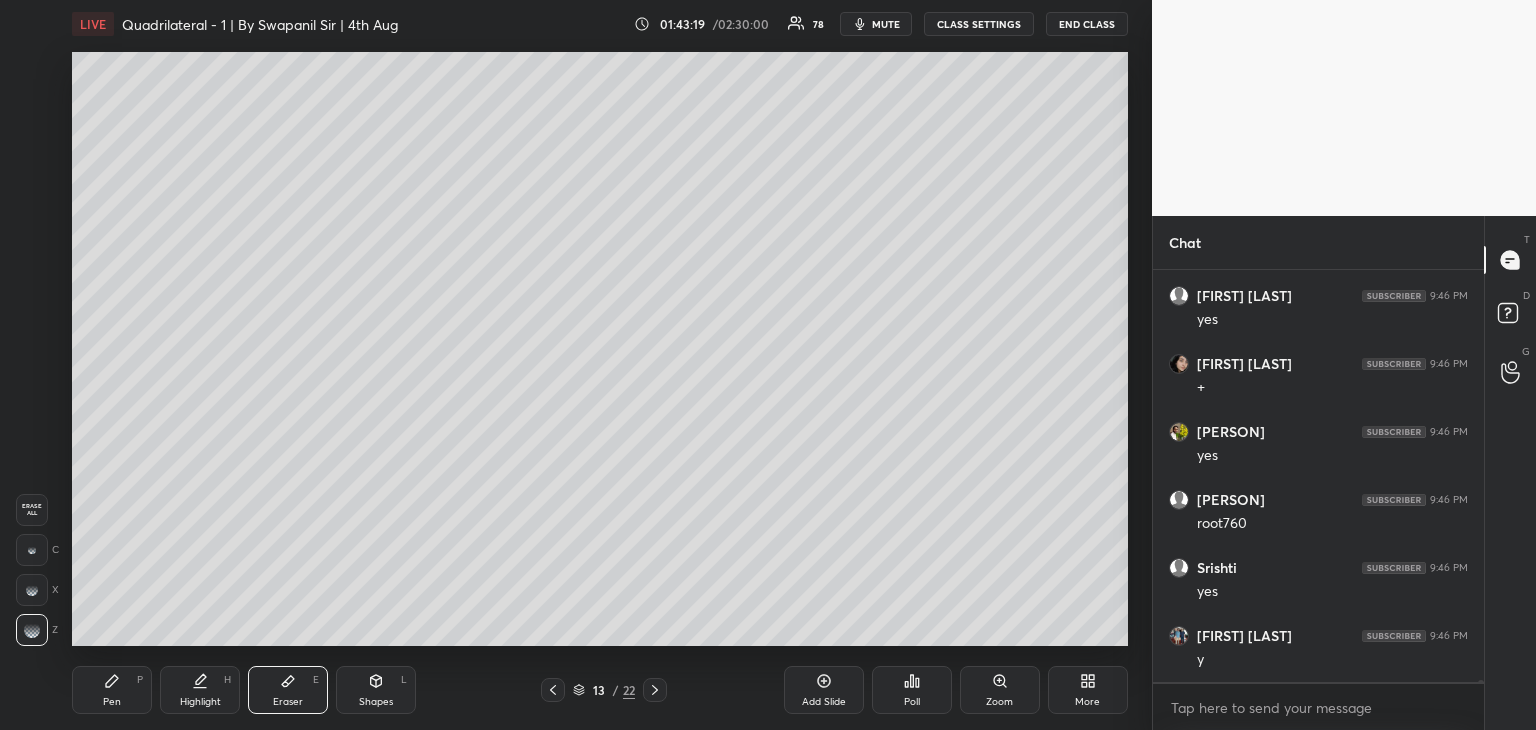 scroll, scrollTop: 89468, scrollLeft: 0, axis: vertical 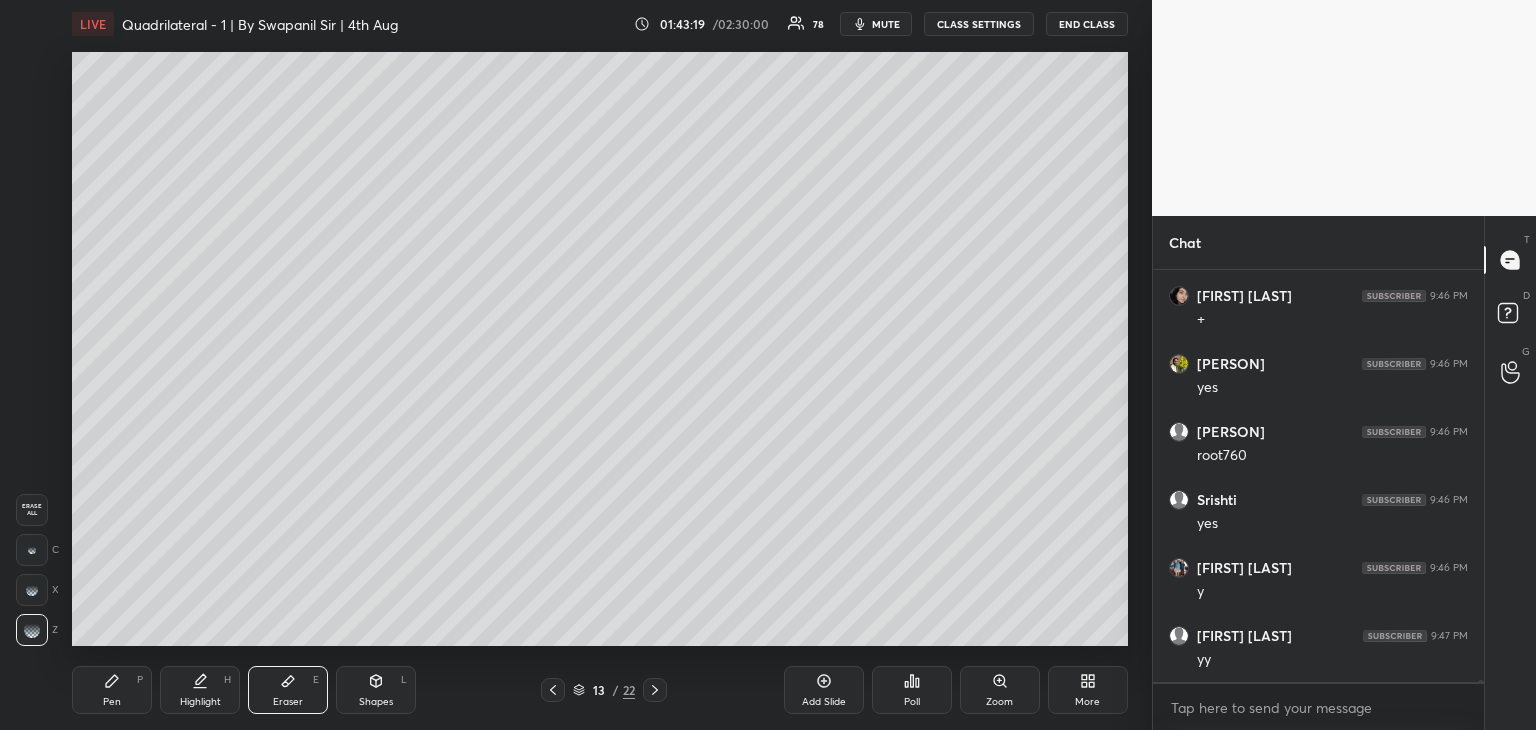 click at bounding box center (32, 550) 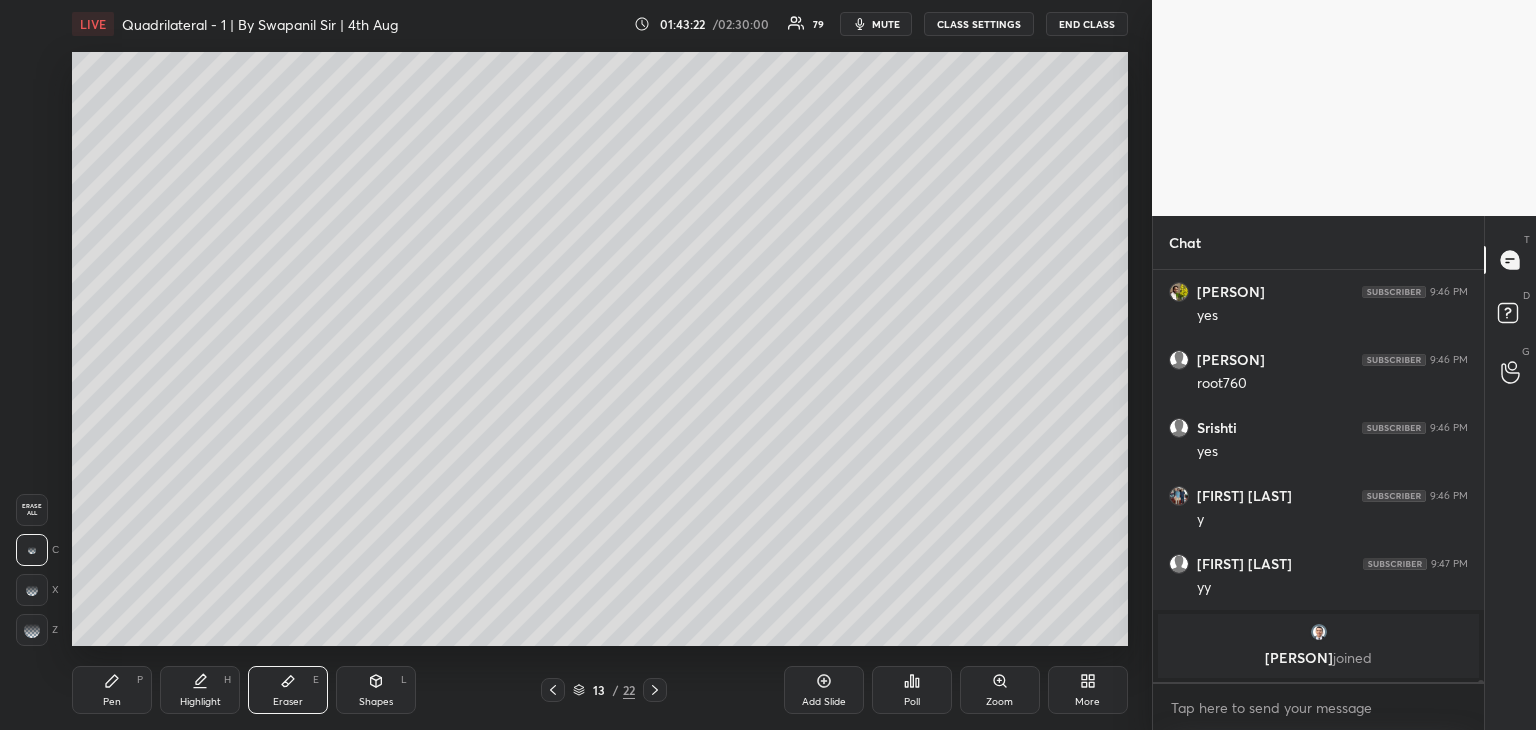 scroll, scrollTop: 88054, scrollLeft: 0, axis: vertical 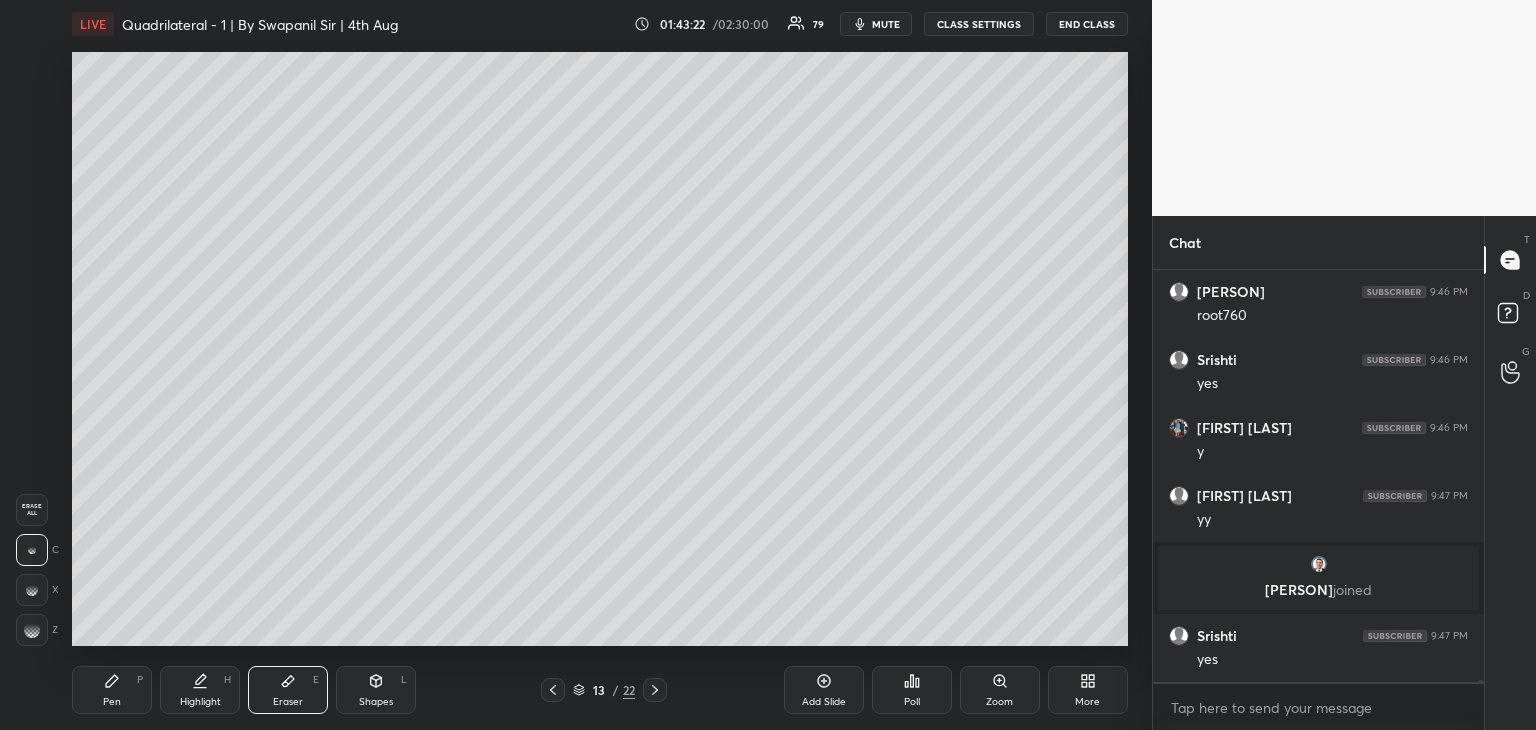 drag, startPoint x: 114, startPoint y: 685, endPoint x: 132, endPoint y: 675, distance: 20.59126 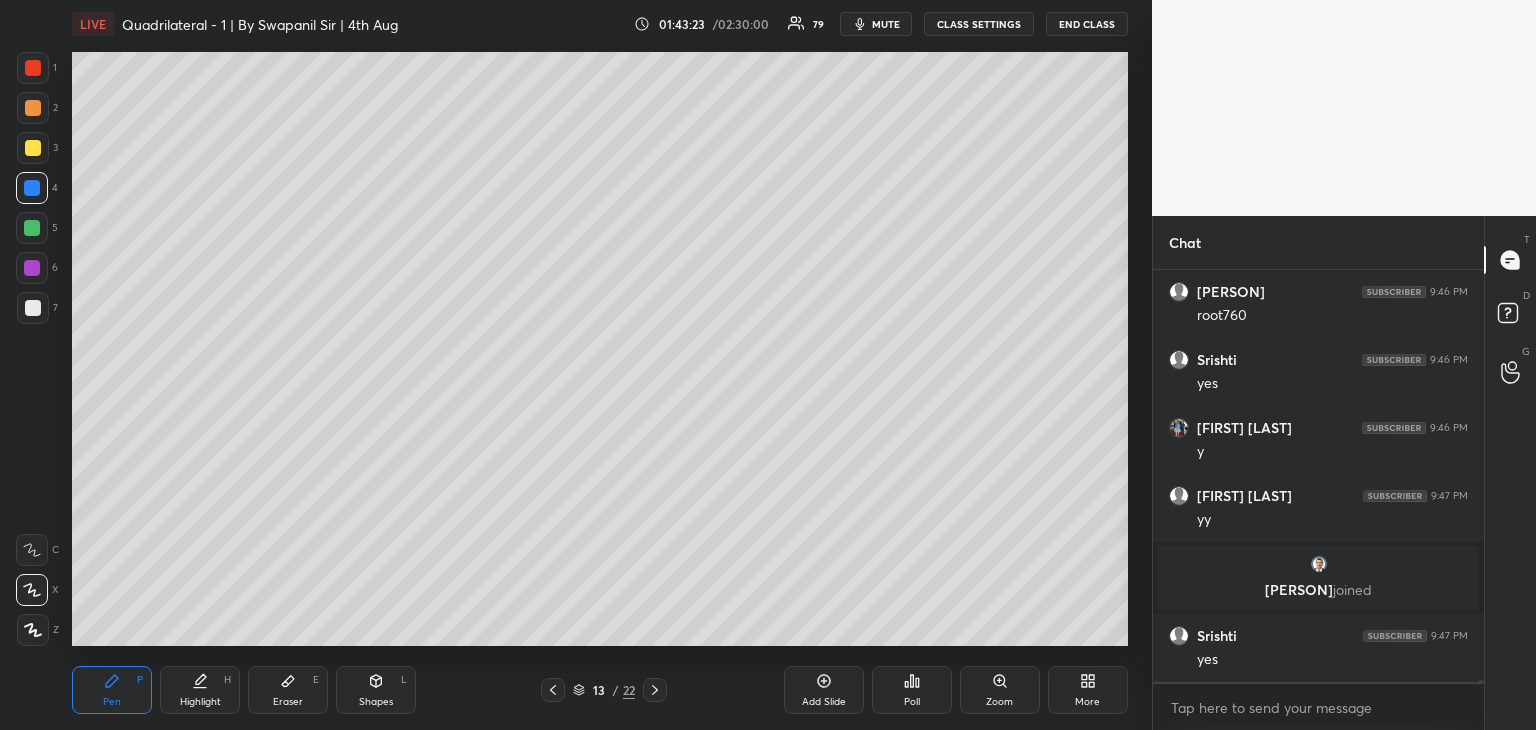 scroll, scrollTop: 88122, scrollLeft: 0, axis: vertical 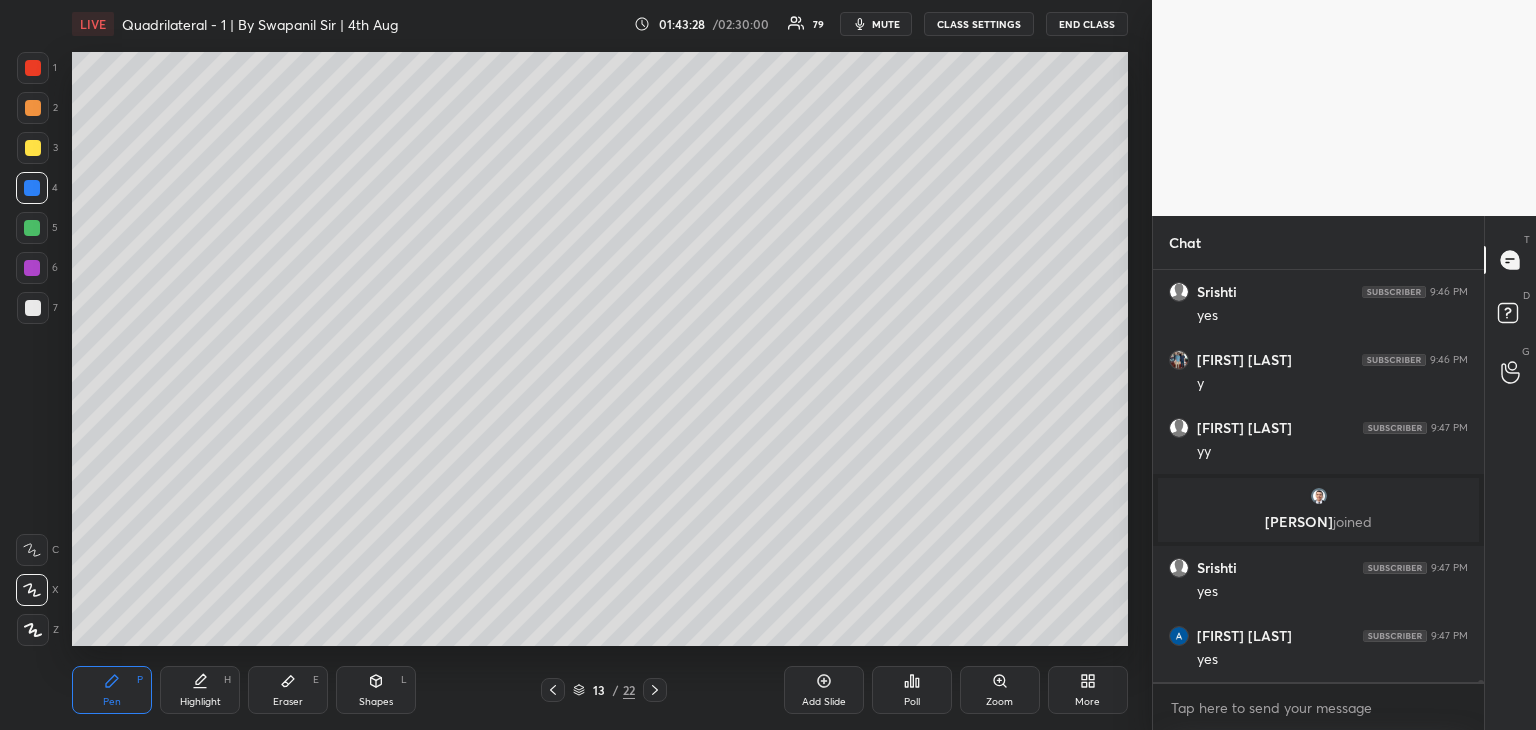 click 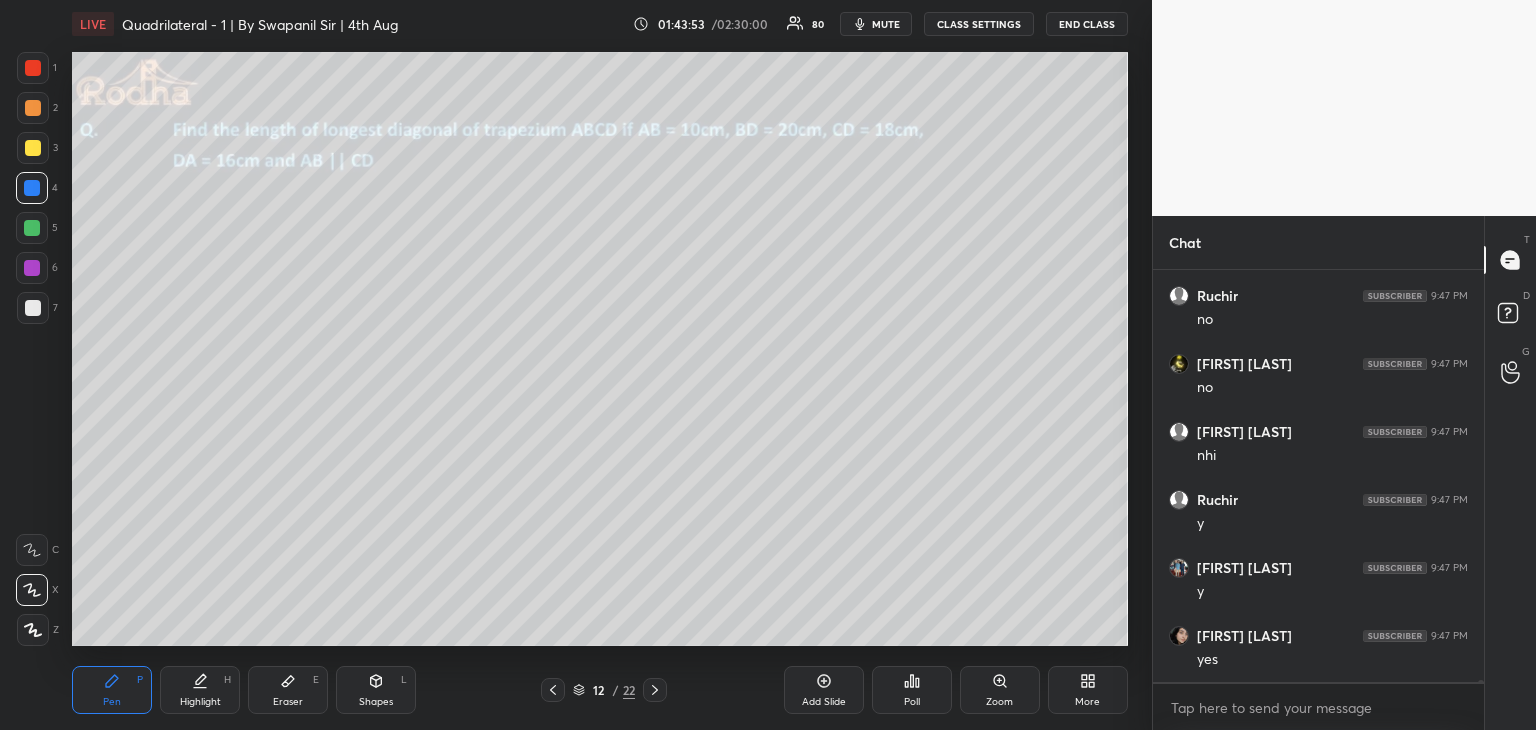 scroll, scrollTop: 88734, scrollLeft: 0, axis: vertical 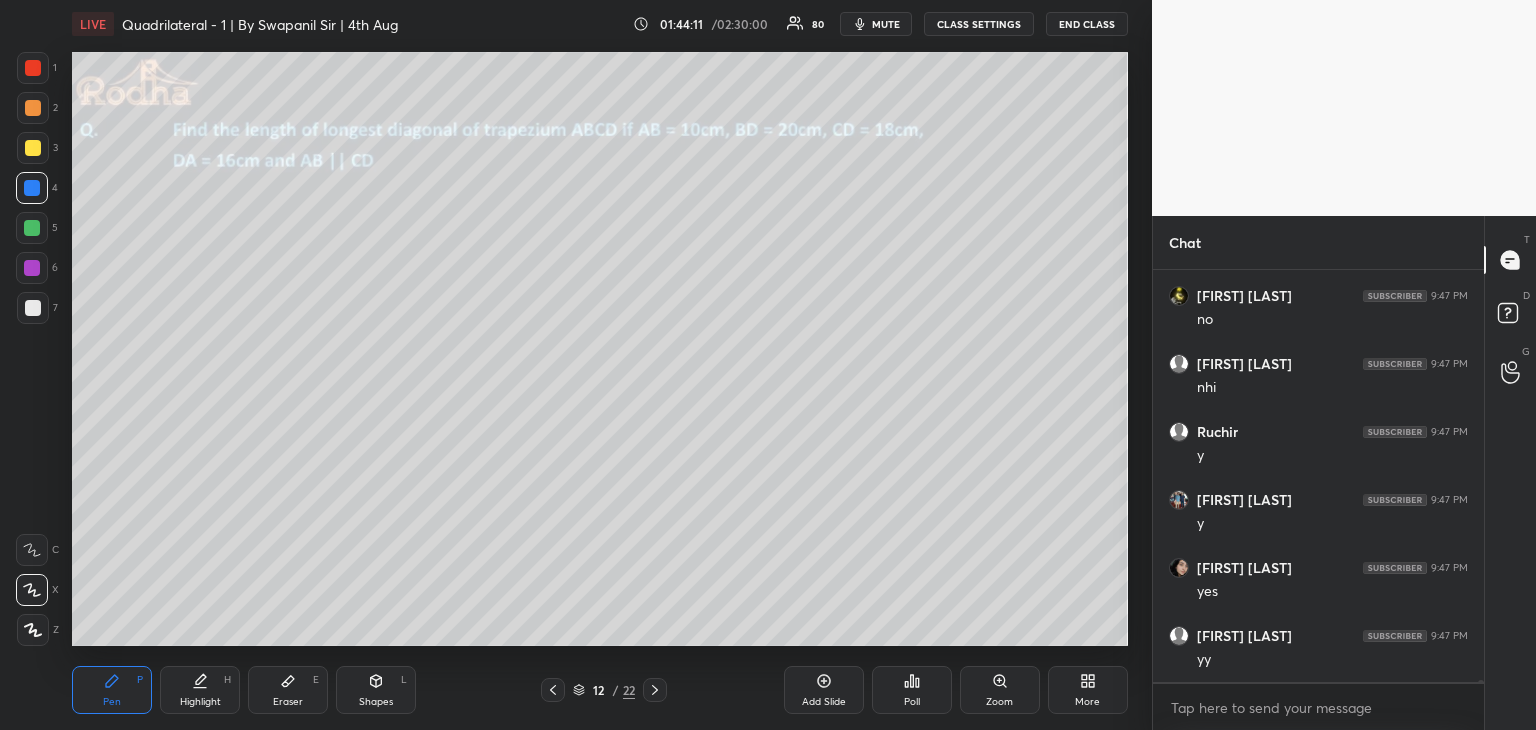 click 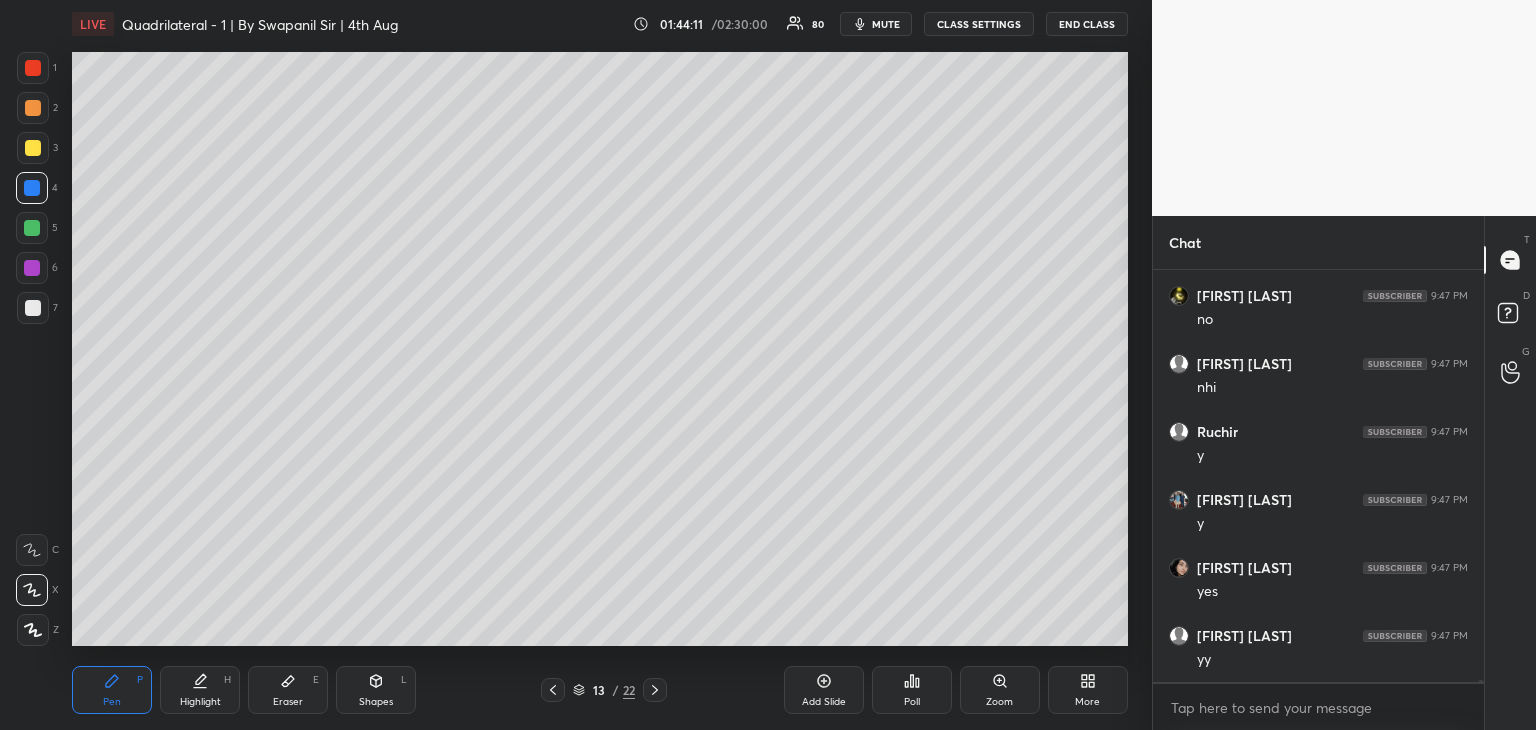 scroll, scrollTop: 88802, scrollLeft: 0, axis: vertical 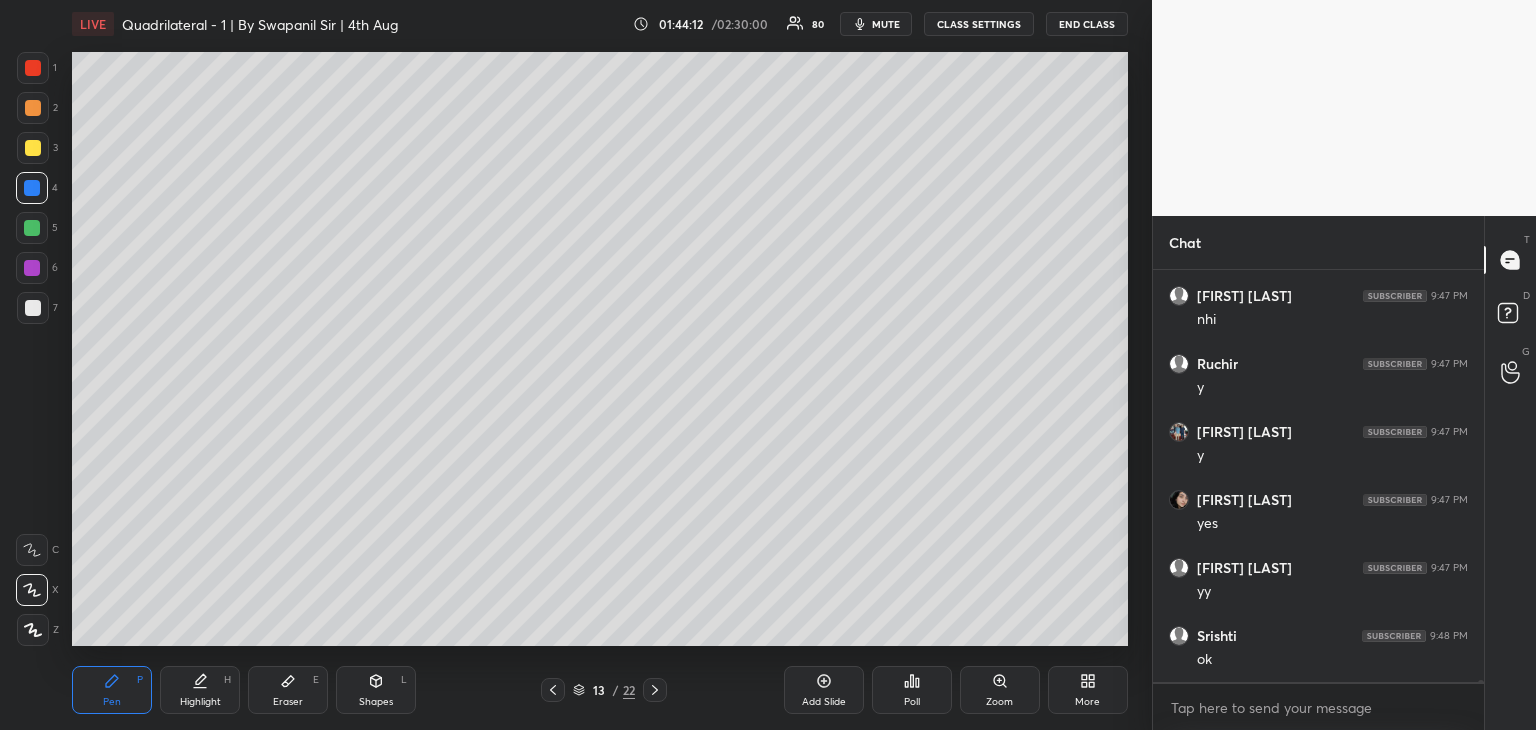 click 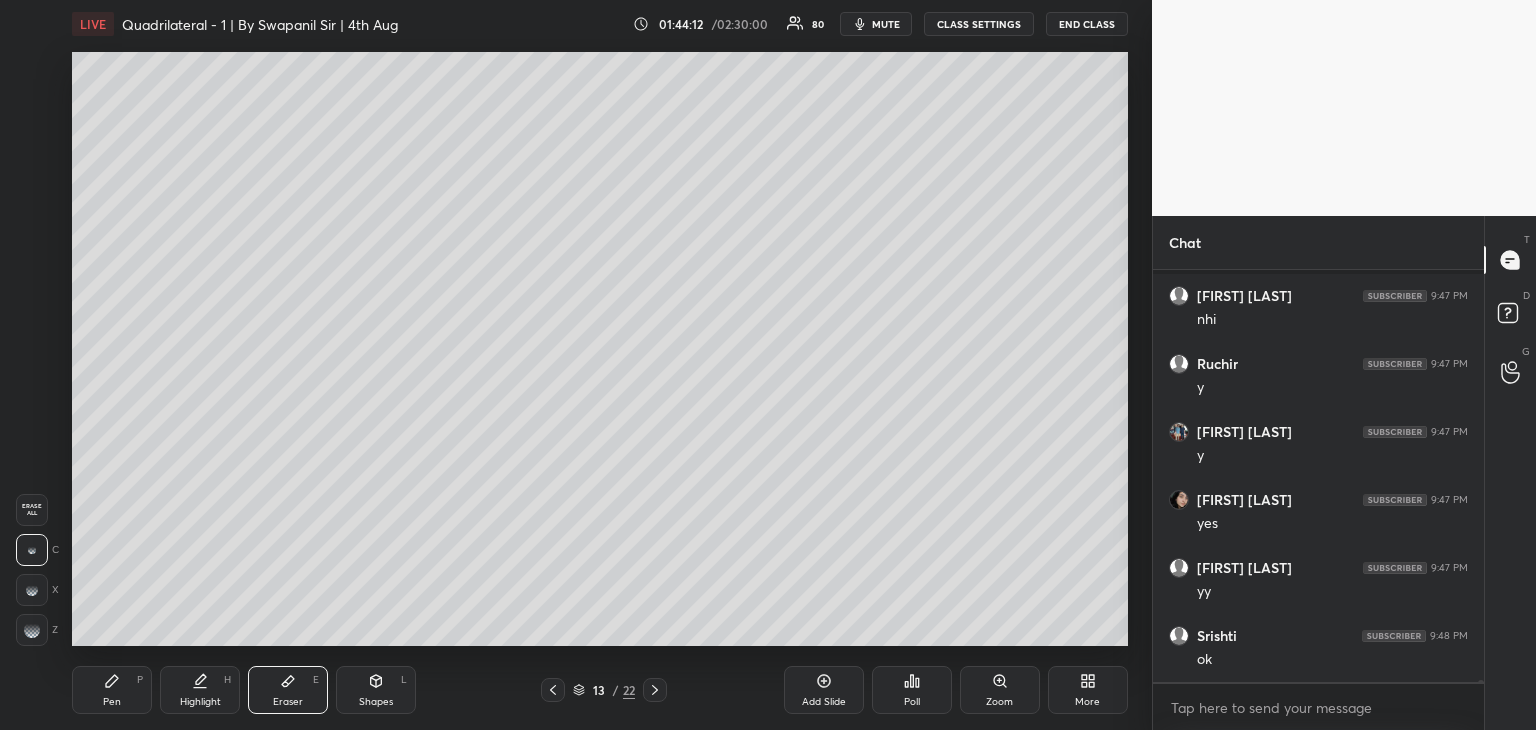 scroll, scrollTop: 88906, scrollLeft: 0, axis: vertical 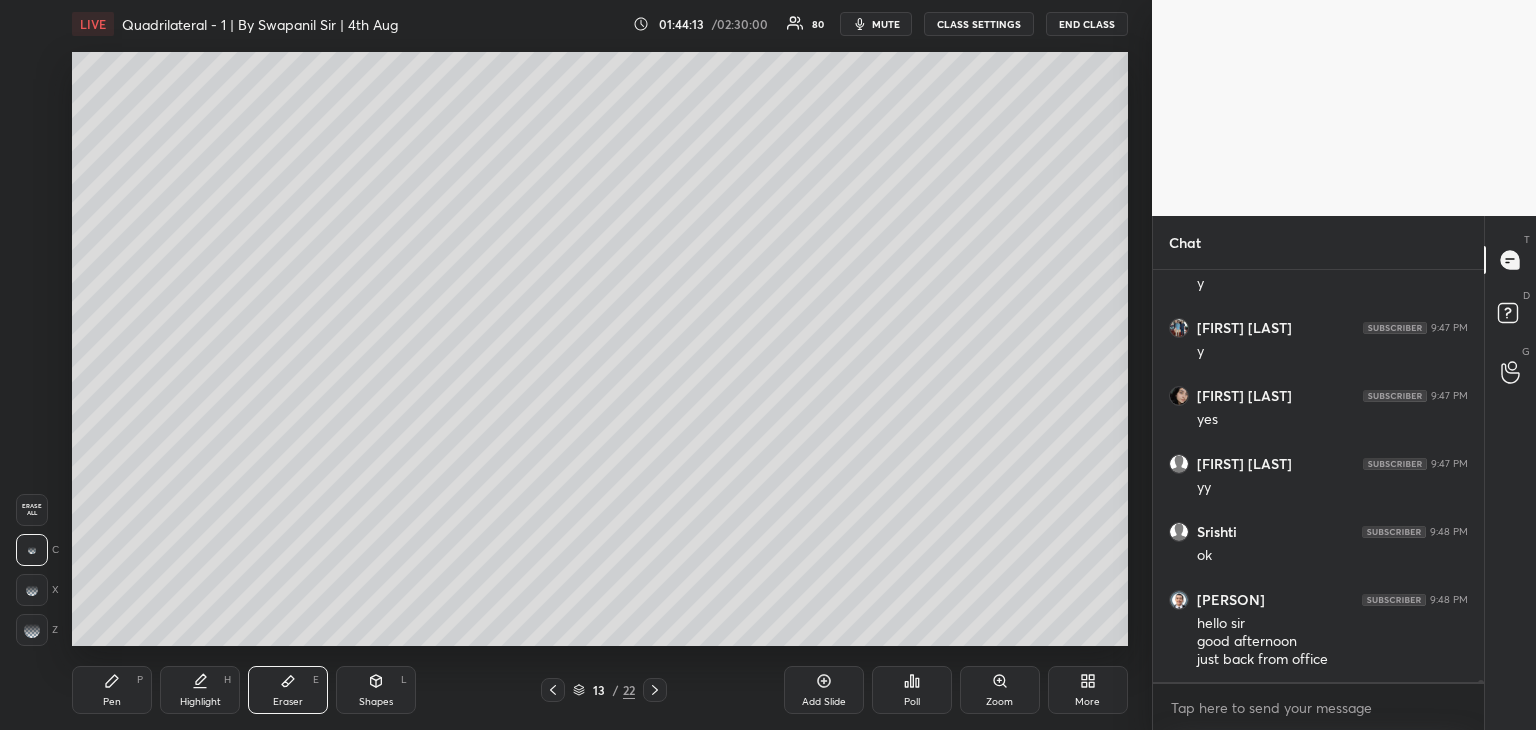 click 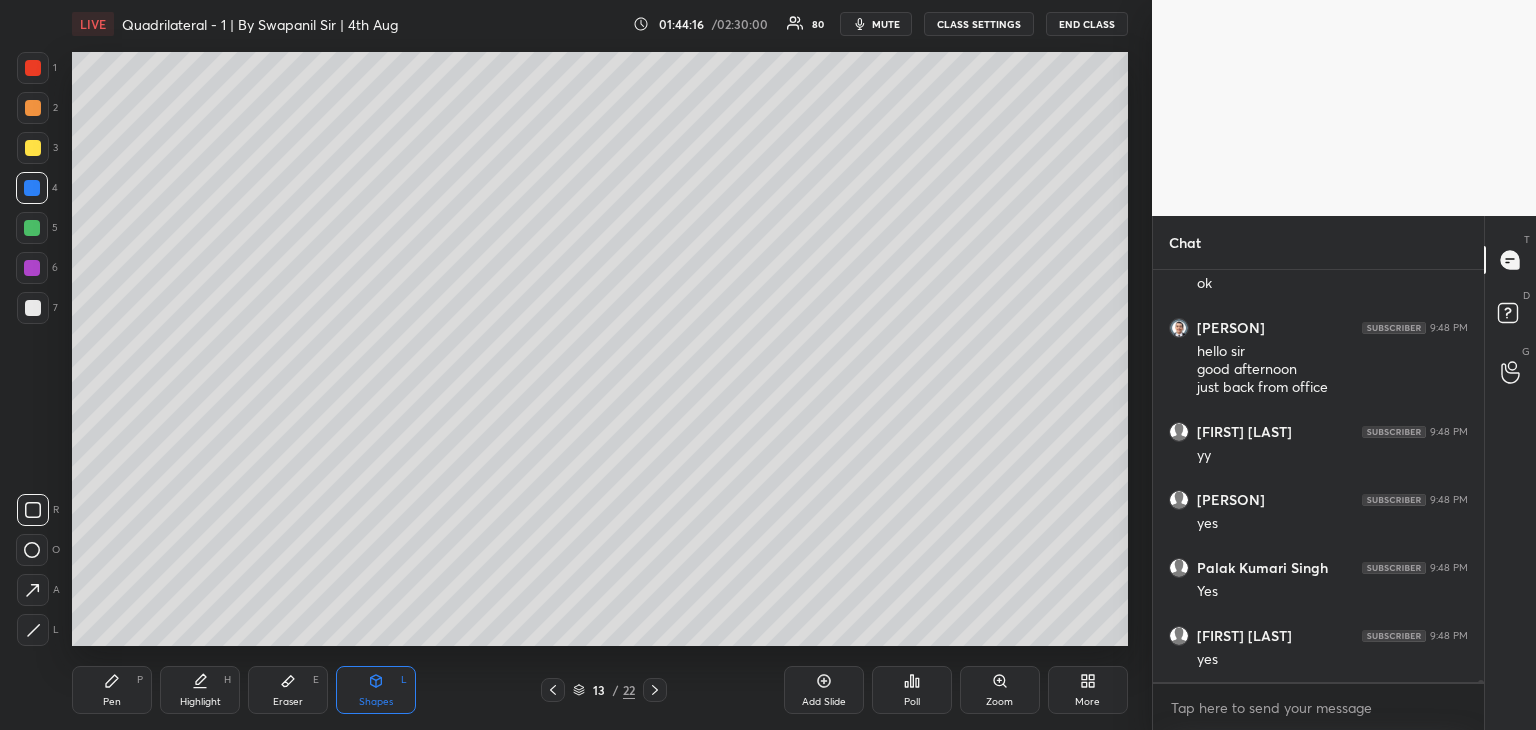 scroll, scrollTop: 89246, scrollLeft: 0, axis: vertical 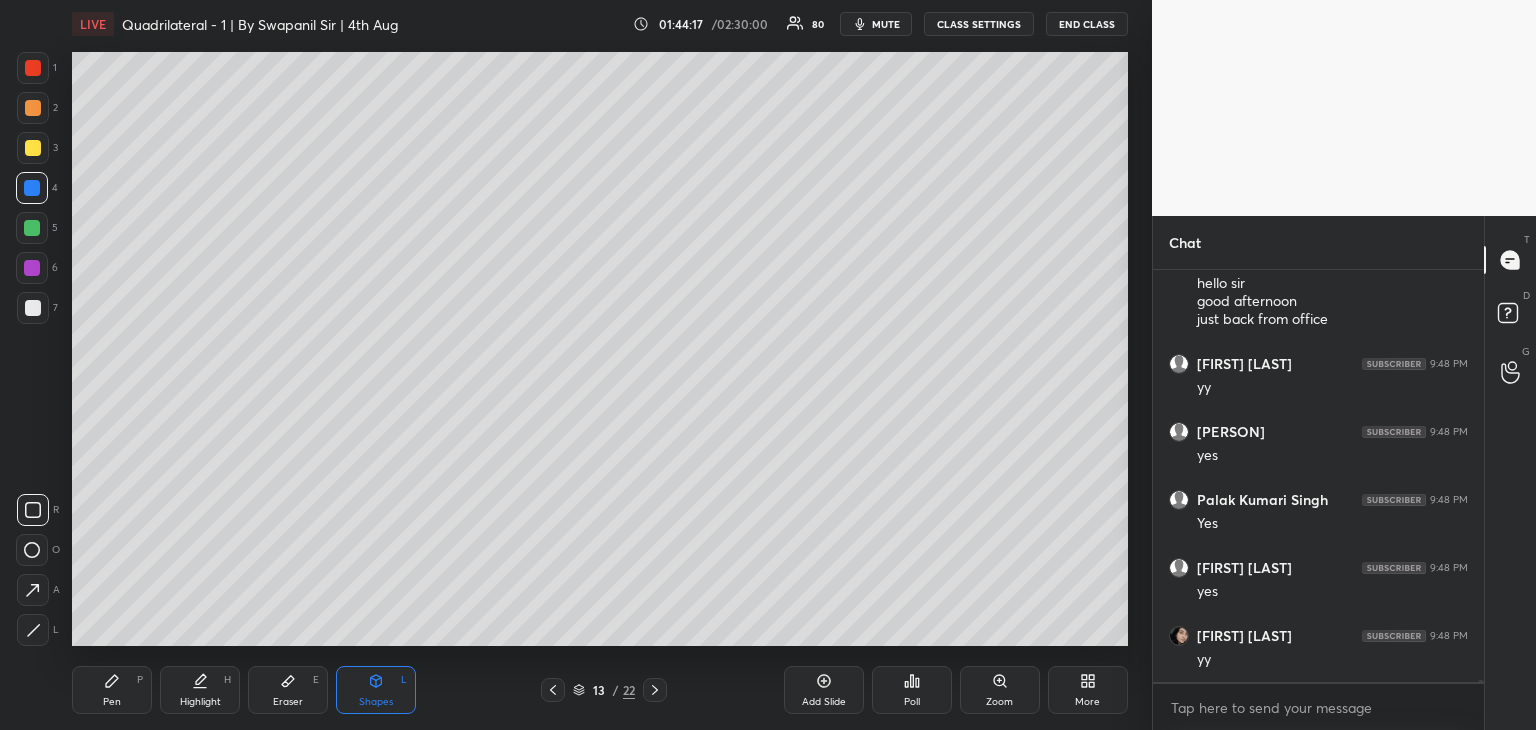 click 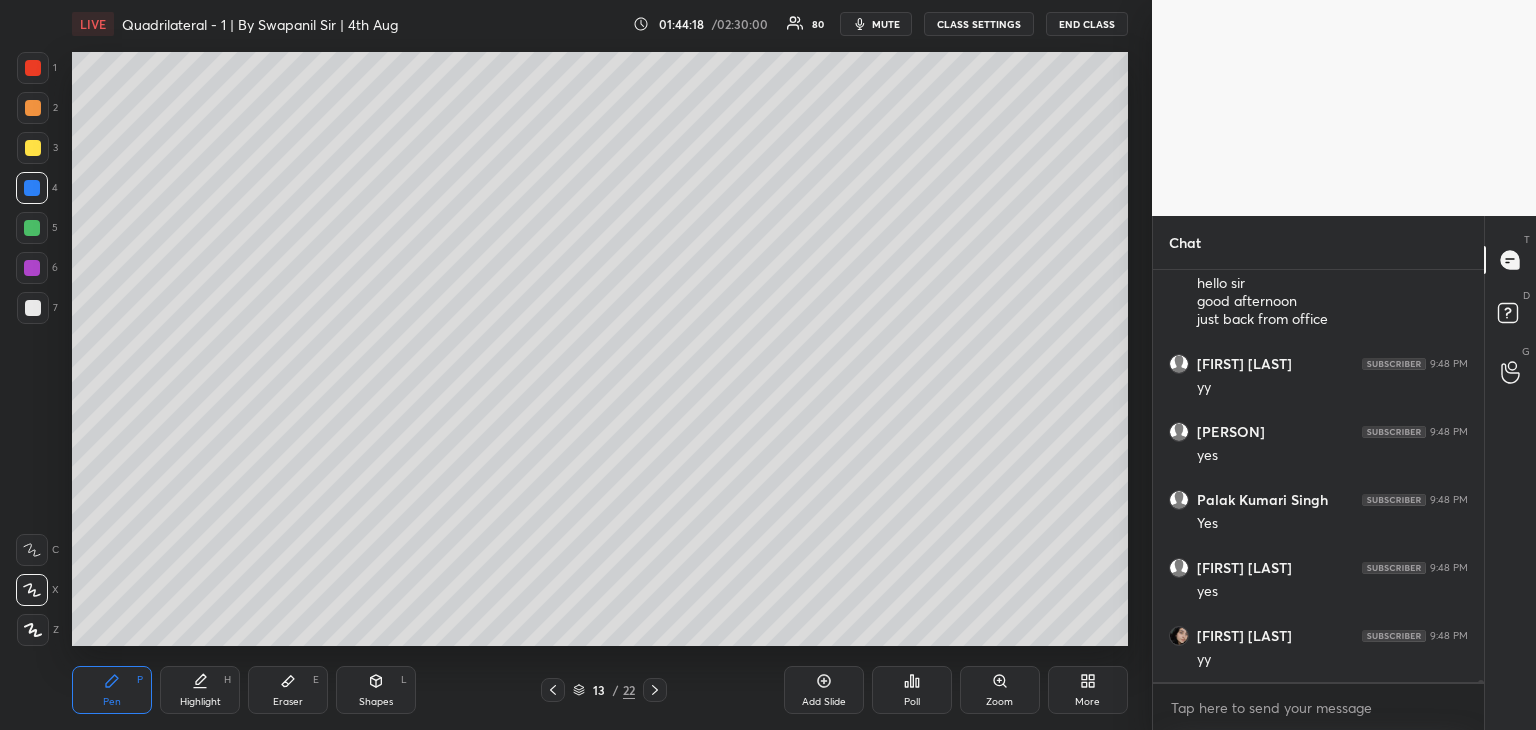 click 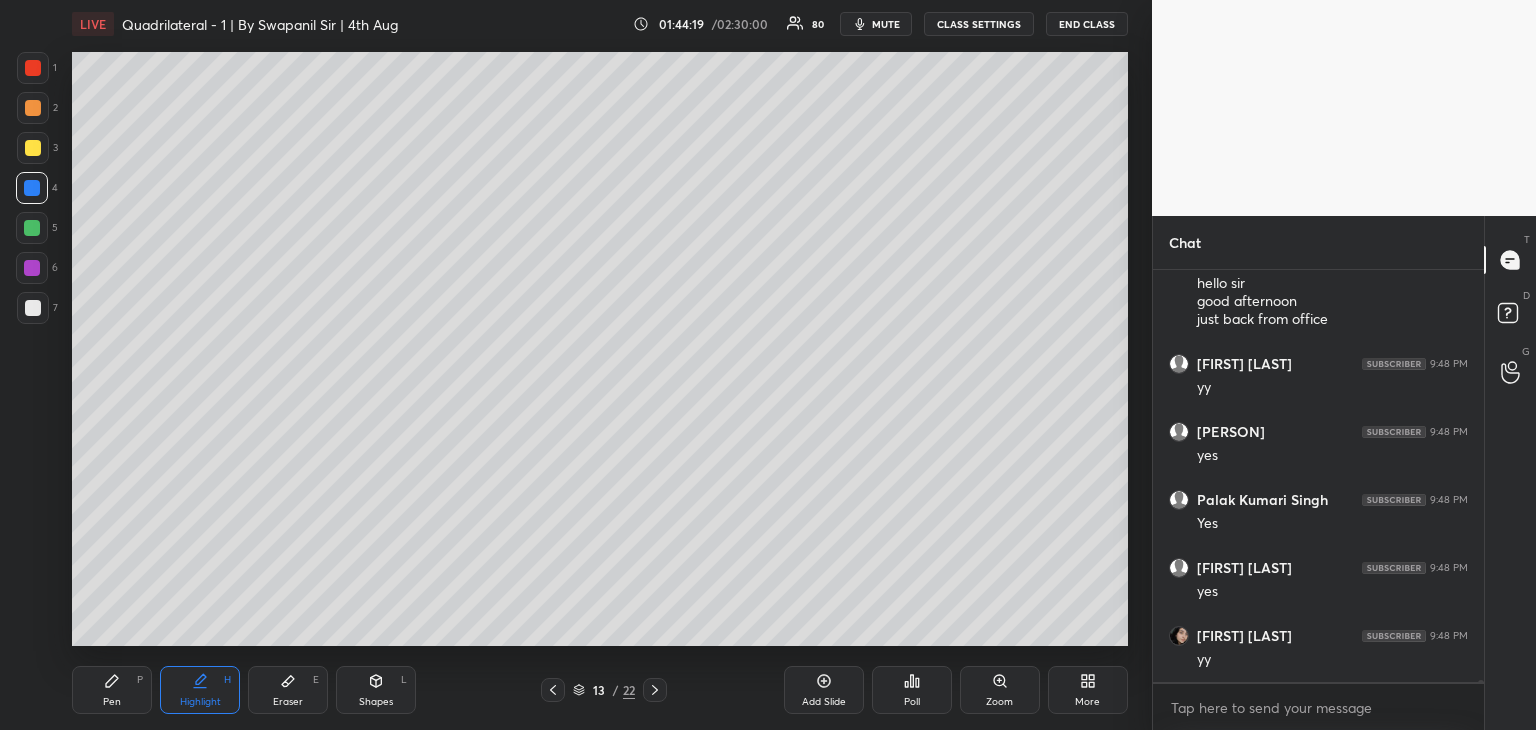 scroll, scrollTop: 89314, scrollLeft: 0, axis: vertical 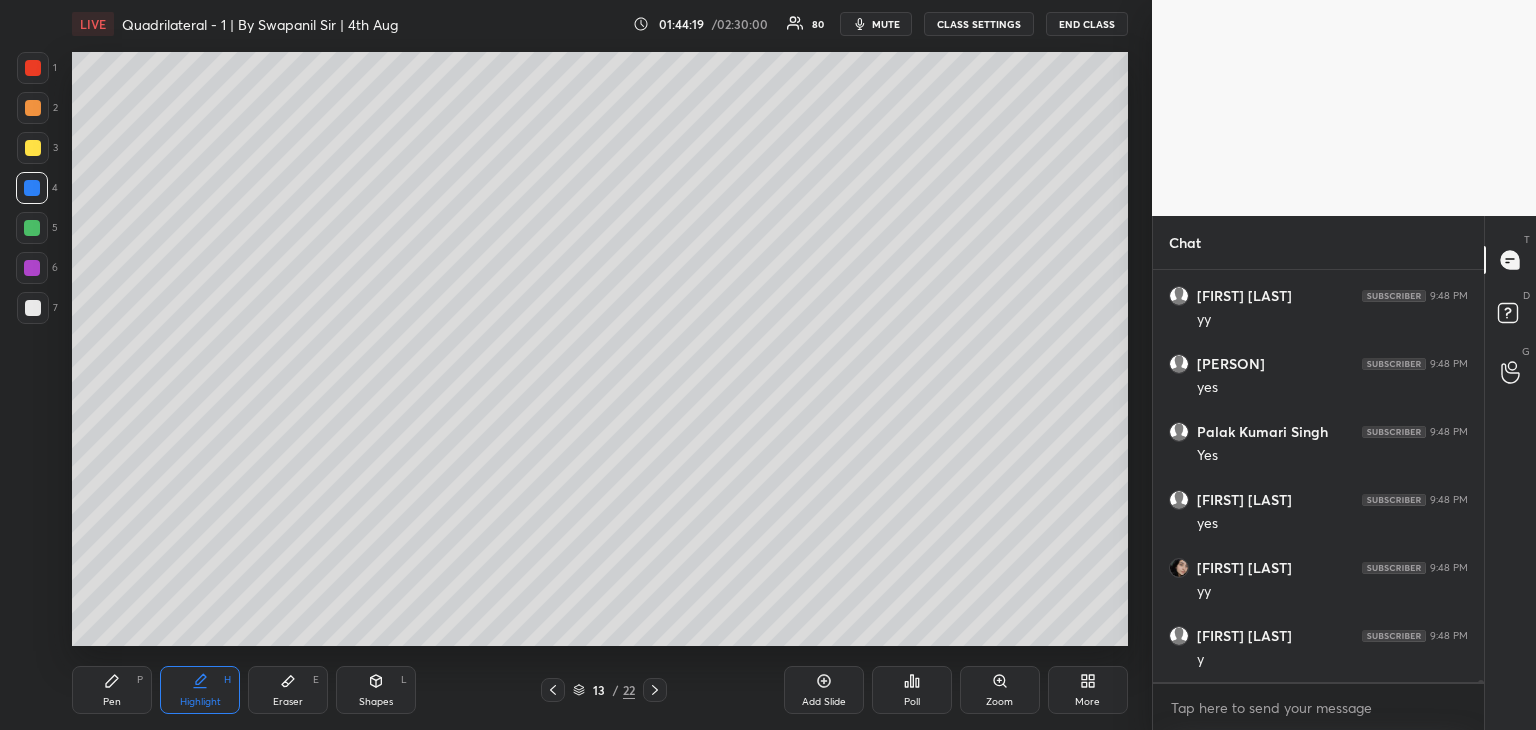 drag, startPoint x: 284, startPoint y: 685, endPoint x: 317, endPoint y: 682, distance: 33.13608 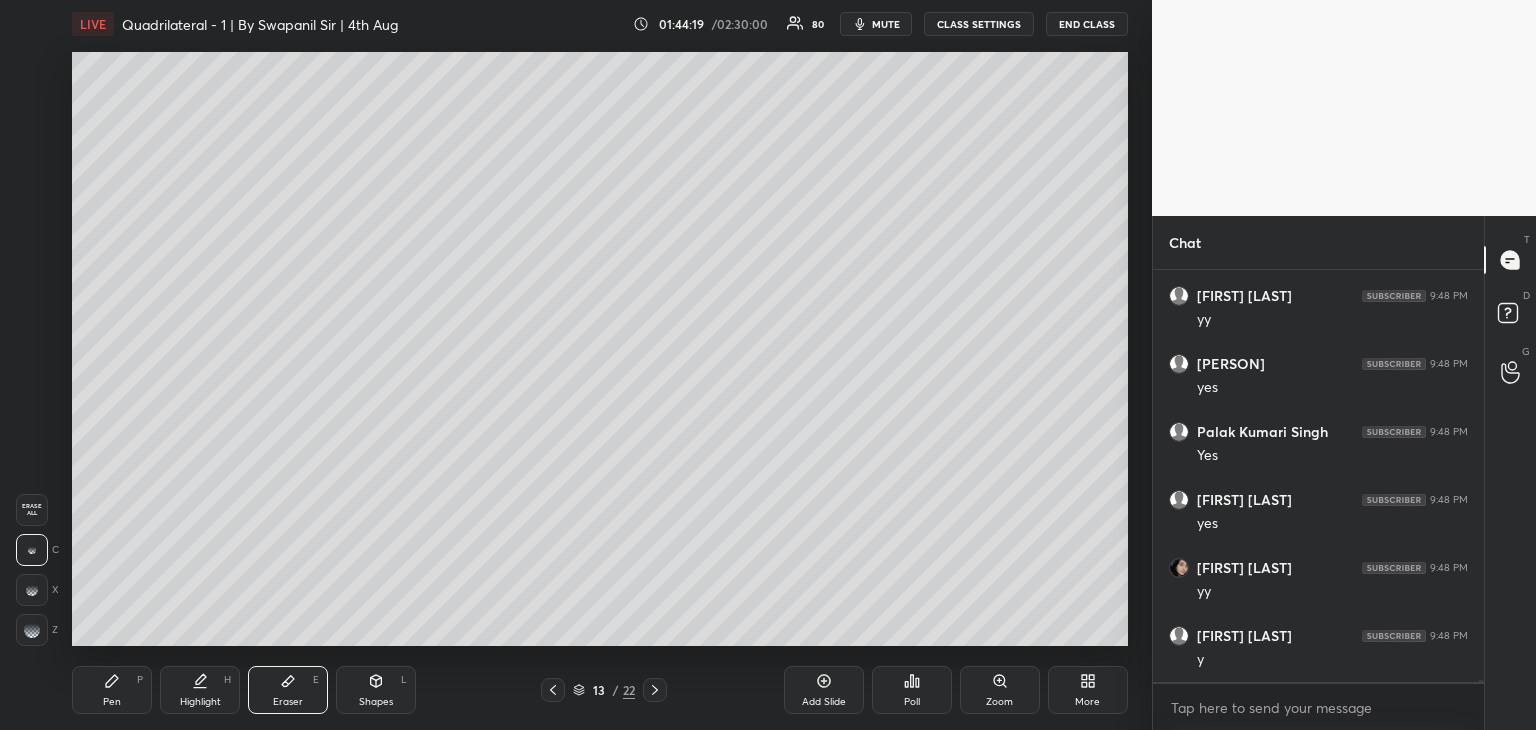 click on "Shapes L" at bounding box center (376, 690) 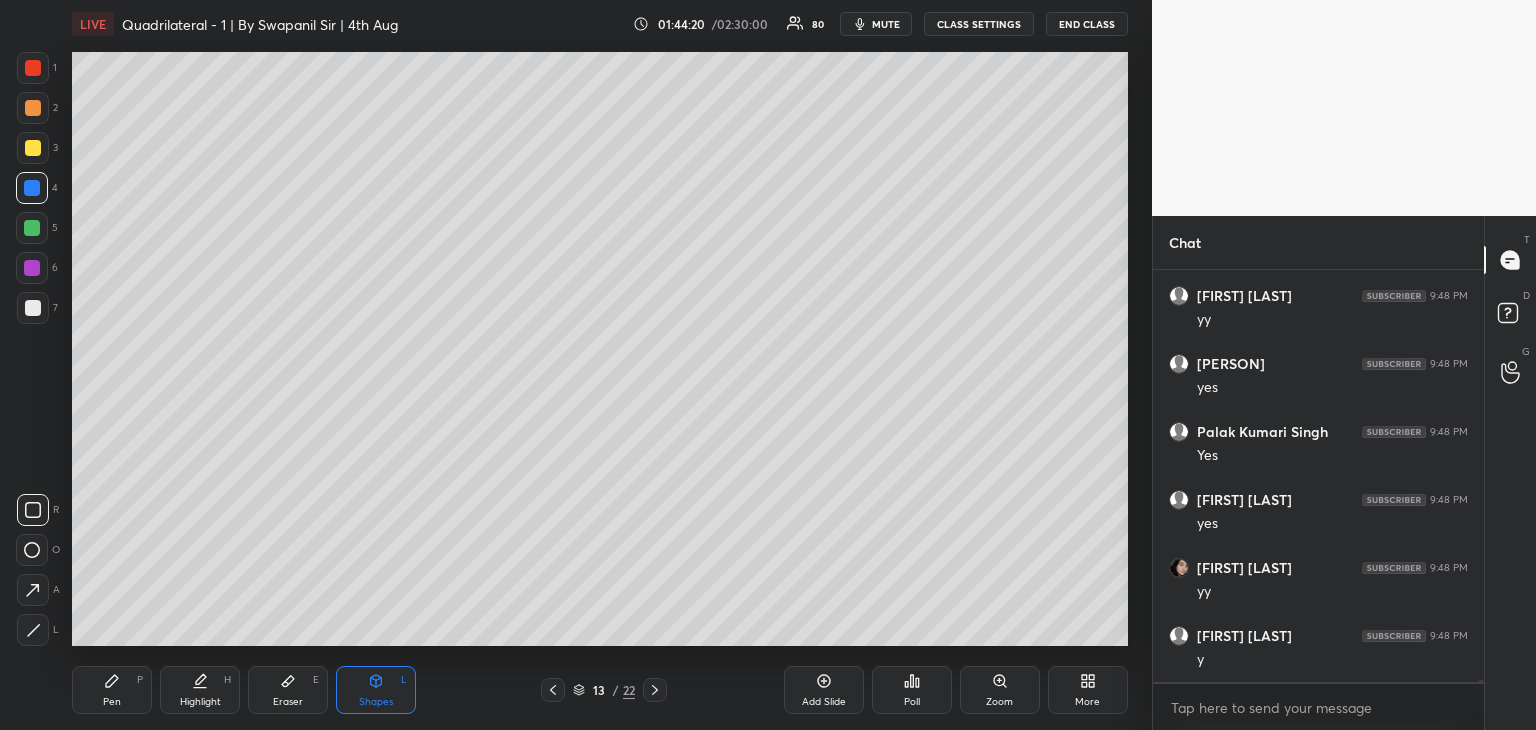 click 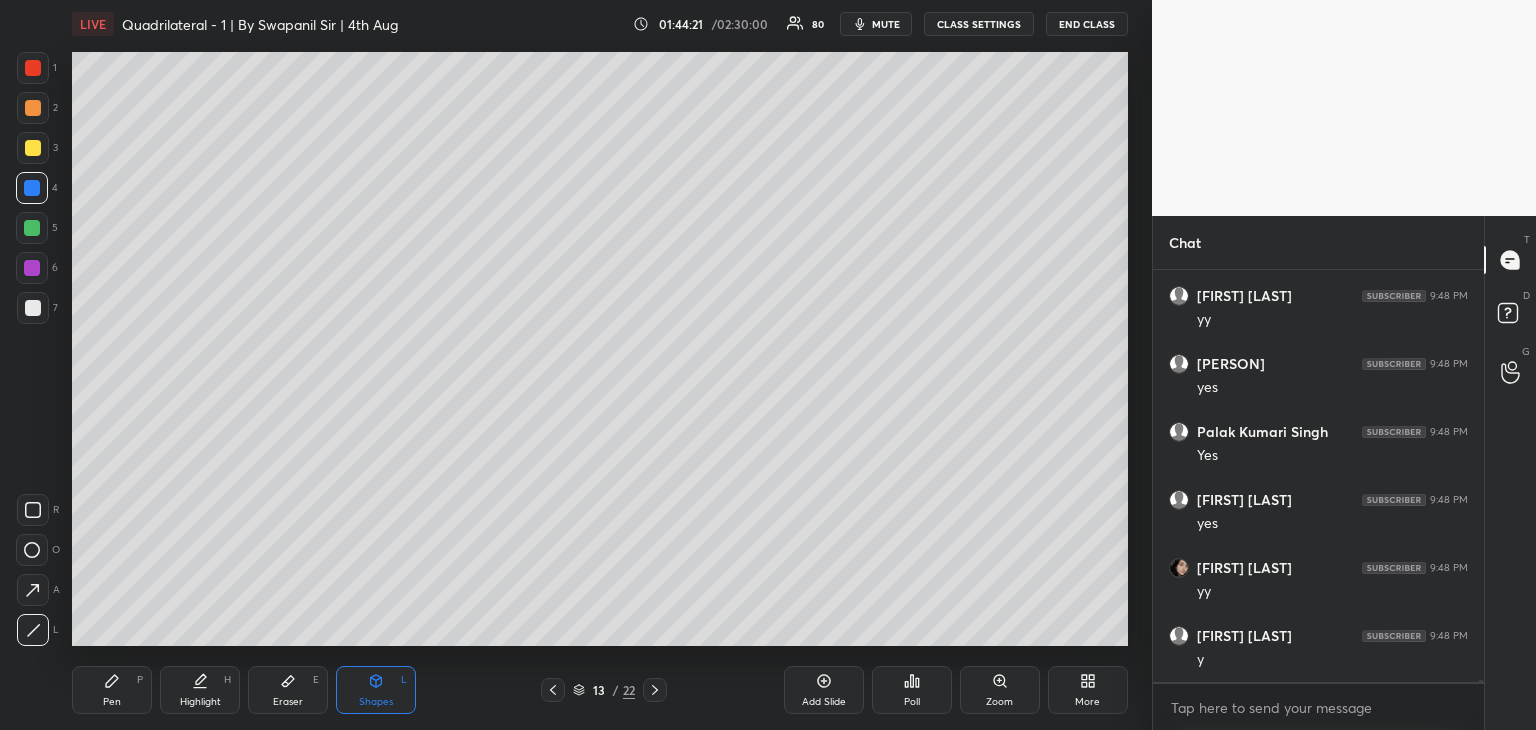 scroll, scrollTop: 89382, scrollLeft: 0, axis: vertical 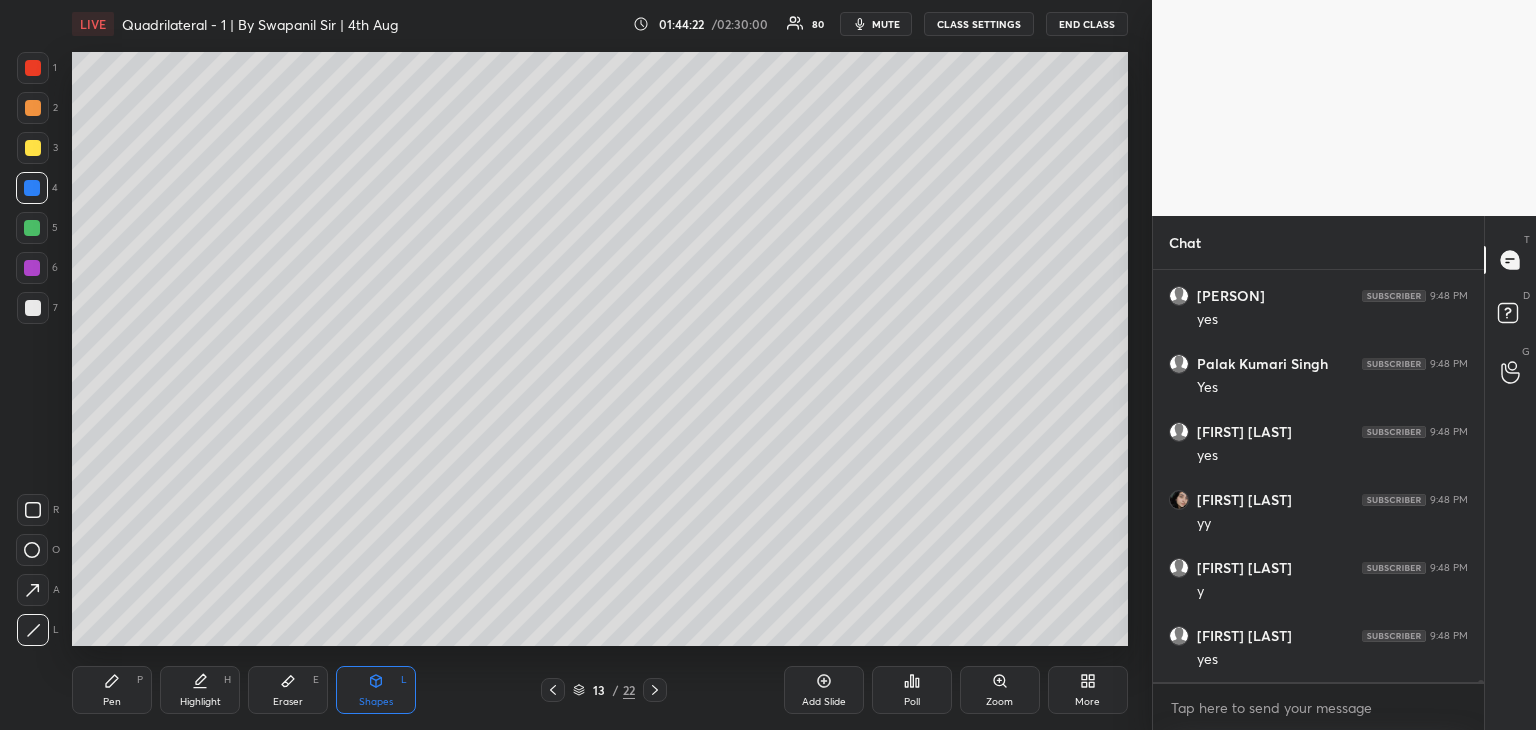drag, startPoint x: 31, startPoint y: 270, endPoint x: 66, endPoint y: 275, distance: 35.35534 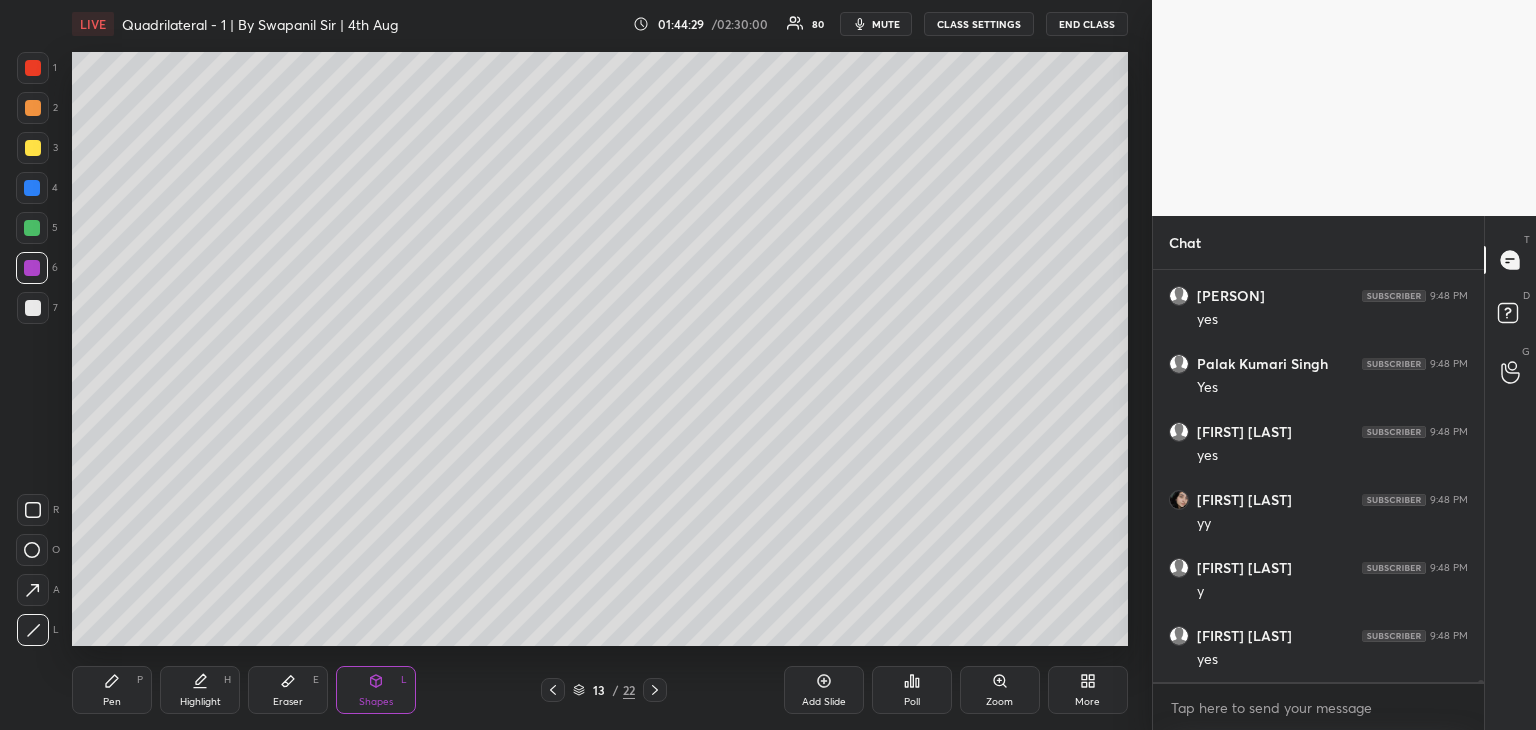click on "Pen" at bounding box center [112, 702] 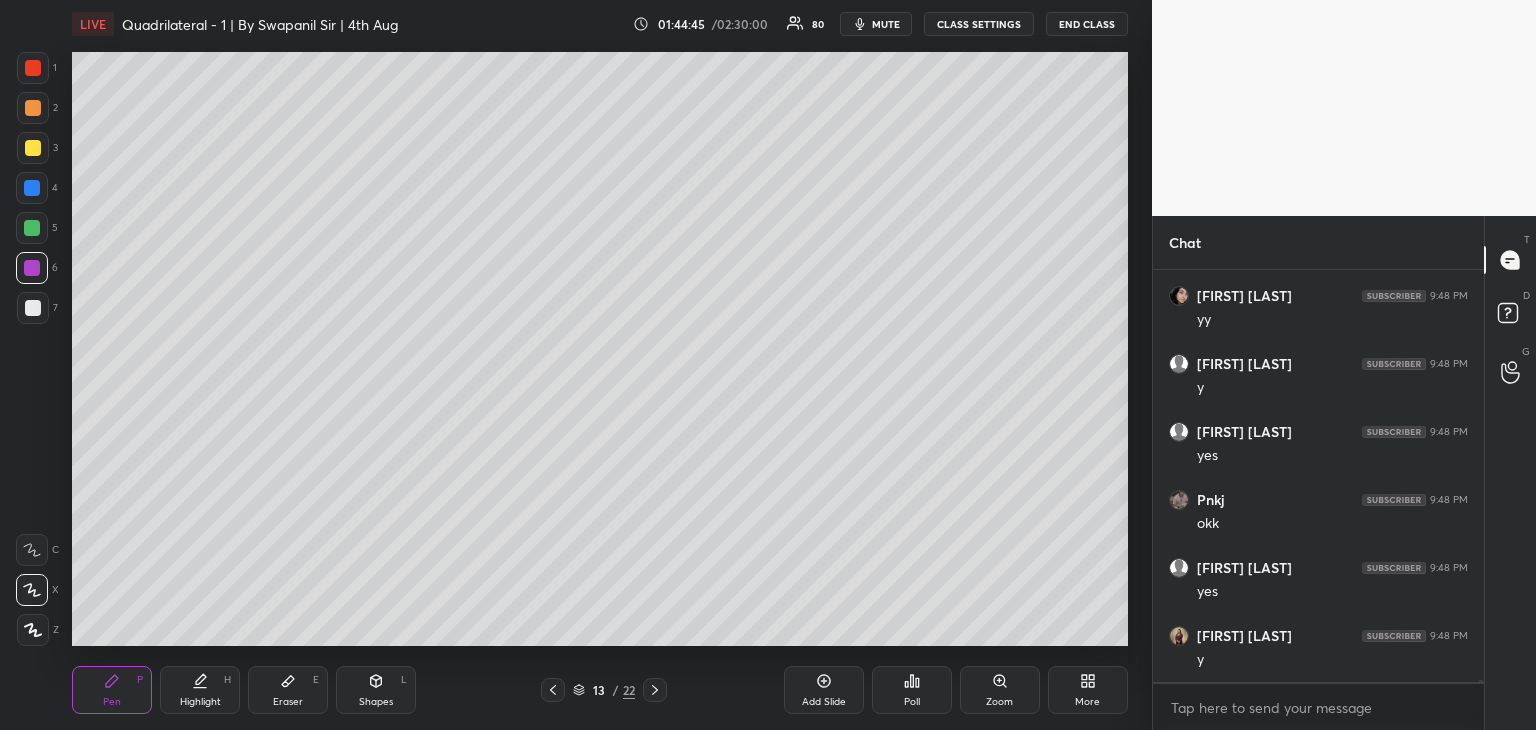 scroll, scrollTop: 89654, scrollLeft: 0, axis: vertical 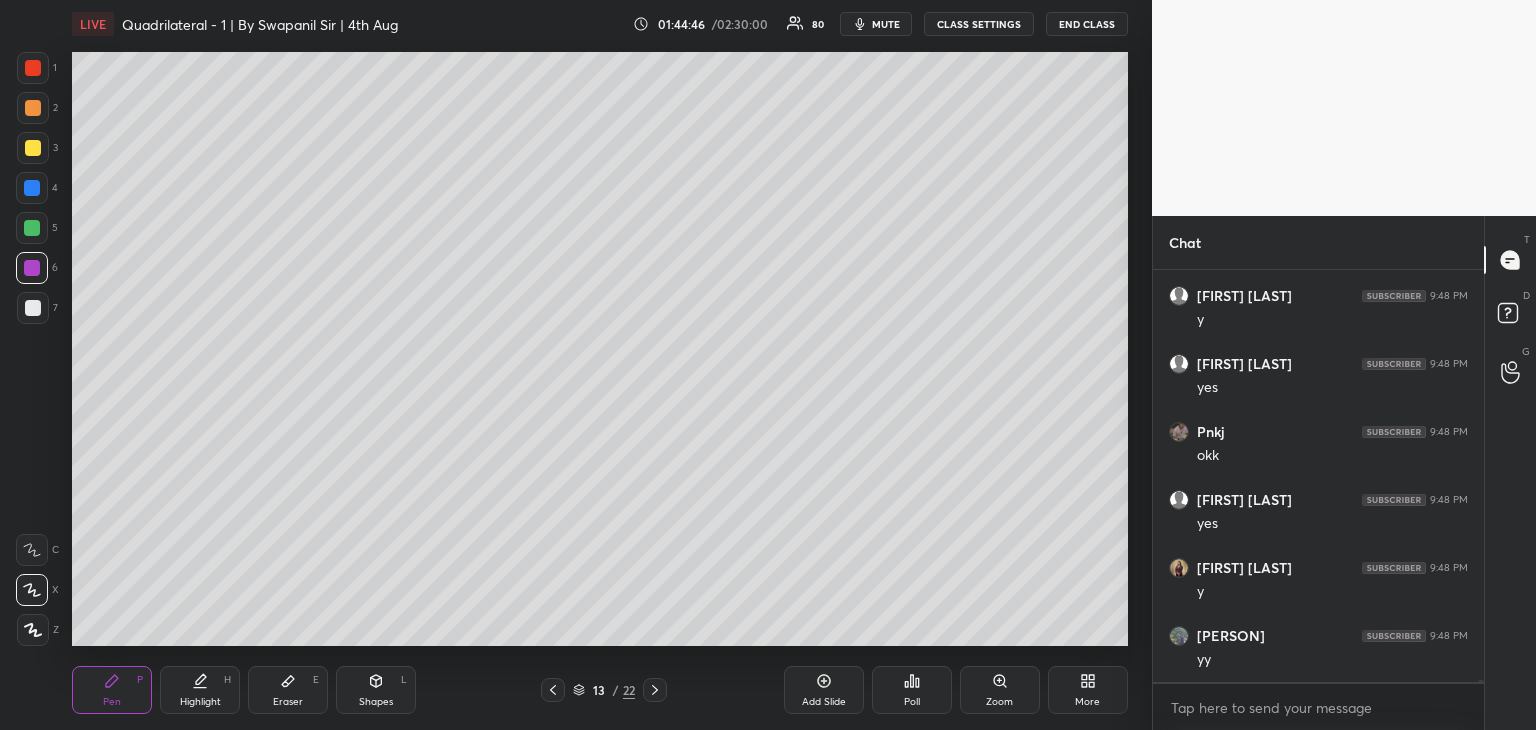 click on "Eraser E" at bounding box center [288, 690] 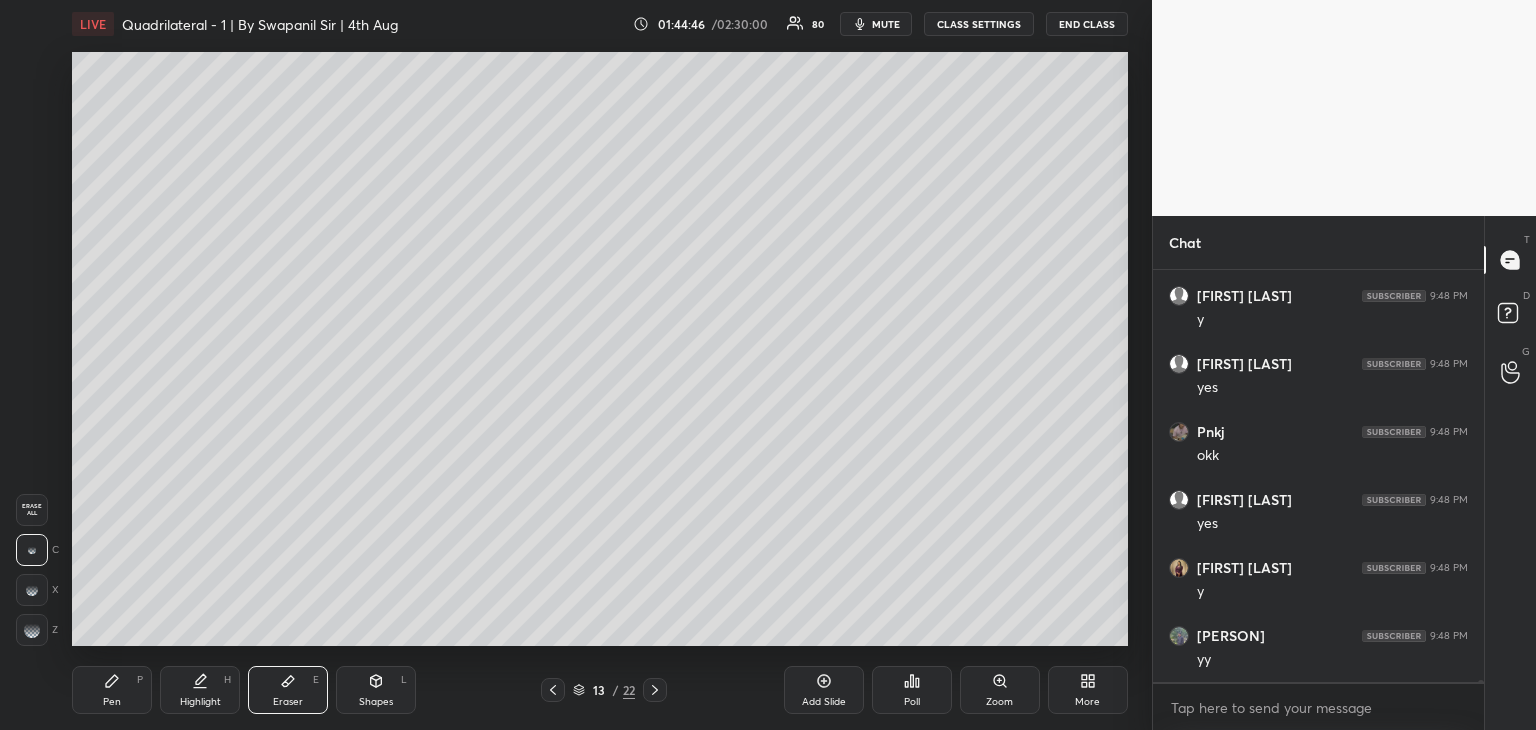 click 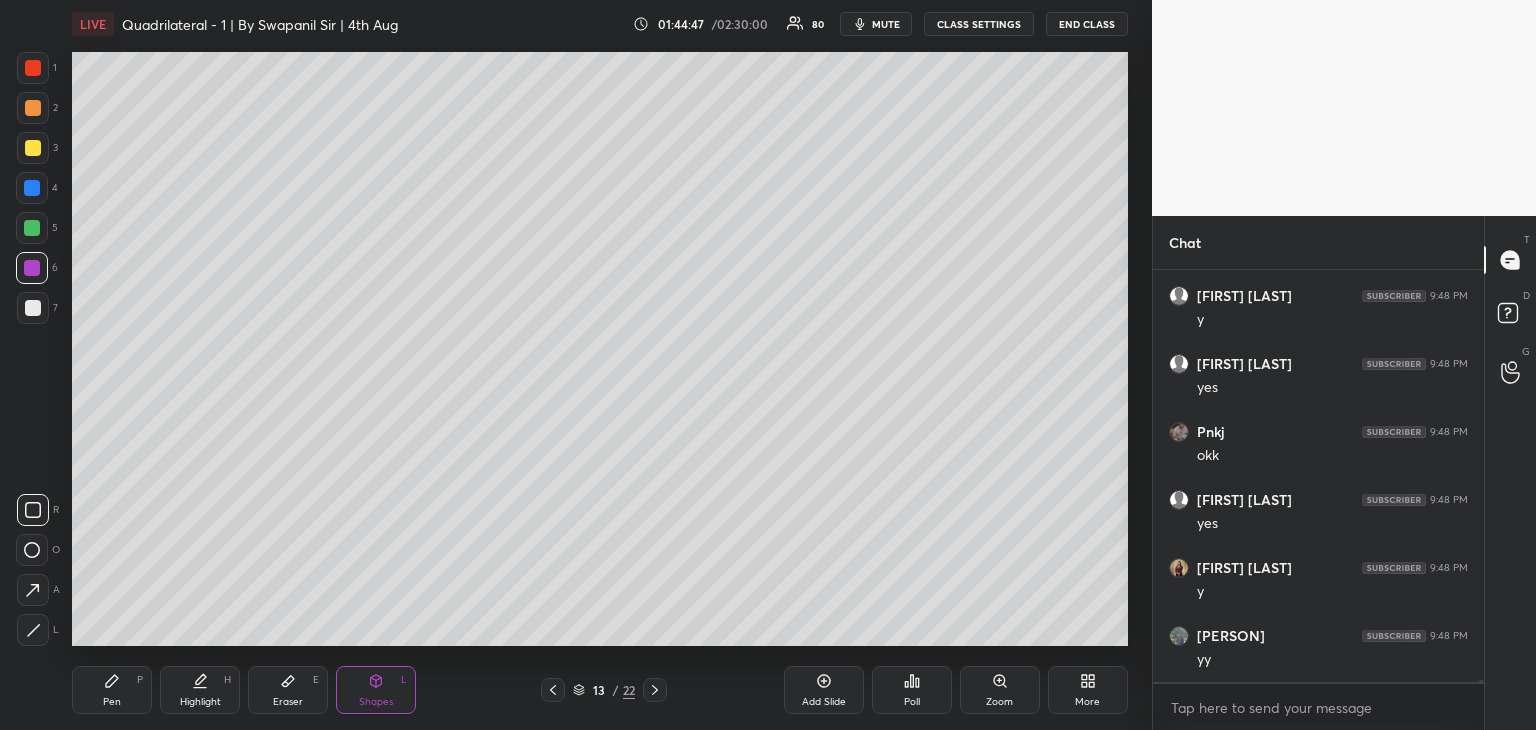 click at bounding box center (33, 630) 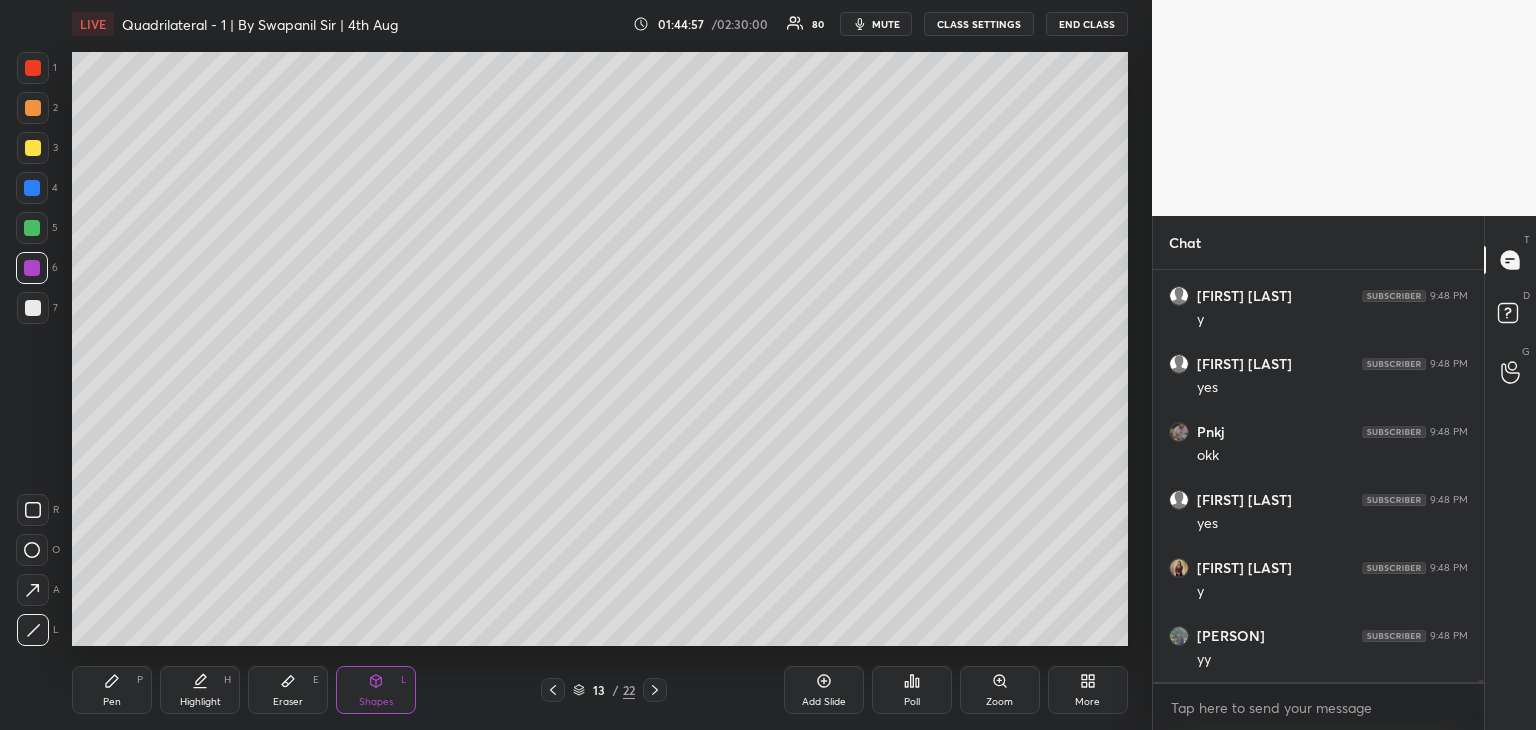 scroll, scrollTop: 89722, scrollLeft: 0, axis: vertical 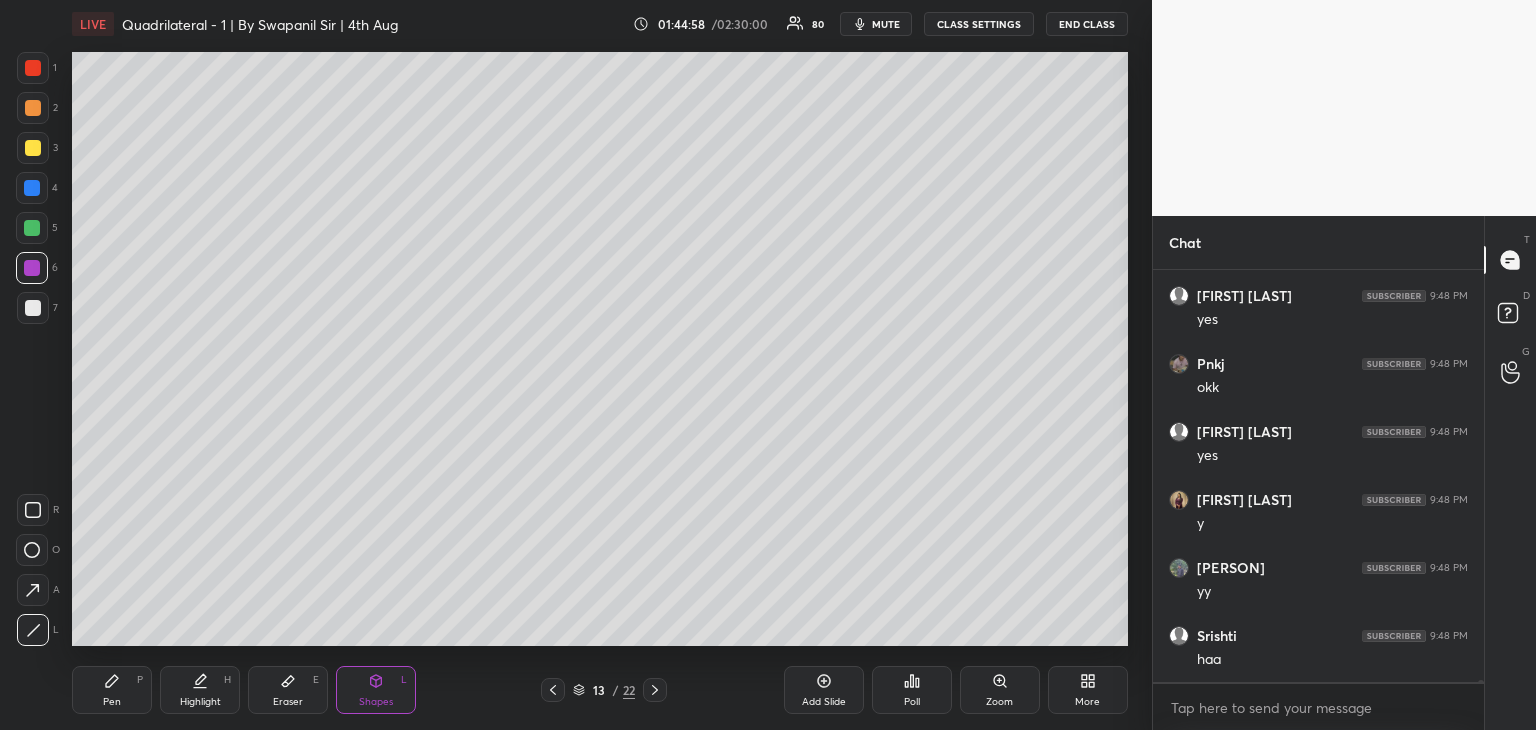 click 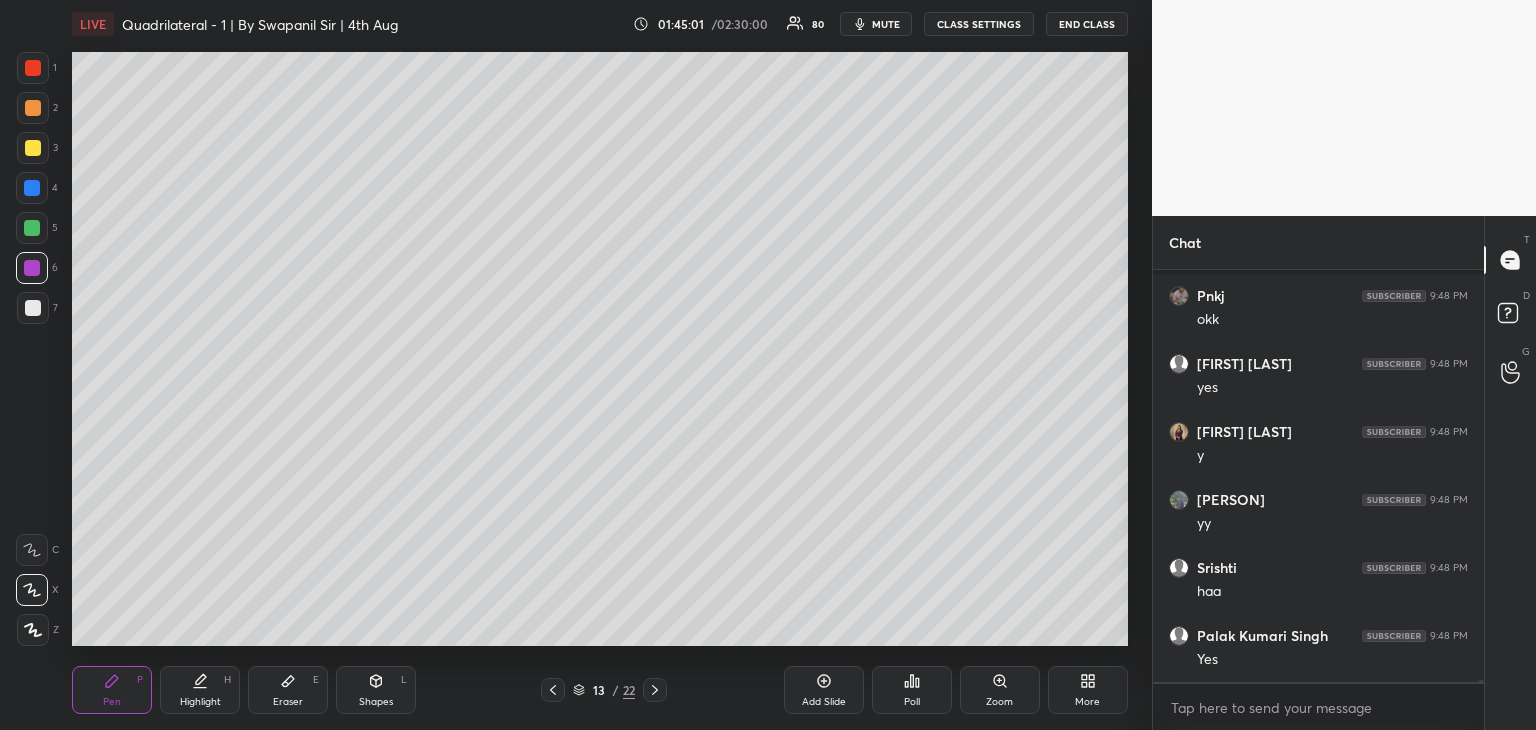 scroll, scrollTop: 89926, scrollLeft: 0, axis: vertical 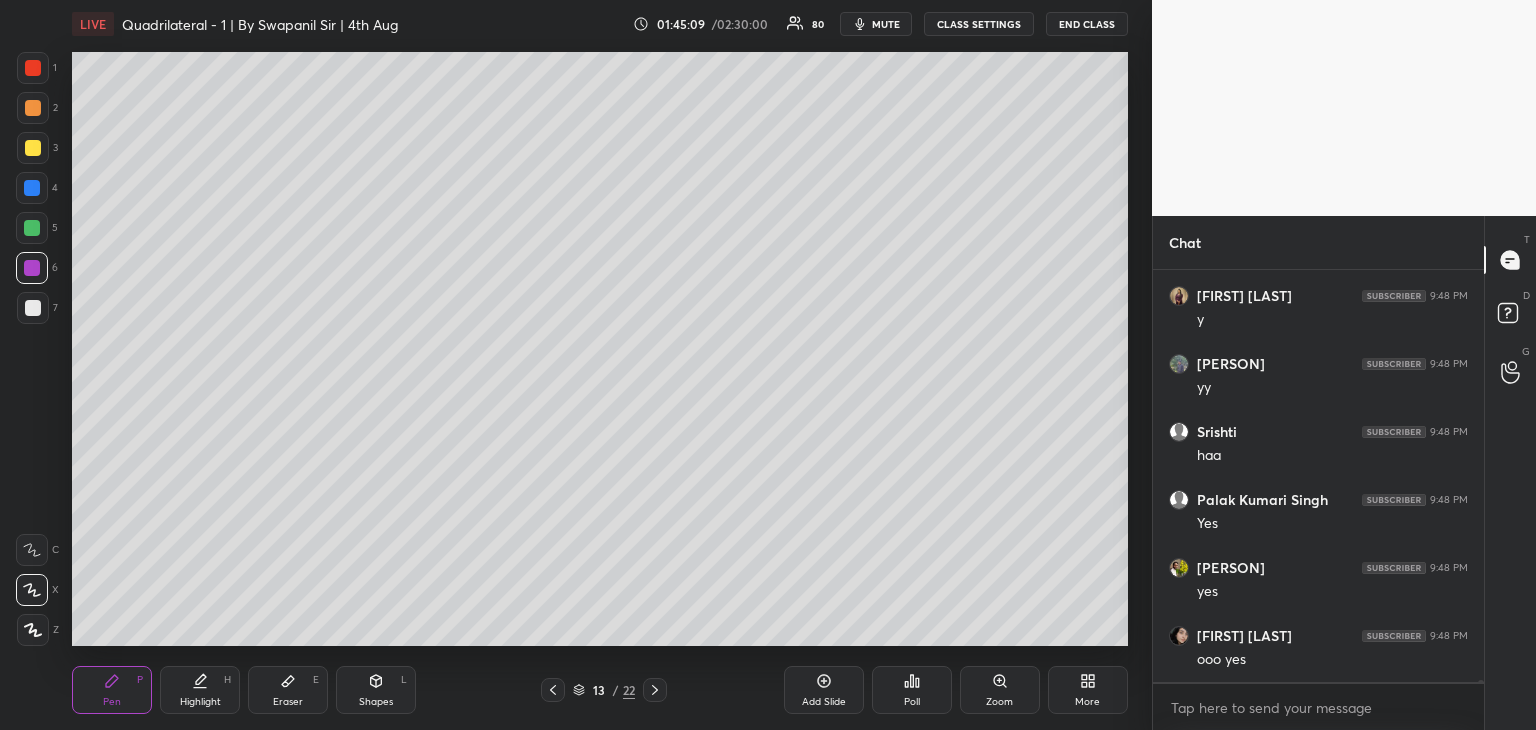 click on "Eraser E" at bounding box center (288, 690) 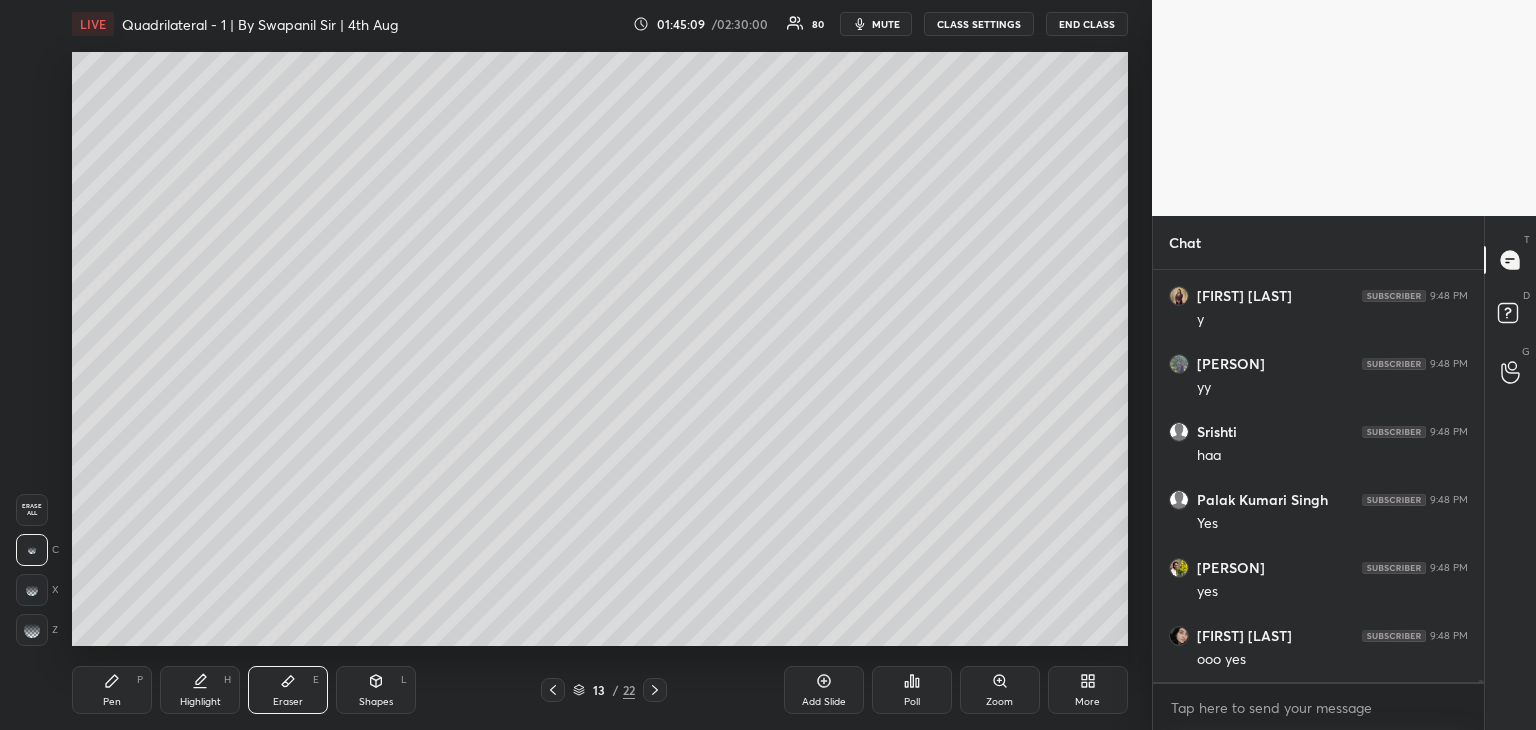 scroll, scrollTop: 89994, scrollLeft: 0, axis: vertical 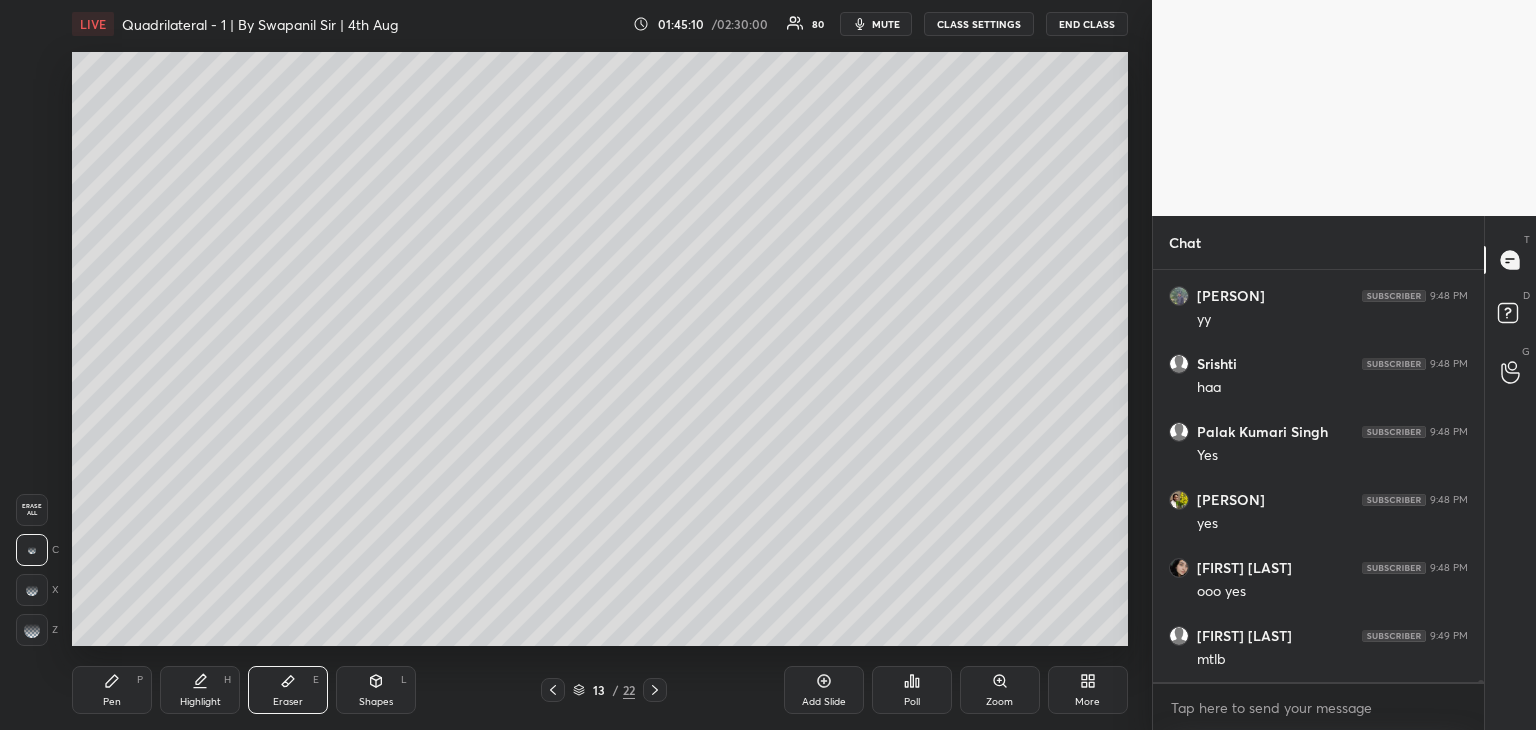 click on "Shapes L" at bounding box center (376, 690) 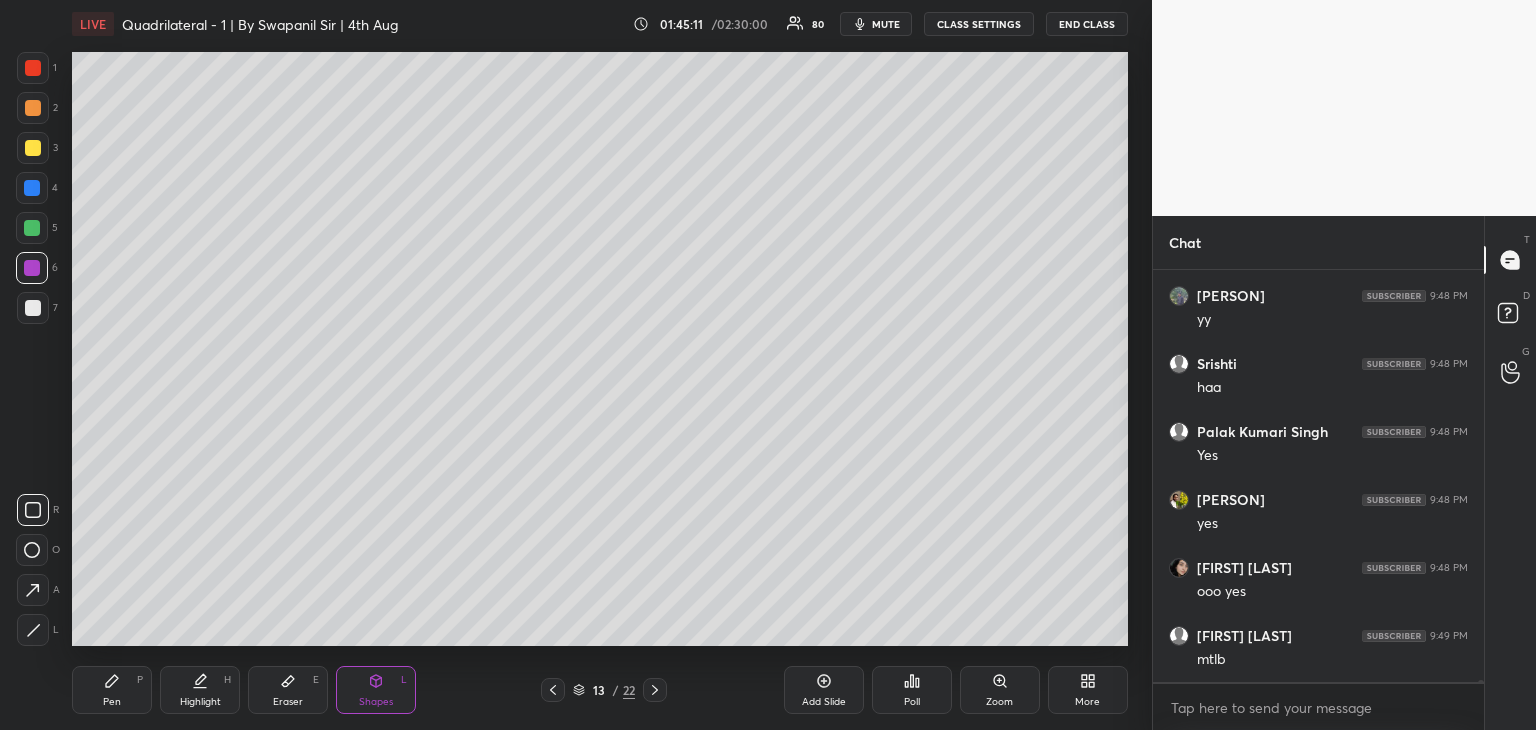 click 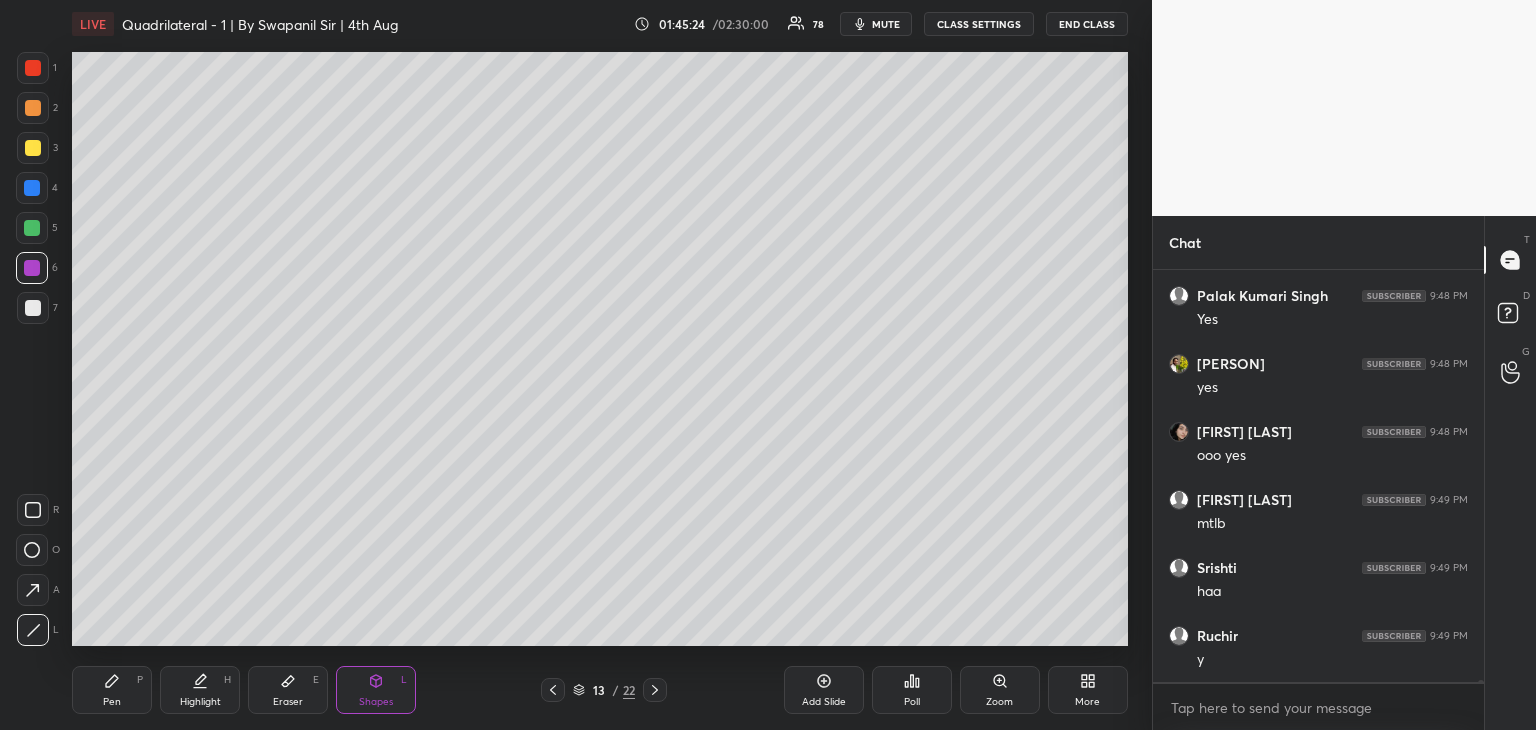 scroll, scrollTop: 90198, scrollLeft: 0, axis: vertical 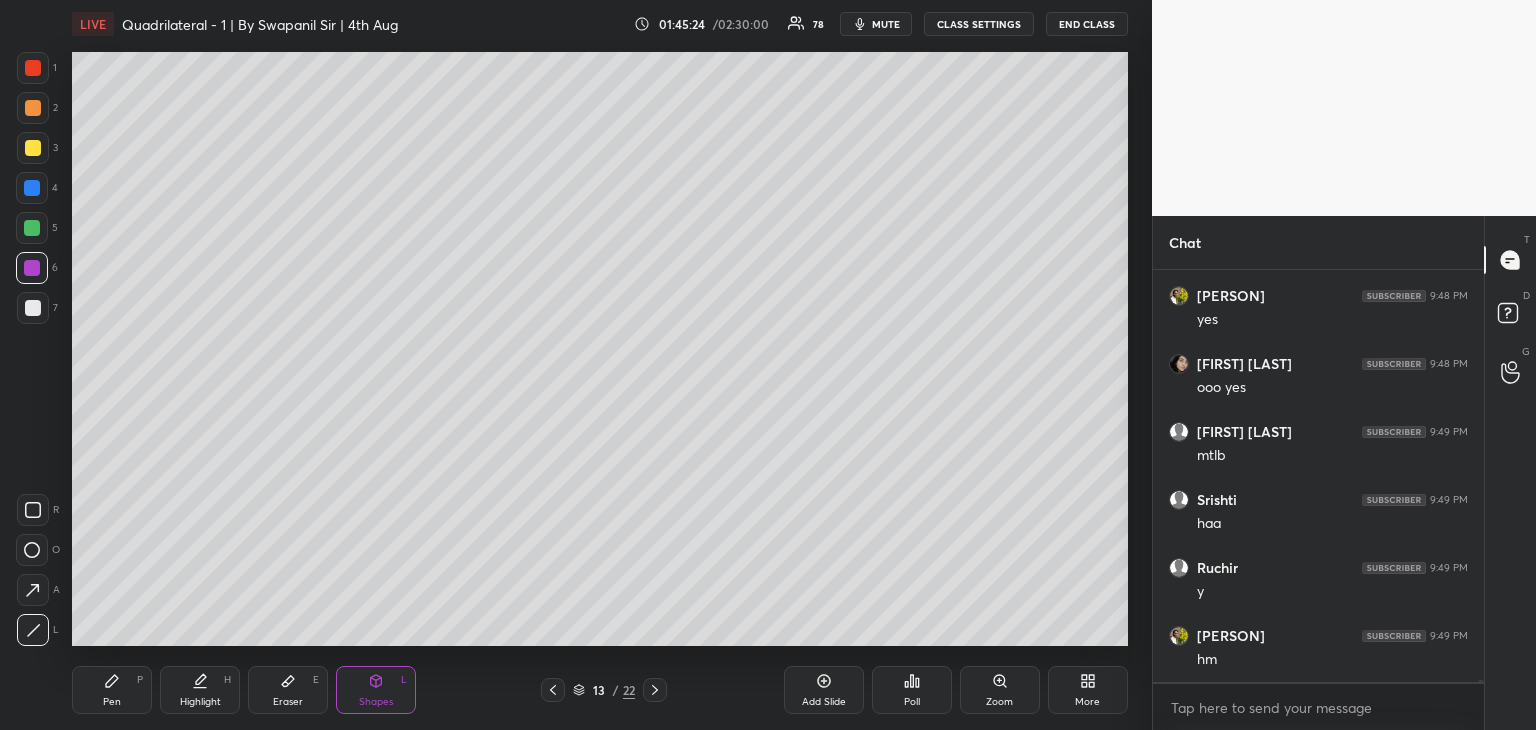 click on "Pen" at bounding box center (112, 702) 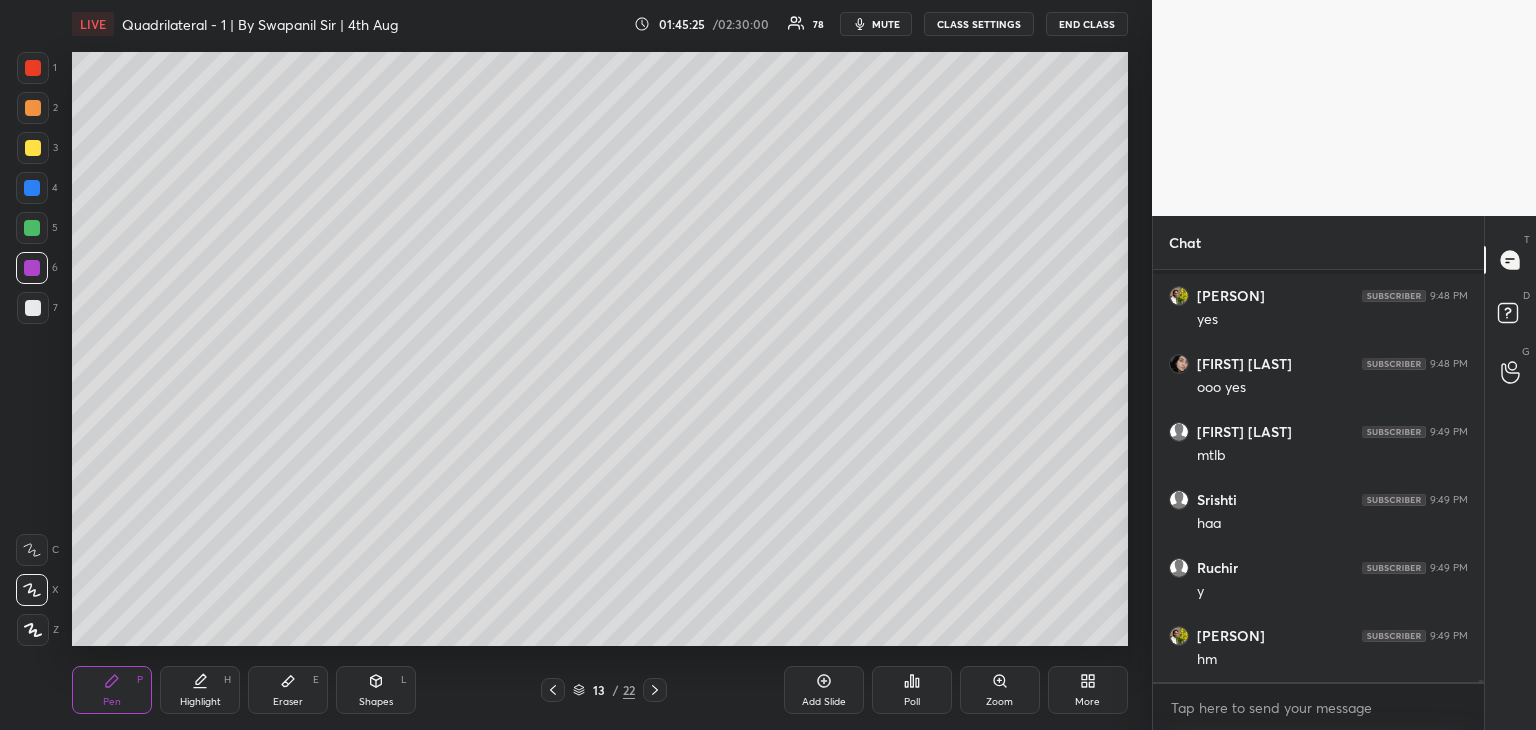 scroll, scrollTop: 90334, scrollLeft: 0, axis: vertical 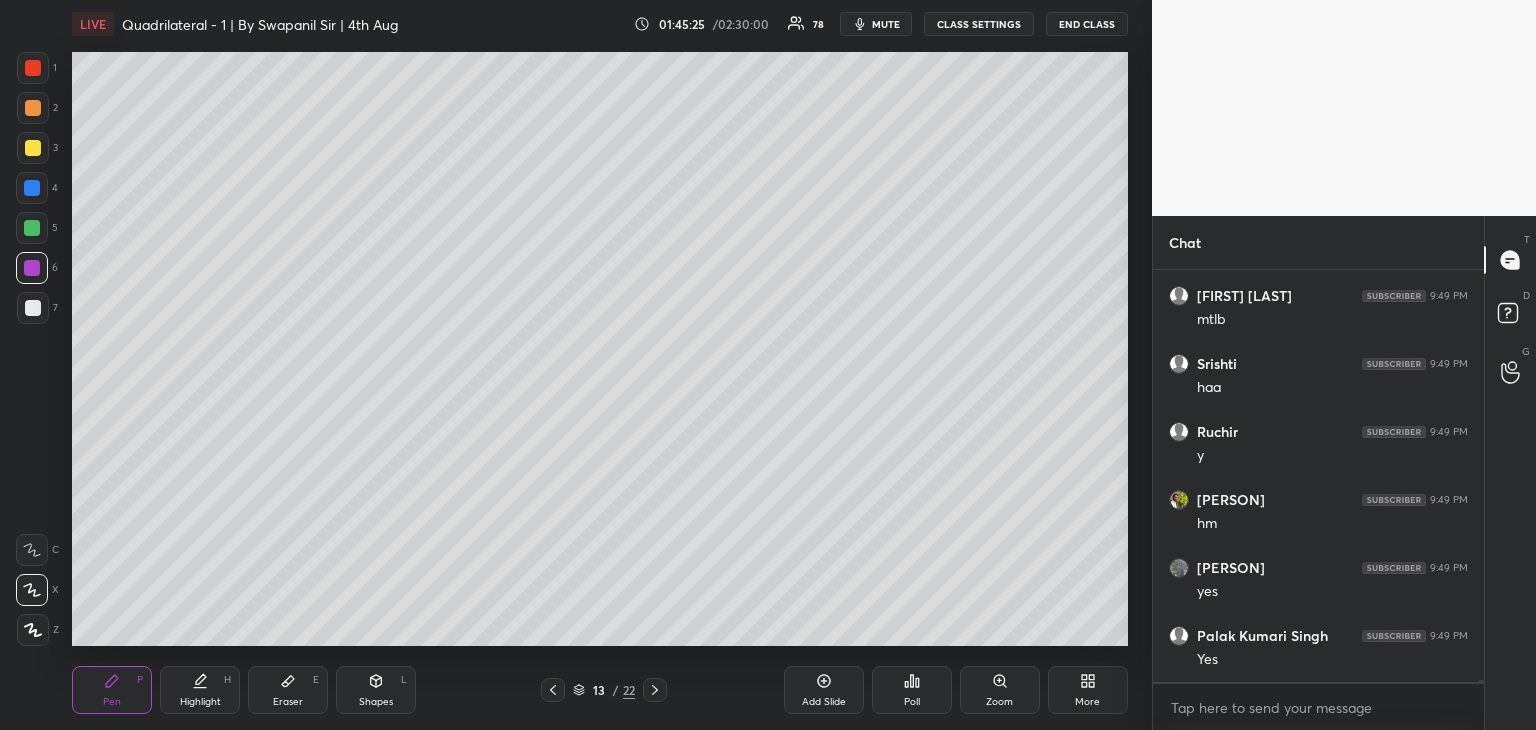 click on "Pen" at bounding box center (112, 702) 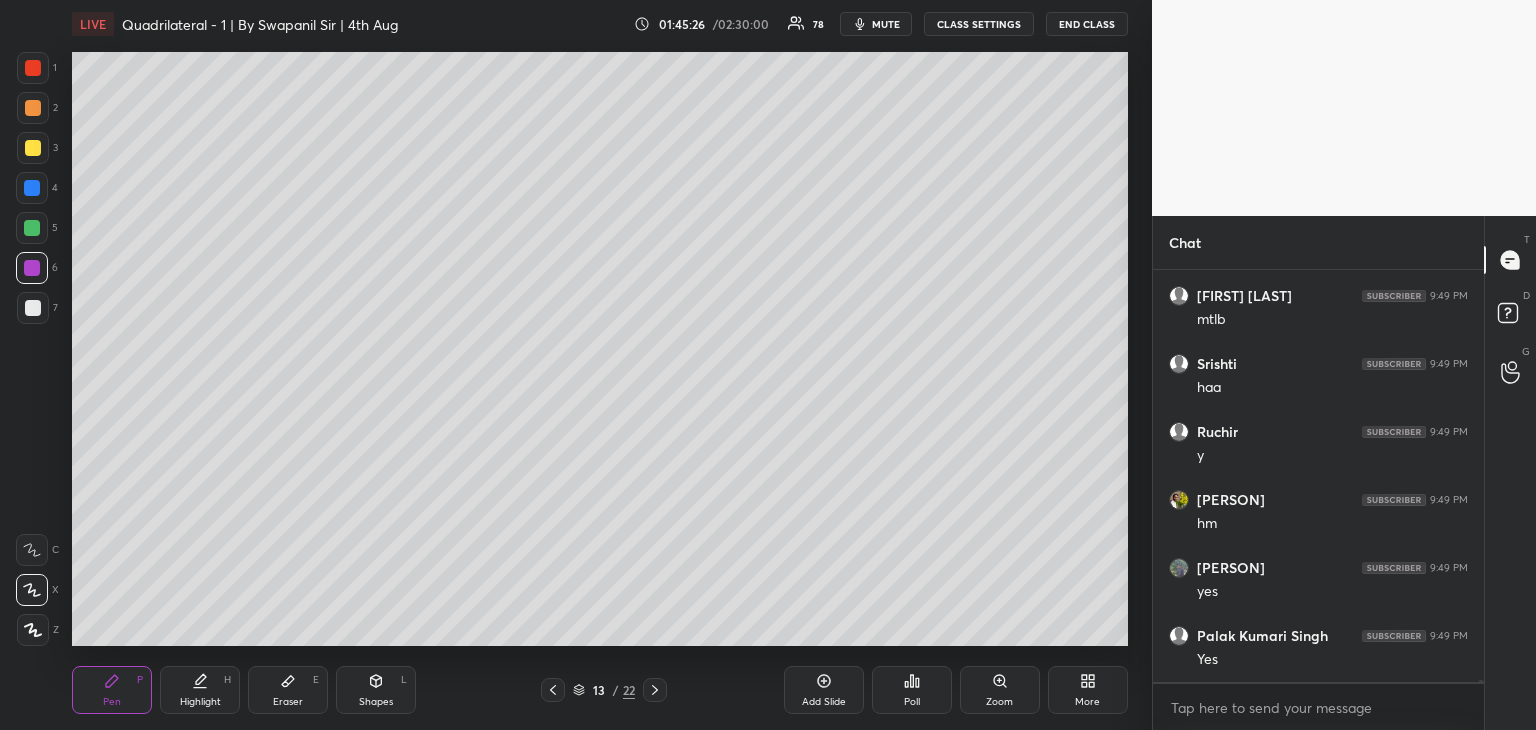 click on "Pen P" at bounding box center (112, 690) 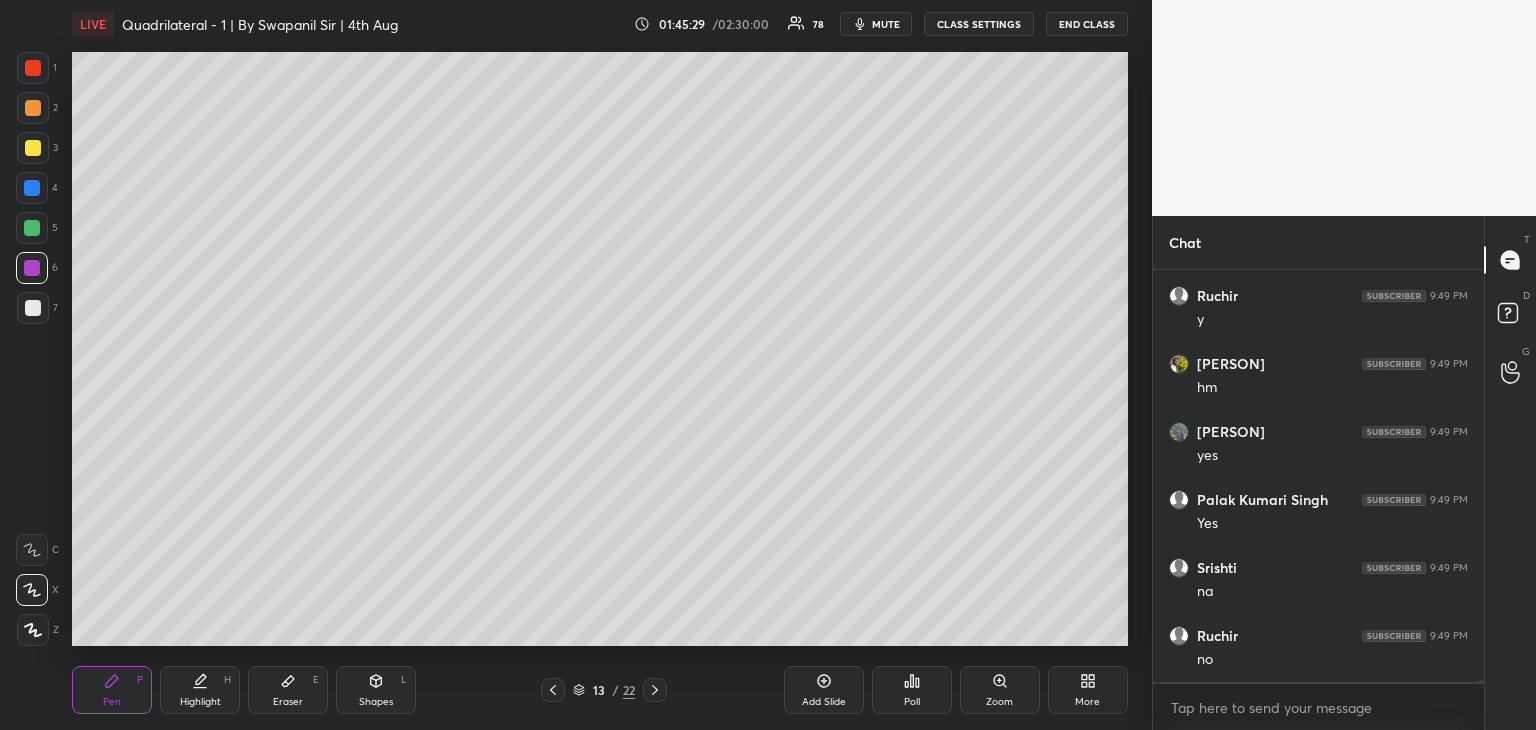 scroll, scrollTop: 90538, scrollLeft: 0, axis: vertical 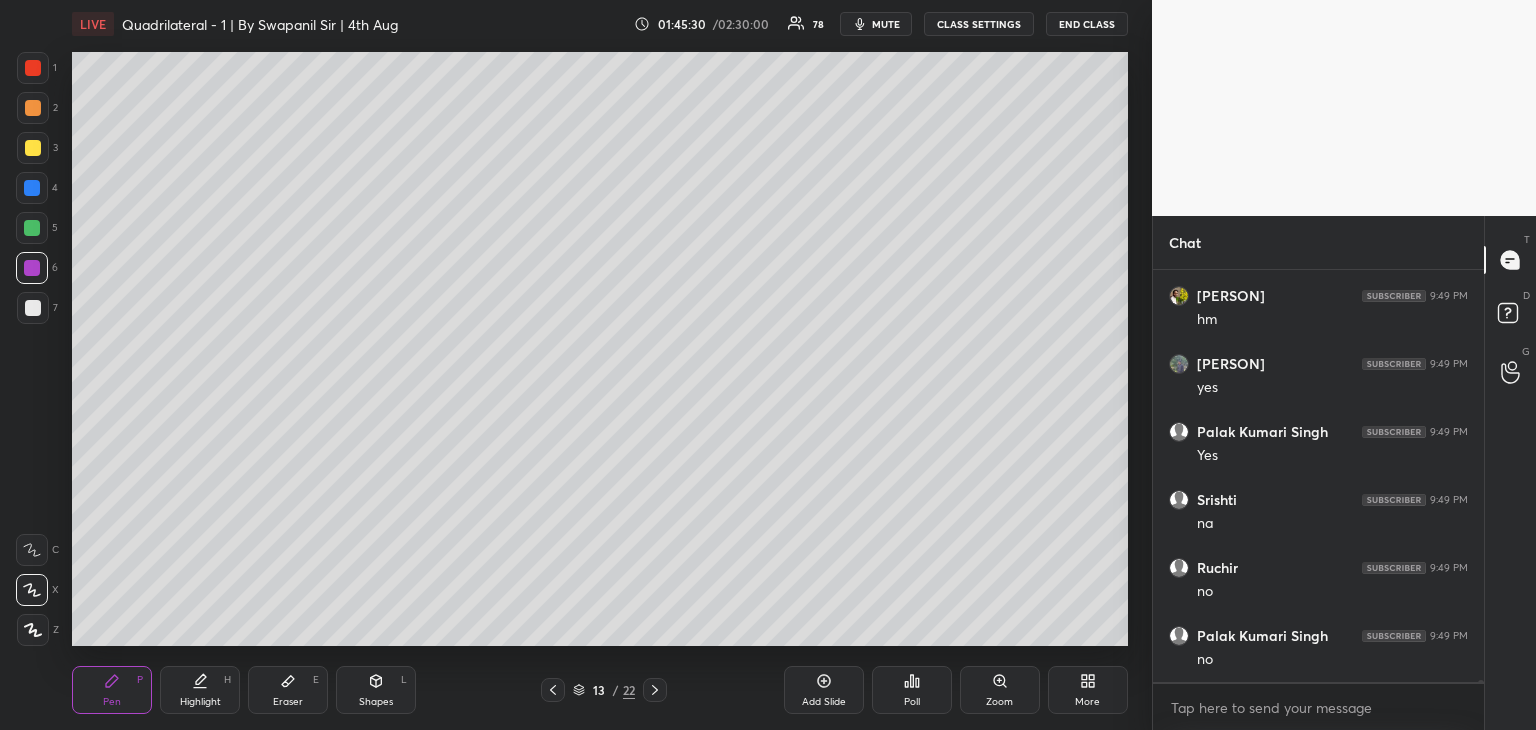 drag, startPoint x: 283, startPoint y: 684, endPoint x: 302, endPoint y: 670, distance: 23.600847 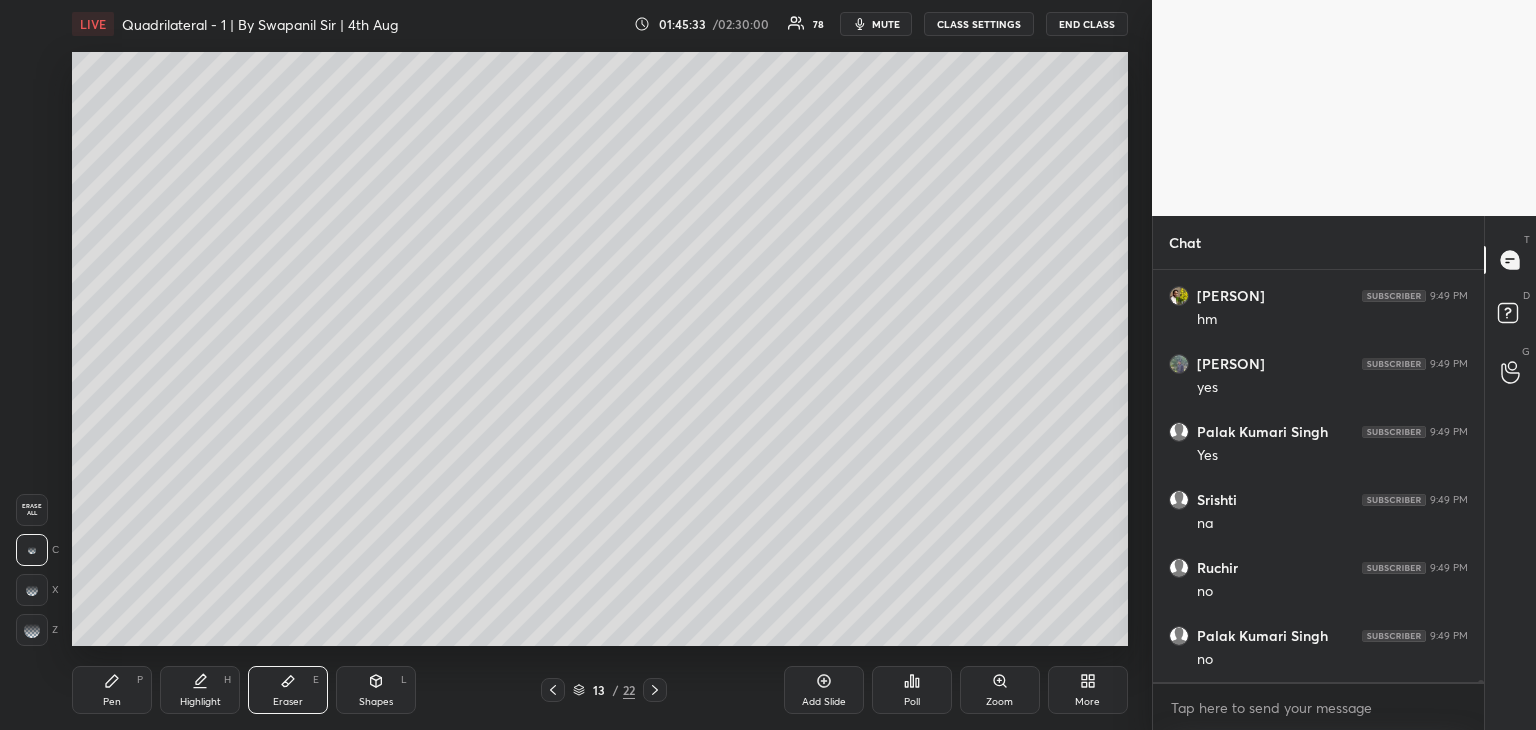 click on "Pen P" at bounding box center [112, 690] 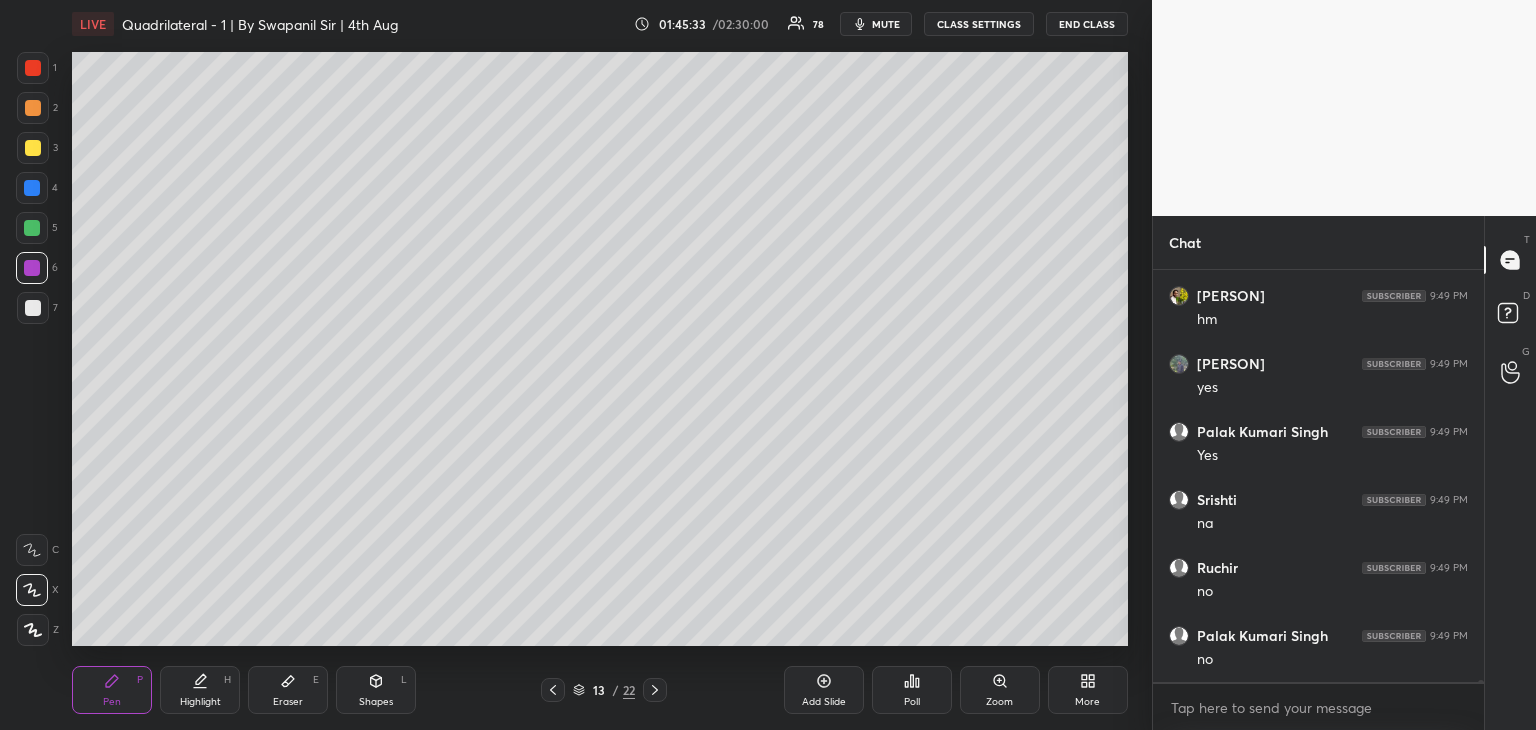 scroll, scrollTop: 90606, scrollLeft: 0, axis: vertical 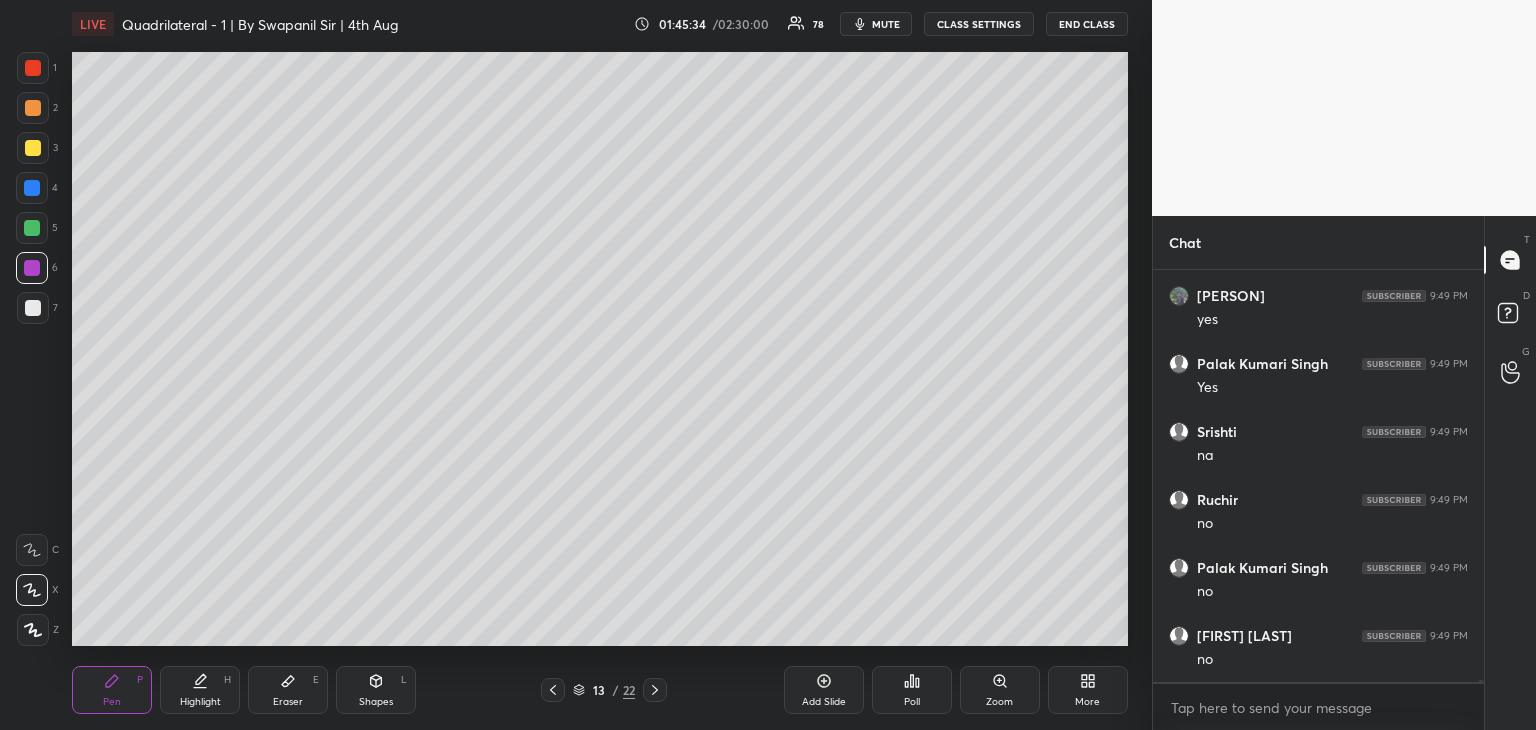 click on "Shapes L" at bounding box center (376, 690) 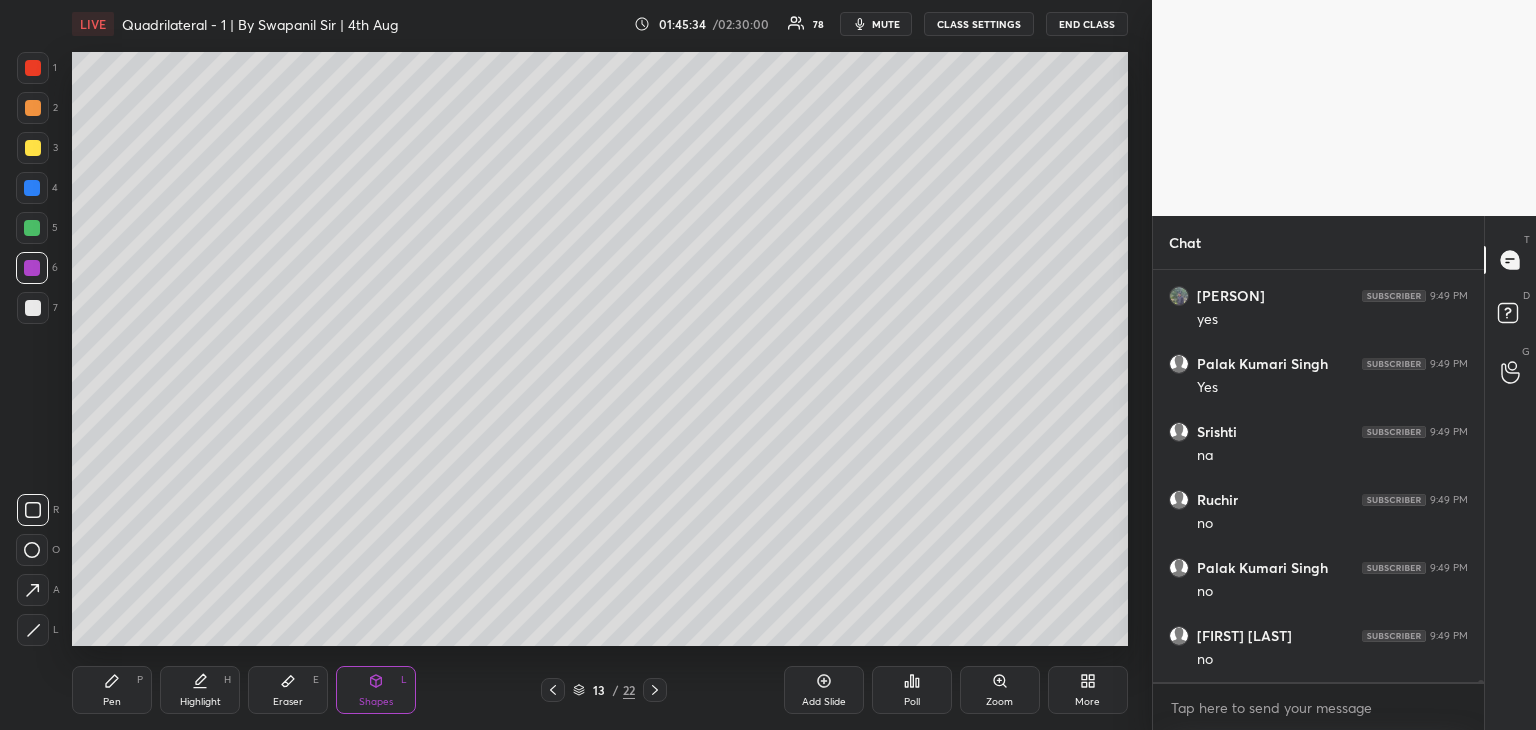 click 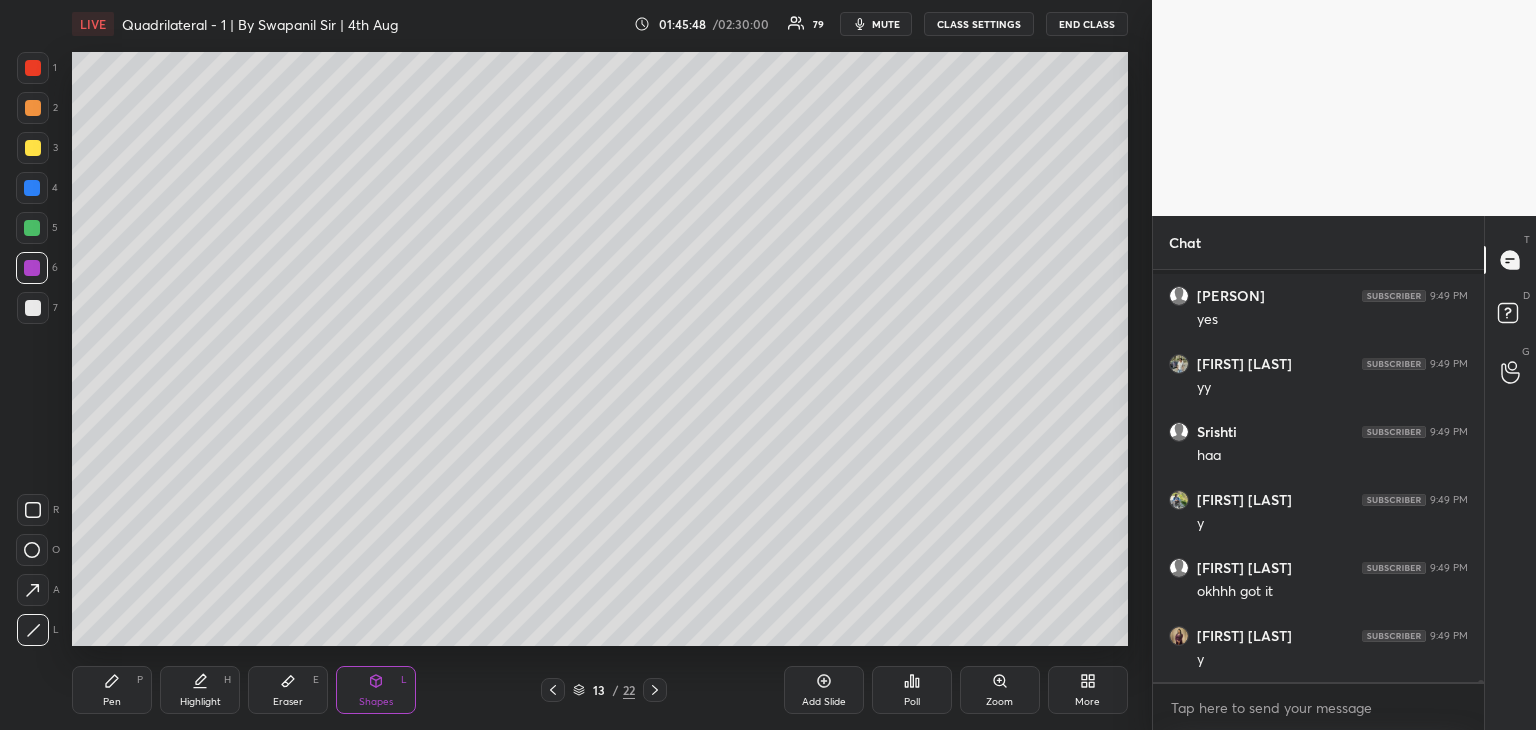scroll, scrollTop: 90392, scrollLeft: 0, axis: vertical 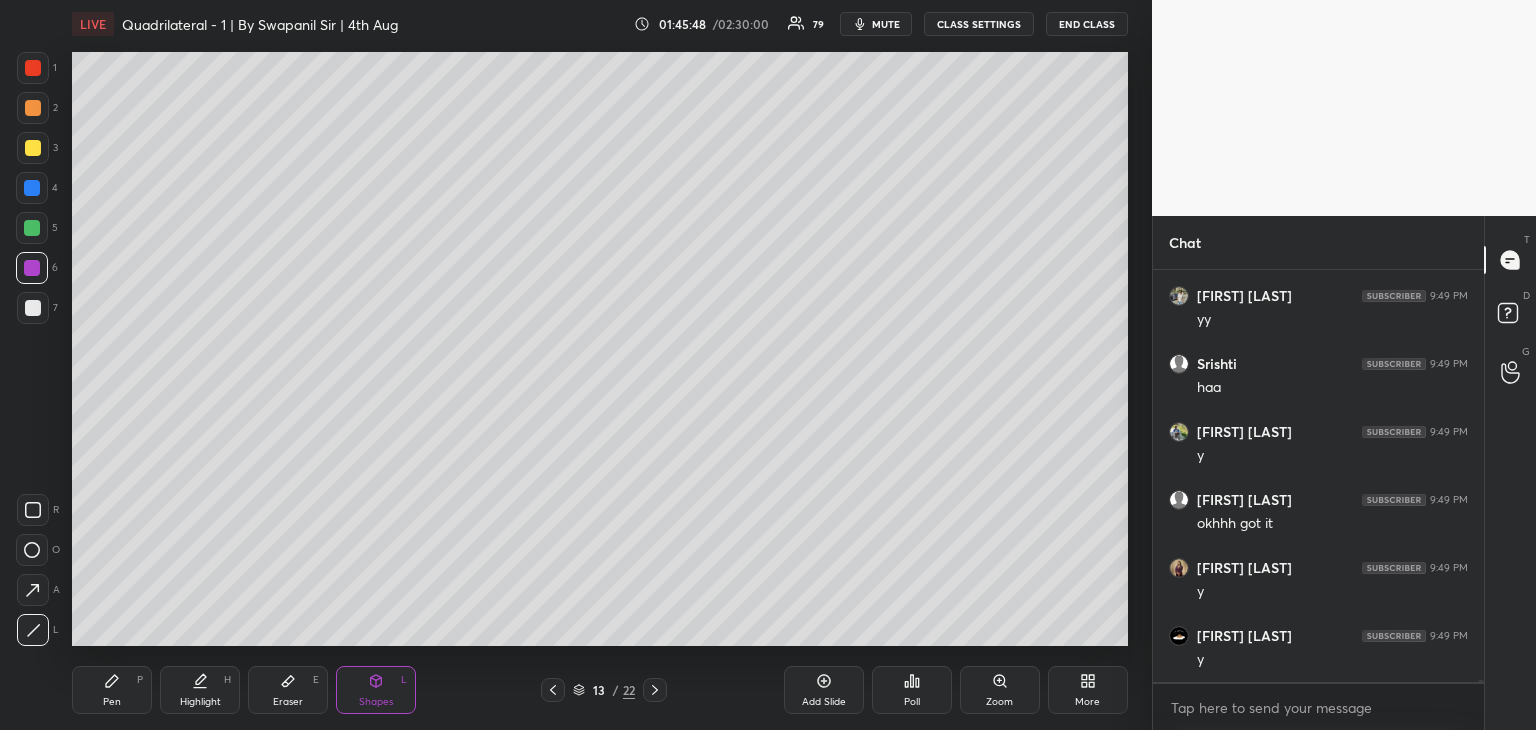 drag, startPoint x: 75, startPoint y: 705, endPoint x: 133, endPoint y: 697, distance: 58.549126 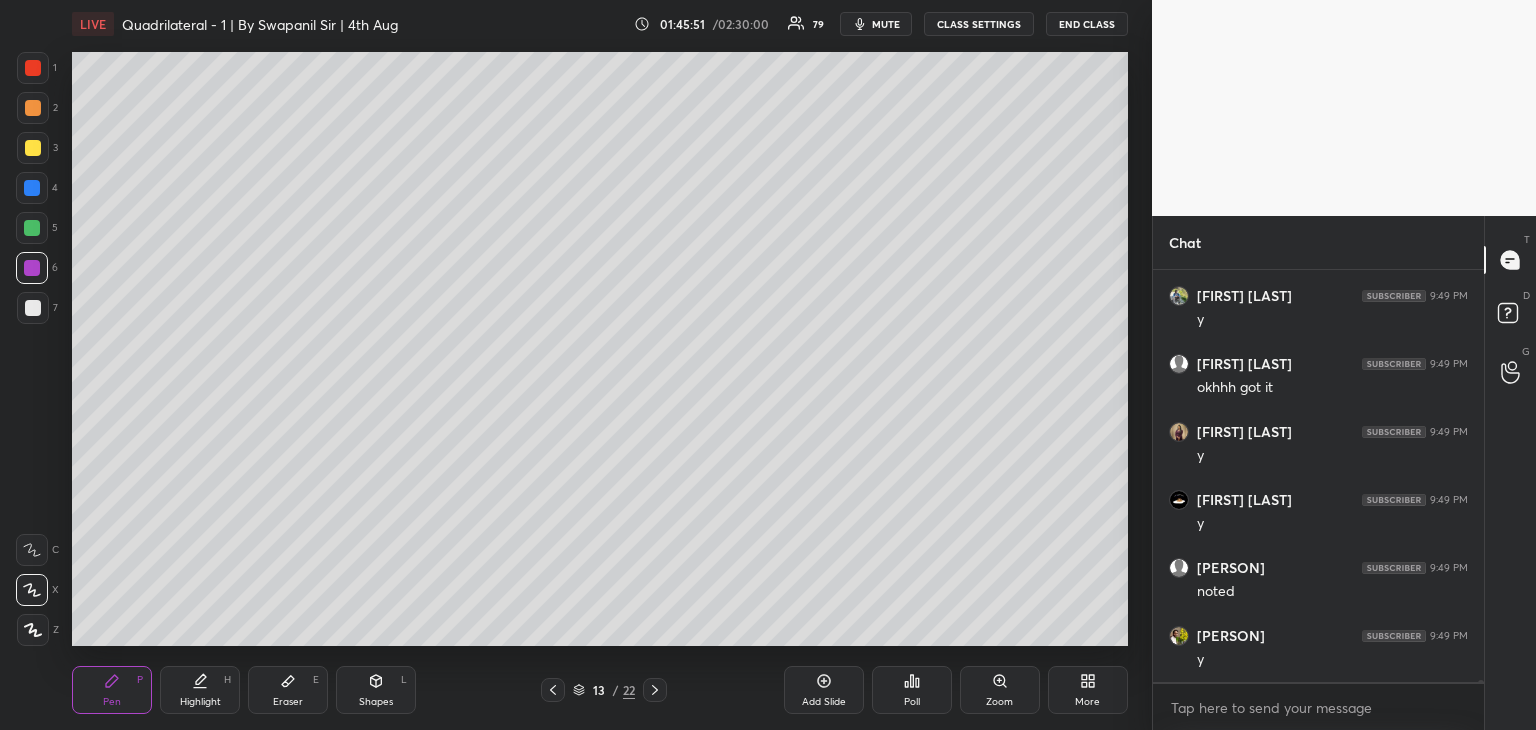 scroll, scrollTop: 90596, scrollLeft: 0, axis: vertical 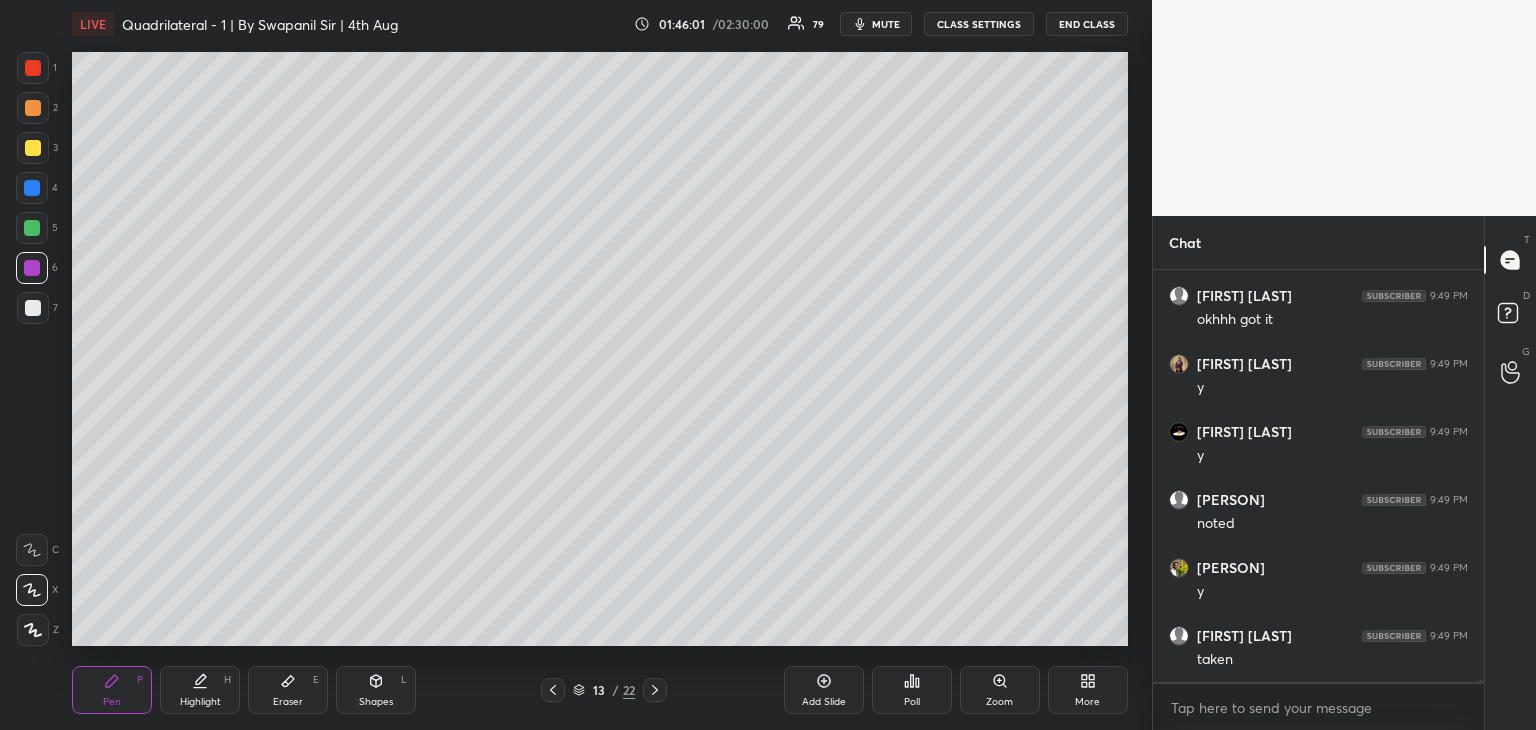 click 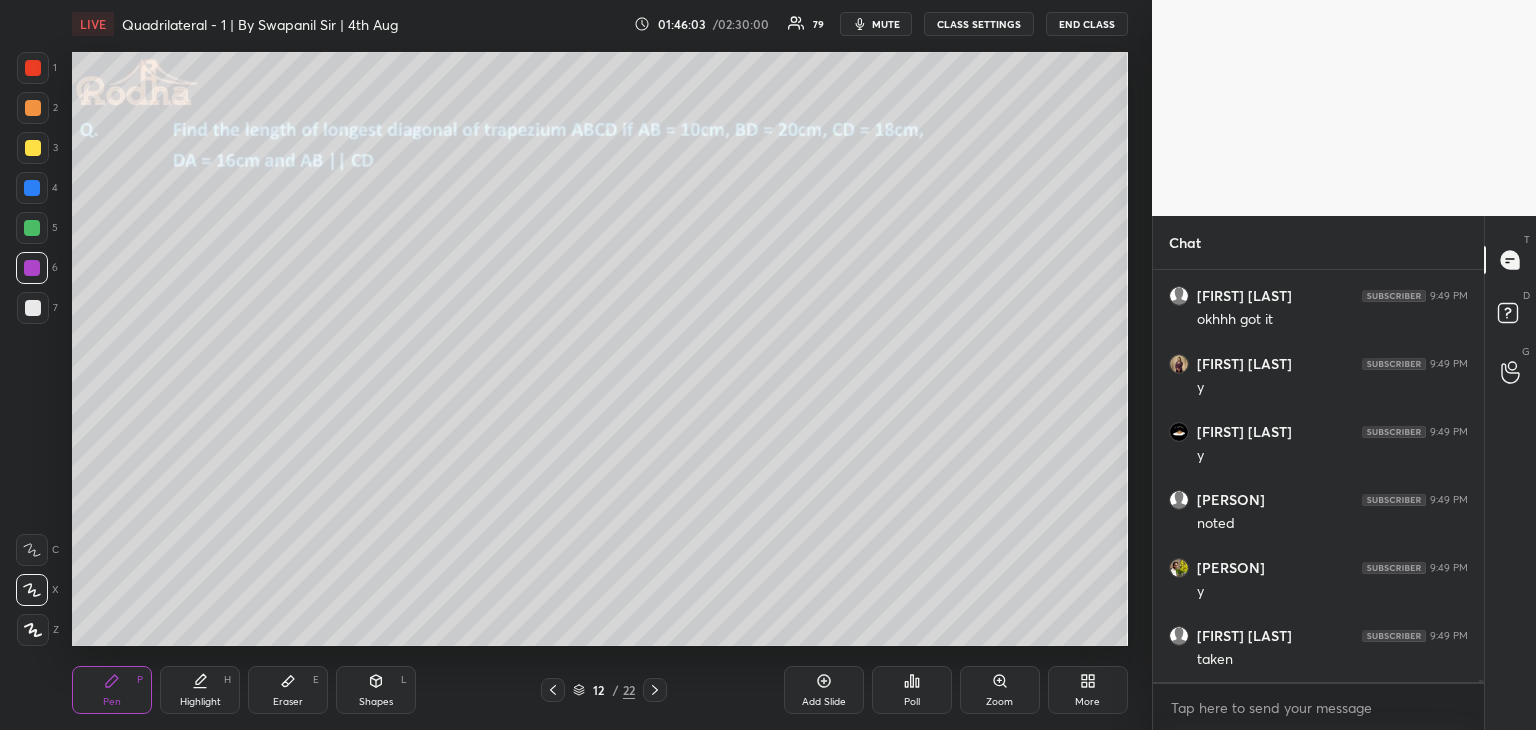 click 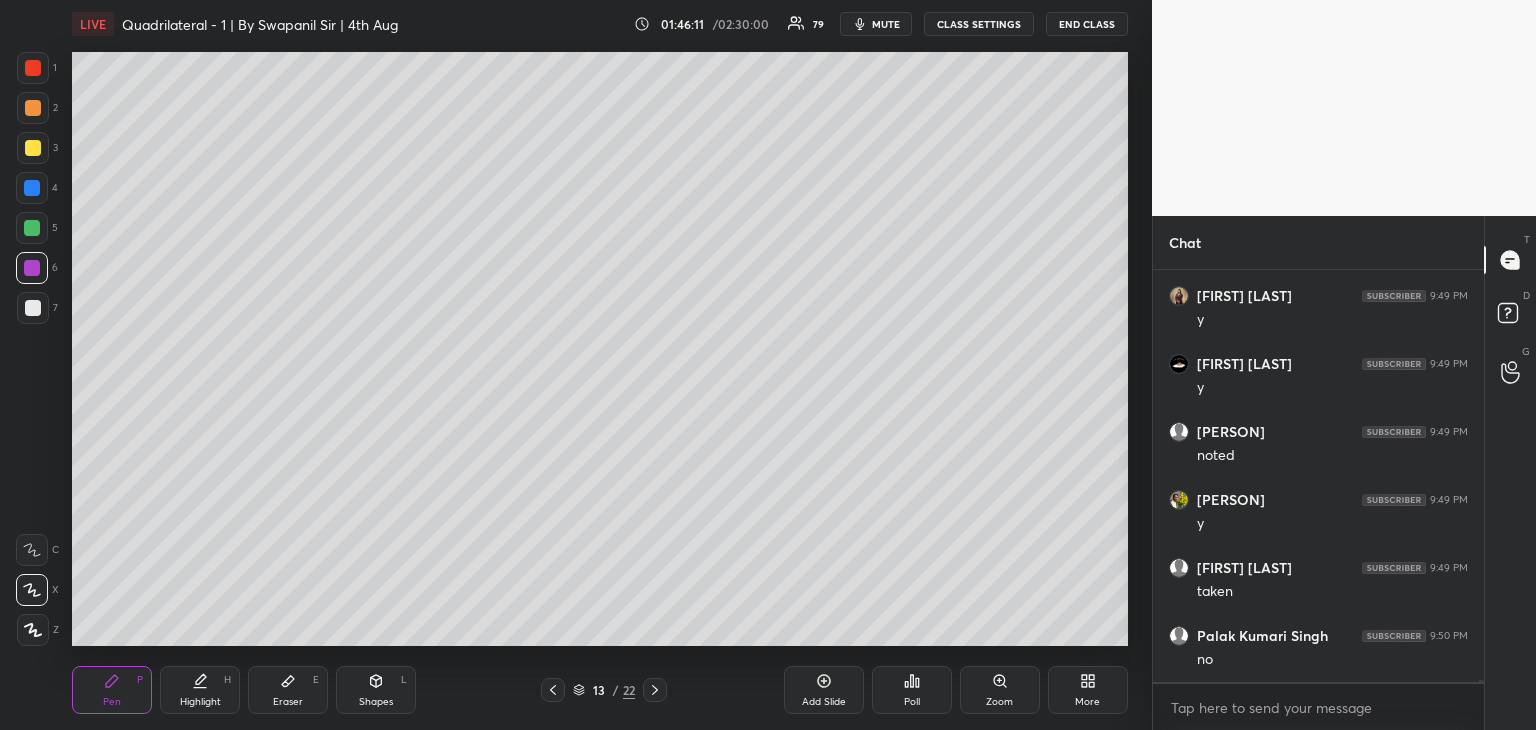 scroll, scrollTop: 90732, scrollLeft: 0, axis: vertical 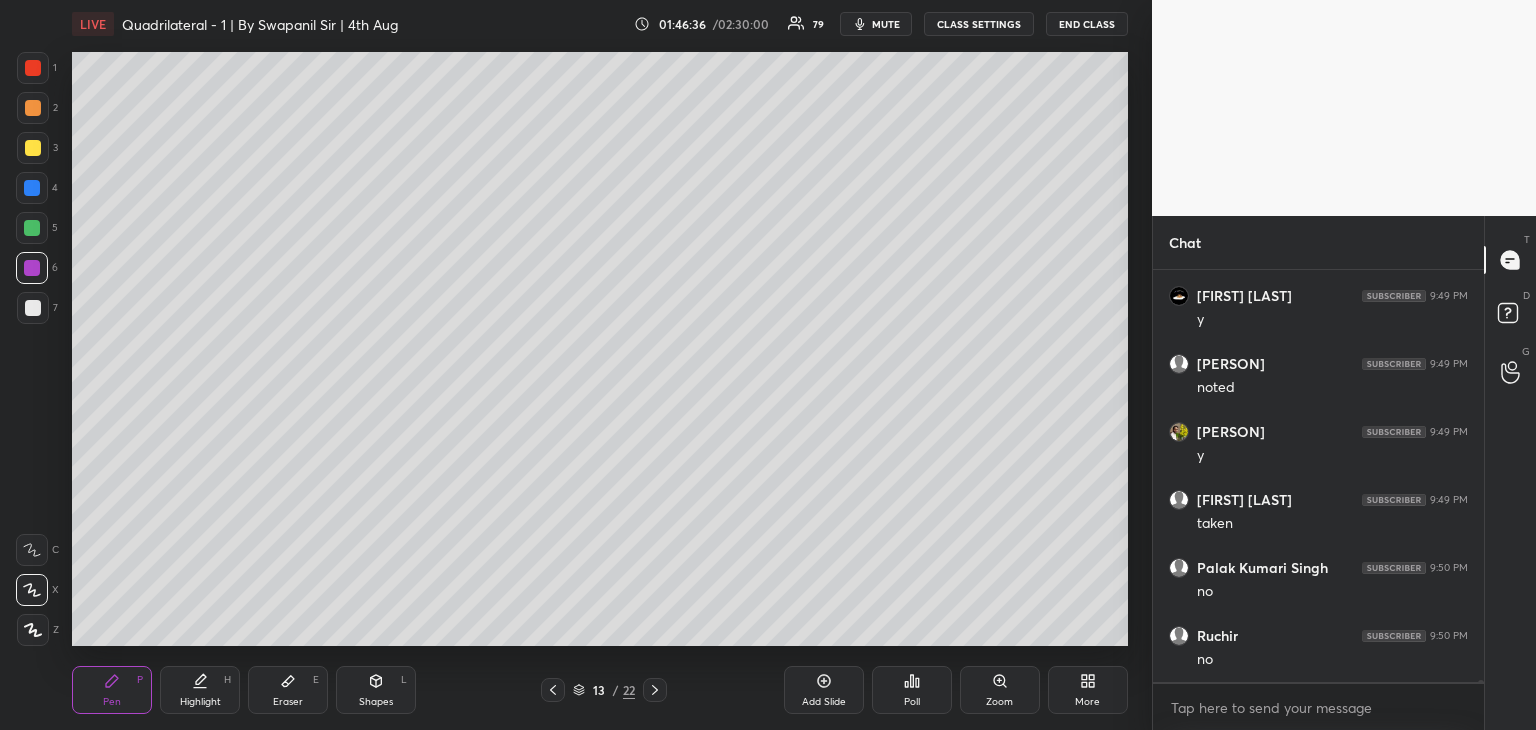 click 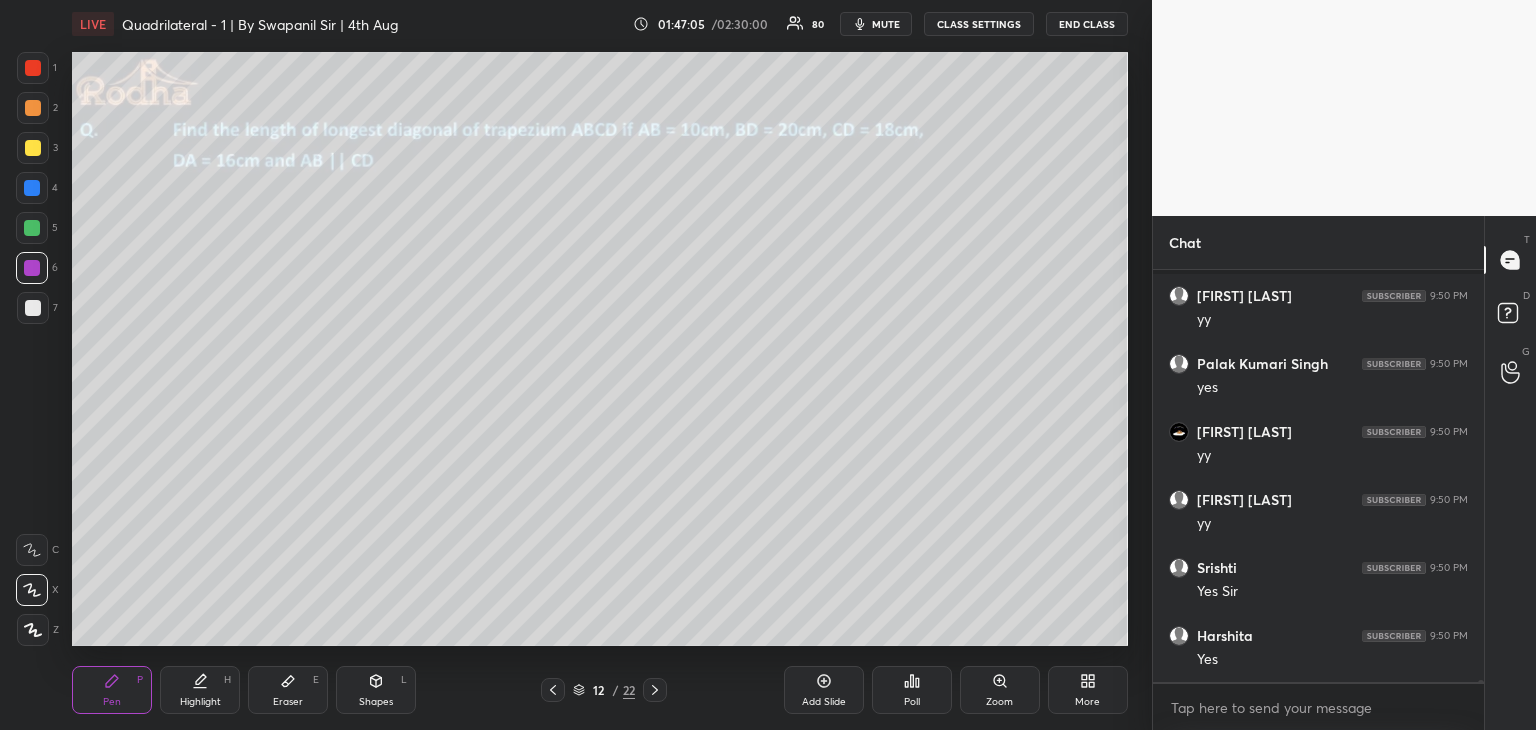 scroll, scrollTop: 91250, scrollLeft: 0, axis: vertical 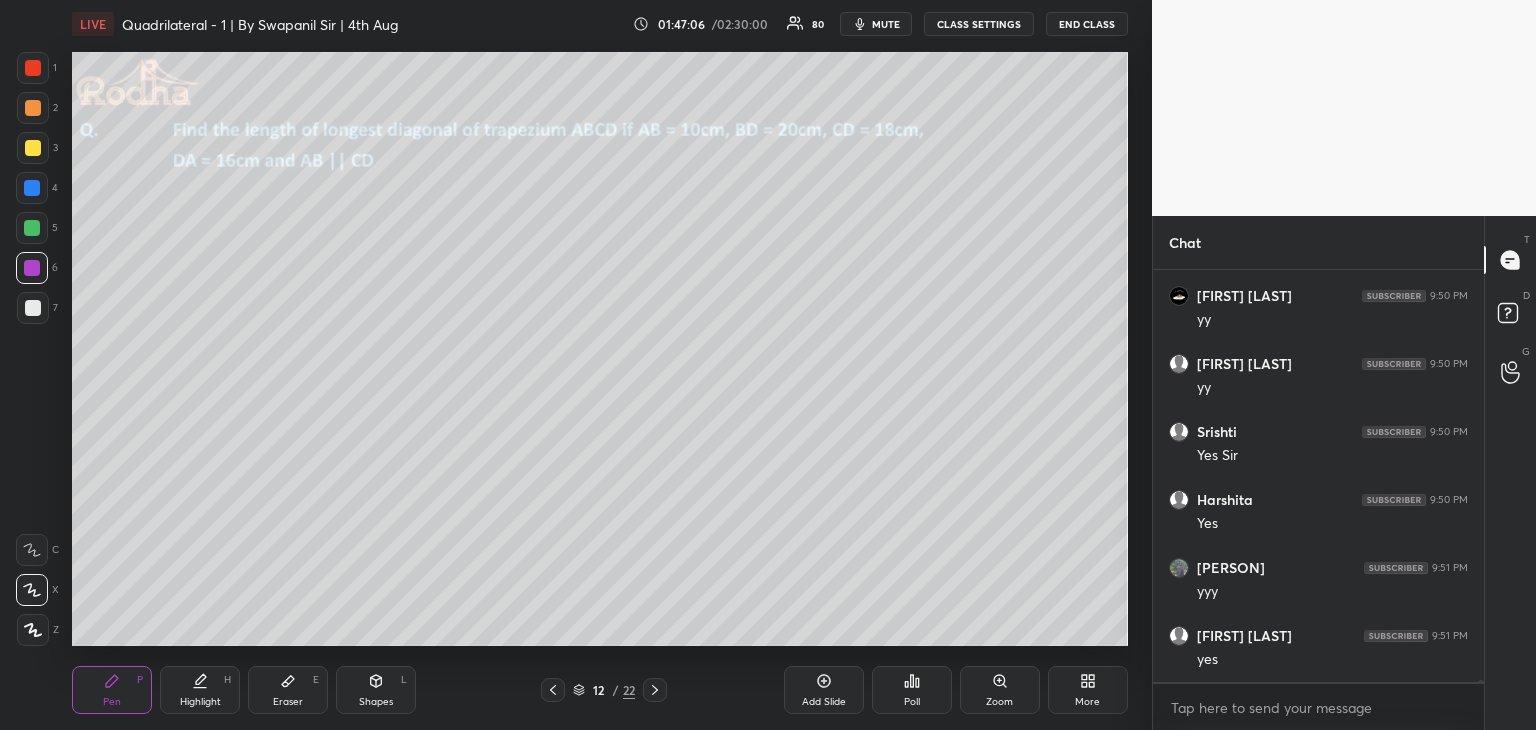 click 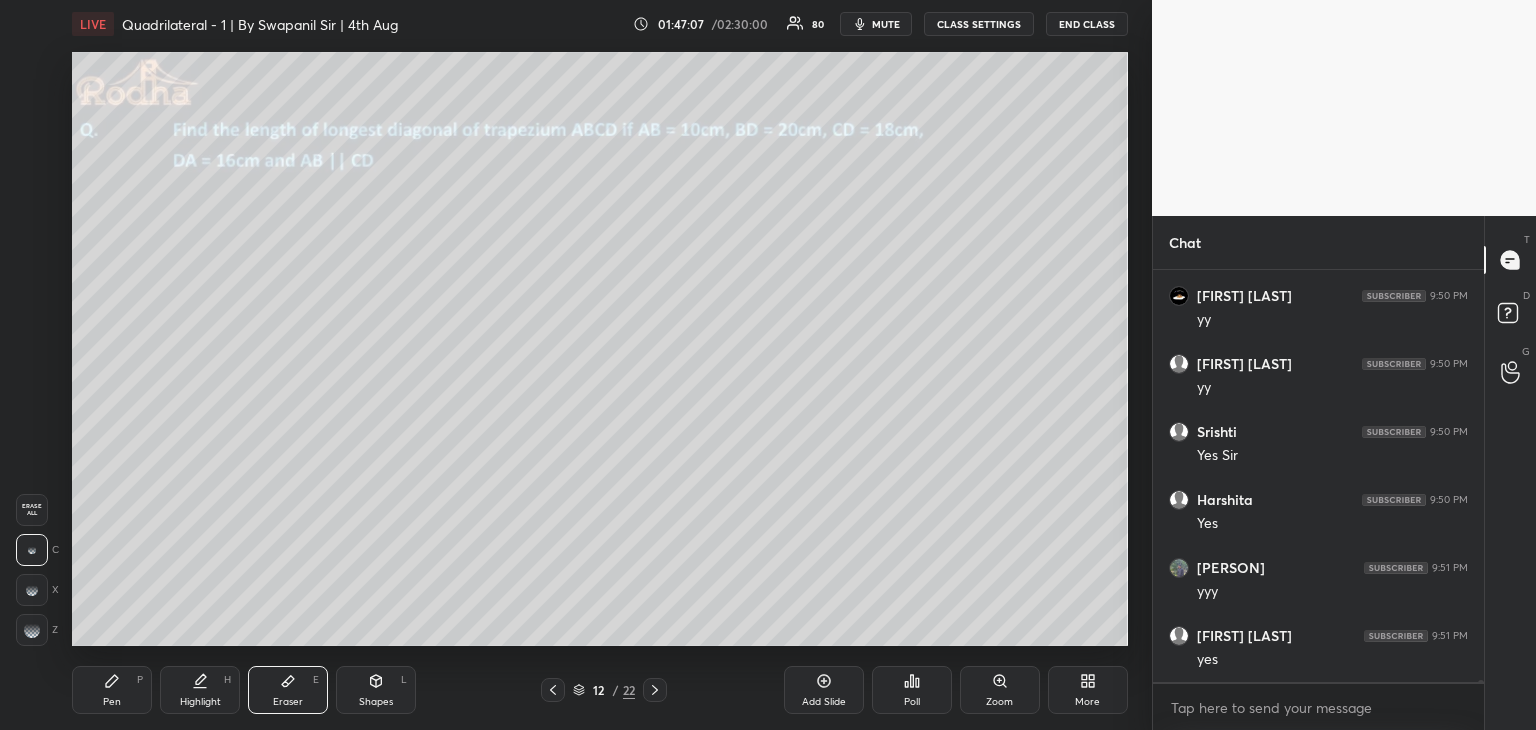 drag, startPoint x: 28, startPoint y: 555, endPoint x: 52, endPoint y: 543, distance: 26.832815 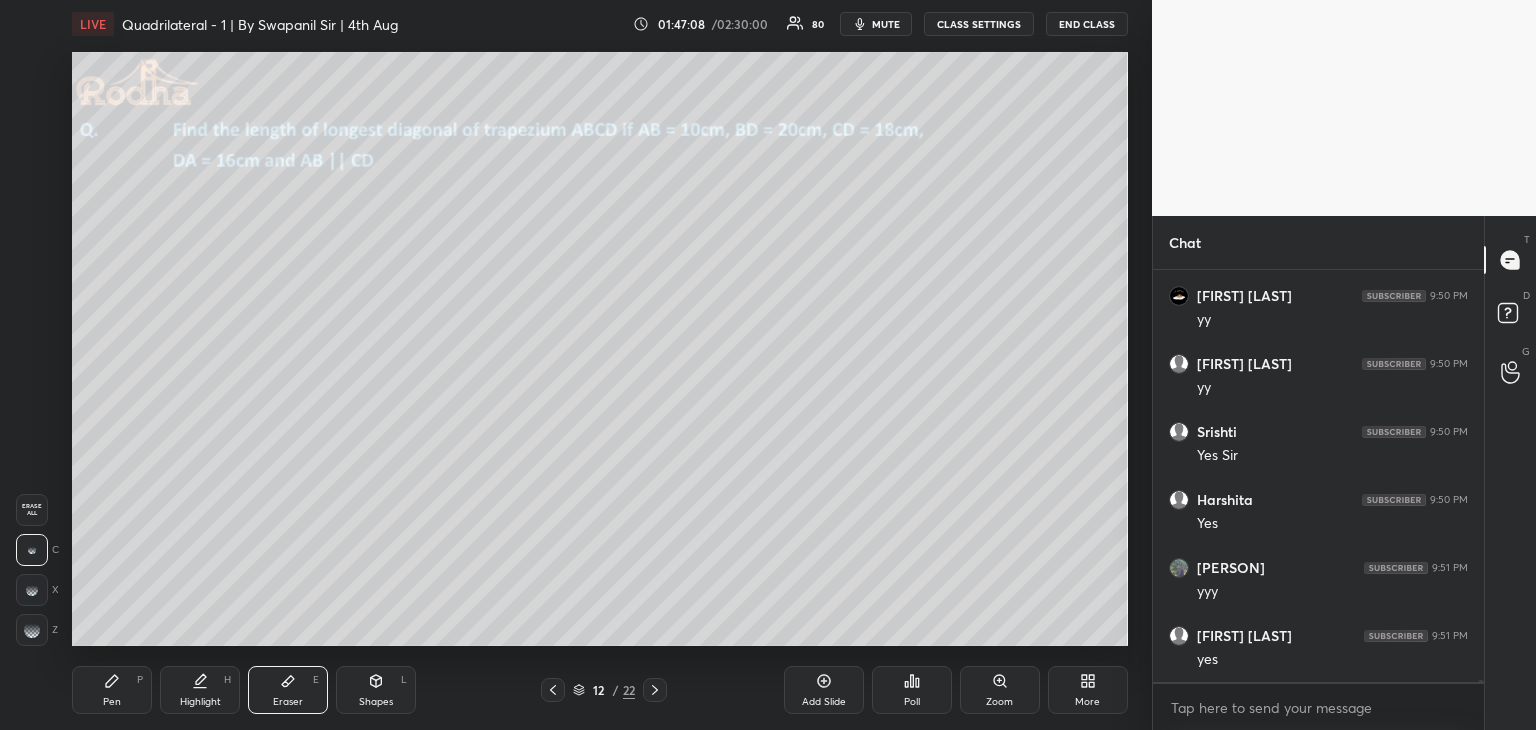 scroll, scrollTop: 91318, scrollLeft: 0, axis: vertical 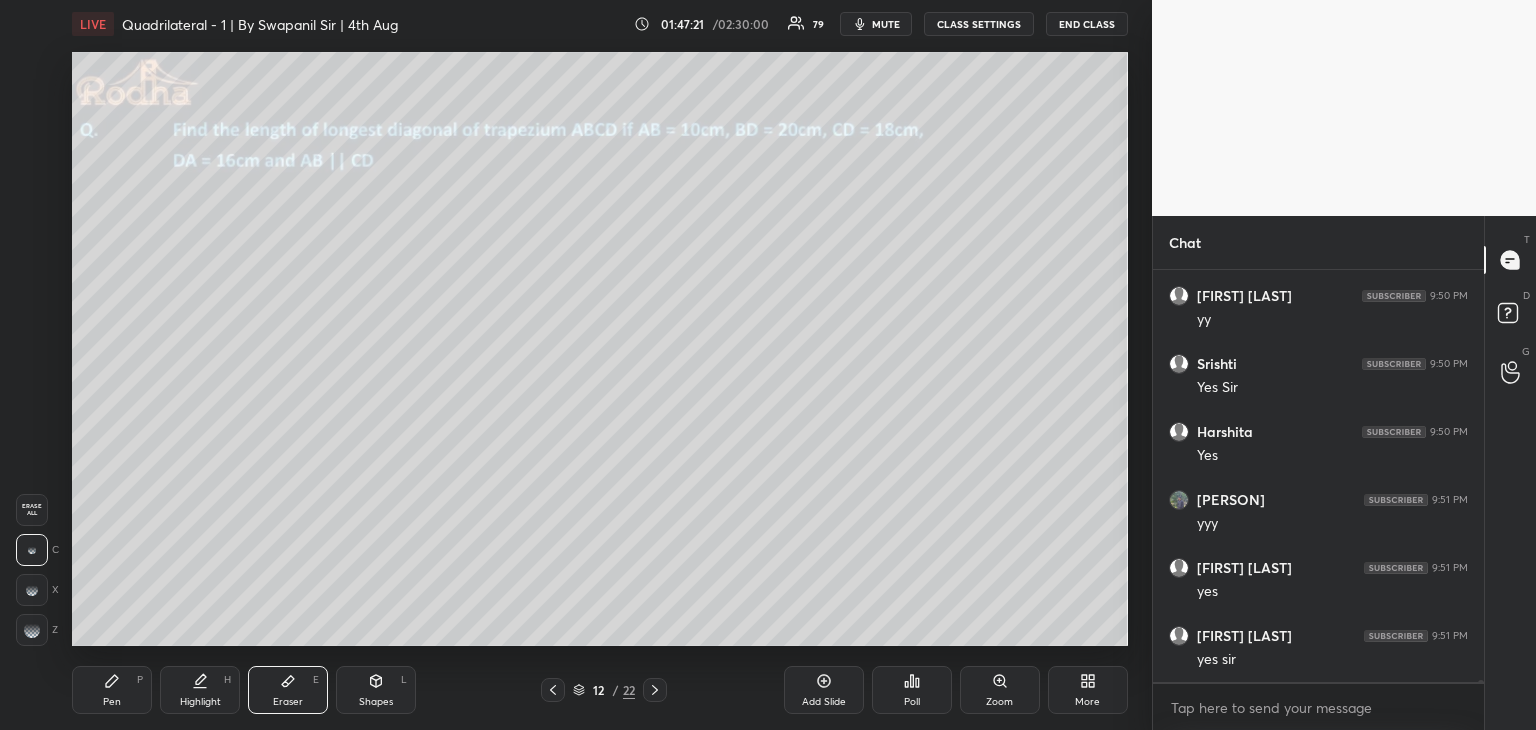click 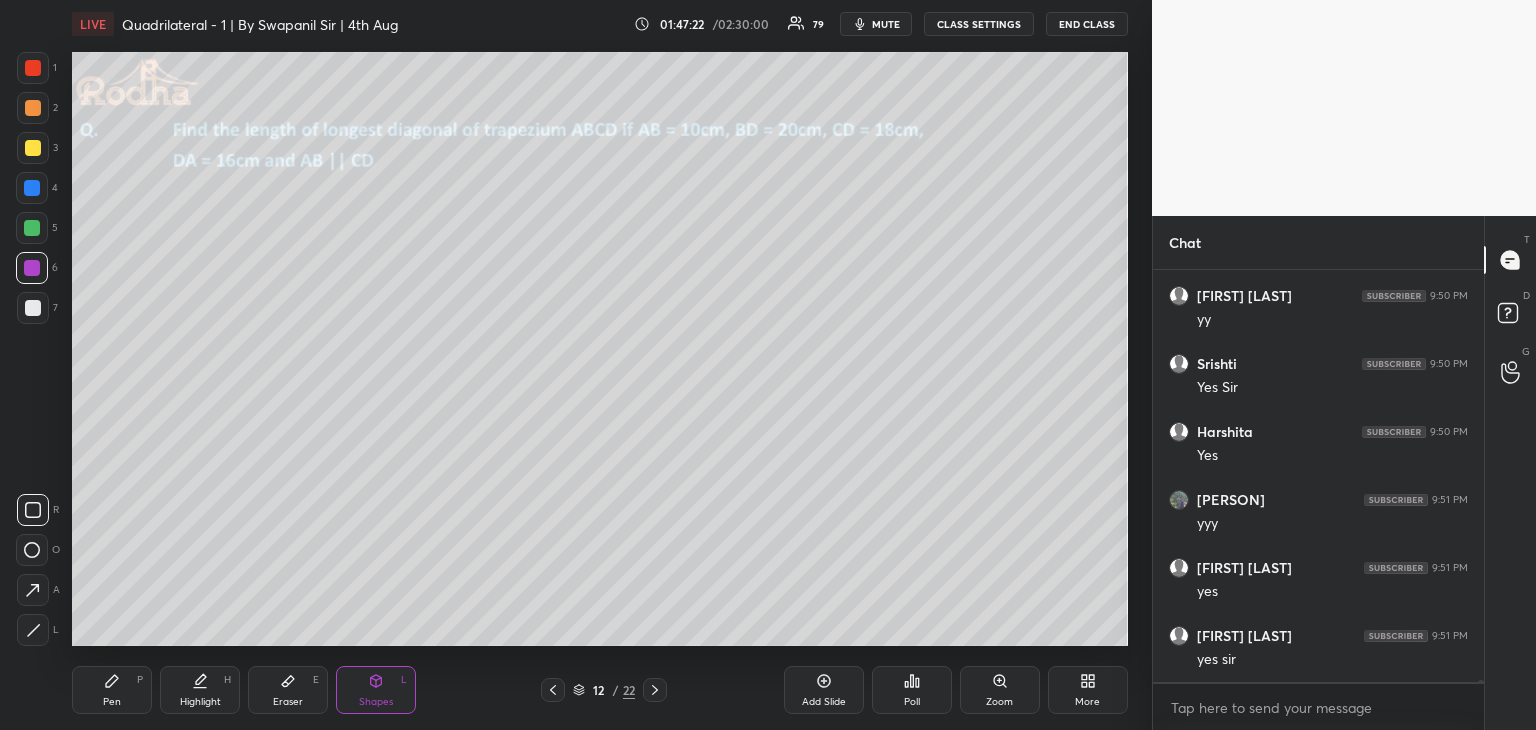 drag, startPoint x: 29, startPoint y: 512, endPoint x: 47, endPoint y: 452, distance: 62.641838 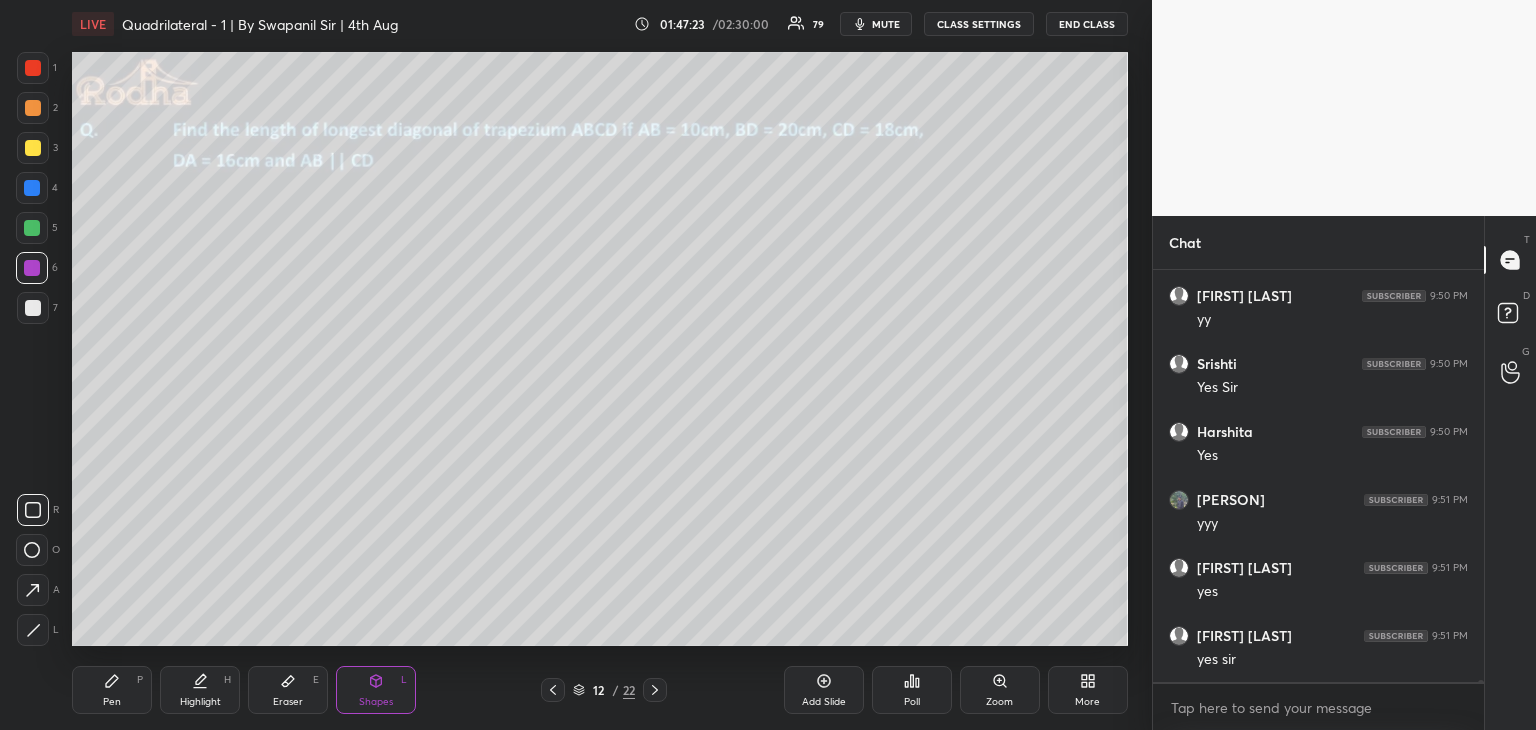 click at bounding box center [33, 308] 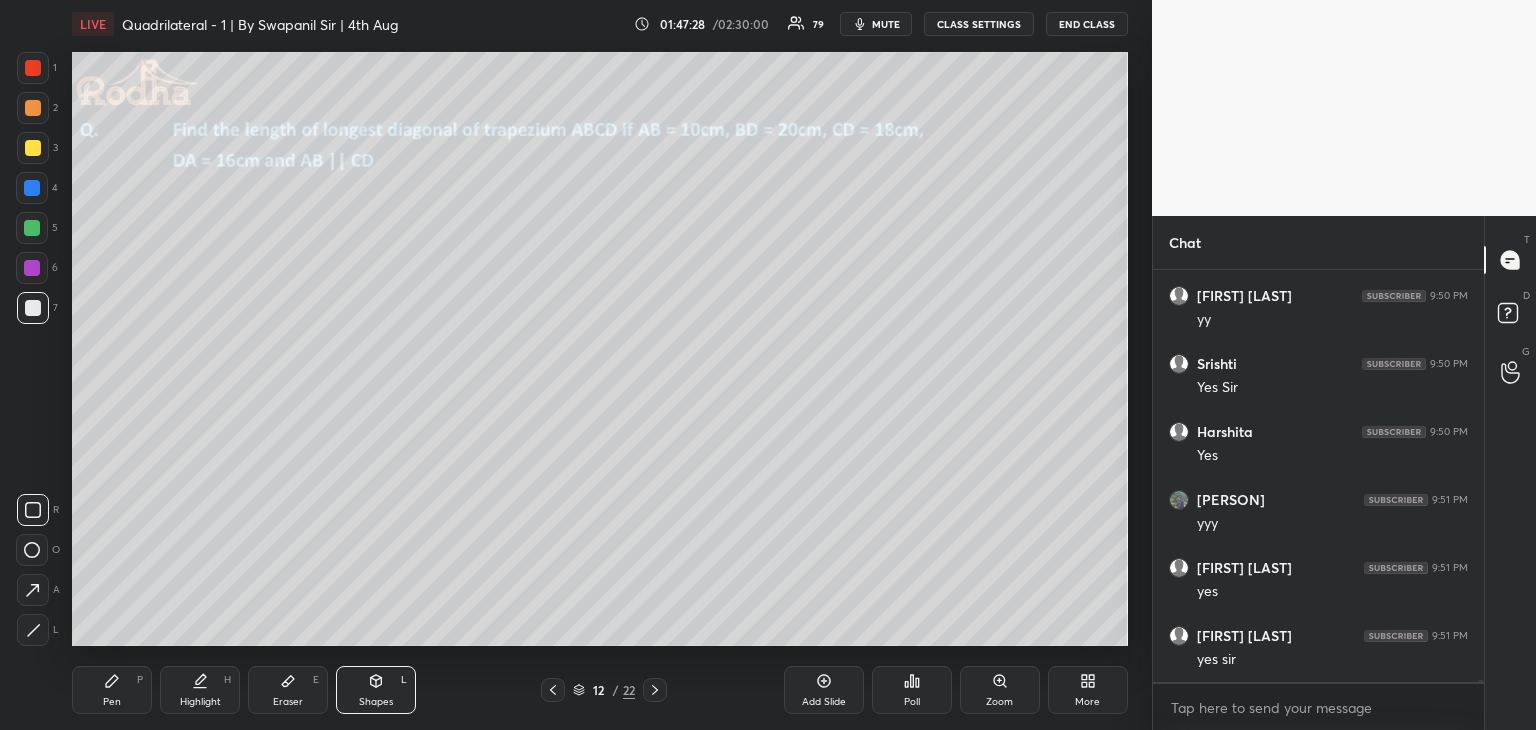 scroll, scrollTop: 91386, scrollLeft: 0, axis: vertical 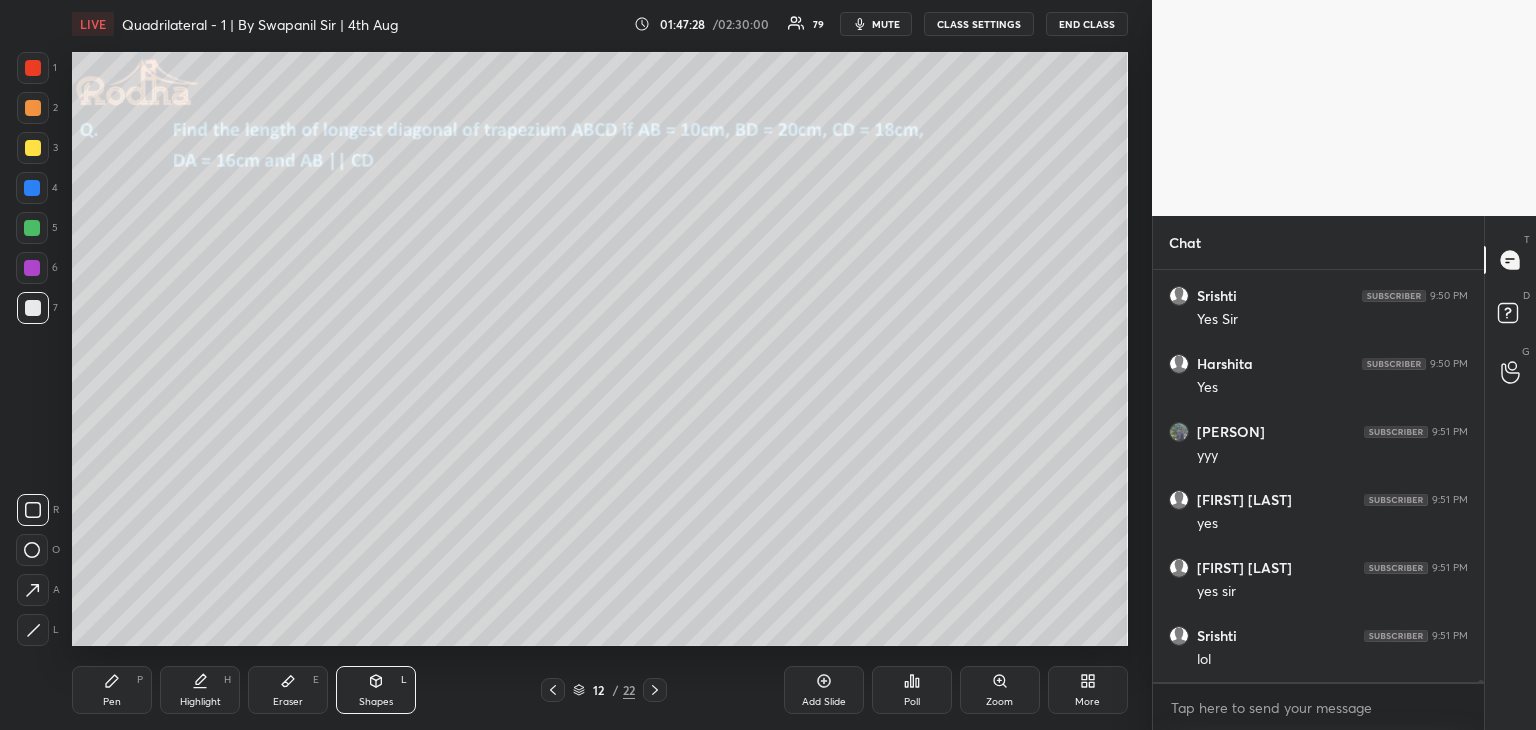 click at bounding box center [655, 690] 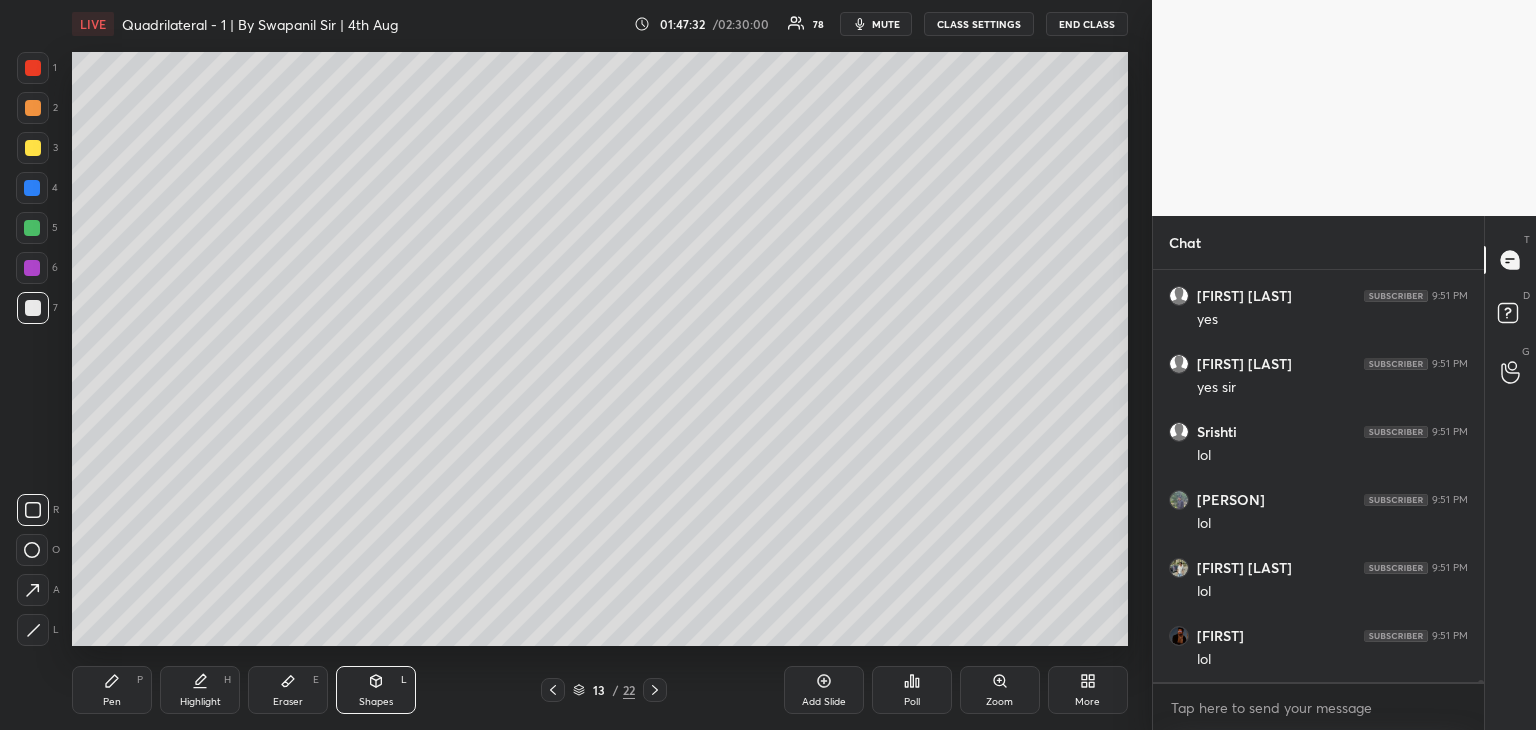 scroll, scrollTop: 91658, scrollLeft: 0, axis: vertical 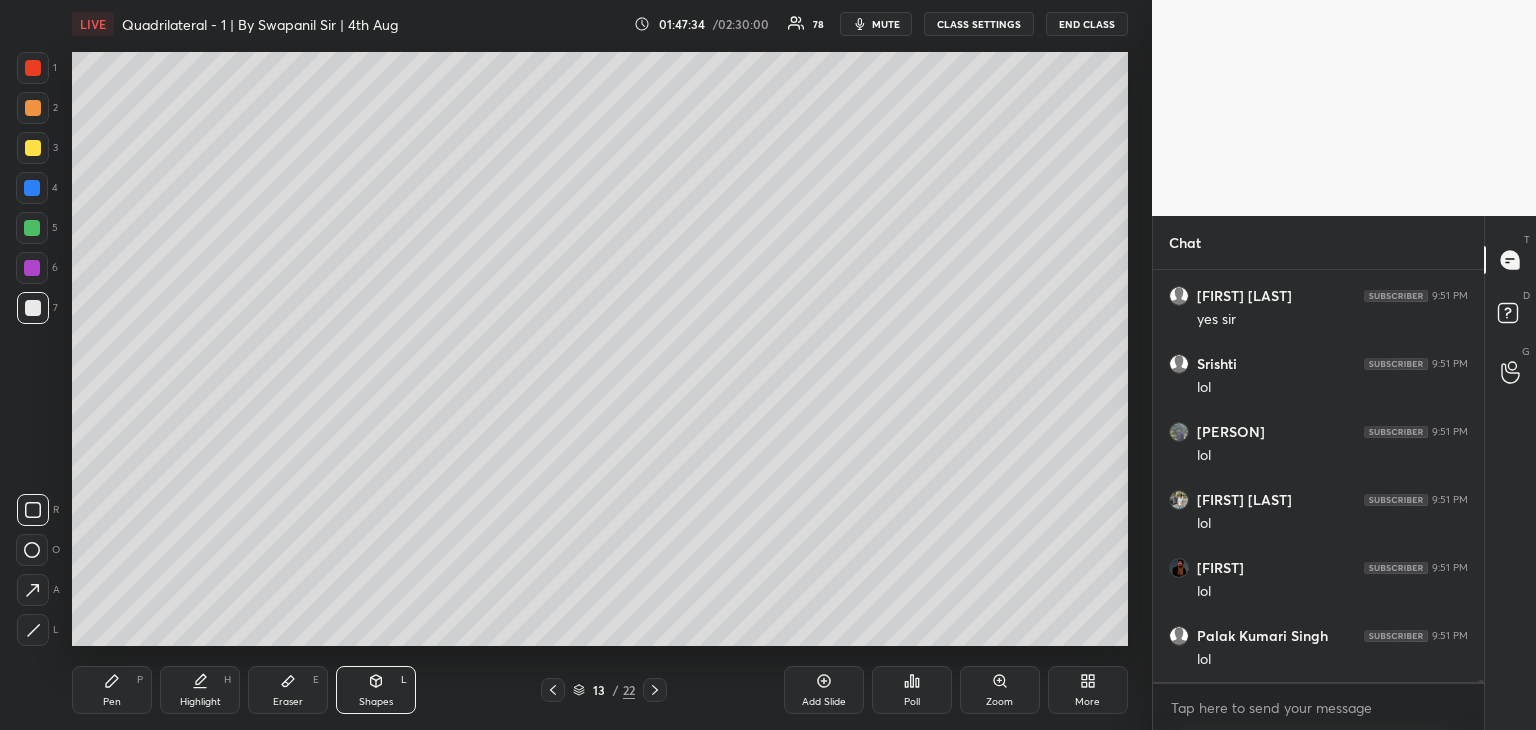 click 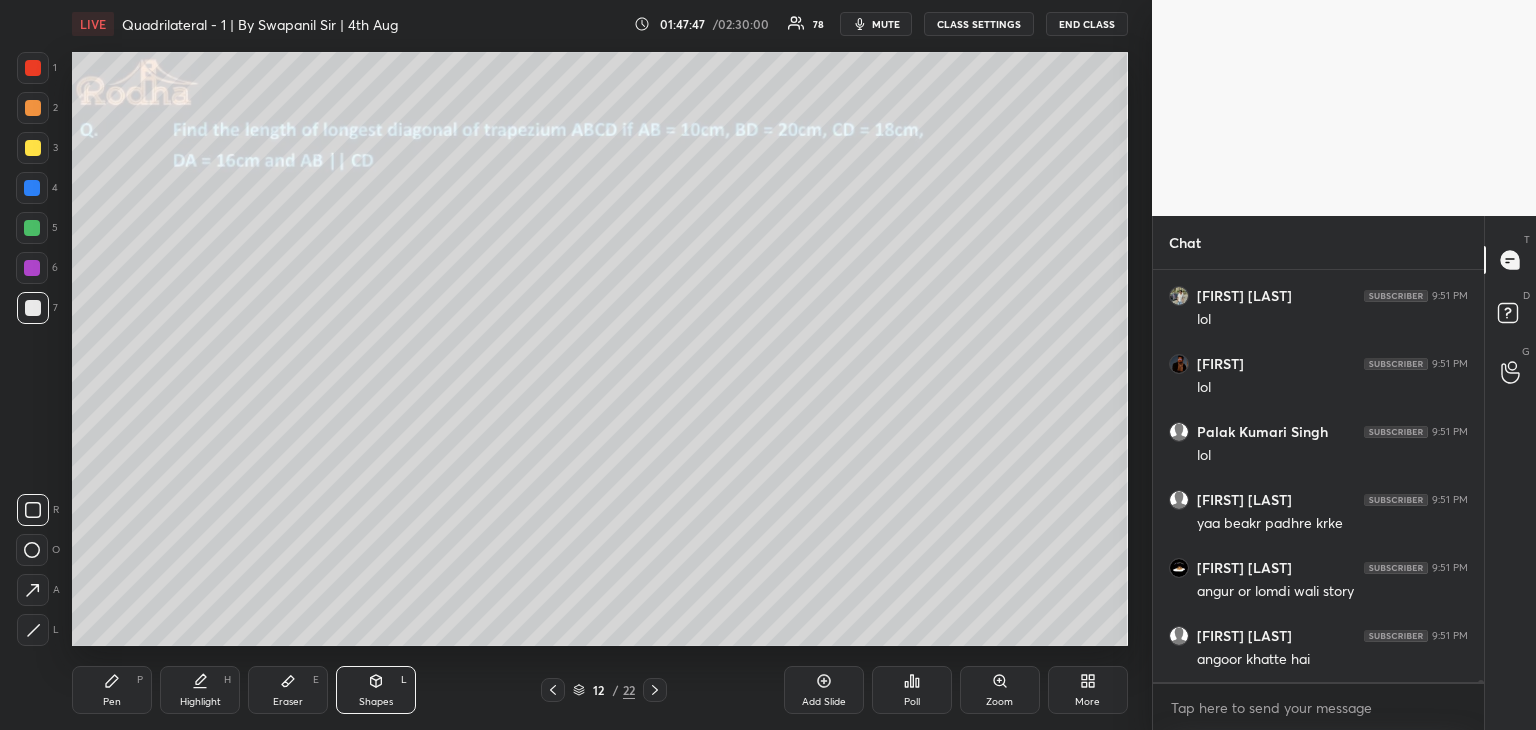 scroll, scrollTop: 91930, scrollLeft: 0, axis: vertical 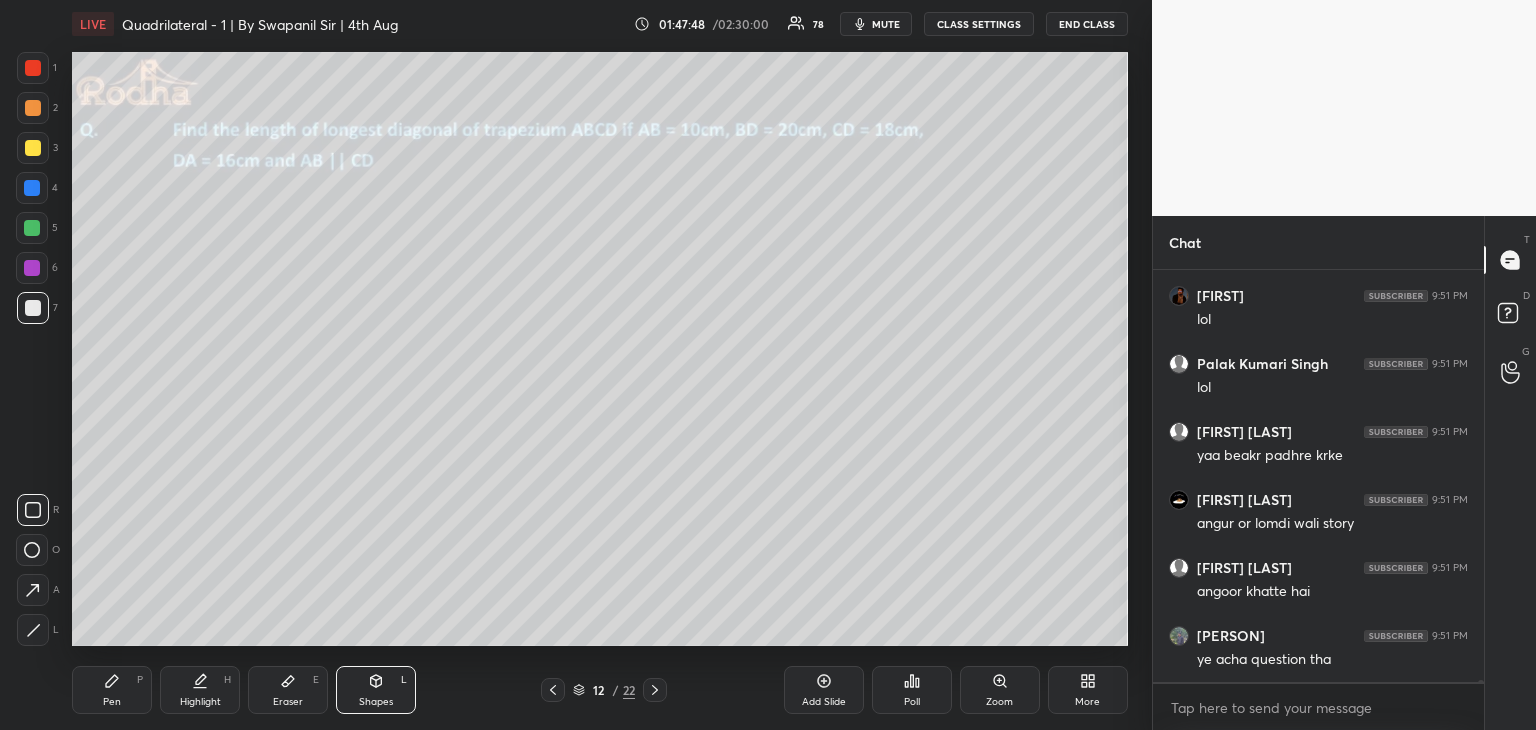 click on "Pen P" at bounding box center [112, 690] 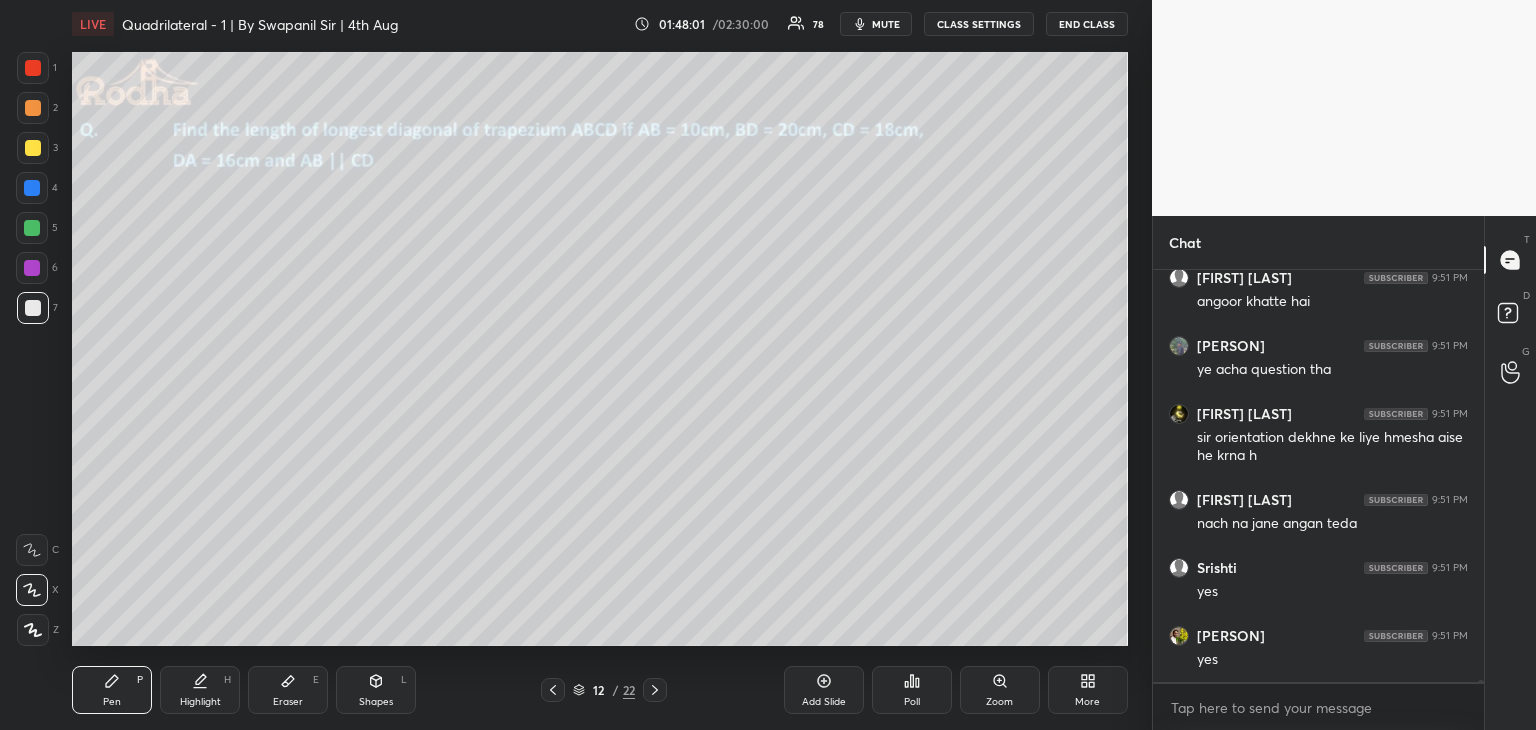 scroll, scrollTop: 92288, scrollLeft: 0, axis: vertical 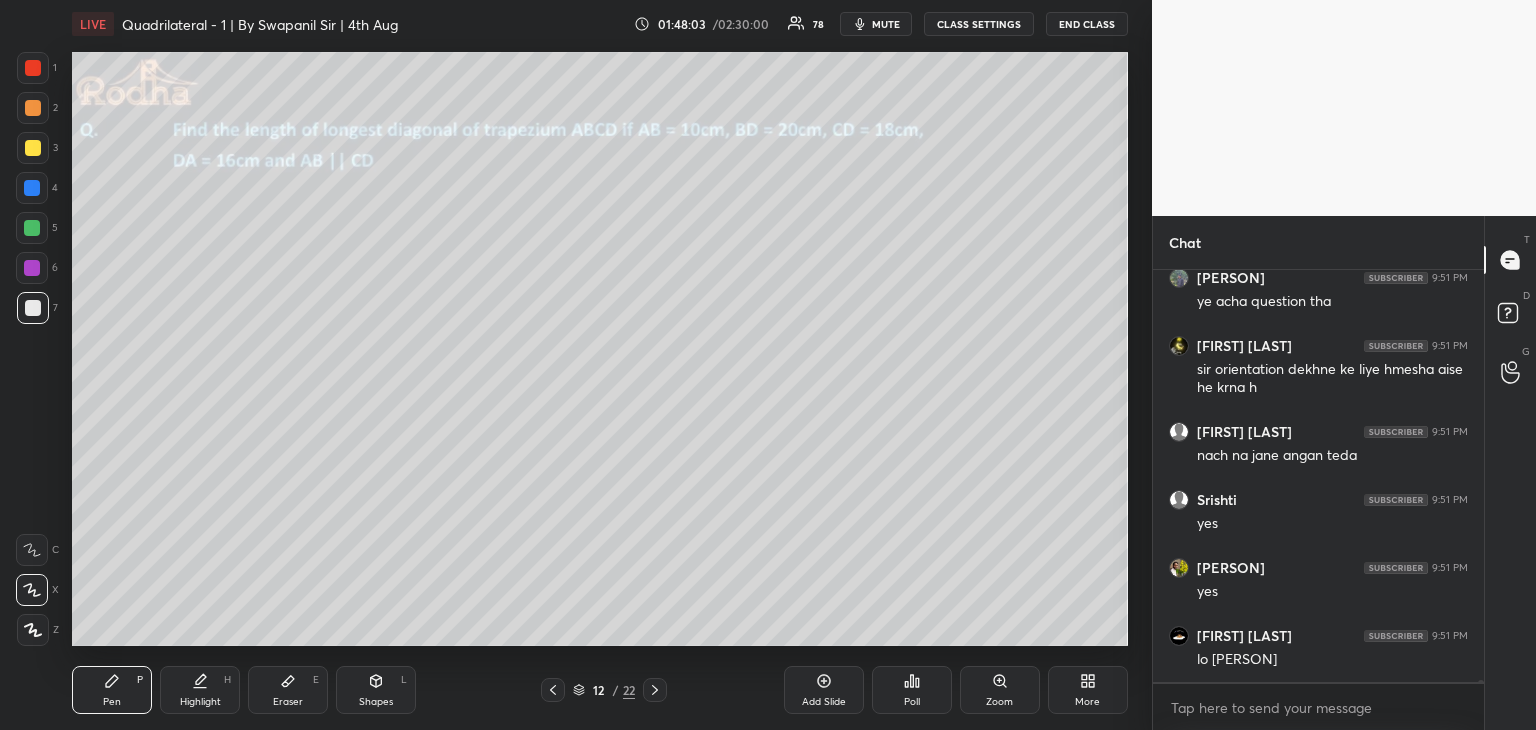 click 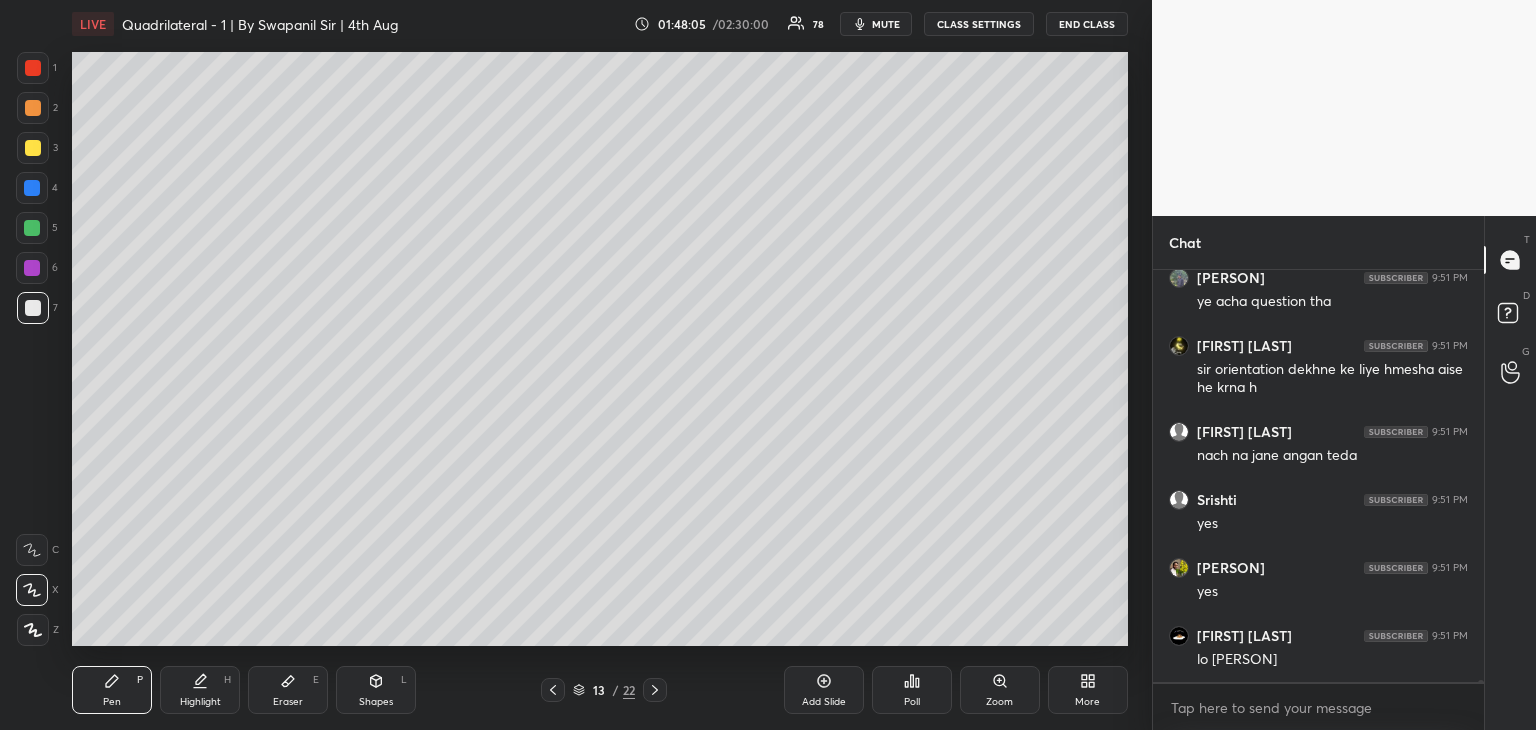 click 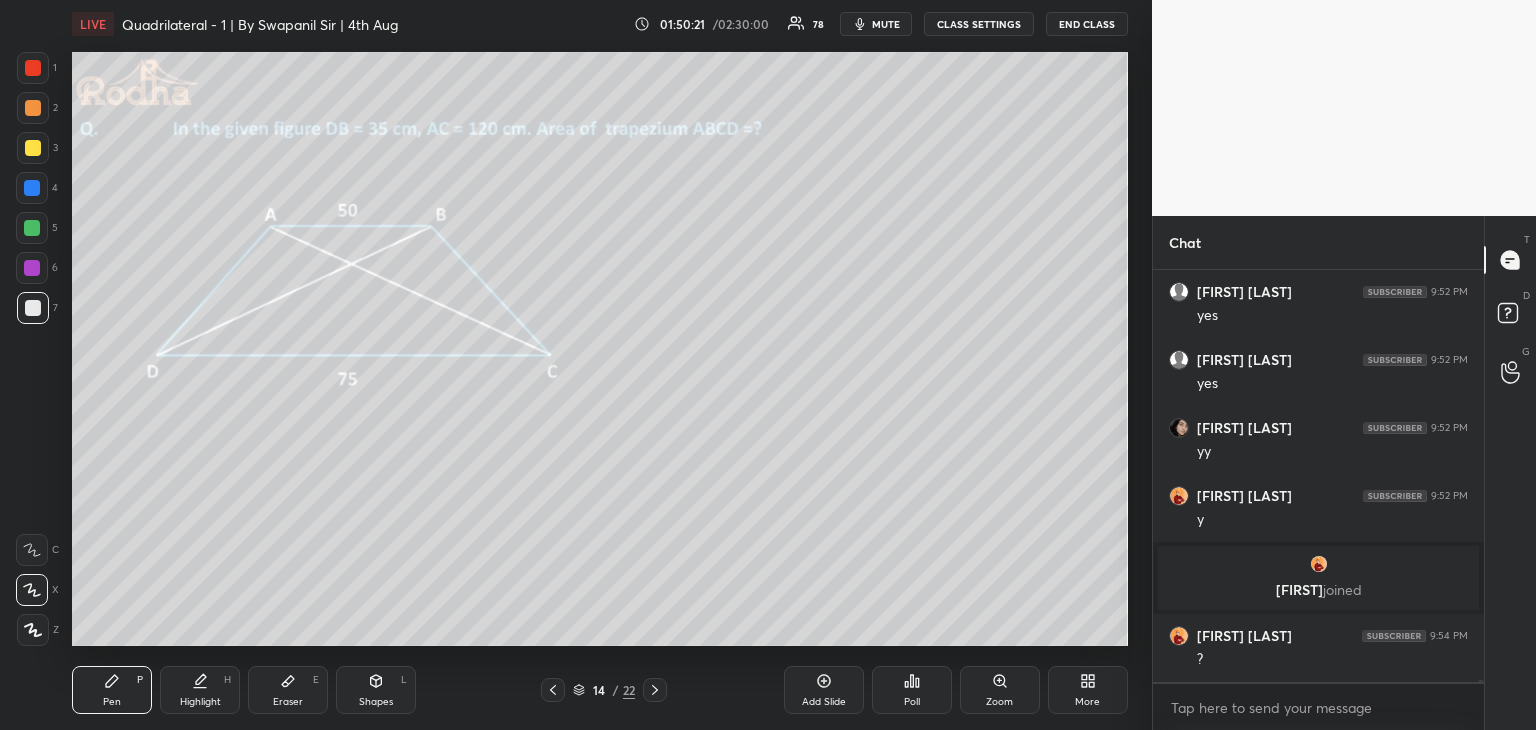 scroll, scrollTop: 92654, scrollLeft: 0, axis: vertical 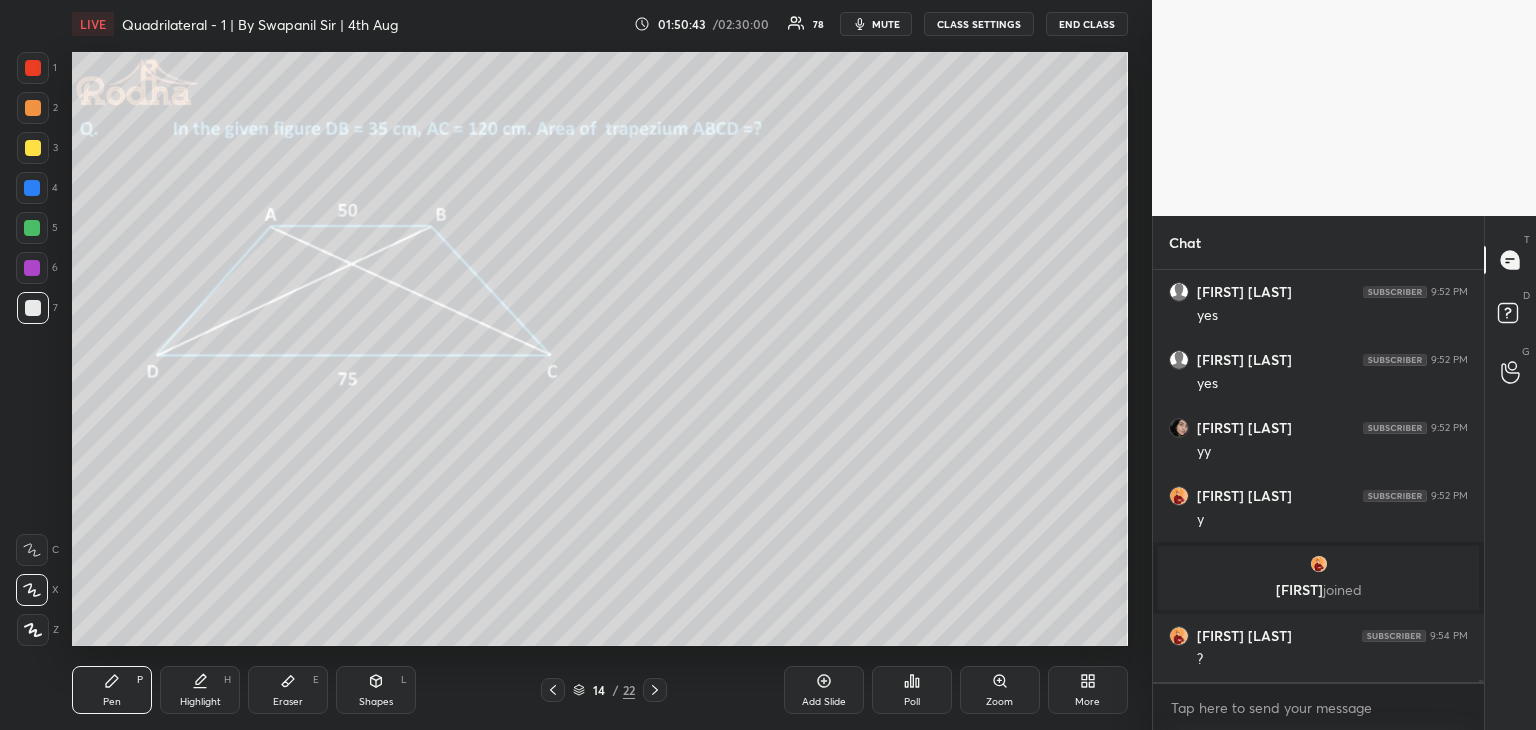 click 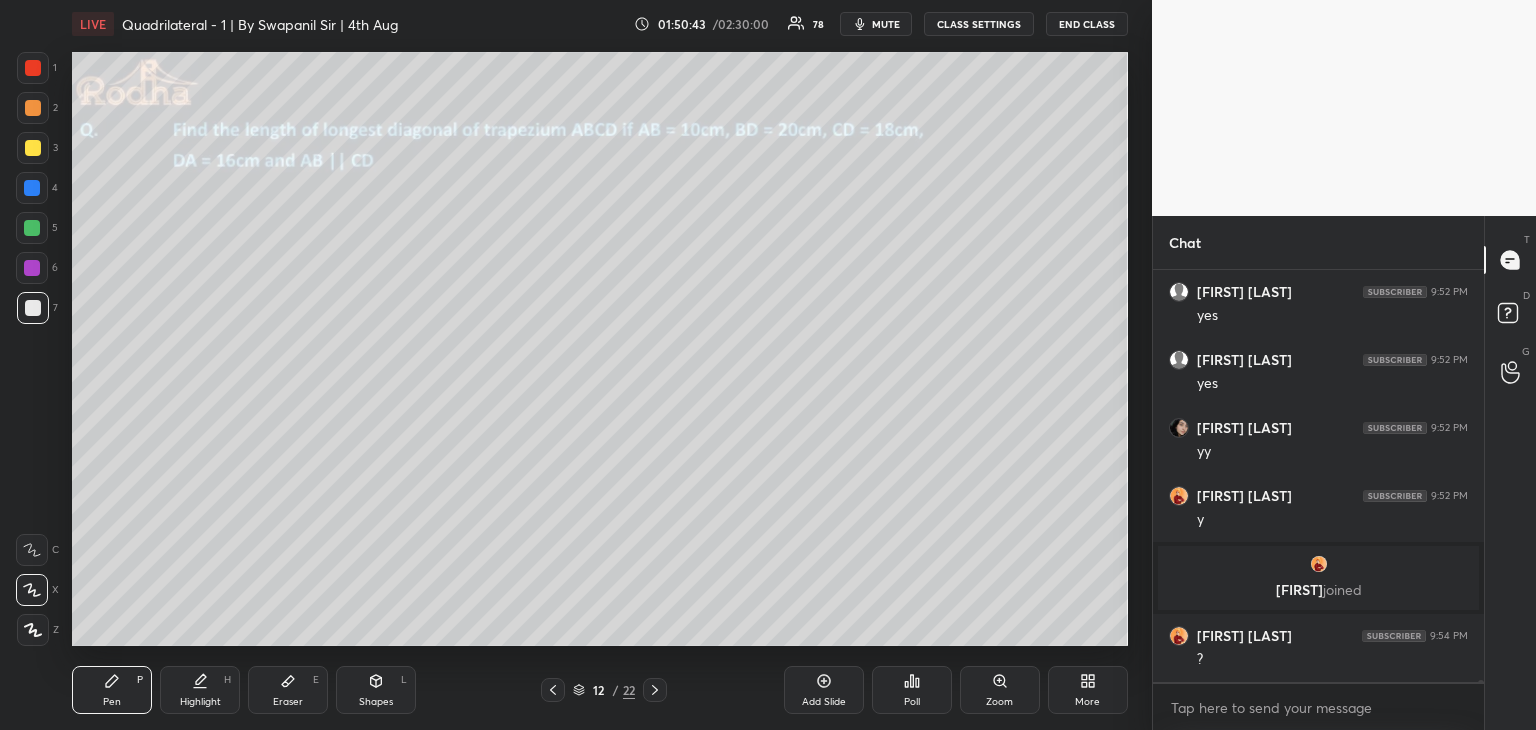 click 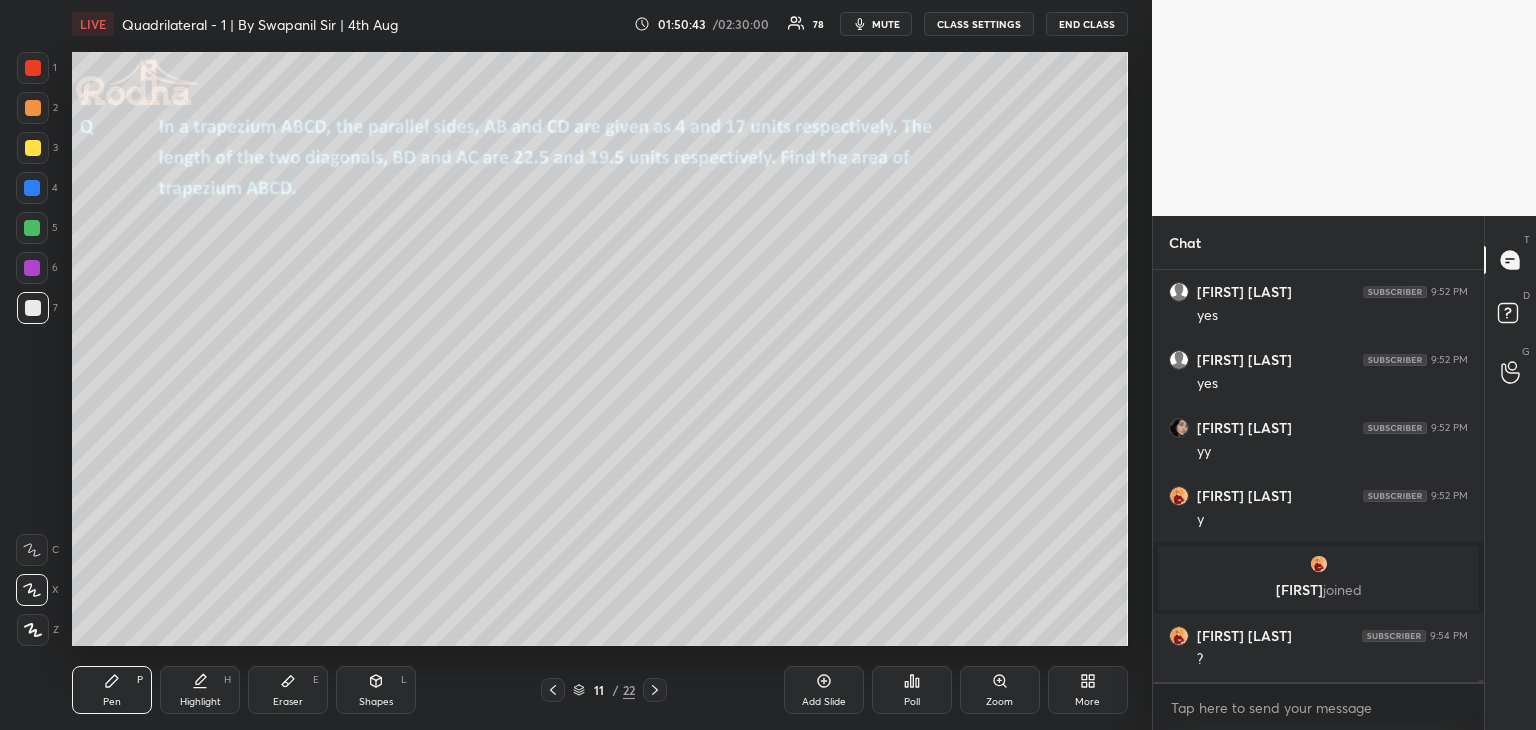 click 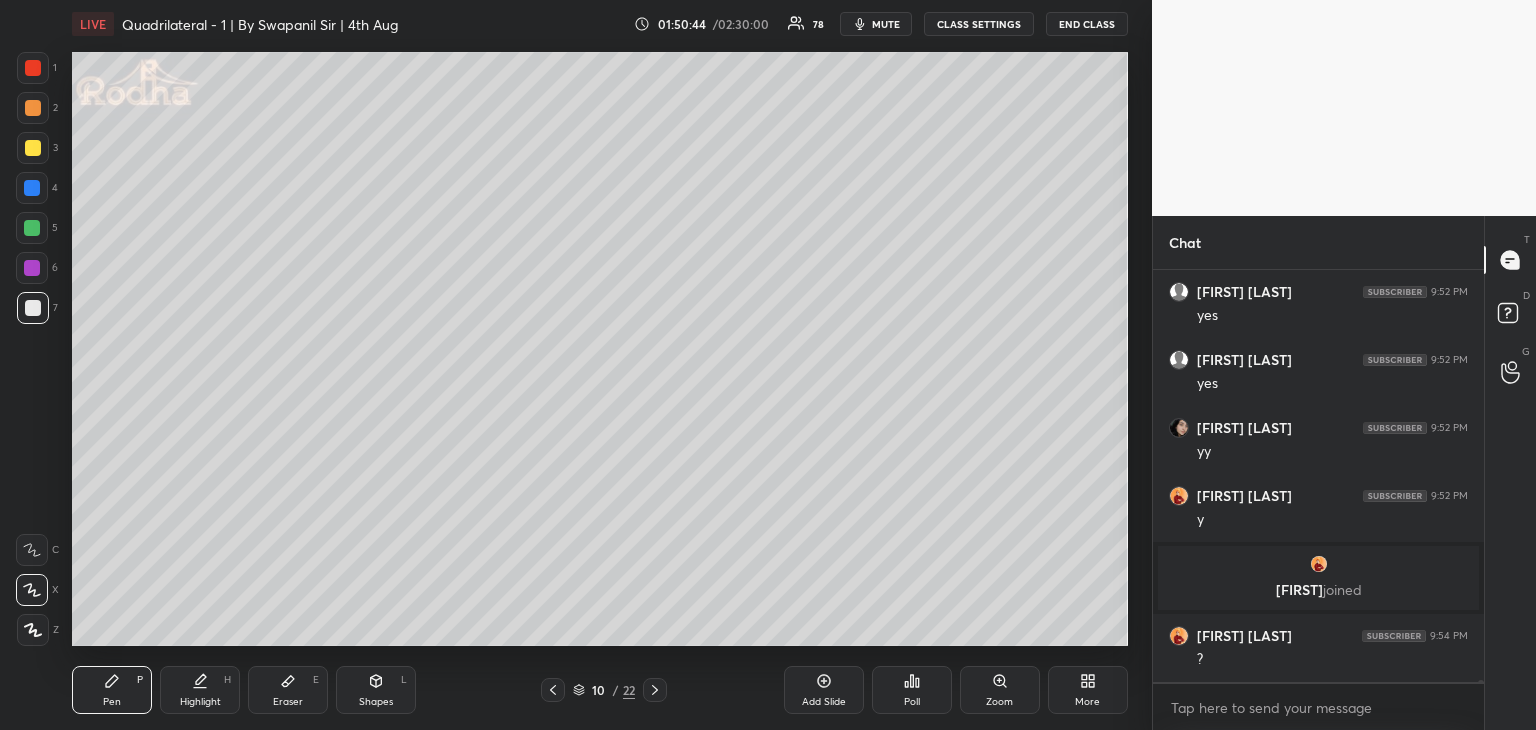 click 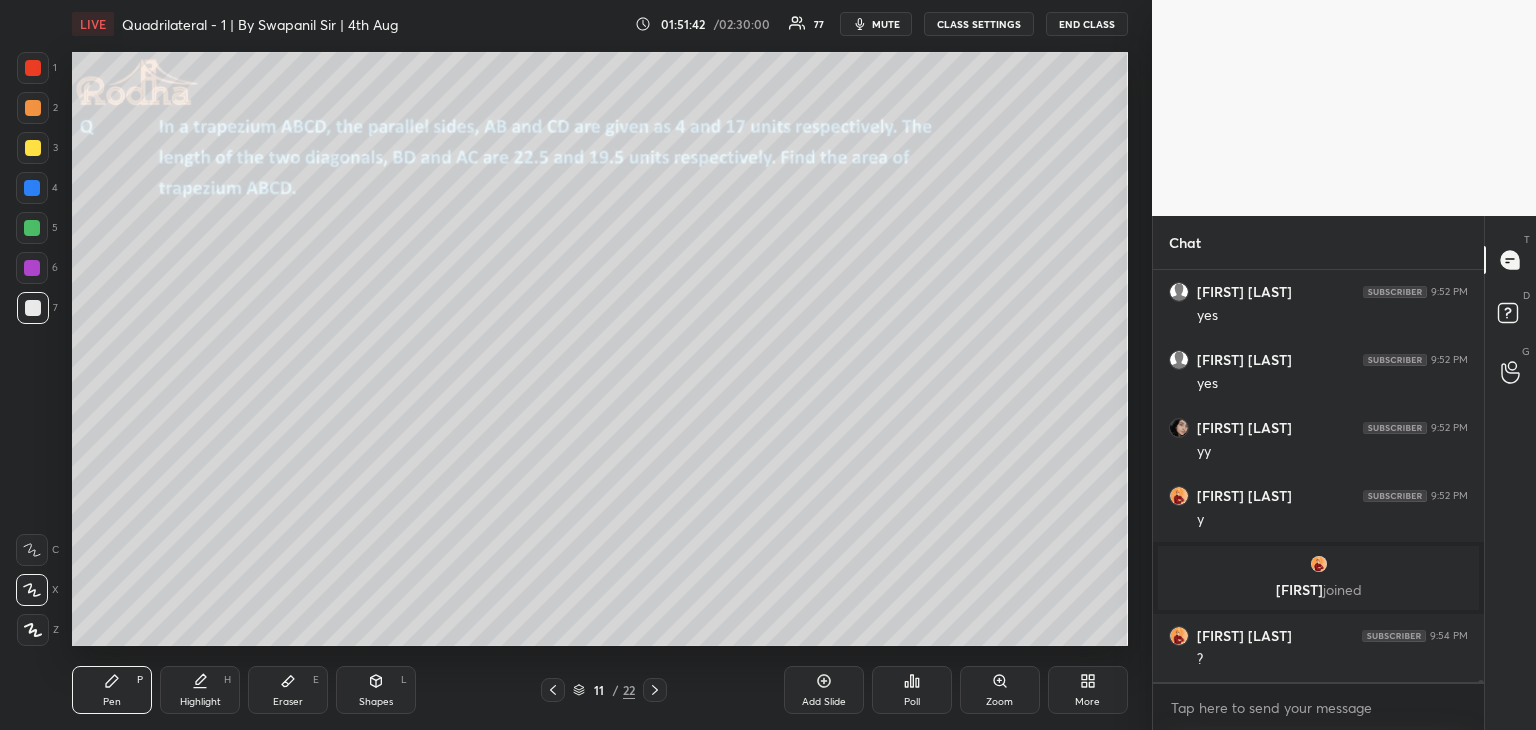 scroll, scrollTop: 92726, scrollLeft: 0, axis: vertical 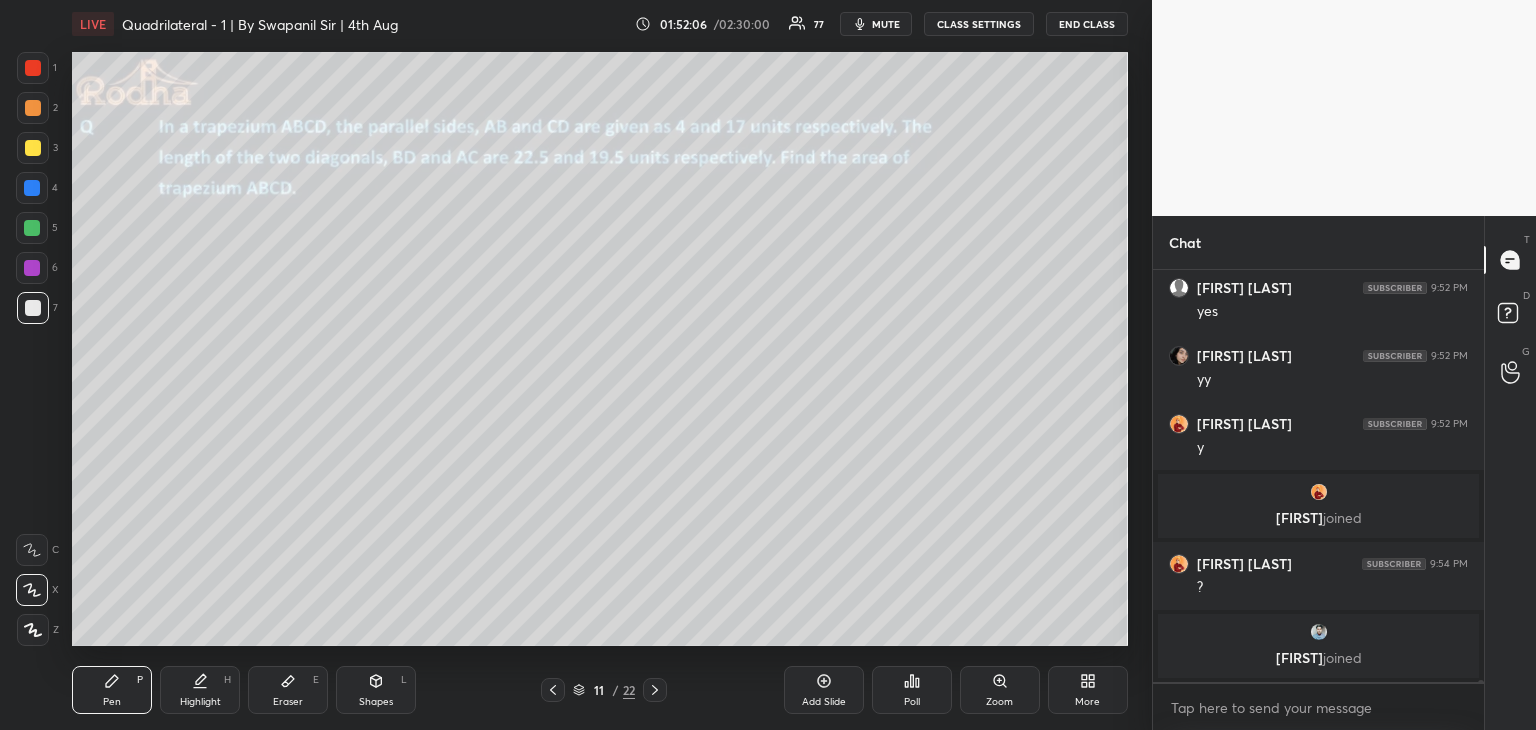 click 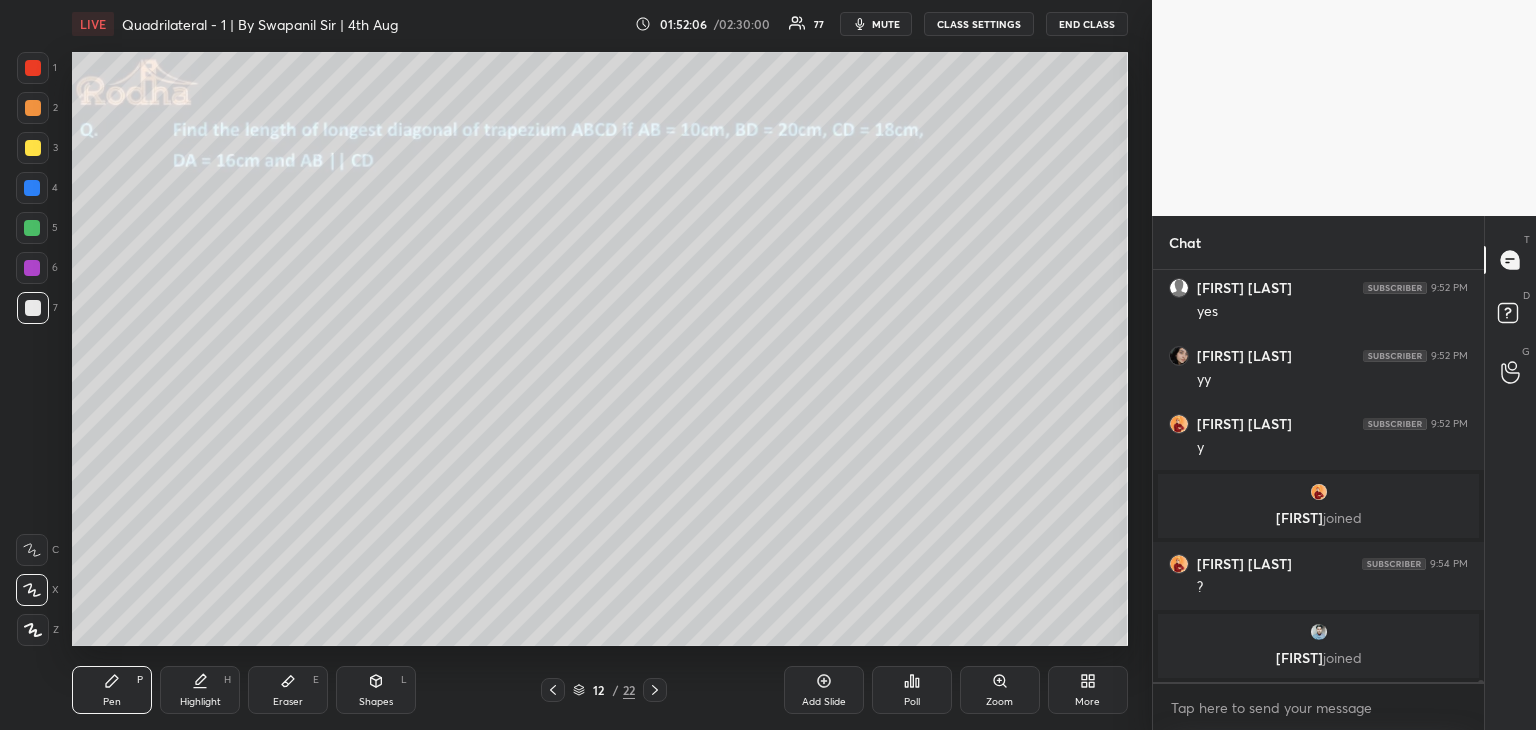 click 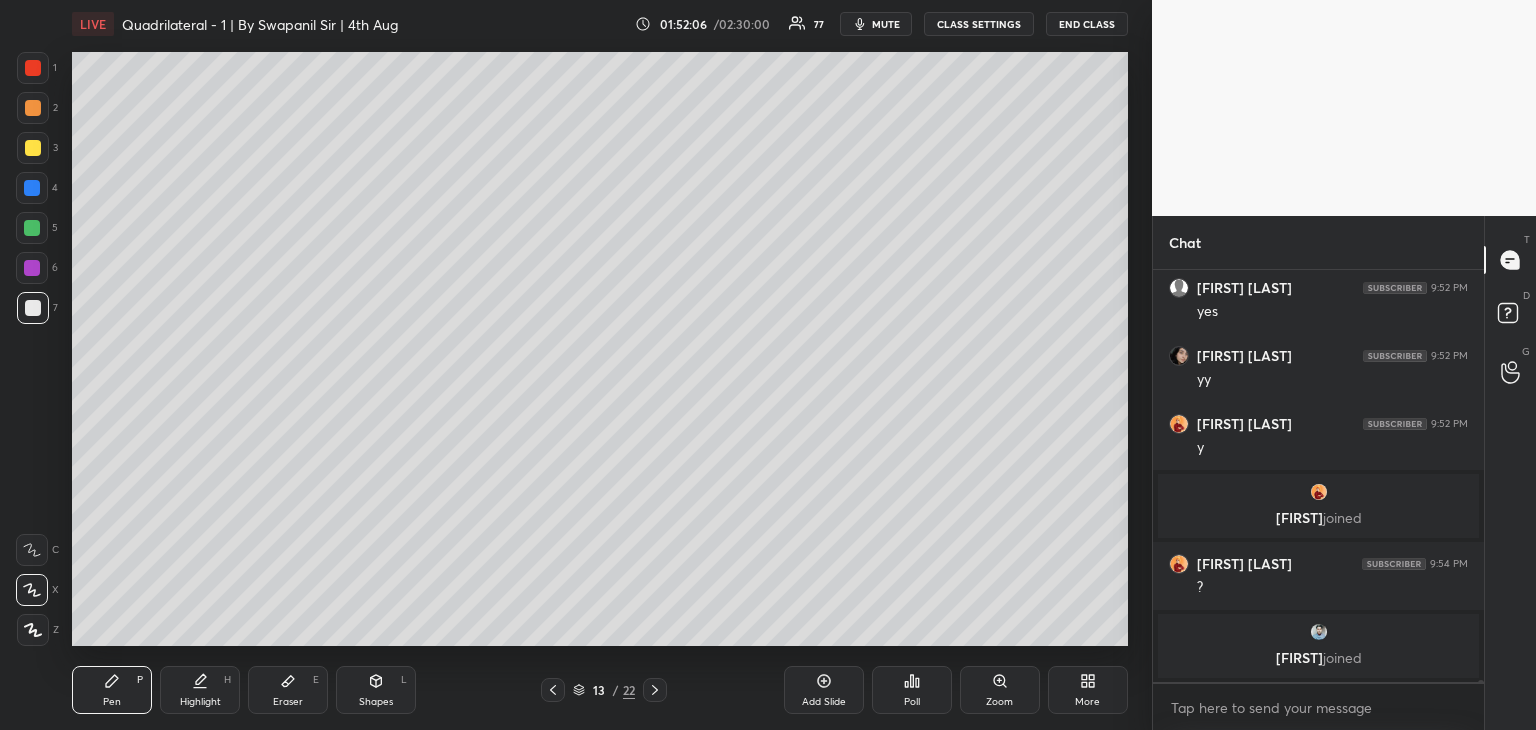 click 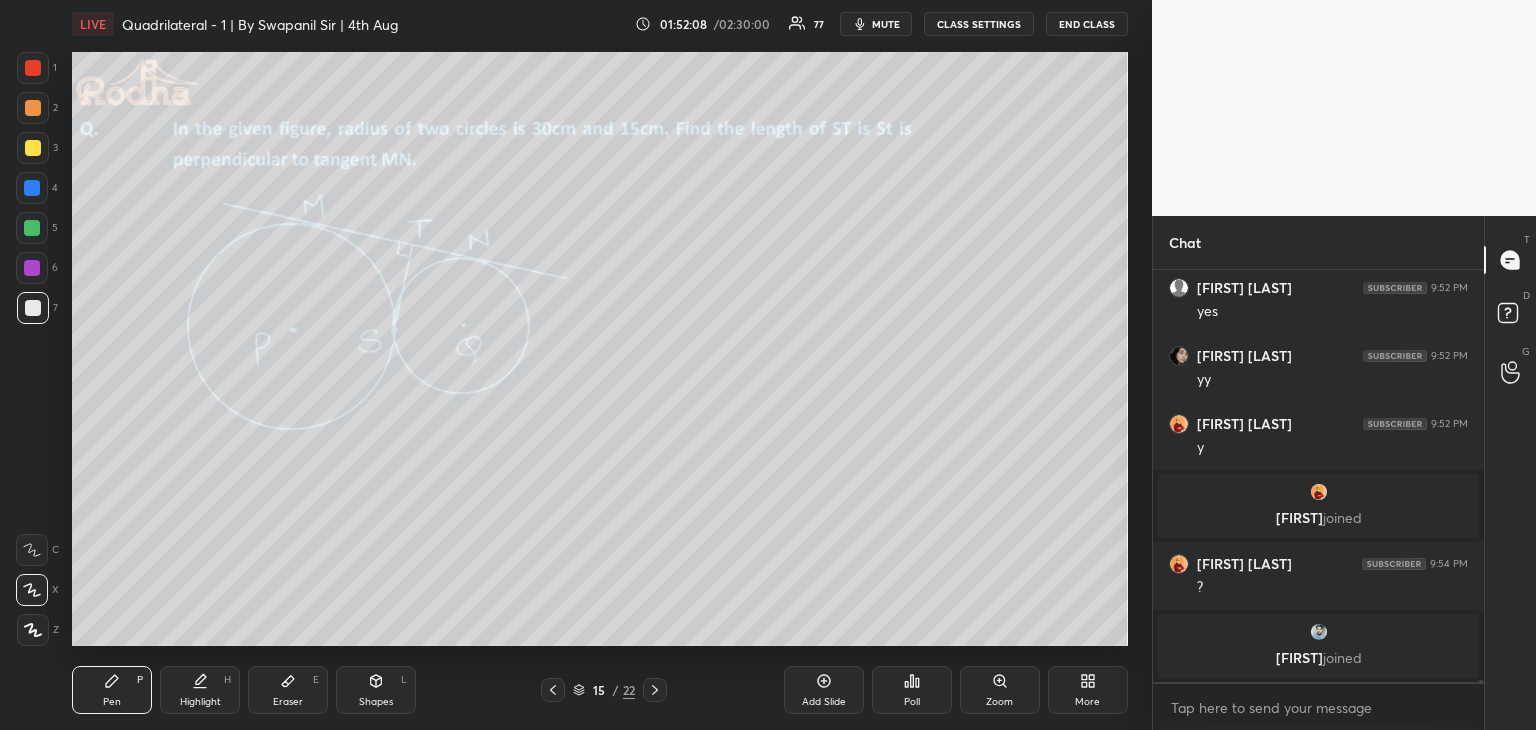 click 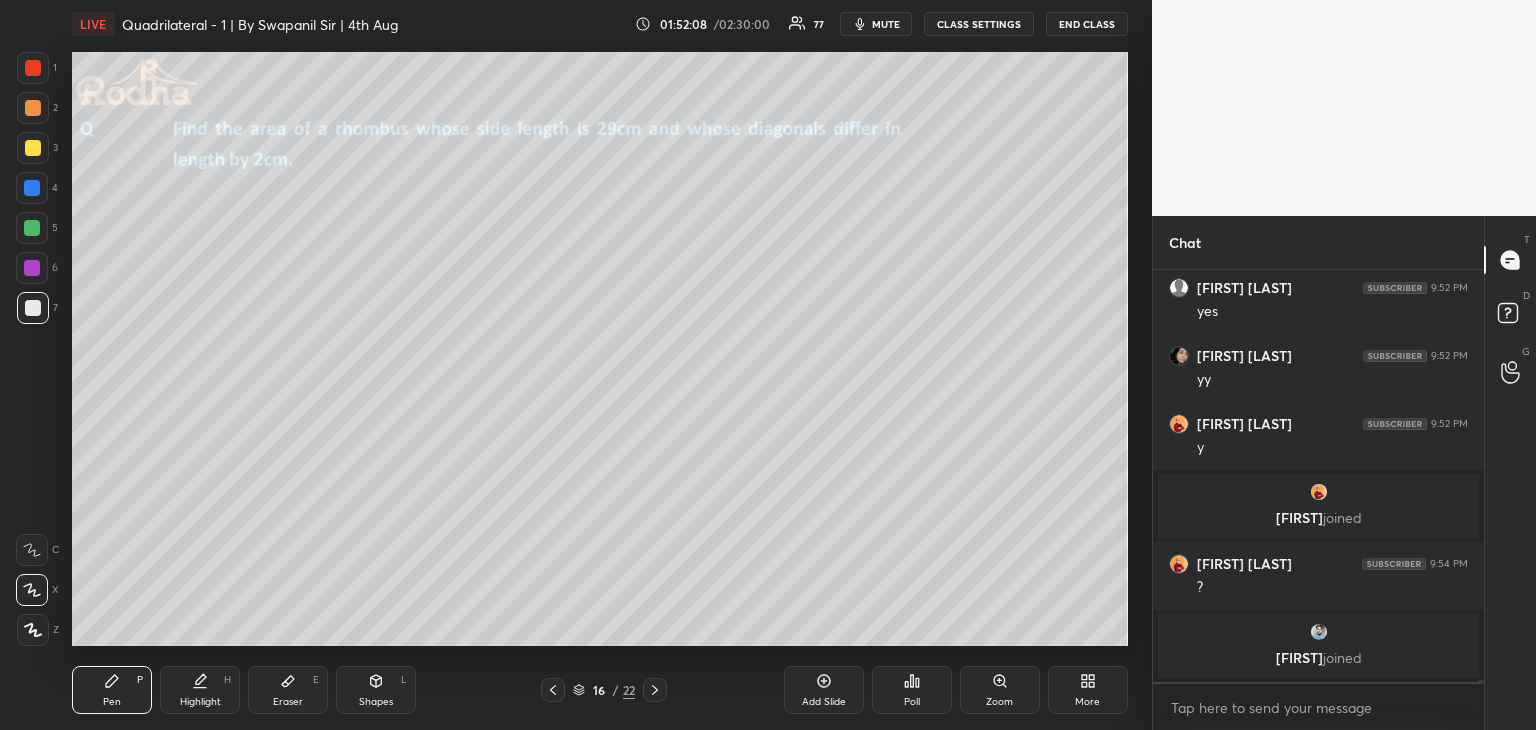 click 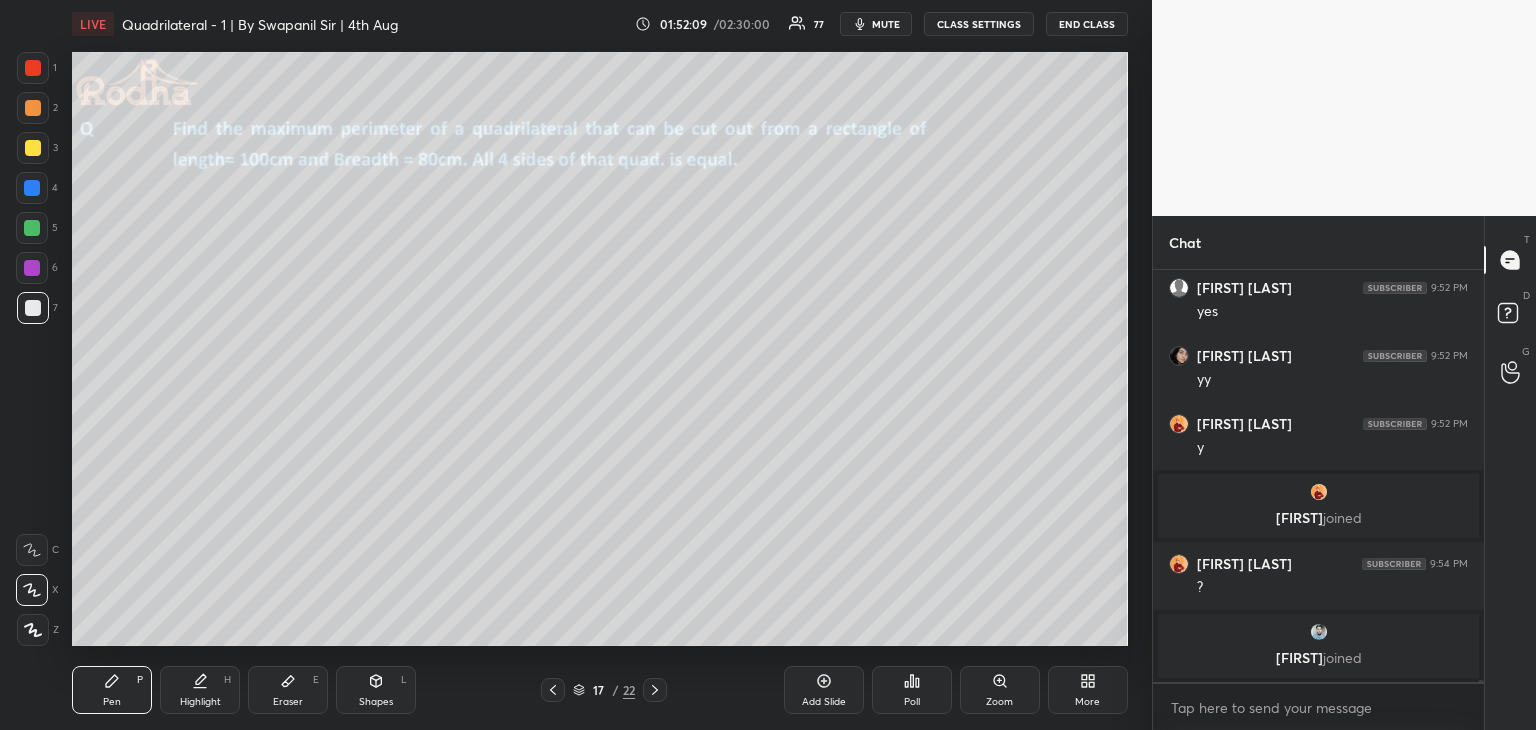 click 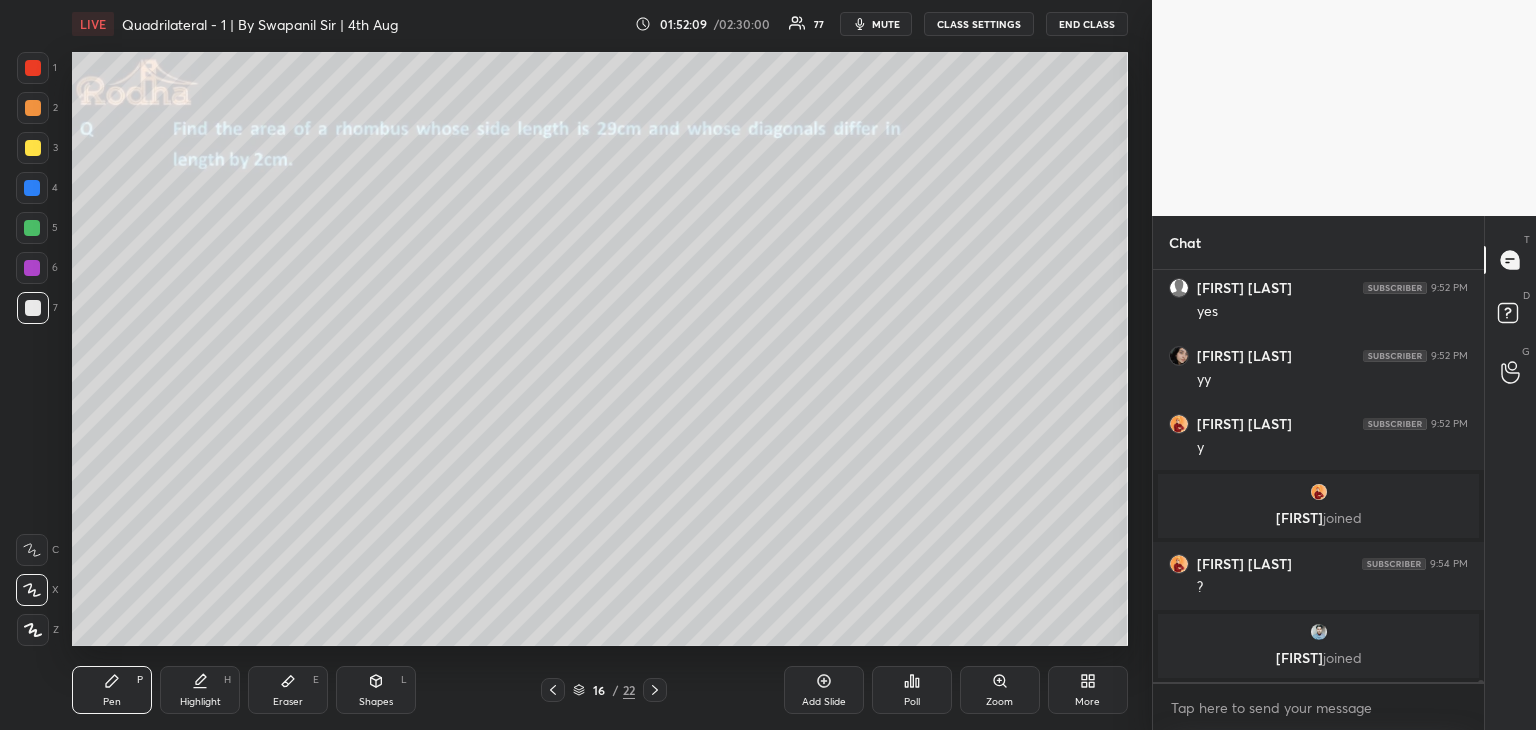 click 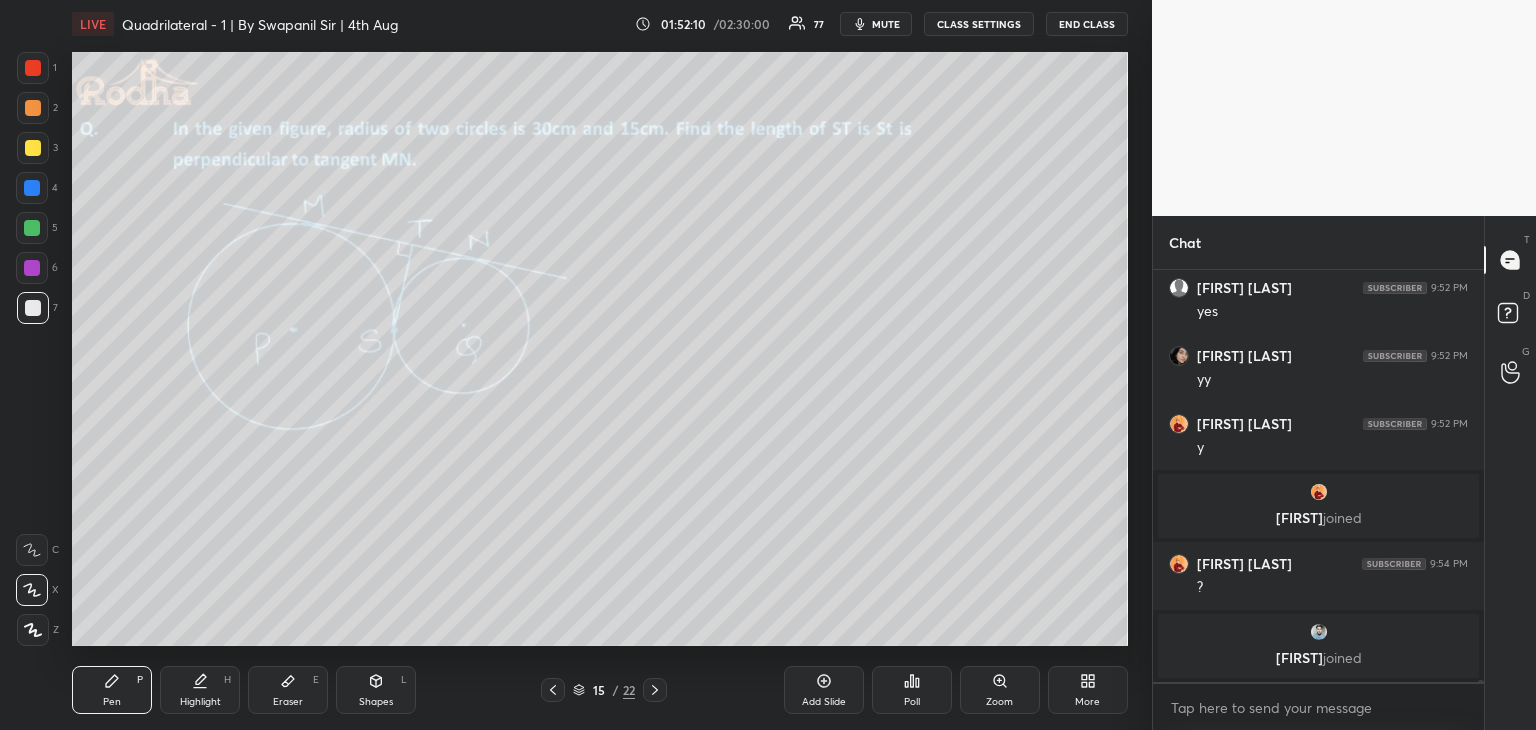click 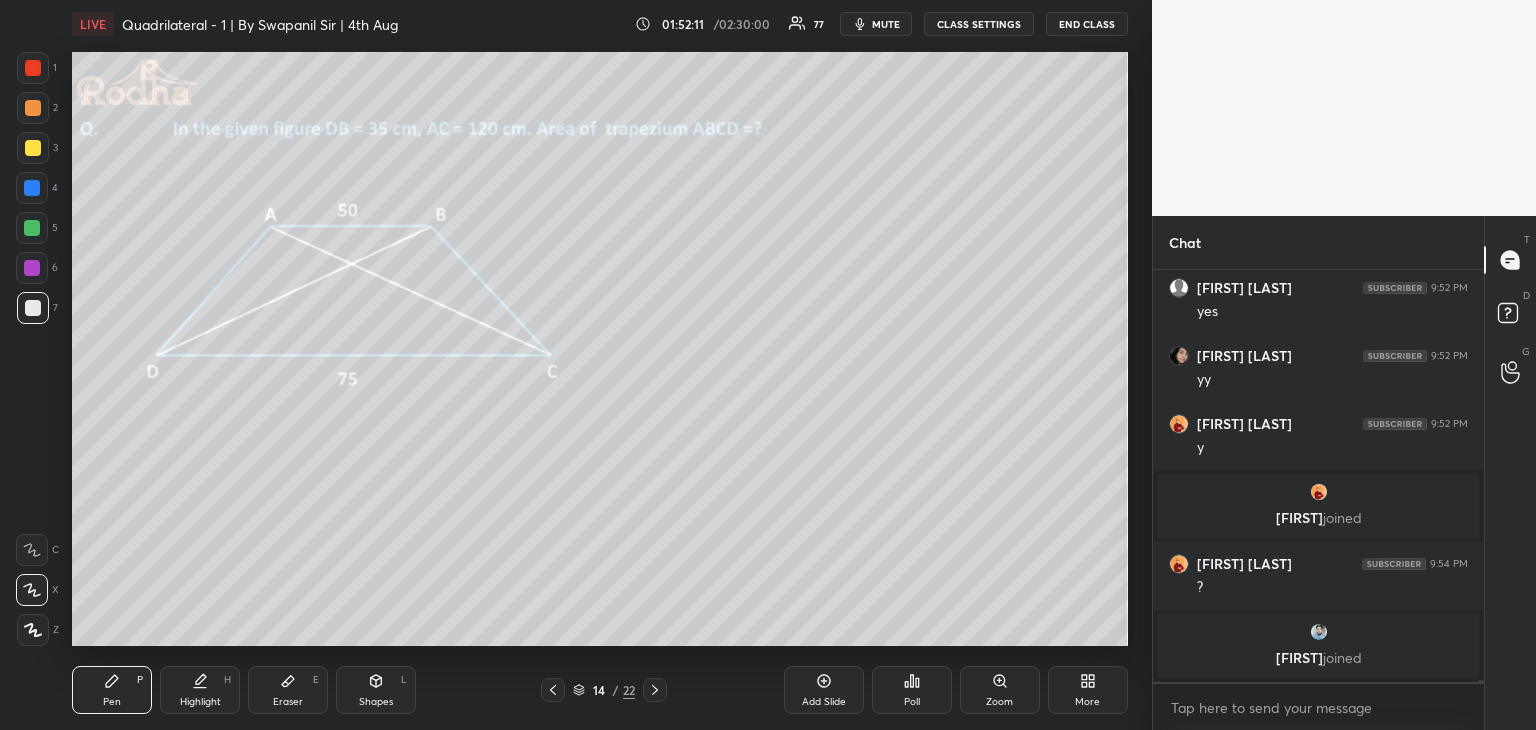 click 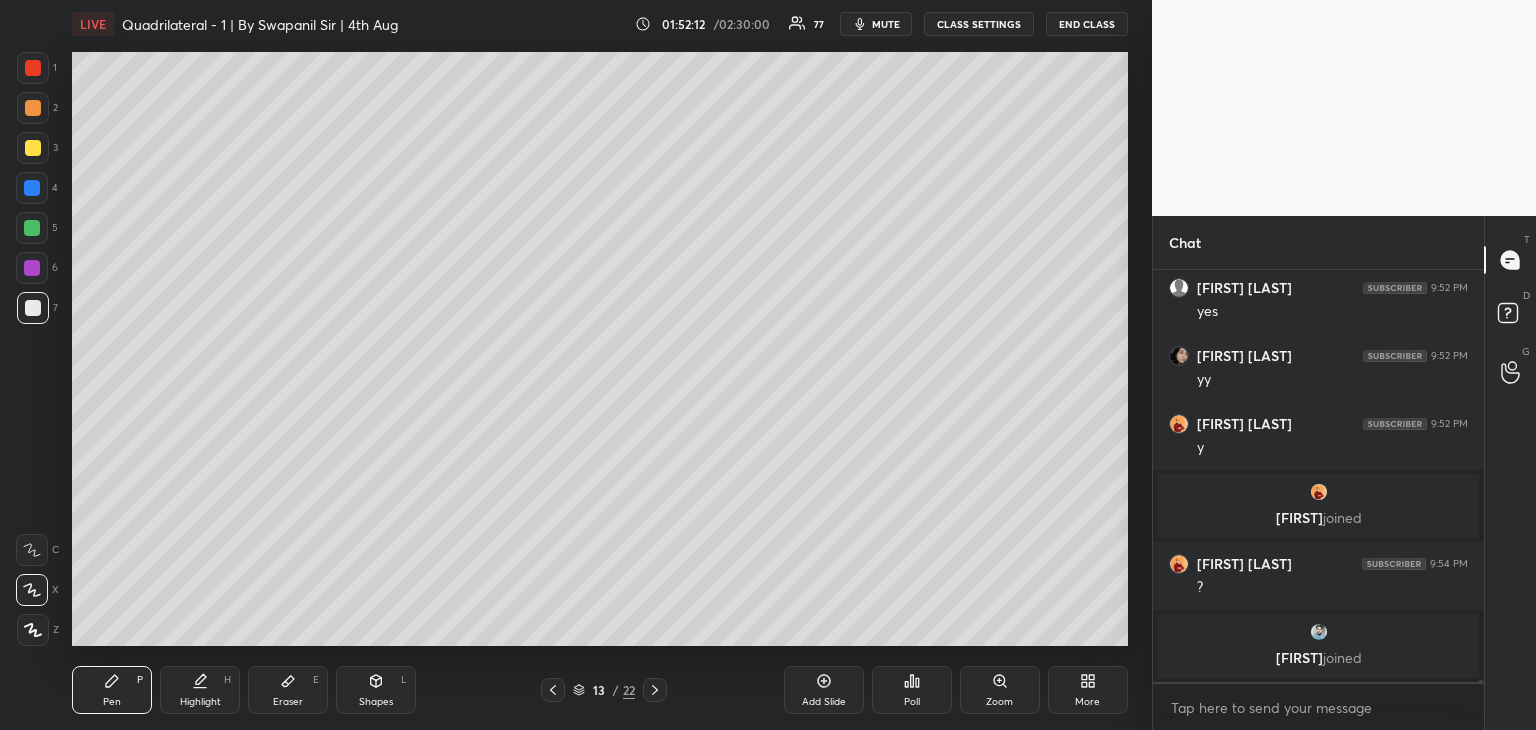 click 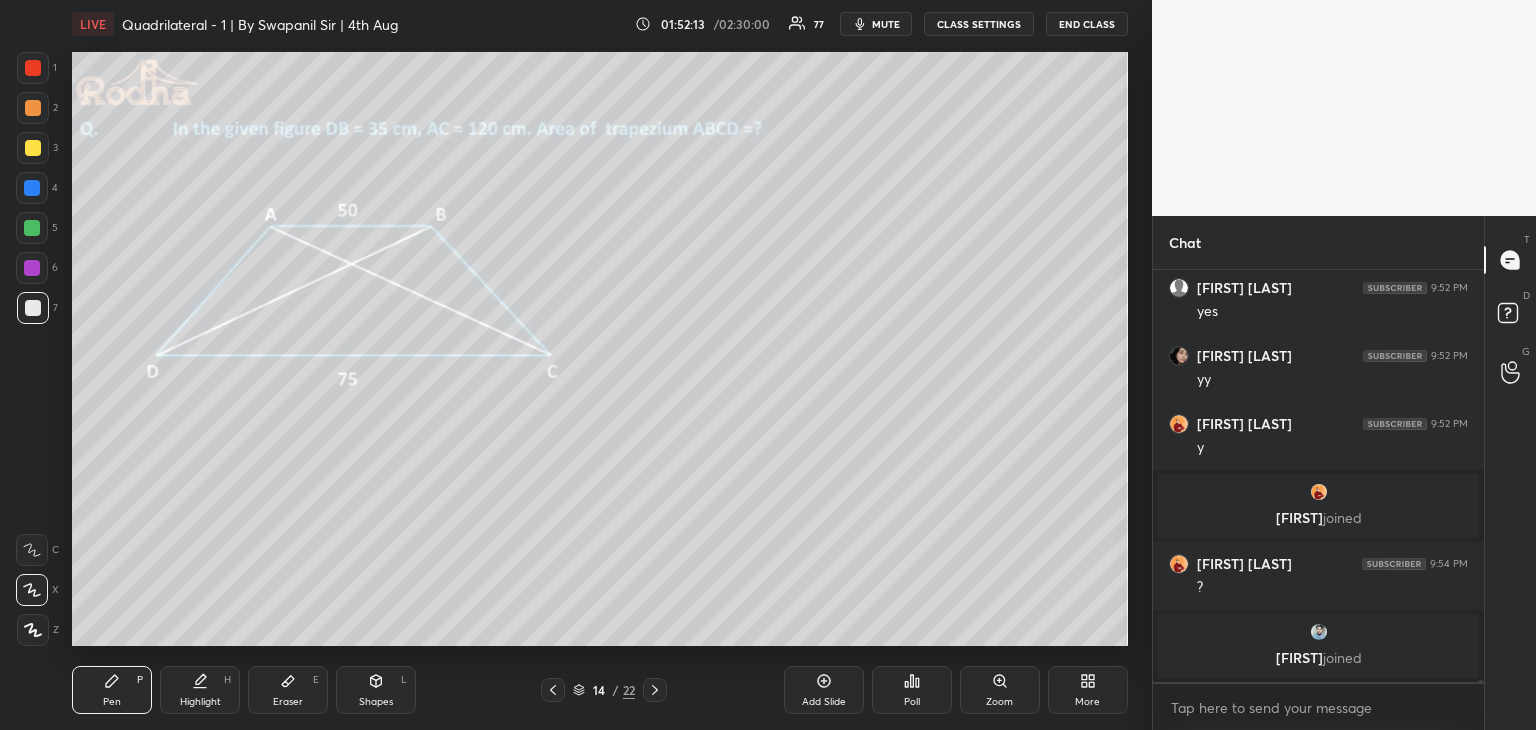 click 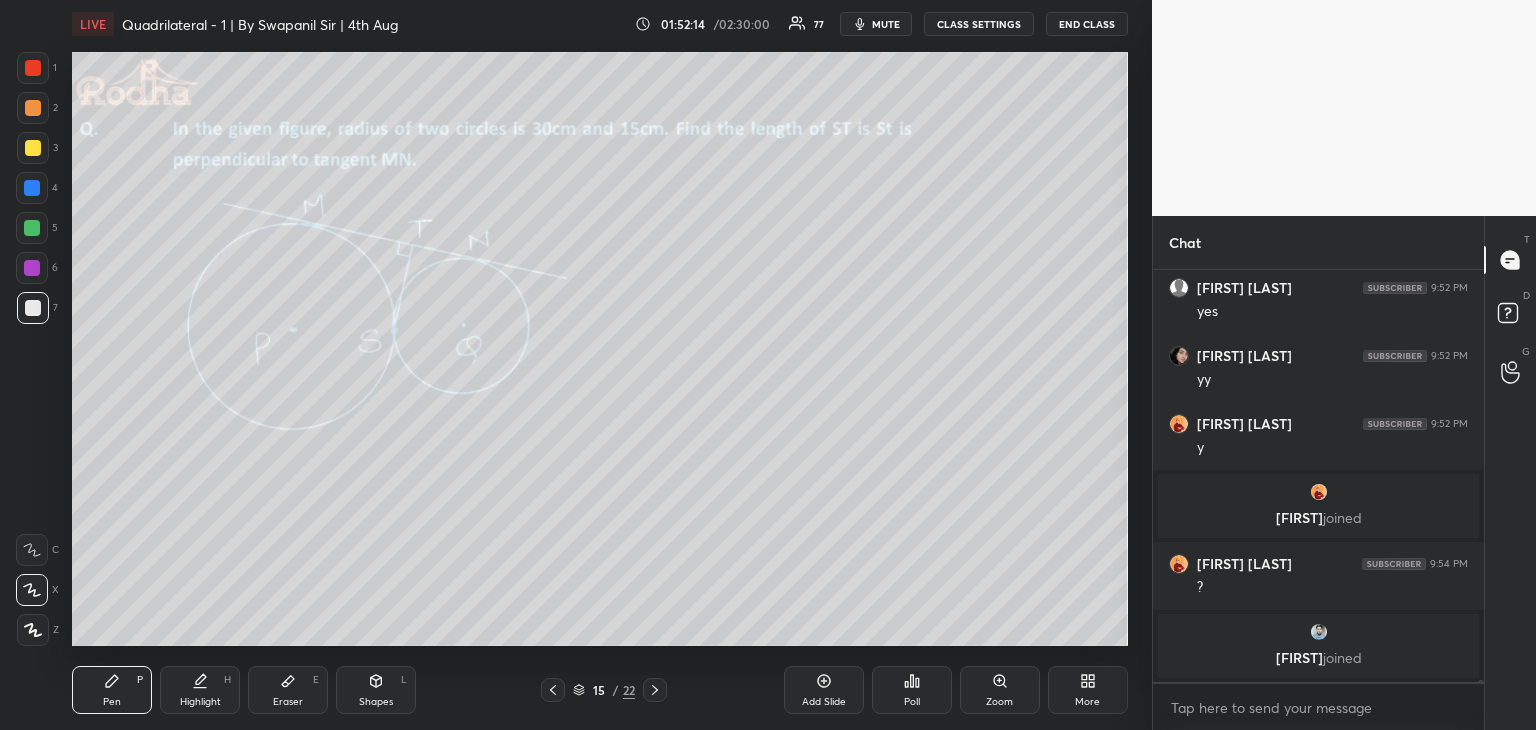 click 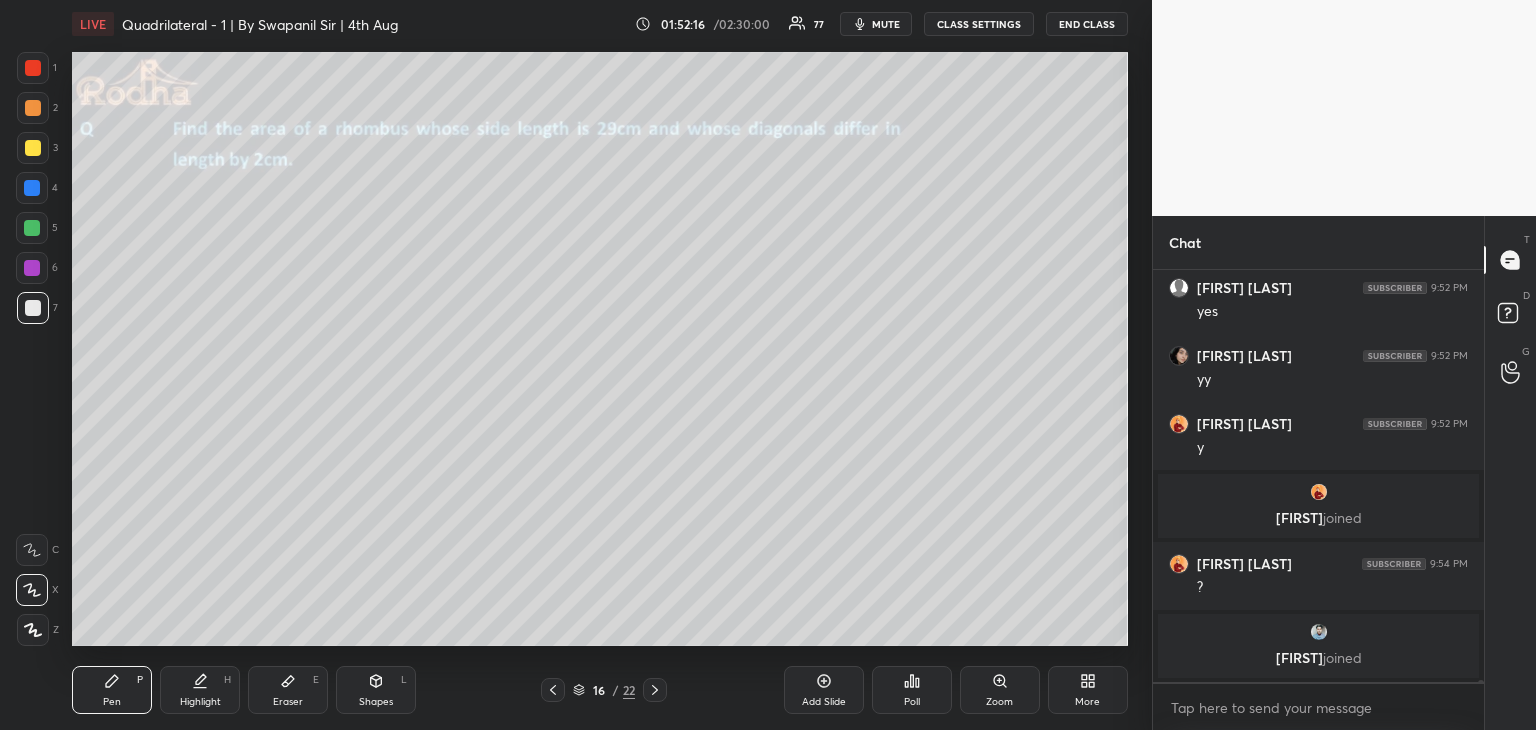click 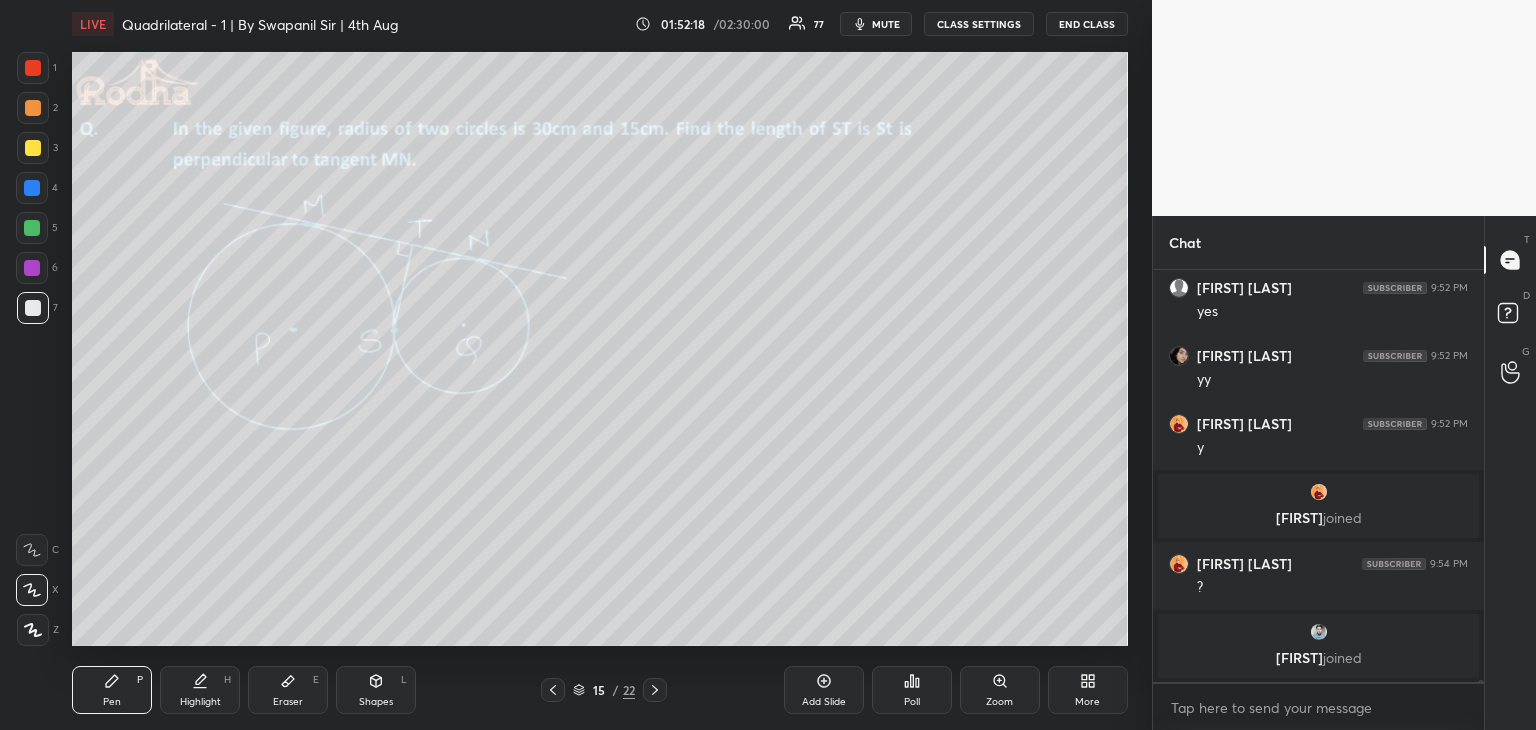 click 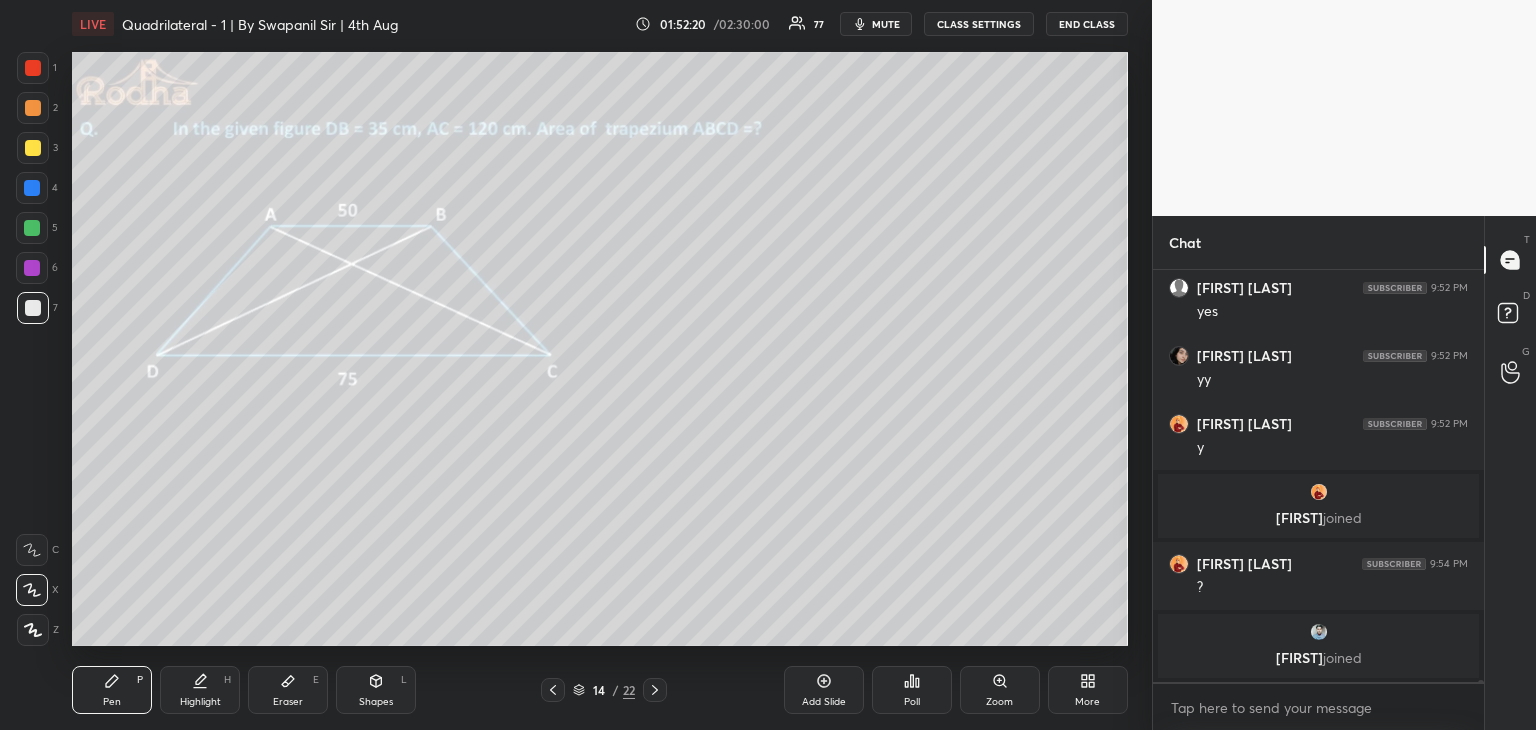 drag, startPoint x: 196, startPoint y: 687, endPoint x: 232, endPoint y: 672, distance: 39 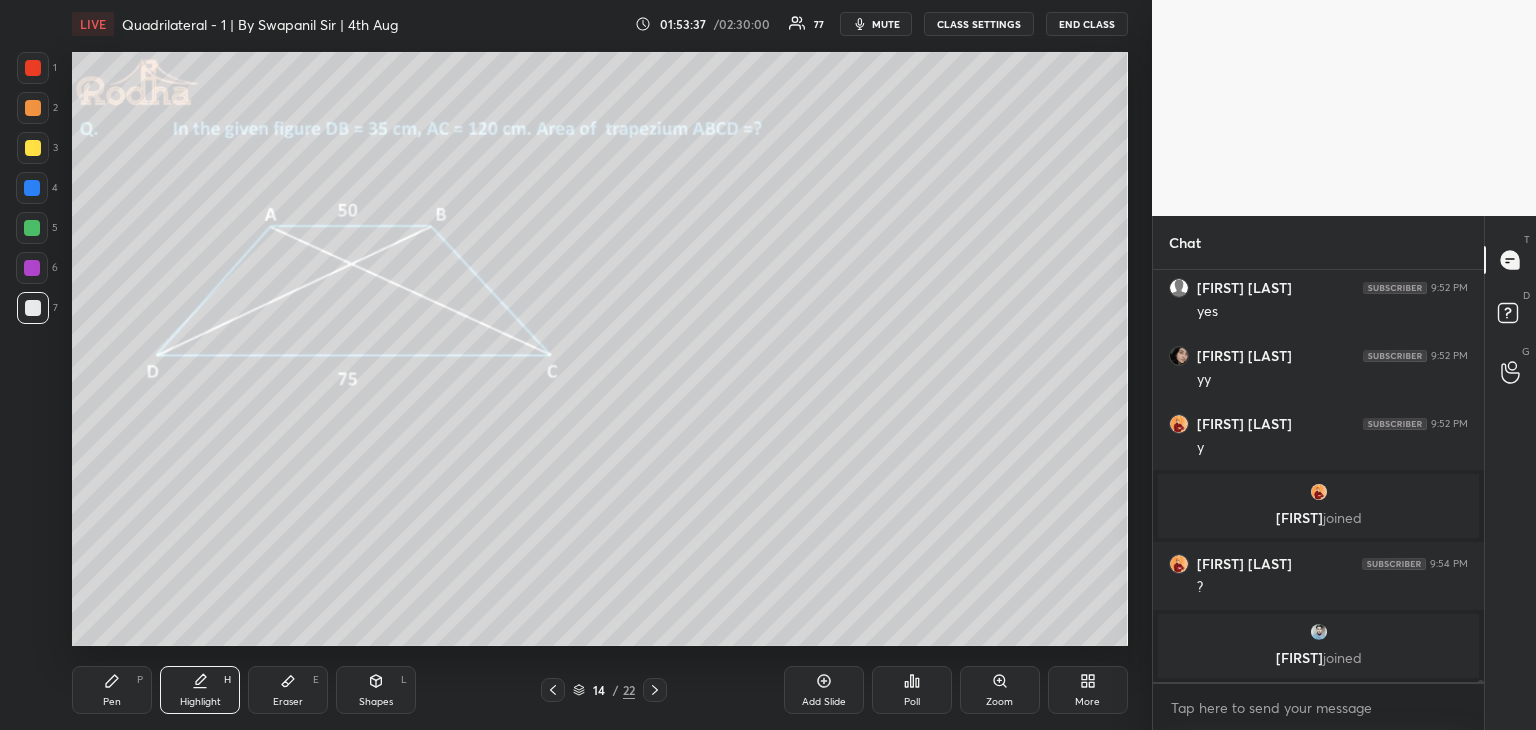 click on "Pen P" at bounding box center (112, 690) 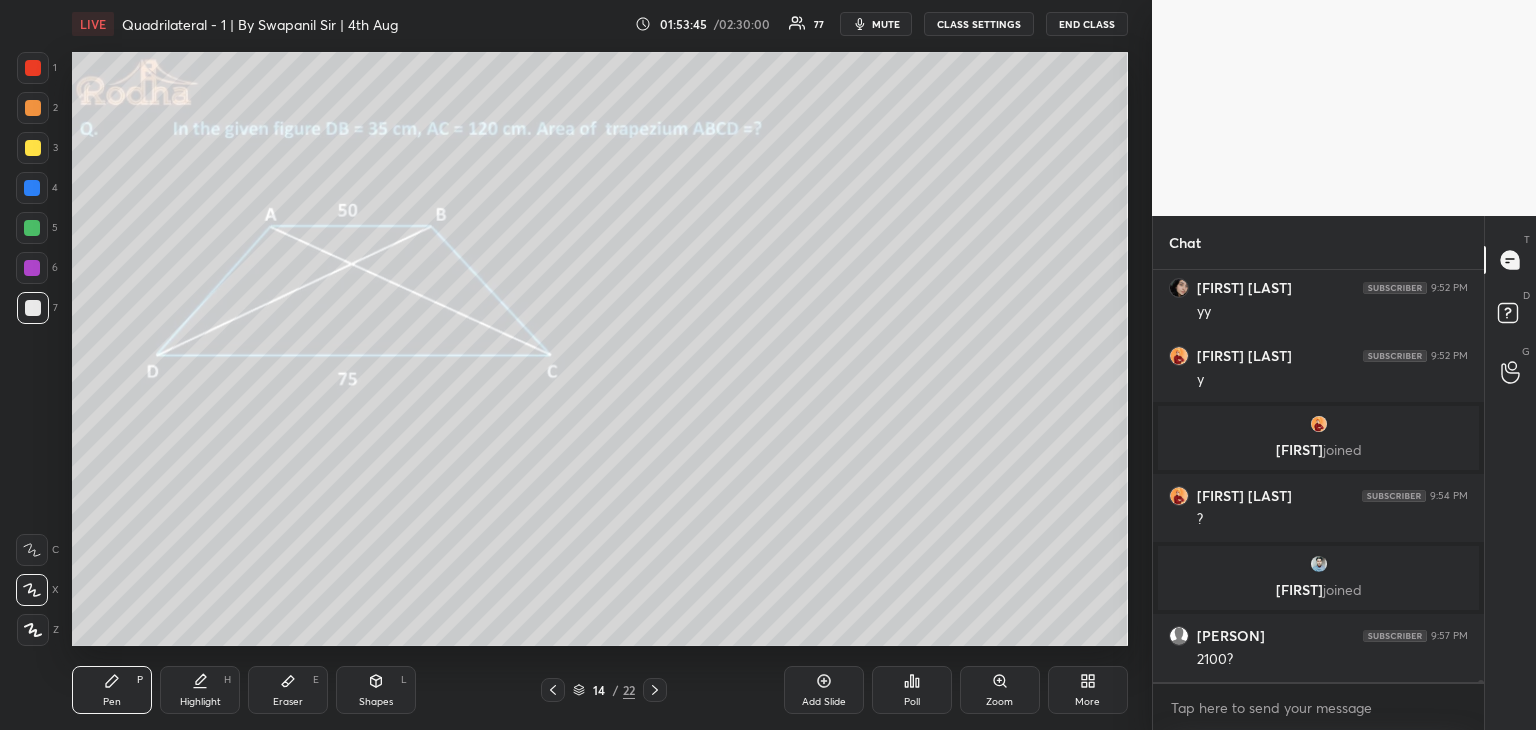 scroll, scrollTop: 92844, scrollLeft: 0, axis: vertical 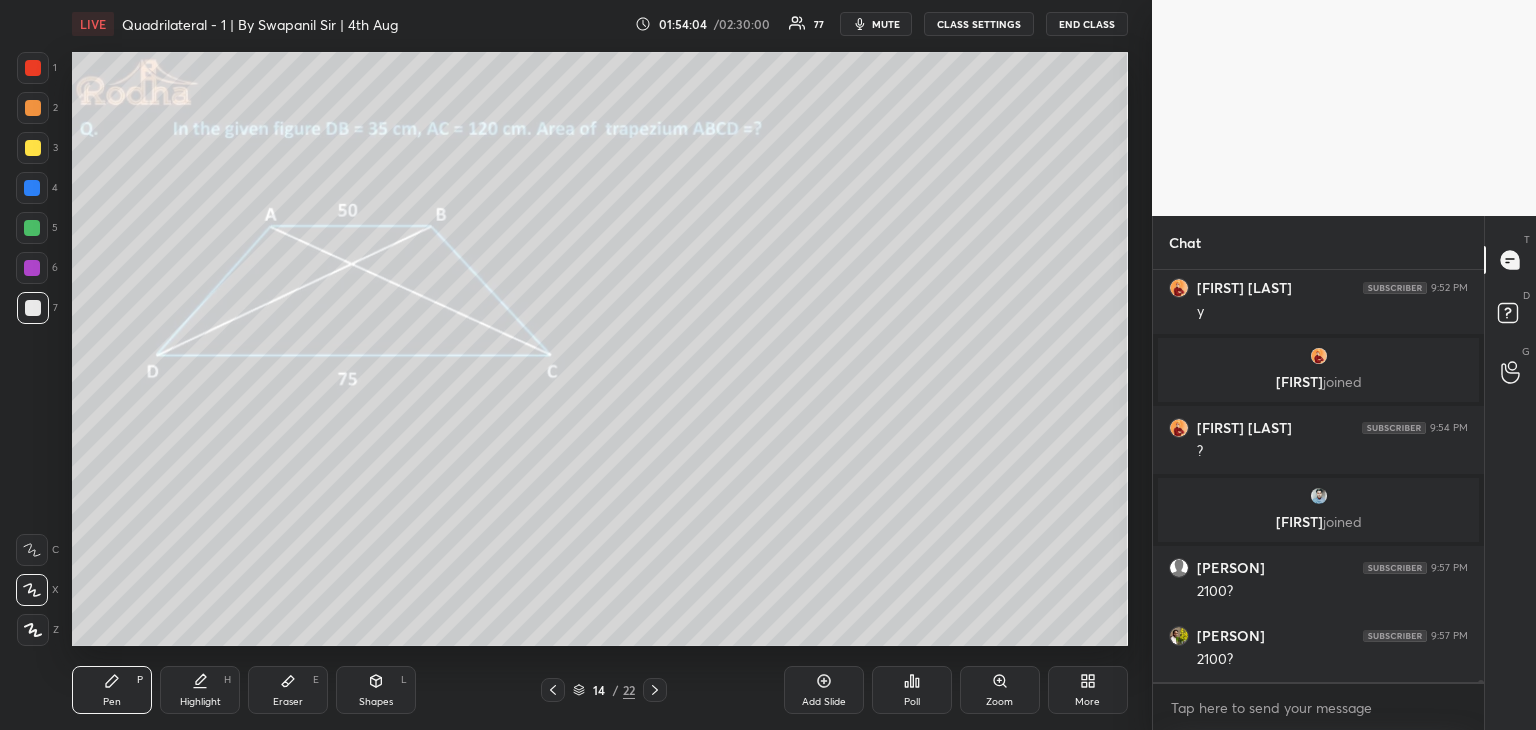 drag, startPoint x: 28, startPoint y: 232, endPoint x: 64, endPoint y: 229, distance: 36.124783 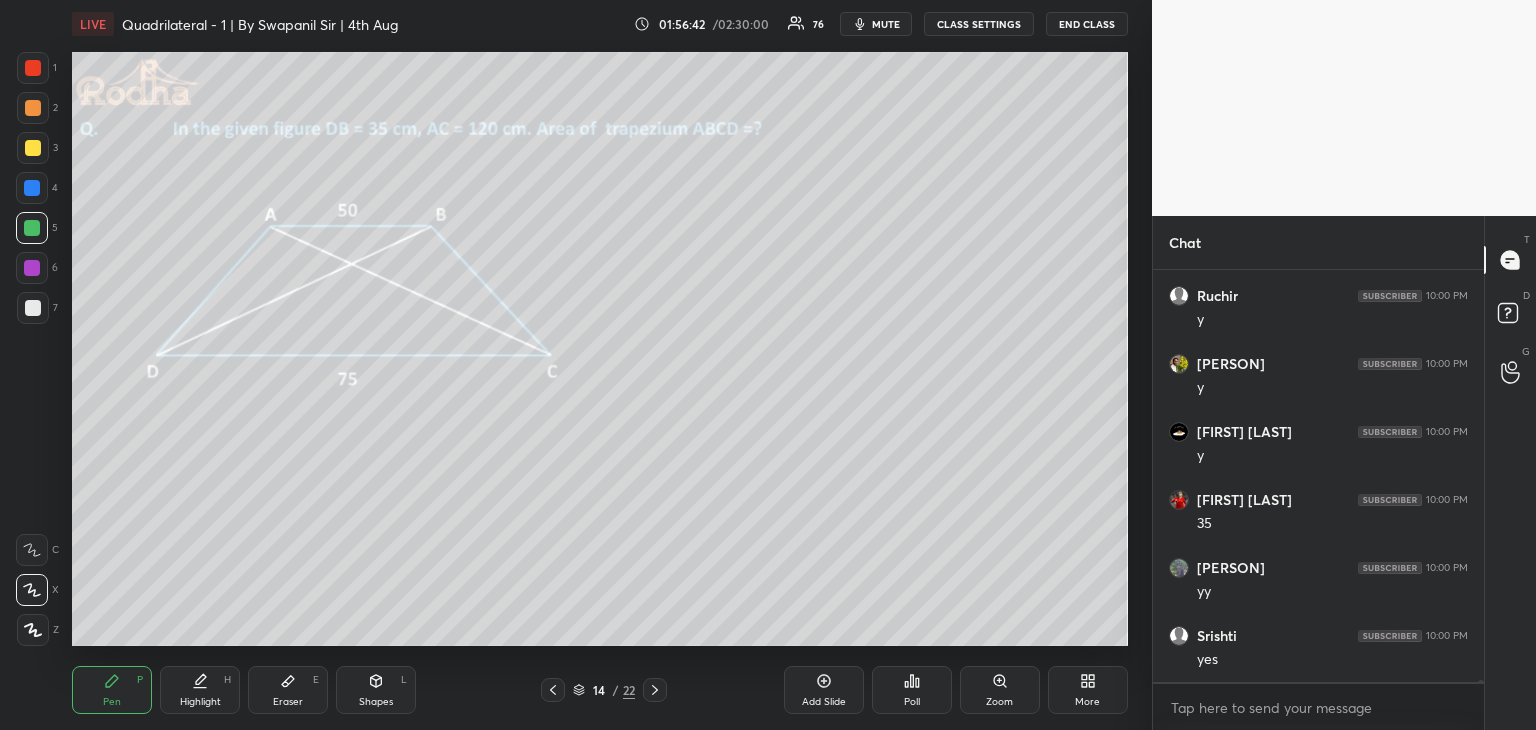 scroll, scrollTop: 94754, scrollLeft: 0, axis: vertical 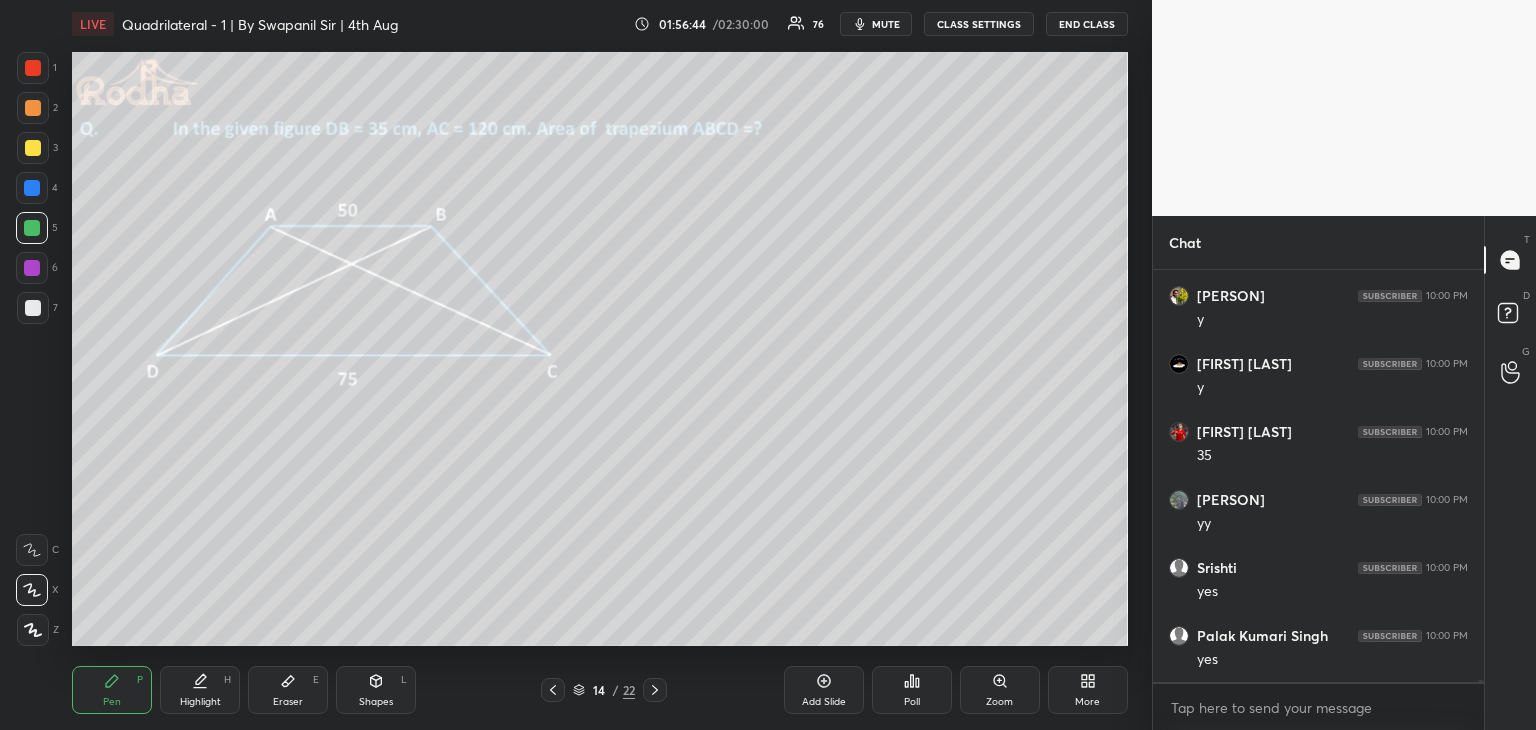 drag, startPoint x: 28, startPoint y: 266, endPoint x: 64, endPoint y: 273, distance: 36.67424 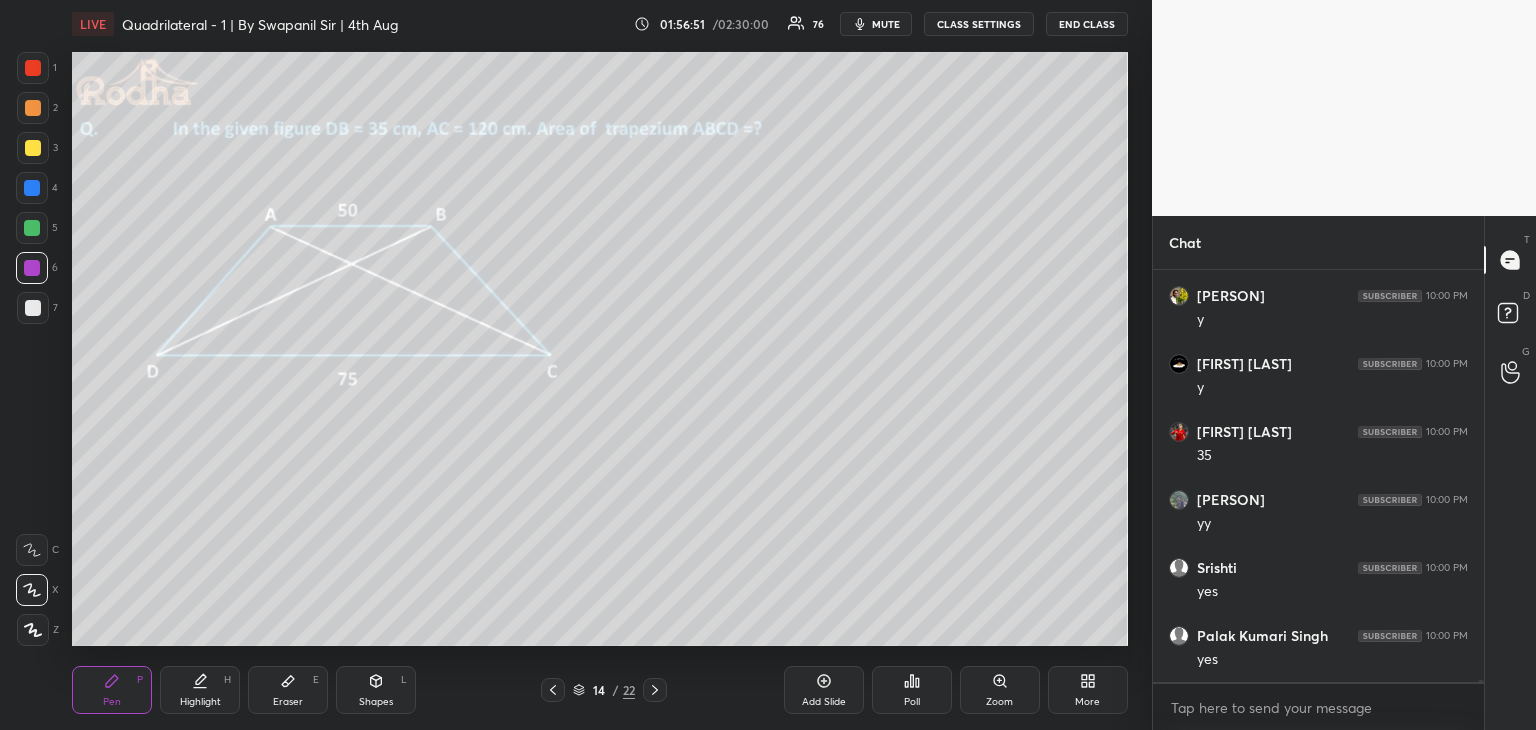 scroll, scrollTop: 94822, scrollLeft: 0, axis: vertical 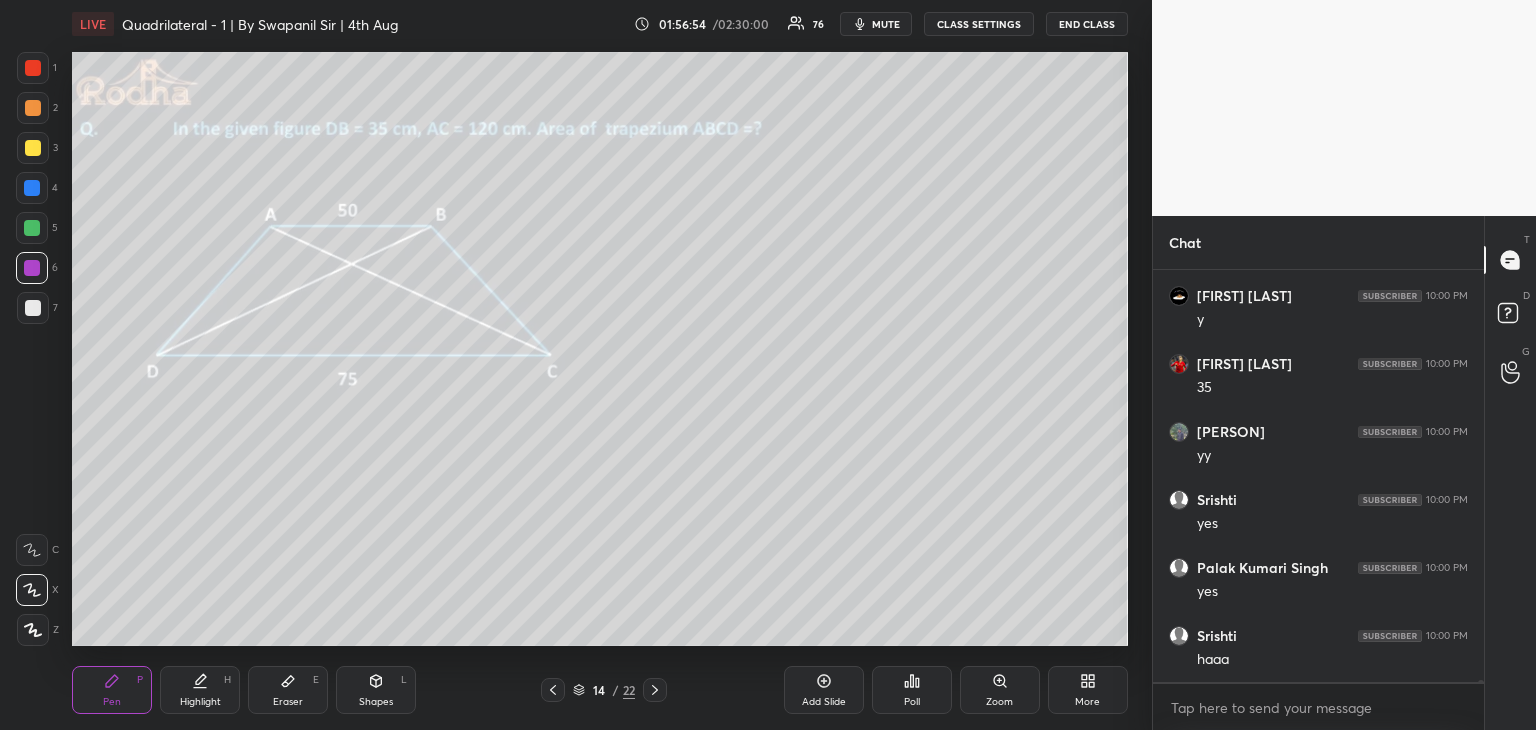 click 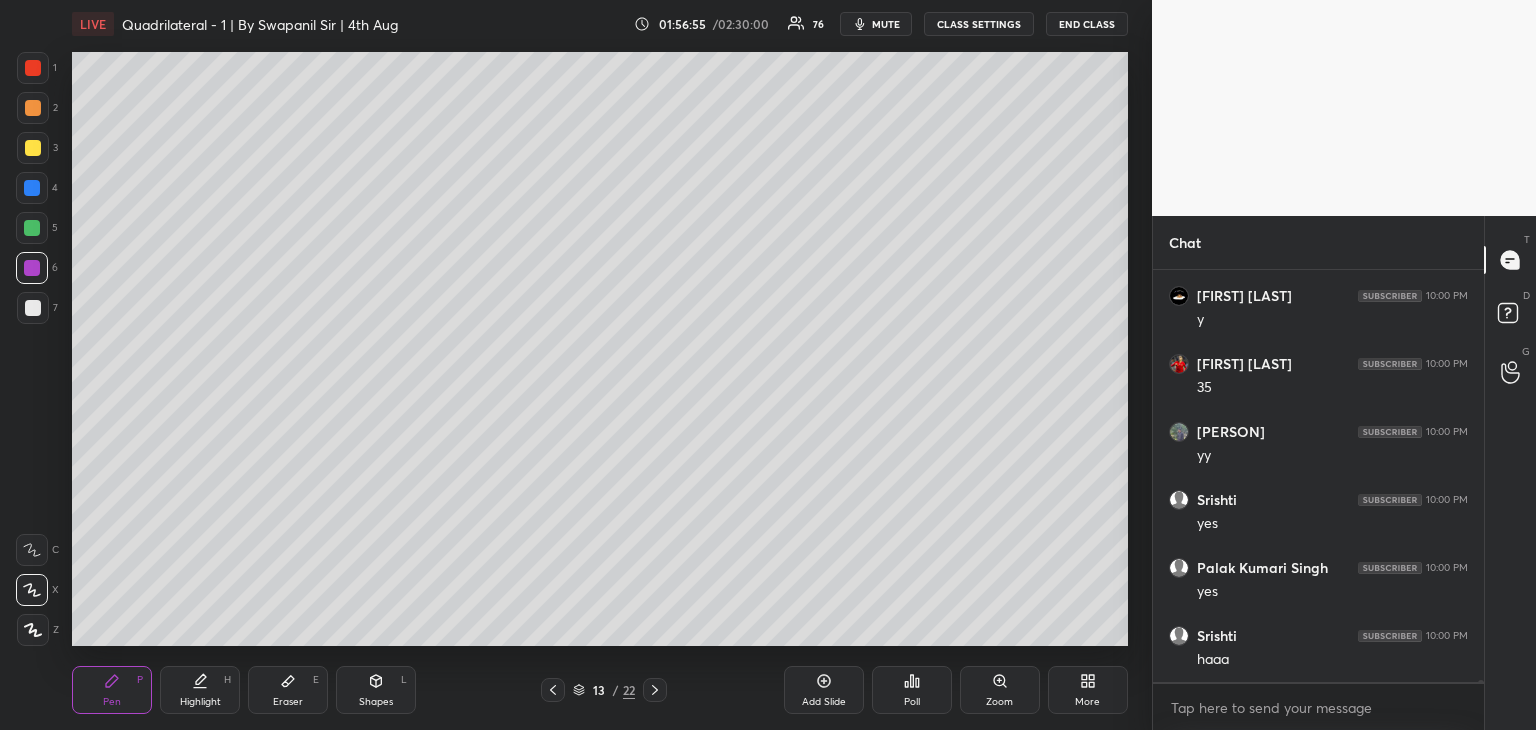 click 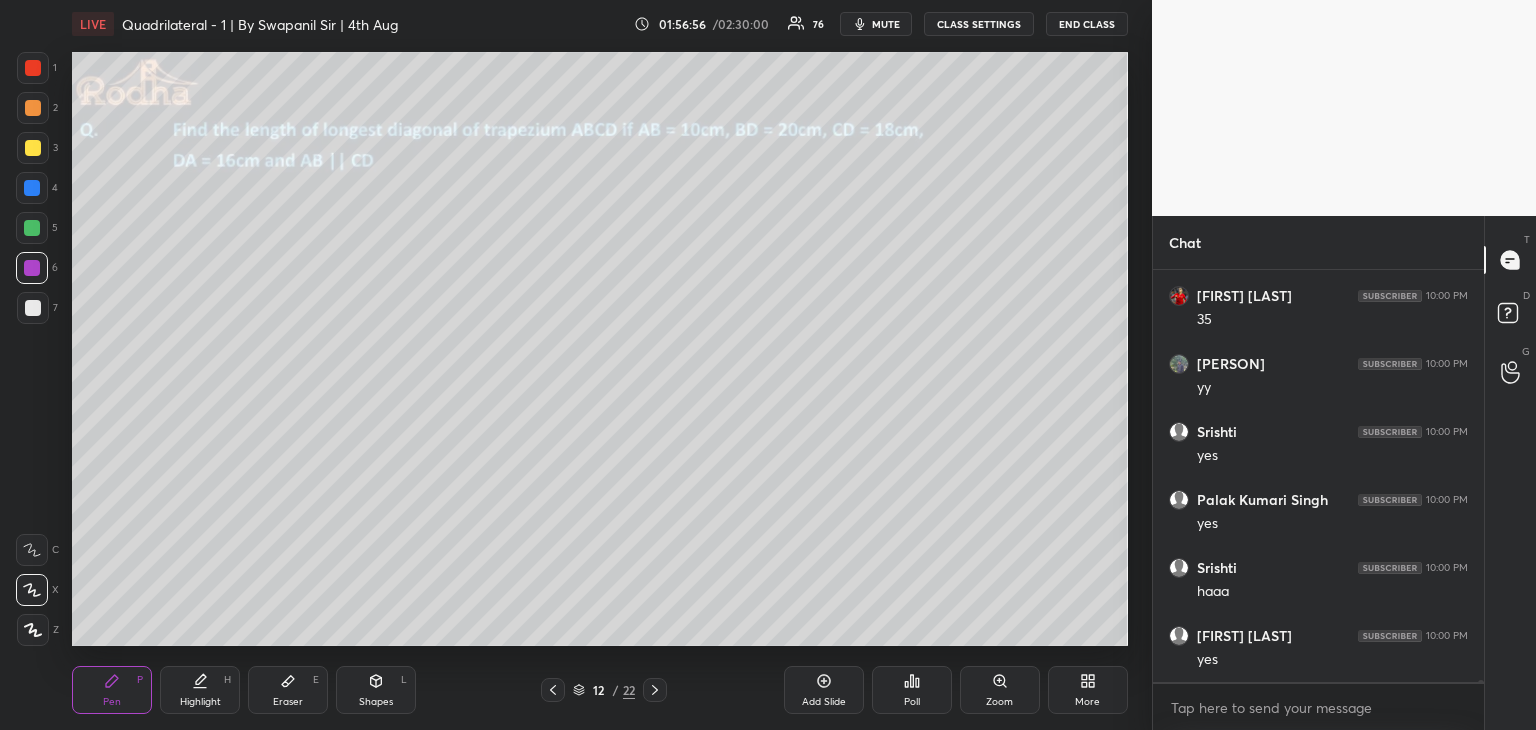 click 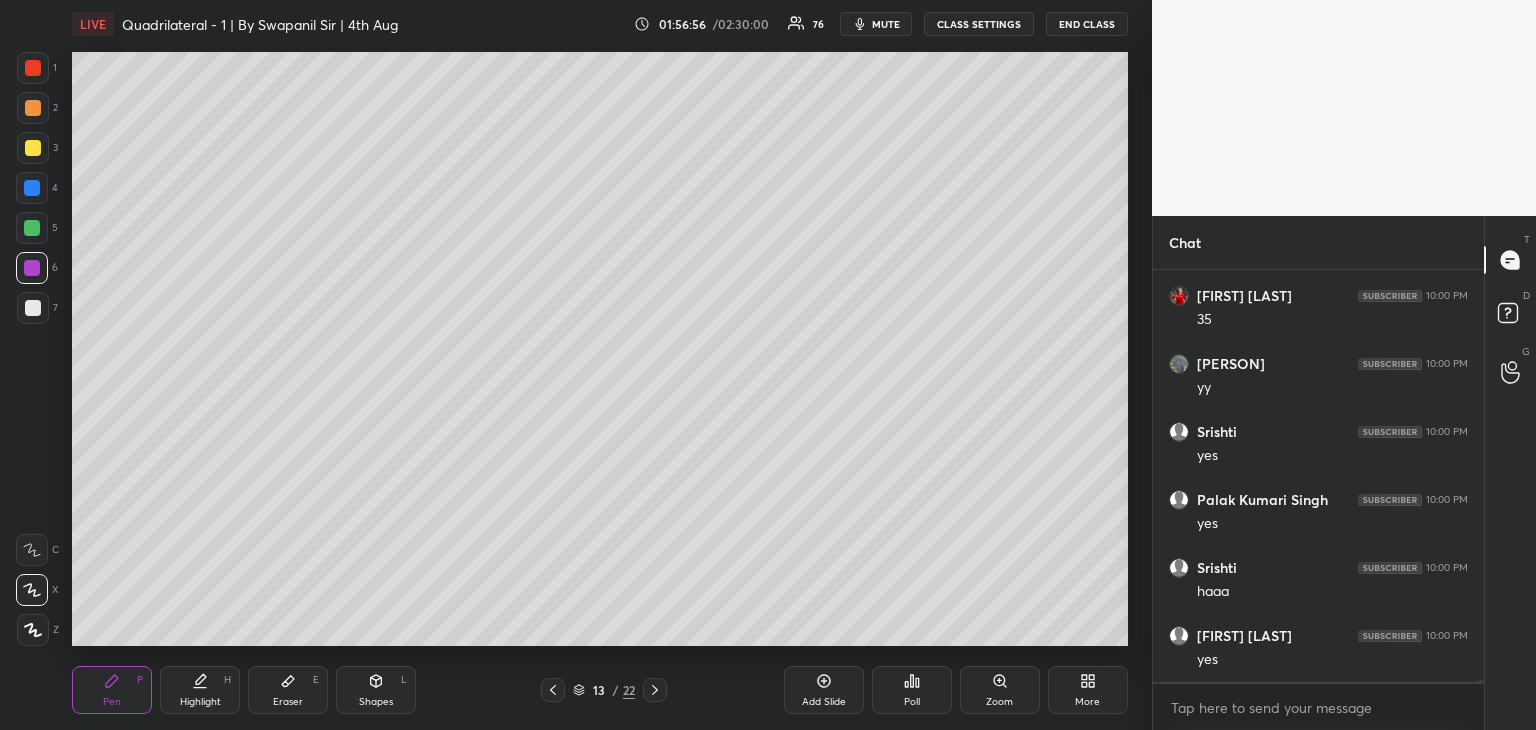 scroll, scrollTop: 94958, scrollLeft: 0, axis: vertical 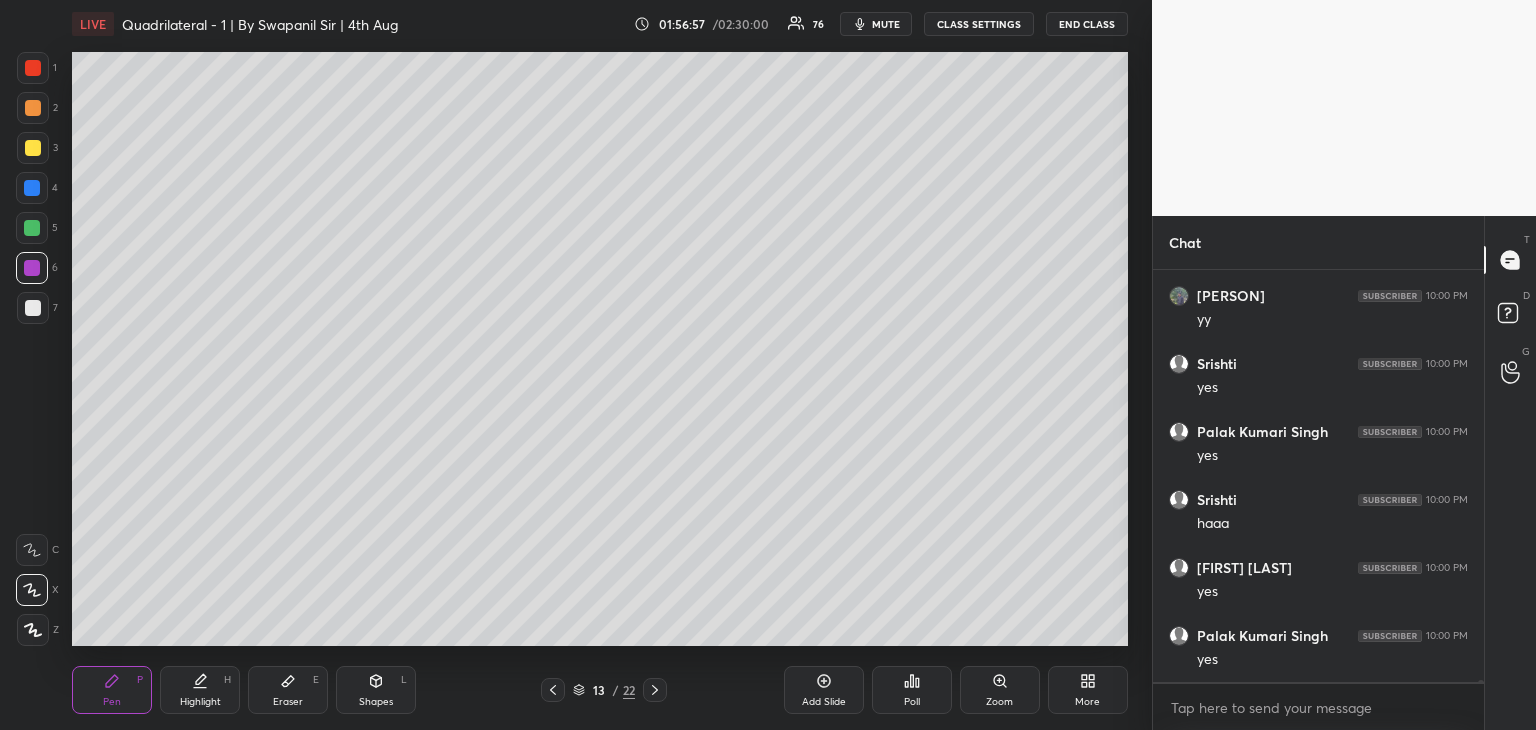click 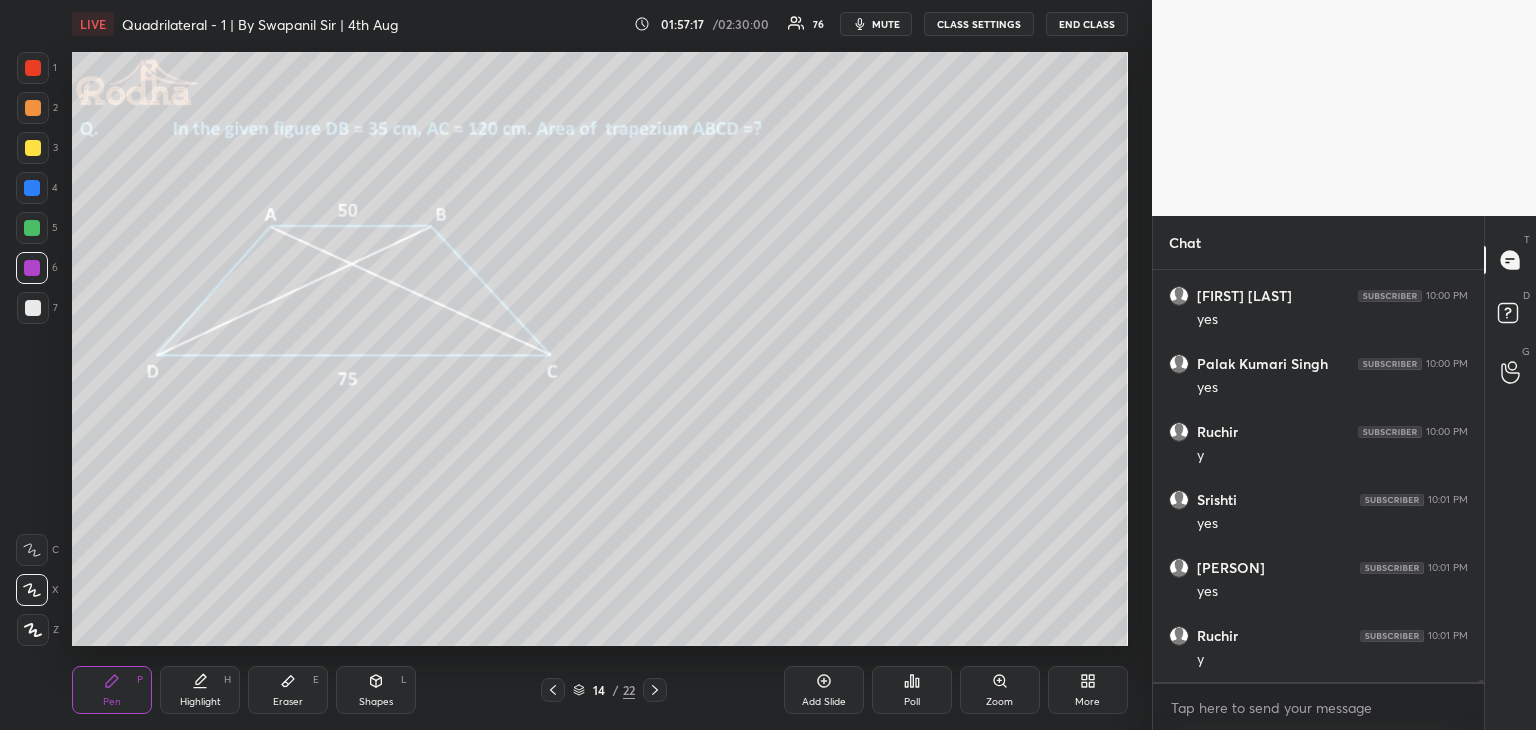 scroll, scrollTop: 95298, scrollLeft: 0, axis: vertical 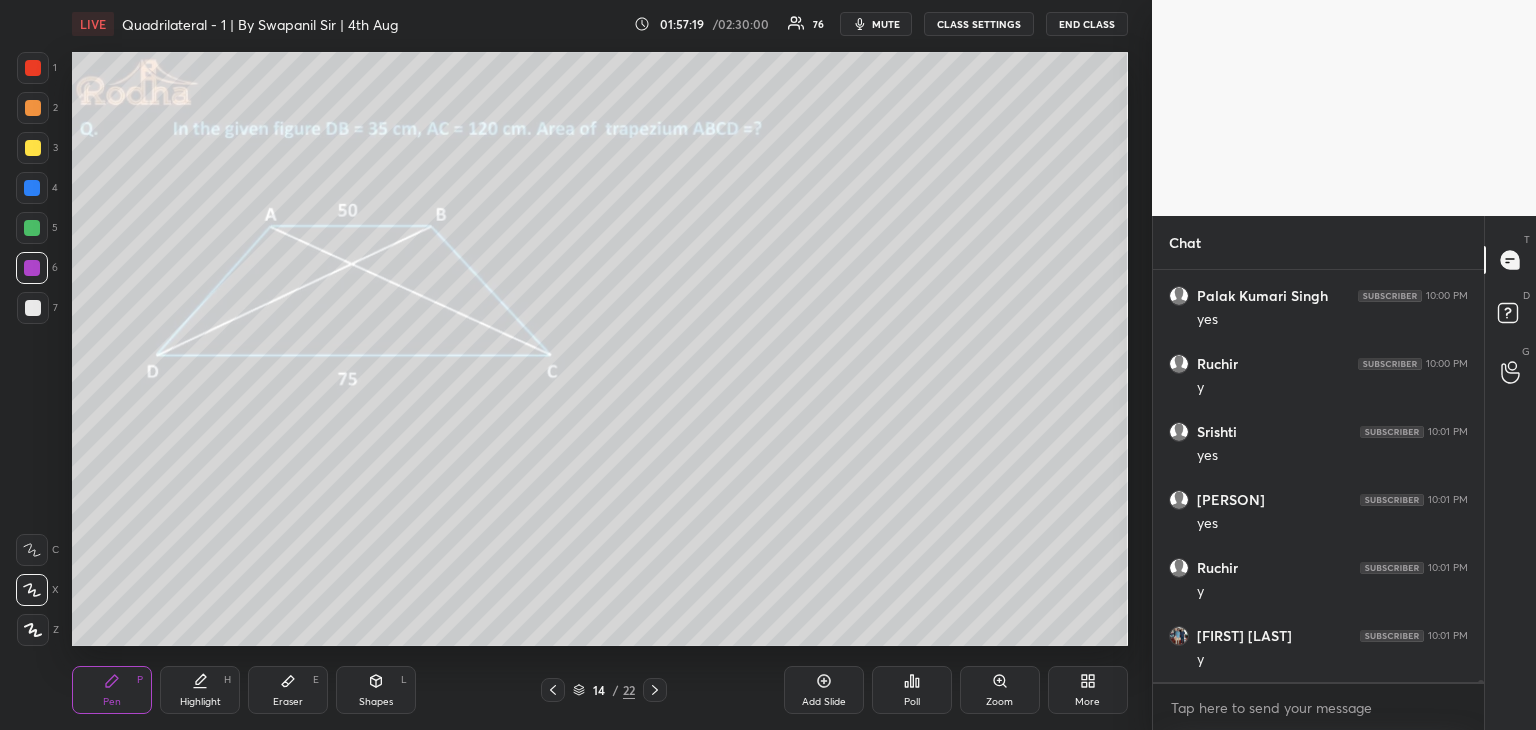 click at bounding box center (32, 228) 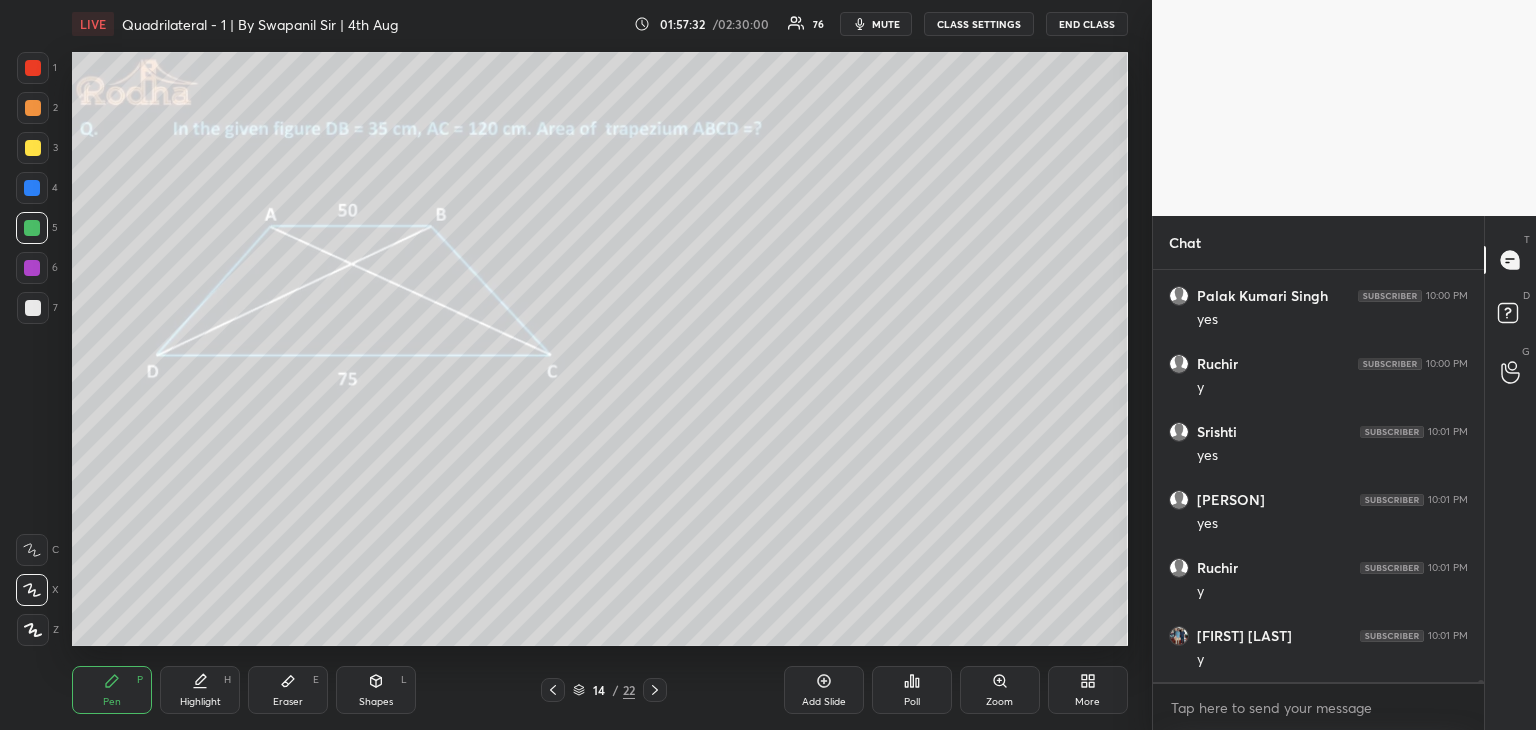 drag, startPoint x: 35, startPoint y: 266, endPoint x: 59, endPoint y: 247, distance: 30.610456 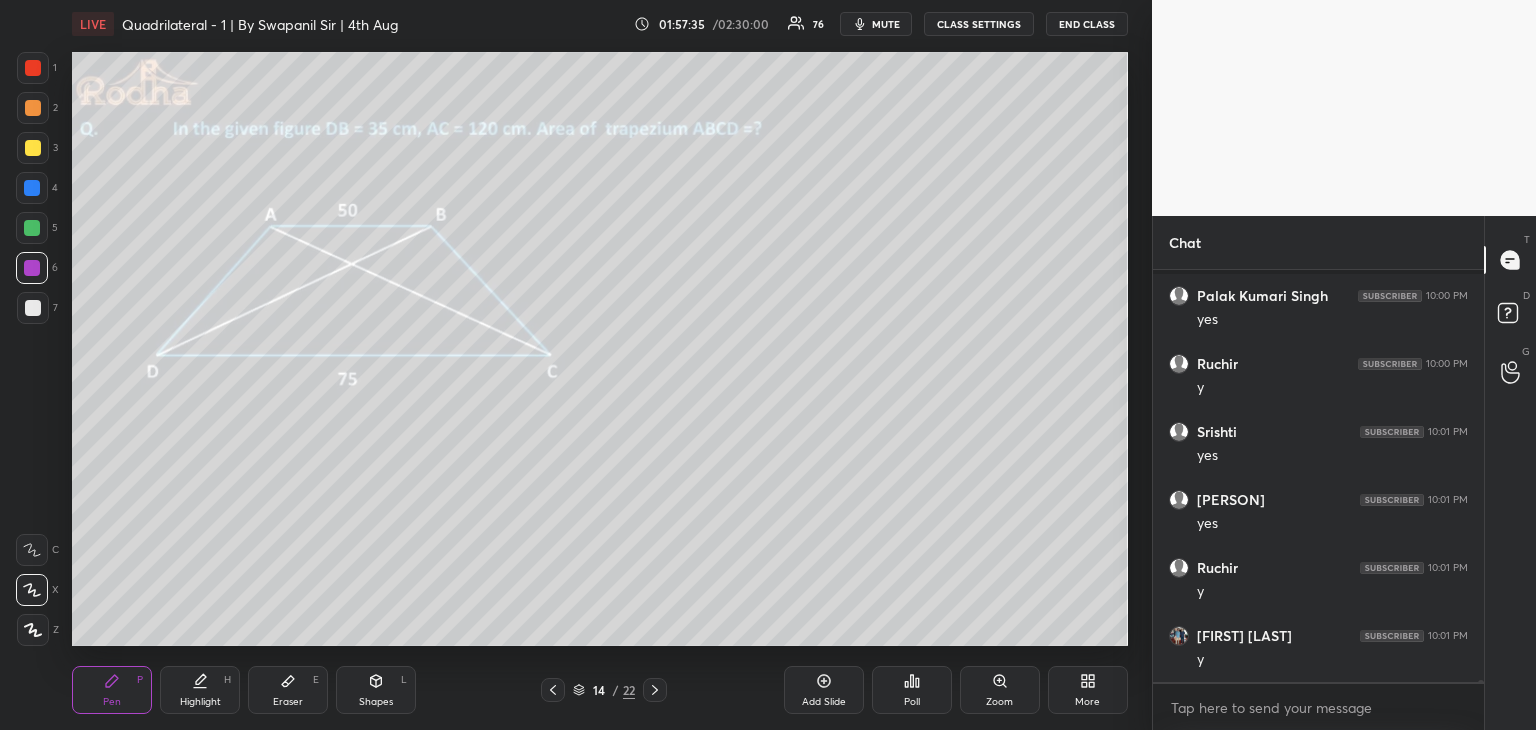 scroll, scrollTop: 95370, scrollLeft: 0, axis: vertical 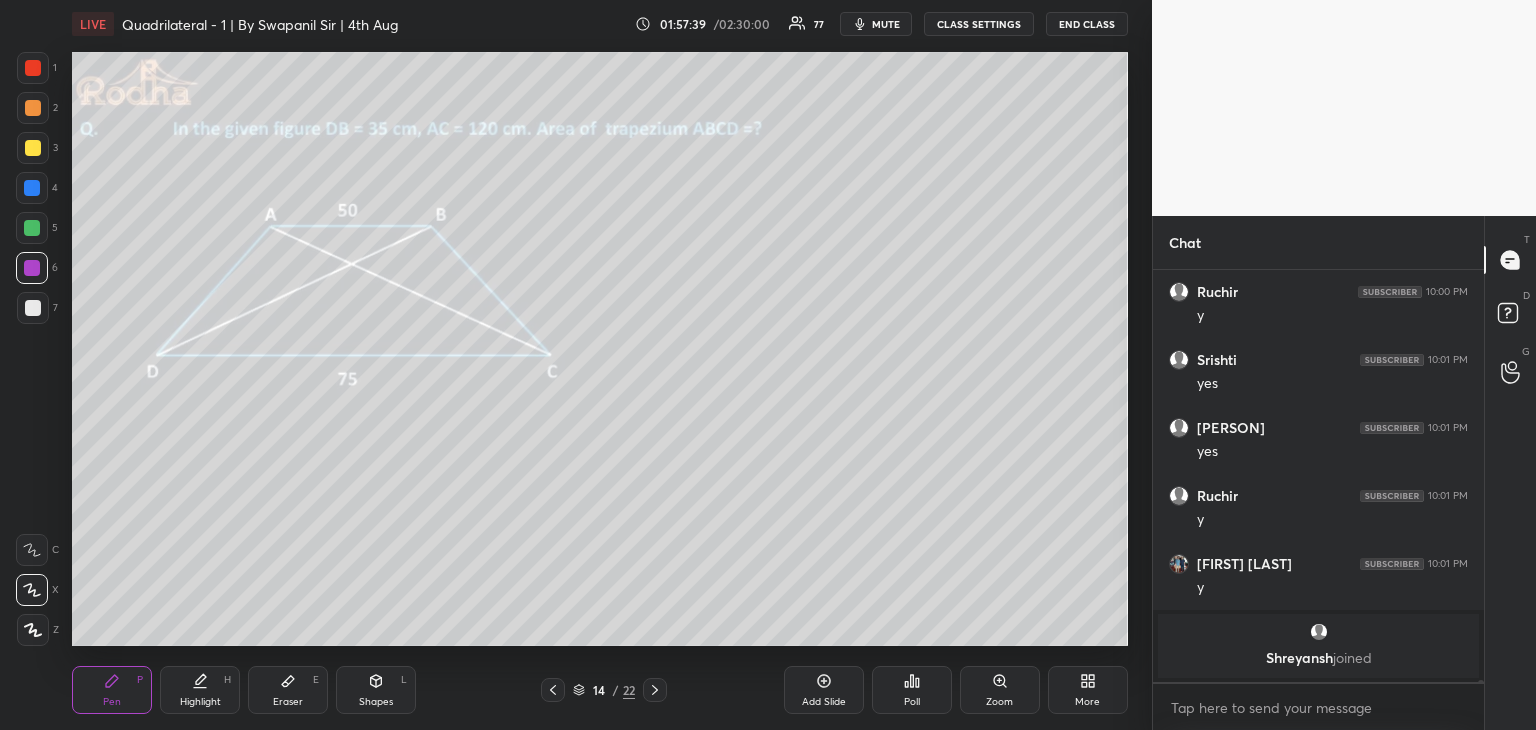 click at bounding box center [32, 228] 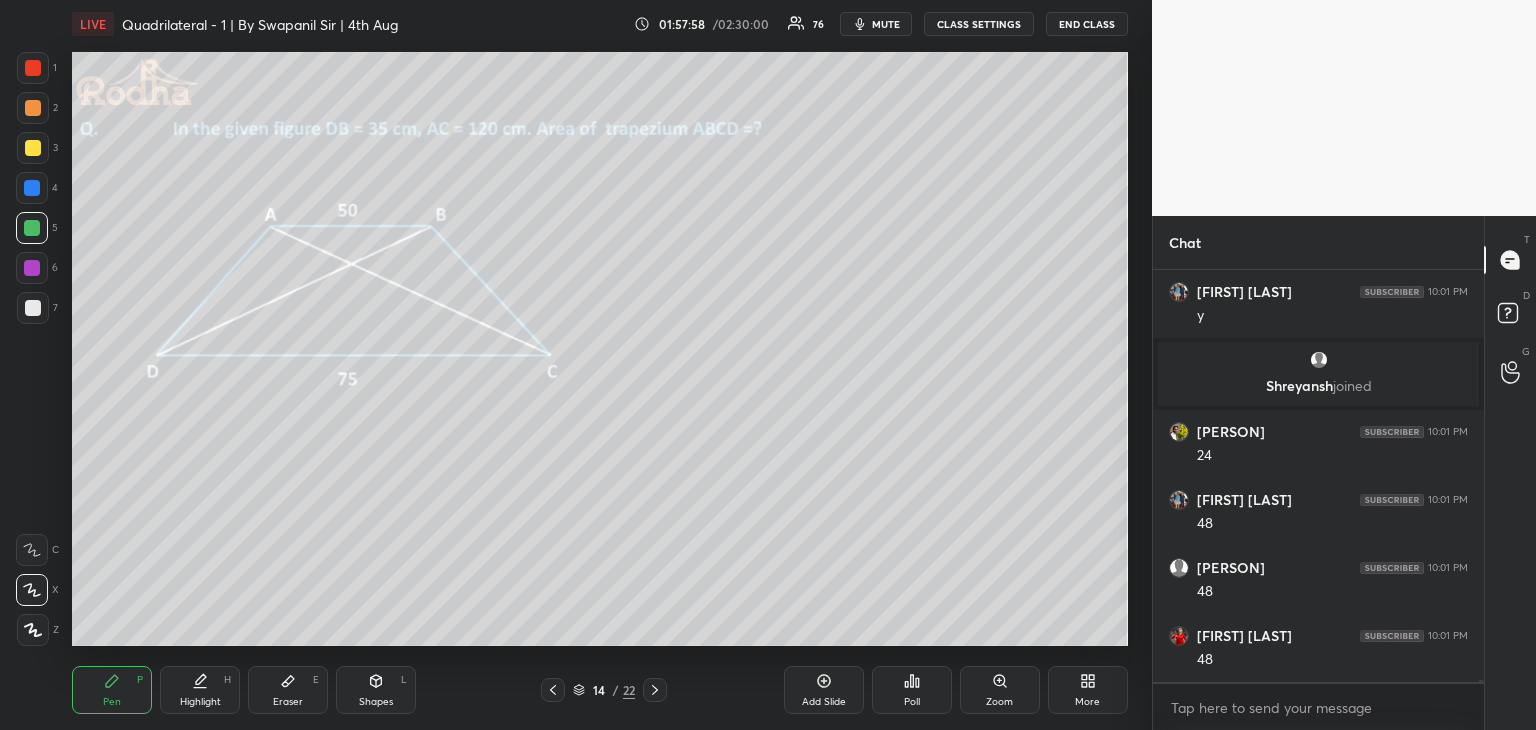 scroll, scrollTop: 95006, scrollLeft: 0, axis: vertical 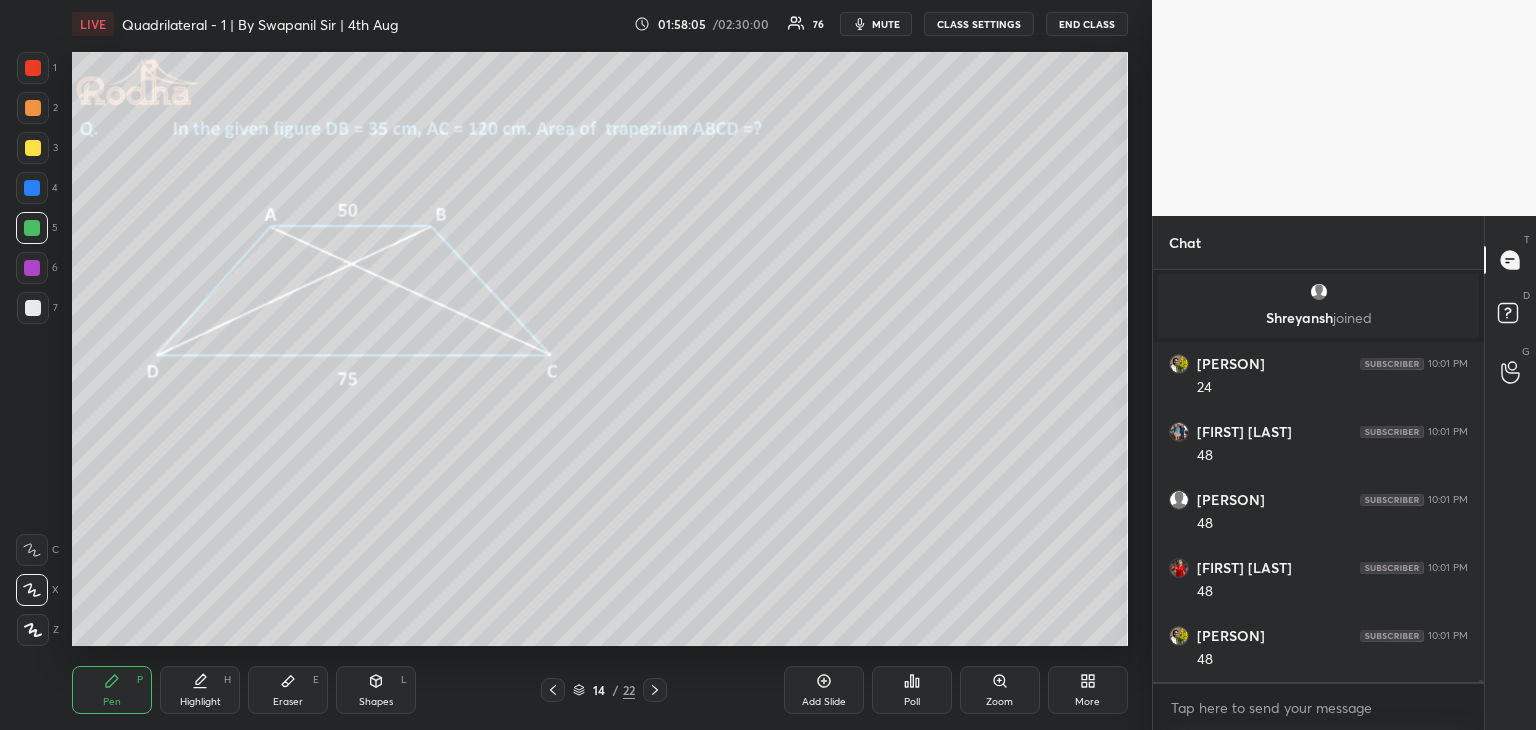 click at bounding box center (33, 148) 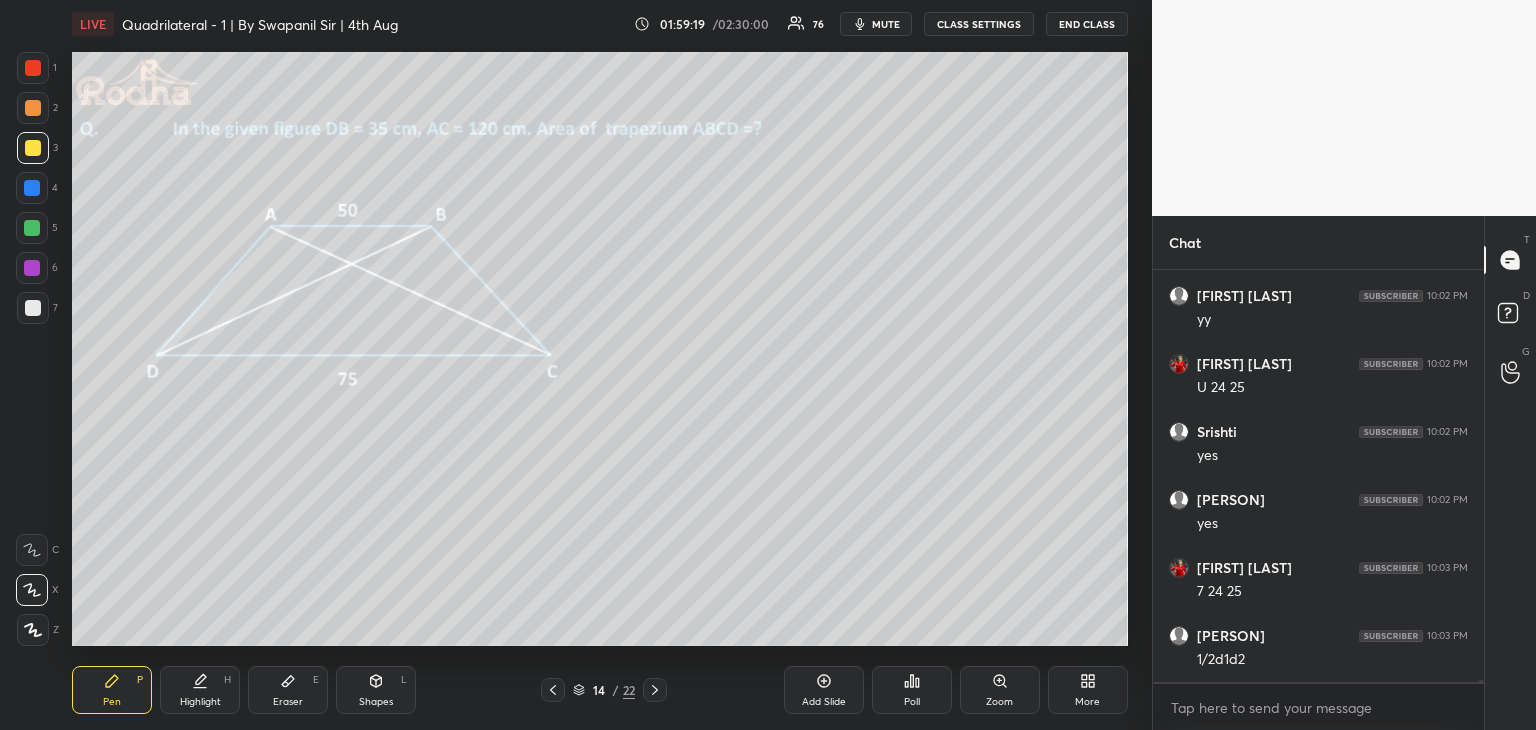 scroll, scrollTop: 95706, scrollLeft: 0, axis: vertical 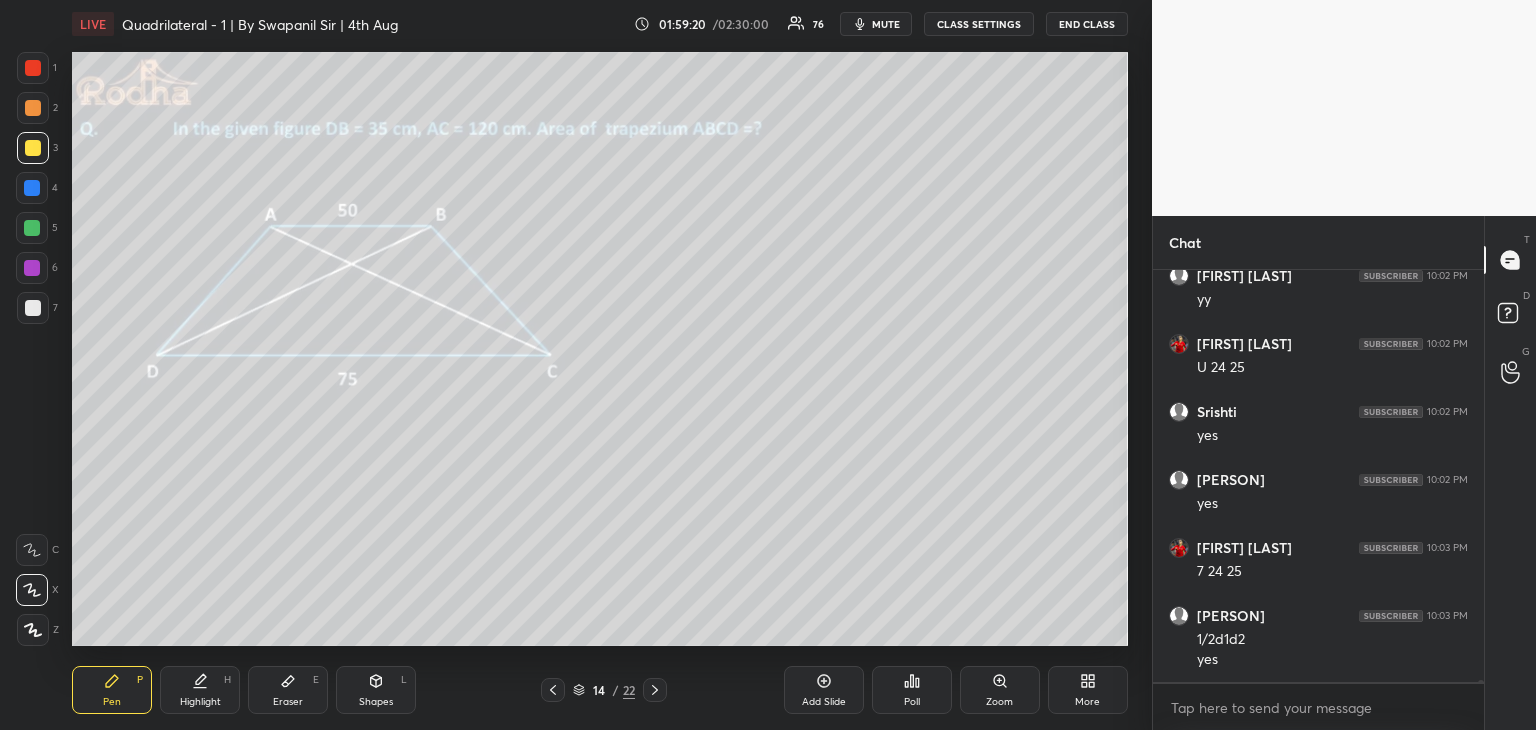 click on "Eraser" at bounding box center [288, 702] 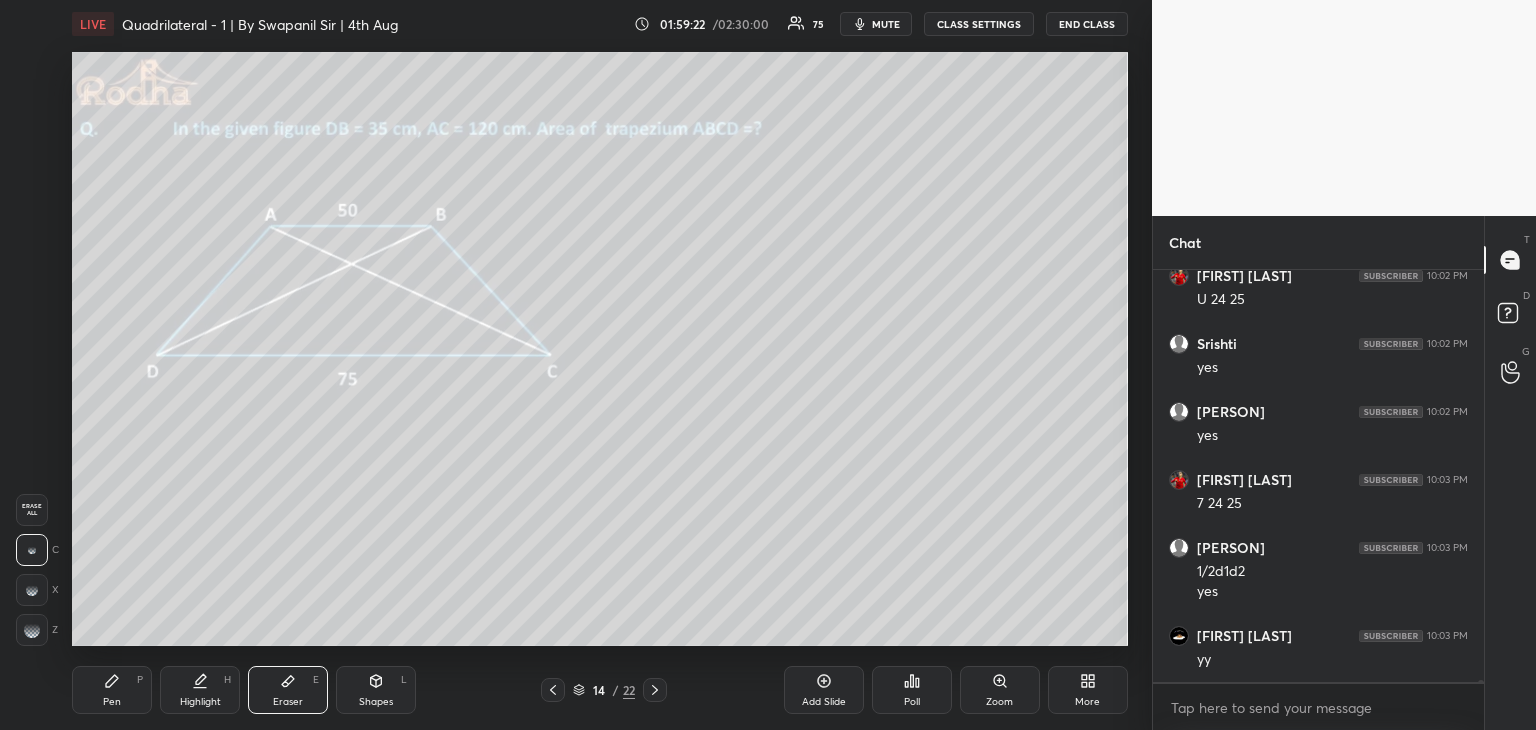 click on "Pen" at bounding box center [112, 702] 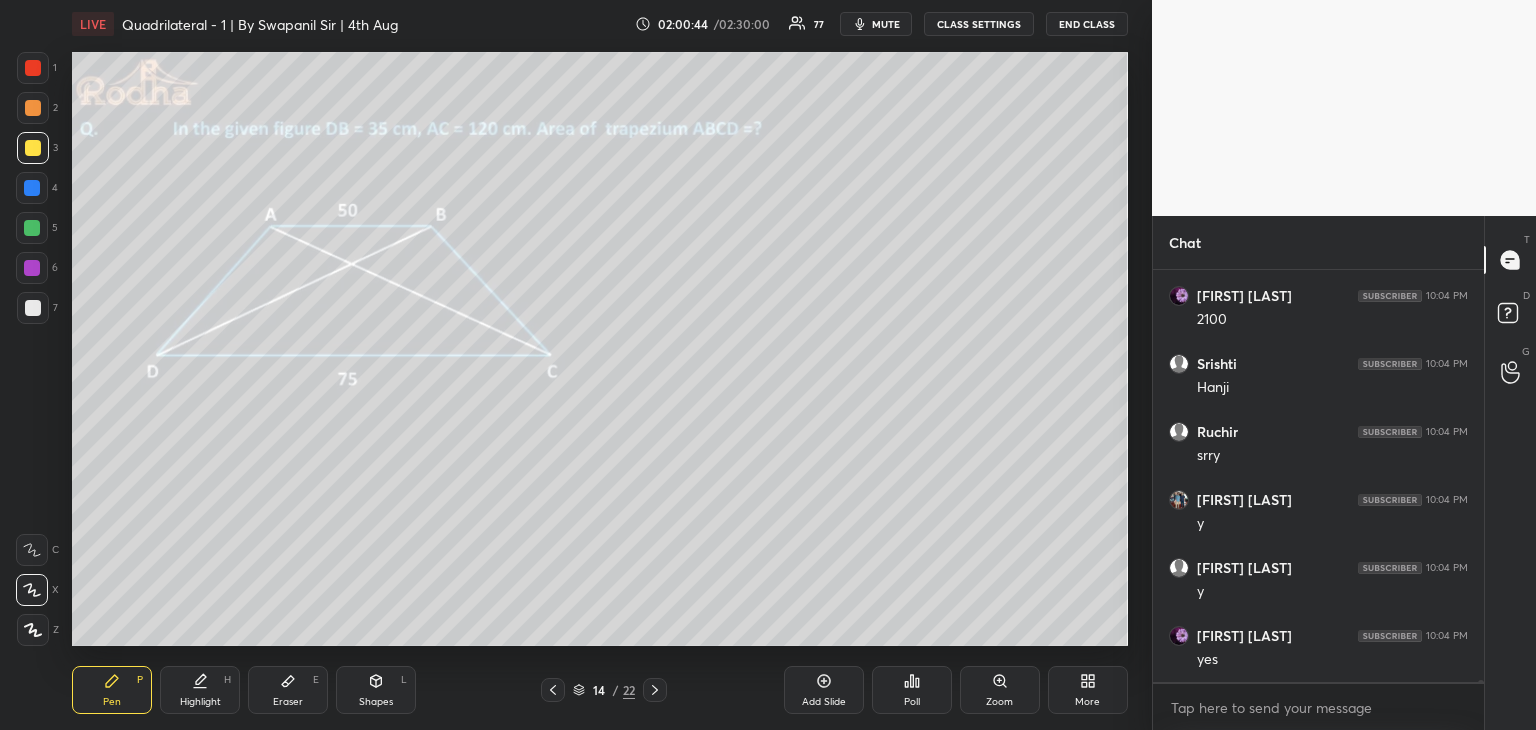 scroll, scrollTop: 97432, scrollLeft: 0, axis: vertical 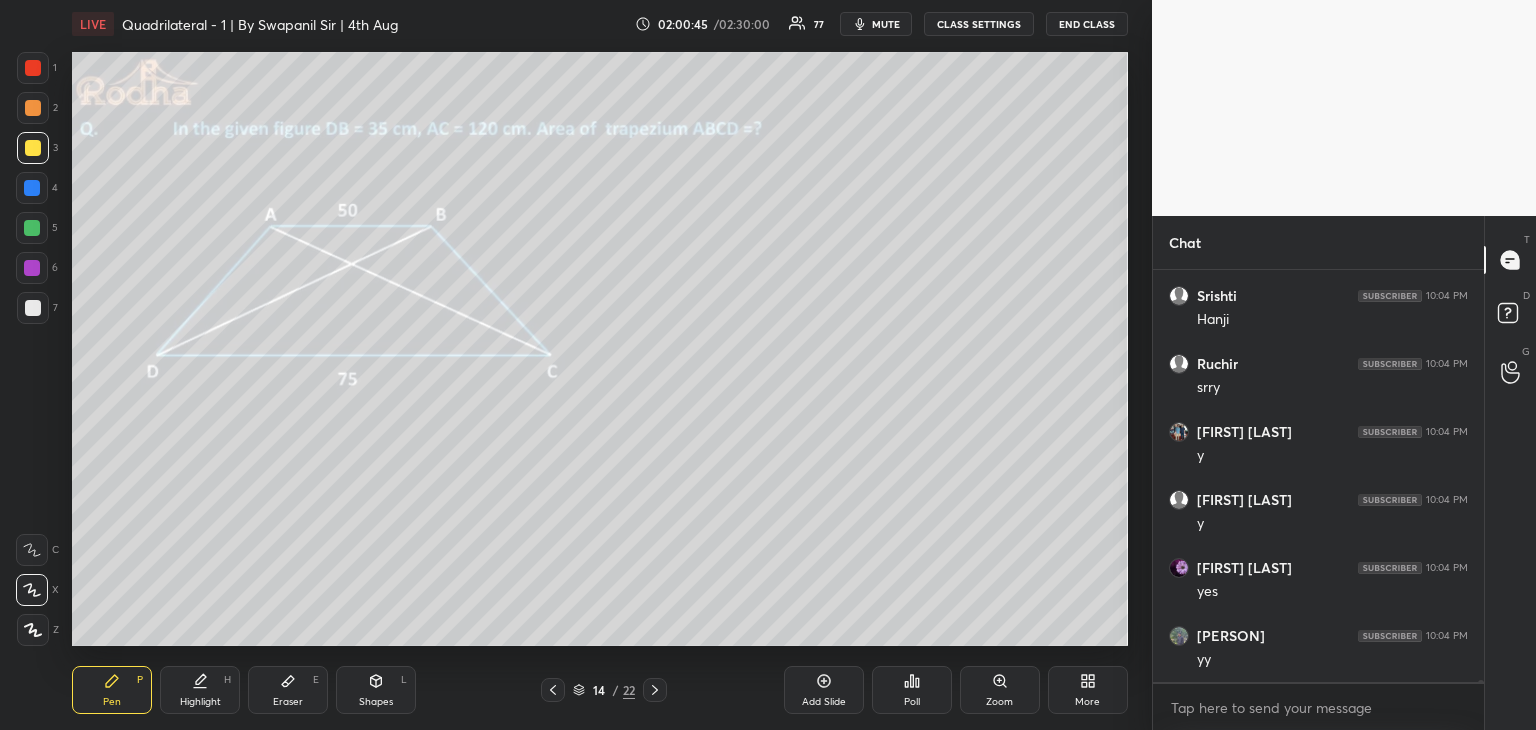 click 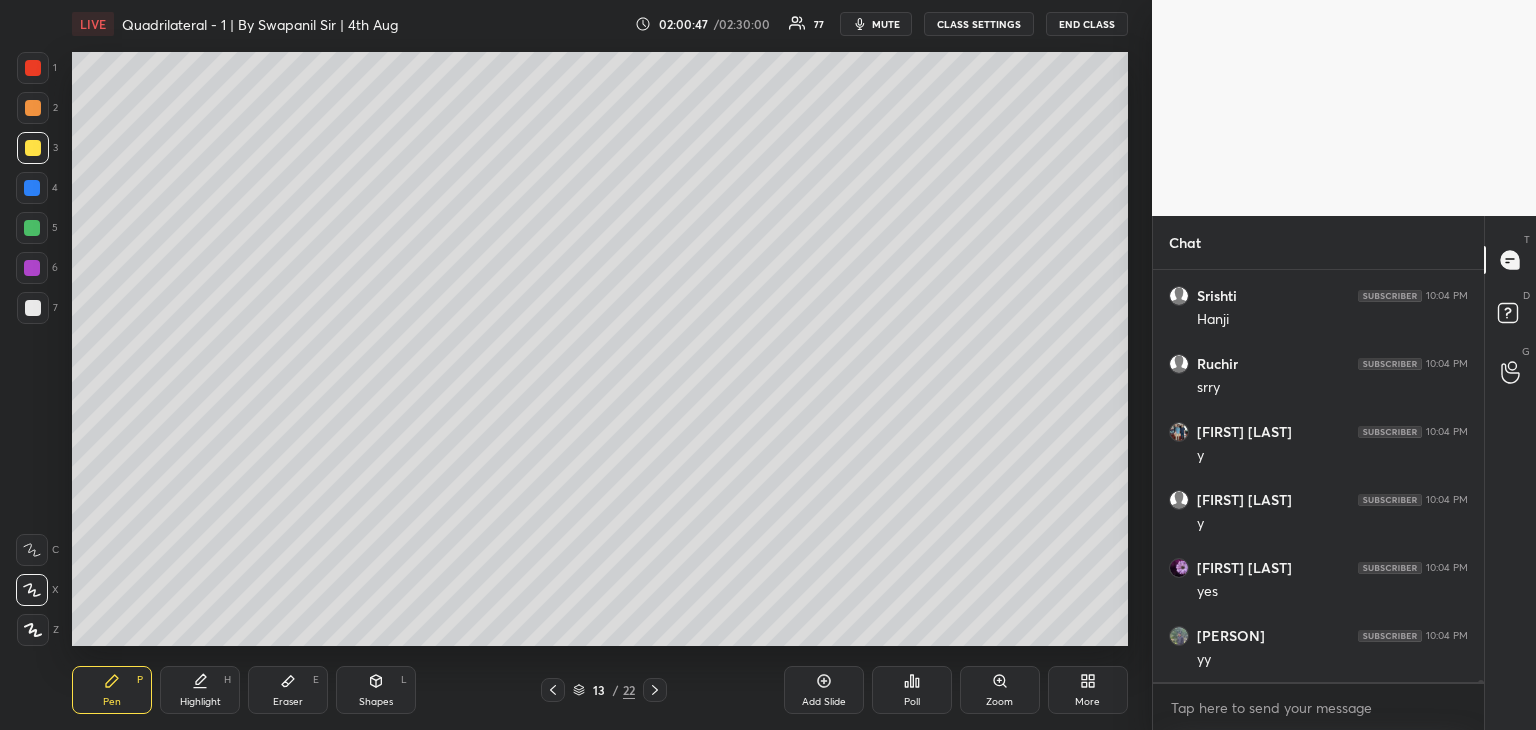 click at bounding box center [553, 690] 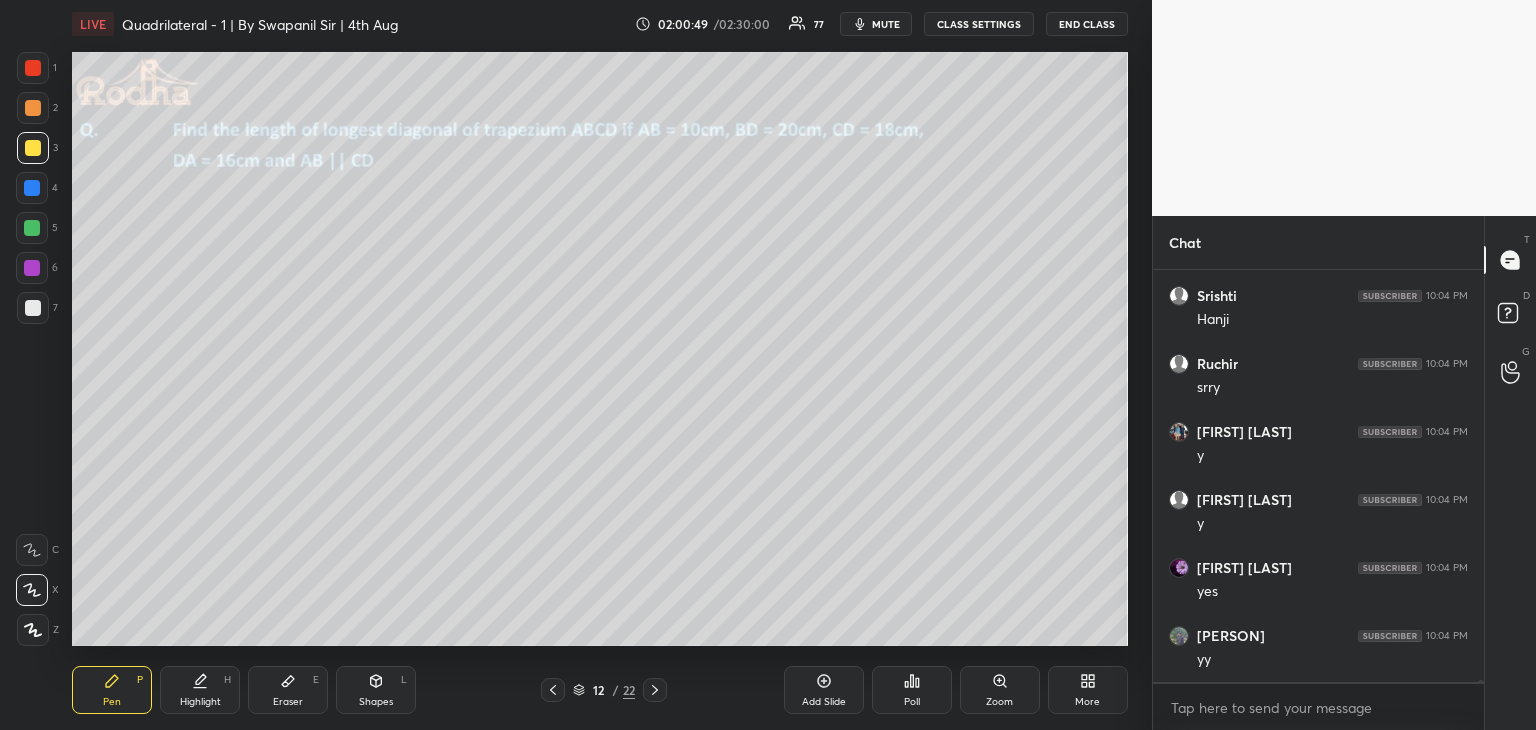 drag, startPoint x: 654, startPoint y: 693, endPoint x: 664, endPoint y: 689, distance: 10.770329 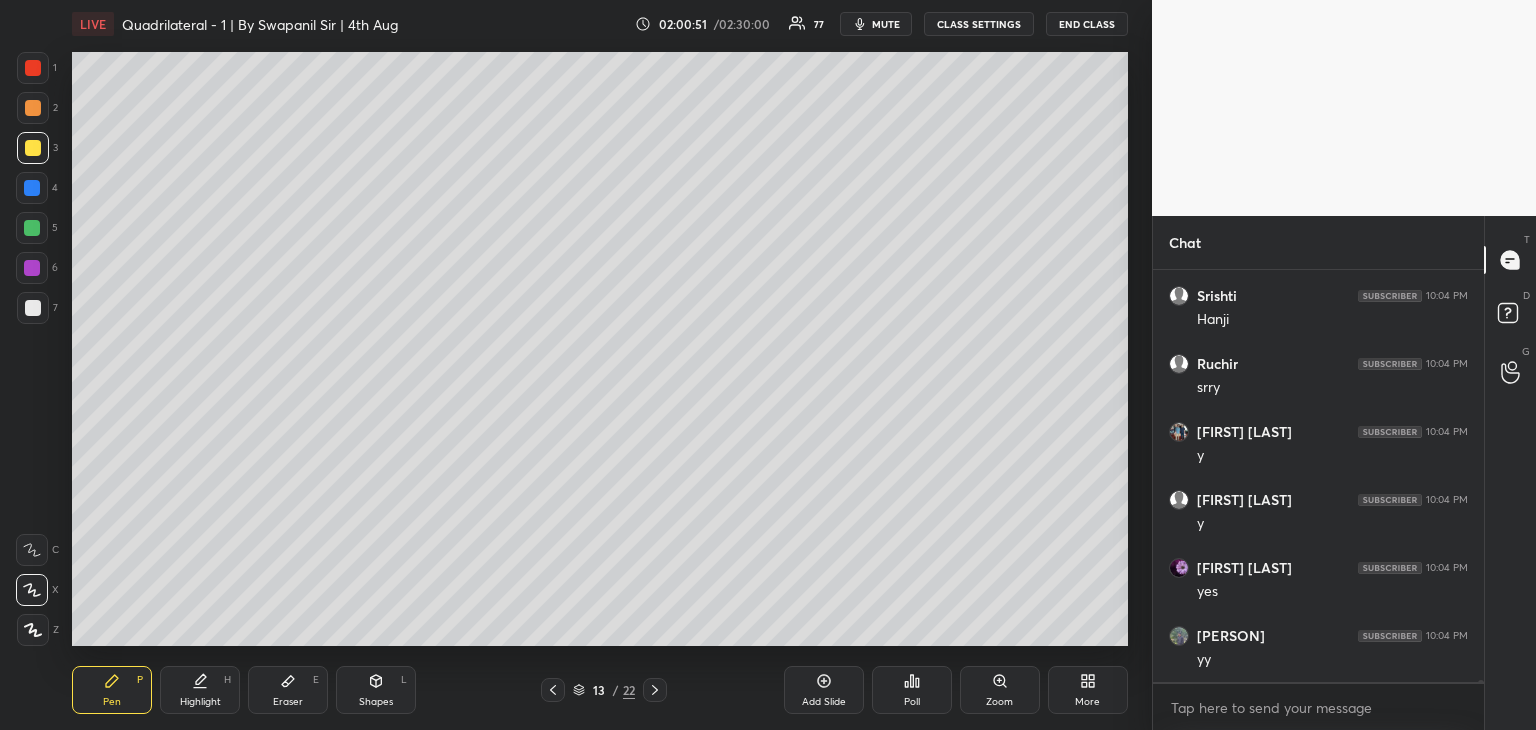 click 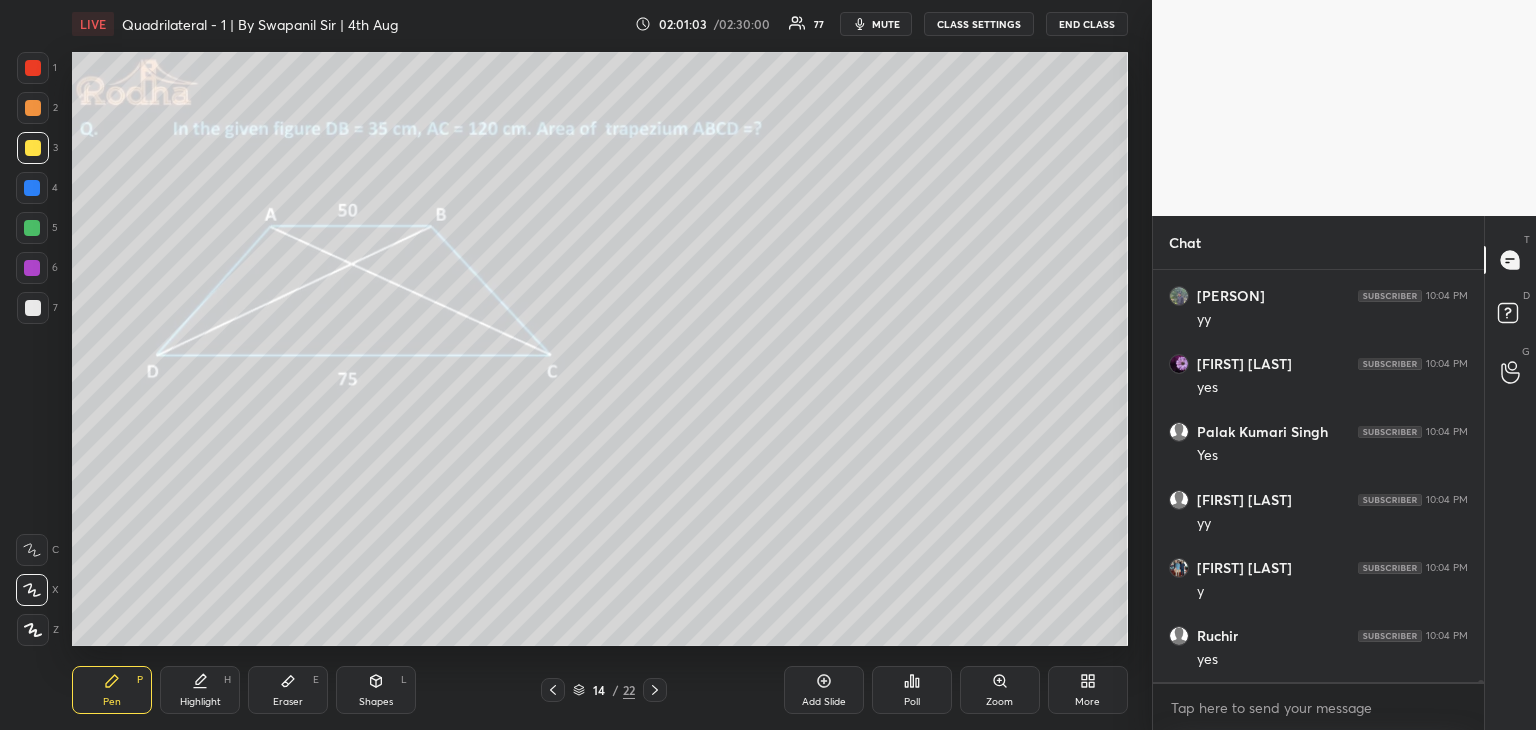 scroll, scrollTop: 97840, scrollLeft: 0, axis: vertical 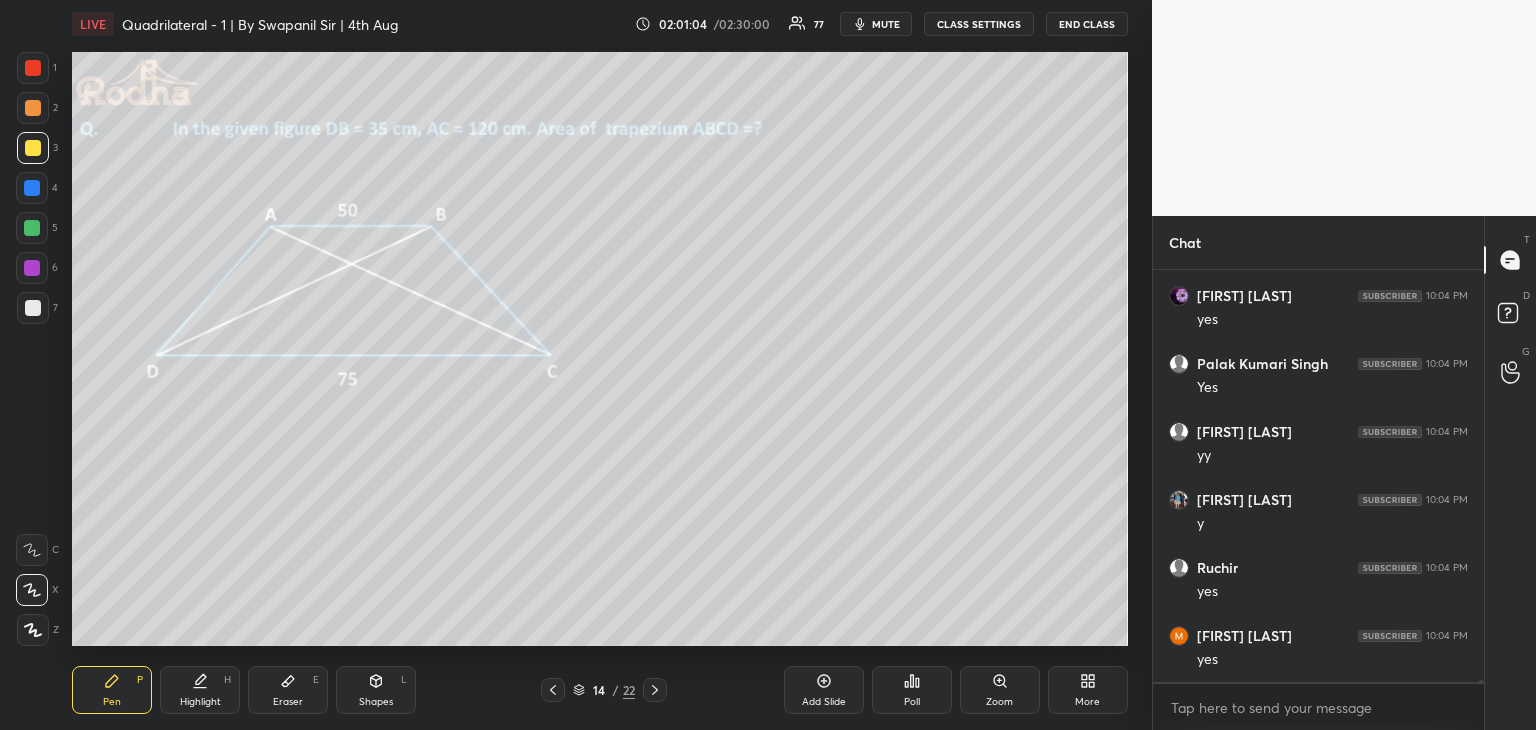 click 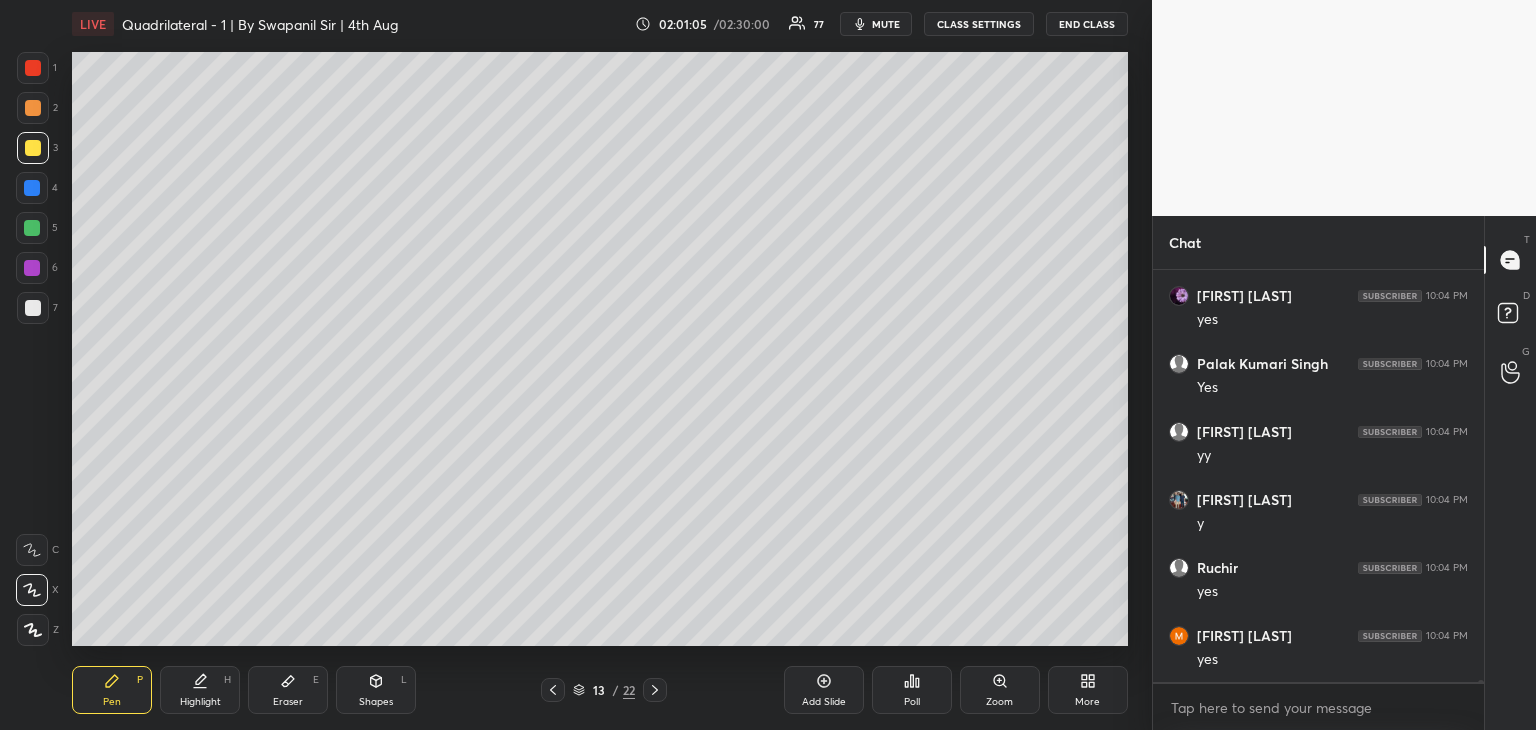 click 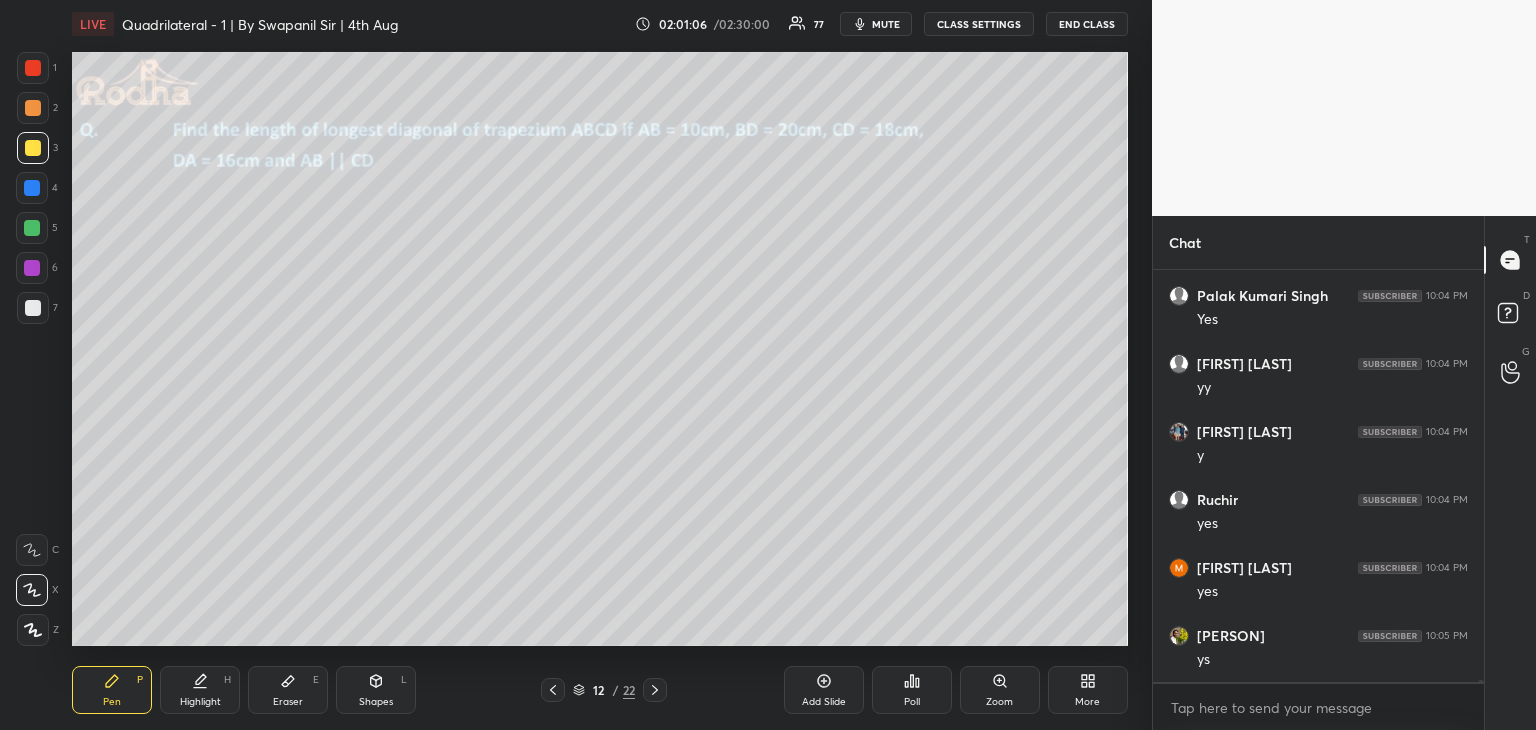 scroll, scrollTop: 98044, scrollLeft: 0, axis: vertical 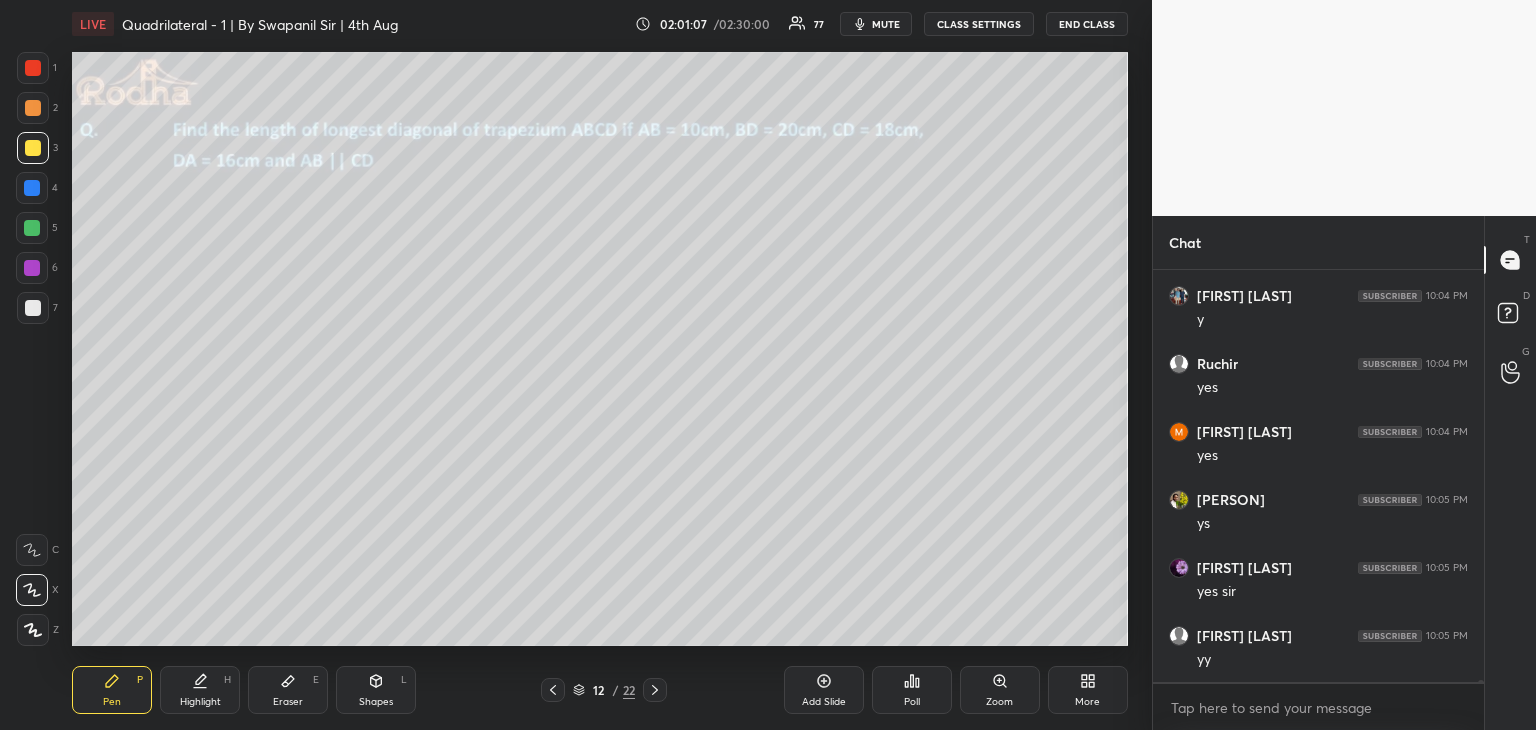 click 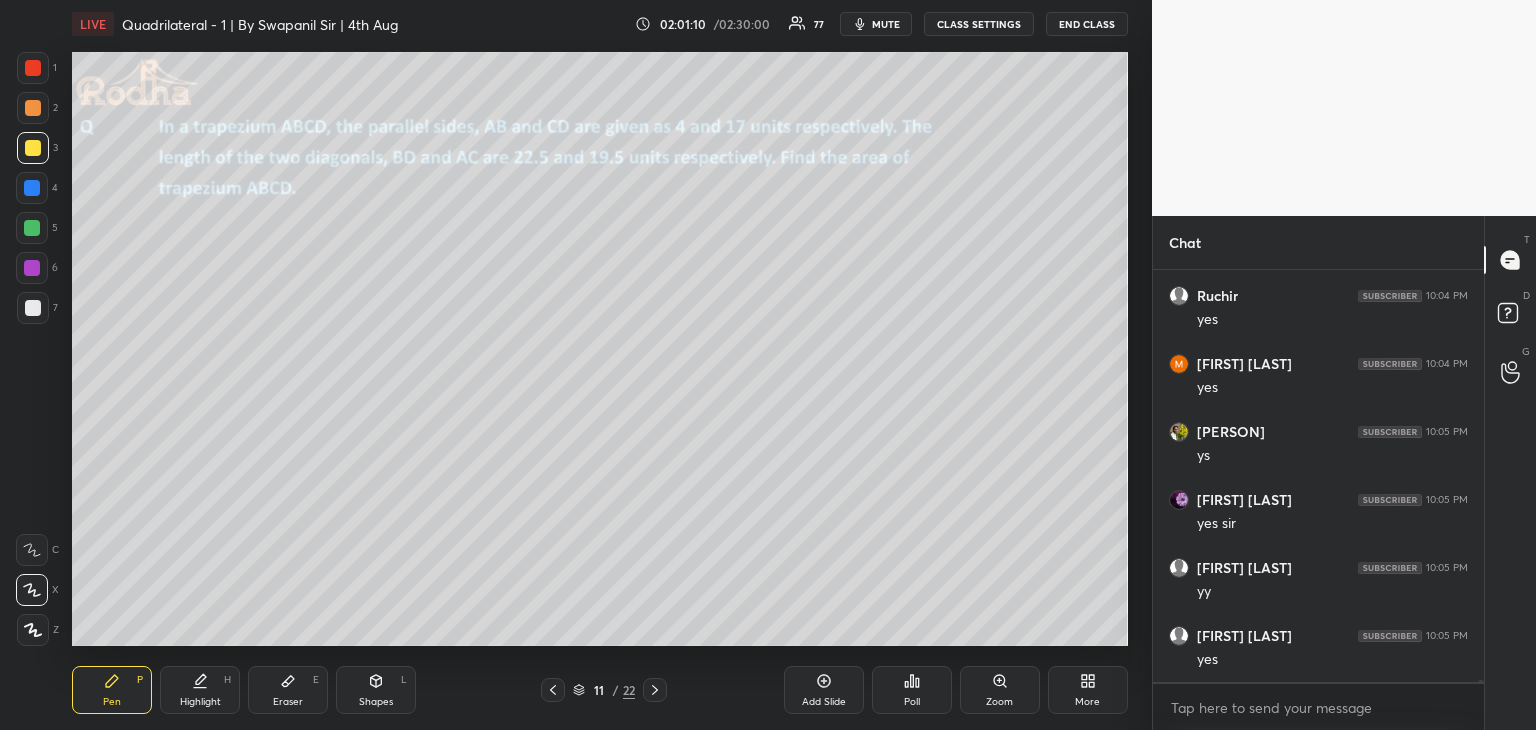 scroll, scrollTop: 98180, scrollLeft: 0, axis: vertical 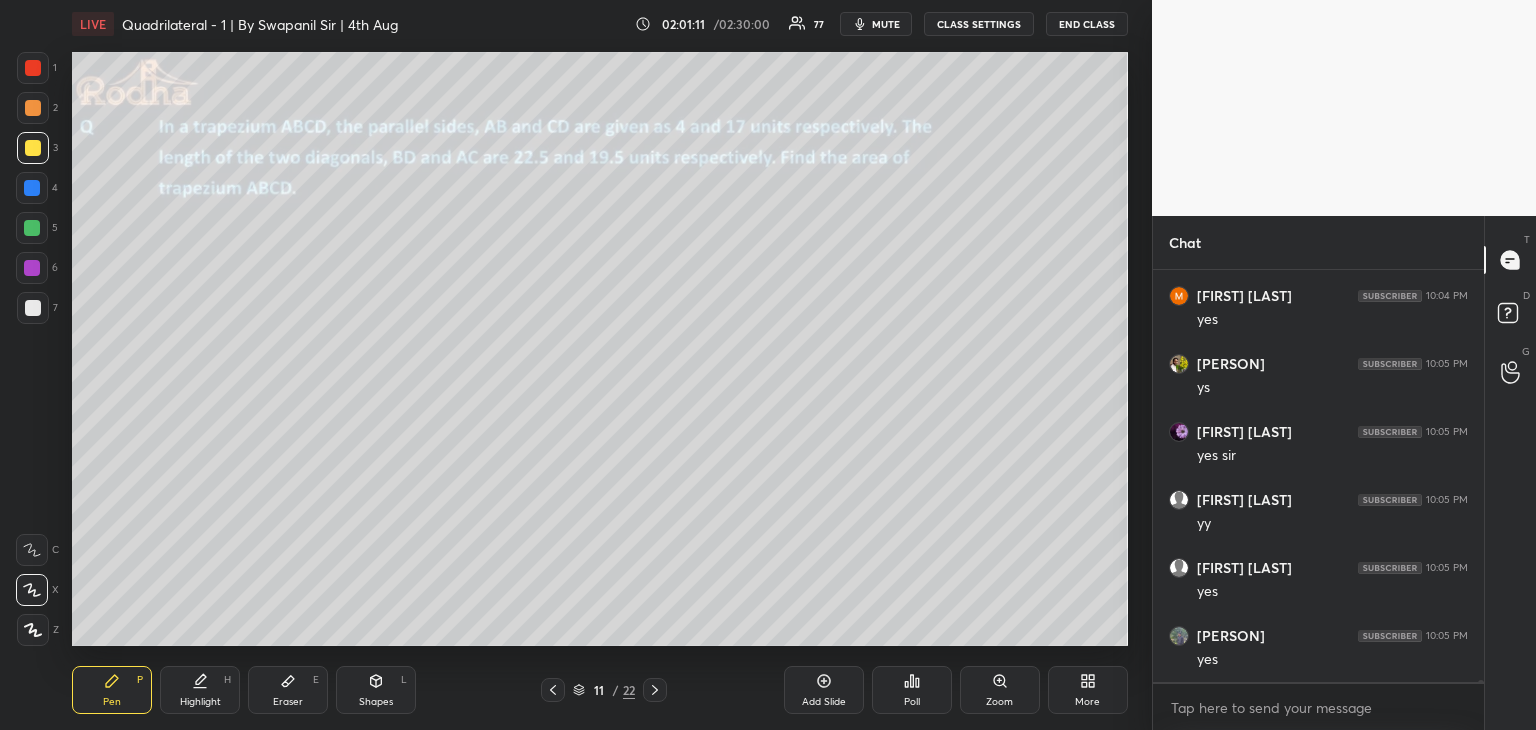 click 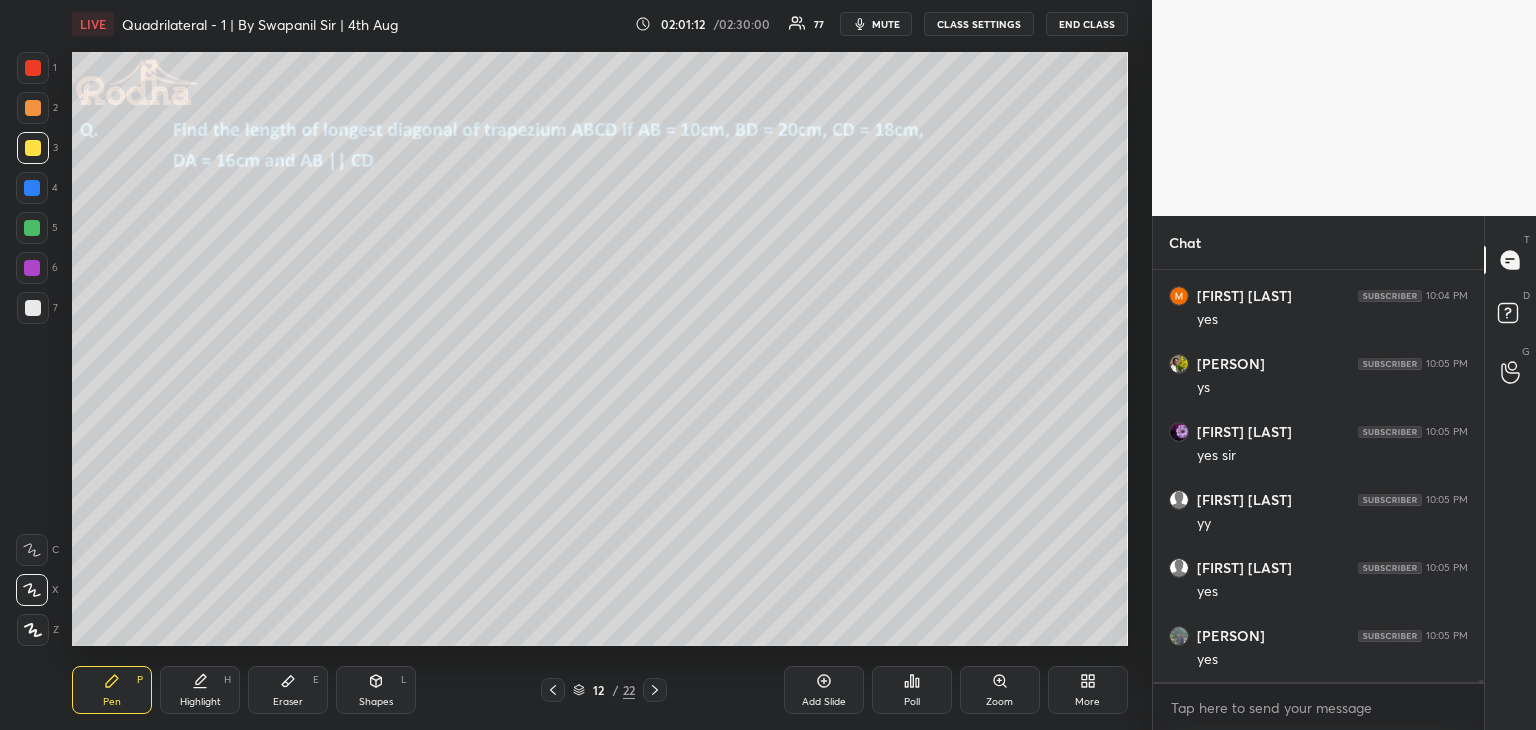 click 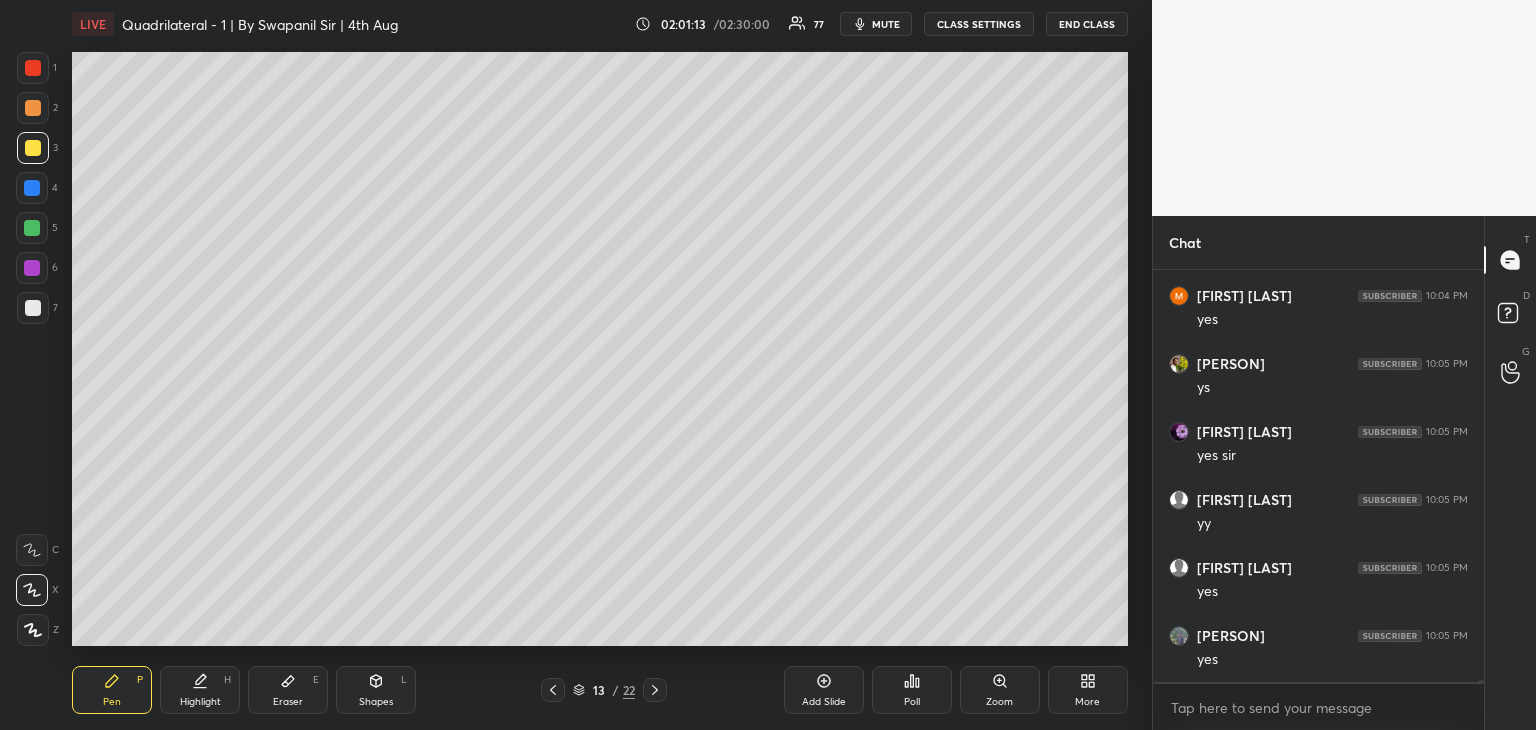 click at bounding box center [655, 690] 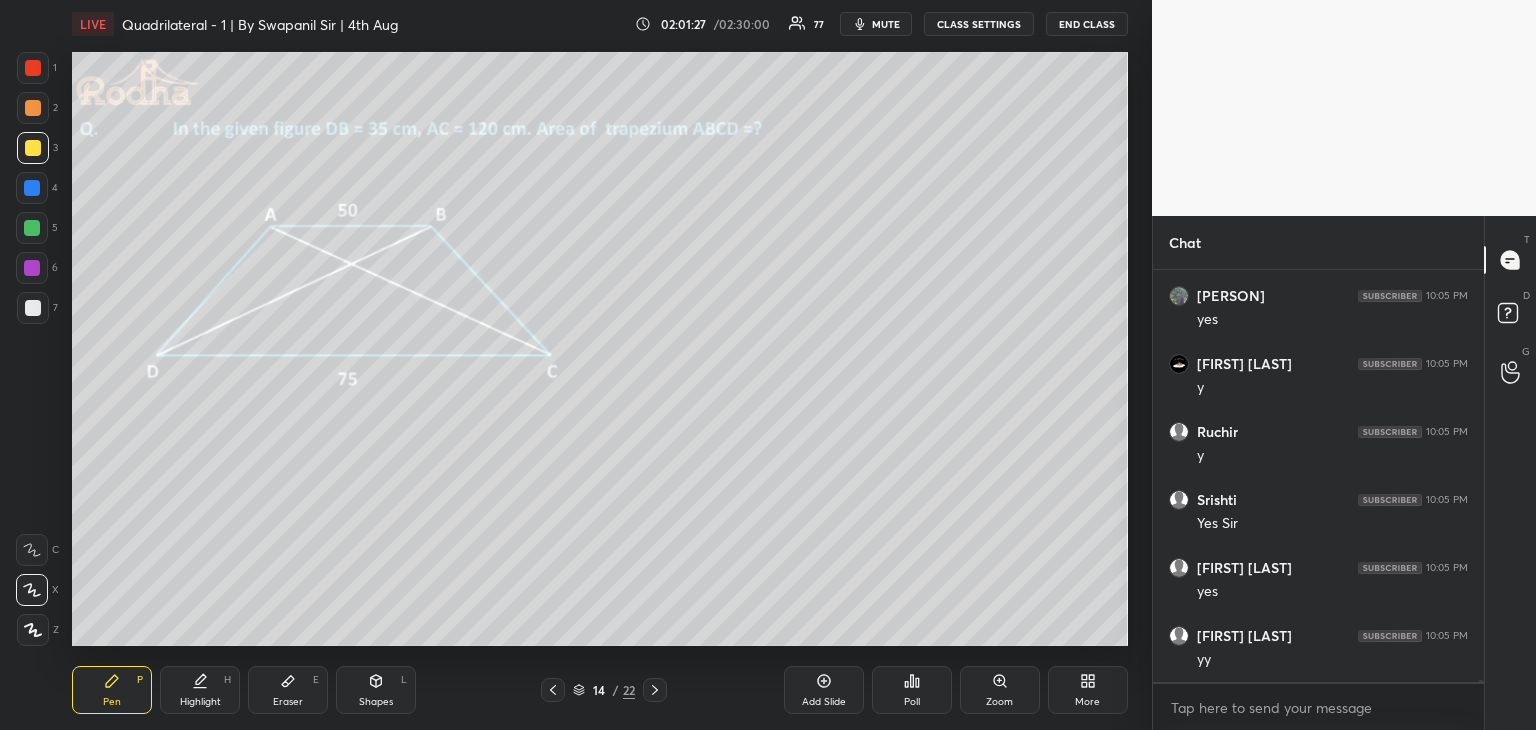 scroll, scrollTop: 98588, scrollLeft: 0, axis: vertical 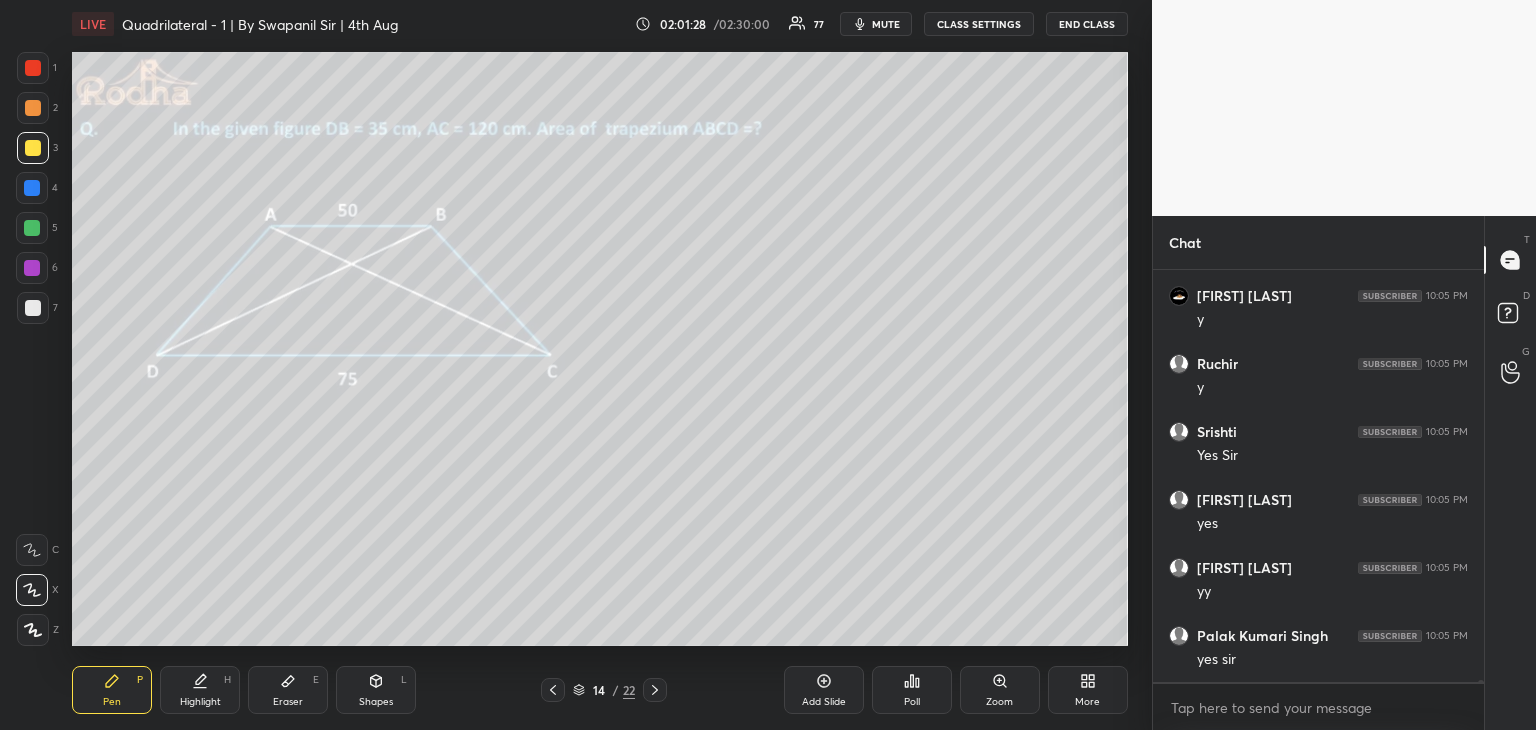click 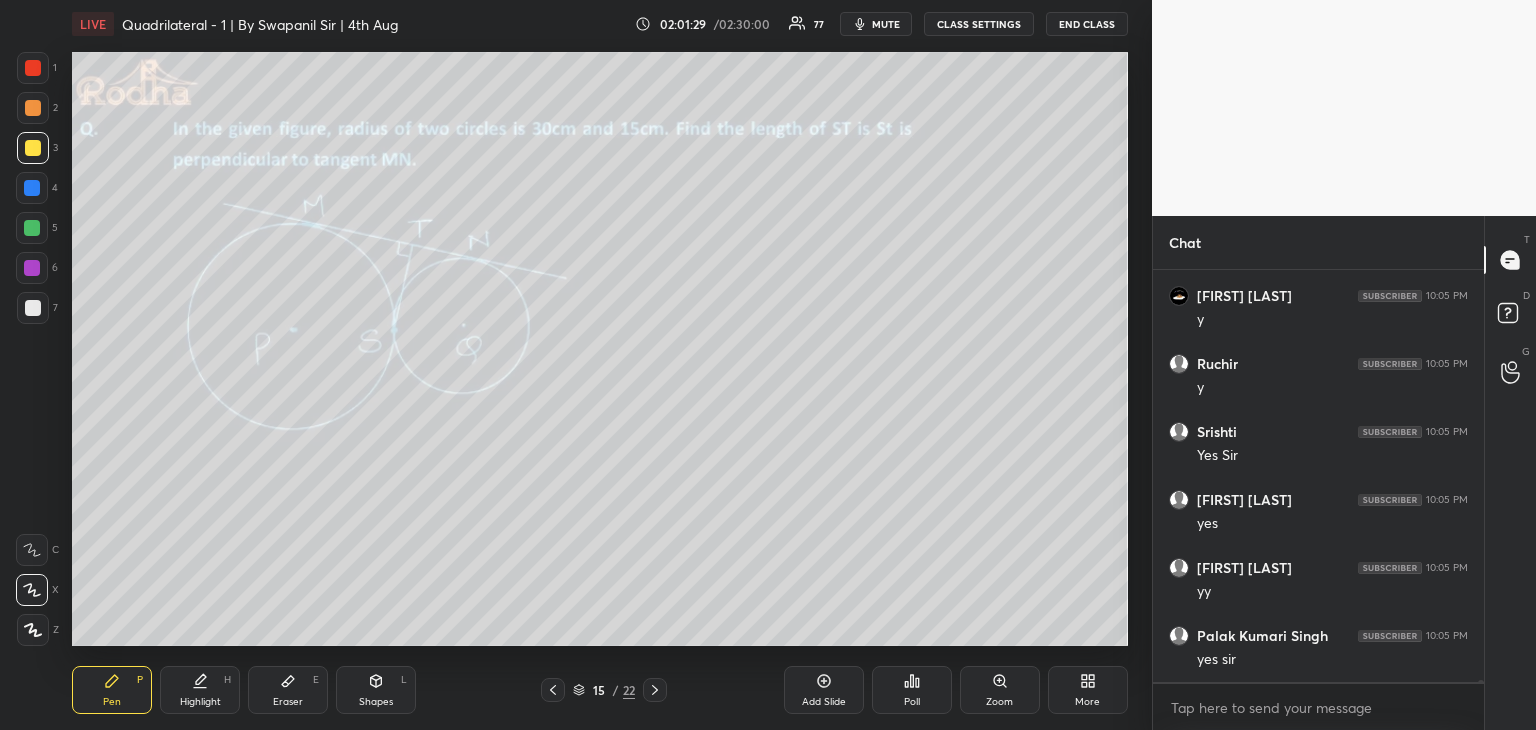 scroll, scrollTop: 98656, scrollLeft: 0, axis: vertical 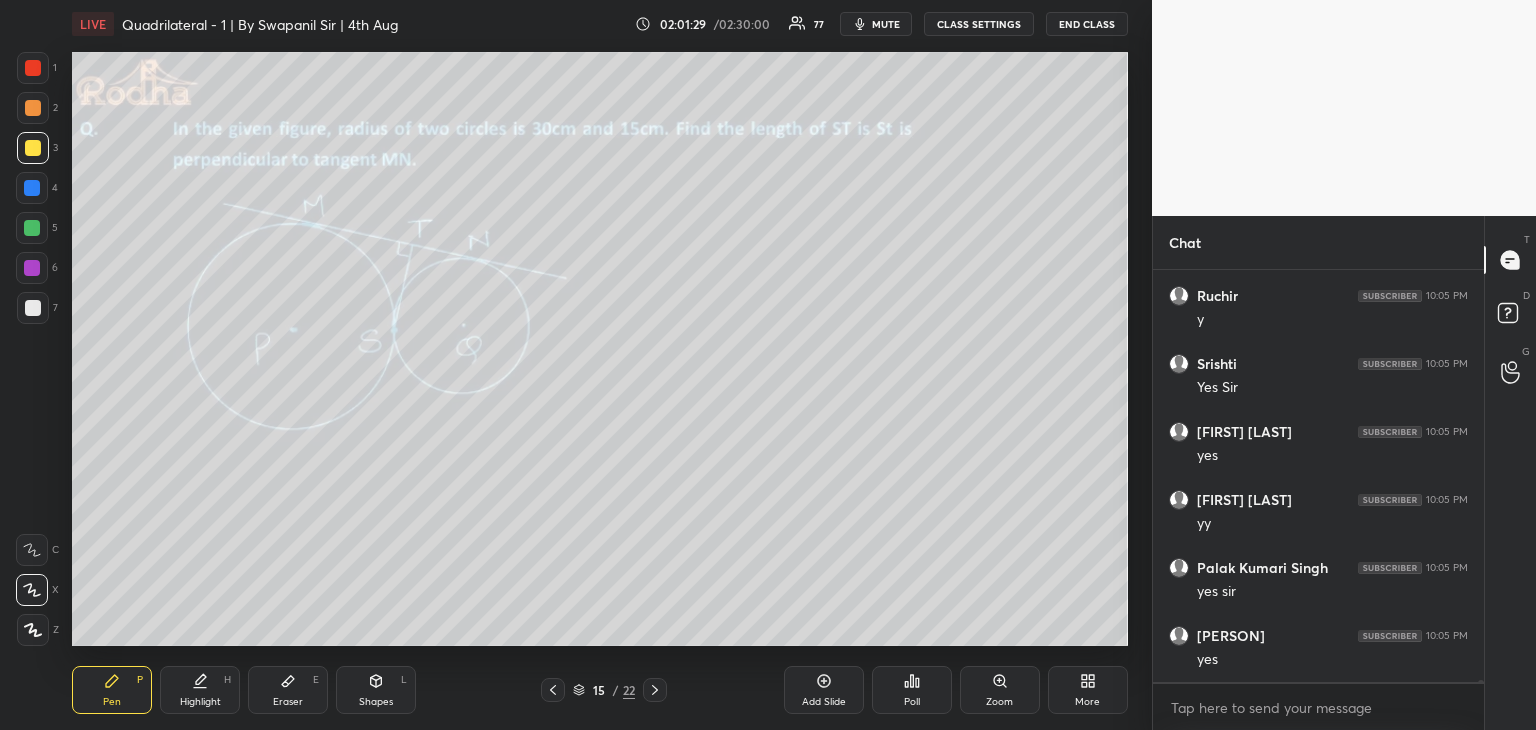 click 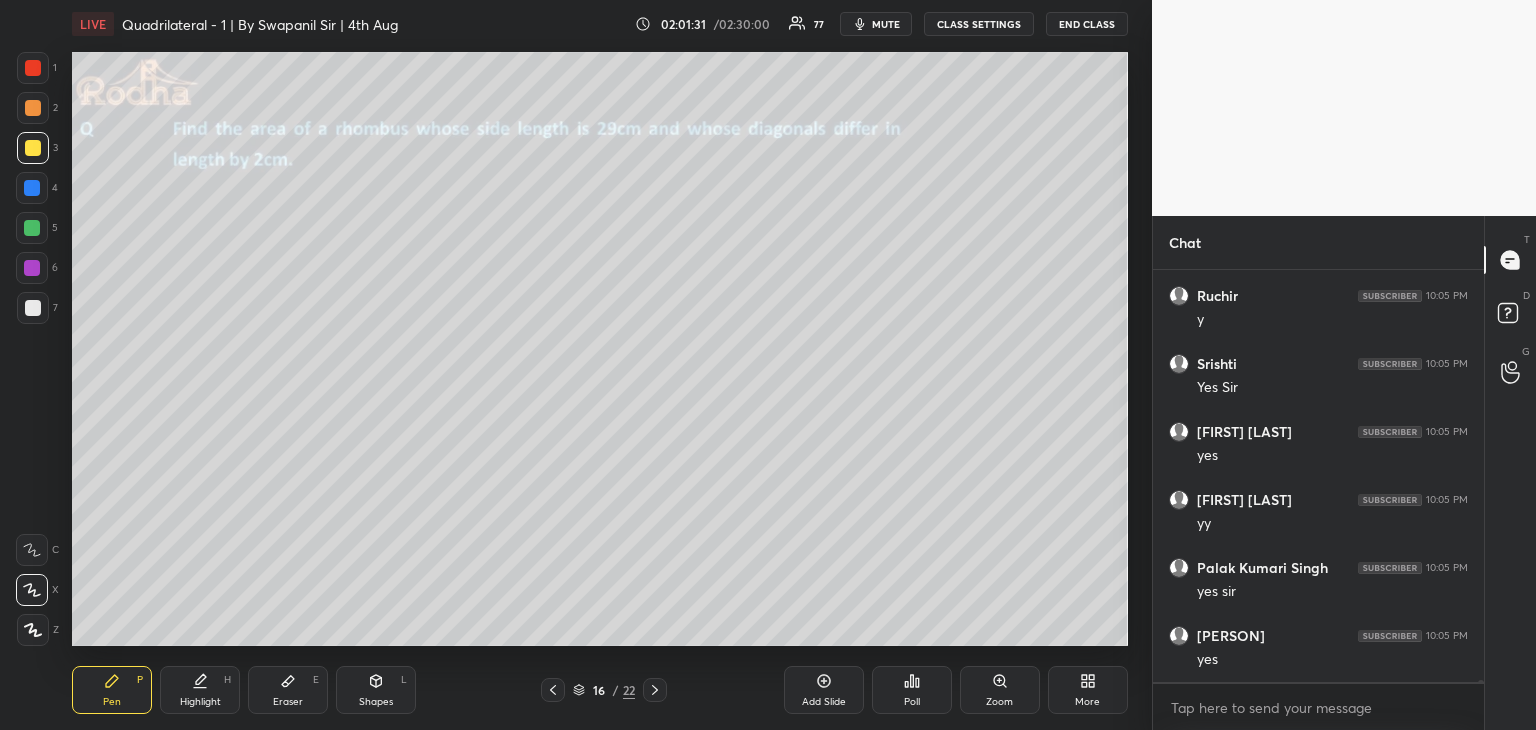 scroll, scrollTop: 98724, scrollLeft: 0, axis: vertical 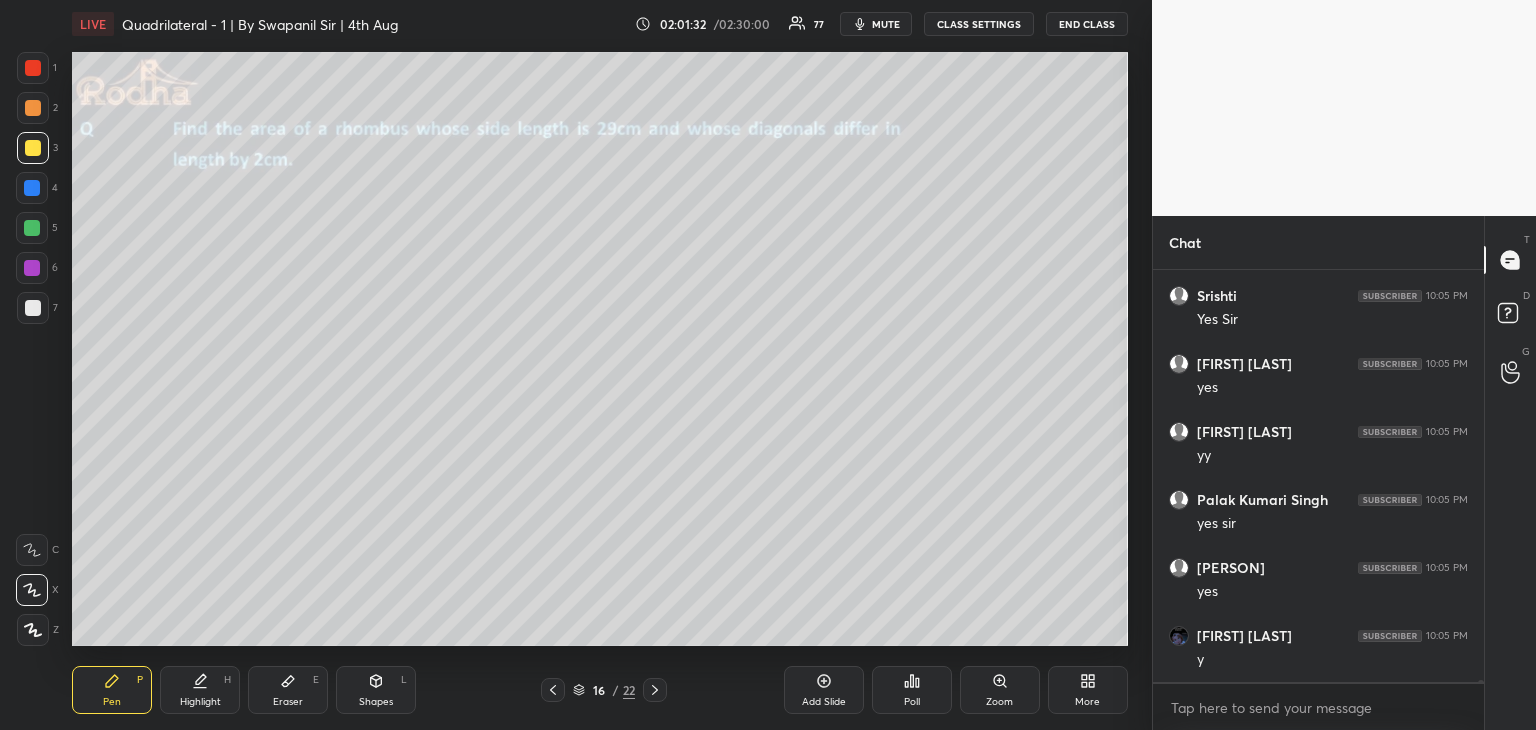 click 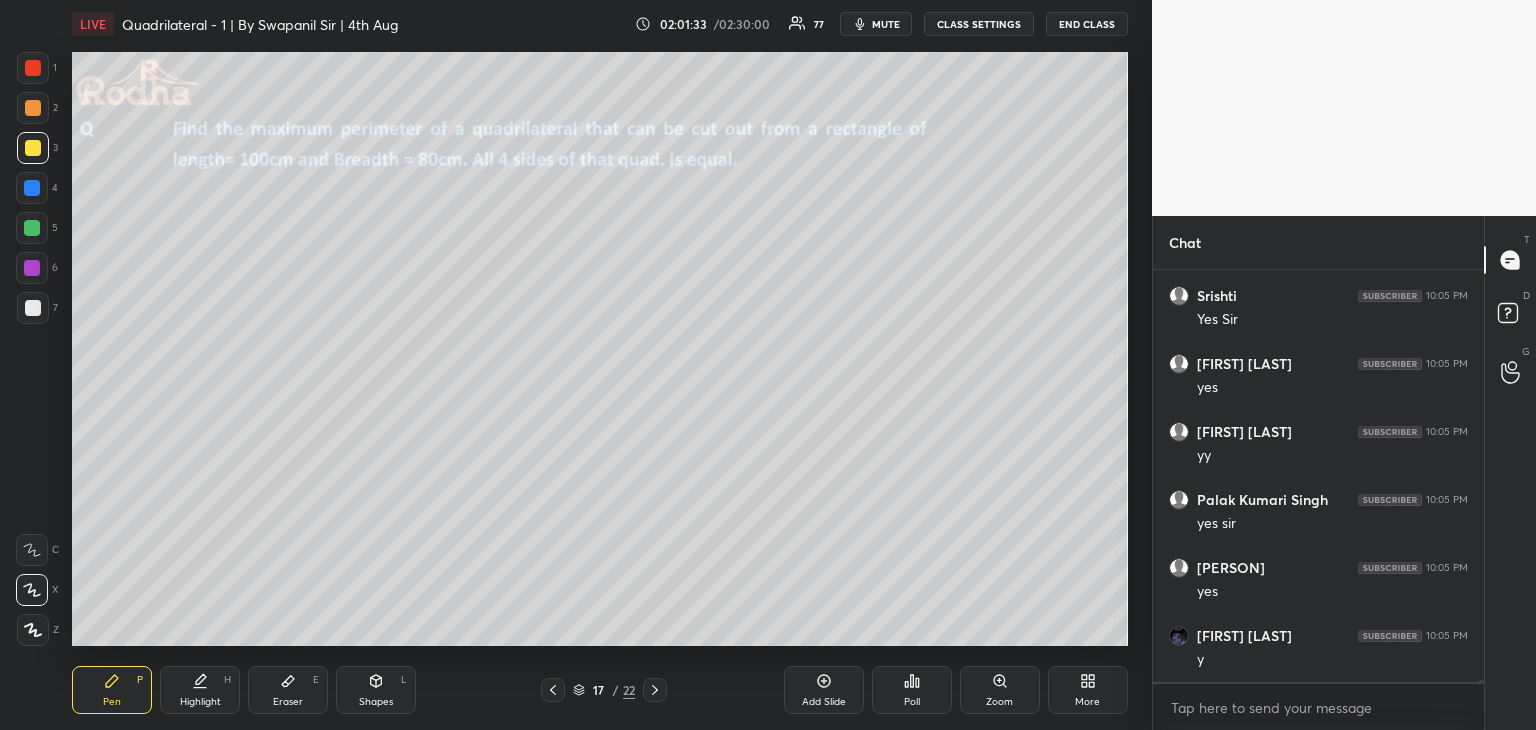 click 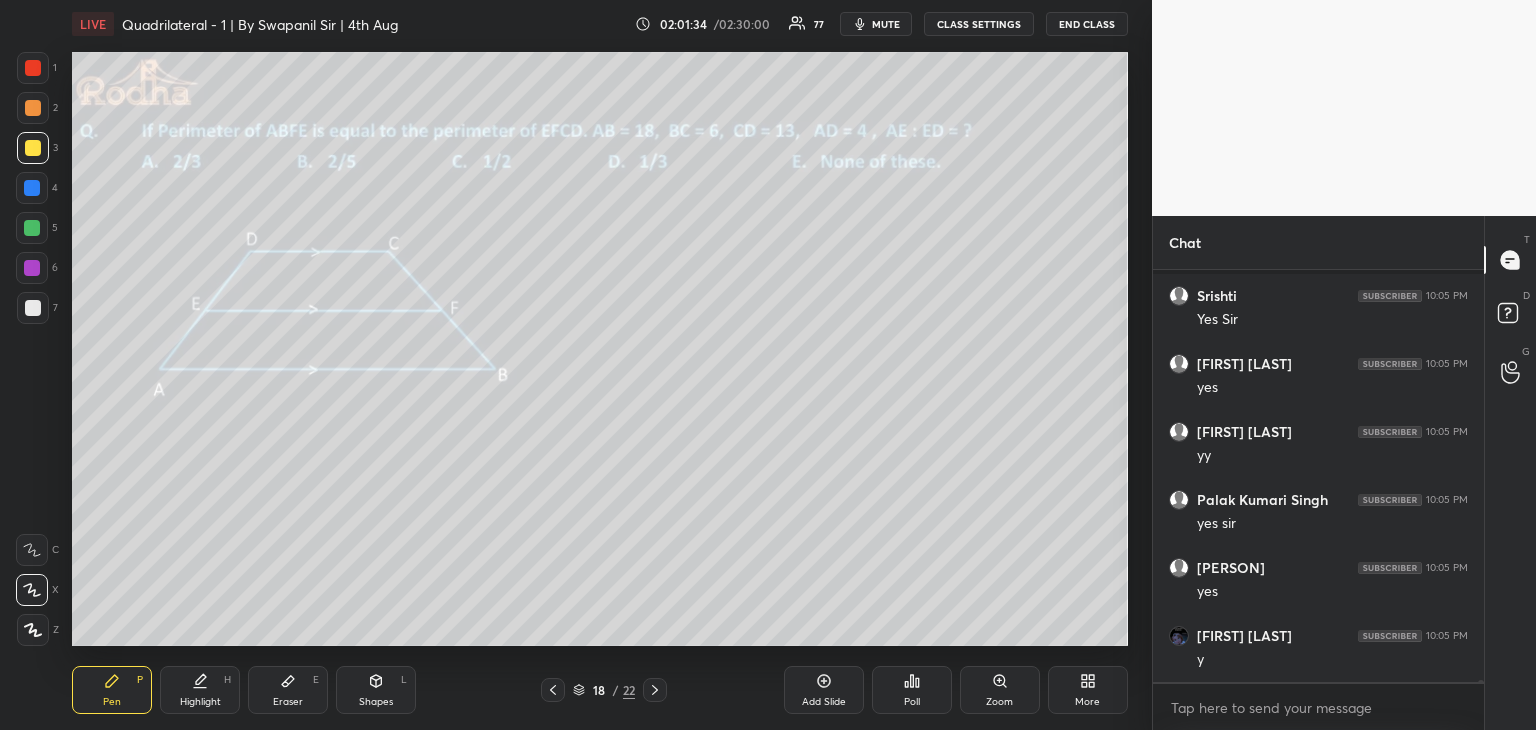 scroll, scrollTop: 98810, scrollLeft: 0, axis: vertical 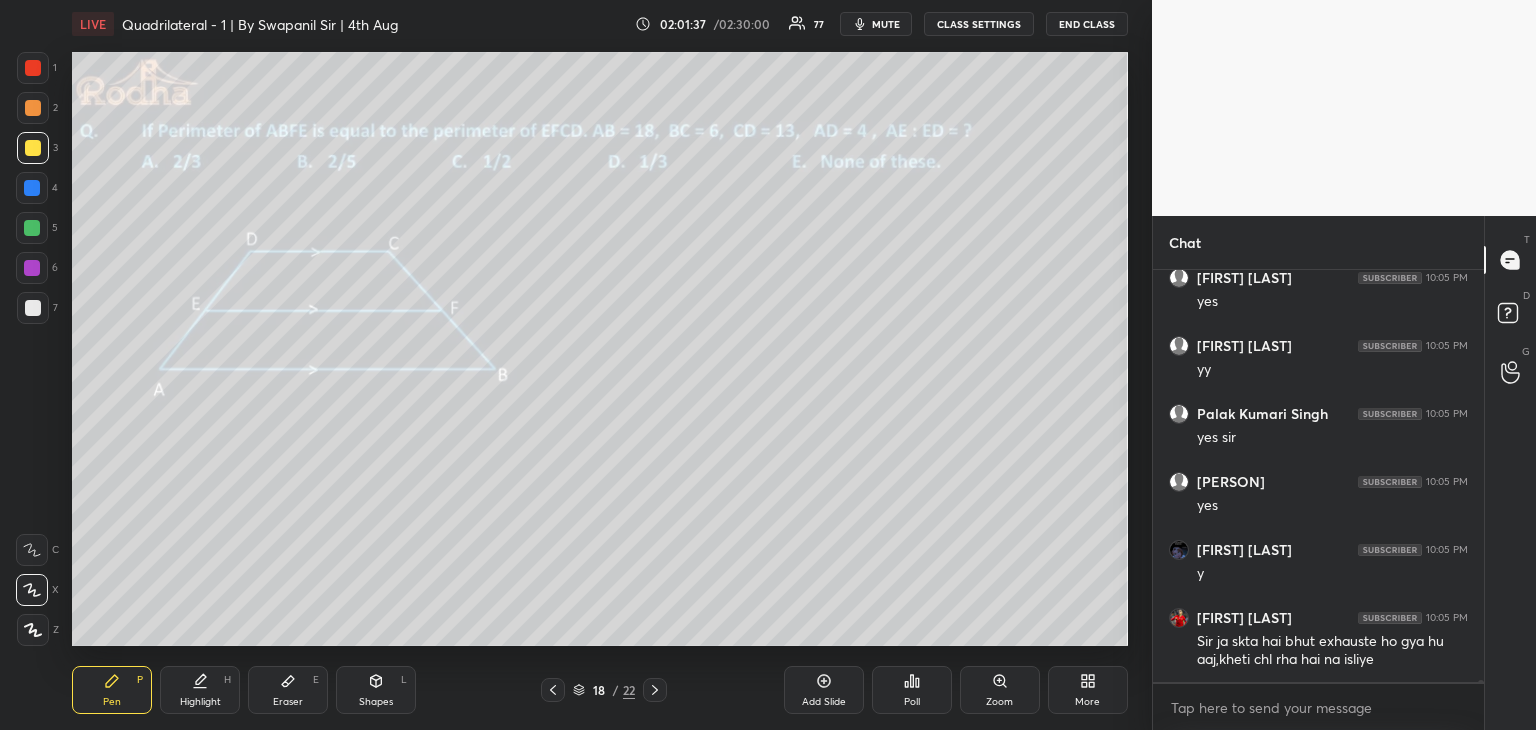 click 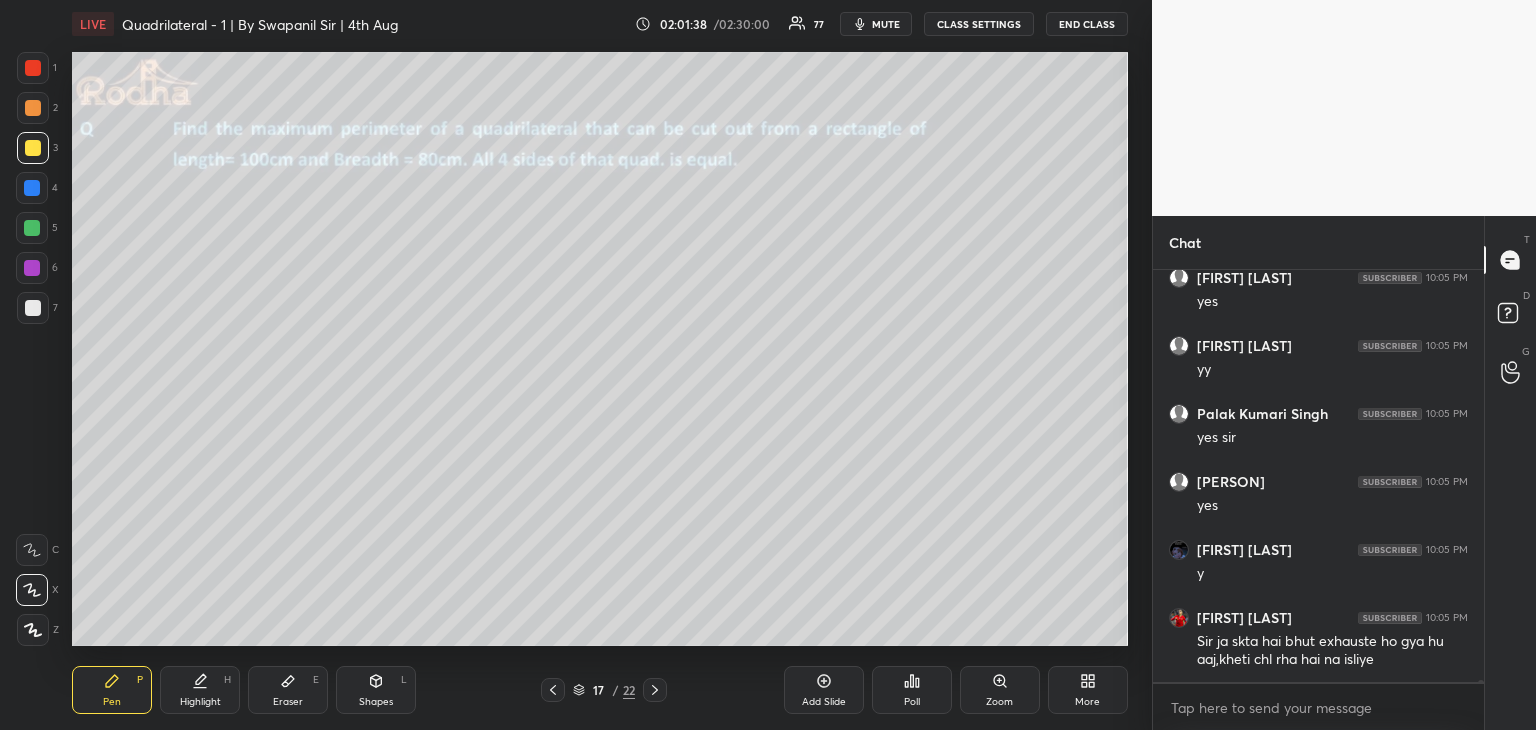 click 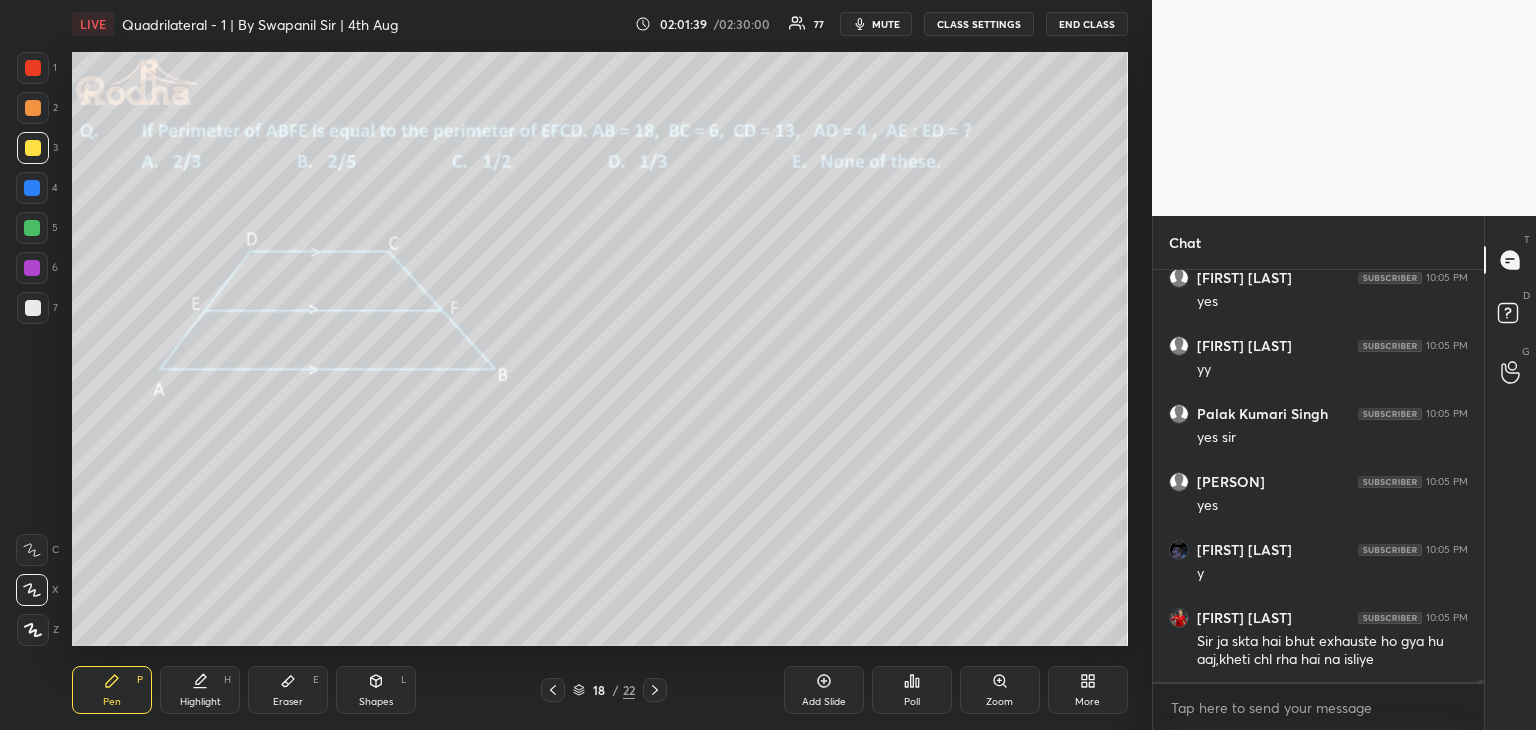 click 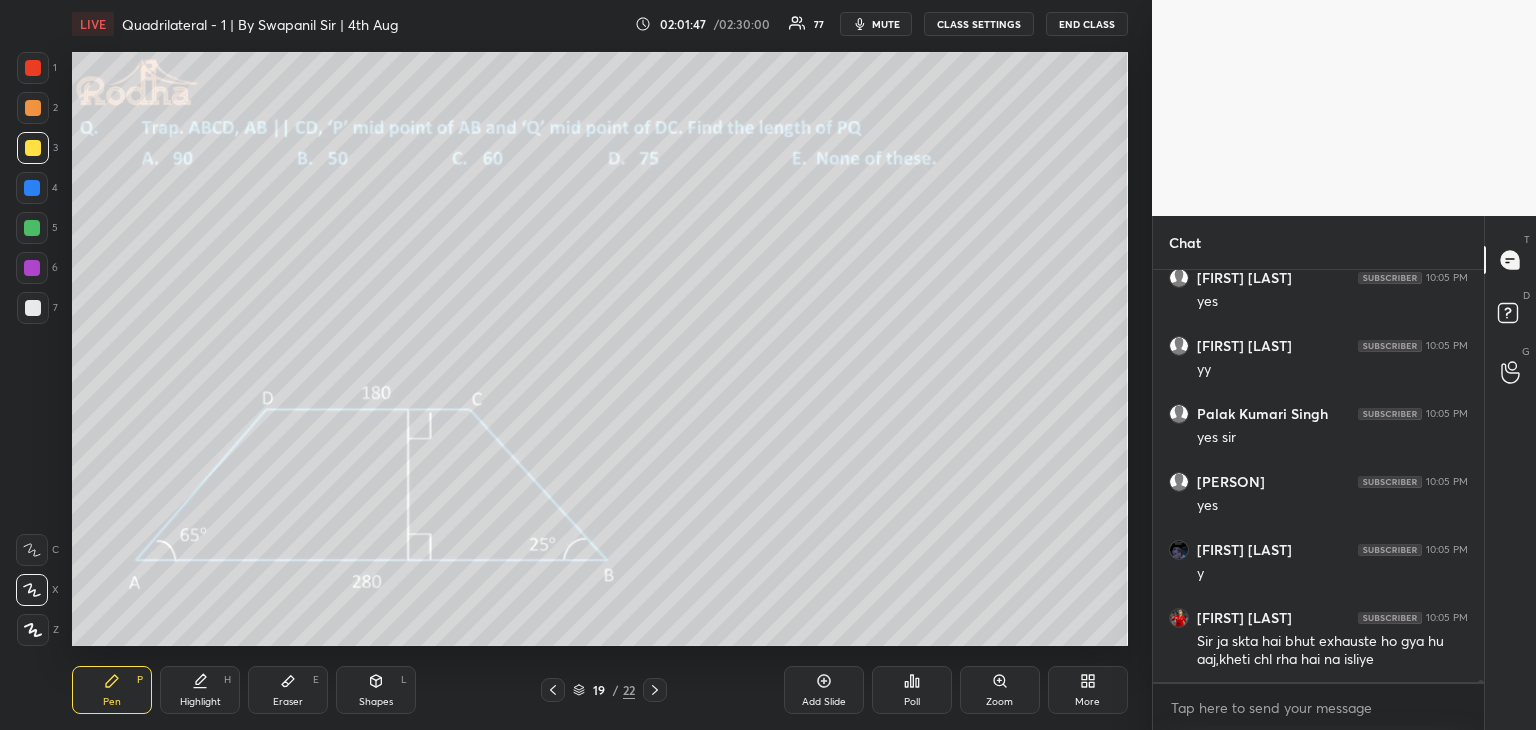click 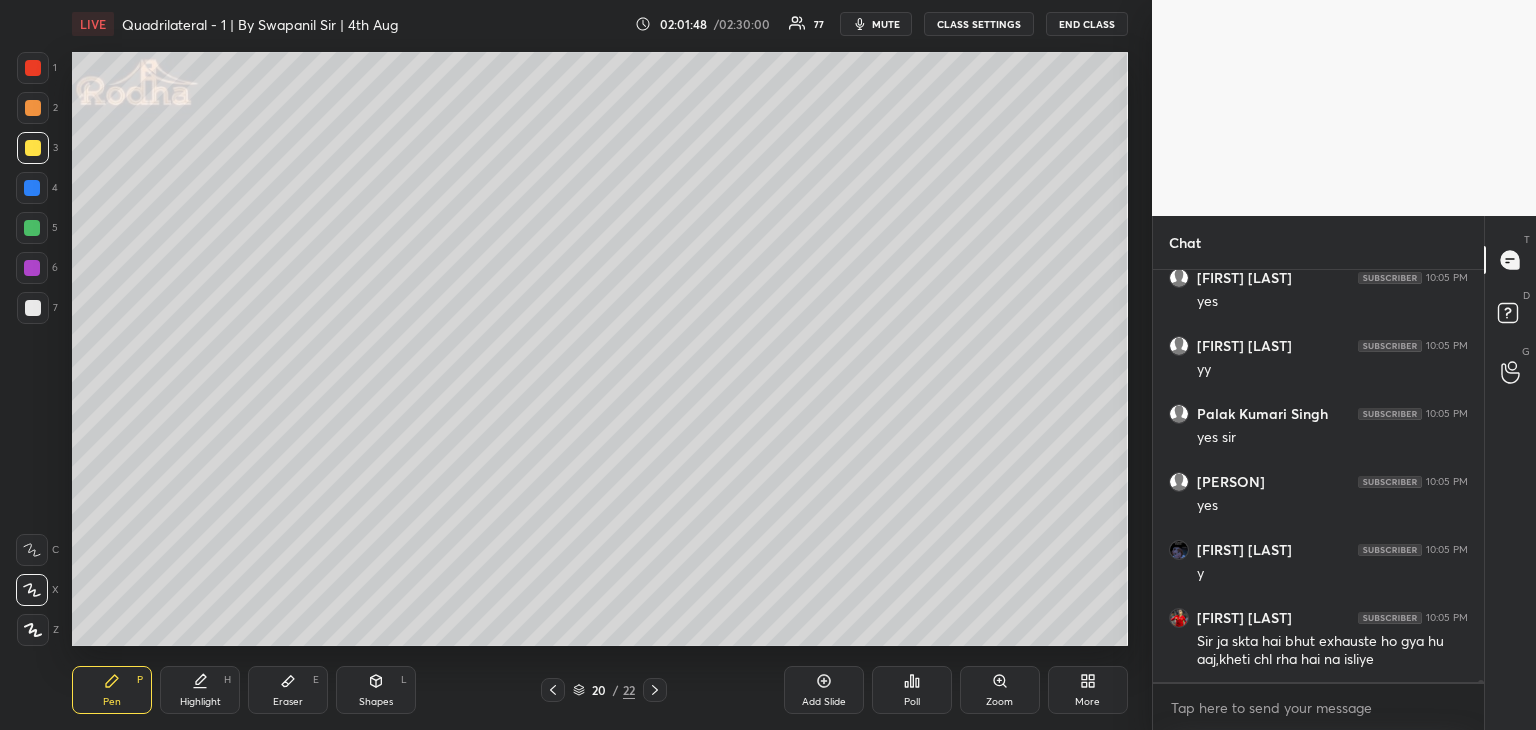 click 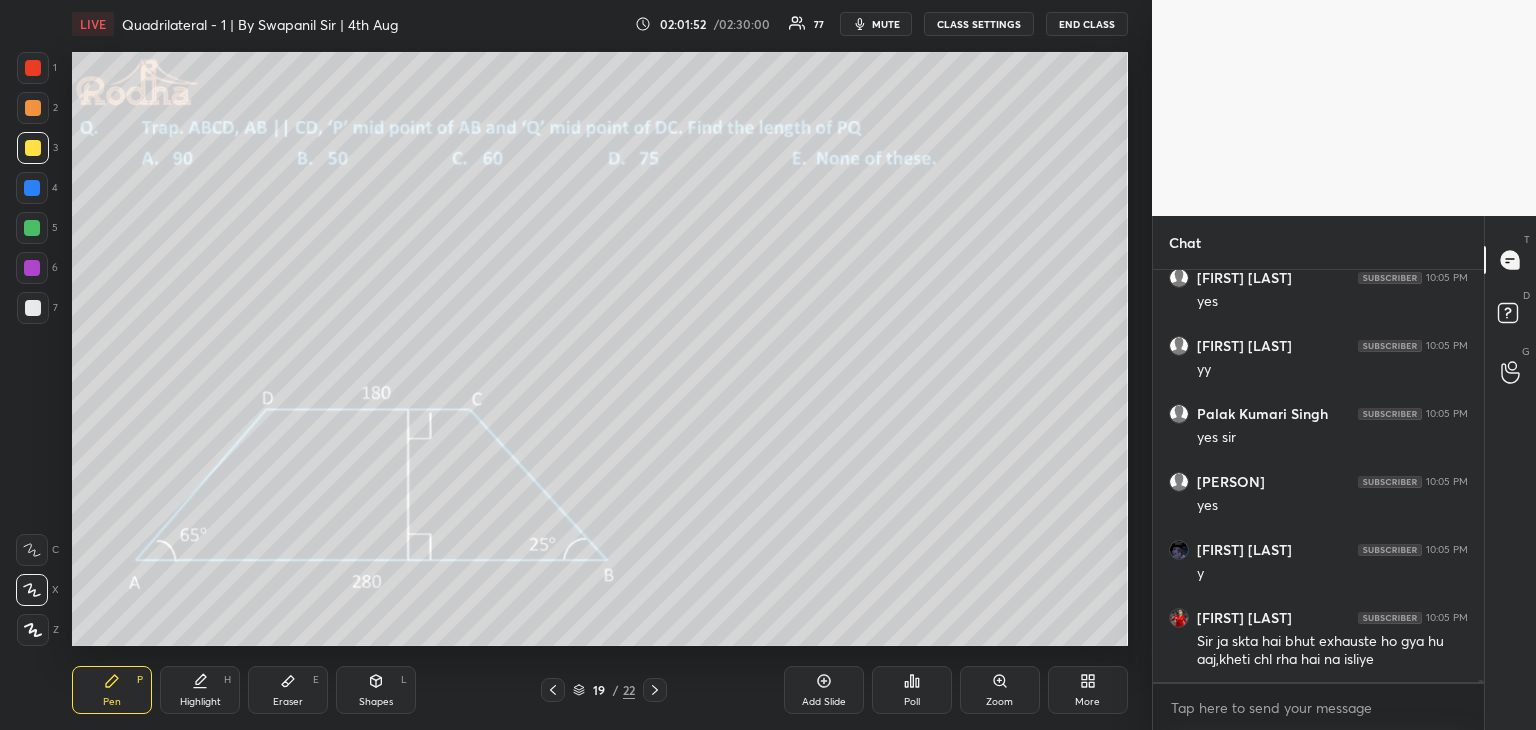 click 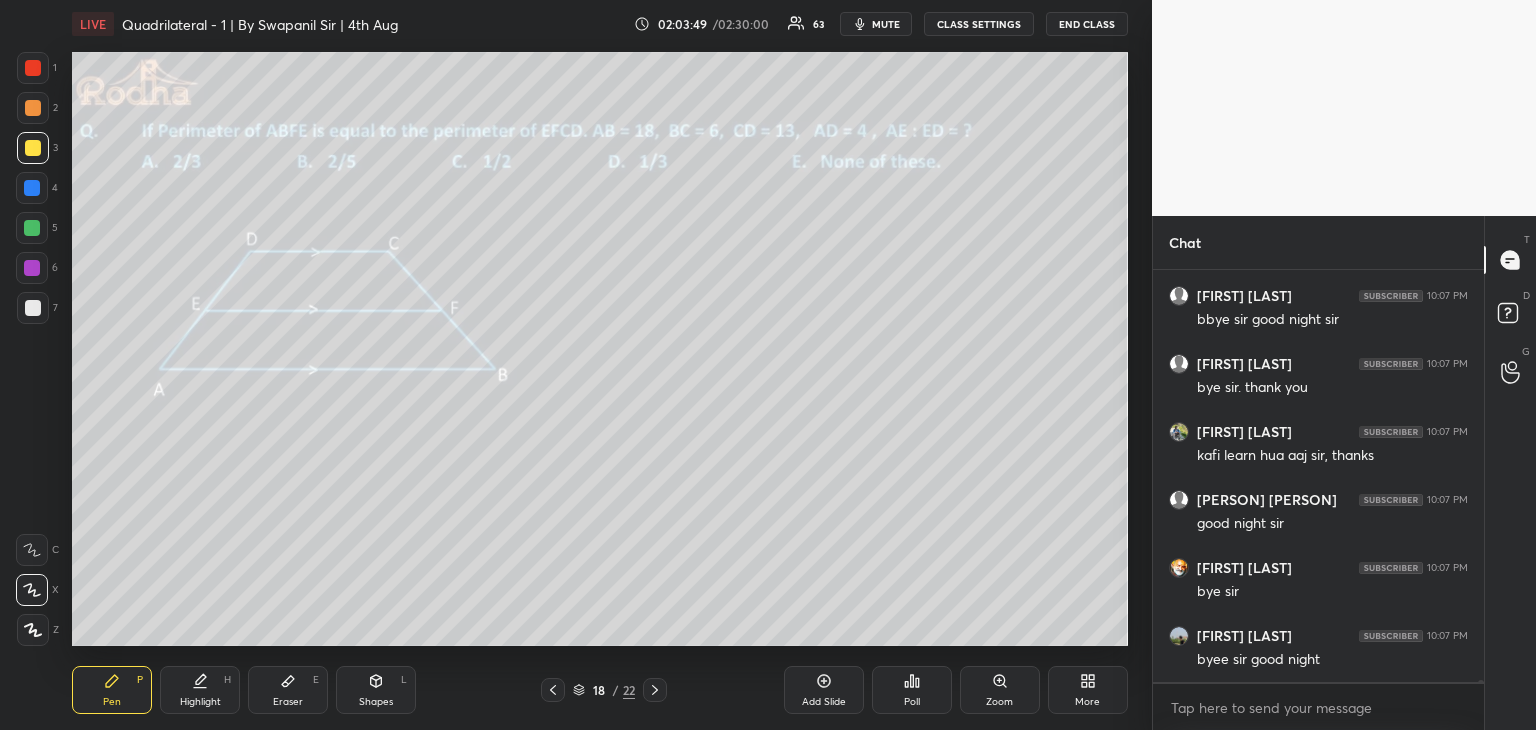 scroll, scrollTop: 104132, scrollLeft: 0, axis: vertical 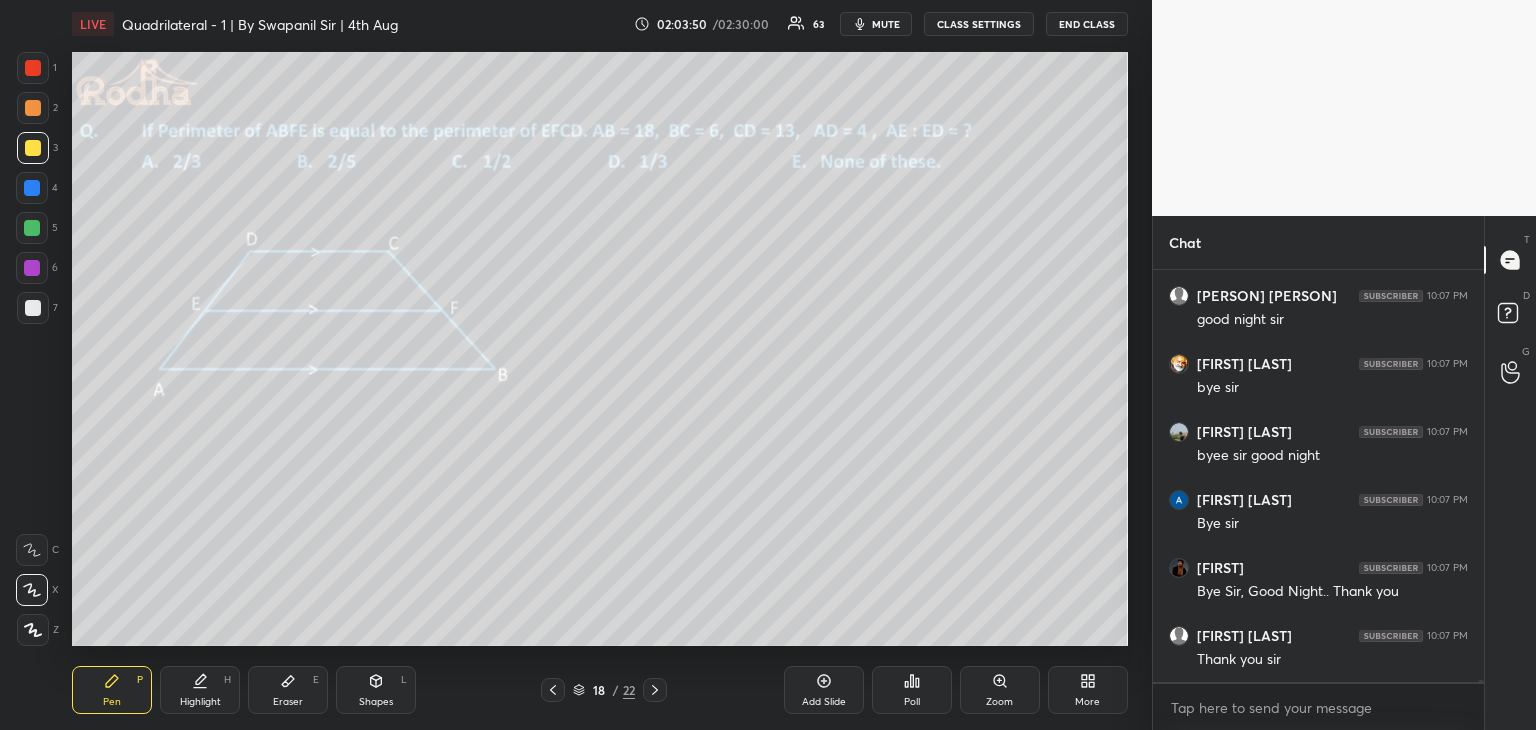 click on "END CLASS" at bounding box center (1087, 24) 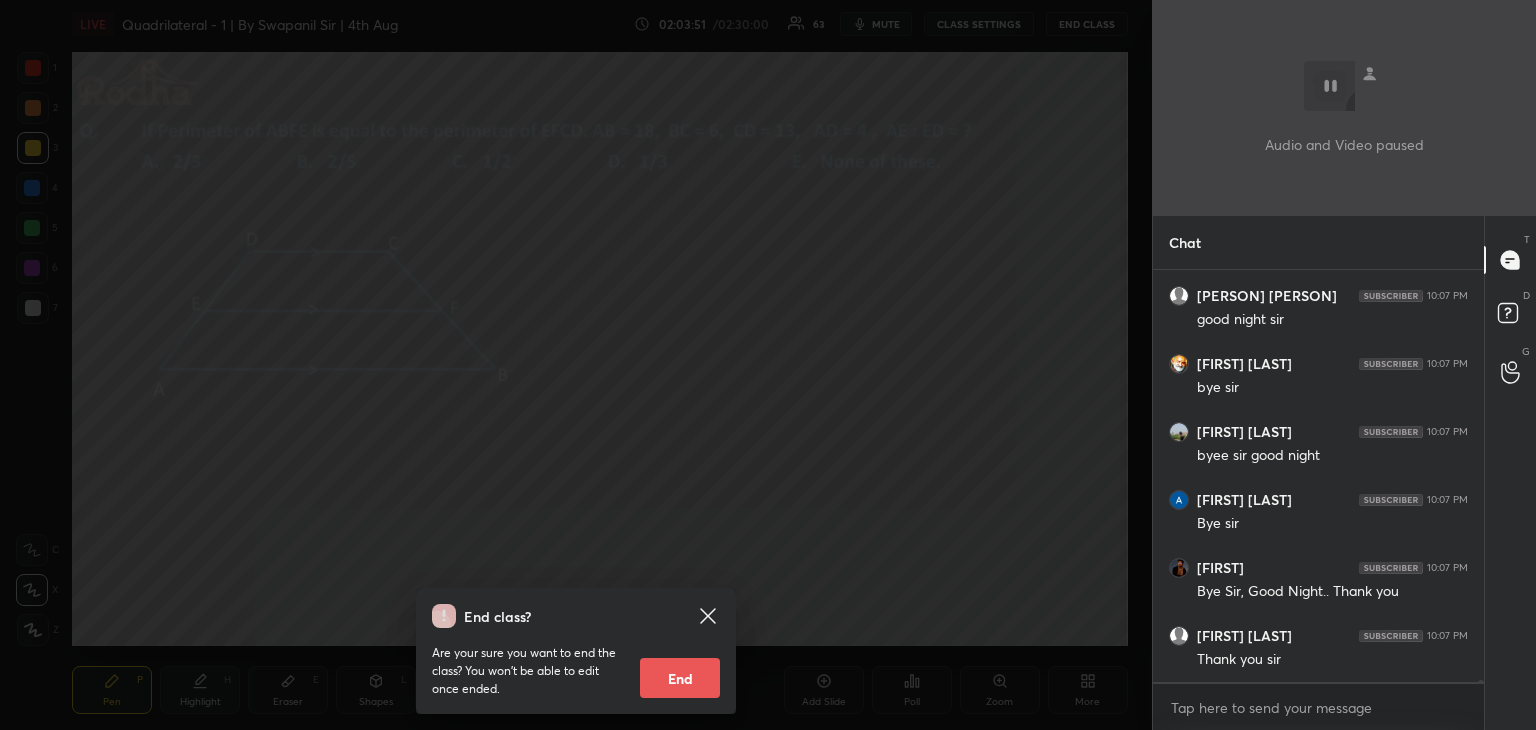 drag, startPoint x: 672, startPoint y: 671, endPoint x: 672, endPoint y: 649, distance: 22 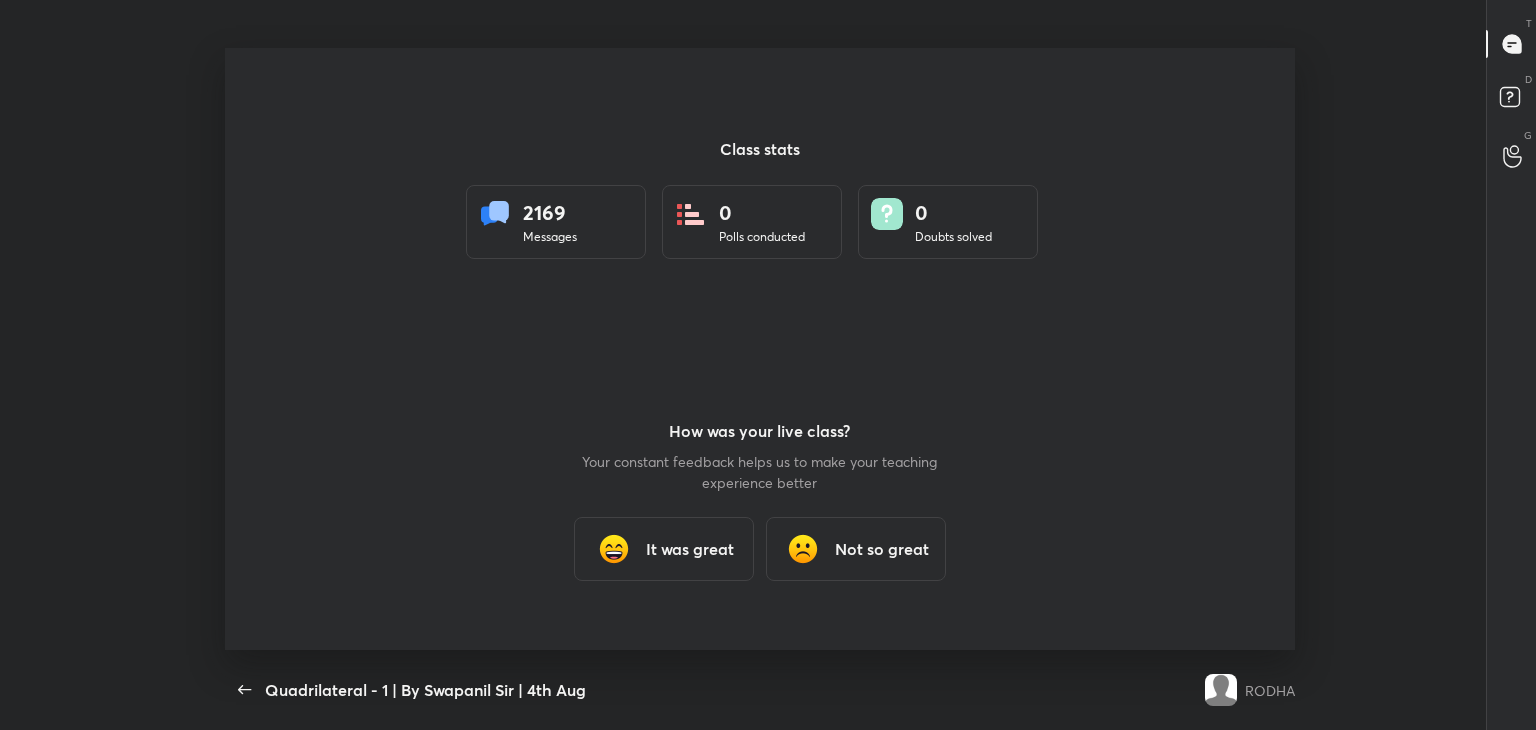 scroll, scrollTop: 99397, scrollLeft: 98842, axis: both 